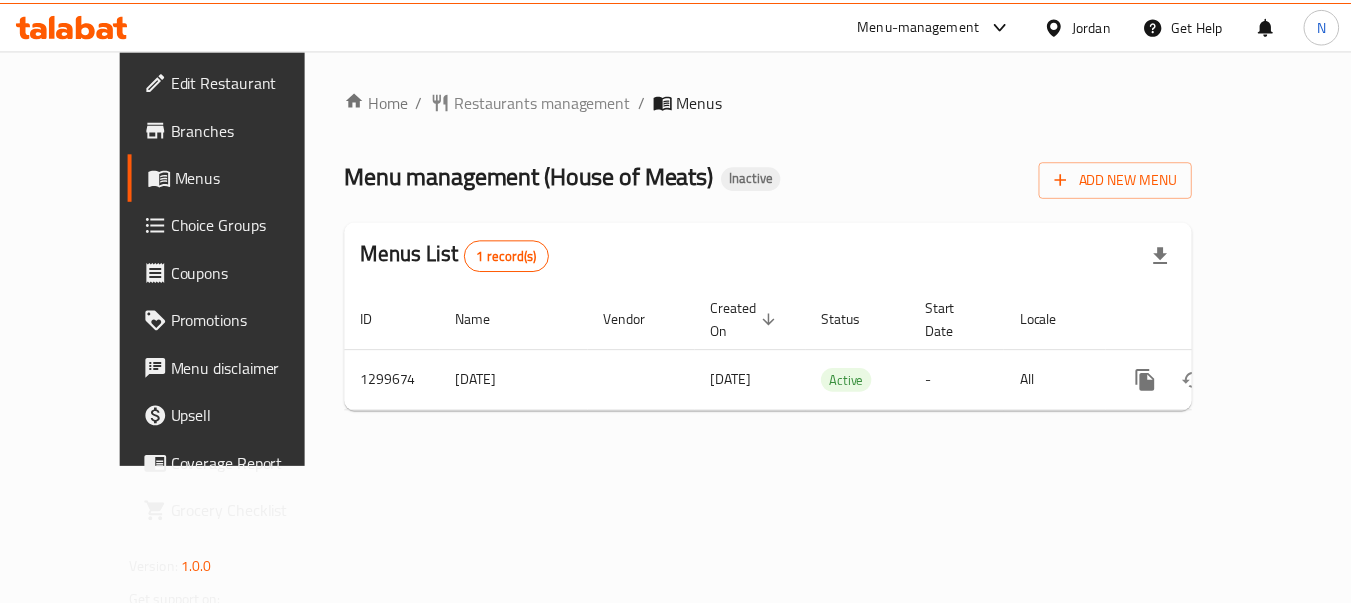 scroll, scrollTop: 0, scrollLeft: 0, axis: both 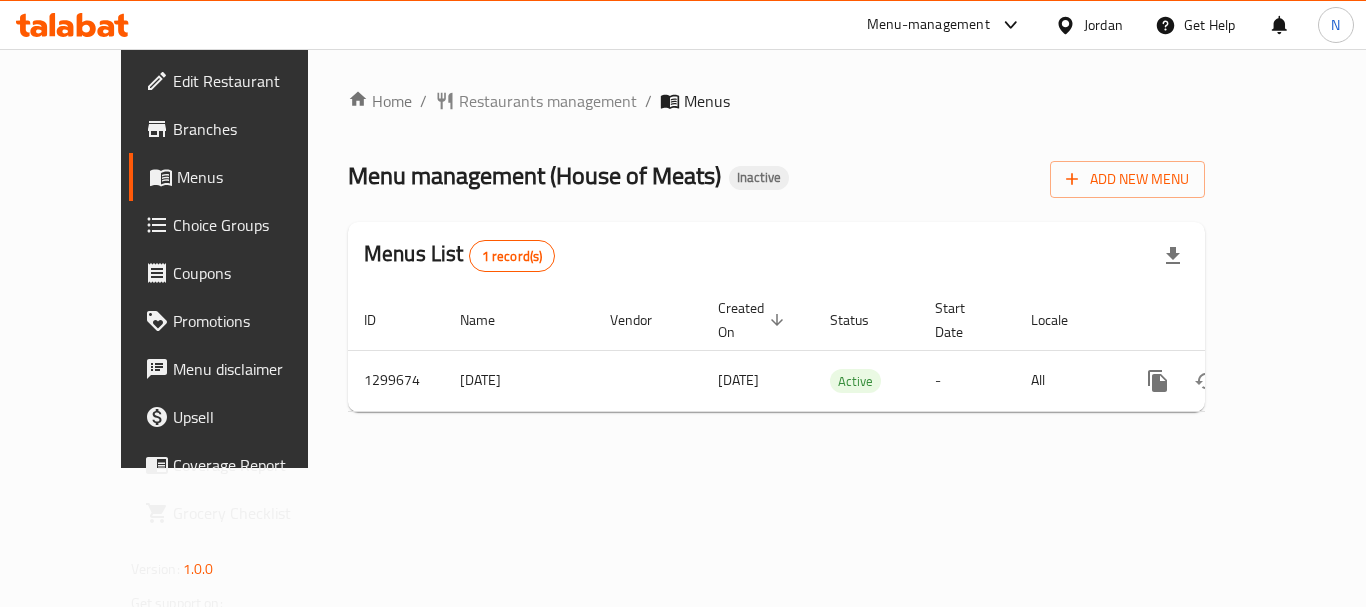 click on "Home / Restaurants management / Menus Menu management ( House of Meats )  Inactive Add New Menu Menus List   1 record(s) ID Name Vendor Created On sorted descending Status Start Date Locale Actions 1299674 [DATE] [DATE] Active - All" at bounding box center (776, 258) 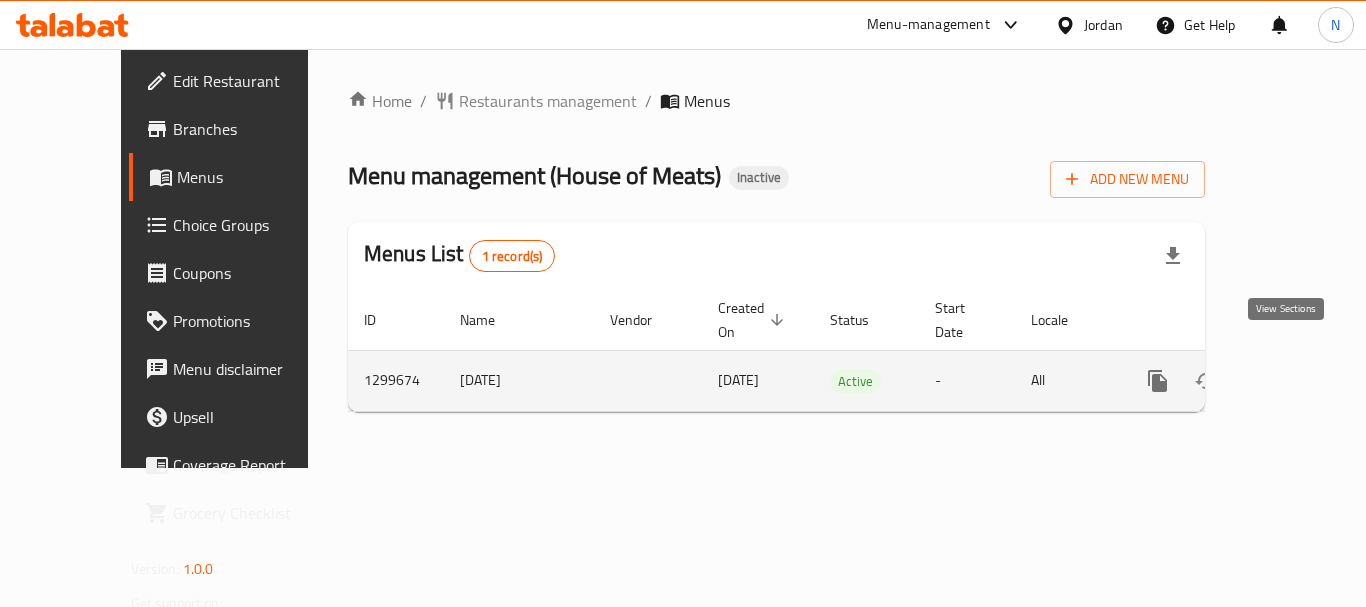 click 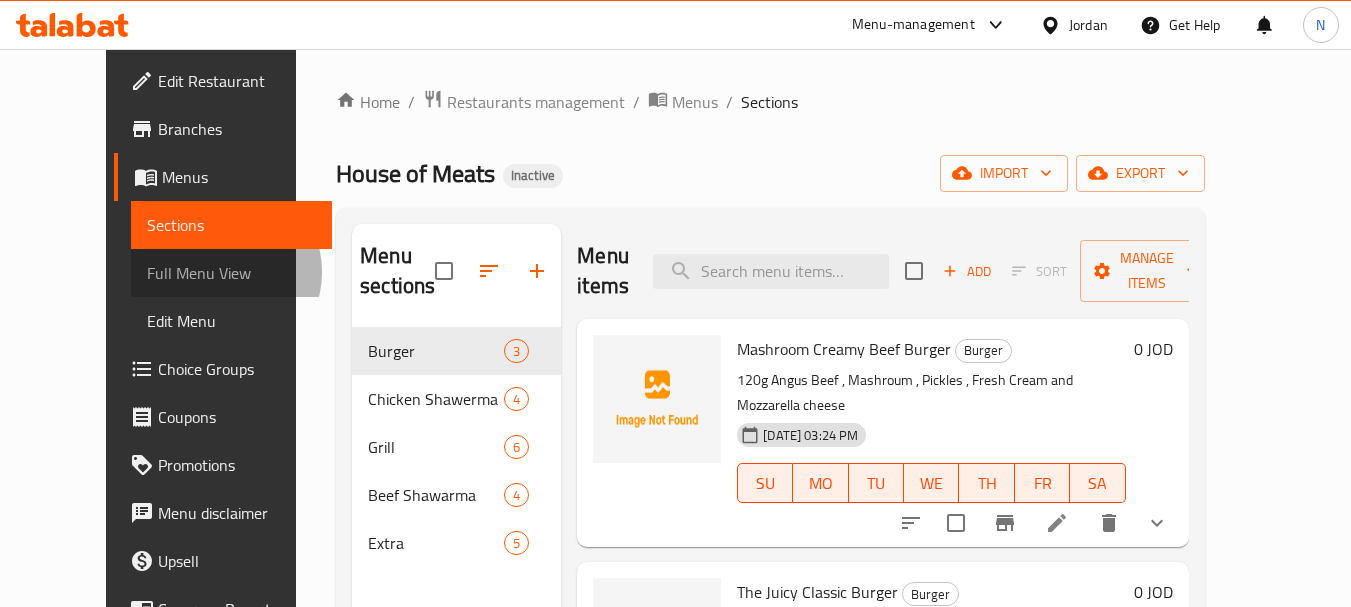click on "Full Menu View" at bounding box center [231, 273] 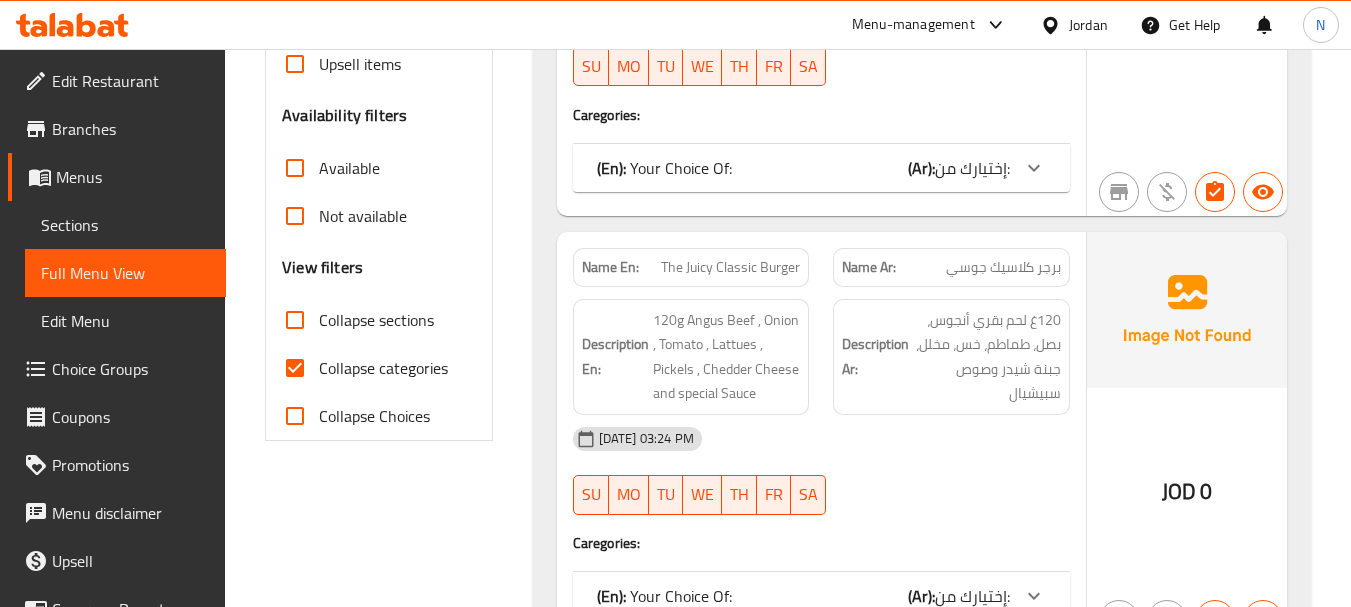scroll, scrollTop: 600, scrollLeft: 0, axis: vertical 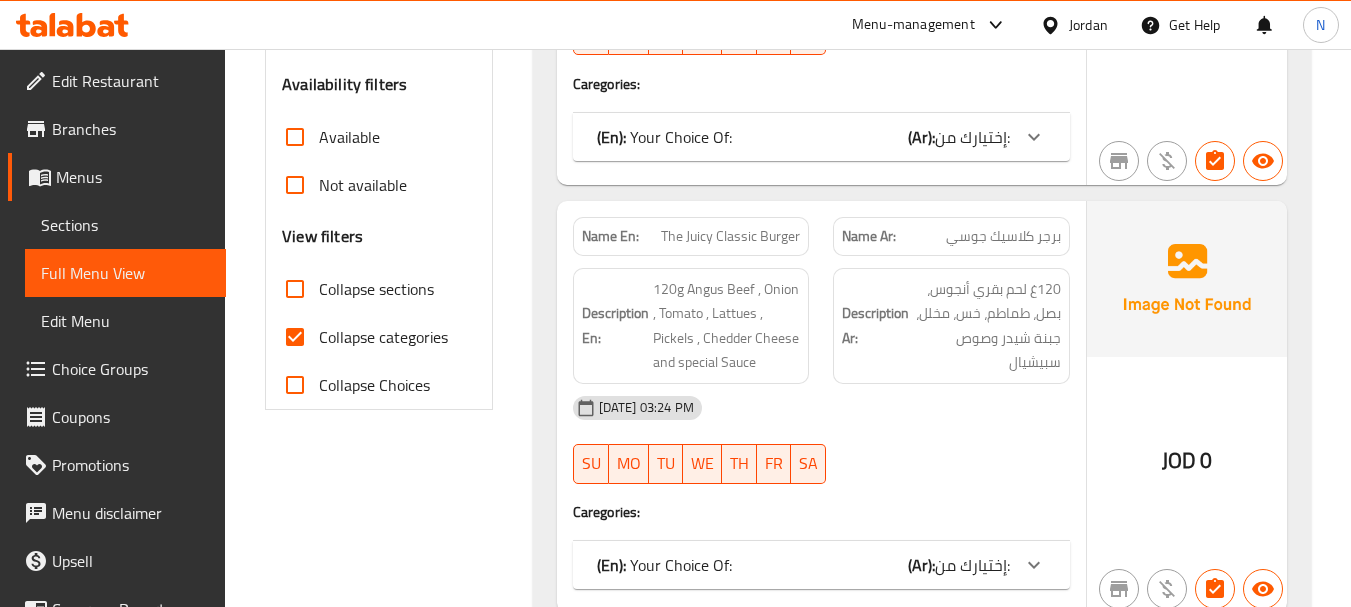 click on "Collapse categories" at bounding box center (295, 337) 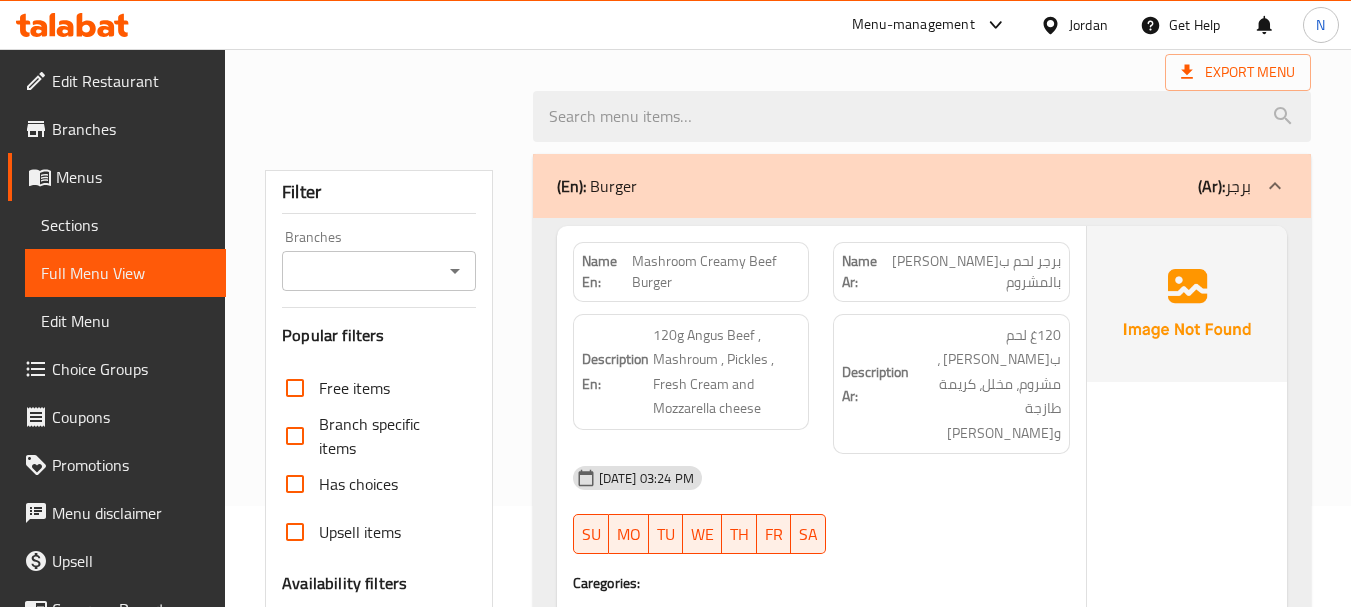 scroll, scrollTop: 100, scrollLeft: 0, axis: vertical 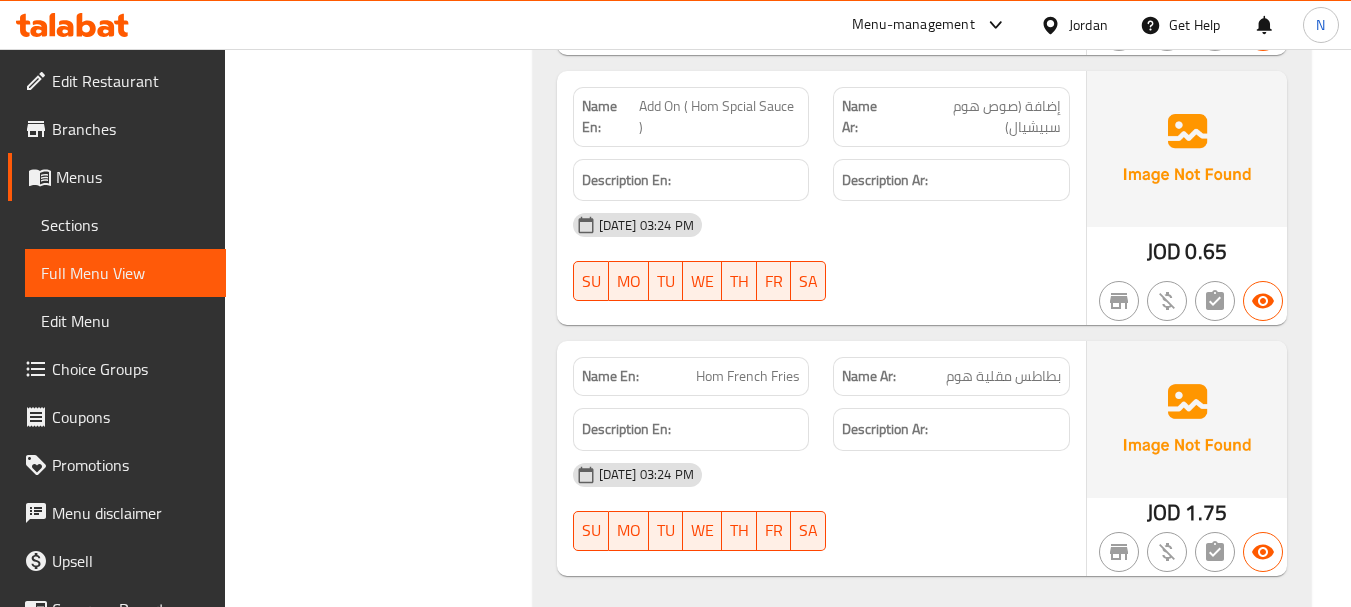 drag, startPoint x: 1349, startPoint y: 567, endPoint x: 1347, endPoint y: 469, distance: 98.02041 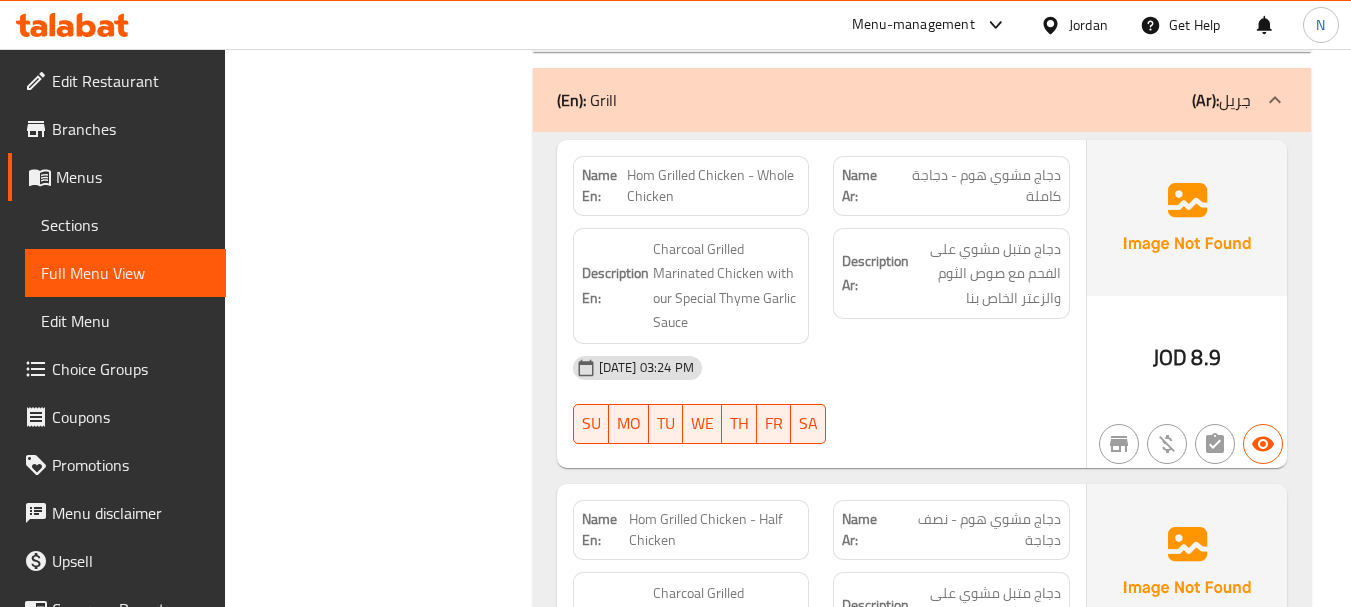 scroll, scrollTop: 0, scrollLeft: 0, axis: both 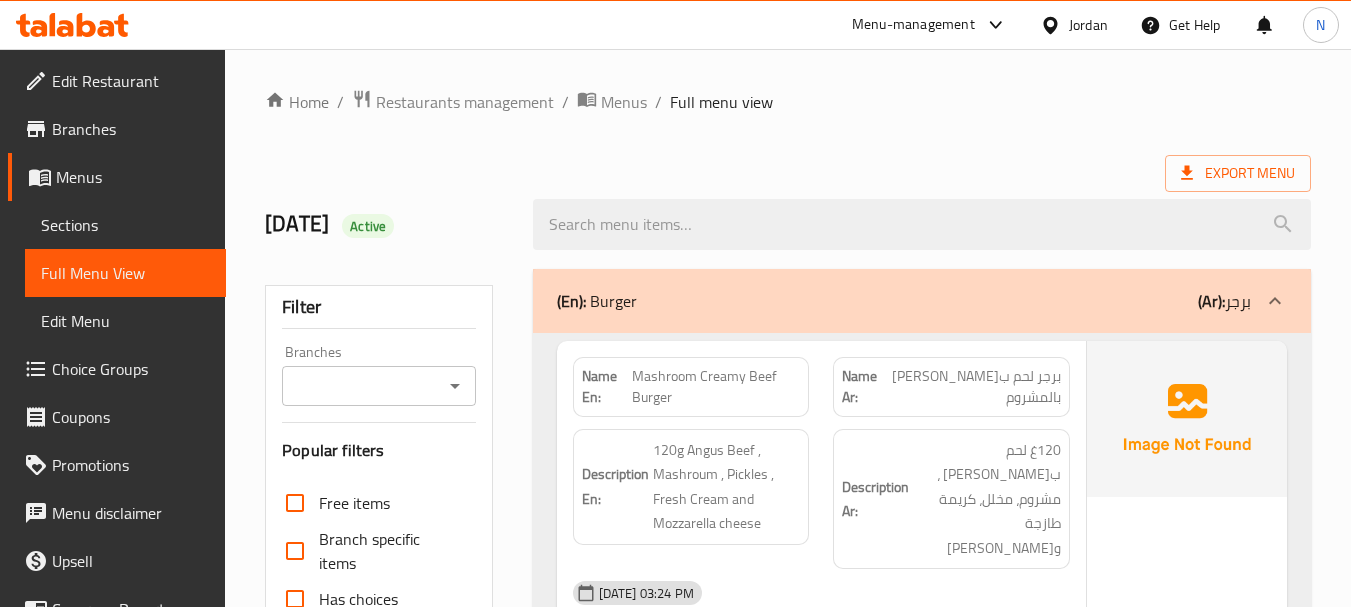 click on "Home / Restaurants management / Menus / Full menu view Export Menu 10/7/2025   Active Filter Branches Branches Popular filters Free items Branch specific items Has choices Upsell items Availability filters Available Not available View filters Collapse sections Collapse categories Collapse Choices (En):   Burger (Ar): برجر Name En: Mashroom Creamy Beef Burger Name Ar: برجر لحم بقري كريمي بالمشروم Description En: 120g Angus Beef , Mashroum , Pickles , Fresh Cream and Mozzarella cheese Description Ar: 120غ لحم بقري أنجوس ، مشروم، مخلل، كريمة طازجة وجبن موزاريلا 10-07-2025 03:24 PM SU MO TU WE TH FR SA Caregories: (En):   Your Choice Of: (Ar): إختيارك من: Name(En) Name(Ar) Status Price Sandwich سندويتش Active 4.95 Meal وجبة Active 6.25 JOD 0 Name En: The Juicy Classic Burger Name Ar: برجر كلاسيك جوسي Description En: 120g Angus Beef , Onion , Tomato , Lattues , Pickels , Chedder Cheese and special Sauce SU" at bounding box center [788, 4340] 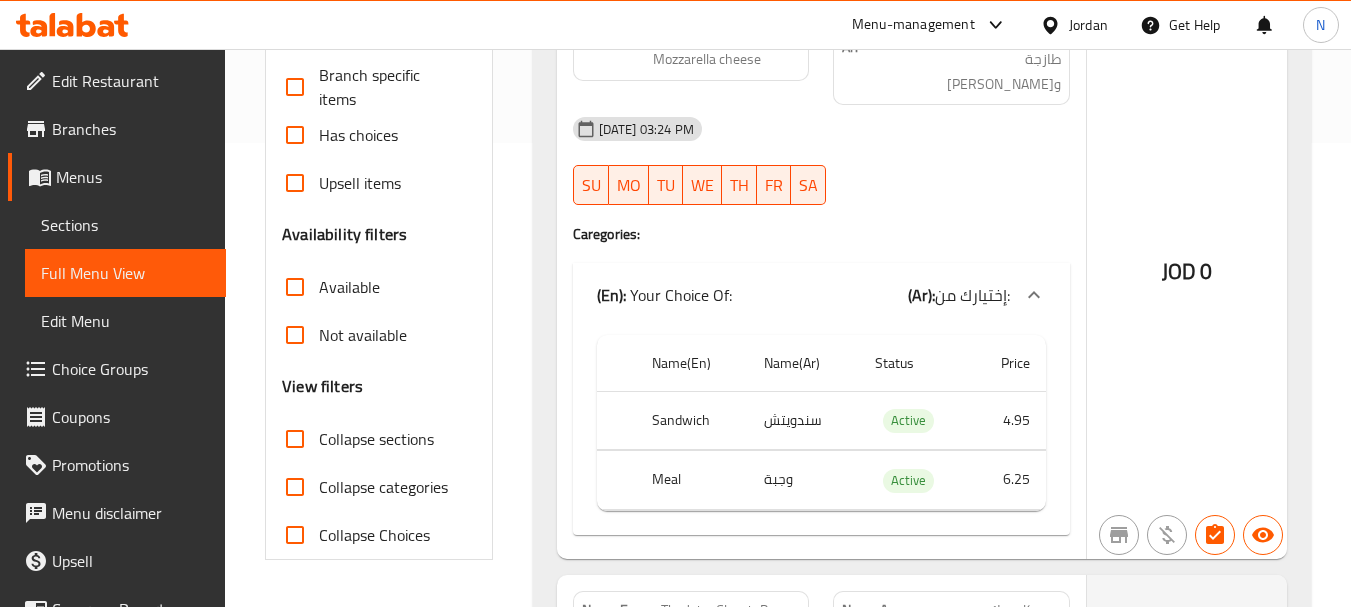 scroll, scrollTop: 500, scrollLeft: 0, axis: vertical 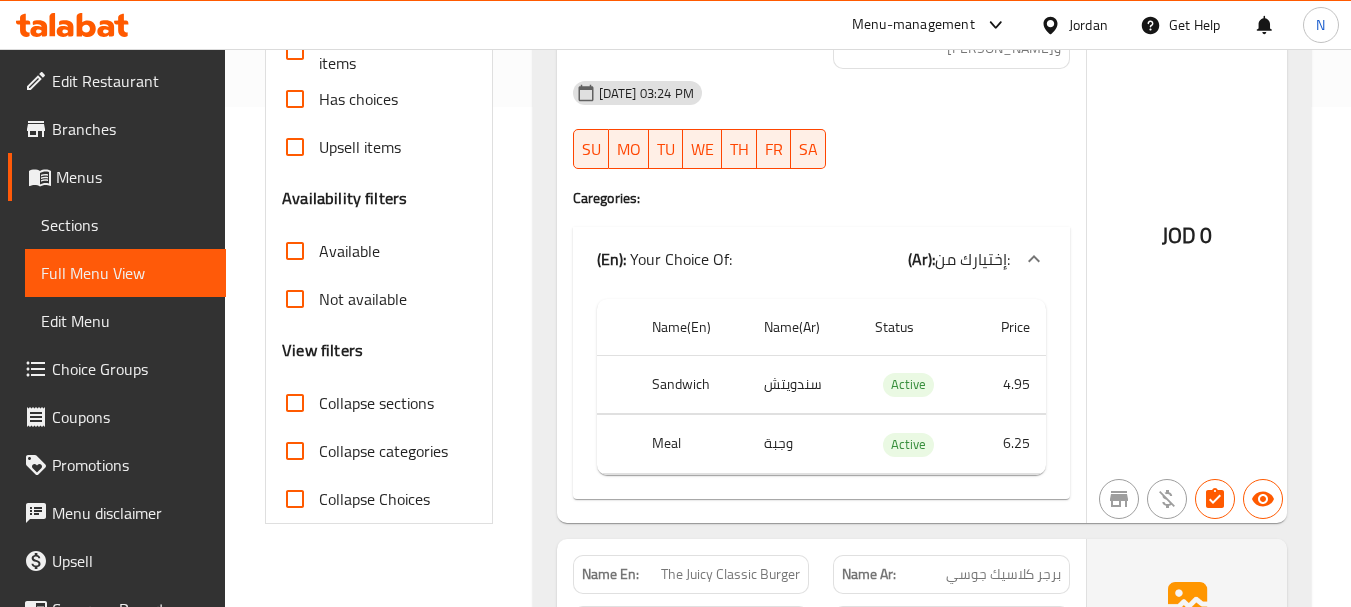 click on "Sandwich" at bounding box center [692, 384] 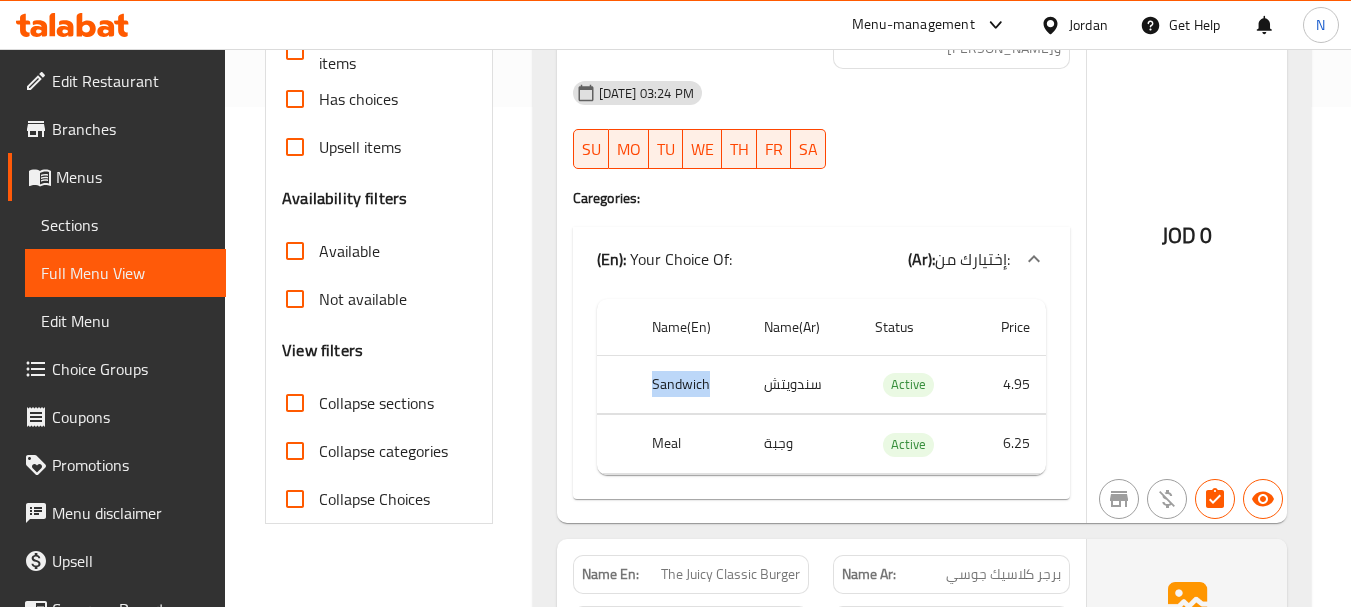 click on "Sandwich" at bounding box center [692, 384] 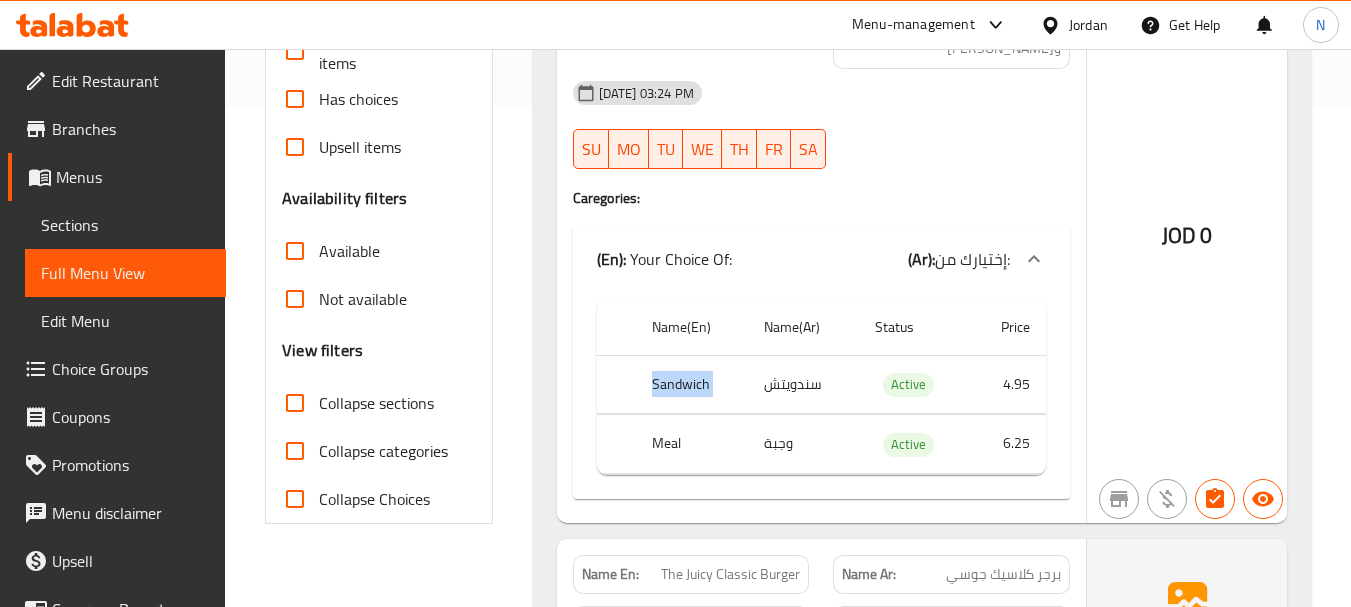 click on "Sandwich" at bounding box center [692, 384] 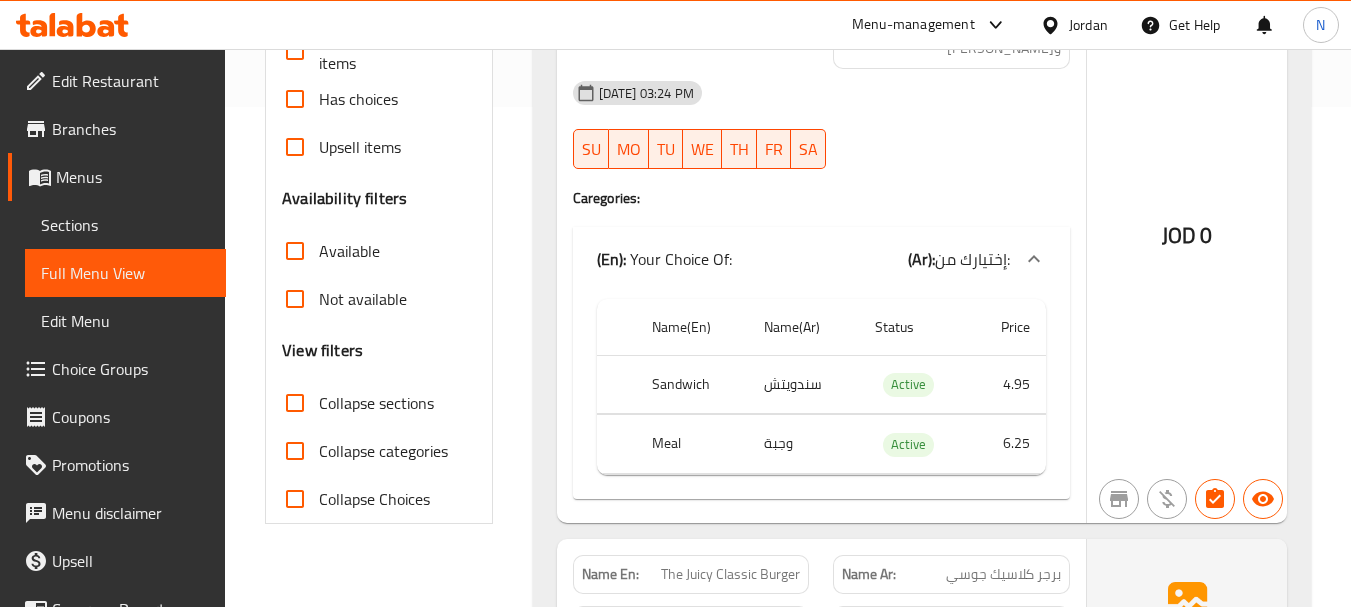 click on "4.95" at bounding box center (1008, 384) 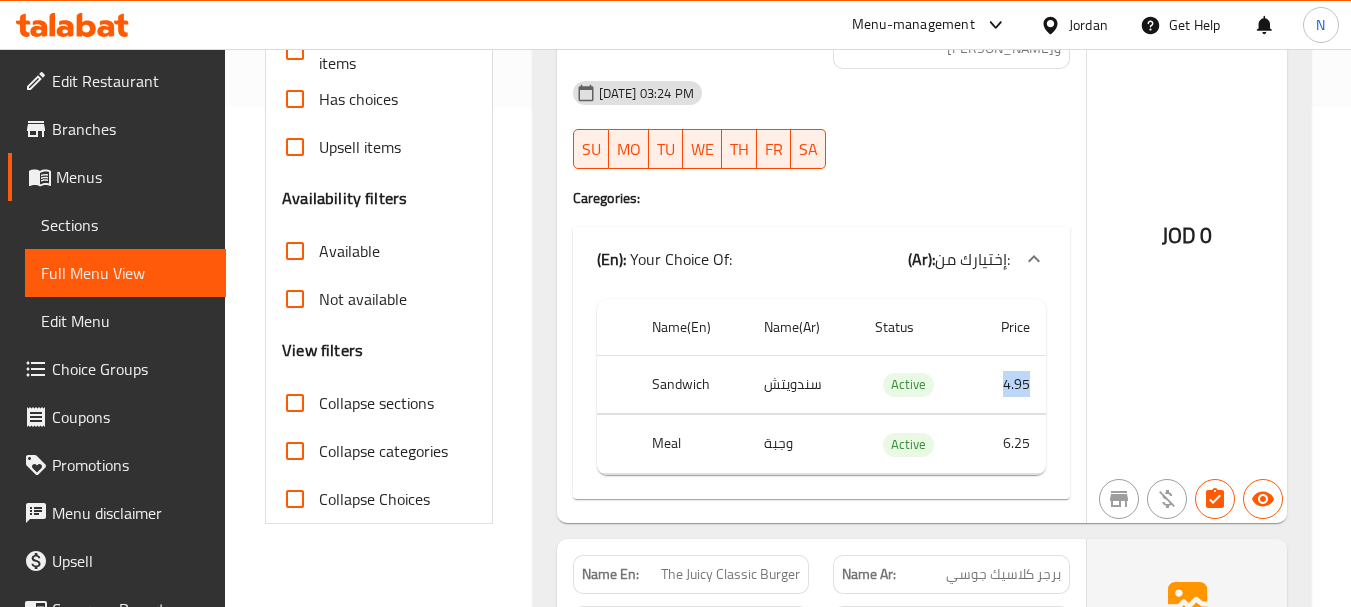 click on "4.95" at bounding box center (1008, 384) 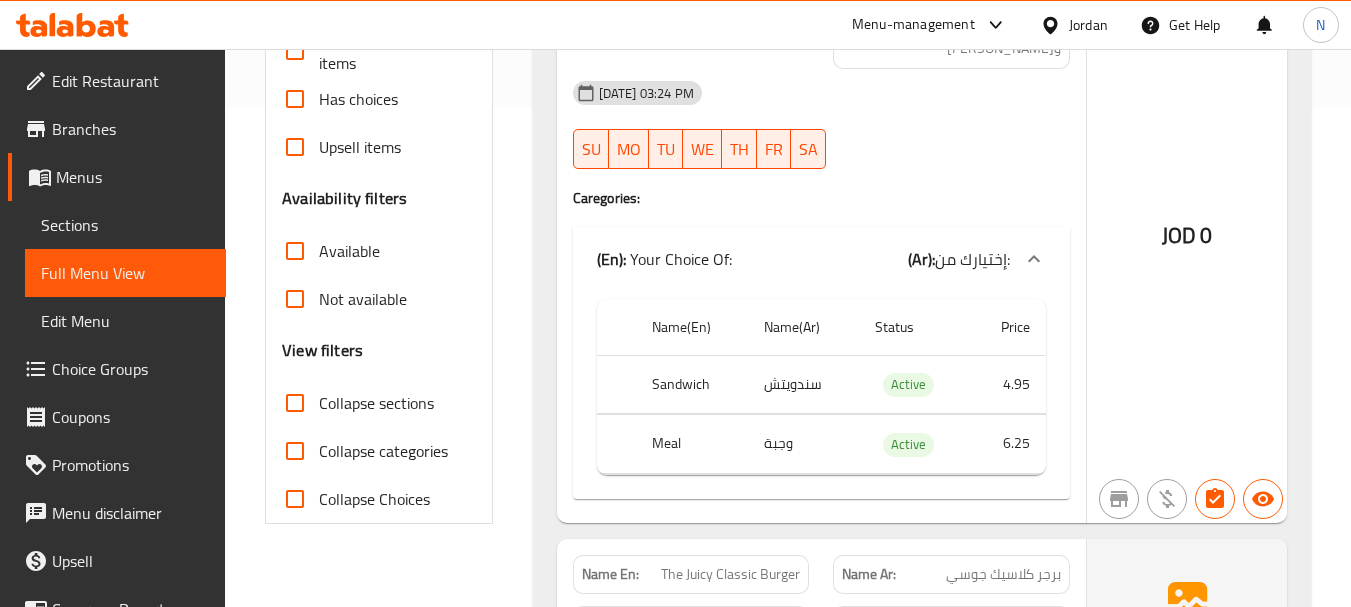 click on "6.25" at bounding box center [1008, 444] 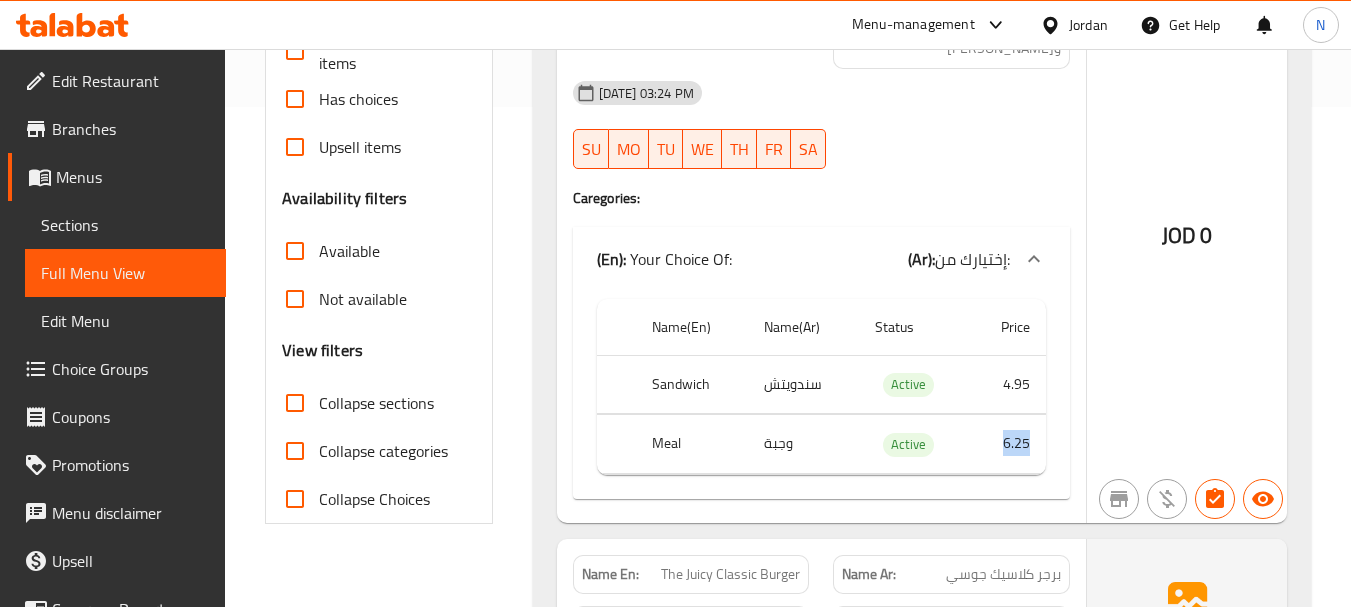 click on "6.25" at bounding box center (1008, 444) 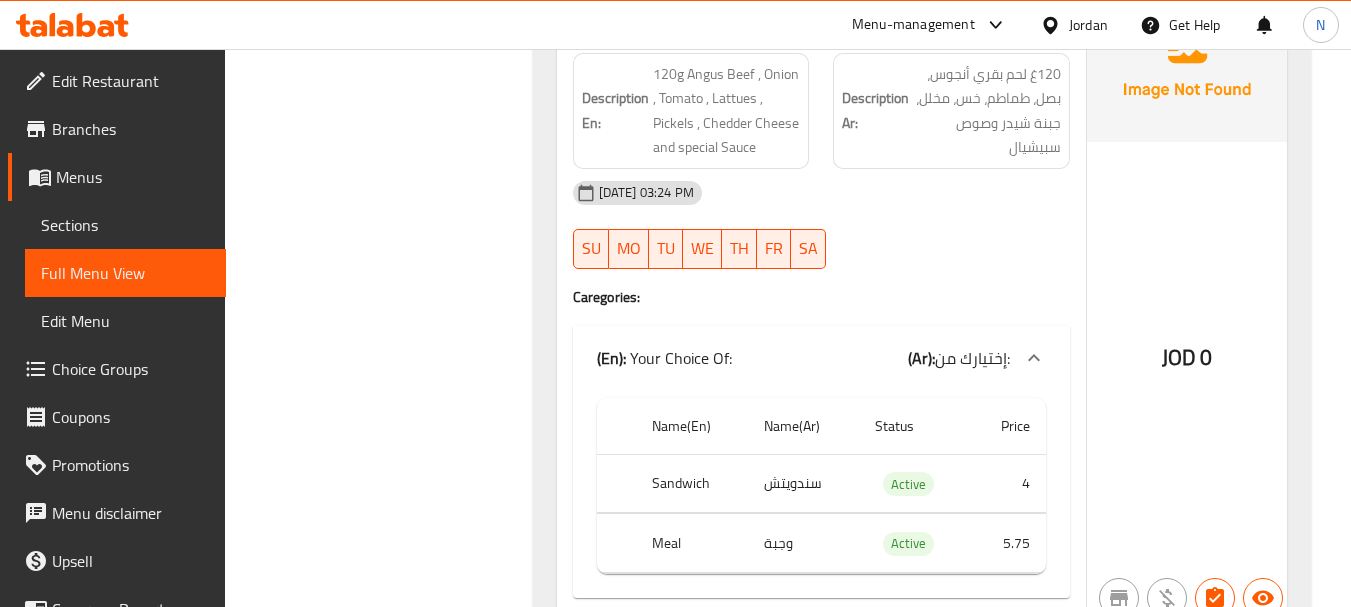 scroll, scrollTop: 1100, scrollLeft: 0, axis: vertical 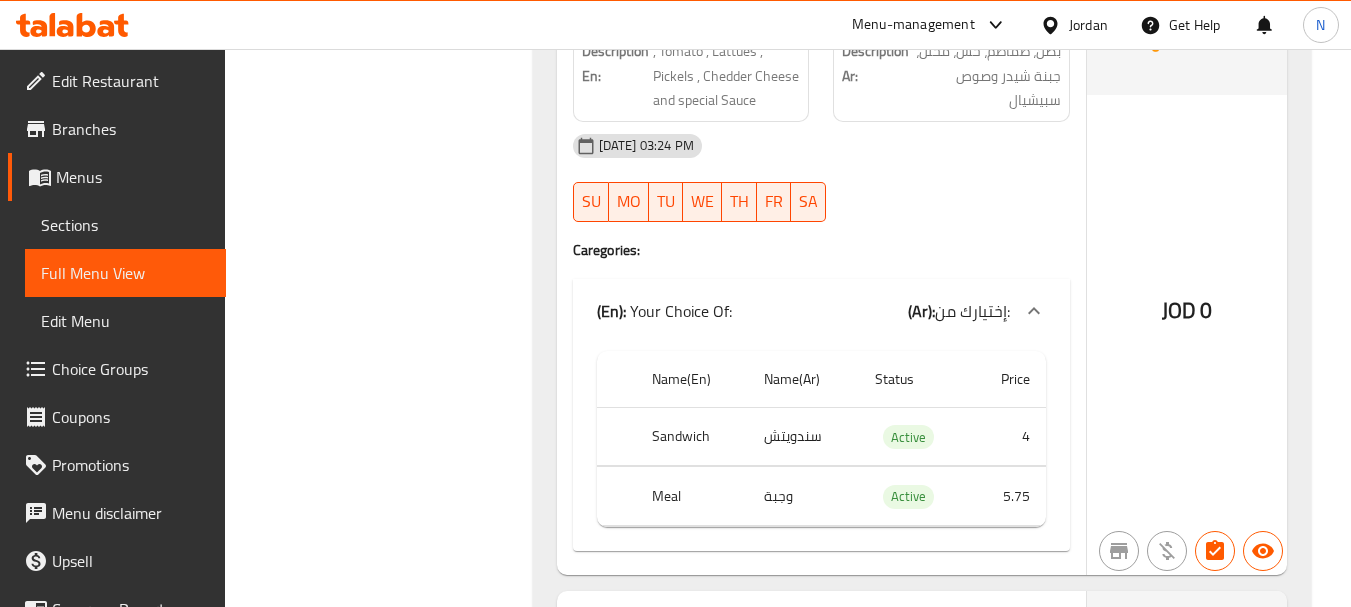 click on "Name(En) Name(Ar) Status Price Sandwich سندويتش Active 4 Meal وجبة Active 5.75" at bounding box center [821, -205] 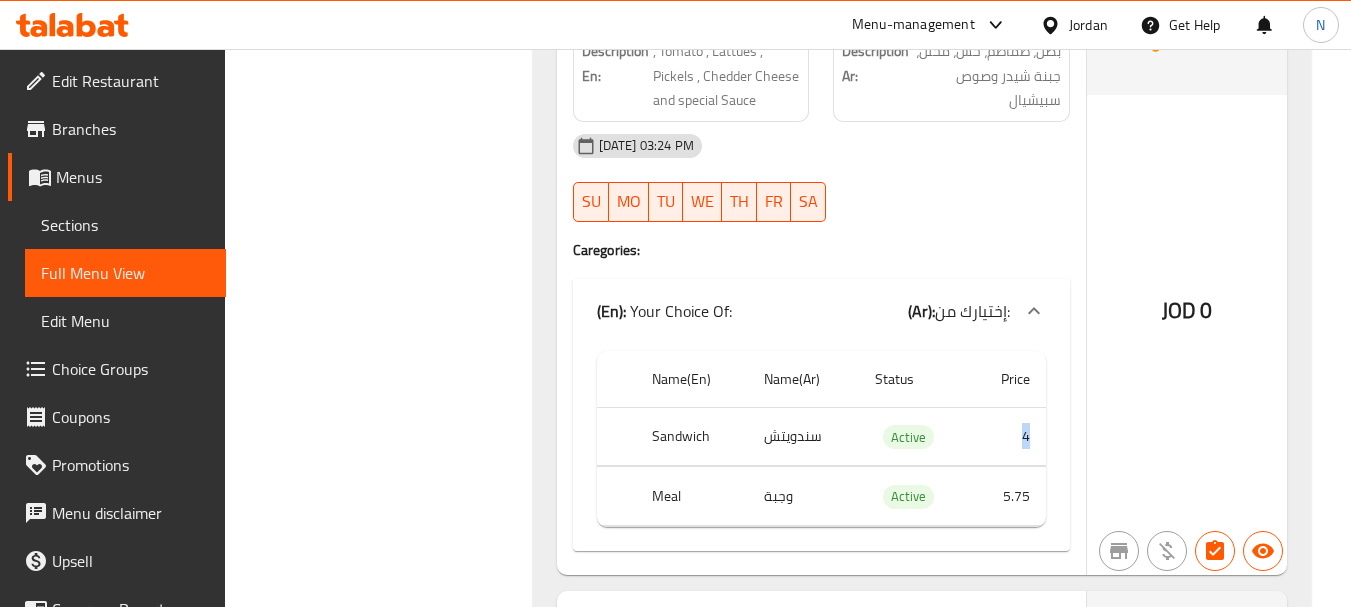 click on "4" at bounding box center [1008, -216] 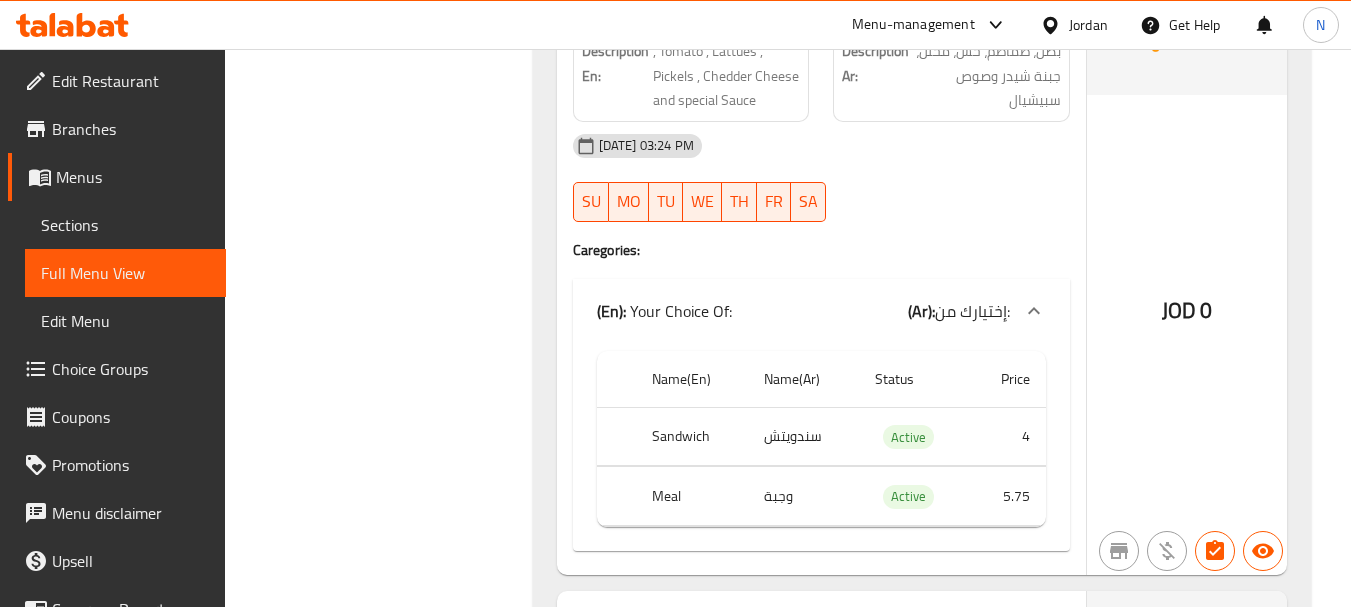 click on "5.75" at bounding box center [1008, -156] 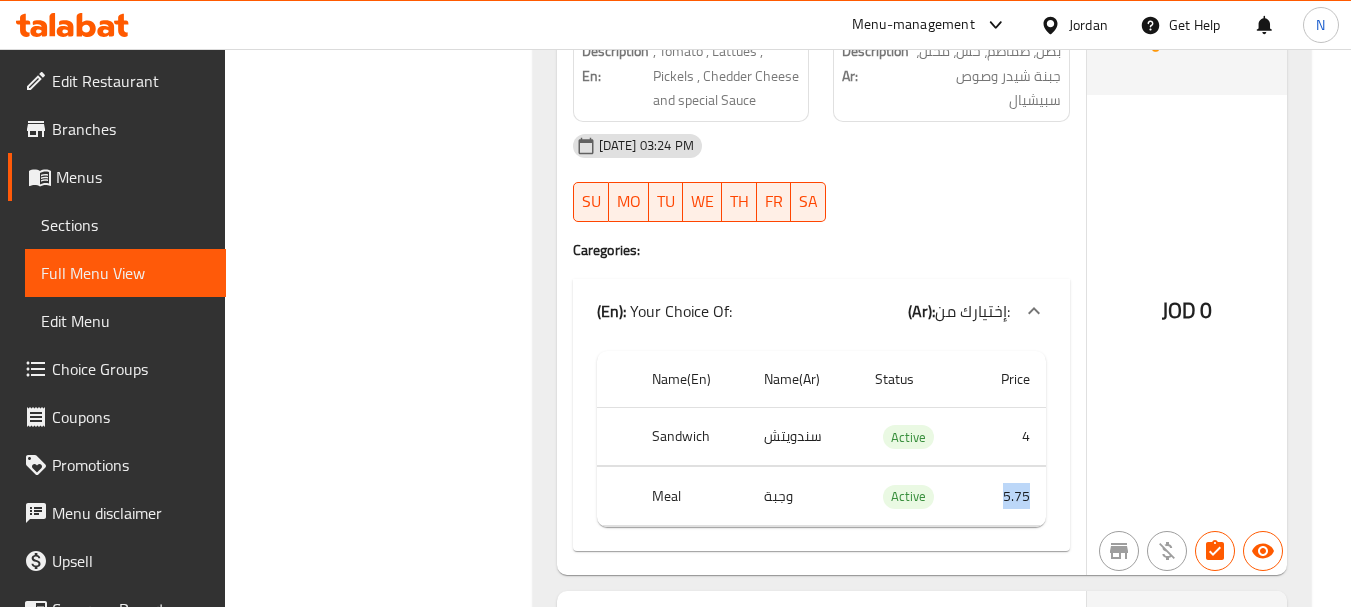 click on "5.75" at bounding box center (1008, -156) 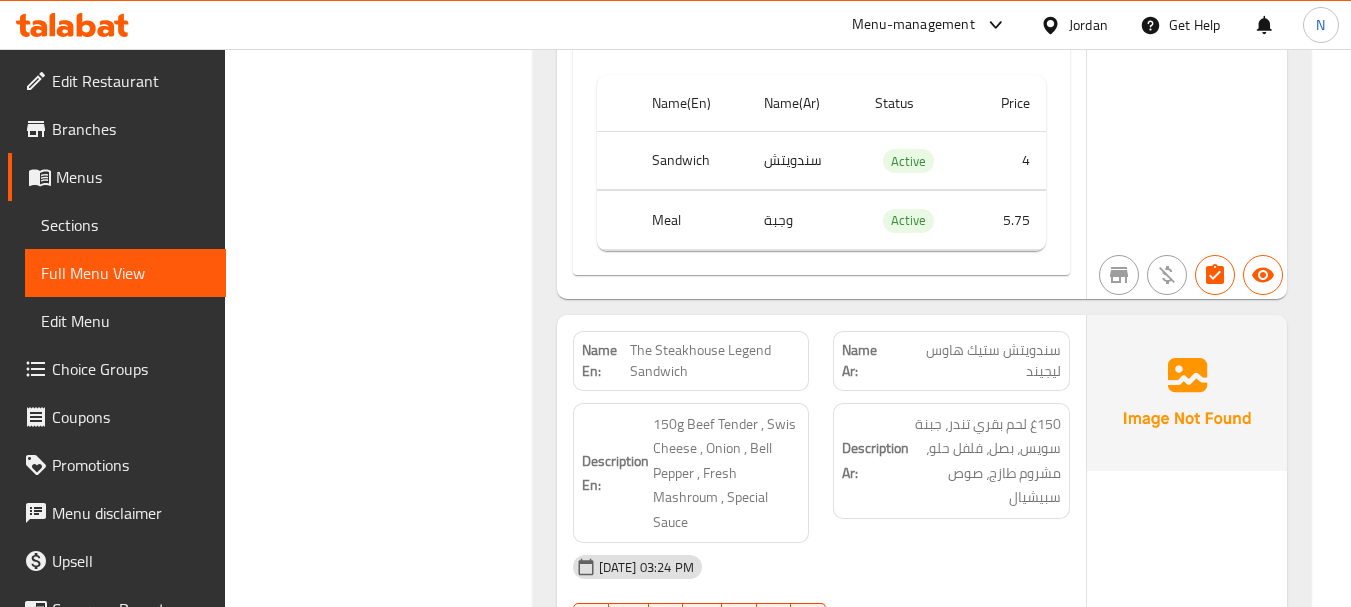 scroll, scrollTop: 1429, scrollLeft: 0, axis: vertical 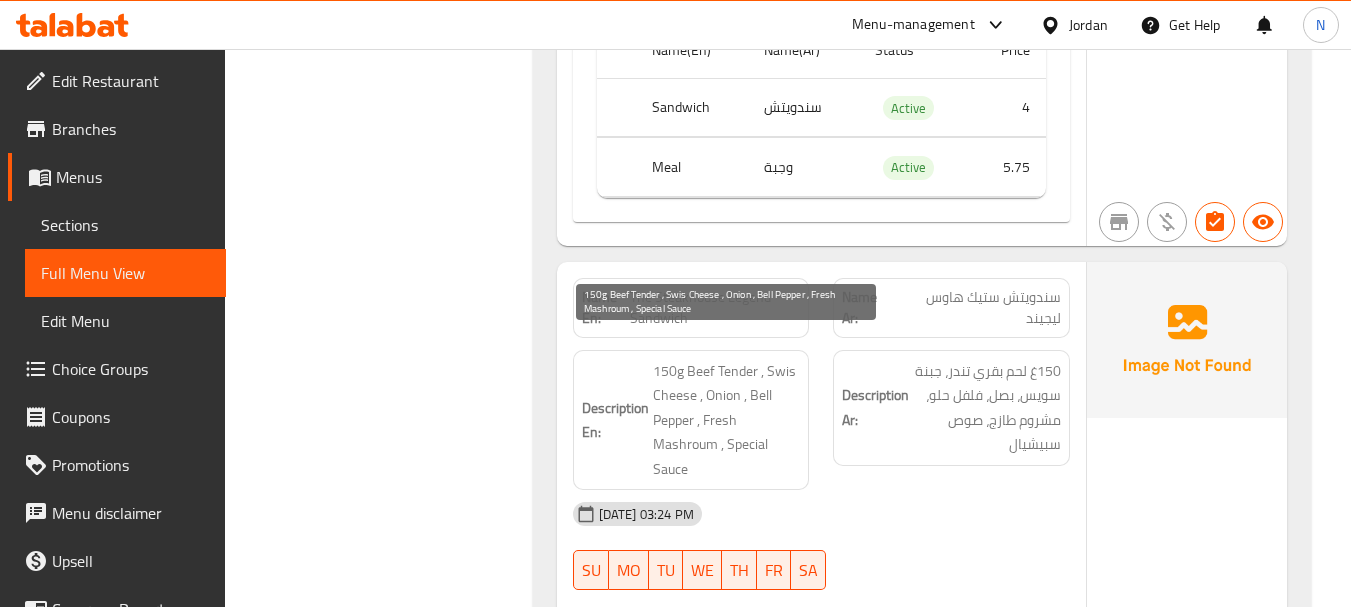 click on "150g Beef Tender , Swis Cheese , Onion , Bell Pepper , Fresh Mashroum , Special Sauce" at bounding box center [727, 420] 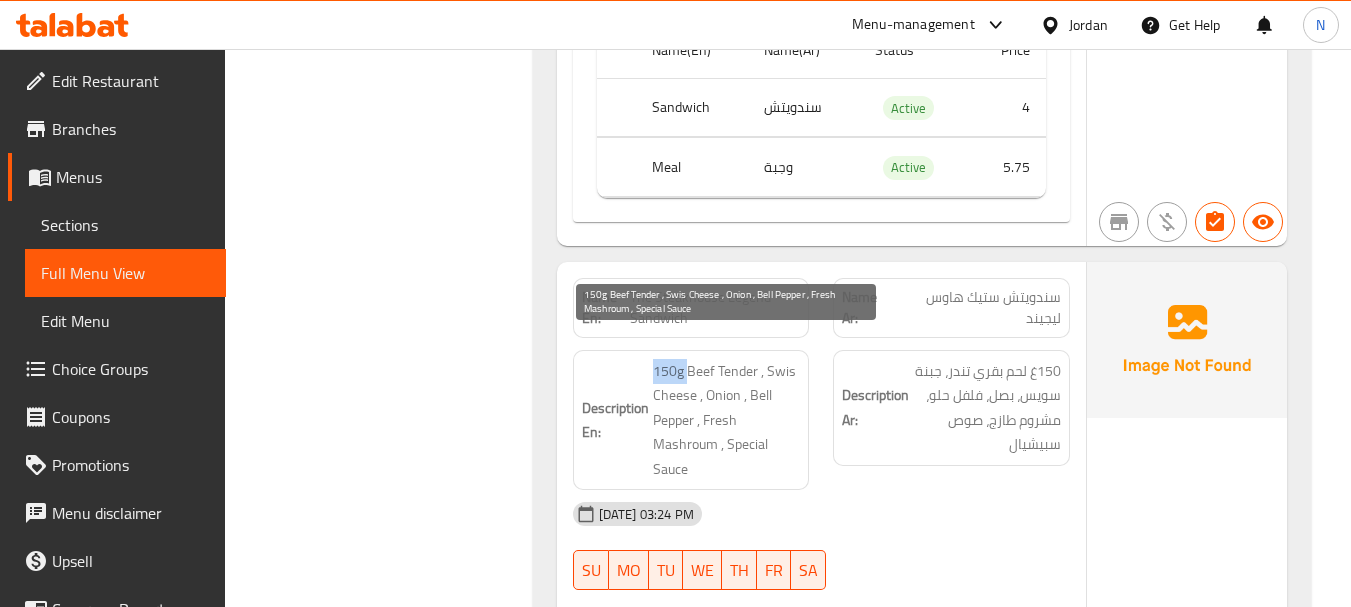 click on "150g Beef Tender , Swis Cheese , Onion , Bell Pepper , Fresh Mashroum , Special Sauce" at bounding box center [727, 420] 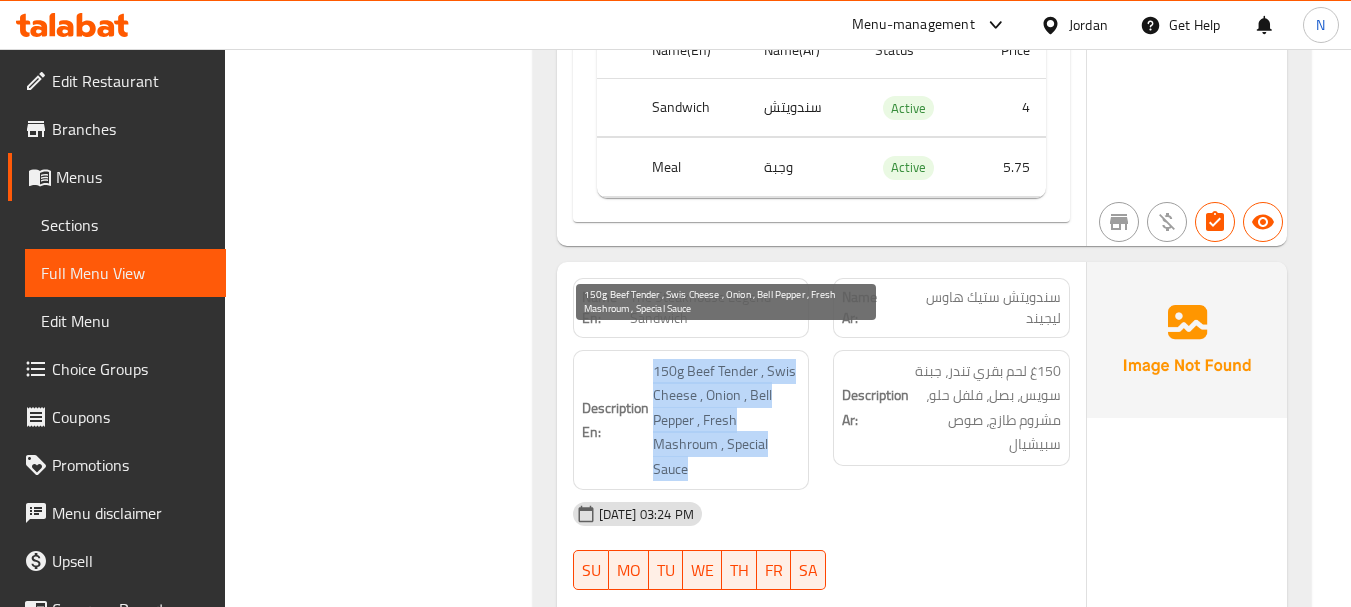 click on "150g Beef Tender , Swis Cheese , Onion , Bell Pepper , Fresh Mashroum , Special Sauce" at bounding box center (727, 420) 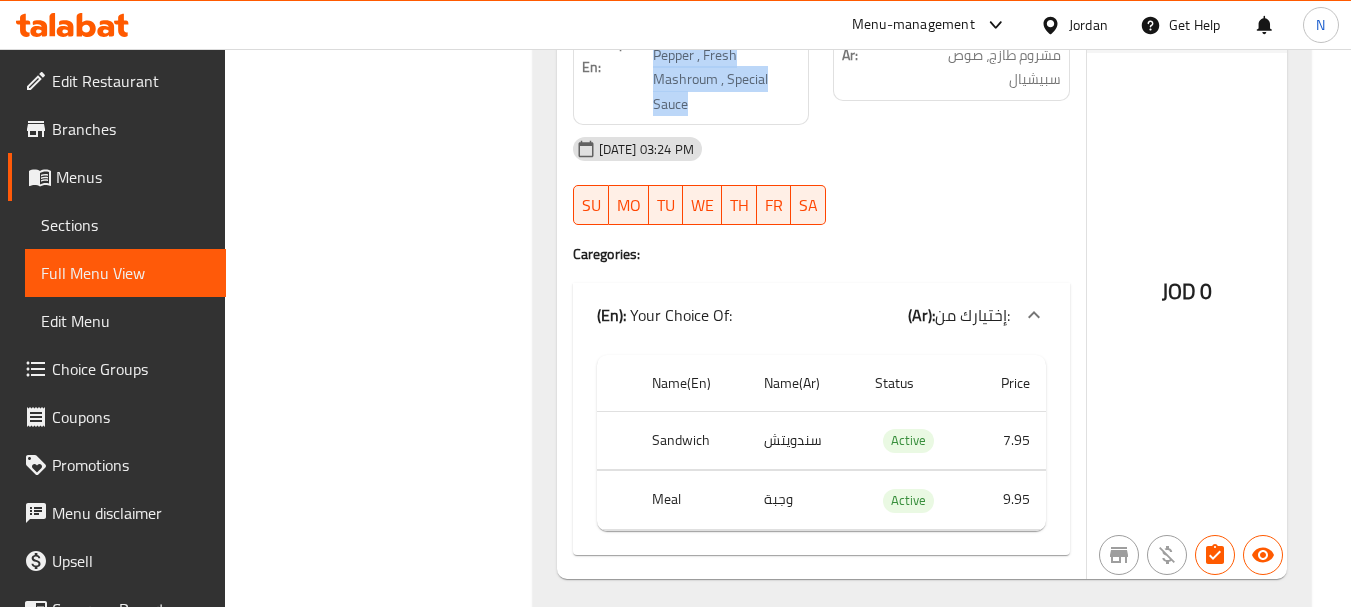 scroll, scrollTop: 1829, scrollLeft: 0, axis: vertical 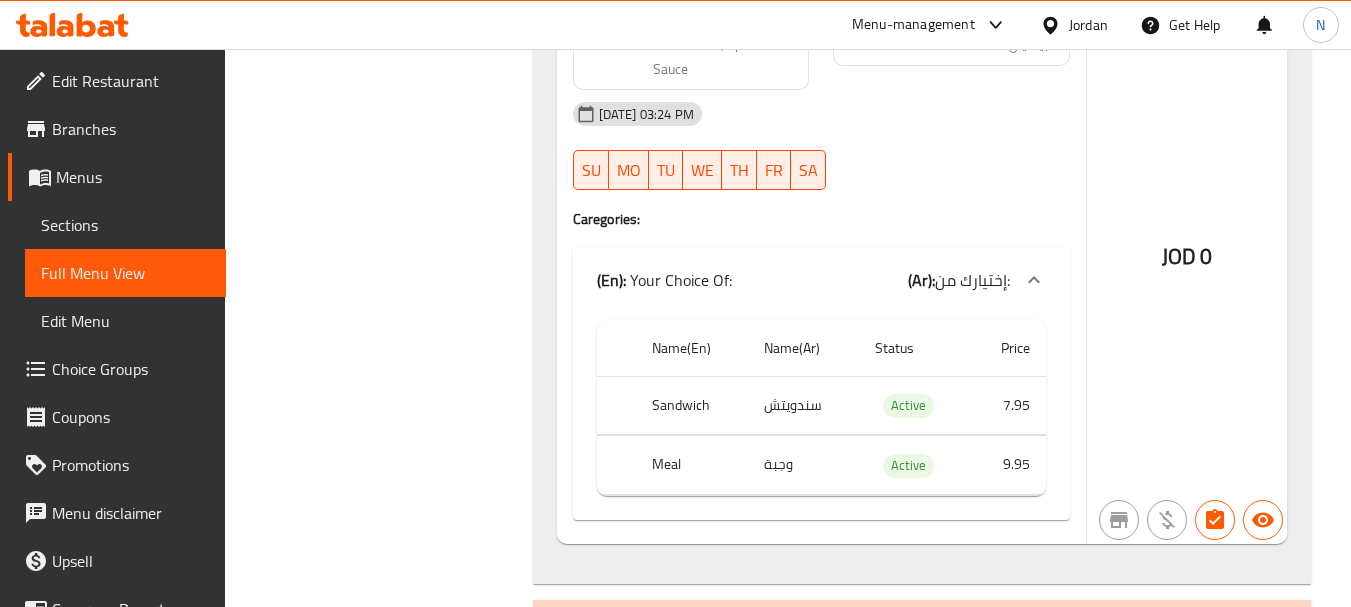 click on "7.95" at bounding box center (1008, -945) 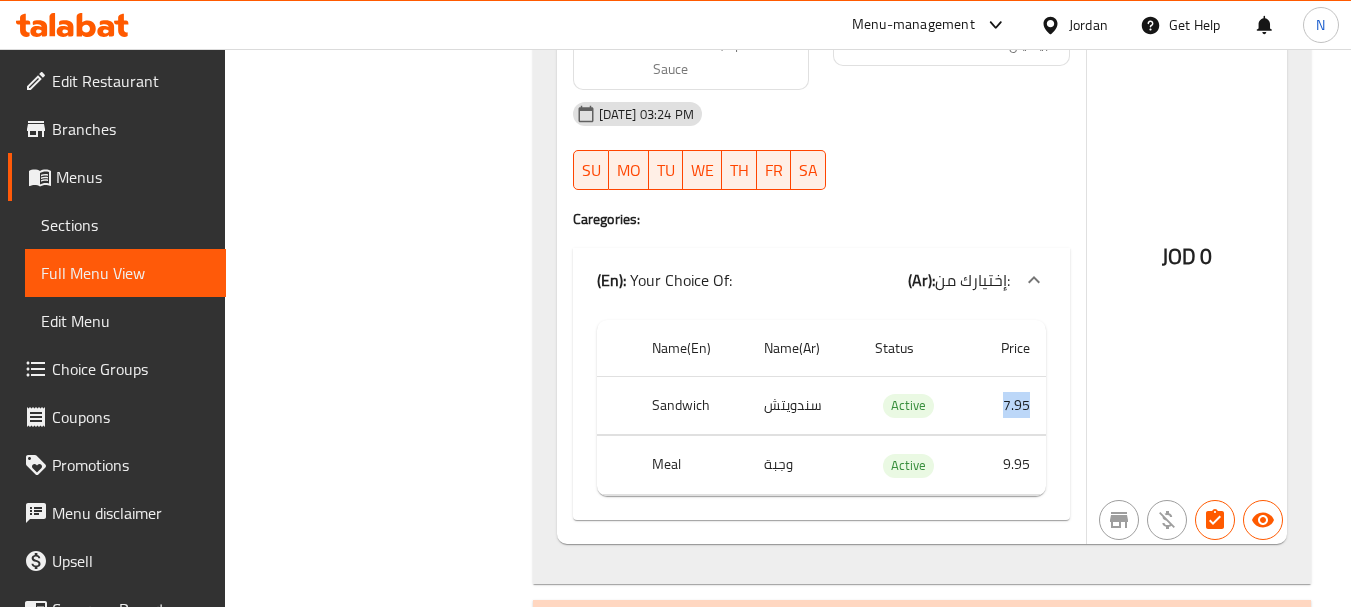 click on "7.95" at bounding box center [1008, -945] 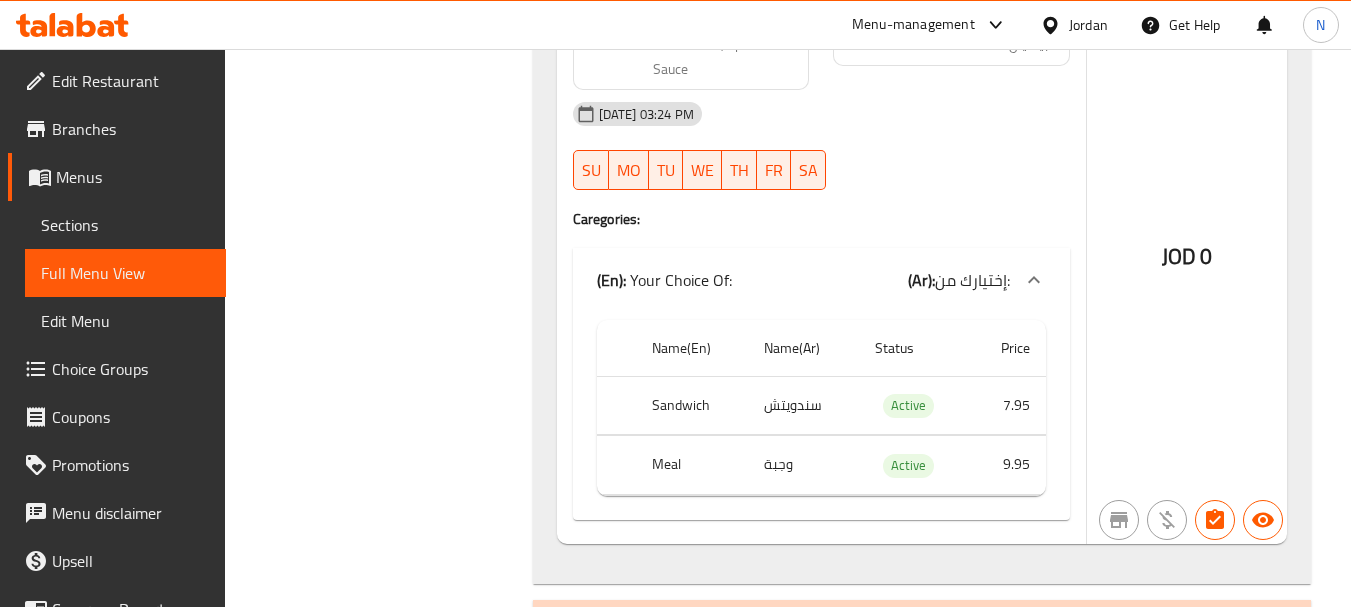click on "9.95" at bounding box center (1008, -885) 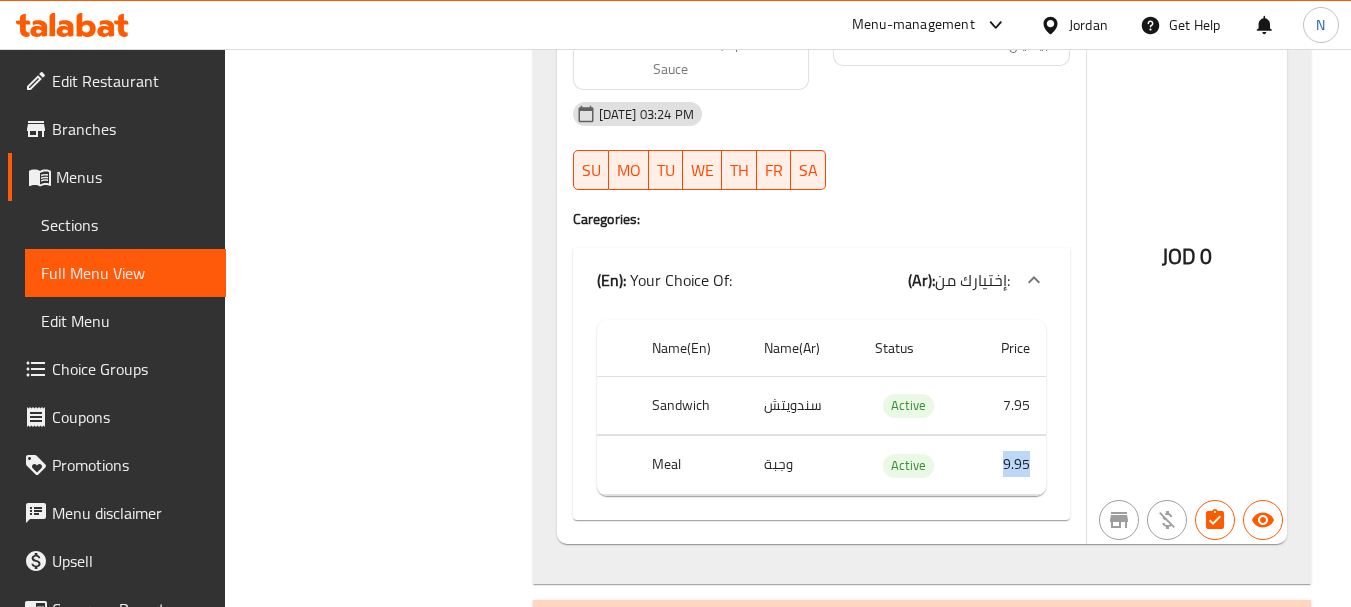 click on "9.95" at bounding box center (1008, -885) 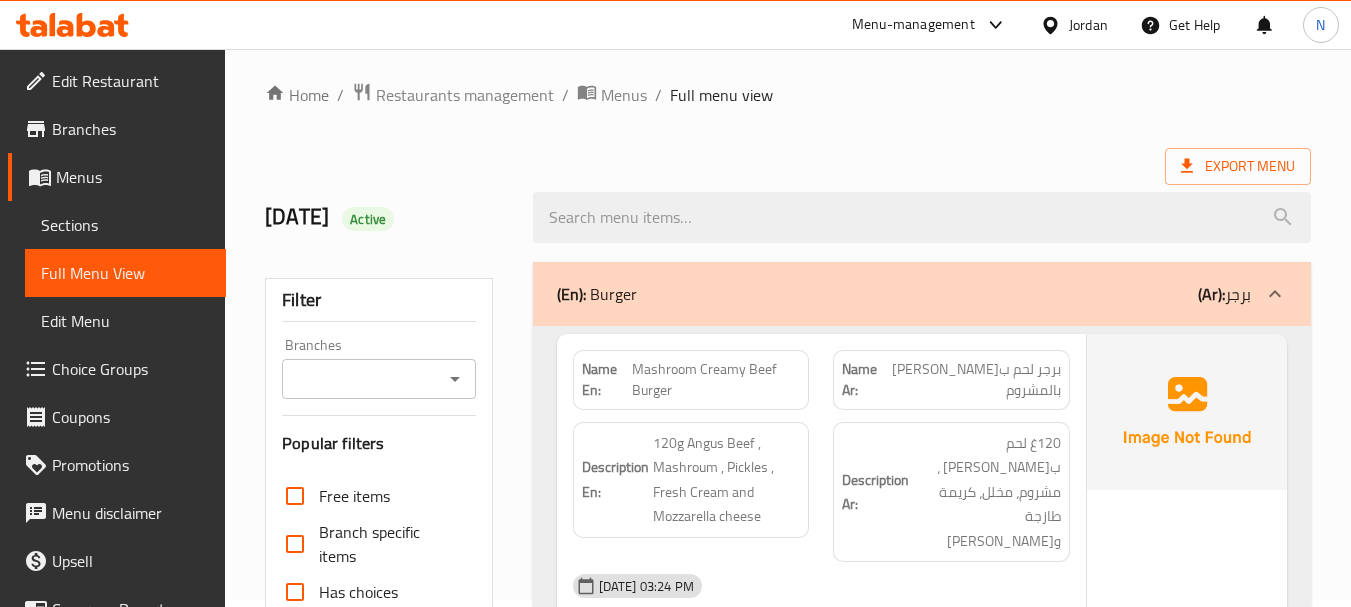scroll, scrollTop: 0, scrollLeft: 0, axis: both 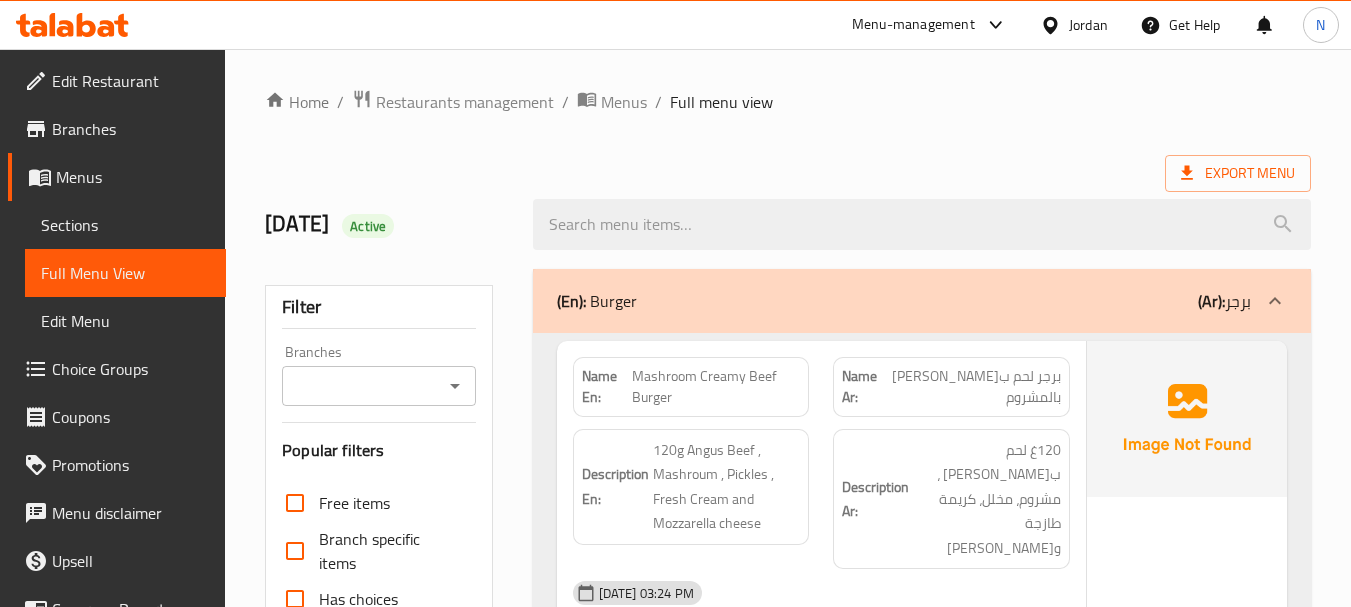click on "برجر لحم ب[PERSON_NAME] بالمشروم" at bounding box center [972, 387] 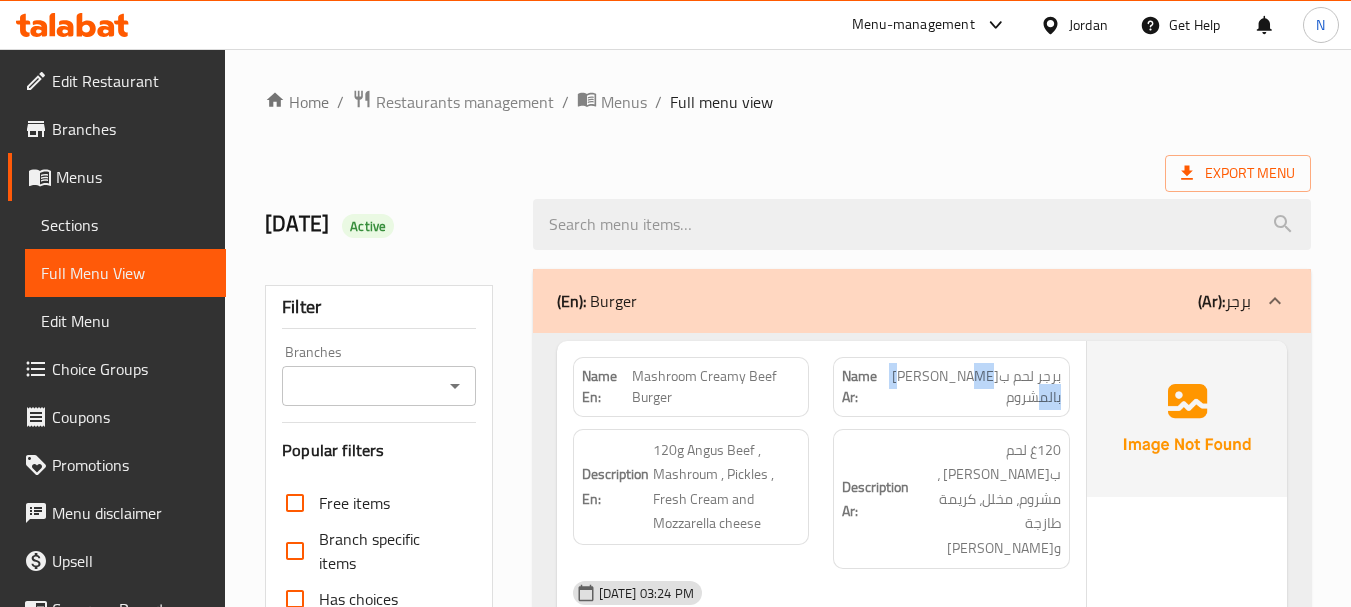 click on "برجر لحم ب[PERSON_NAME] بالمشروم" at bounding box center [972, 387] 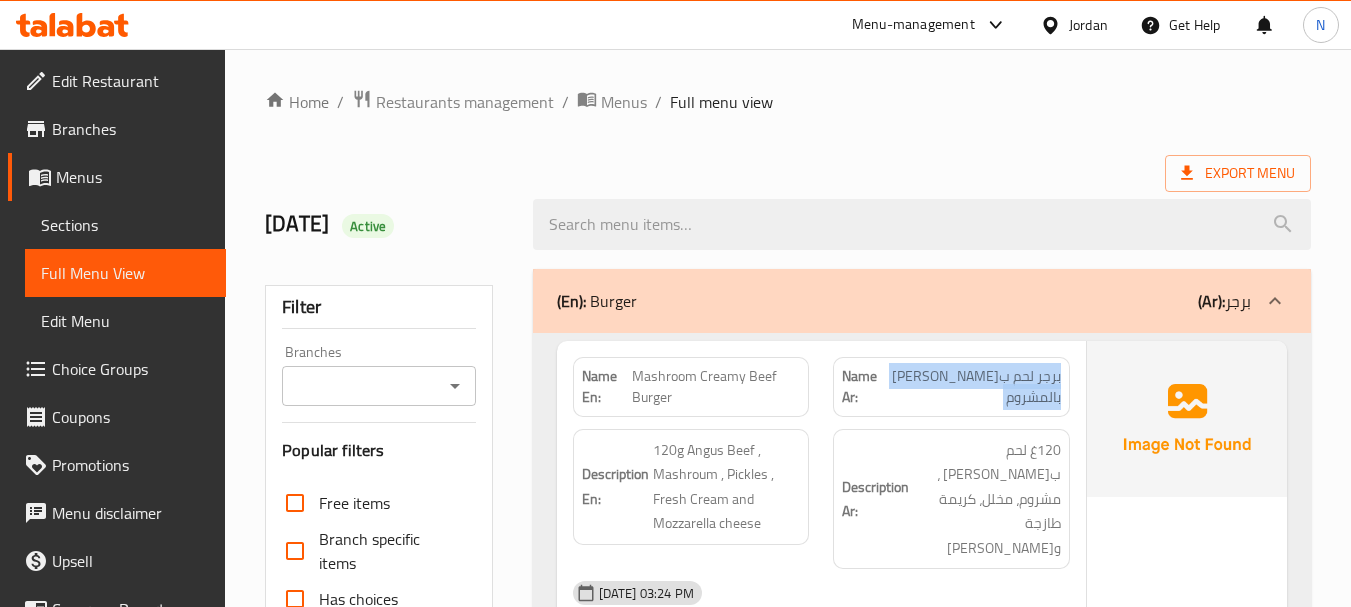 click on "برجر لحم ب[PERSON_NAME] بالمشروم" at bounding box center (972, 387) 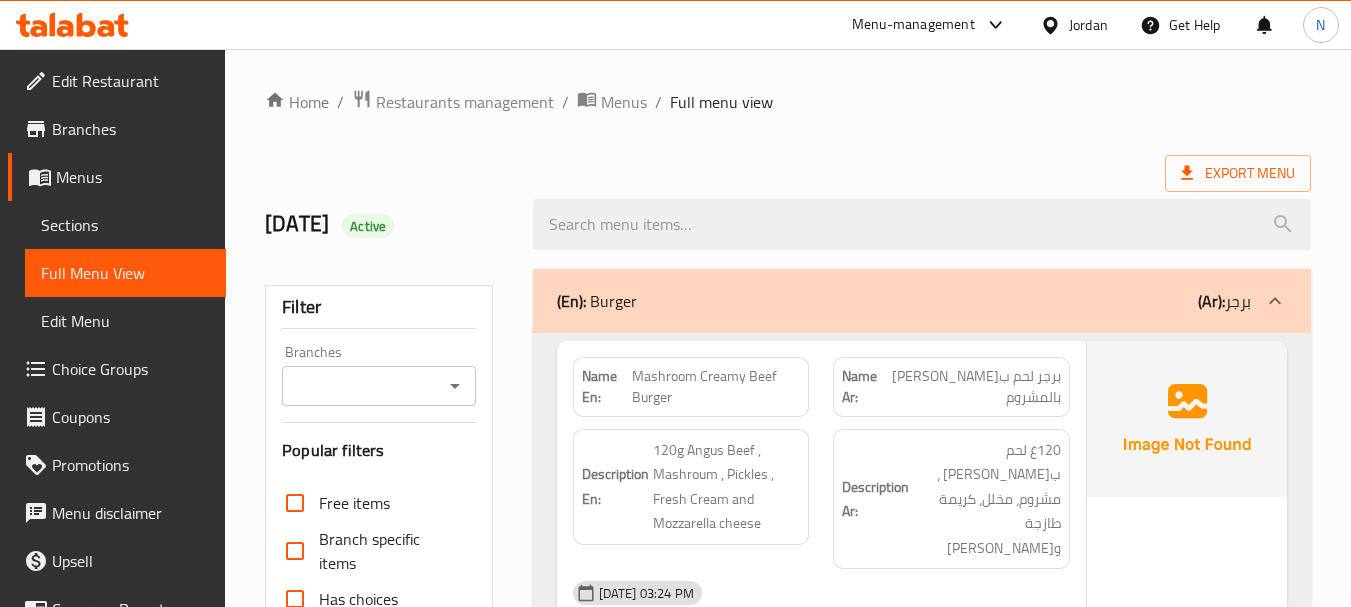 click on "Mashroom Creamy Beef Burger" at bounding box center [716, 387] 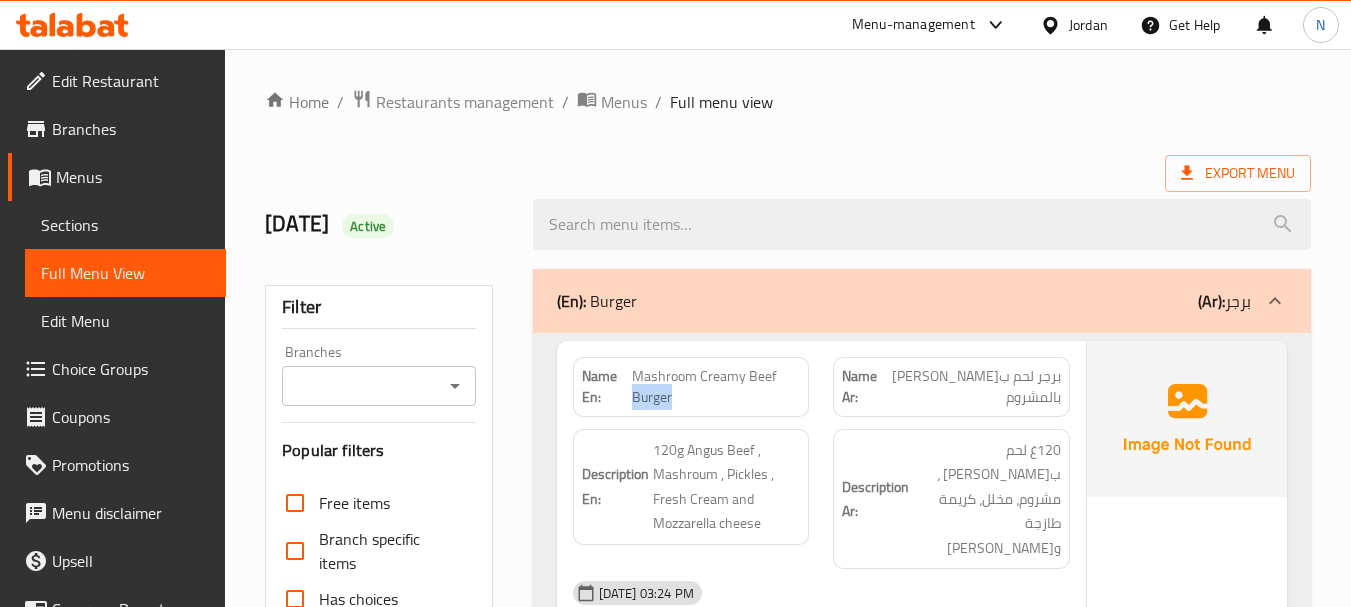 click on "Mashroom Creamy Beef Burger" at bounding box center (716, 387) 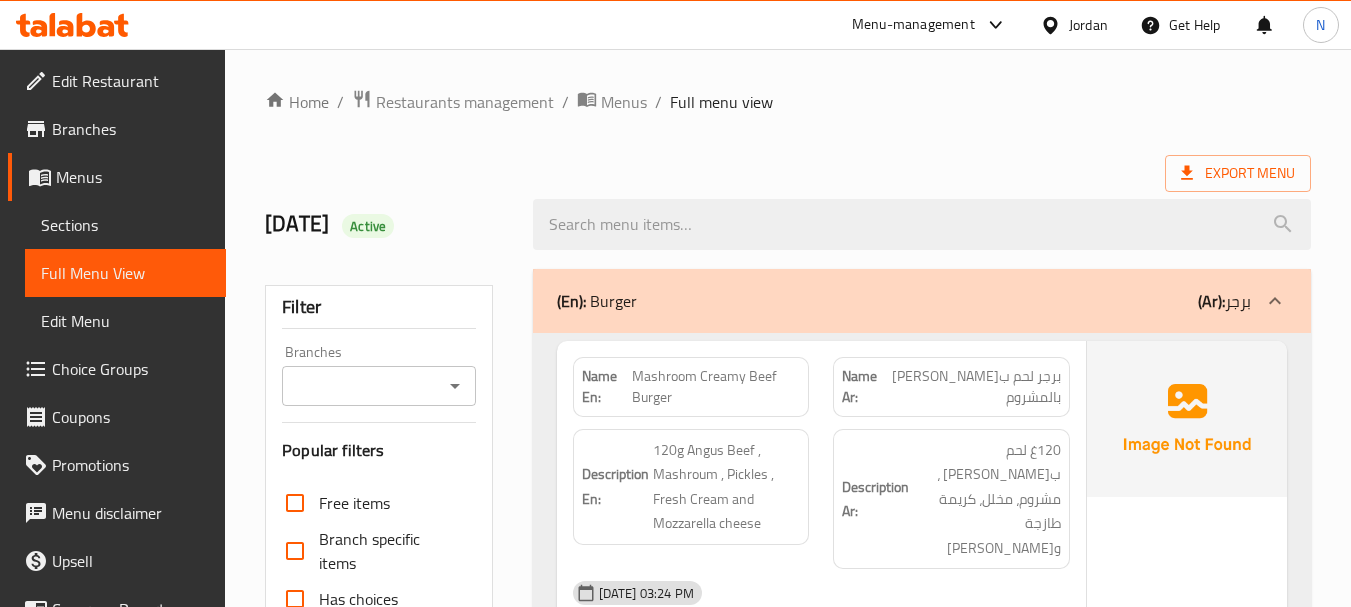 click on "Mashroom Creamy Beef Burger" at bounding box center [716, 387] 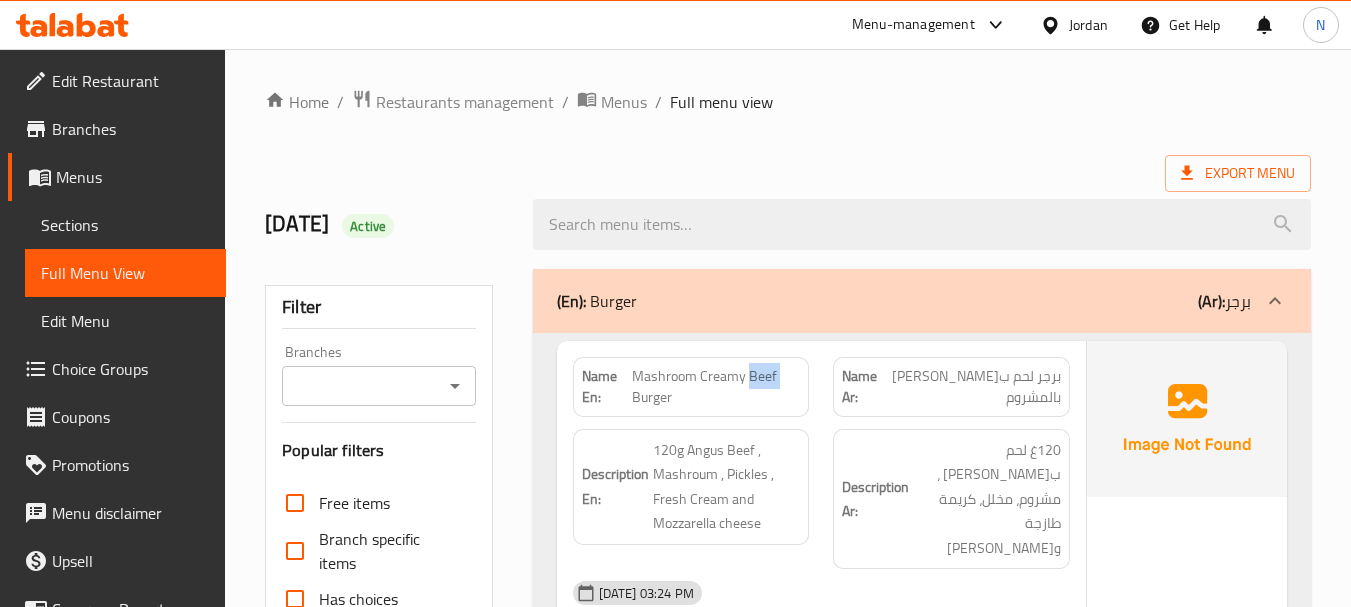 click on "Mashroom Creamy Beef Burger" at bounding box center [716, 387] 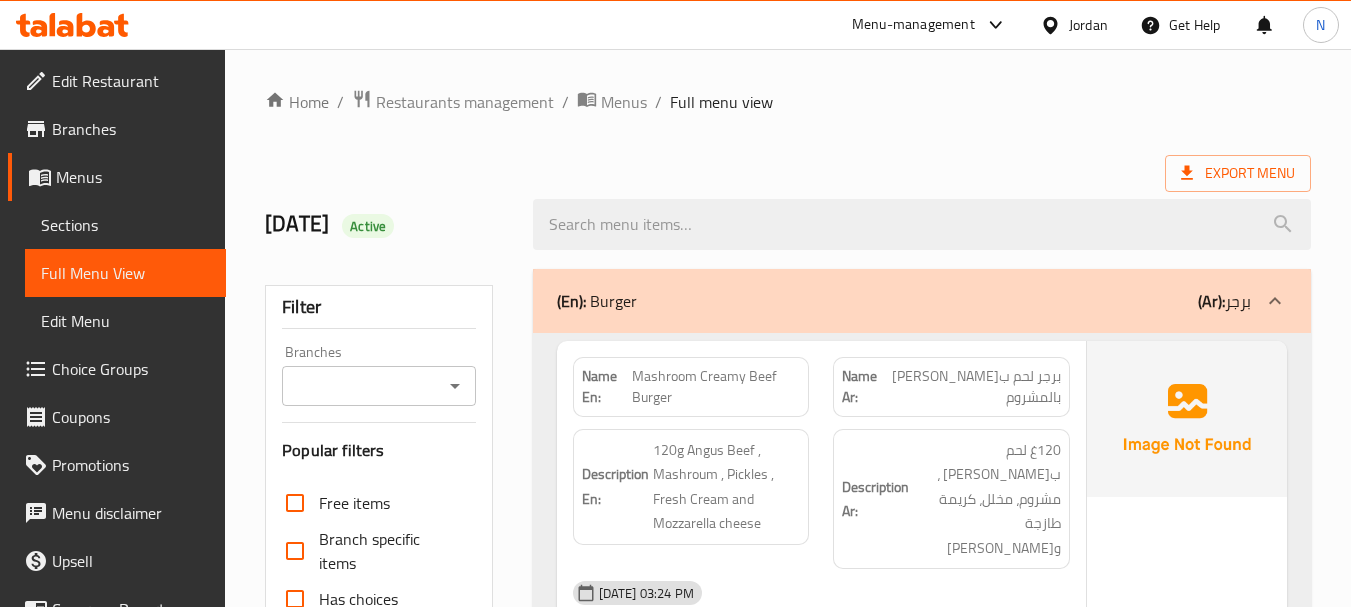 click on "Mashroom Creamy Beef Burger" at bounding box center [716, 387] 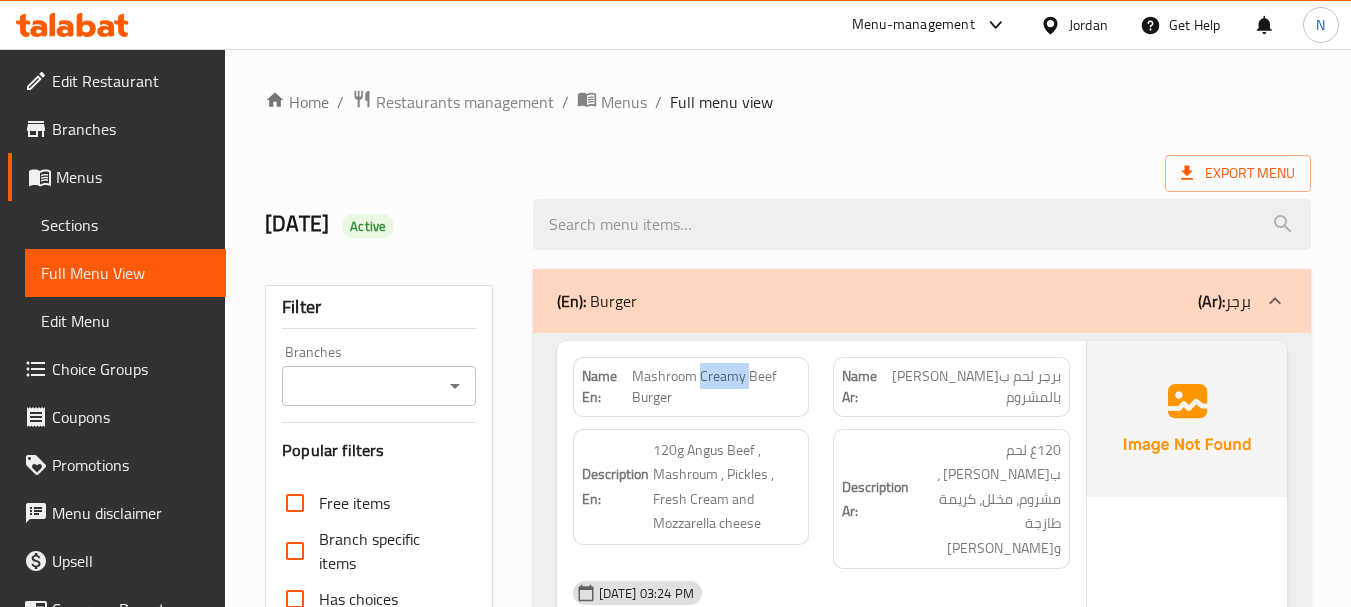 click on "Mashroom Creamy Beef Burger" at bounding box center (716, 387) 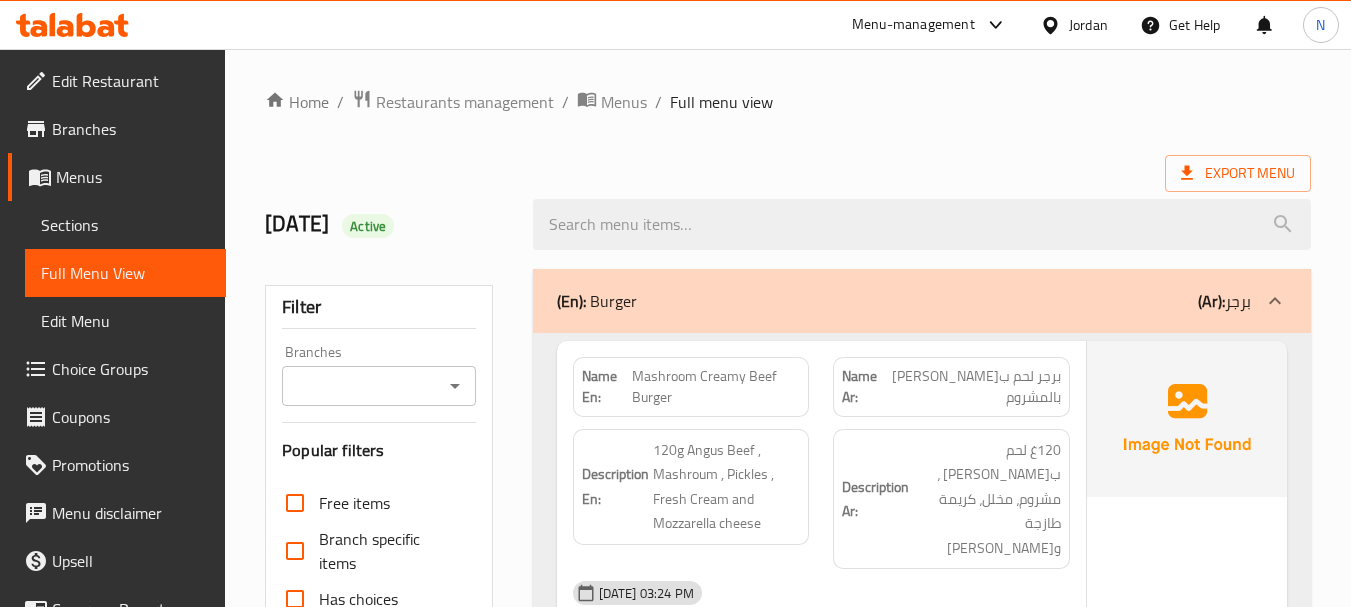 click on "Mashroom Creamy Beef Burger" at bounding box center (716, 387) 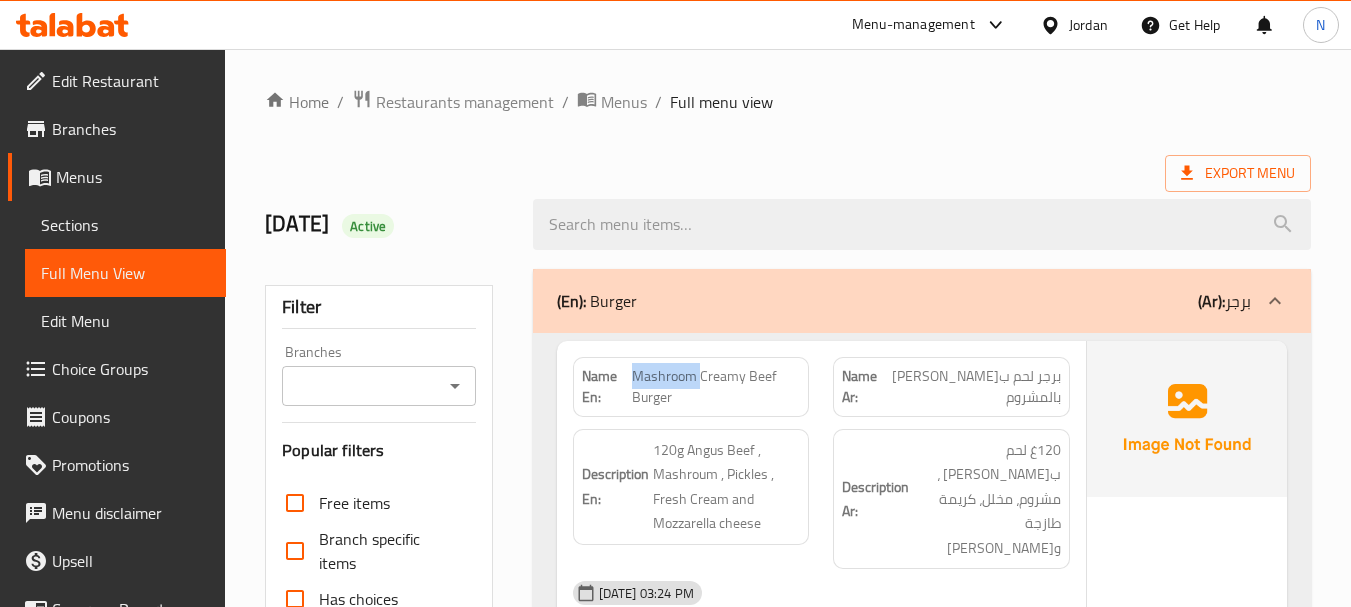 click on "Mashroom Creamy Beef Burger" at bounding box center (716, 387) 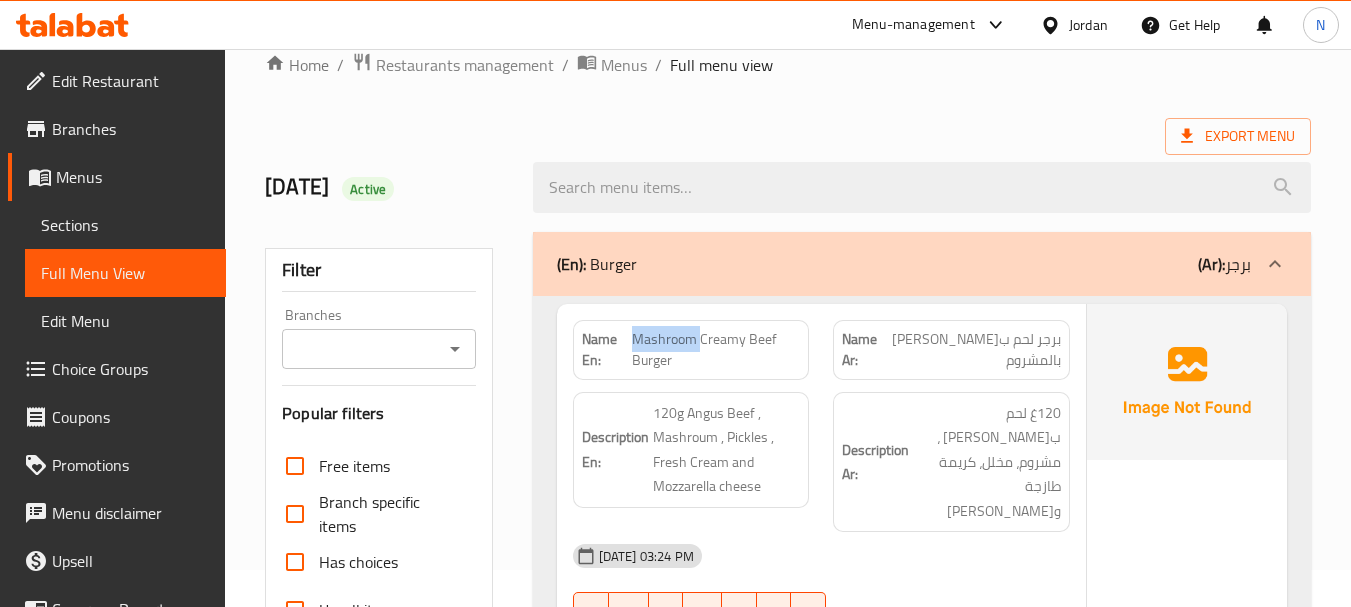 scroll, scrollTop: 100, scrollLeft: 0, axis: vertical 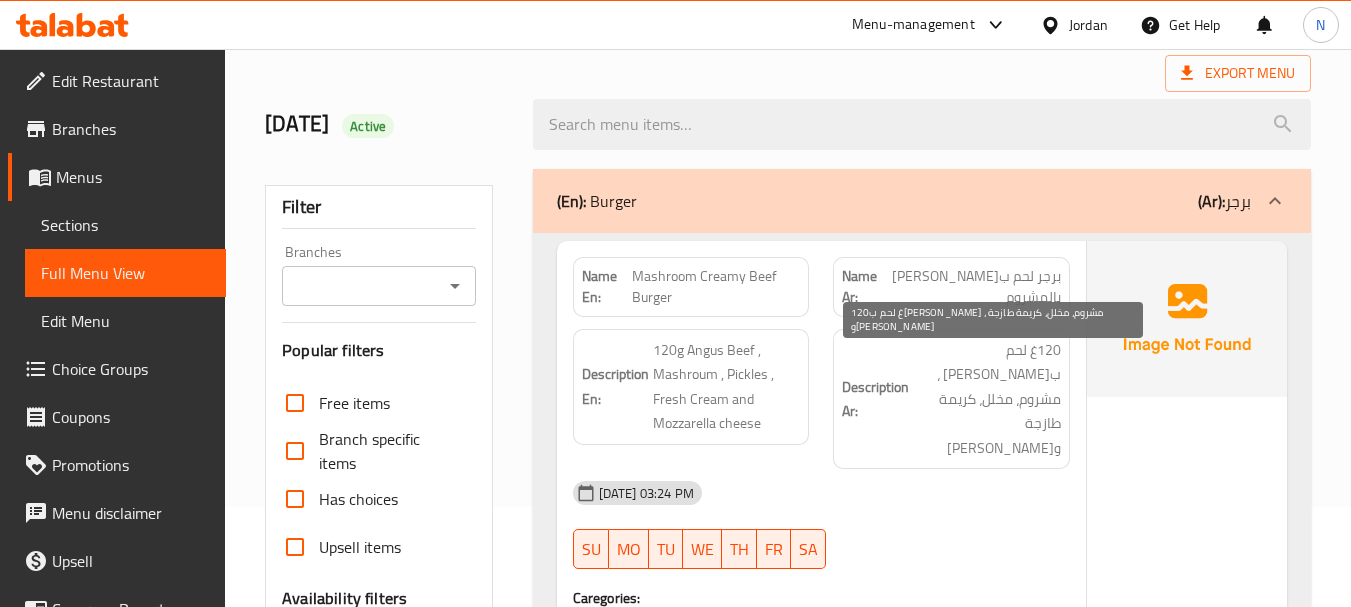 click on "120غ لحم ب[PERSON_NAME] ، مشروم، مخلل، كريمة طازجة و[PERSON_NAME]" at bounding box center [987, 399] 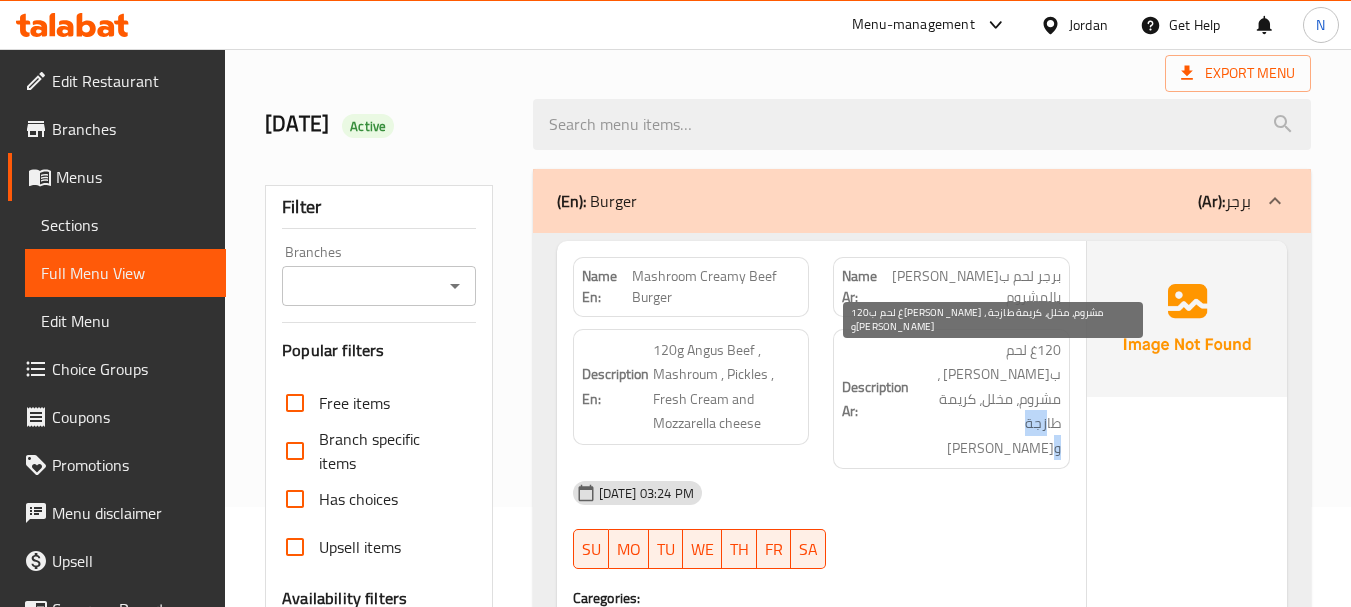 click on "120غ لحم ب[PERSON_NAME] ، مشروم، مخلل، كريمة طازجة و[PERSON_NAME]" at bounding box center [987, 399] 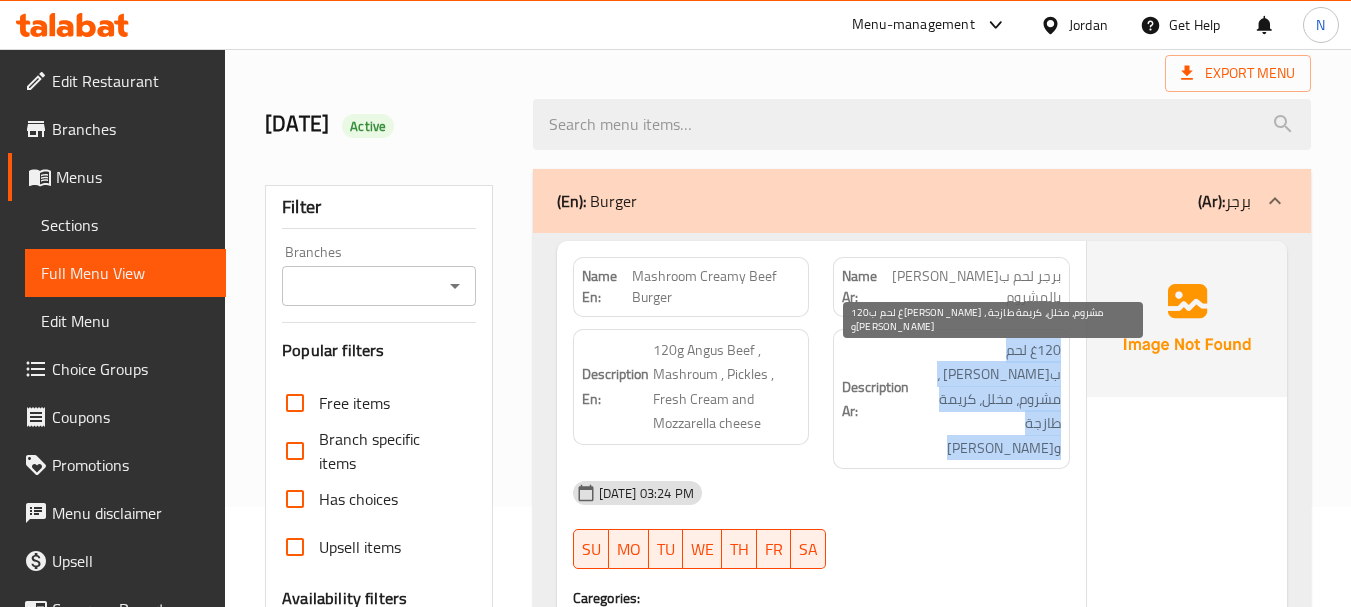 click on "120غ لحم ب[PERSON_NAME] ، مشروم، مخلل، كريمة طازجة و[PERSON_NAME]" at bounding box center (987, 399) 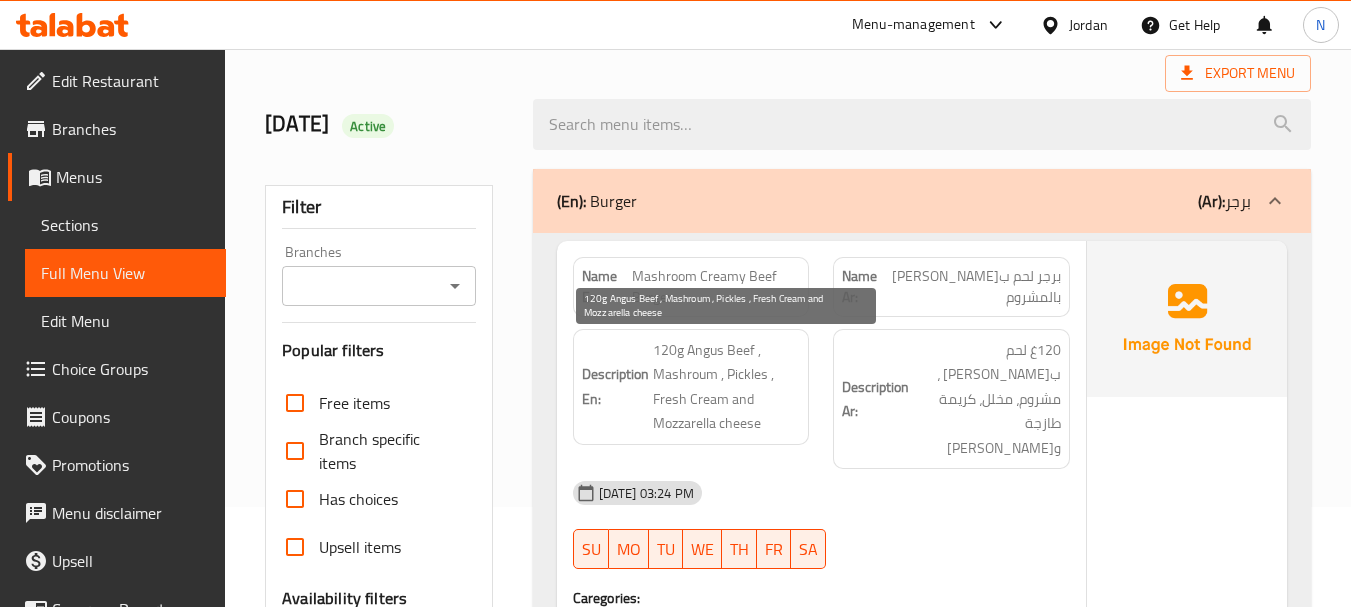click on "120g Angus Beef , Mashroum , Pickles , Fresh Cream and Mozzarella cheese" at bounding box center [727, 387] 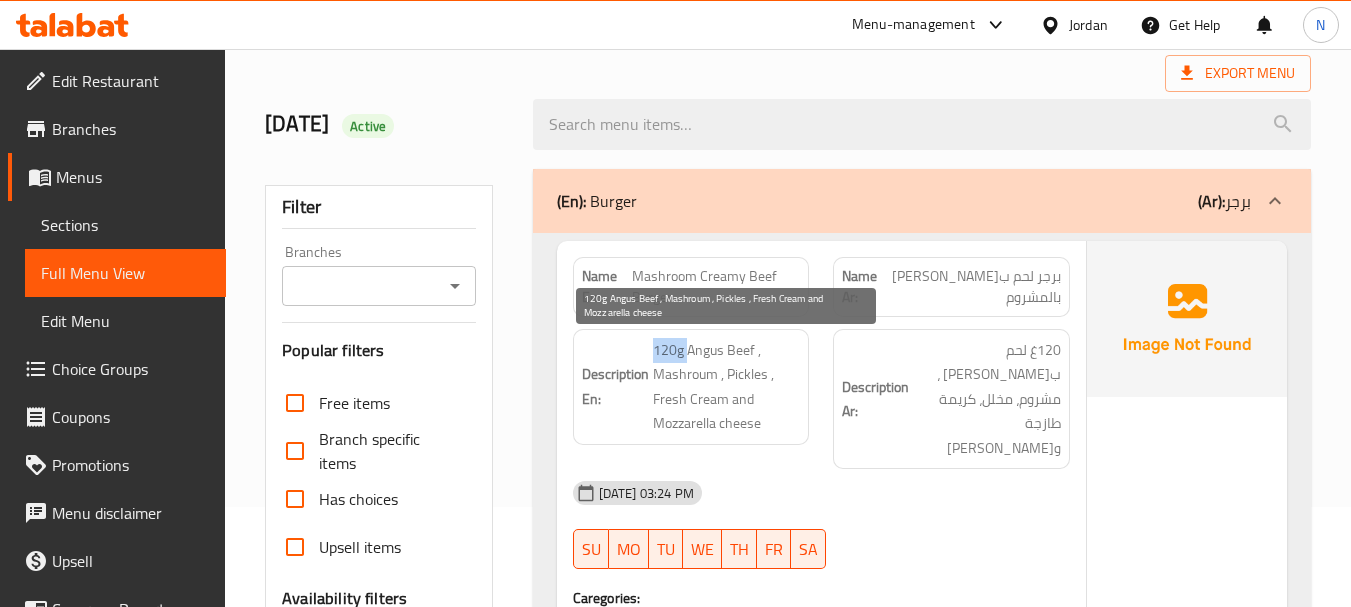 click on "120g Angus Beef , Mashroum , Pickles , Fresh Cream and Mozzarella cheese" at bounding box center (727, 387) 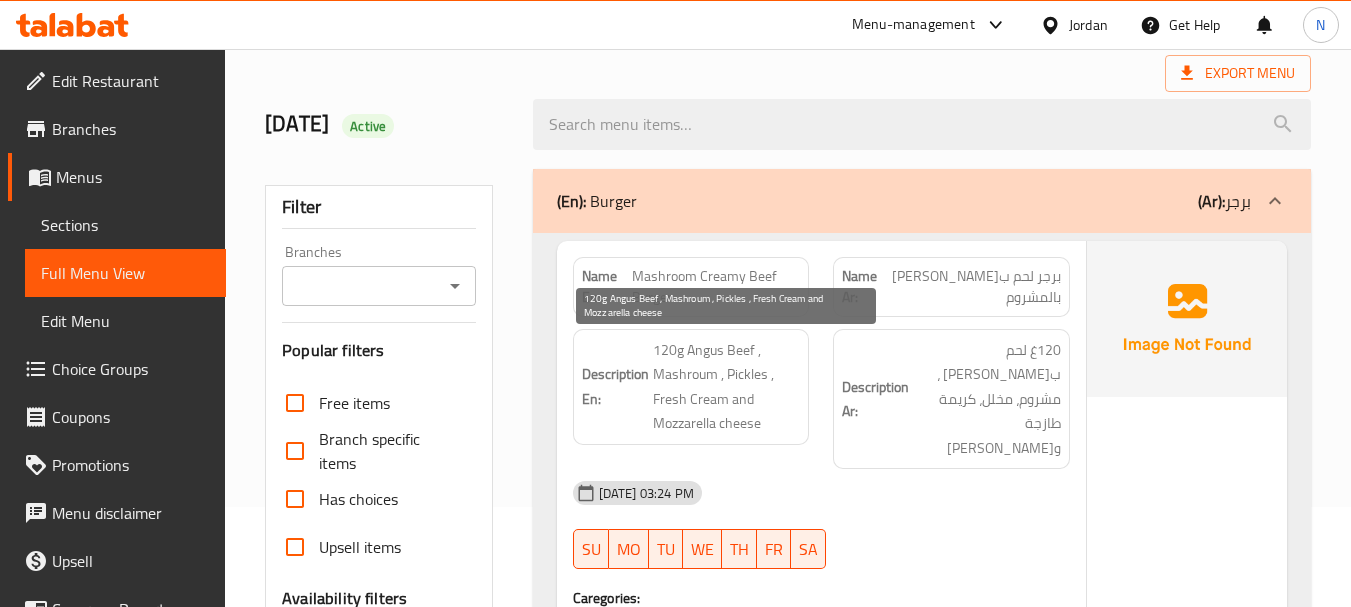 click on "120g Angus Beef , Mashroum , Pickles , Fresh Cream and Mozzarella cheese" at bounding box center [727, 387] 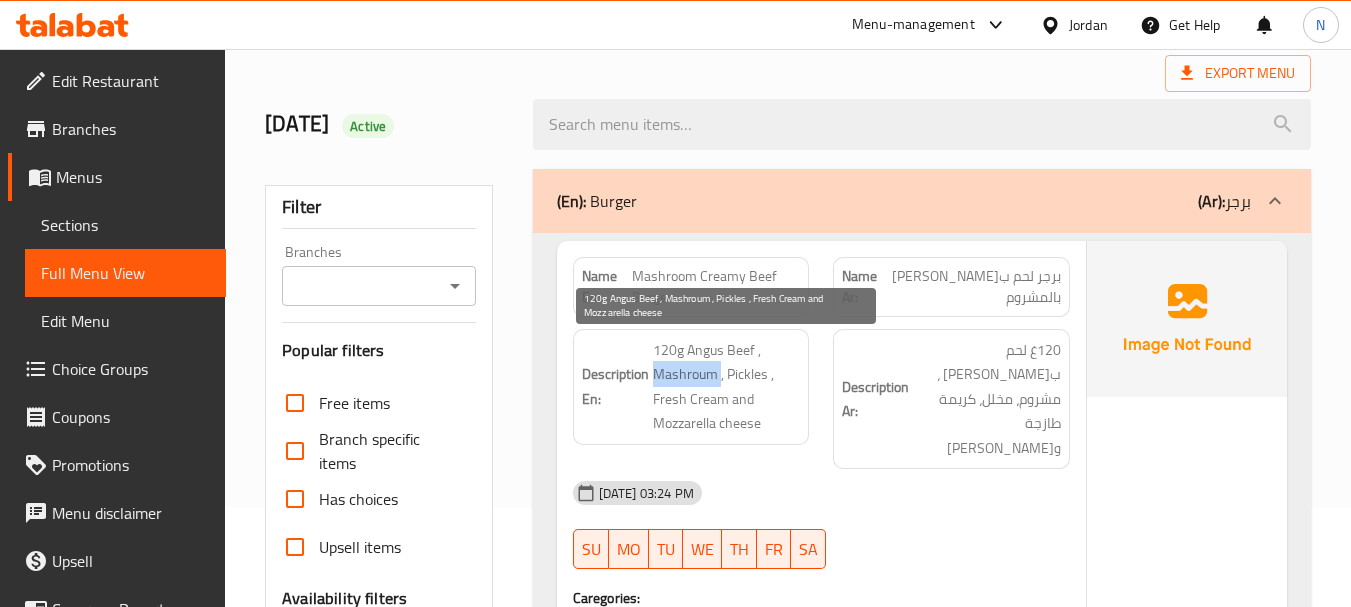 click on "120g Angus Beef , Mashroum , Pickles , Fresh Cream and Mozzarella cheese" at bounding box center (727, 387) 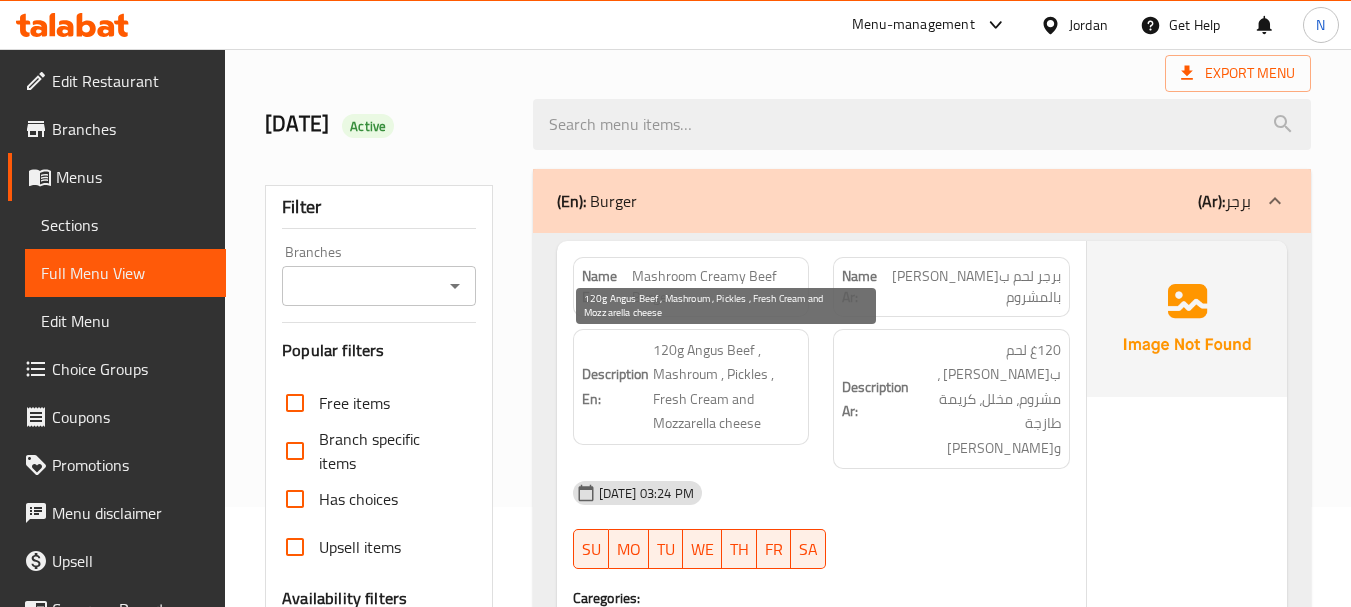 click on "120g Angus Beef , Mashroum , Pickles , Fresh Cream and Mozzarella cheese" at bounding box center [727, 387] 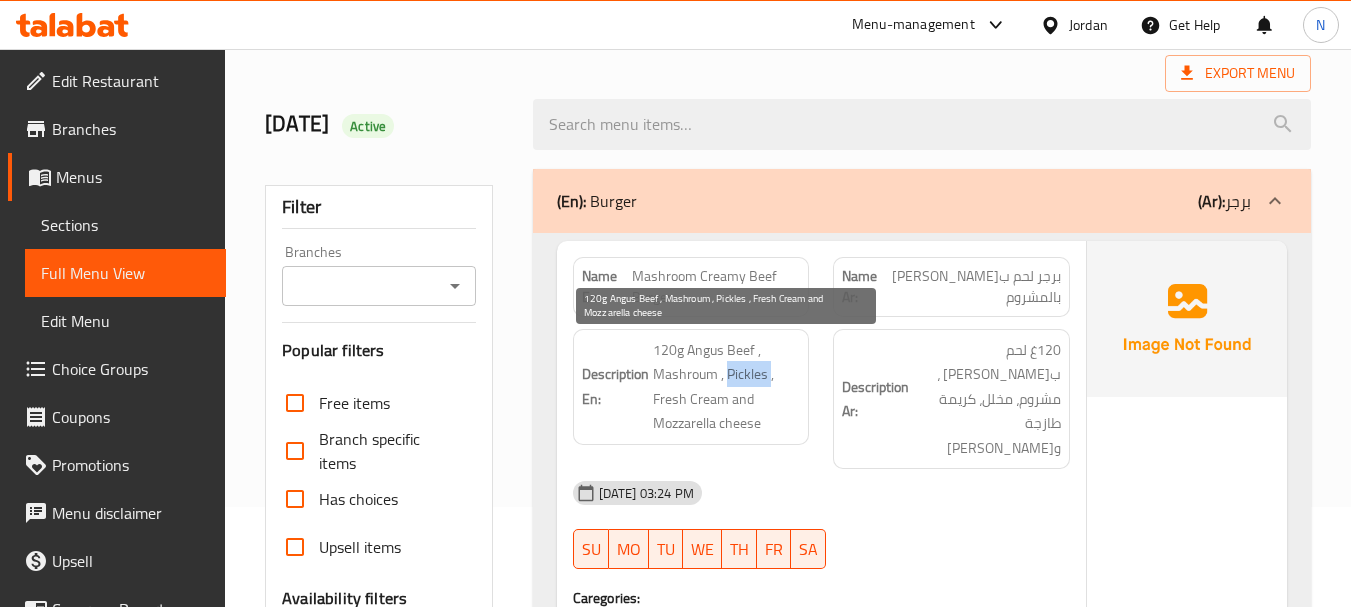 click on "120g Angus Beef , Mashroum , Pickles , Fresh Cream and Mozzarella cheese" at bounding box center (727, 387) 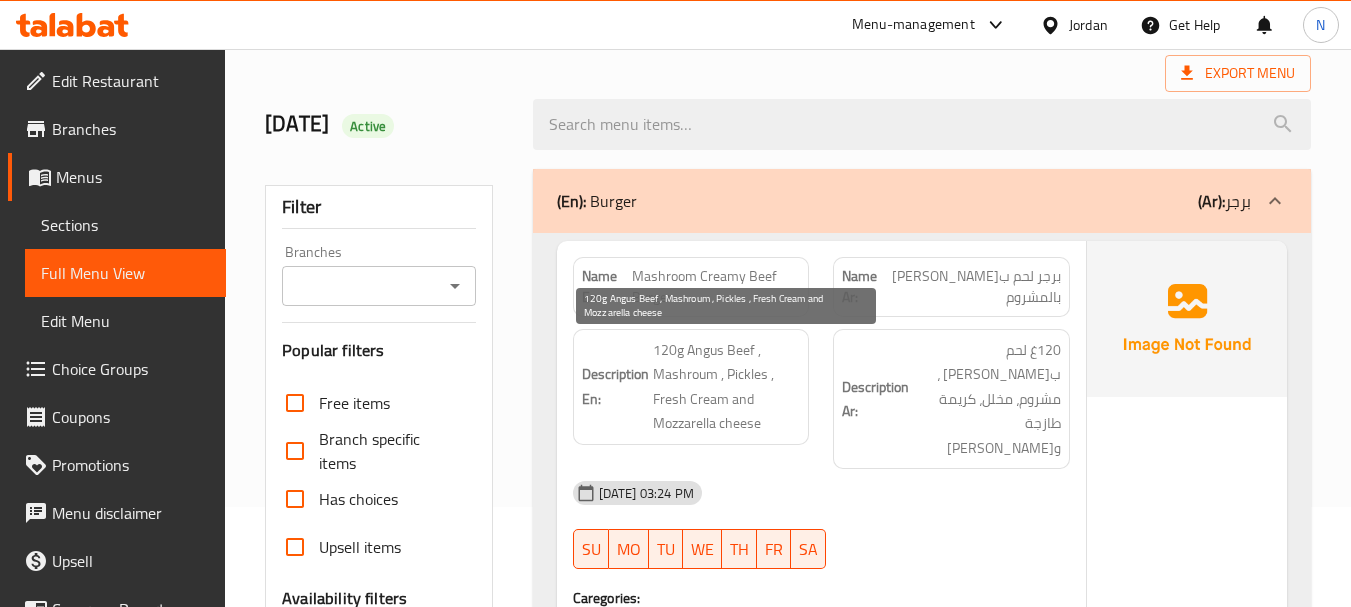 click on "120g Angus Beef , Mashroum , Pickles , Fresh Cream and Mozzarella cheese" at bounding box center [727, 387] 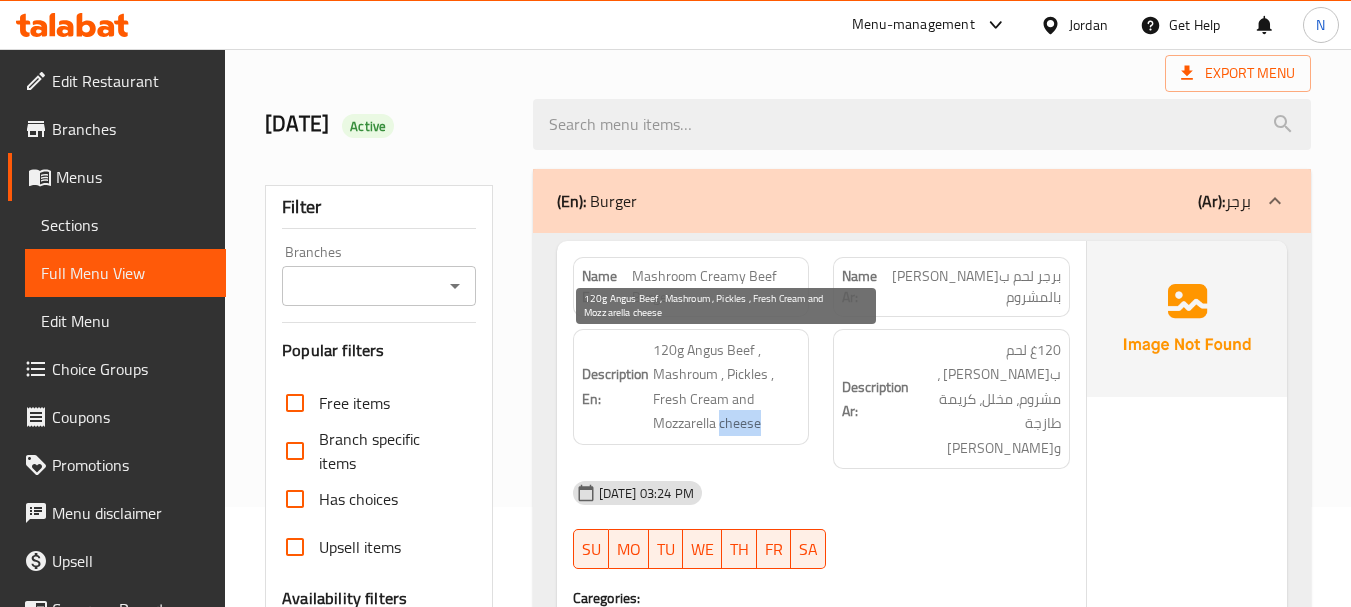 click on "120g Angus Beef , Mashroum , Pickles , Fresh Cream and Mozzarella cheese" at bounding box center (727, 387) 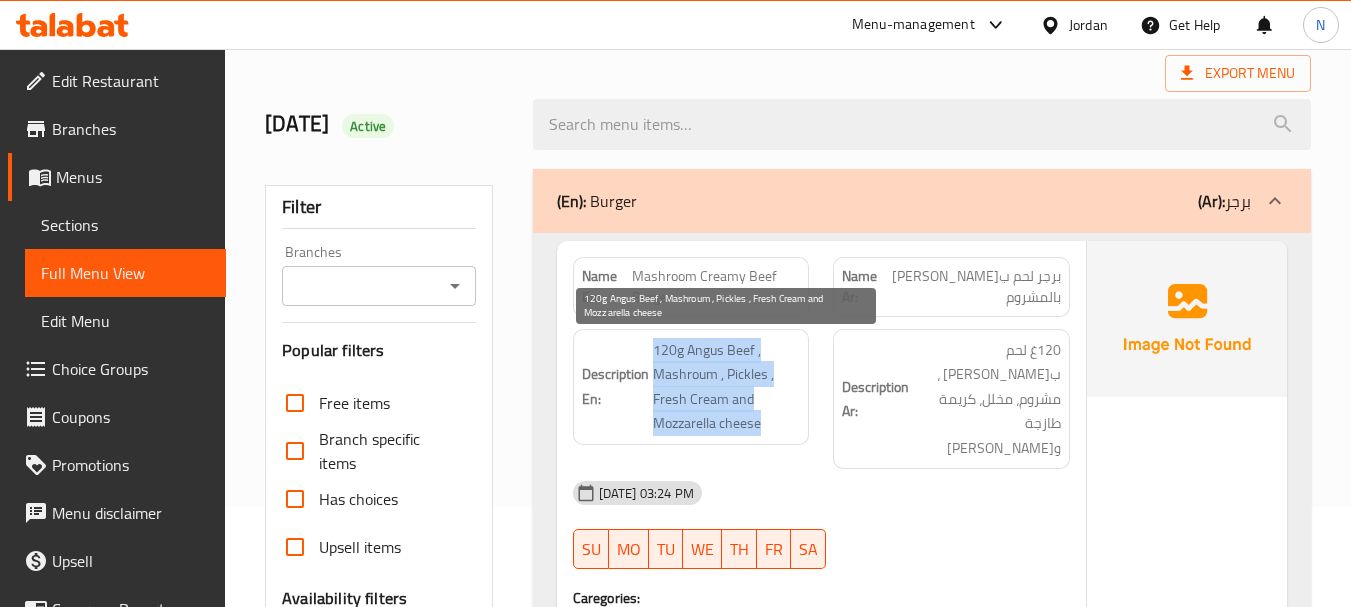 click on "120g Angus Beef , Mashroum , Pickles , Fresh Cream and Mozzarella cheese" at bounding box center (727, 387) 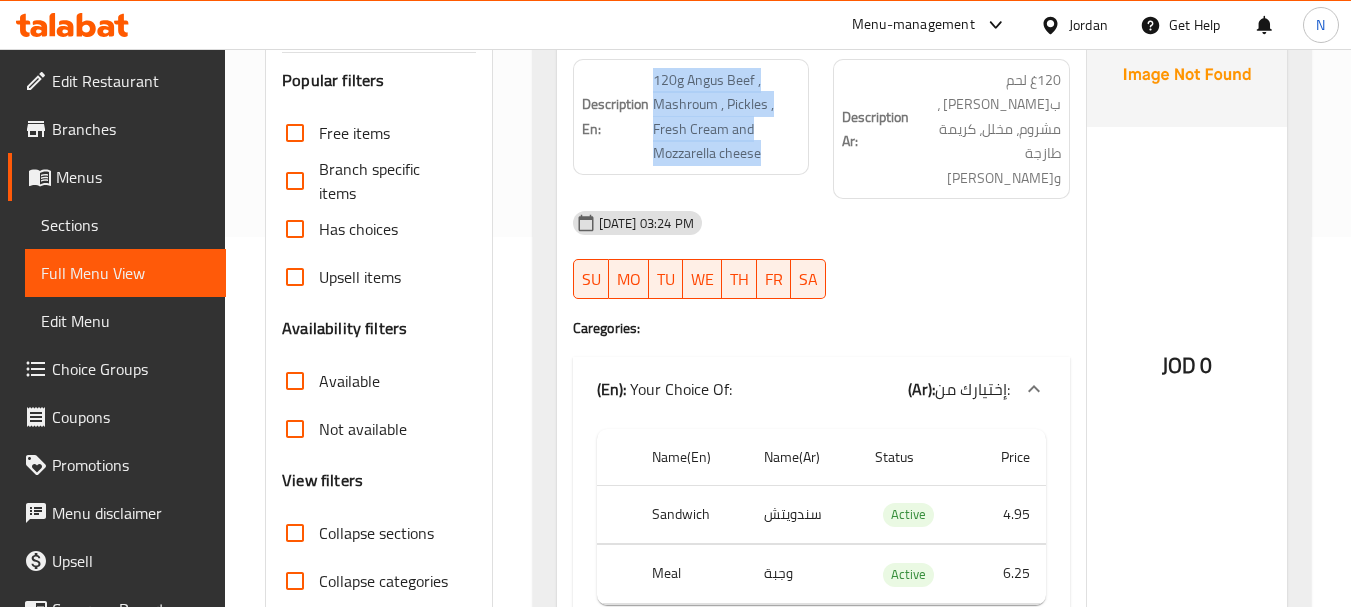 scroll, scrollTop: 400, scrollLeft: 0, axis: vertical 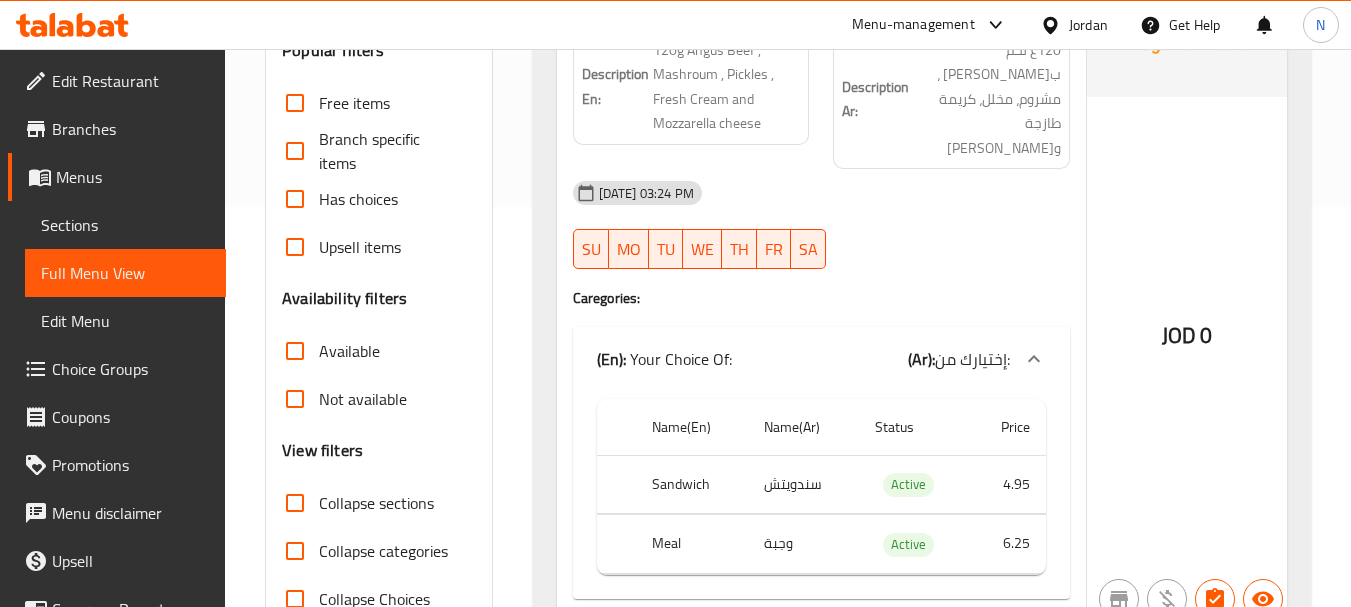click on "سندويتش" at bounding box center [803, 484] 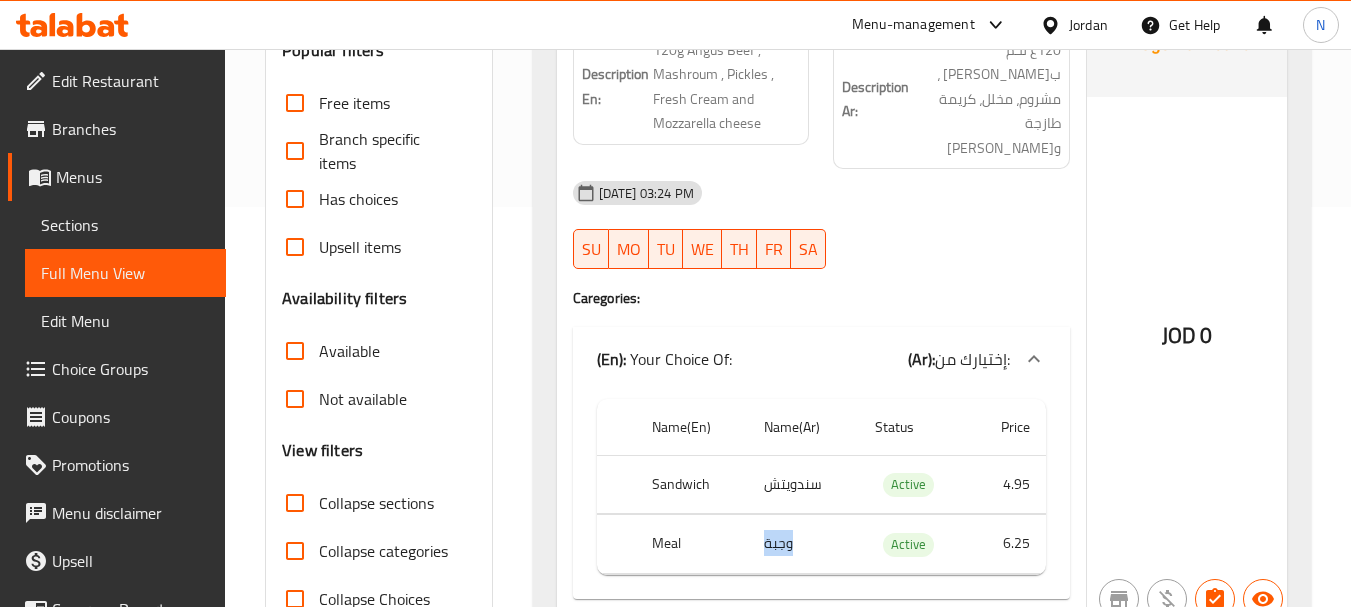 click on "وجبة" at bounding box center (803, 544) 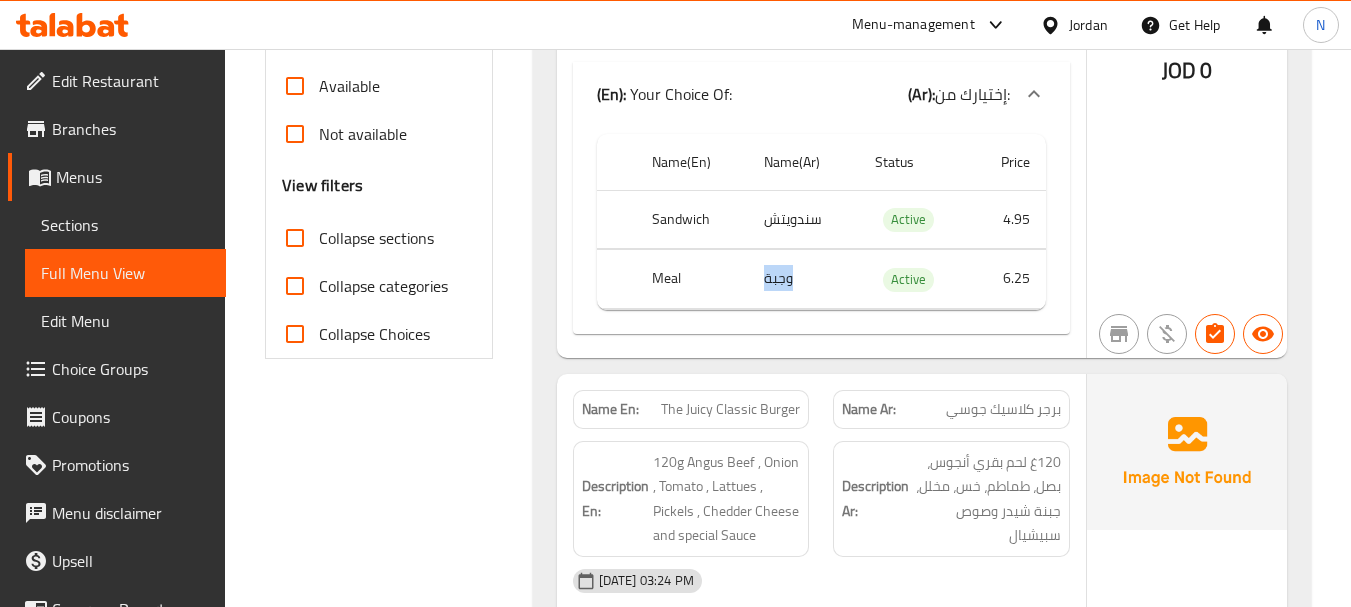 scroll, scrollTop: 700, scrollLeft: 0, axis: vertical 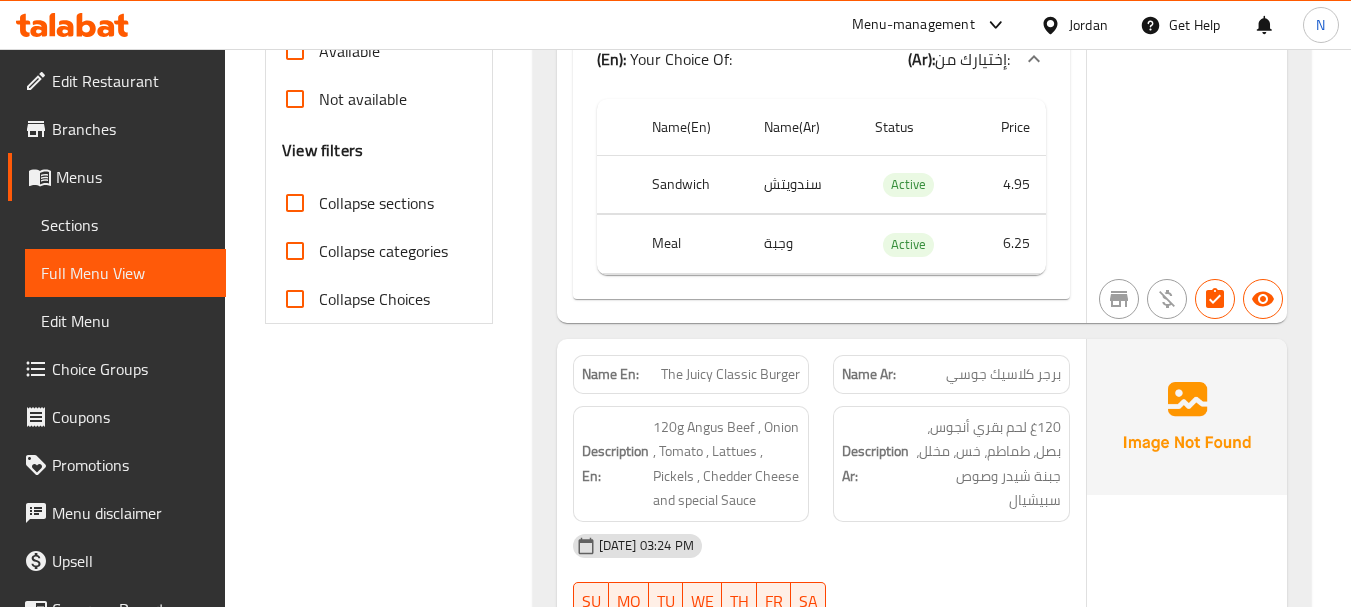 click on "برجر كلاسيك جوسي" at bounding box center (1003, 374) 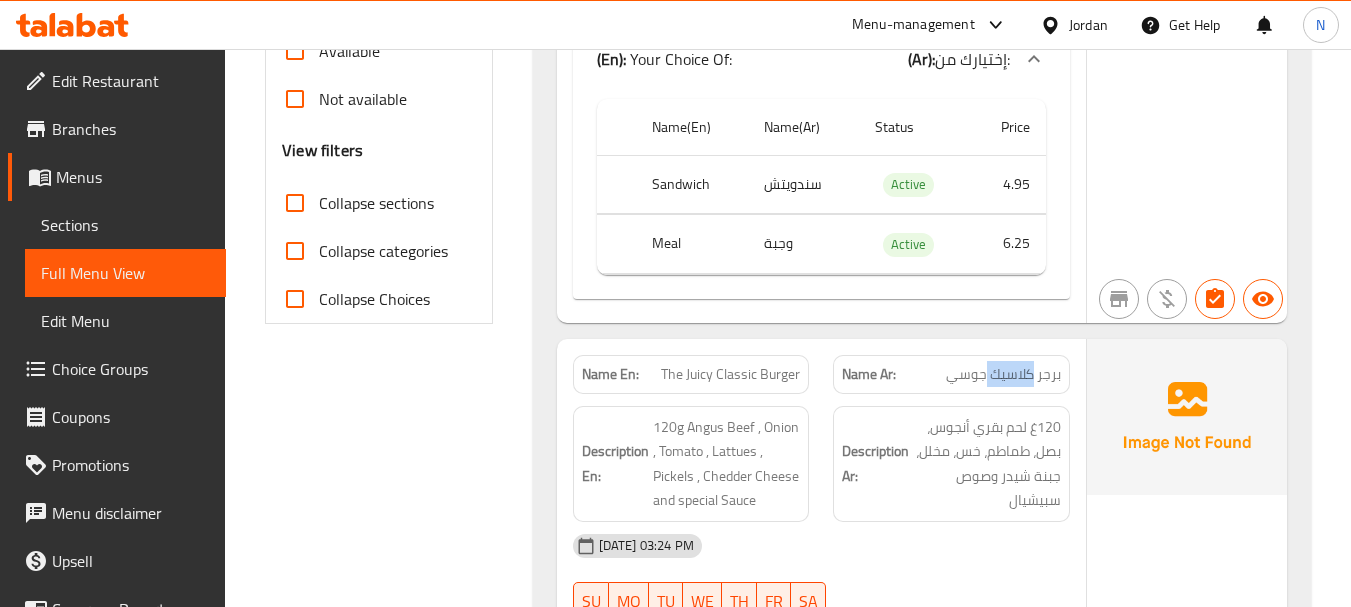 click on "برجر كلاسيك جوسي" at bounding box center [1003, 374] 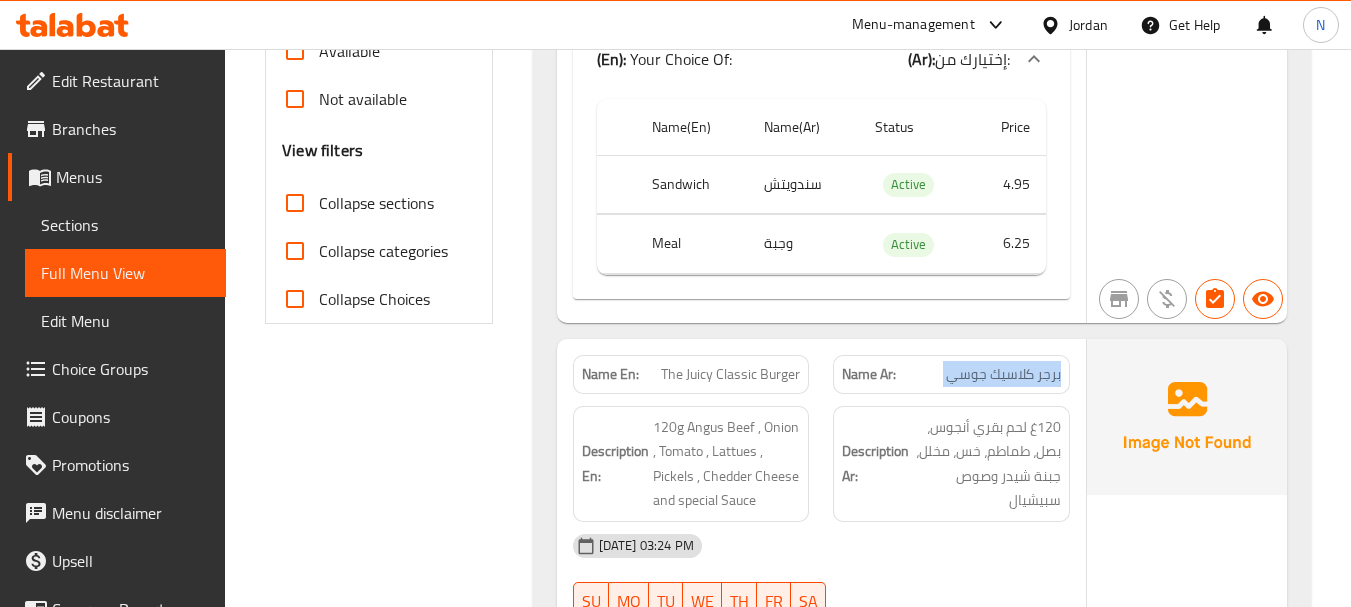 click on "برجر كلاسيك جوسي" at bounding box center [1003, 374] 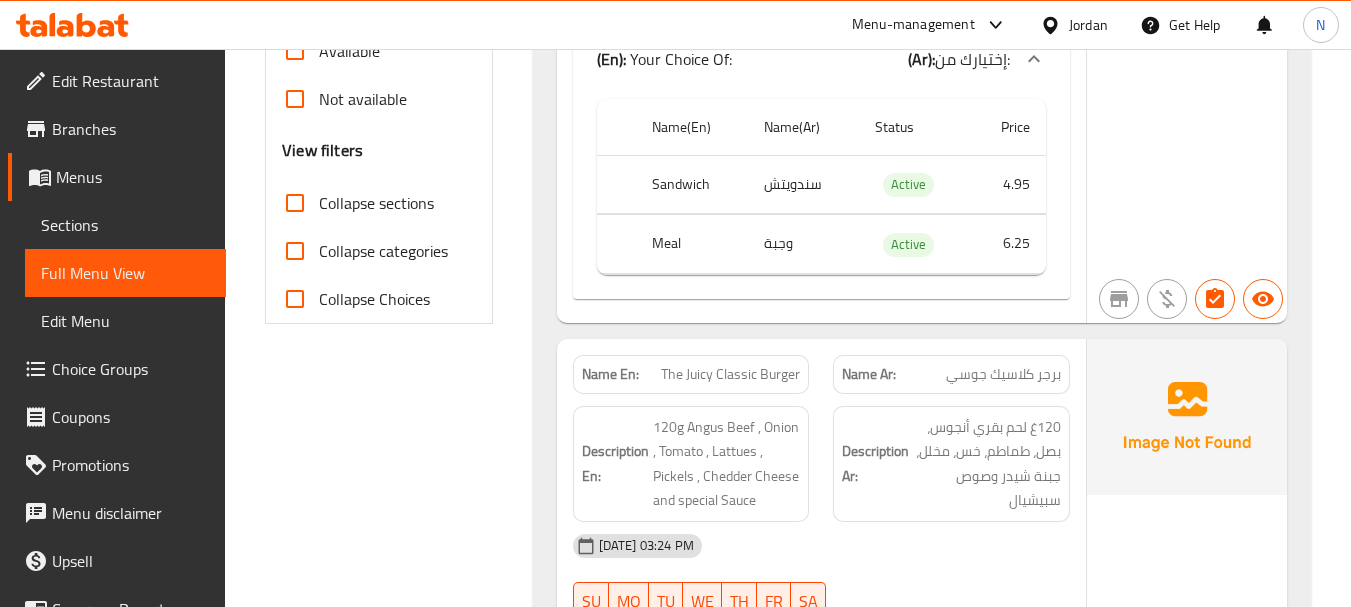 click on "The Juicy Classic Burger" at bounding box center [730, 374] 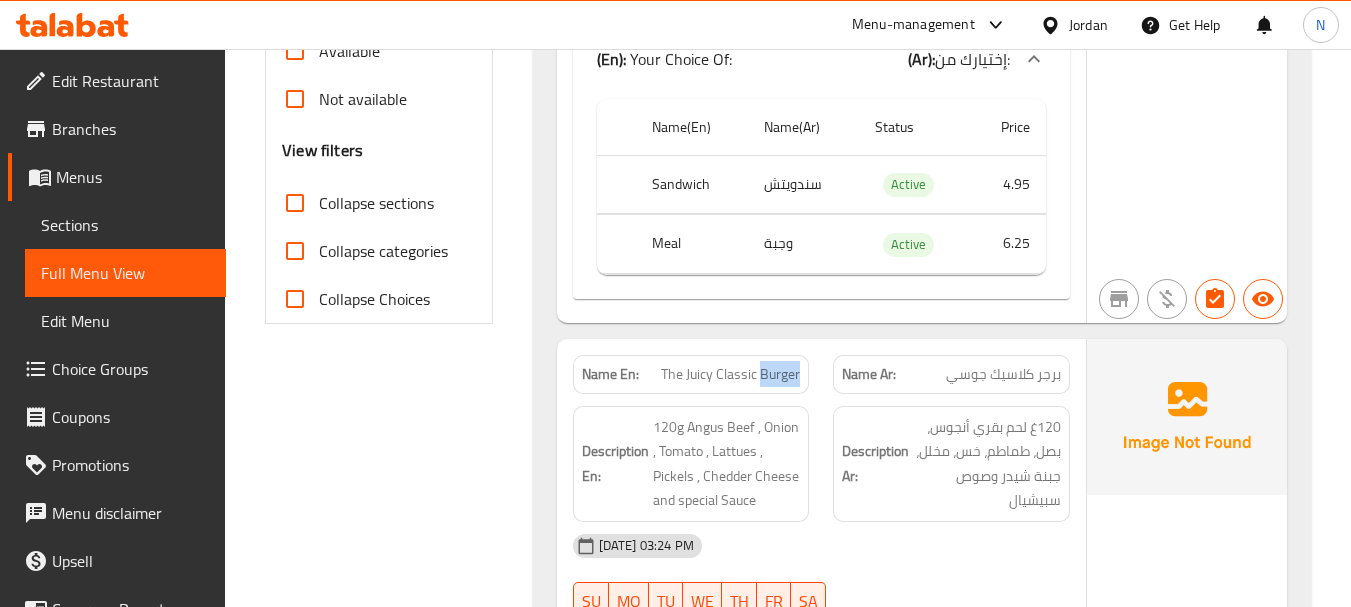 click on "The Juicy Classic Burger" at bounding box center (730, 374) 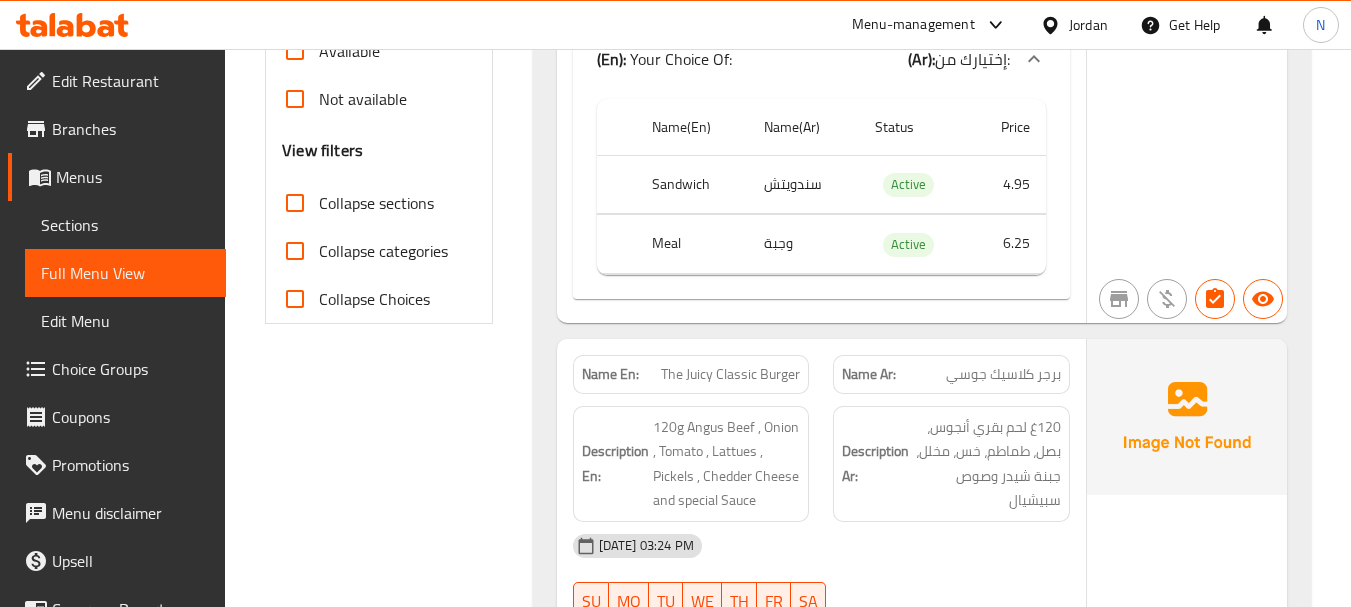 click on "The Juicy Classic Burger" at bounding box center [730, 374] 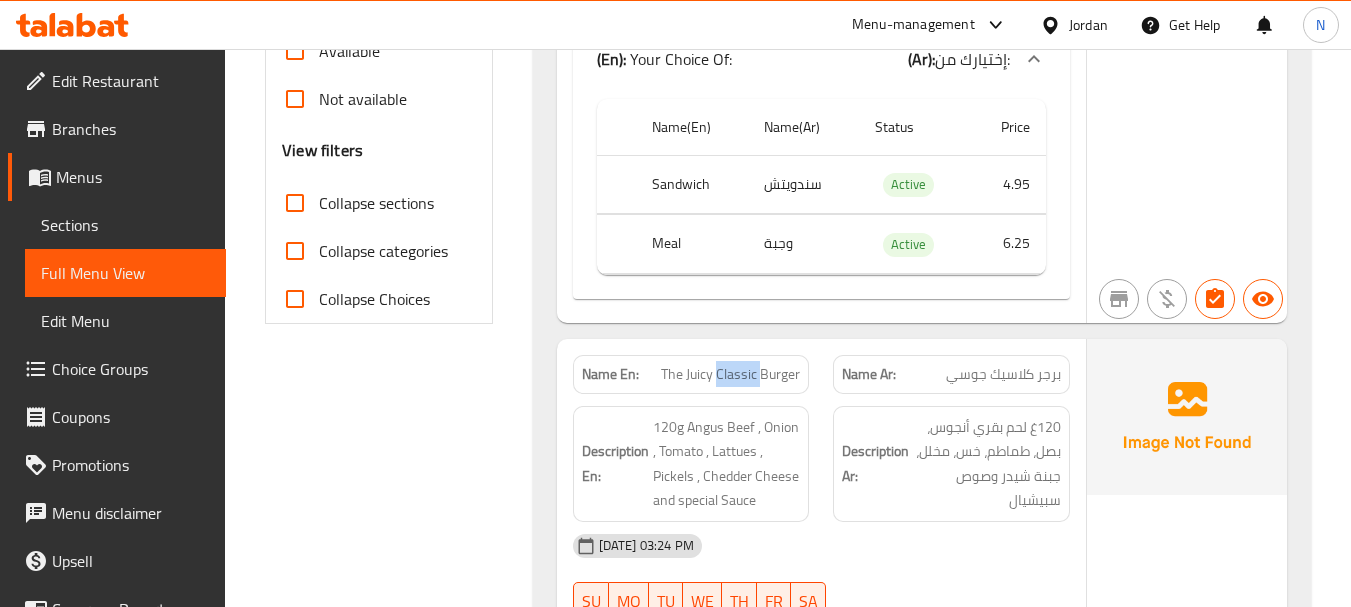 click on "The Juicy Classic Burger" at bounding box center (730, 374) 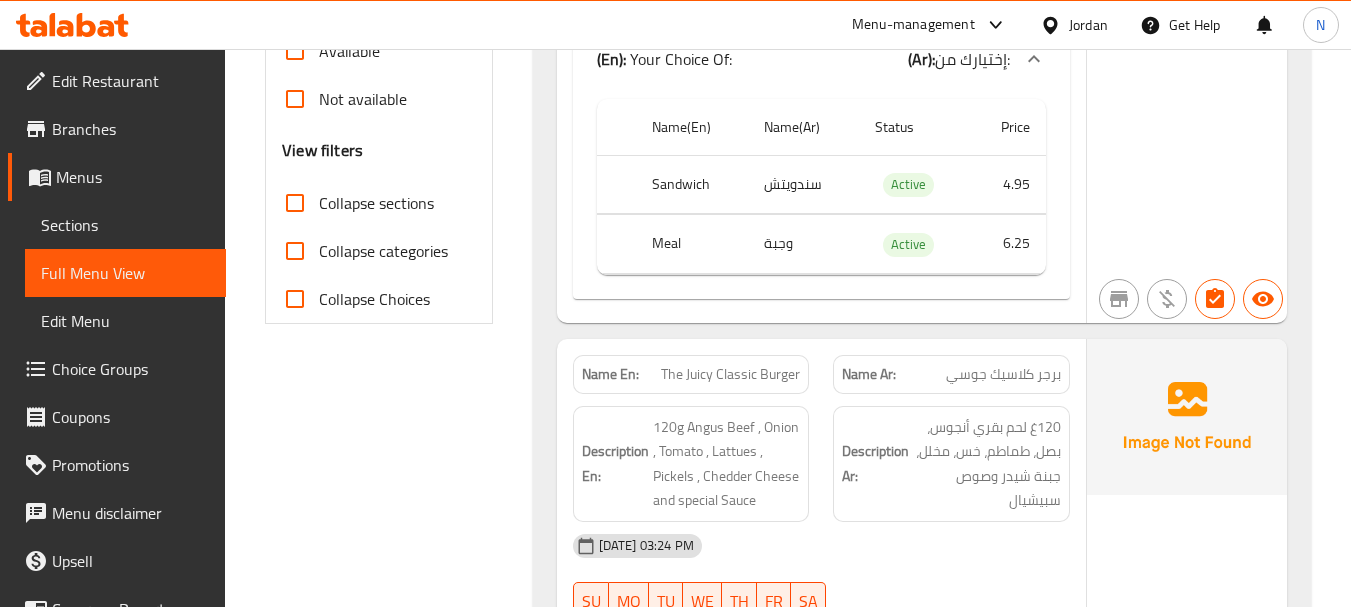 click on "The Juicy Classic Burger" at bounding box center (730, 374) 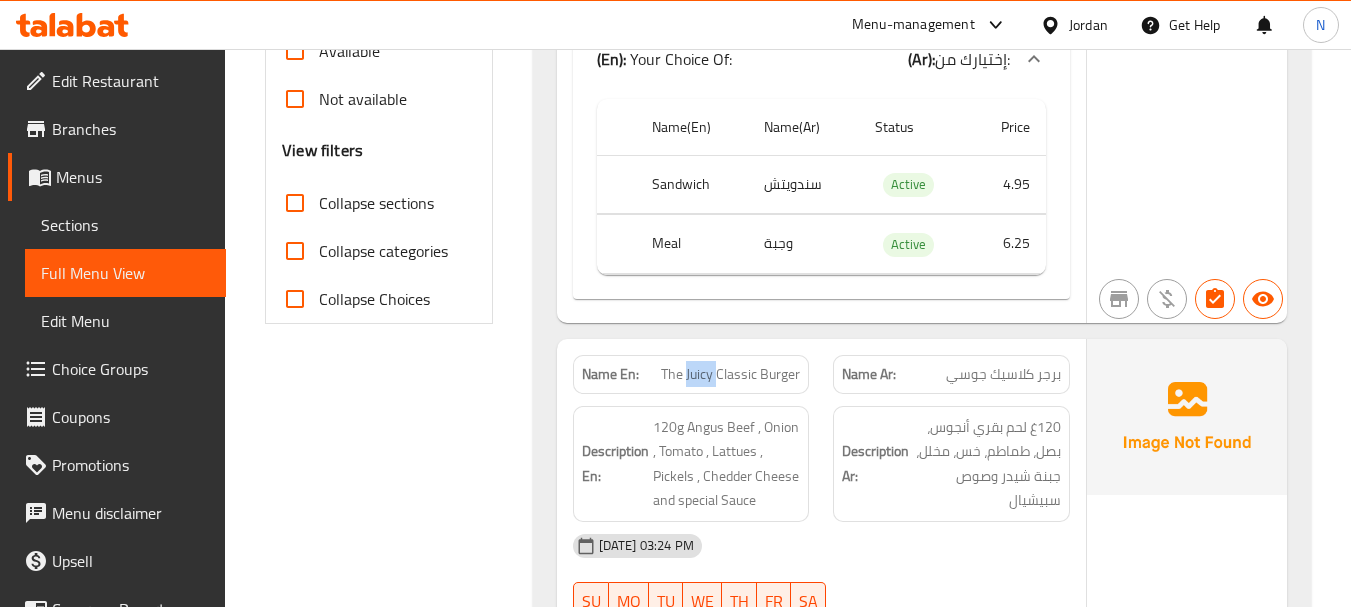 click on "The Juicy Classic Burger" at bounding box center (730, 374) 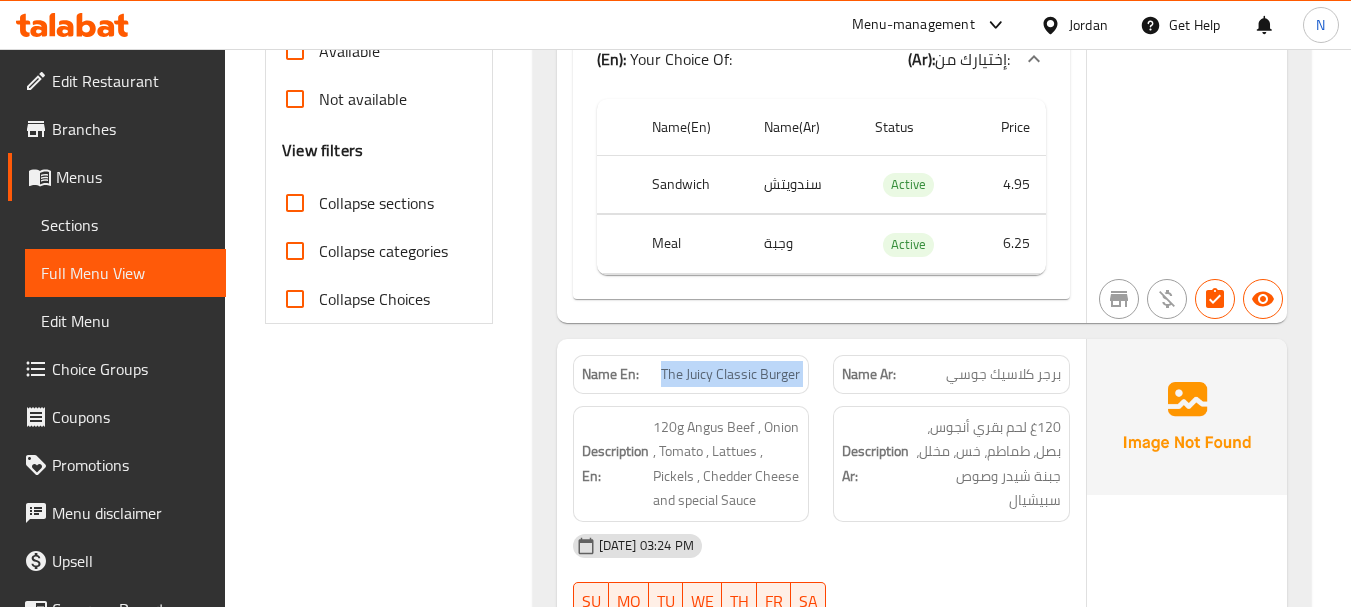 click on "The Juicy Classic Burger" at bounding box center [730, 374] 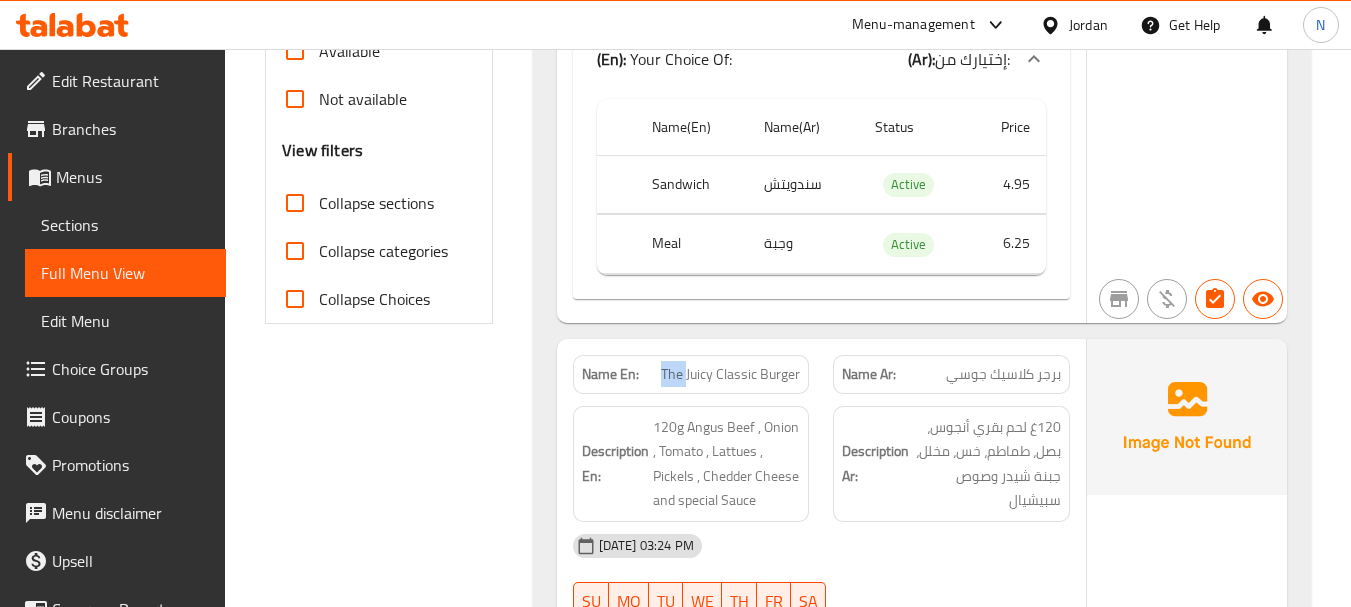 click on "The Juicy Classic Burger" at bounding box center (730, 374) 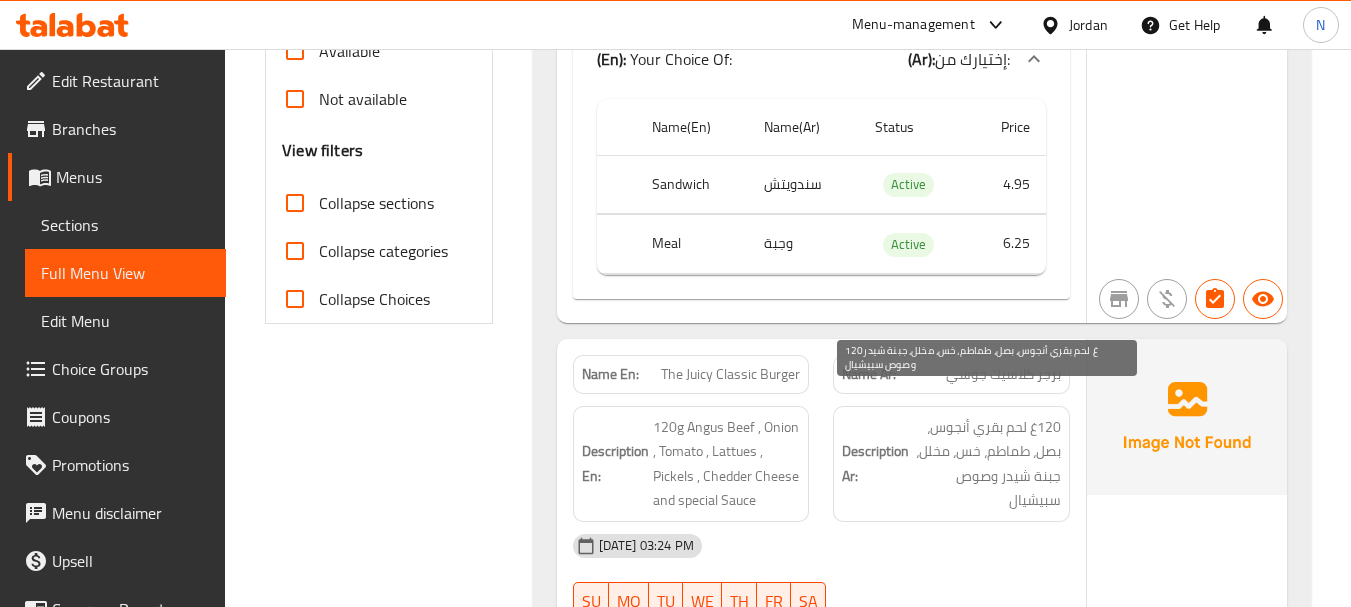 click on "120غ لحم بقري أنجوس، بصل، طماطم، خس، مخلل، جبنة شيدر وصوص سبيشيال" at bounding box center (987, 464) 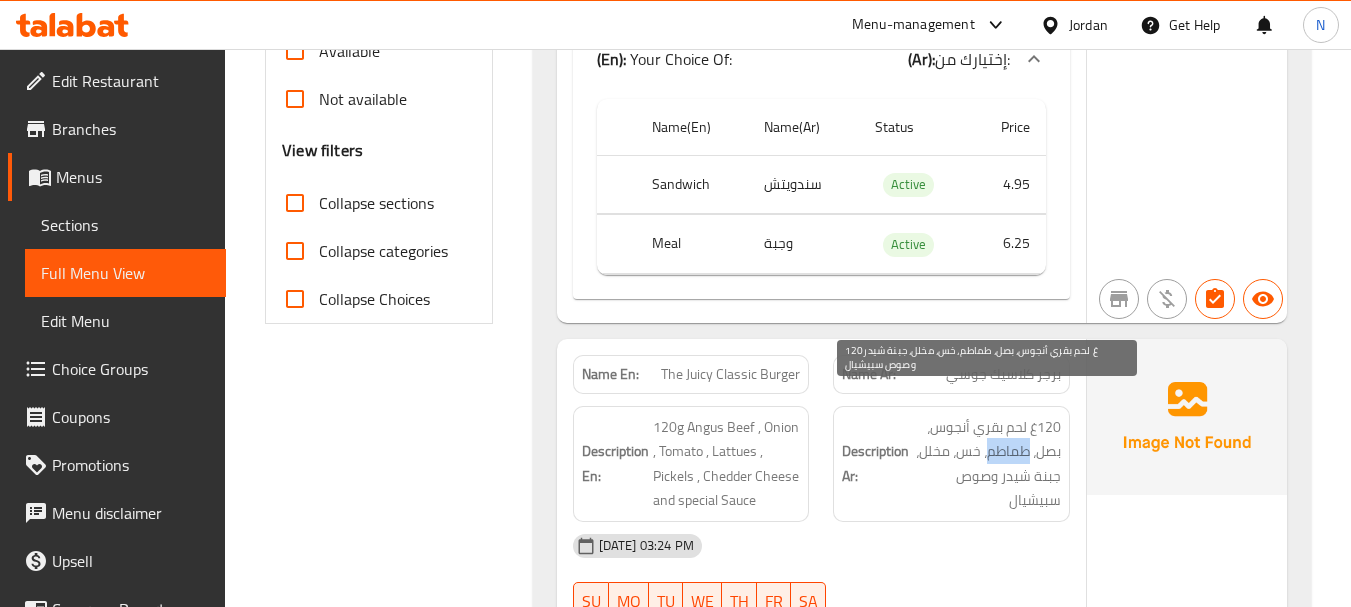 click on "120غ لحم بقري أنجوس، بصل، طماطم، خس، مخلل، جبنة شيدر وصوص سبيشيال" at bounding box center (987, 464) 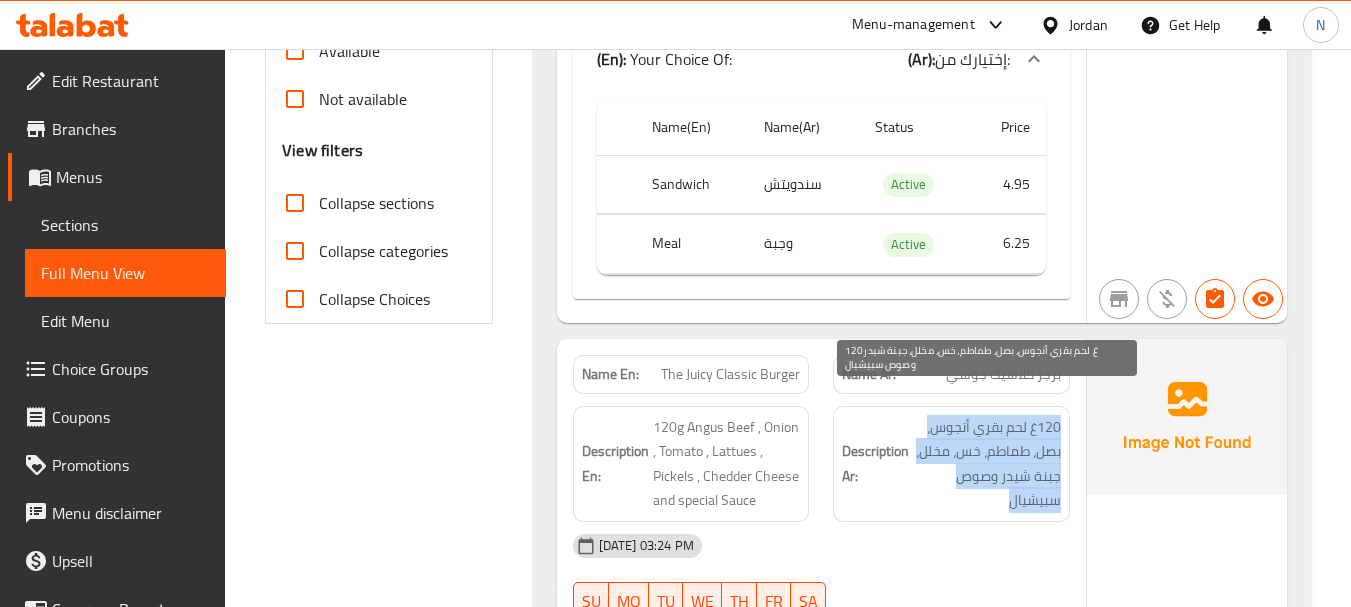 click on "120غ لحم بقري أنجوس، بصل، طماطم، خس، مخلل، جبنة شيدر وصوص سبيشيال" at bounding box center (987, 464) 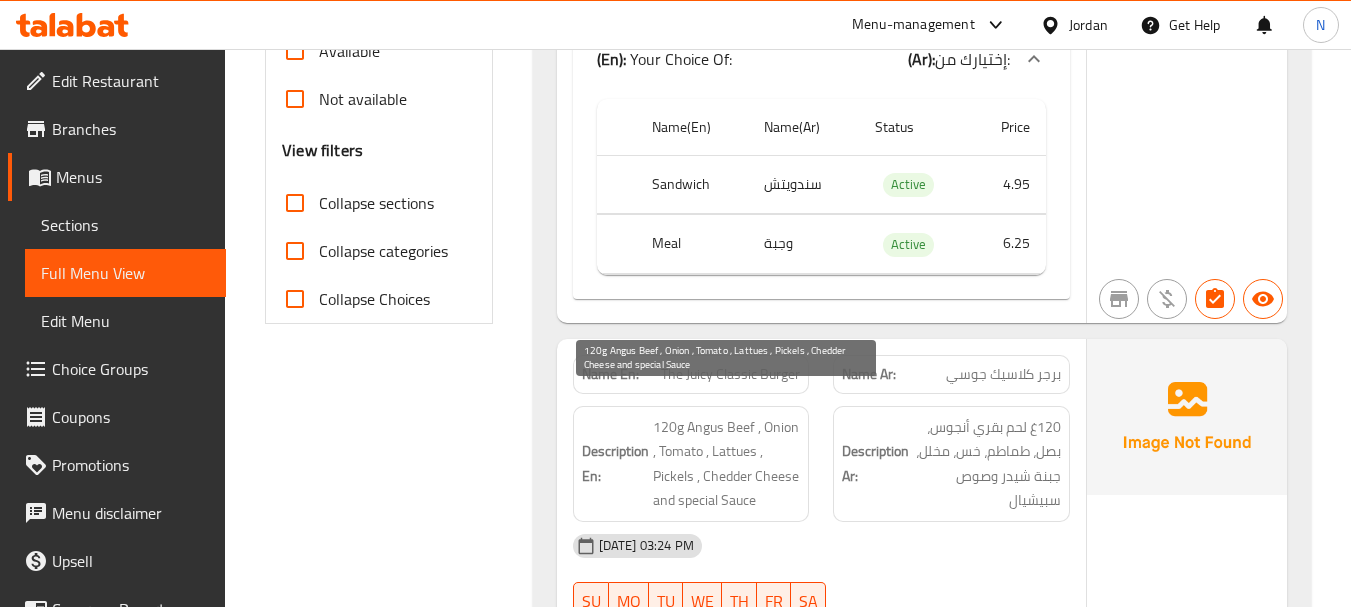 click on "120g Angus Beef , Onion , Tomato , Lattues , Pickels , Chedder Cheese and special Sauce" at bounding box center [727, 464] 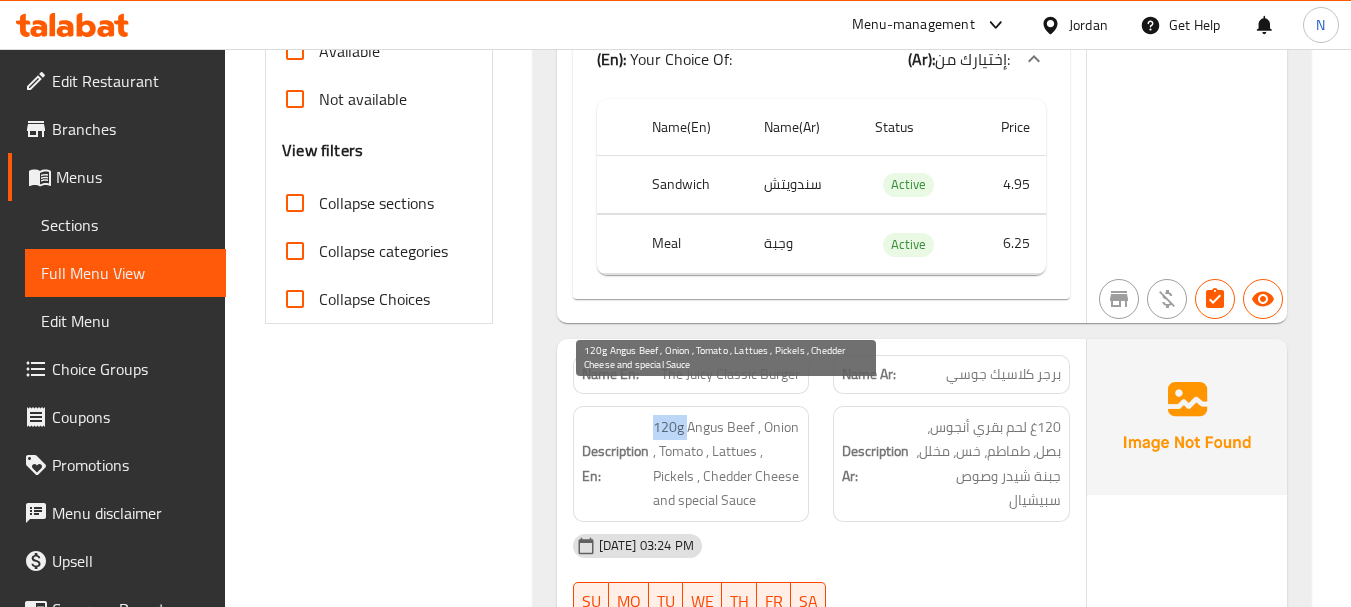 click on "120g Angus Beef , Onion , Tomato , Lattues , Pickels , Chedder Cheese and special Sauce" at bounding box center [727, 464] 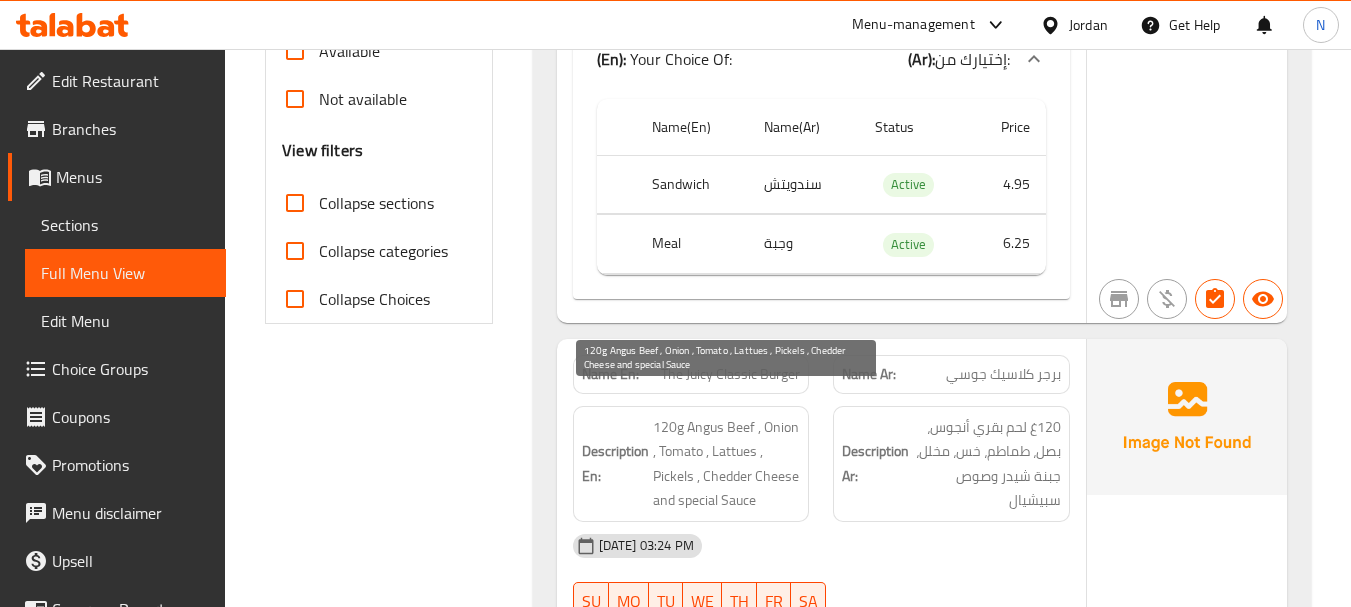 click on "120g Angus Beef , Onion , Tomato , Lattues , Pickels , Chedder Cheese and special Sauce" at bounding box center (727, 464) 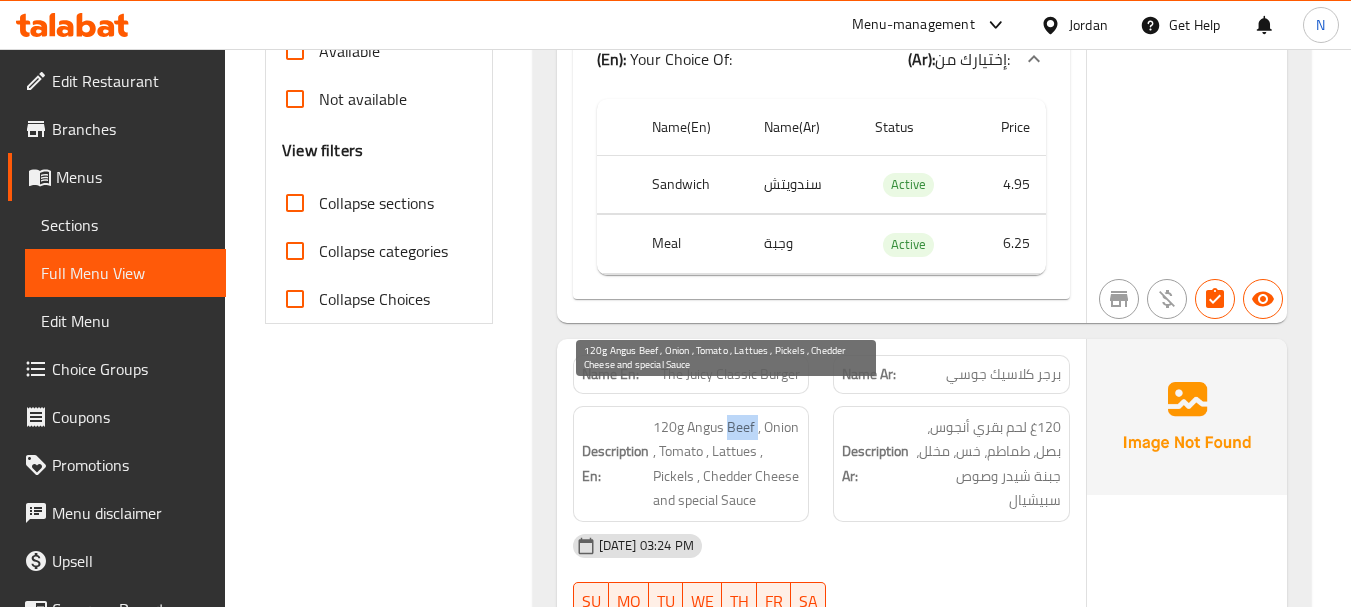 click on "120g Angus Beef , Onion , Tomato , Lattues , Pickels , Chedder Cheese and special Sauce" at bounding box center (727, 464) 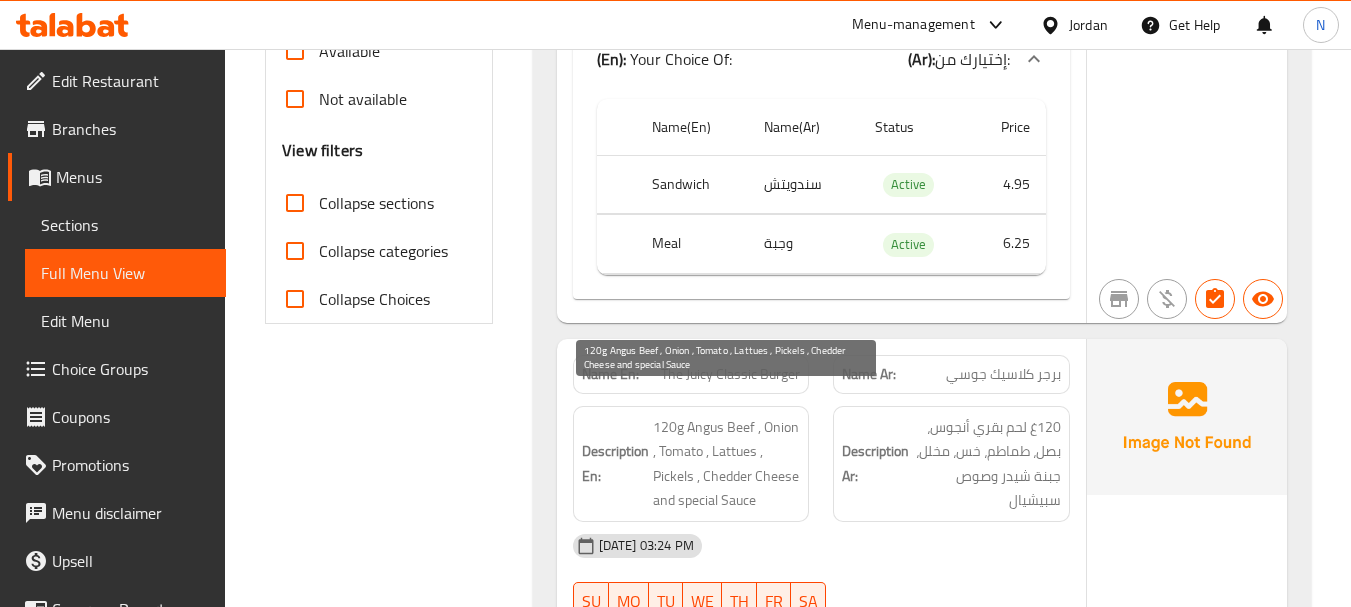 click on "120g Angus Beef , Onion , Tomato , Lattues , Pickels , Chedder Cheese and special Sauce" at bounding box center (727, 464) 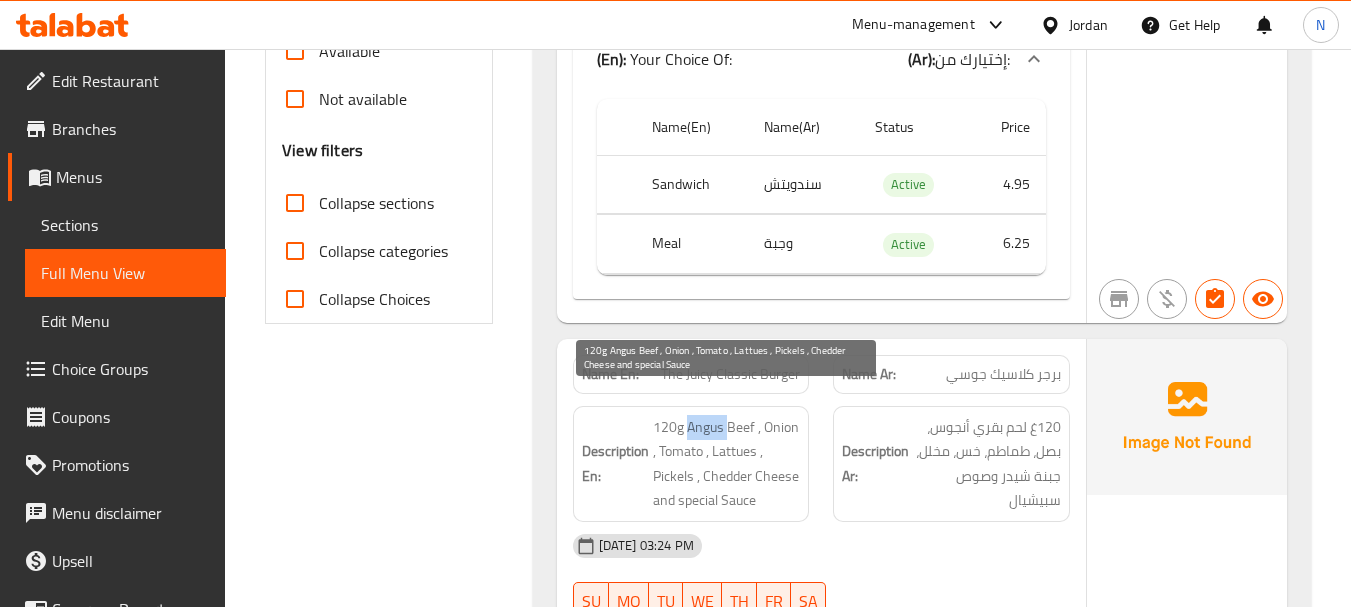 click on "120g Angus Beef , Onion , Tomato , Lattues , Pickels , Chedder Cheese and special Sauce" at bounding box center (727, 464) 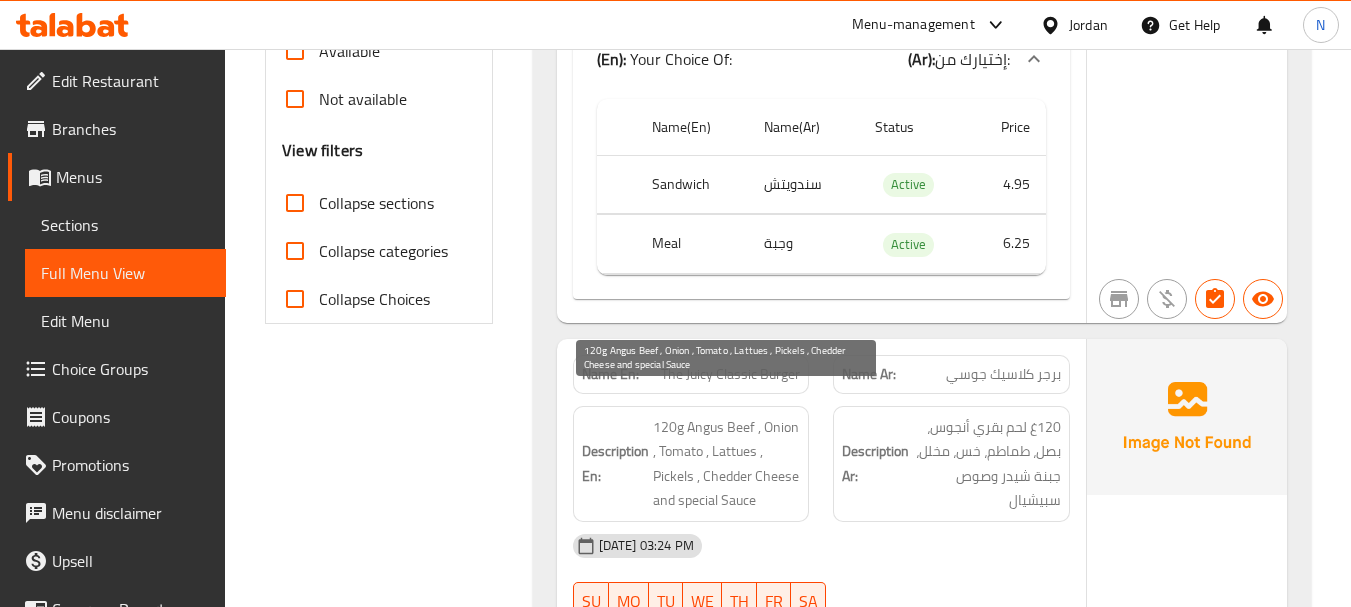 click on "120g Angus Beef , Onion , Tomato , Lattues , Pickels , Chedder Cheese and special Sauce" at bounding box center [727, 464] 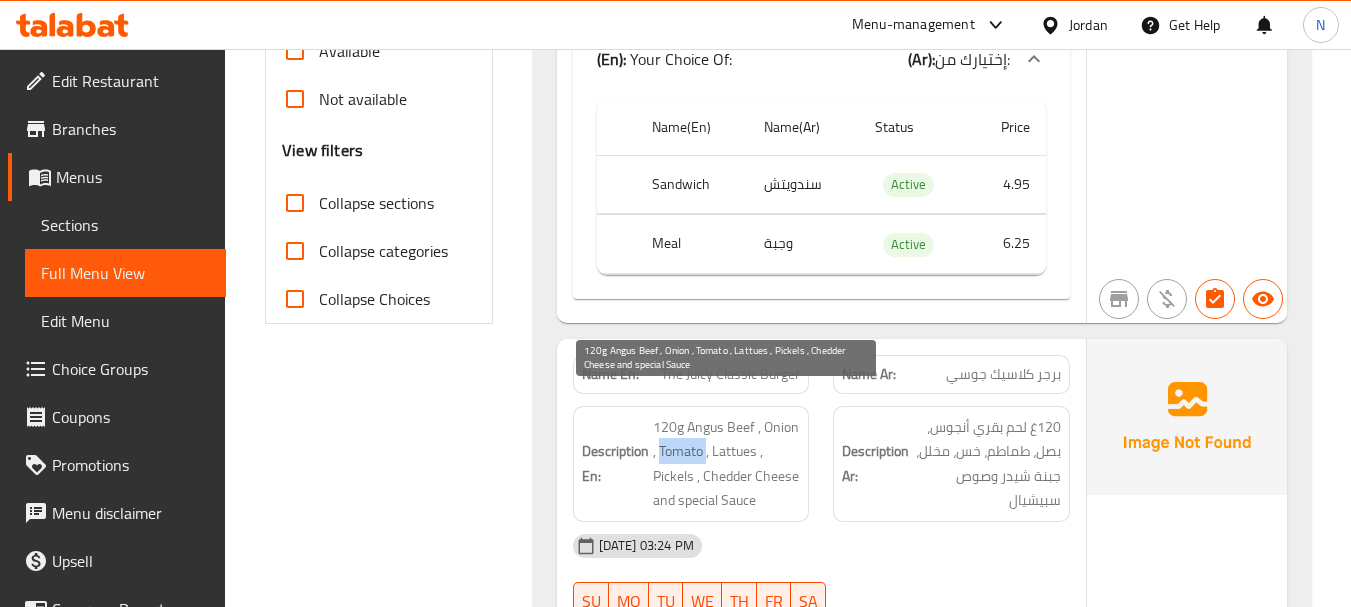 click on "120g Angus Beef , Onion , Tomato , Lattues , Pickels , Chedder Cheese and special Sauce" at bounding box center [727, 464] 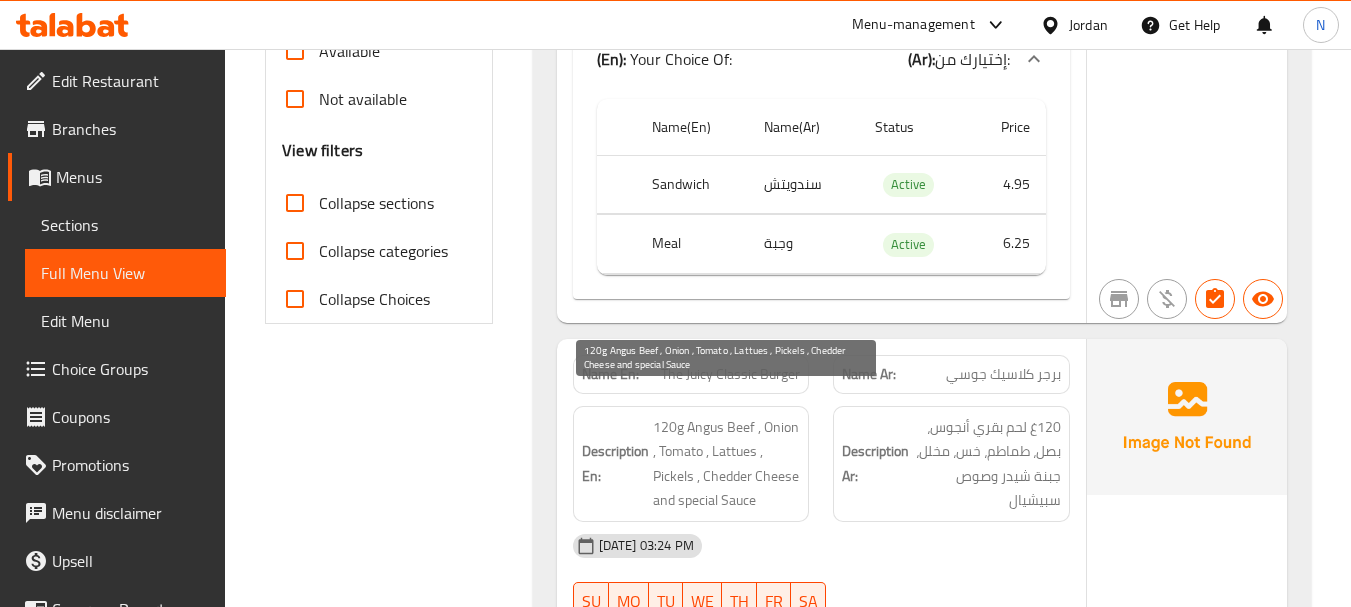 click on "120g Angus Beef , Onion , Tomato , Lattues , Pickels , Chedder Cheese and special Sauce" at bounding box center [727, 464] 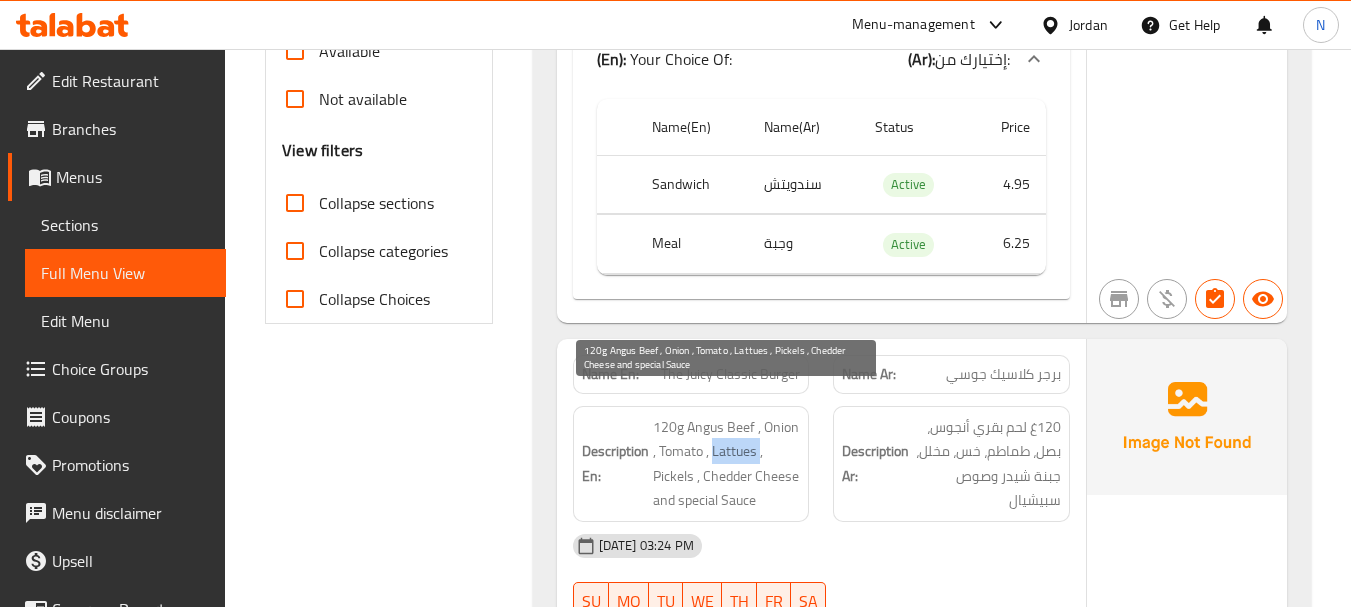 click on "120g Angus Beef , Onion , Tomato , Lattues , Pickels , Chedder Cheese and special Sauce" at bounding box center [727, 464] 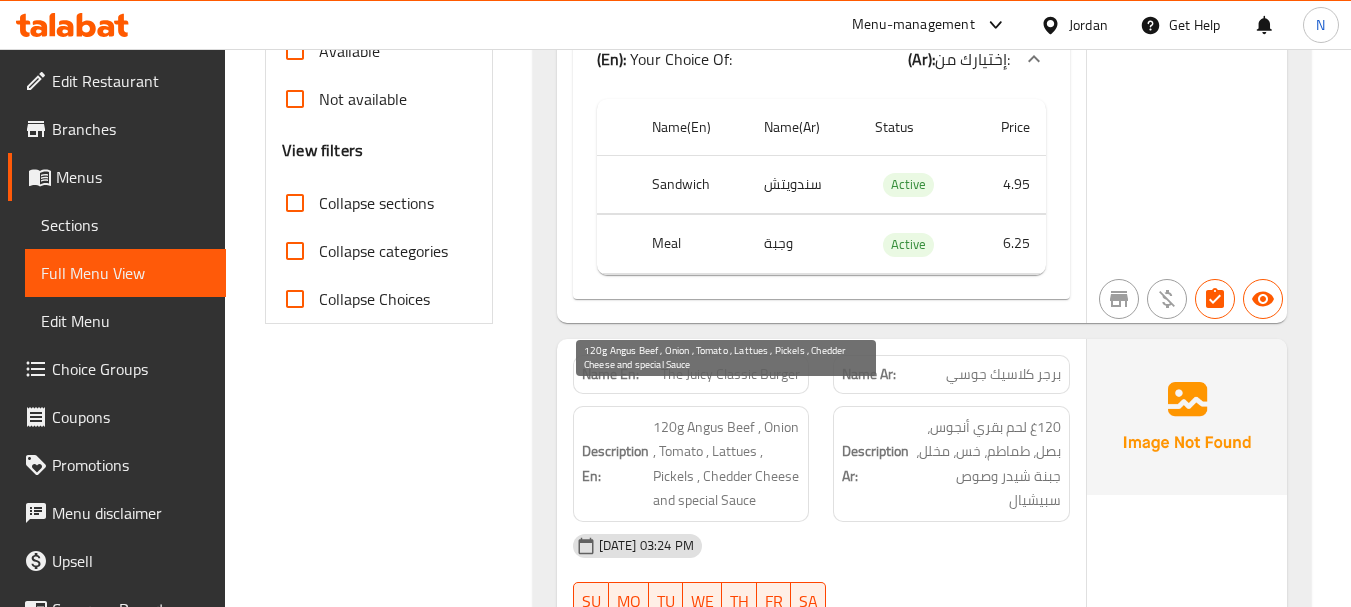 click on "120g Angus Beef , Onion , Tomato , Lattues , Pickels , Chedder Cheese and special Sauce" at bounding box center (727, 464) 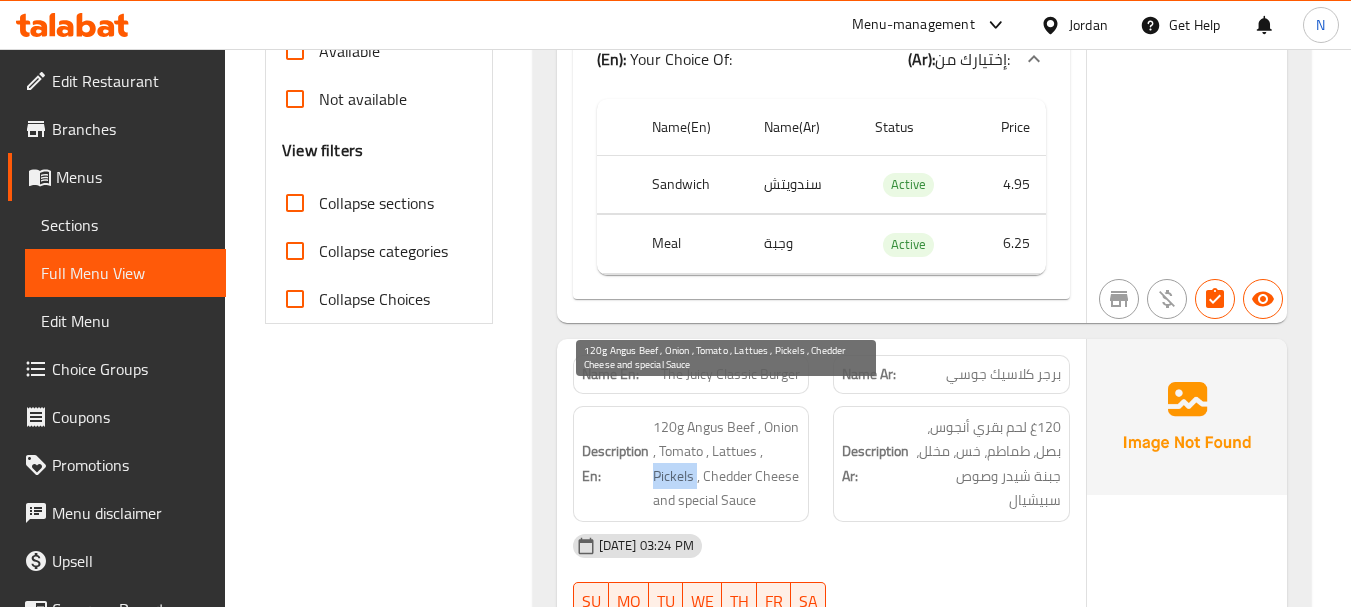 click on "120g Angus Beef , Onion , Tomato , Lattues , Pickels , Chedder Cheese and special Sauce" at bounding box center (727, 464) 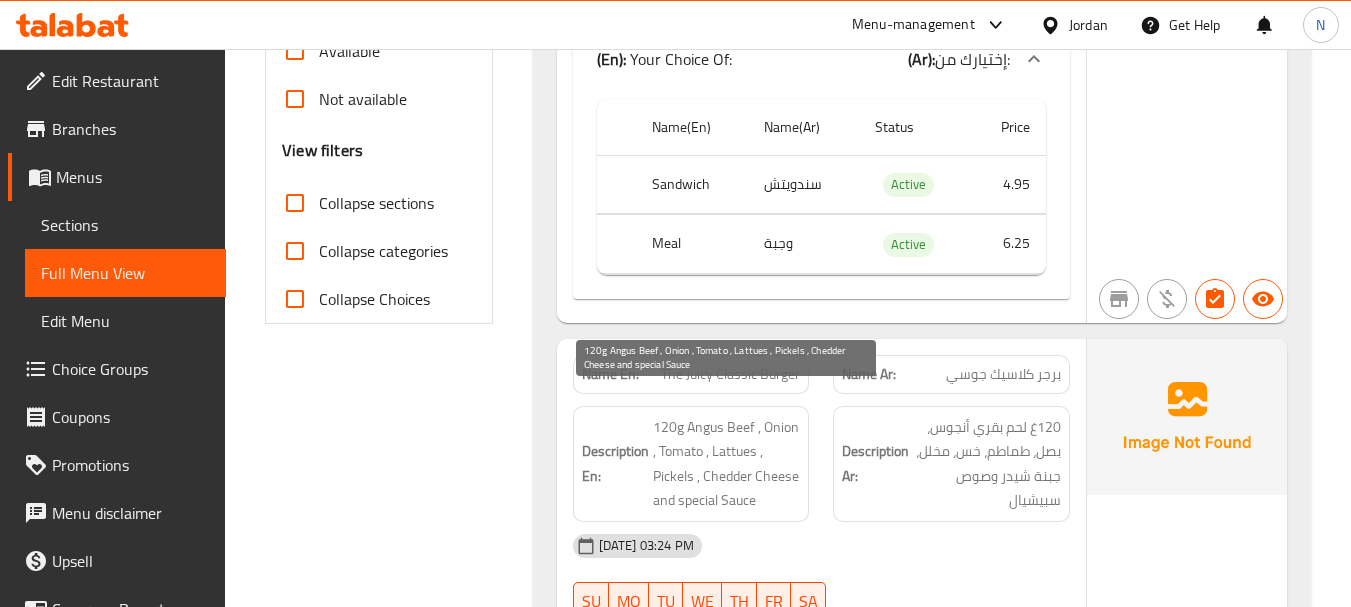 click on "120g Angus Beef , Onion , Tomato , Lattues , Pickels , Chedder Cheese and special Sauce" at bounding box center (727, 464) 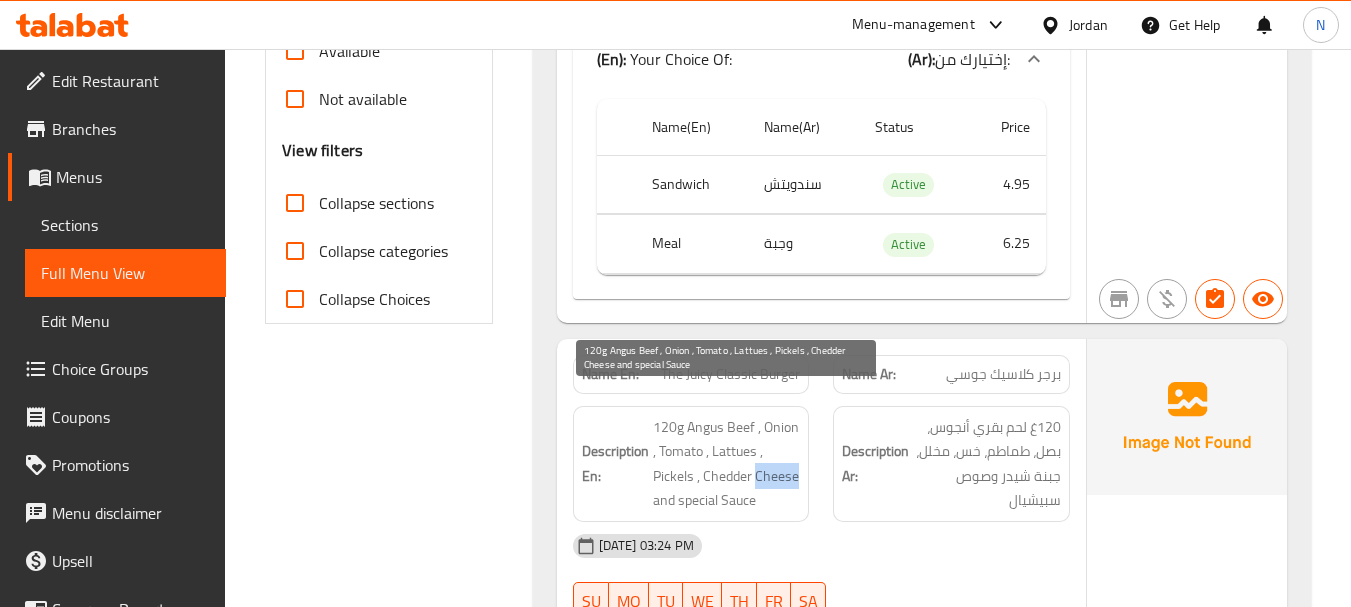 click on "120g Angus Beef , Onion , Tomato , Lattues , Pickels , Chedder Cheese and special Sauce" at bounding box center (727, 464) 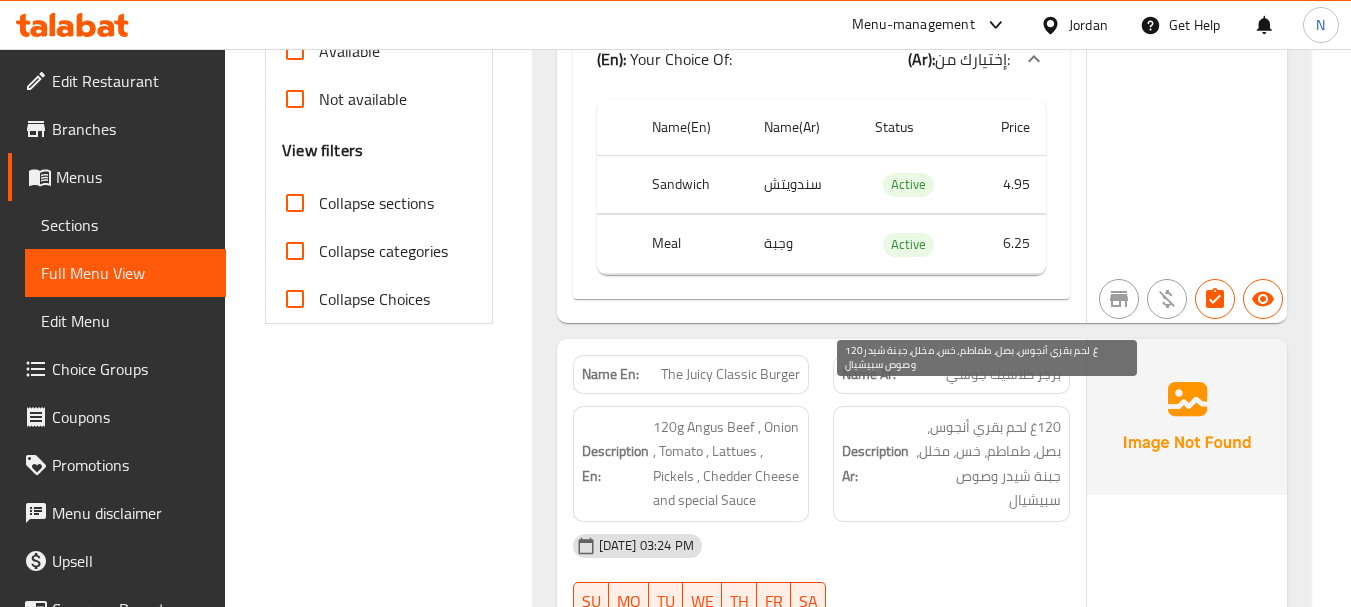 click on "120غ لحم بقري أنجوس، بصل، طماطم، خس، مخلل، جبنة شيدر وصوص سبيشيال" at bounding box center (987, 464) 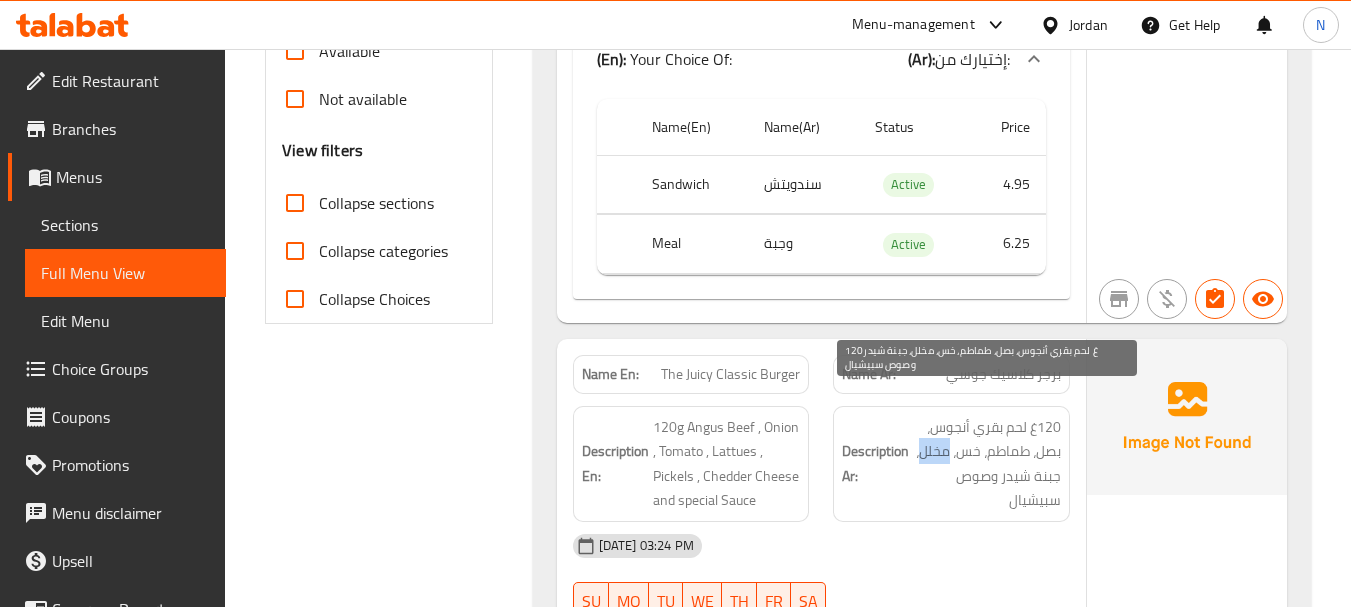 click on "120غ لحم بقري أنجوس، بصل، طماطم، خس، مخلل، جبنة شيدر وصوص سبيشيال" at bounding box center (987, 464) 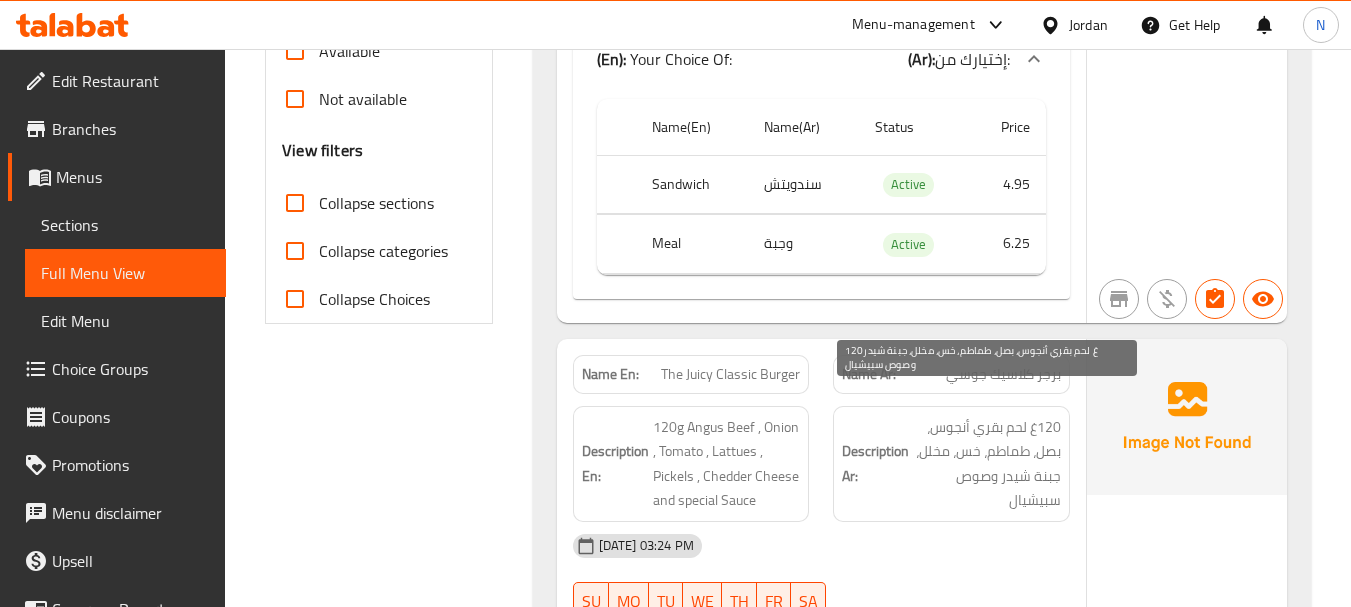 click on "120غ لحم بقري أنجوس، بصل، طماطم، خس، مخلل، جبنة شيدر وصوص سبيشيال" at bounding box center (987, 464) 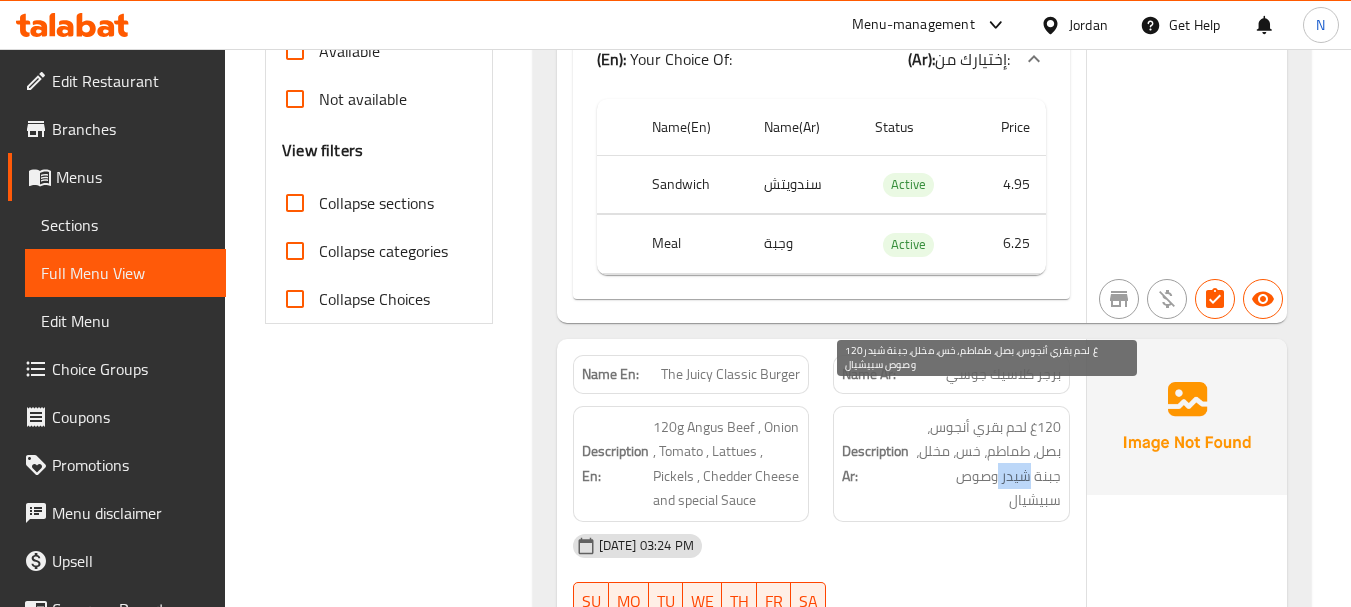click on "120غ لحم بقري أنجوس، بصل، طماطم، خس، مخلل، جبنة شيدر وصوص سبيشيال" at bounding box center [987, 464] 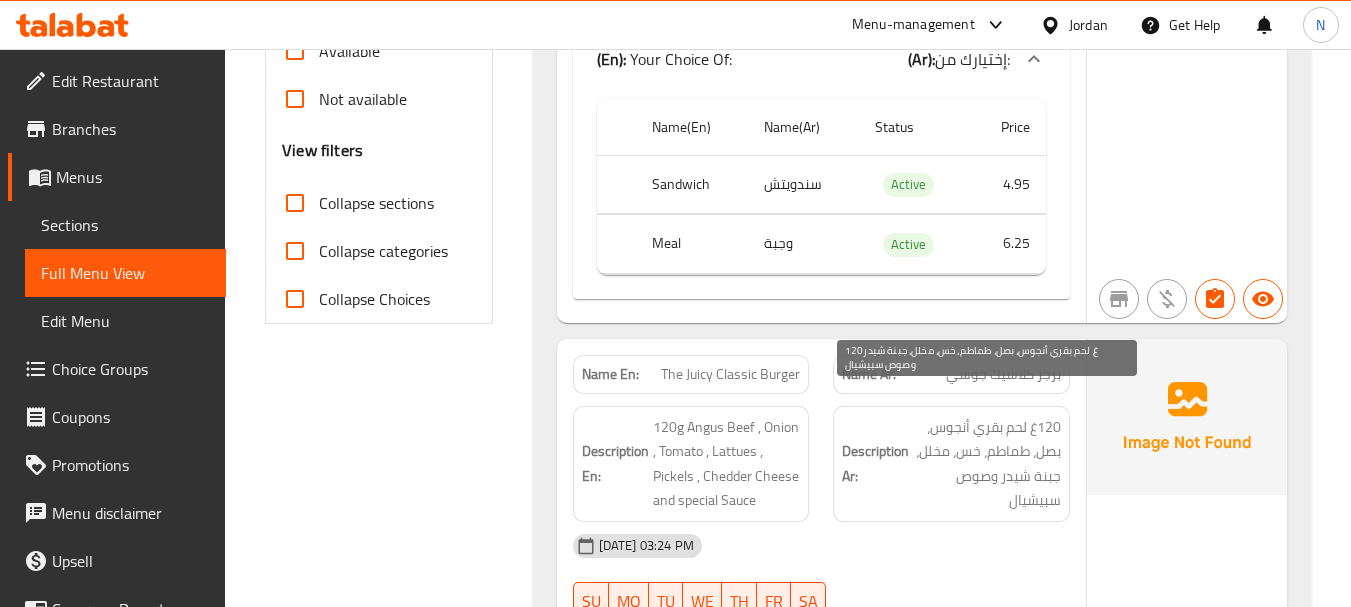 click on "120غ لحم بقري أنجوس، بصل، طماطم، خس، مخلل، جبنة شيدر وصوص سبيشيال" at bounding box center [987, 464] 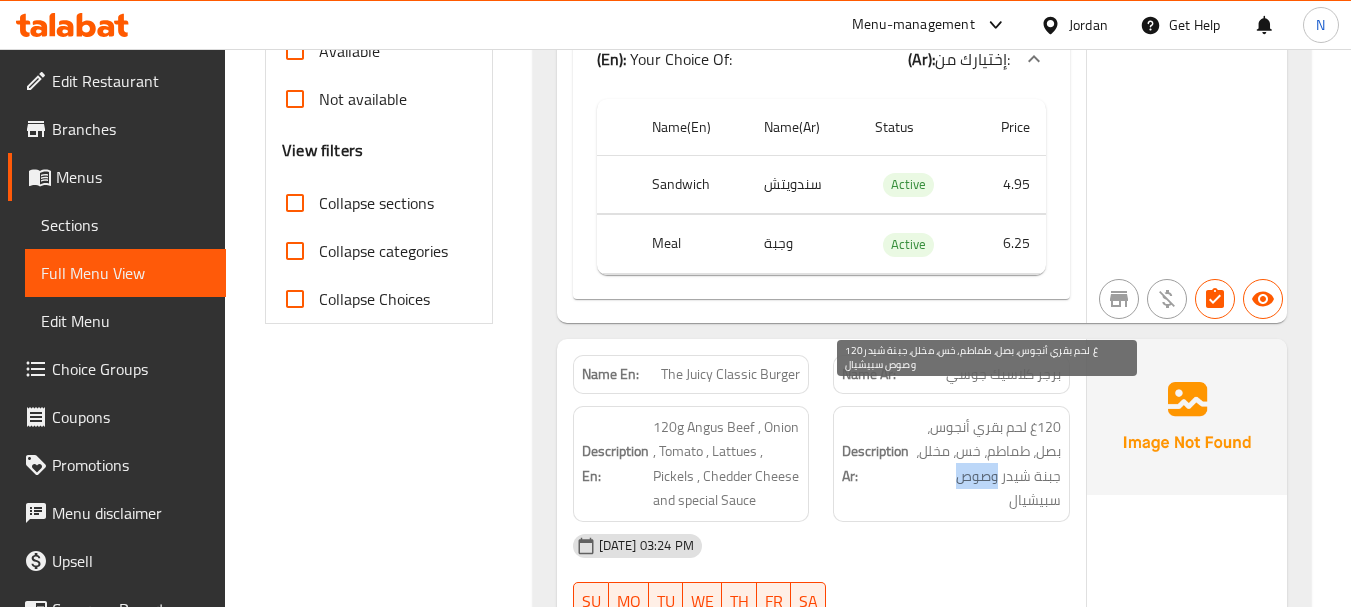 click on "120غ لحم بقري أنجوس، بصل، طماطم، خس، مخلل، جبنة شيدر وصوص سبيشيال" at bounding box center [987, 464] 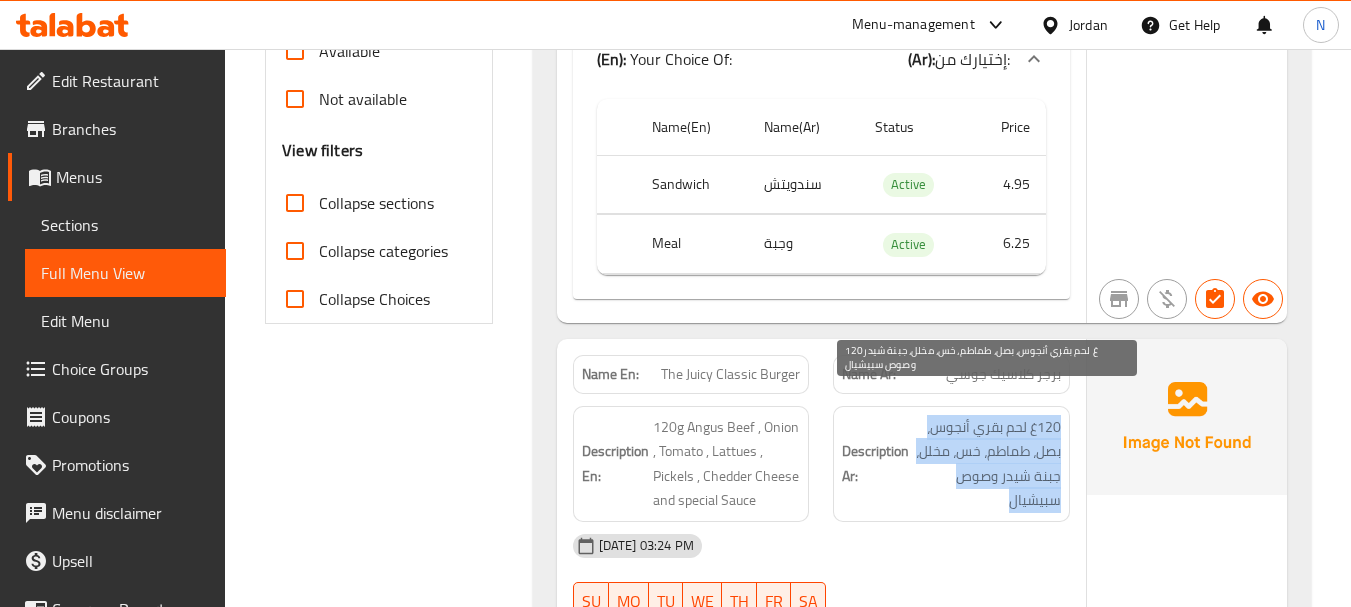 click on "120غ لحم بقري أنجوس، بصل، طماطم، خس، مخلل، جبنة شيدر وصوص سبيشيال" at bounding box center [987, 464] 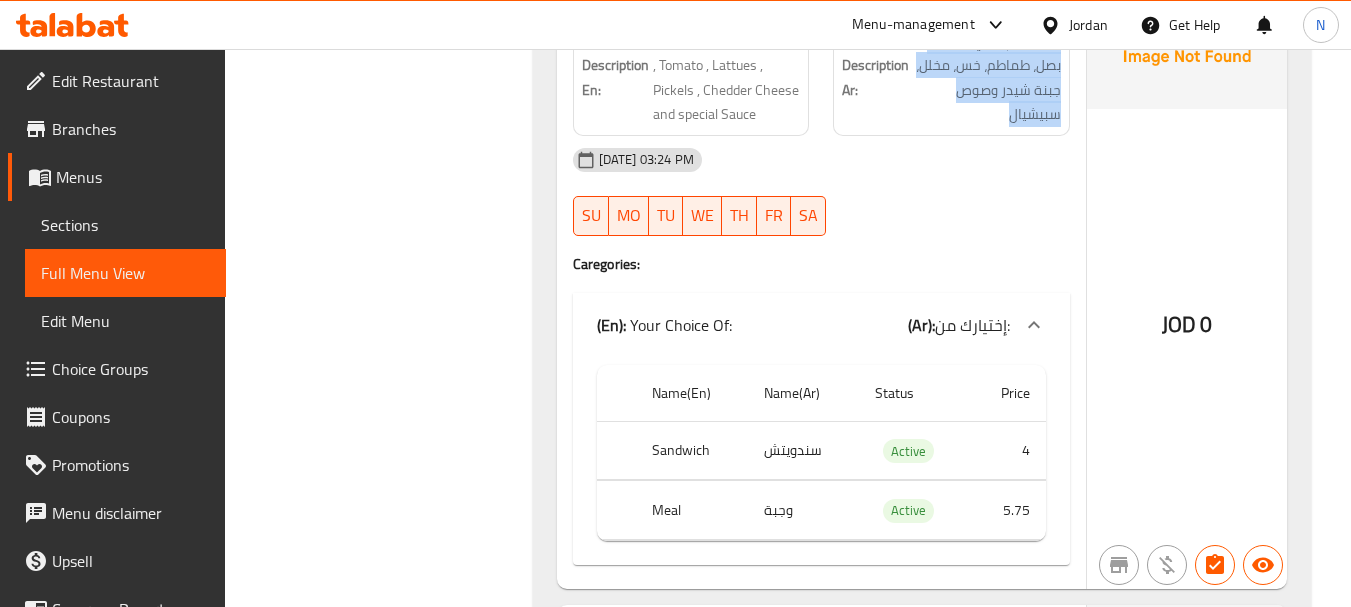 scroll, scrollTop: 1100, scrollLeft: 0, axis: vertical 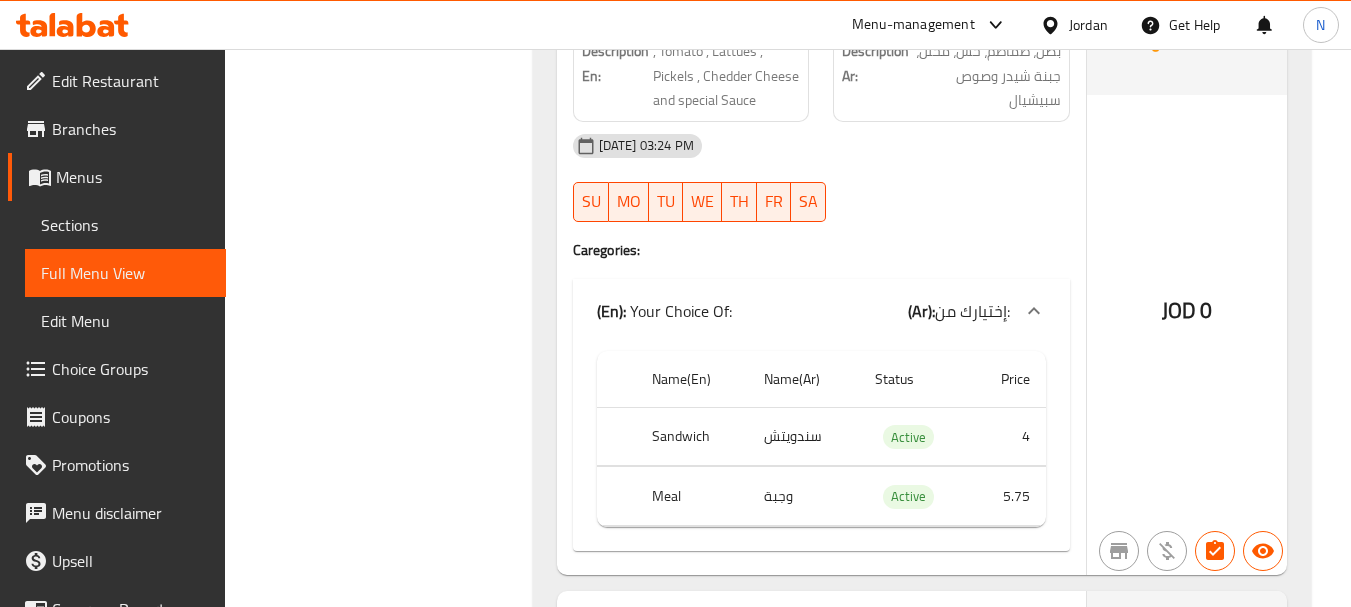 click on "سندويتش" at bounding box center (803, -216) 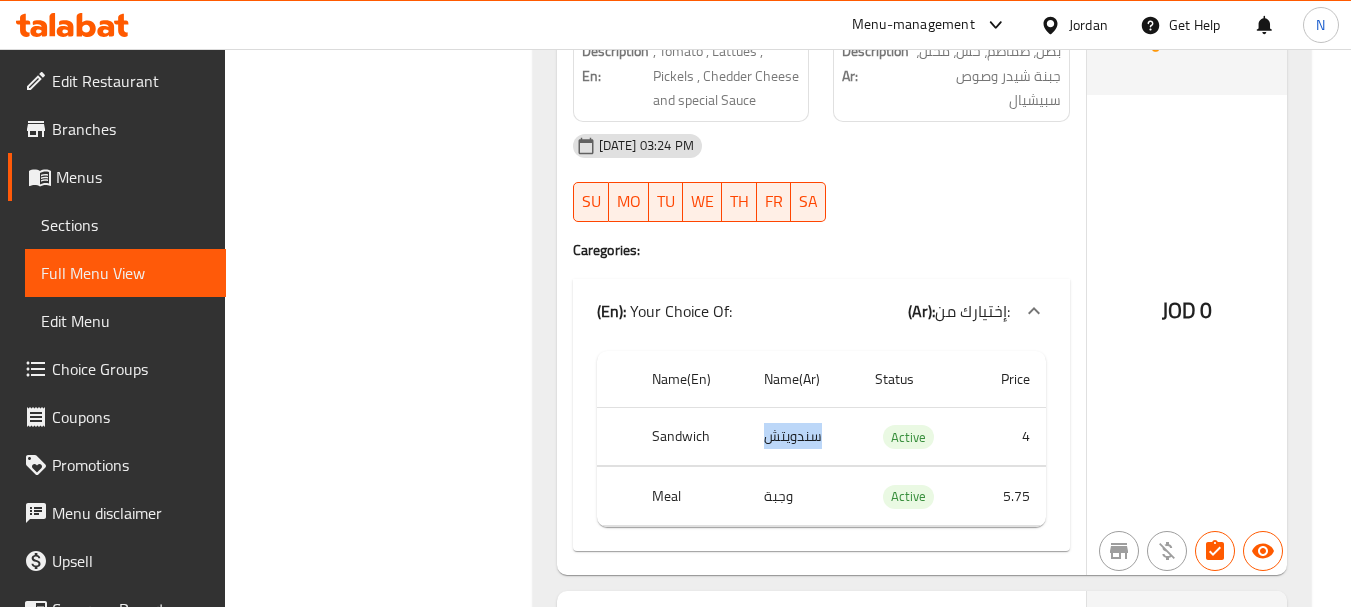 click on "سندويتش" at bounding box center [803, -216] 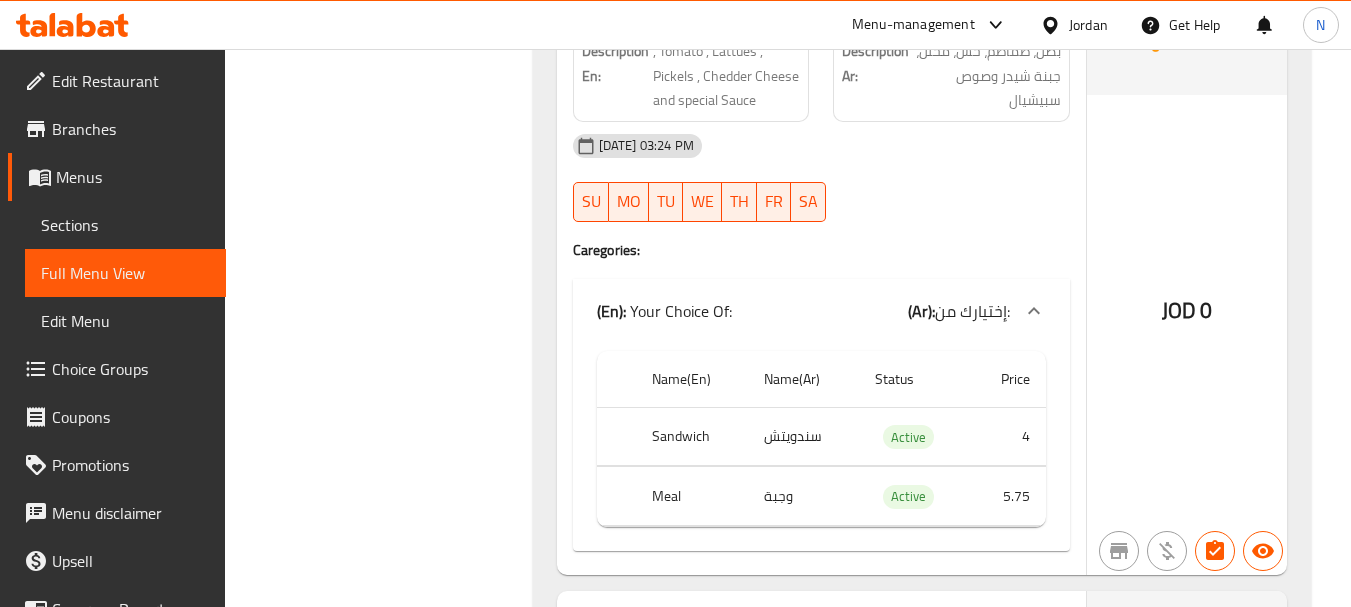 click on "وجبة" at bounding box center (803, -156) 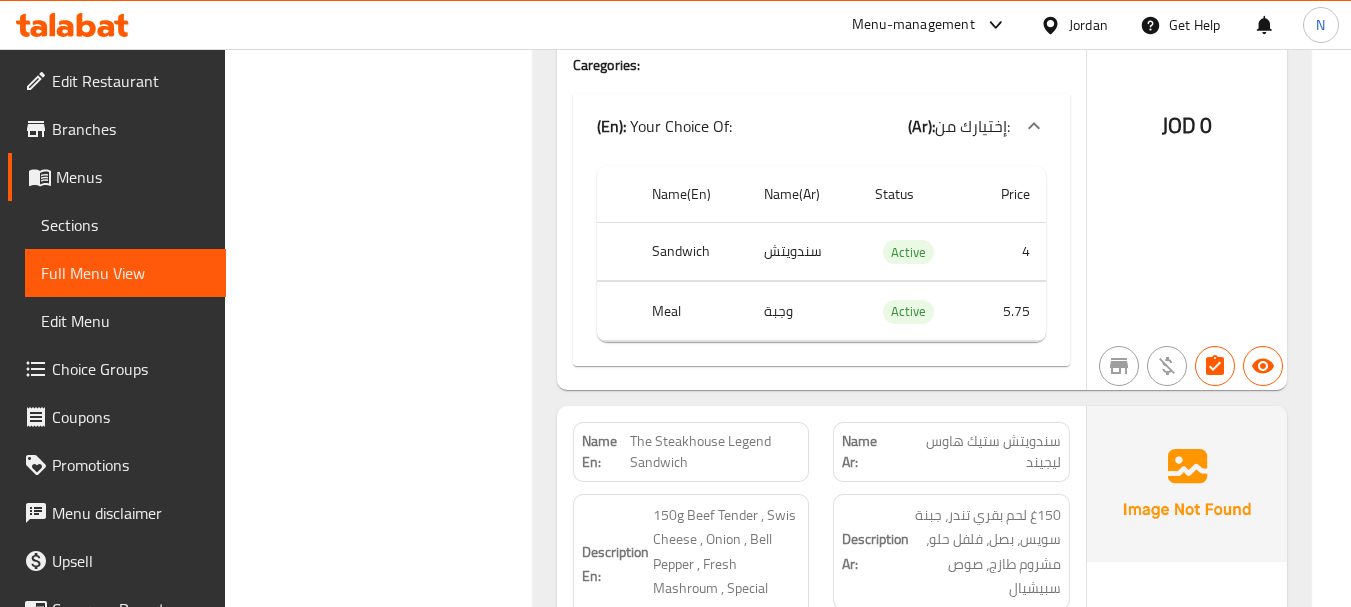 scroll, scrollTop: 1400, scrollLeft: 0, axis: vertical 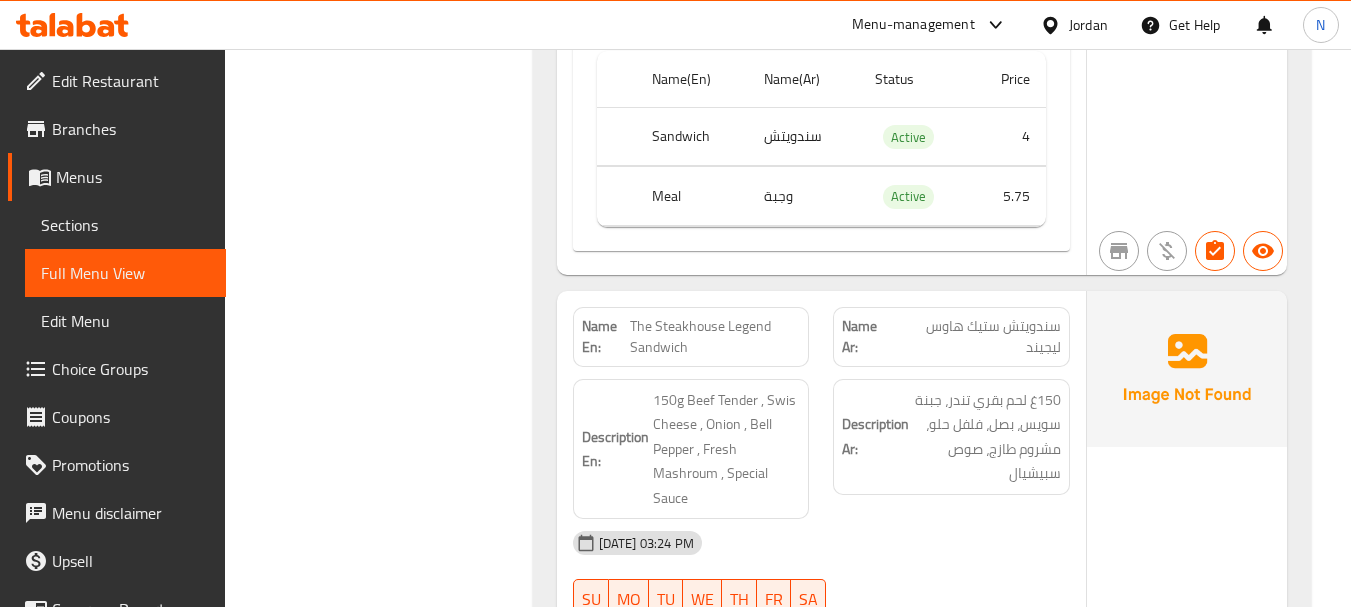 click on "Name Ar: سندويتش ستيك هاوس ليجيند" at bounding box center (951, 337) 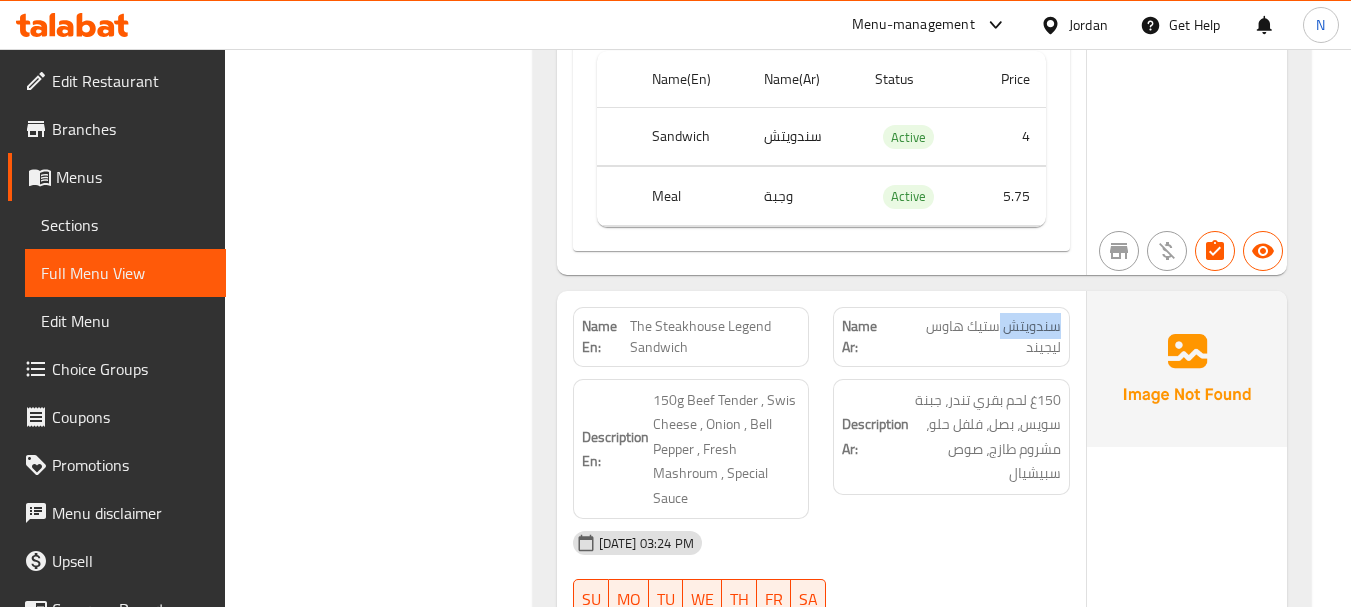 click on "Name Ar: سندويتش ستيك هاوس ليجيند" at bounding box center [951, 337] 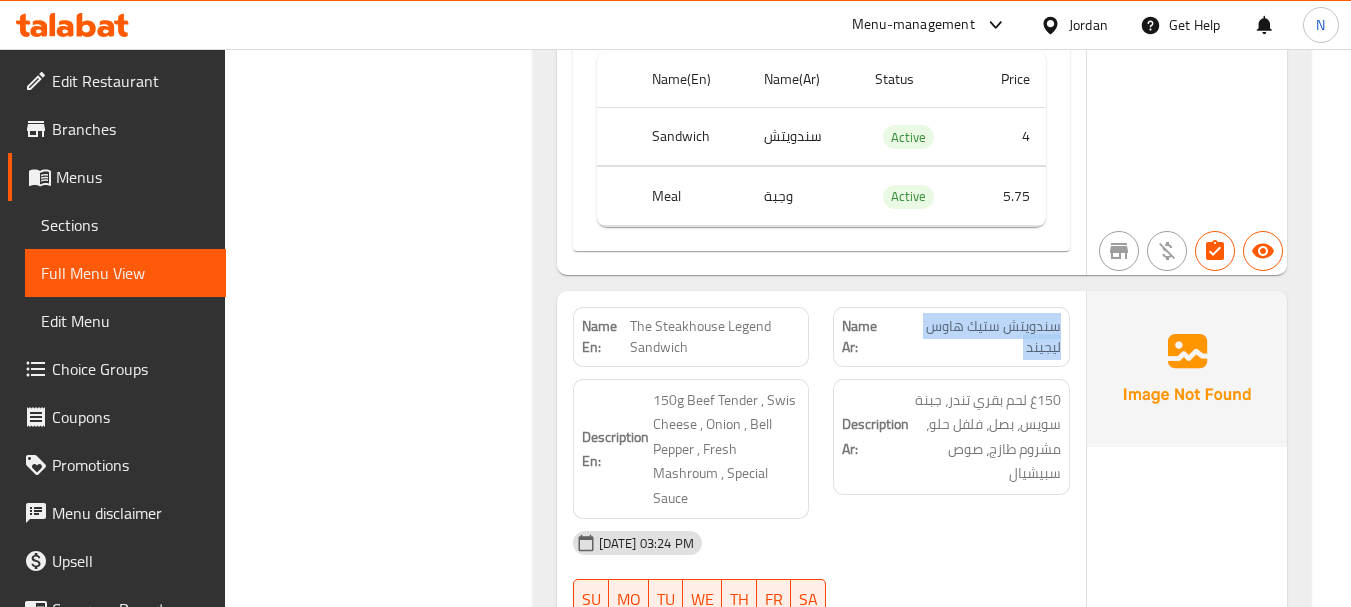 click on "Name Ar: سندويتش ستيك هاوس ليجيند" at bounding box center (951, 337) 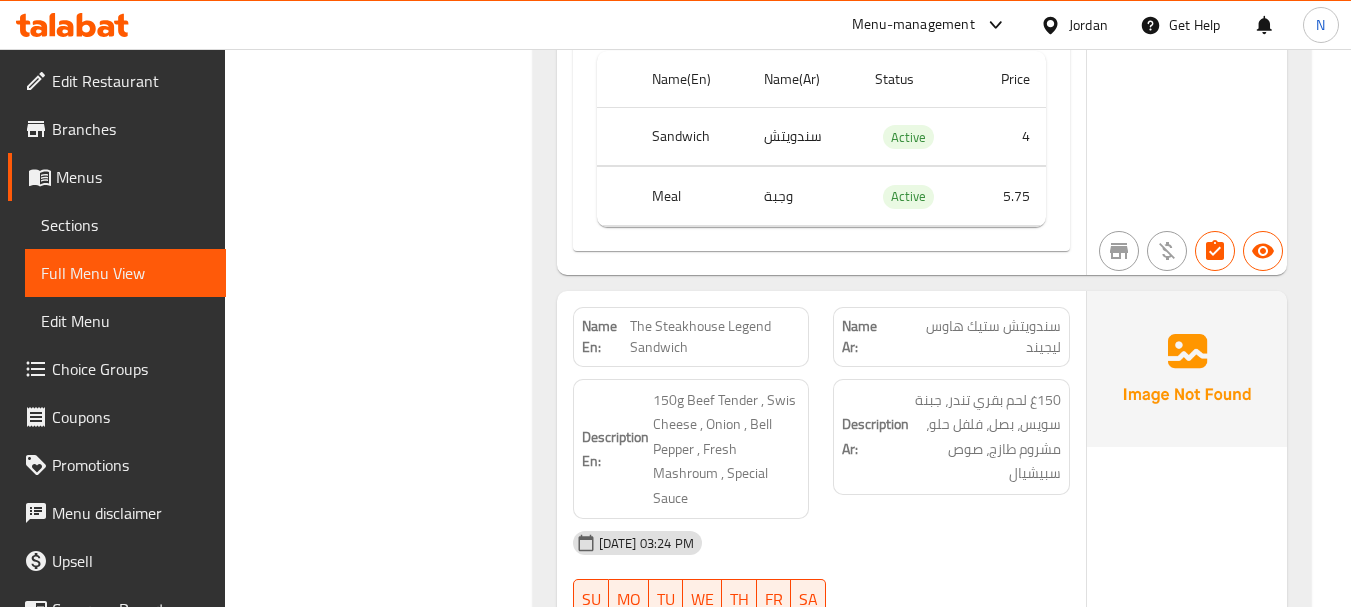 click on "The Steakhouse Legend Sandwich" at bounding box center [715, 337] 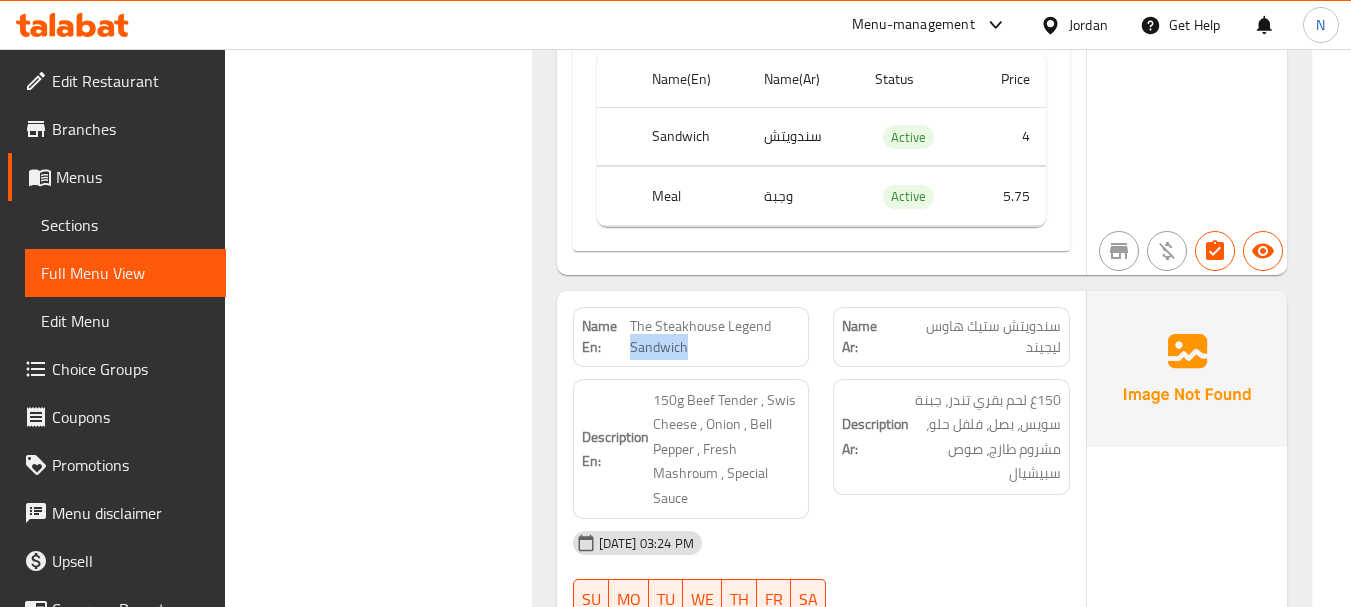 click on "The Steakhouse Legend Sandwich" at bounding box center [715, 337] 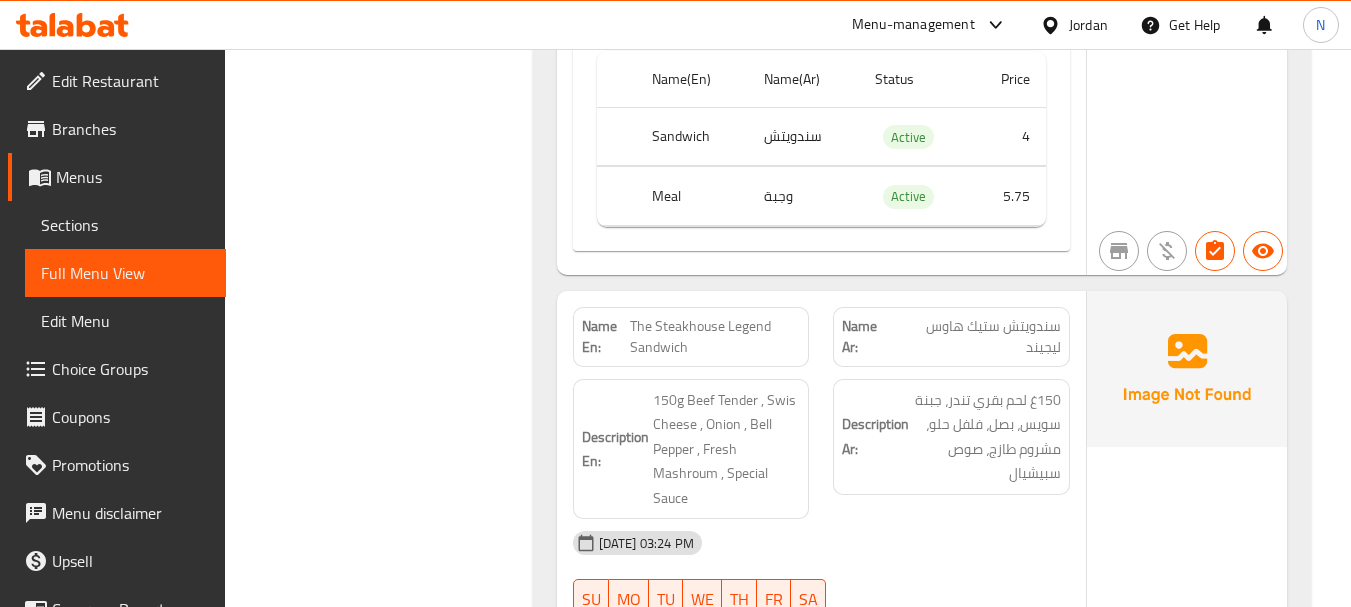 click on "The Steakhouse Legend Sandwich" at bounding box center [715, 337] 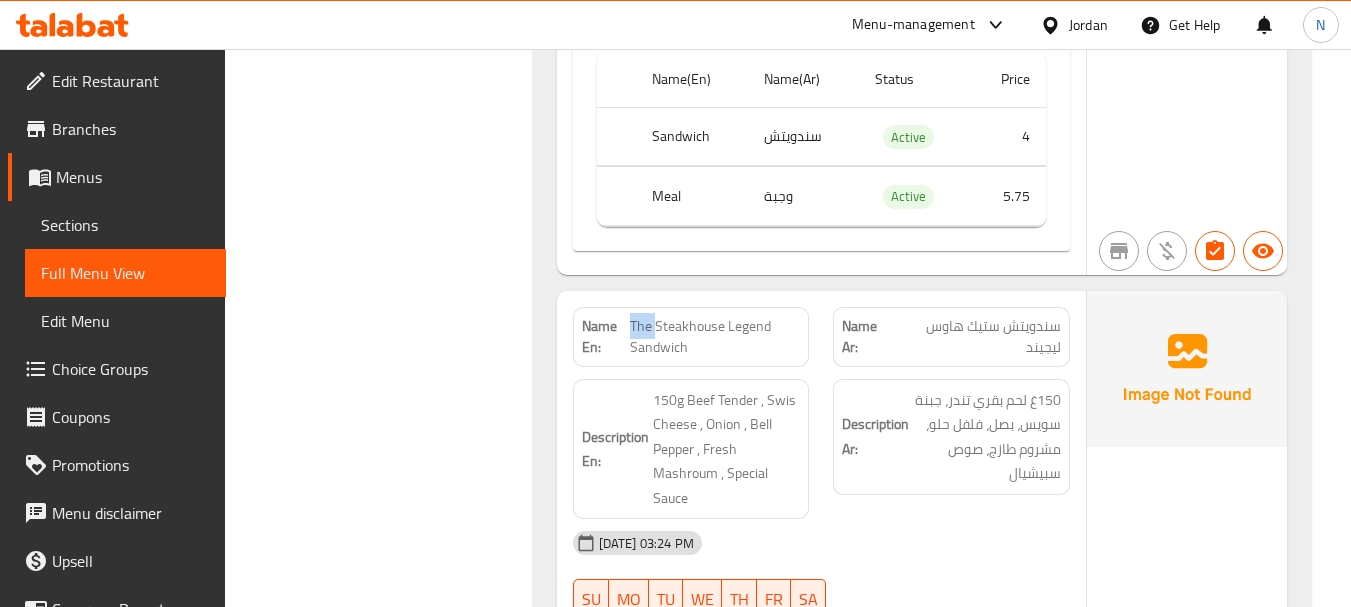 click on "The Steakhouse Legend Sandwich" at bounding box center [715, 337] 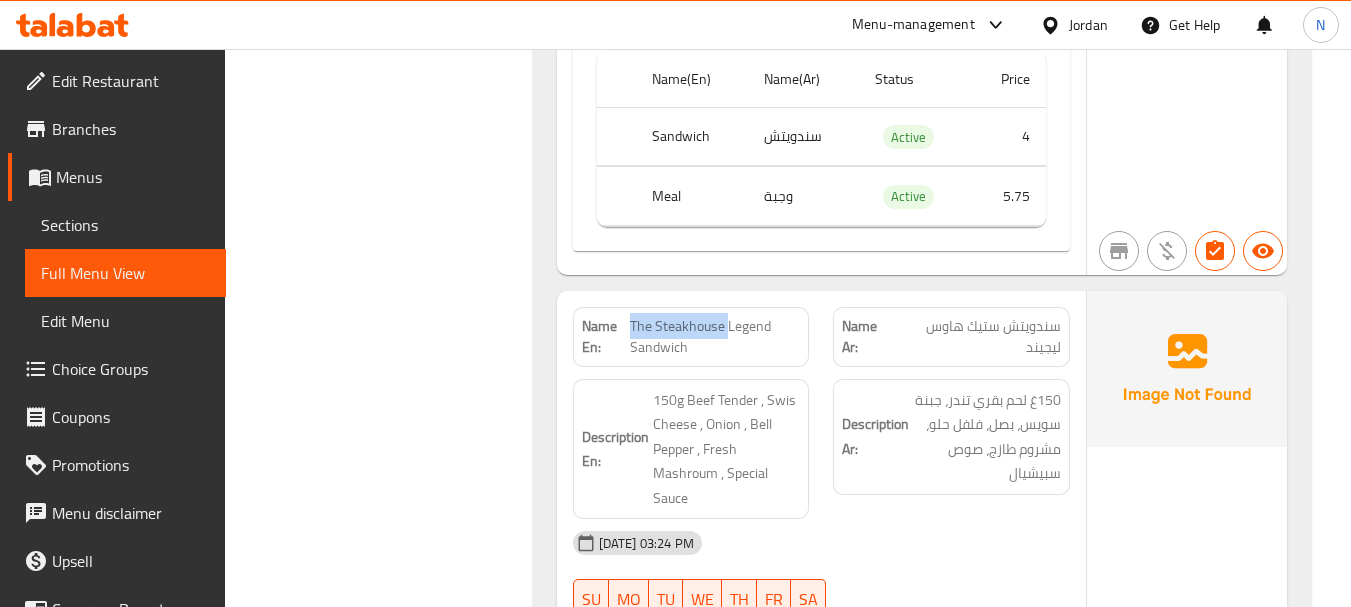 copy on "The Steakhouse" 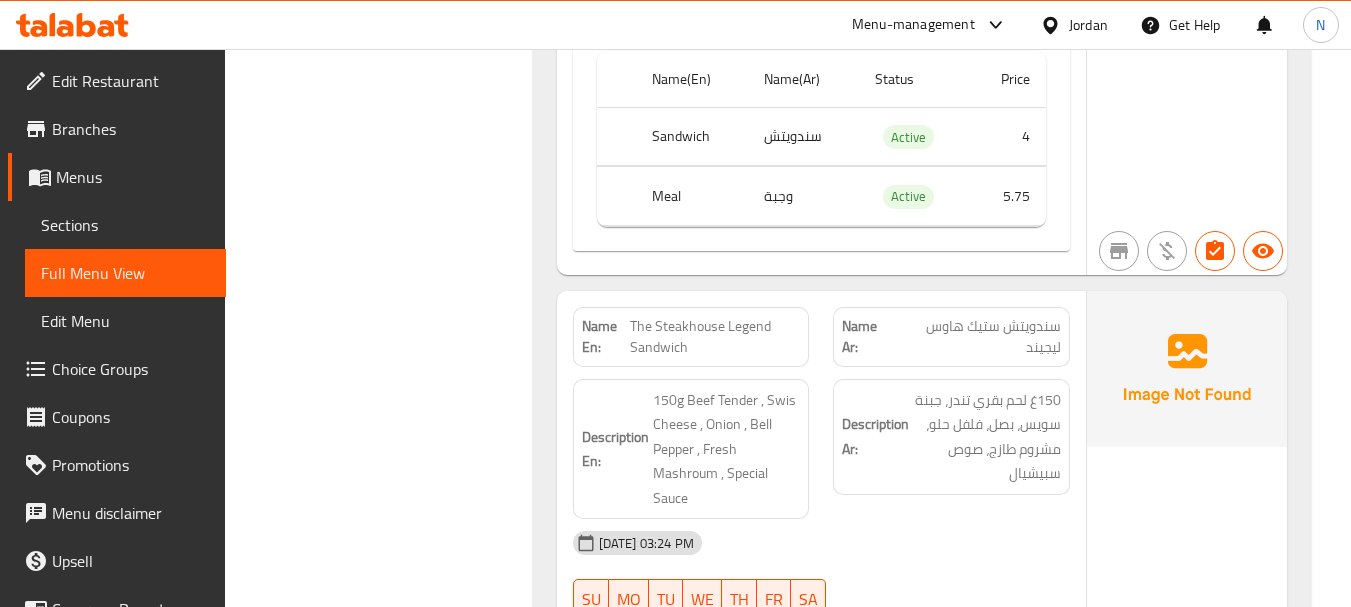 click on "The Steakhouse Legend Sandwich" at bounding box center [715, 337] 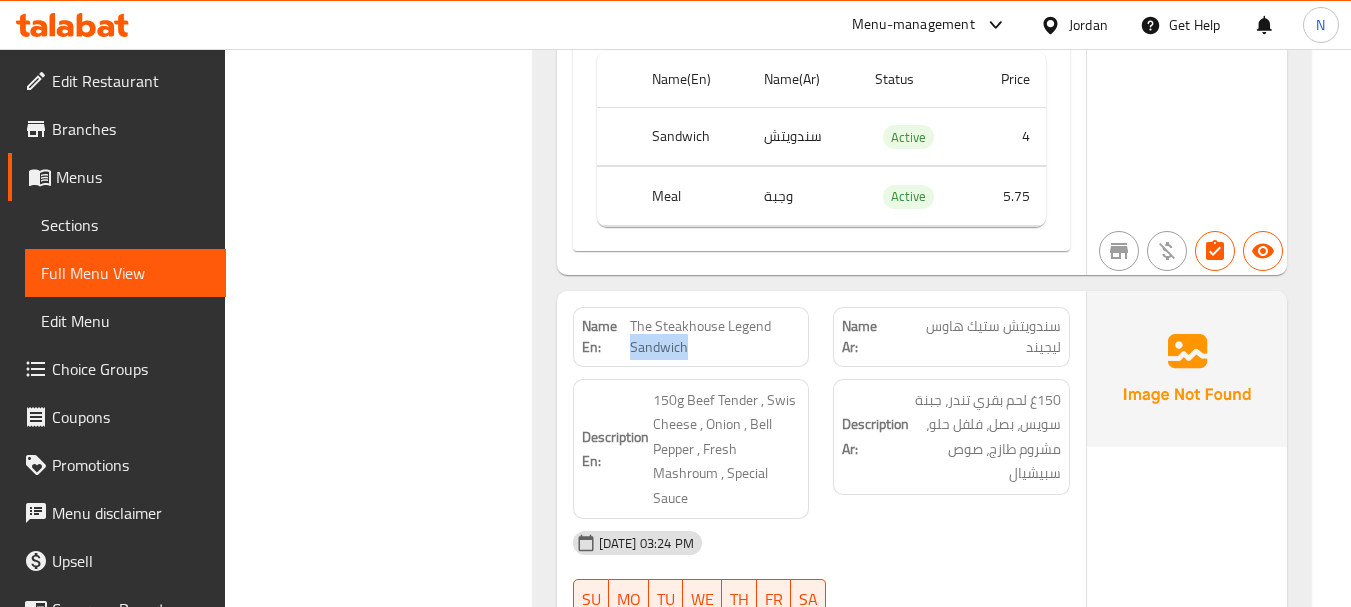 click on "The Steakhouse Legend Sandwich" at bounding box center [715, 337] 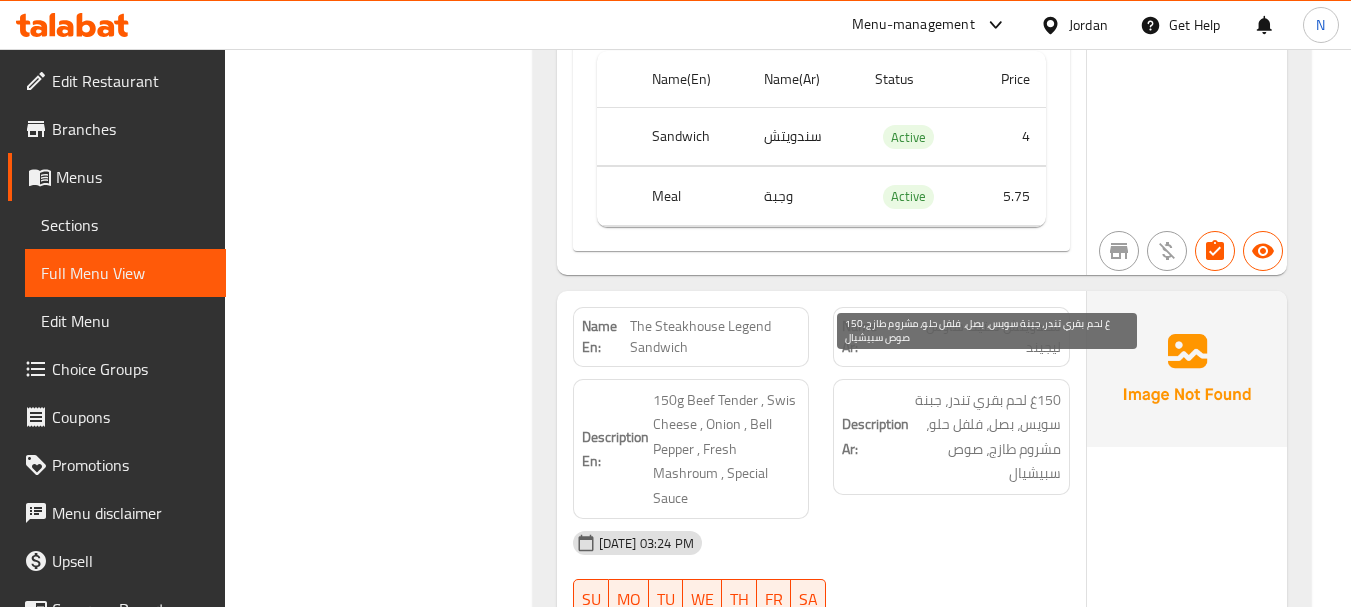 click on "150غ لحم بقري تندر، جبنة سويس، بصل، فلفل حلو، مشروم طازج، صوص سبيشيال" at bounding box center [987, 437] 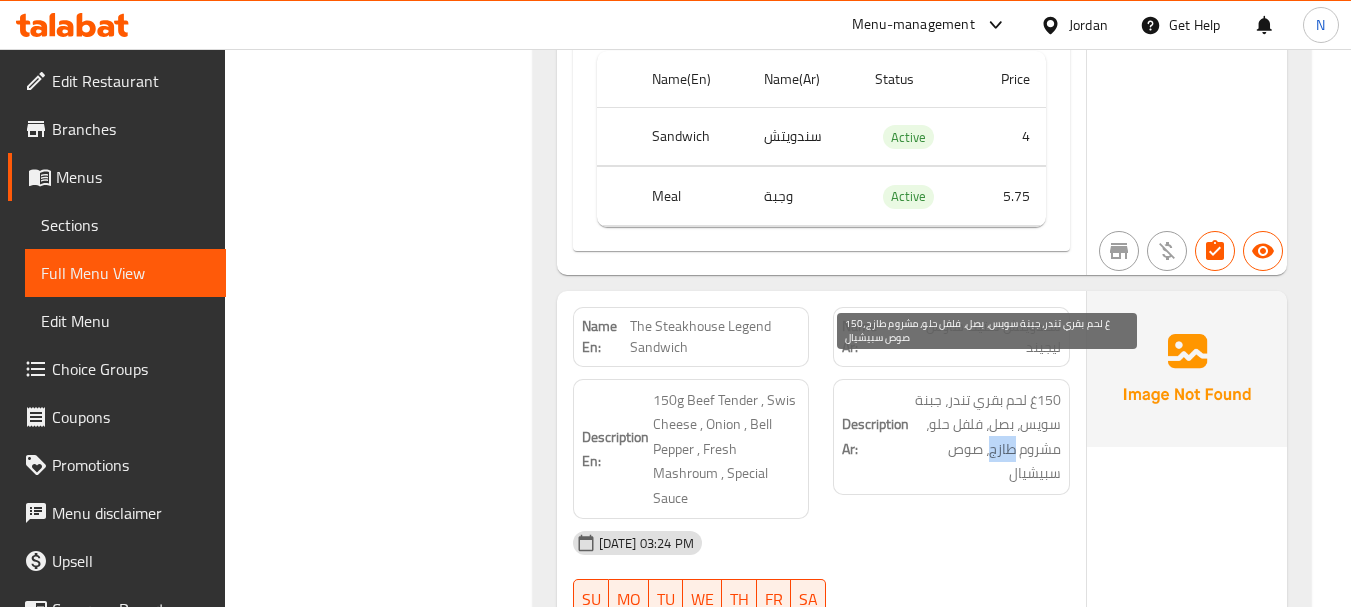 click on "150غ لحم بقري تندر، جبنة سويس، بصل، فلفل حلو، مشروم طازج، صوص سبيشيال" at bounding box center [987, 437] 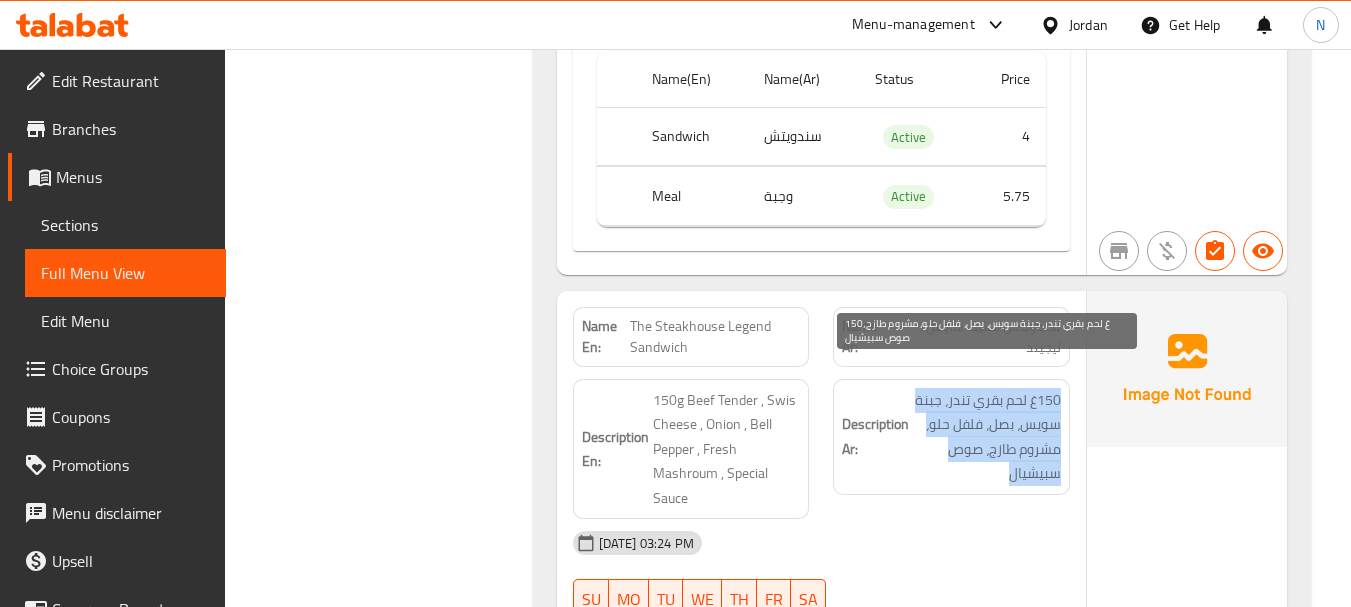 click on "150غ لحم بقري تندر، جبنة سويس، بصل، فلفل حلو، مشروم طازج، صوص سبيشيال" at bounding box center (987, 437) 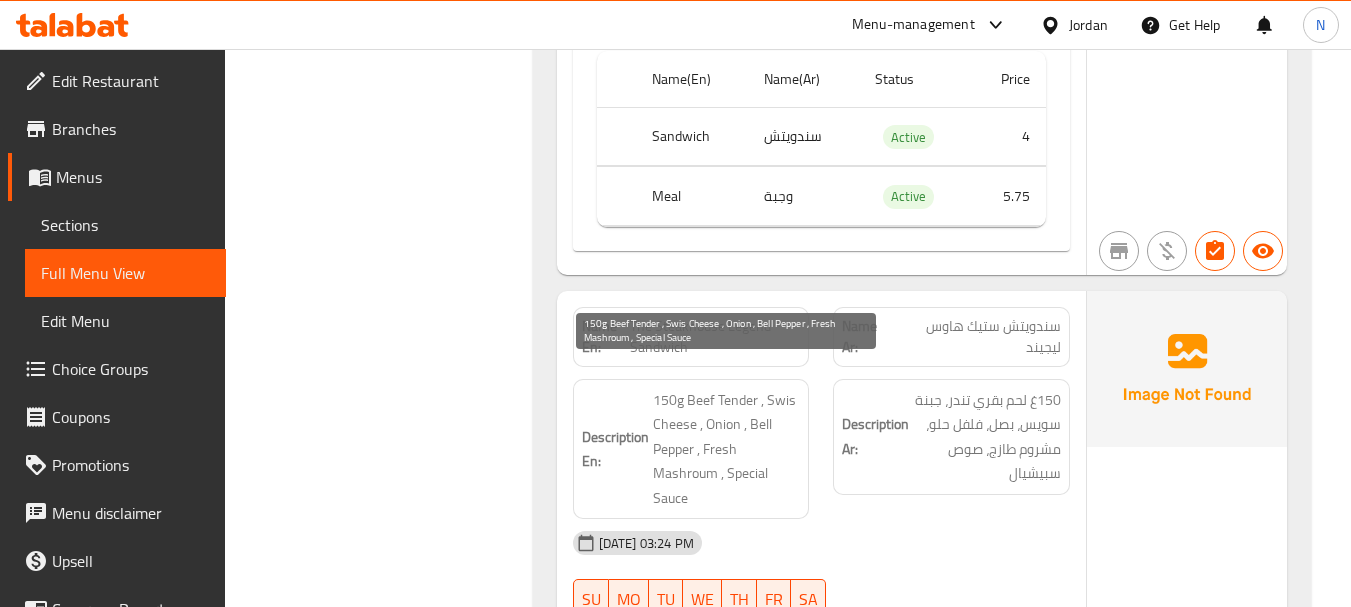 click on "150g Beef Tender , Swis Cheese , Onion , Bell Pepper , Fresh Mashroum , Special Sauce" at bounding box center [727, 449] 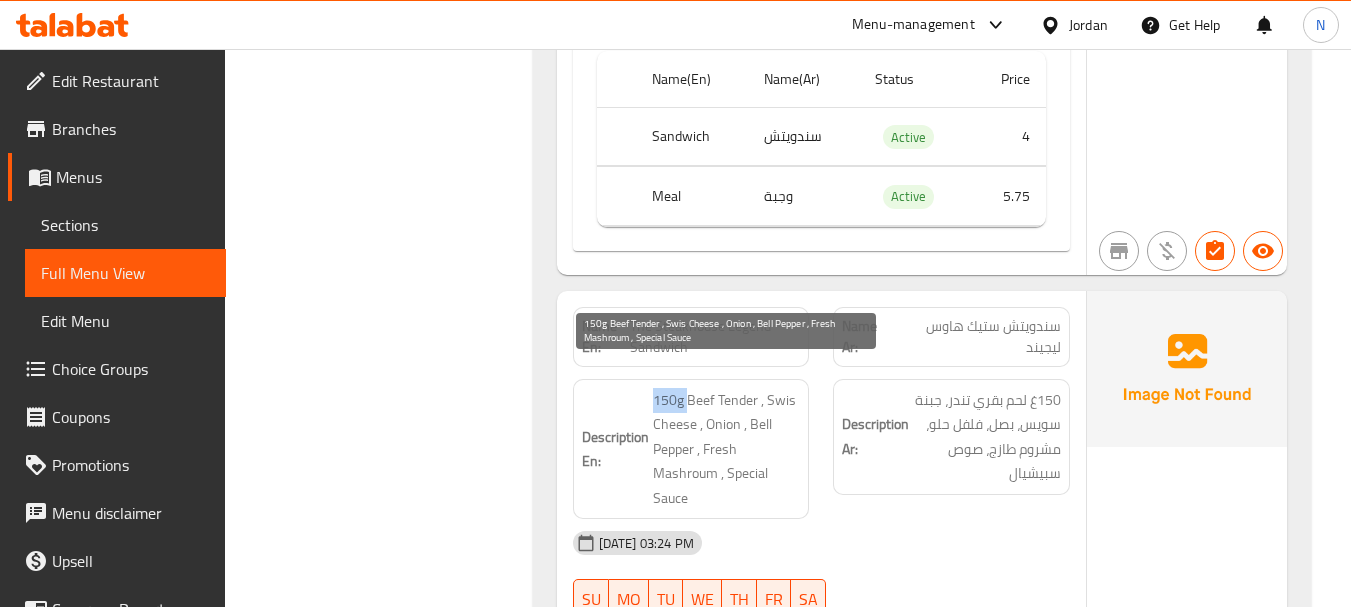 click on "150g Beef Tender , Swis Cheese , Onion , Bell Pepper , Fresh Mashroum , Special Sauce" at bounding box center (727, 449) 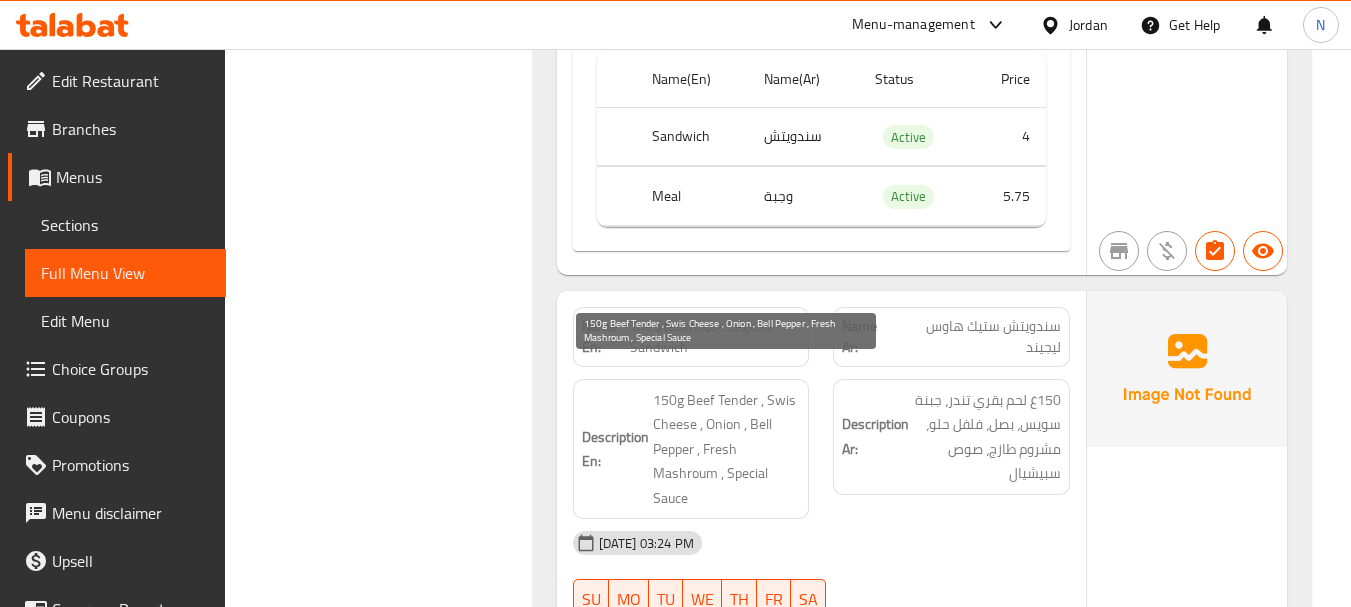 click on "150g Beef Tender , Swis Cheese , Onion , Bell Pepper , Fresh Mashroum , Special Sauce" at bounding box center [727, 449] 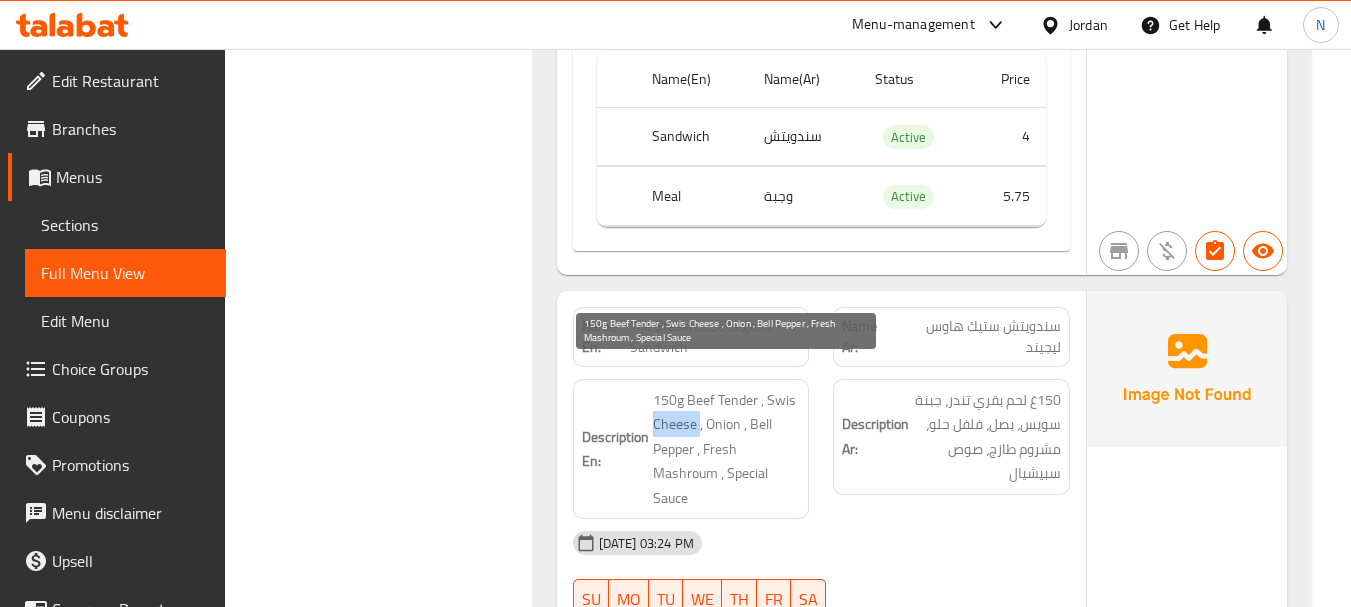 click on "150g Beef Tender , Swis Cheese , Onion , Bell Pepper , Fresh Mashroum , Special Sauce" at bounding box center (727, 449) 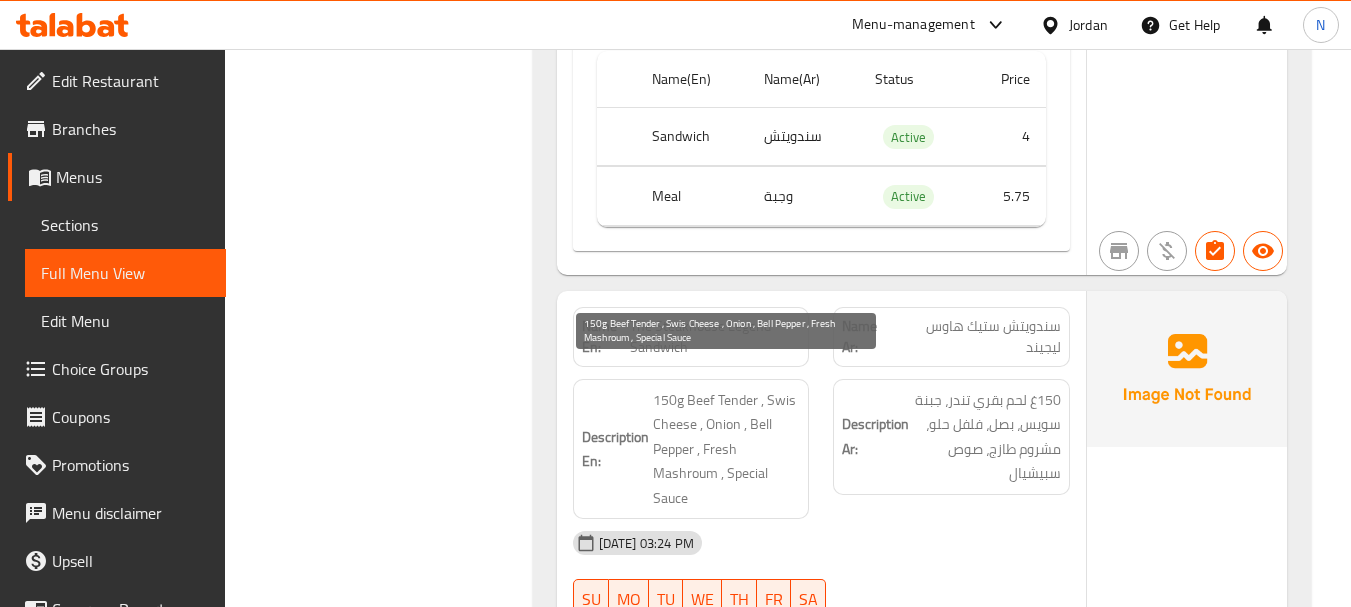 click on "150g Beef Tender , Swis Cheese , Onion , Bell Pepper , Fresh Mashroum , Special Sauce" at bounding box center [727, 449] 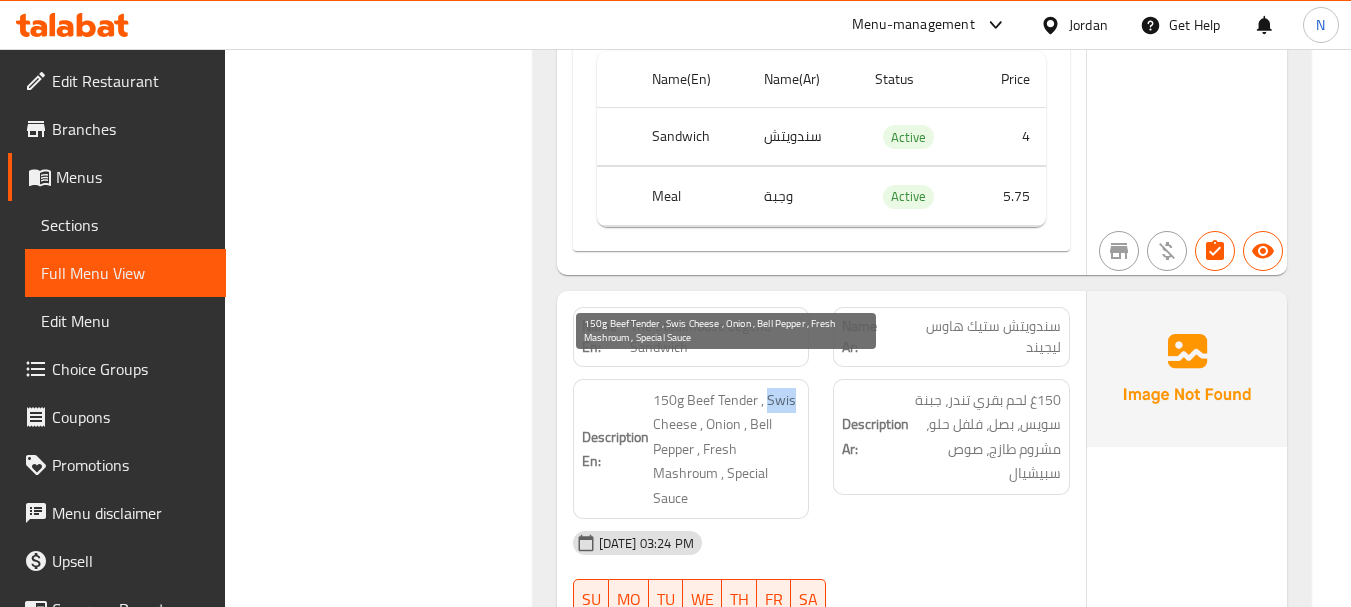 click on "150g Beef Tender , Swis Cheese , Onion , Bell Pepper , Fresh Mashroum , Special Sauce" at bounding box center (727, 449) 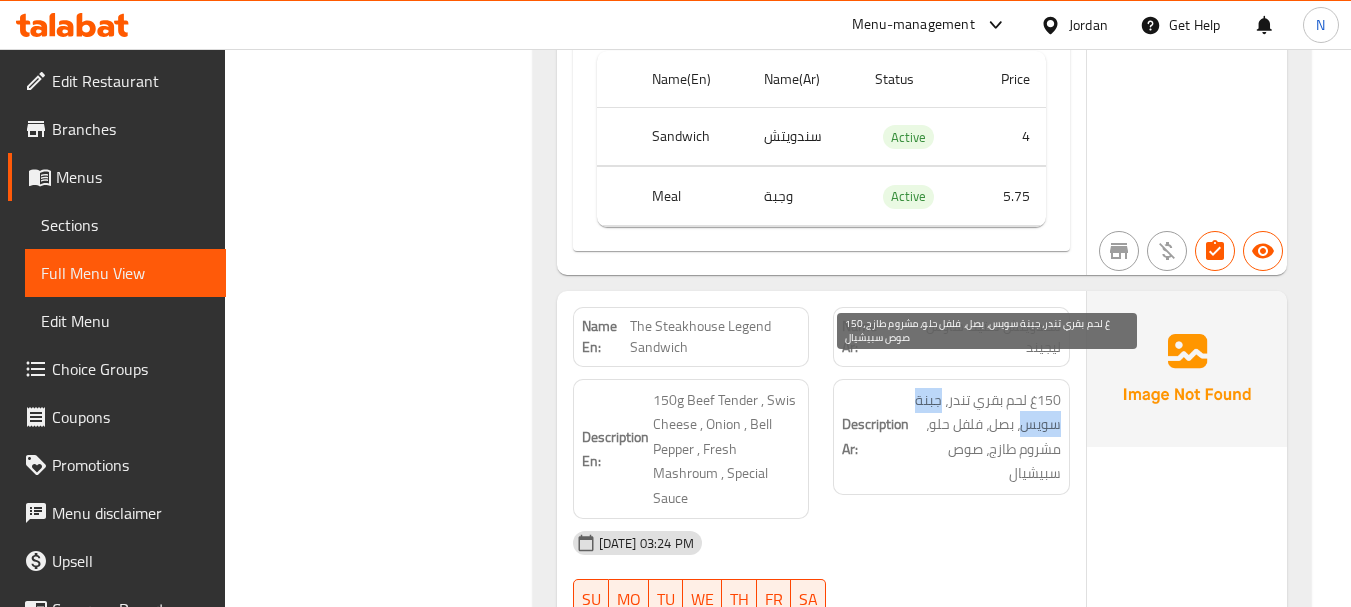 drag, startPoint x: 940, startPoint y: 381, endPoint x: 1023, endPoint y: 404, distance: 86.127815 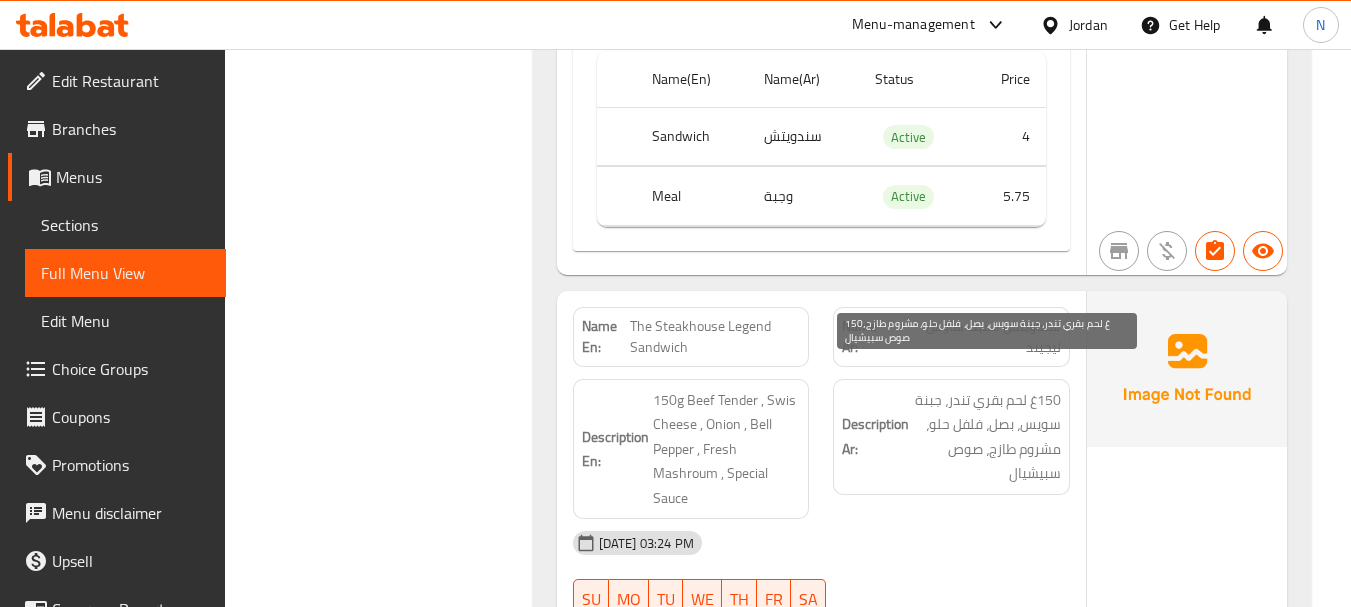 click on "150غ لحم بقري تندر، جبنة سويس، بصل، فلفل حلو، مشروم طازج، صوص سبيشيال" at bounding box center [987, 437] 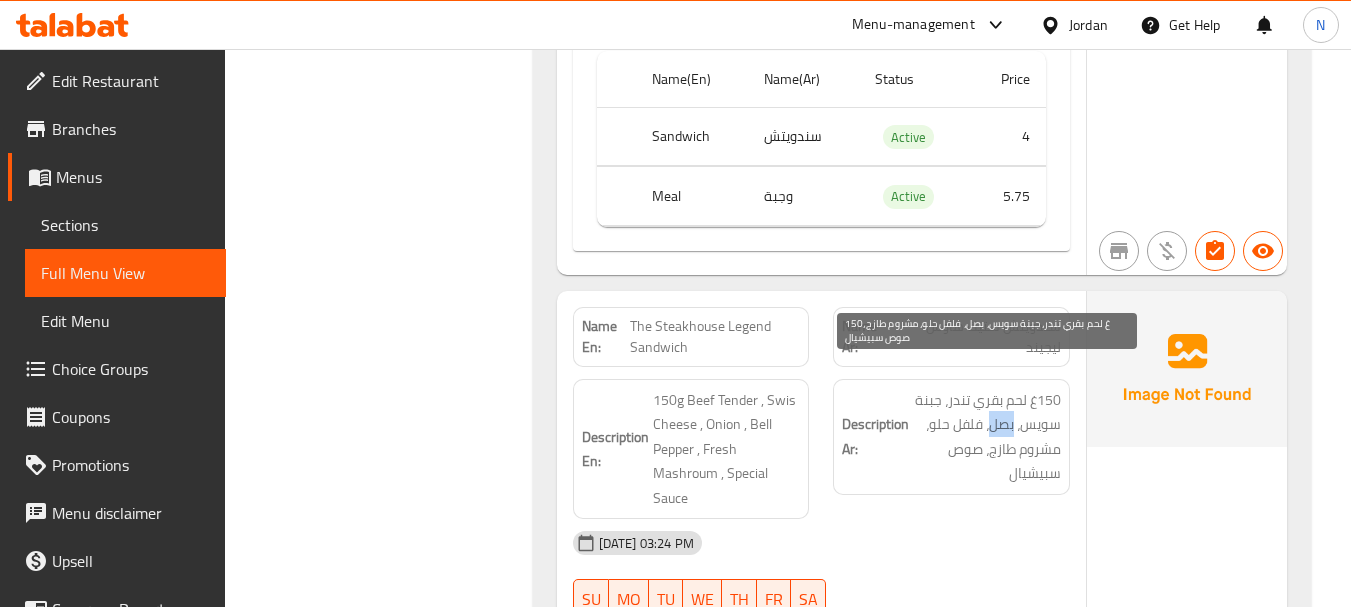 click on "150غ لحم بقري تندر، جبنة سويس، بصل، فلفل حلو، مشروم طازج، صوص سبيشيال" at bounding box center (987, 437) 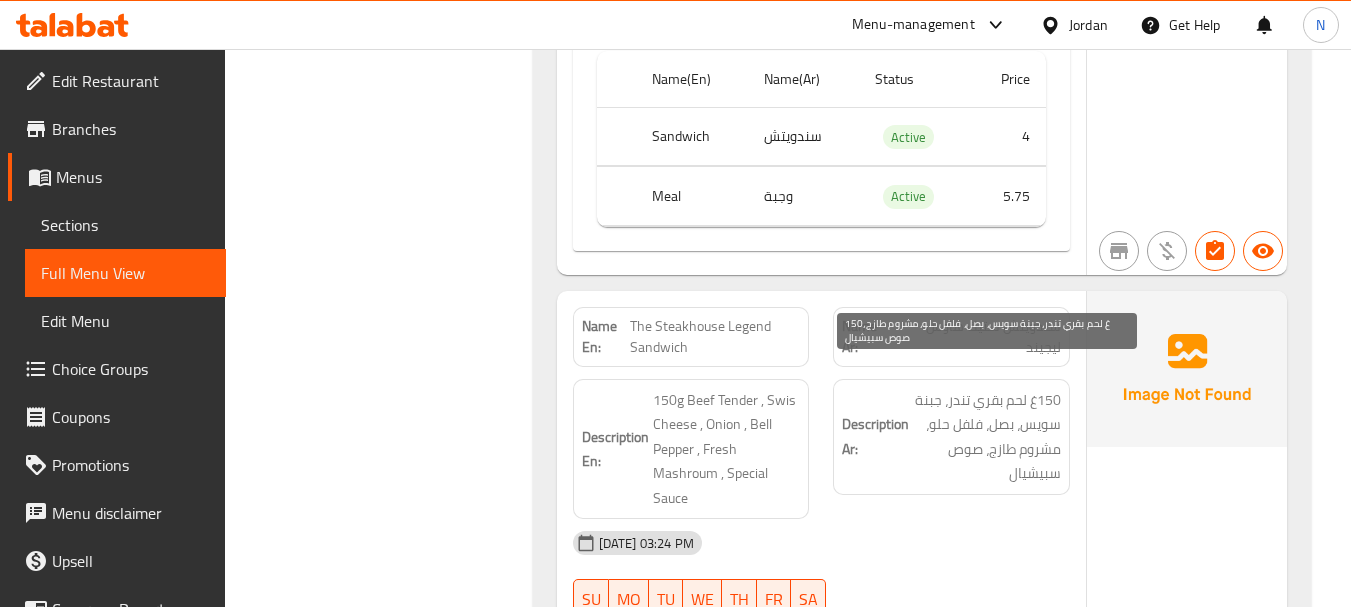 click on "150غ لحم بقري تندر، جبنة سويس، بصل، فلفل حلو، مشروم طازج، صوص سبيشيال" at bounding box center [987, 437] 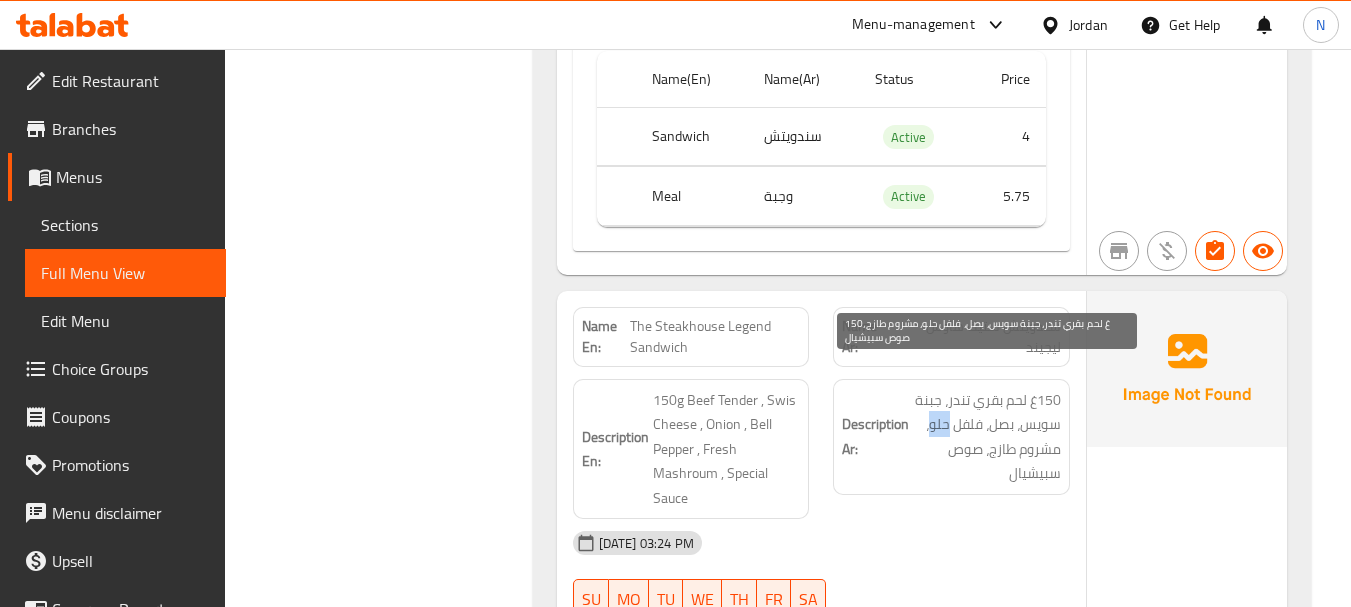 click on "150غ لحم بقري تندر، جبنة سويس، بصل، فلفل حلو، مشروم طازج، صوص سبيشيال" at bounding box center [987, 437] 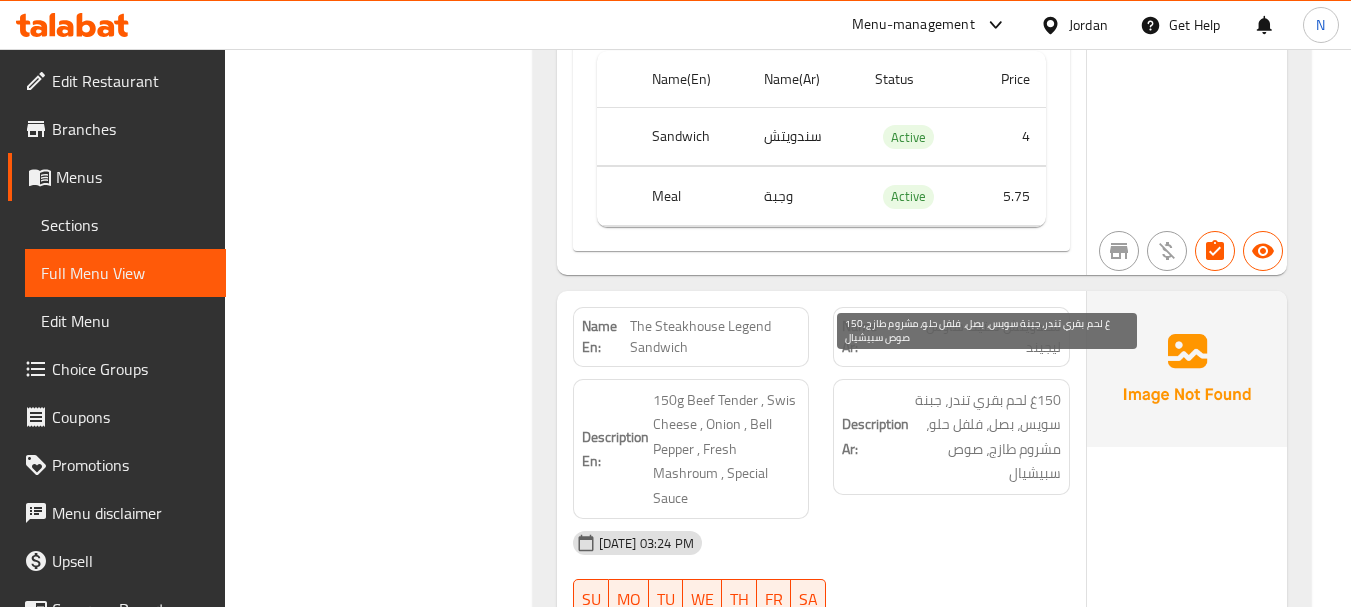 click on "150غ لحم بقري تندر، جبنة سويس، بصل، فلفل حلو، مشروم طازج، صوص سبيشيال" at bounding box center [987, 437] 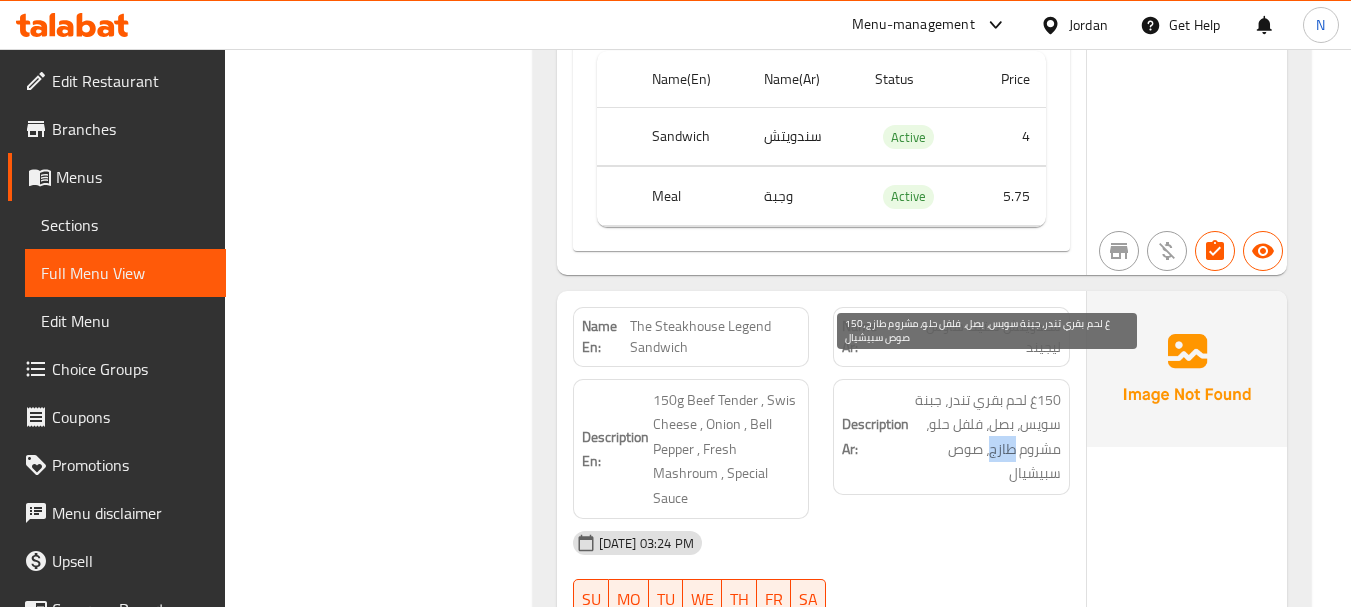 click on "150غ لحم بقري تندر، جبنة سويس، بصل، فلفل حلو، مشروم طازج، صوص سبيشيال" at bounding box center (987, 437) 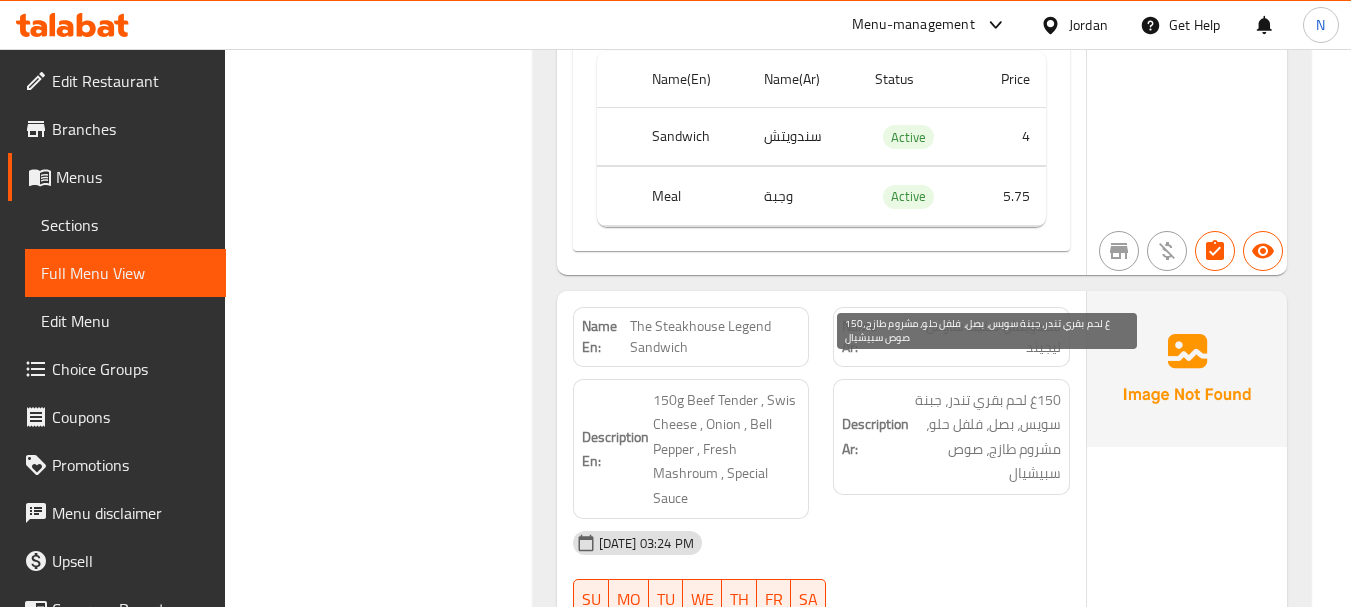 click on "150غ لحم بقري تندر، جبنة سويس، بصل، فلفل حلو، مشروم طازج، صوص سبيشيال" at bounding box center (987, 437) 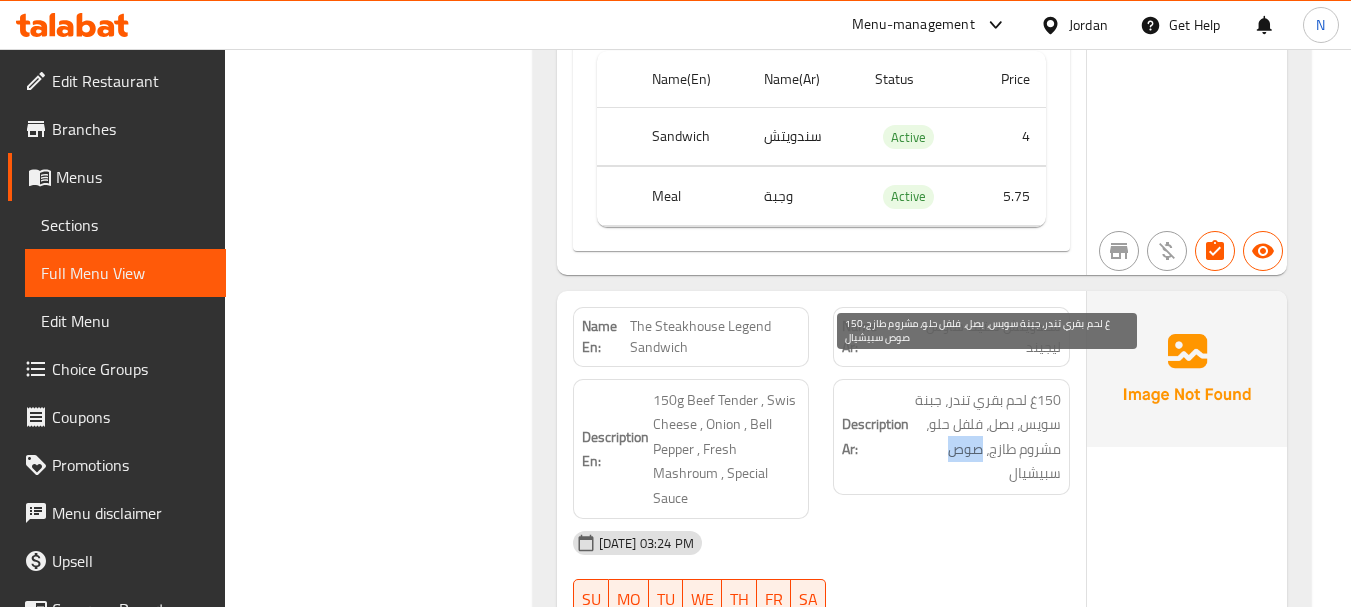 click on "150غ لحم بقري تندر، جبنة سويس، بصل، فلفل حلو، مشروم طازج، صوص سبيشيال" at bounding box center [987, 437] 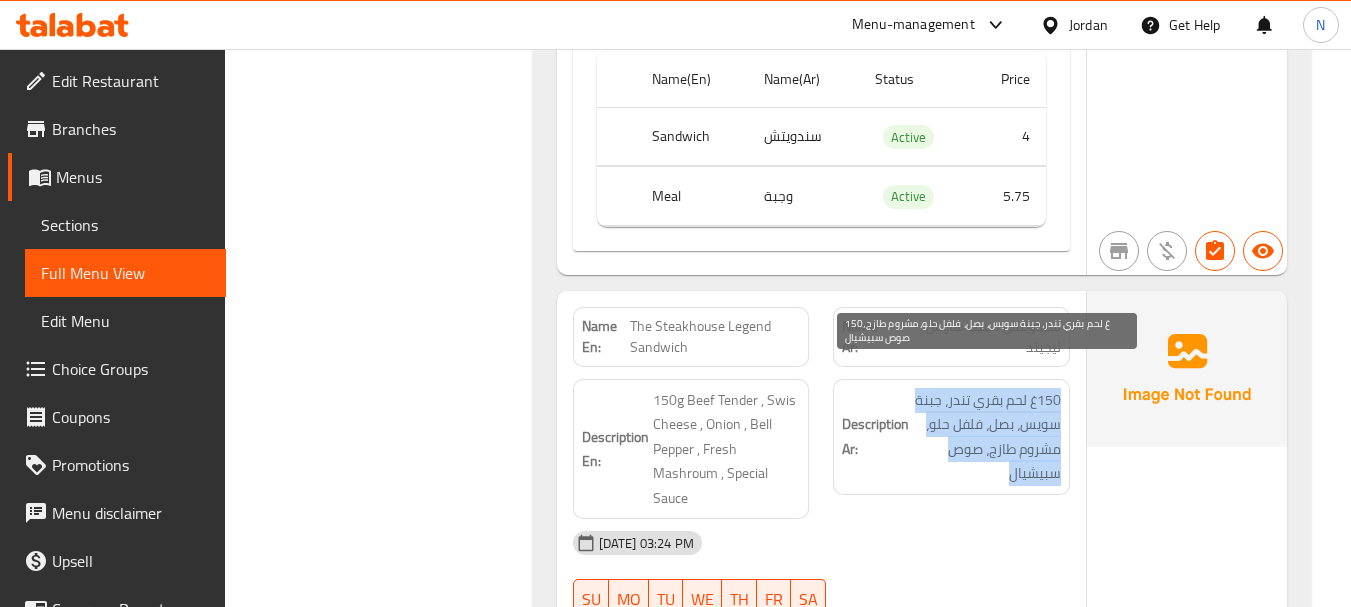 click on "150غ لحم بقري تندر، جبنة سويس، بصل، فلفل حلو، مشروم طازج، صوص سبيشيال" at bounding box center [987, 437] 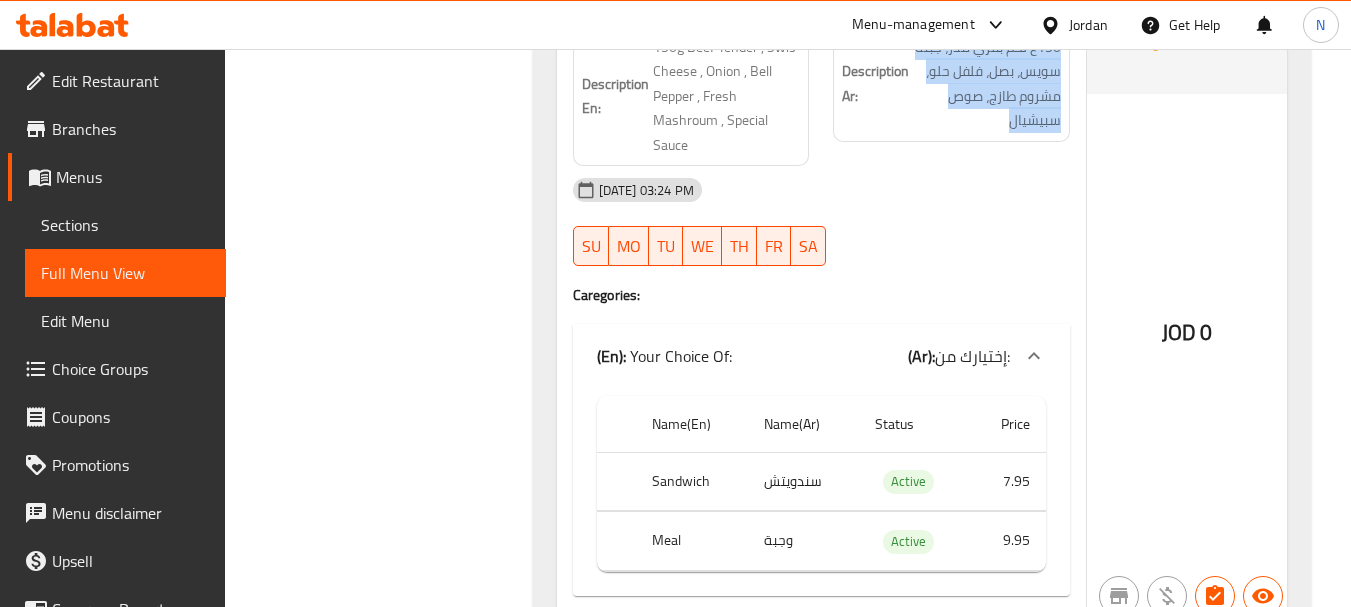 scroll, scrollTop: 1800, scrollLeft: 0, axis: vertical 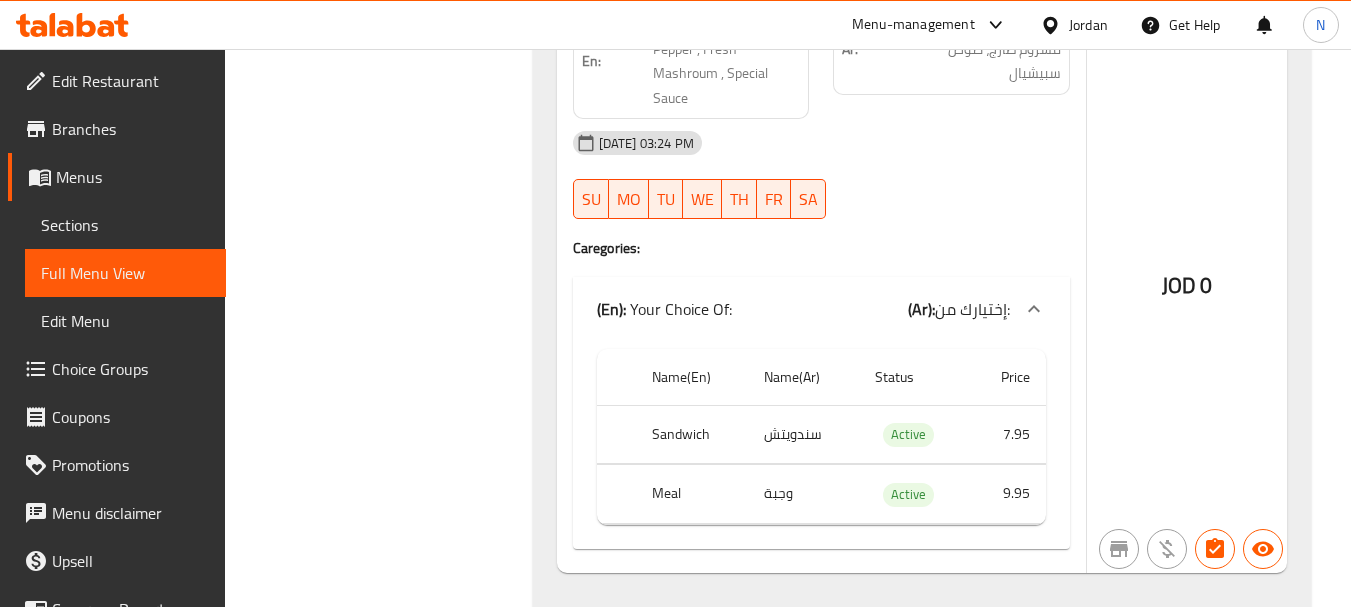 click on "سندويتش" at bounding box center [803, -916] 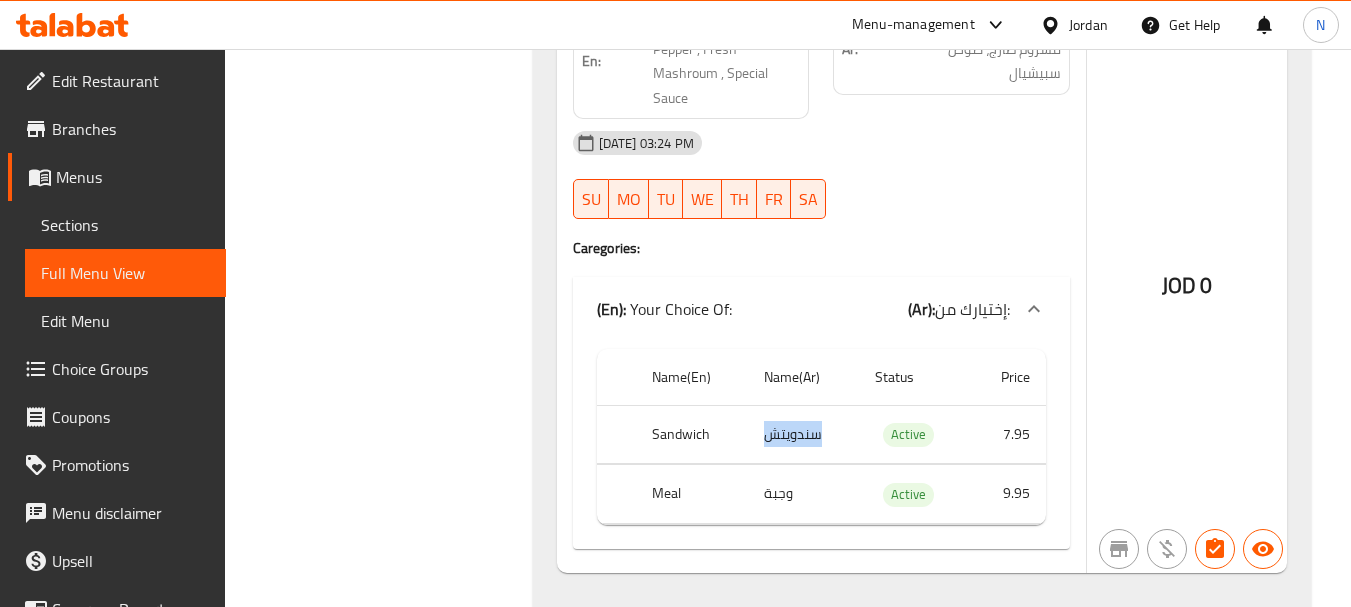 click on "سندويتش" at bounding box center [803, -916] 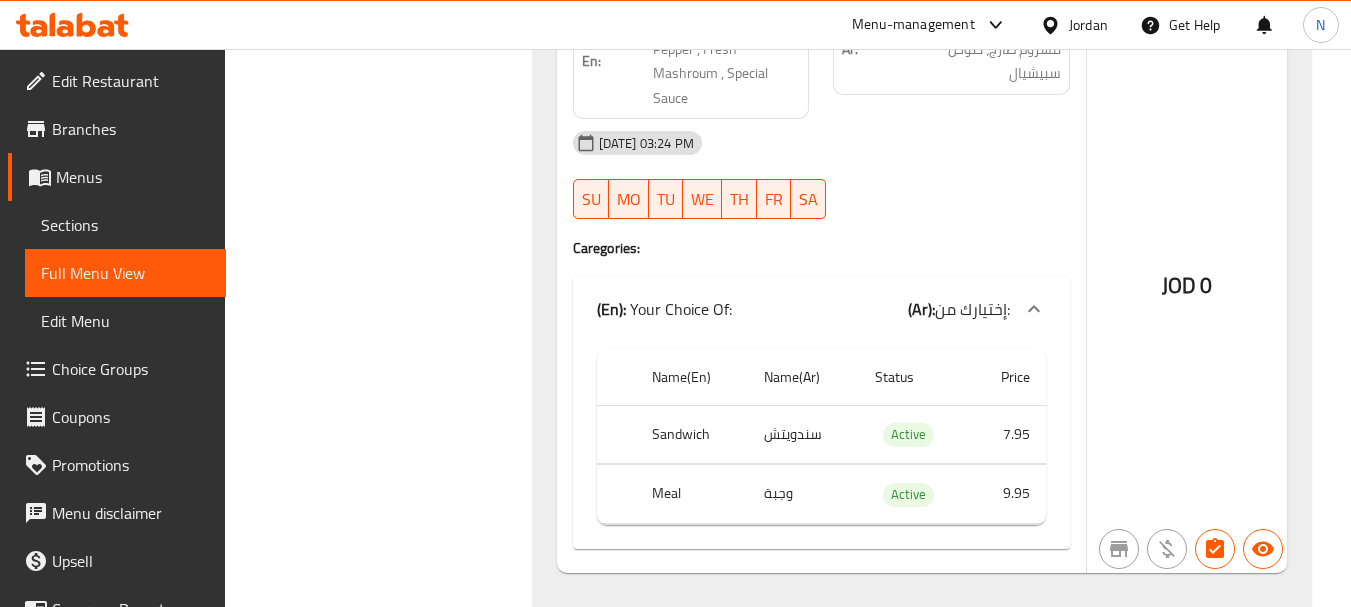 click on "وجبة" at bounding box center (803, -856) 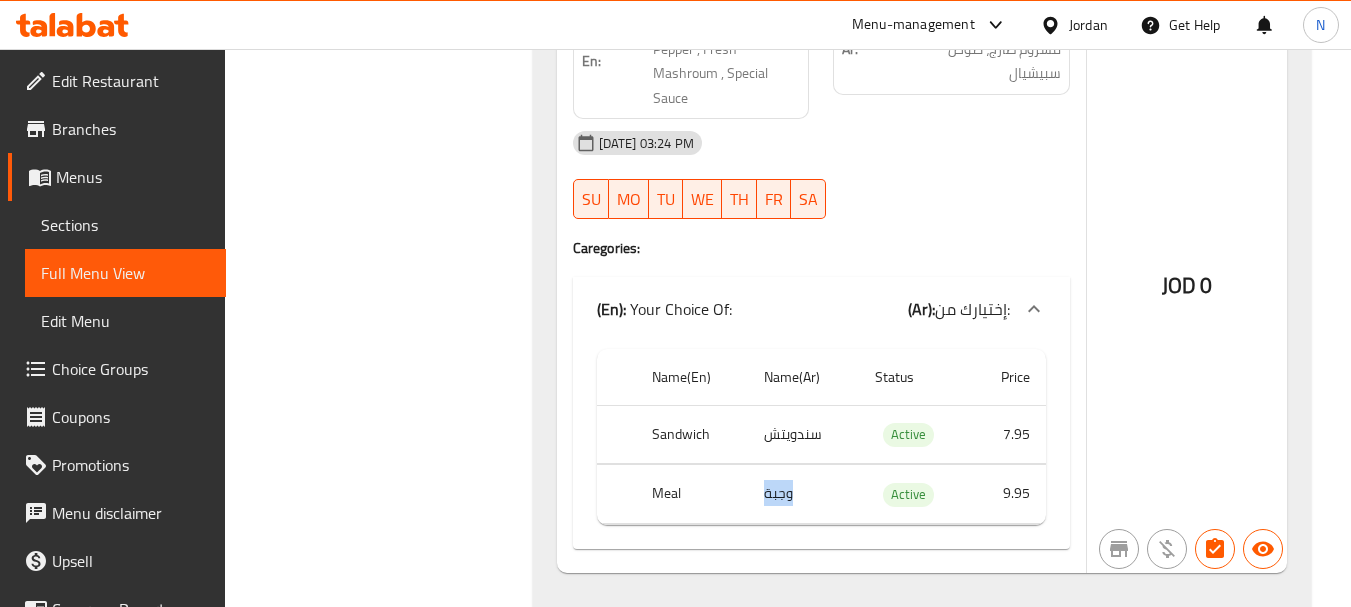 click on "وجبة" at bounding box center (803, -856) 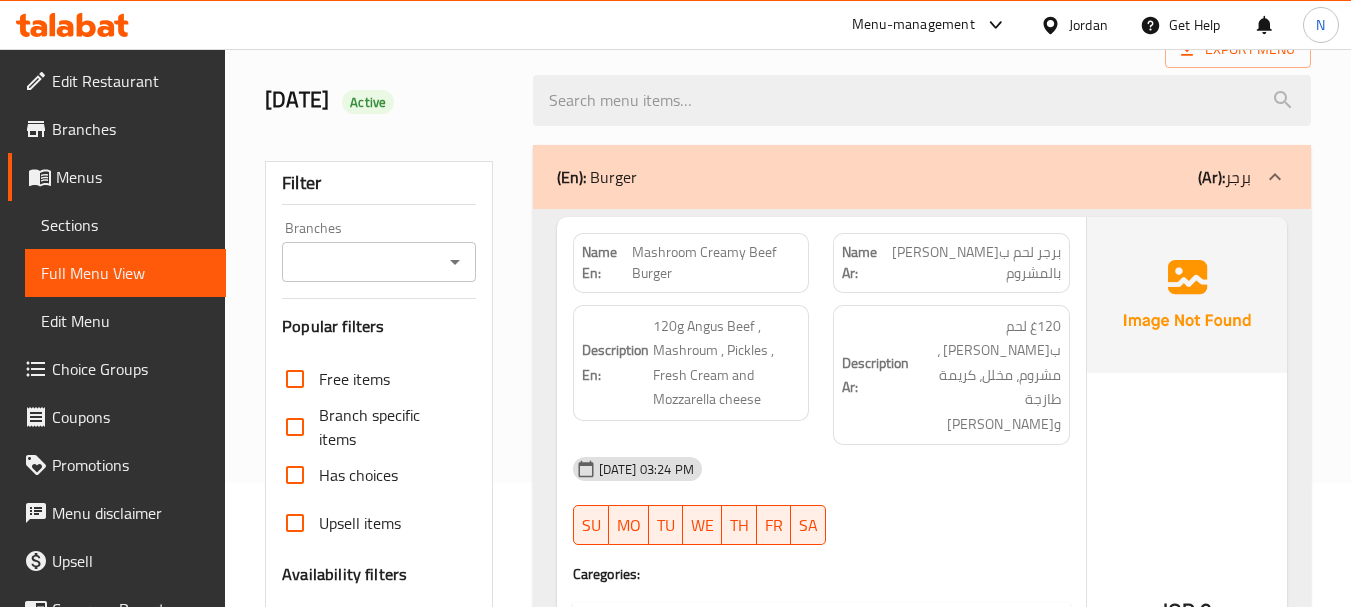 scroll, scrollTop: 0, scrollLeft: 0, axis: both 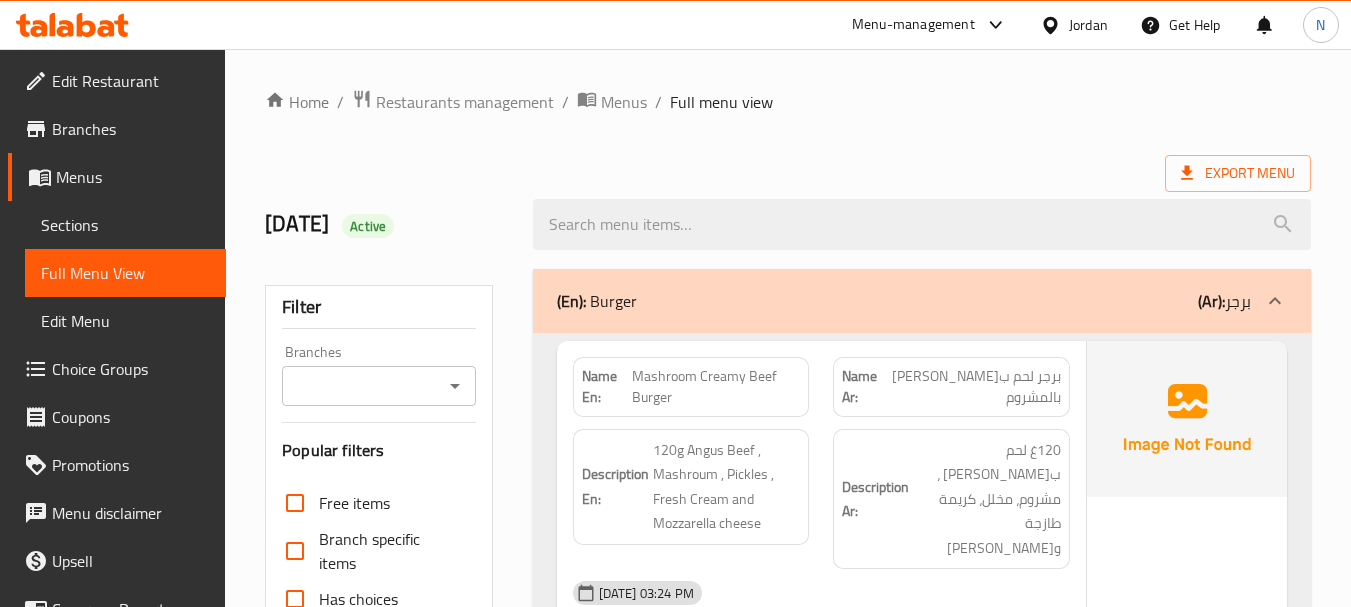 click on "(En):   Burger (Ar): برجر" at bounding box center (904, 301) 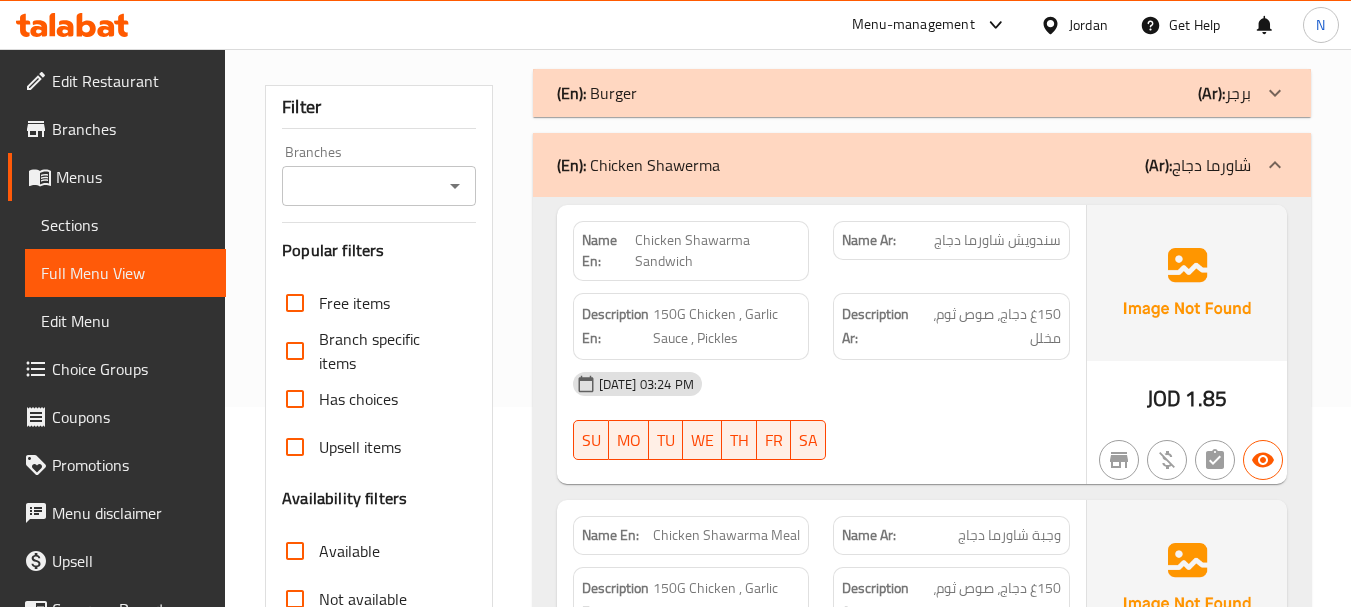 scroll, scrollTop: 400, scrollLeft: 0, axis: vertical 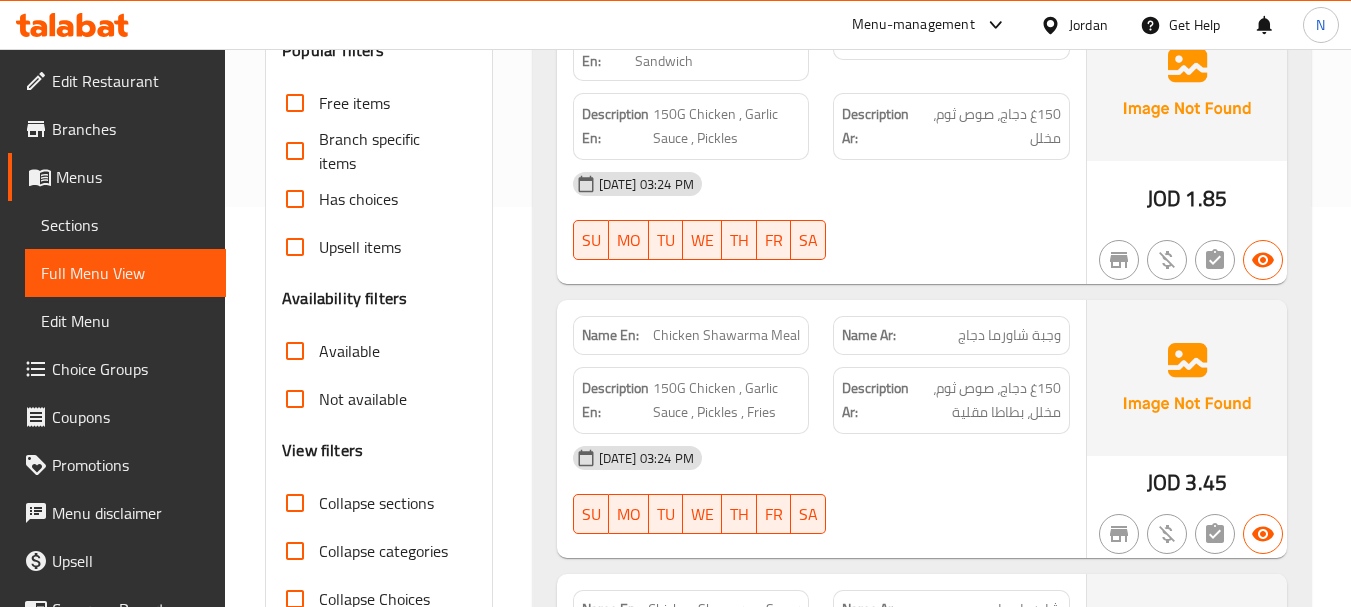 click on "Chicken Shawarma Meal" at bounding box center (726, 335) 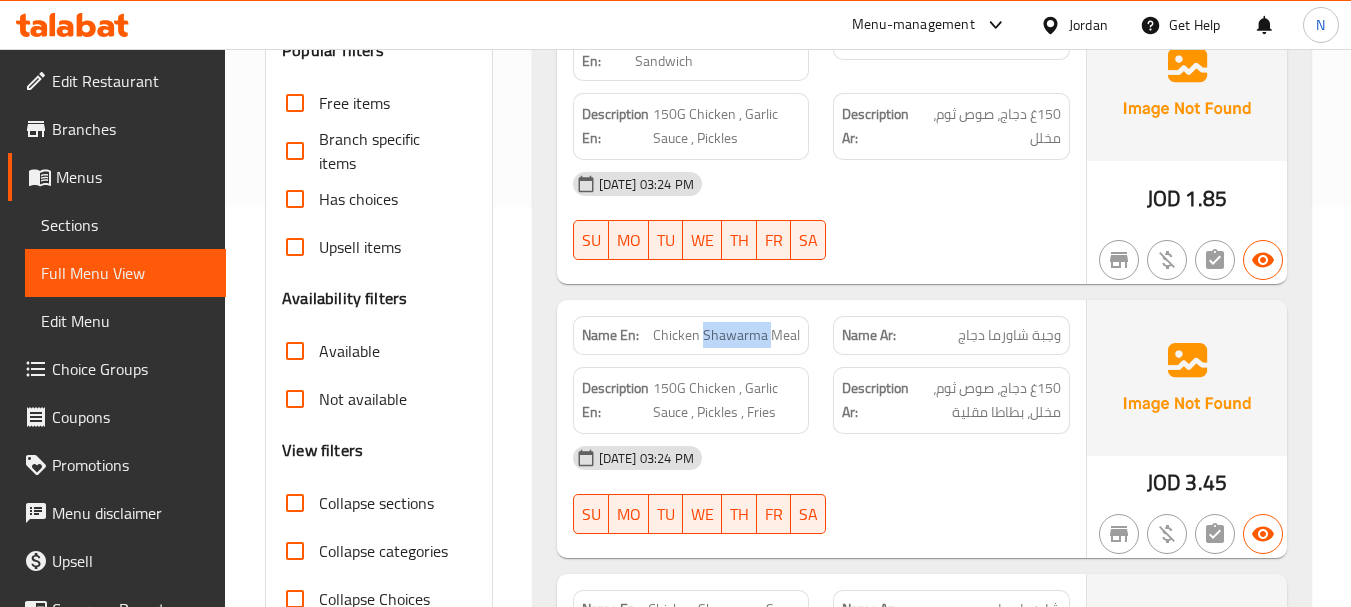 click on "Chicken Shawarma Meal" at bounding box center (726, 335) 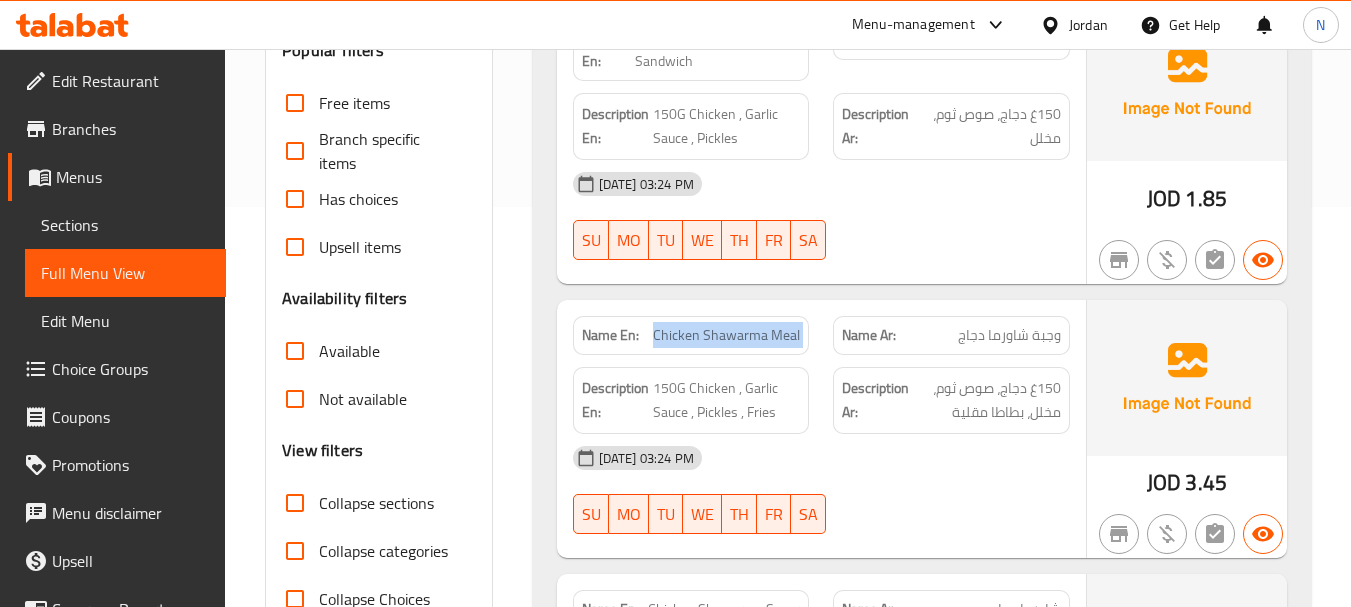 click on "Chicken Shawarma Meal" at bounding box center [726, 335] 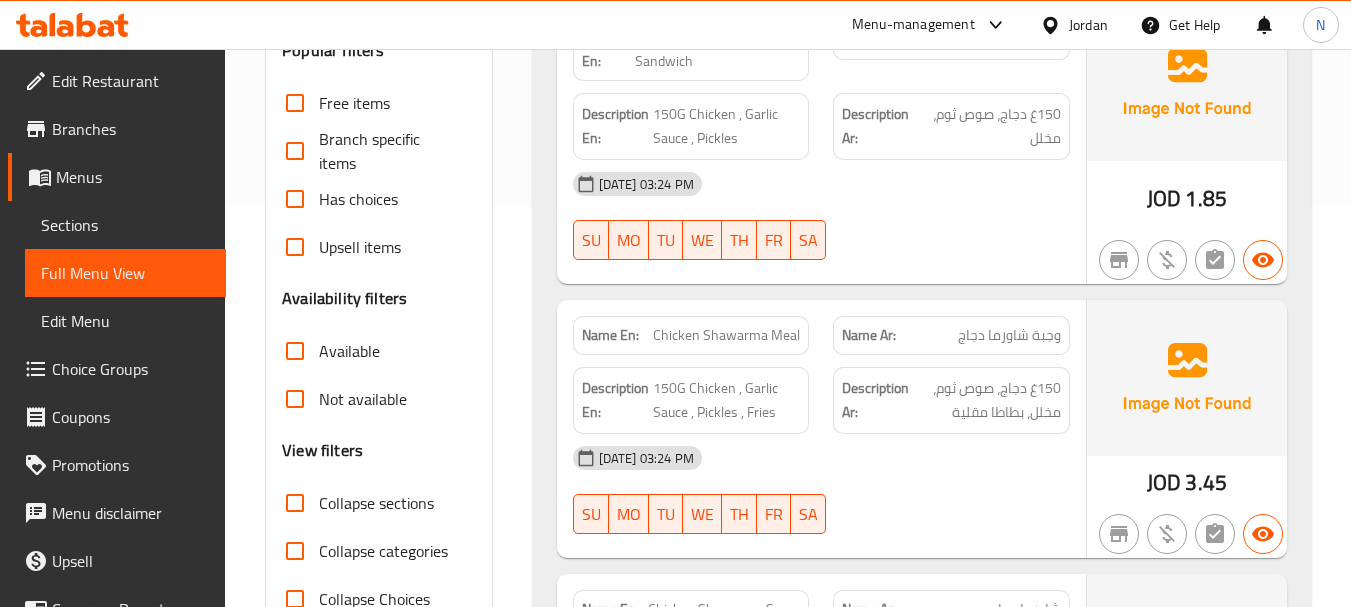 click on "JOD" at bounding box center (1164, 482) 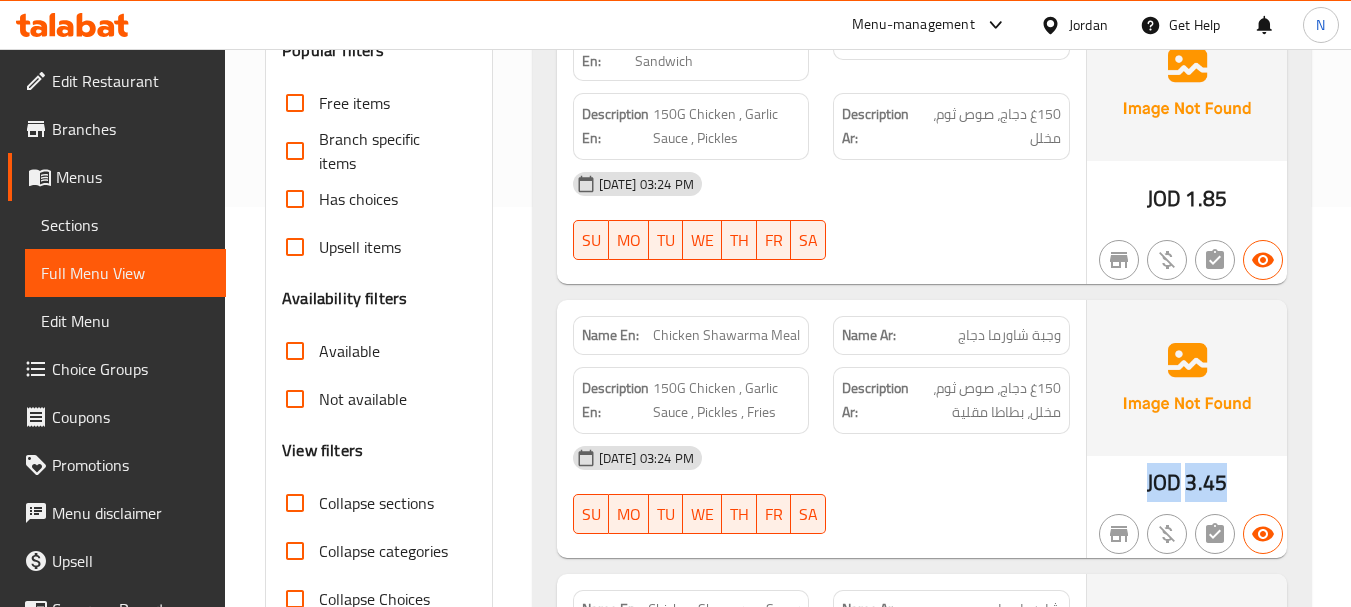 click on "JOD" at bounding box center (1164, 482) 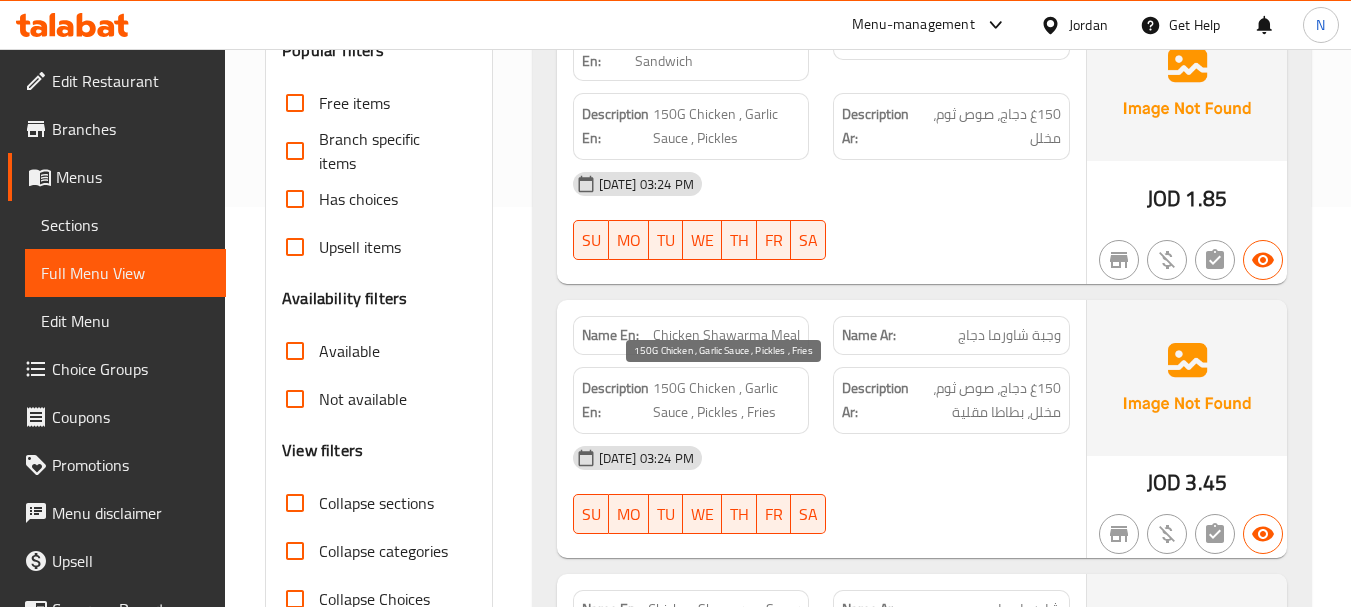 click on "150G Chicken , Garlic Sauce , Pickles , Fries" at bounding box center (727, 400) 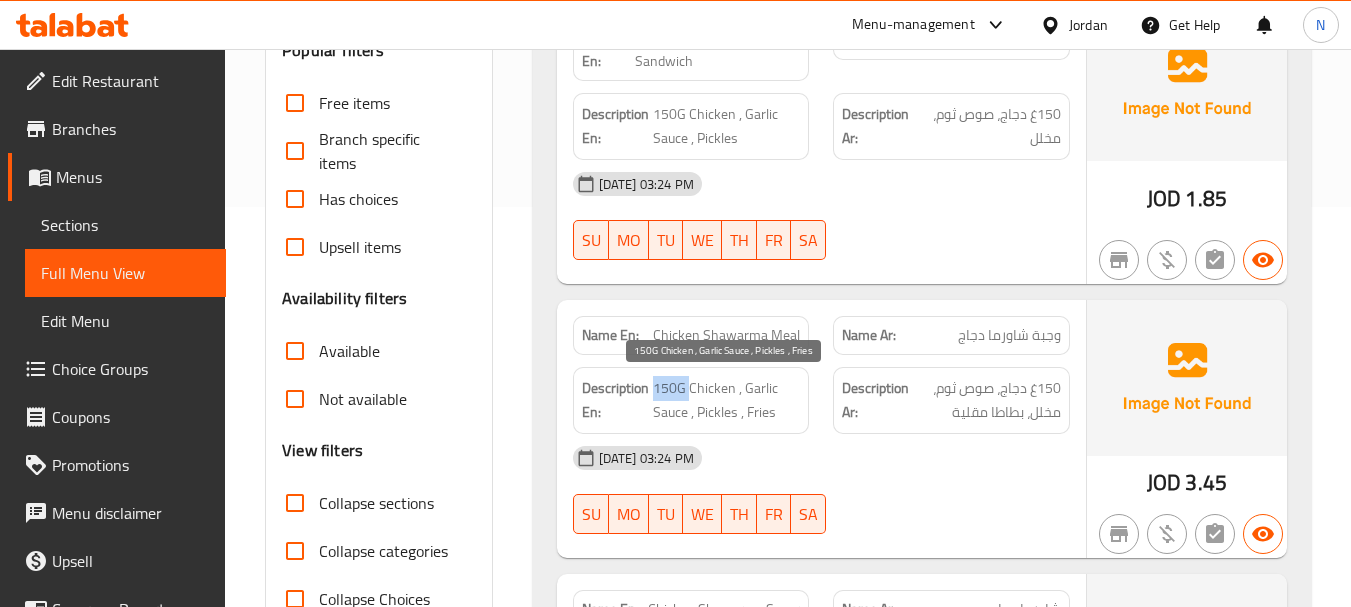 click on "150G Chicken , Garlic Sauce , Pickles , Fries" at bounding box center (727, 400) 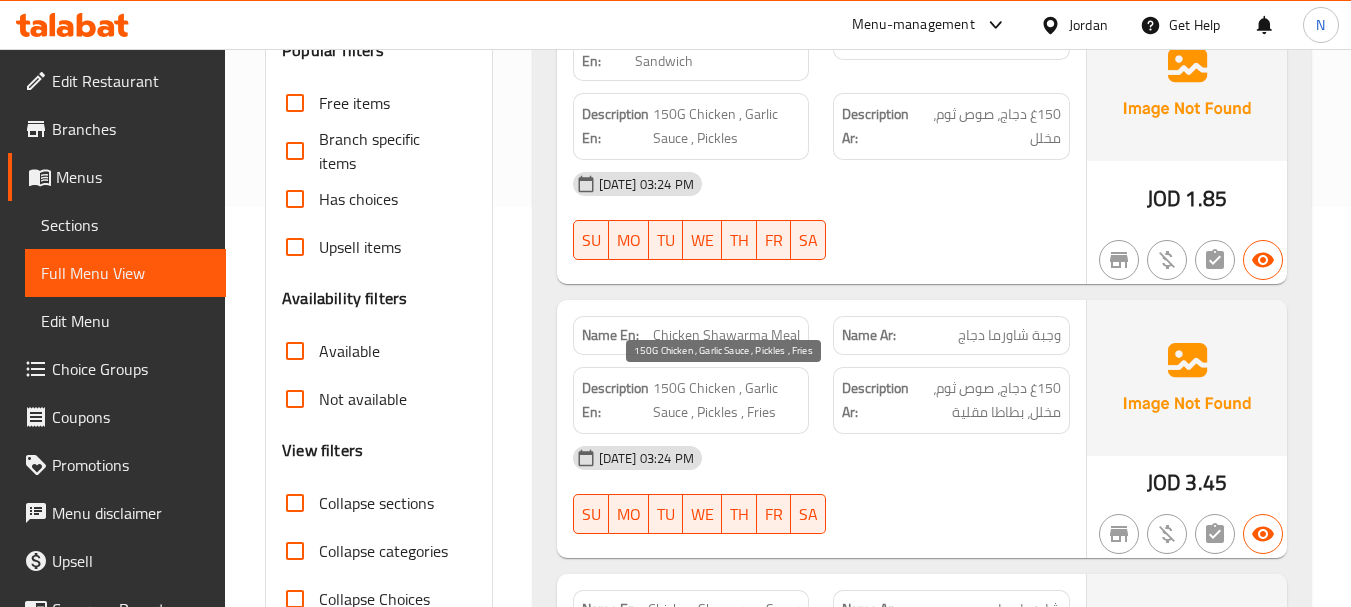 click on "150G Chicken , Garlic Sauce , Pickles , Fries" at bounding box center (727, 400) 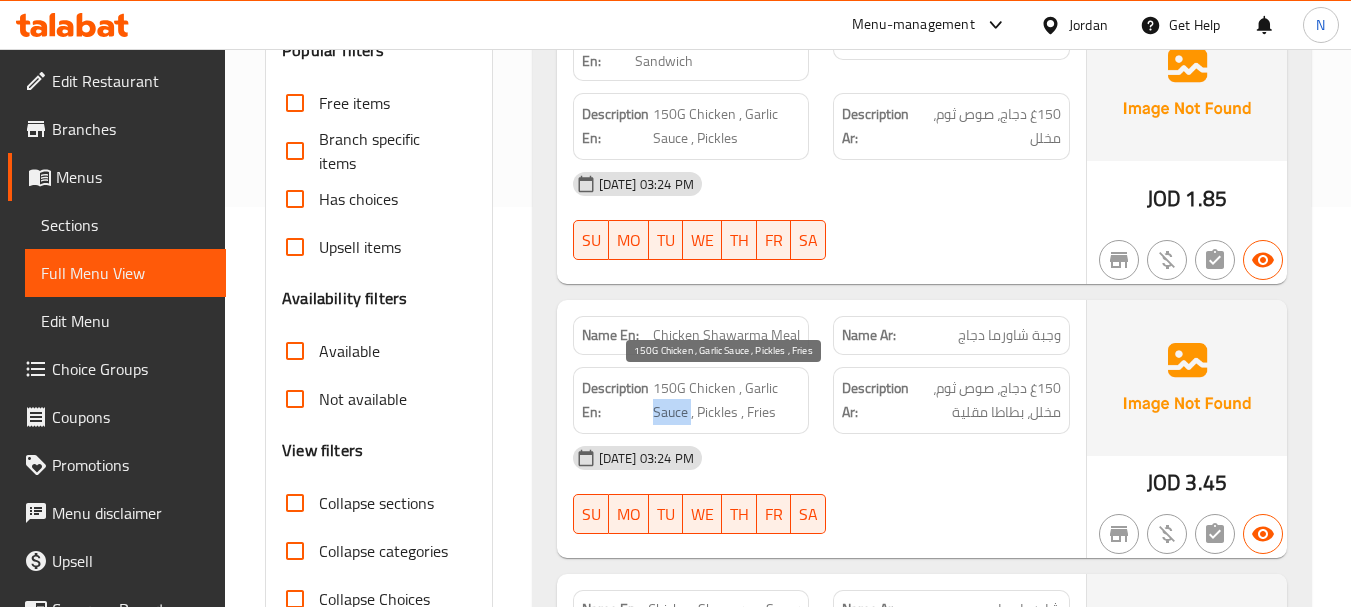 click on "150G Chicken , Garlic Sauce , Pickles , Fries" at bounding box center (727, 400) 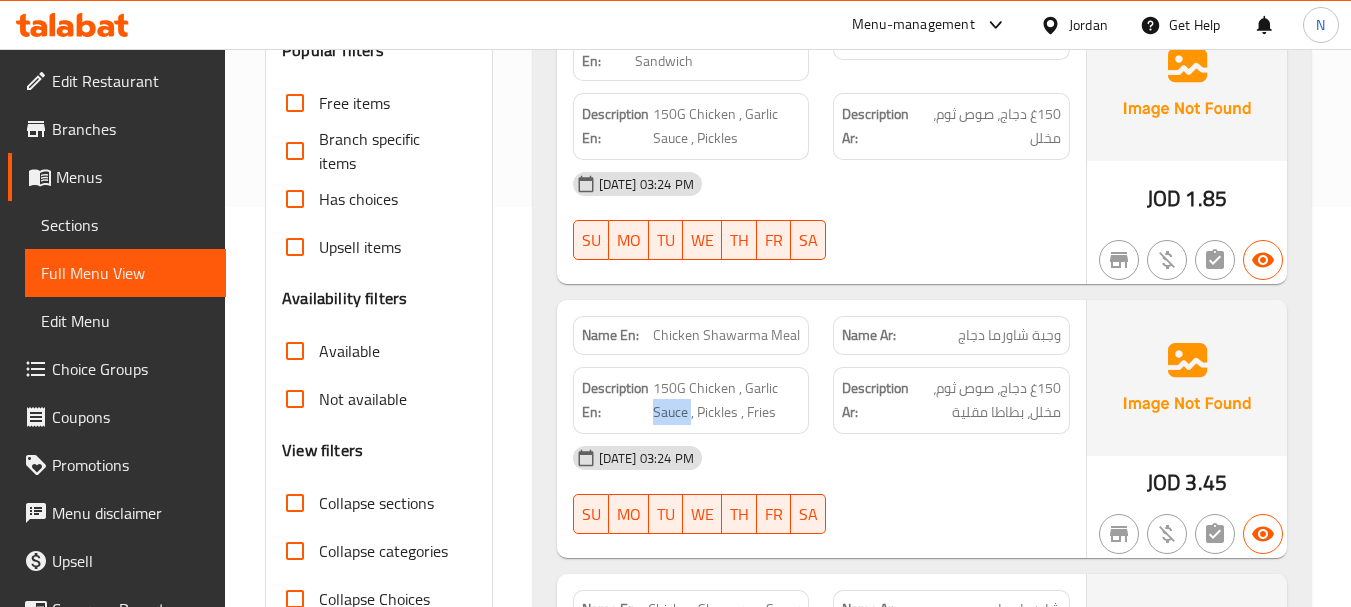scroll, scrollTop: 300, scrollLeft: 0, axis: vertical 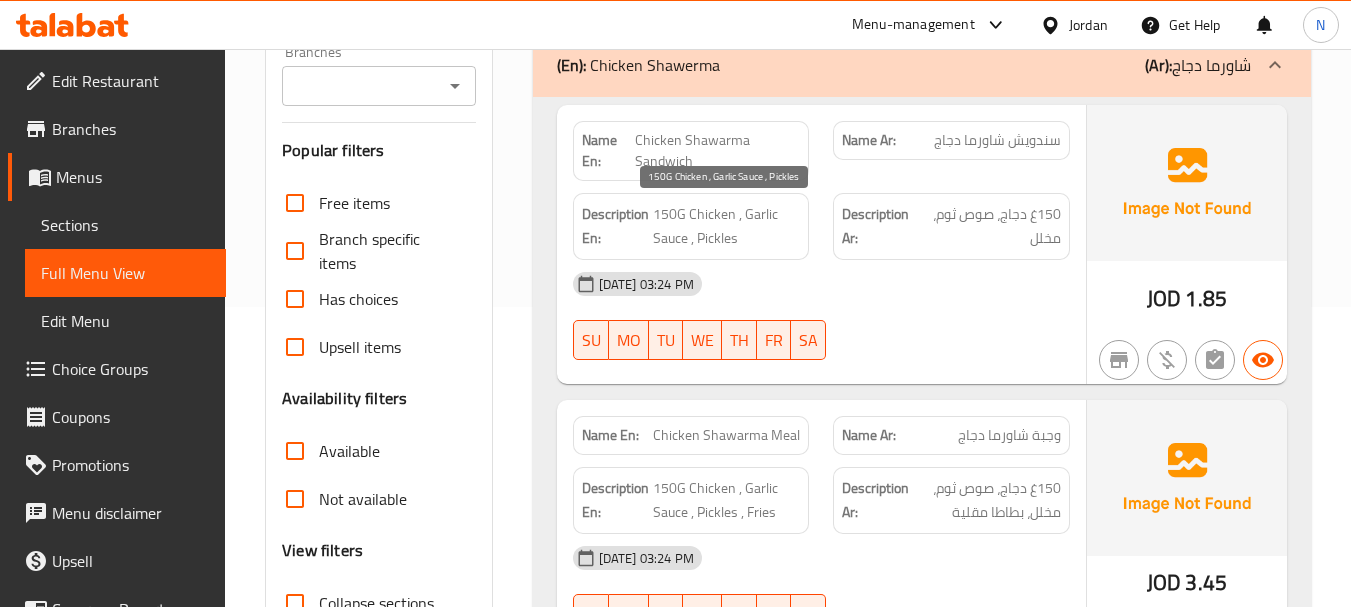click on "150G Chicken , Garlic Sauce , Pickles" at bounding box center [727, 226] 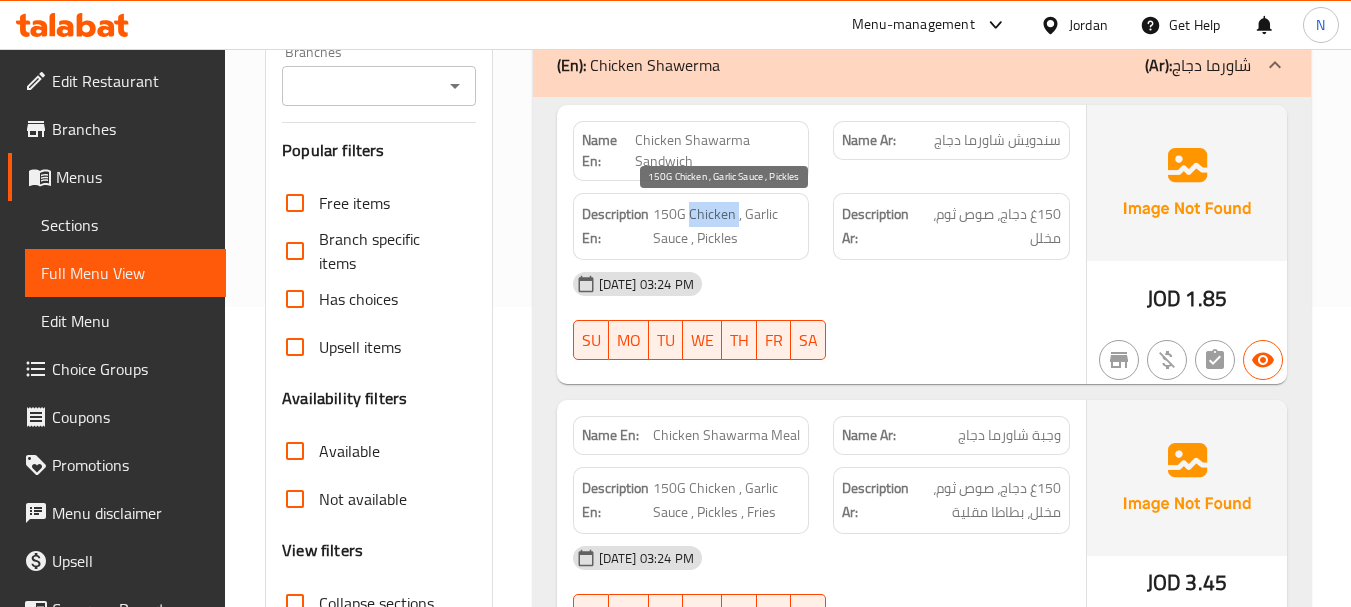 click on "150G Chicken , Garlic Sauce , Pickles" at bounding box center [727, 226] 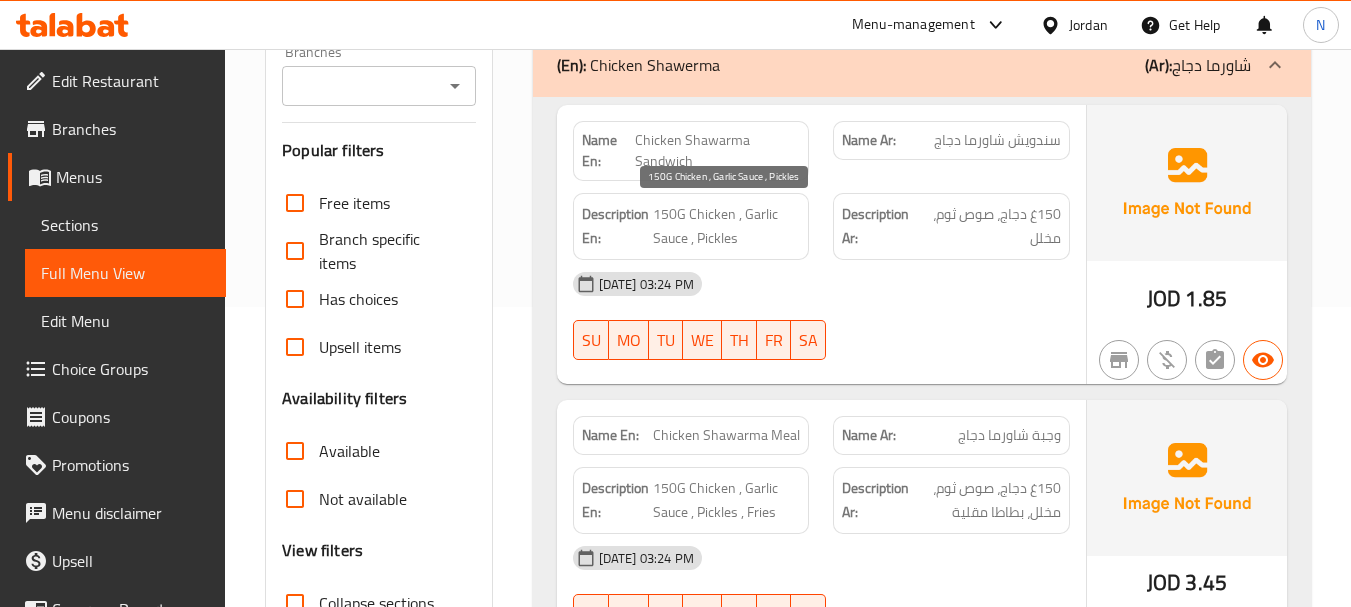 click on "150G Chicken , Garlic Sauce , Pickles" at bounding box center [727, 226] 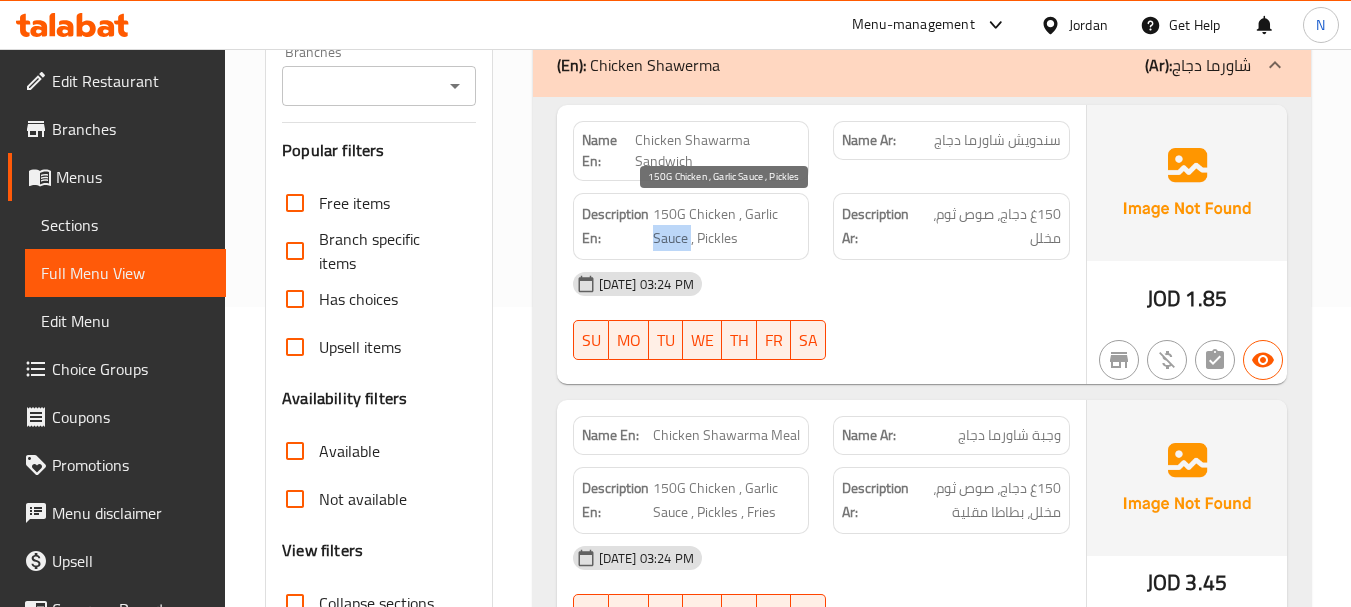 click on "150G Chicken , Garlic Sauce , Pickles" at bounding box center [727, 226] 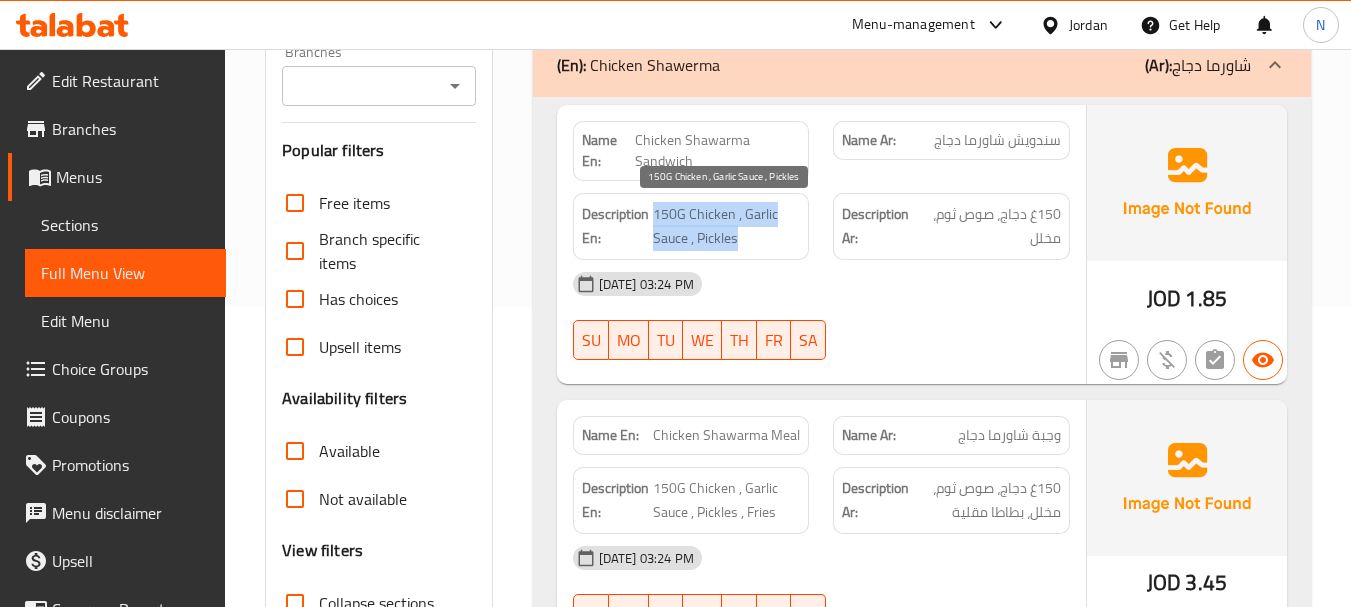 click on "150G Chicken , Garlic Sauce , Pickles" at bounding box center (727, 226) 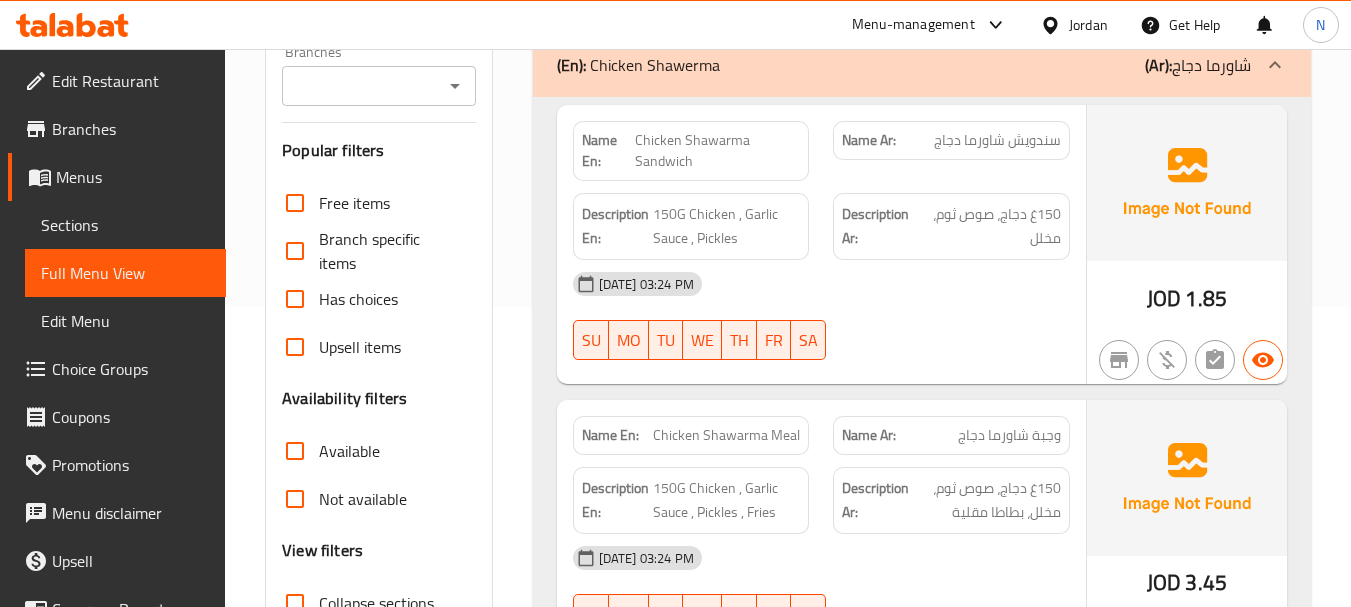 scroll, scrollTop: 705, scrollLeft: 0, axis: vertical 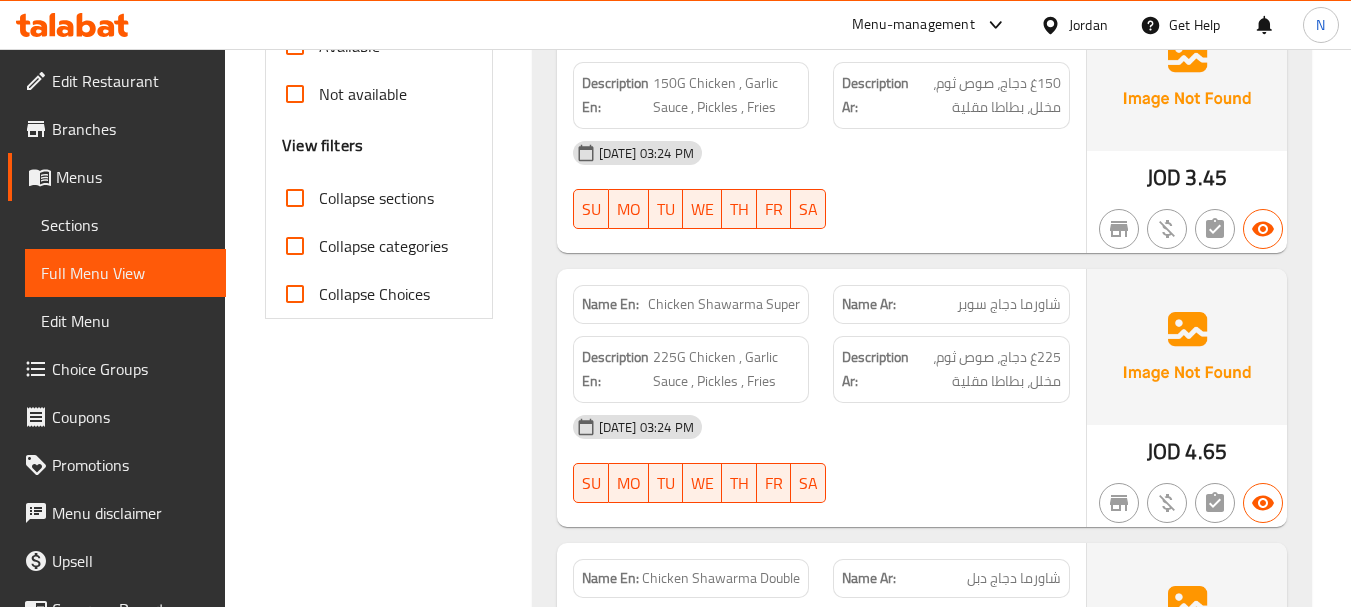 click on "JOD" at bounding box center (1164, 451) 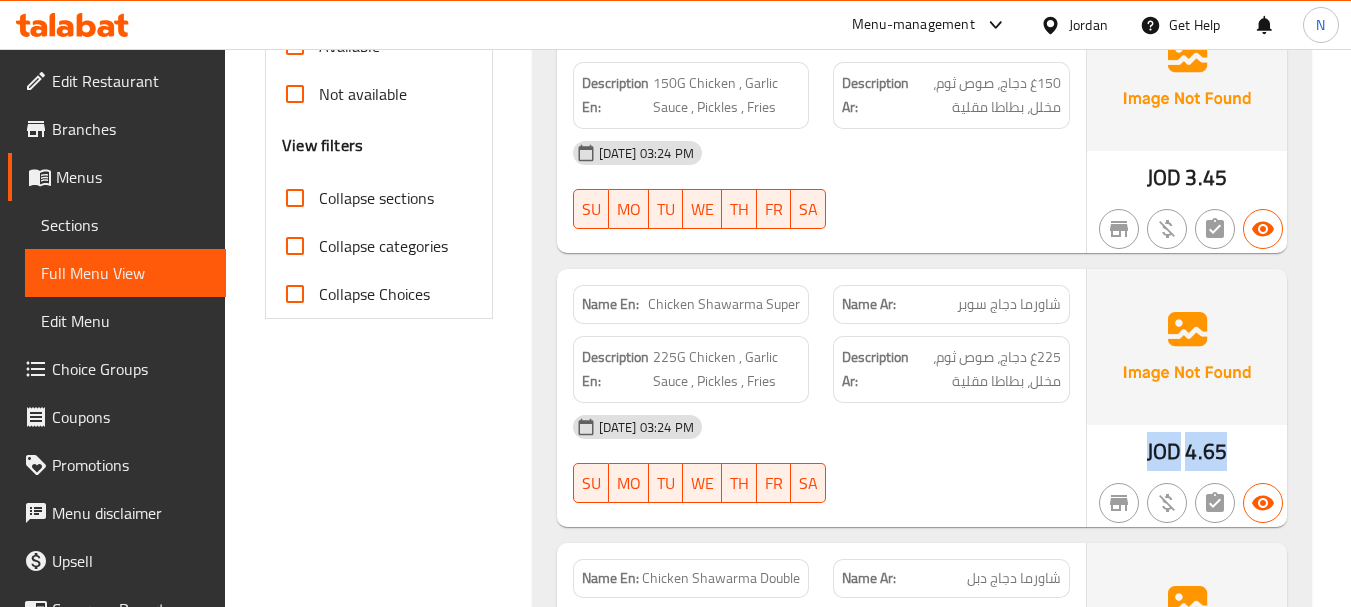 click on "JOD" at bounding box center [1164, 451] 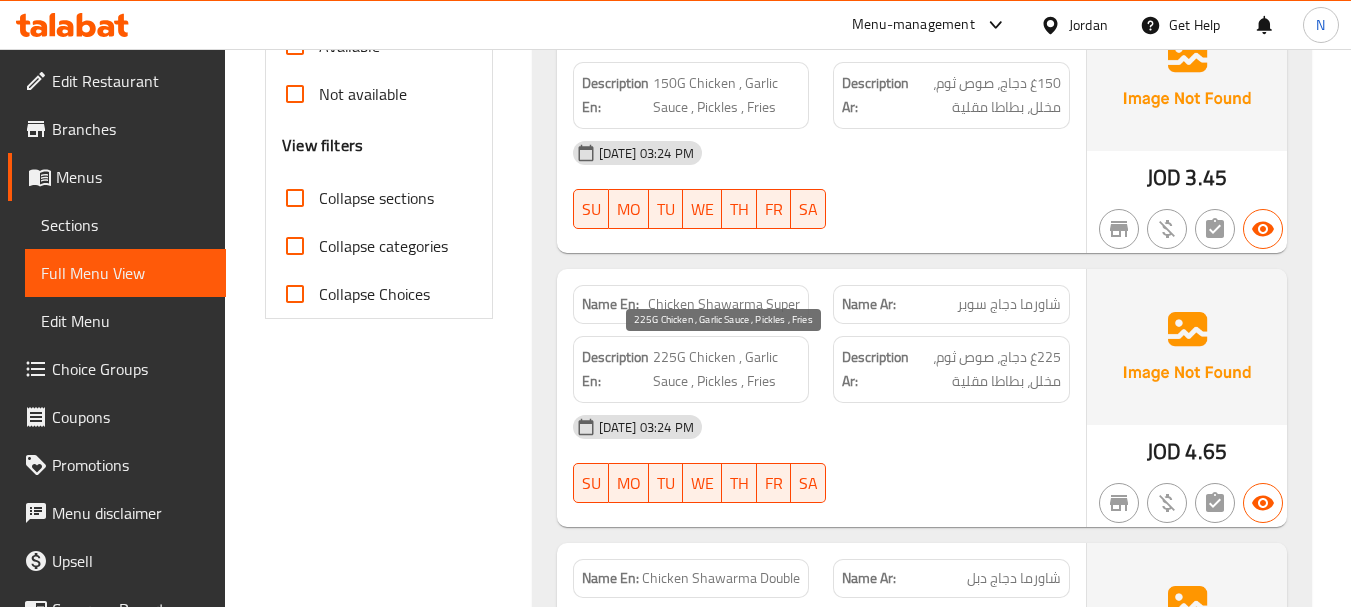 click on "225G Chicken , Garlic Sauce , Pickles , Fries" at bounding box center (727, 369) 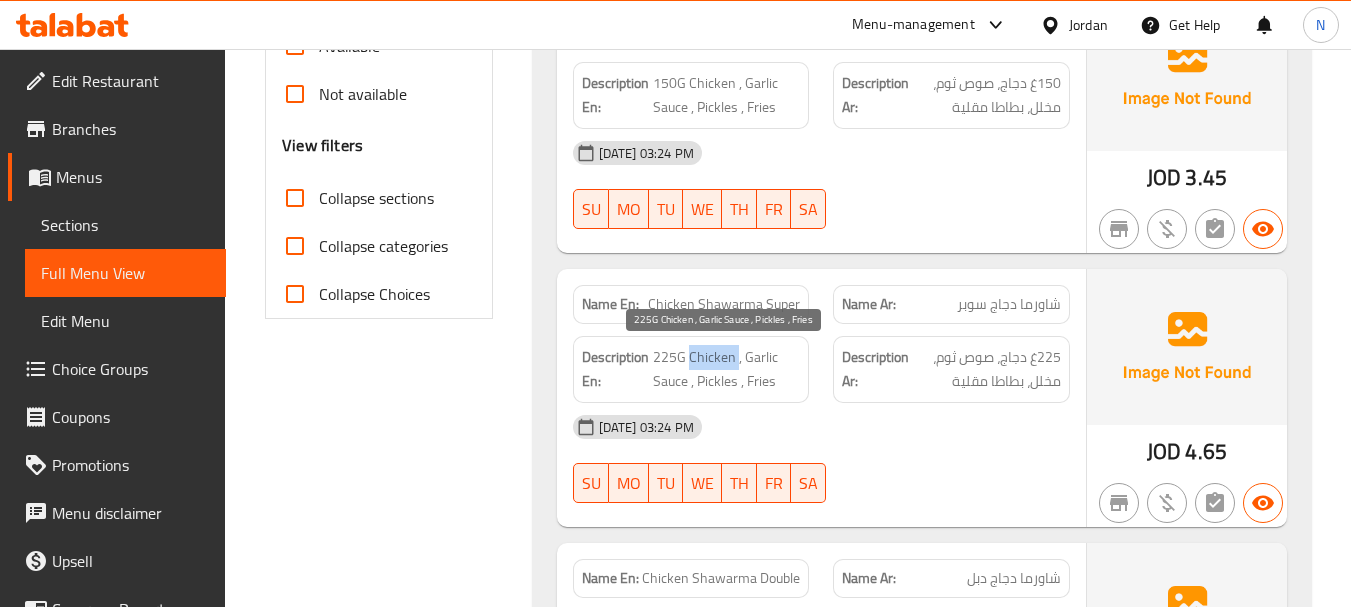 click on "225G Chicken , Garlic Sauce , Pickles , Fries" at bounding box center [727, 369] 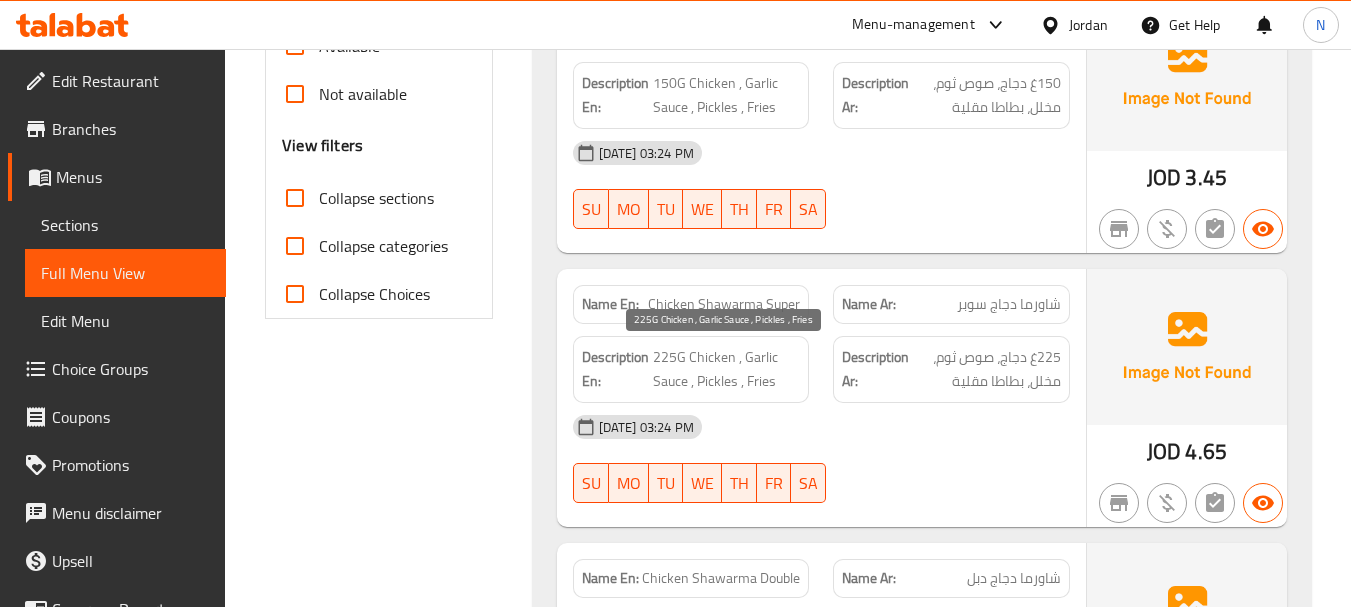 click on "225G Chicken , Garlic Sauce , Pickles , Fries" at bounding box center [727, 369] 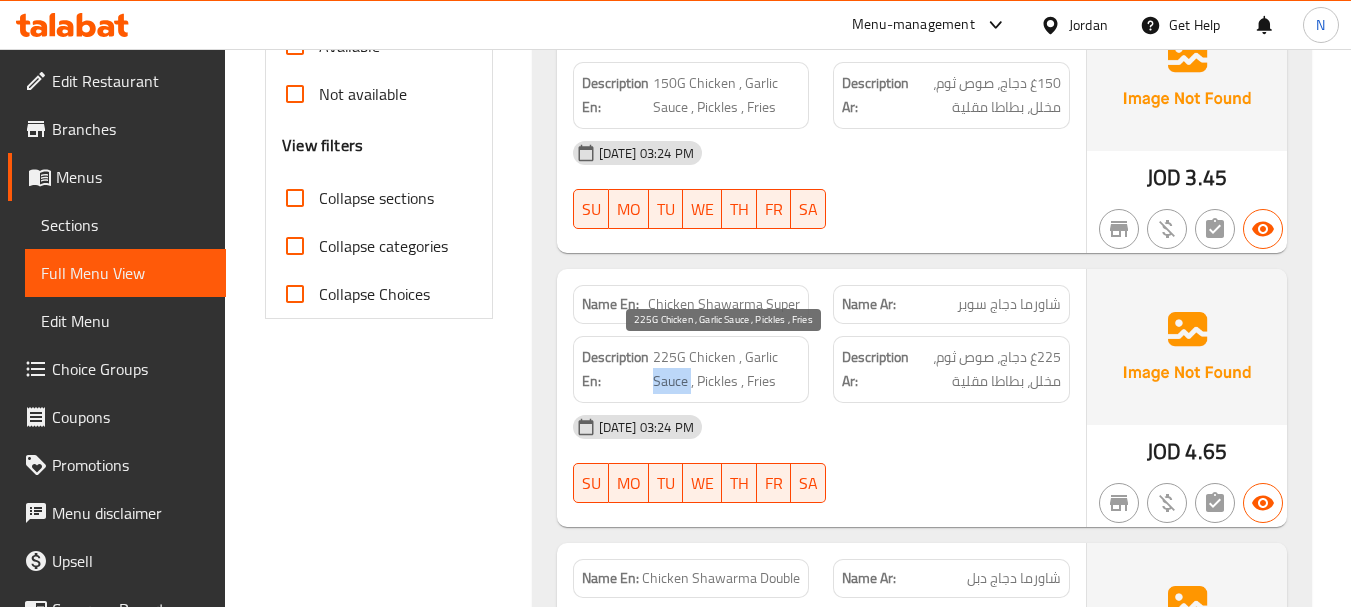 click on "225G Chicken , Garlic Sauce , Pickles , Fries" at bounding box center (727, 369) 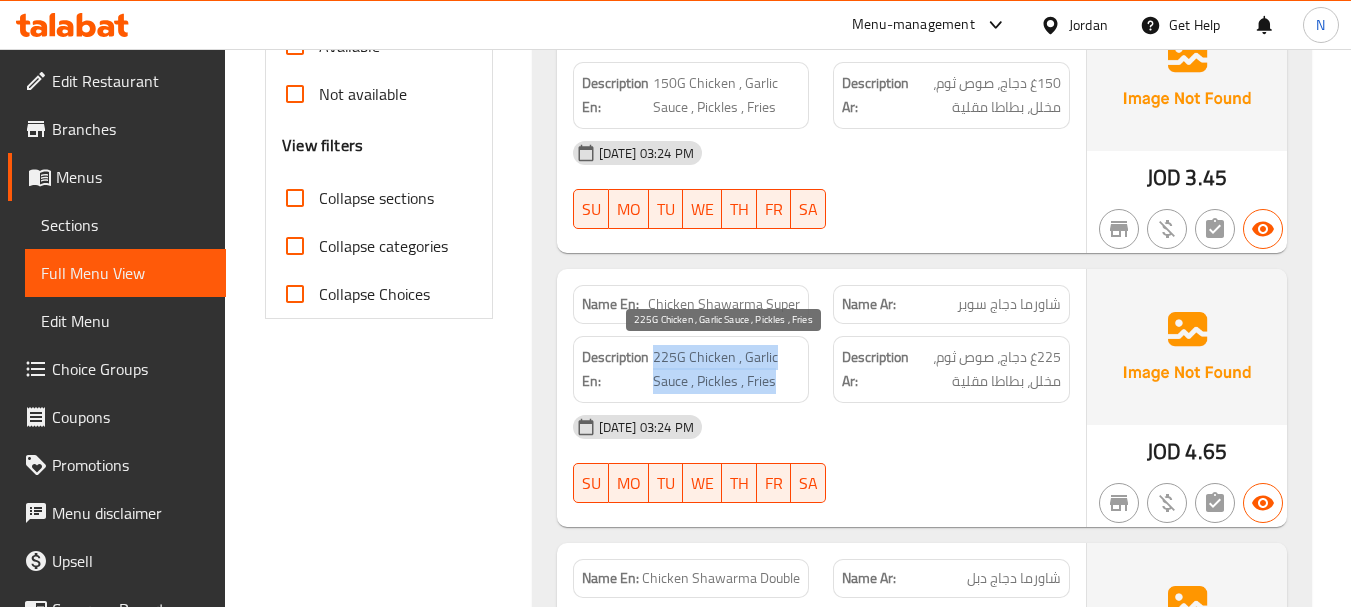 drag, startPoint x: 677, startPoint y: 380, endPoint x: 744, endPoint y: 13, distance: 373.06567 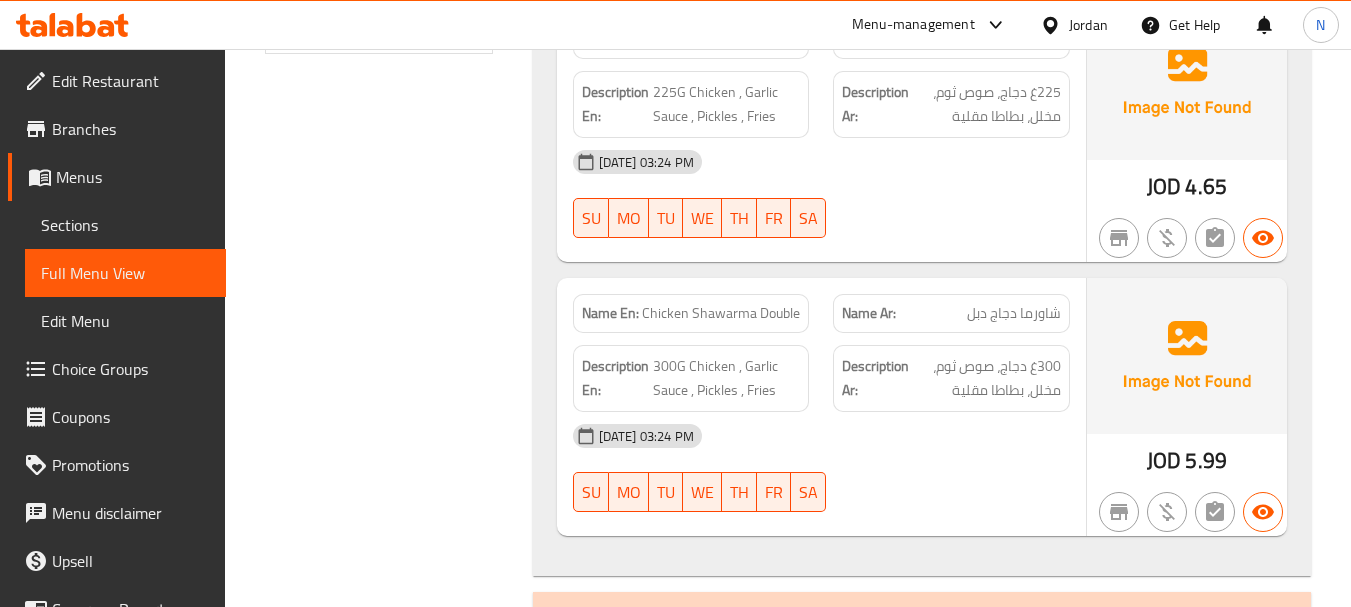 scroll, scrollTop: 1005, scrollLeft: 0, axis: vertical 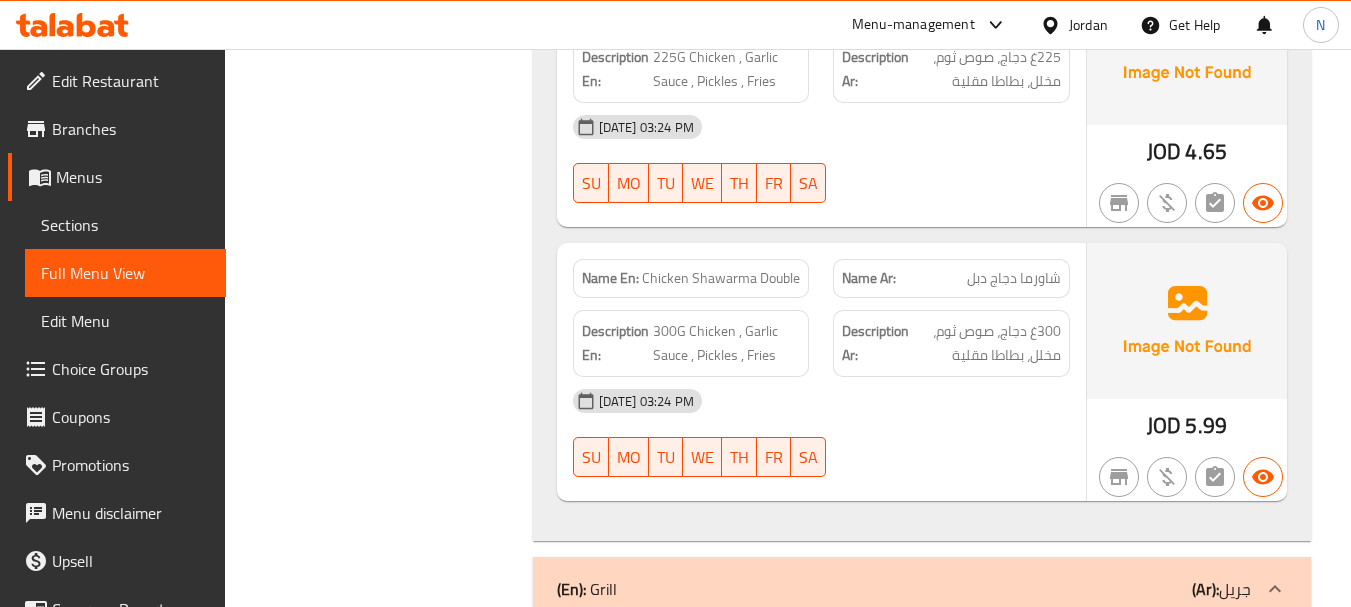 click on "JOD" at bounding box center [1164, 425] 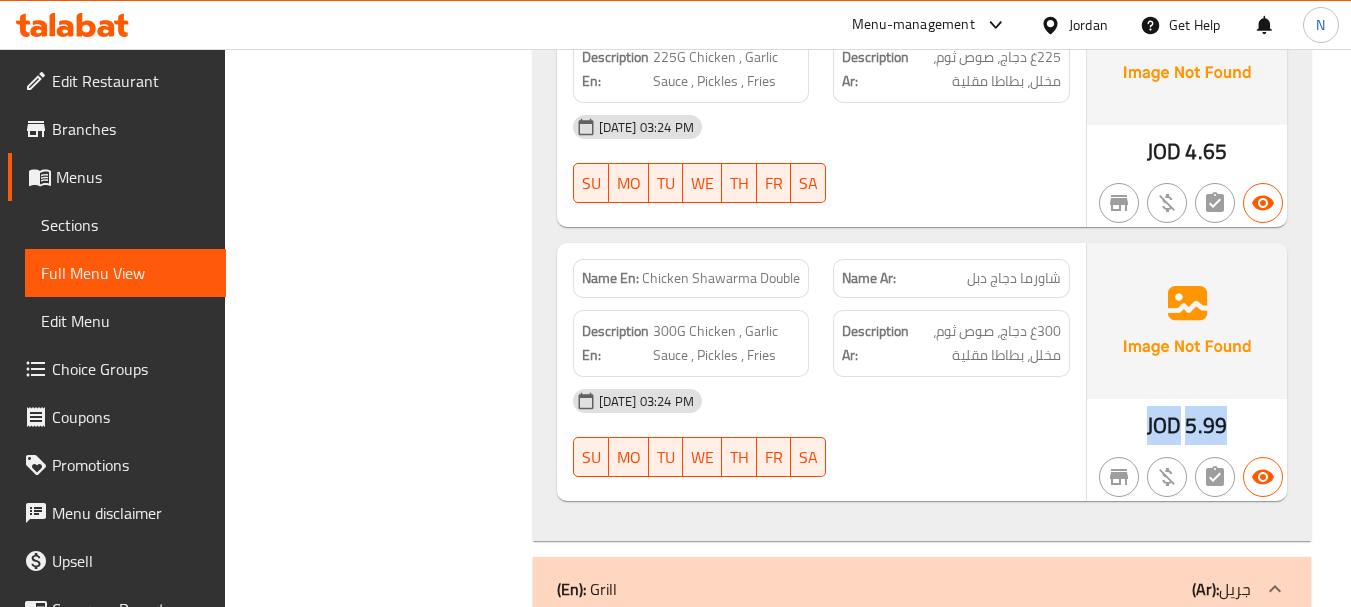 click on "JOD" at bounding box center (1164, 425) 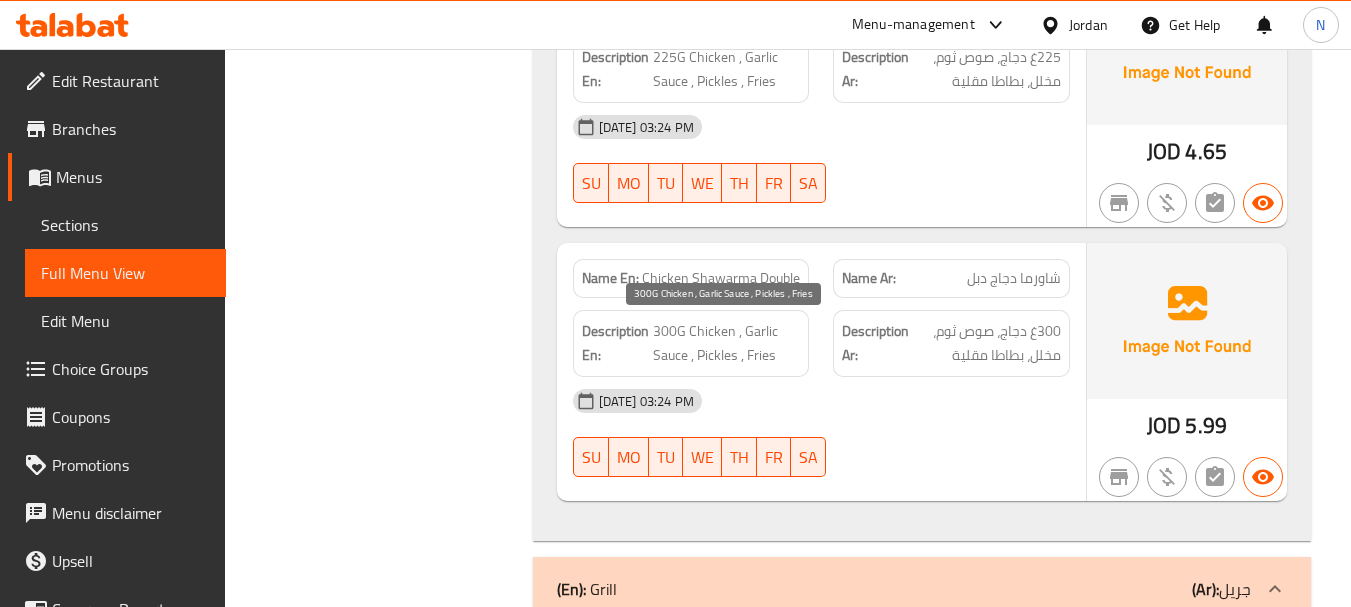 click on "300G Chicken , Garlic Sauce , Pickles , Fries" at bounding box center (727, 343) 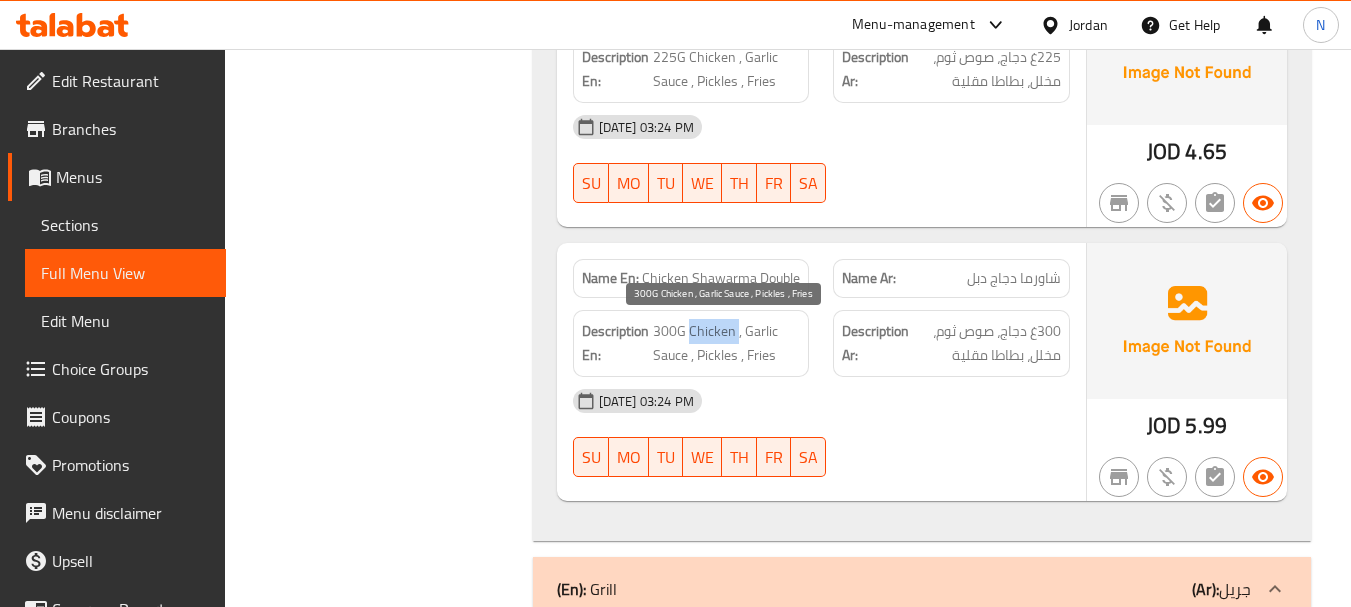 click on "300G Chicken , Garlic Sauce , Pickles , Fries" at bounding box center (727, 343) 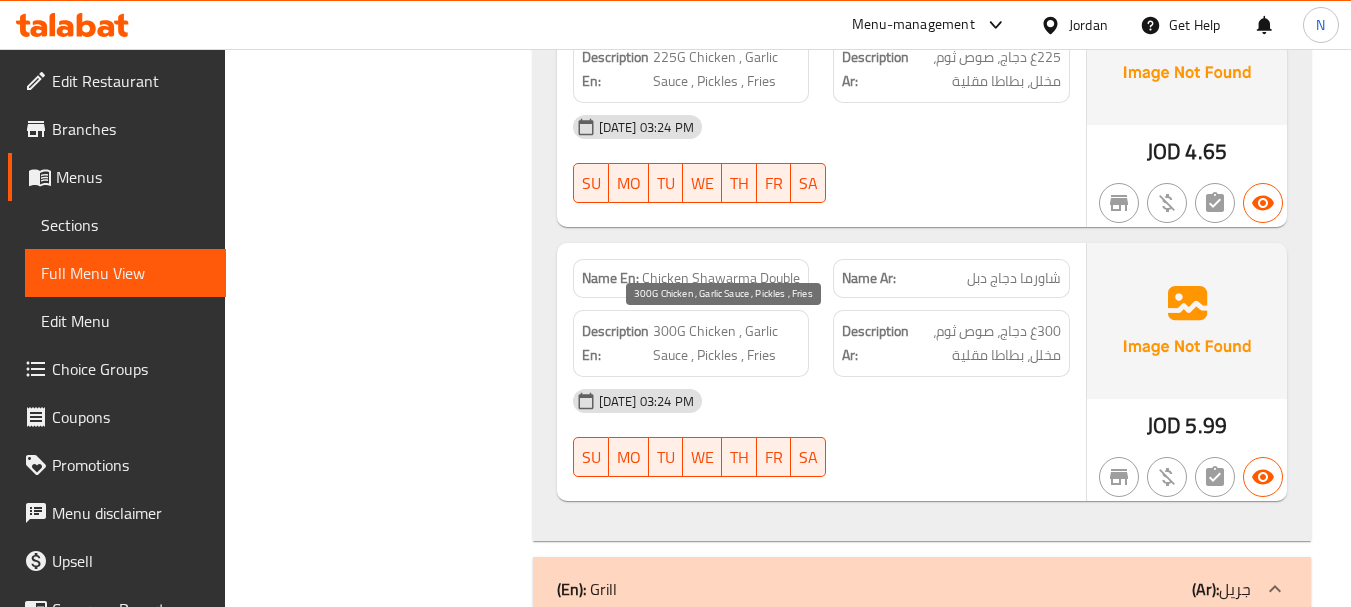 click on "300G Chicken , Garlic Sauce , Pickles , Fries" at bounding box center (727, 343) 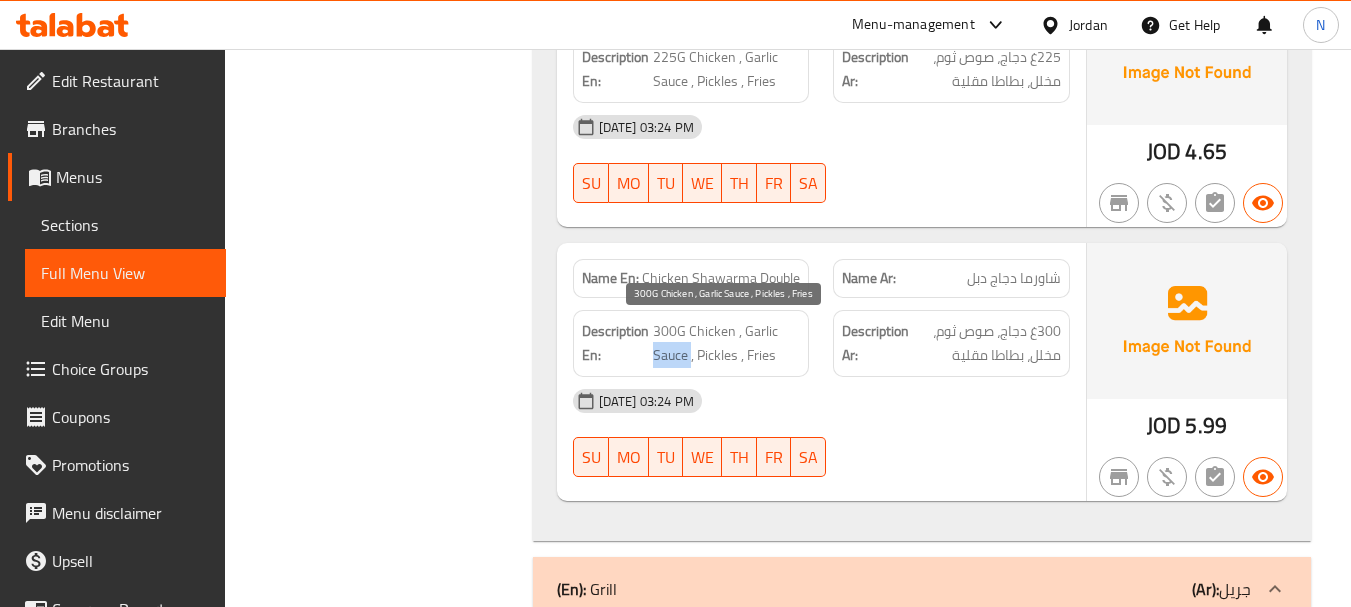 click on "300G Chicken , Garlic Sauce , Pickles , Fries" at bounding box center (727, 343) 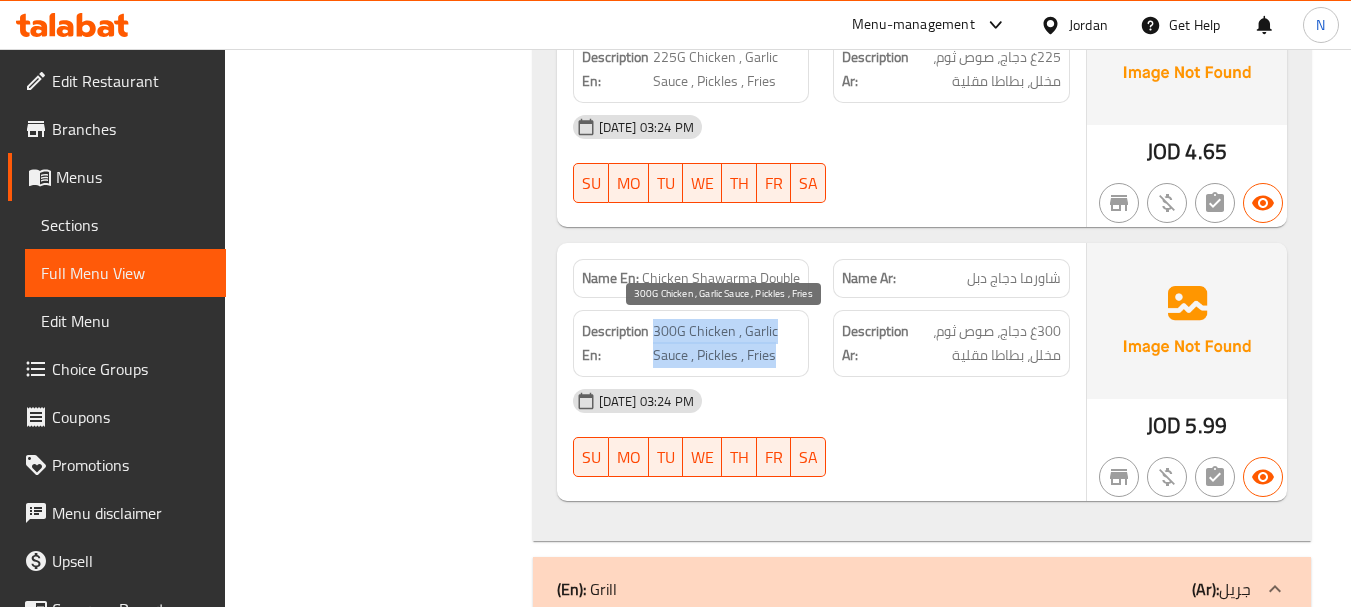 click on "300G Chicken , Garlic Sauce , Pickles , Fries" at bounding box center [727, 343] 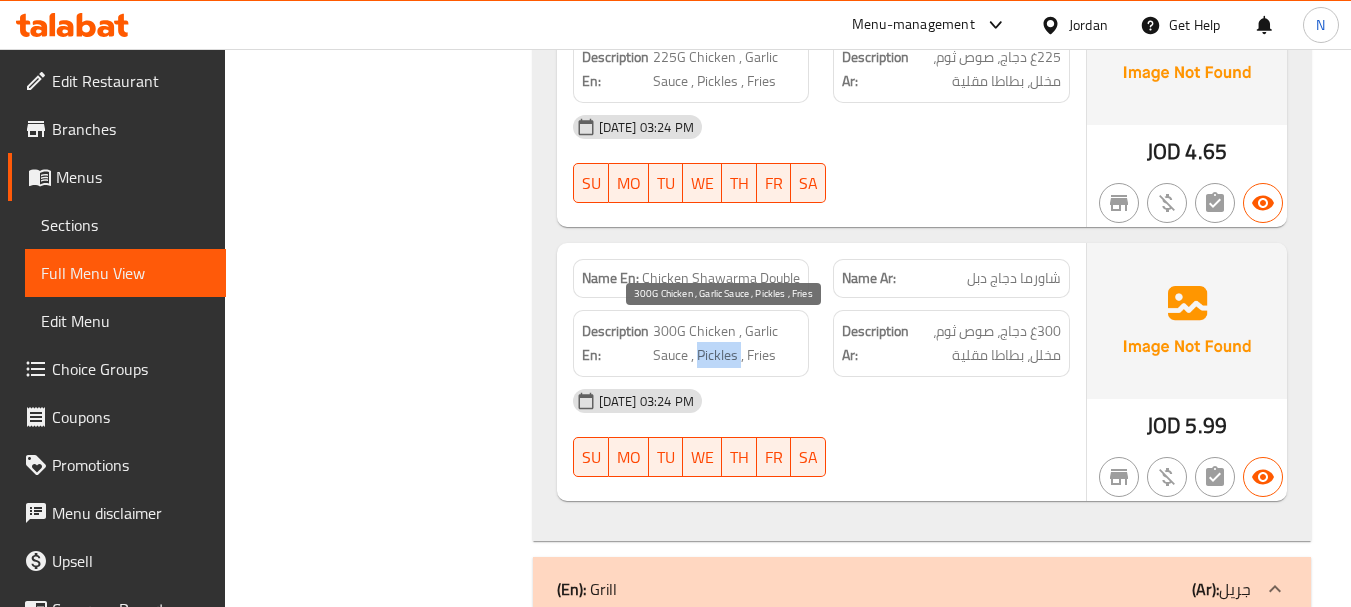 click on "300G Chicken , Garlic Sauce , Pickles , Fries" at bounding box center (727, 343) 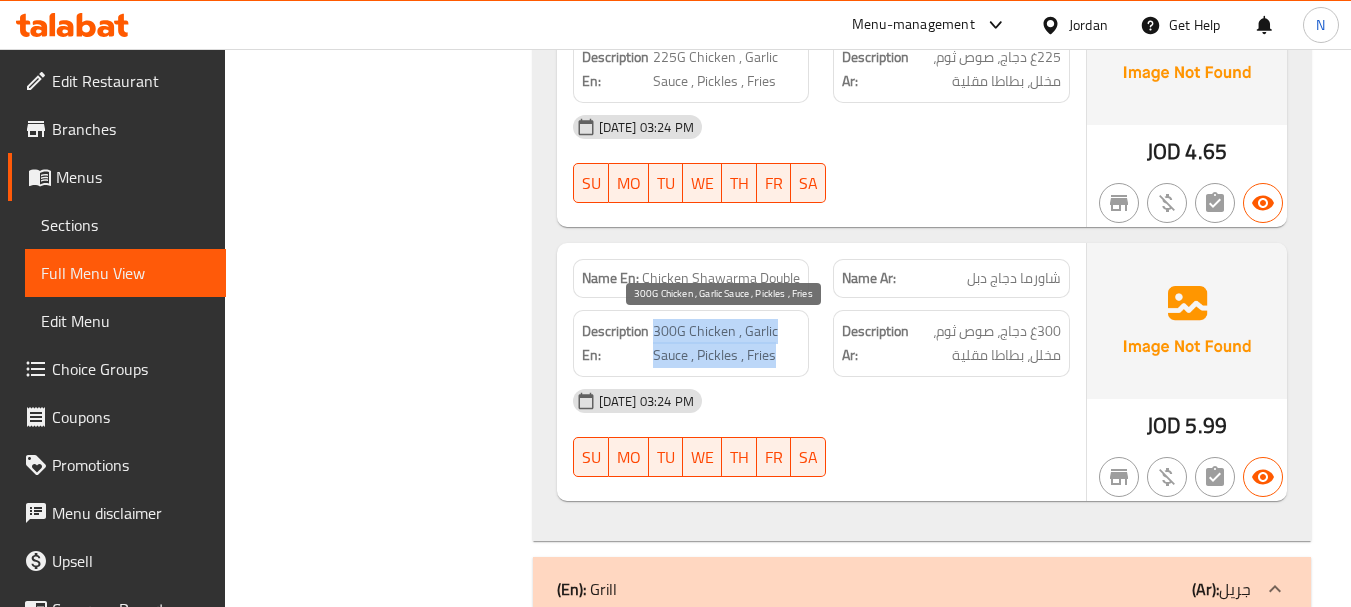 click on "300G Chicken , Garlic Sauce , Pickles , Fries" at bounding box center [727, 343] 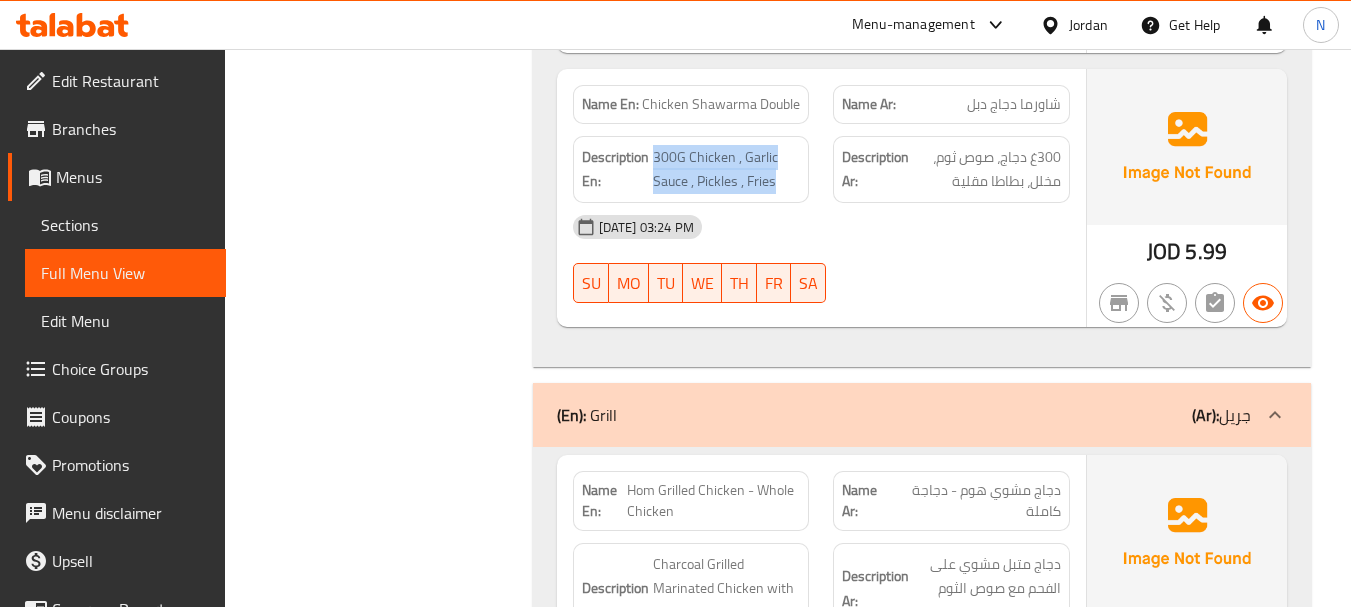 scroll, scrollTop: 1105, scrollLeft: 0, axis: vertical 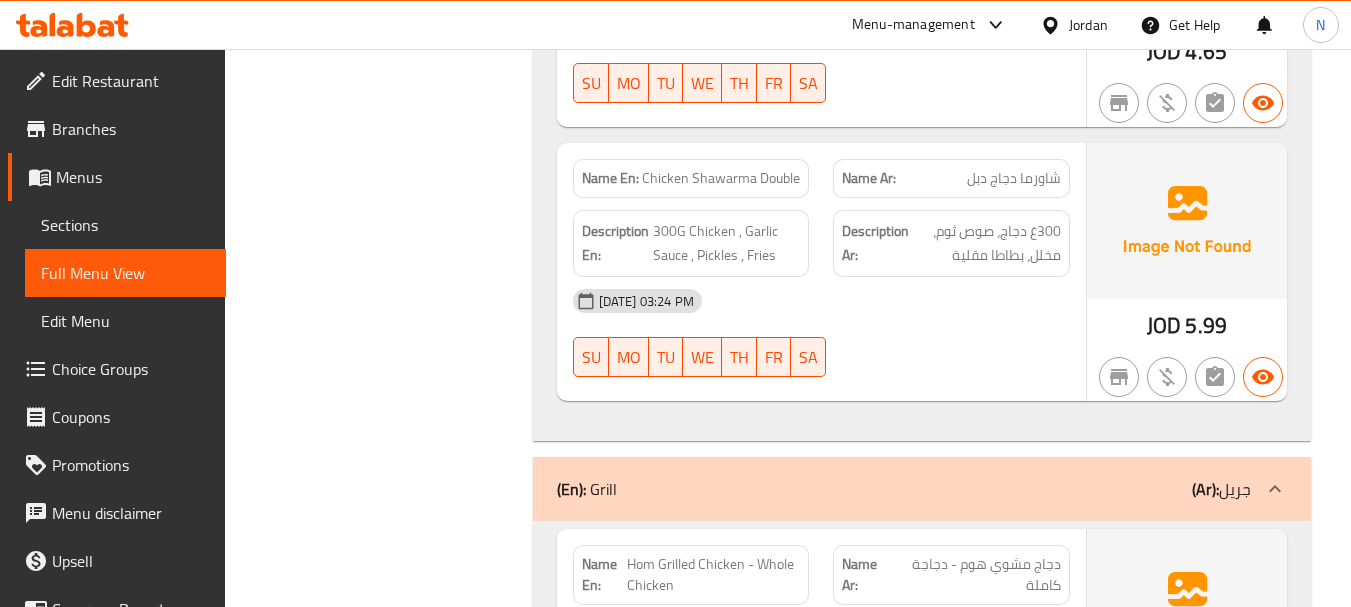 click on "JOD" at bounding box center (1164, 325) 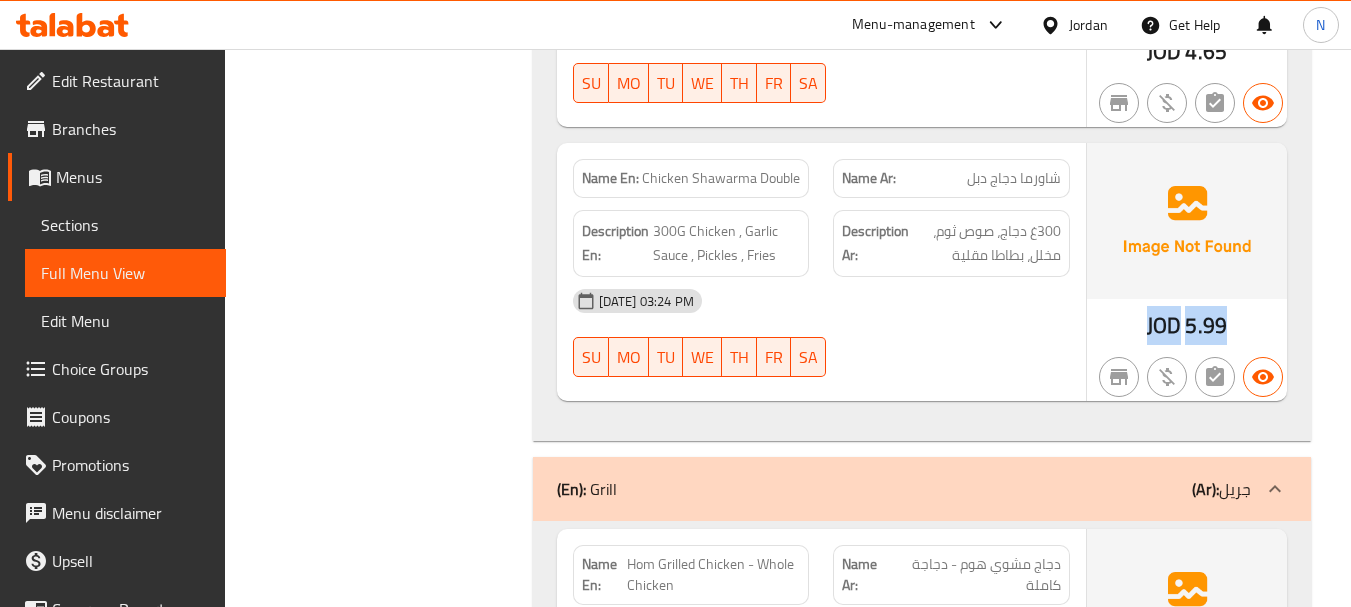 click on "JOD" at bounding box center [1164, 325] 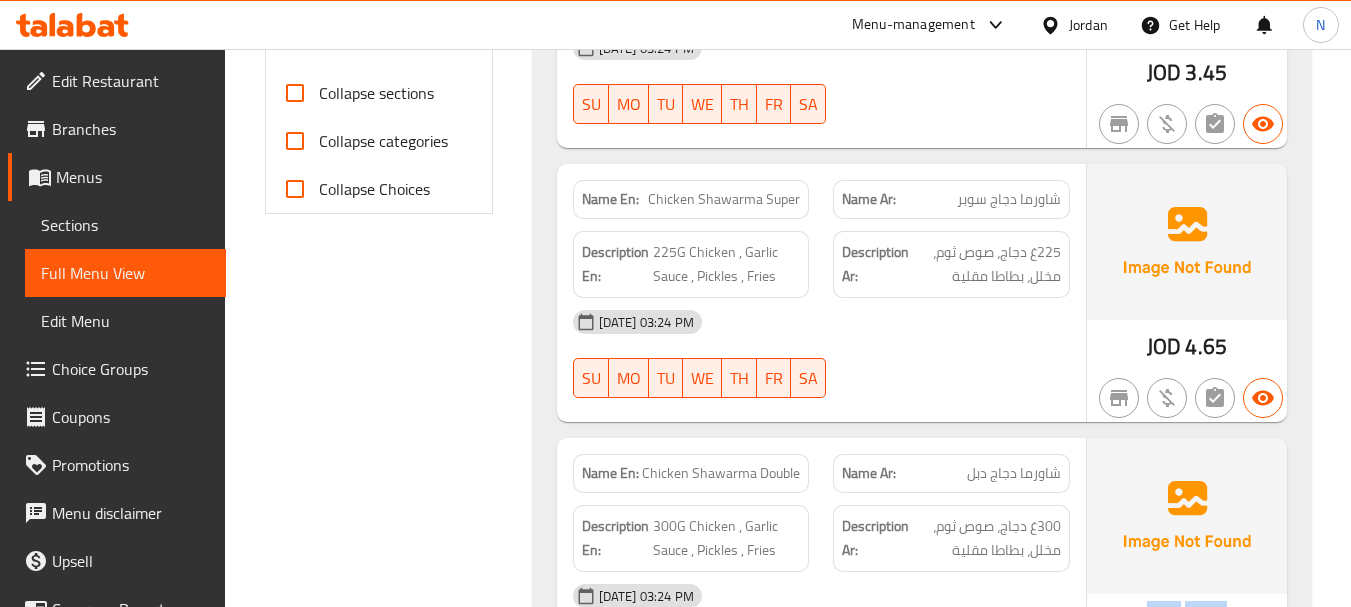 scroll, scrollTop: 805, scrollLeft: 0, axis: vertical 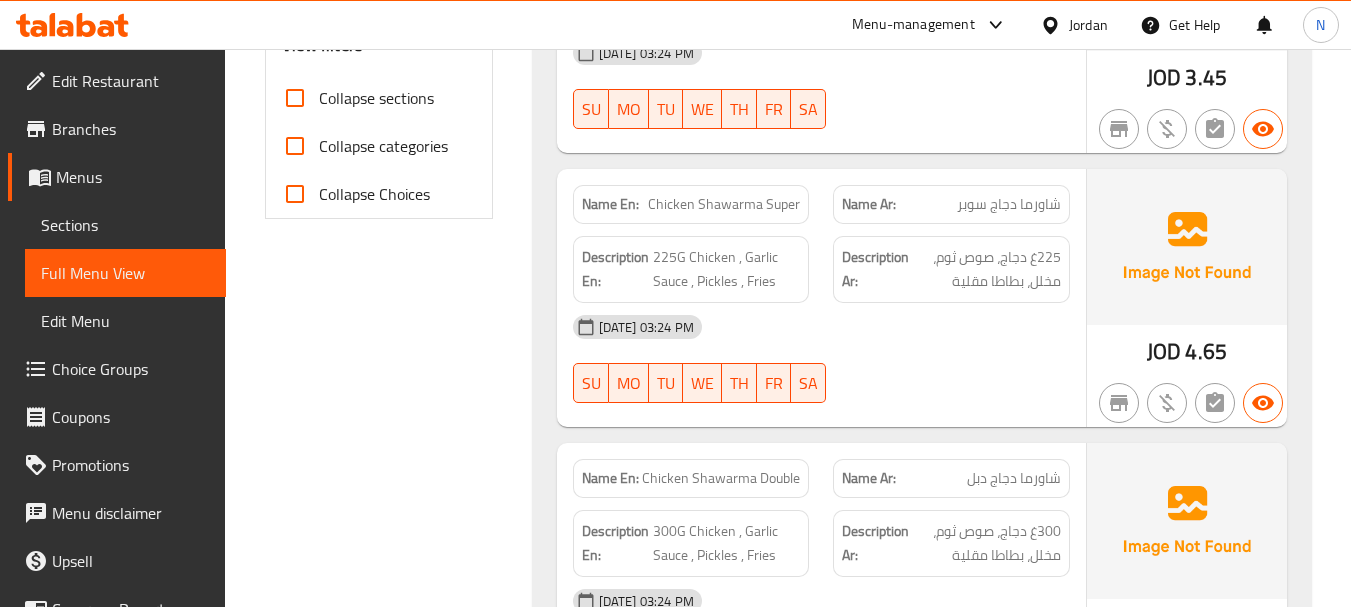 click on "JOD" at bounding box center (1164, 351) 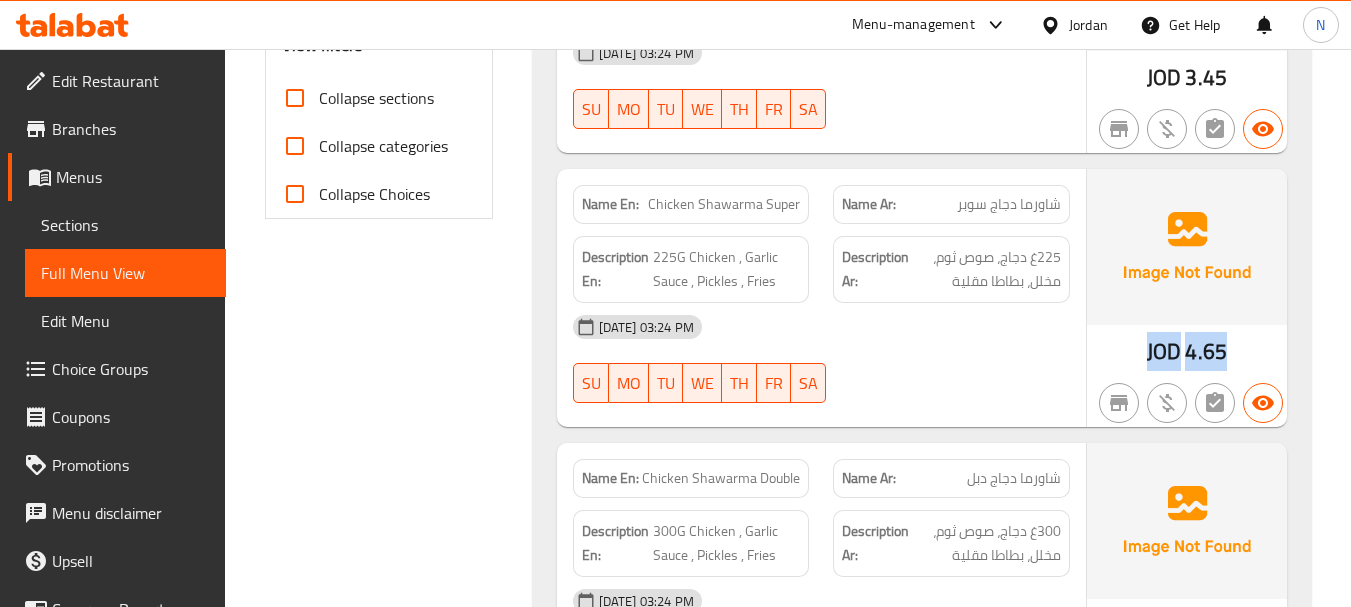 click on "JOD" at bounding box center [1164, 351] 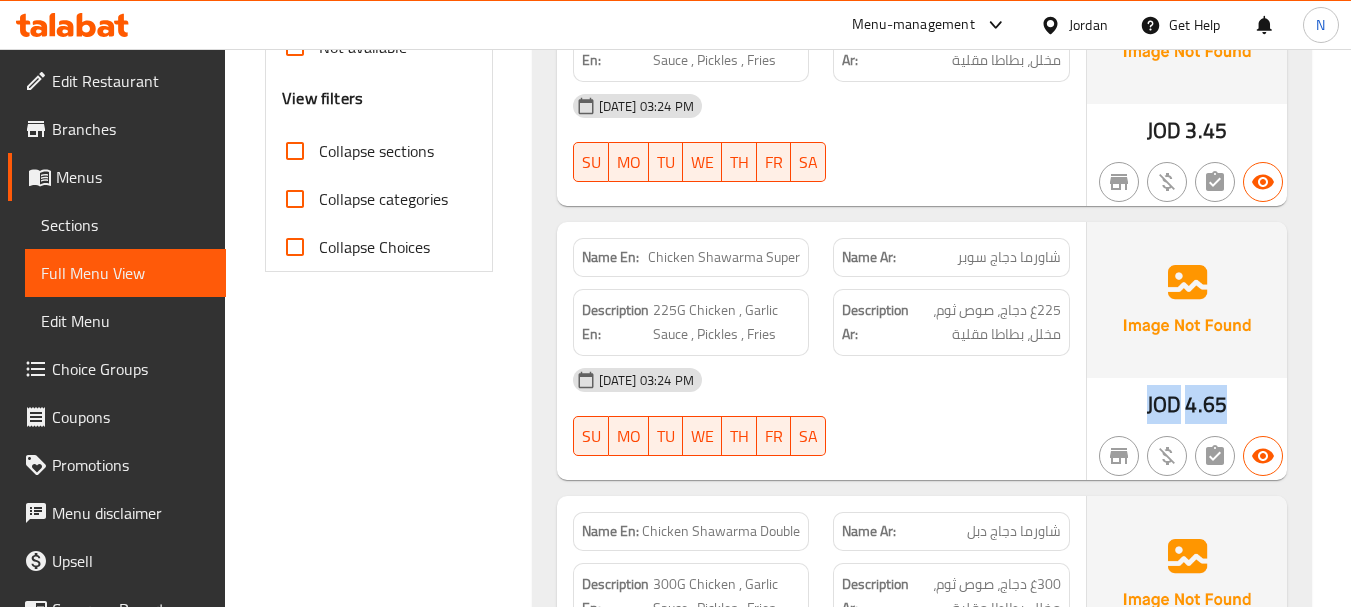 scroll, scrollTop: 705, scrollLeft: 0, axis: vertical 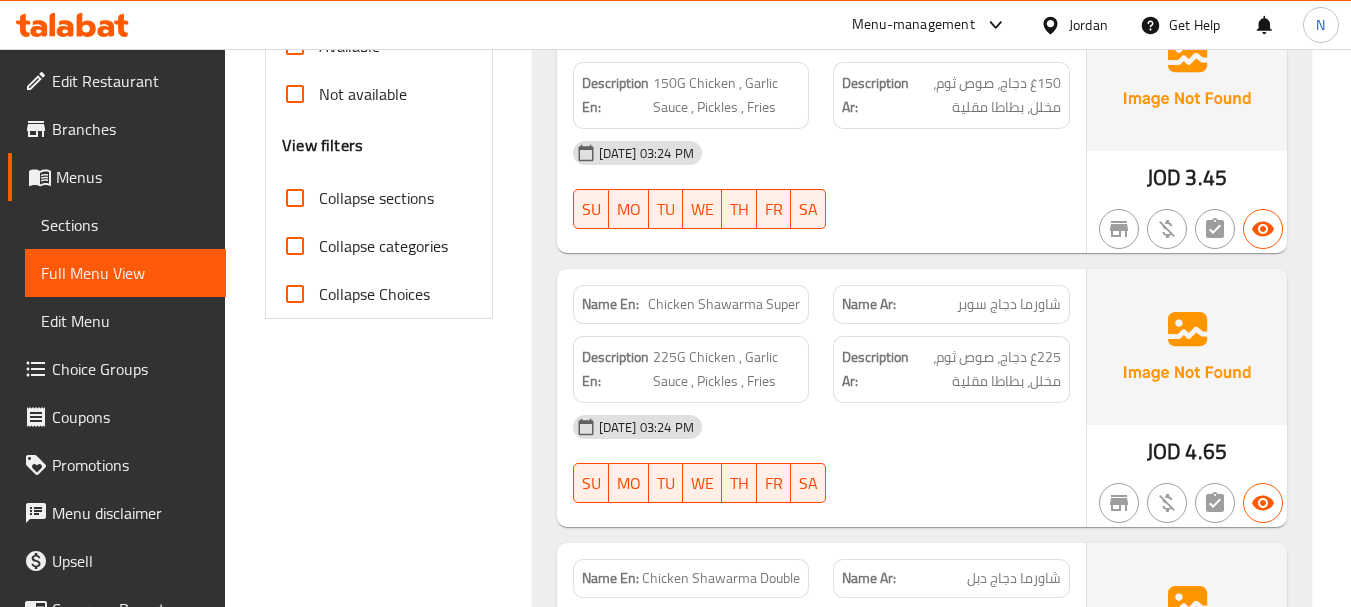 click on "JOD" at bounding box center (1164, 177) 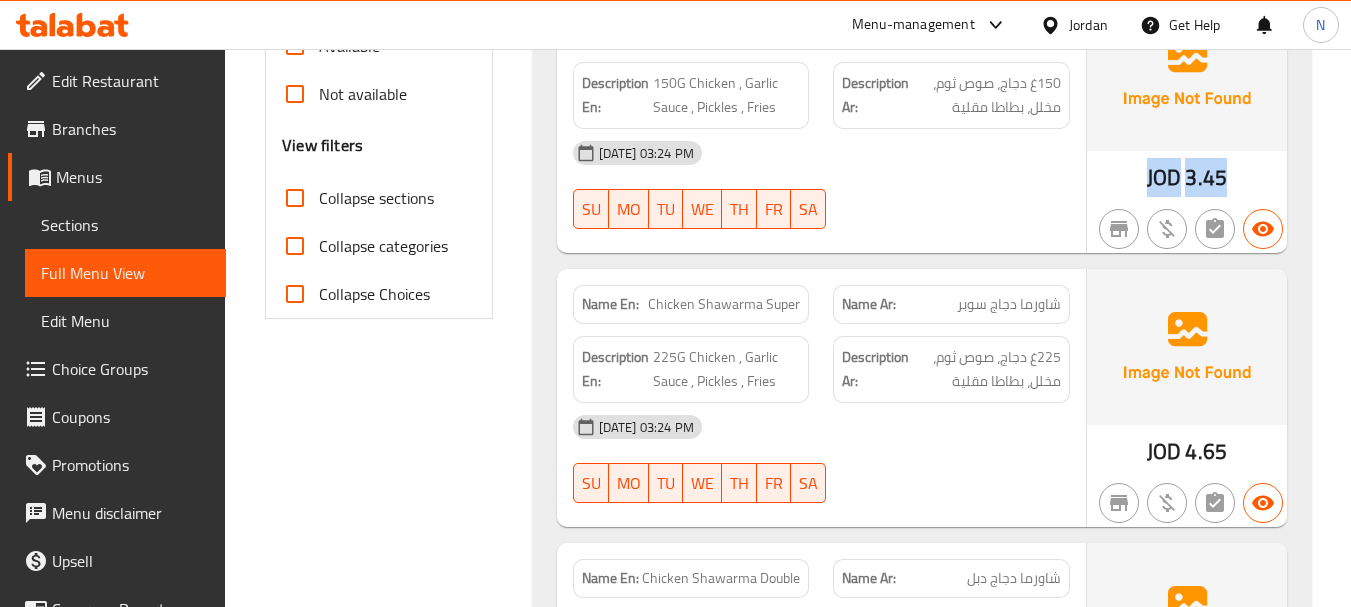 drag, startPoint x: 1176, startPoint y: 170, endPoint x: 1173, endPoint y: 211, distance: 41.109608 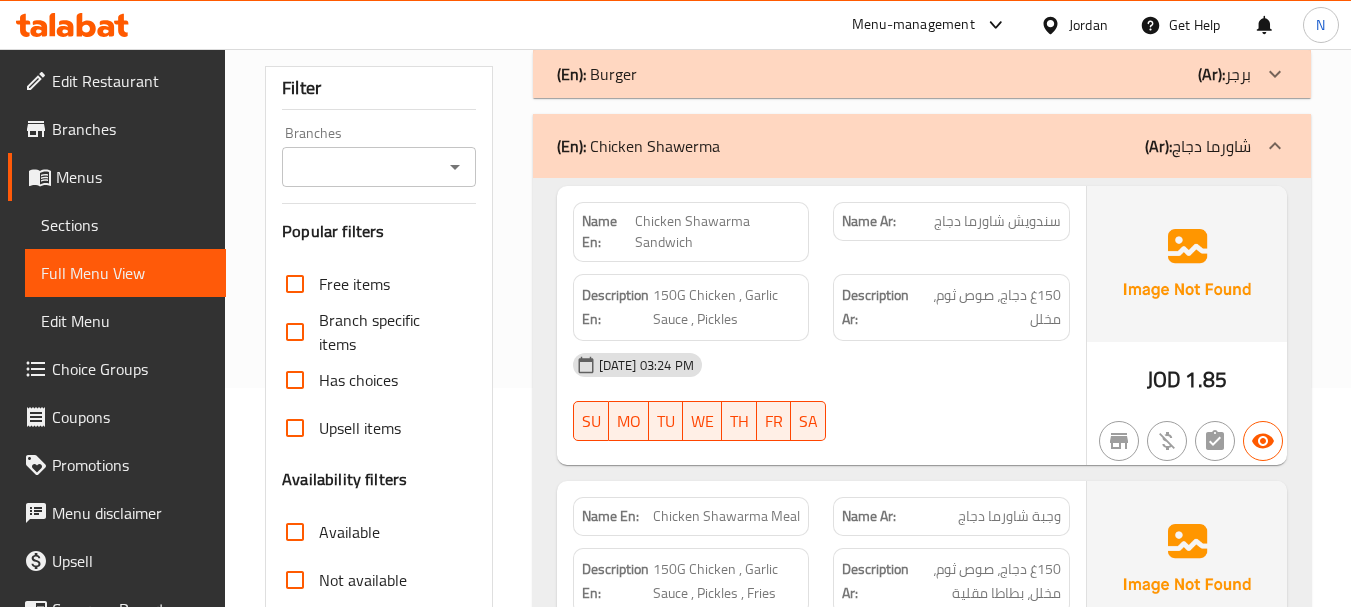 scroll, scrollTop: 205, scrollLeft: 0, axis: vertical 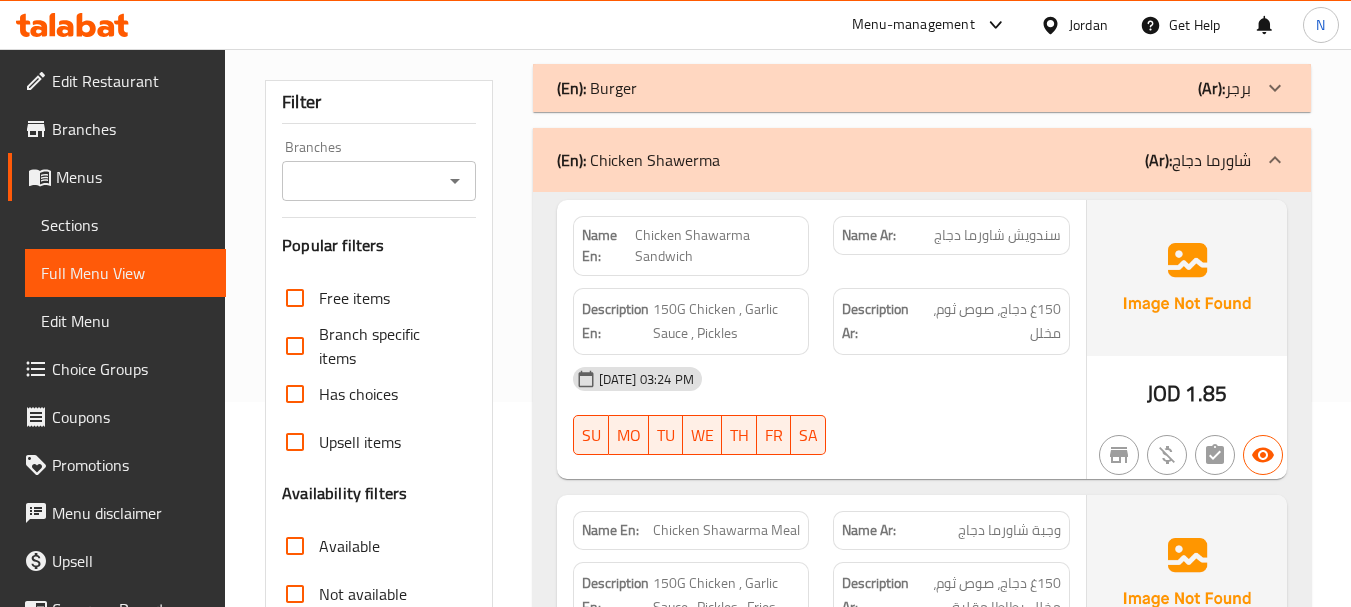 click on "سندويش شاورما دجاج" at bounding box center (997, 235) 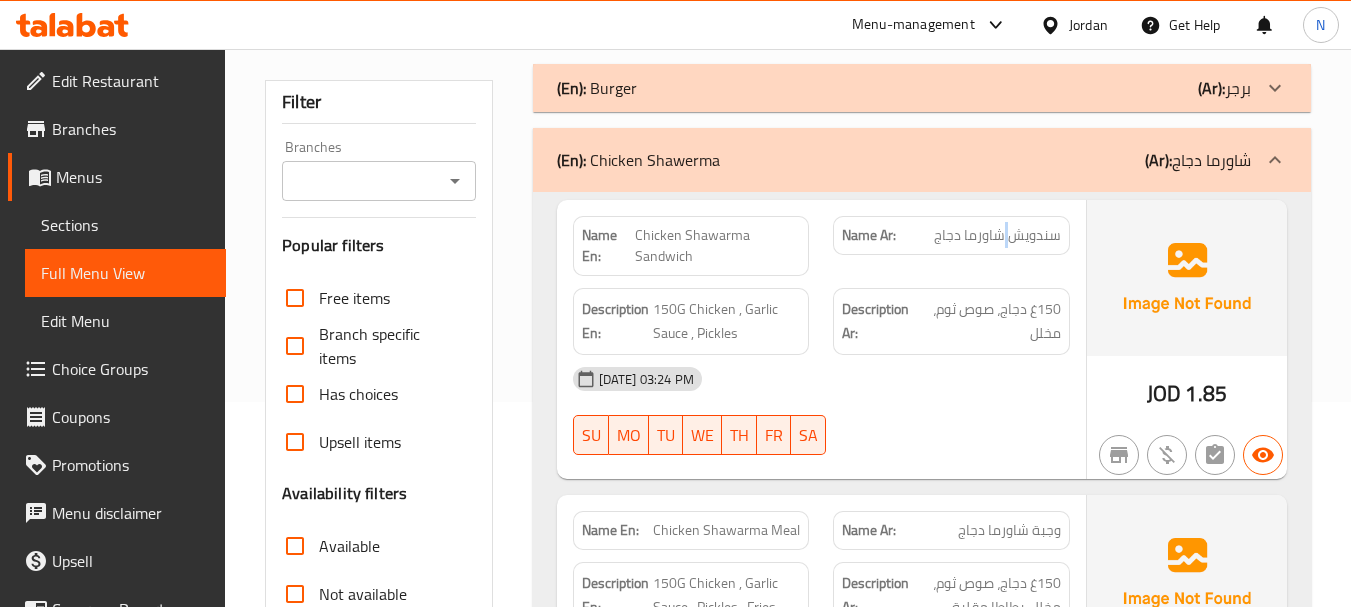 click on "سندويش شاورما دجاج" at bounding box center (997, 235) 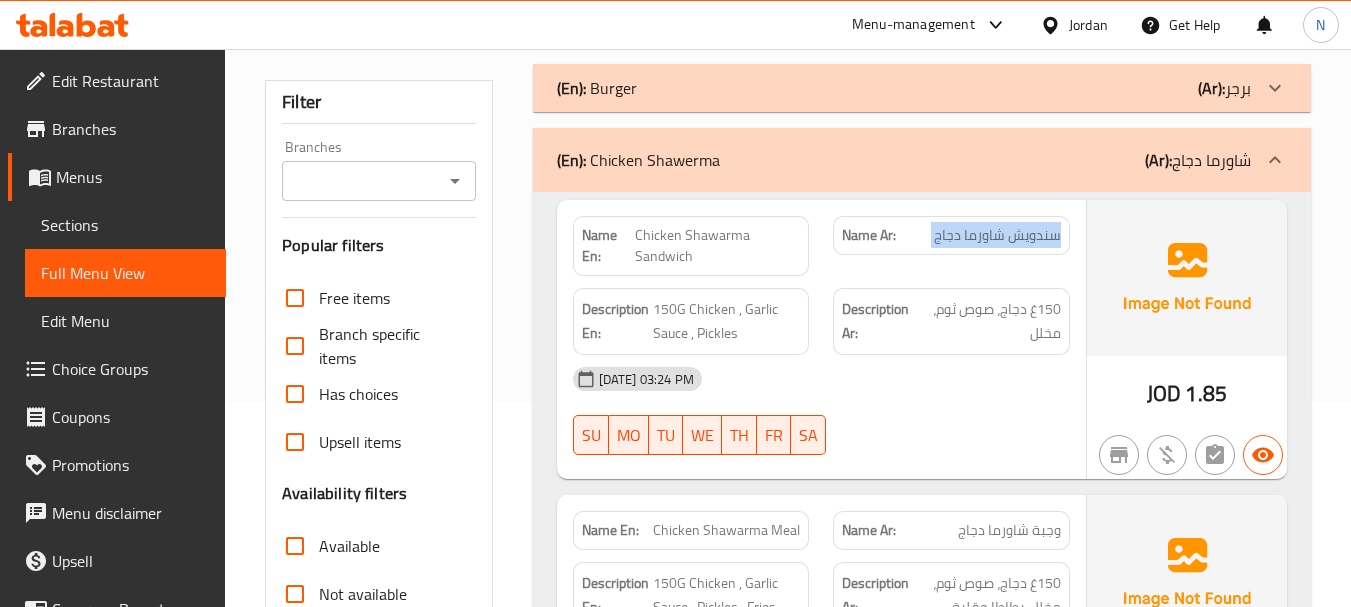click on "سندويش شاورما دجاج" at bounding box center [997, 235] 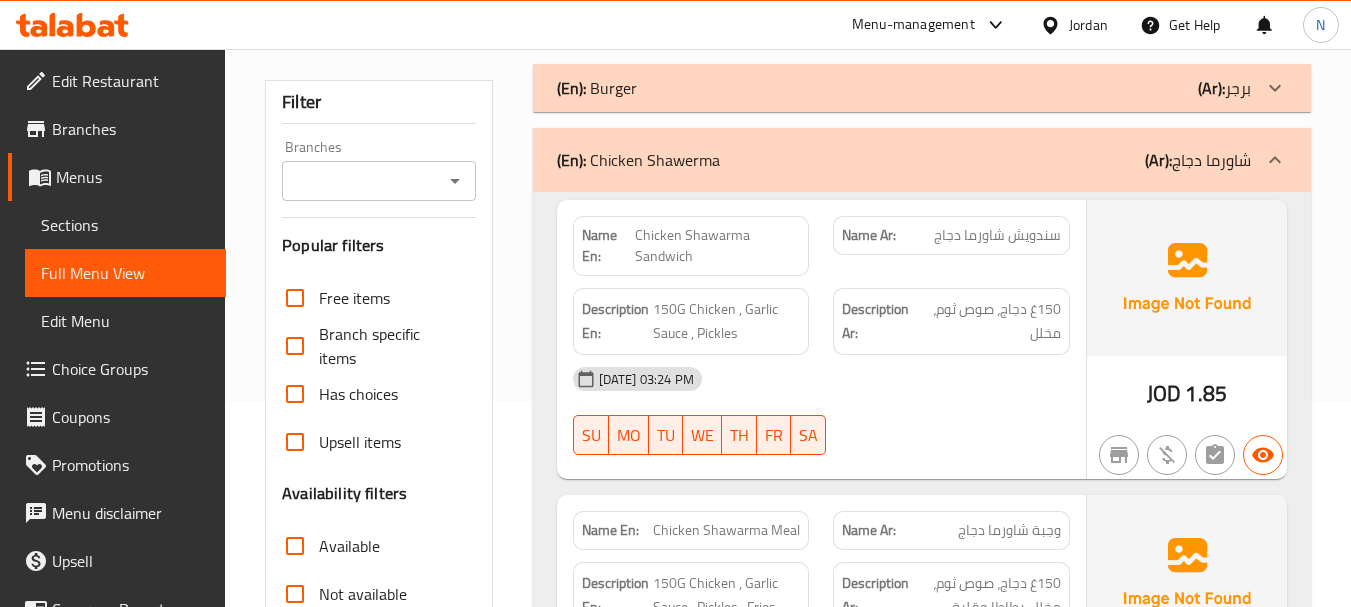 click on "Chicken Shawarma Sandwich" at bounding box center (717, 246) 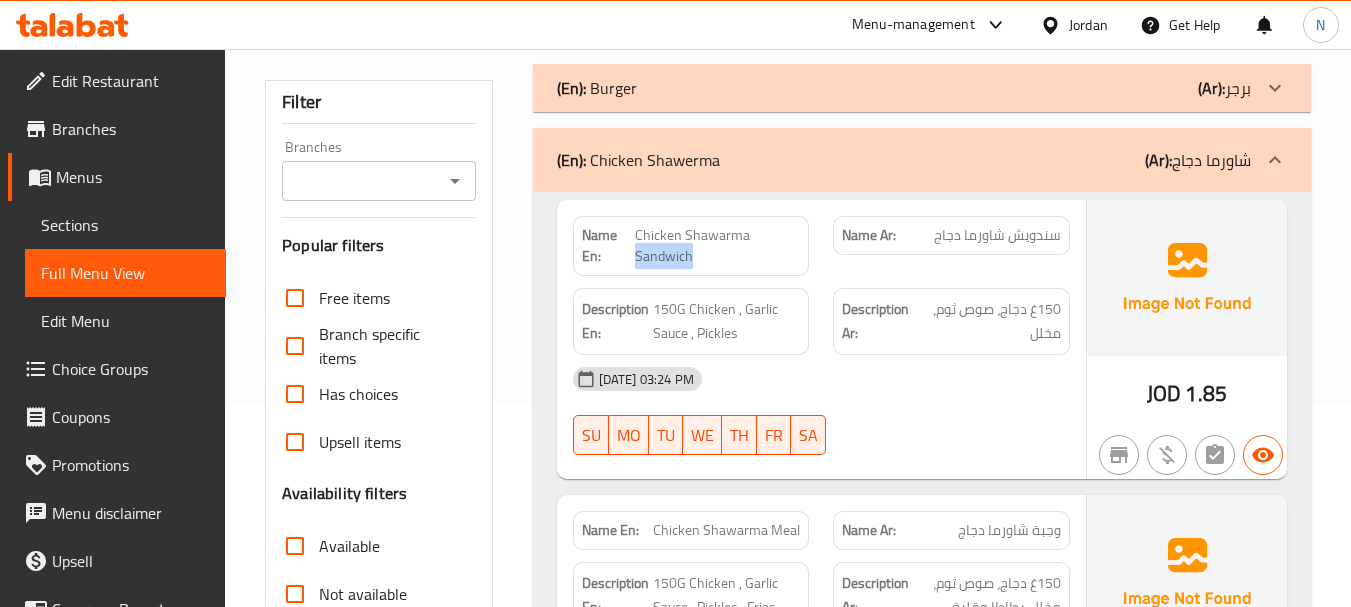 click on "Chicken Shawarma Sandwich" at bounding box center [717, 246] 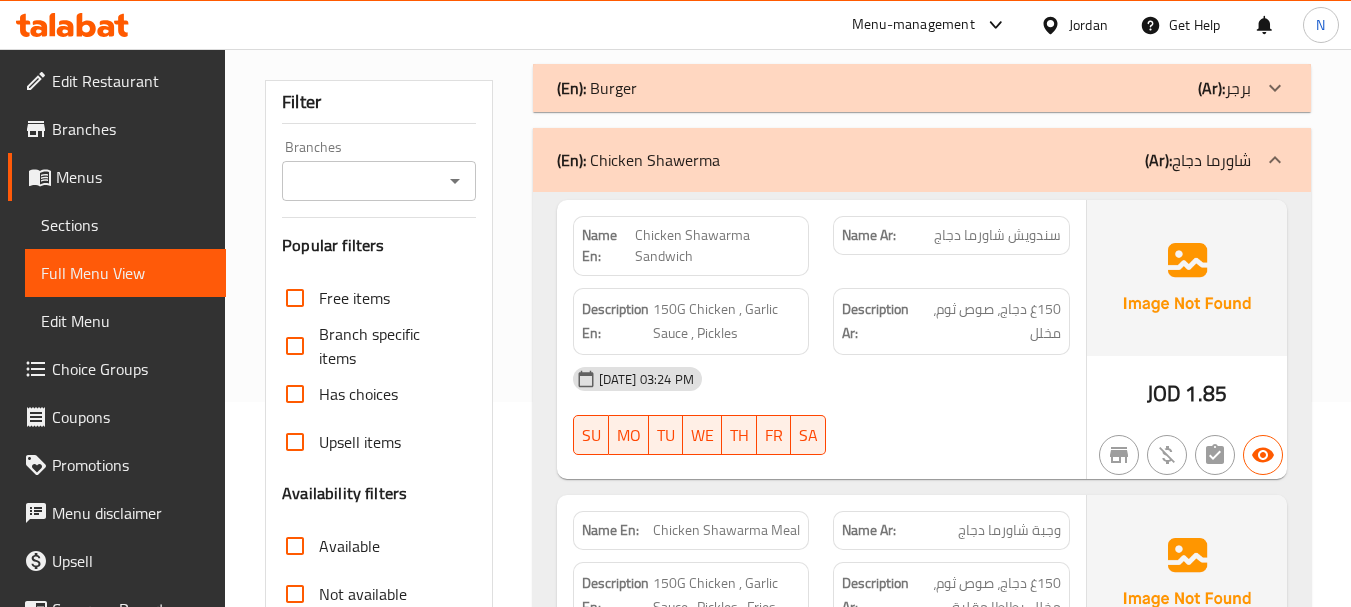 click on "Chicken Shawarma Sandwich" at bounding box center [717, 246] 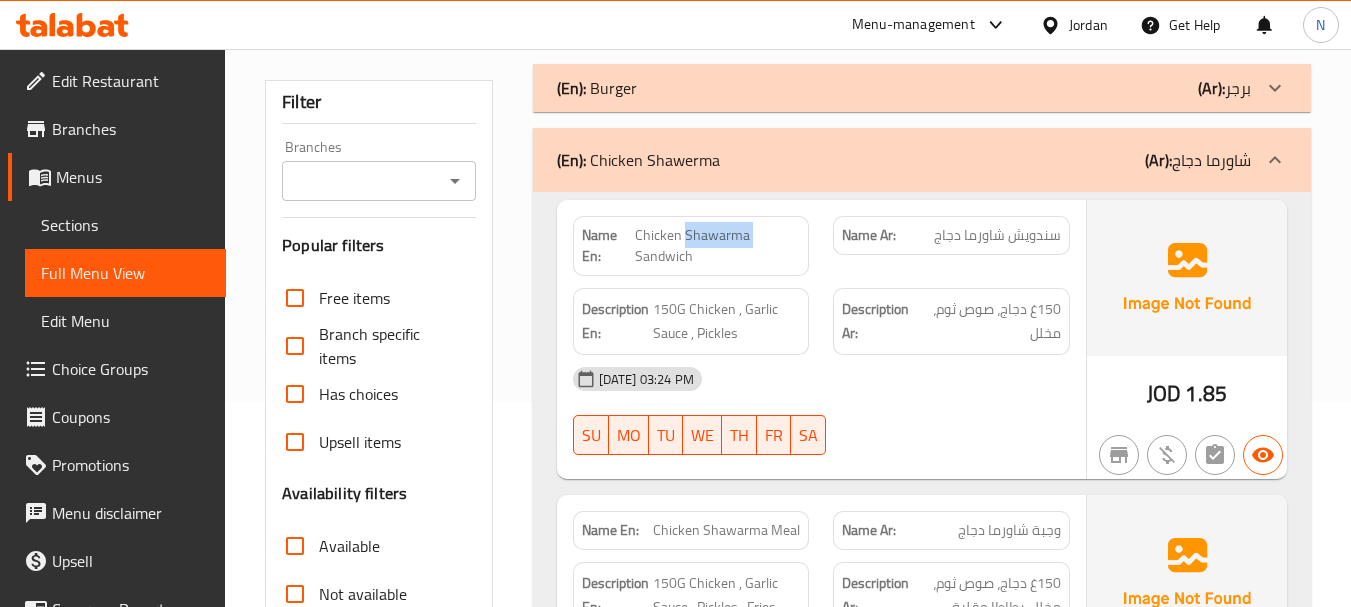click on "Chicken Shawarma Sandwich" at bounding box center (717, 246) 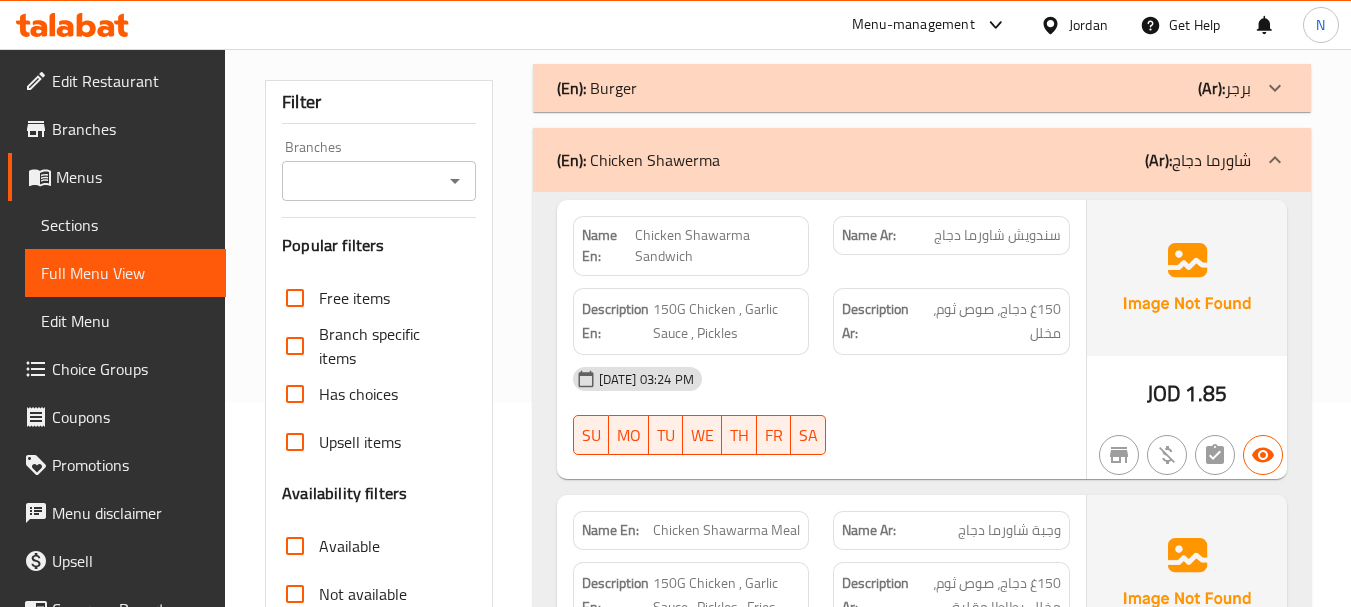 click on "Chicken Shawarma Sandwich" at bounding box center [717, 246] 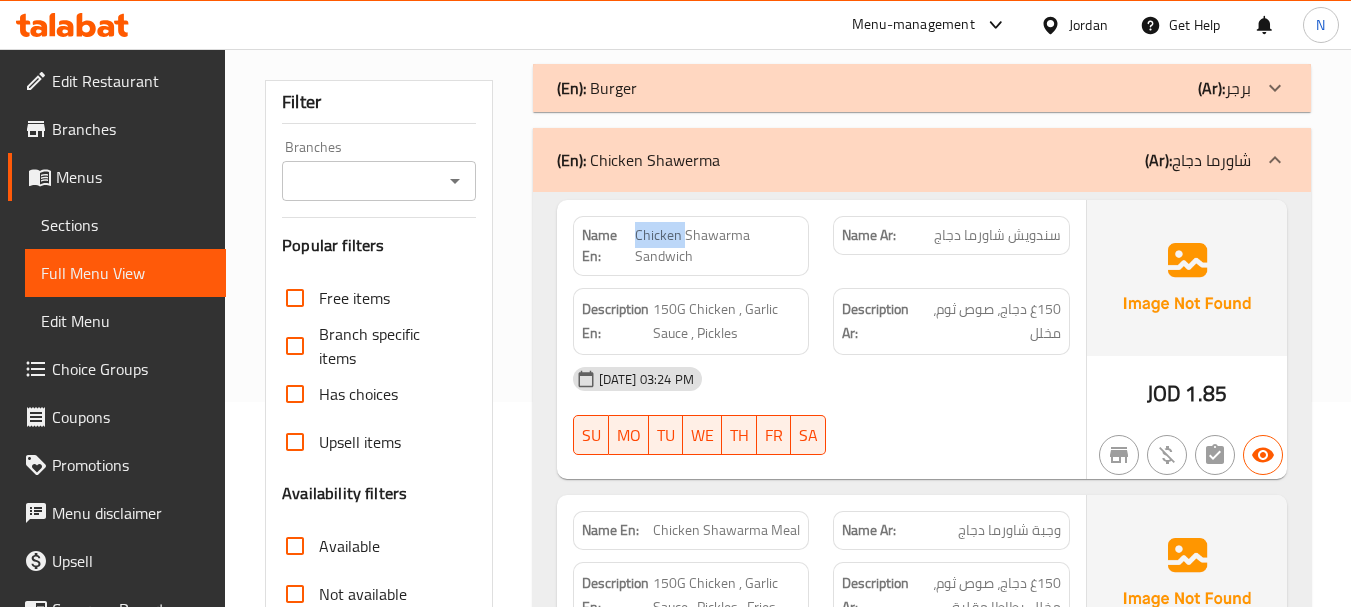 click on "Chicken Shawarma Sandwich" at bounding box center (717, 246) 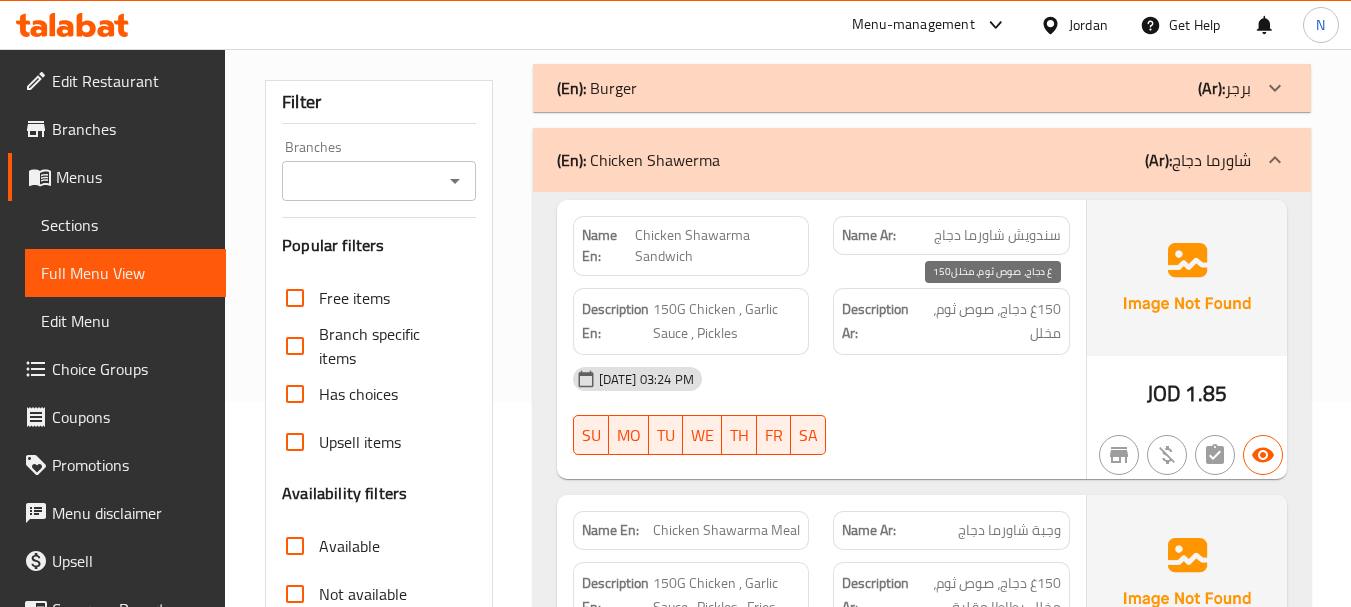 click on "150غ دجاج، صوص ثوم، مخلل" at bounding box center [991, 321] 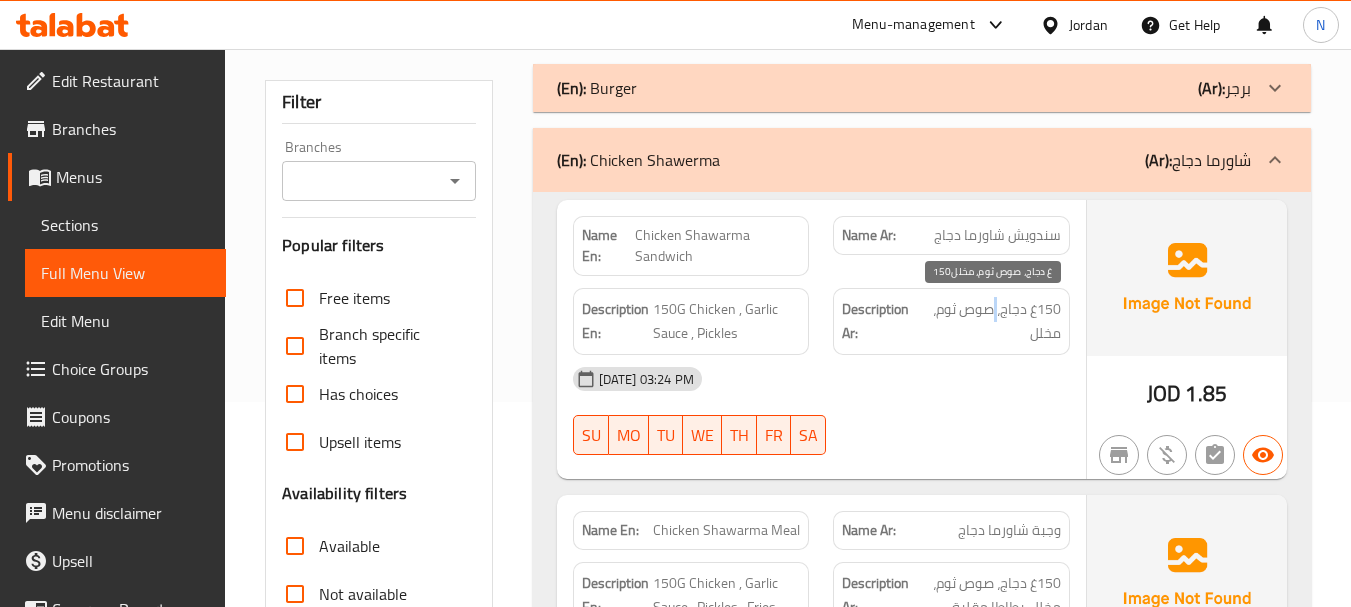 click on "150غ دجاج، صوص ثوم، مخلل" at bounding box center (991, 321) 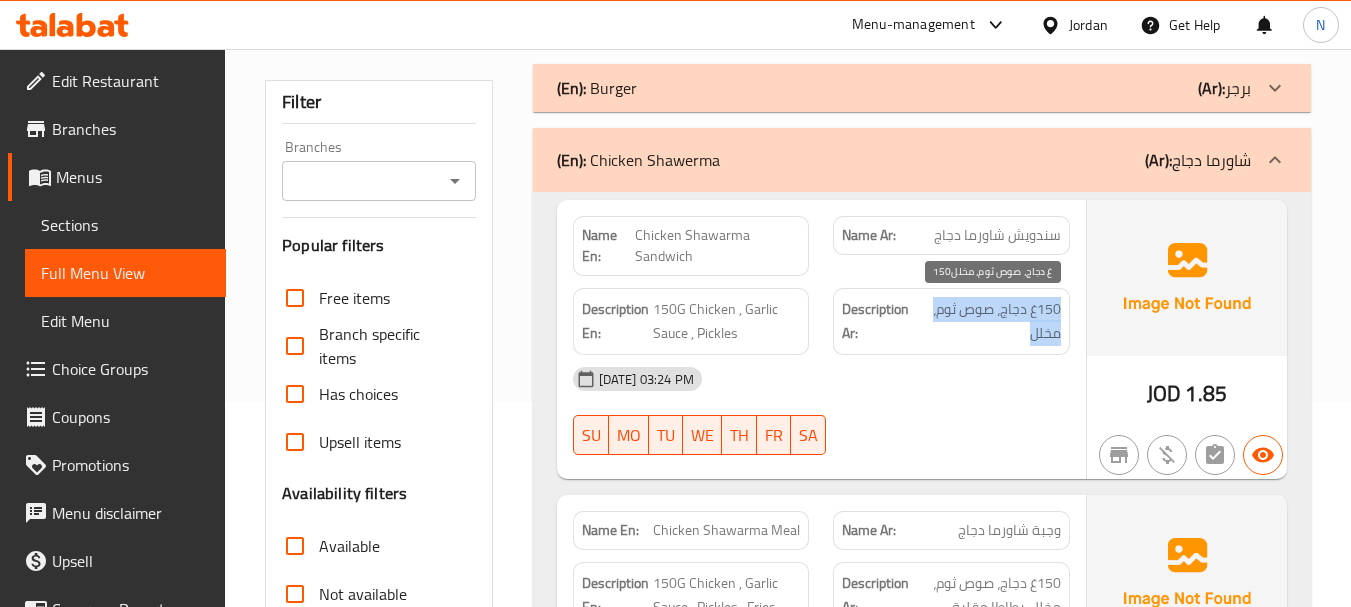 click on "150غ دجاج، صوص ثوم، مخلل" at bounding box center [991, 321] 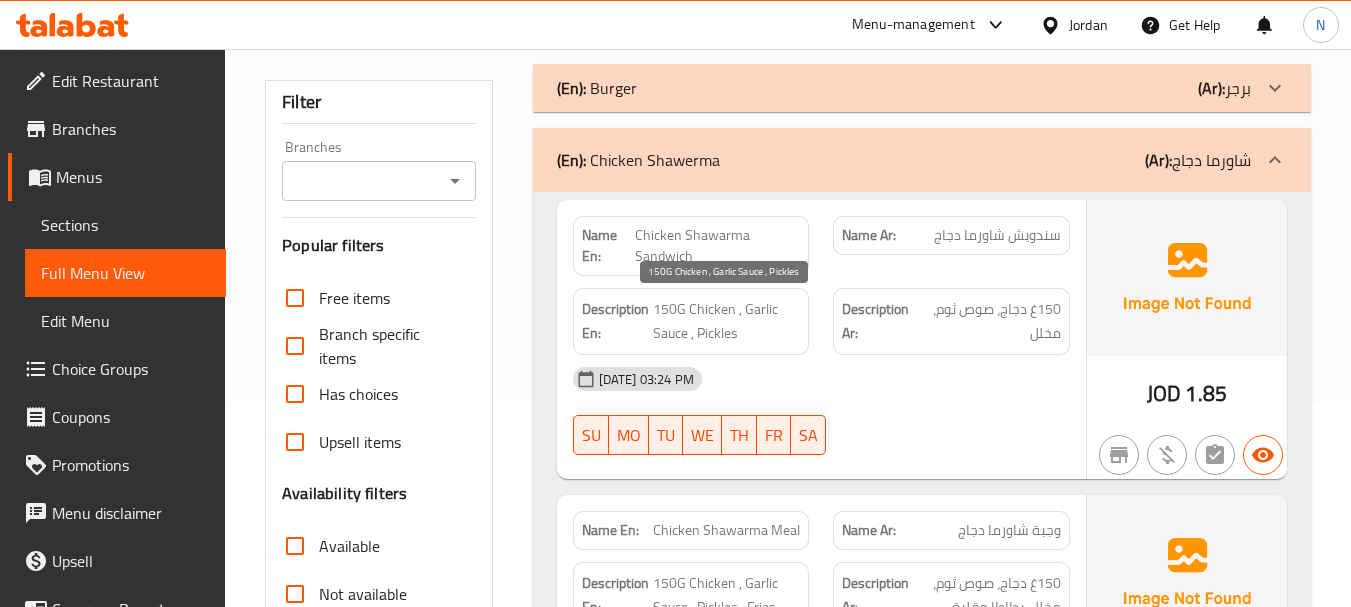 click on "150G Chicken , Garlic Sauce , Pickles" at bounding box center [727, 321] 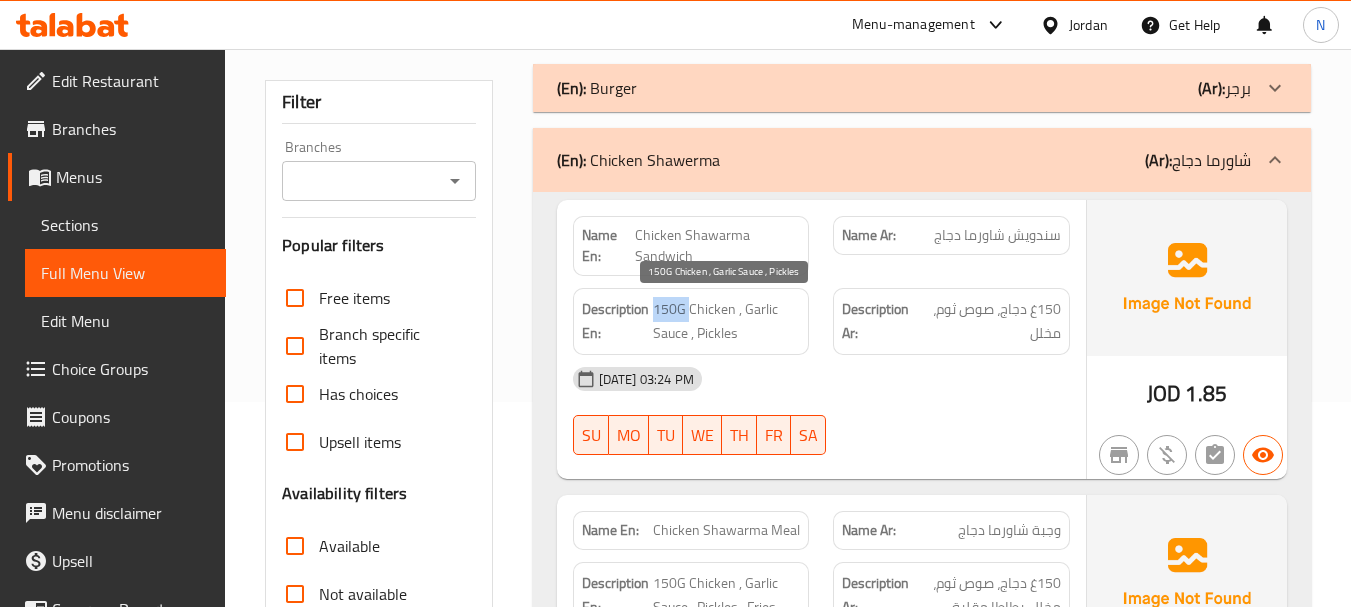 click on "150G Chicken , Garlic Sauce , Pickles" at bounding box center (727, 321) 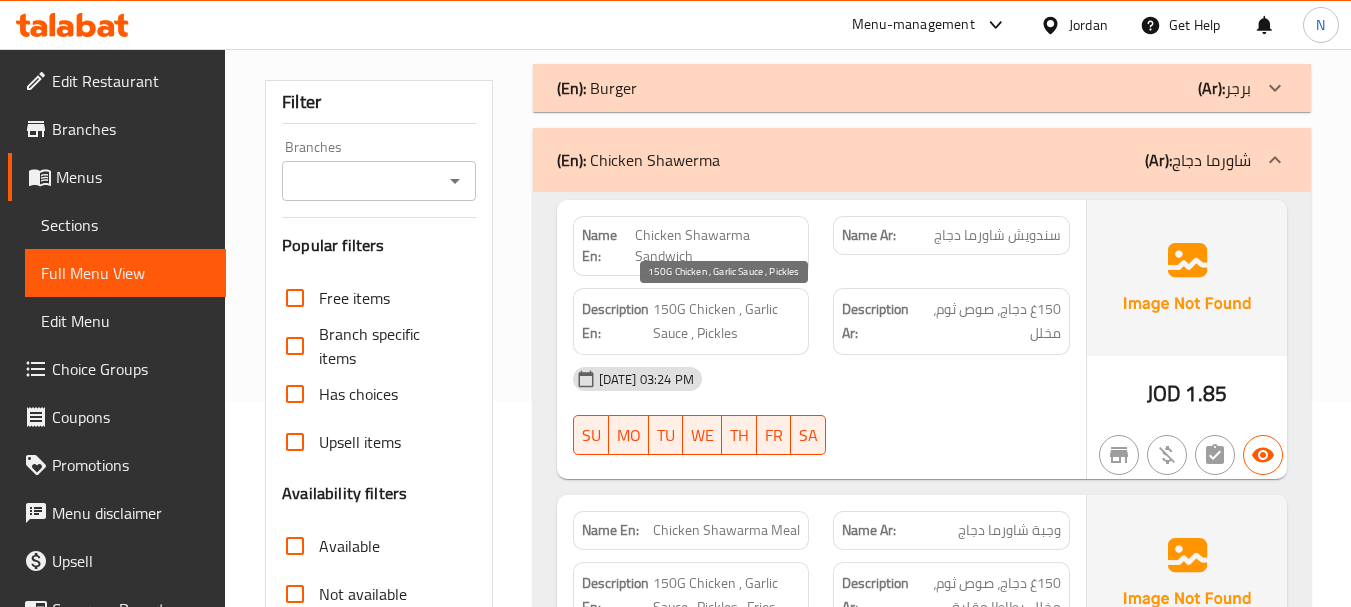 click on "150G Chicken , Garlic Sauce , Pickles" at bounding box center (727, 321) 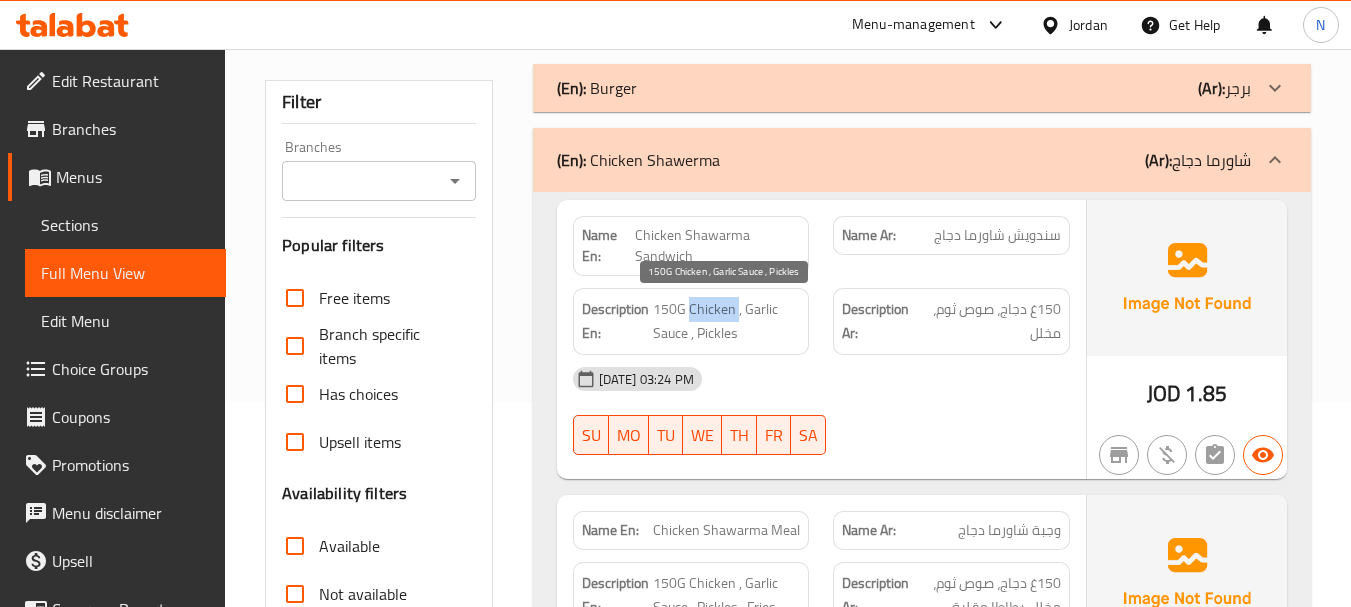 click on "150G Chicken , Garlic Sauce , Pickles" at bounding box center (727, 321) 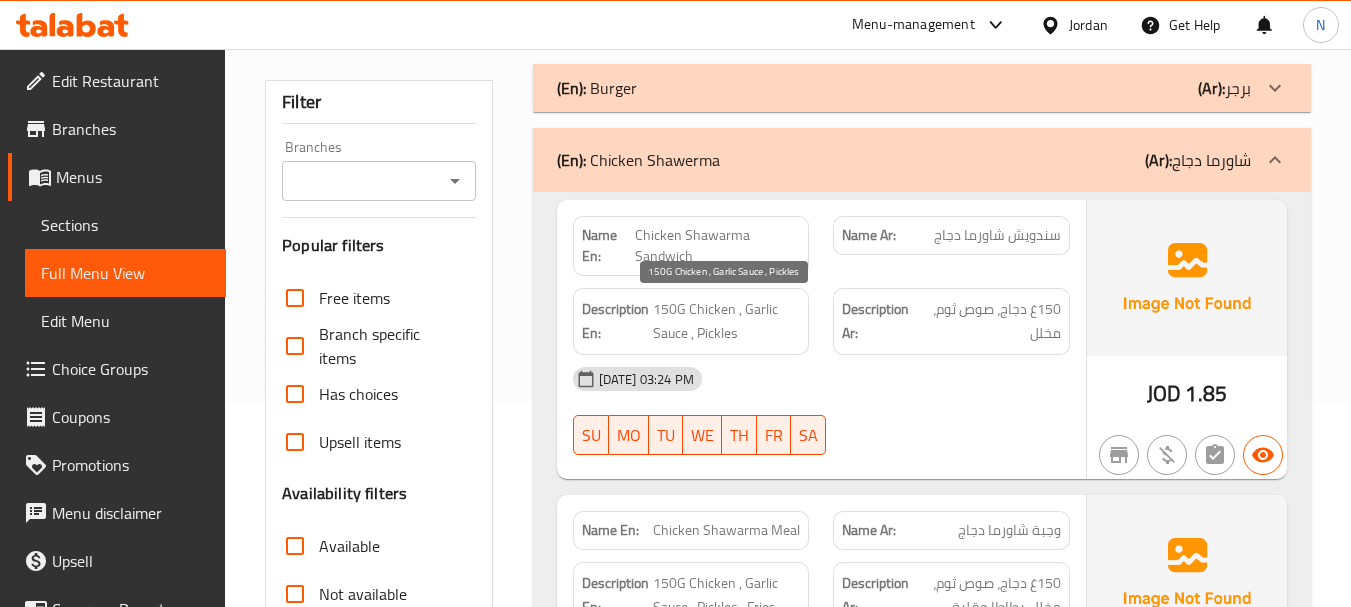 click on "150G Chicken , Garlic Sauce , Pickles" at bounding box center (727, 321) 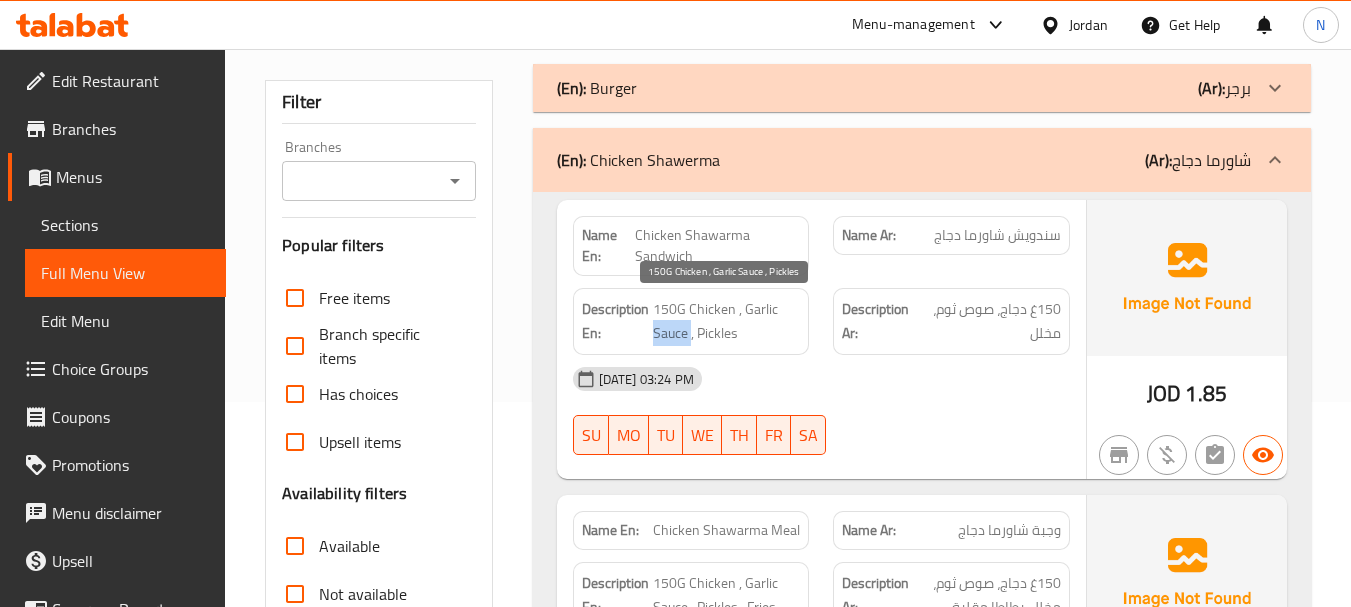click on "150G Chicken , Garlic Sauce , Pickles" at bounding box center [727, 321] 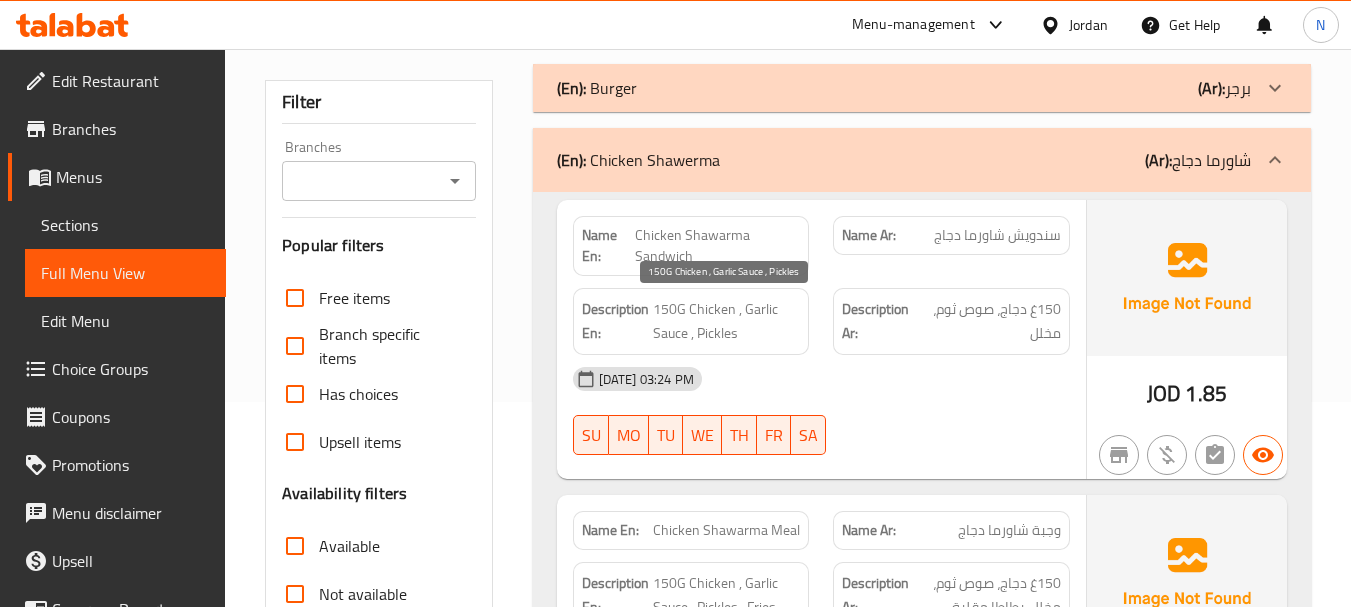 click on "150G Chicken , Garlic Sauce , Pickles" at bounding box center [727, 321] 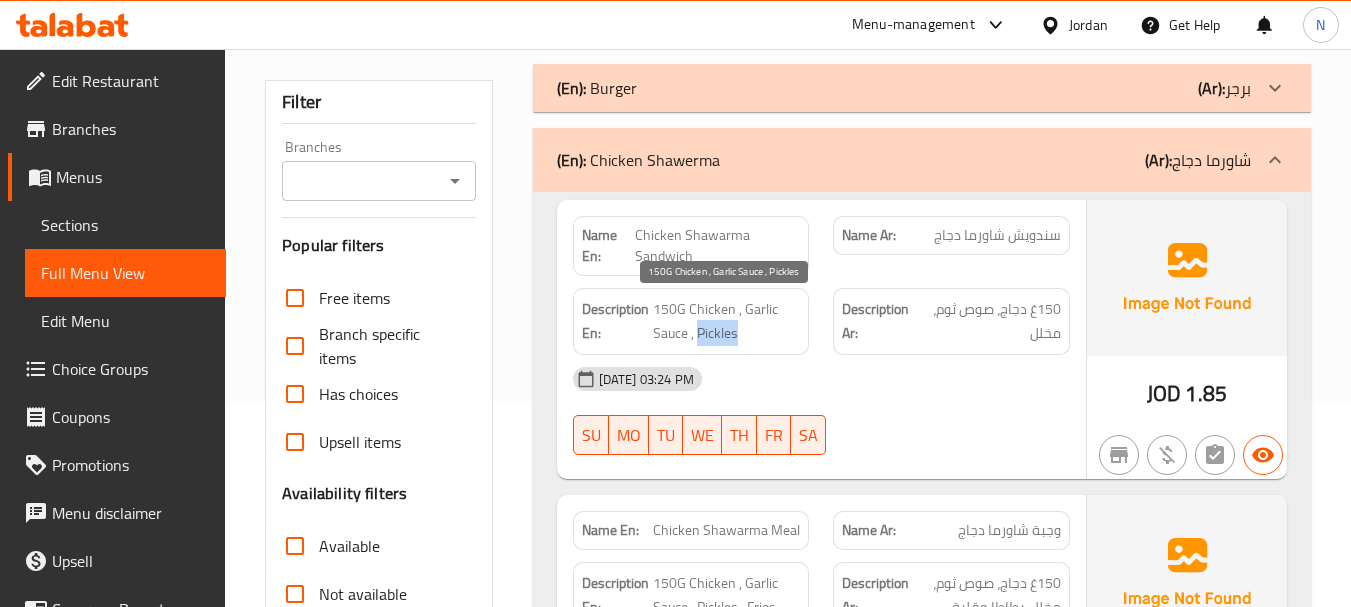 click on "150G Chicken , Garlic Sauce , Pickles" at bounding box center [727, 321] 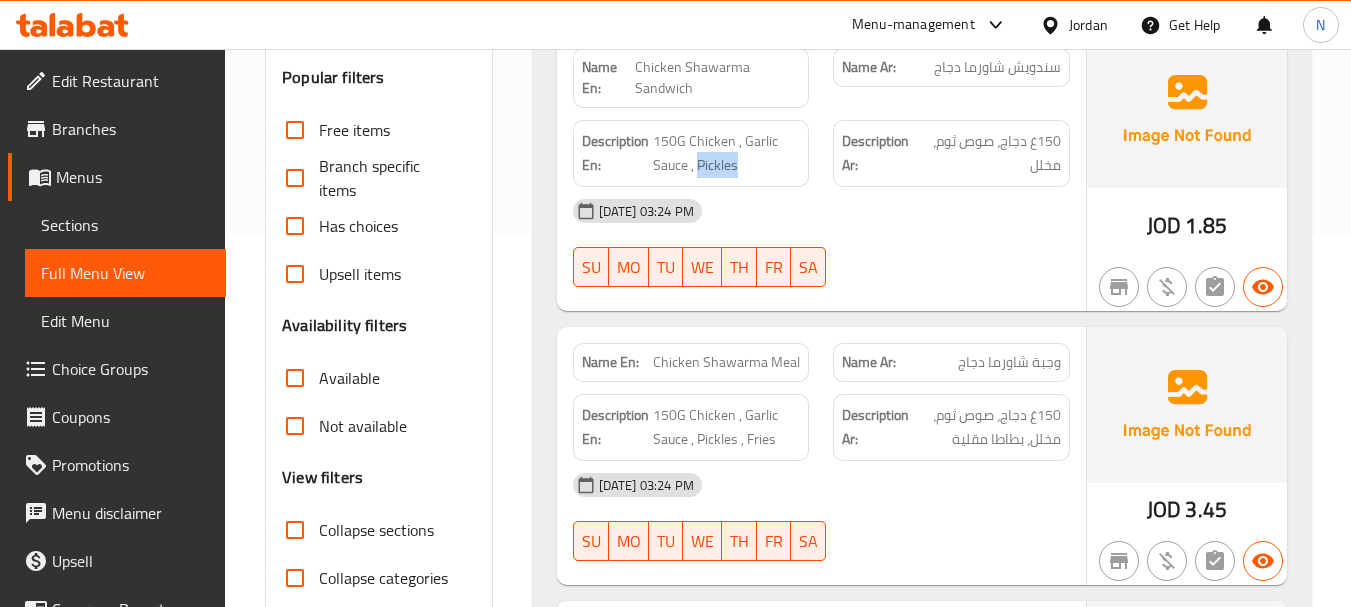 scroll, scrollTop: 405, scrollLeft: 0, axis: vertical 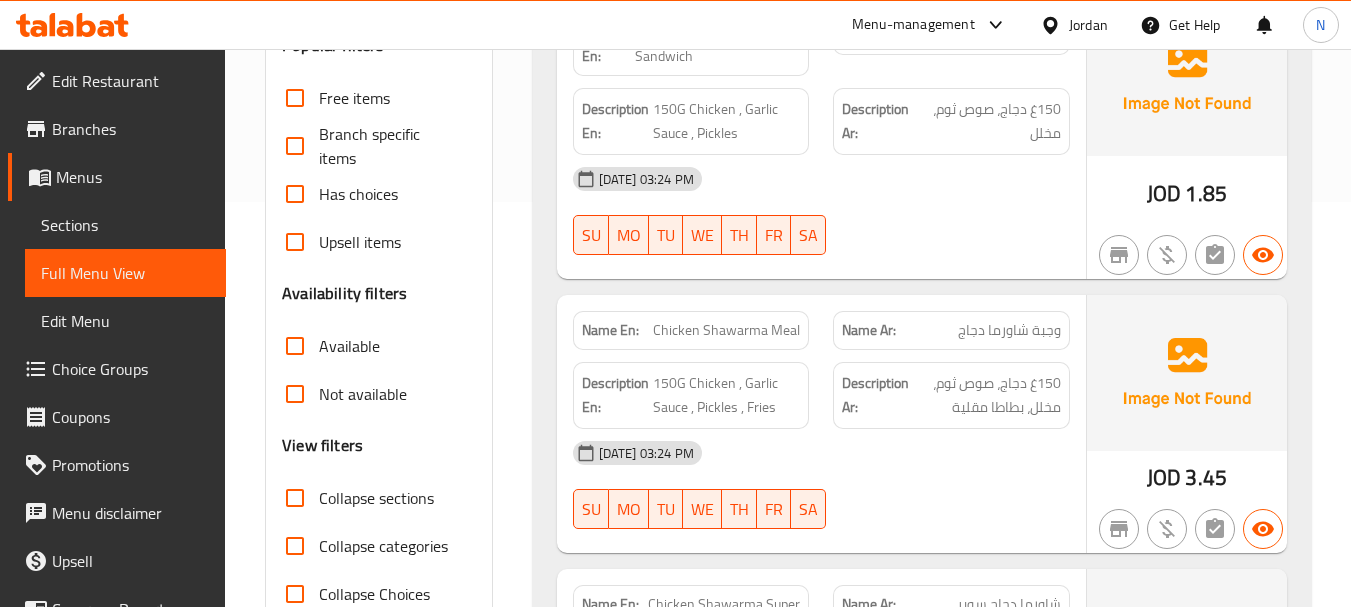 click on "وجبة شاورما دجاج" at bounding box center [1009, 330] 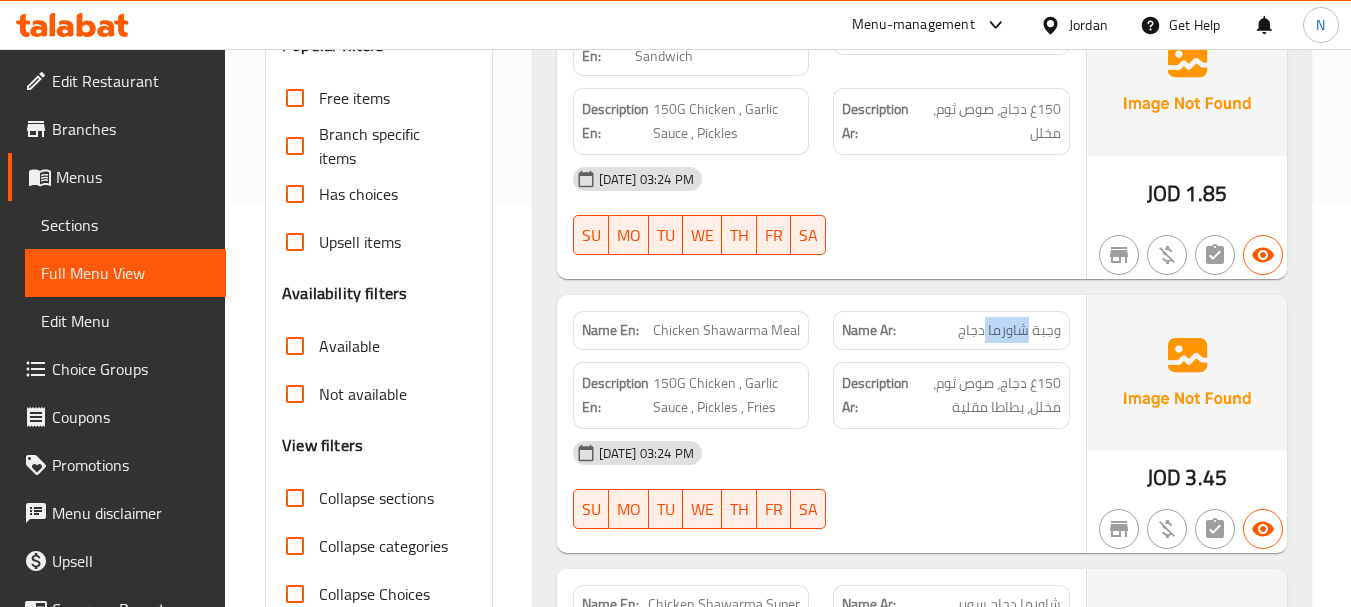 click on "وجبة شاورما دجاج" at bounding box center [1009, 330] 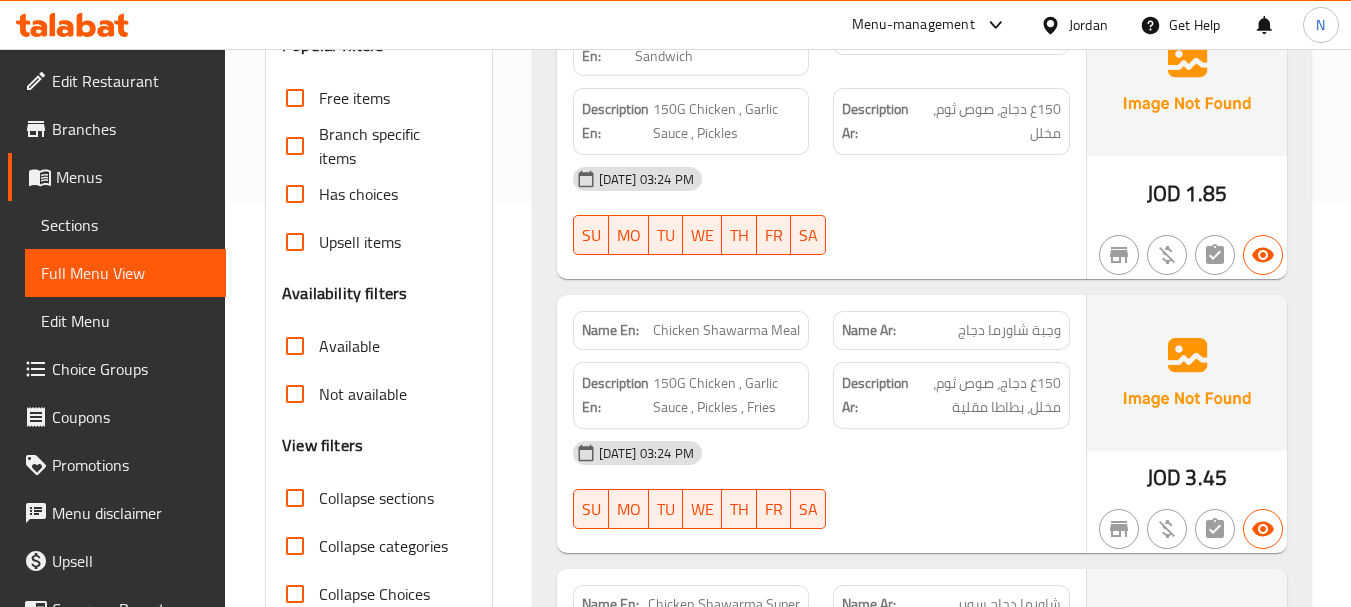 click on "وجبة شاورما دجاج" at bounding box center (1009, 330) 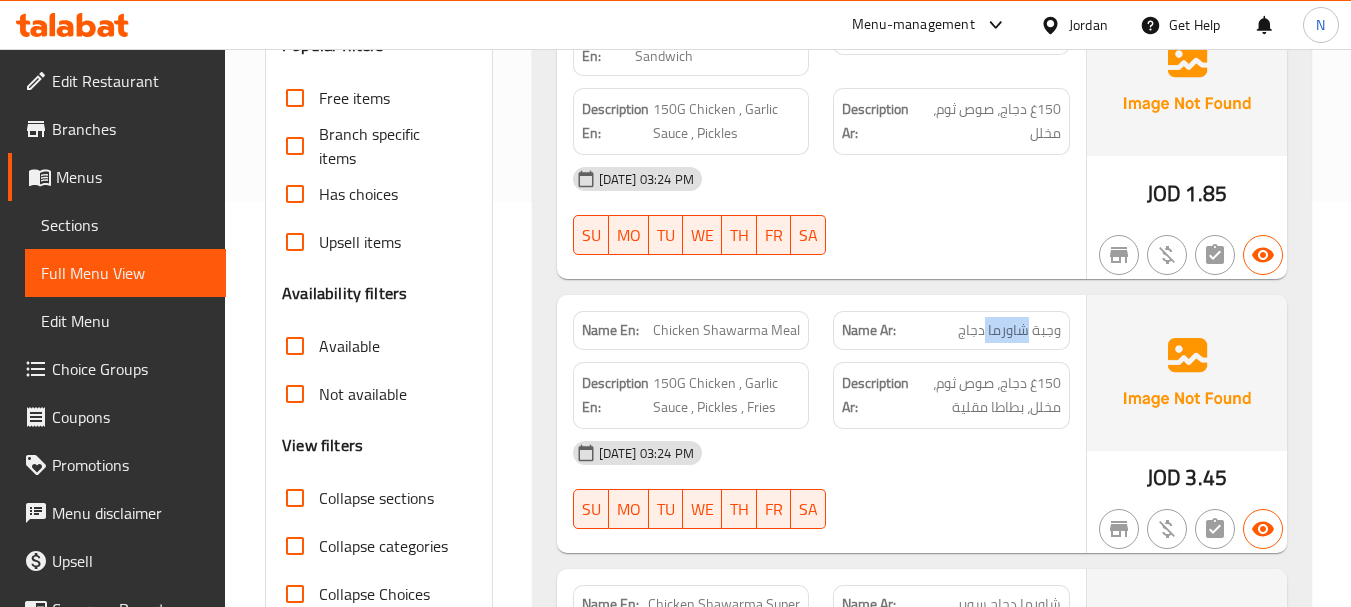 click on "وجبة شاورما دجاج" at bounding box center [1009, 330] 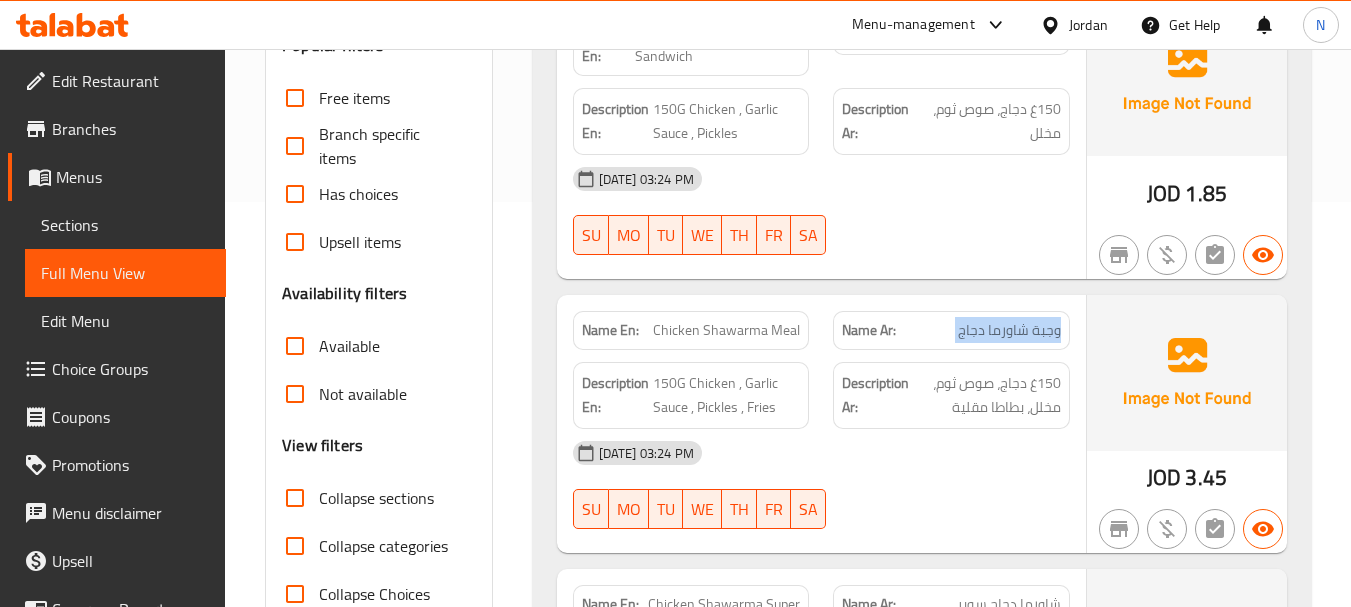 click on "وجبة شاورما دجاج" at bounding box center (1009, 330) 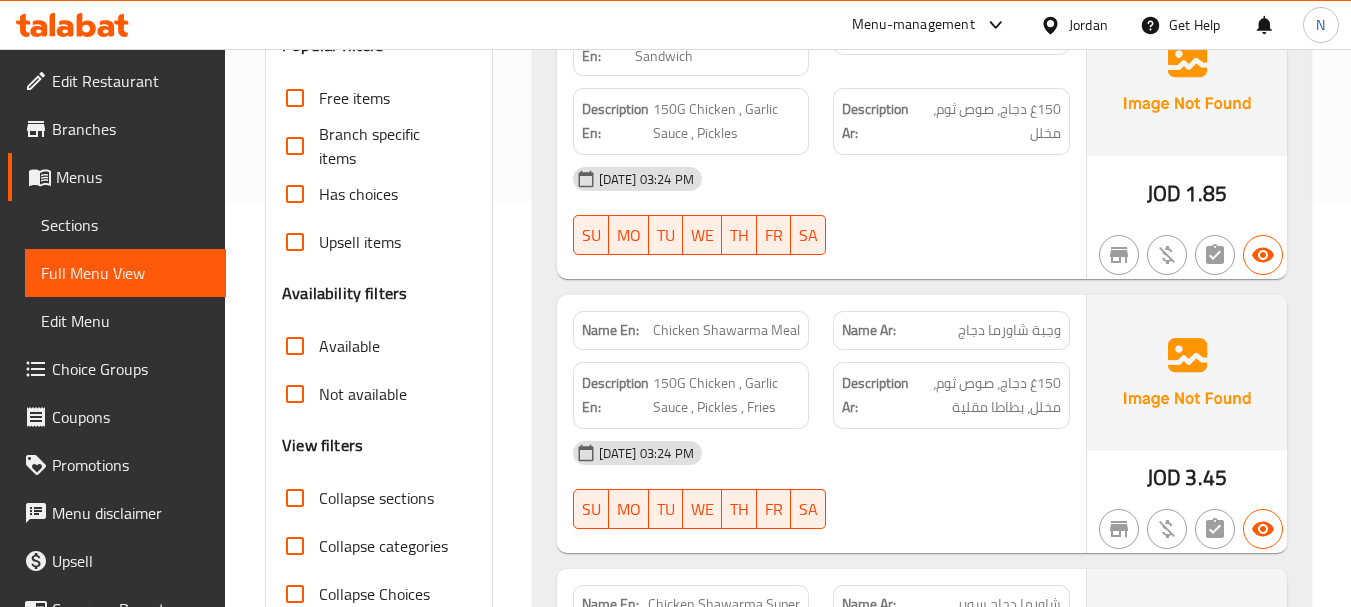 click on "Chicken Shawarma Meal" at bounding box center (726, 330) 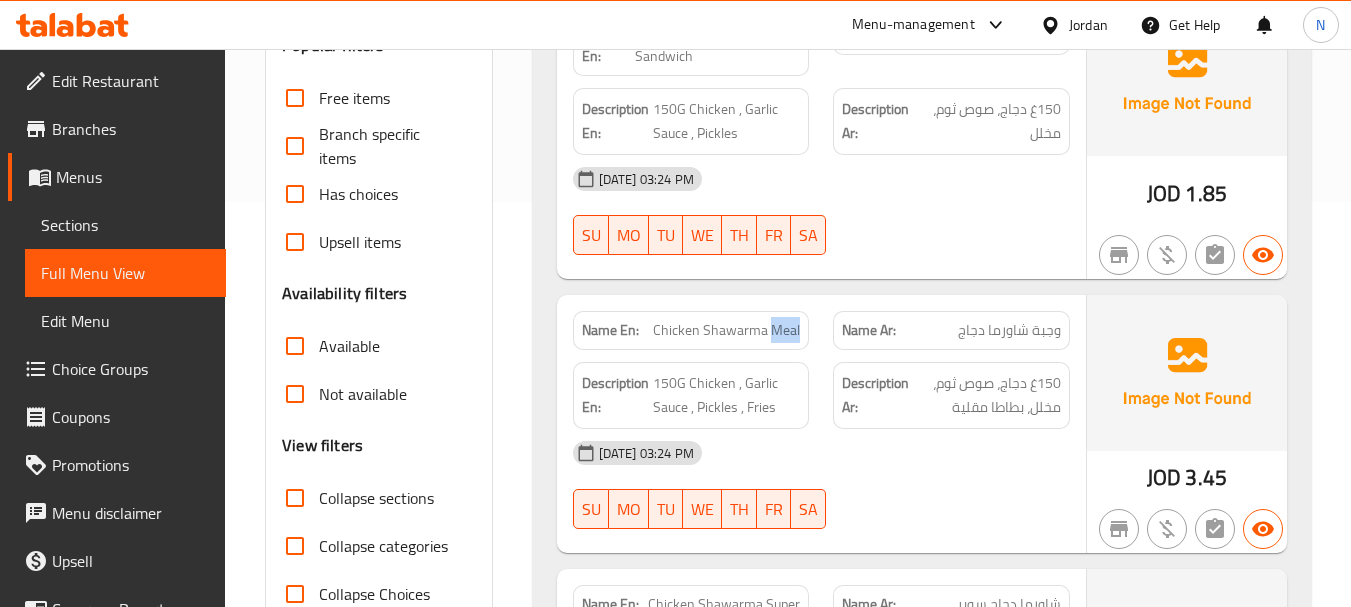click on "Chicken Shawarma Meal" at bounding box center [726, 330] 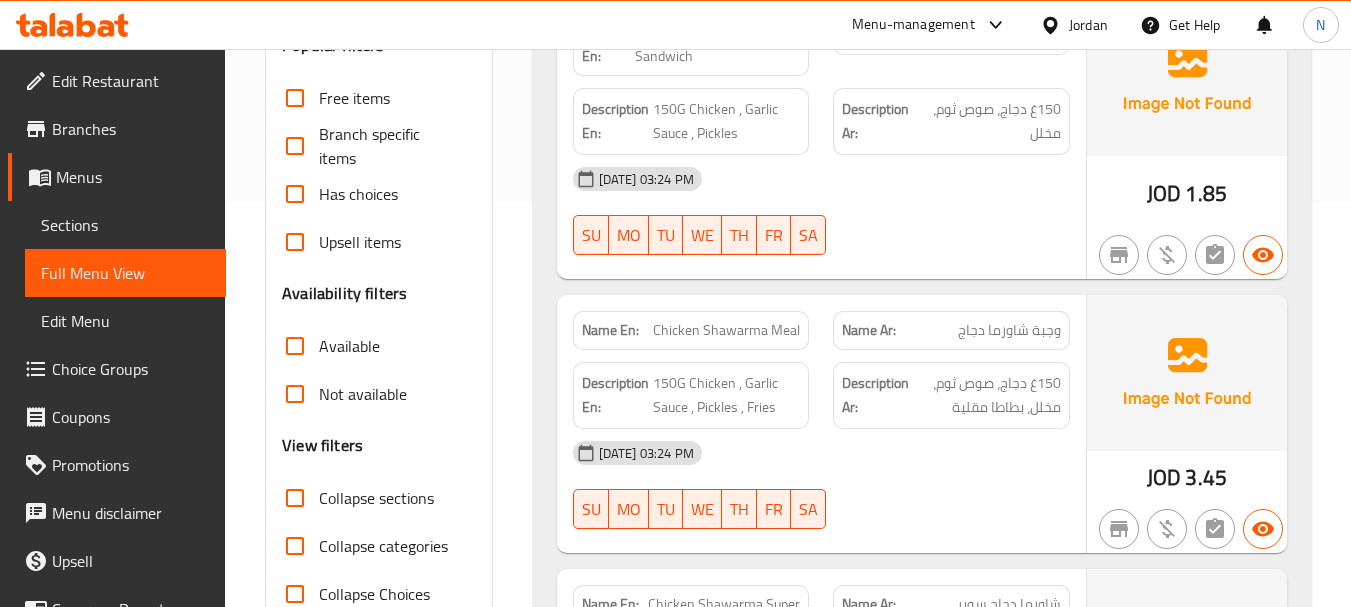 click on "Chicken Shawarma Meal" at bounding box center (726, 330) 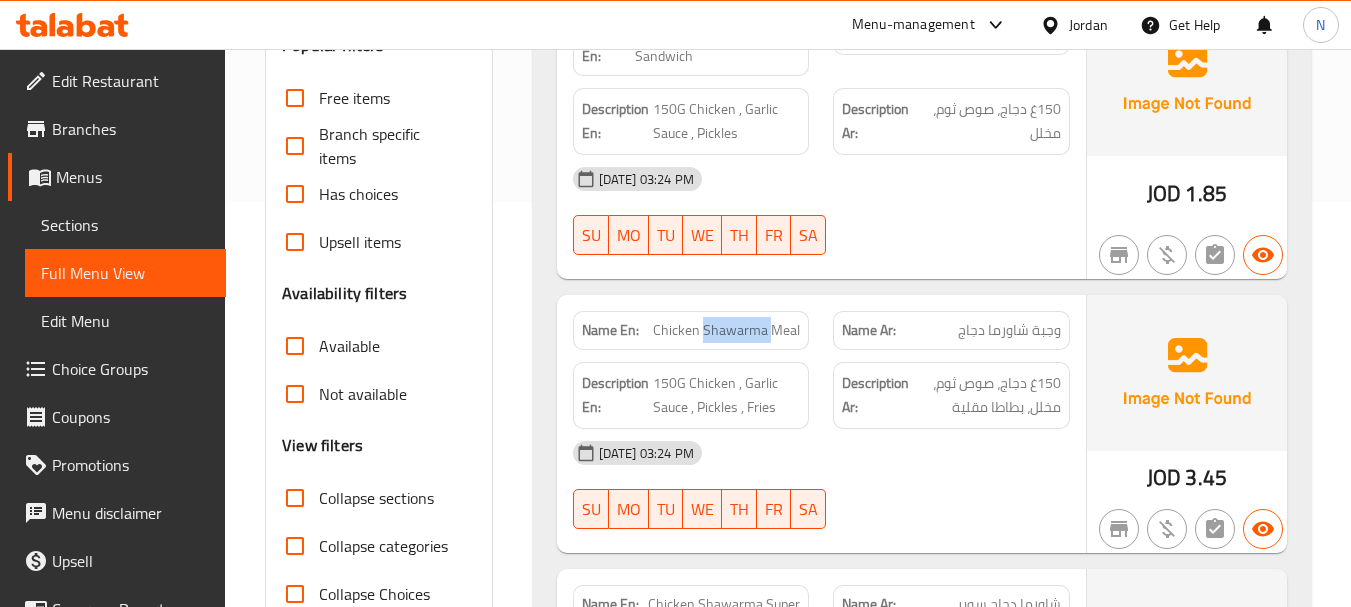 click on "Chicken Shawarma Meal" at bounding box center [726, 330] 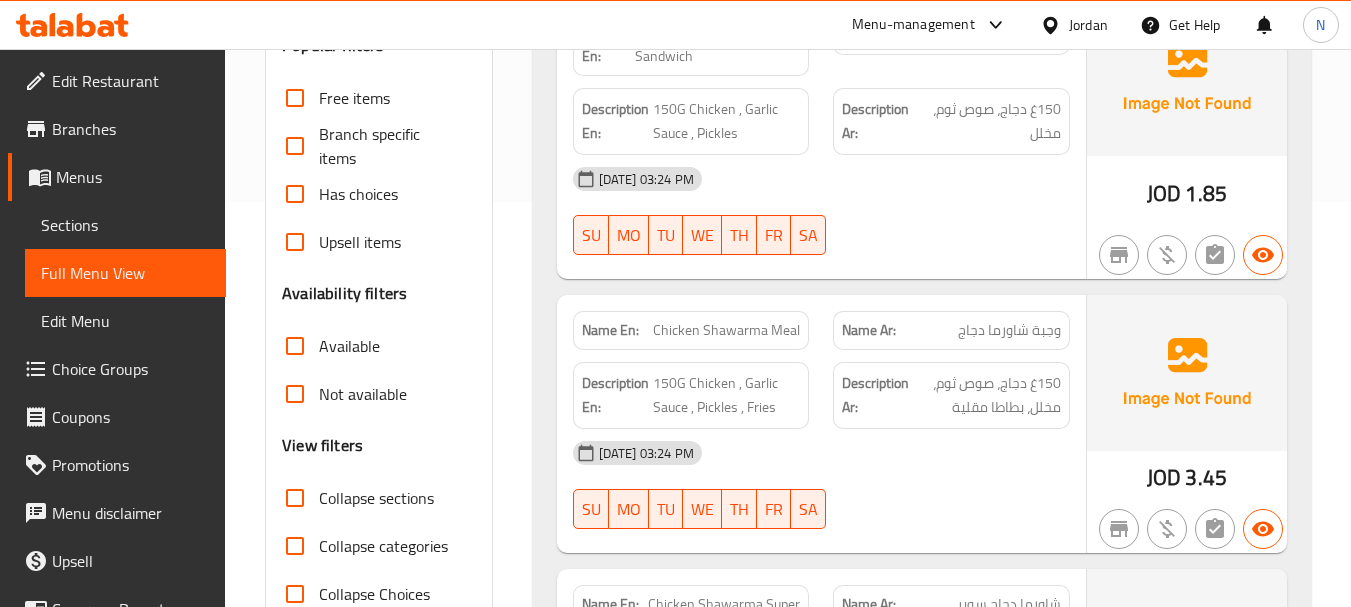 click on "Chicken Shawarma Meal" at bounding box center [726, 330] 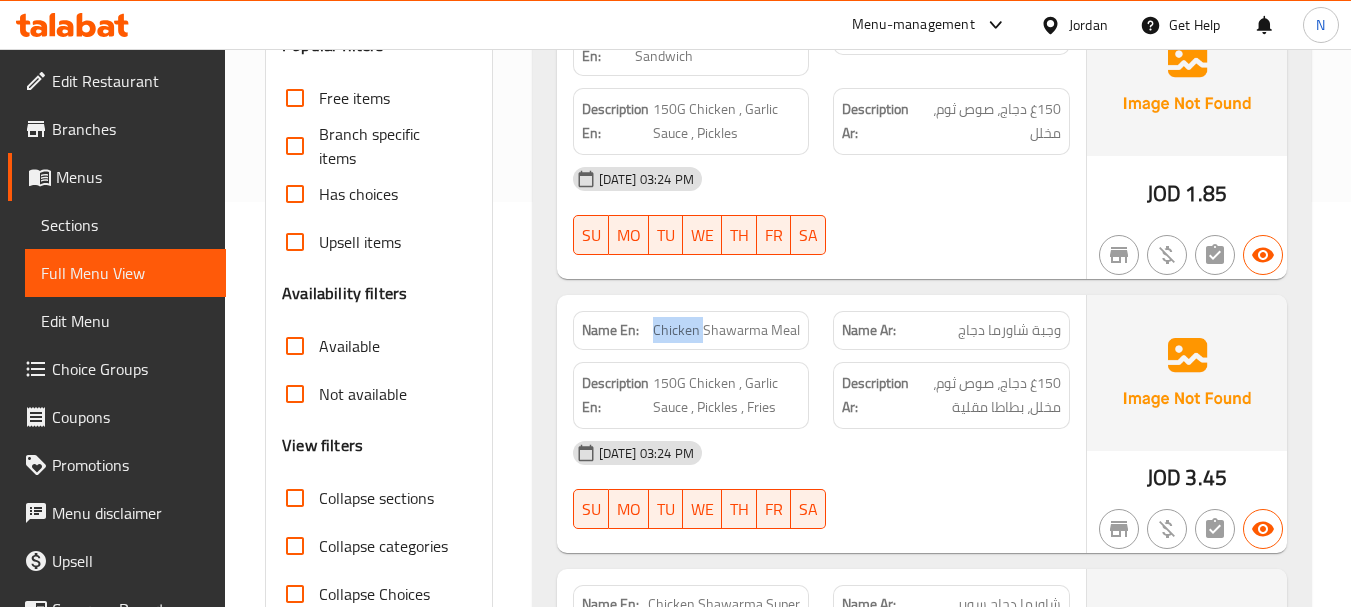 click on "Chicken Shawarma Meal" at bounding box center [726, 330] 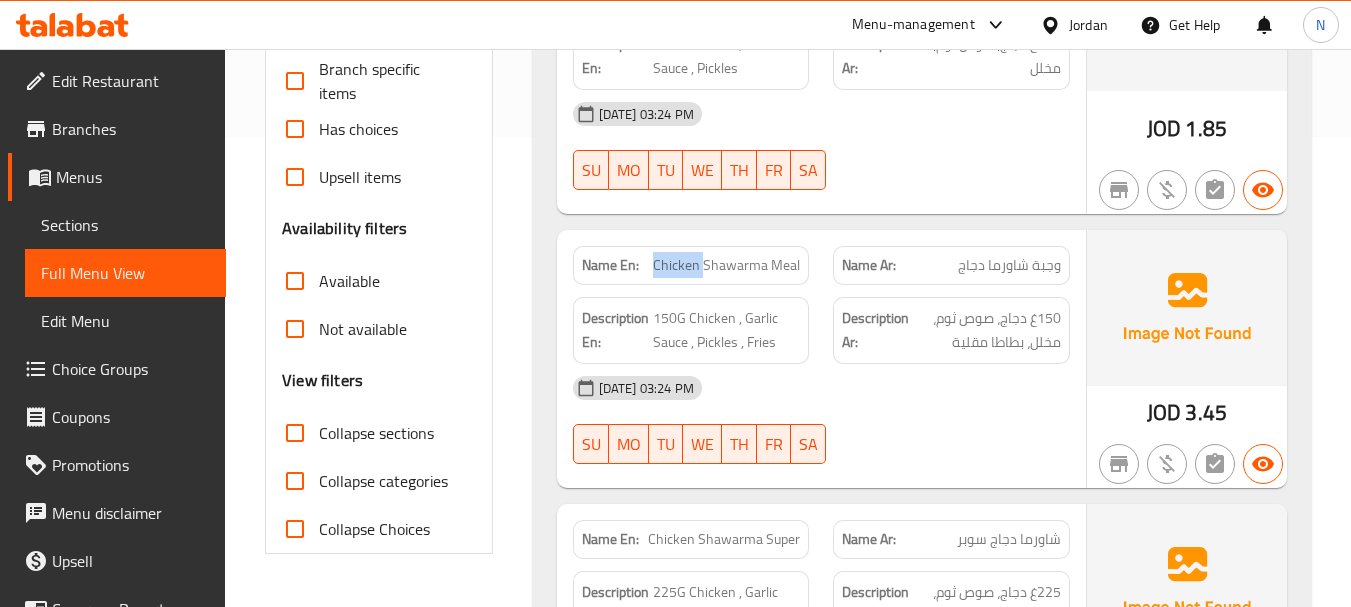 scroll, scrollTop: 505, scrollLeft: 0, axis: vertical 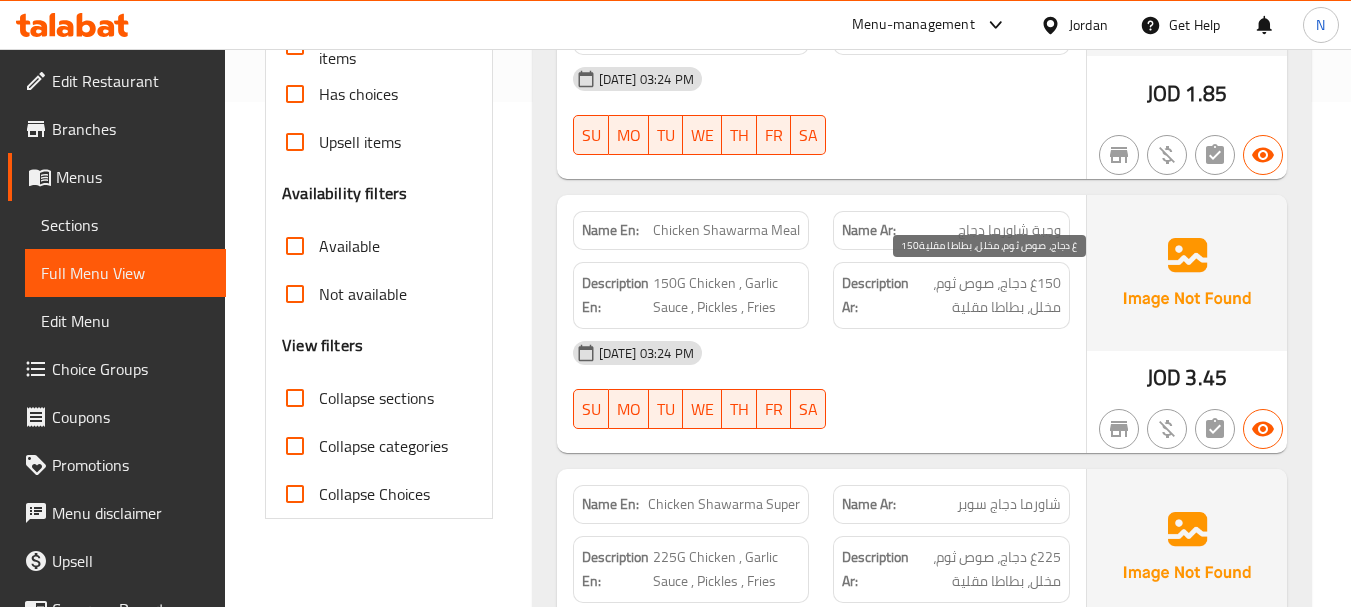 click on "150غ دجاج، صوص ثوم، مخلل، بطاطا مقلية" at bounding box center (987, 295) 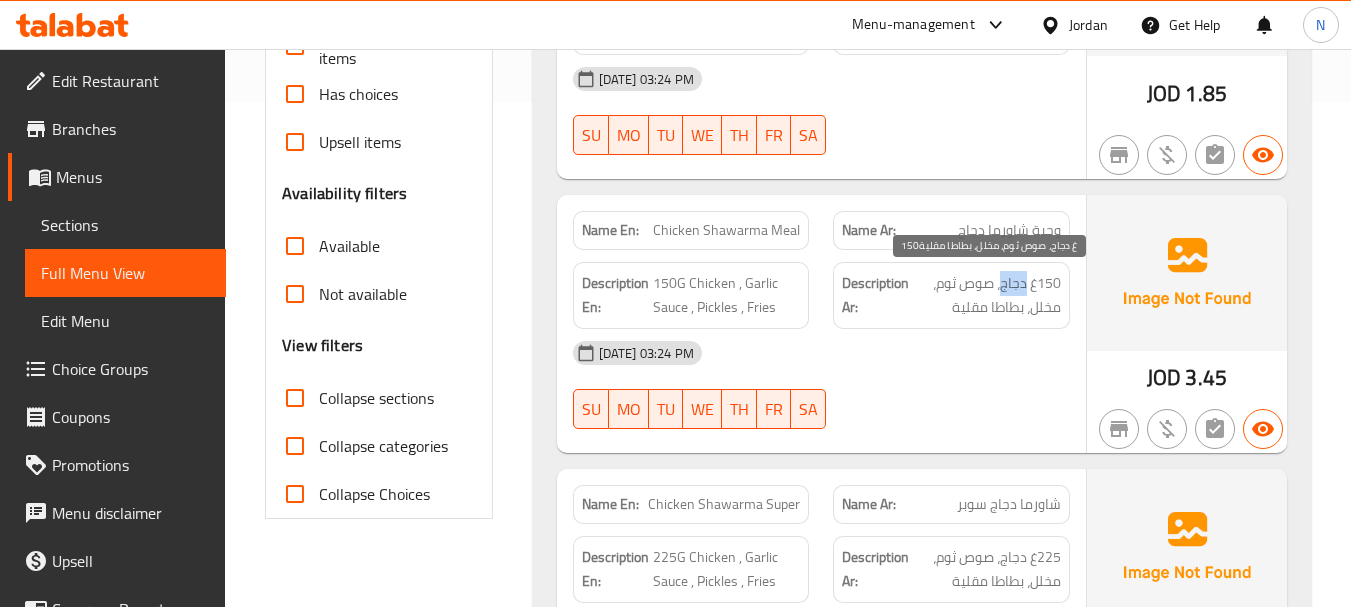 click on "150غ دجاج، صوص ثوم، مخلل، بطاطا مقلية" at bounding box center (987, 295) 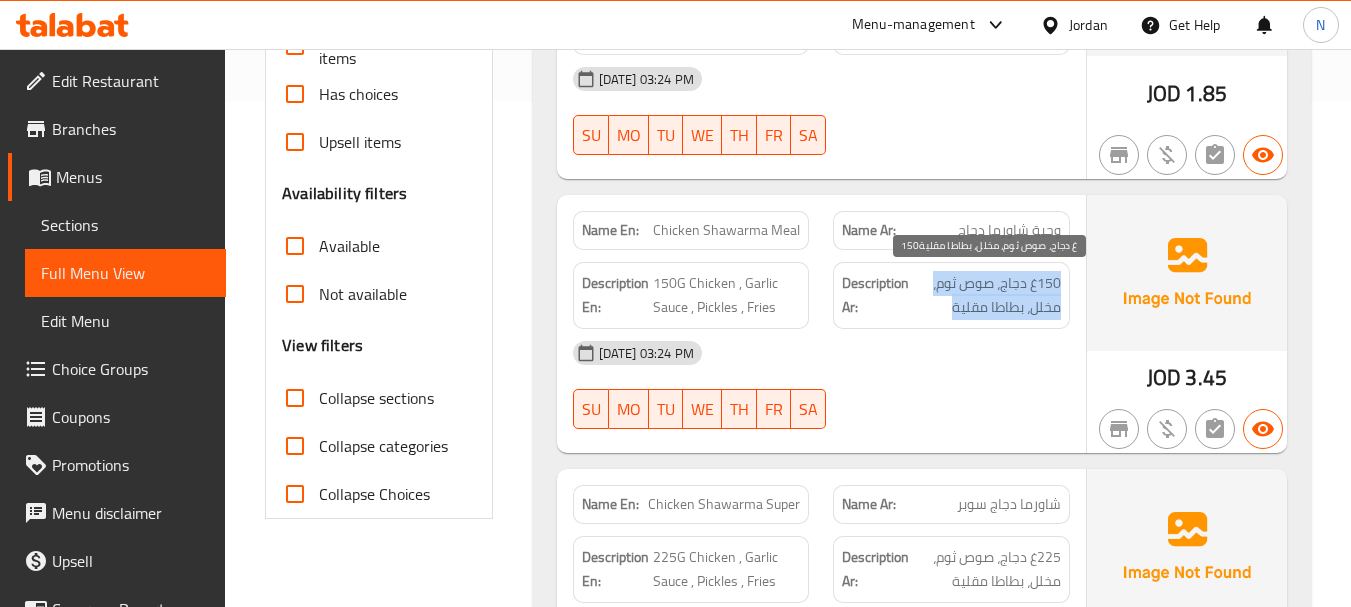 click on "150غ دجاج، صوص ثوم، مخلل، بطاطا مقلية" at bounding box center [987, 295] 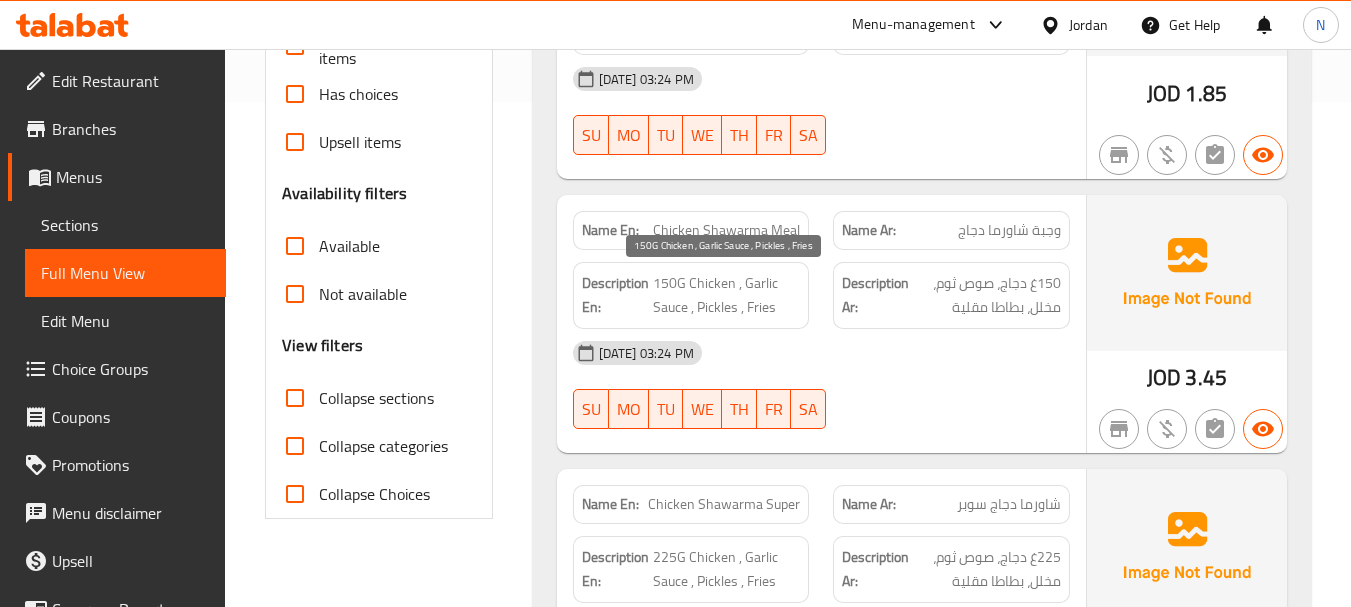 click on "150G Chicken , Garlic Sauce , Pickles , Fries" at bounding box center [727, 295] 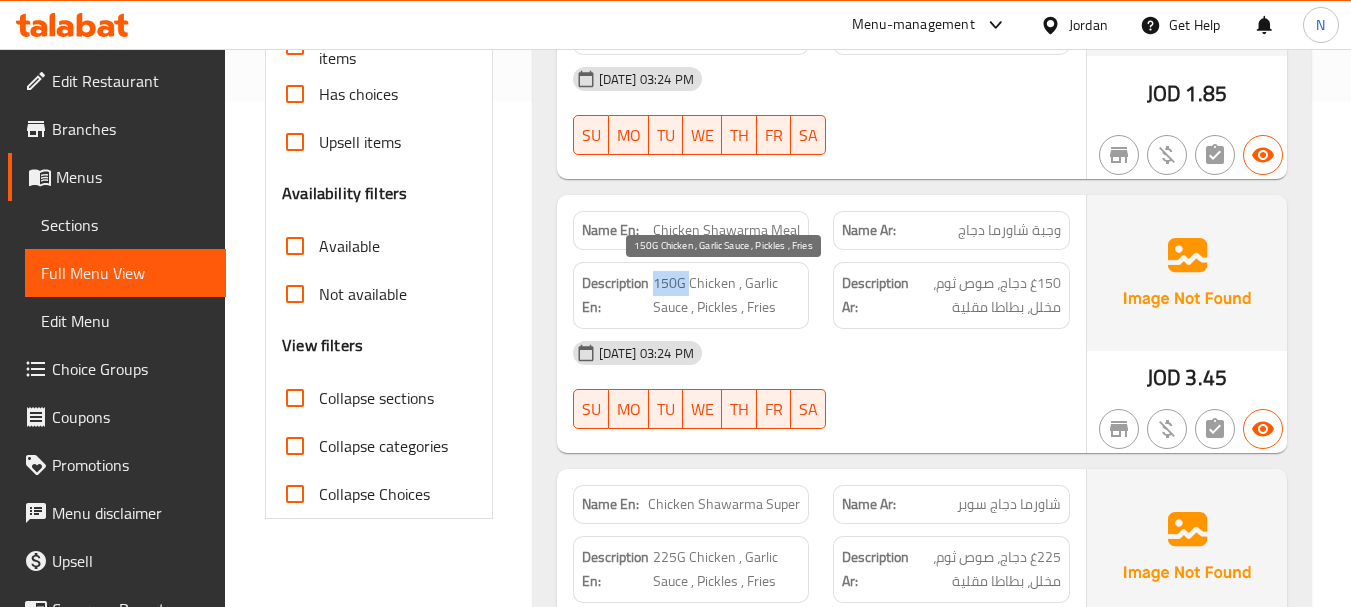 click on "150G Chicken , Garlic Sauce , Pickles , Fries" at bounding box center [727, 295] 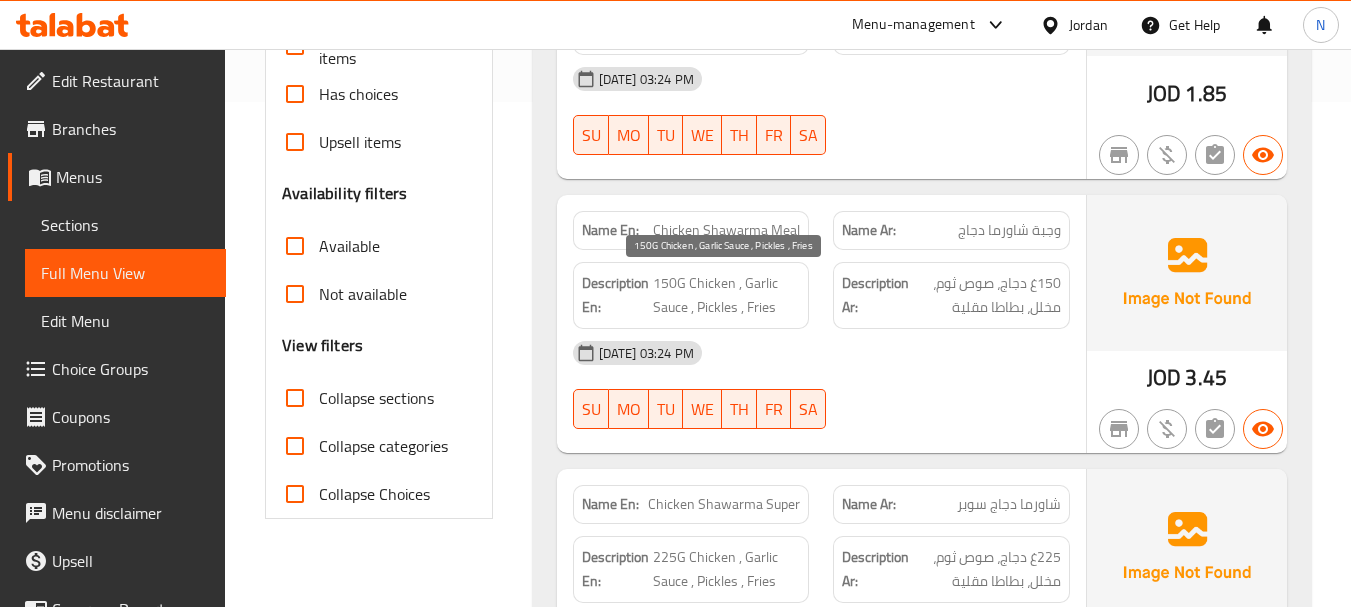 click on "150G Chicken , Garlic Sauce , Pickles , Fries" at bounding box center [727, 295] 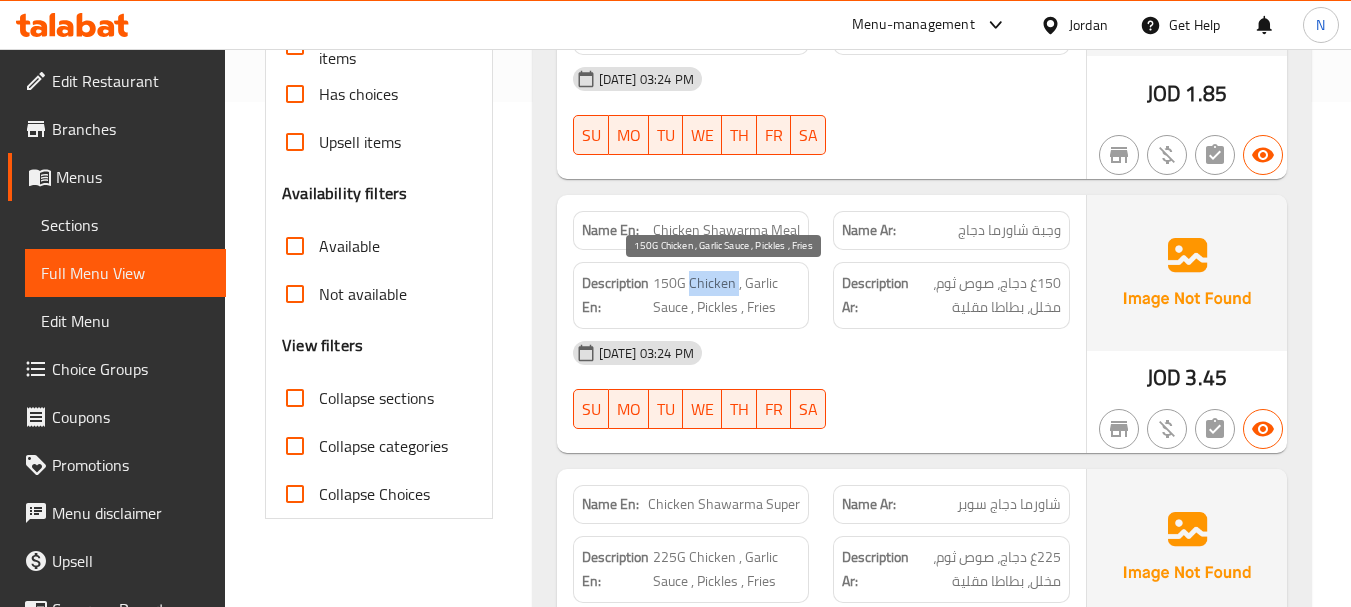 click on "150G Chicken , Garlic Sauce , Pickles , Fries" at bounding box center [727, 295] 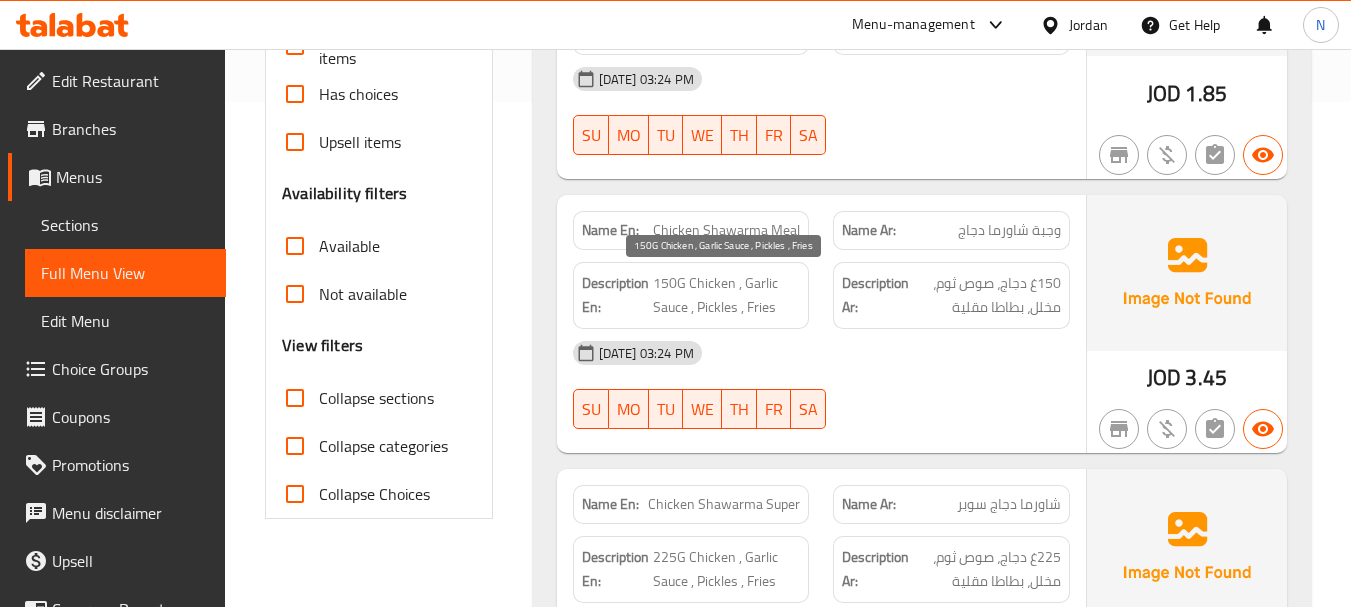 click on "150G Chicken , Garlic Sauce , Pickles , Fries" at bounding box center (727, 295) 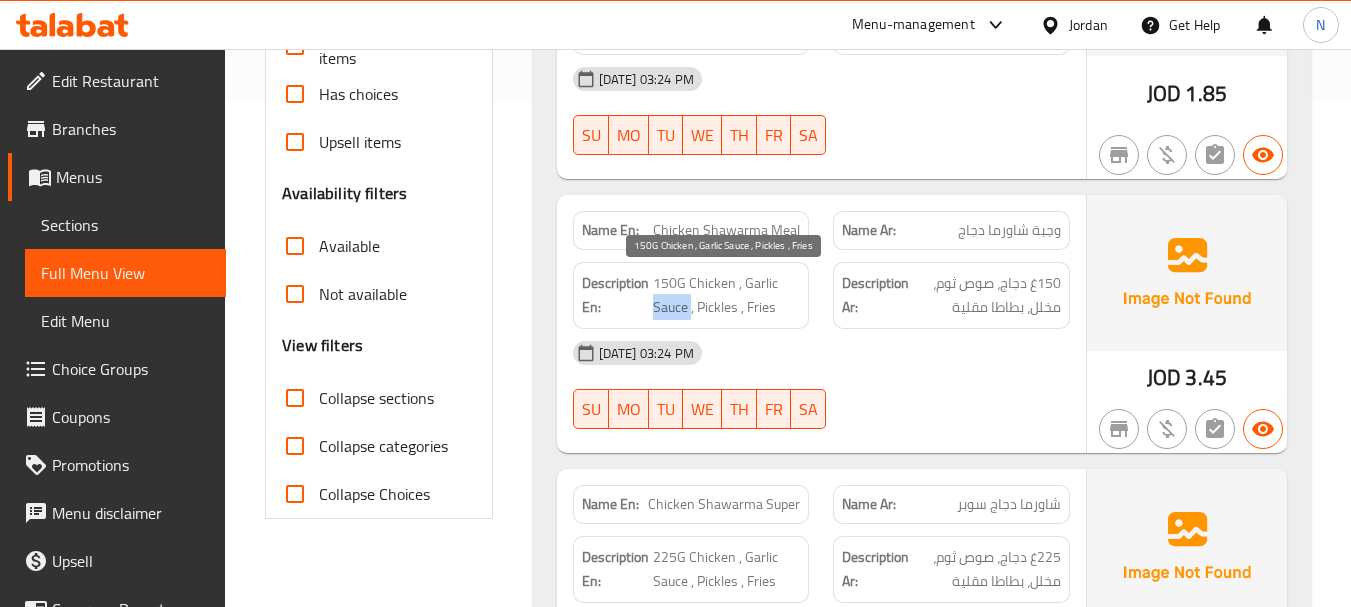 click on "150G Chicken , Garlic Sauce , Pickles , Fries" at bounding box center [727, 295] 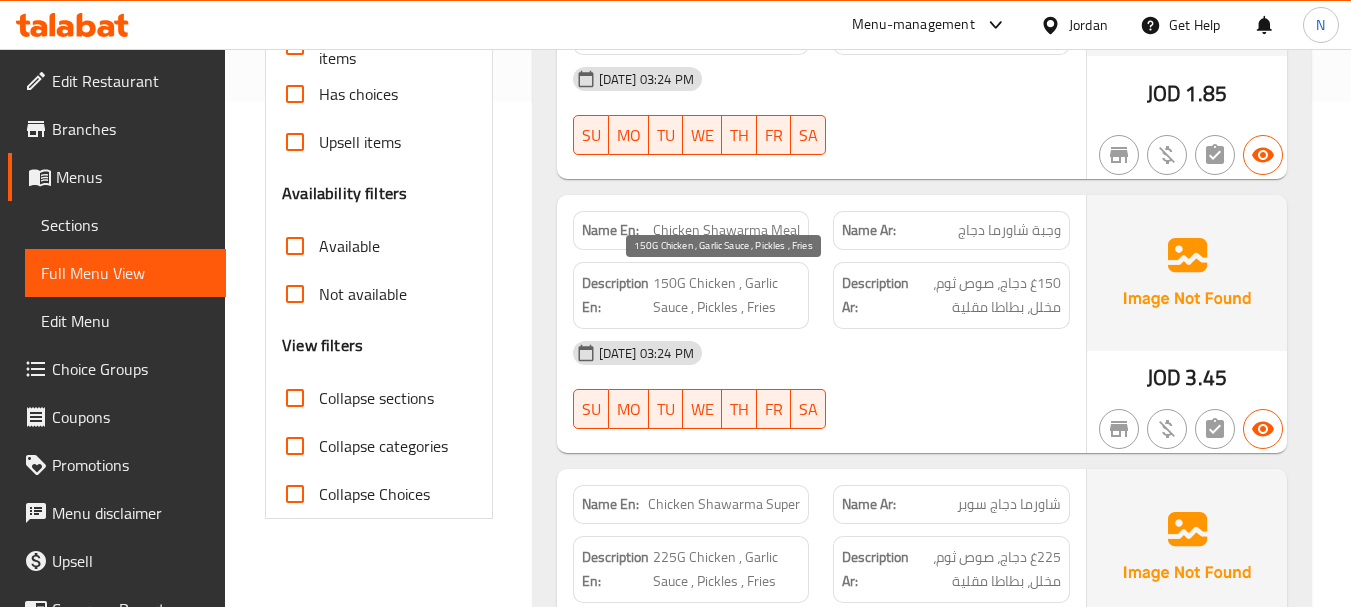 click on "150G Chicken , Garlic Sauce , Pickles , Fries" at bounding box center [727, 295] 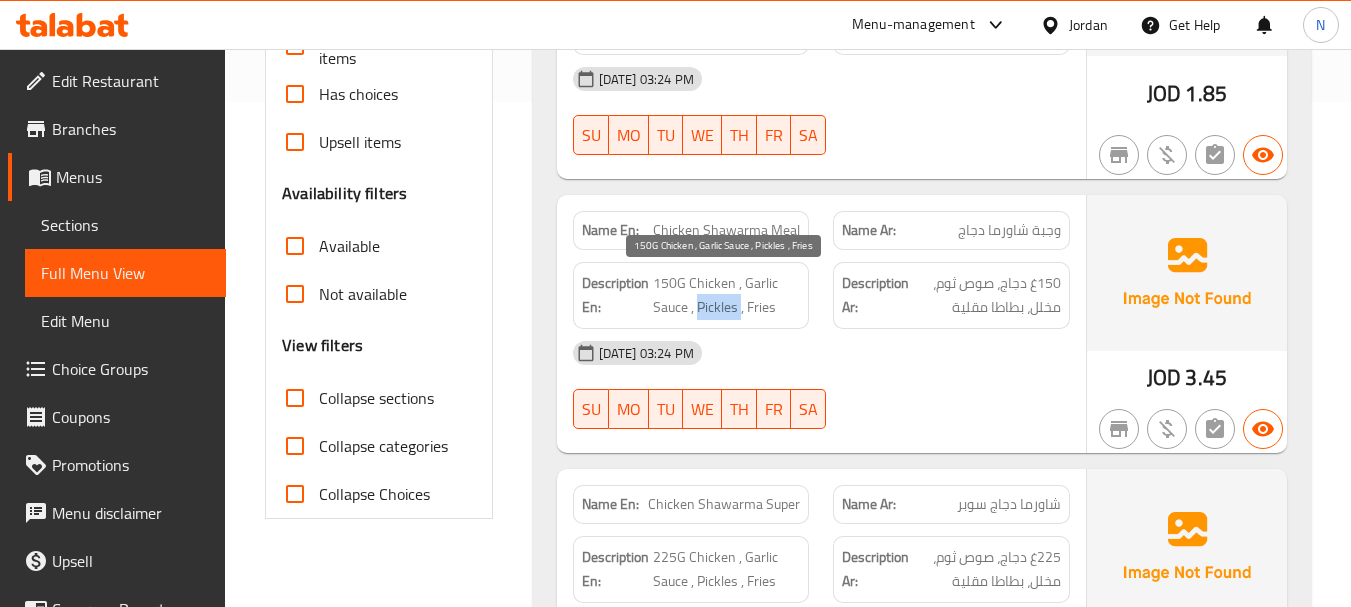 click on "150G Chicken , Garlic Sauce , Pickles , Fries" at bounding box center [727, 295] 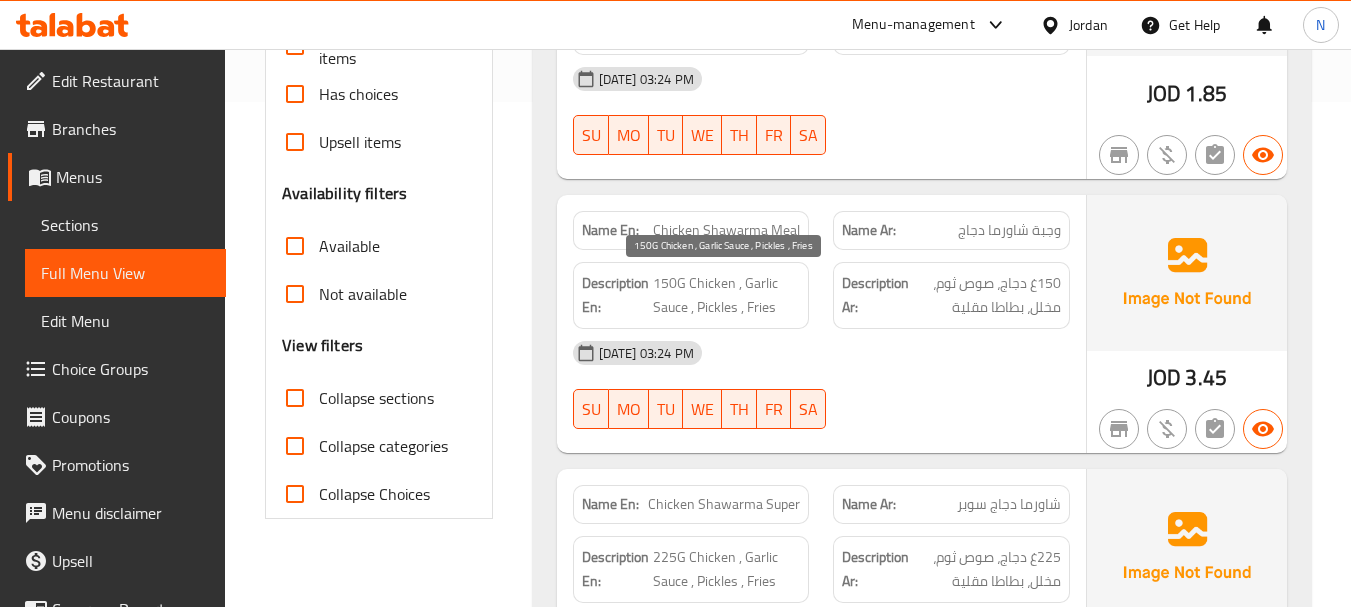 click on "150G Chicken , Garlic Sauce , Pickles , Fries" at bounding box center (727, 295) 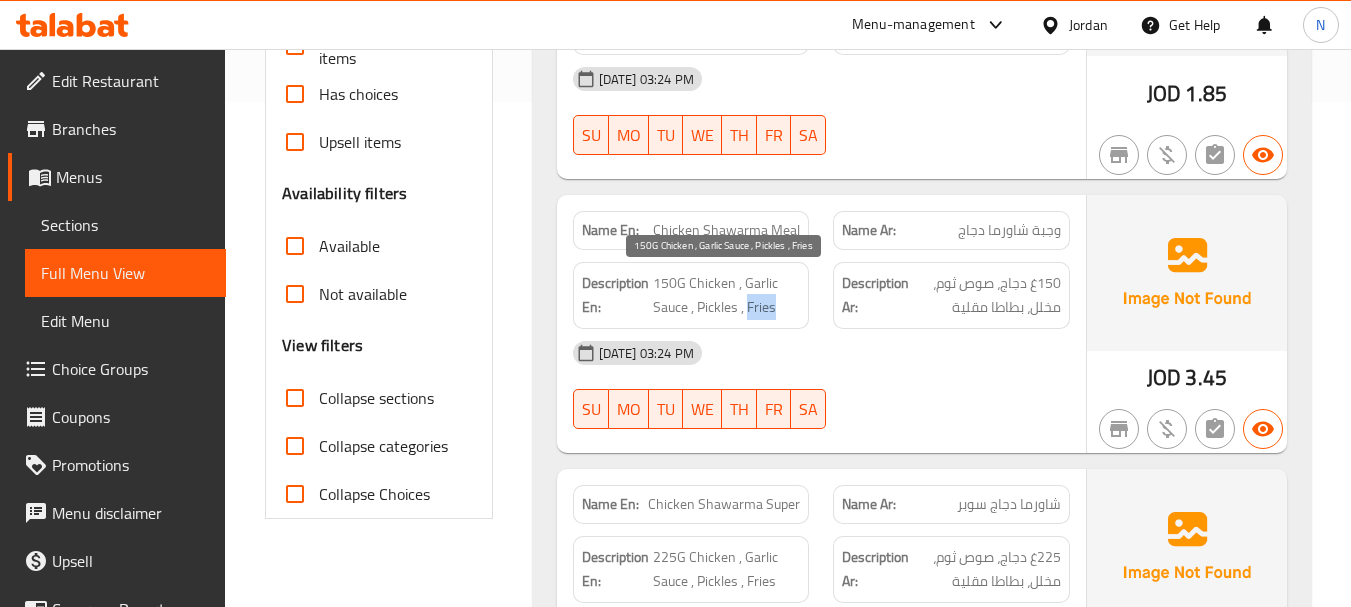 click on "150G Chicken , Garlic Sauce , Pickles , Fries" at bounding box center (727, 295) 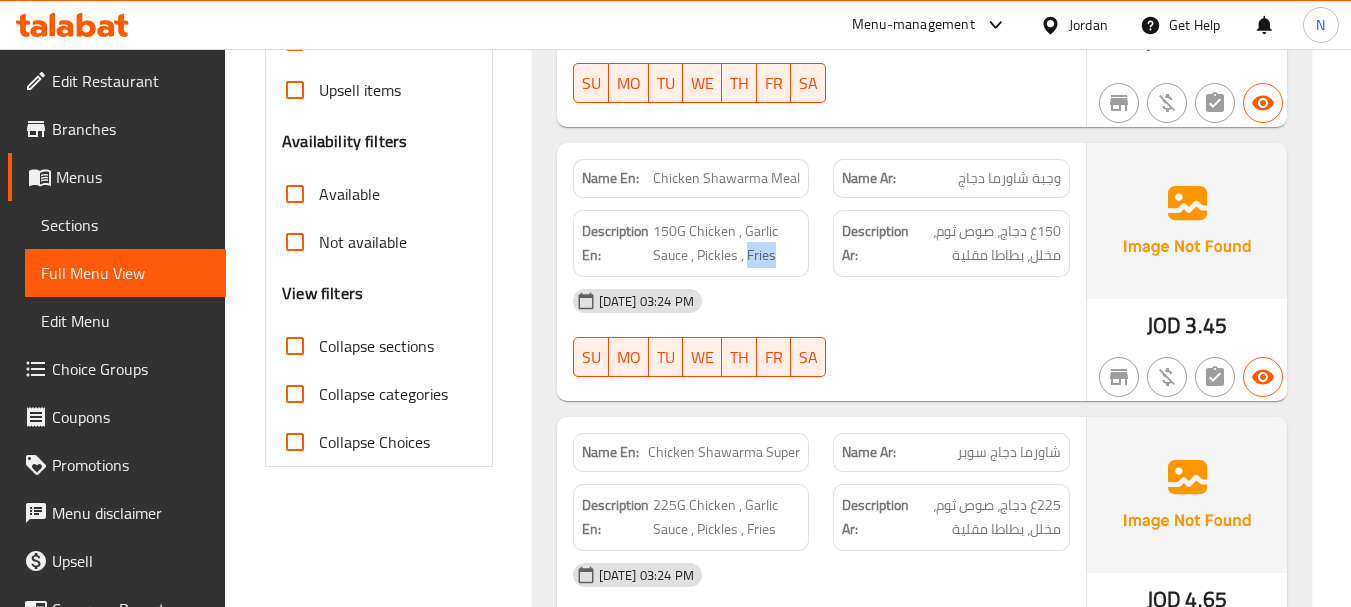scroll, scrollTop: 705, scrollLeft: 0, axis: vertical 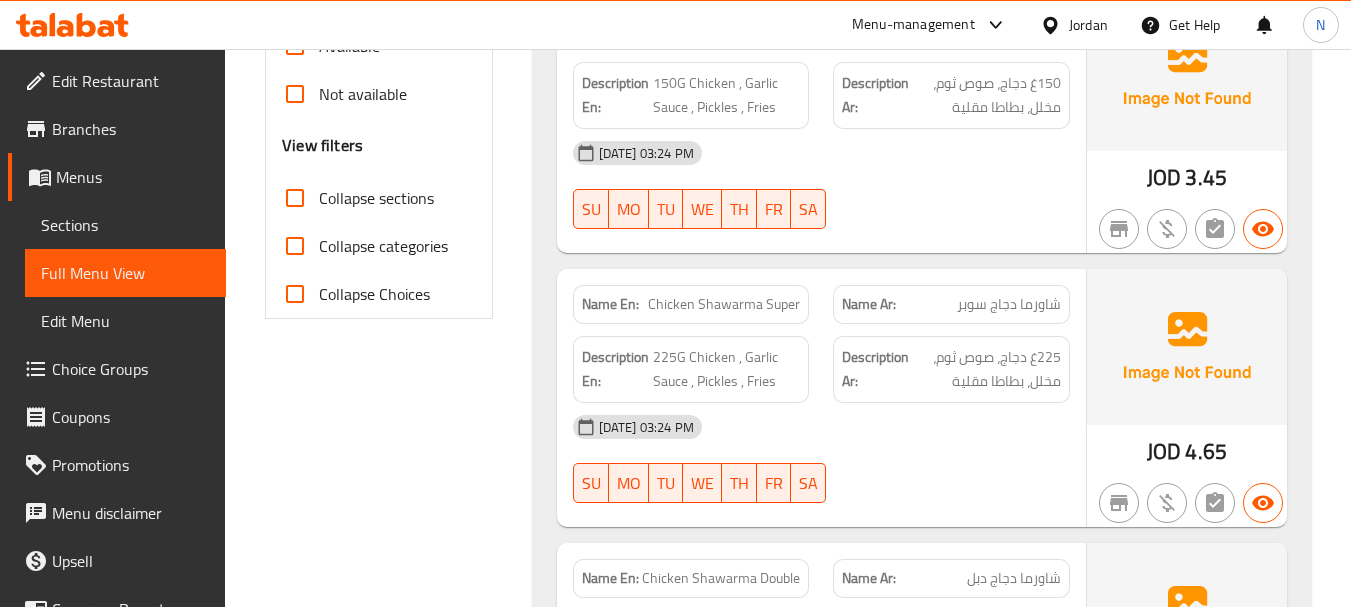 click on "شاورما دجاج سوبر" at bounding box center (1009, 304) 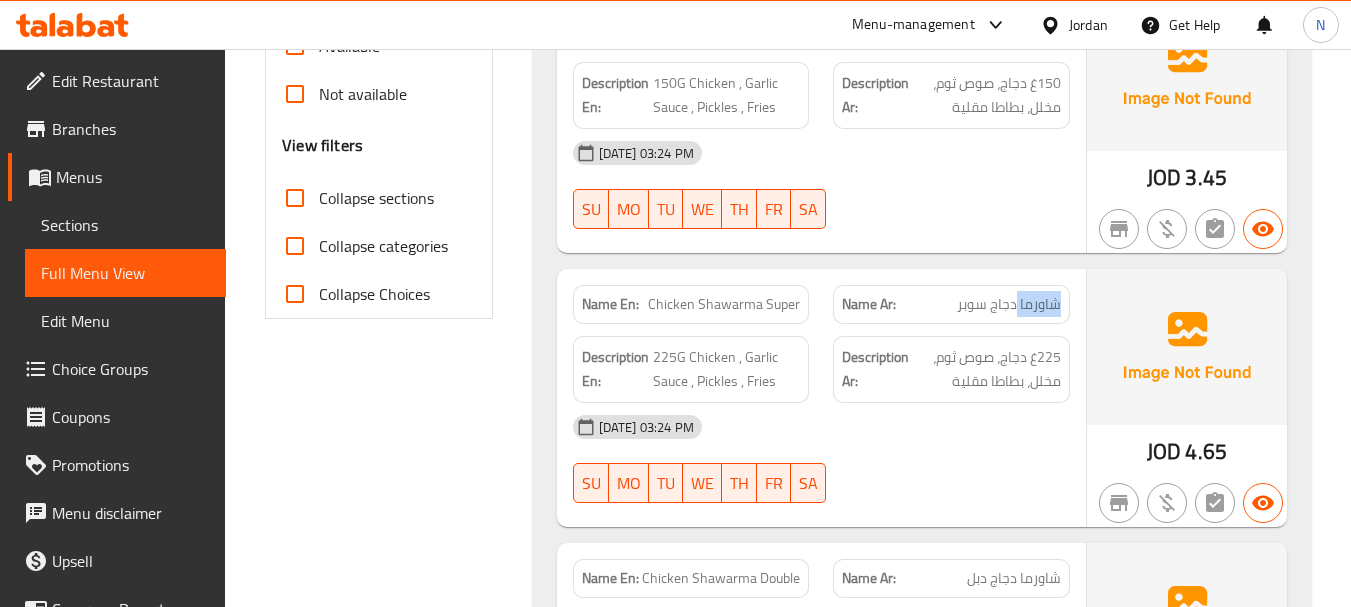 click on "شاورما دجاج سوبر" at bounding box center (1009, 304) 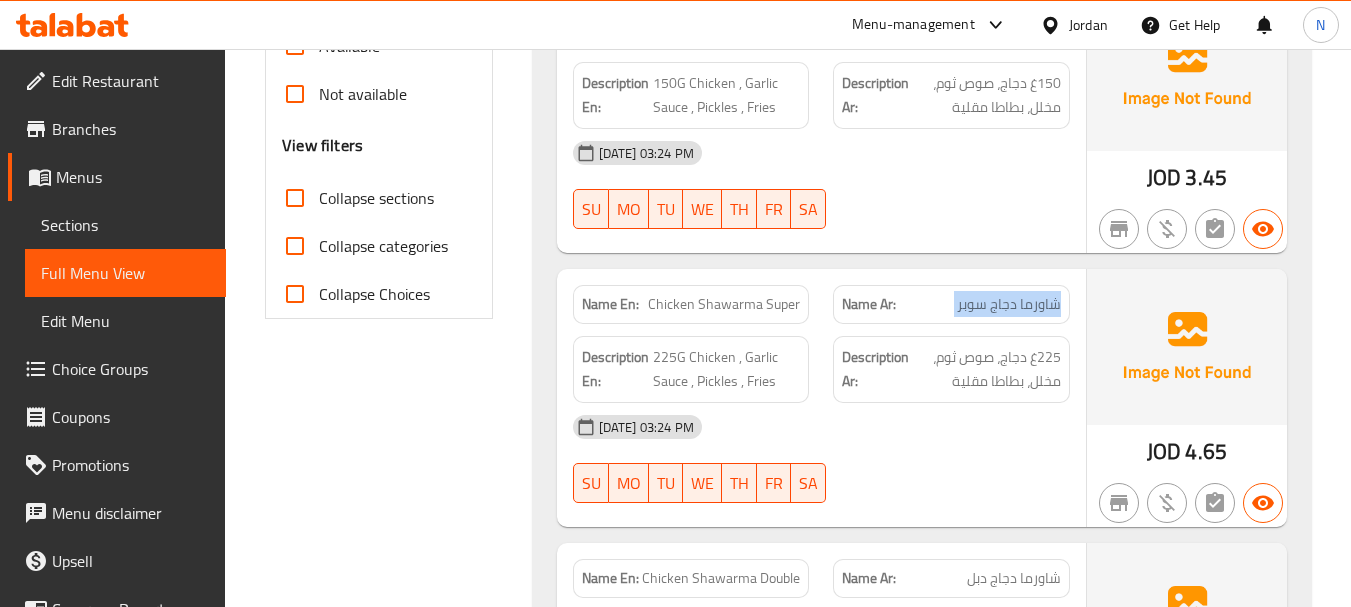click on "شاورما دجاج سوبر" at bounding box center [1009, 304] 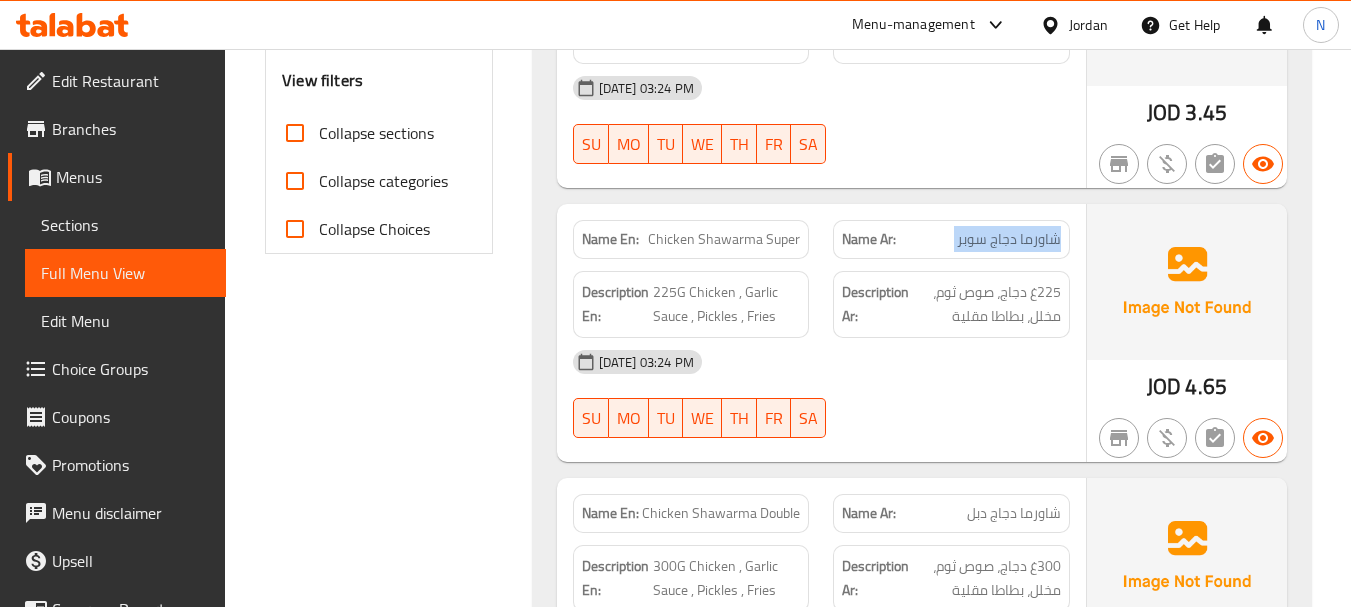 scroll, scrollTop: 805, scrollLeft: 0, axis: vertical 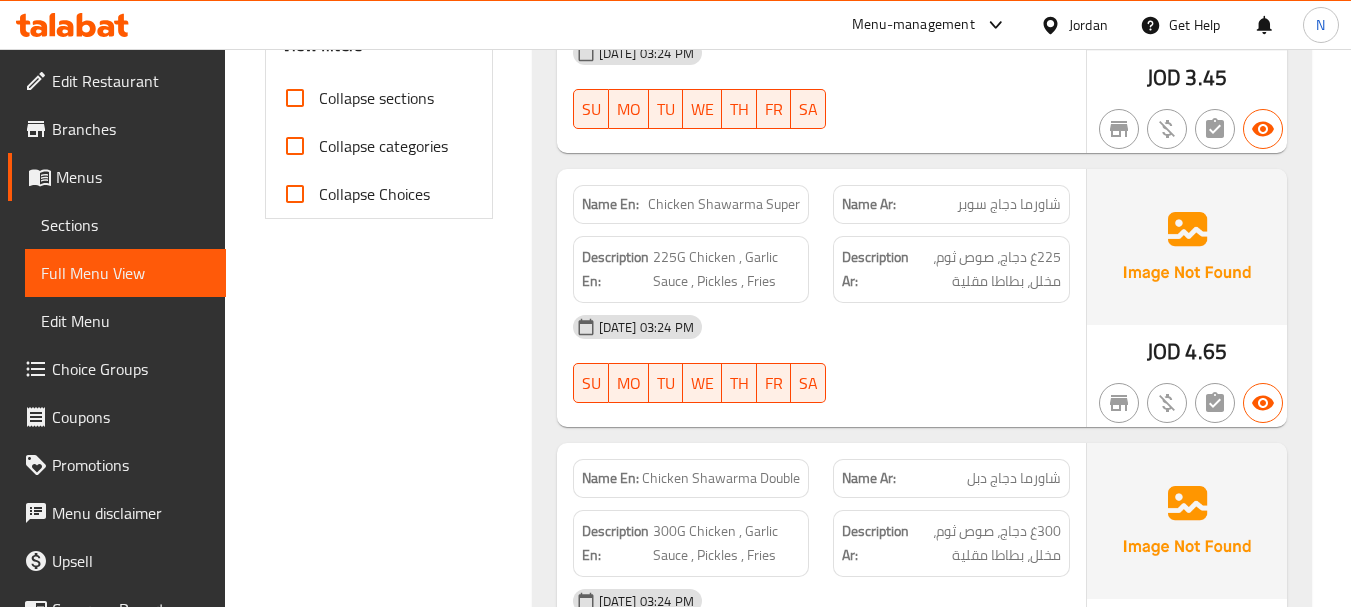 click on "Chicken Shawarma Super" at bounding box center [724, 204] 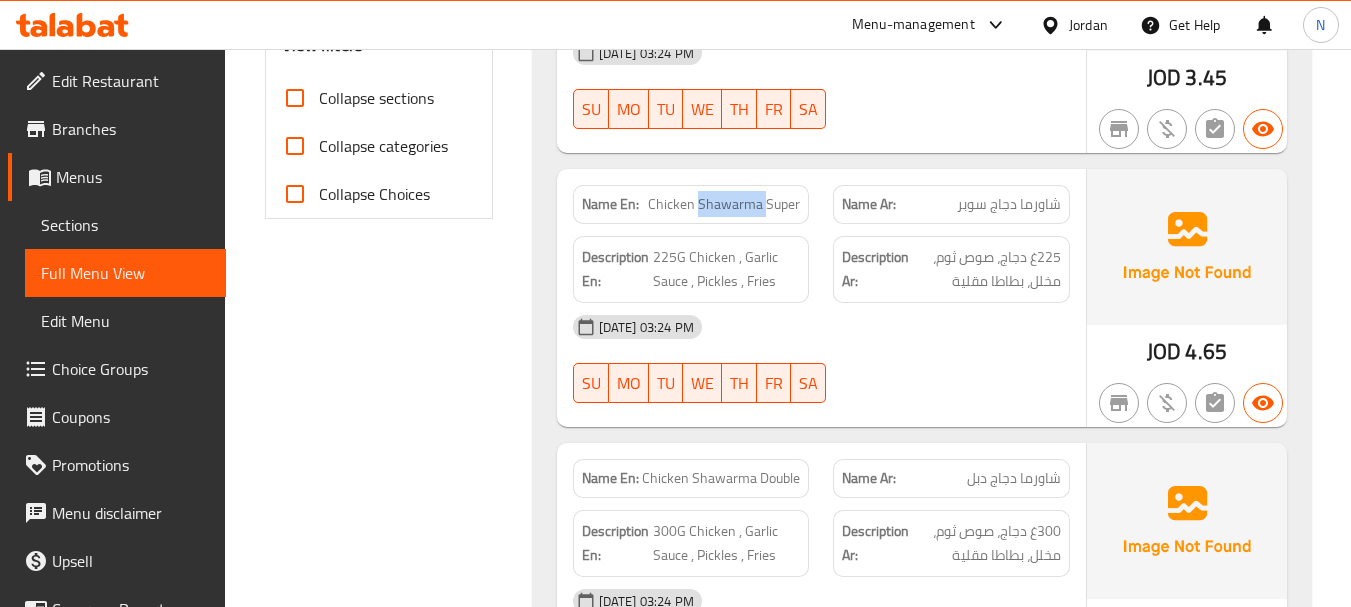 click on "Chicken Shawarma Super" at bounding box center (724, 204) 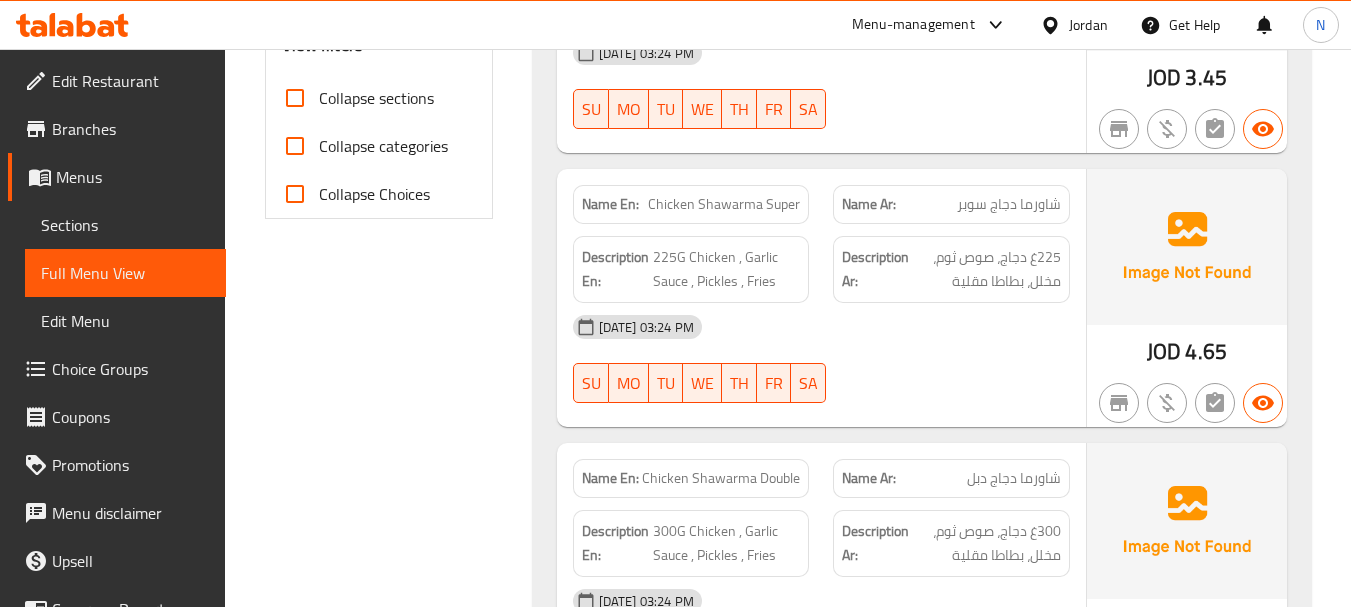 click on "Chicken Shawarma Super" at bounding box center (724, 204) 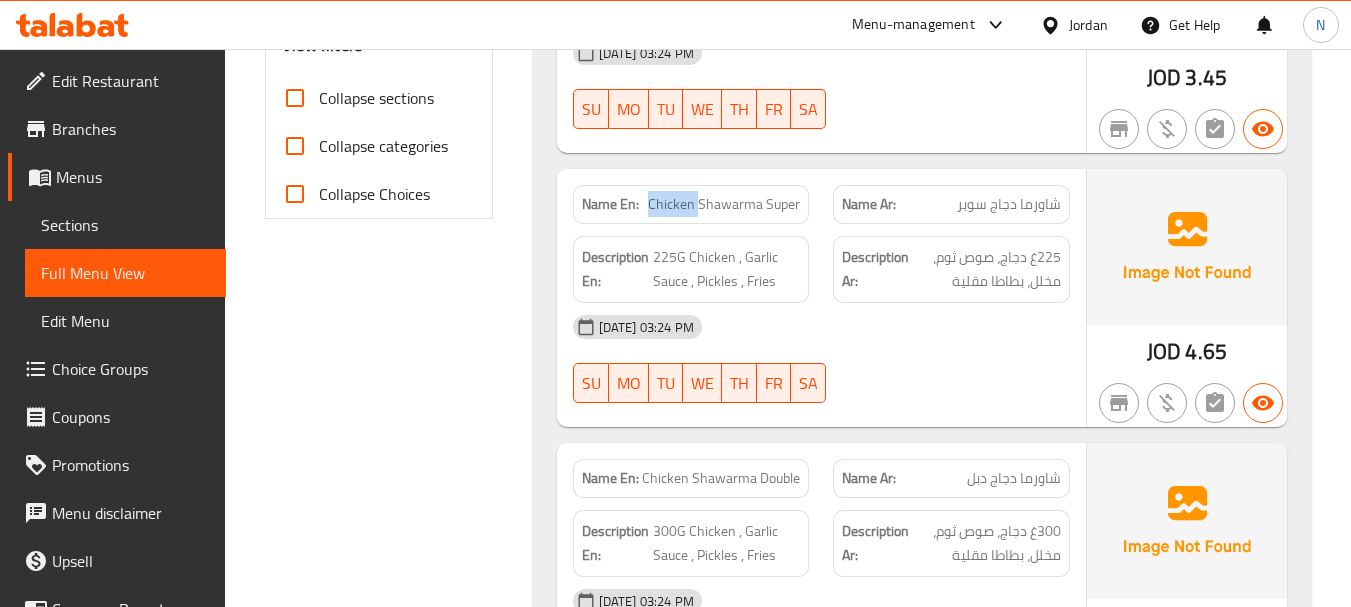 click on "Chicken Shawarma Super" at bounding box center (724, 204) 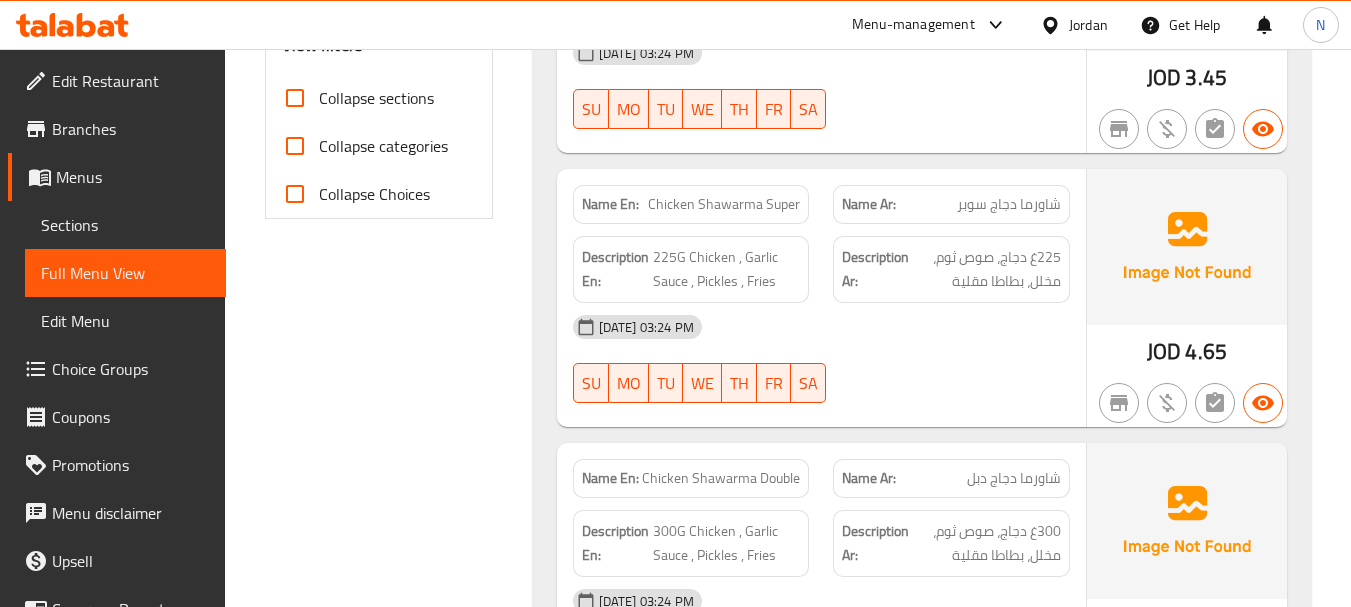 click on "شاورما دجاج سوبر" at bounding box center (1009, 204) 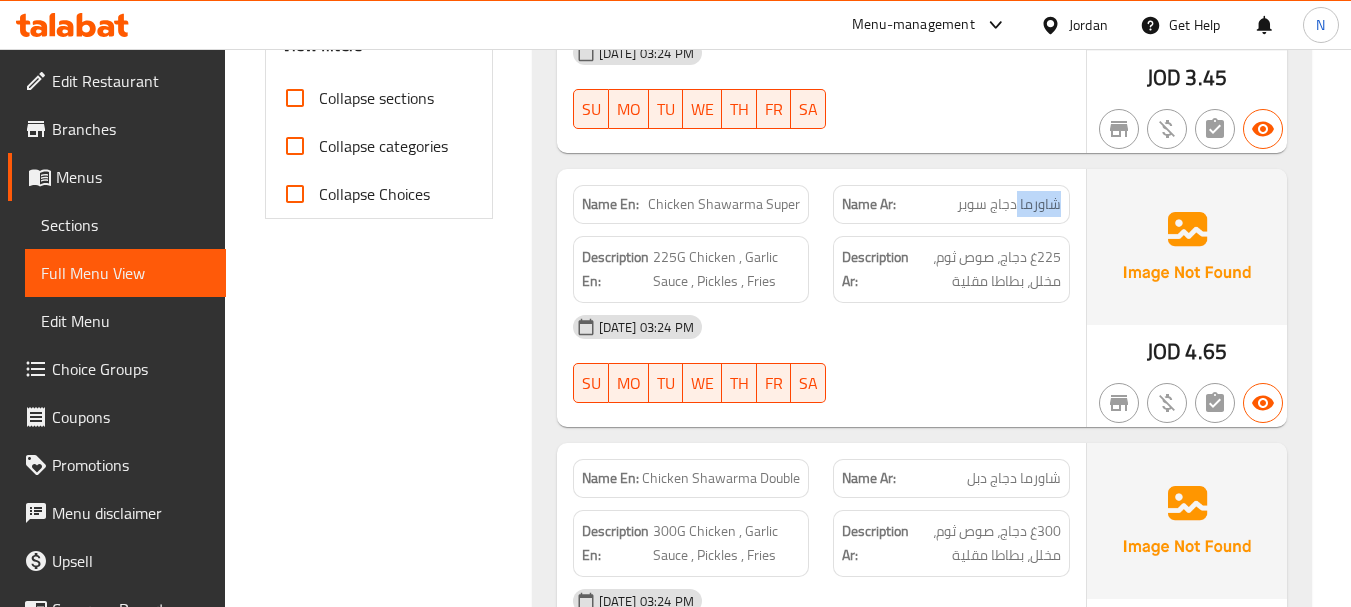 click on "شاورما دجاج سوبر" at bounding box center [1009, 204] 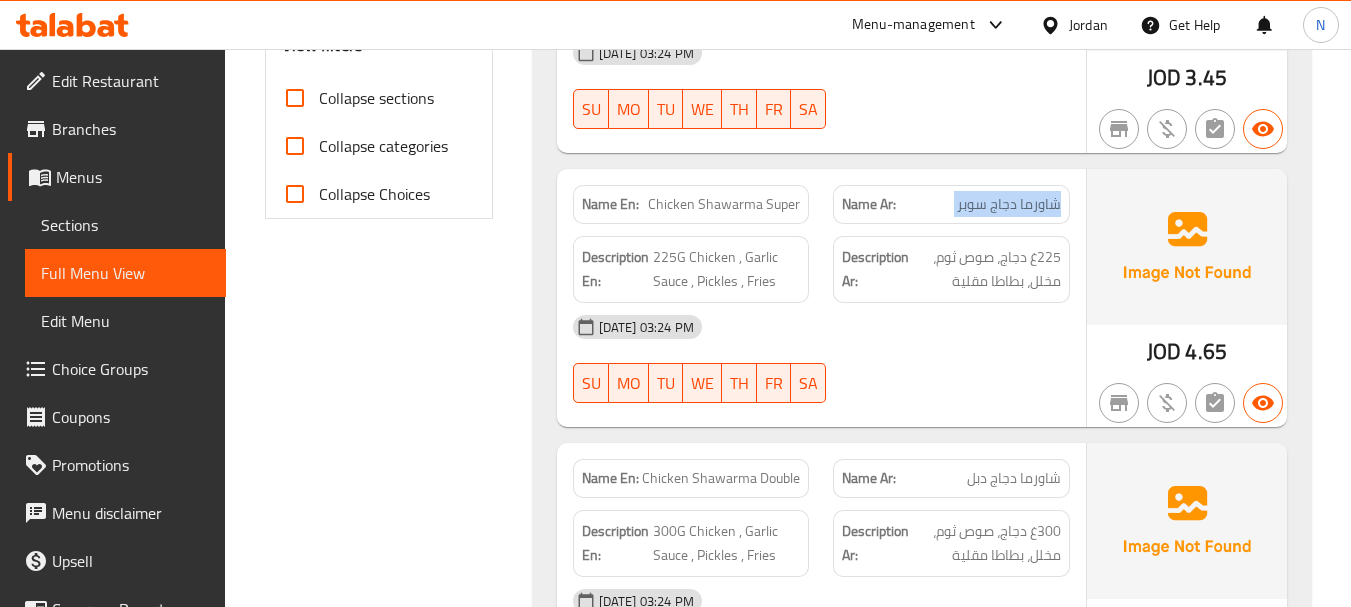 click on "شاورما دجاج سوبر" at bounding box center (1009, 204) 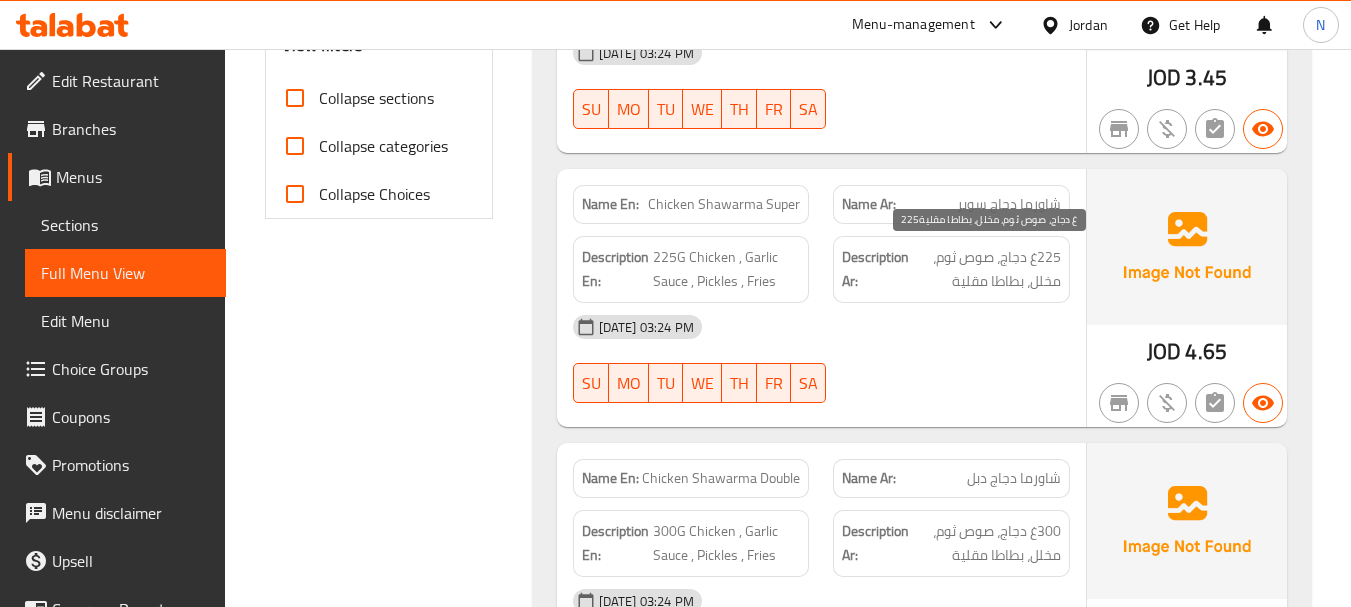 click on "225غ دجاج، صوص ثوم، مخلل، بطاطا مقلية" at bounding box center (987, 269) 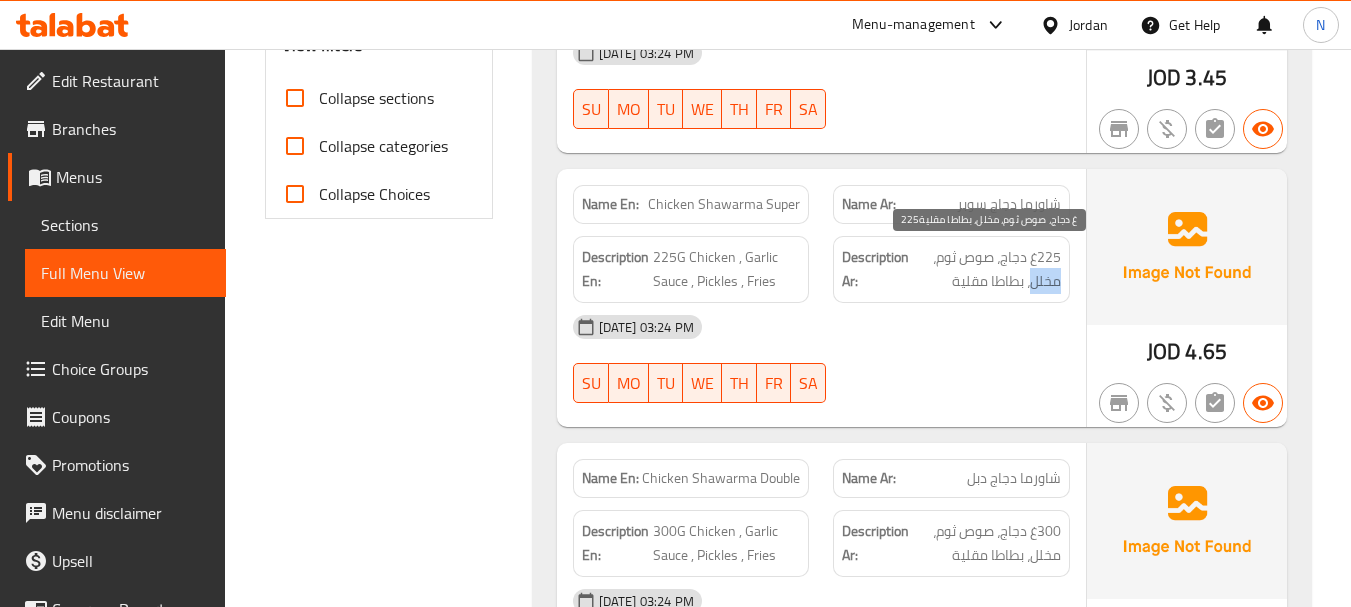 click on "225غ دجاج، صوص ثوم، مخلل، بطاطا مقلية" at bounding box center [987, 269] 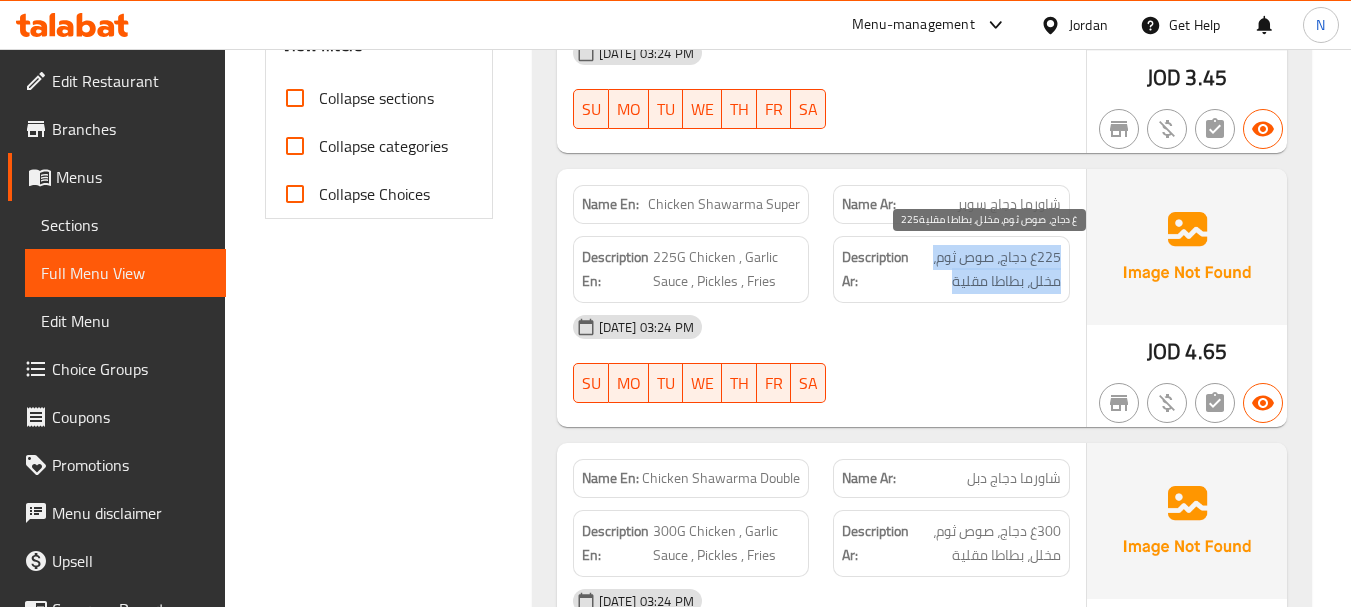 drag, startPoint x: 1045, startPoint y: 270, endPoint x: 1025, endPoint y: 292, distance: 29.732138 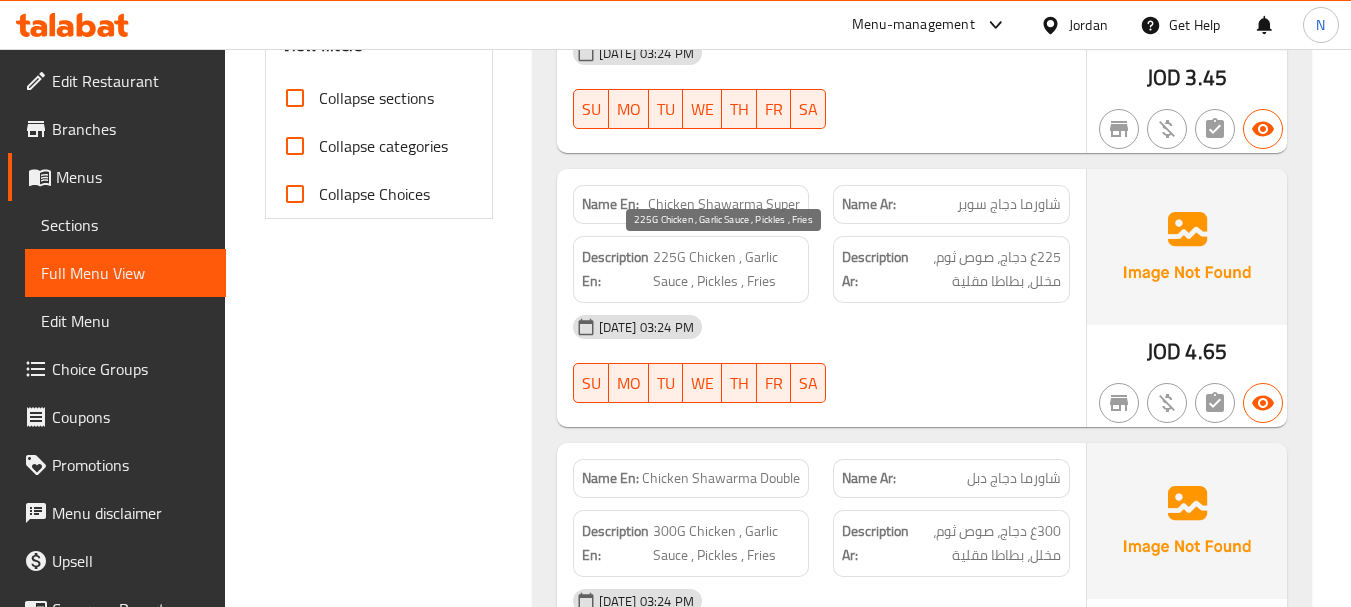 click on "225G Chicken , Garlic Sauce , Pickles , Fries" at bounding box center [727, 269] 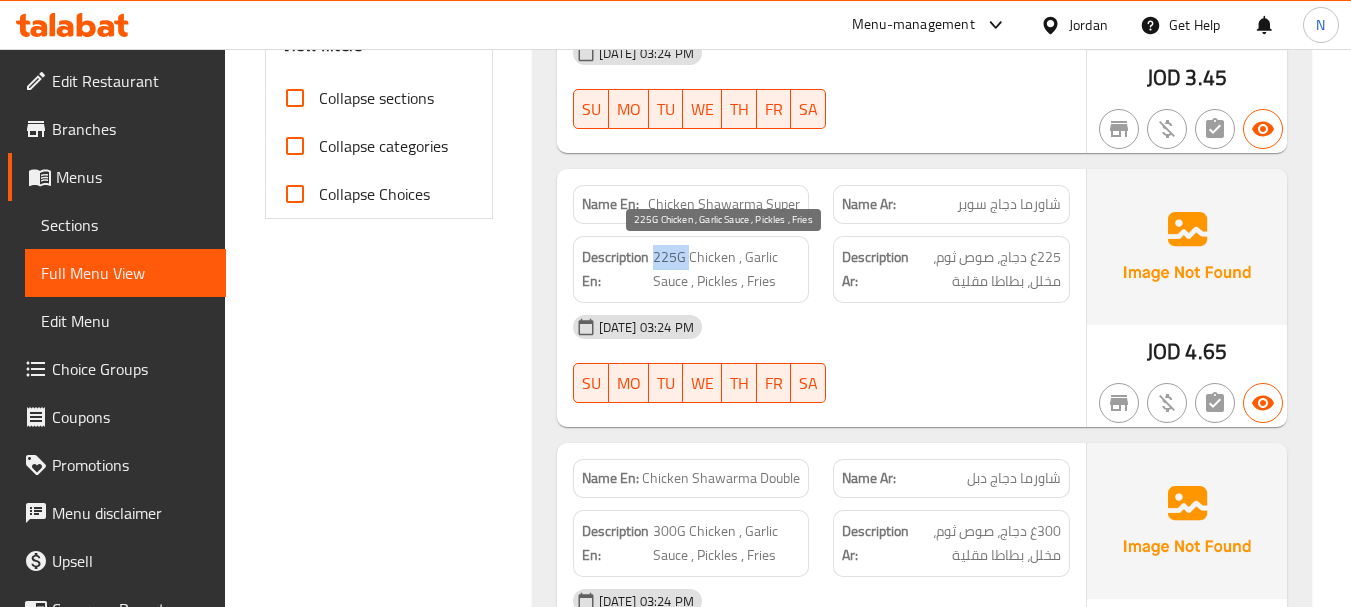 click on "225G Chicken , Garlic Sauce , Pickles , Fries" at bounding box center (727, 269) 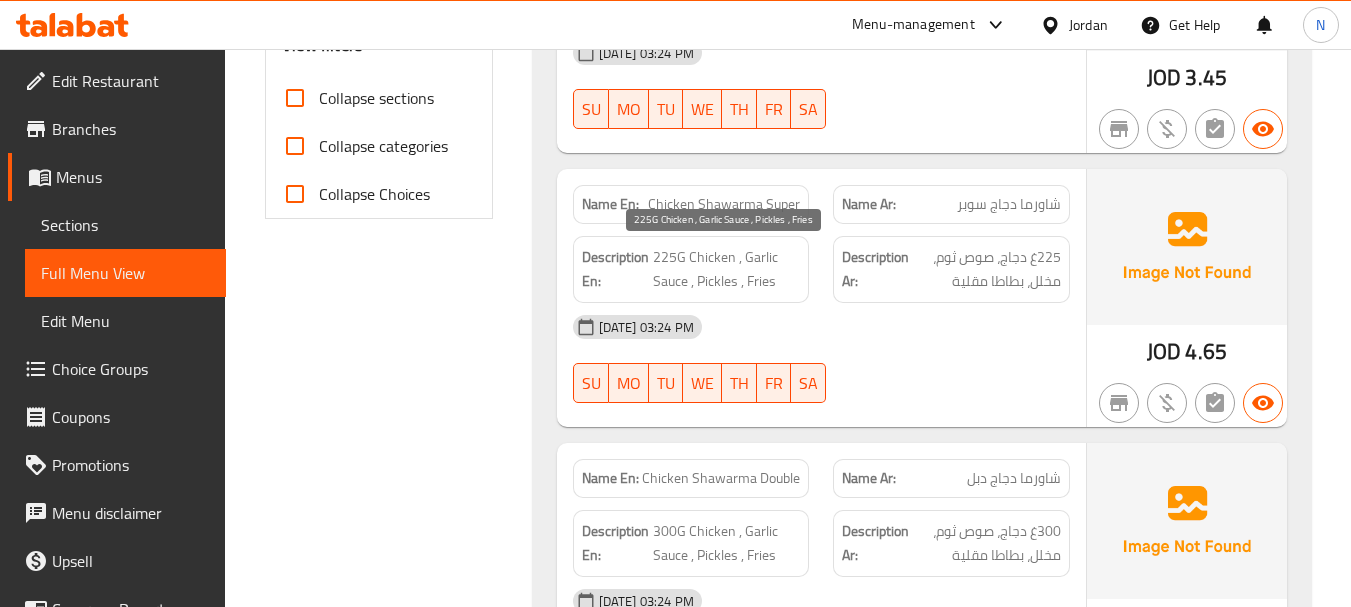 click on "225G Chicken , Garlic Sauce , Pickles , Fries" at bounding box center [727, 269] 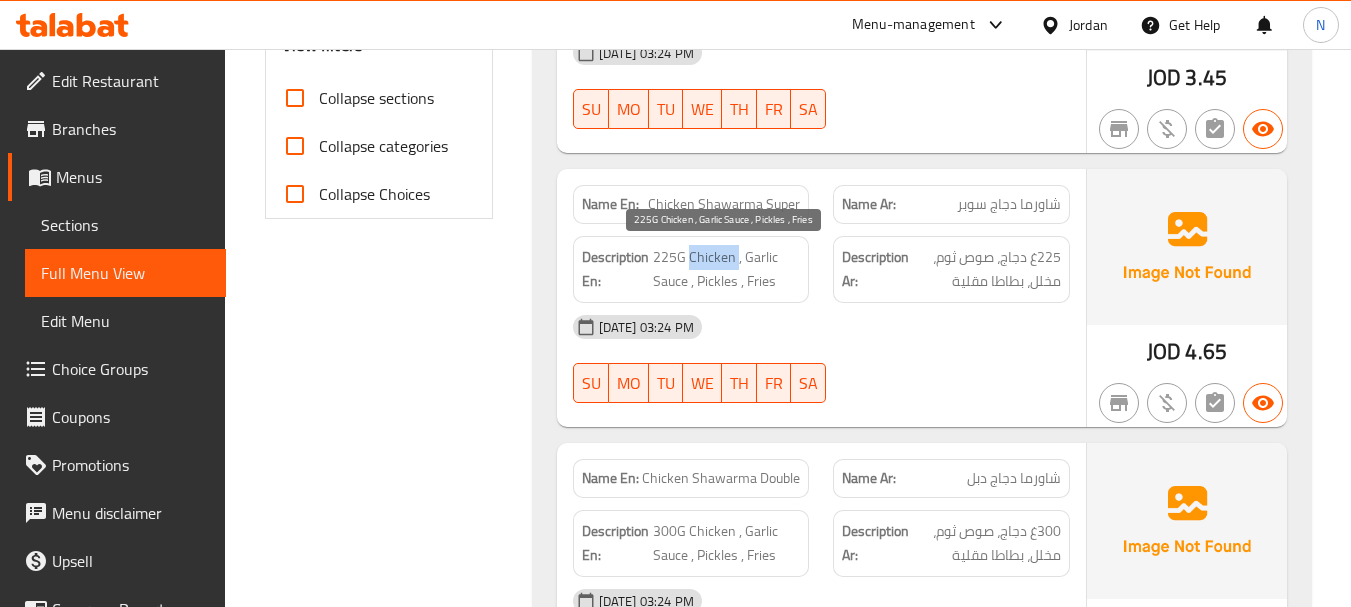 click on "225G Chicken , Garlic Sauce , Pickles , Fries" at bounding box center [727, 269] 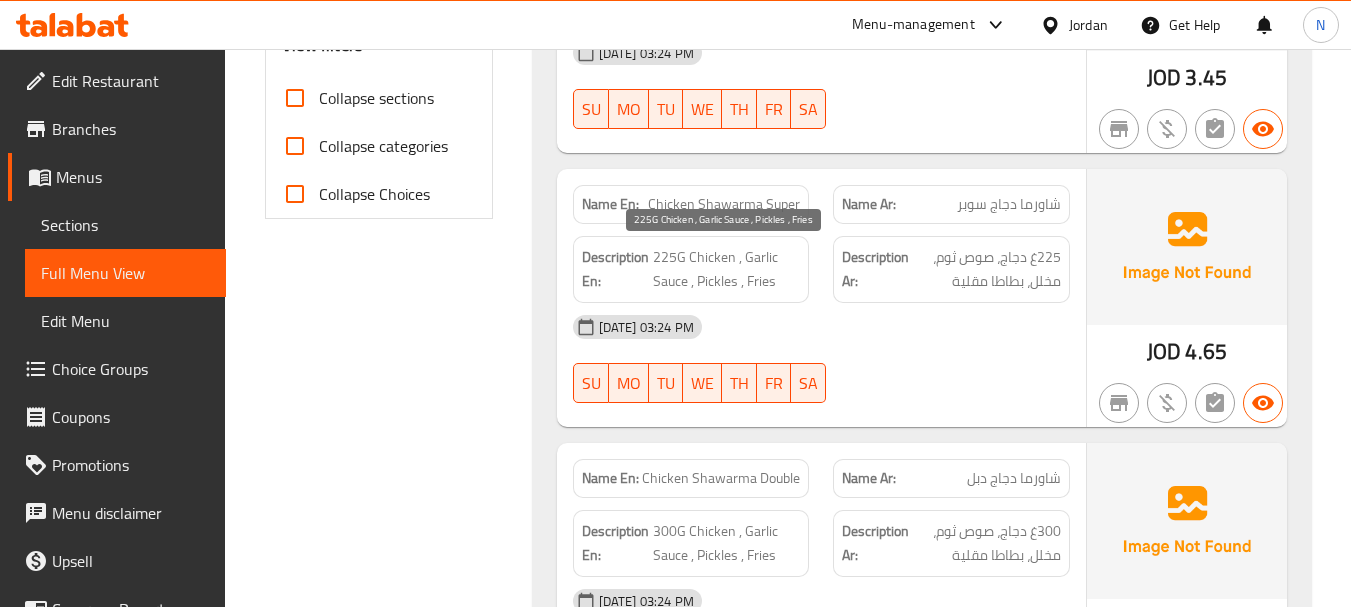 click on "225G Chicken , Garlic Sauce , Pickles , Fries" at bounding box center (727, 269) 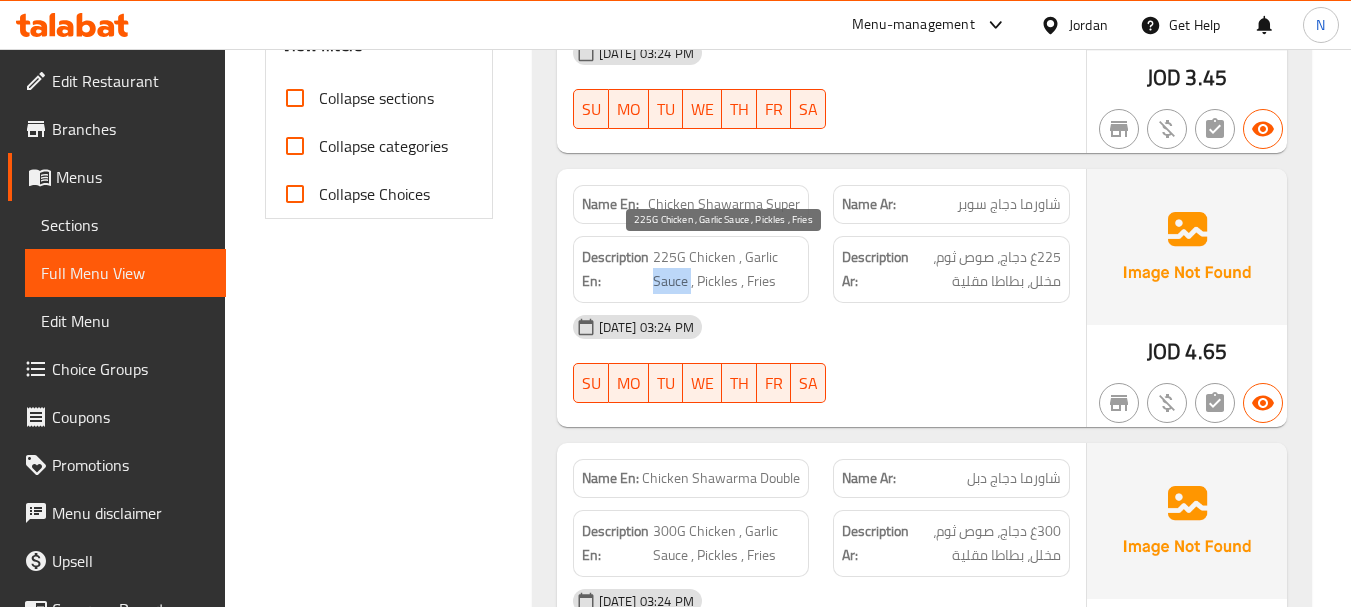 click on "225G Chicken , Garlic Sauce , Pickles , Fries" at bounding box center (727, 269) 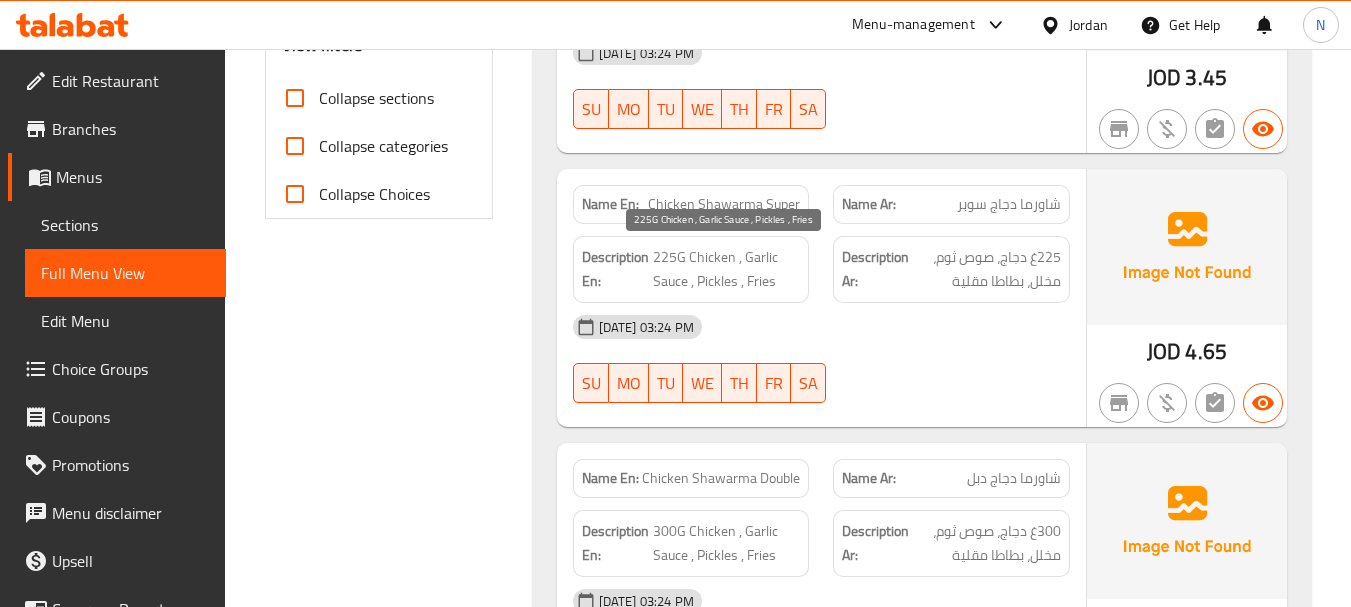 click on "225G Chicken , Garlic Sauce , Pickles , Fries" at bounding box center [727, 269] 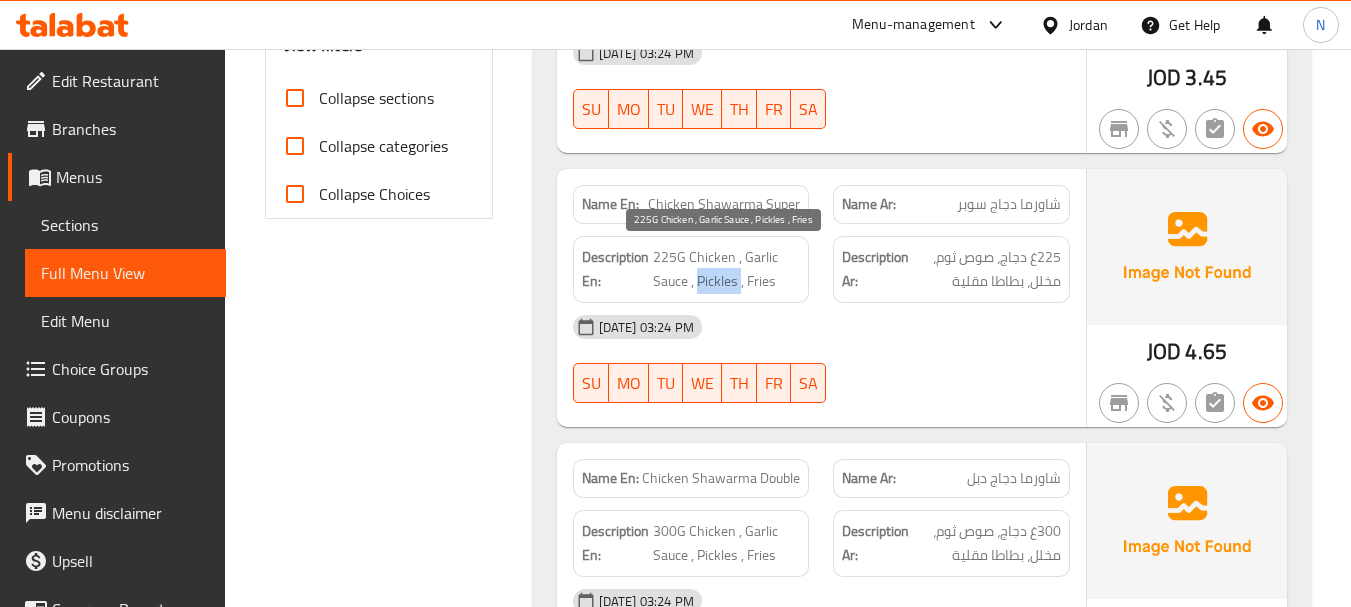 click on "225G Chicken , Garlic Sauce , Pickles , Fries" at bounding box center [727, 269] 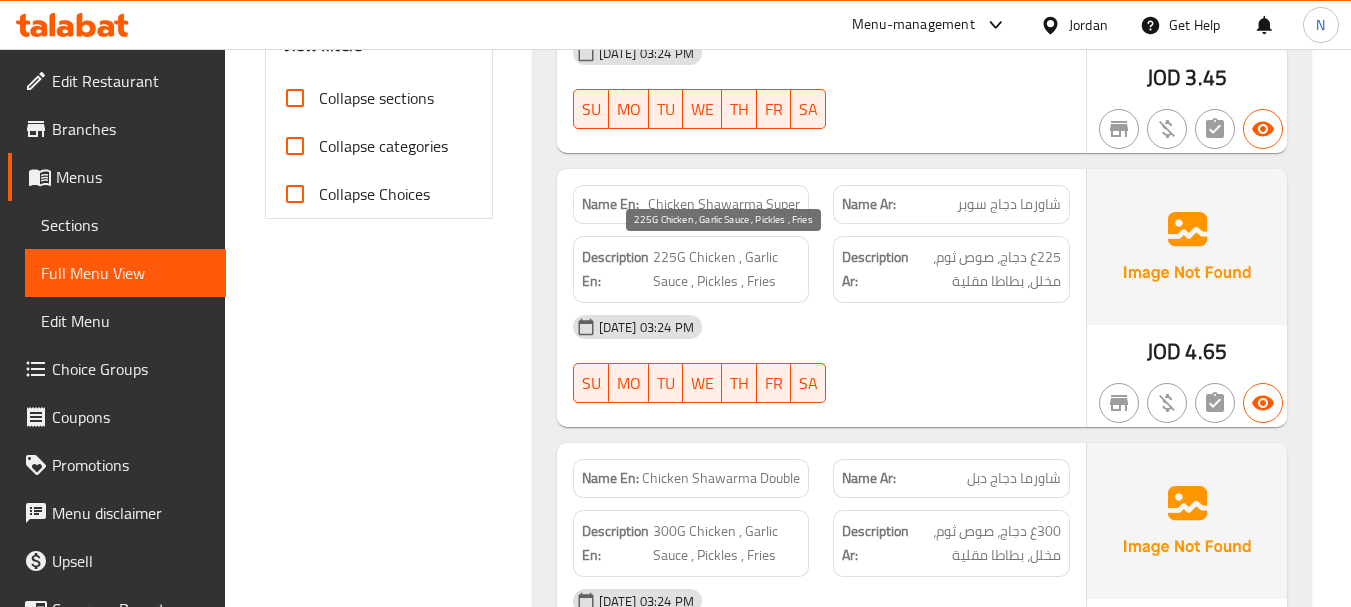 click on "225G Chicken , Garlic Sauce , Pickles , Fries" at bounding box center [727, 269] 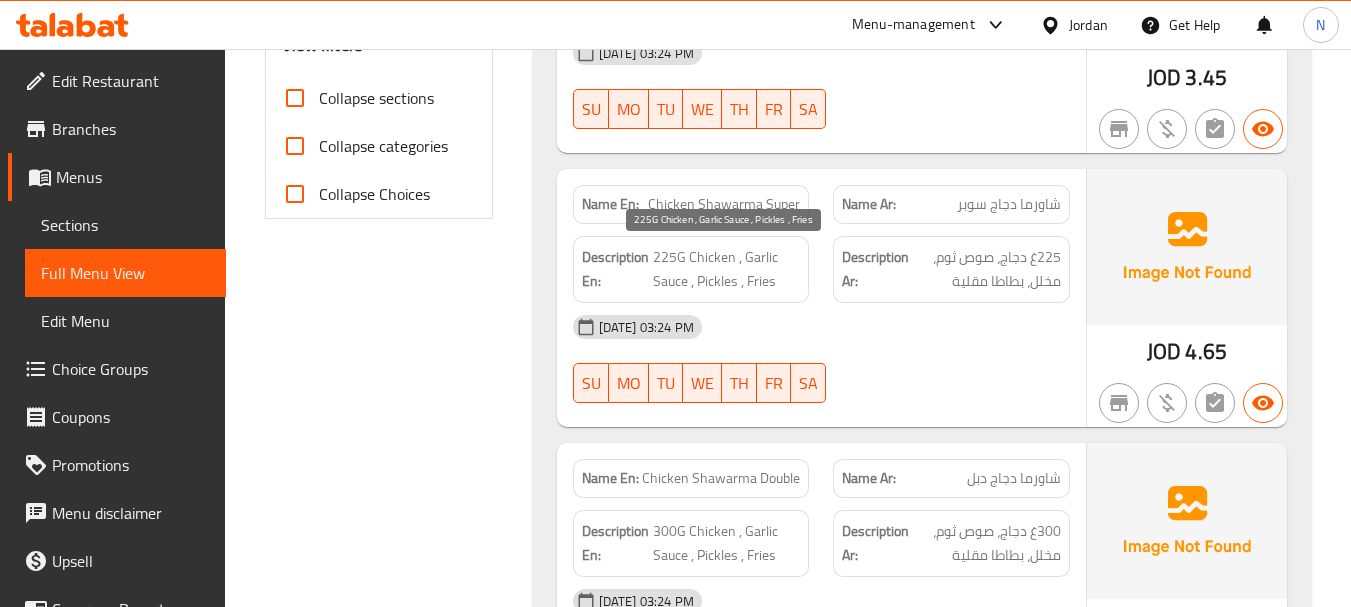 click on "225G Chicken , Garlic Sauce , Pickles , Fries" at bounding box center (727, 269) 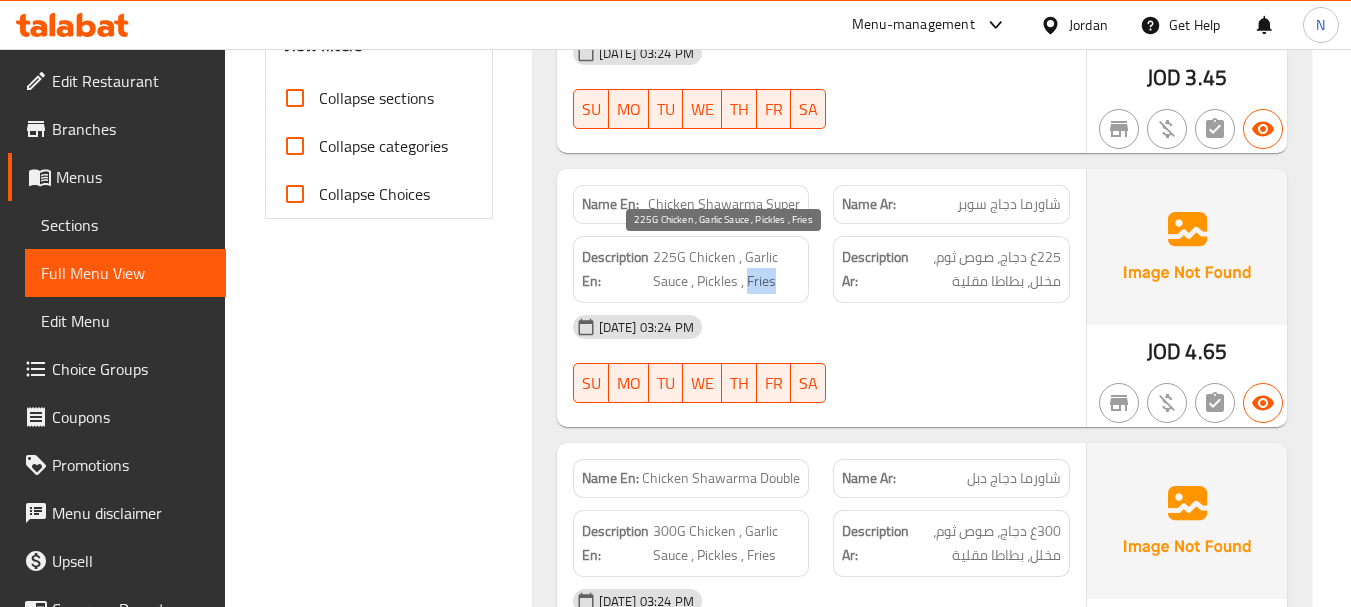 click on "225G Chicken , Garlic Sauce , Pickles , Fries" at bounding box center (727, 269) 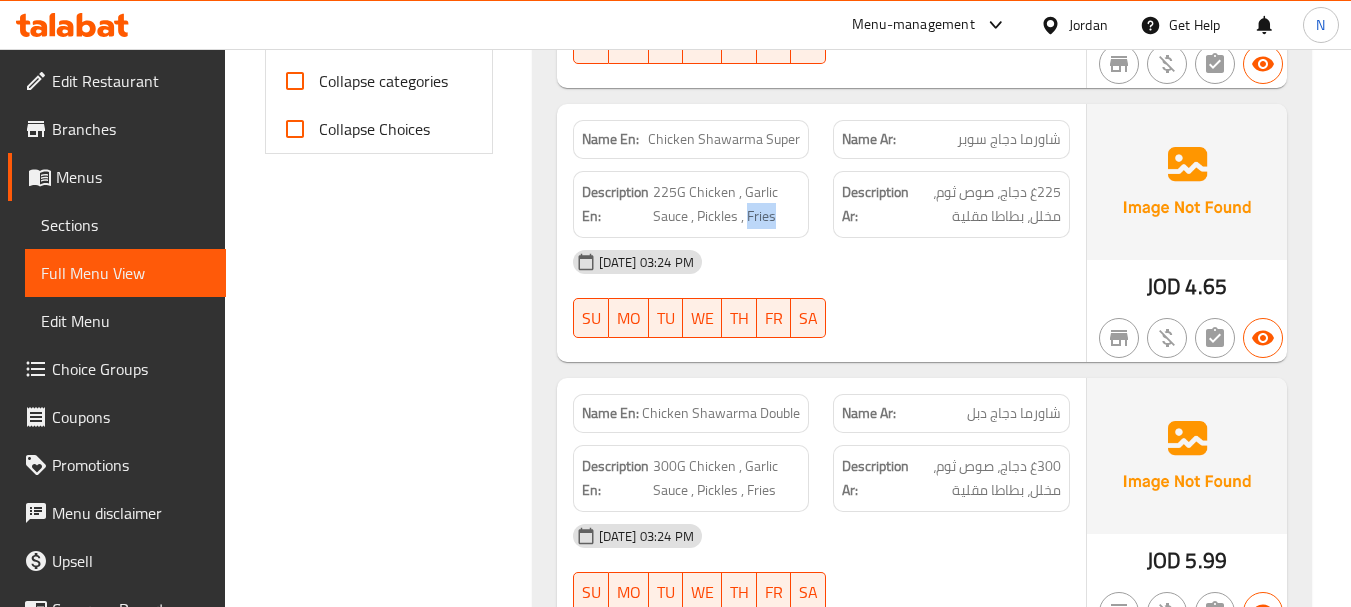 scroll, scrollTop: 905, scrollLeft: 0, axis: vertical 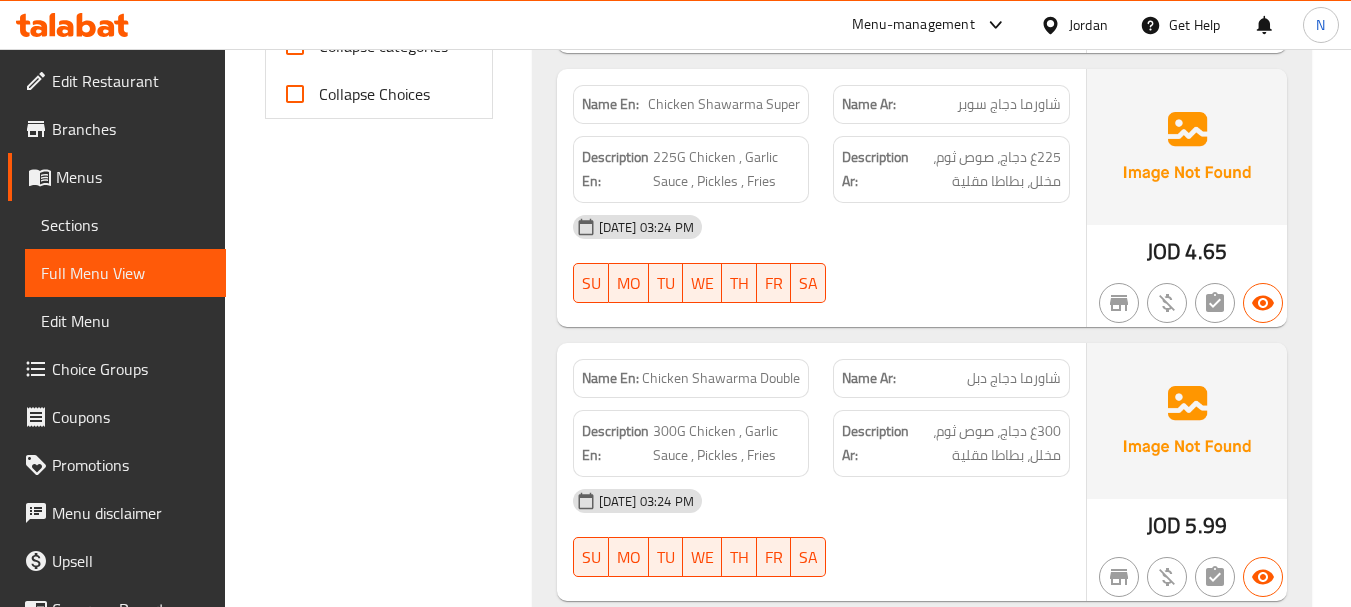 click on "شاورما دجاج دبل" at bounding box center (1014, 378) 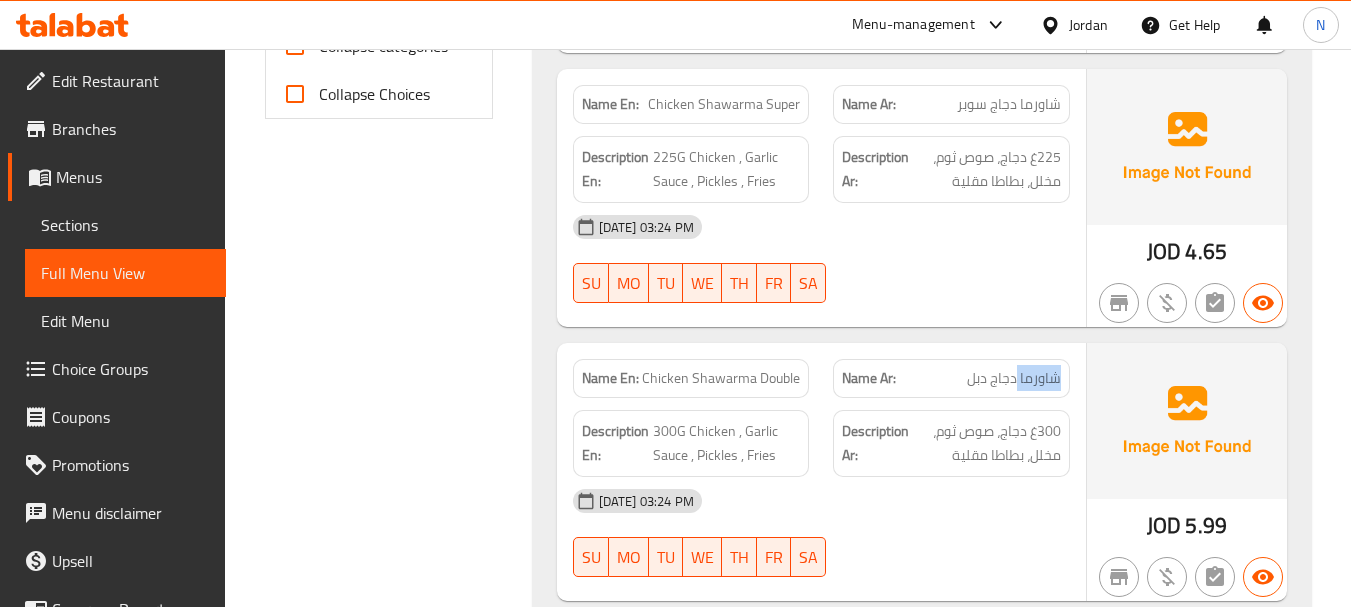 click on "شاورما دجاج دبل" at bounding box center (1014, 378) 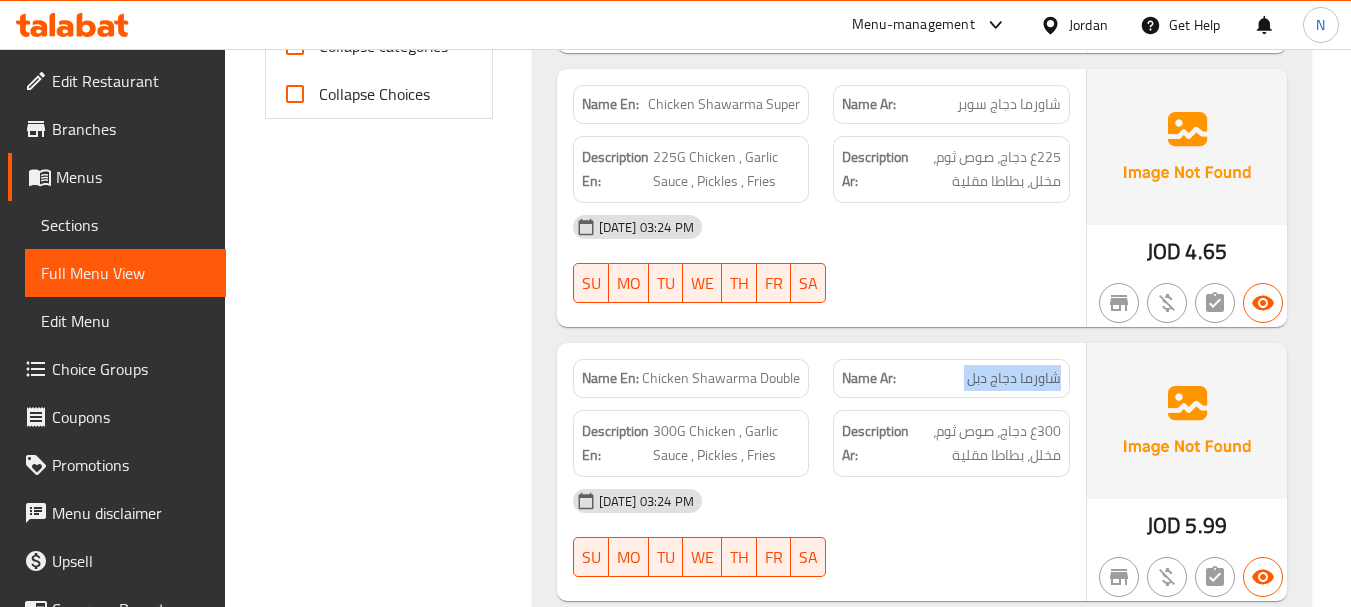 click on "شاورما دجاج دبل" at bounding box center (1014, 378) 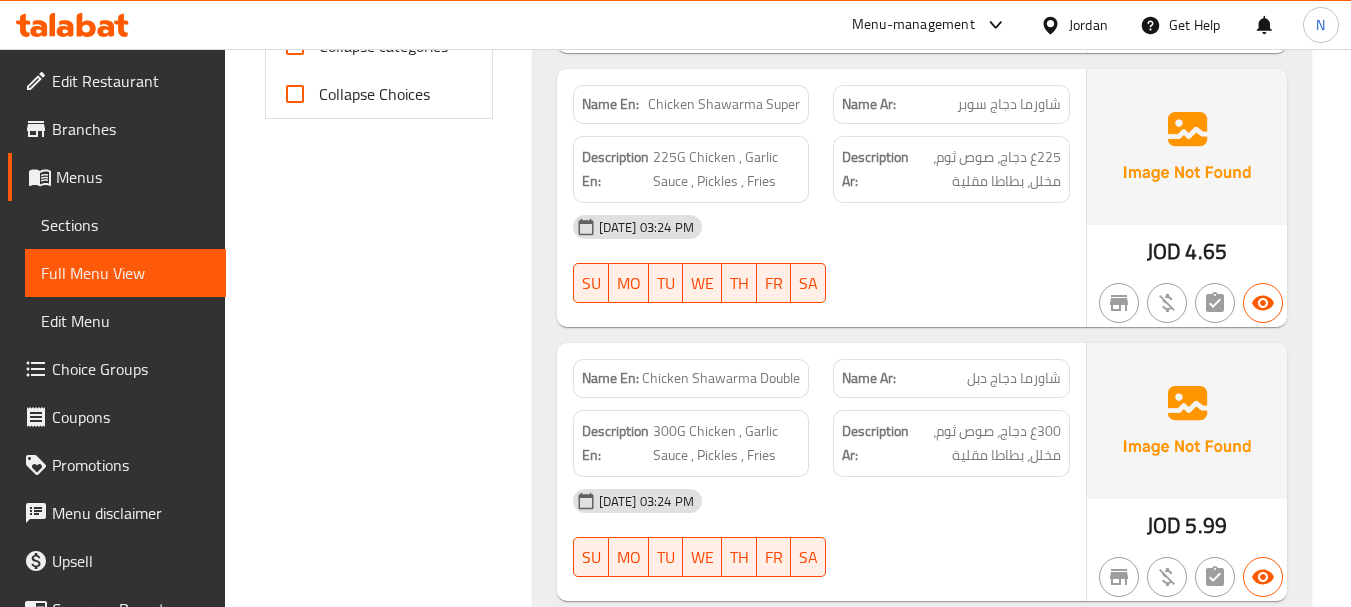 click on "شاورما دجاج دبل" at bounding box center (1014, 378) 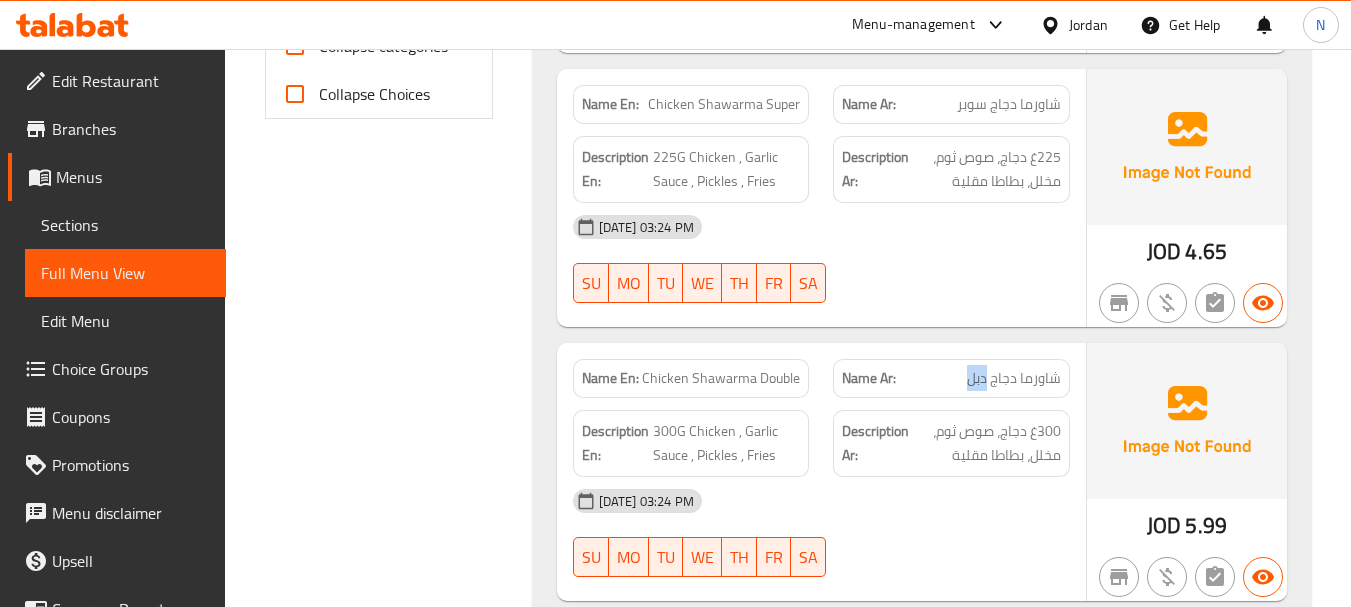 click on "شاورما دجاج دبل" at bounding box center (1014, 378) 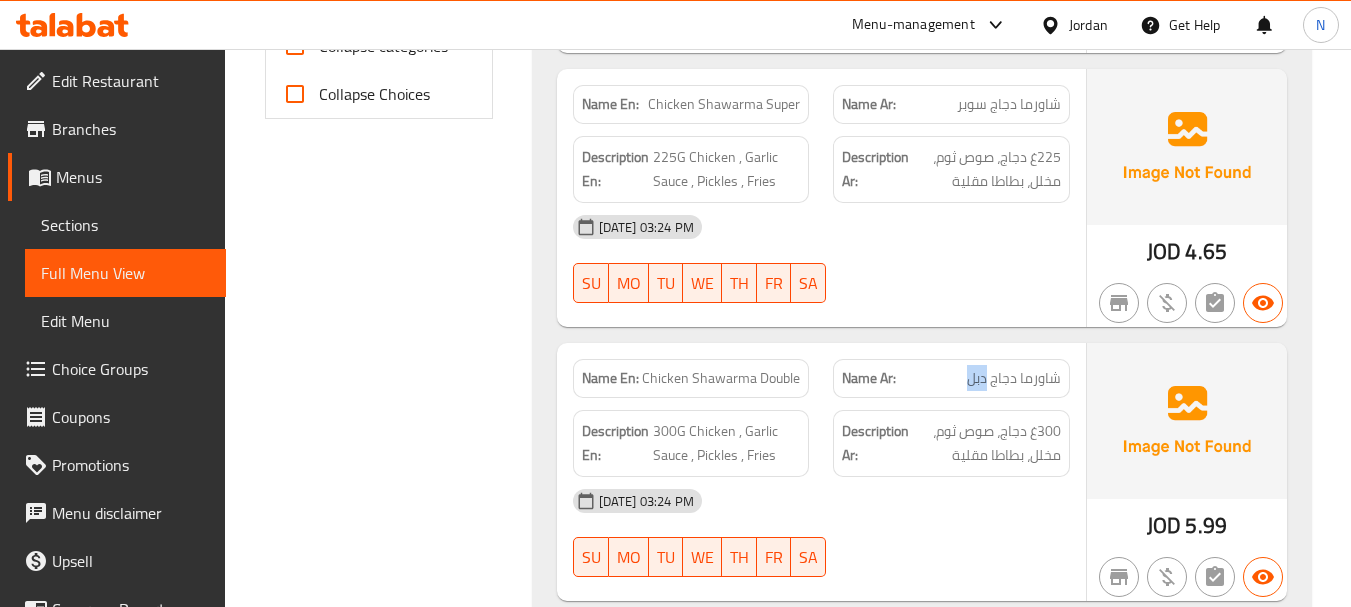copy on "دبل" 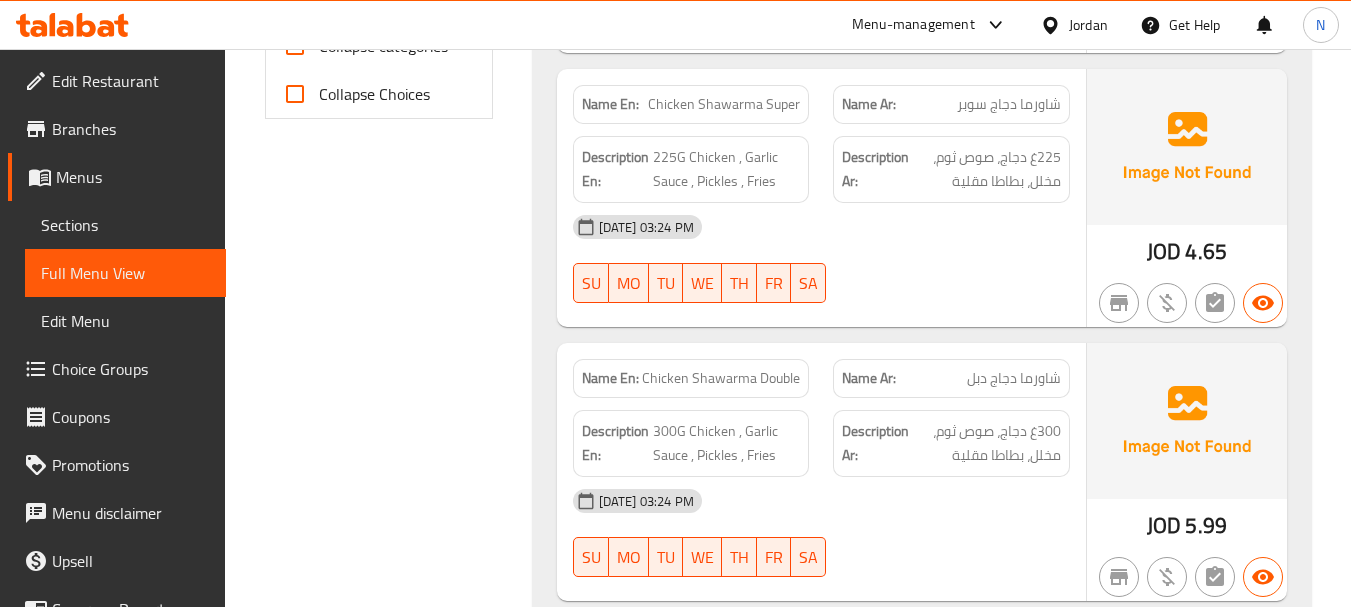 click on "Chicken Shawarma Double" at bounding box center [721, 378] 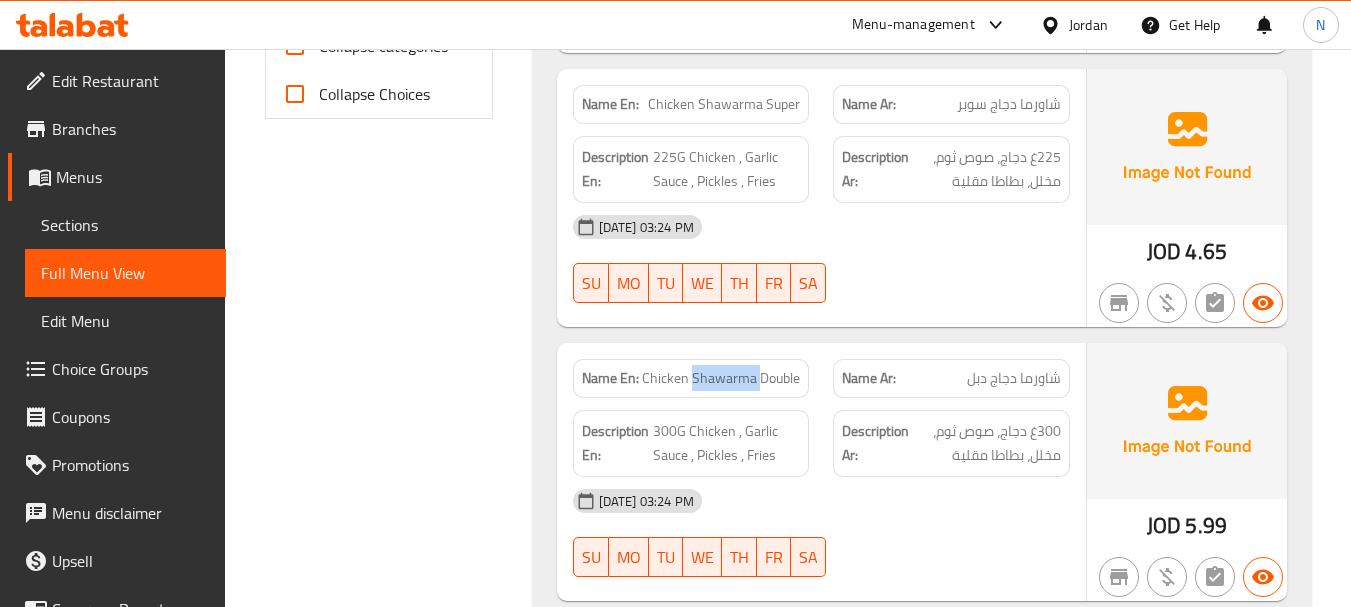 click on "Chicken Shawarma Double" at bounding box center [721, 378] 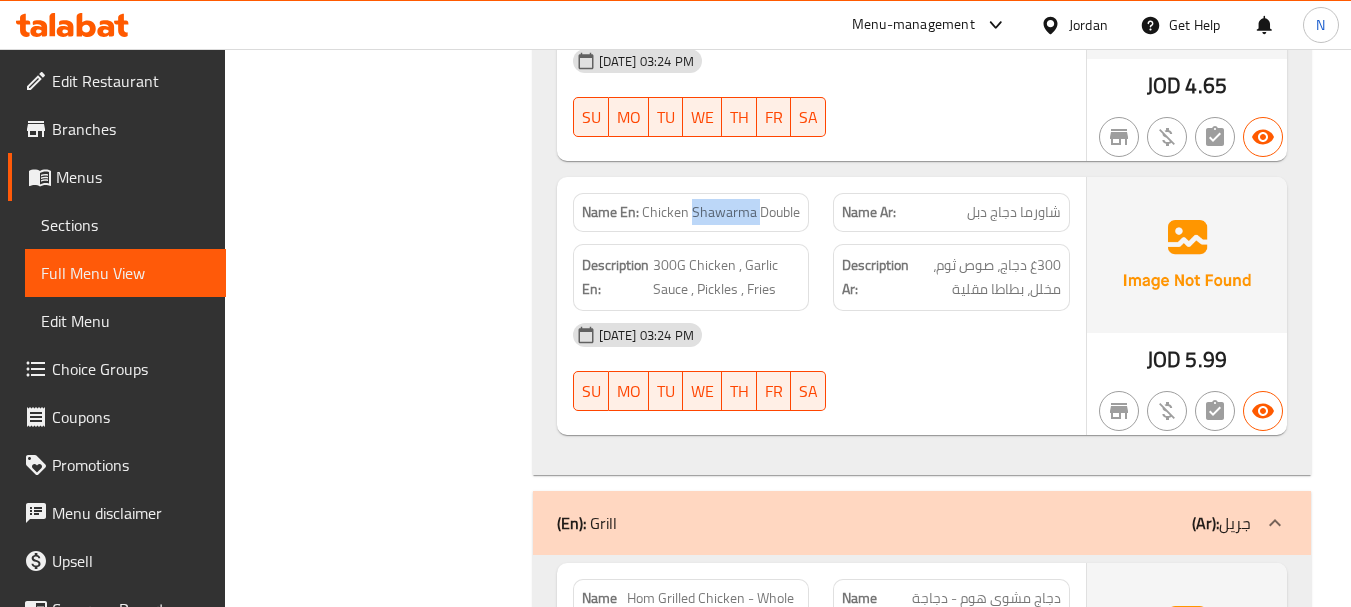 scroll, scrollTop: 1105, scrollLeft: 0, axis: vertical 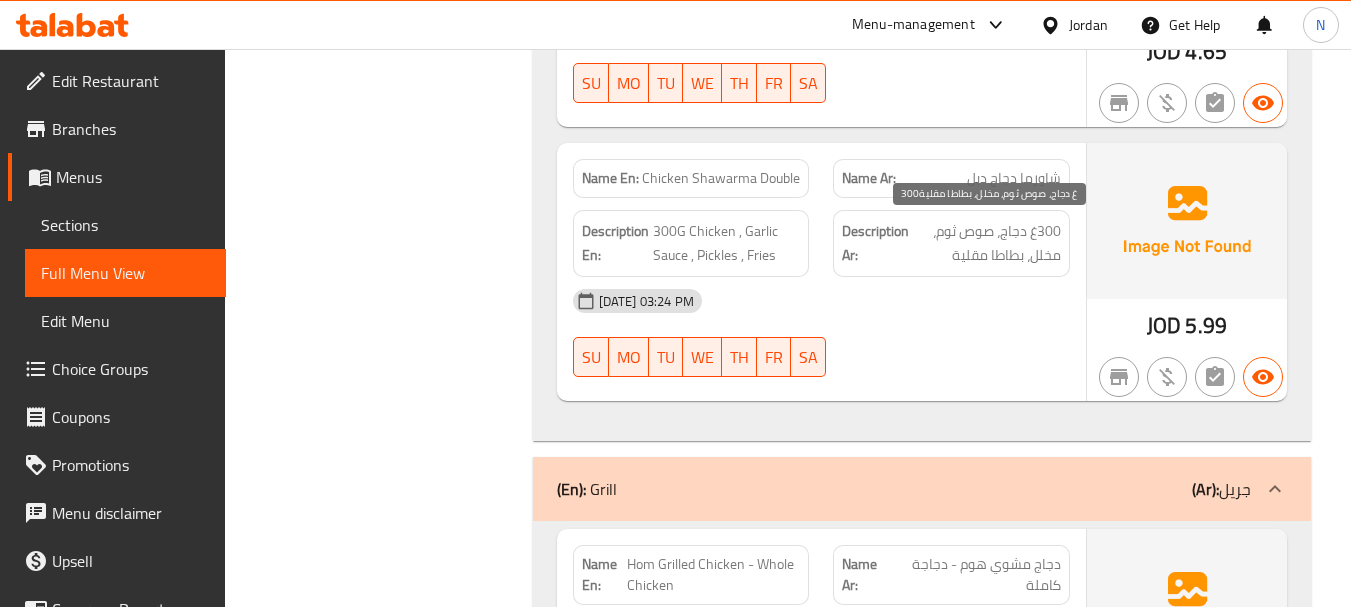 click on "300غ دجاج، صوص ثوم، مخلل، بطاطا مقلية" at bounding box center (987, 243) 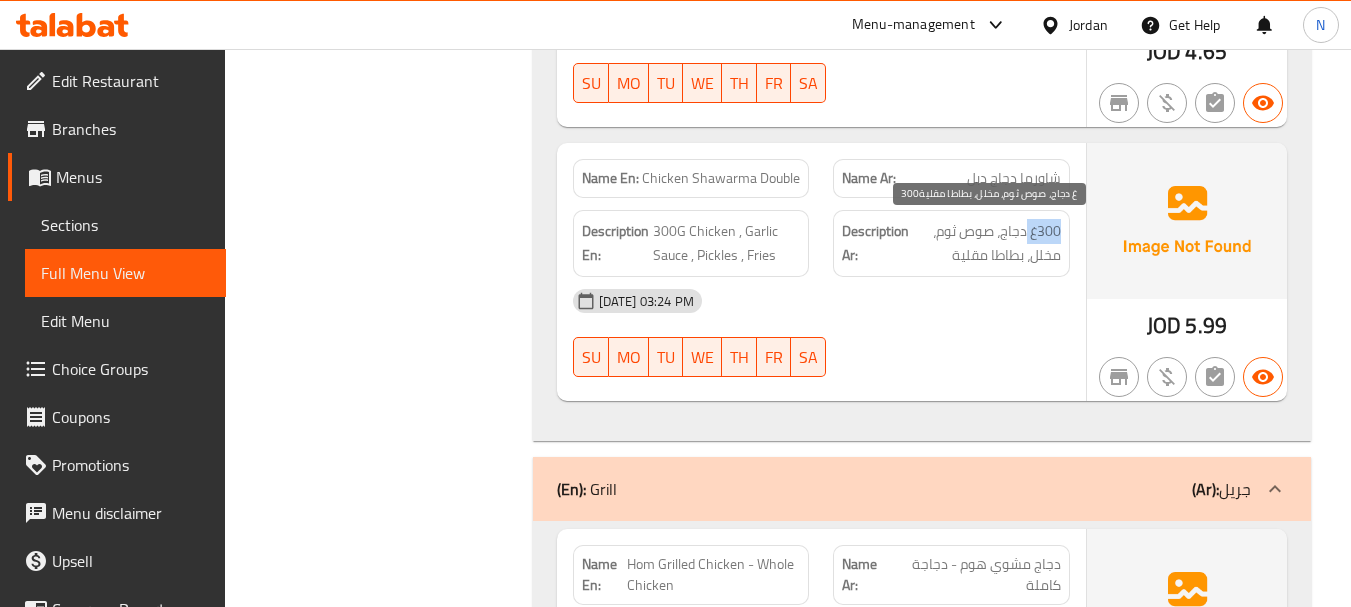 click on "300غ دجاج، صوص ثوم، مخلل، بطاطا مقلية" at bounding box center (987, 243) 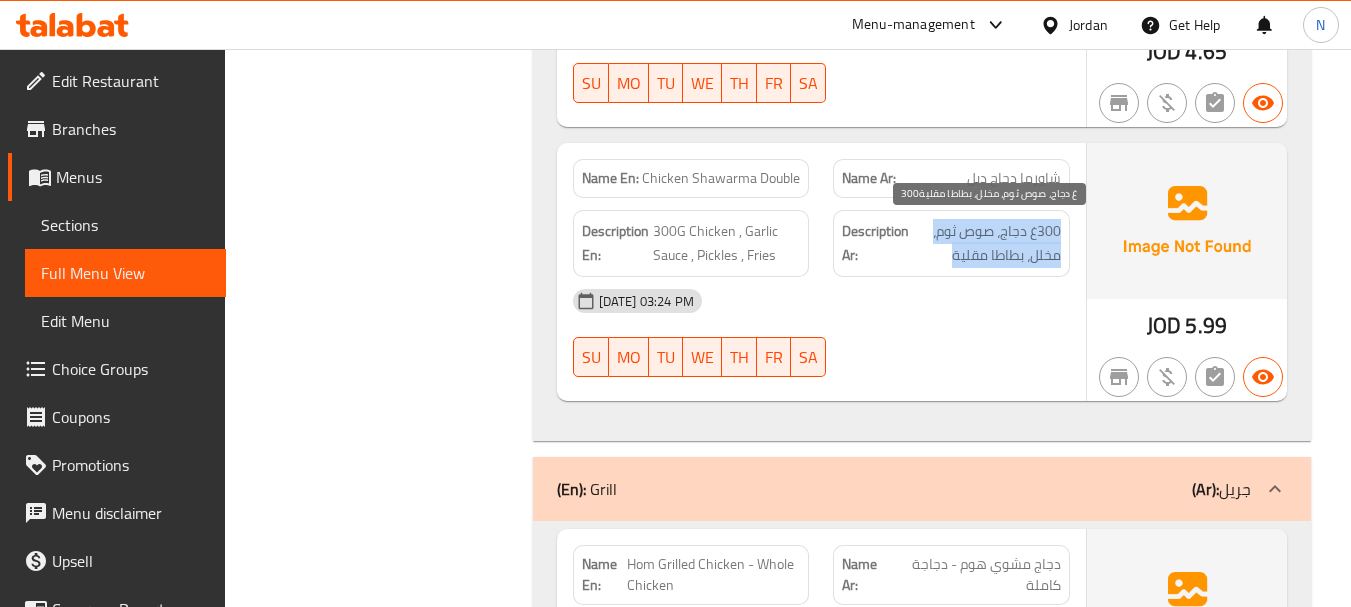 drag, startPoint x: 1034, startPoint y: 236, endPoint x: 1015, endPoint y: 266, distance: 35.510563 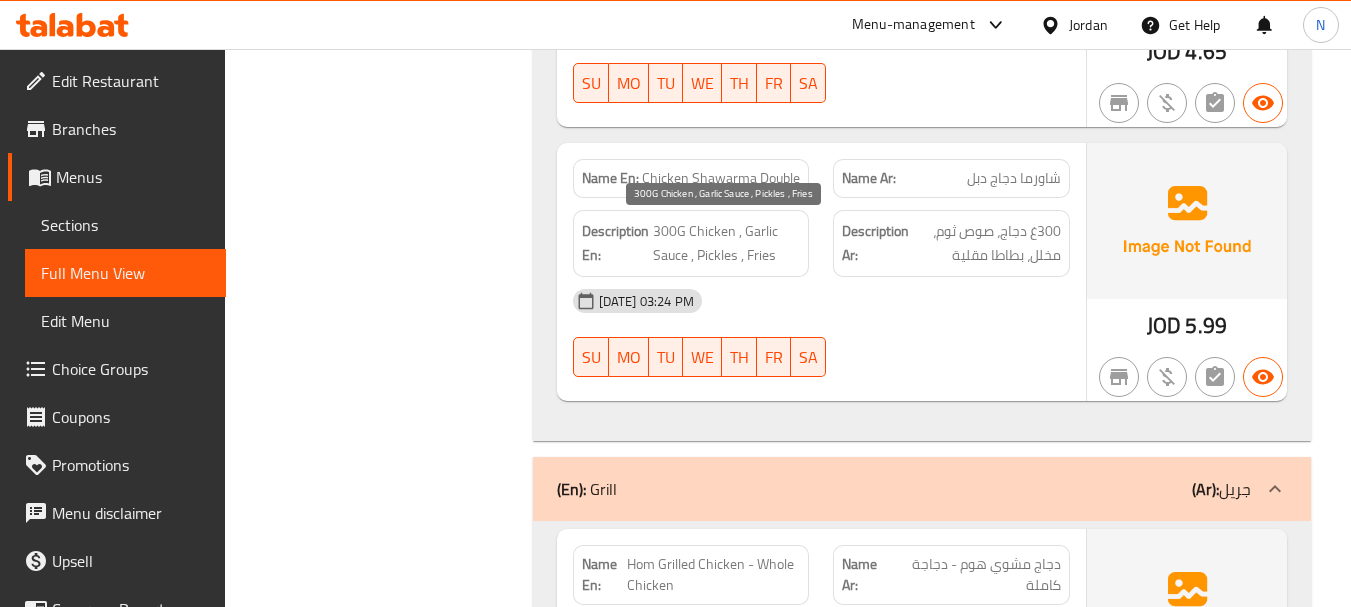 click on "300G Chicken , Garlic Sauce , Pickles , Fries" at bounding box center [727, 243] 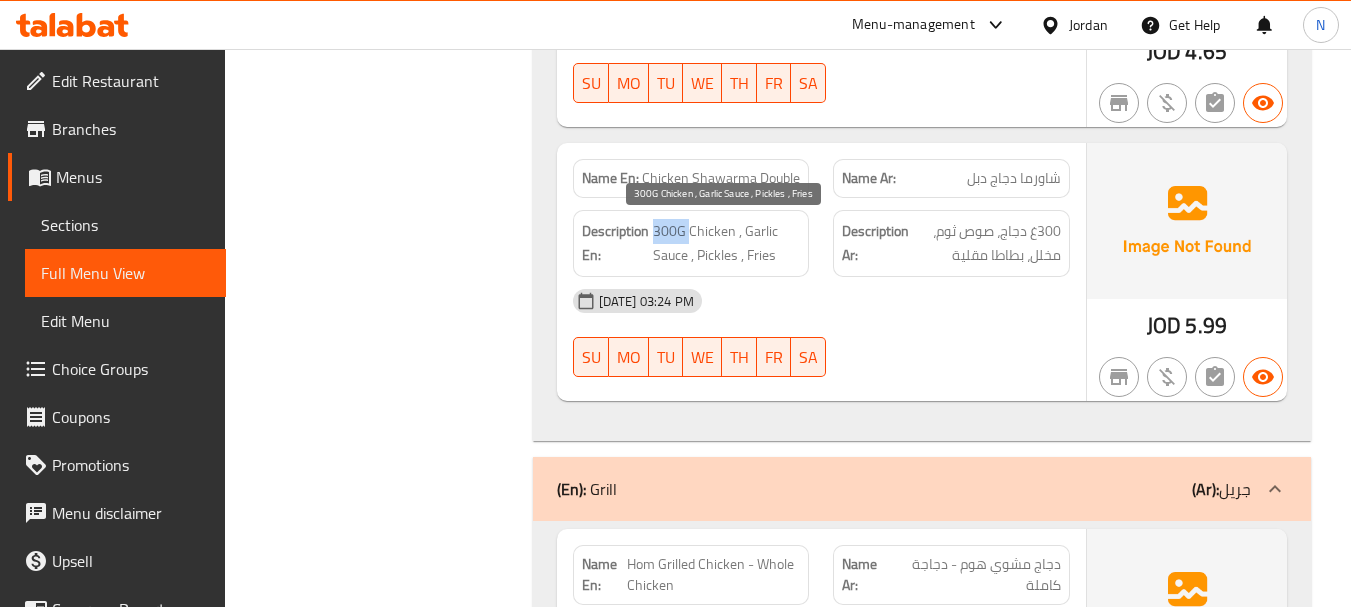 click on "300G Chicken , Garlic Sauce , Pickles , Fries" at bounding box center (727, 243) 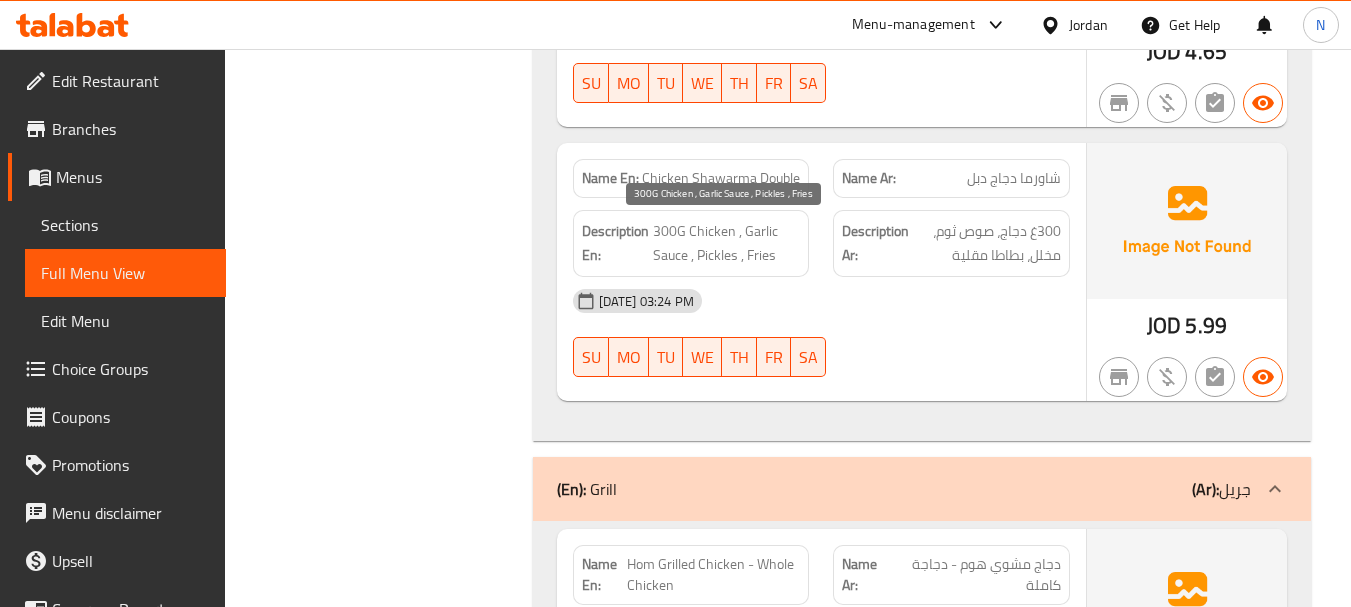 click on "300G Chicken , Garlic Sauce , Pickles , Fries" at bounding box center (727, 243) 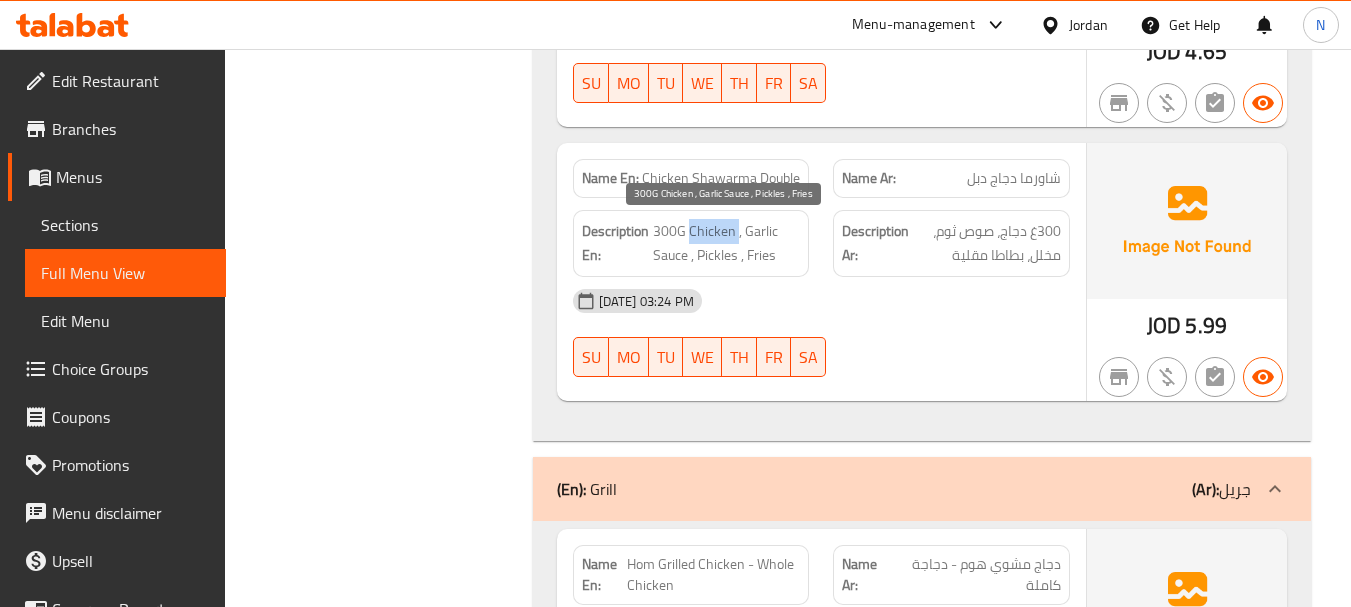 click on "300G Chicken , Garlic Sauce , Pickles , Fries" at bounding box center [727, 243] 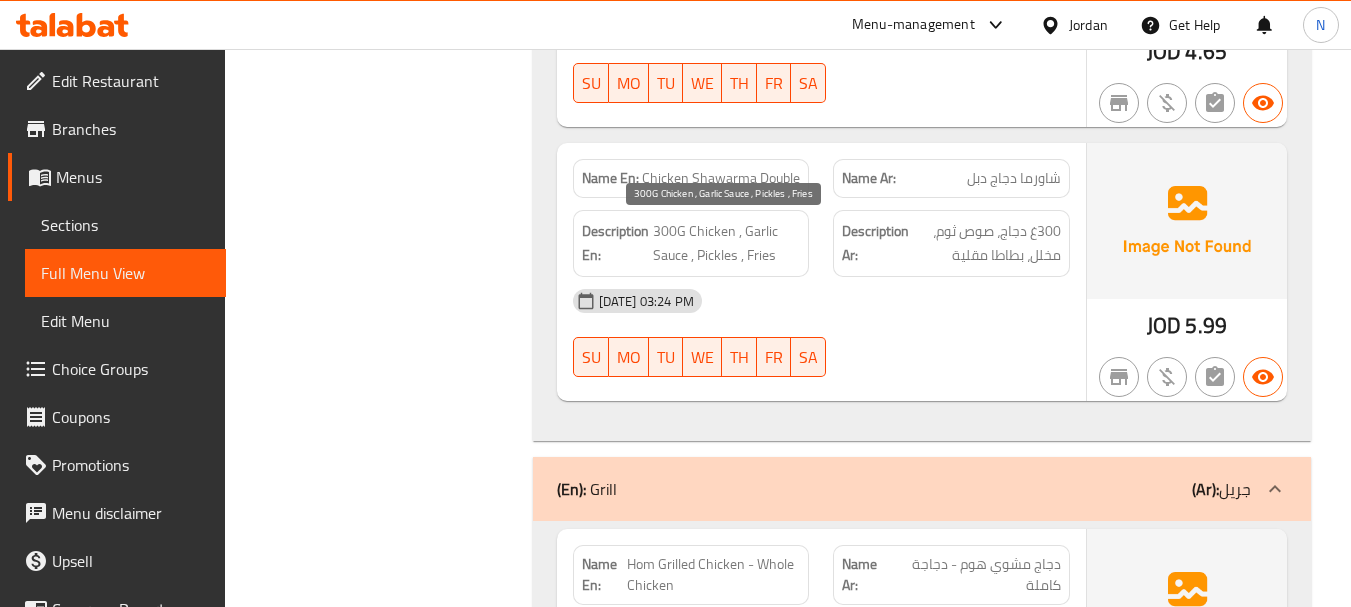 click on "300G Chicken , Garlic Sauce , Pickles , Fries" at bounding box center (727, 243) 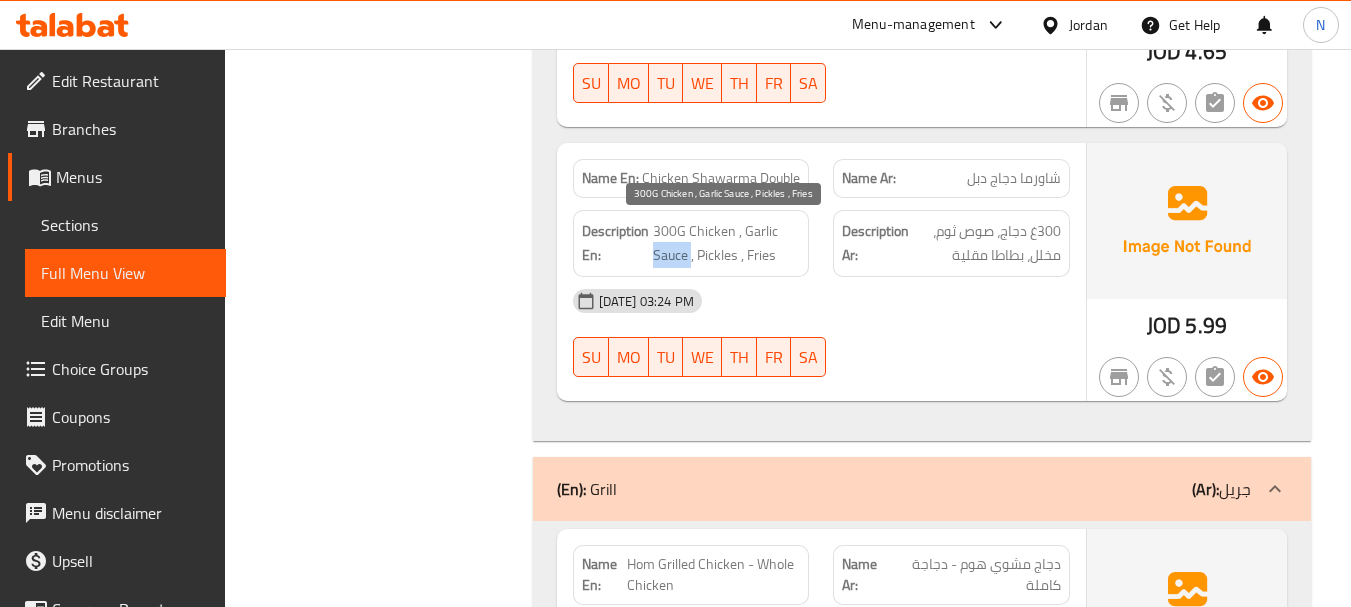 click on "300G Chicken , Garlic Sauce , Pickles , Fries" at bounding box center [727, 243] 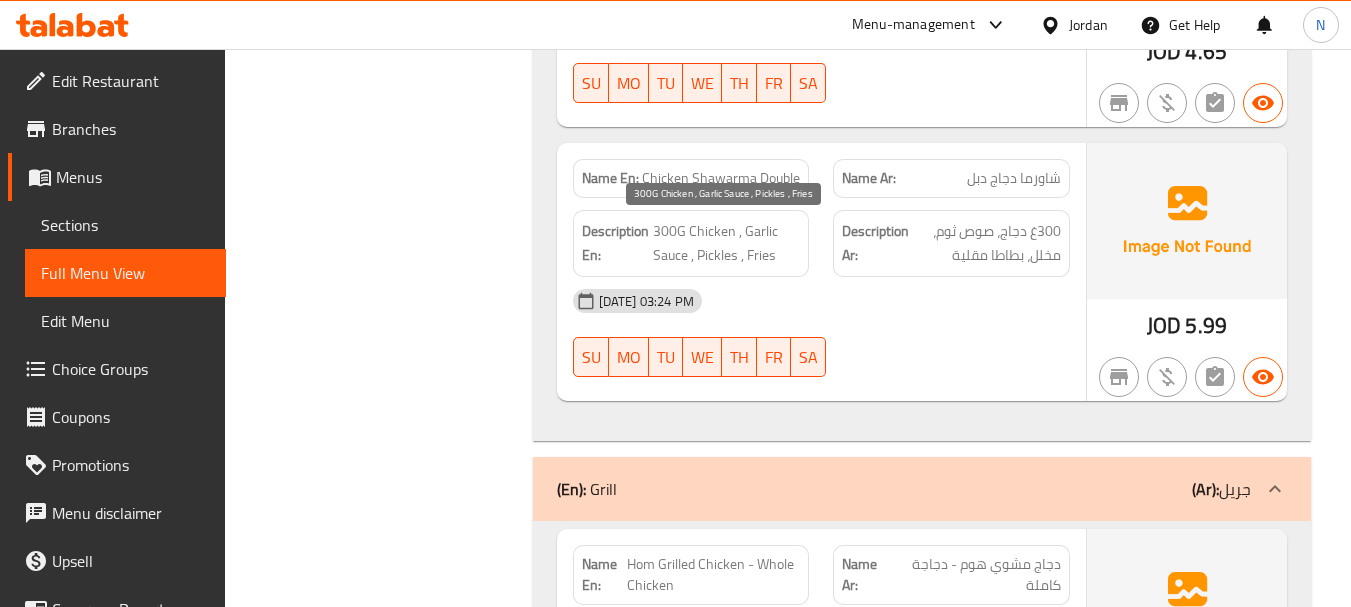 click on "300G Chicken , Garlic Sauce , Pickles , Fries" at bounding box center (727, 243) 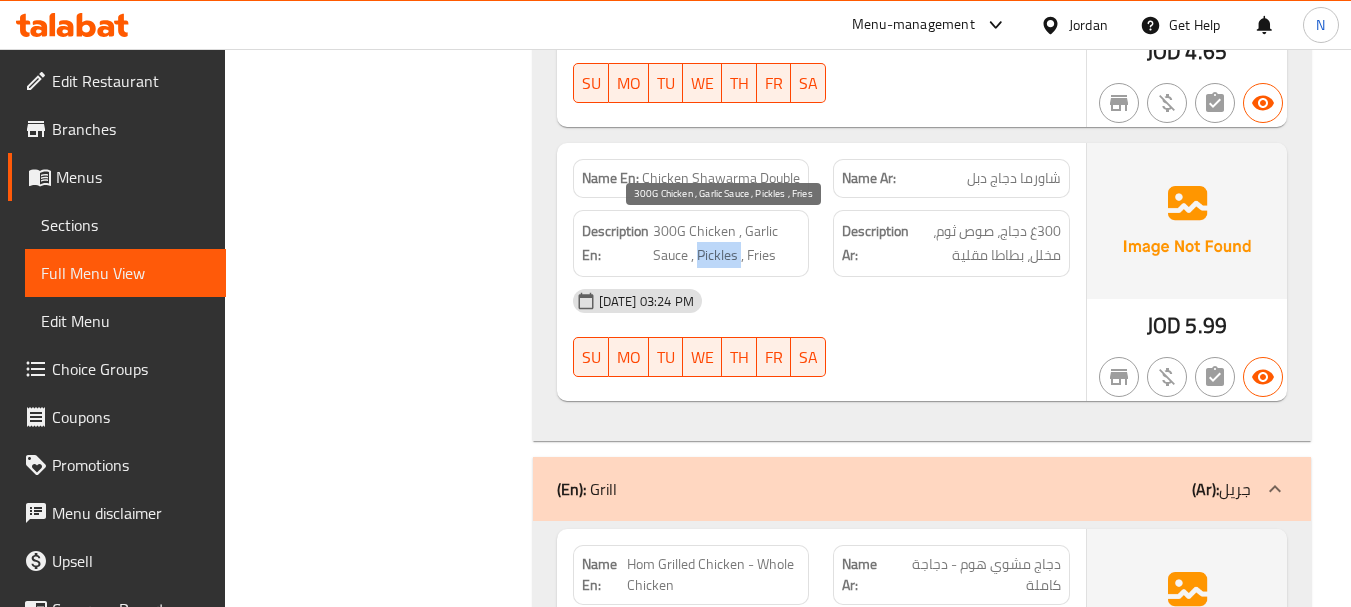 click on "300G Chicken , Garlic Sauce , Pickles , Fries" at bounding box center (727, 243) 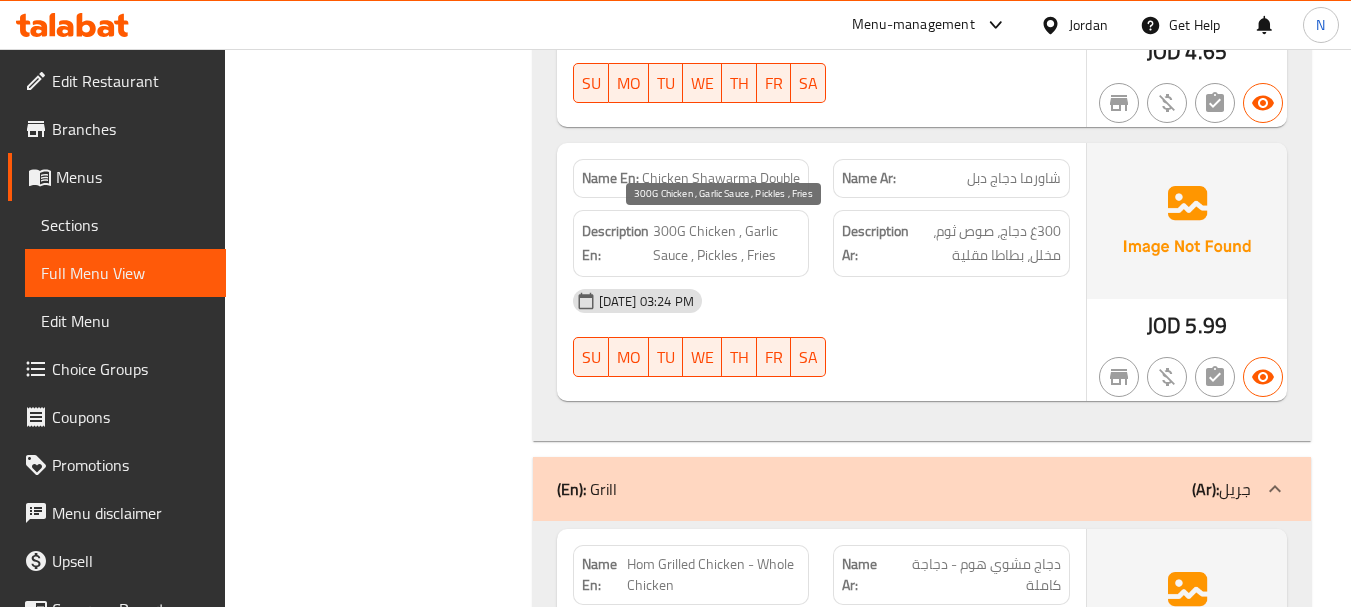 click on "300G Chicken , Garlic Sauce , Pickles , Fries" at bounding box center (727, 243) 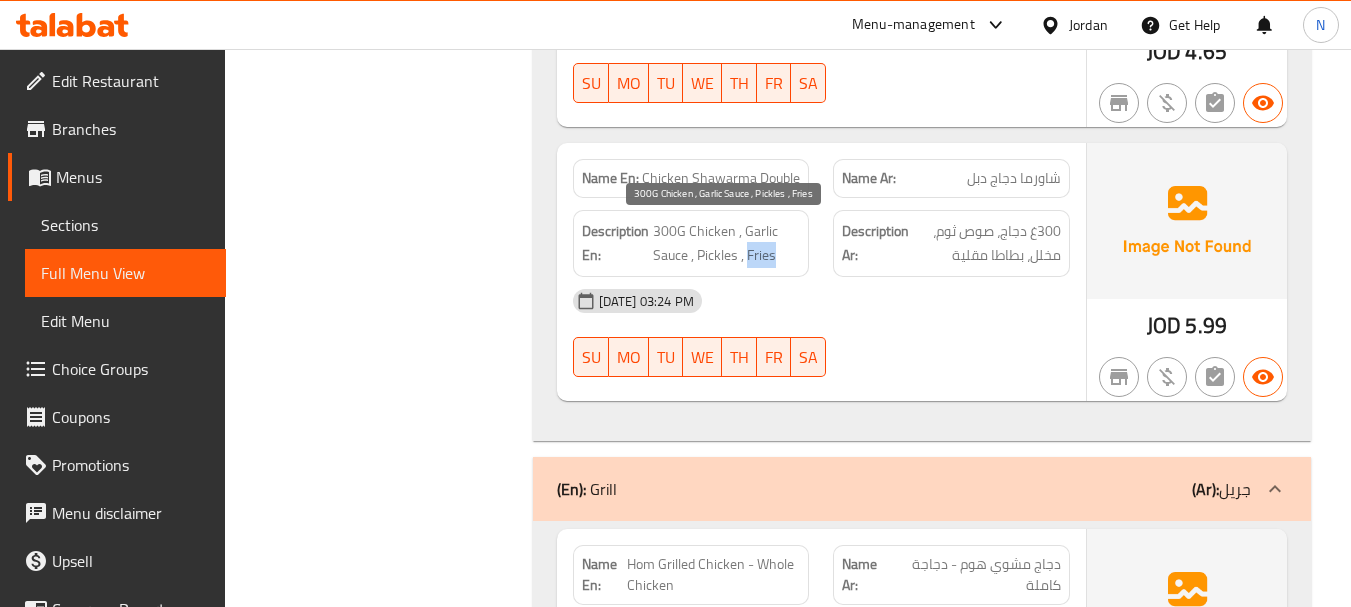 click on "300G Chicken , Garlic Sauce , Pickles , Fries" at bounding box center (727, 243) 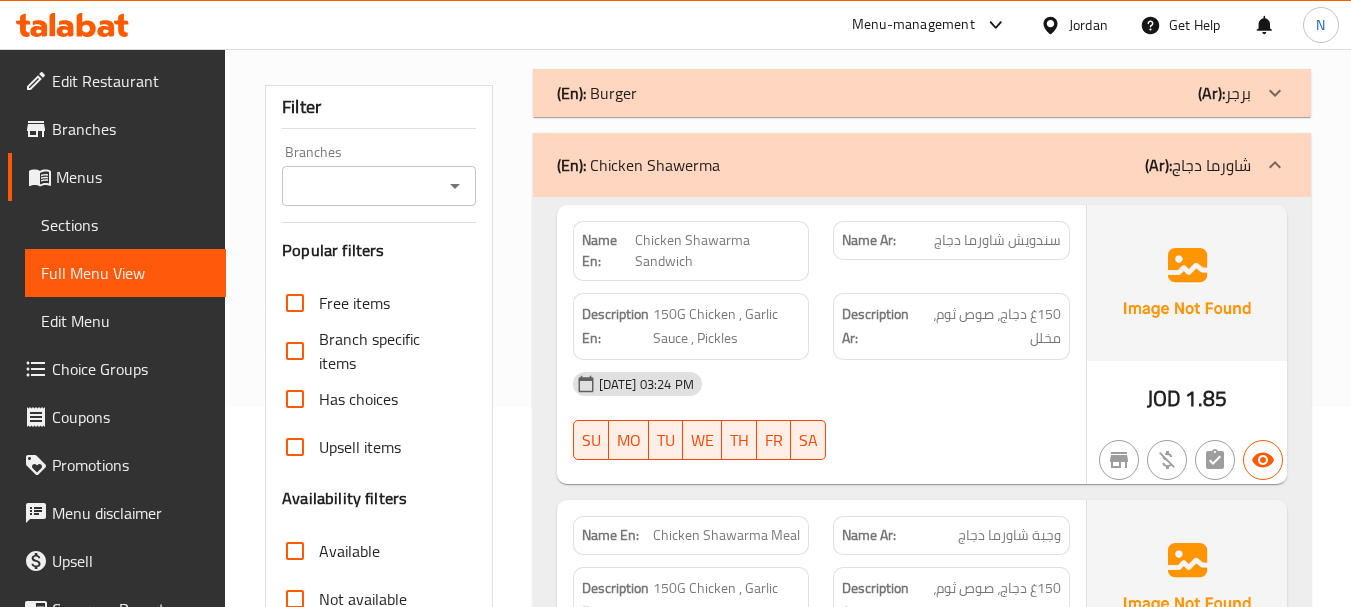 scroll, scrollTop: 0, scrollLeft: 0, axis: both 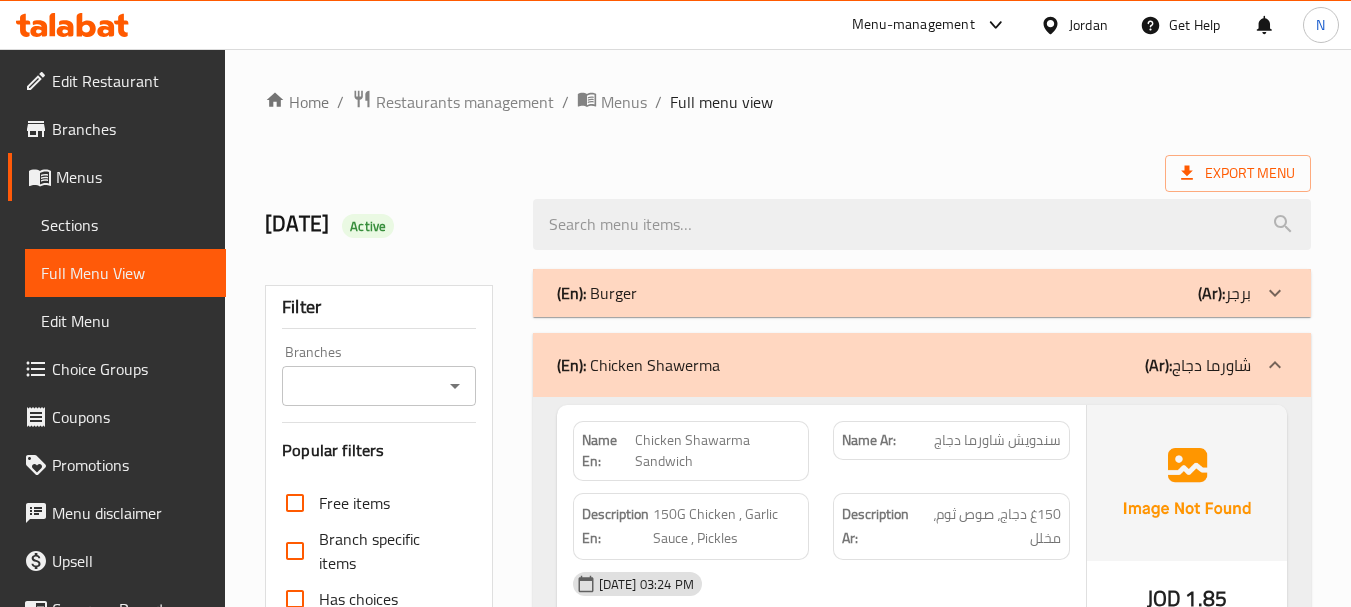 click on "(En):   Chicken Shawerma (Ar): شاورما دجاج" at bounding box center (904, 365) 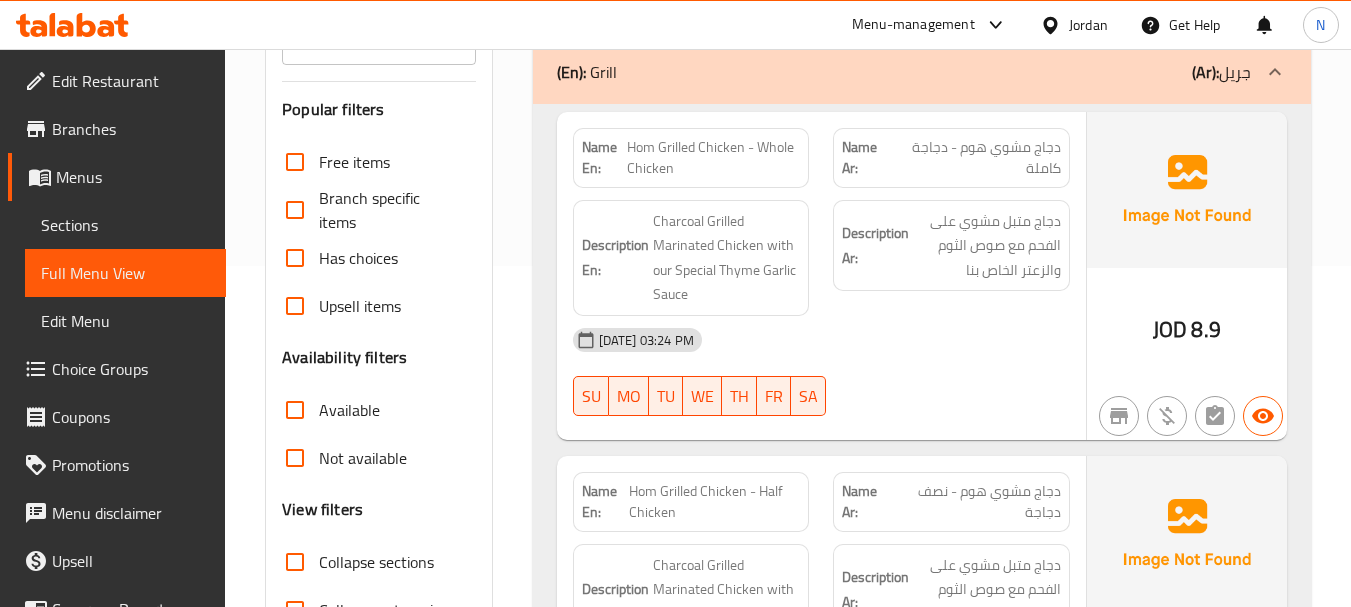 scroll, scrollTop: 141, scrollLeft: 0, axis: vertical 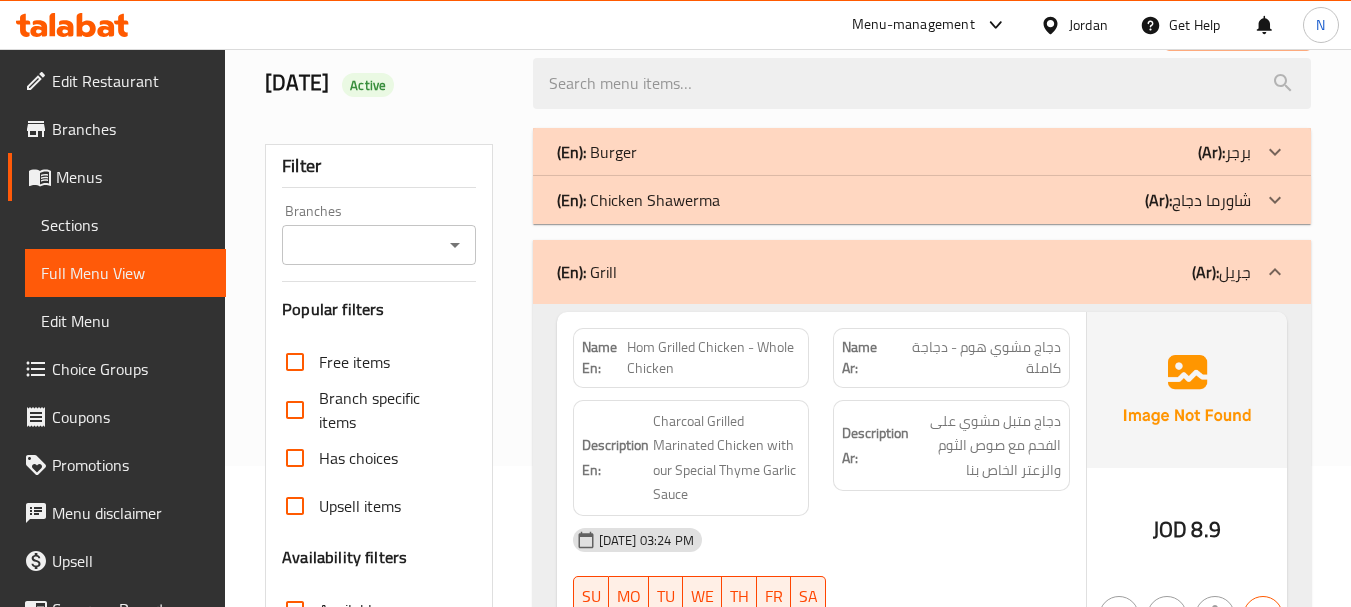 click on "Hom Grilled Chicken - Whole Chicken" at bounding box center [713, 358] 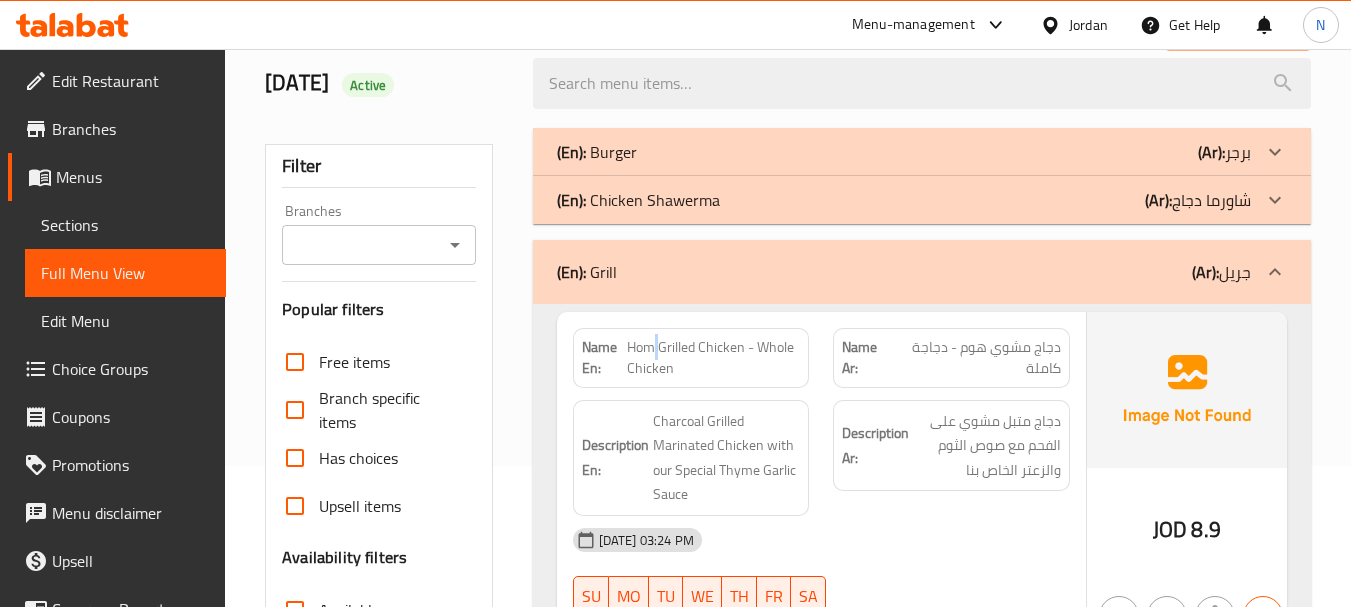 click on "Hom Grilled Chicken - Whole Chicken" at bounding box center (713, 358) 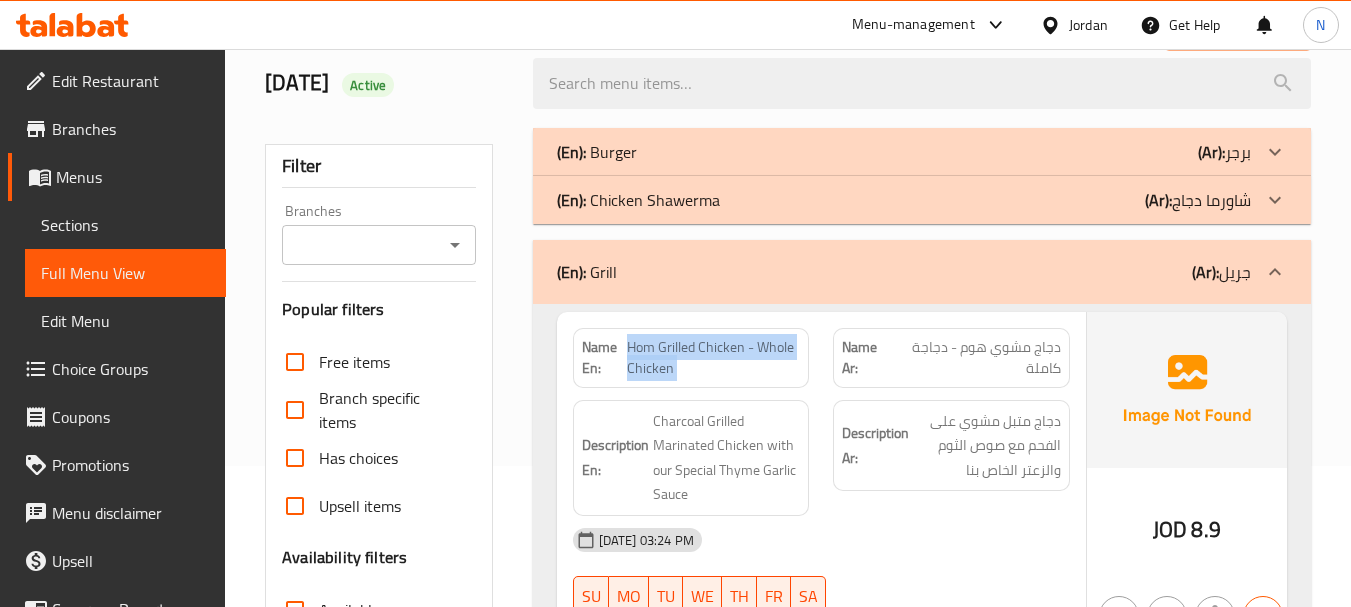 click on "Hom Grilled Chicken - Whole Chicken" at bounding box center (713, 358) 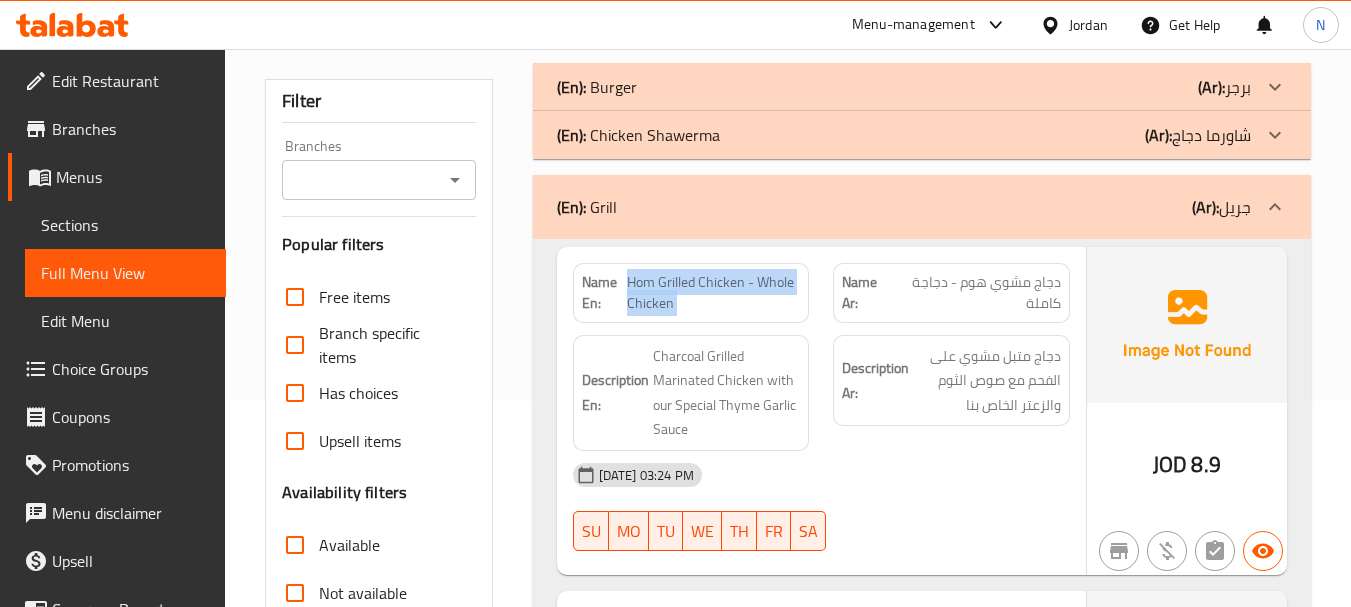 scroll, scrollTop: 241, scrollLeft: 0, axis: vertical 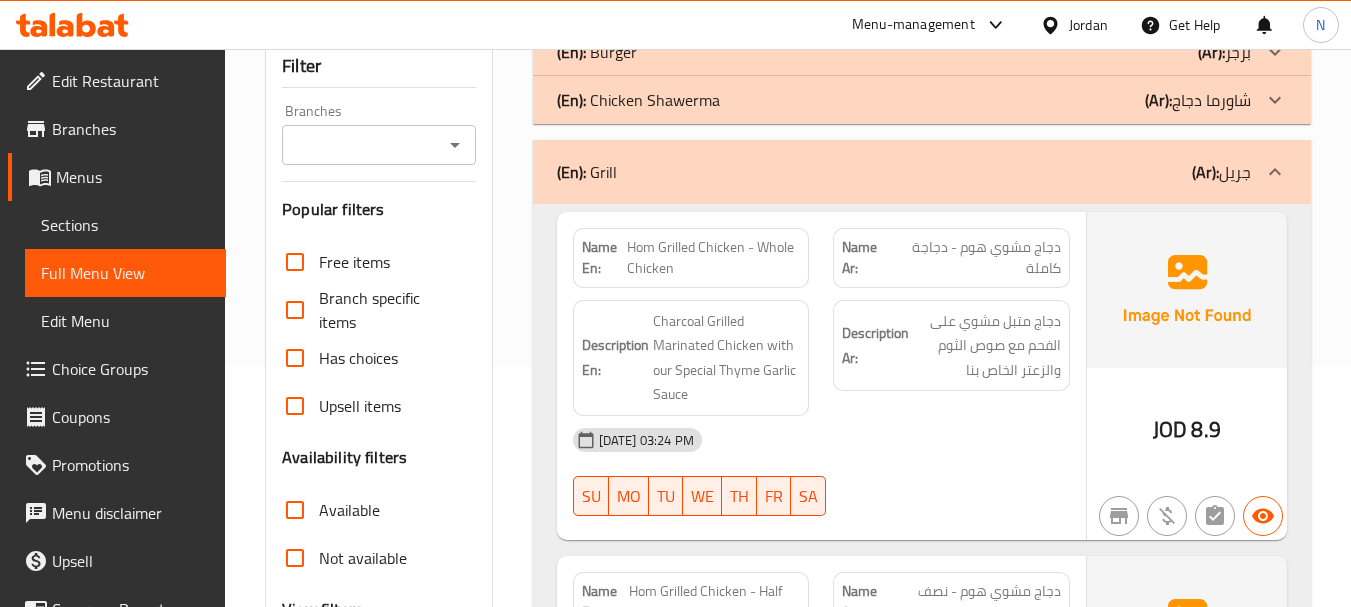 click on "JOD 8.9" at bounding box center (1187, 430) 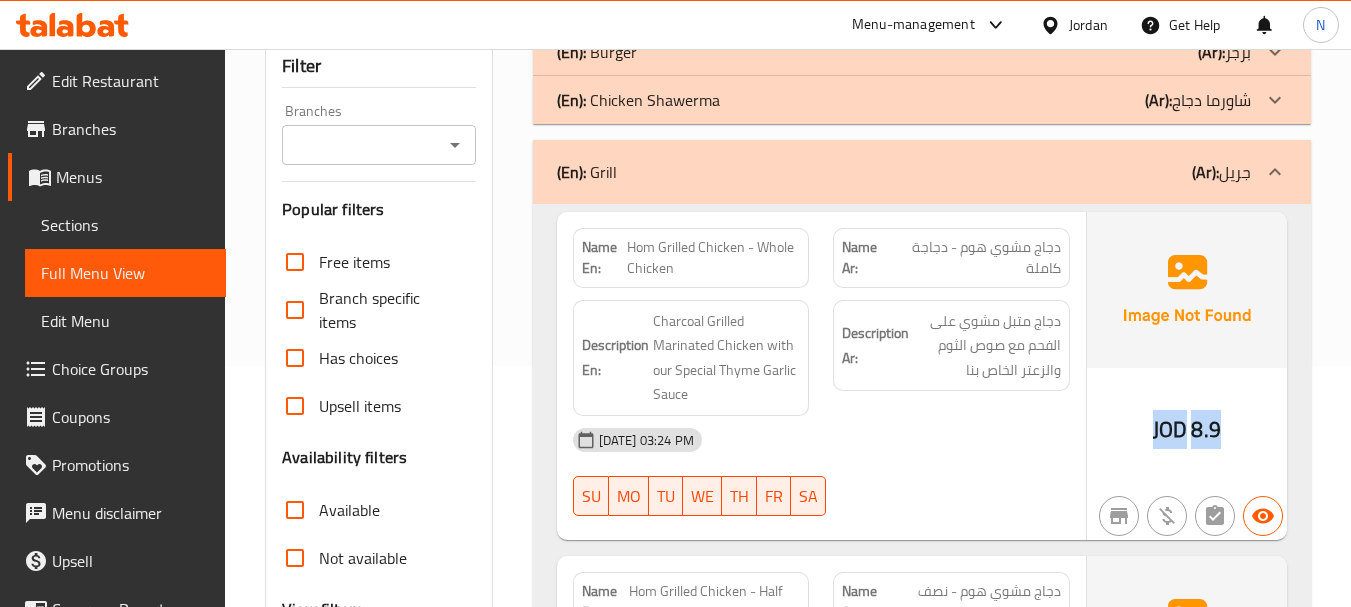 click on "JOD 8.9" at bounding box center (1187, 430) 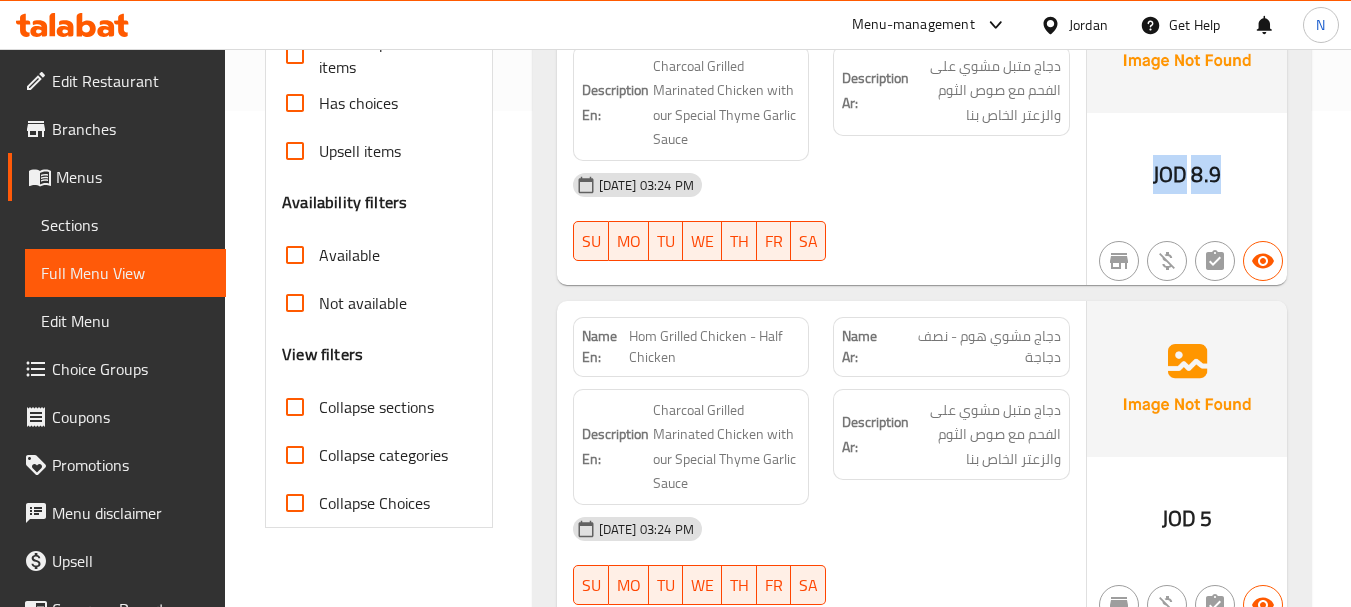 scroll, scrollTop: 541, scrollLeft: 0, axis: vertical 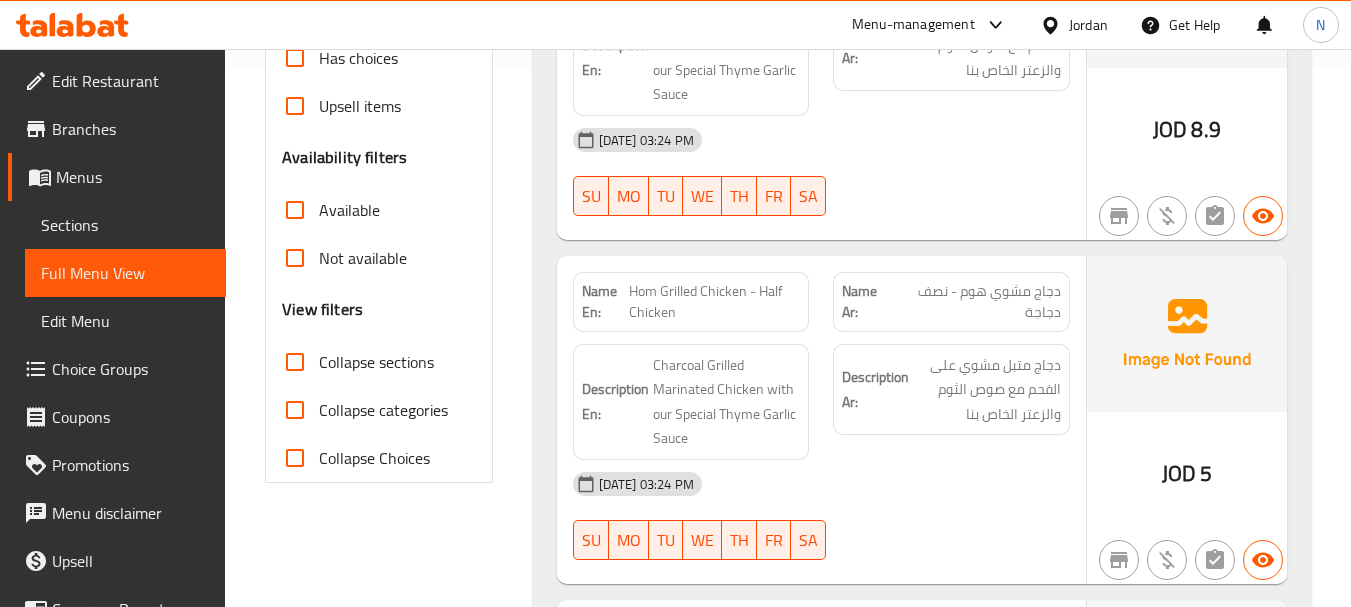 click on "Hom Grilled Chicken - Half Chicken" at bounding box center [714, 302] 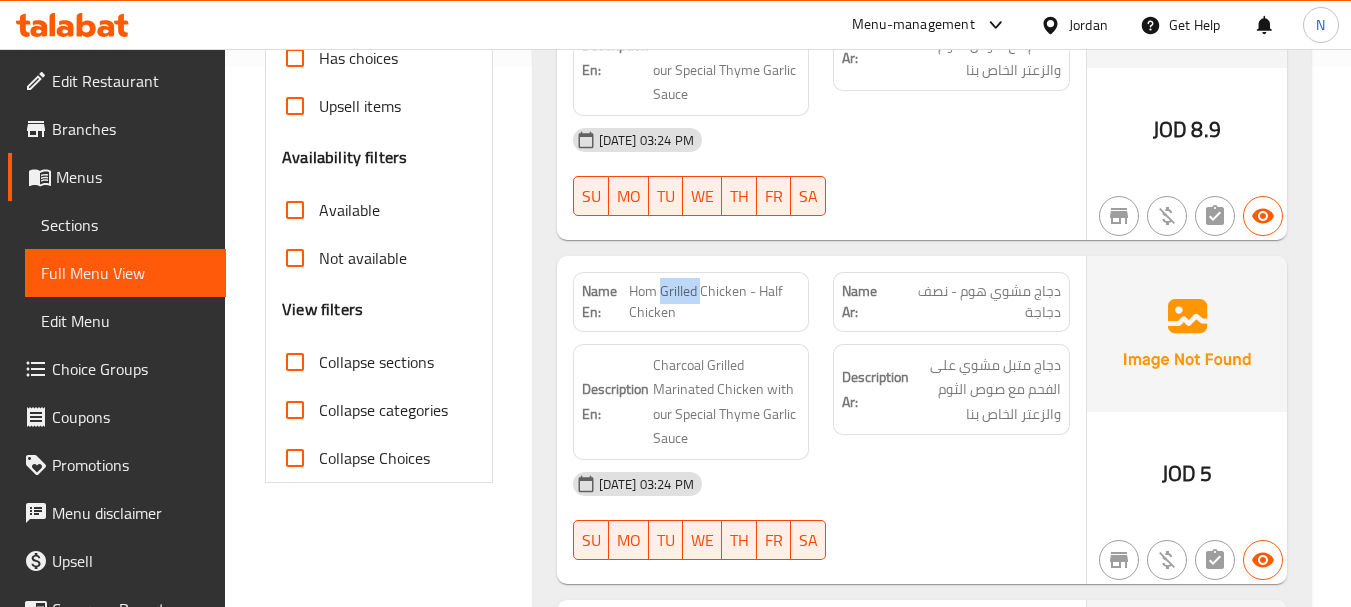 click on "Hom Grilled Chicken - Half Chicken" at bounding box center (714, 302) 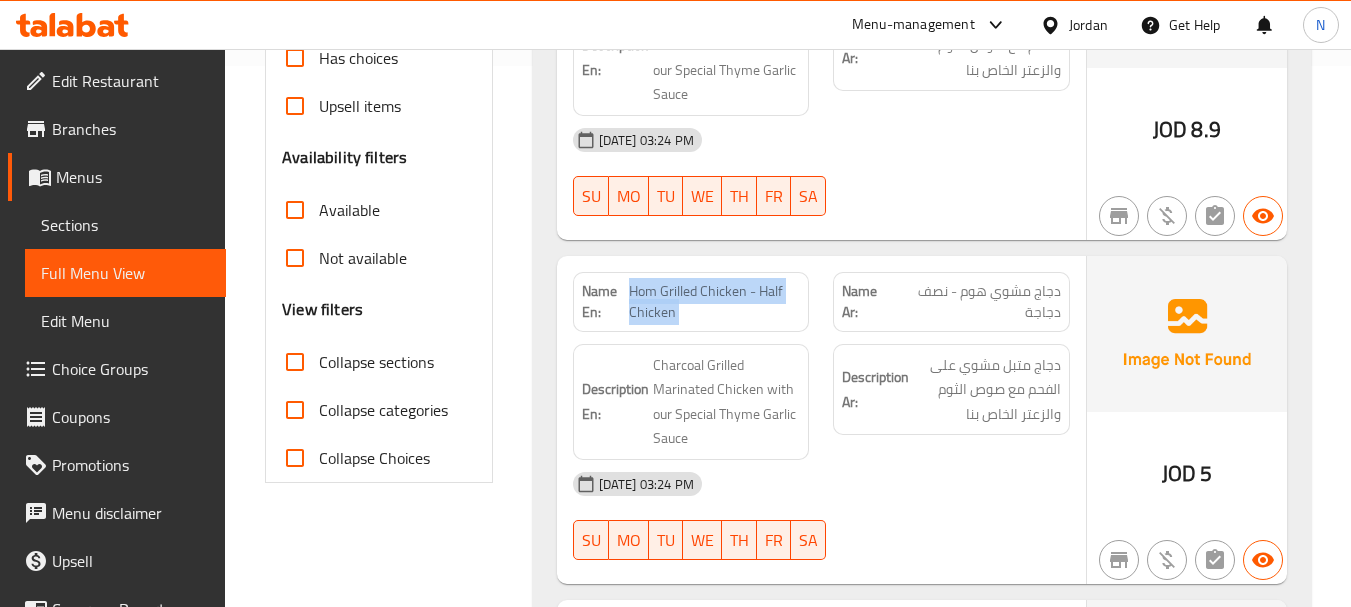 click on "Hom Grilled Chicken - Half Chicken" at bounding box center [714, 302] 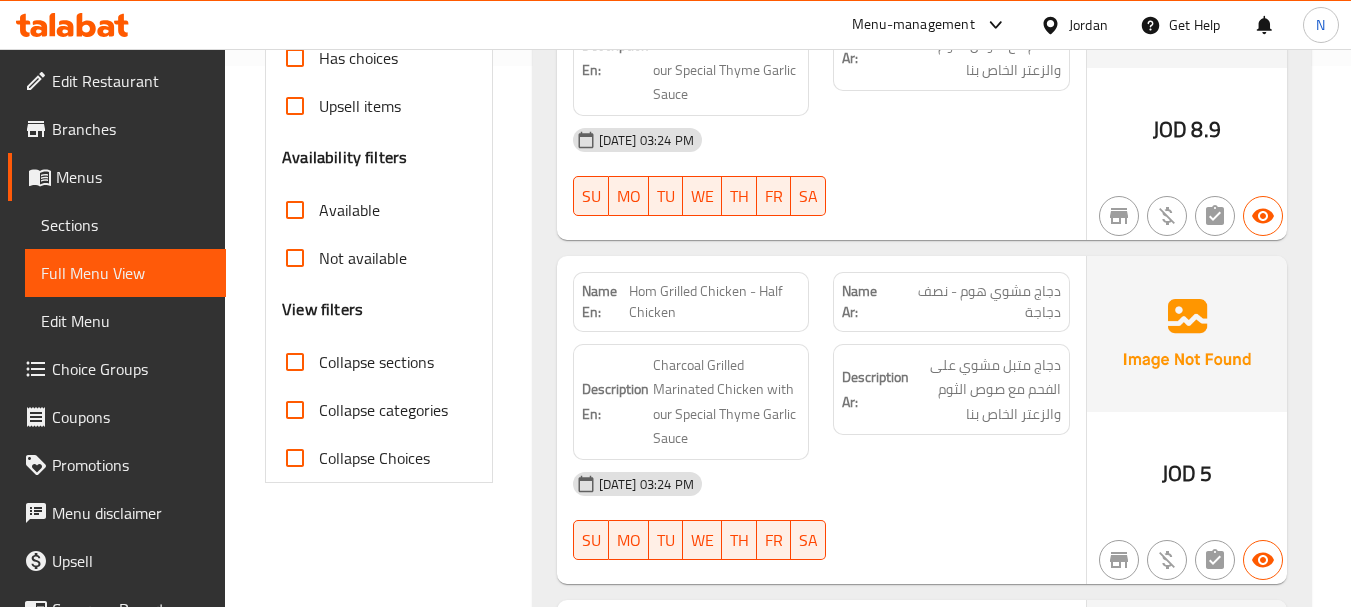 click on "JOD" at bounding box center (1179, 473) 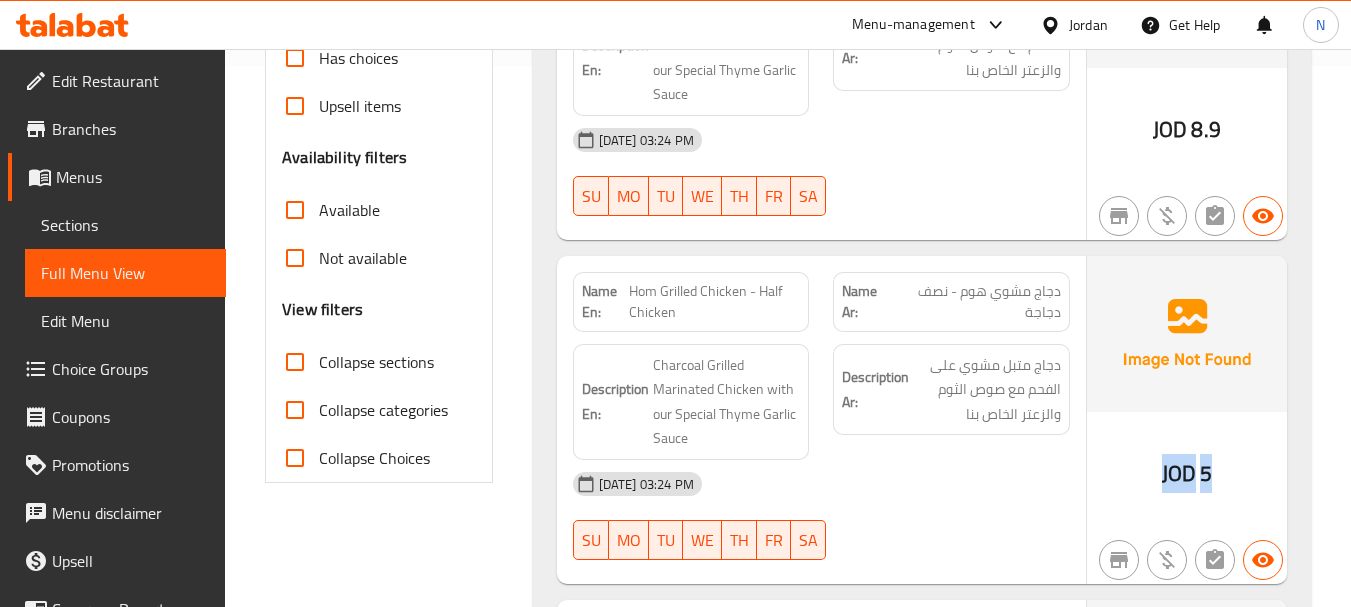 click on "JOD" at bounding box center [1179, 473] 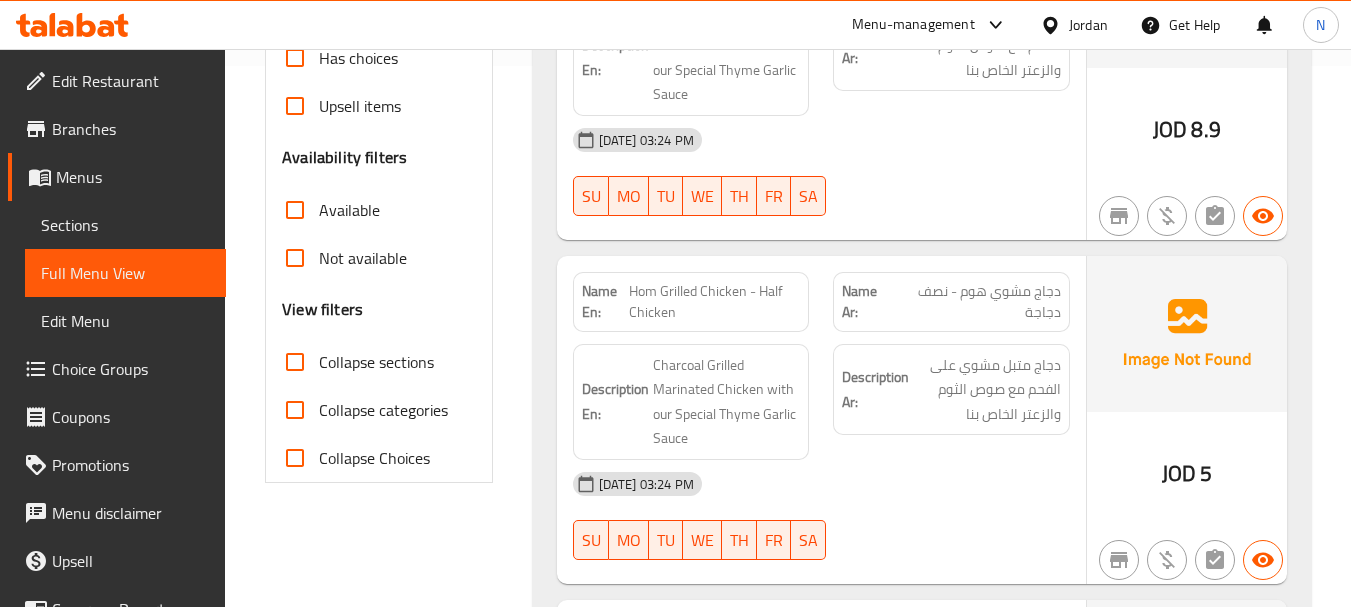 scroll, scrollTop: 987, scrollLeft: 0, axis: vertical 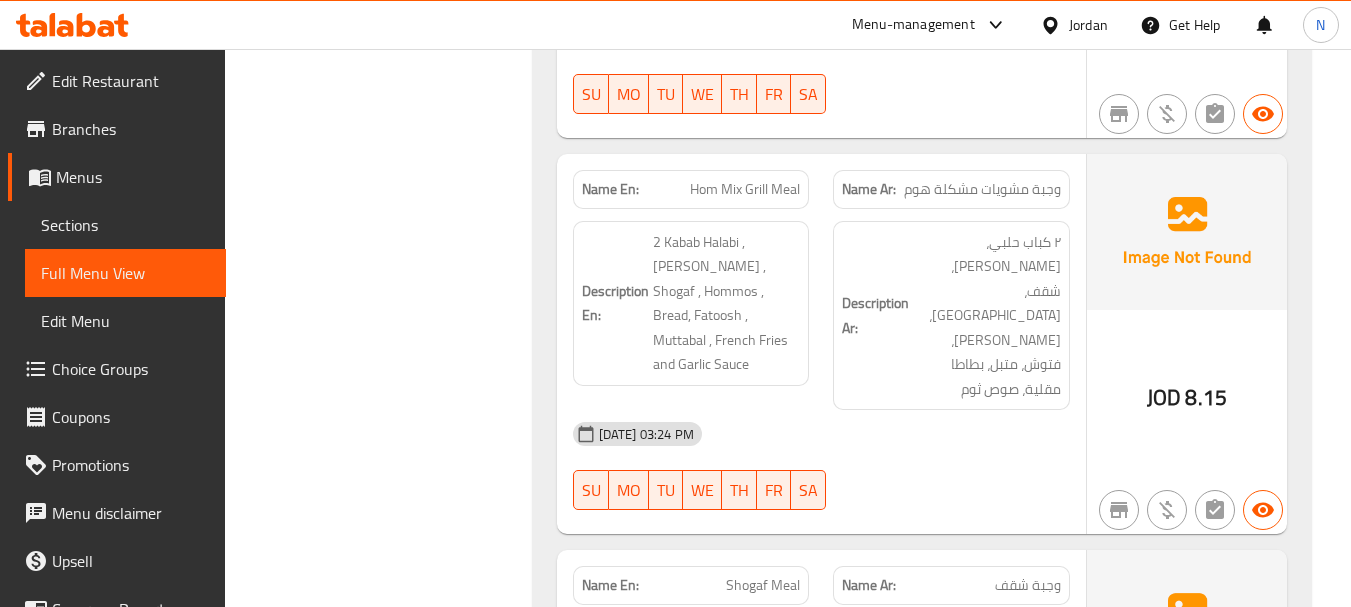 click on "JOD" at bounding box center [1164, 397] 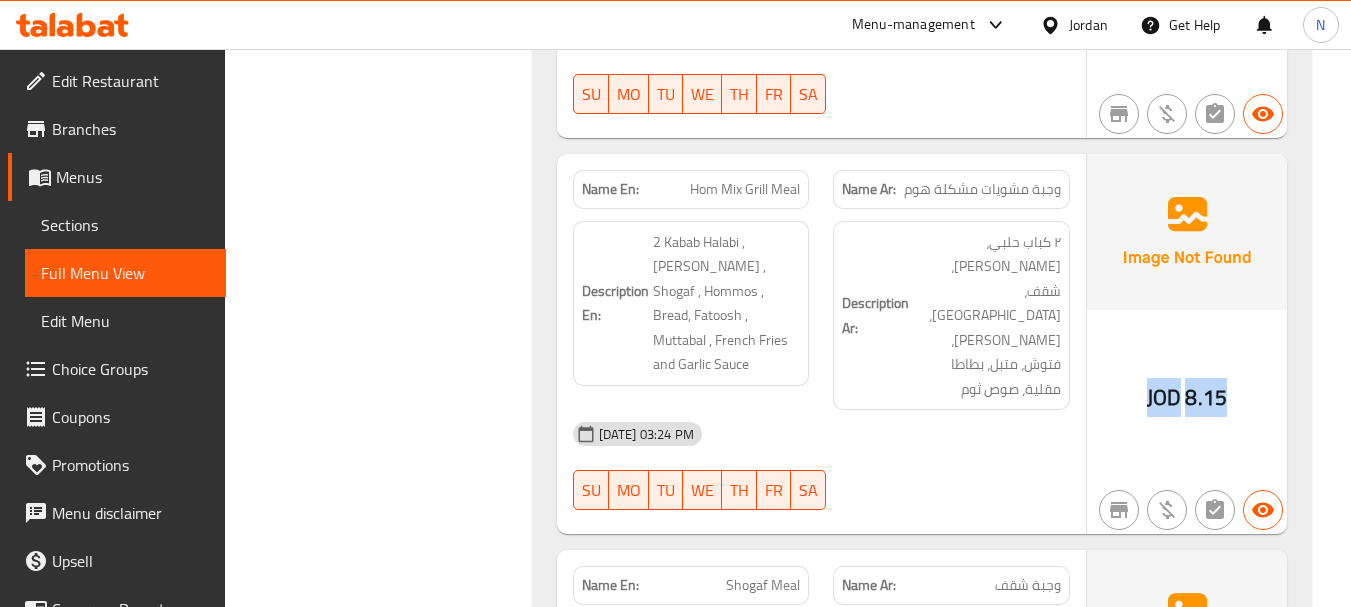 click on "JOD" at bounding box center (1164, 397) 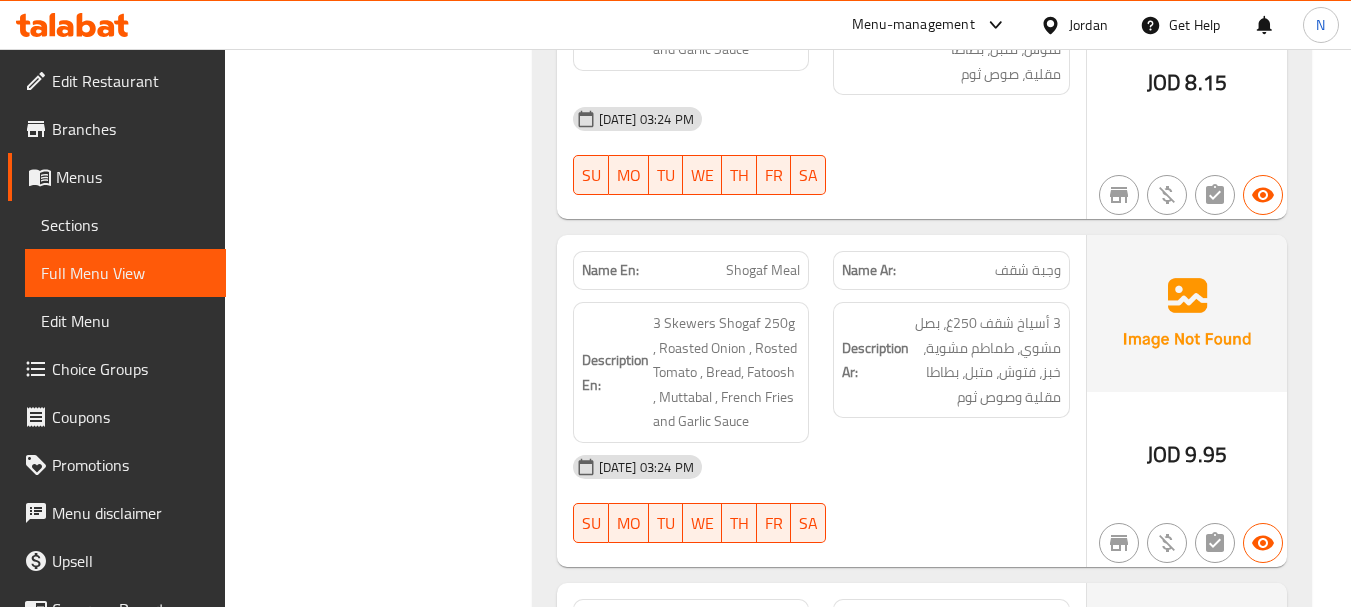 scroll, scrollTop: 1304, scrollLeft: 0, axis: vertical 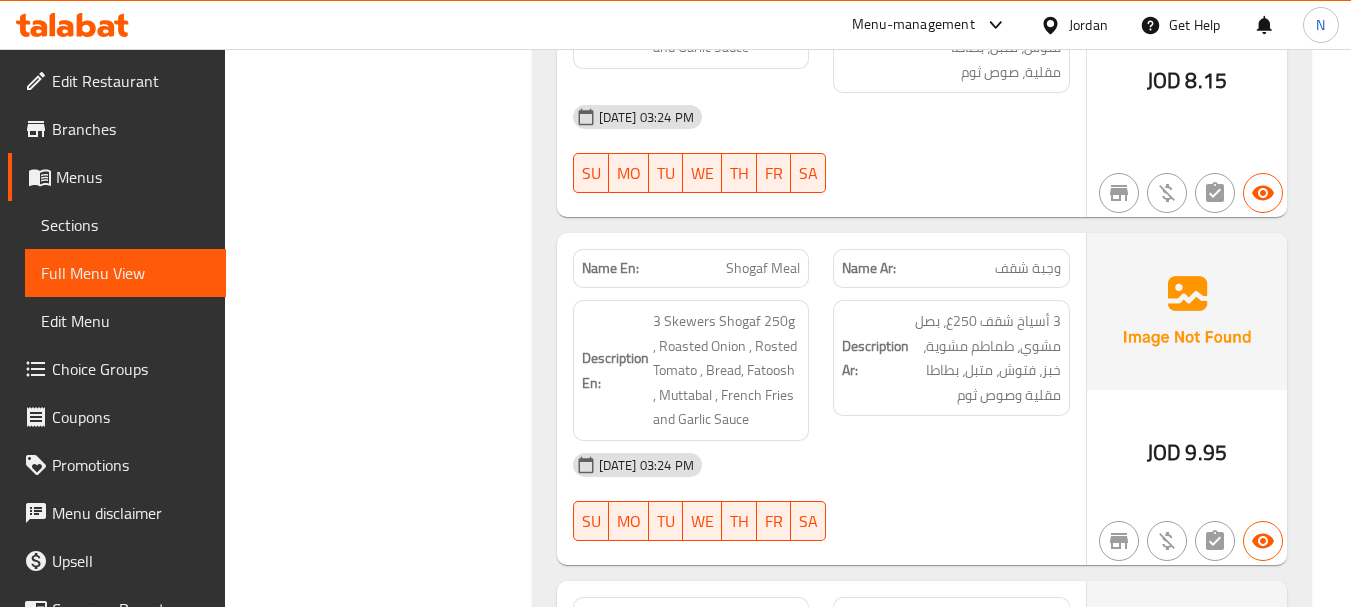 click on "JOD 9.95" at bounding box center (1187, 453) 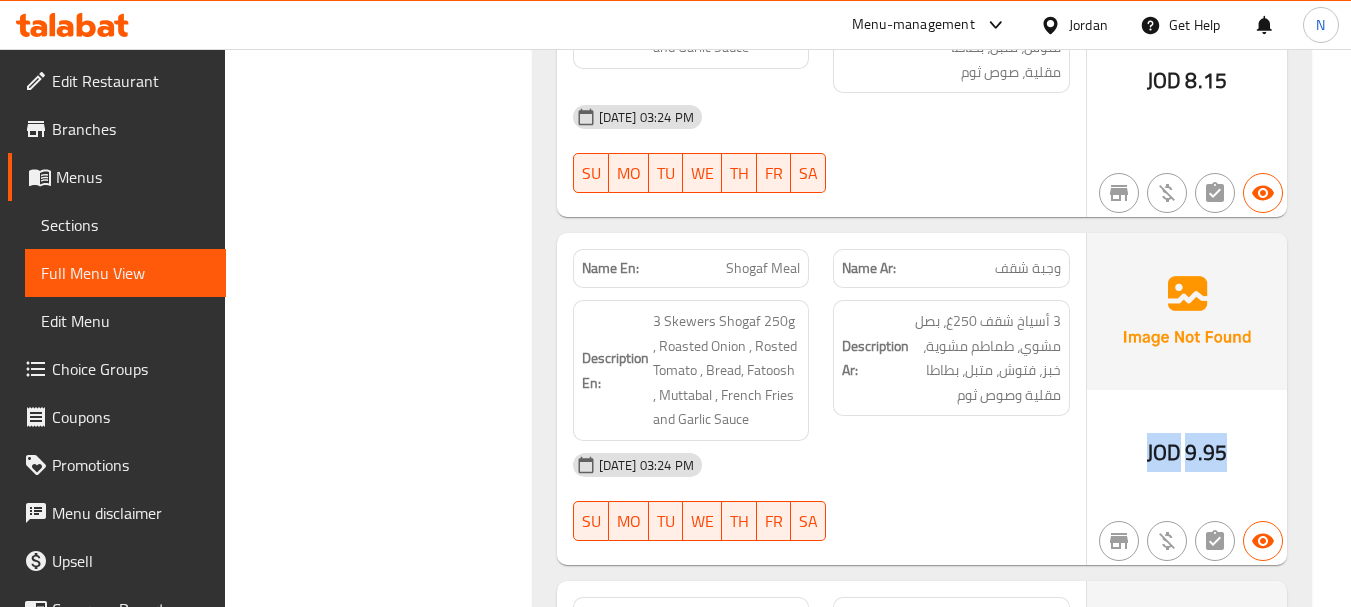 click on "JOD 9.95" at bounding box center (1187, 453) 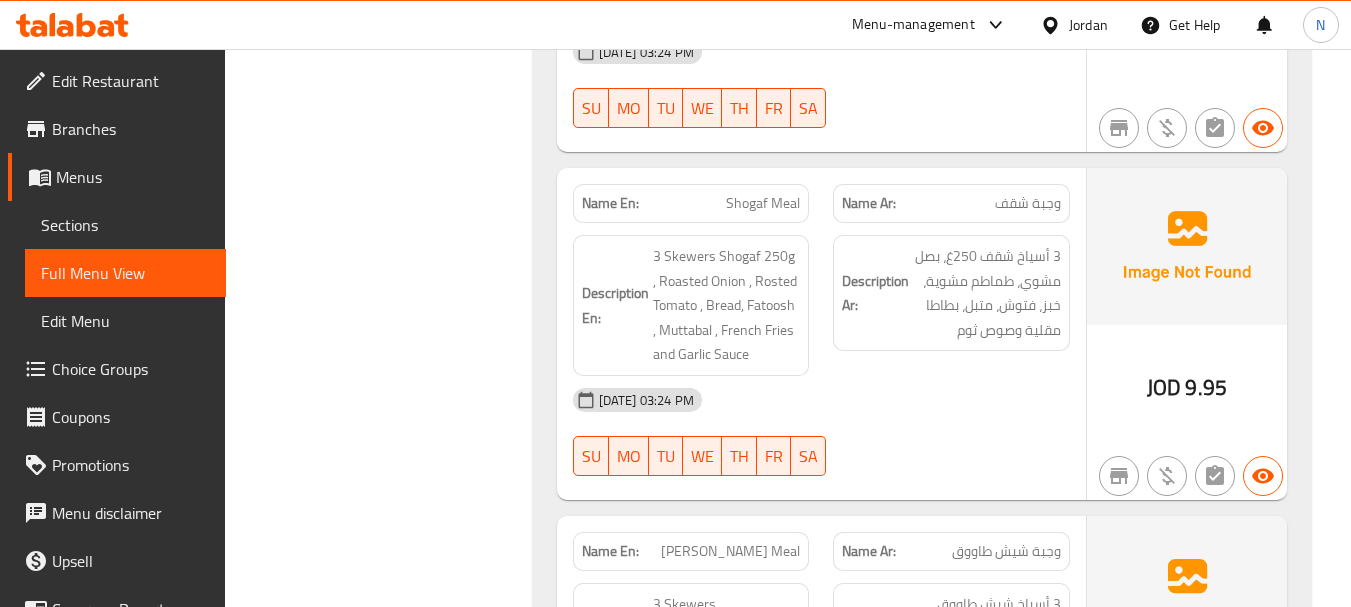 scroll, scrollTop: 1504, scrollLeft: 0, axis: vertical 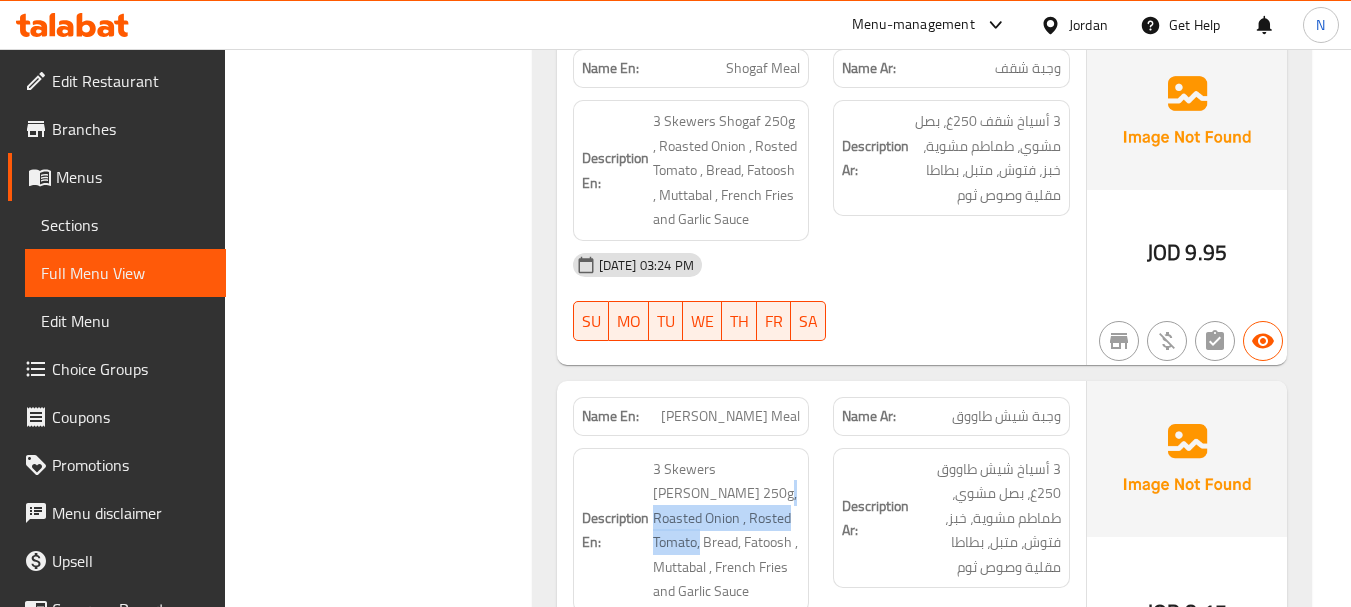 drag, startPoint x: 732, startPoint y: 470, endPoint x: 804, endPoint y: 494, distance: 75.89466 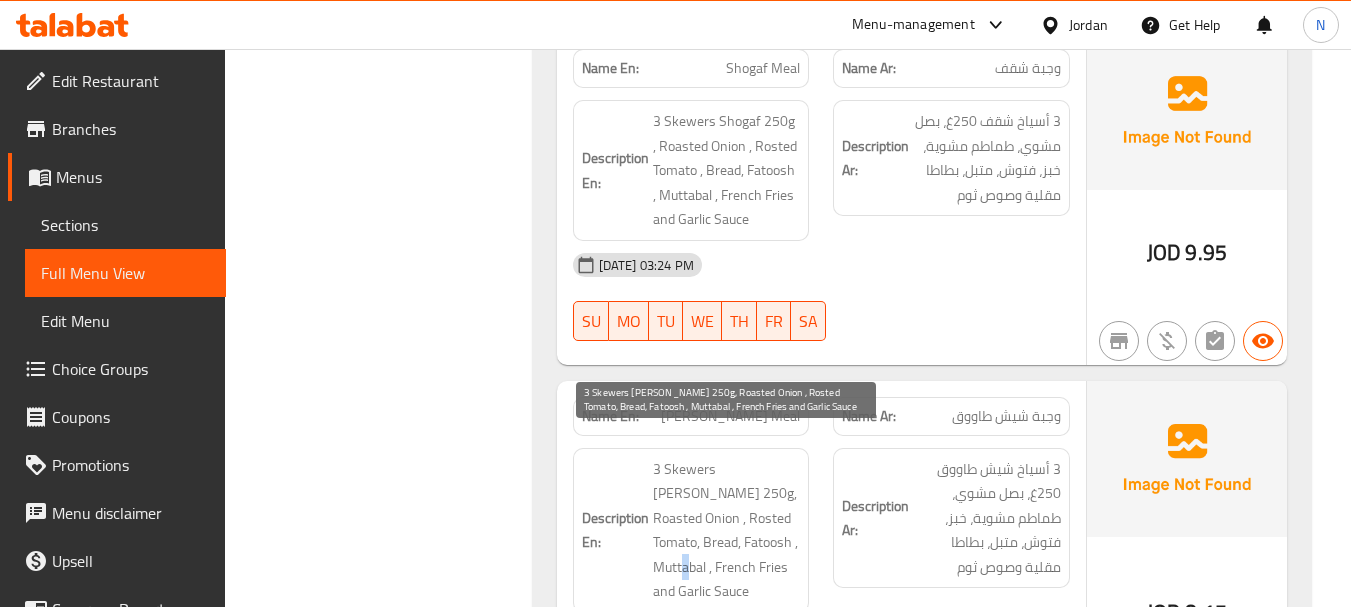 click on "3 Skewers [PERSON_NAME] 250g, Roasted Onion , Rosted Tomato, Bread, Fatoosh , Muttabal , French Fries and Garlic Sauce" at bounding box center [727, 530] 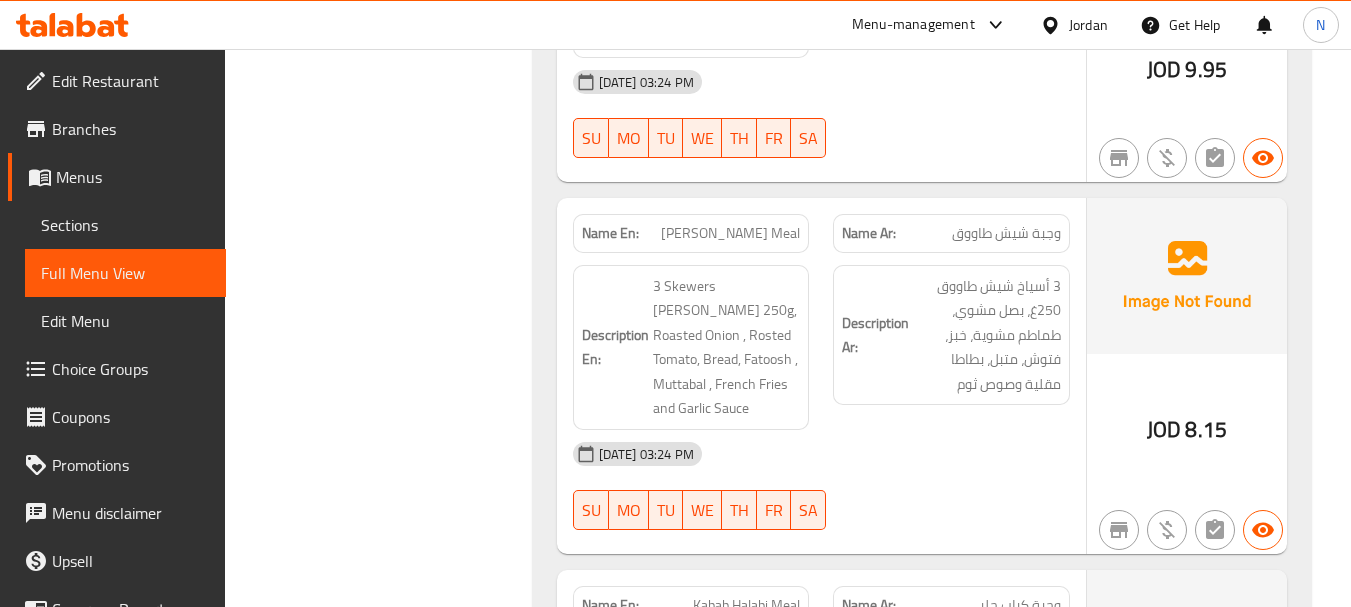 scroll, scrollTop: 1704, scrollLeft: 0, axis: vertical 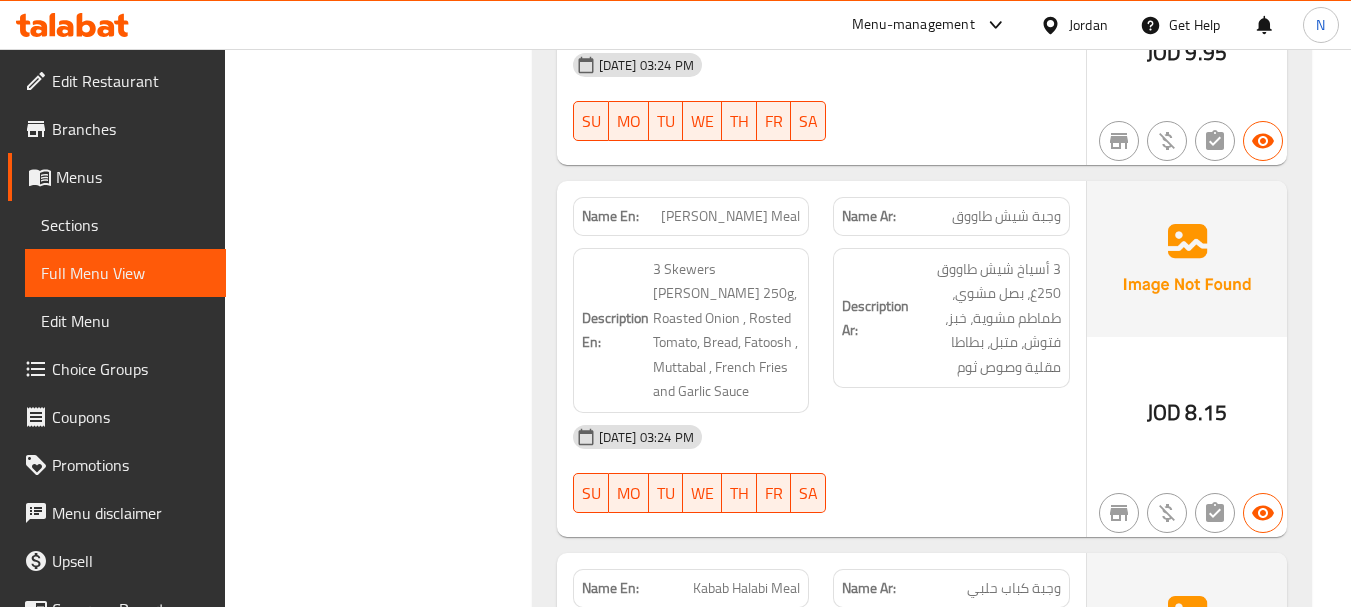 click on "8.15" at bounding box center (1206, 412) 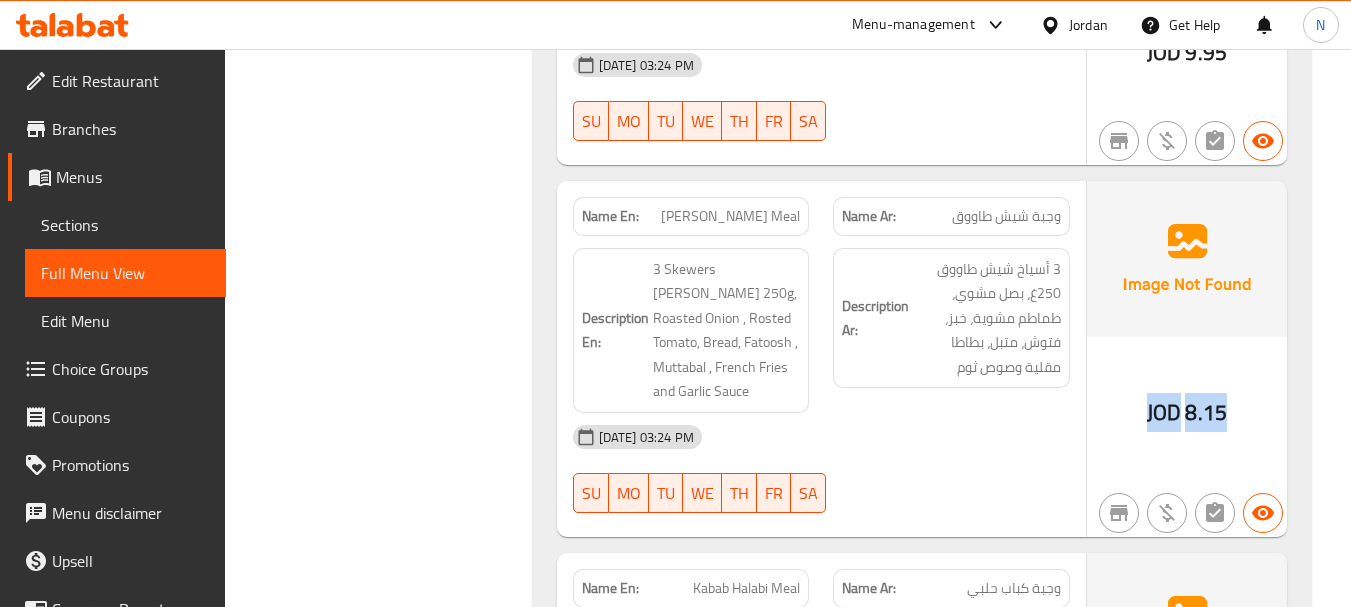 click on "8.15" at bounding box center (1206, 412) 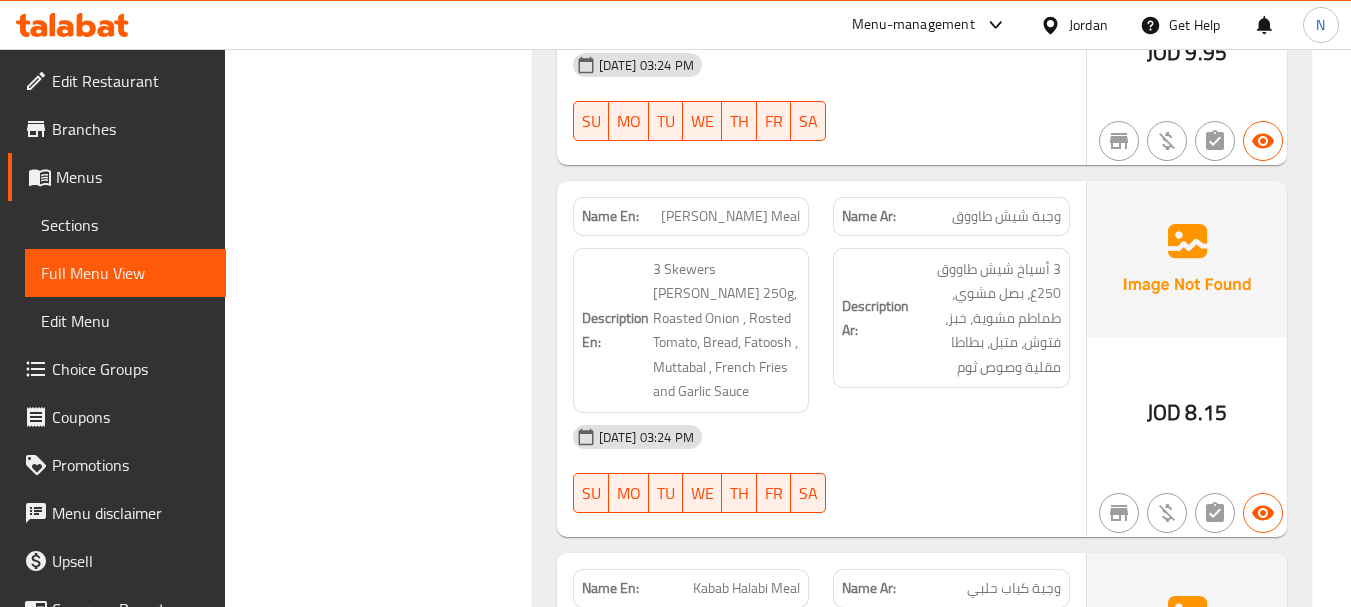 click on "[PERSON_NAME] Meal" at bounding box center [730, 216] 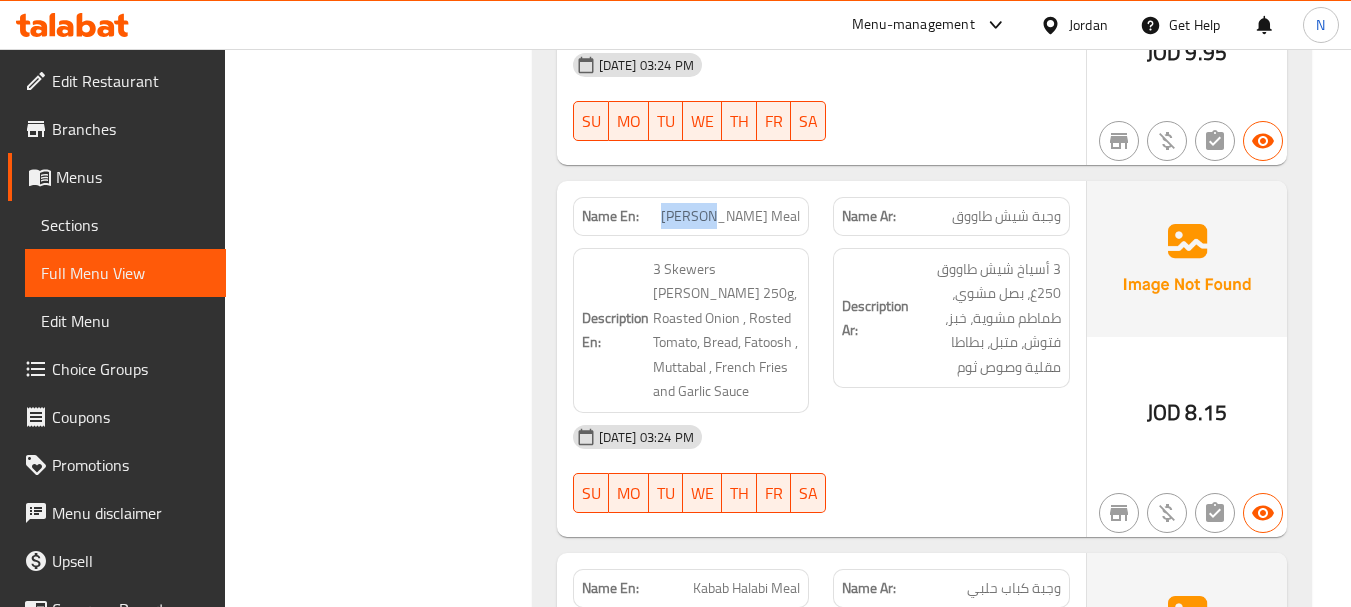 click on "[PERSON_NAME] Meal" at bounding box center [730, 216] 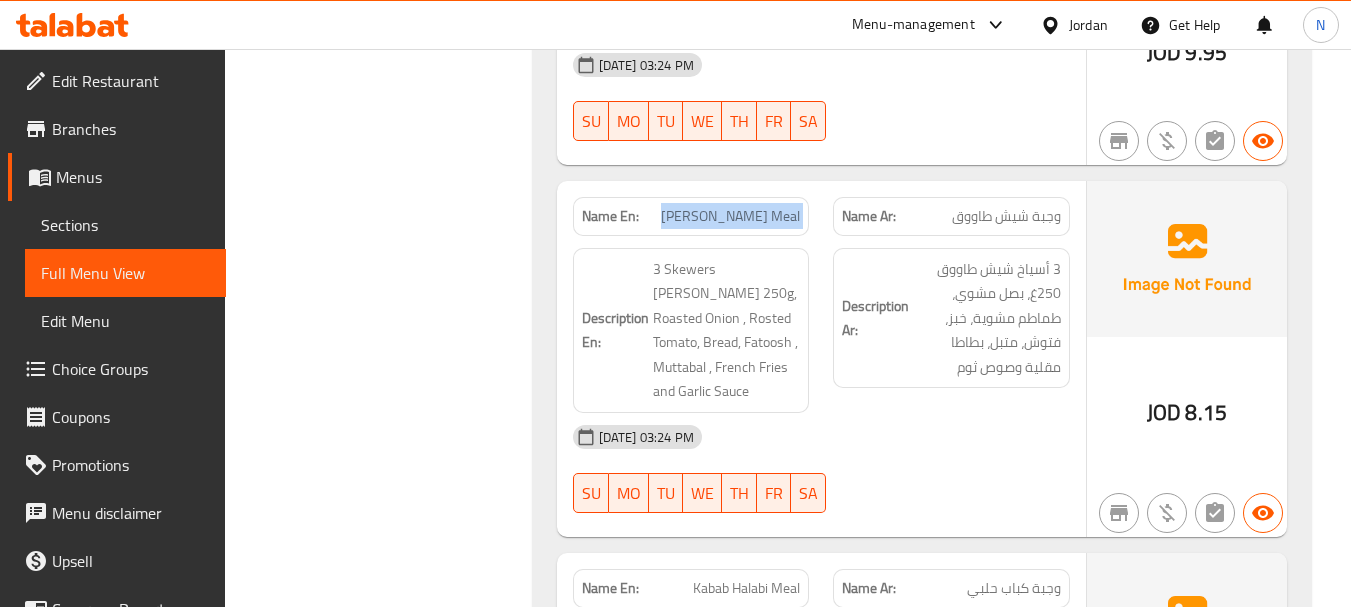 click on "[PERSON_NAME] Meal" at bounding box center (730, 216) 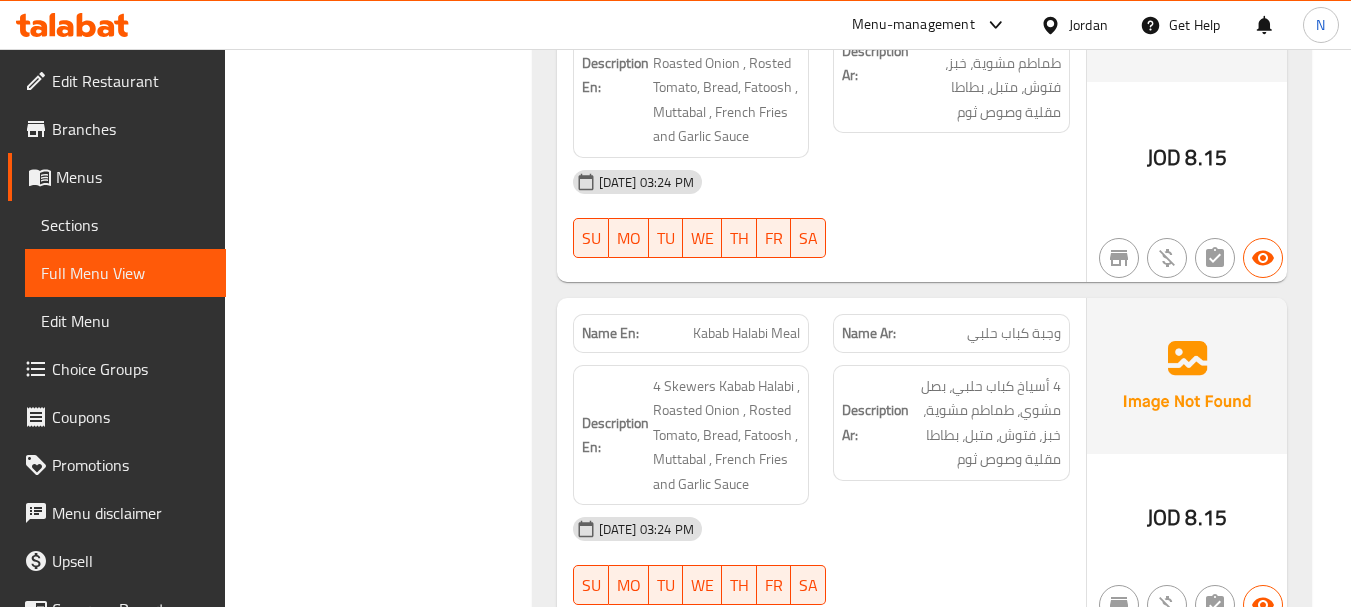 scroll, scrollTop: 2004, scrollLeft: 0, axis: vertical 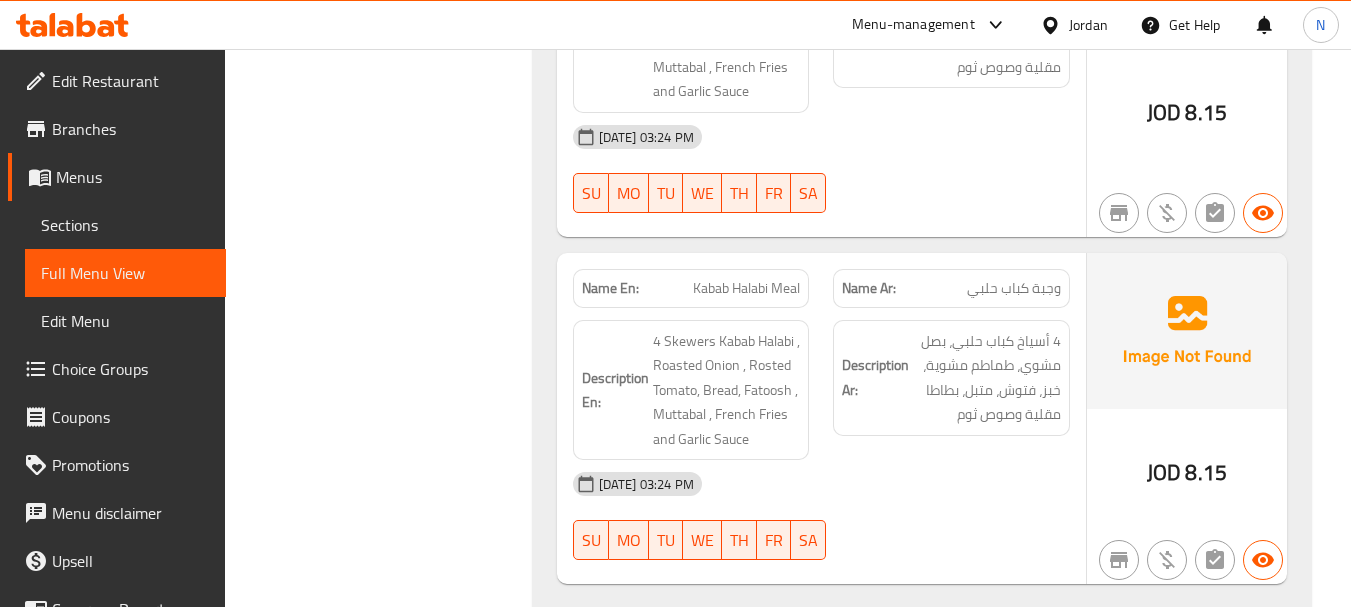 click on "Kabab Halabi Meal" at bounding box center (746, 288) 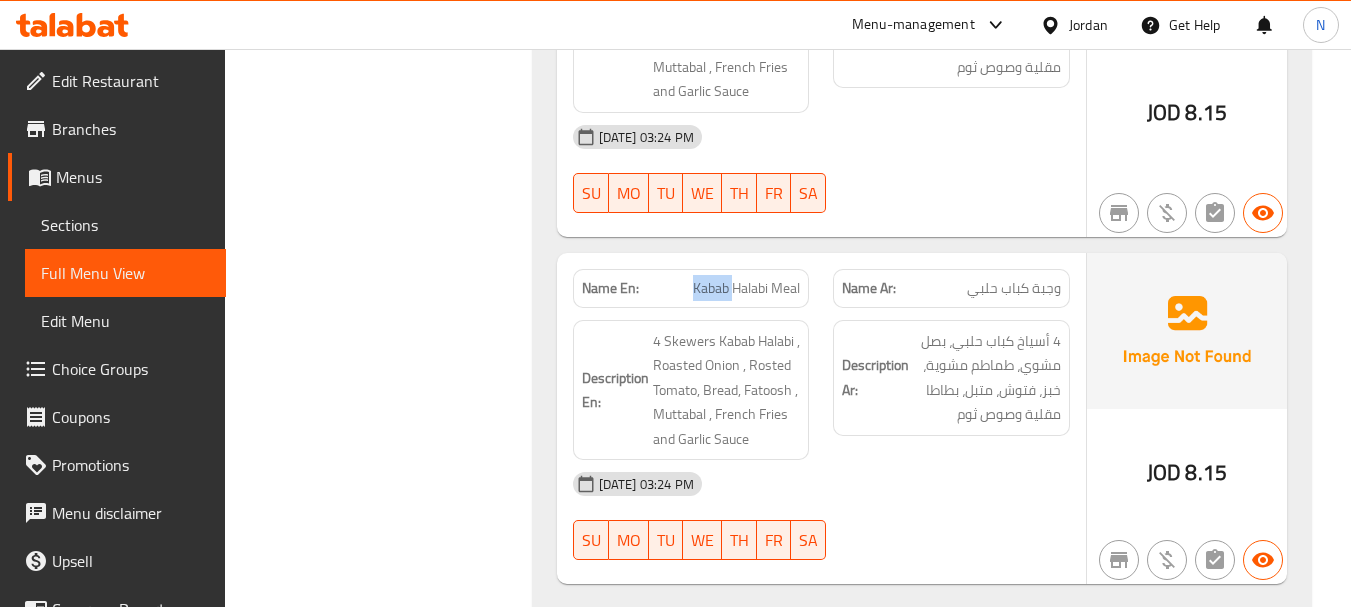 click on "Kabab Halabi Meal" at bounding box center (746, 288) 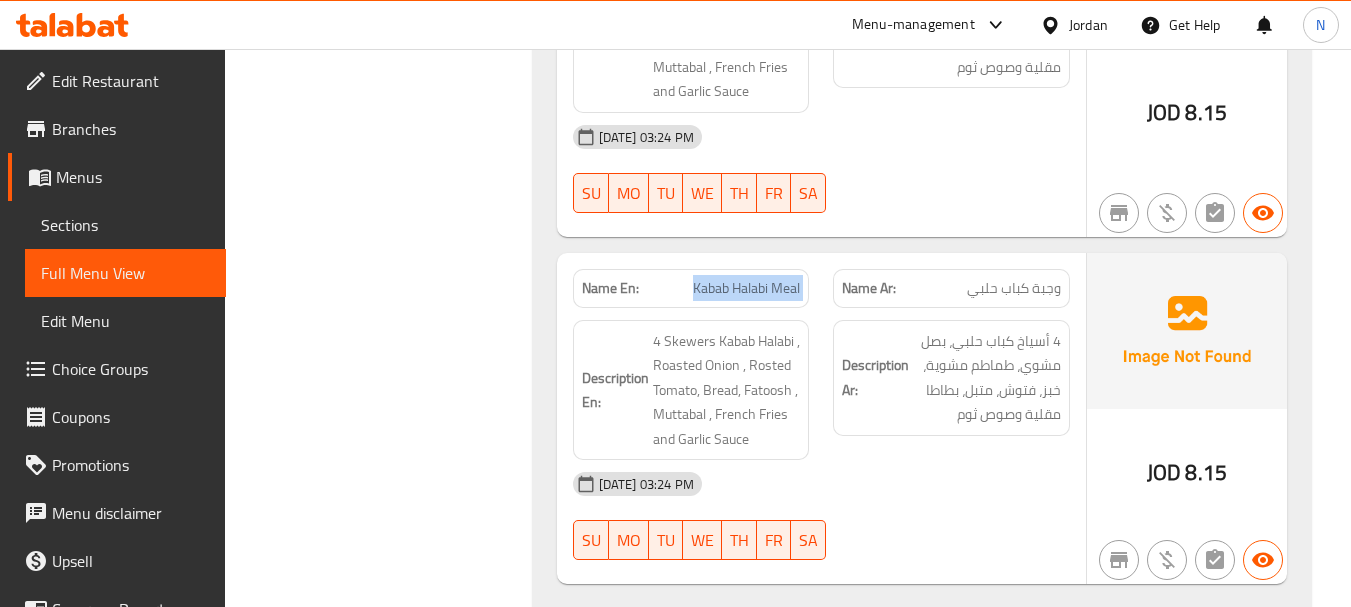 click on "Kabab Halabi Meal" at bounding box center [746, 288] 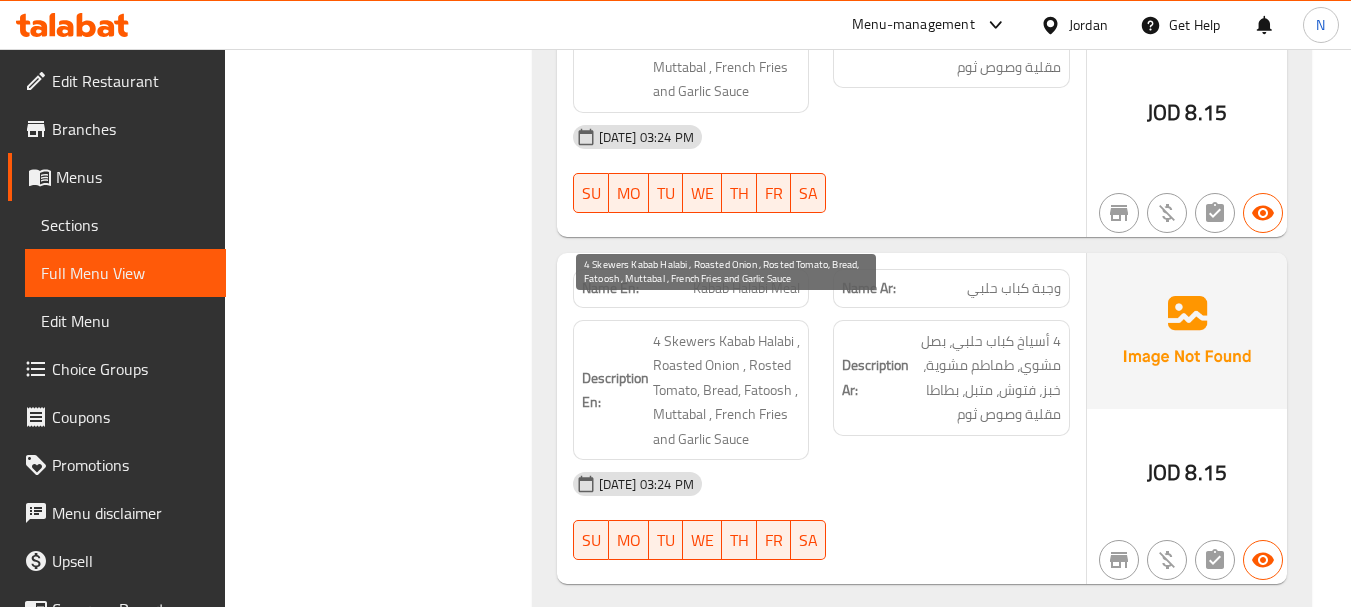 click on "4 Skewers Kabab Halabi , Roasted Onion , Rosted Tomato, Bread, Fatoosh , Muttabal , French Fries and Garlic Sauce" at bounding box center (727, 390) 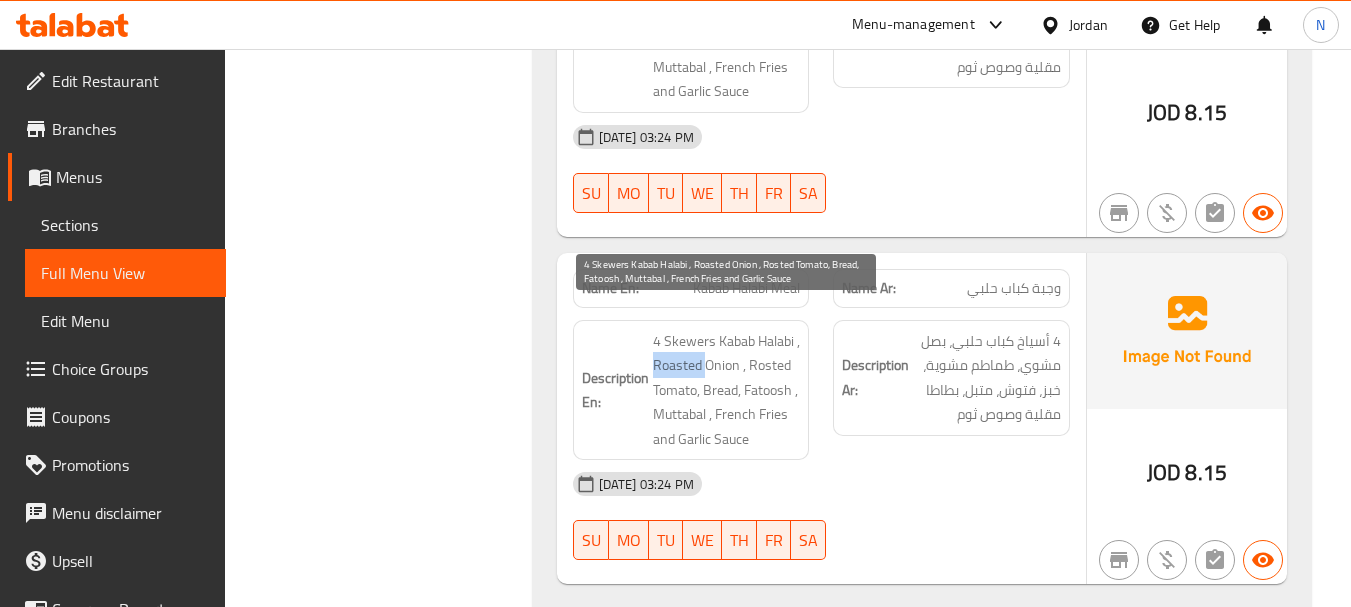 click on "4 Skewers Kabab Halabi , Roasted Onion , Rosted Tomato, Bread, Fatoosh , Muttabal , French Fries and Garlic Sauce" at bounding box center [727, 390] 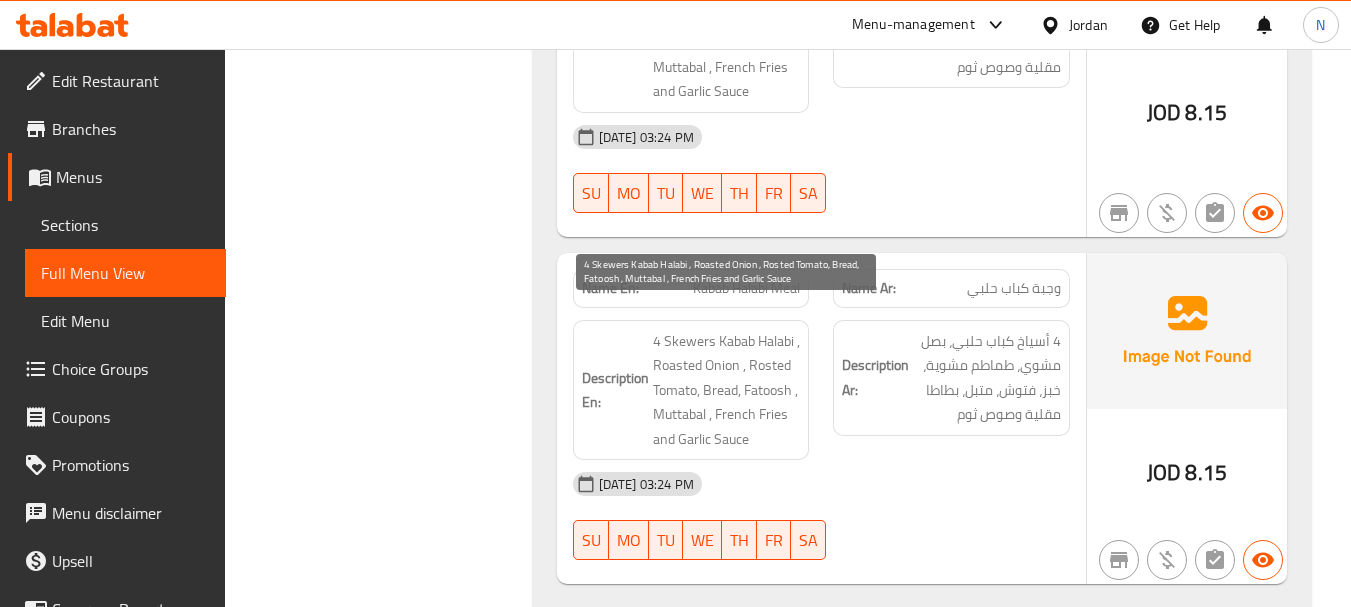 click on "4 Skewers Kabab Halabi , Roasted Onion , Rosted Tomato, Bread, Fatoosh , Muttabal , French Fries and Garlic Sauce" at bounding box center [727, 390] 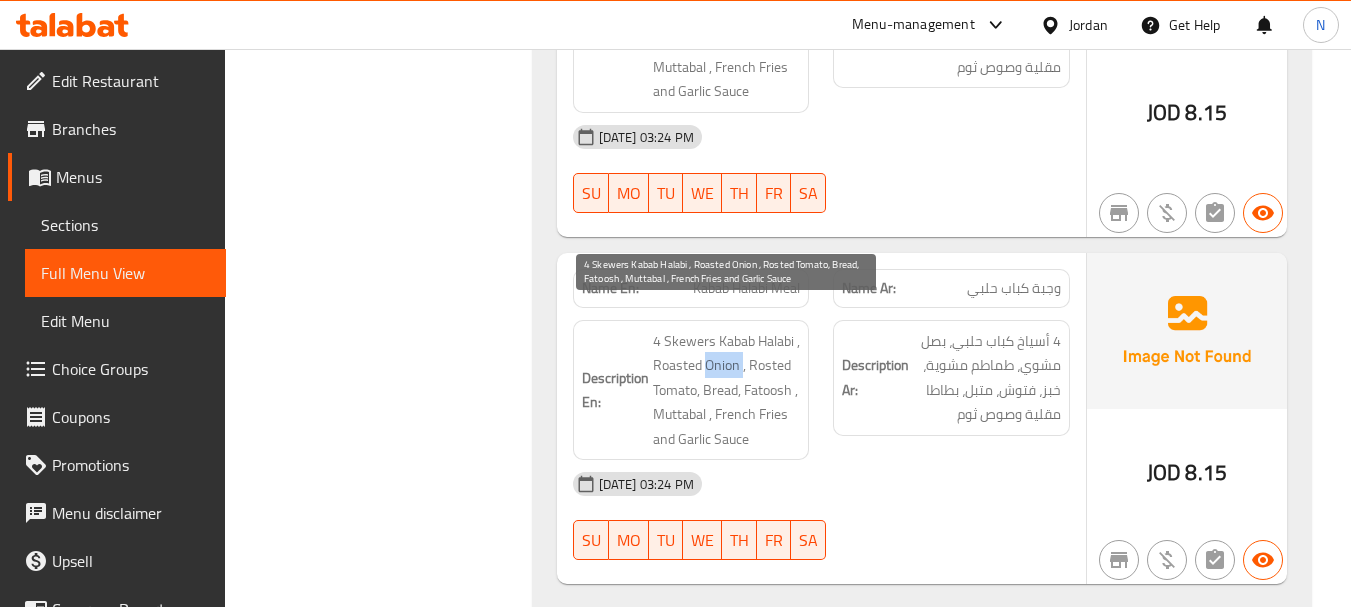 click on "4 Skewers Kabab Halabi , Roasted Onion , Rosted Tomato, Bread, Fatoosh , Muttabal , French Fries and Garlic Sauce" at bounding box center [727, 390] 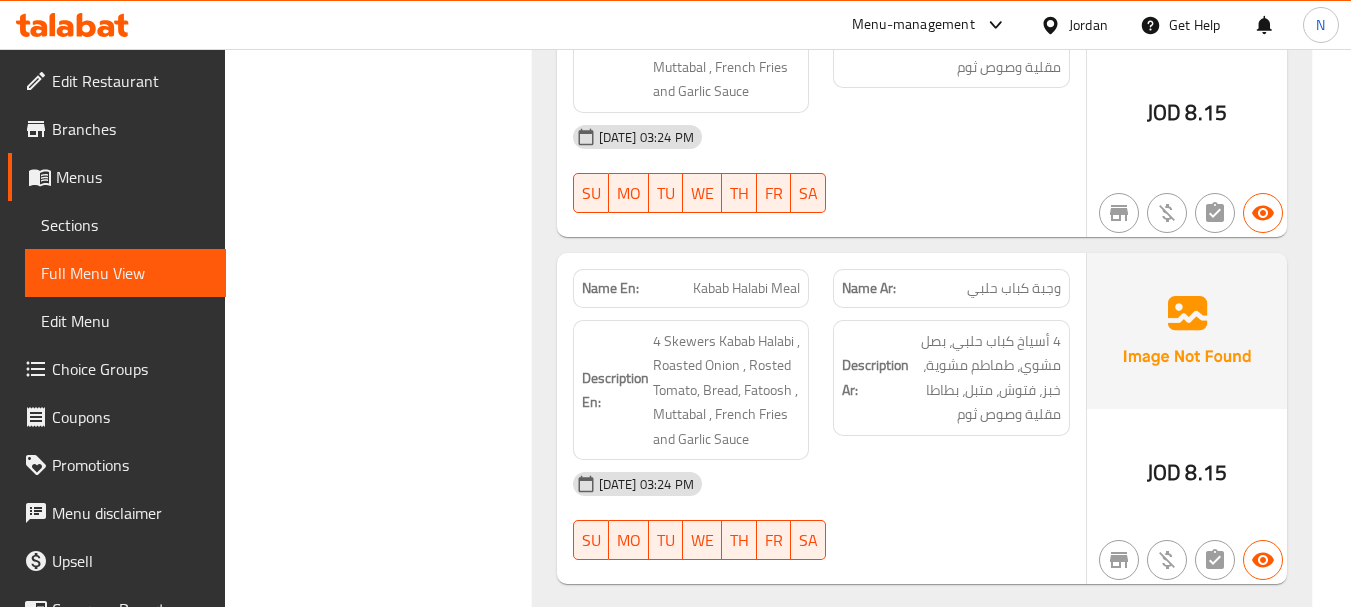 click on "Description En: 4 Skewers Kabab Halabi , Roasted Onion , Rosted Tomato, Bread, Fatoosh , Muttabal , French Fries and Garlic Sauce" at bounding box center (691, 390) 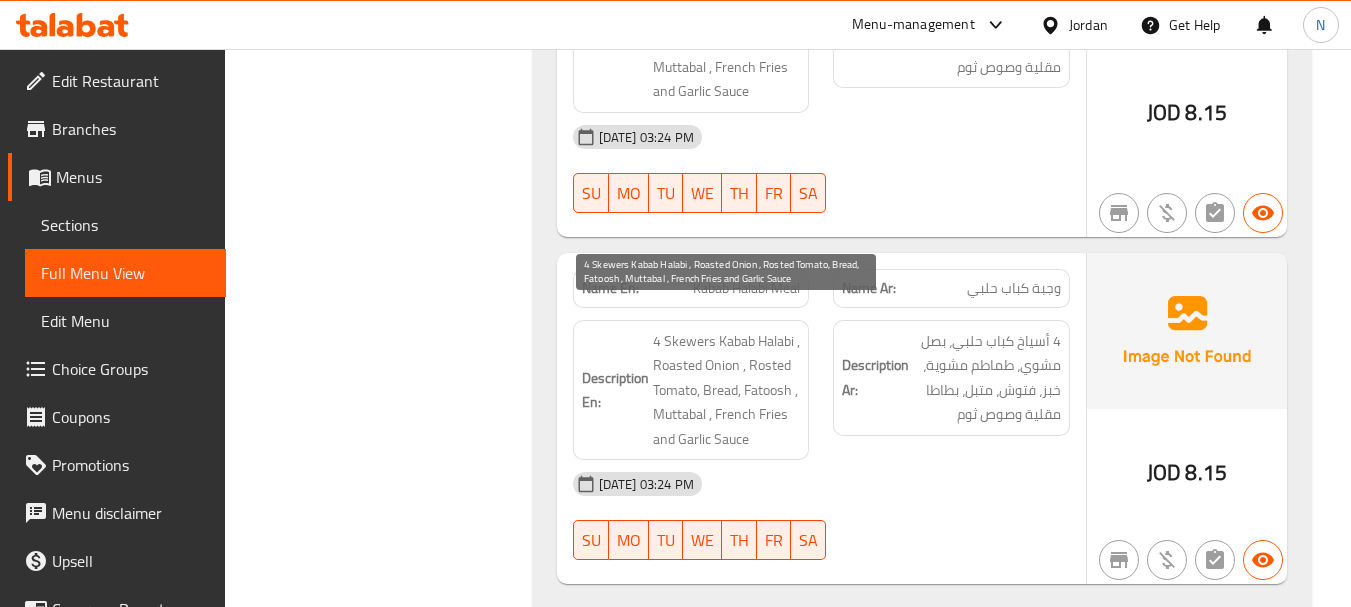 click on "4 Skewers Kabab Halabi , Roasted Onion , Rosted Tomato, Bread, Fatoosh , Muttabal , French Fries and Garlic Sauce" at bounding box center (727, 390) 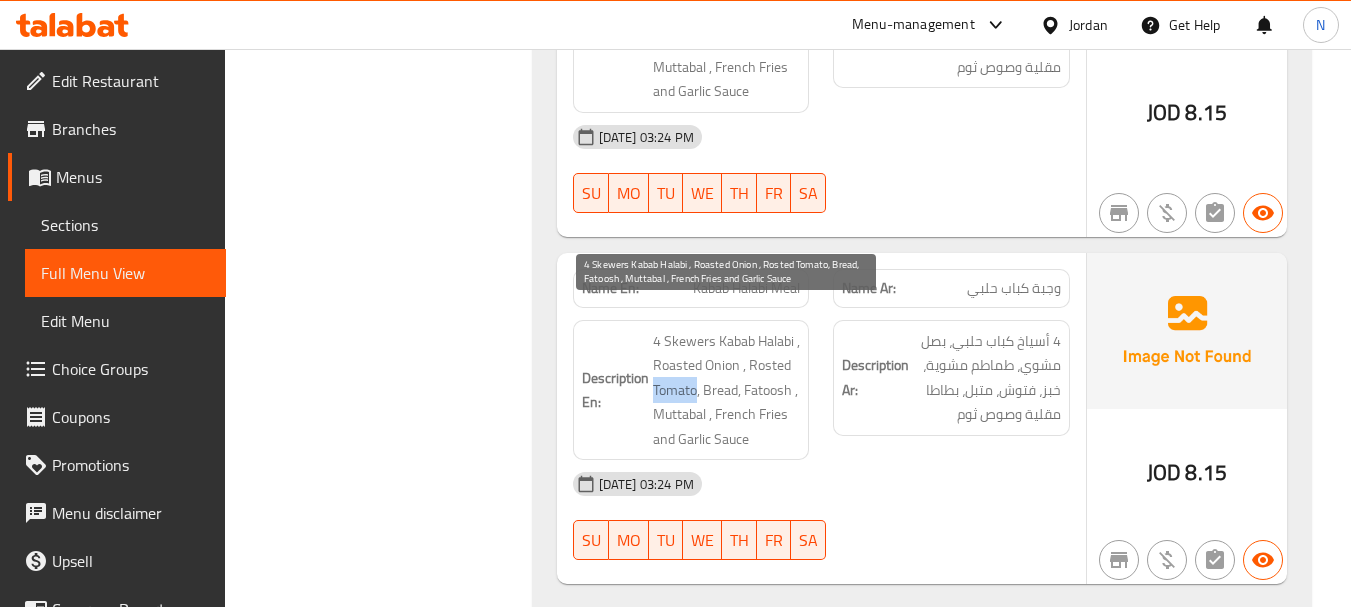 click on "4 Skewers Kabab Halabi , Roasted Onion , Rosted Tomato, Bread, Fatoosh , Muttabal , French Fries and Garlic Sauce" at bounding box center (727, 390) 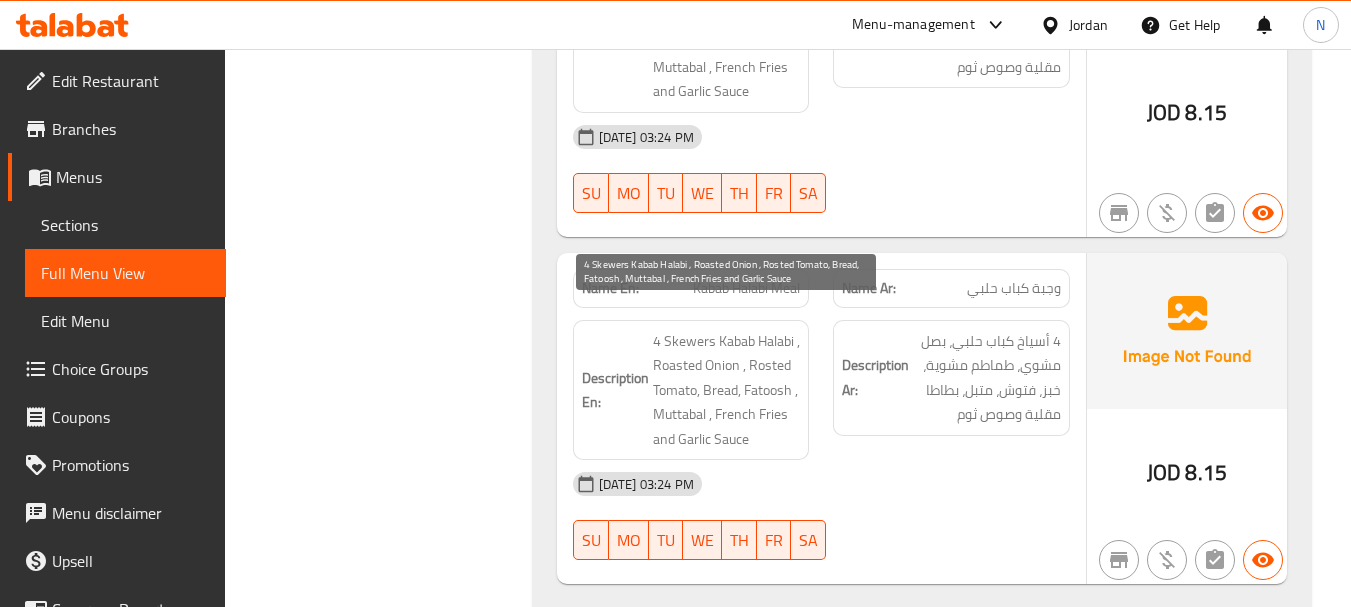 click on "4 Skewers Kabab Halabi , Roasted Onion , Rosted Tomato, Bread, Fatoosh , Muttabal , French Fries and Garlic Sauce" at bounding box center [727, 390] 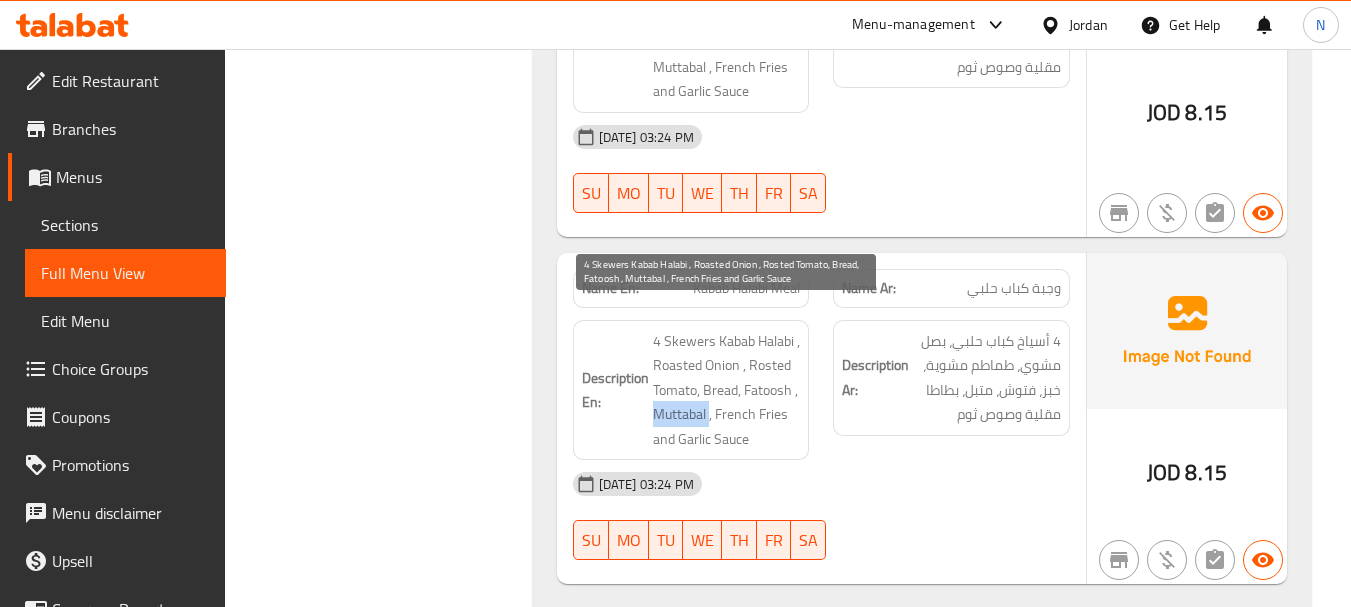 click on "4 Skewers Kabab Halabi , Roasted Onion , Rosted Tomato, Bread, Fatoosh , Muttabal , French Fries and Garlic Sauce" at bounding box center [727, 390] 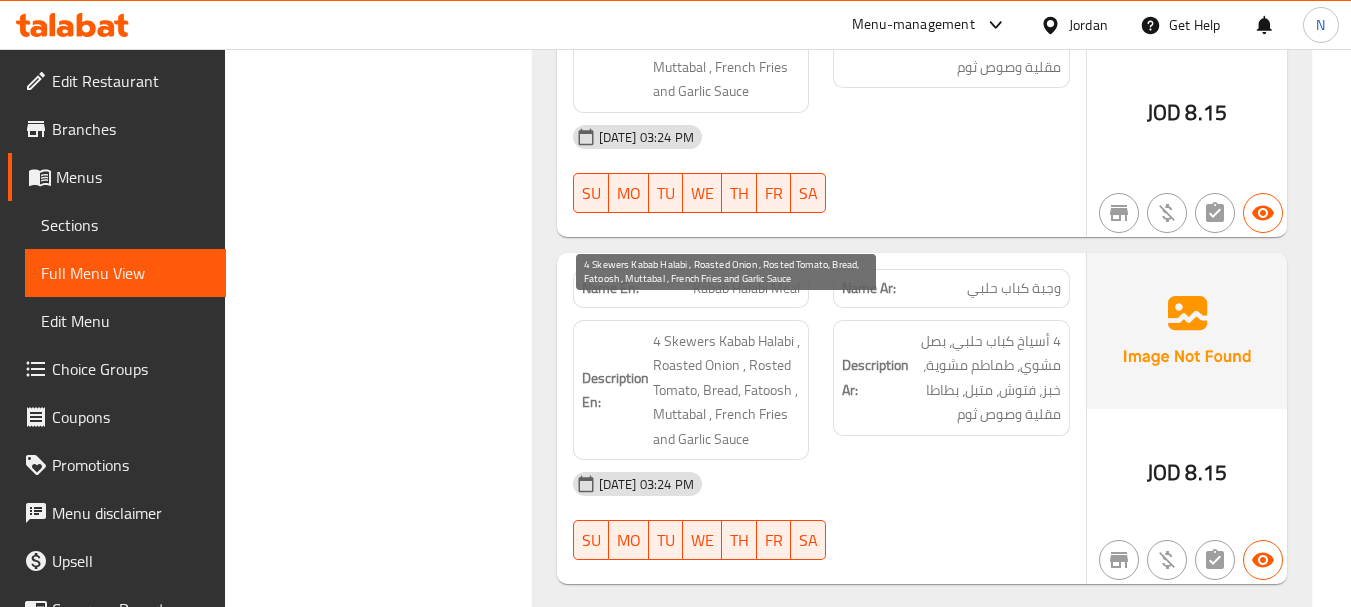 click on "4 Skewers Kabab Halabi , Roasted Onion , Rosted Tomato, Bread, Fatoosh , Muttabal , French Fries and Garlic Sauce" at bounding box center (727, 390) 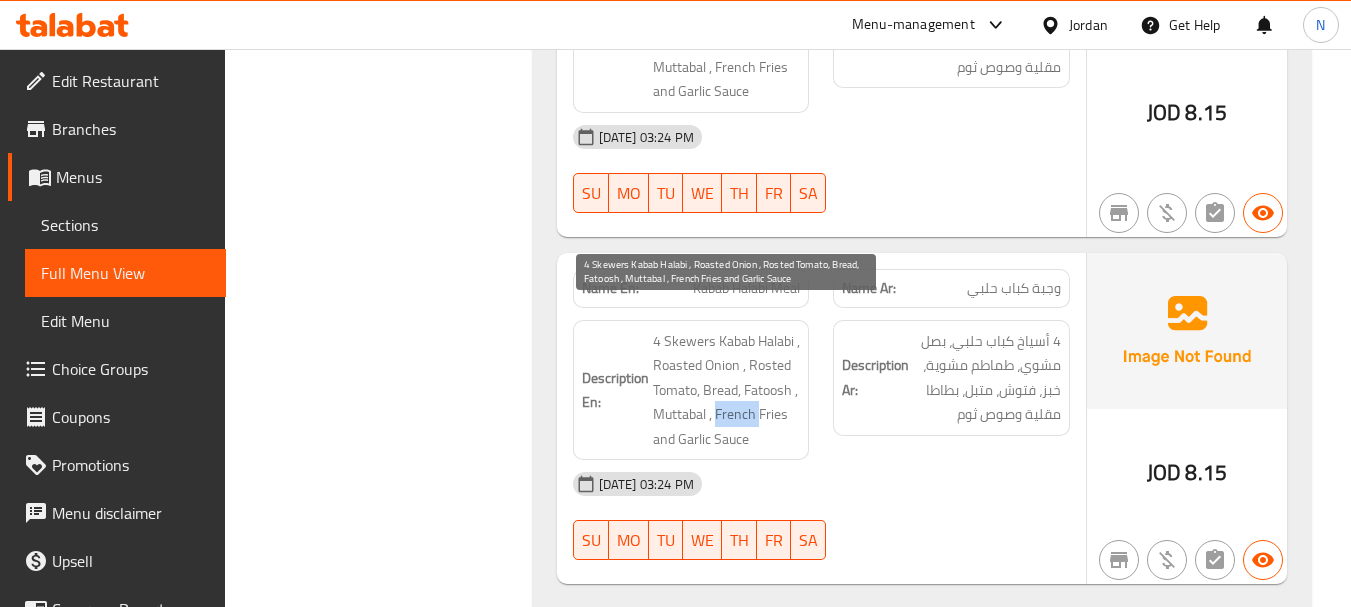 click on "4 Skewers Kabab Halabi , Roasted Onion , Rosted Tomato, Bread, Fatoosh , Muttabal , French Fries and Garlic Sauce" at bounding box center [727, 390] 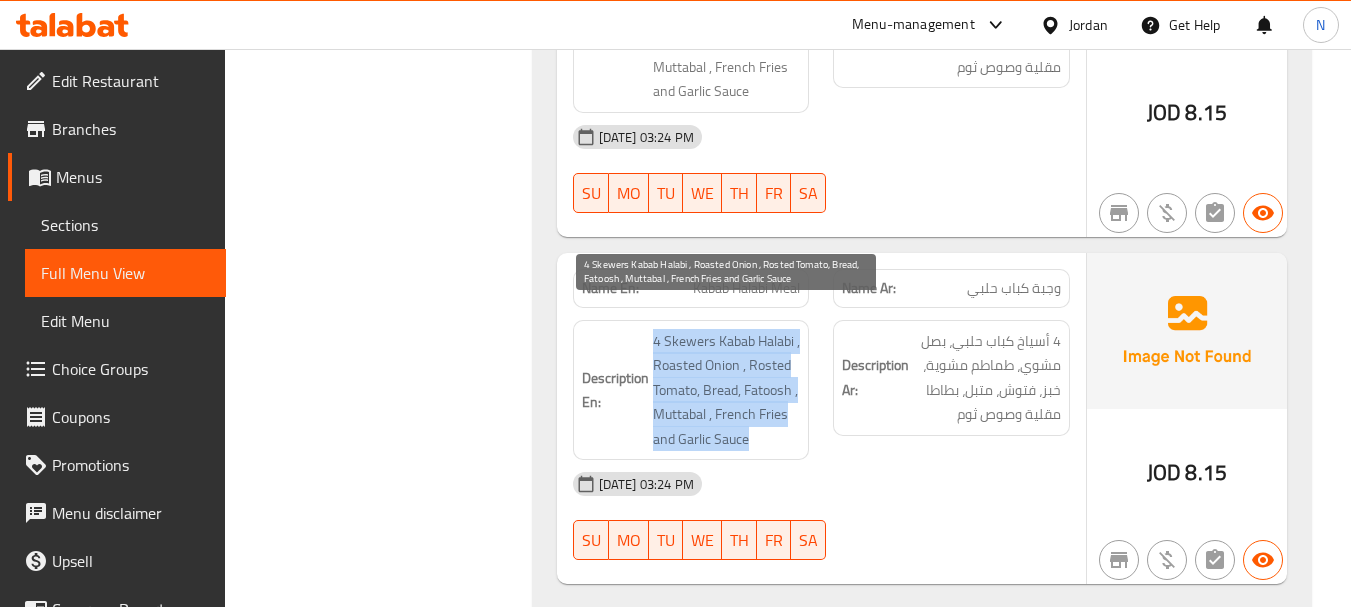 click on "4 Skewers Kabab Halabi , Roasted Onion , Rosted Tomato, Bread, Fatoosh , Muttabal , French Fries and Garlic Sauce" at bounding box center [727, 390] 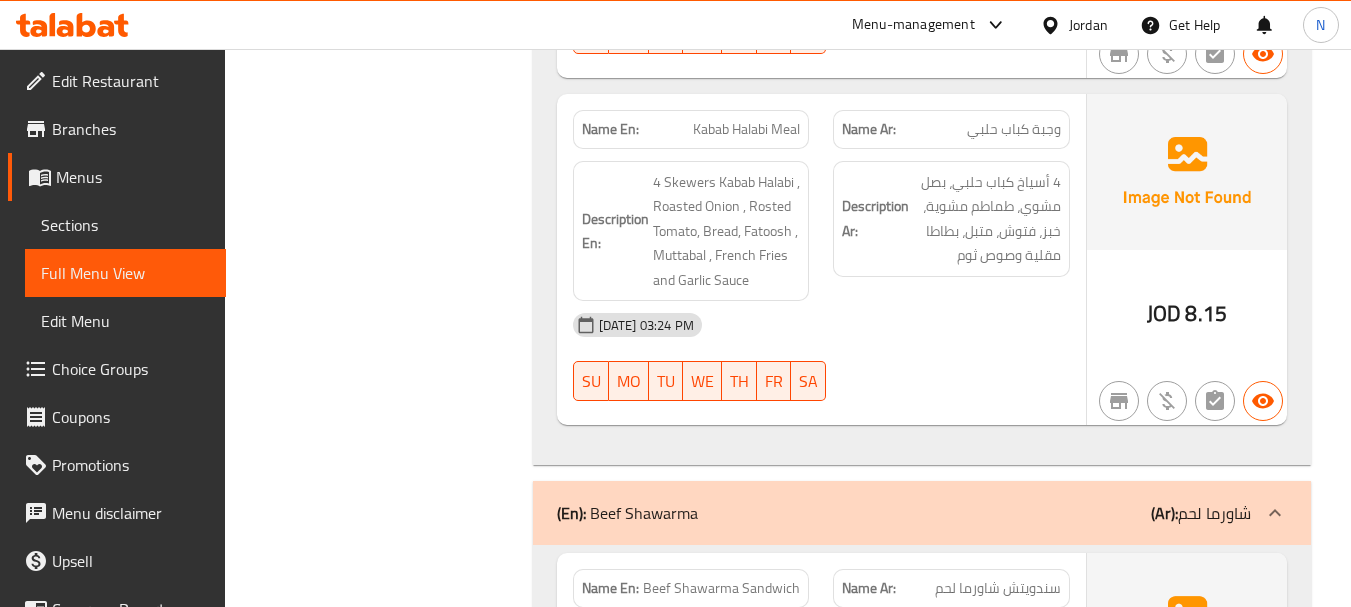 scroll, scrollTop: 2004, scrollLeft: 0, axis: vertical 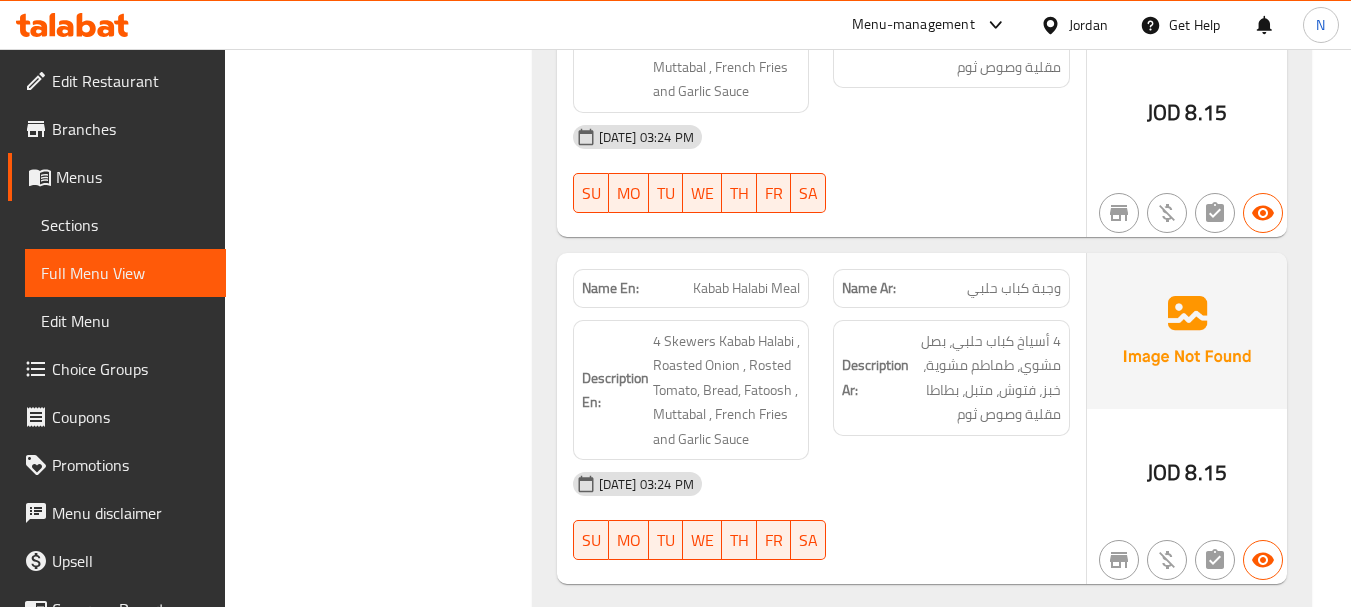 click at bounding box center [951, 213] 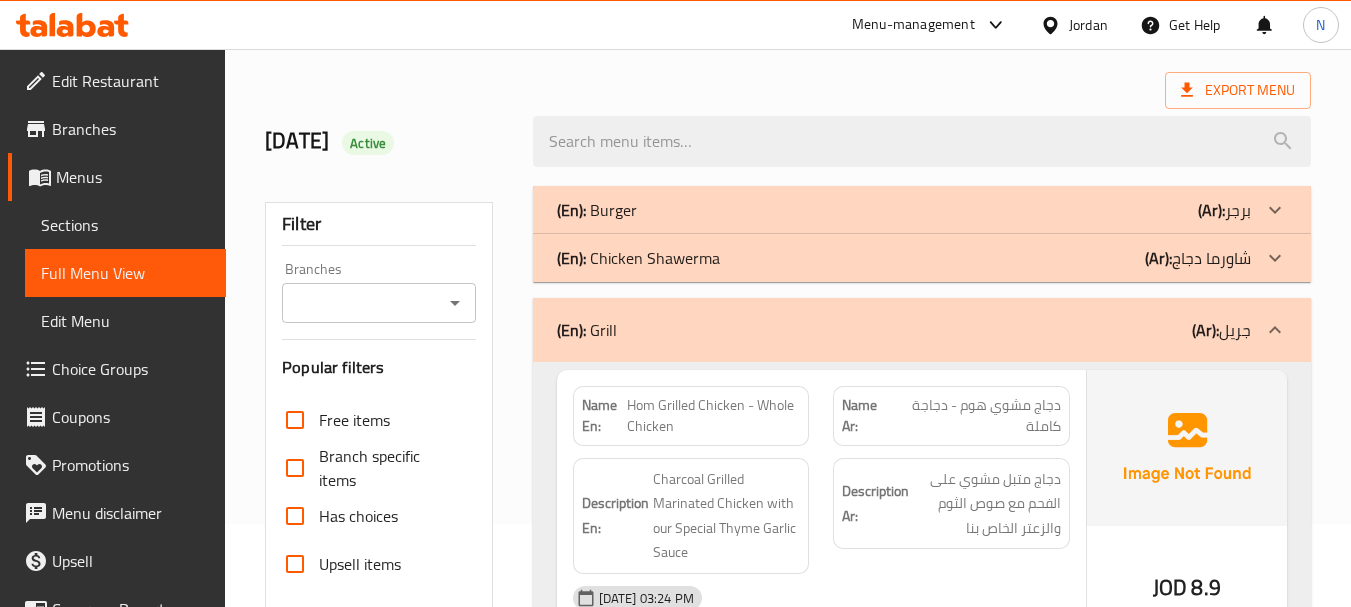 scroll, scrollTop: 200, scrollLeft: 0, axis: vertical 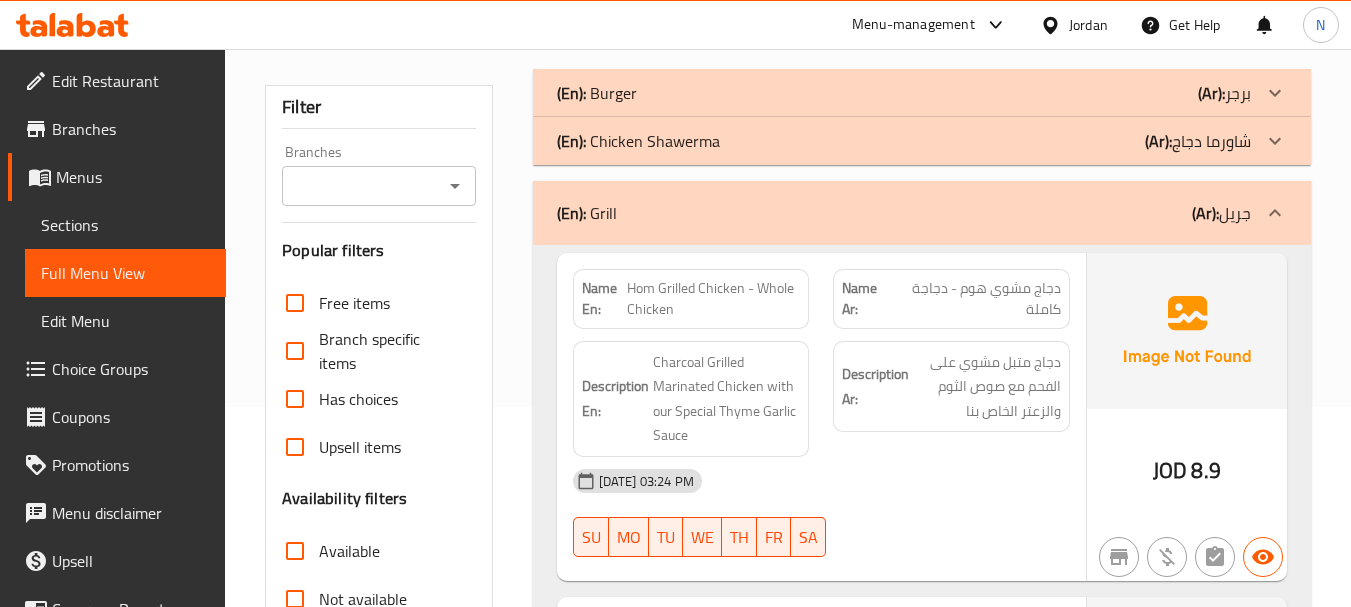 click on "دجاج مشوي هوم - دجاجة كاملة" at bounding box center [976, 299] 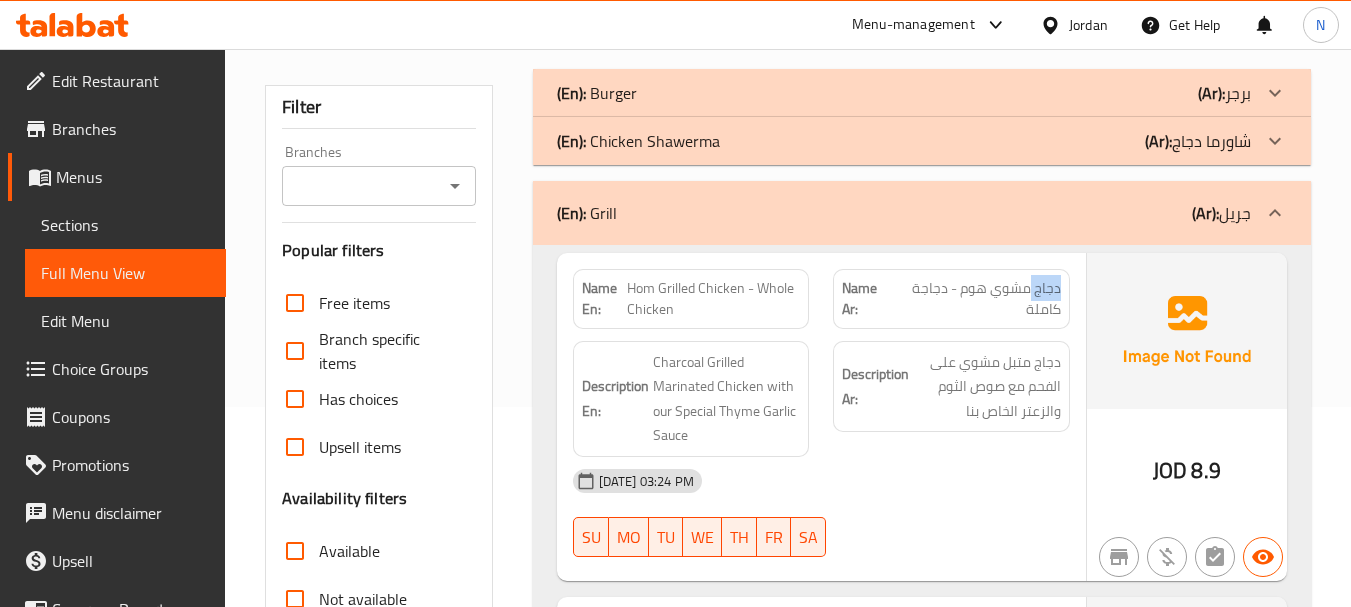 click on "دجاج مشوي هوم - دجاجة كاملة" at bounding box center [976, 299] 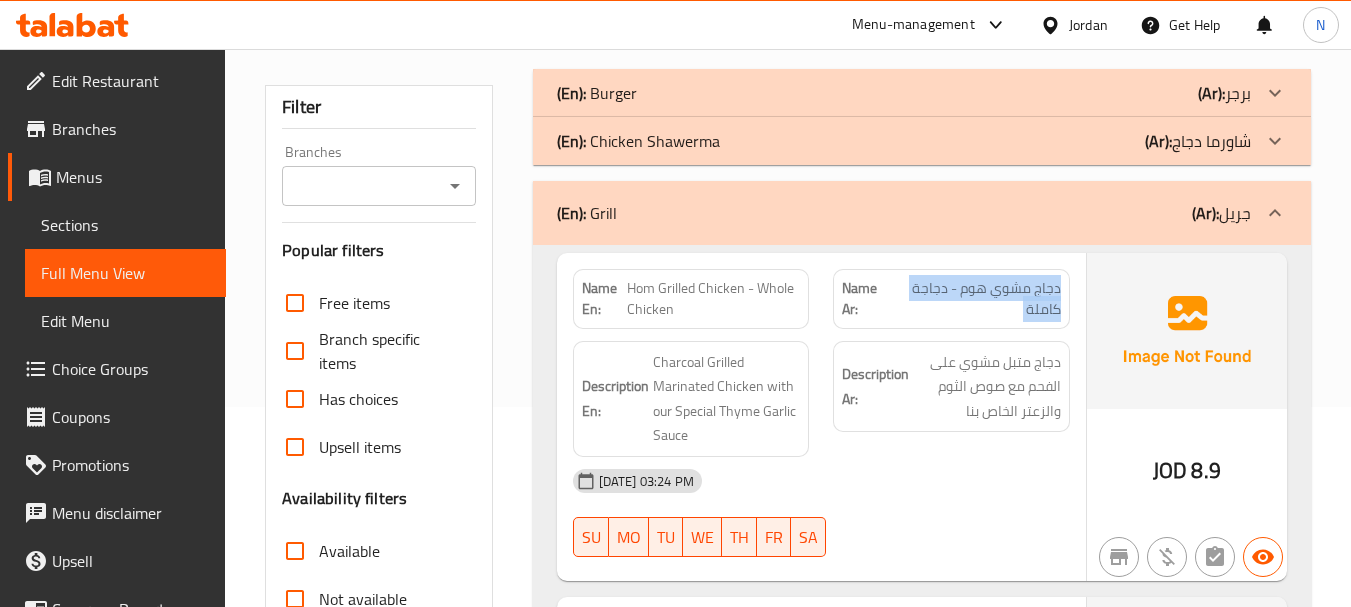 click on "دجاج مشوي هوم - دجاجة كاملة" at bounding box center (976, 299) 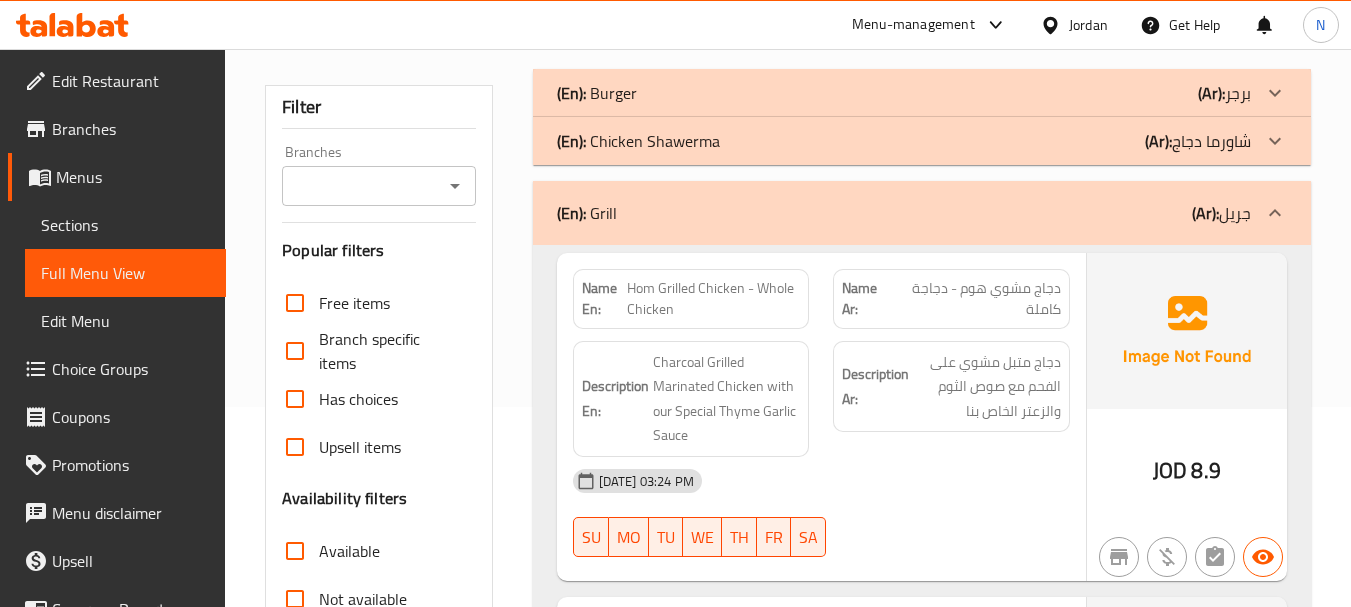 click on "Hom Grilled Chicken - Whole Chicken" at bounding box center (713, 299) 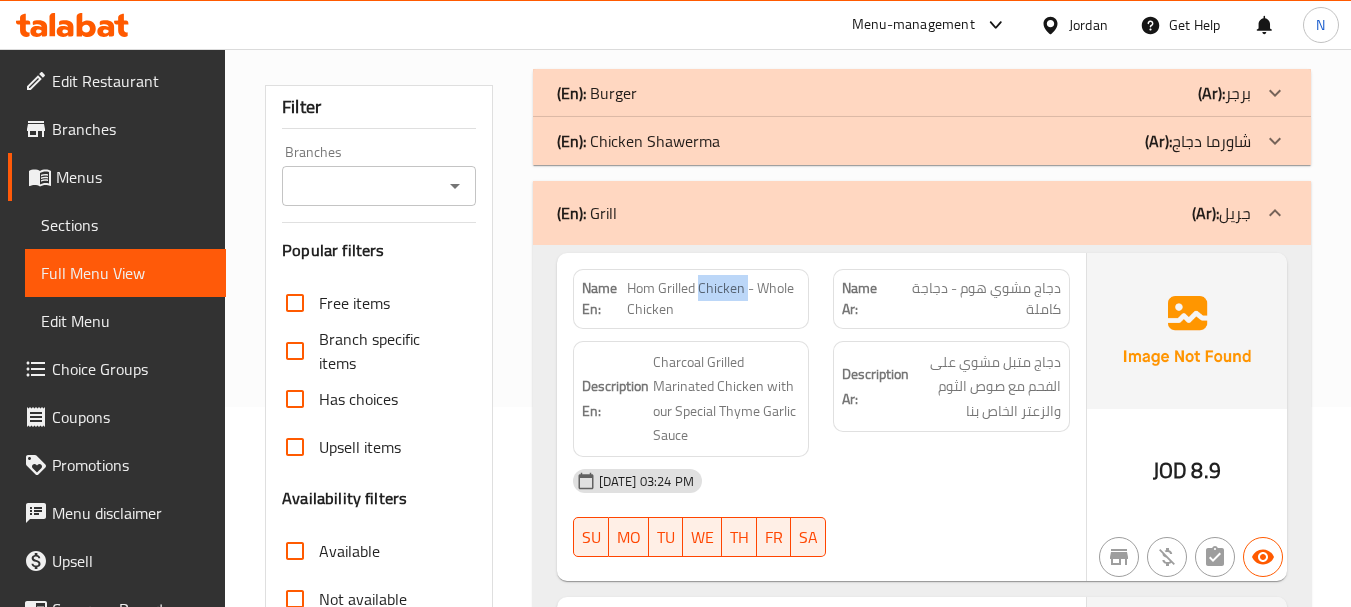 click on "Hom Grilled Chicken - Whole Chicken" at bounding box center [713, 299] 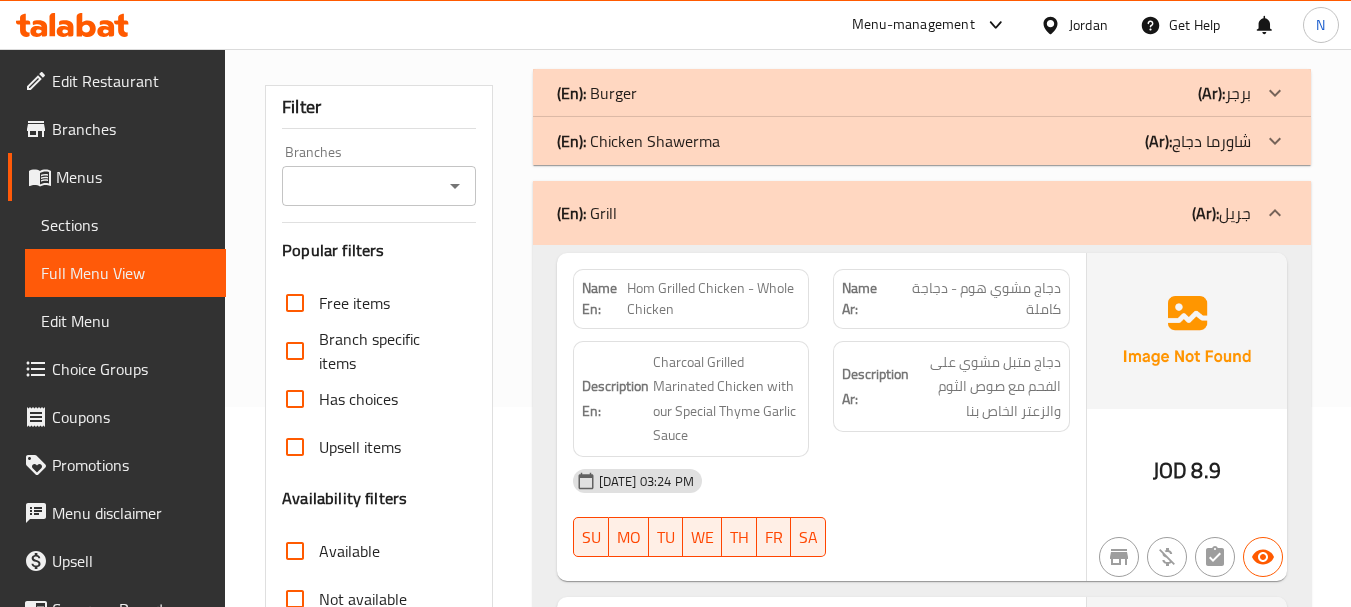 click on "Hom Grilled Chicken - Whole Chicken" at bounding box center (713, 299) 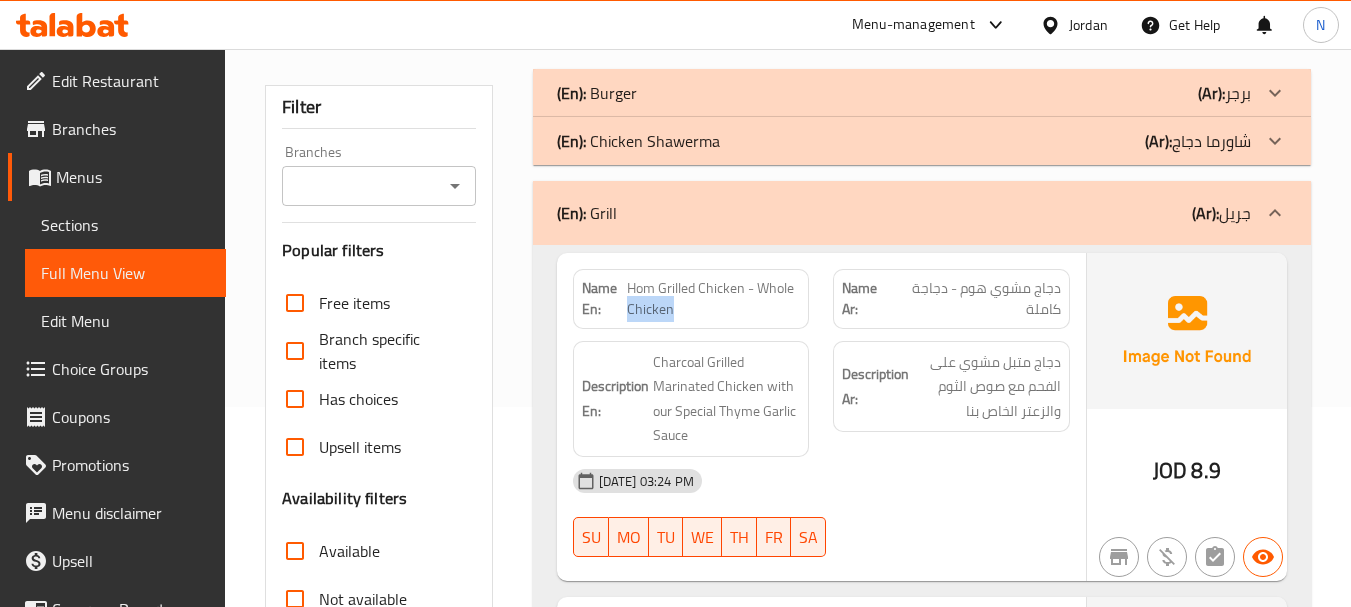 click on "Hom Grilled Chicken - Whole Chicken" at bounding box center [713, 299] 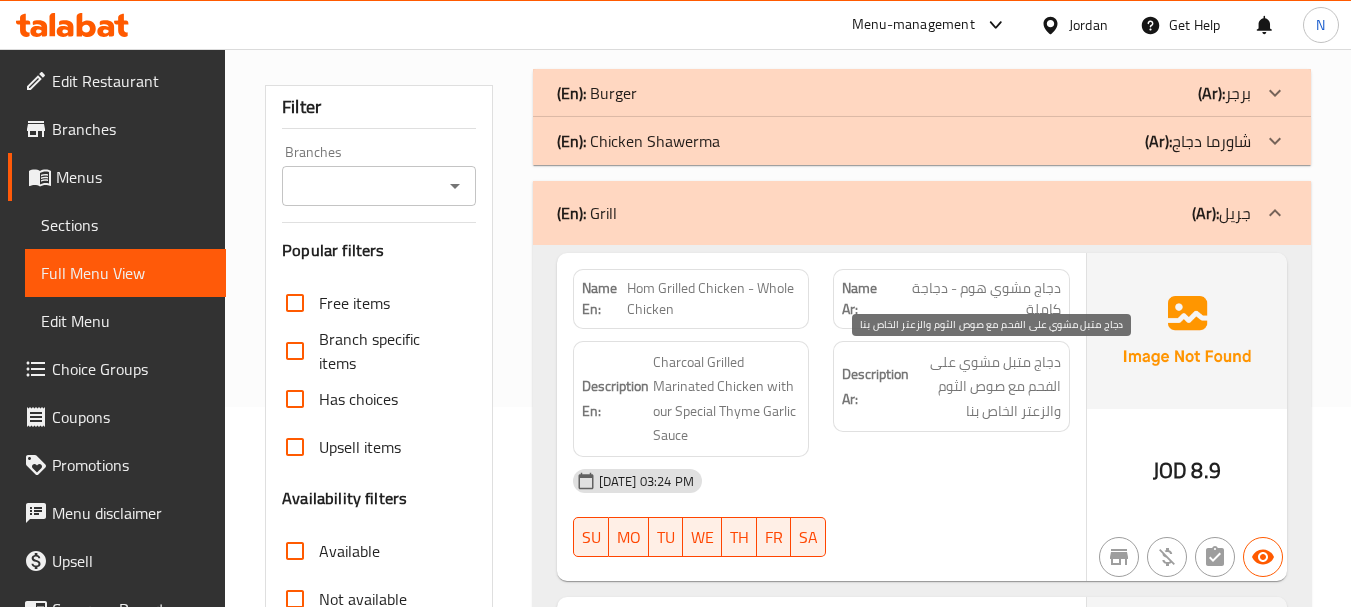 click on "دجاج متبل مشوي على الفحم مع صوص الثوم والزعتر الخاص بنا" at bounding box center (987, 387) 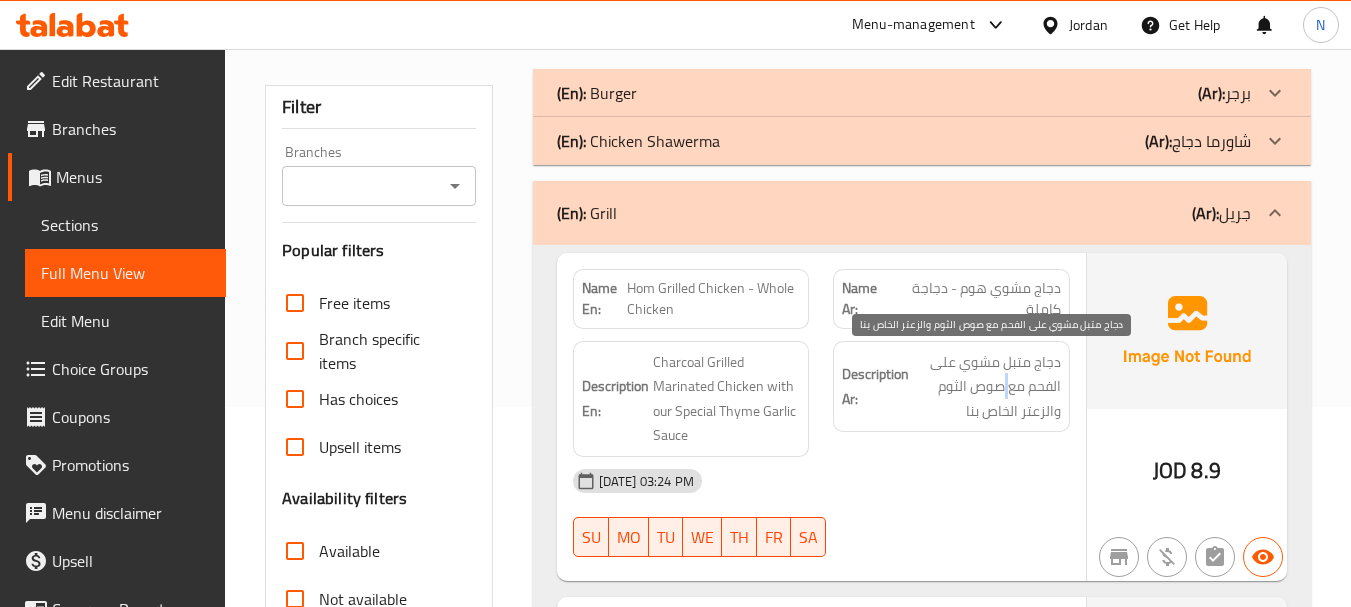 click on "دجاج متبل مشوي على الفحم مع صوص الثوم والزعتر الخاص بنا" at bounding box center [987, 387] 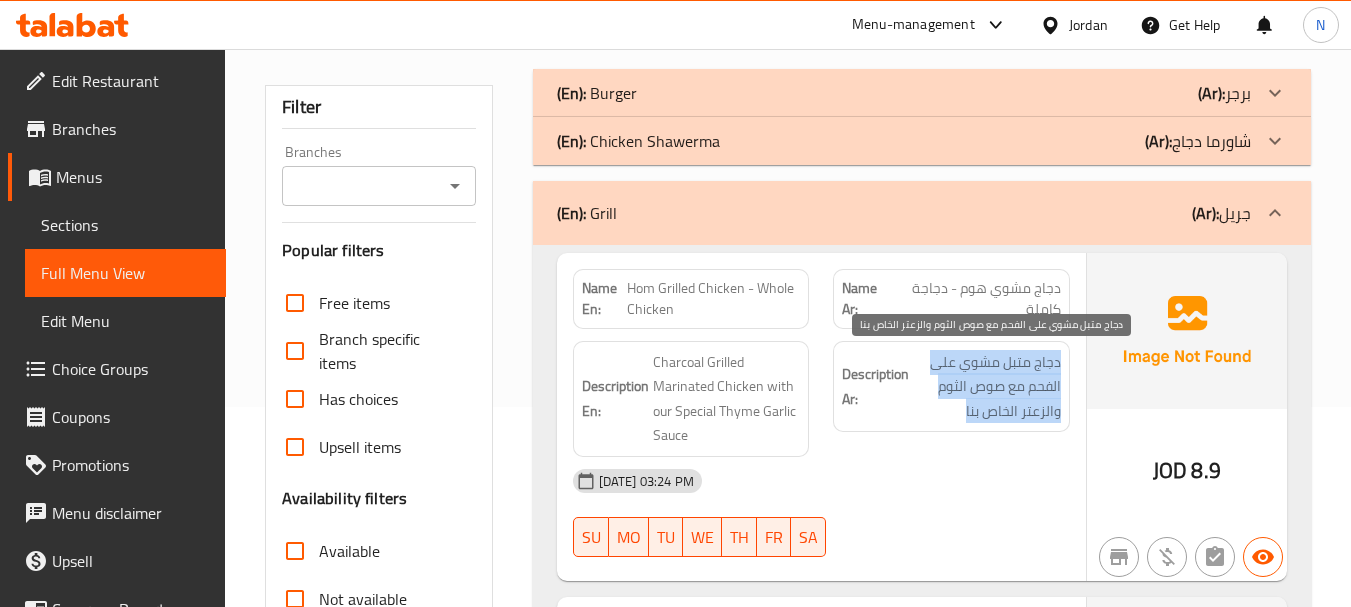 click on "دجاج متبل مشوي على الفحم مع صوص الثوم والزعتر الخاص بنا" at bounding box center [987, 387] 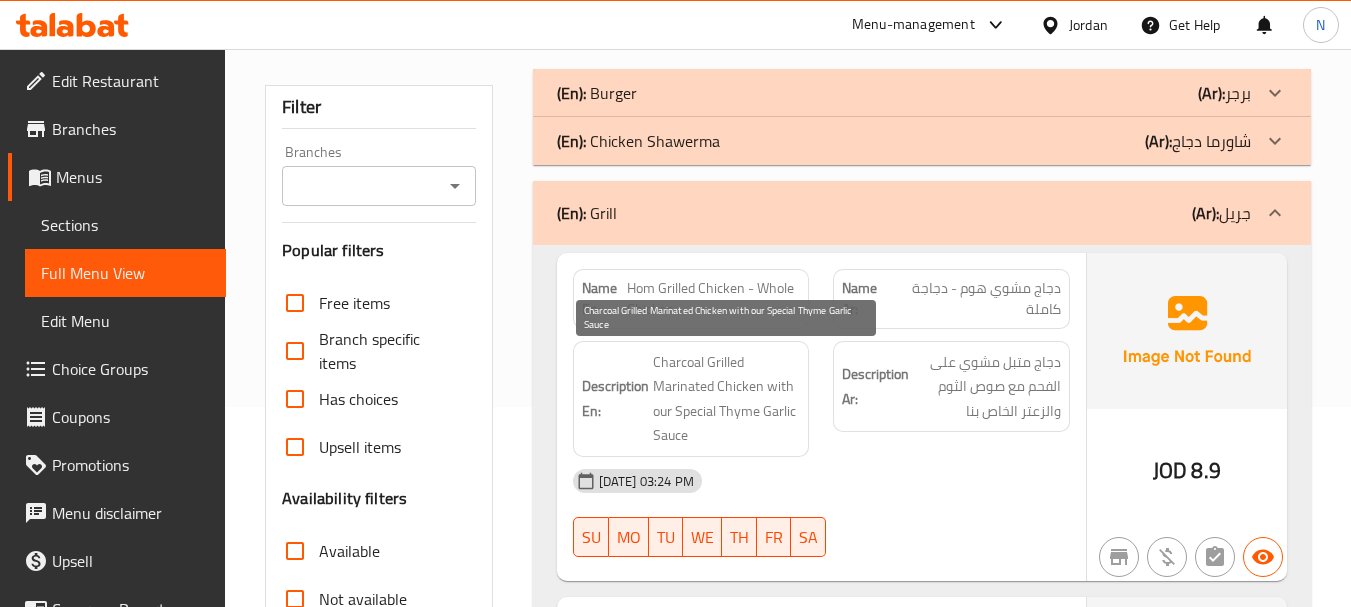 click on "Charcoal Grilled Marinated Chicken with our Special Thyme Garlic Sauce" at bounding box center [727, 399] 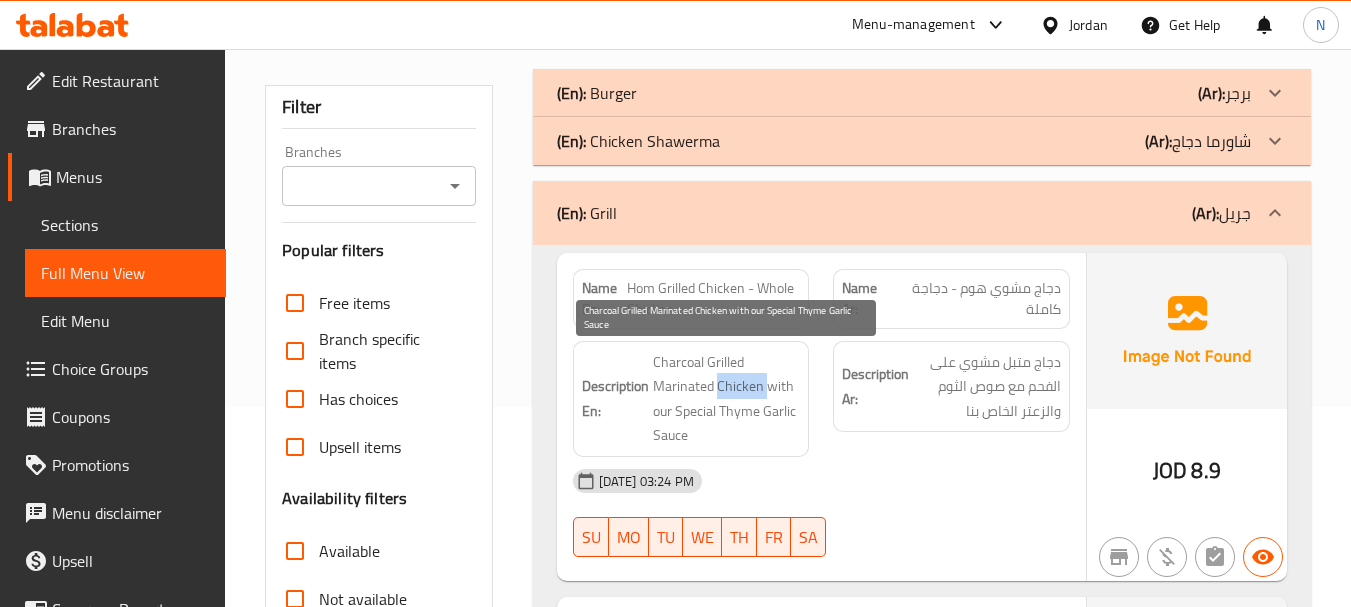 click on "Charcoal Grilled Marinated Chicken with our Special Thyme Garlic Sauce" at bounding box center (727, 399) 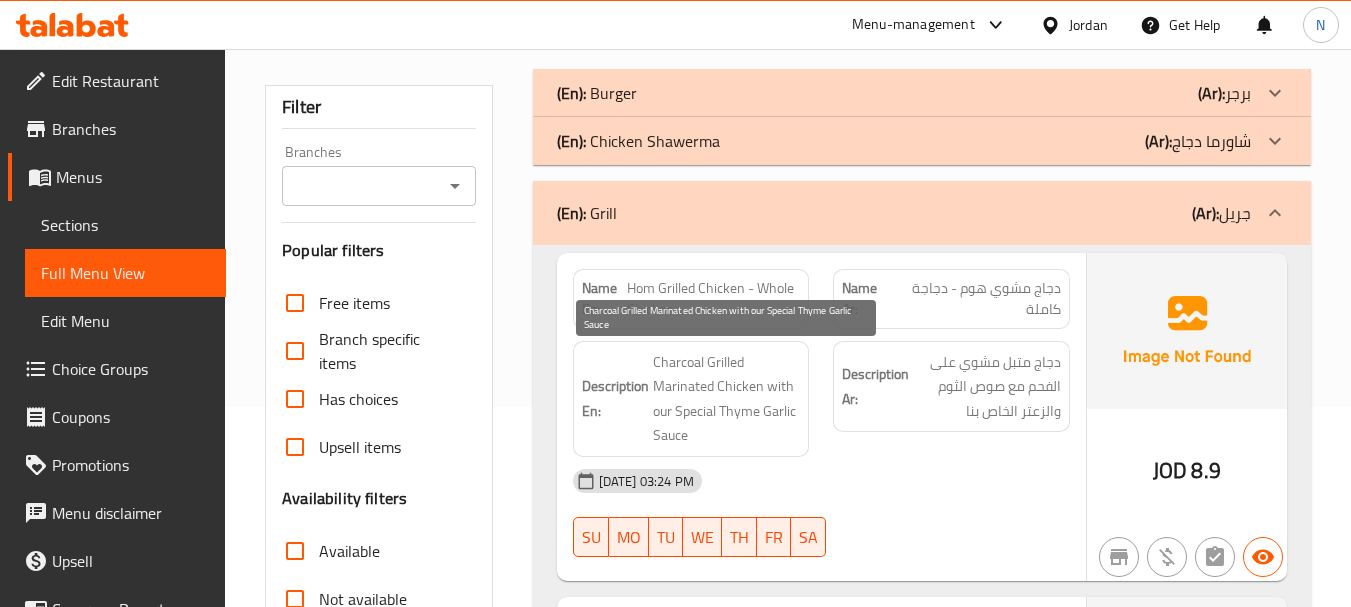 click on "Charcoal Grilled Marinated Chicken with our Special Thyme Garlic Sauce" at bounding box center [727, 399] 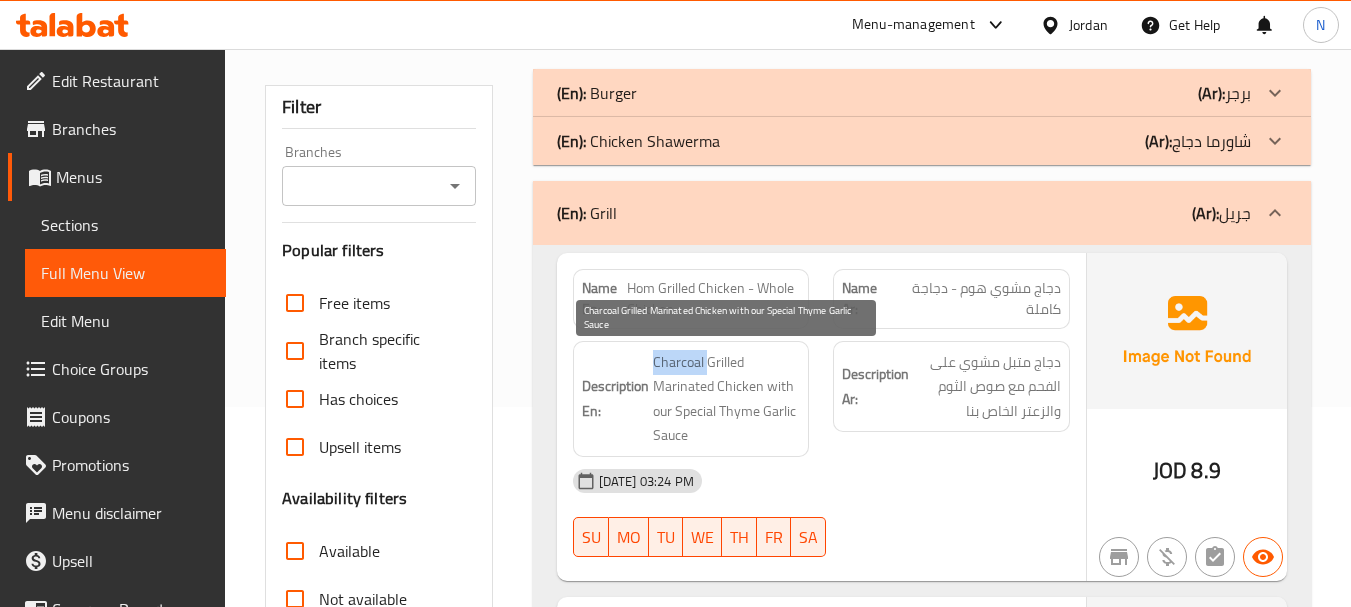 click on "Charcoal Grilled Marinated Chicken with our Special Thyme Garlic Sauce" at bounding box center [727, 399] 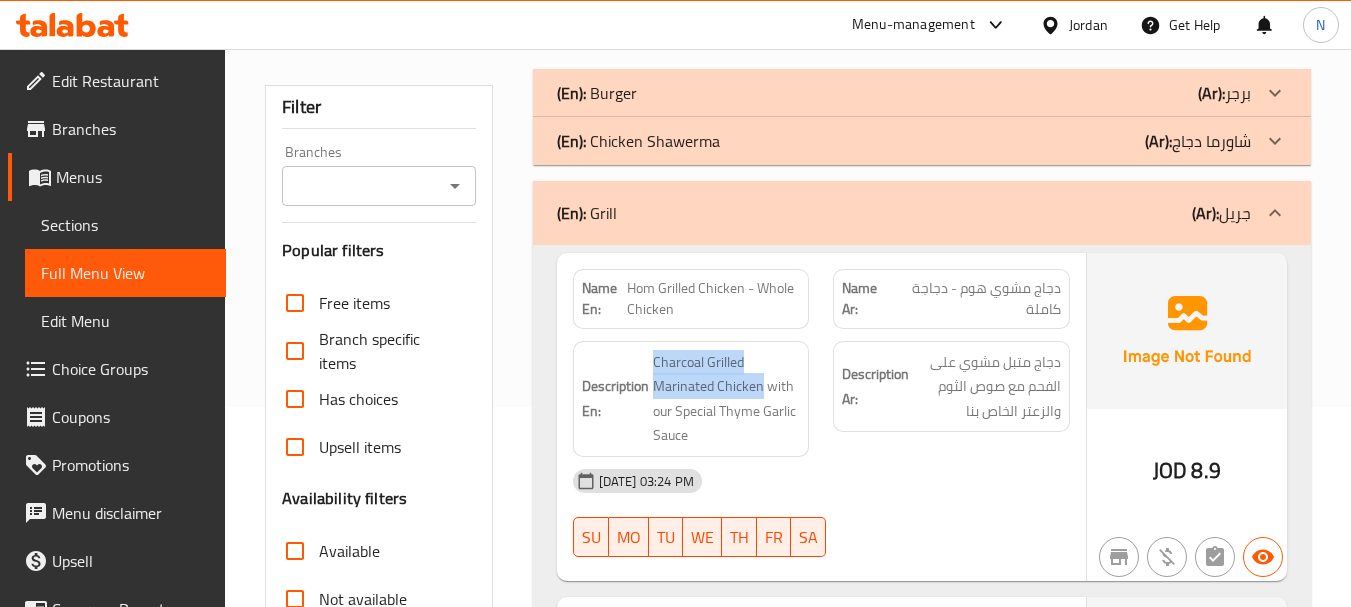 drag, startPoint x: 758, startPoint y: 384, endPoint x: 646, endPoint y: 366, distance: 113.43721 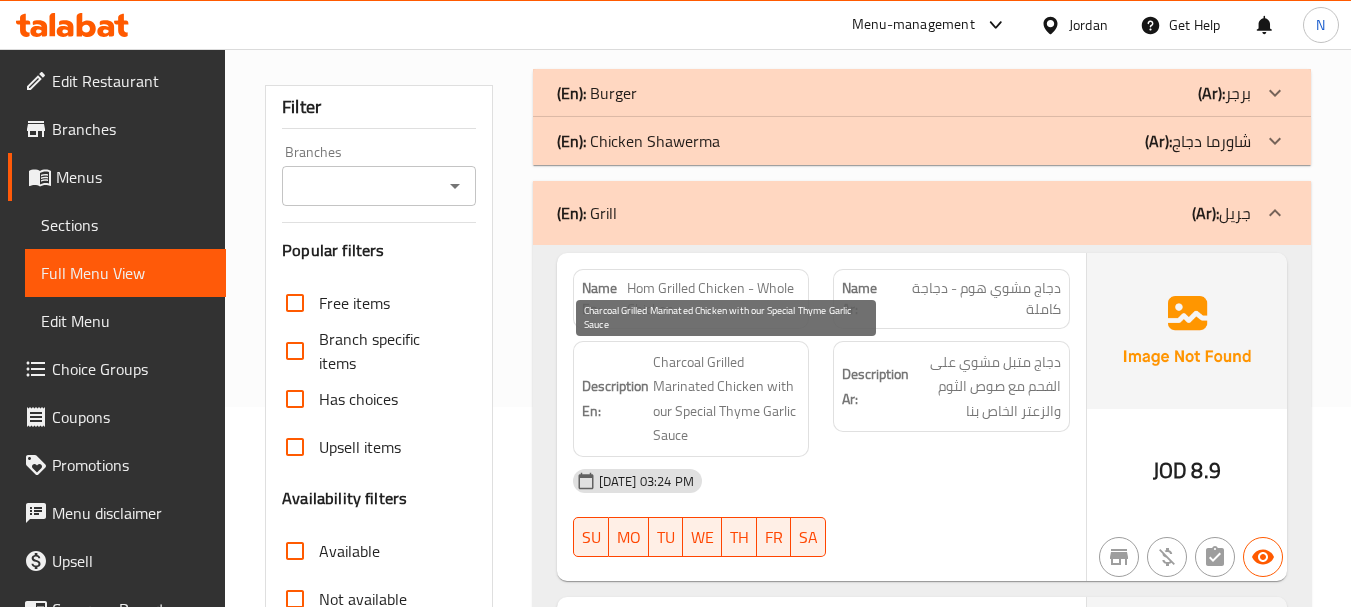 click on "Charcoal Grilled Marinated Chicken with our Special Thyme Garlic Sauce" at bounding box center (727, 399) 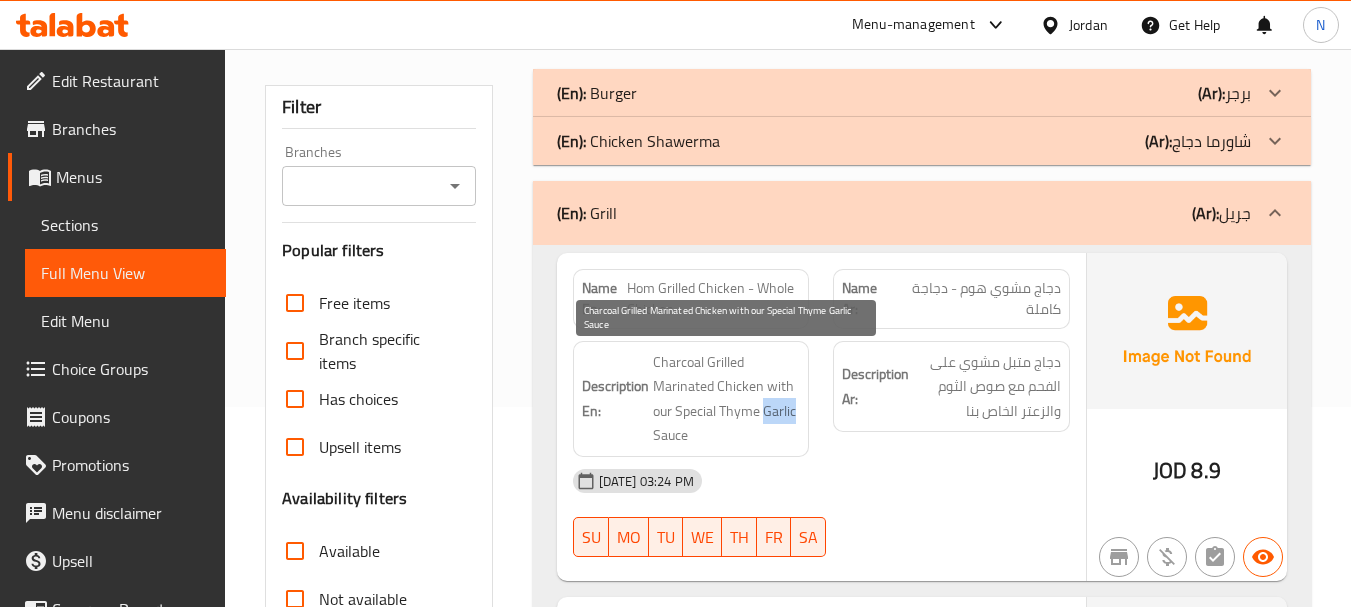 click on "Charcoal Grilled Marinated Chicken with our Special Thyme Garlic Sauce" at bounding box center (727, 399) 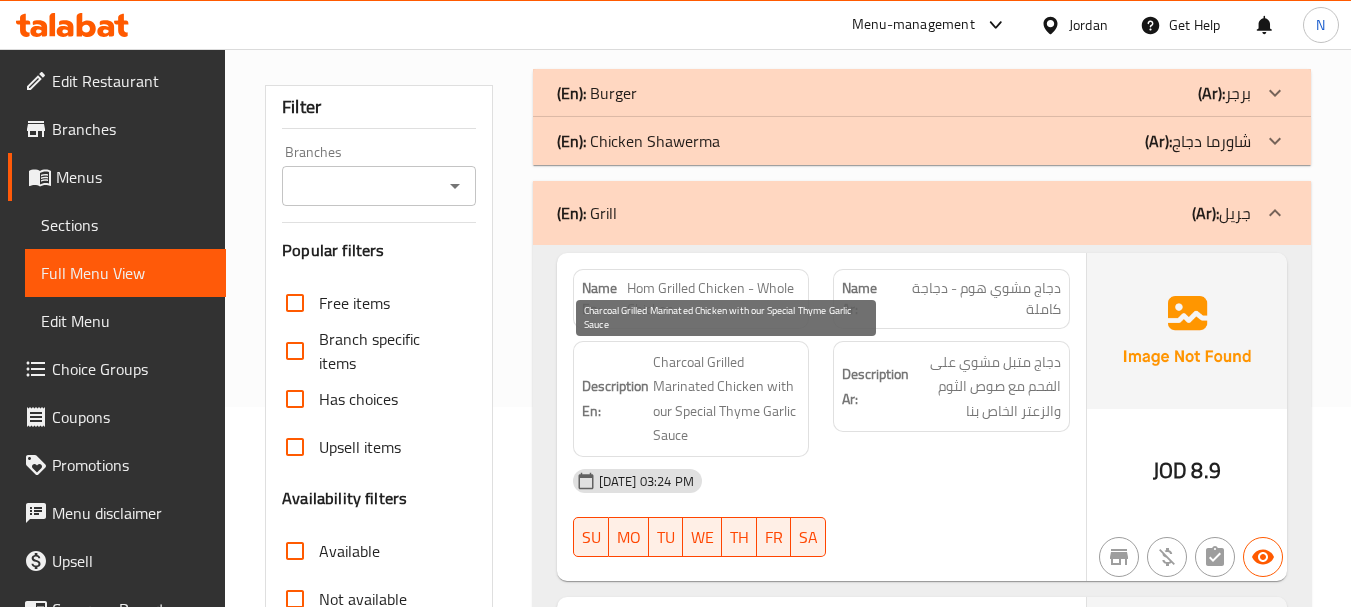 click on "Charcoal Grilled Marinated Chicken with our Special Thyme Garlic Sauce" at bounding box center [727, 399] 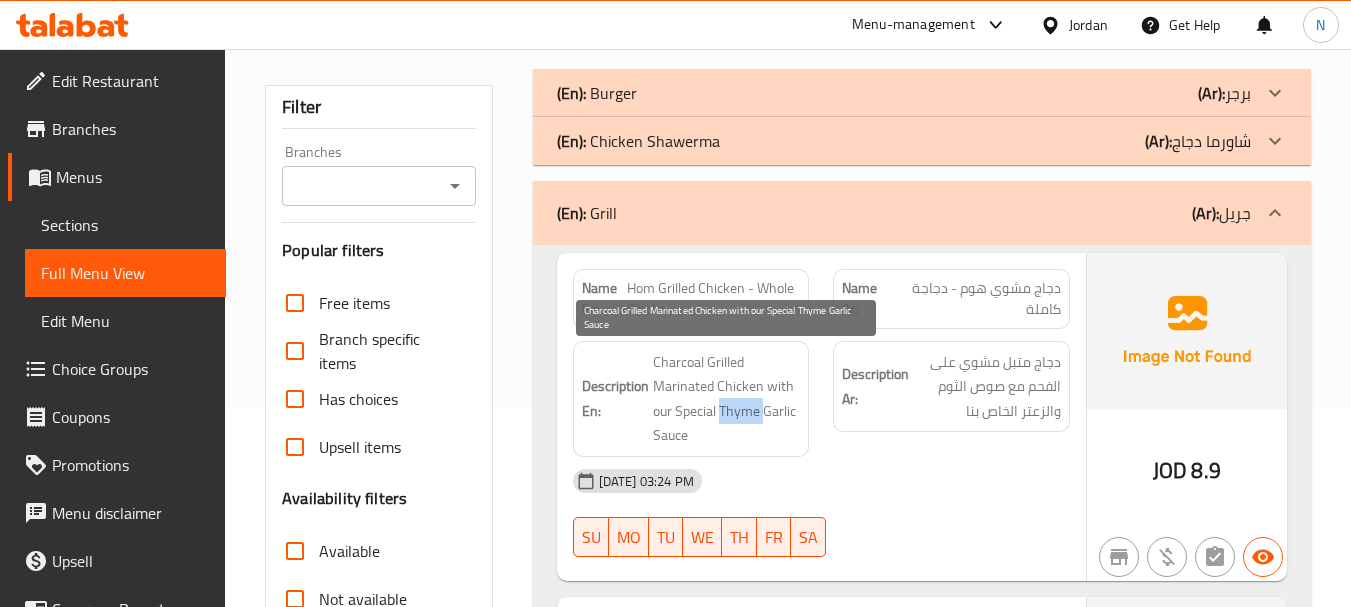 click on "Charcoal Grilled Marinated Chicken with our Special Thyme Garlic Sauce" at bounding box center (727, 399) 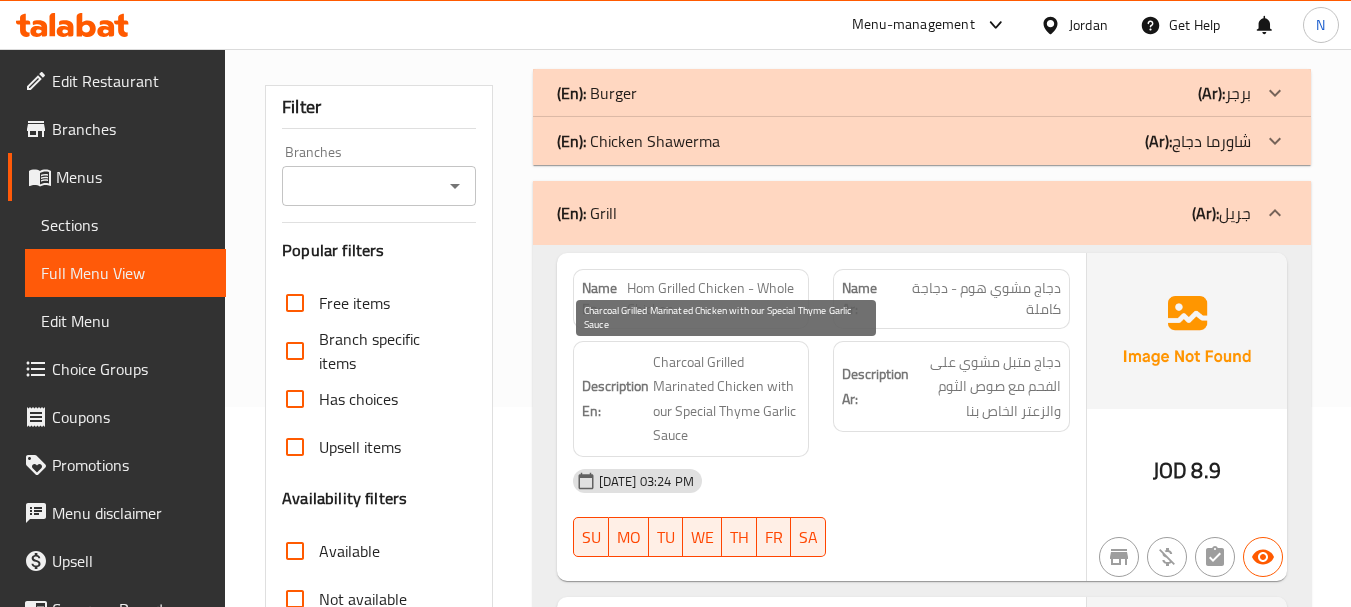 click on "Charcoal Grilled Marinated Chicken with our Special Thyme Garlic Sauce" at bounding box center [727, 399] 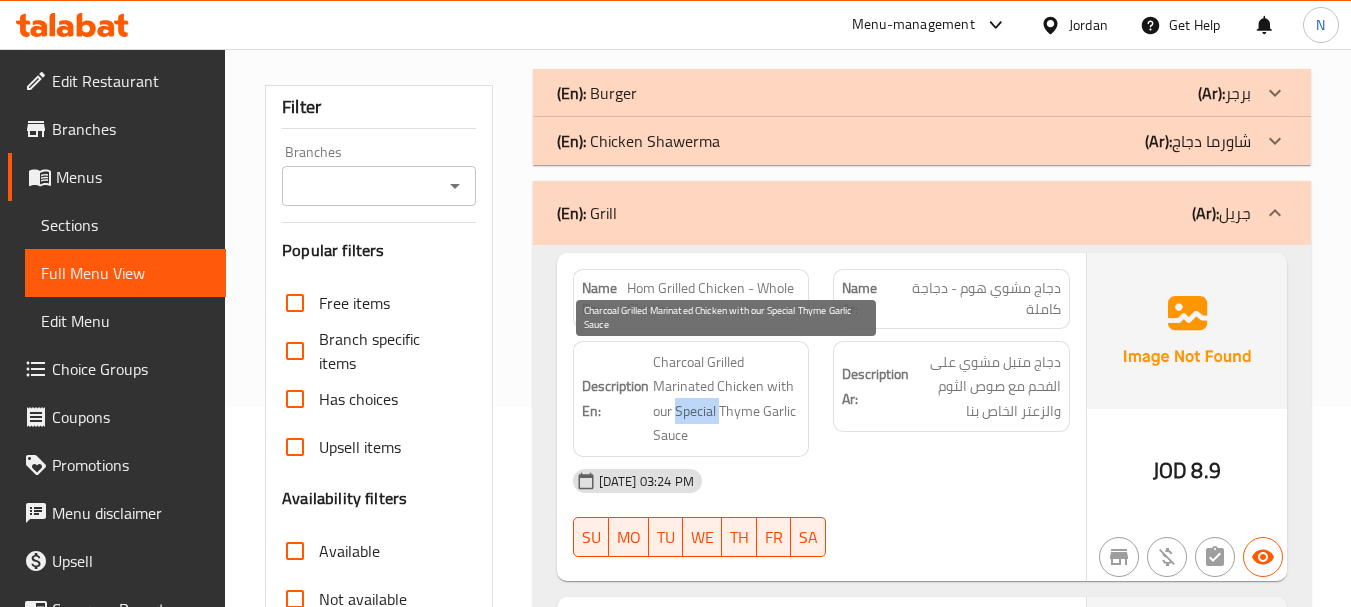 click on "Charcoal Grilled Marinated Chicken with our Special Thyme Garlic Sauce" at bounding box center (727, 399) 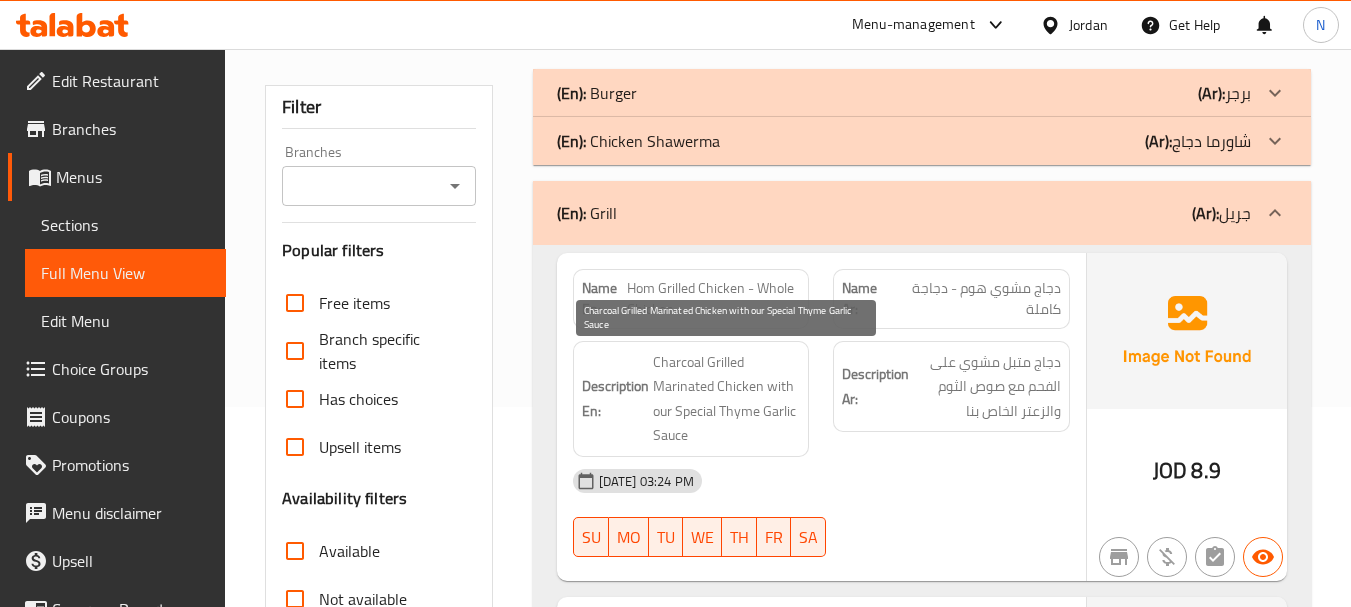 click on "Charcoal Grilled Marinated Chicken with our Special Thyme Garlic Sauce" at bounding box center (727, 399) 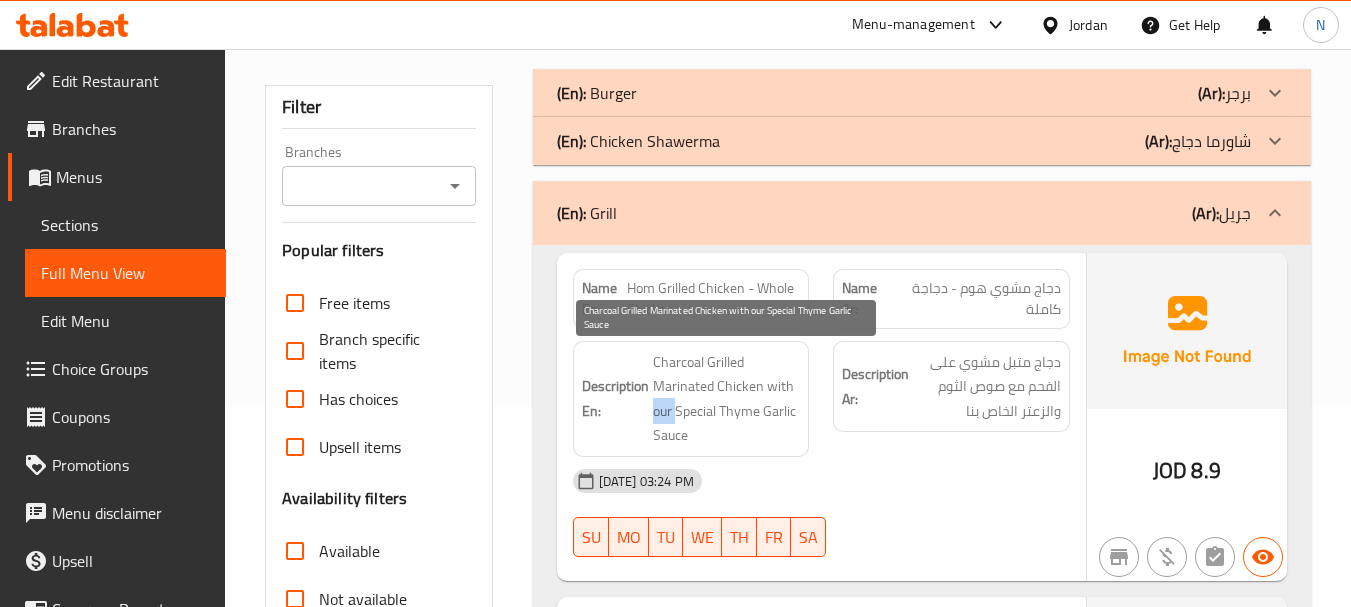 click on "Charcoal Grilled Marinated Chicken with our Special Thyme Garlic Sauce" at bounding box center [727, 399] 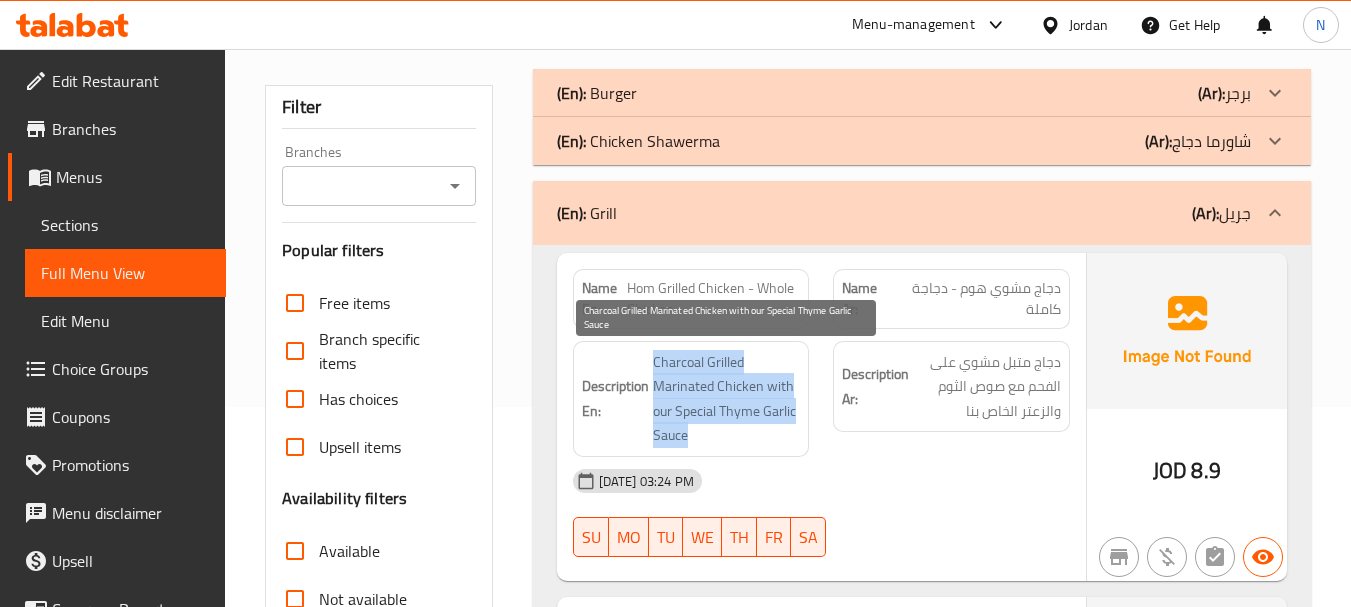 click on "Charcoal Grilled Marinated Chicken with our Special Thyme Garlic Sauce" at bounding box center (727, 399) 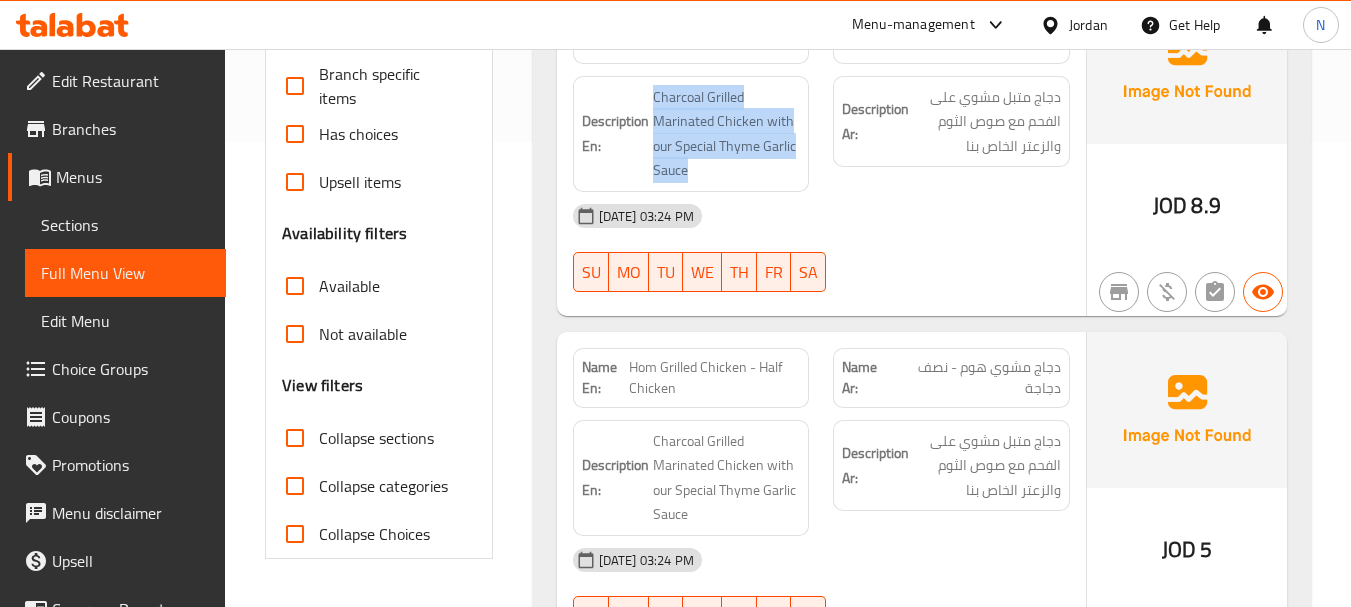 scroll, scrollTop: 500, scrollLeft: 0, axis: vertical 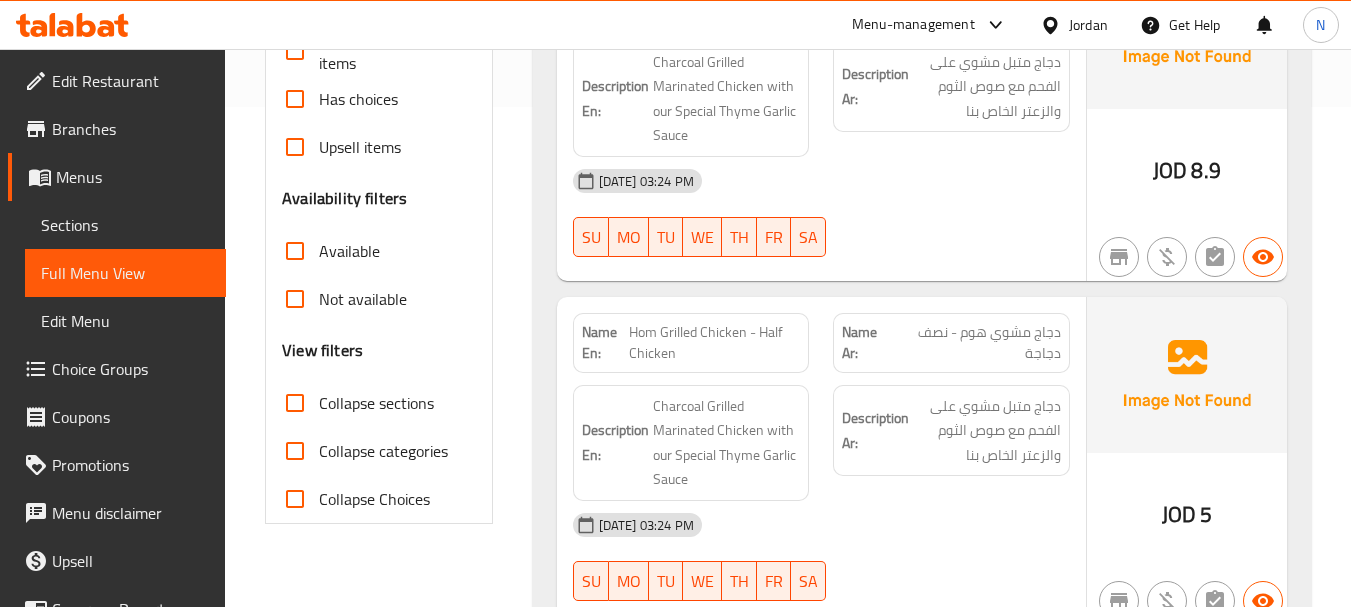 click on "دجاج مشوي هوم - نصف دجاجة" at bounding box center (976, 343) 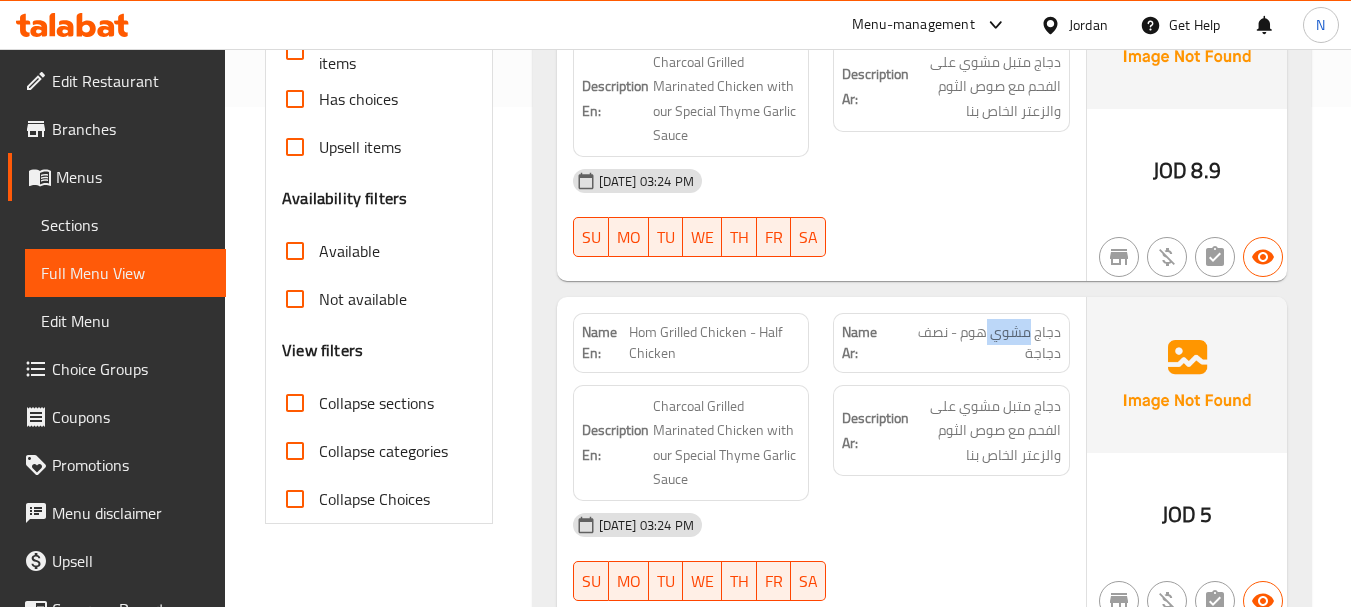 click on "دجاج مشوي هوم - نصف دجاجة" at bounding box center [976, 343] 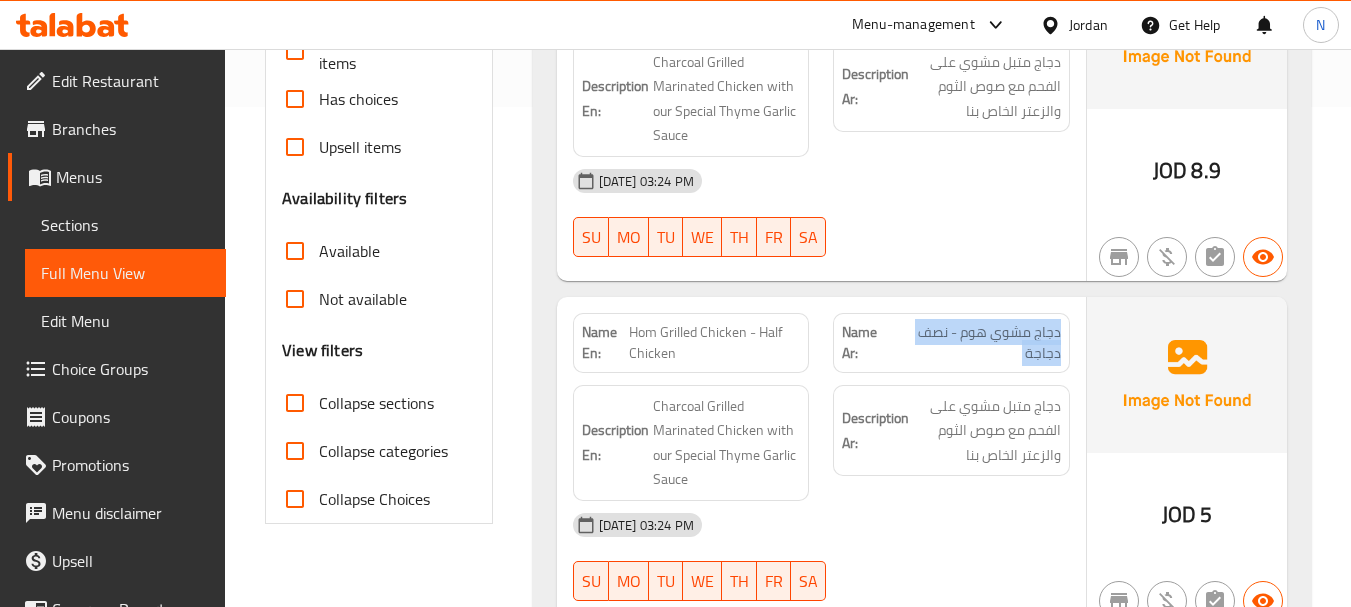 click on "دجاج مشوي هوم - نصف دجاجة" at bounding box center [976, 343] 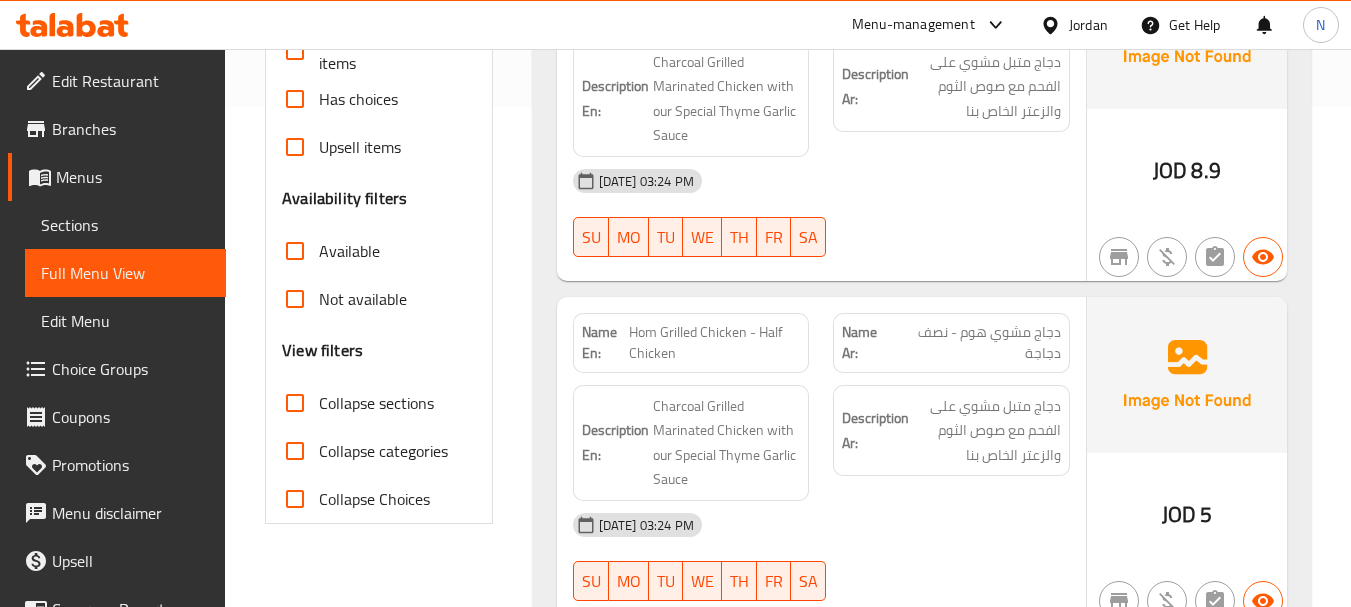 click on "Hom Grilled Chicken - Half Chicken" at bounding box center [714, 343] 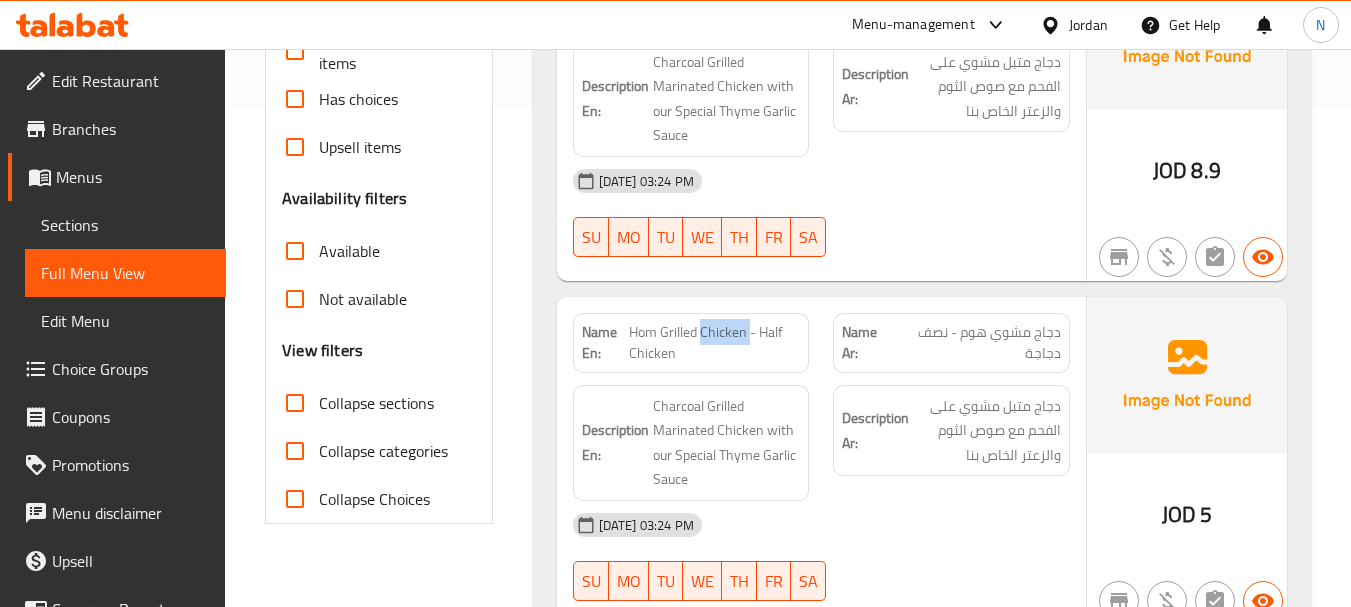 click on "Hom Grilled Chicken - Half Chicken" at bounding box center [714, 343] 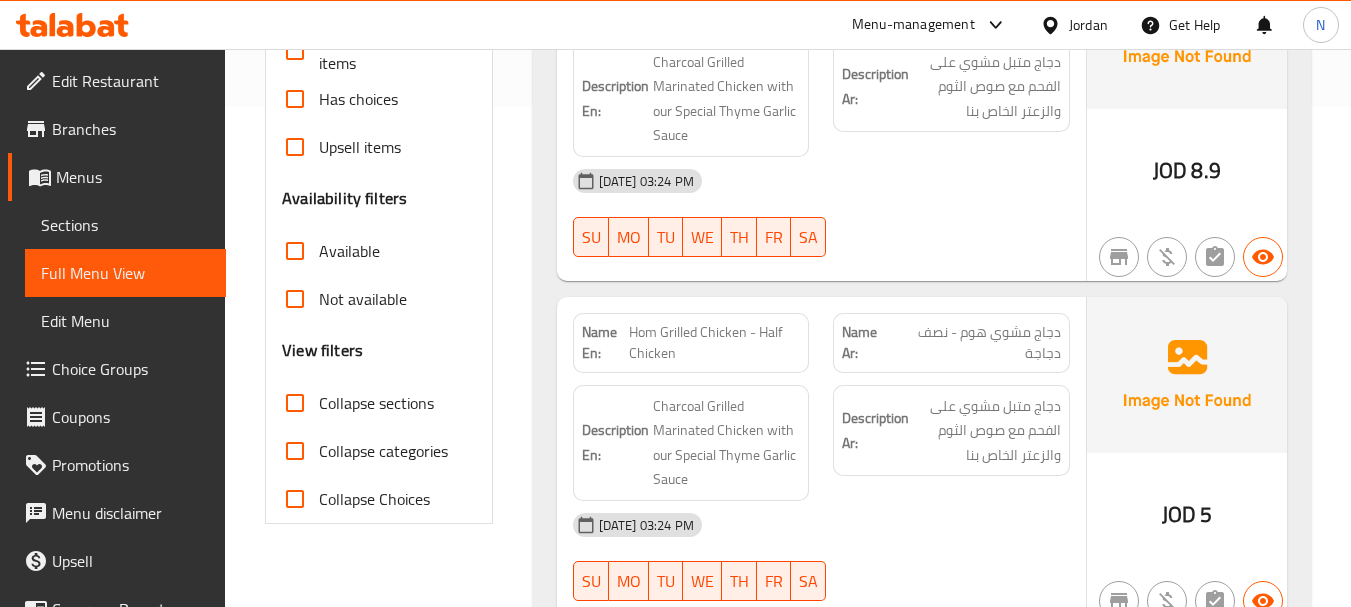 click on "Hom Grilled Chicken - Half Chicken" at bounding box center (714, 343) 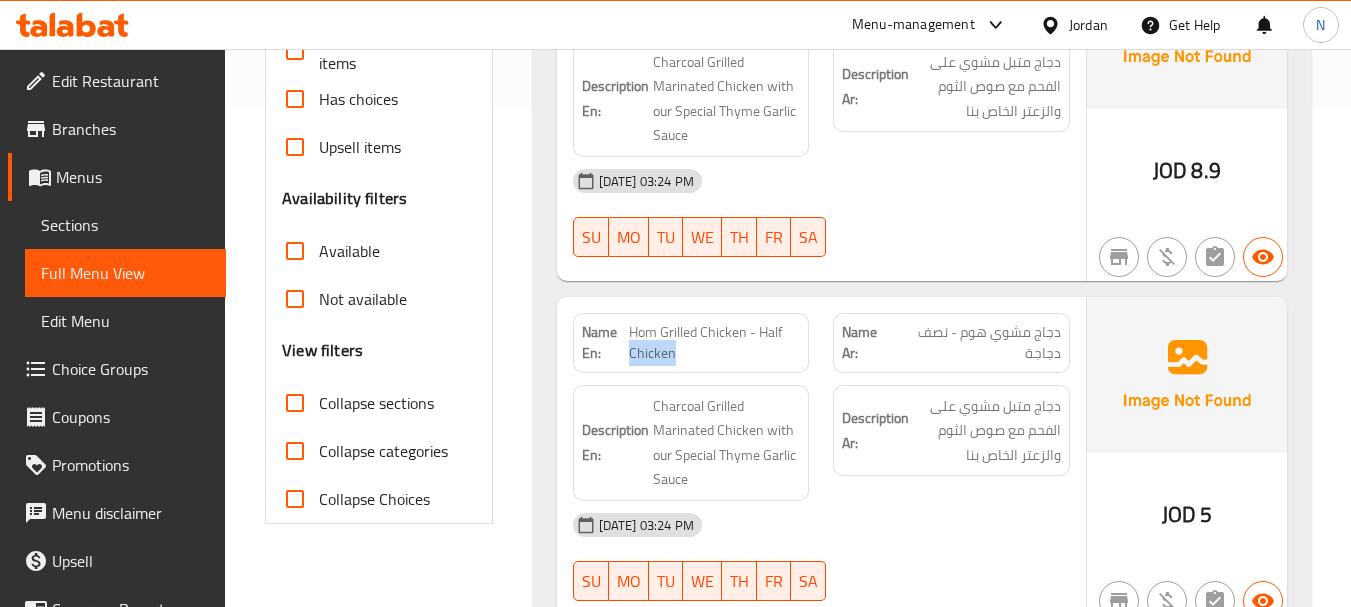 click on "Hom Grilled Chicken - Half Chicken" at bounding box center (714, 343) 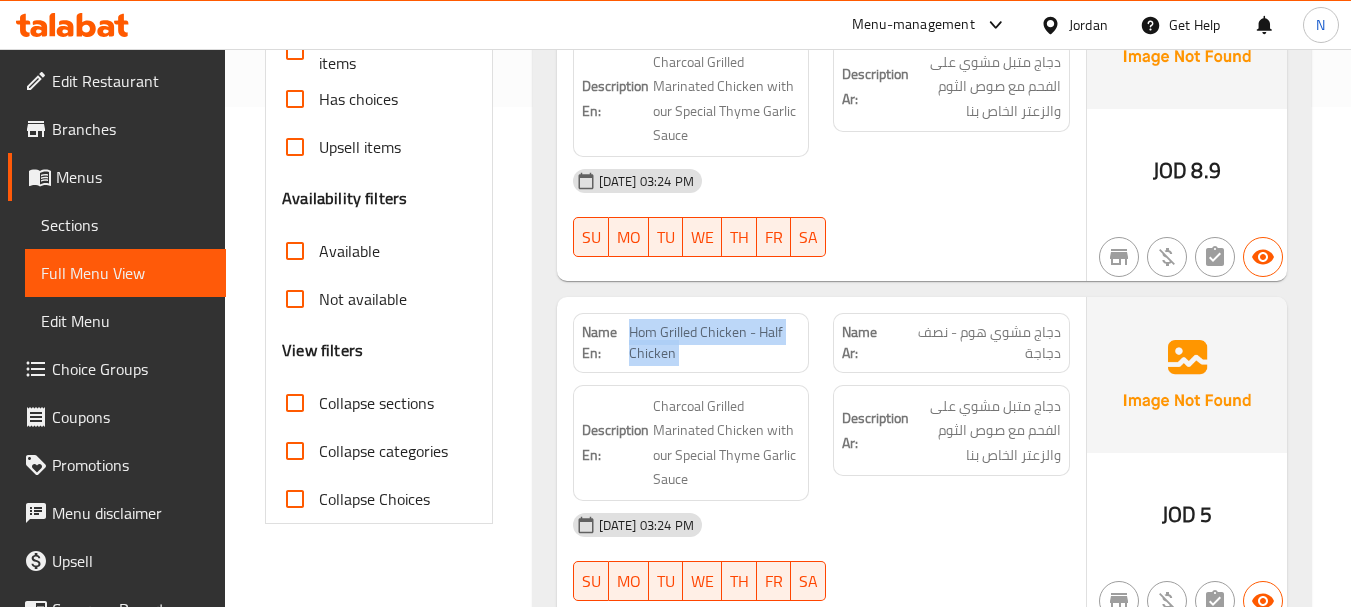 click on "Hom Grilled Chicken - Half Chicken" at bounding box center [714, 343] 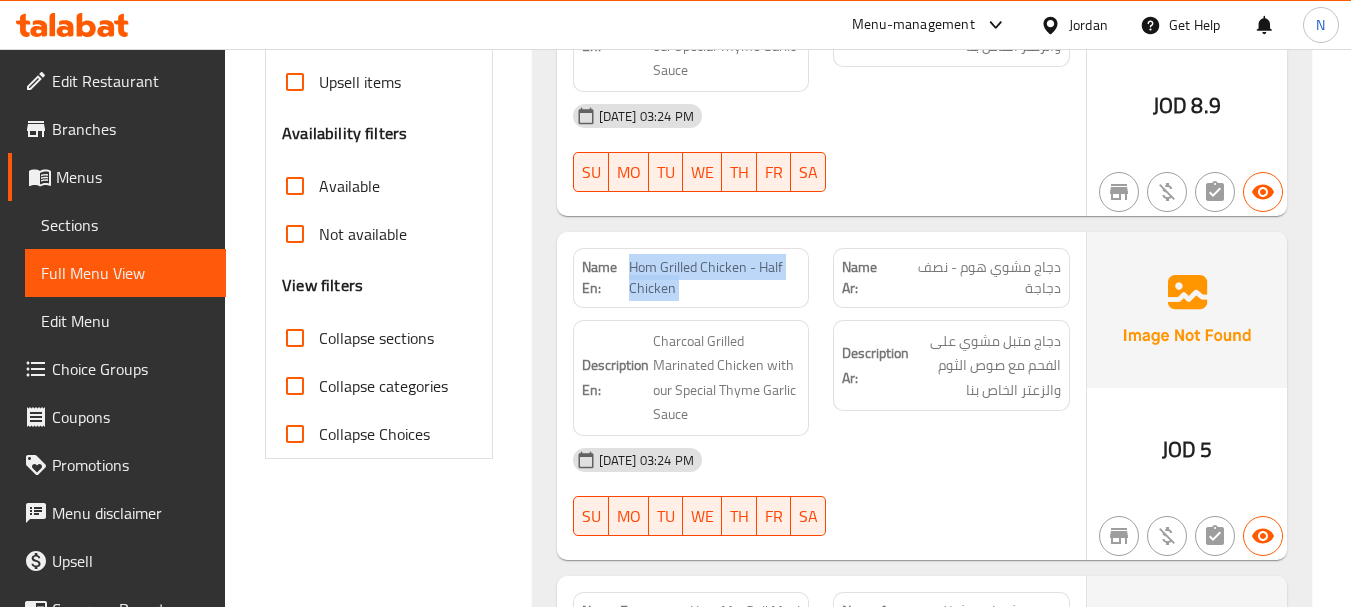 scroll, scrollTop: 600, scrollLeft: 0, axis: vertical 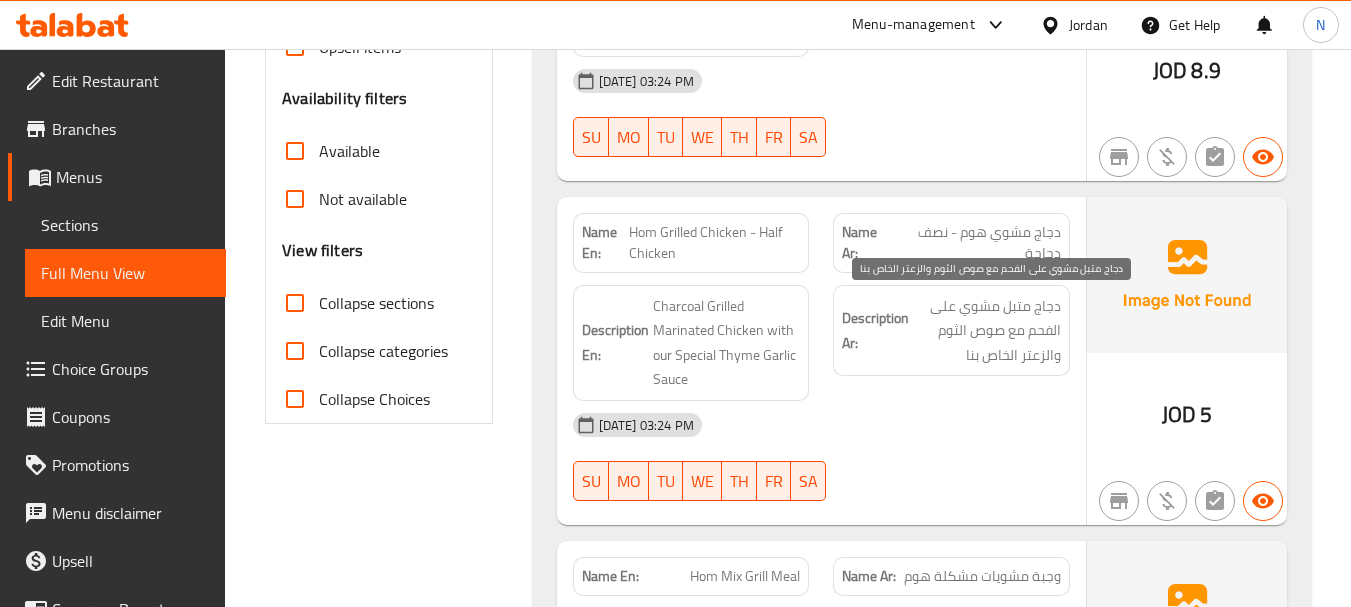 click on "دجاج متبل مشوي على الفحم مع صوص الثوم والزعتر الخاص بنا" at bounding box center [987, 331] 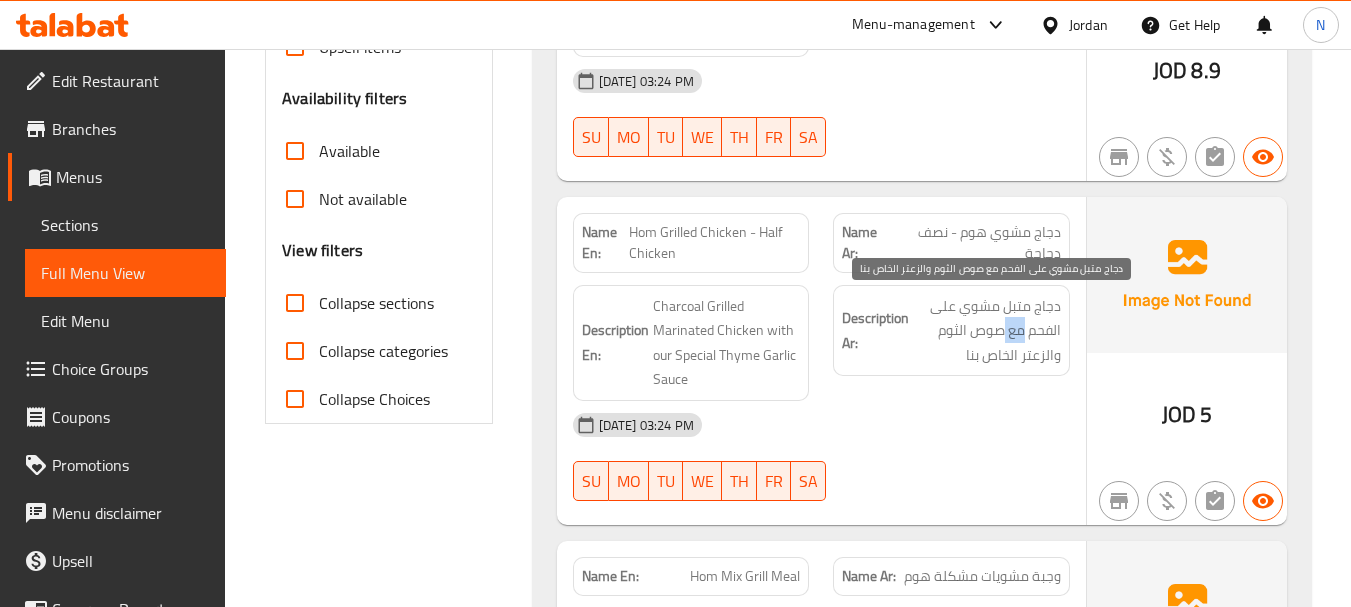click on "دجاج متبل مشوي على الفحم مع صوص الثوم والزعتر الخاص بنا" at bounding box center [987, 331] 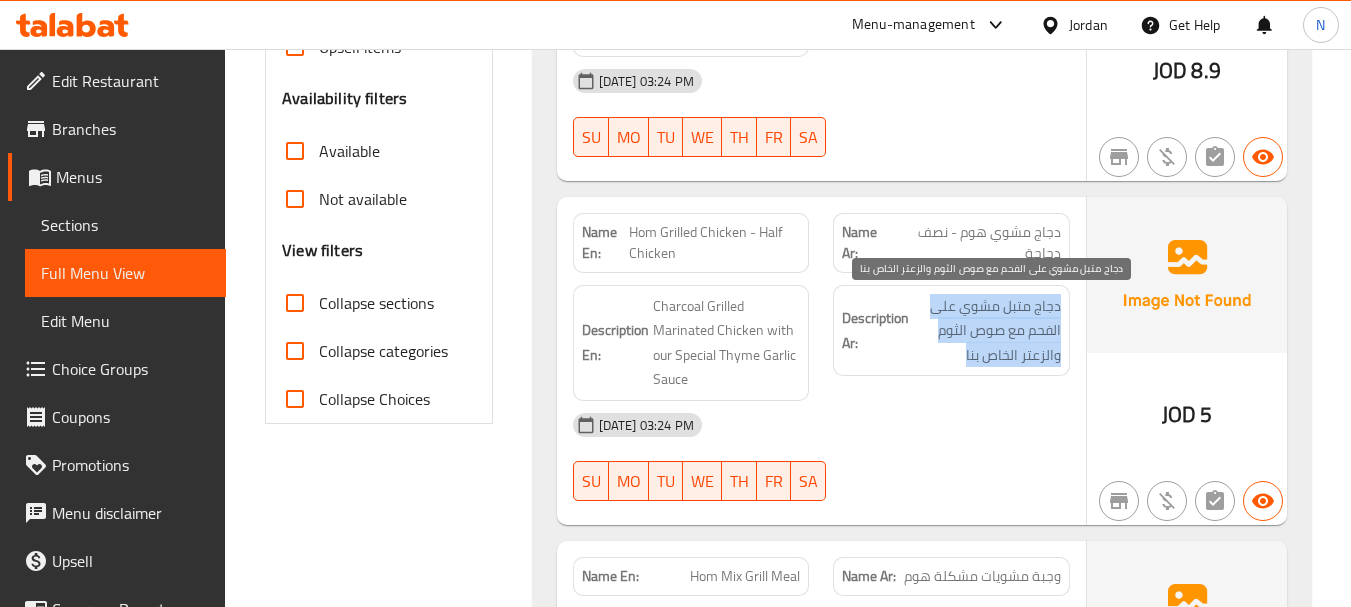 click on "دجاج متبل مشوي على الفحم مع صوص الثوم والزعتر الخاص بنا" at bounding box center [987, 331] 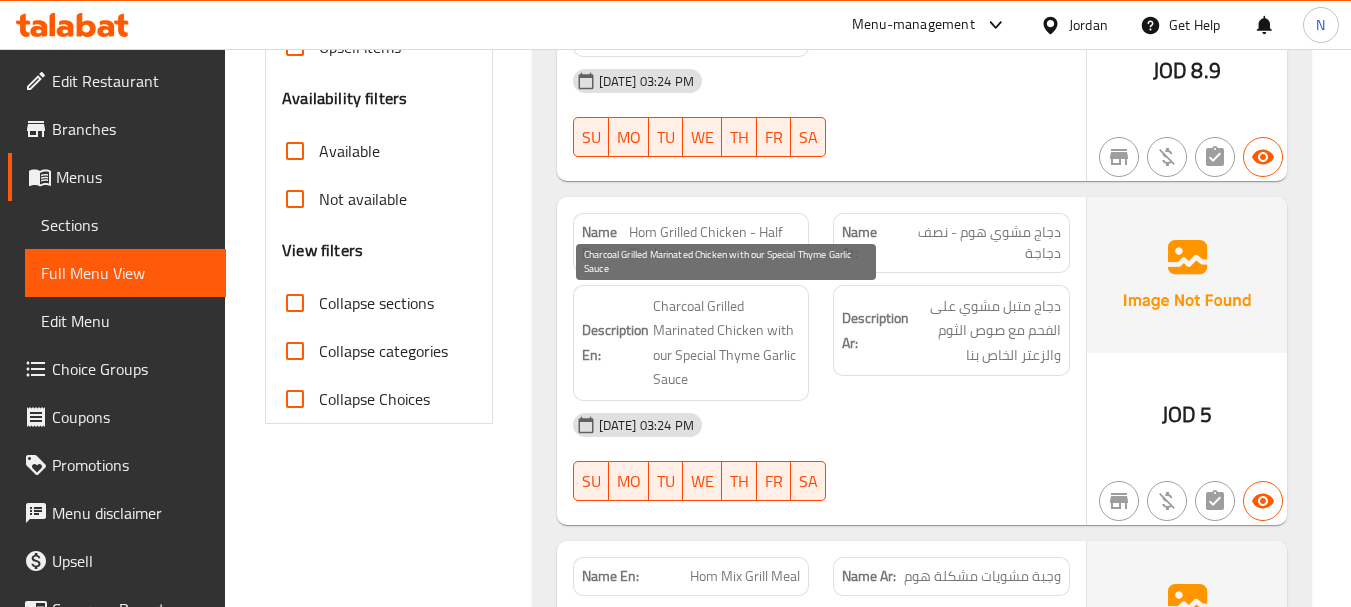 click on "Charcoal Grilled Marinated Chicken with our Special Thyme Garlic Sauce" at bounding box center (727, 343) 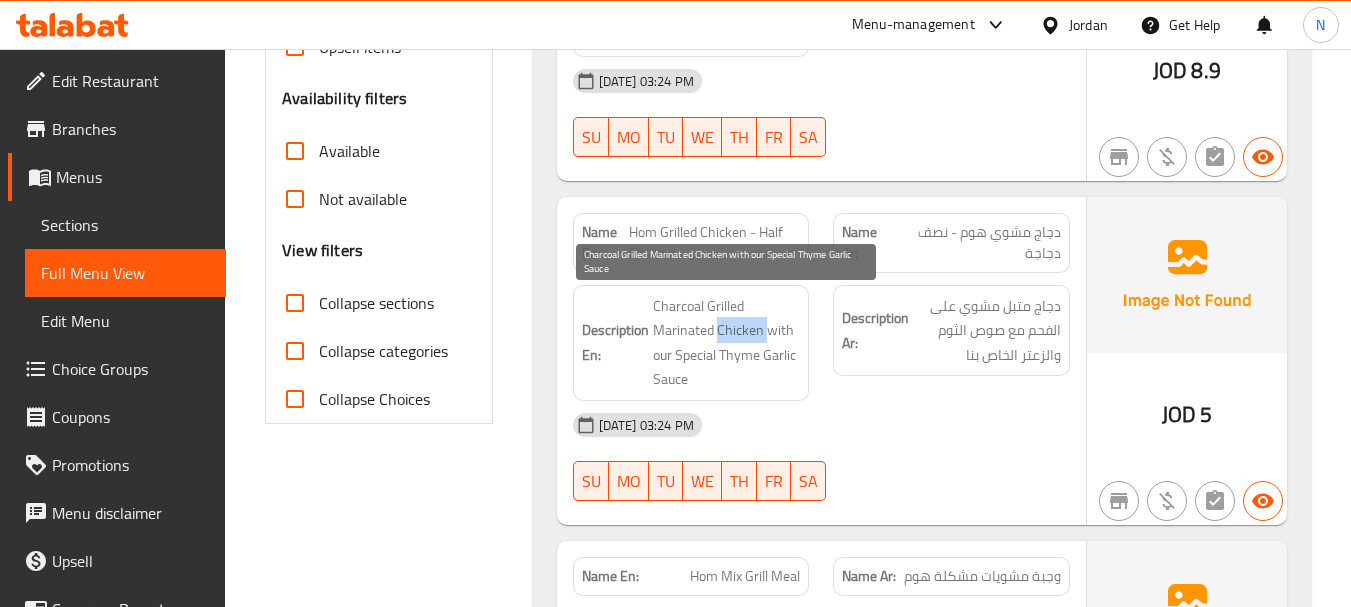 click on "Charcoal Grilled Marinated Chicken with our Special Thyme Garlic Sauce" at bounding box center (727, 343) 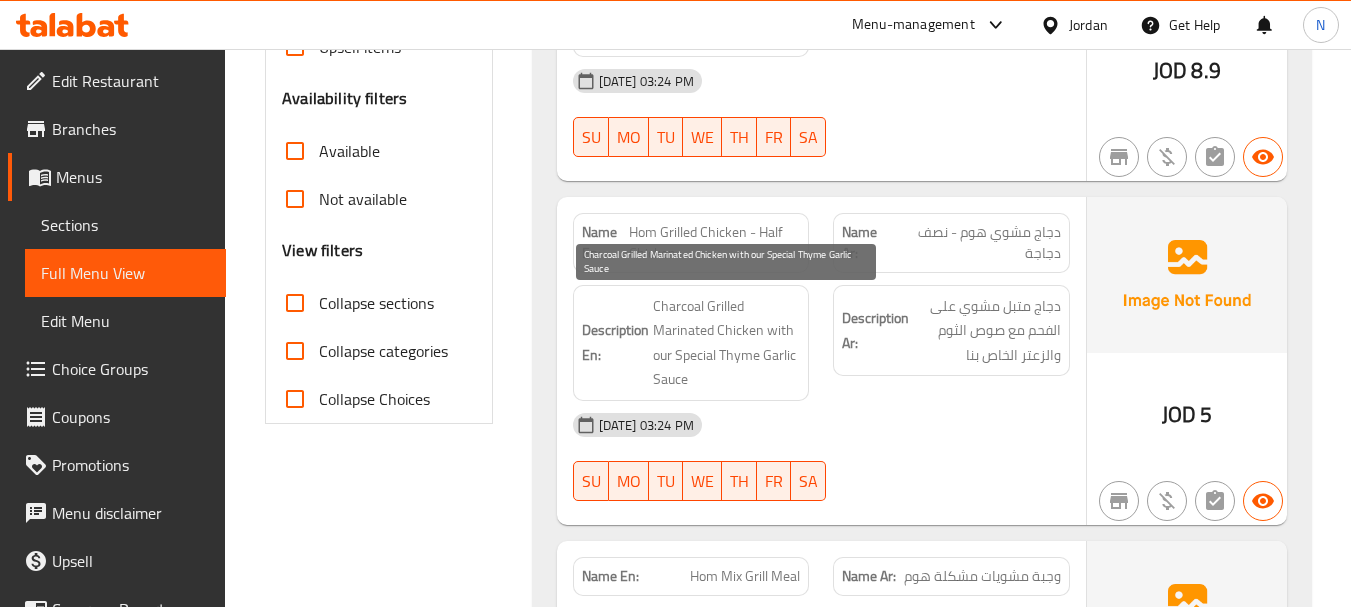 click on "Charcoal Grilled Marinated Chicken with our Special Thyme Garlic Sauce" at bounding box center (727, 343) 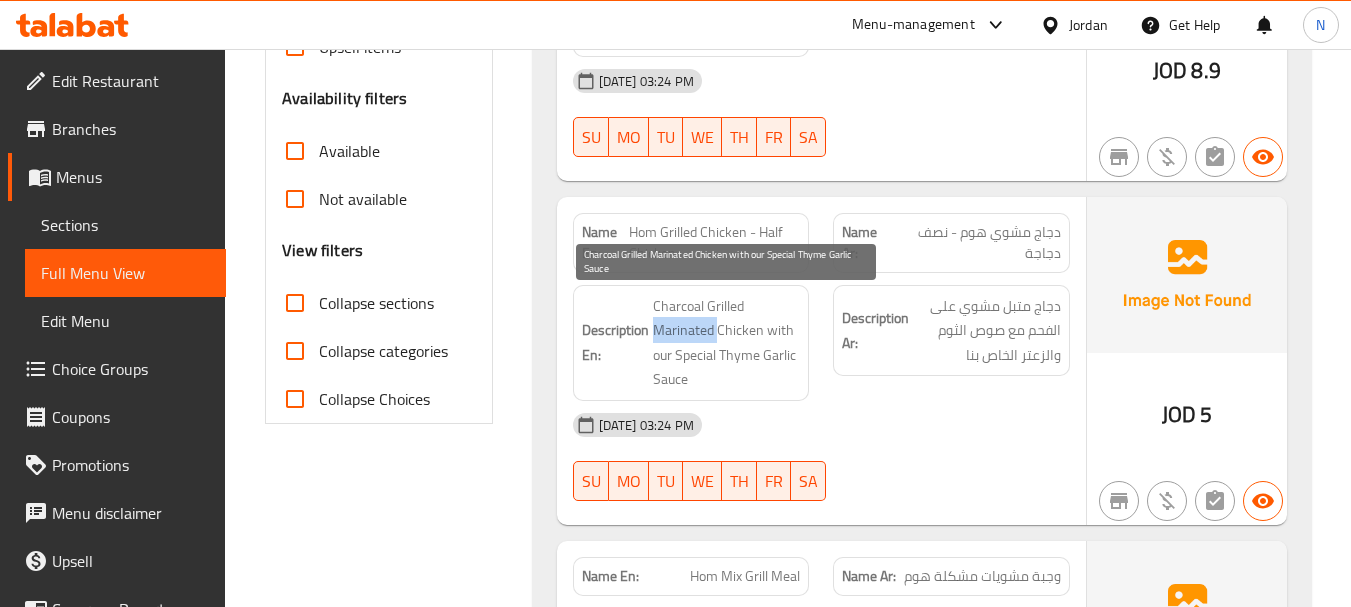 click on "Charcoal Grilled Marinated Chicken with our Special Thyme Garlic Sauce" at bounding box center [727, 343] 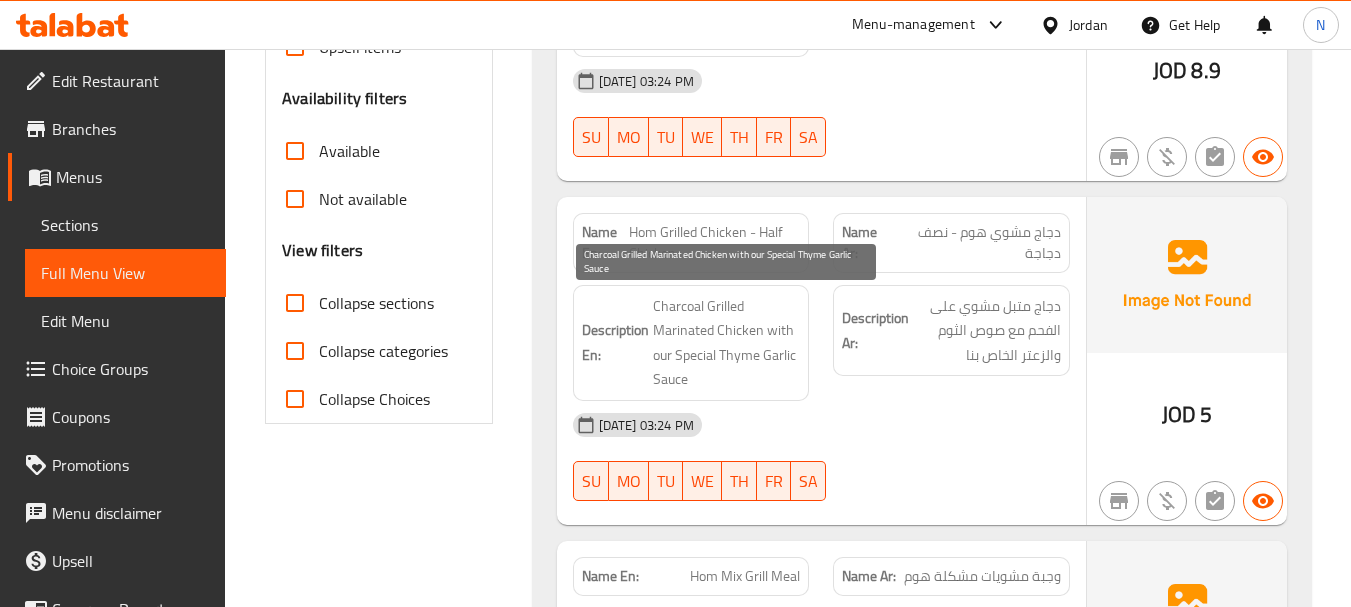 click on "Charcoal Grilled Marinated Chicken with our Special Thyme Garlic Sauce" at bounding box center [727, 343] 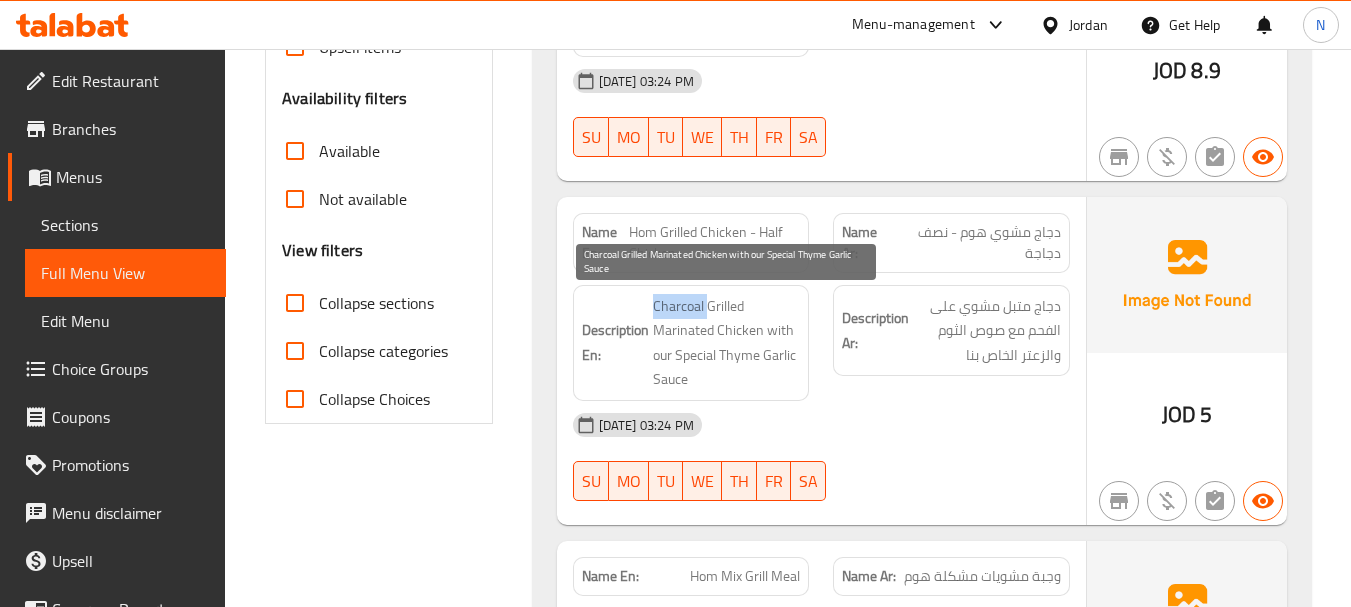 click on "Charcoal Grilled Marinated Chicken with our Special Thyme Garlic Sauce" at bounding box center [727, 343] 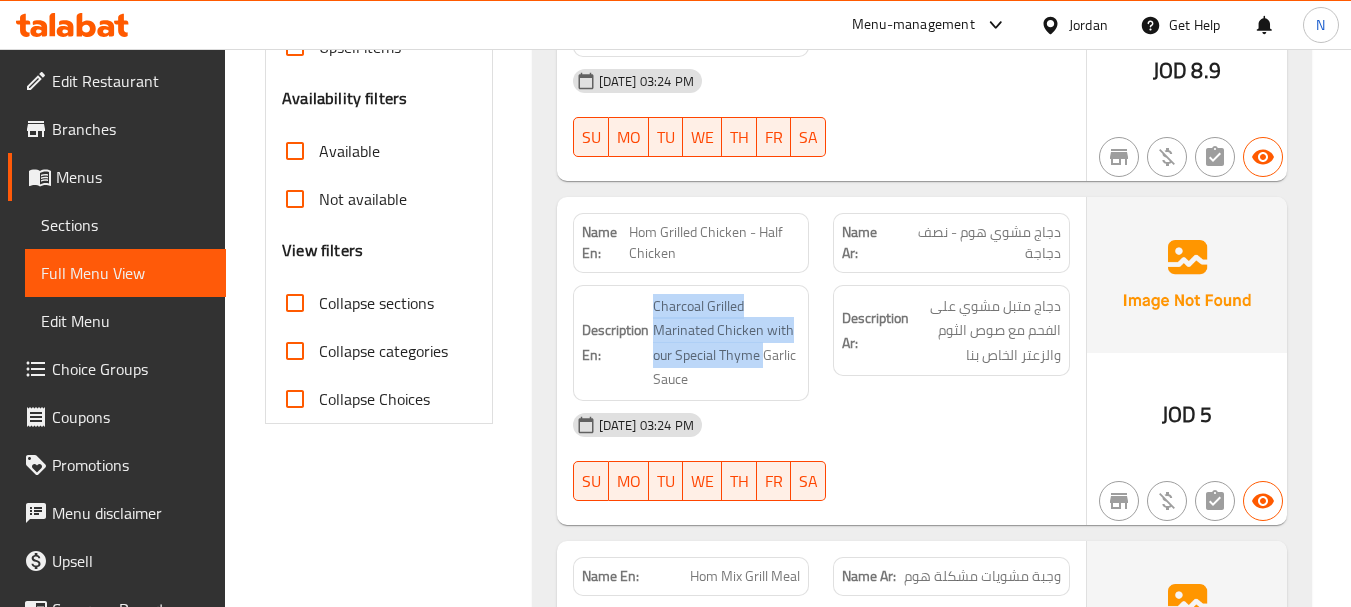drag, startPoint x: 763, startPoint y: 360, endPoint x: 636, endPoint y: 358, distance: 127.01575 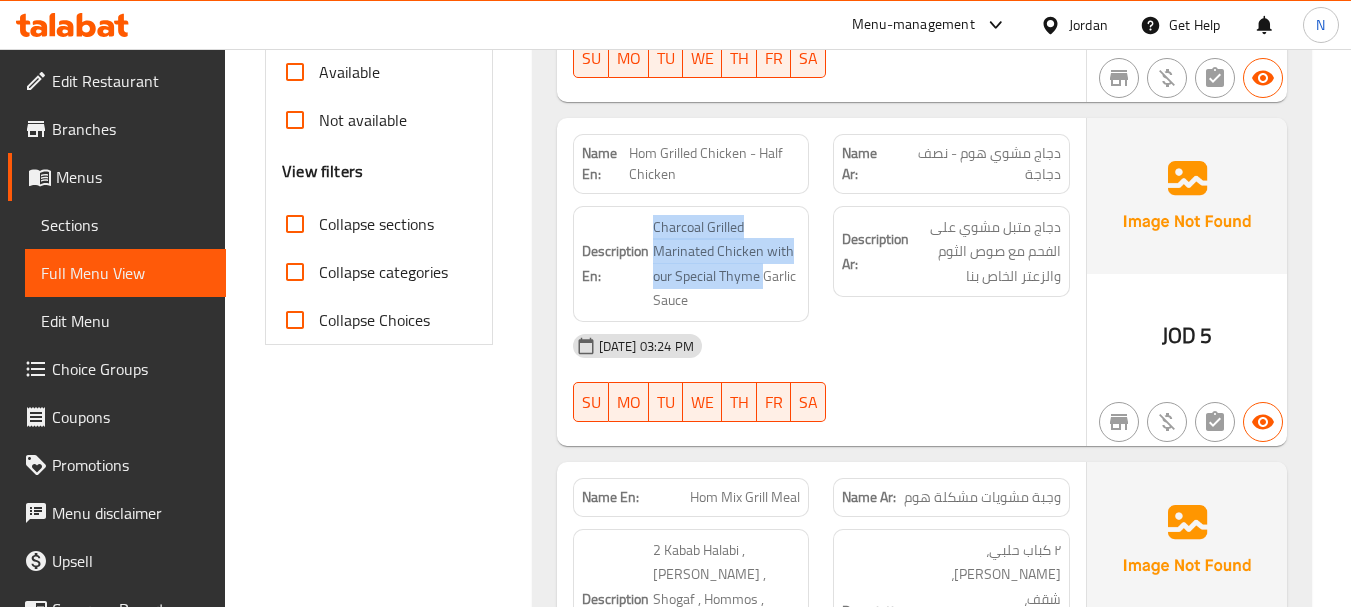 scroll, scrollTop: 800, scrollLeft: 0, axis: vertical 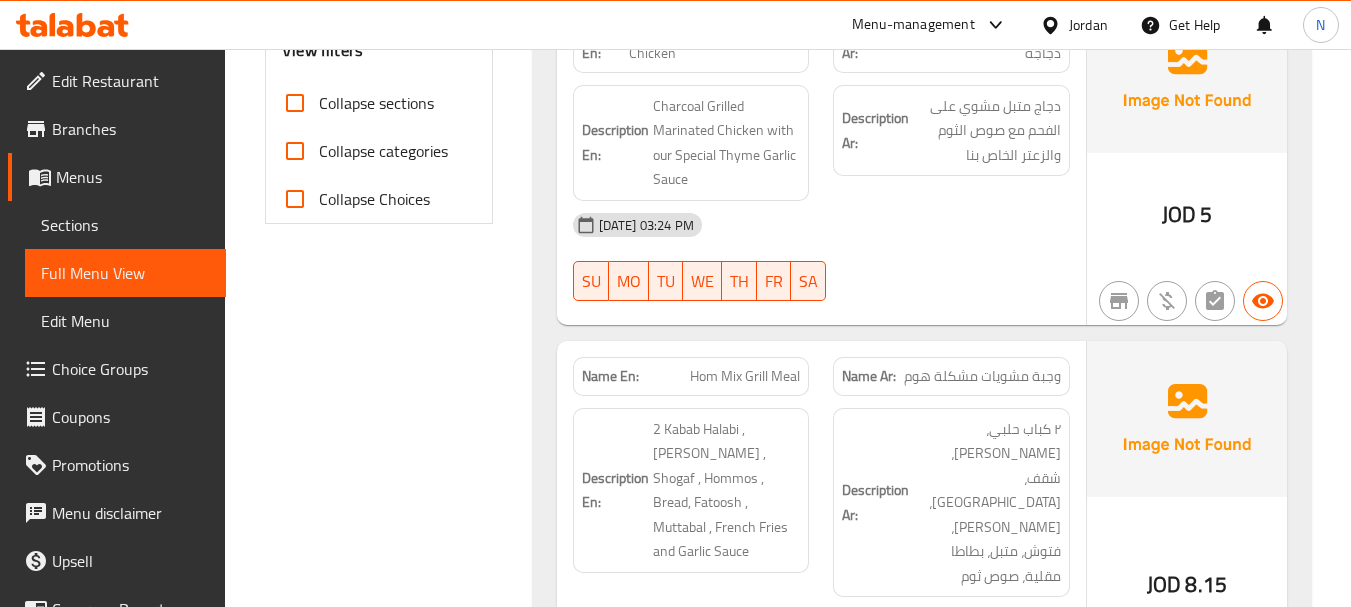 click on "وجبة مشويات مشكلة هوم" at bounding box center [982, 376] 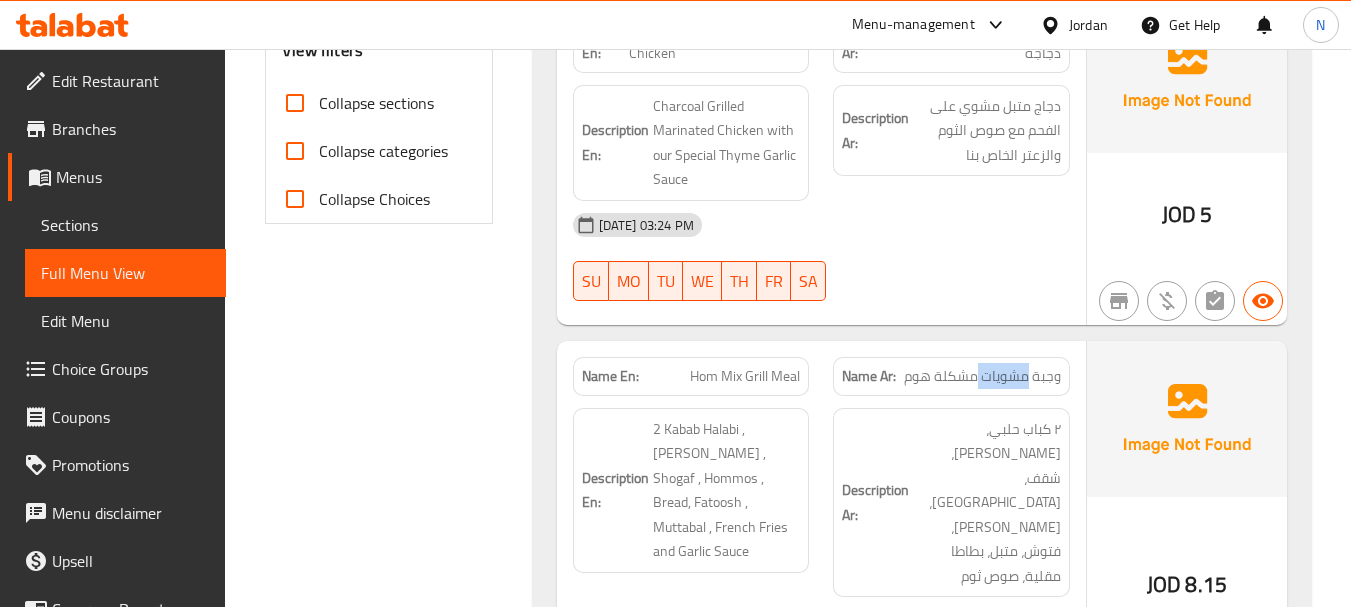 click on "وجبة مشويات مشكلة هوم" at bounding box center (982, 376) 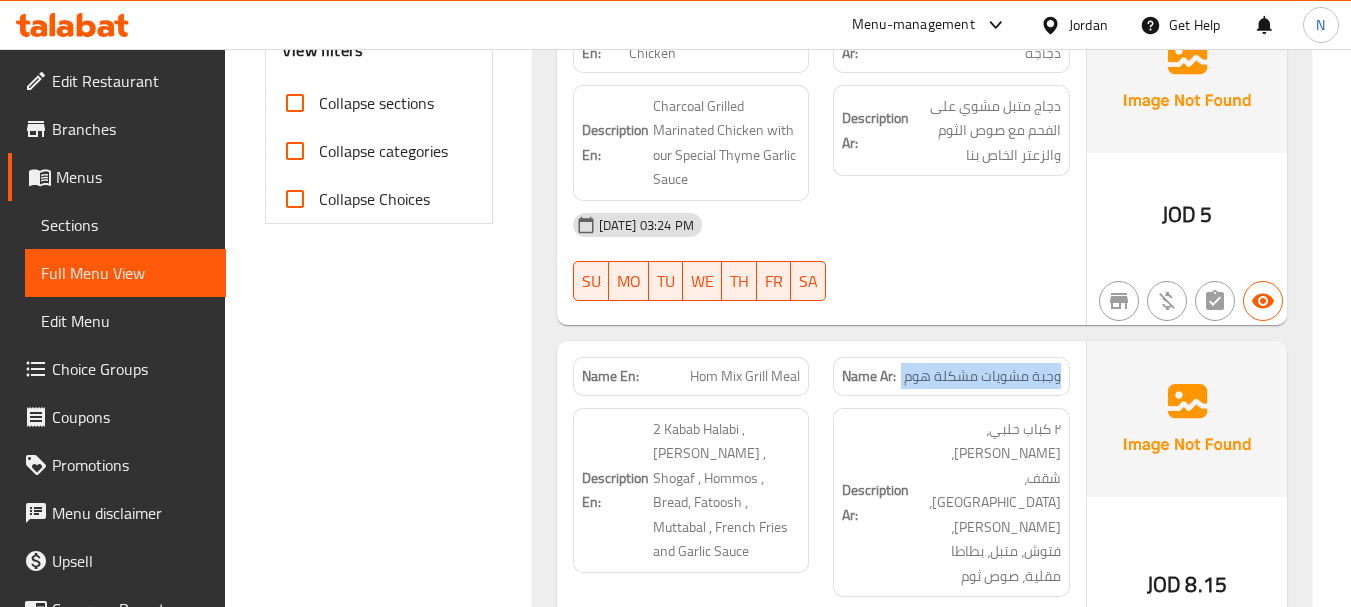 click on "وجبة مشويات مشكلة هوم" at bounding box center (982, 376) 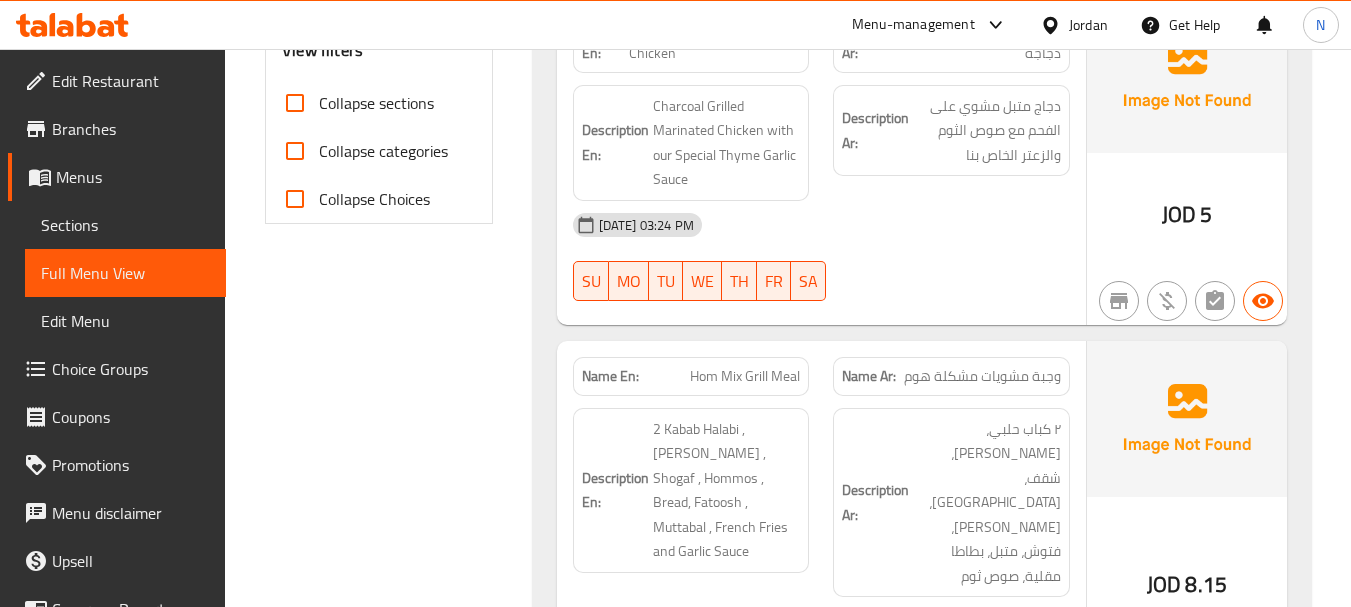 click on "Hom Mix Grill Meal" at bounding box center [745, 376] 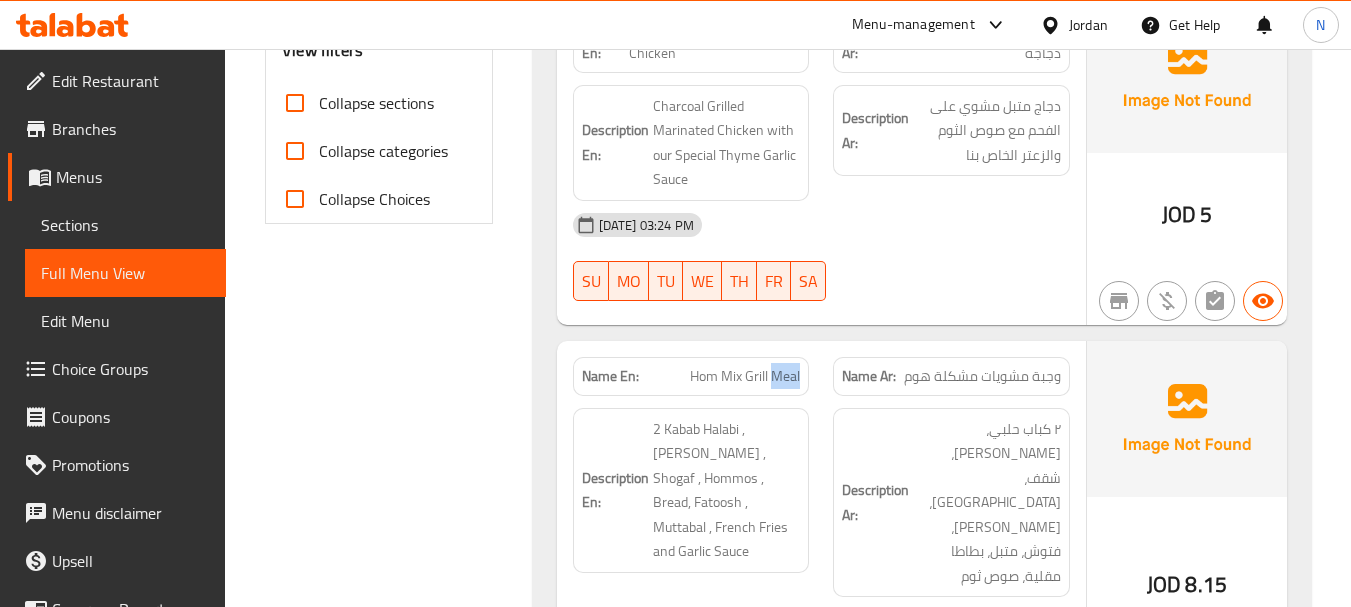 click on "Hom Mix Grill Meal" at bounding box center [745, 376] 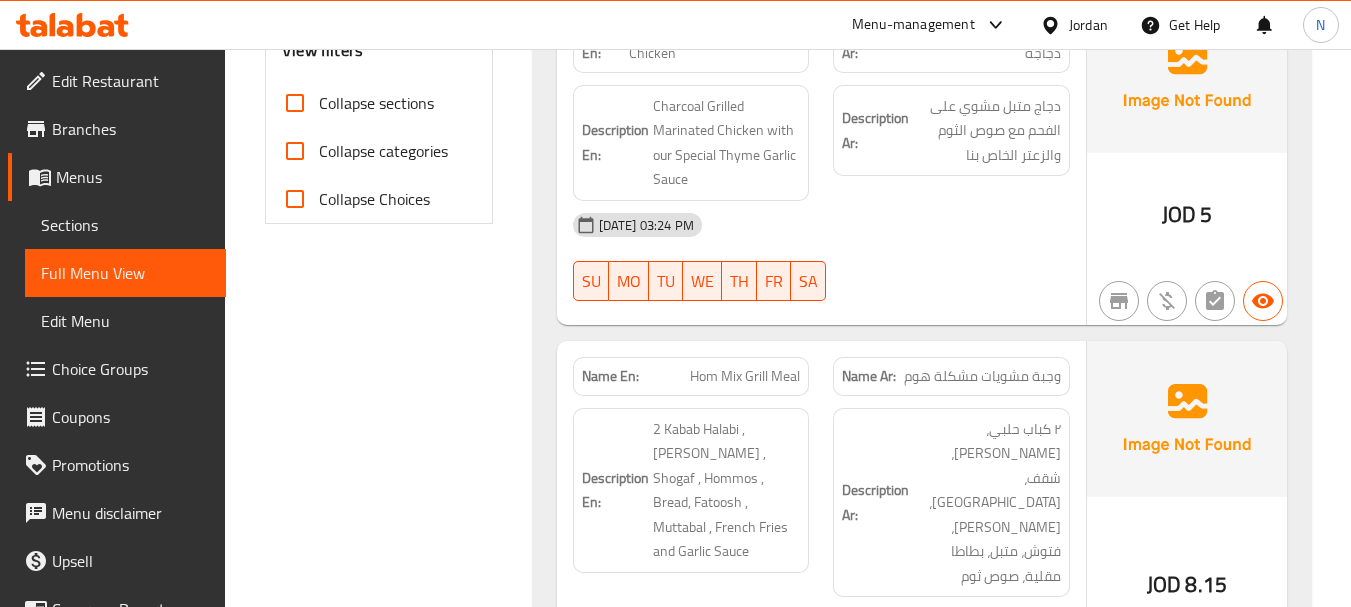 click on "Hom Mix Grill Meal" at bounding box center [745, 376] 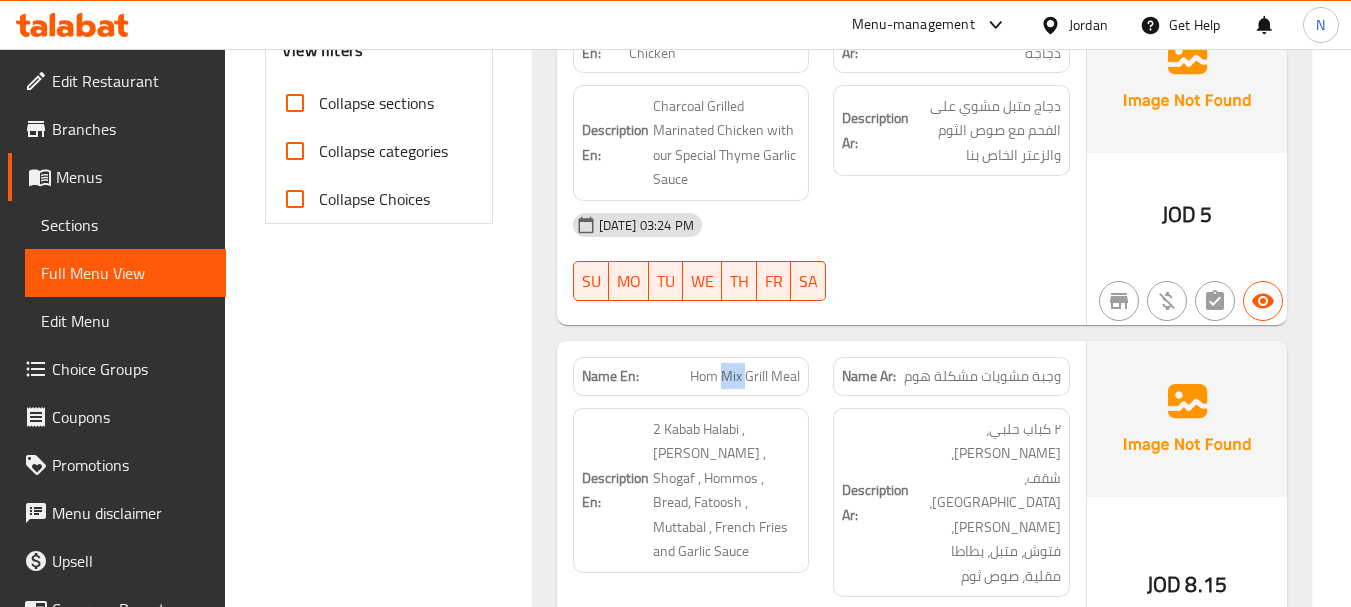 click on "Hom Mix Grill Meal" at bounding box center (745, 376) 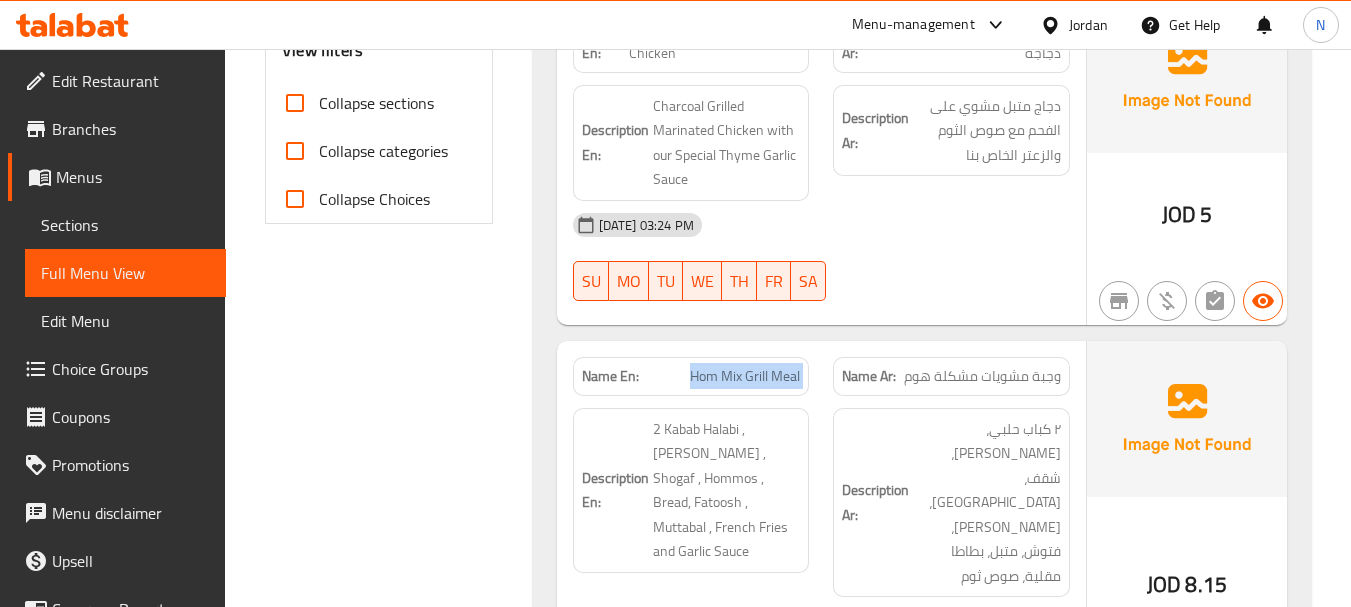 click on "Hom Mix Grill Meal" at bounding box center [745, 376] 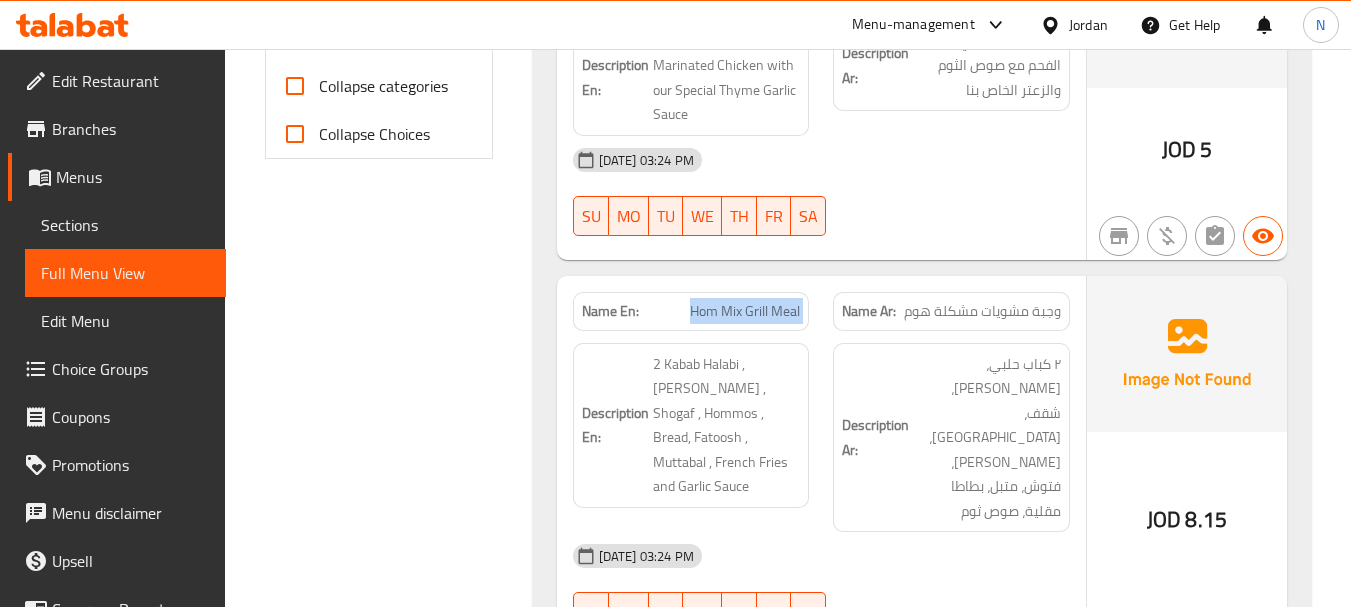 scroll, scrollTop: 900, scrollLeft: 0, axis: vertical 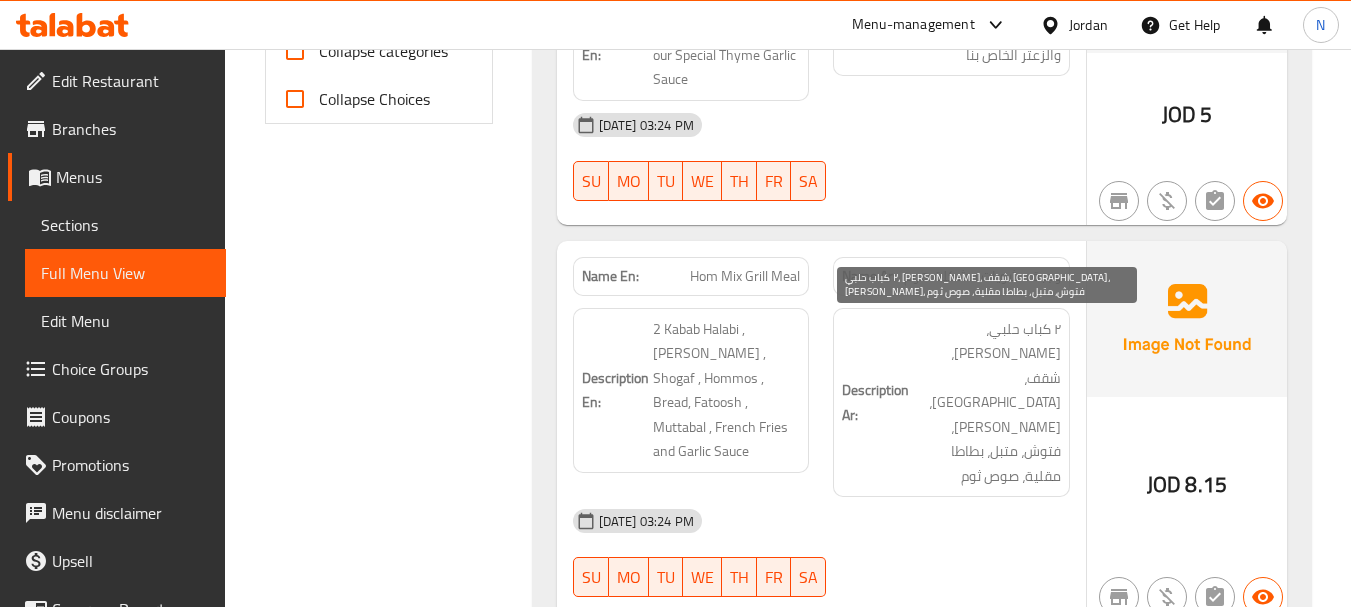 click on "٢ كباب حلبي، [PERSON_NAME]، شقف، [GEOGRAPHIC_DATA]، [PERSON_NAME]، فتوش، متبل، بطاطا مقلية، صوص ثوم" at bounding box center [987, 403] 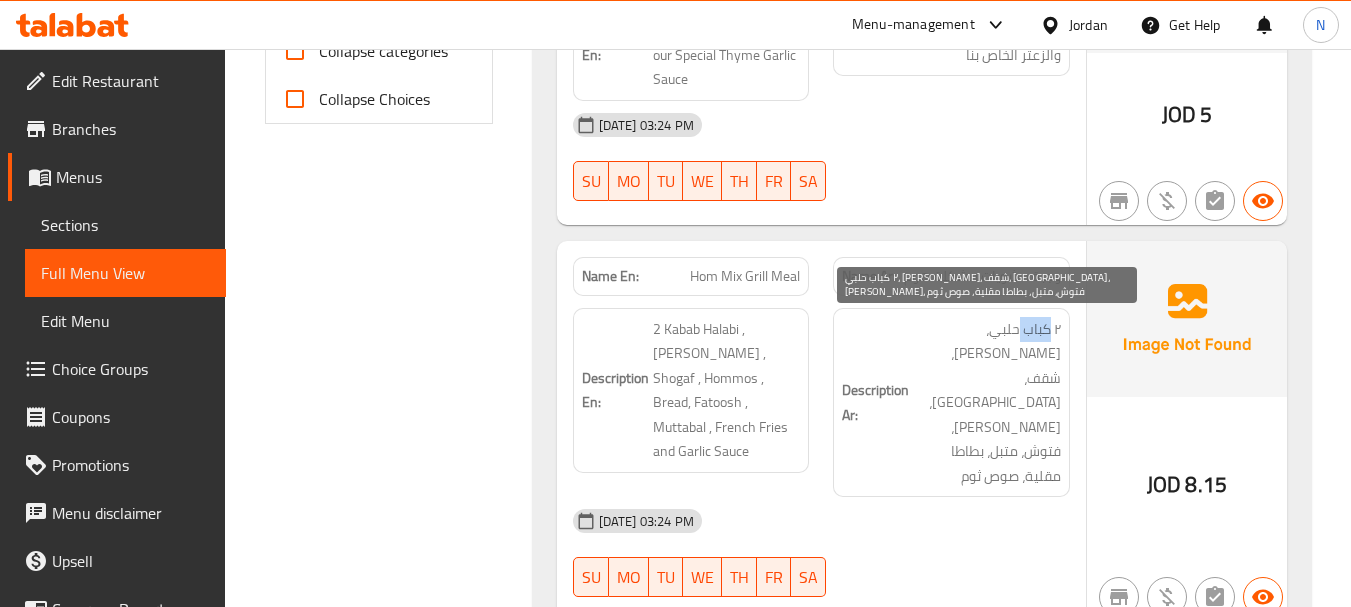click on "٢ كباب حلبي، [PERSON_NAME]، شقف، [GEOGRAPHIC_DATA]، [PERSON_NAME]، فتوش، متبل، بطاطا مقلية، صوص ثوم" at bounding box center [987, 403] 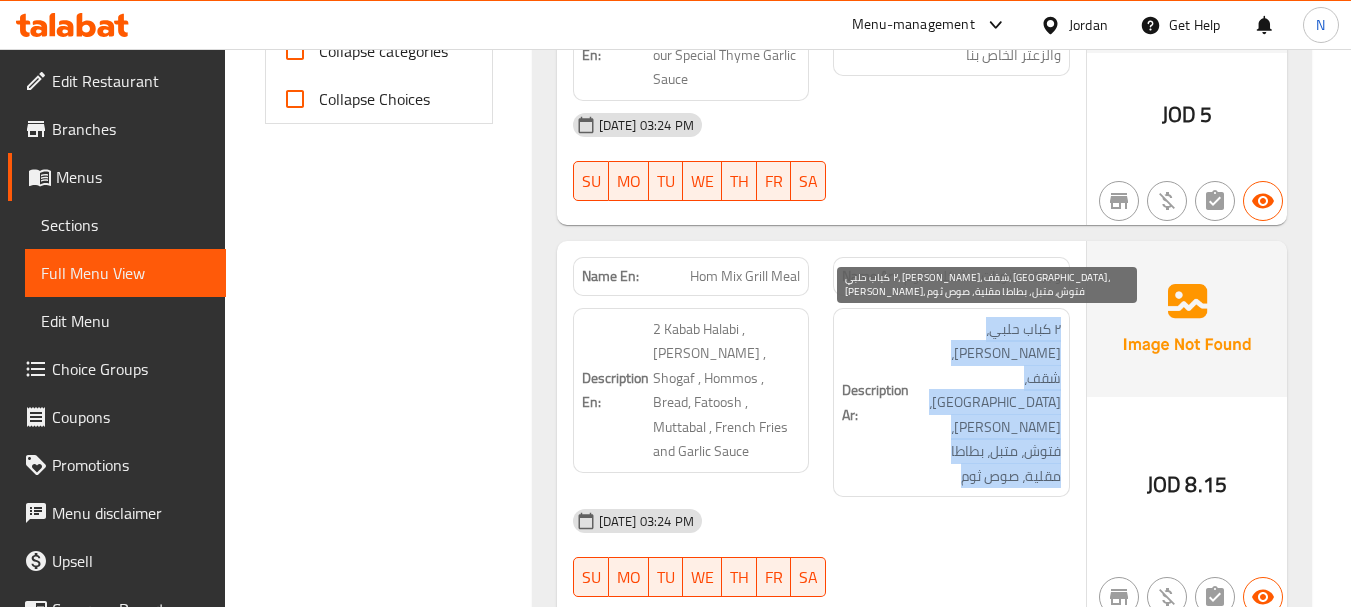 click on "٢ كباب حلبي، [PERSON_NAME]، شقف، [GEOGRAPHIC_DATA]، [PERSON_NAME]، فتوش، متبل، بطاطا مقلية، صوص ثوم" at bounding box center (987, 403) 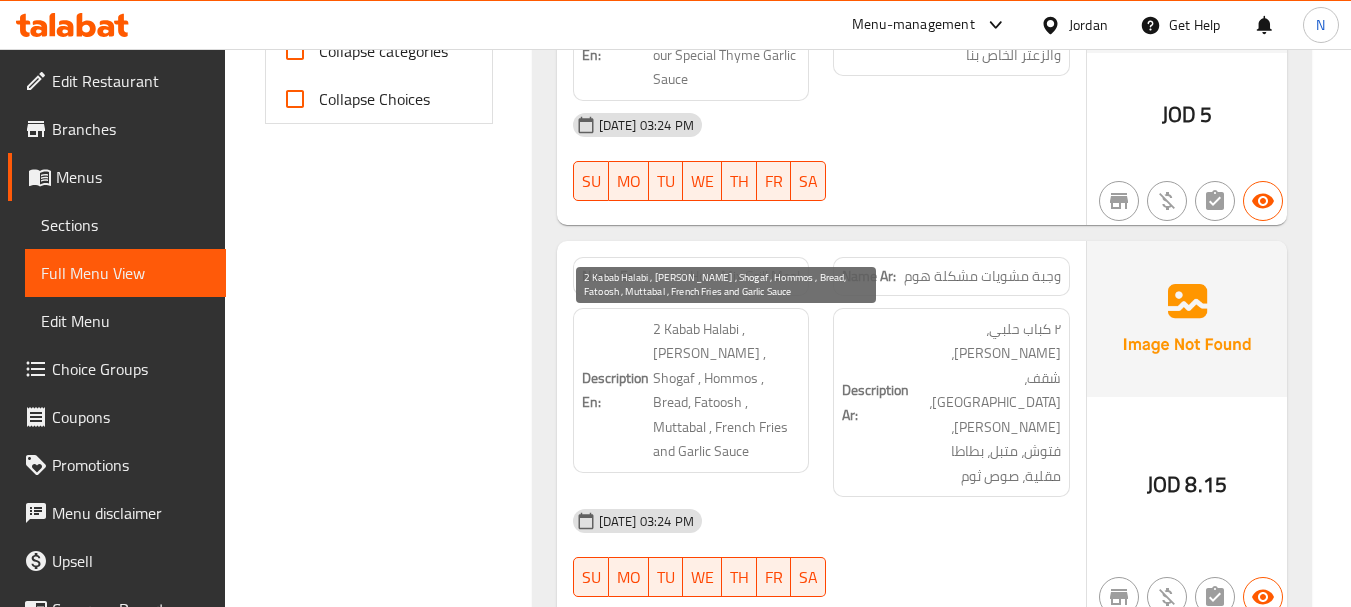 click on "2 Kabab Halabi , [PERSON_NAME] , Shogaf , Hommos , Bread, Fatoosh , Muttabal , French Fries and Garlic Sauce" at bounding box center (727, 390) 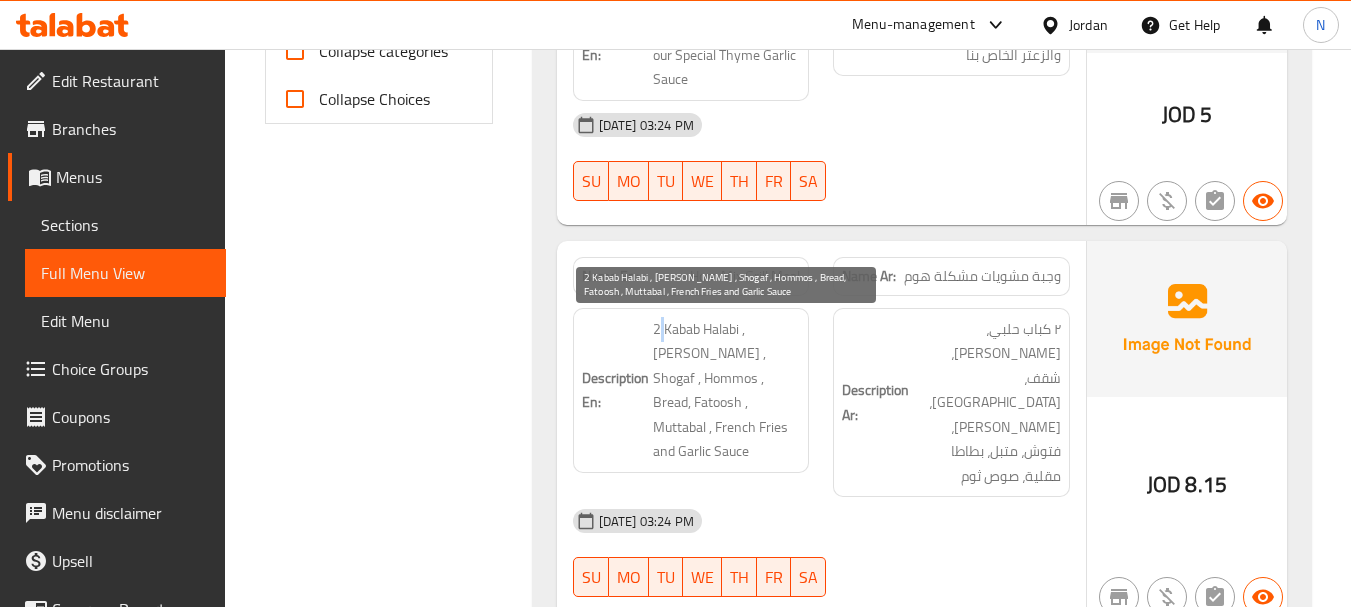 click on "2 Kabab Halabi , [PERSON_NAME] , Shogaf , Hommos , Bread, Fatoosh , Muttabal , French Fries and Garlic Sauce" at bounding box center (727, 390) 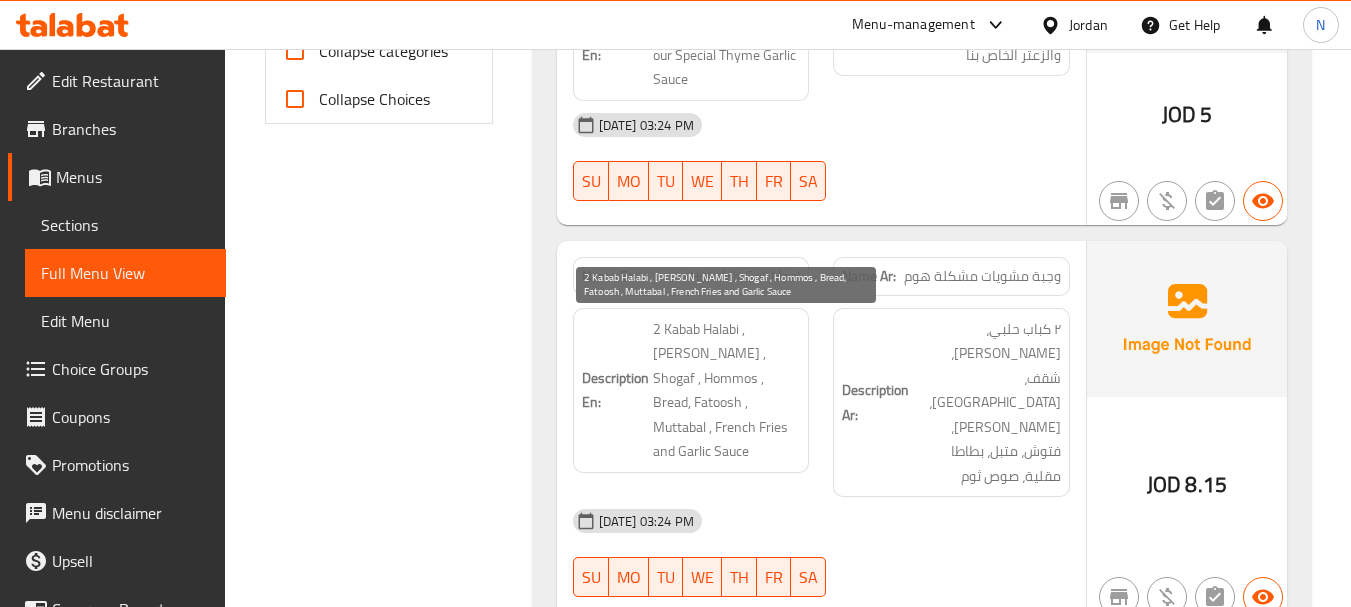 click on "2 Kabab Halabi , [PERSON_NAME] , Shogaf , Hommos , Bread, Fatoosh , Muttabal , French Fries and Garlic Sauce" at bounding box center [727, 390] 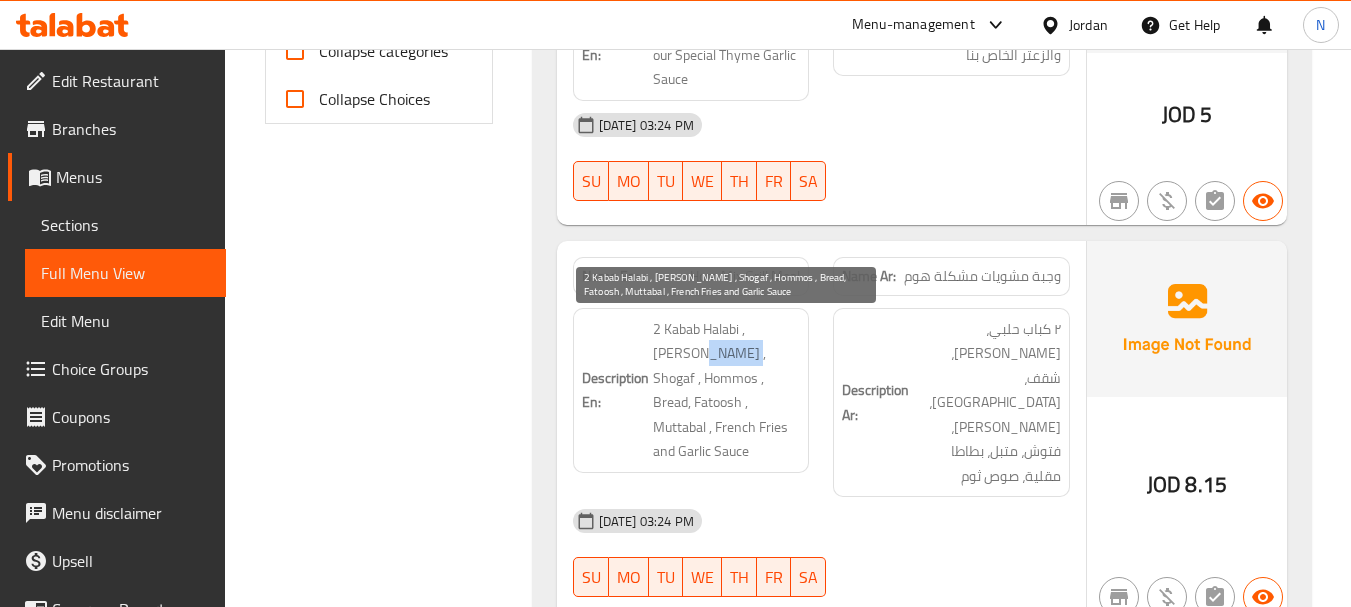 click on "2 Kabab Halabi , [PERSON_NAME] , Shogaf , Hommos , Bread, Fatoosh , Muttabal , French Fries and Garlic Sauce" at bounding box center (727, 390) 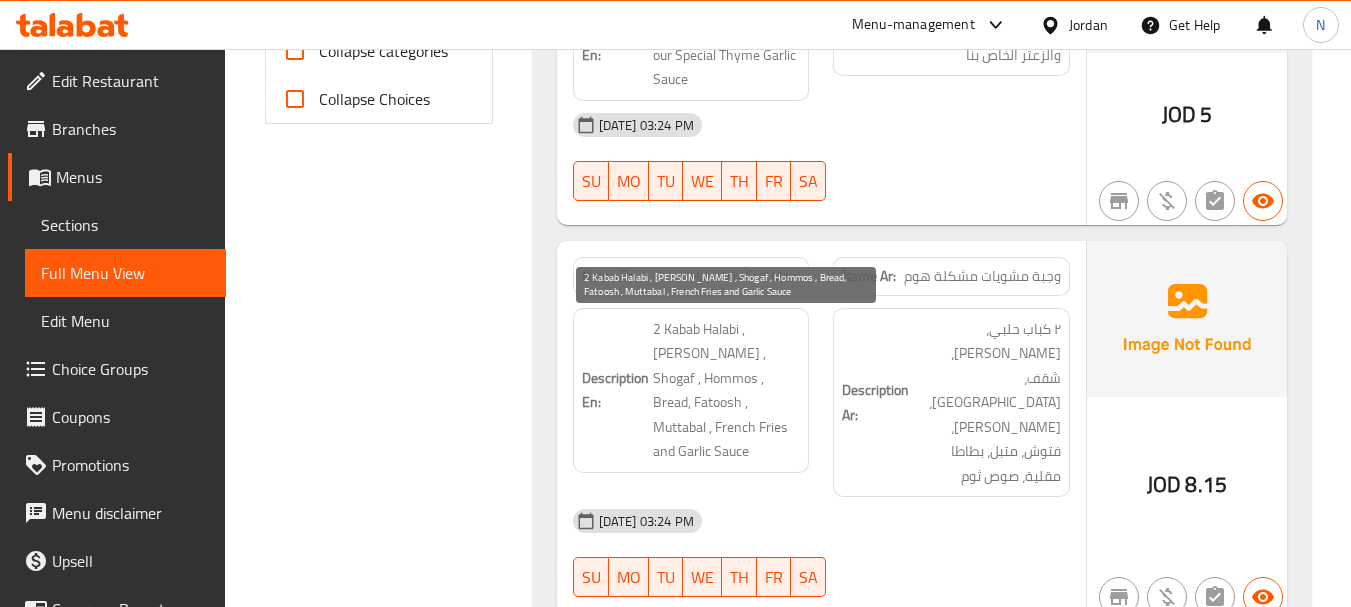 click on "2 Kabab Halabi , [PERSON_NAME] , Shogaf , Hommos , Bread, Fatoosh , Muttabal , French Fries and Garlic Sauce" at bounding box center [727, 390] 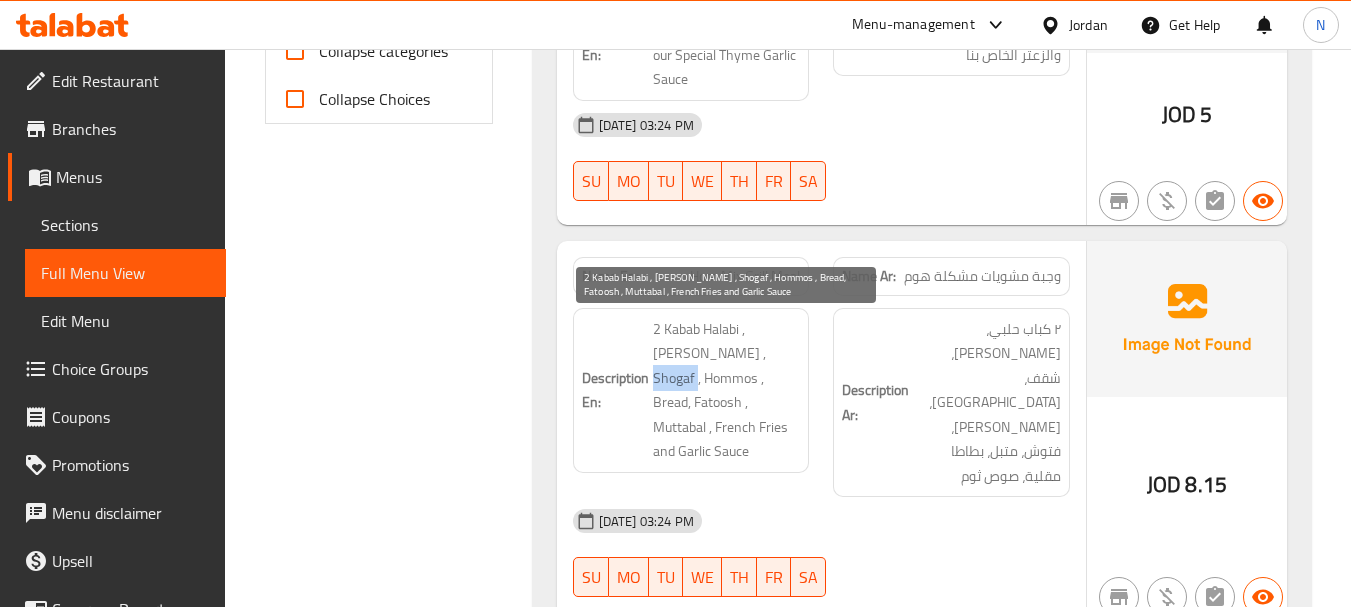 click on "2 Kabab Halabi , [PERSON_NAME] , Shogaf , Hommos , Bread, Fatoosh , Muttabal , French Fries and Garlic Sauce" at bounding box center (727, 390) 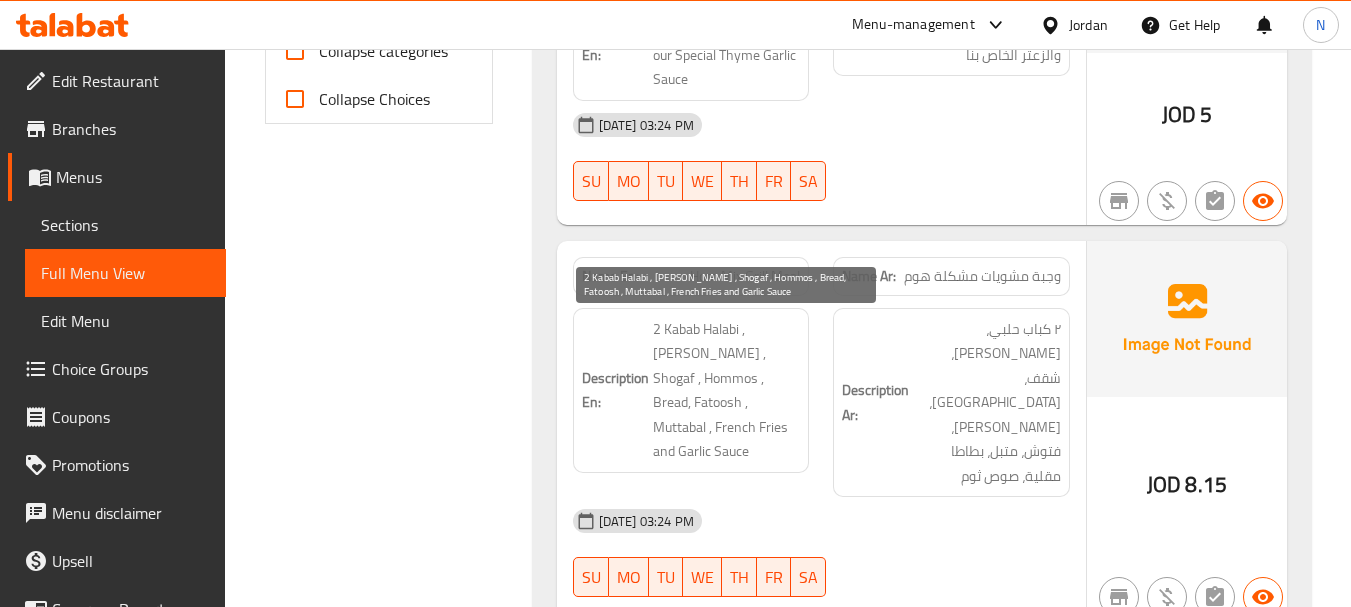 click on "2 Kabab Halabi , [PERSON_NAME] , Shogaf , Hommos , Bread, Fatoosh , Muttabal , French Fries and Garlic Sauce" at bounding box center (727, 390) 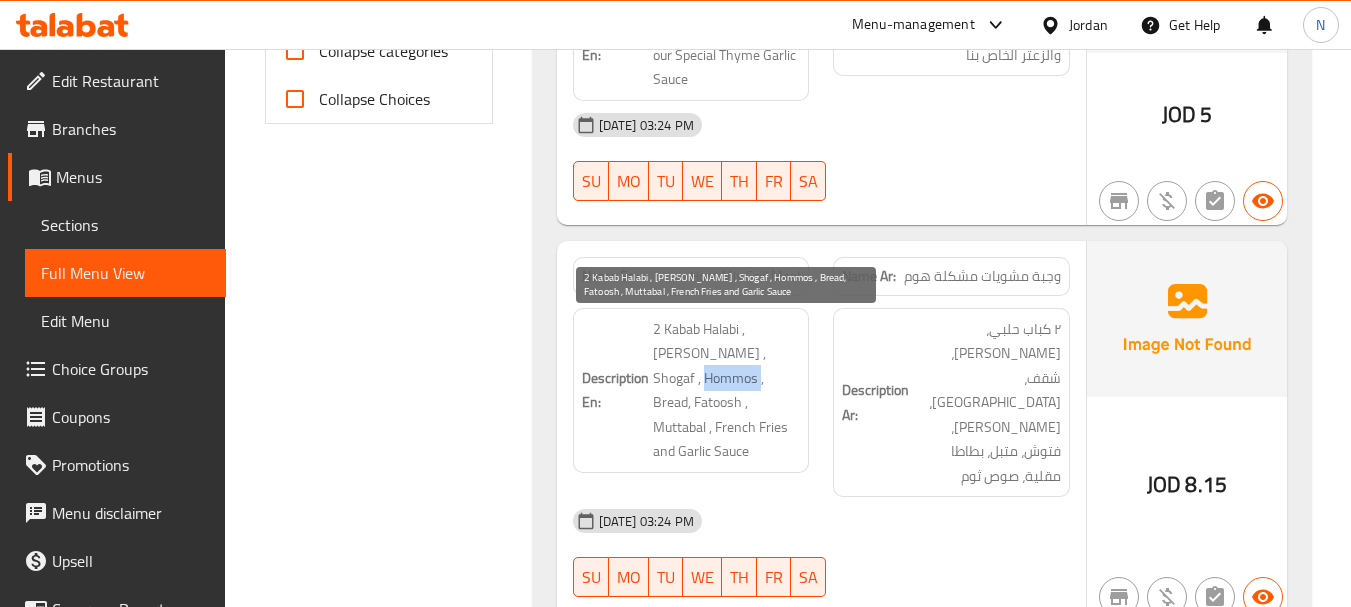 click on "2 Kabab Halabi , [PERSON_NAME] , Shogaf , Hommos , Bread, Fatoosh , Muttabal , French Fries and Garlic Sauce" at bounding box center (727, 390) 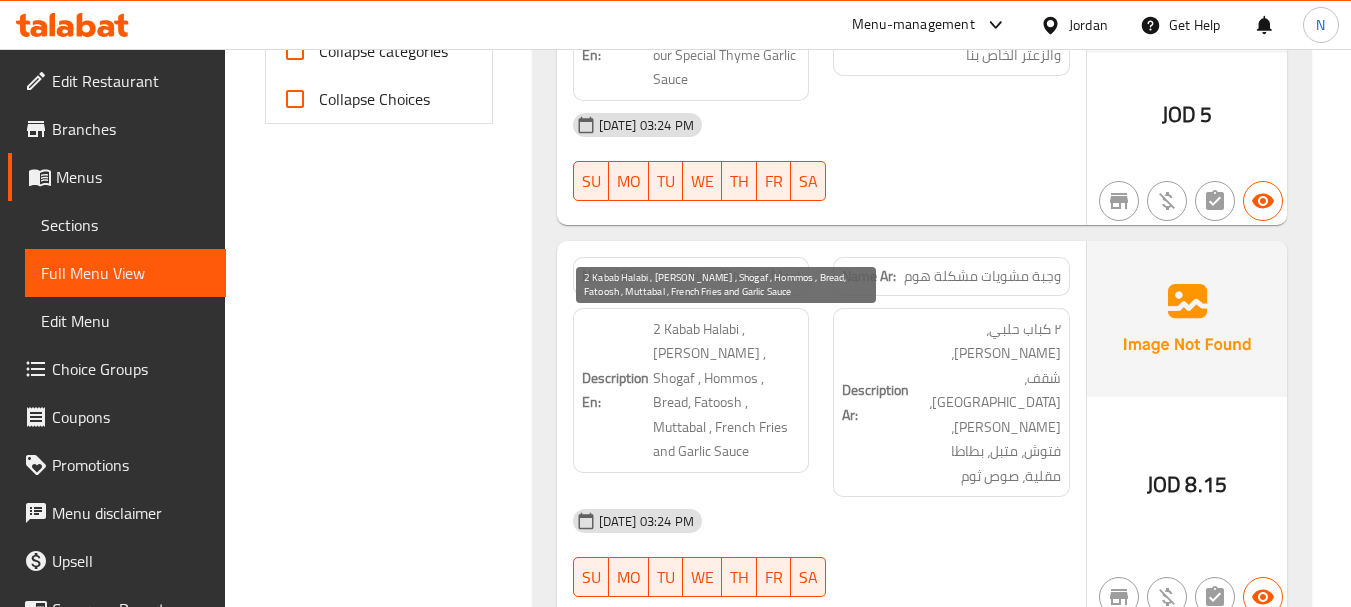 click on "2 Kabab Halabi , [PERSON_NAME] , Shogaf , Hommos , Bread, Fatoosh , Muttabal , French Fries and Garlic Sauce" at bounding box center (727, 390) 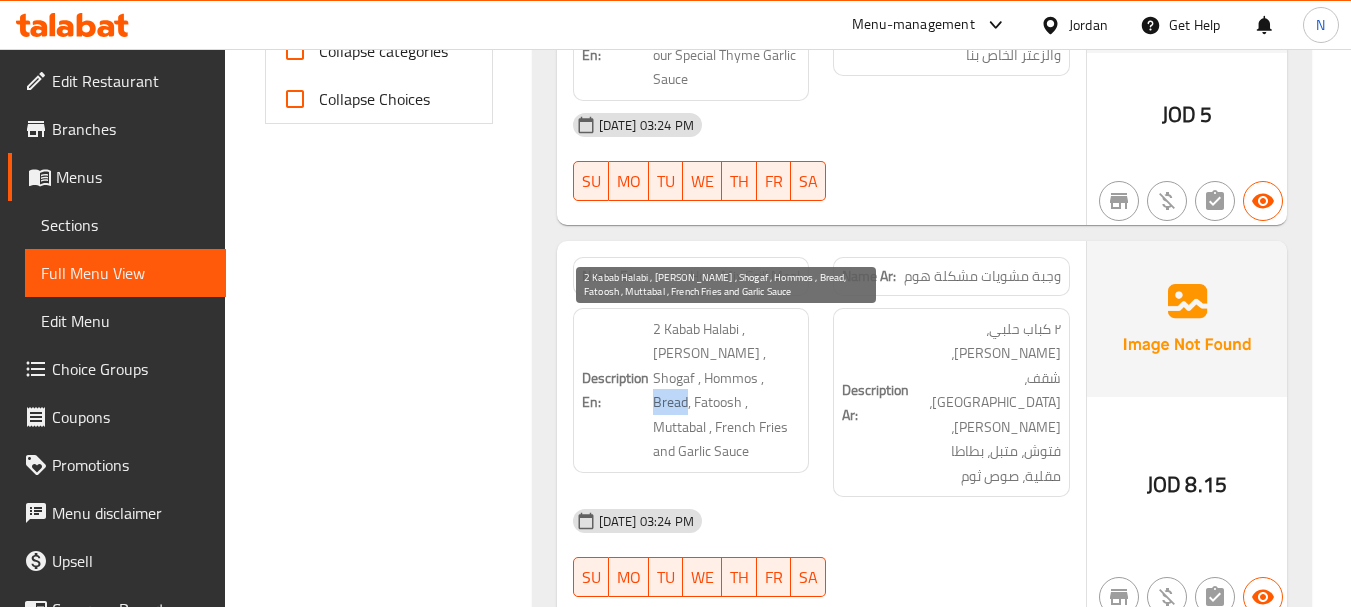 click on "2 Kabab Halabi , [PERSON_NAME] , Shogaf , Hommos , Bread, Fatoosh , Muttabal , French Fries and Garlic Sauce" at bounding box center (727, 390) 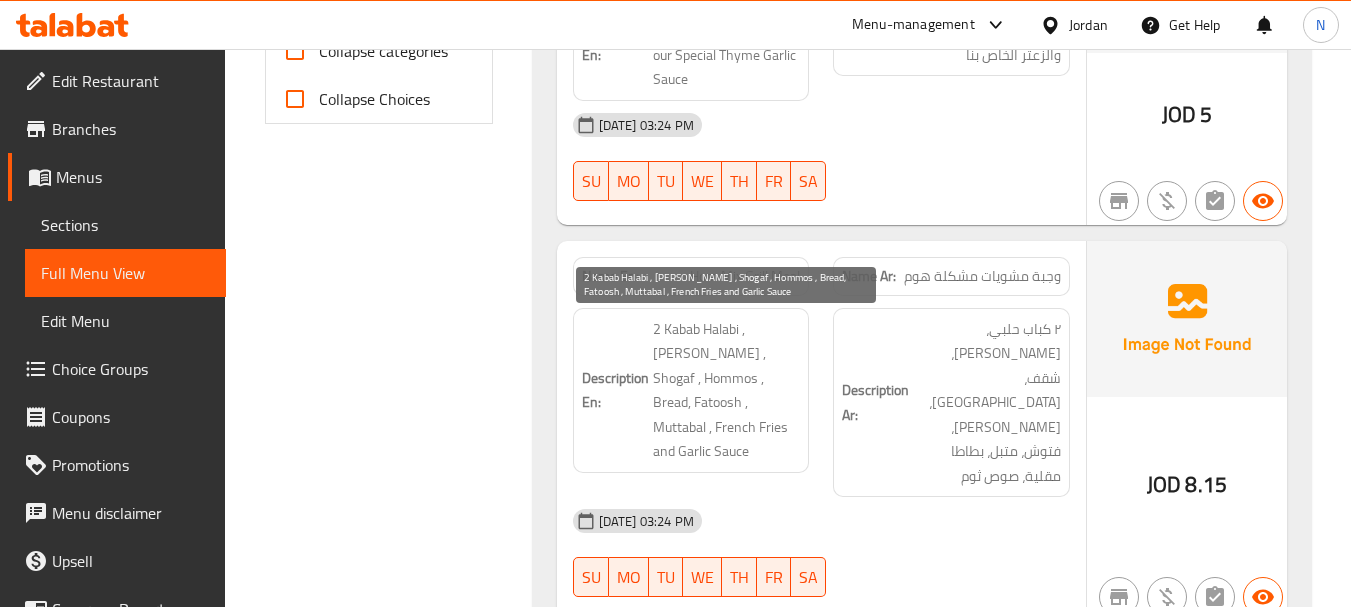 click on "2 Kabab Halabi , [PERSON_NAME] , Shogaf , Hommos , Bread, Fatoosh , Muttabal , French Fries and Garlic Sauce" at bounding box center (727, 390) 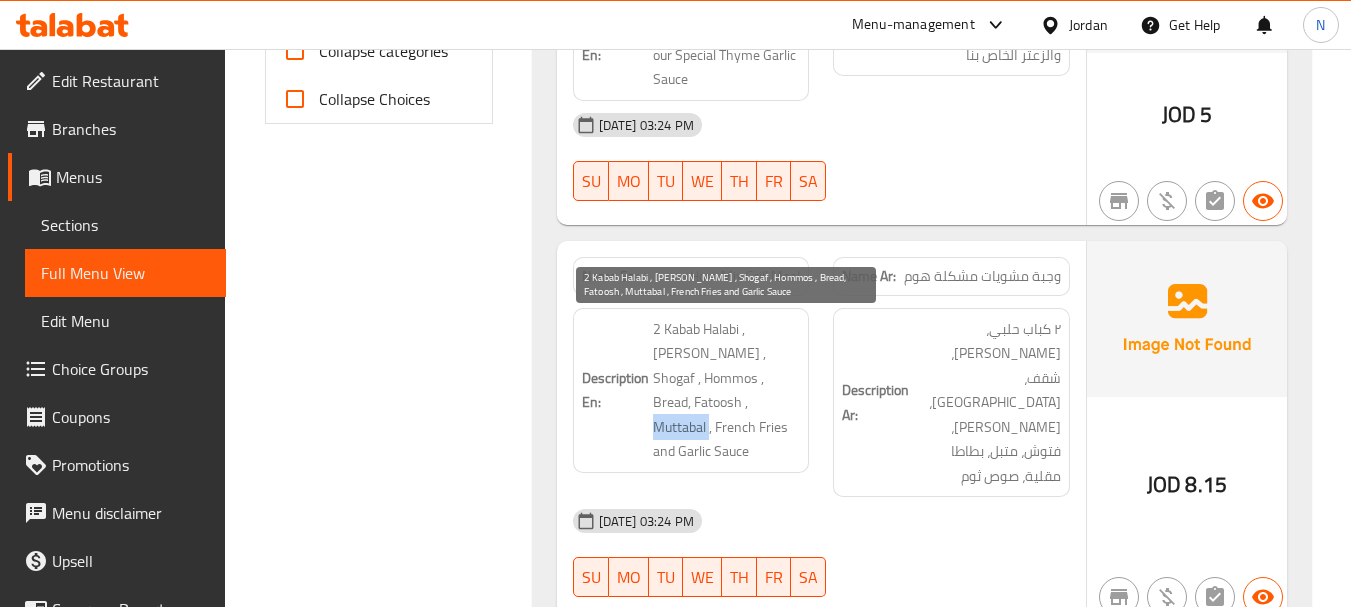 click on "2 Kabab Halabi , [PERSON_NAME] , Shogaf , Hommos , Bread, Fatoosh , Muttabal , French Fries and Garlic Sauce" at bounding box center [727, 390] 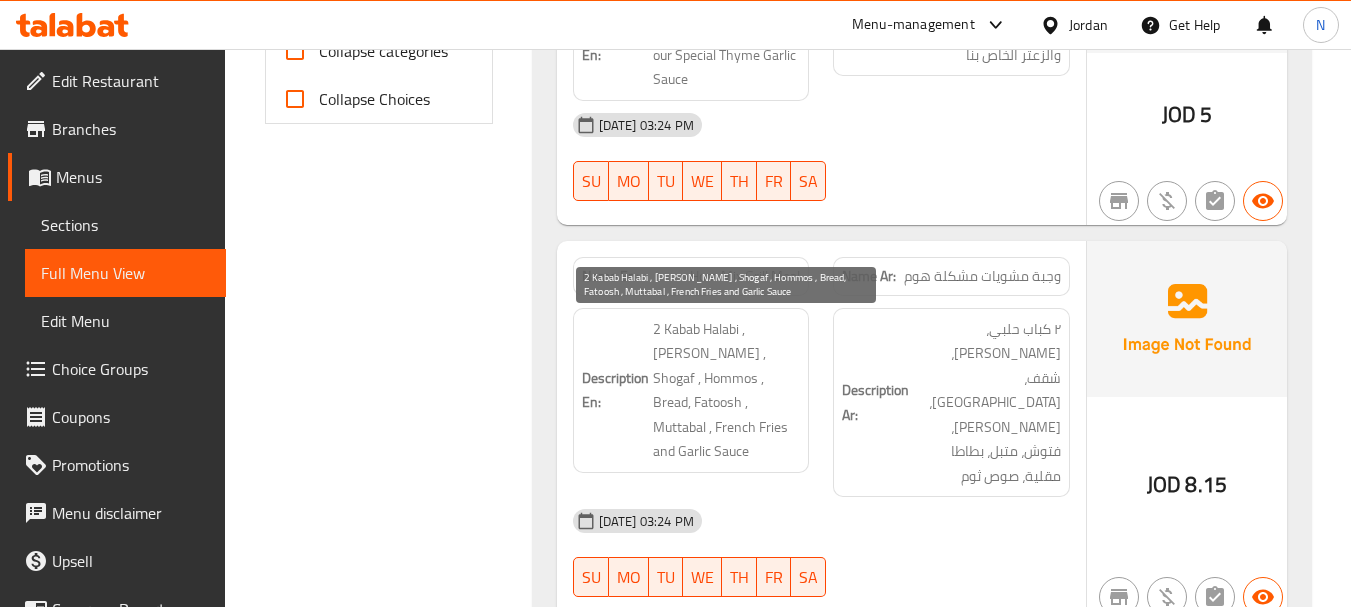 click on "2 Kabab Halabi , [PERSON_NAME] , Shogaf , Hommos , Bread, Fatoosh , Muttabal , French Fries and Garlic Sauce" at bounding box center (727, 390) 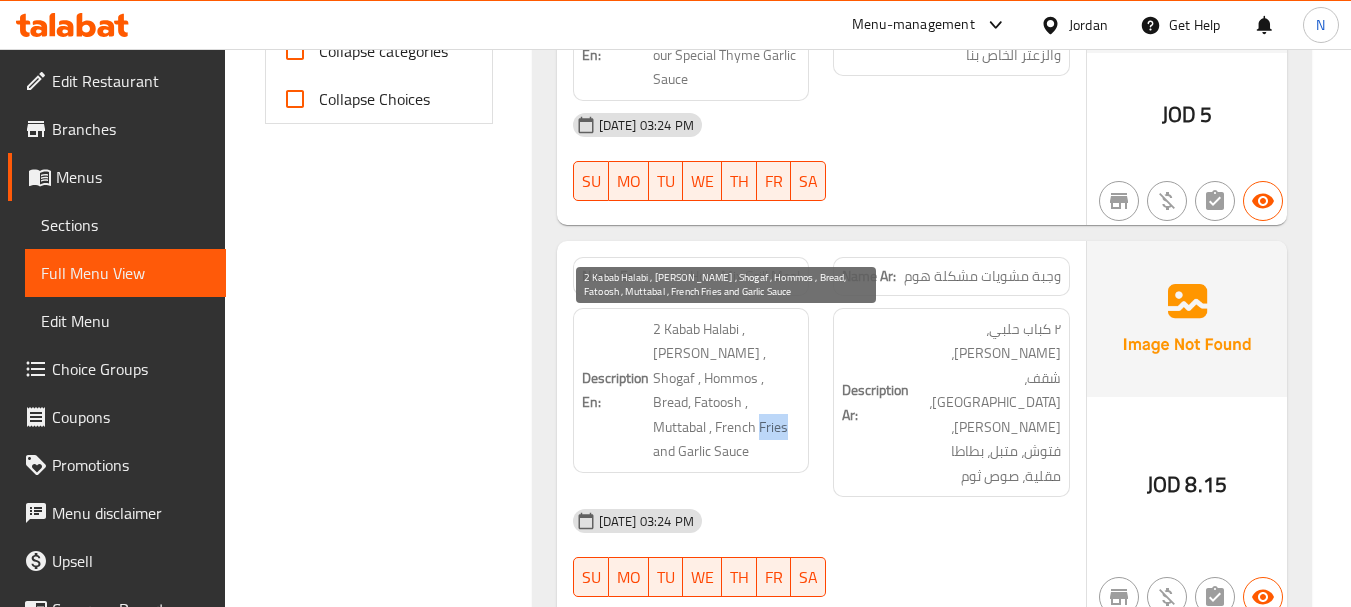 click on "2 Kabab Halabi , [PERSON_NAME] , Shogaf , Hommos , Bread, Fatoosh , Muttabal , French Fries and Garlic Sauce" at bounding box center [727, 390] 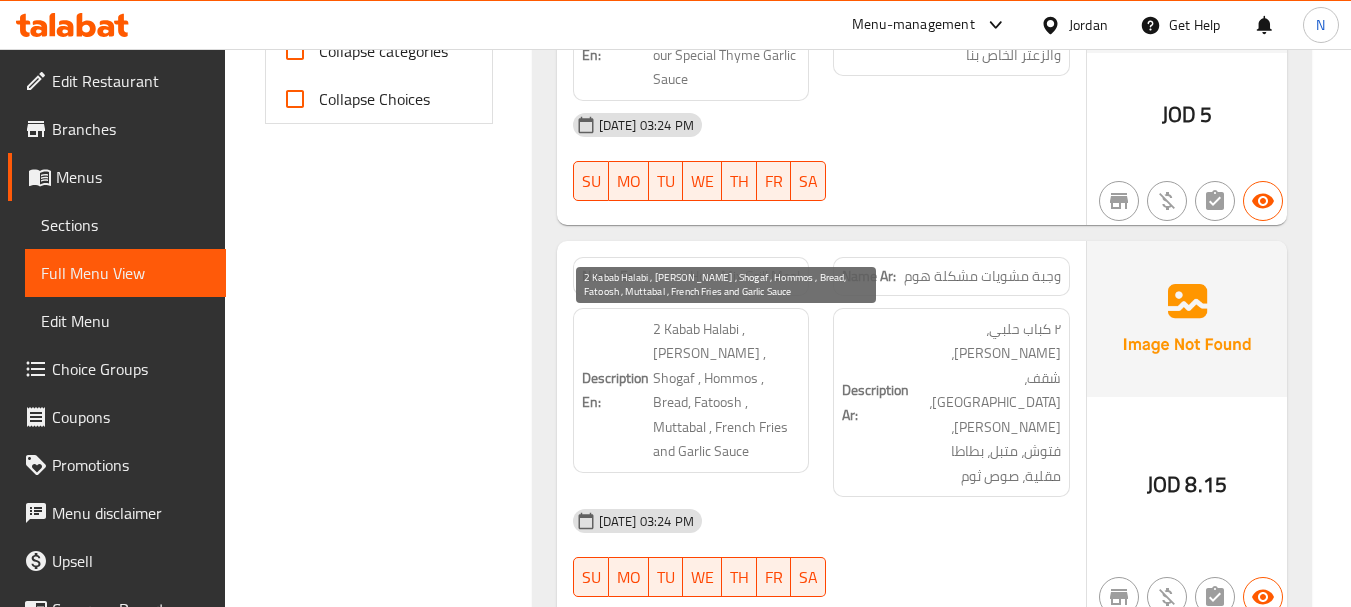 click on "2 Kabab Halabi , [PERSON_NAME] , Shogaf , Hommos , Bread, Fatoosh , Muttabal , French Fries and Garlic Sauce" at bounding box center [727, 390] 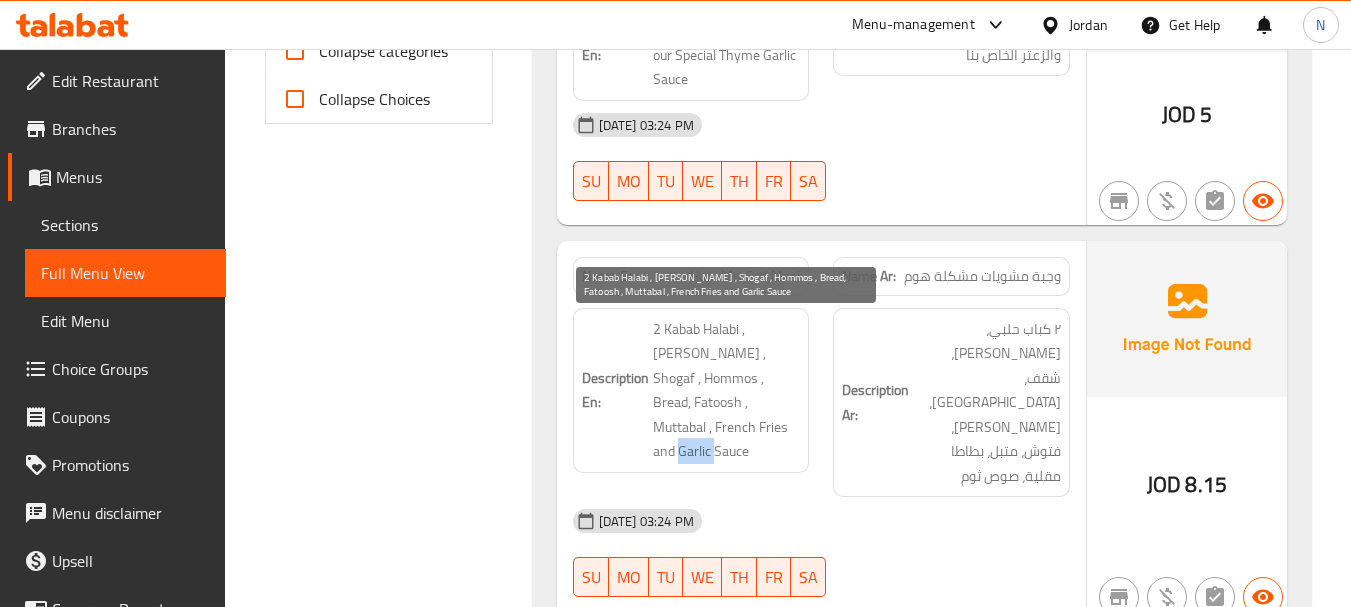 click on "2 Kabab Halabi , [PERSON_NAME] , Shogaf , Hommos , Bread, Fatoosh , Muttabal , French Fries and Garlic Sauce" at bounding box center [727, 390] 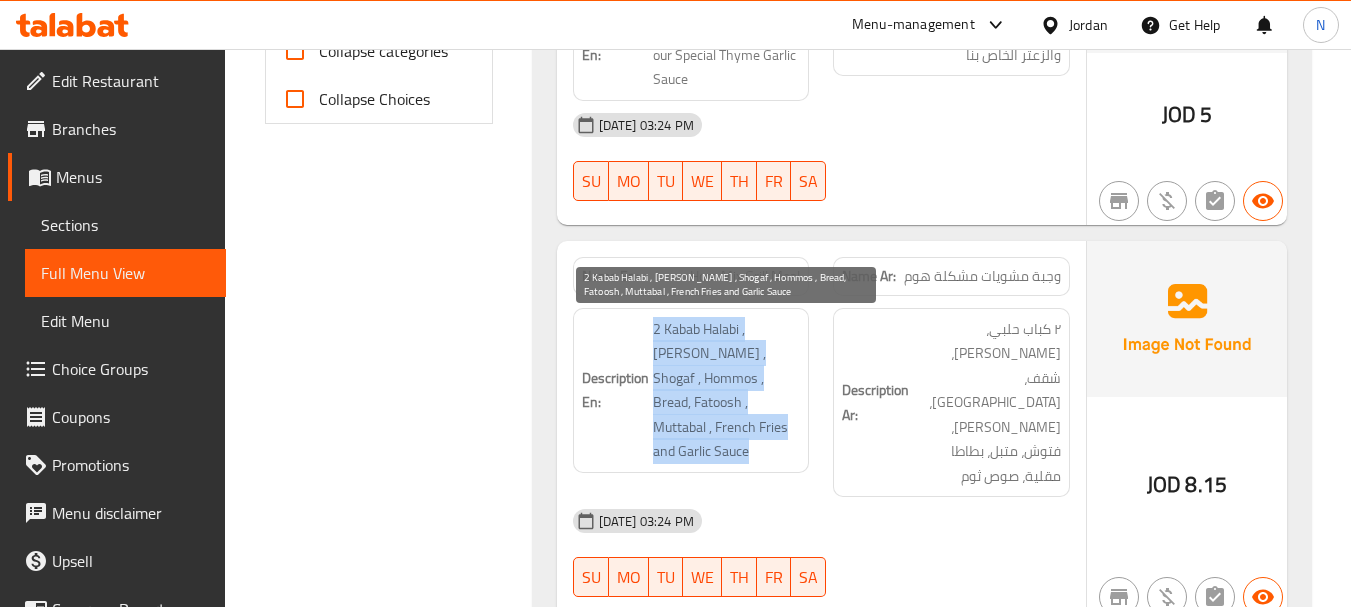 click on "2 Kabab Halabi , [PERSON_NAME] , Shogaf , Hommos , Bread, Fatoosh , Muttabal , French Fries and Garlic Sauce" at bounding box center [727, 390] 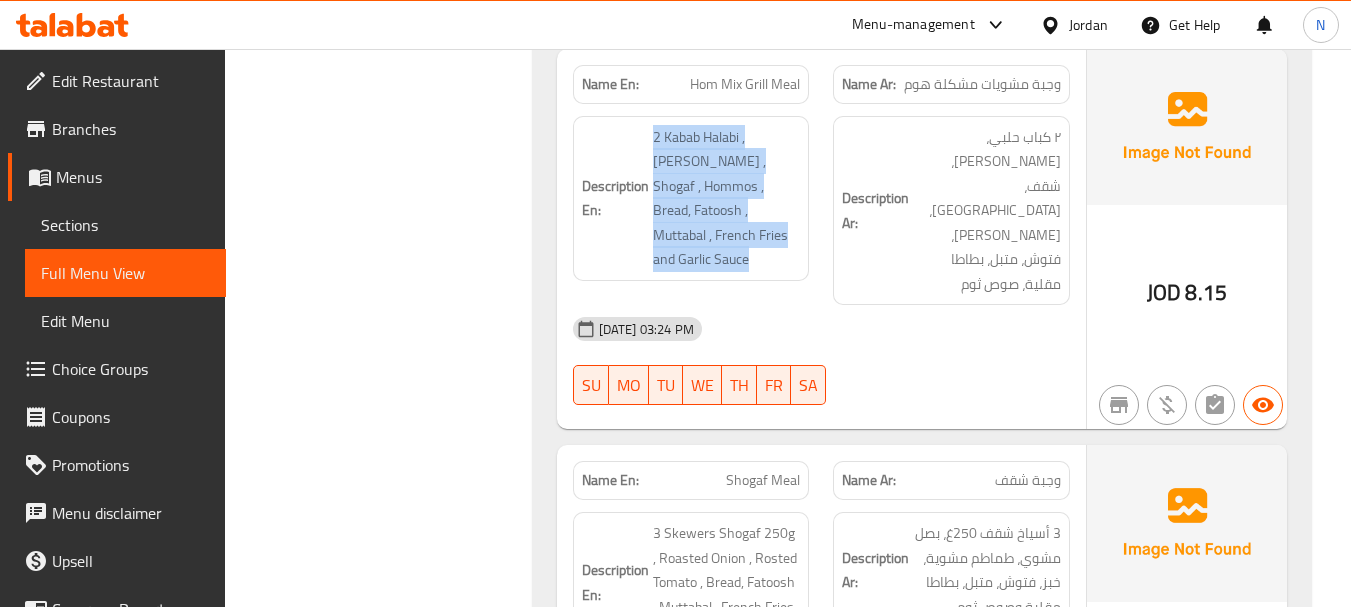 scroll, scrollTop: 1100, scrollLeft: 0, axis: vertical 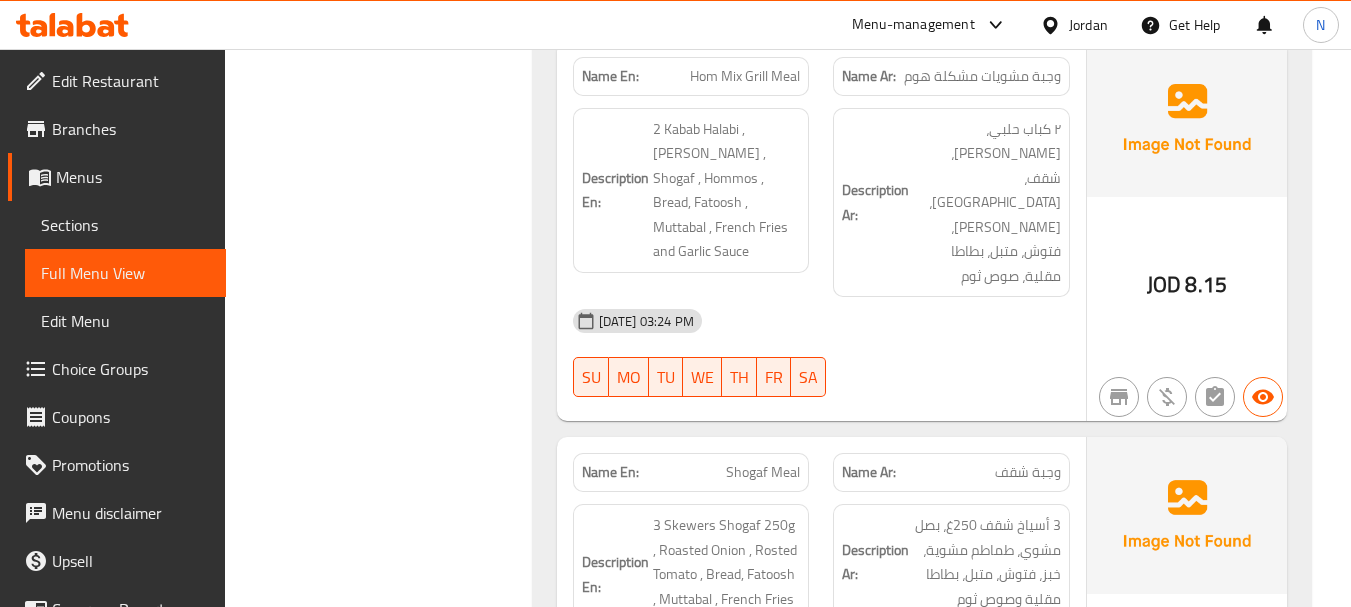 click on "وجبة شقف" at bounding box center [1028, 472] 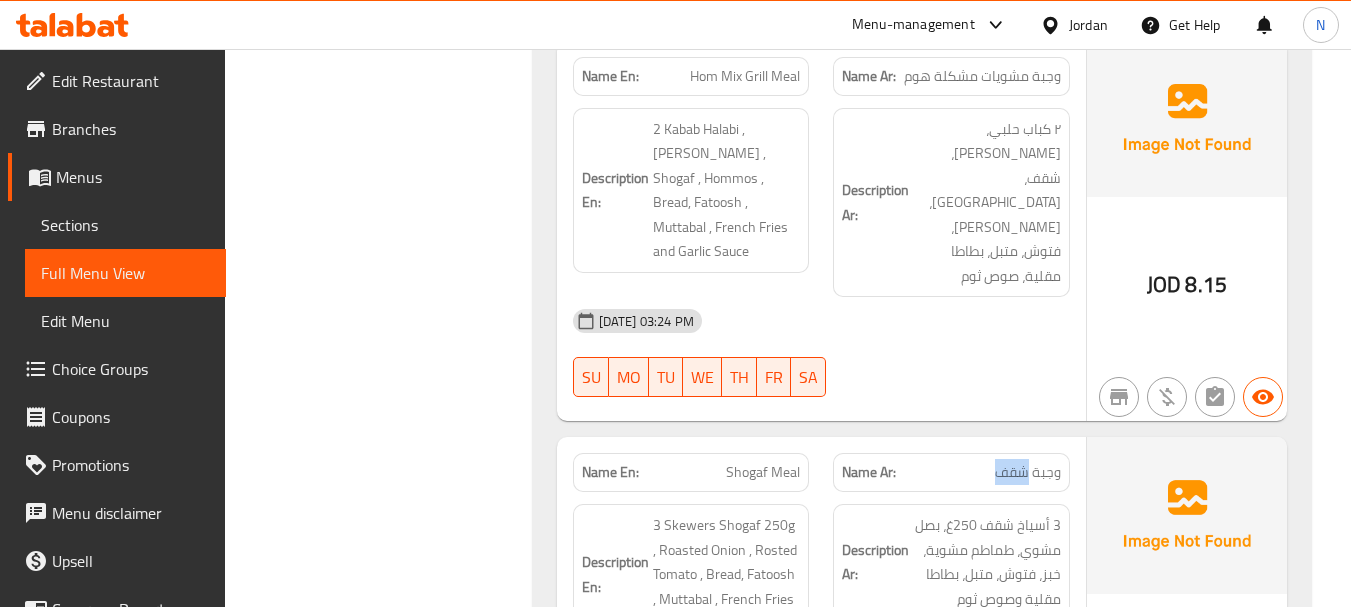 click on "وجبة شقف" at bounding box center (1028, 472) 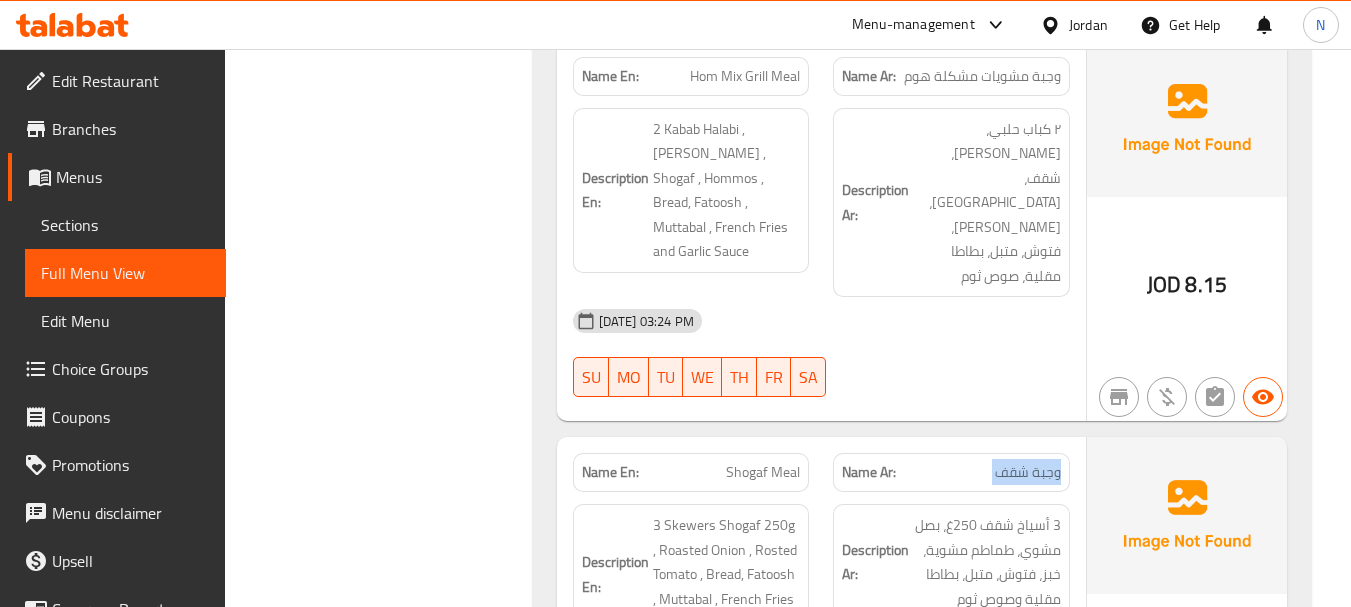 click on "وجبة شقف" at bounding box center (1028, 472) 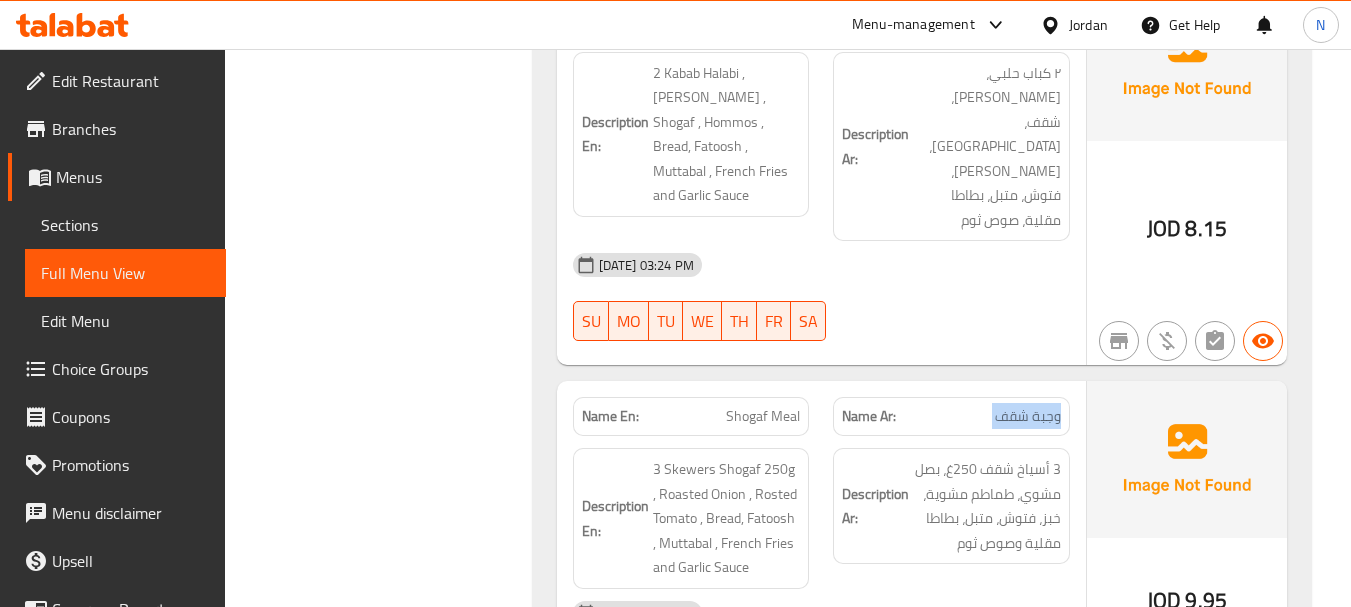 scroll, scrollTop: 1200, scrollLeft: 0, axis: vertical 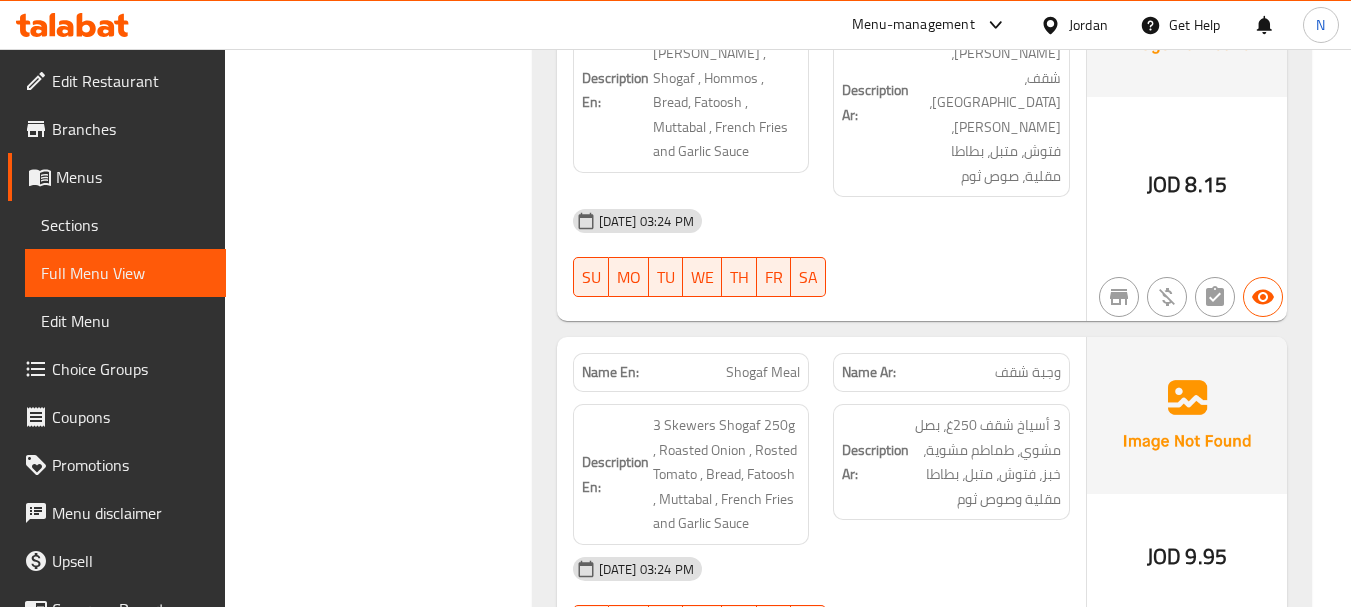 click on "Shogaf Meal" at bounding box center [763, 372] 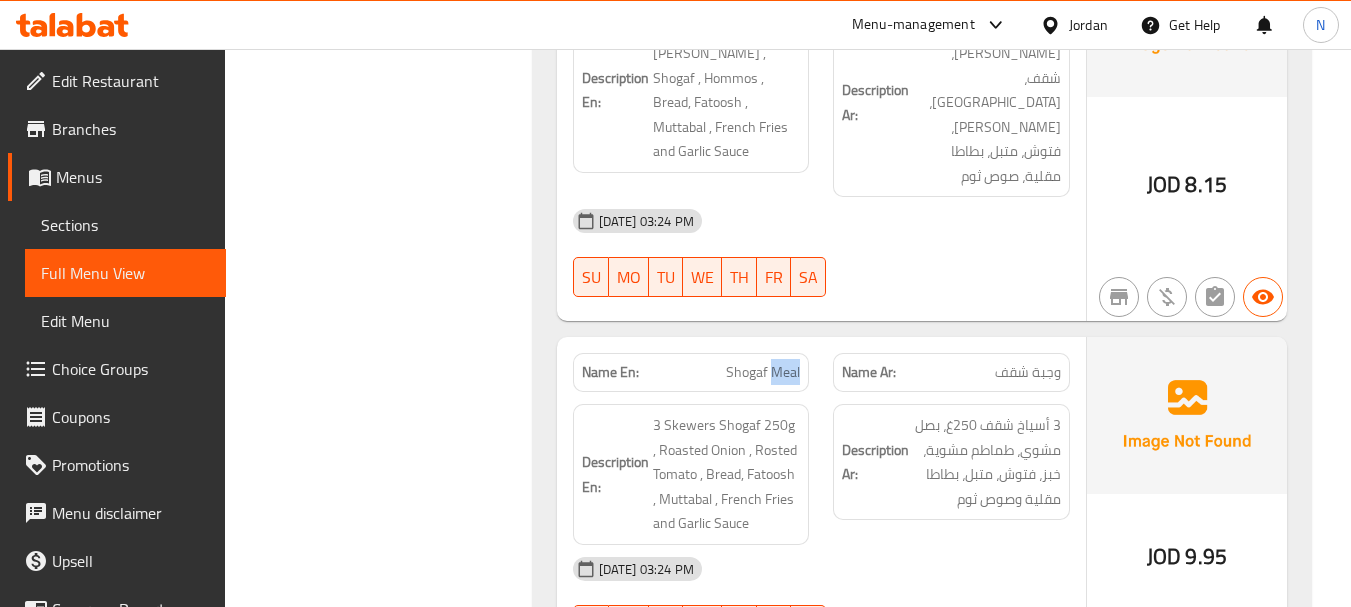 click on "Shogaf Meal" at bounding box center [763, 372] 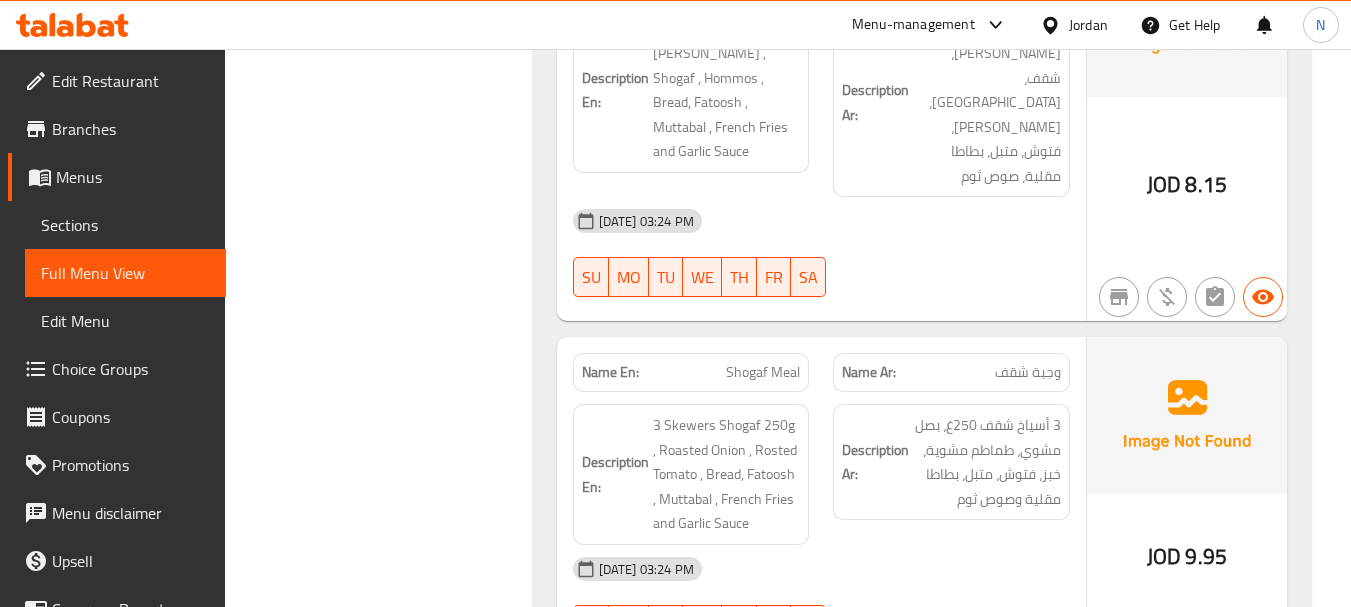 click on "Shogaf Meal" at bounding box center [763, 372] 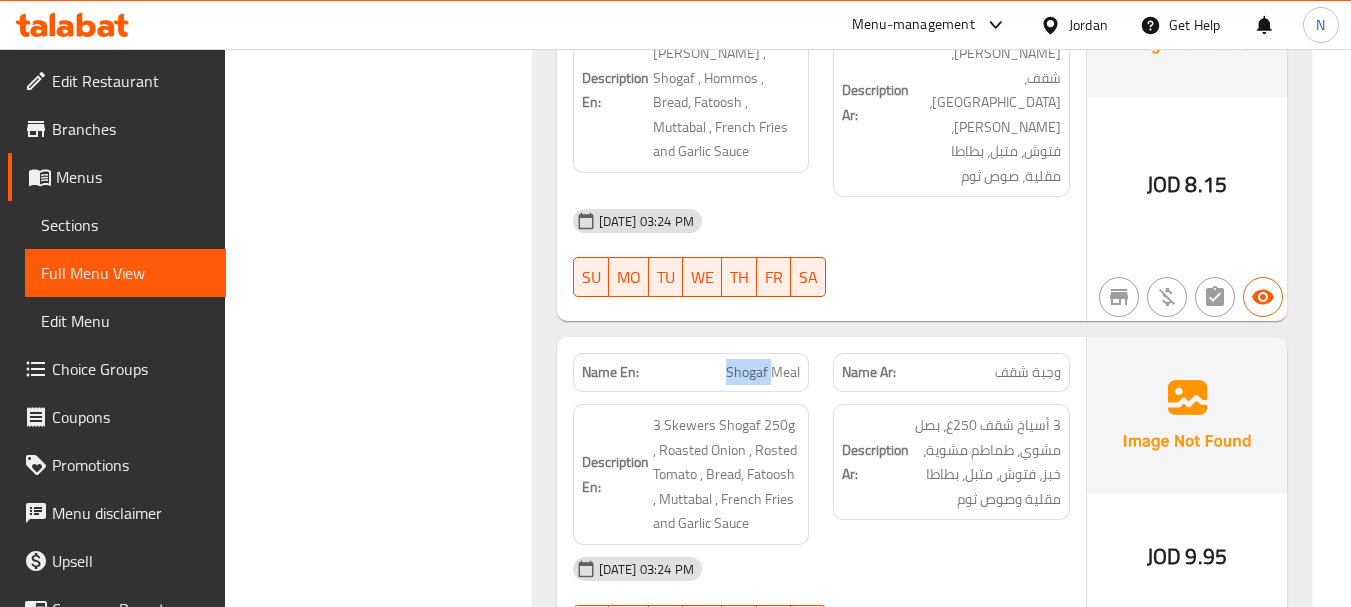 click on "Shogaf Meal" at bounding box center [763, 372] 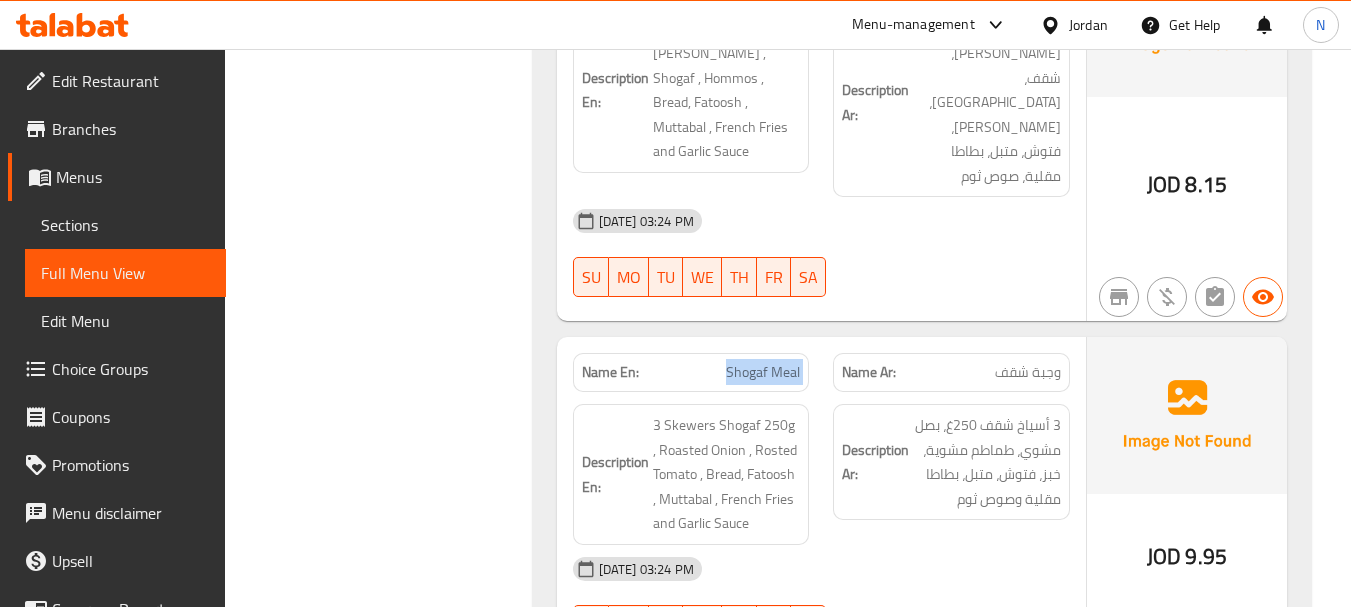 click on "Shogaf Meal" at bounding box center [763, 372] 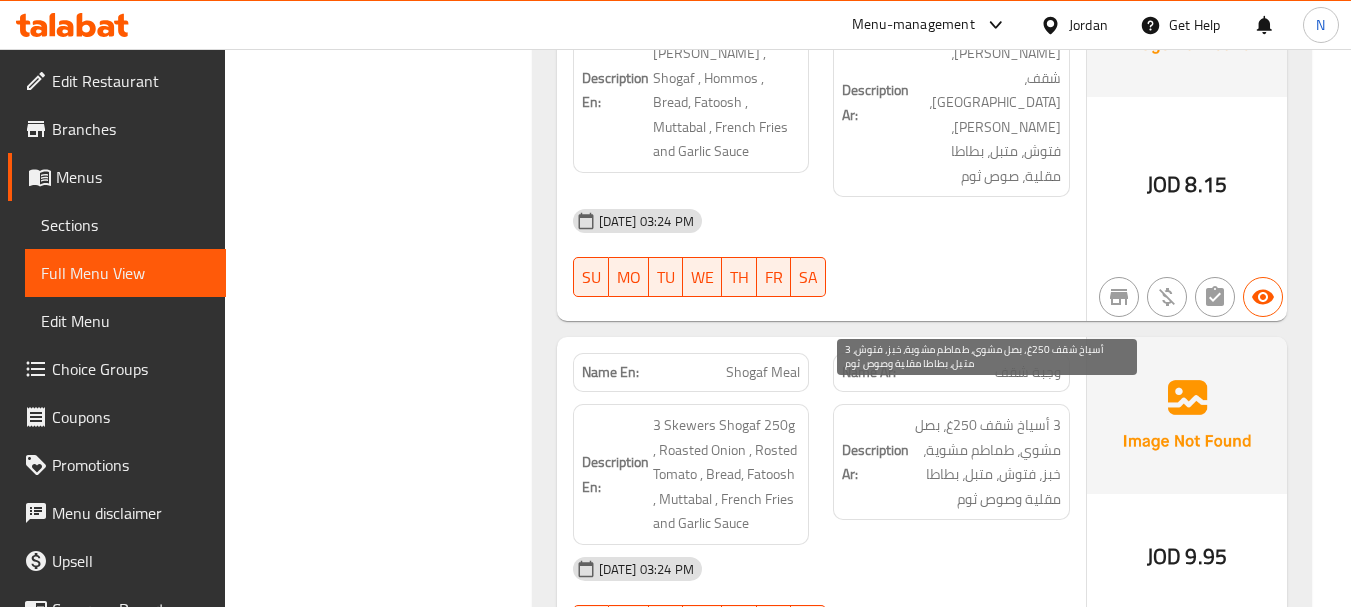 click on "3 أسياخ شقف 250غ، بصل مشوي، طماطم مشوية، خبز، فتوش، متبل، بطاطا مقلية وصوص ثوم" at bounding box center (987, 462) 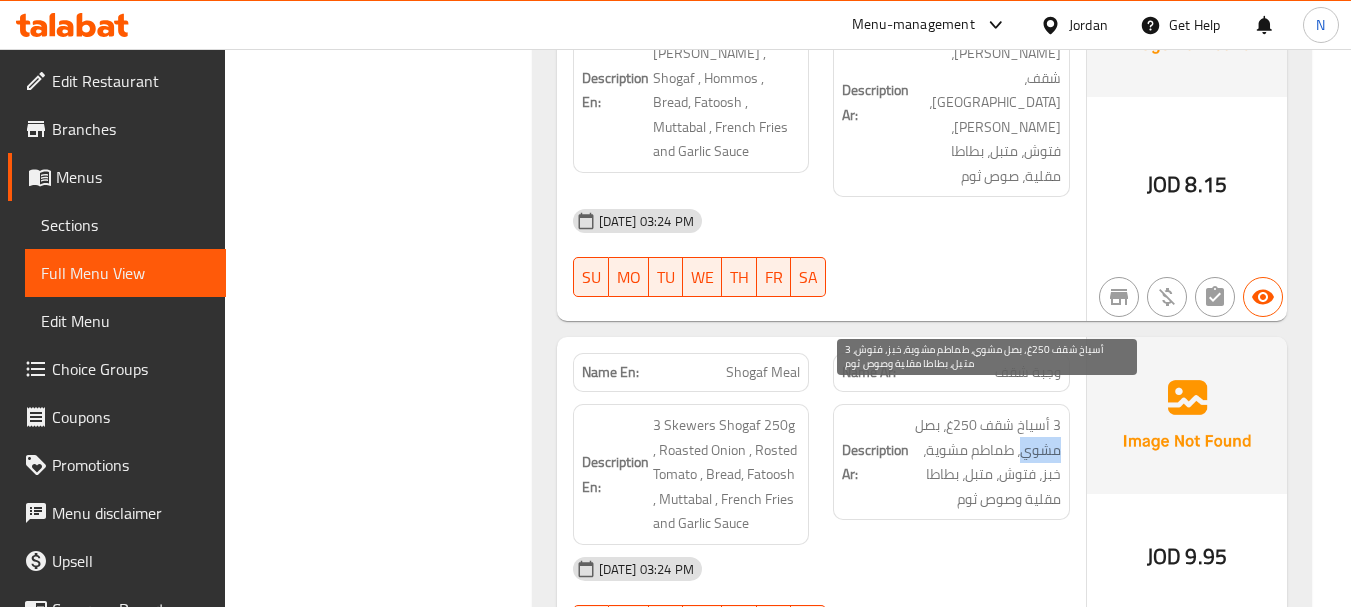 click on "3 أسياخ شقف 250غ، بصل مشوي، طماطم مشوية، خبز، فتوش، متبل، بطاطا مقلية وصوص ثوم" at bounding box center [987, 462] 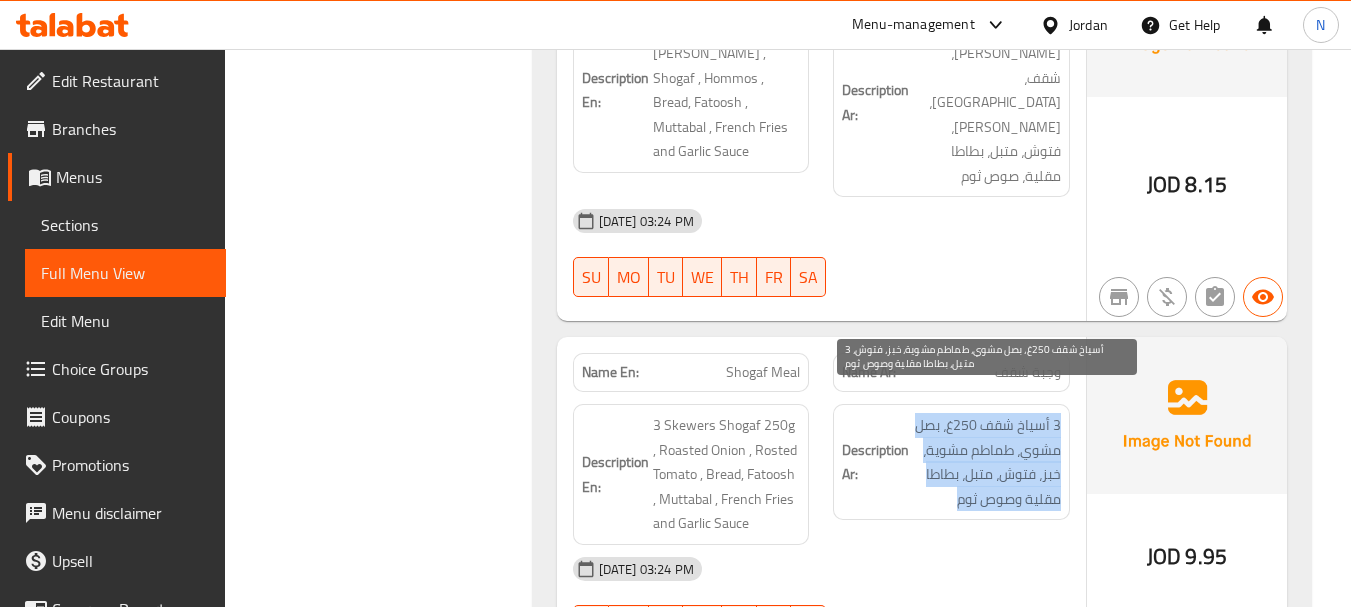 click on "3 أسياخ شقف 250غ، بصل مشوي، طماطم مشوية، خبز، فتوش، متبل، بطاطا مقلية وصوص ثوم" at bounding box center (987, 462) 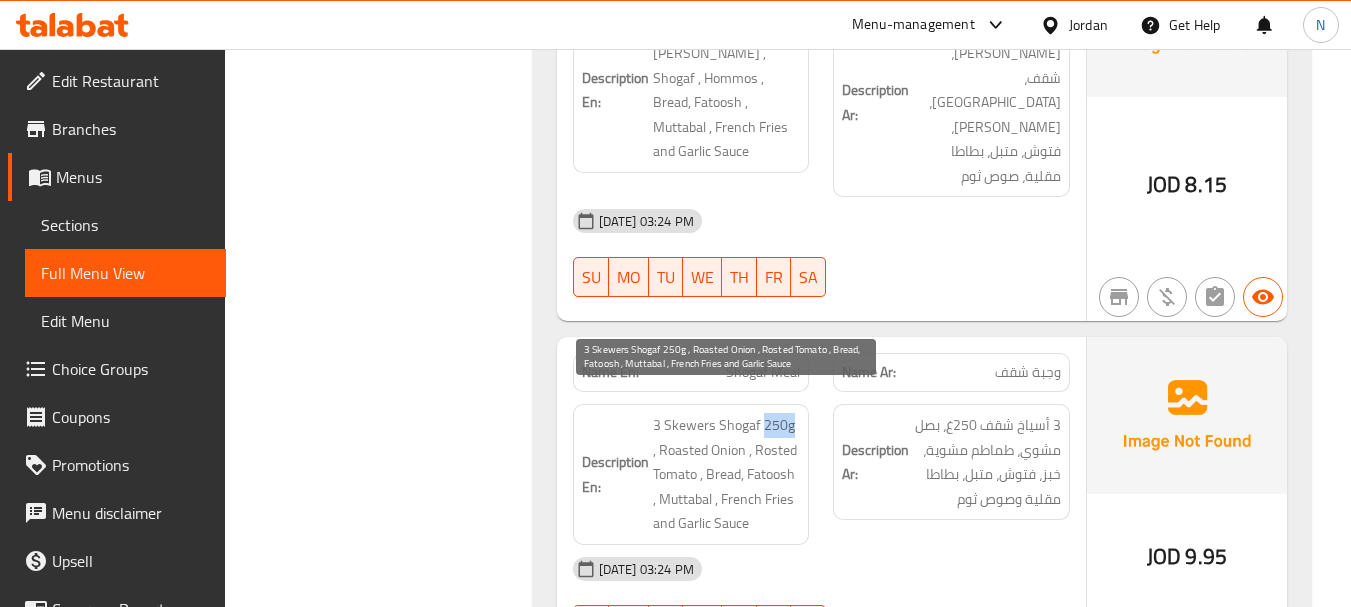 drag, startPoint x: 762, startPoint y: 403, endPoint x: 789, endPoint y: 402, distance: 27.018513 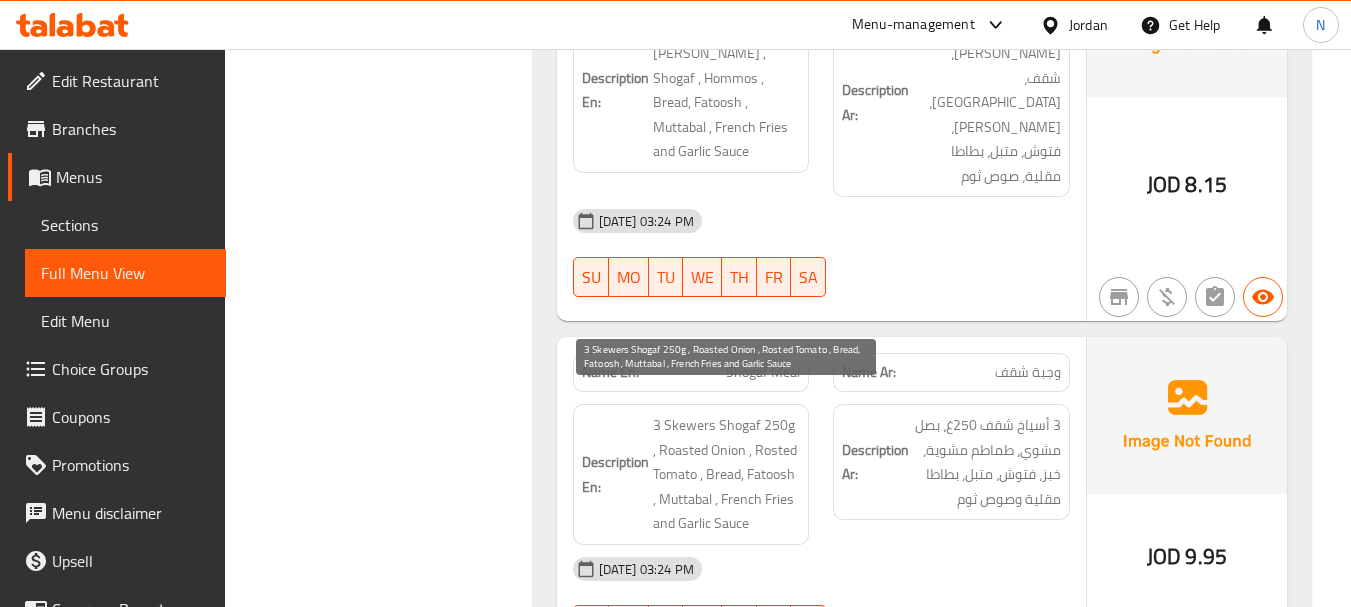 click on "3 Skewers Shogaf 250g , Roasted Onion , Rosted Tomato , Bread, Fatoosh , Muttabal , French Fries and Garlic Sauce" at bounding box center [727, 474] 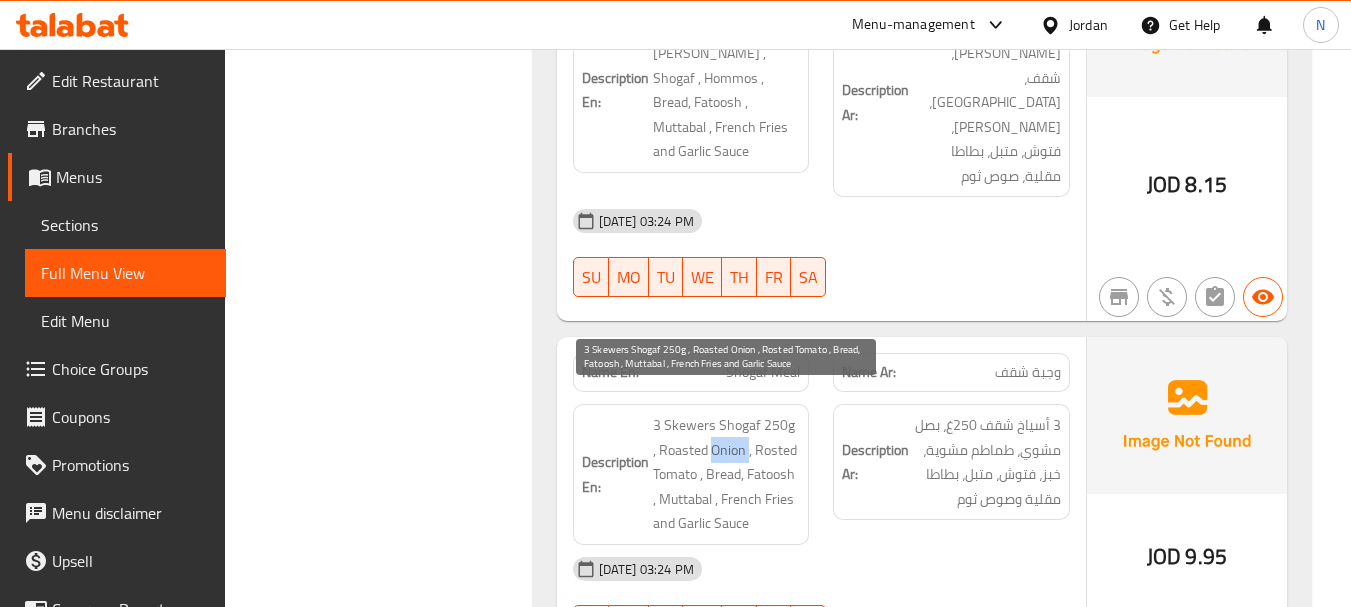 click on "3 Skewers Shogaf 250g , Roasted Onion , Rosted Tomato , Bread, Fatoosh , Muttabal , French Fries and Garlic Sauce" at bounding box center [727, 474] 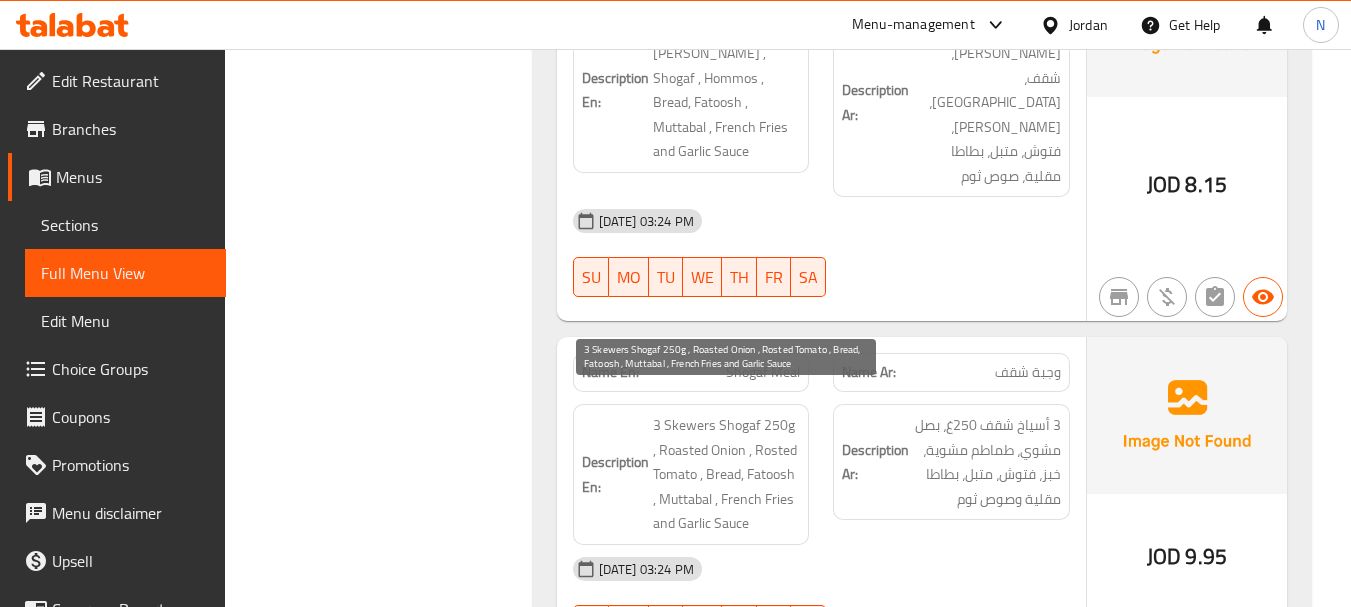 click on "3 Skewers Shogaf 250g , Roasted Onion , Rosted Tomato , Bread, Fatoosh , Muttabal , French Fries and Garlic Sauce" at bounding box center (727, 474) 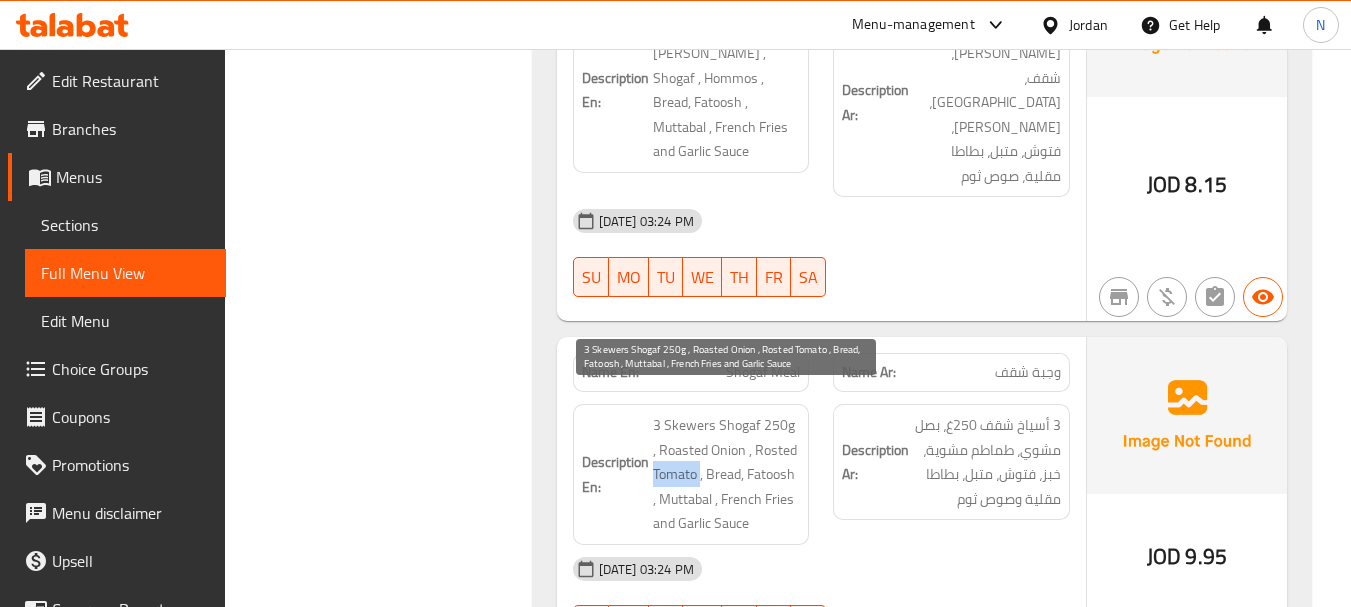 click on "3 Skewers Shogaf 250g , Roasted Onion , Rosted Tomato , Bread, Fatoosh , Muttabal , French Fries and Garlic Sauce" at bounding box center (727, 474) 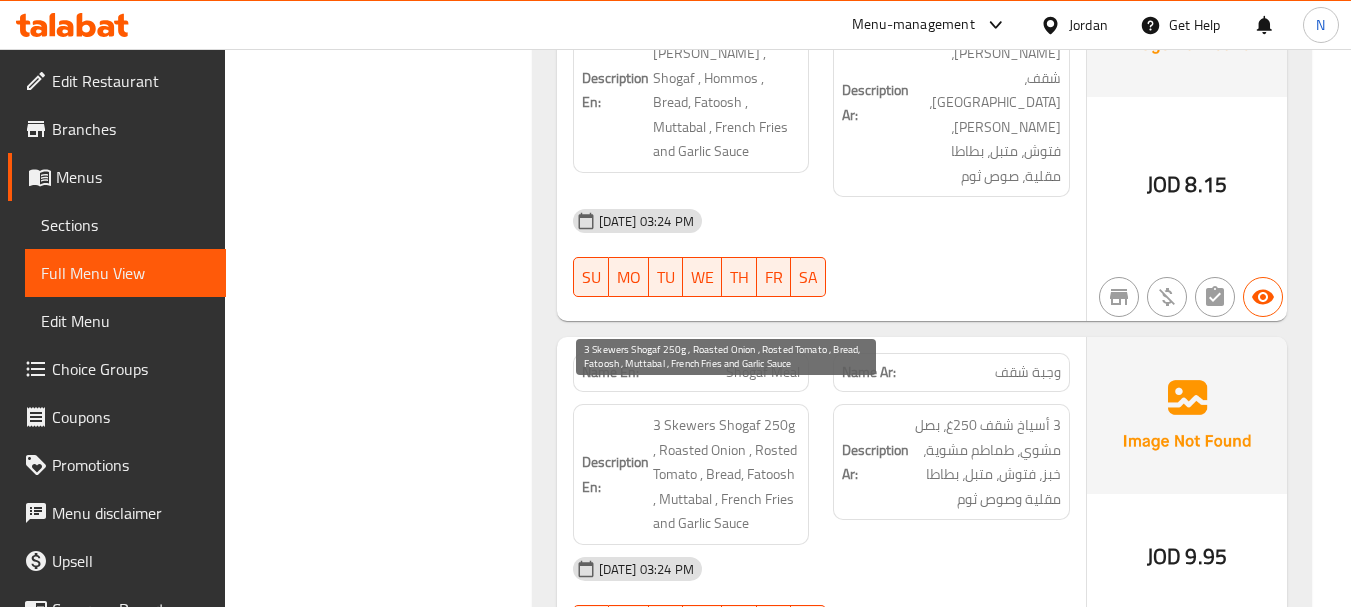 click on "3 Skewers Shogaf 250g , Roasted Onion , Rosted Tomato , Bread, Fatoosh , Muttabal , French Fries and Garlic Sauce" at bounding box center [727, 474] 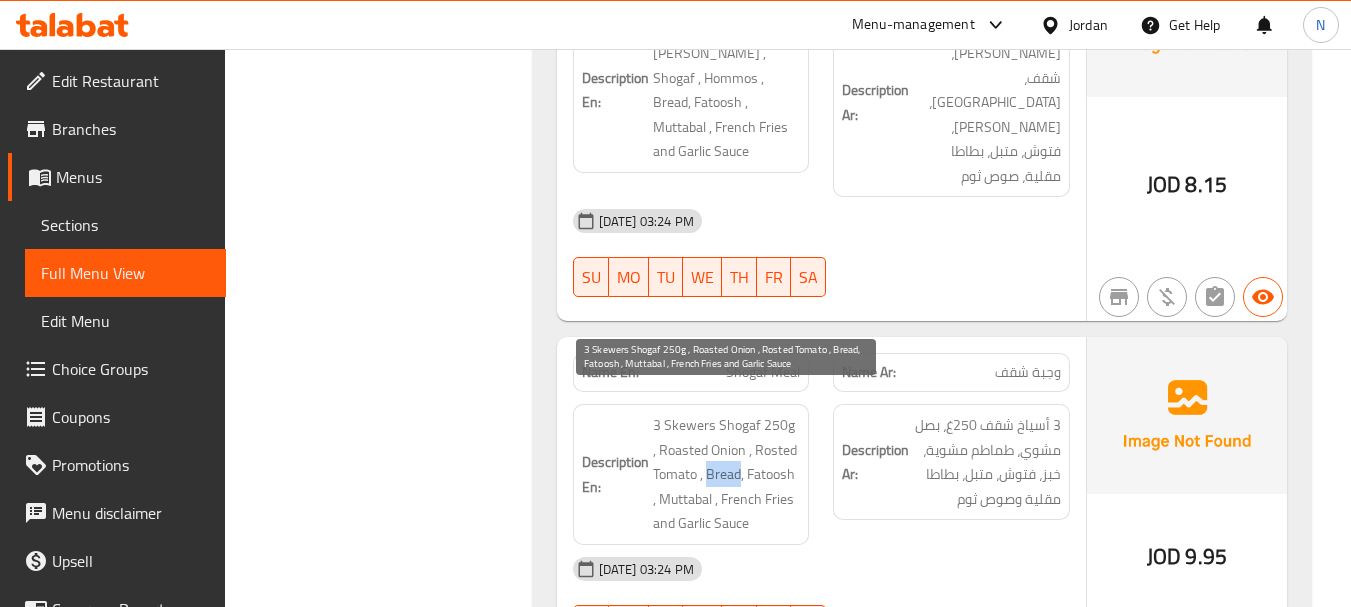 click on "3 Skewers Shogaf 250g , Roasted Onion , Rosted Tomato , Bread, Fatoosh , Muttabal , French Fries and Garlic Sauce" at bounding box center (727, 474) 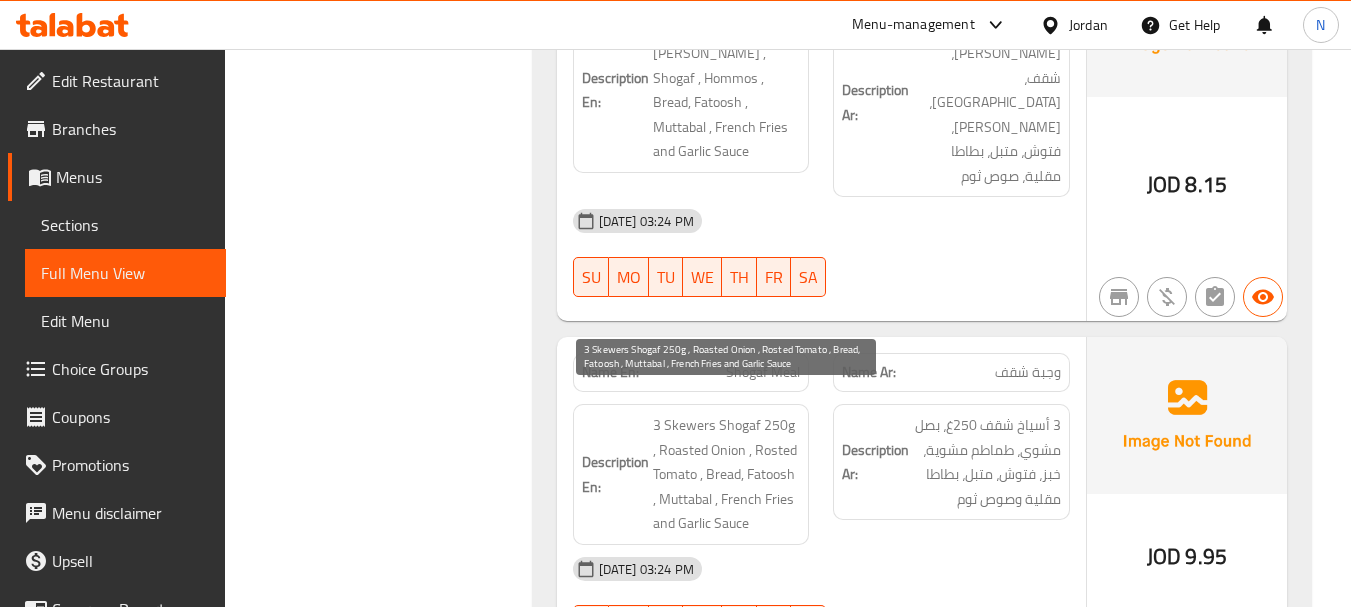 click on "3 Skewers Shogaf 250g , Roasted Onion , Rosted Tomato , Bread, Fatoosh , Muttabal , French Fries and Garlic Sauce" at bounding box center (727, 474) 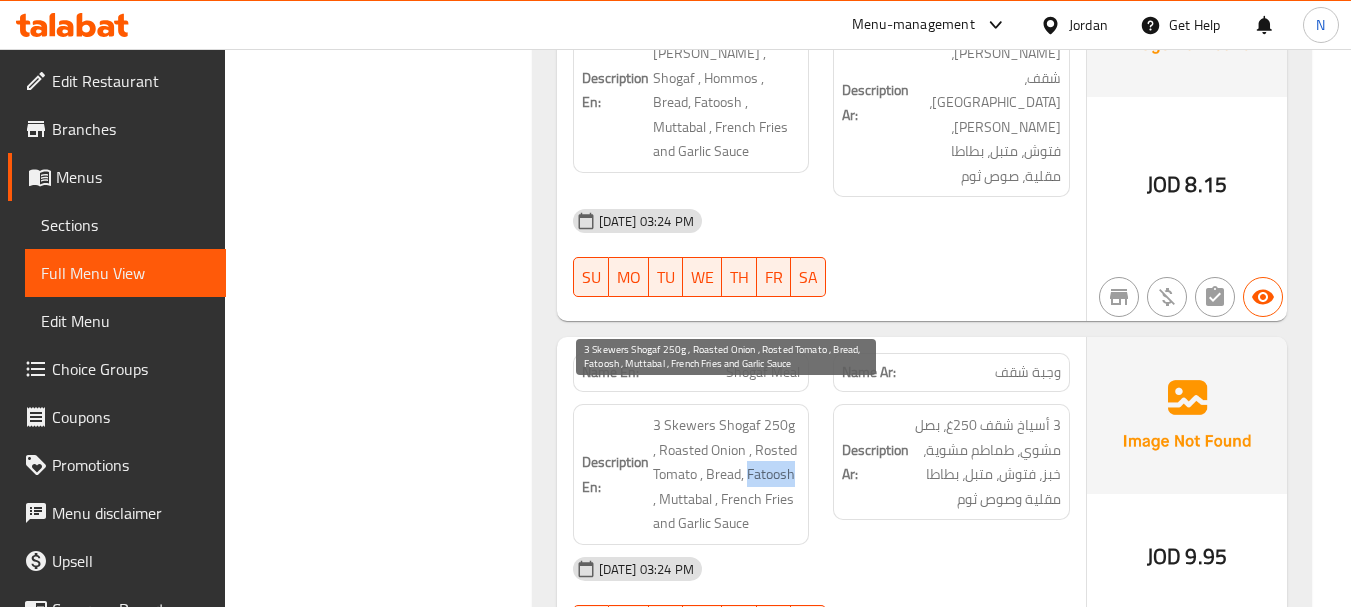 click on "3 Skewers Shogaf 250g , Roasted Onion , Rosted Tomato , Bread, Fatoosh , Muttabal , French Fries and Garlic Sauce" at bounding box center [727, 474] 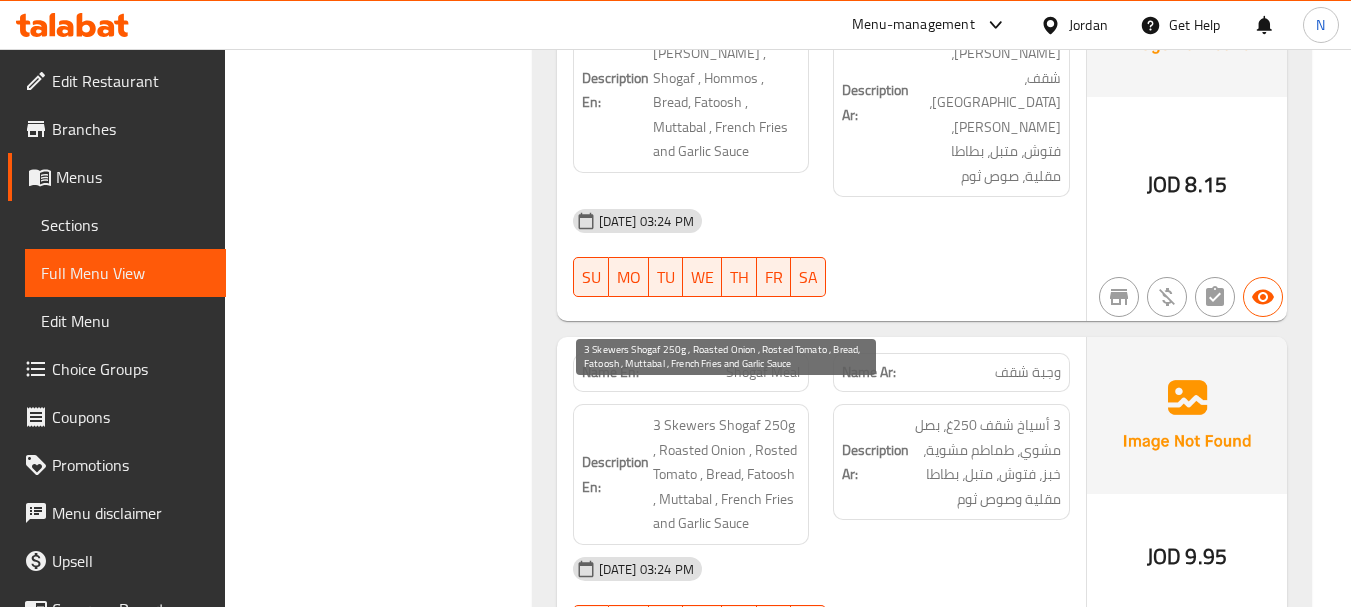 click on "3 Skewers Shogaf 250g , Roasted Onion , Rosted Tomato , Bread, Fatoosh , Muttabal , French Fries and Garlic Sauce" at bounding box center (727, 474) 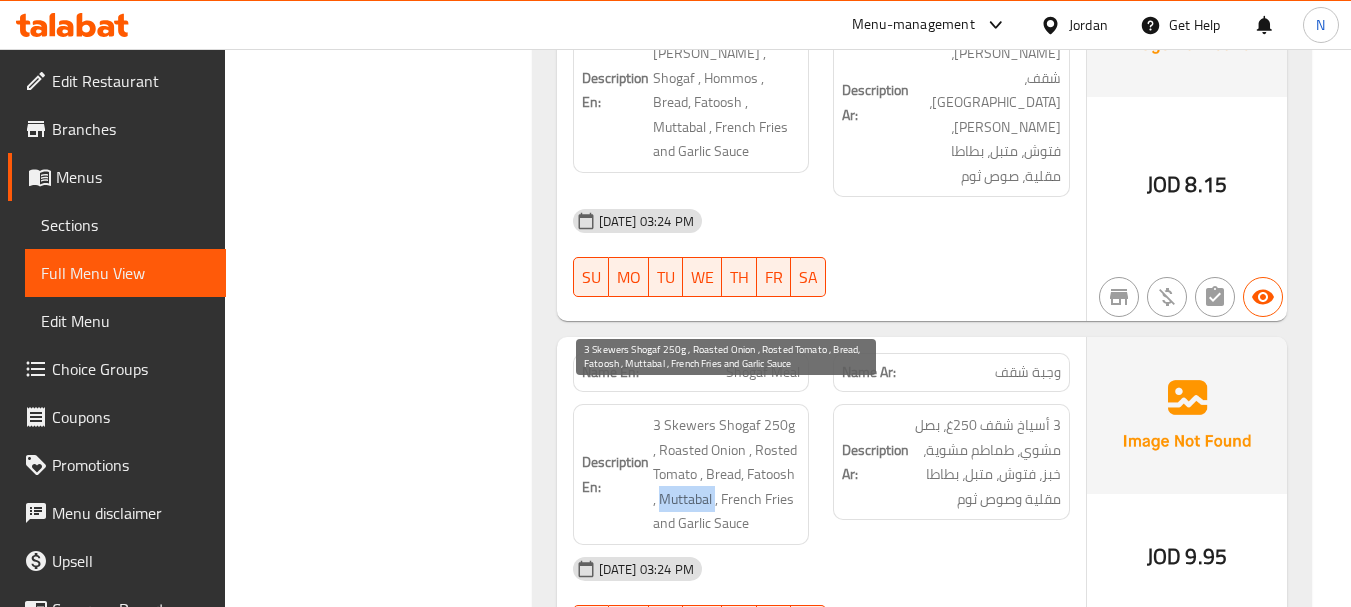 click on "3 Skewers Shogaf 250g , Roasted Onion , Rosted Tomato , Bread, Fatoosh , Muttabal , French Fries and Garlic Sauce" at bounding box center [727, 474] 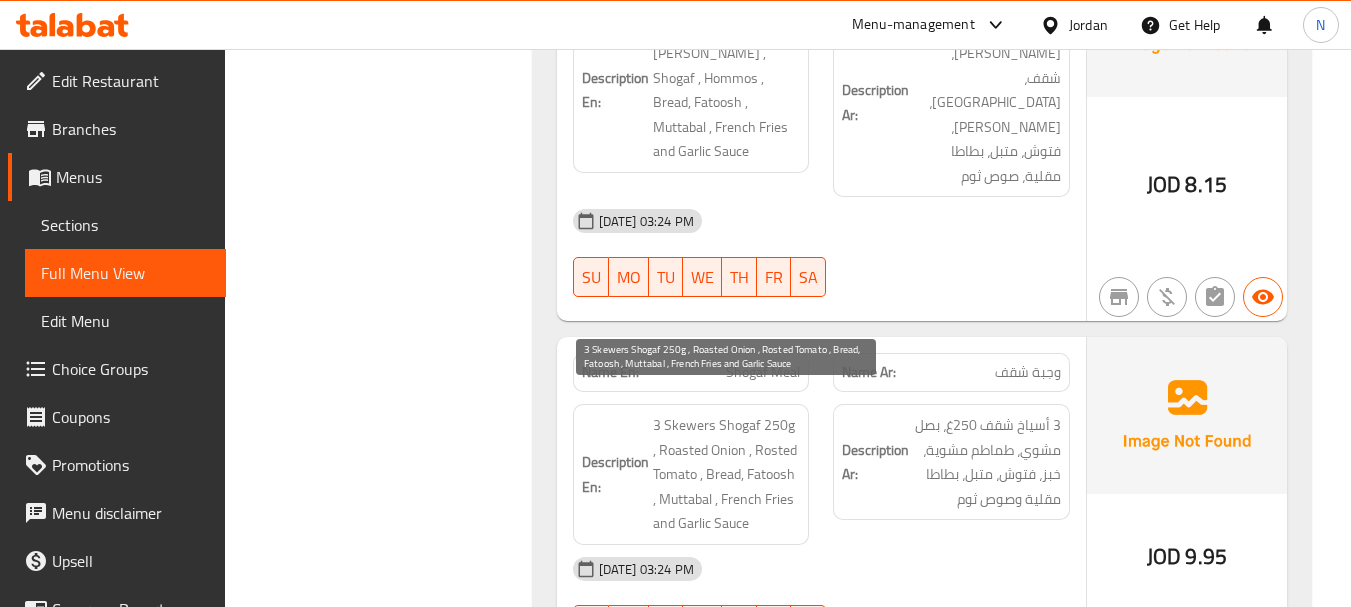 click on "3 Skewers Shogaf 250g , Roasted Onion , Rosted Tomato , Bread, Fatoosh , Muttabal , French Fries and Garlic Sauce" at bounding box center (727, 474) 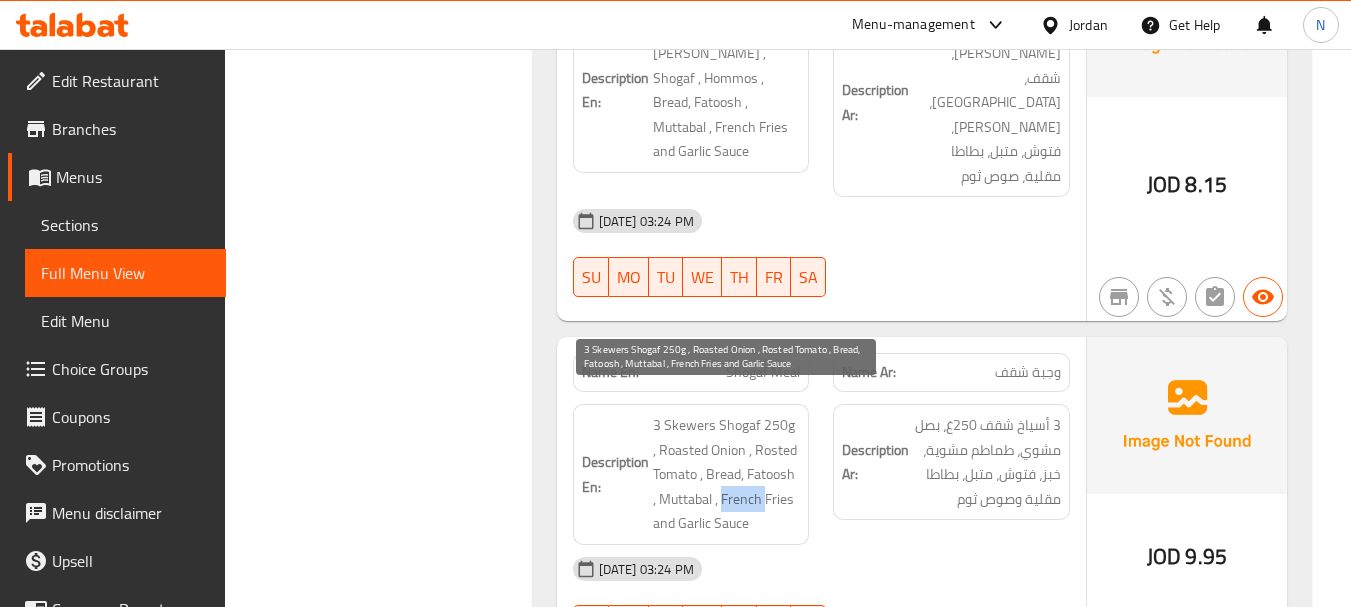 click on "3 Skewers Shogaf 250g , Roasted Onion , Rosted Tomato , Bread, Fatoosh , Muttabal , French Fries and Garlic Sauce" at bounding box center (727, 474) 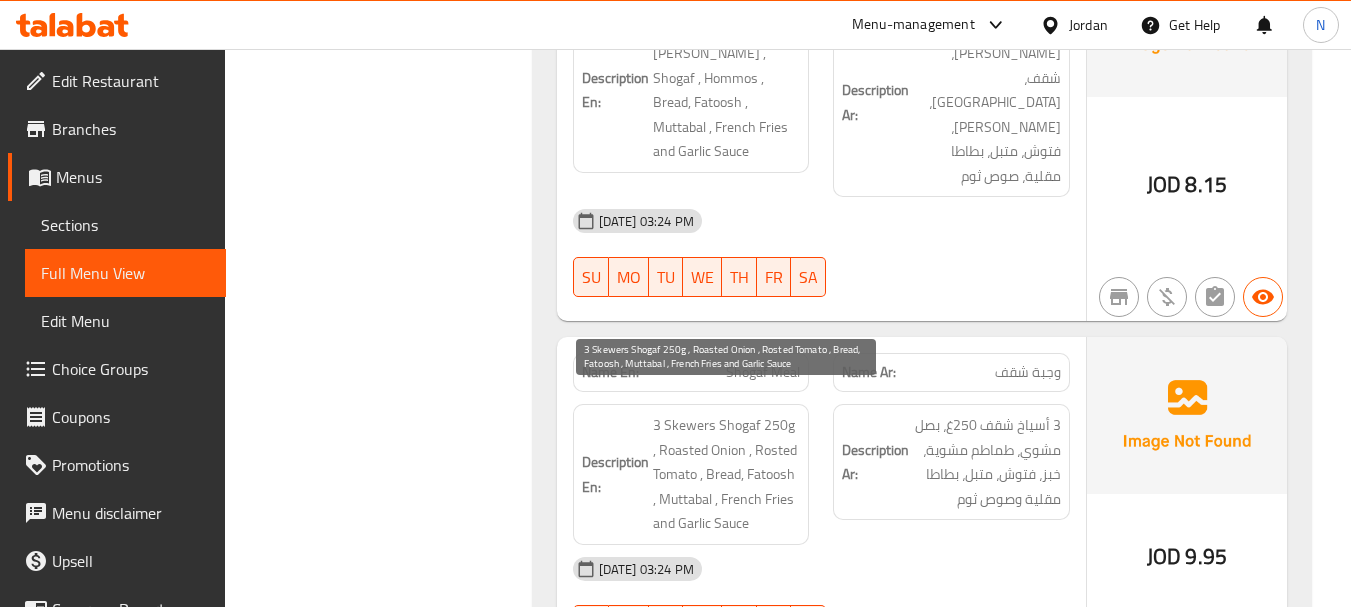 click on "3 Skewers Shogaf 250g , Roasted Onion , Rosted Tomato , Bread, Fatoosh , Muttabal , French Fries and Garlic Sauce" at bounding box center [727, 474] 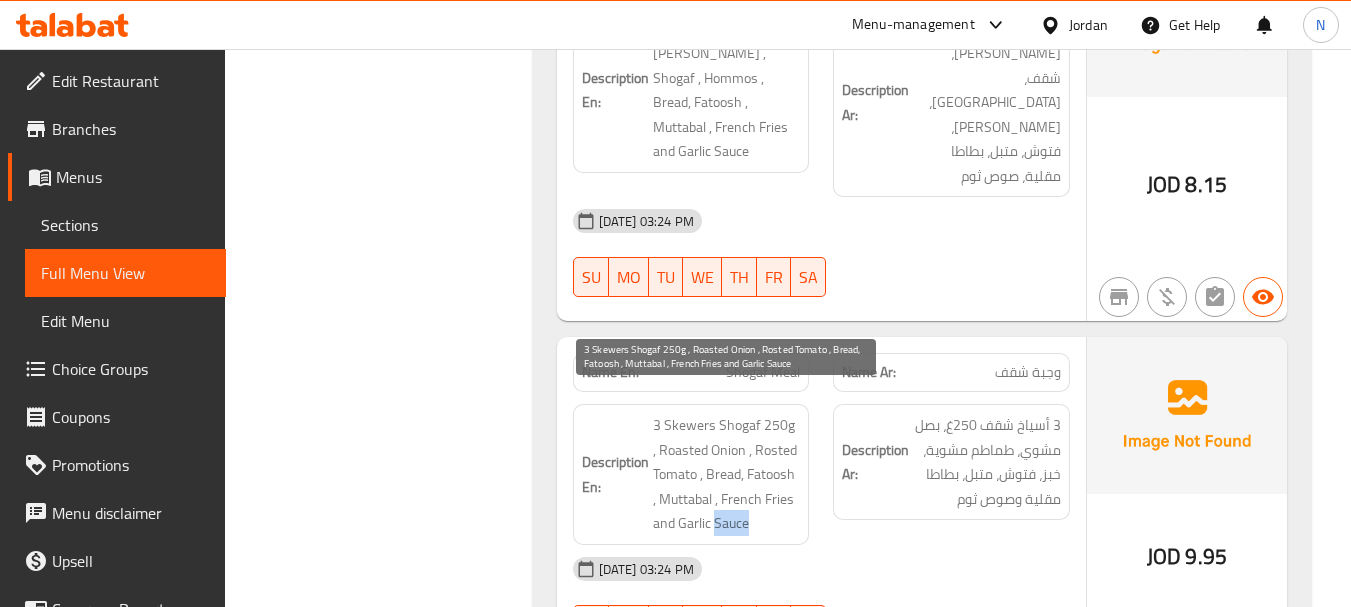 click on "3 Skewers Shogaf 250g , Roasted Onion , Rosted Tomato , Bread, Fatoosh , Muttabal , French Fries and Garlic Sauce" at bounding box center [727, 474] 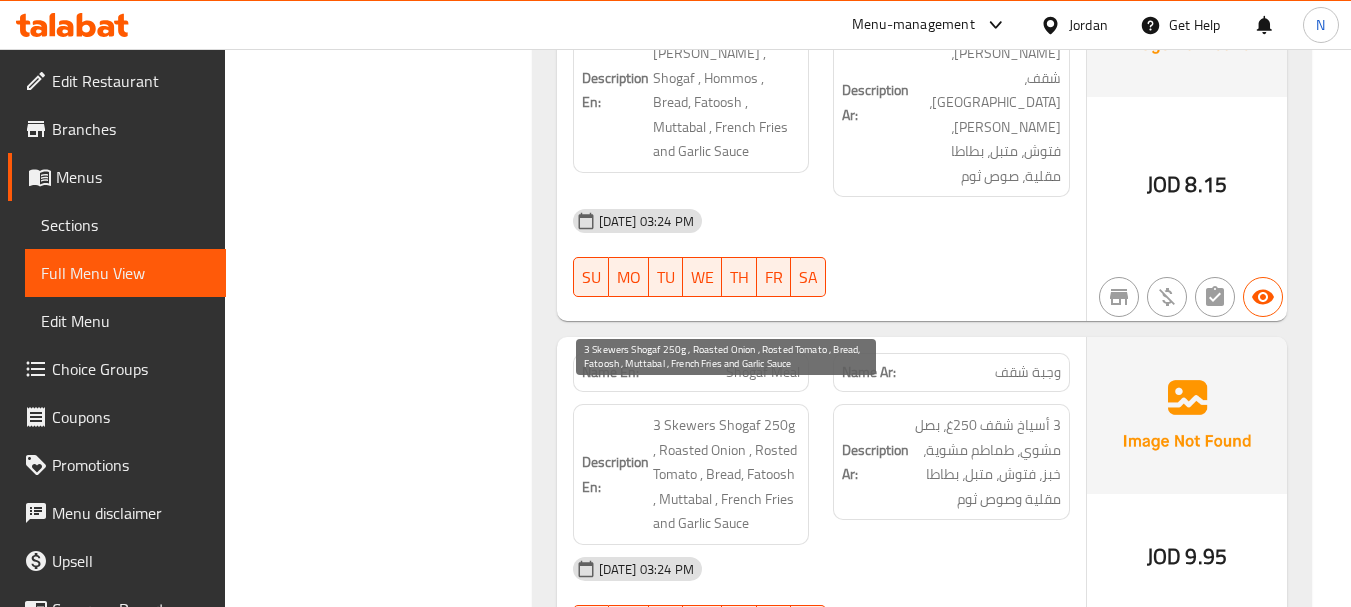 click on "3 Skewers Shogaf 250g , Roasted Onion , Rosted Tomato , Bread, Fatoosh , Muttabal , French Fries and Garlic Sauce" at bounding box center (727, 474) 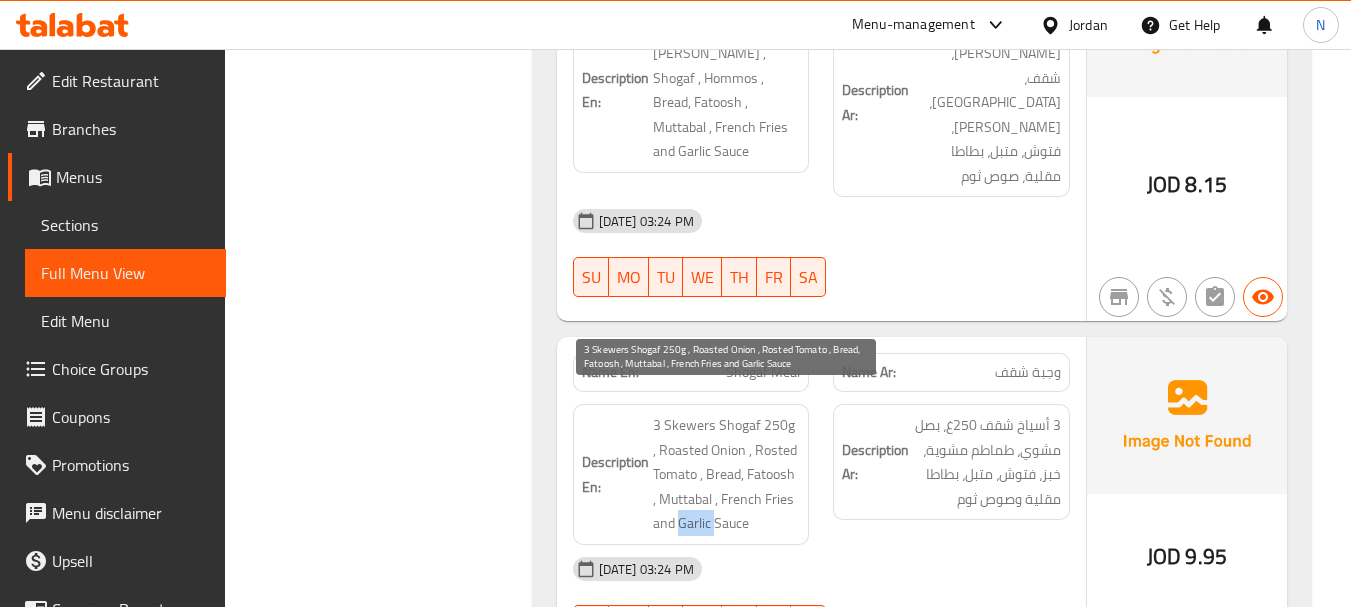 click on "3 Skewers Shogaf 250g , Roasted Onion , Rosted Tomato , Bread, Fatoosh , Muttabal , French Fries and Garlic Sauce" at bounding box center [727, 474] 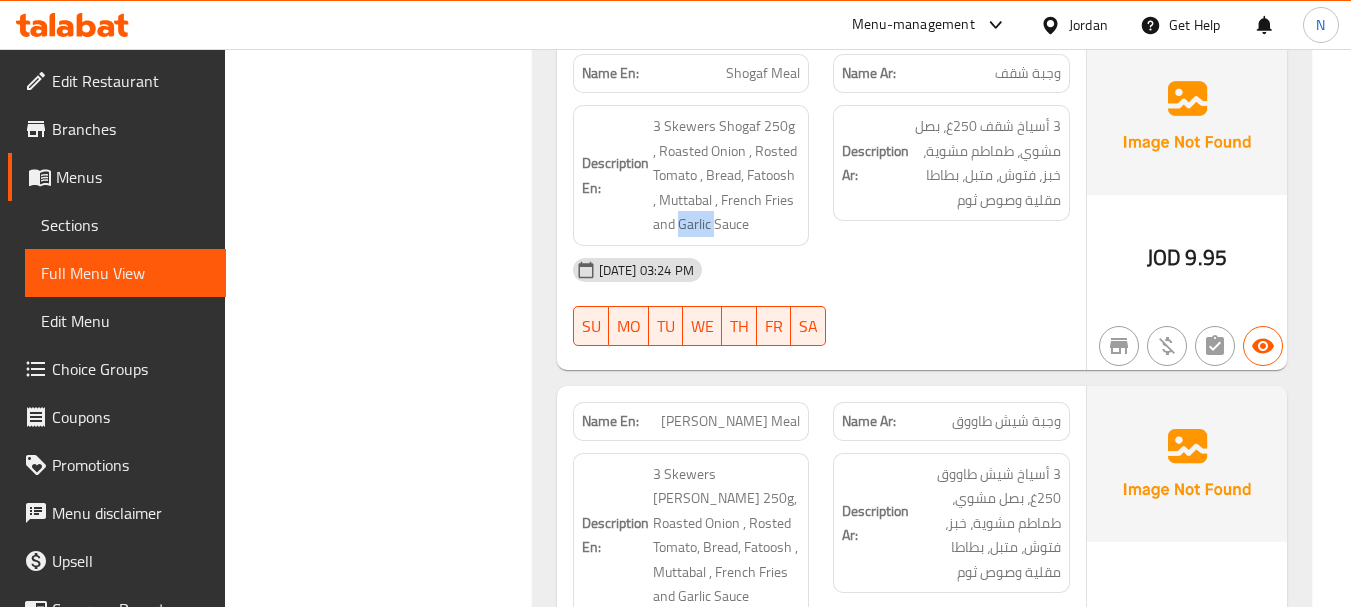 scroll, scrollTop: 1500, scrollLeft: 0, axis: vertical 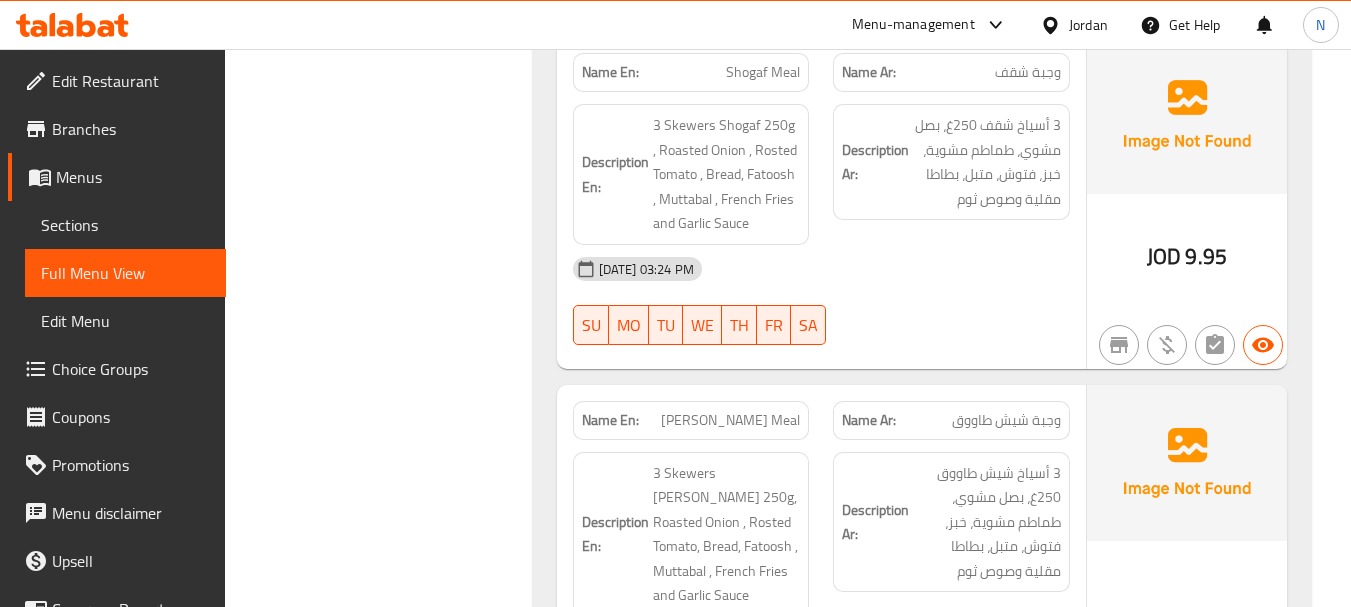 click on "وجبة شيش طاووق" at bounding box center (1006, 420) 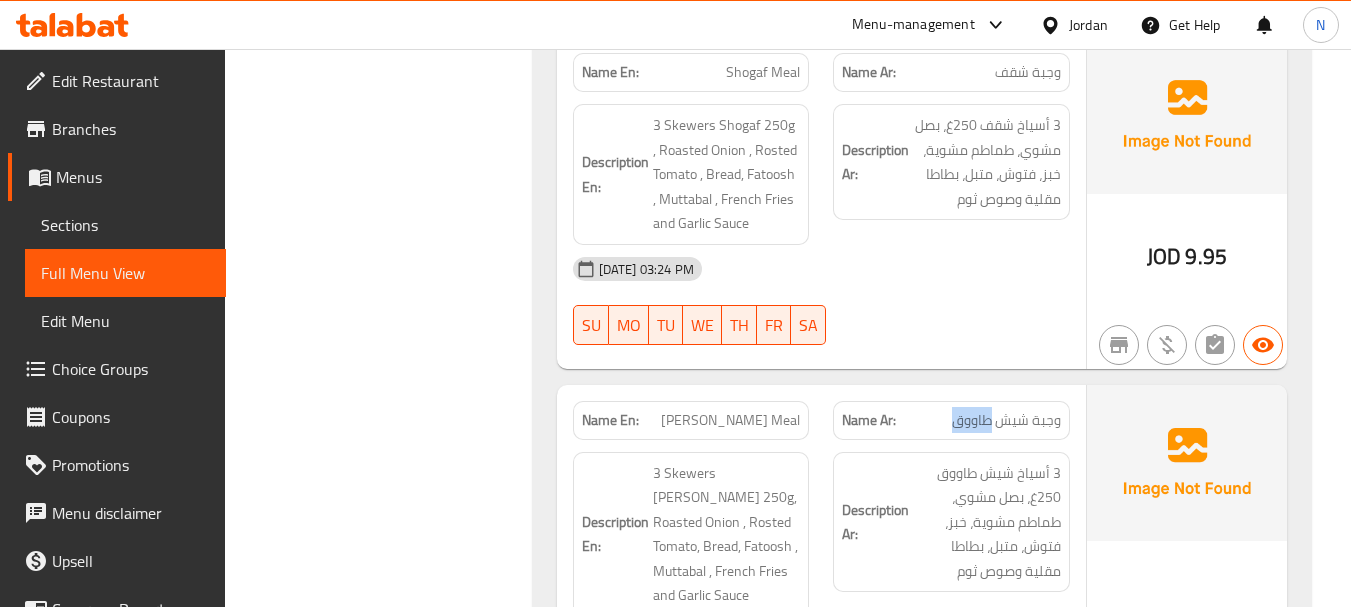 click on "وجبة شيش طاووق" at bounding box center [1006, 420] 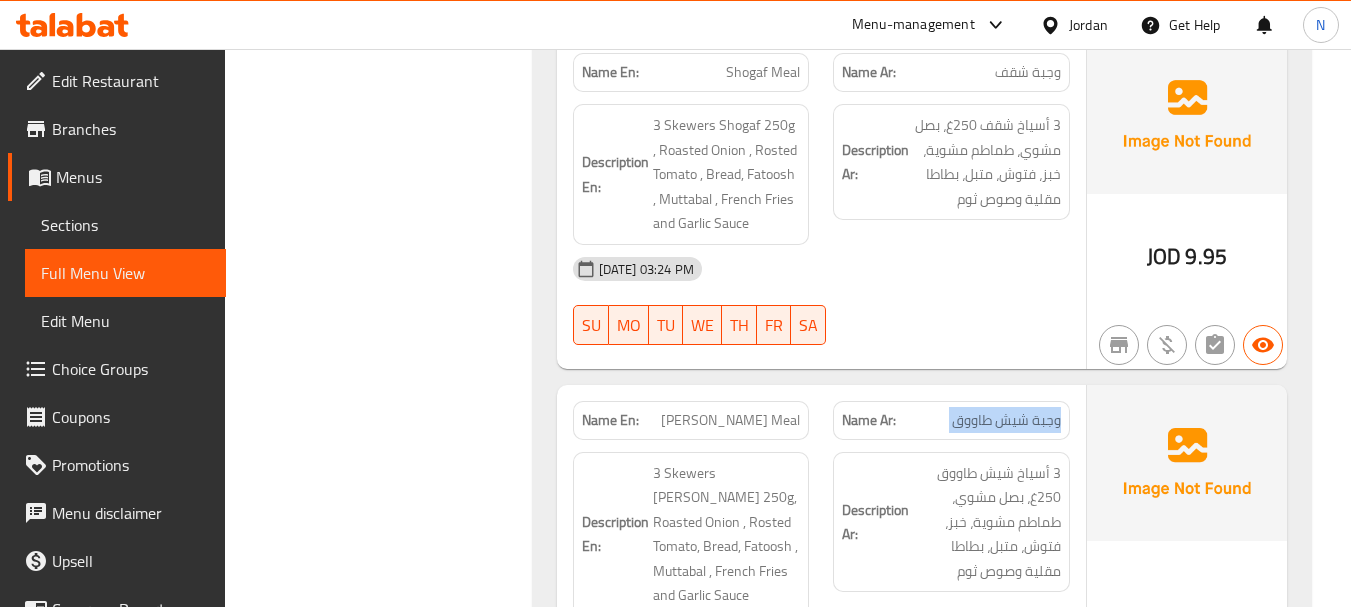 click on "وجبة شيش طاووق" at bounding box center [1006, 420] 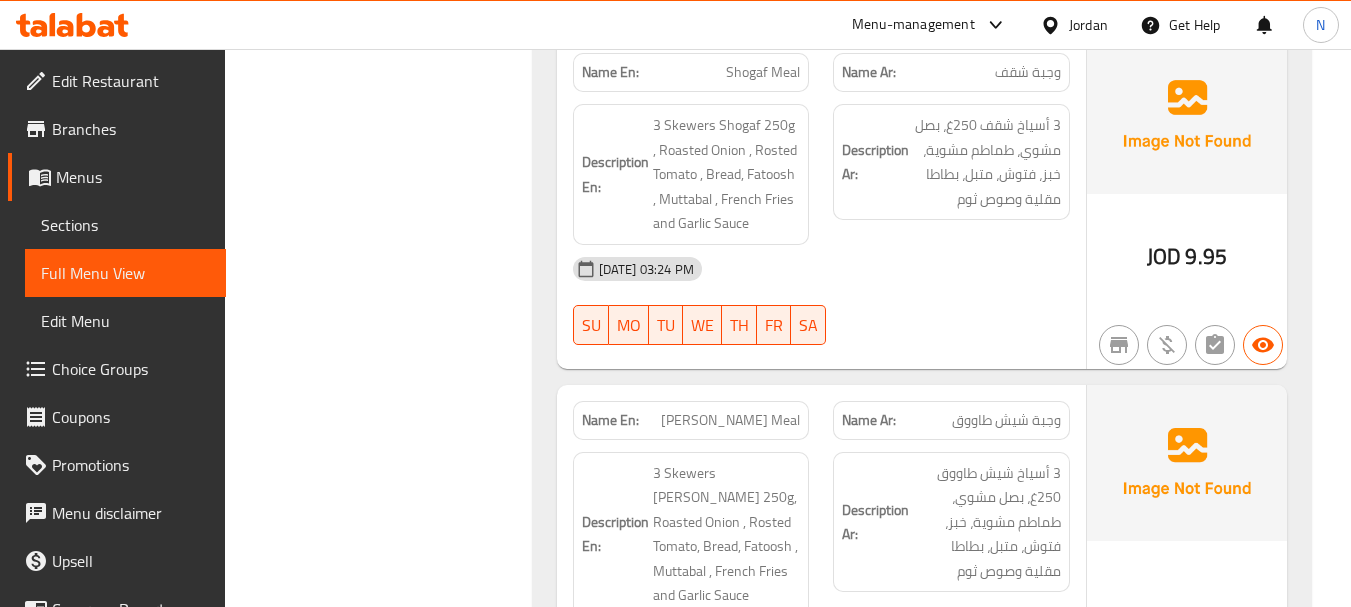 click on "[PERSON_NAME] Meal" at bounding box center (730, 420) 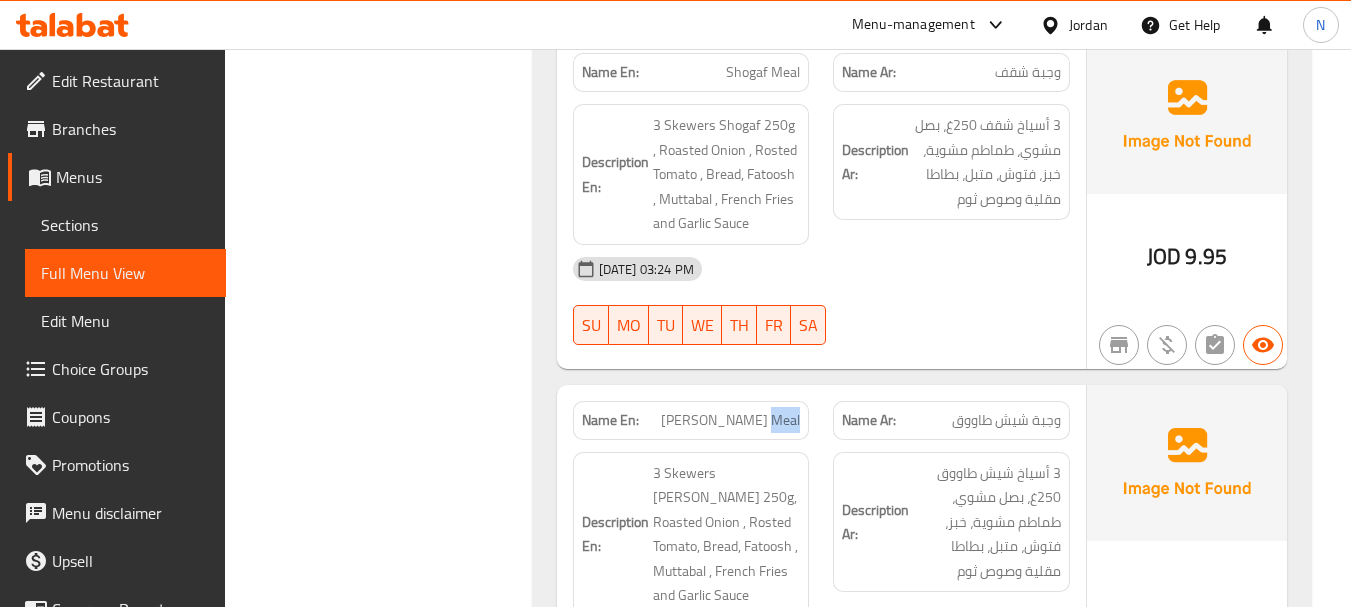 click on "[PERSON_NAME] Meal" at bounding box center [730, 420] 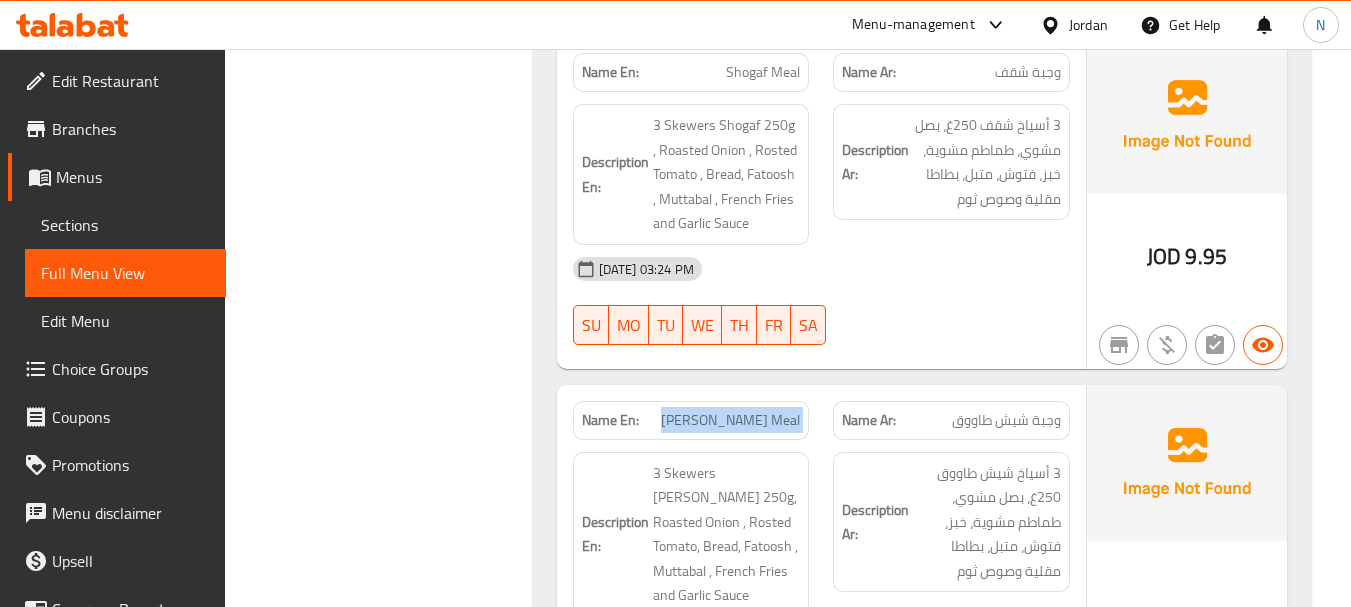 click on "[PERSON_NAME] Meal" at bounding box center (730, 420) 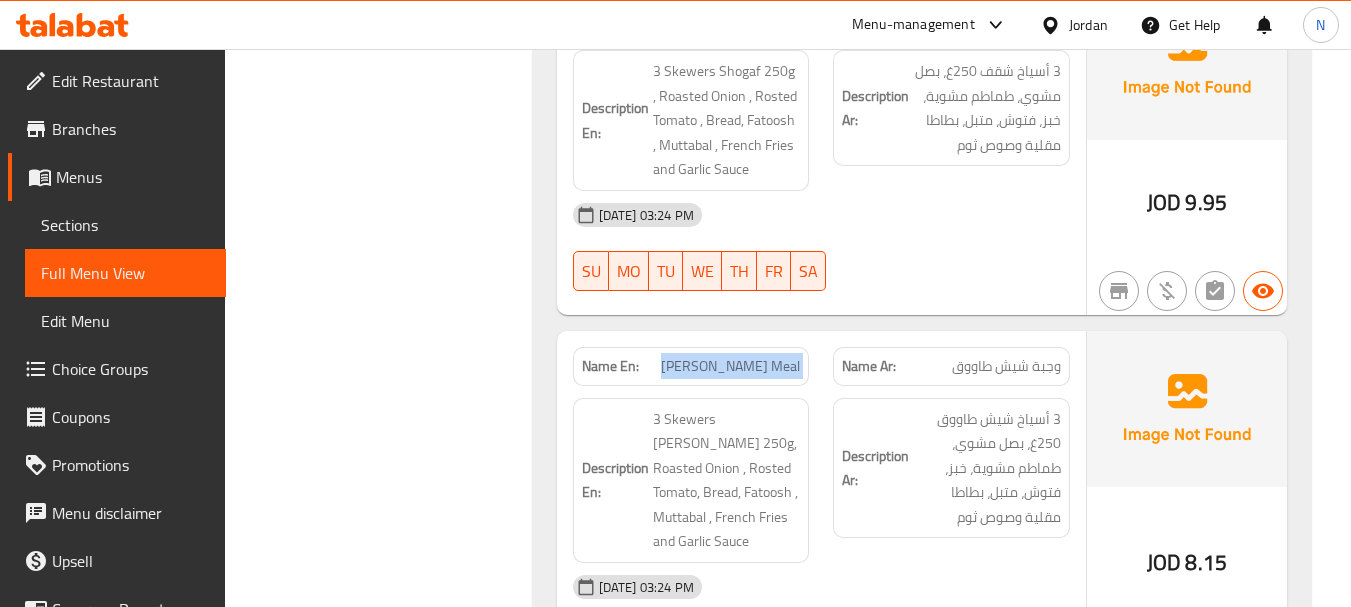 scroll, scrollTop: 1600, scrollLeft: 0, axis: vertical 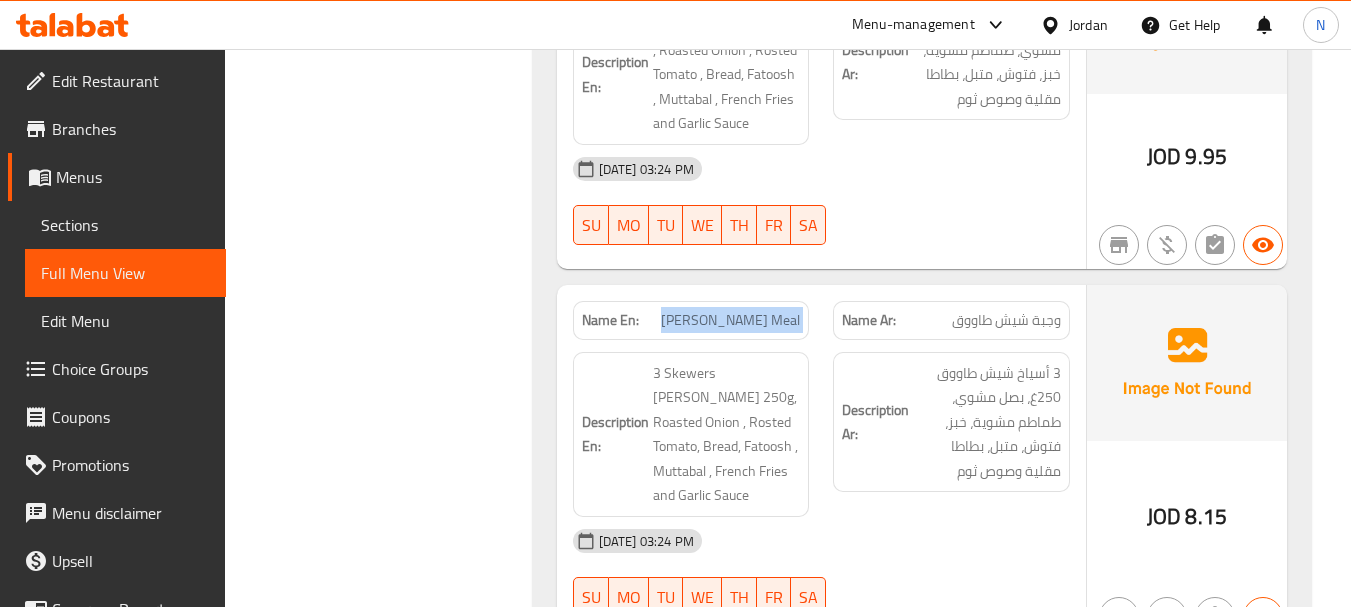 click on "[PERSON_NAME] Meal" at bounding box center (730, 320) 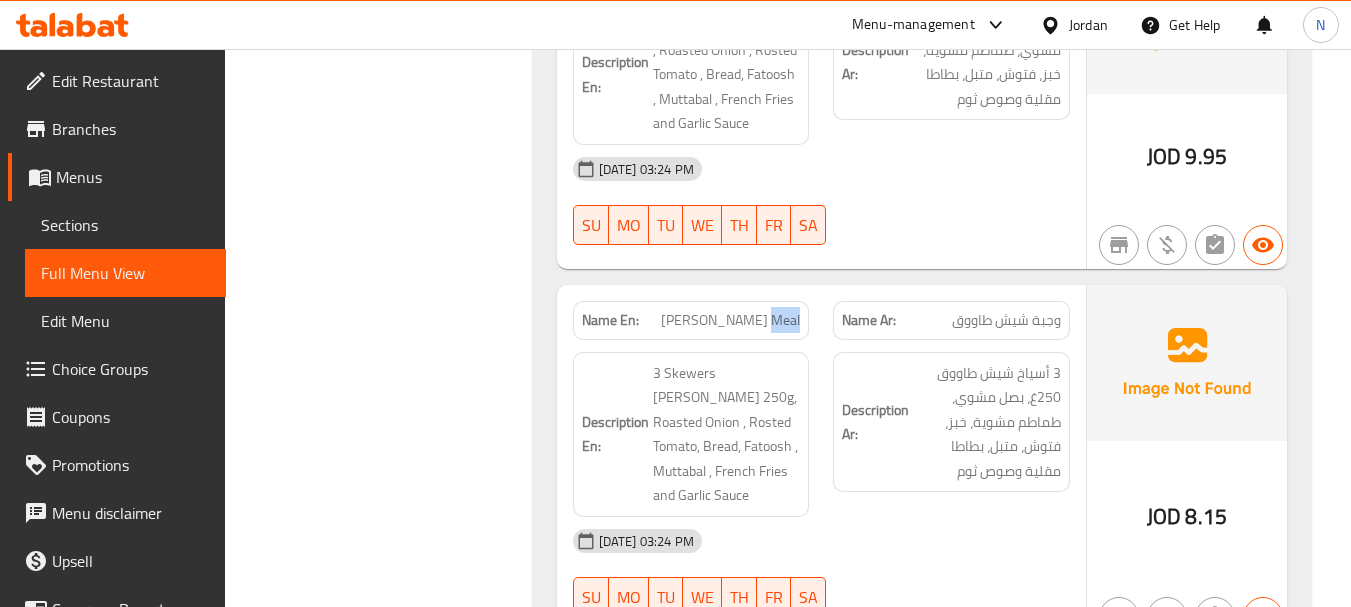click on "[PERSON_NAME] Meal" at bounding box center [730, 320] 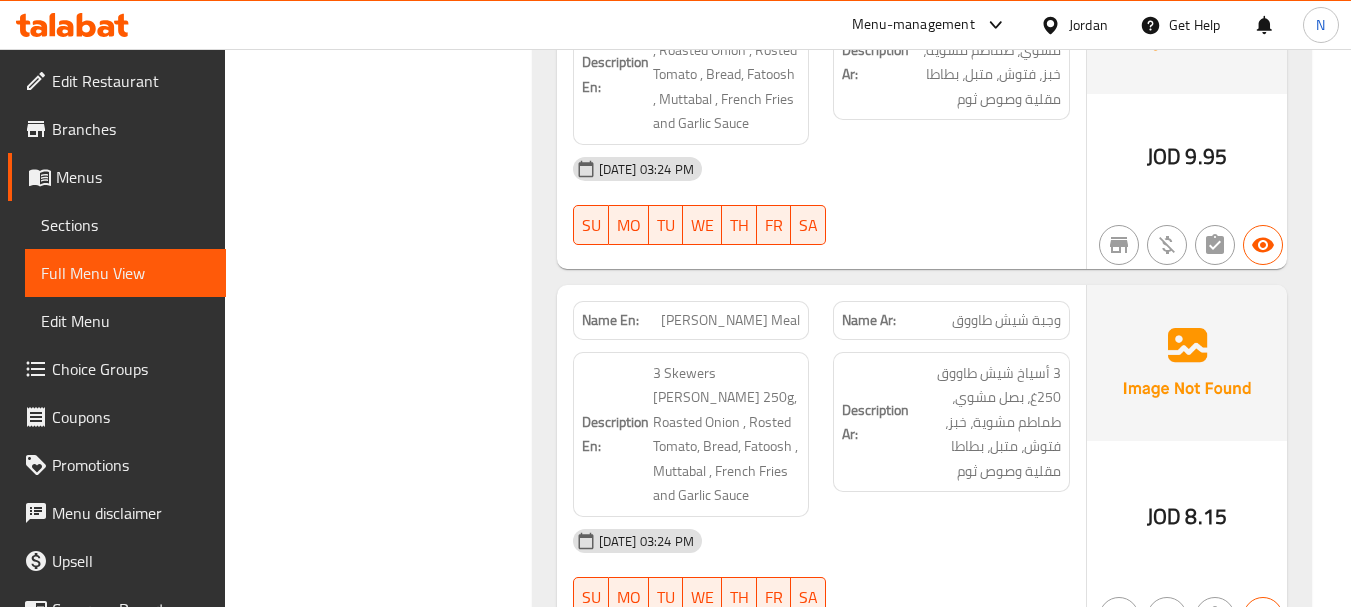 click on "[PERSON_NAME] Meal" at bounding box center [730, 320] 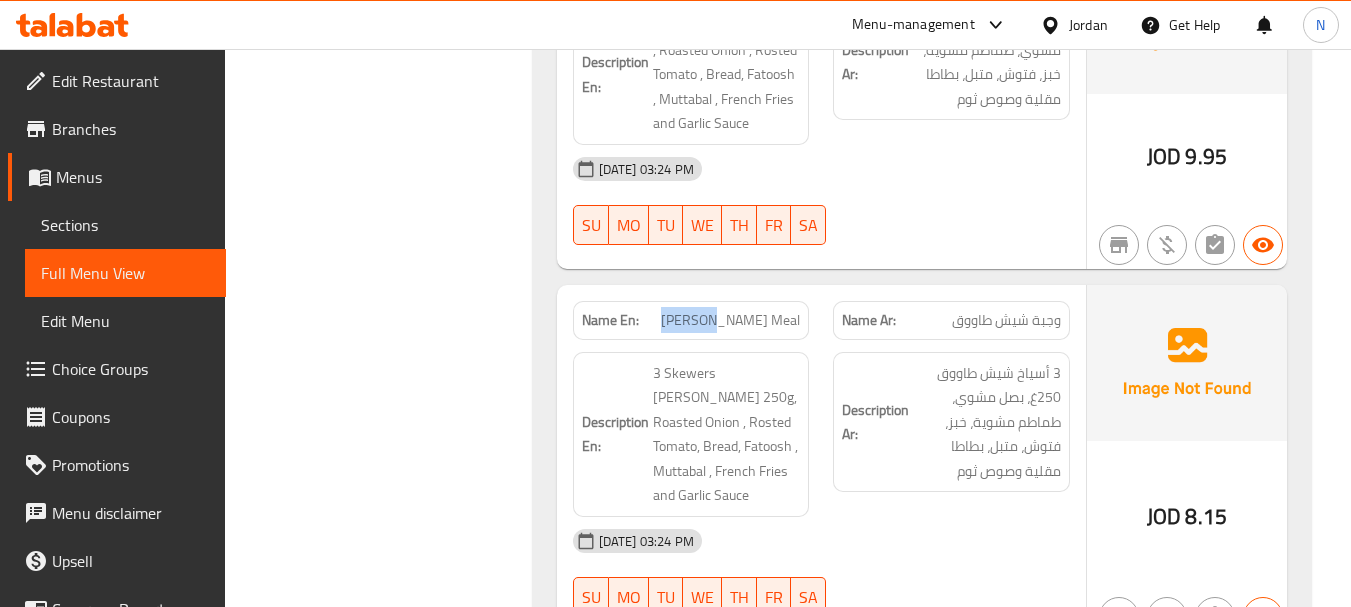 click on "[PERSON_NAME] Meal" at bounding box center (730, 320) 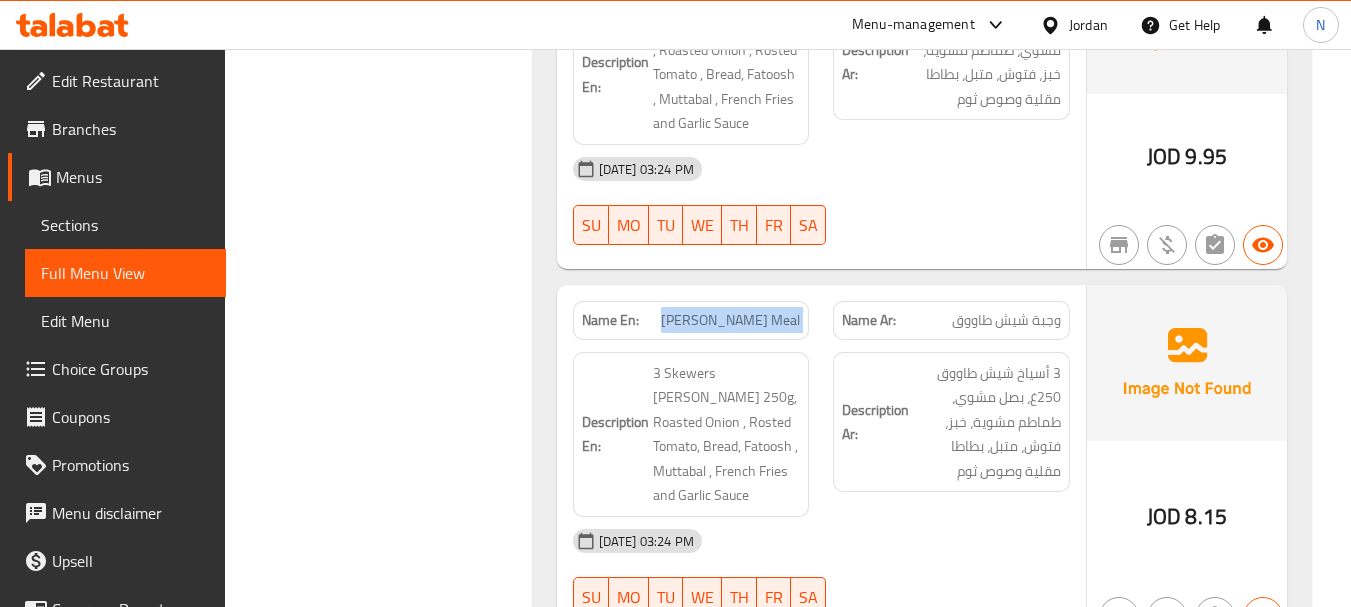 click on "[PERSON_NAME] Meal" at bounding box center (730, 320) 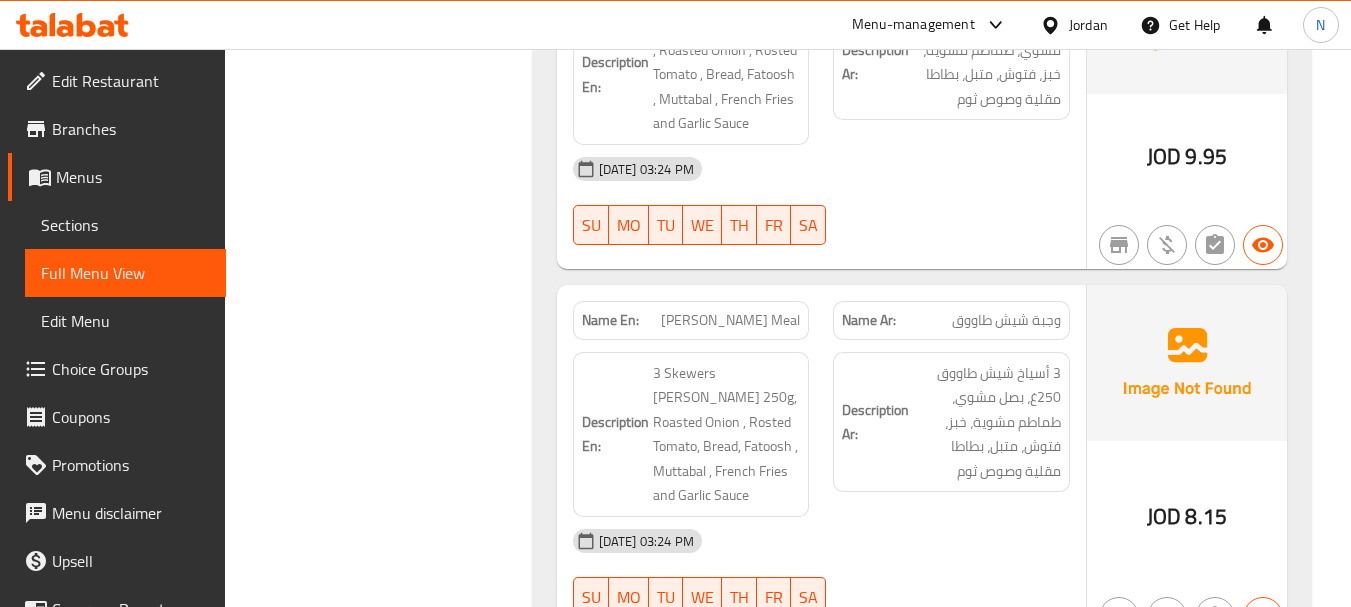 click on "Description Ar: 3 أسياخ شيش طاووق 250غ، بصل مشوي، طماطم مشوية، خبز، فتوش، متبل، بطاطا مقلية وصوص ثوم" at bounding box center (951, 434) 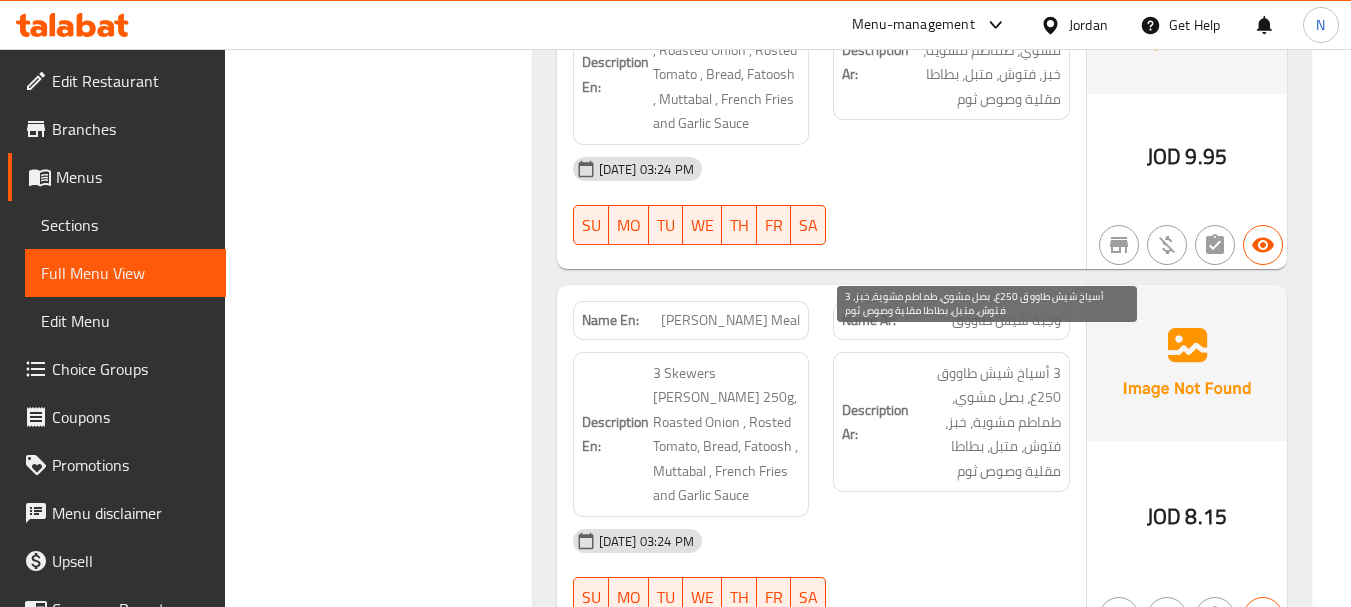 click on "3 أسياخ شيش طاووق 250غ، بصل مشوي، طماطم مشوية، خبز، فتوش، متبل، بطاطا مقلية وصوص ثوم" at bounding box center [987, 422] 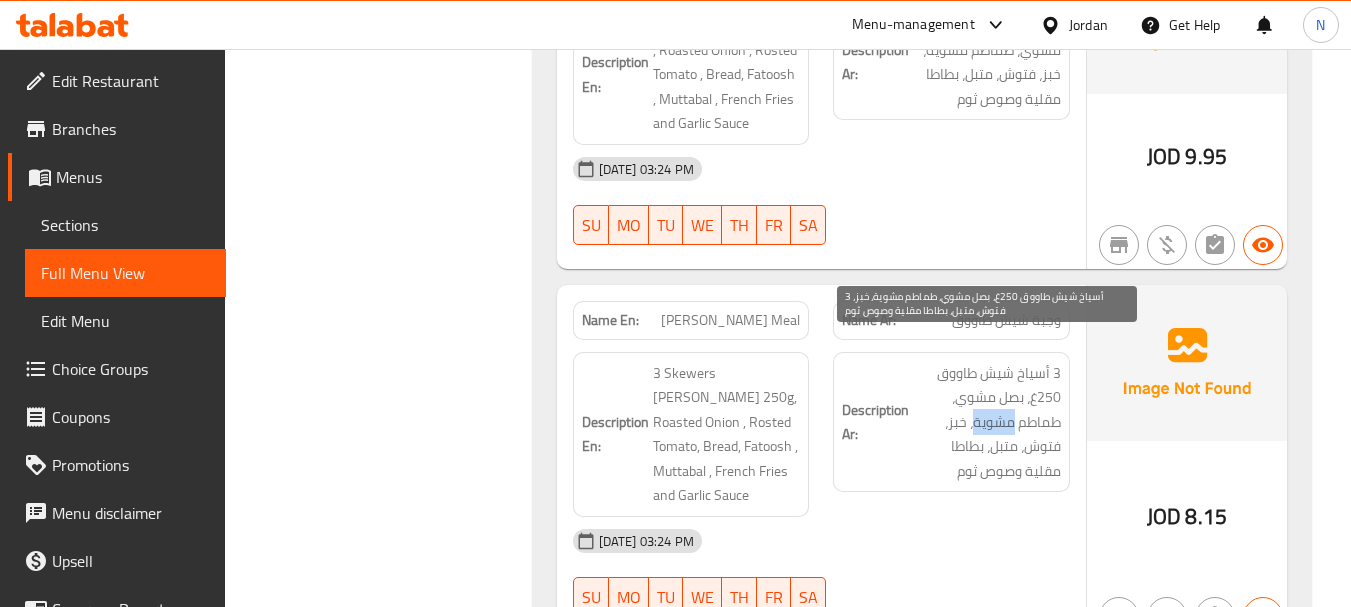 click on "3 أسياخ شيش طاووق 250غ، بصل مشوي، طماطم مشوية، خبز، فتوش، متبل، بطاطا مقلية وصوص ثوم" at bounding box center [987, 422] 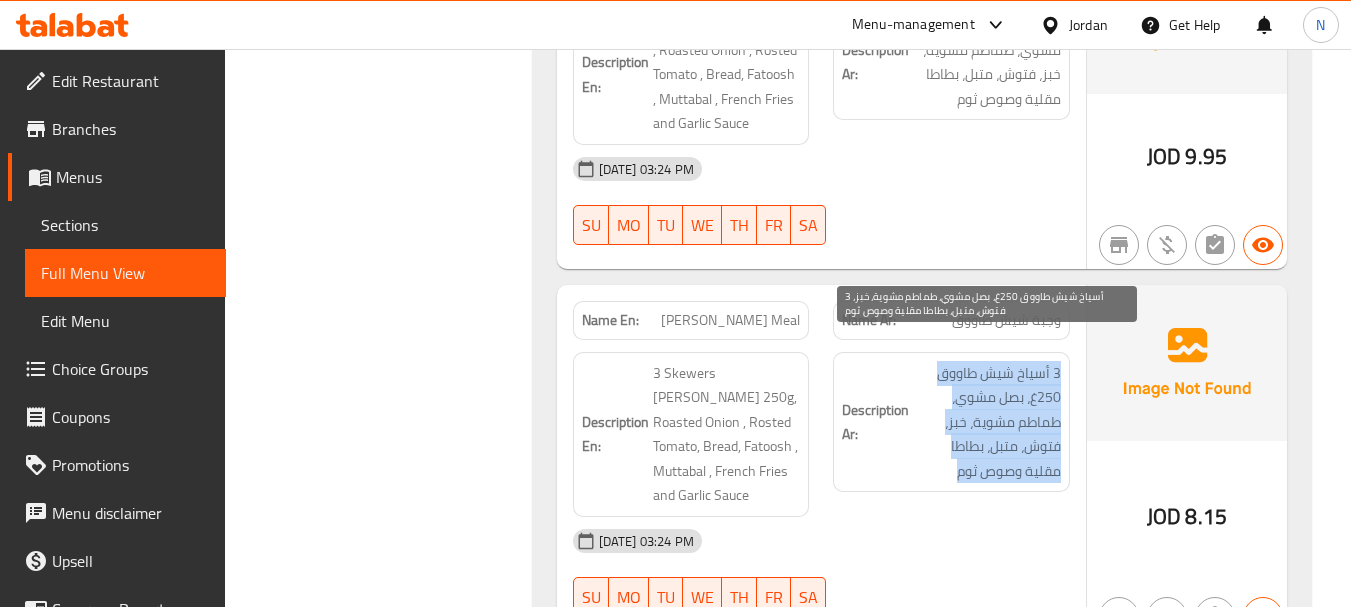 click on "3 أسياخ شيش طاووق 250غ، بصل مشوي، طماطم مشوية، خبز، فتوش، متبل، بطاطا مقلية وصوص ثوم" at bounding box center [987, 422] 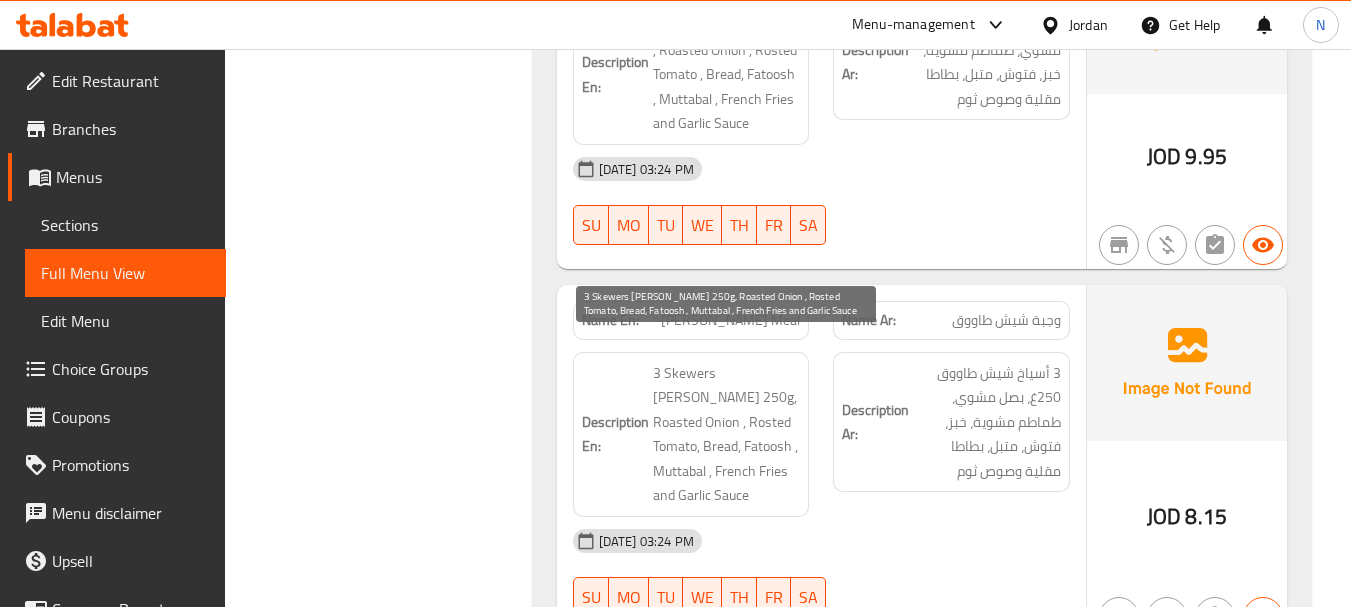 click on "3 Skewers [PERSON_NAME] 250g, Roasted Onion , Rosted Tomato, Bread, Fatoosh , Muttabal , French Fries and Garlic Sauce" at bounding box center (727, 434) 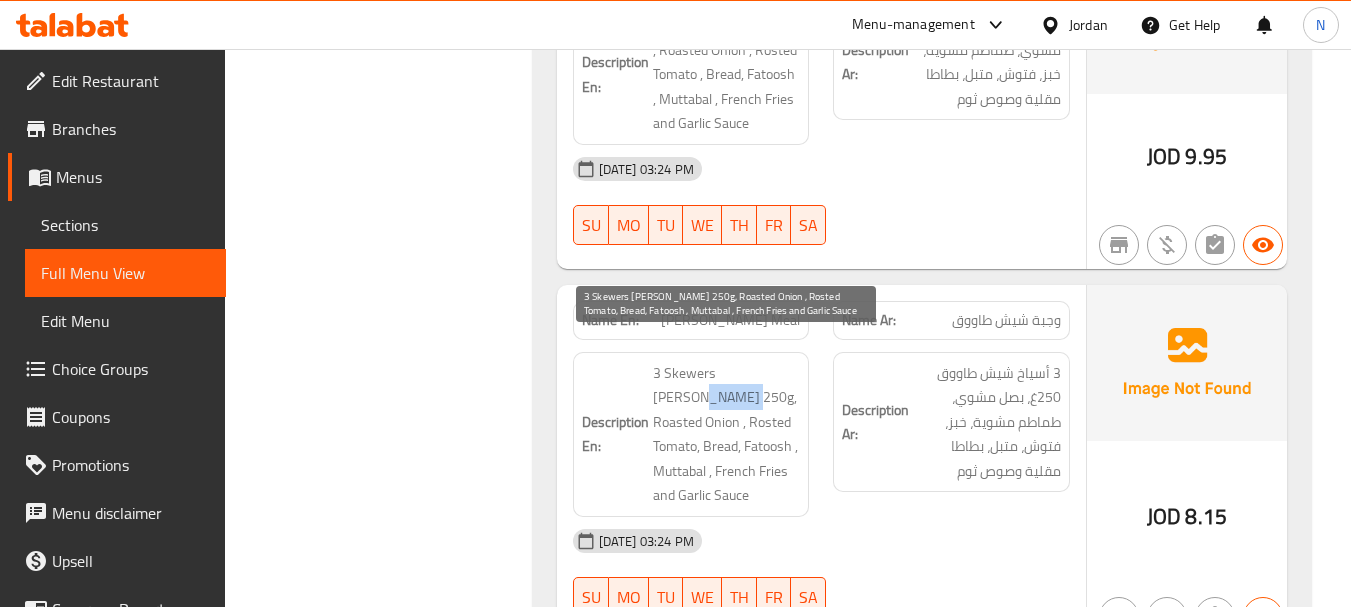 click on "3 Skewers [PERSON_NAME] 250g, Roasted Onion , Rosted Tomato, Bread, Fatoosh , Muttabal , French Fries and Garlic Sauce" at bounding box center (727, 434) 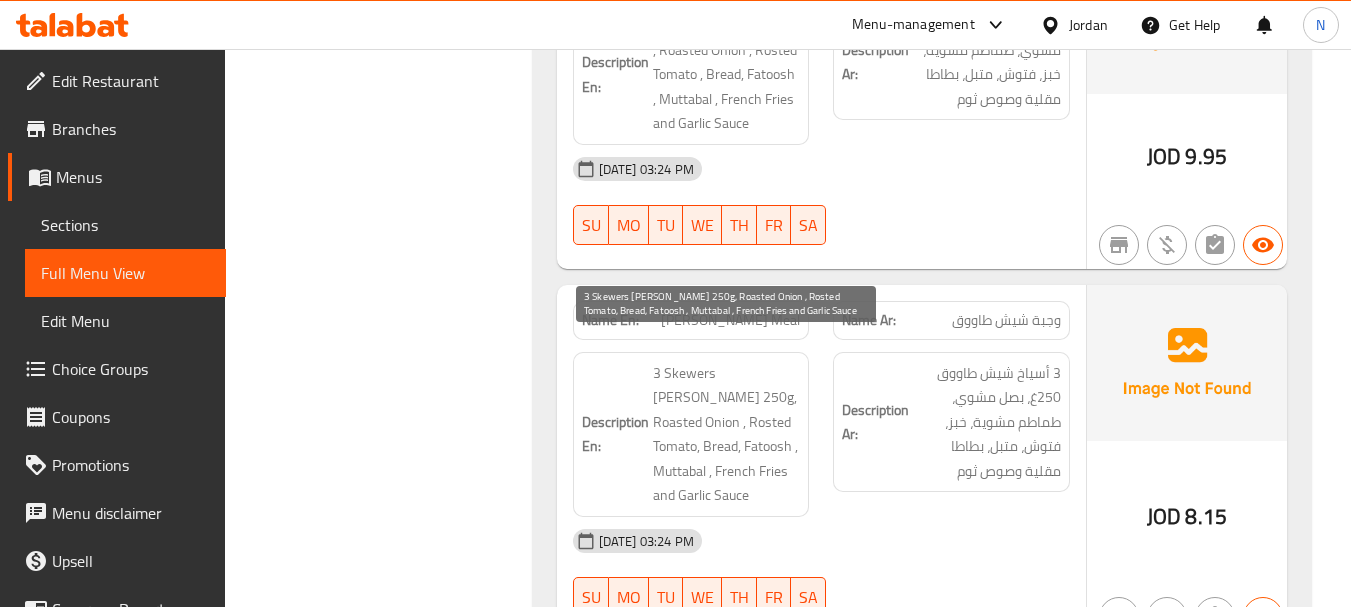 click on "3 Skewers [PERSON_NAME] 250g, Roasted Onion , Rosted Tomato, Bread, Fatoosh , Muttabal , French Fries and Garlic Sauce" at bounding box center [727, 434] 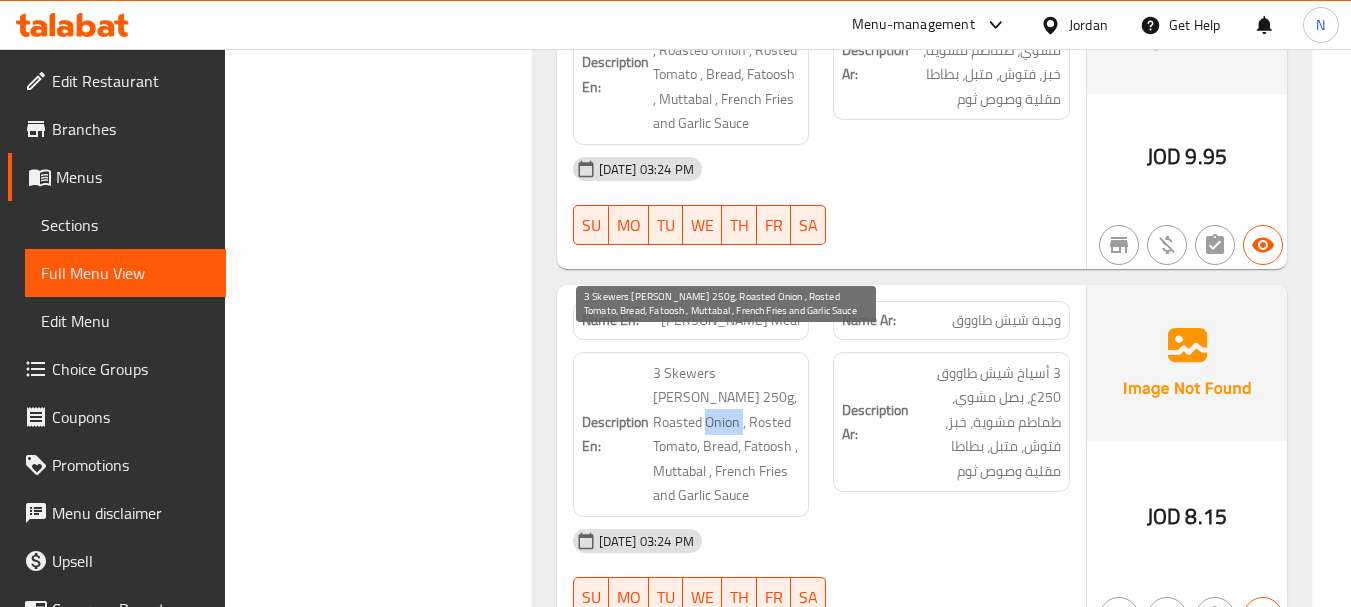 click on "3 Skewers [PERSON_NAME] 250g, Roasted Onion , Rosted Tomato, Bread, Fatoosh , Muttabal , French Fries and Garlic Sauce" at bounding box center (727, 434) 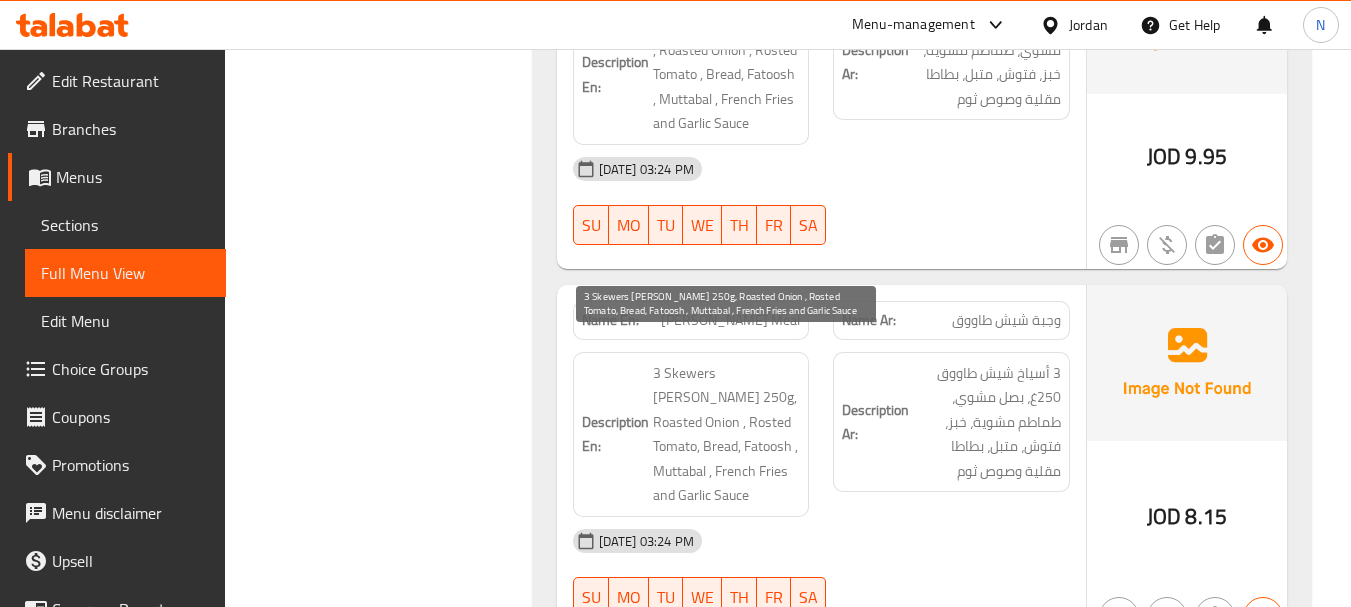 click on "3 Skewers [PERSON_NAME] 250g, Roasted Onion , Rosted Tomato, Bread, Fatoosh , Muttabal , French Fries and Garlic Sauce" at bounding box center (727, 434) 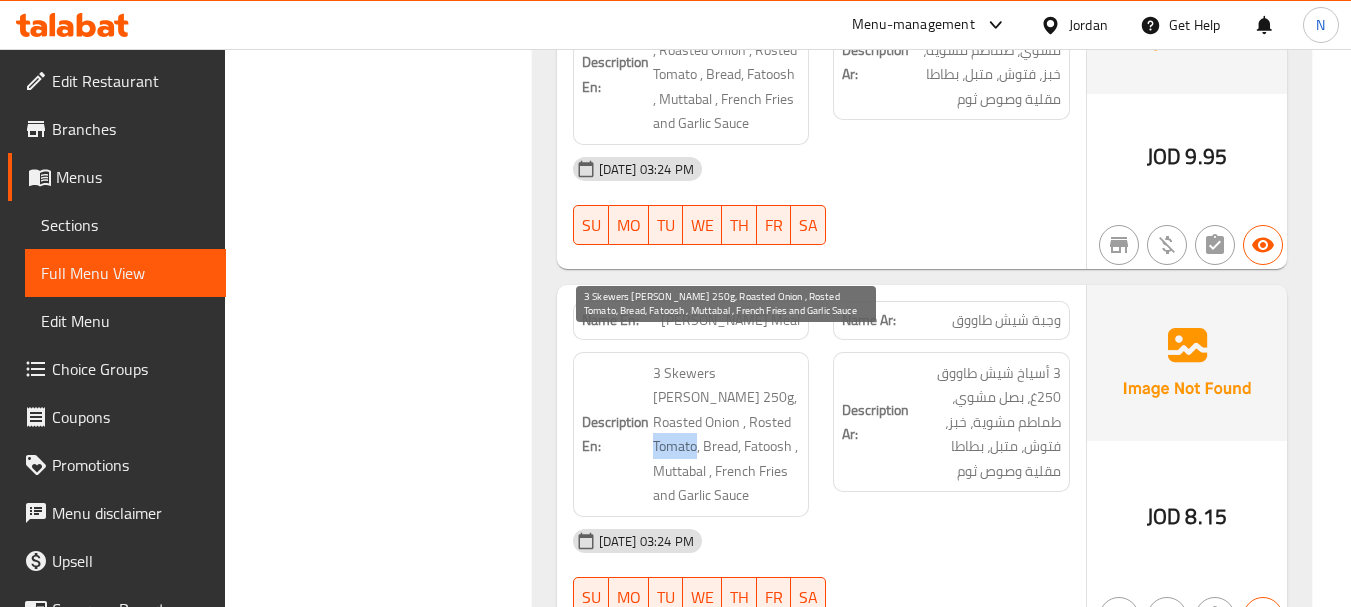 click on "3 Skewers [PERSON_NAME] 250g, Roasted Onion , Rosted Tomato, Bread, Fatoosh , Muttabal , French Fries and Garlic Sauce" at bounding box center (727, 434) 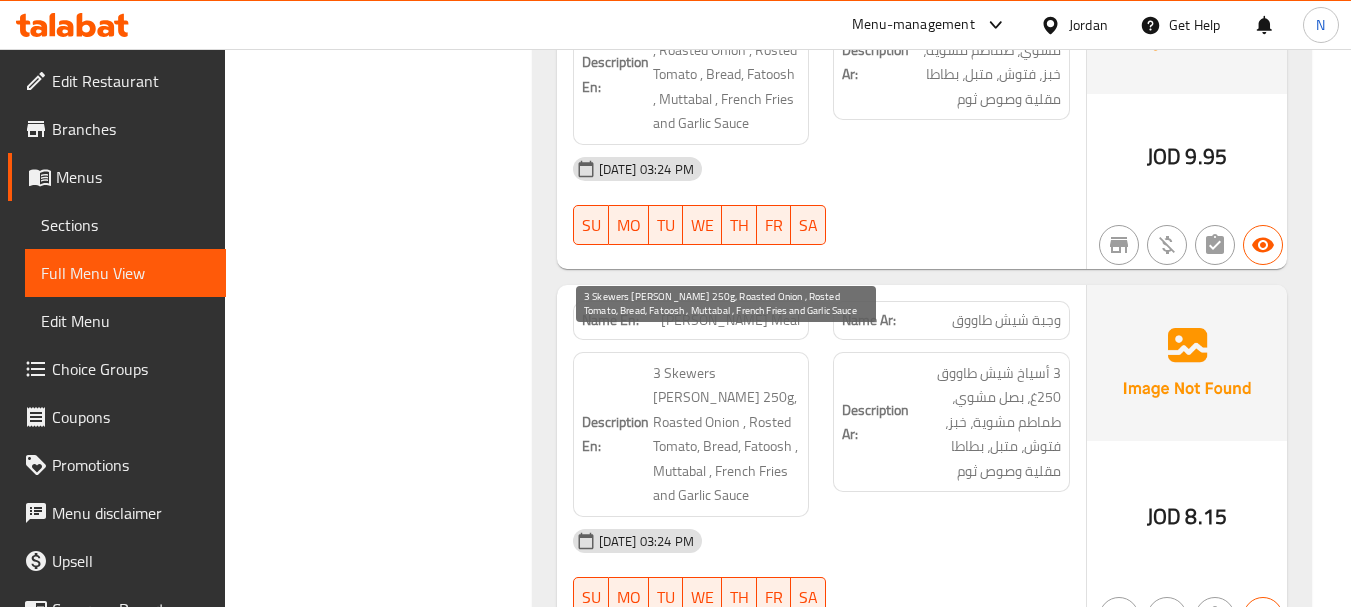 click on "3 Skewers [PERSON_NAME] 250g, Roasted Onion , Rosted Tomato, Bread, Fatoosh , Muttabal , French Fries and Garlic Sauce" at bounding box center (727, 434) 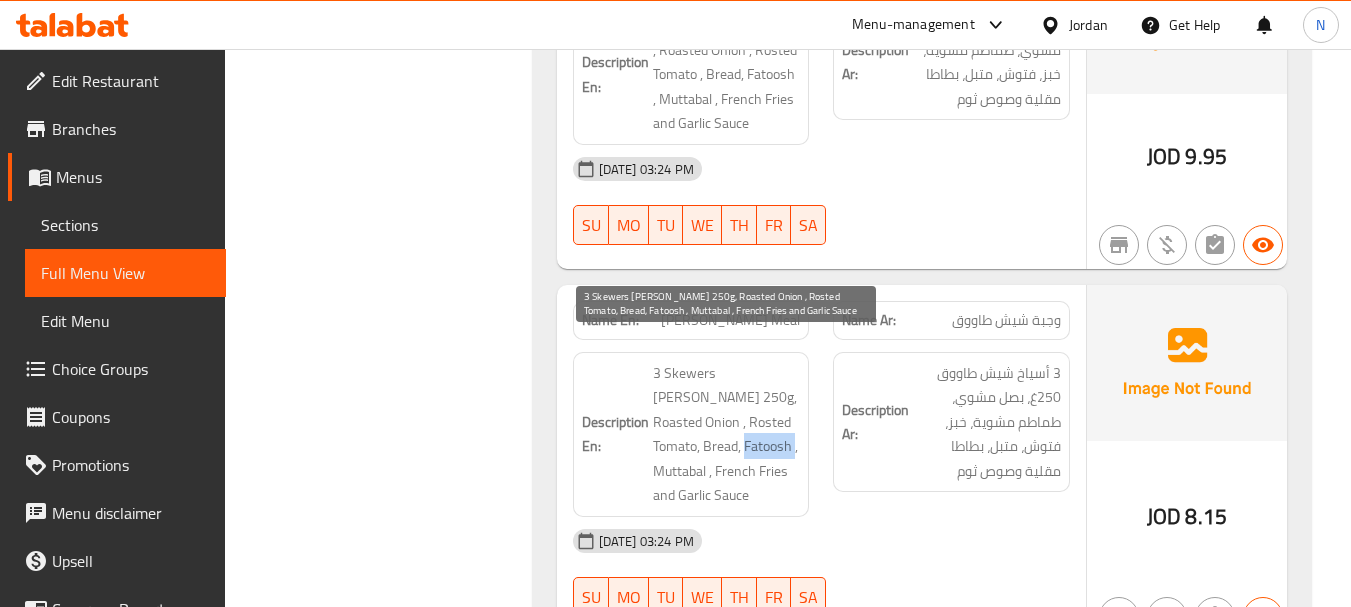 click on "3 Skewers [PERSON_NAME] 250g, Roasted Onion , Rosted Tomato, Bread, Fatoosh , Muttabal , French Fries and Garlic Sauce" at bounding box center (727, 434) 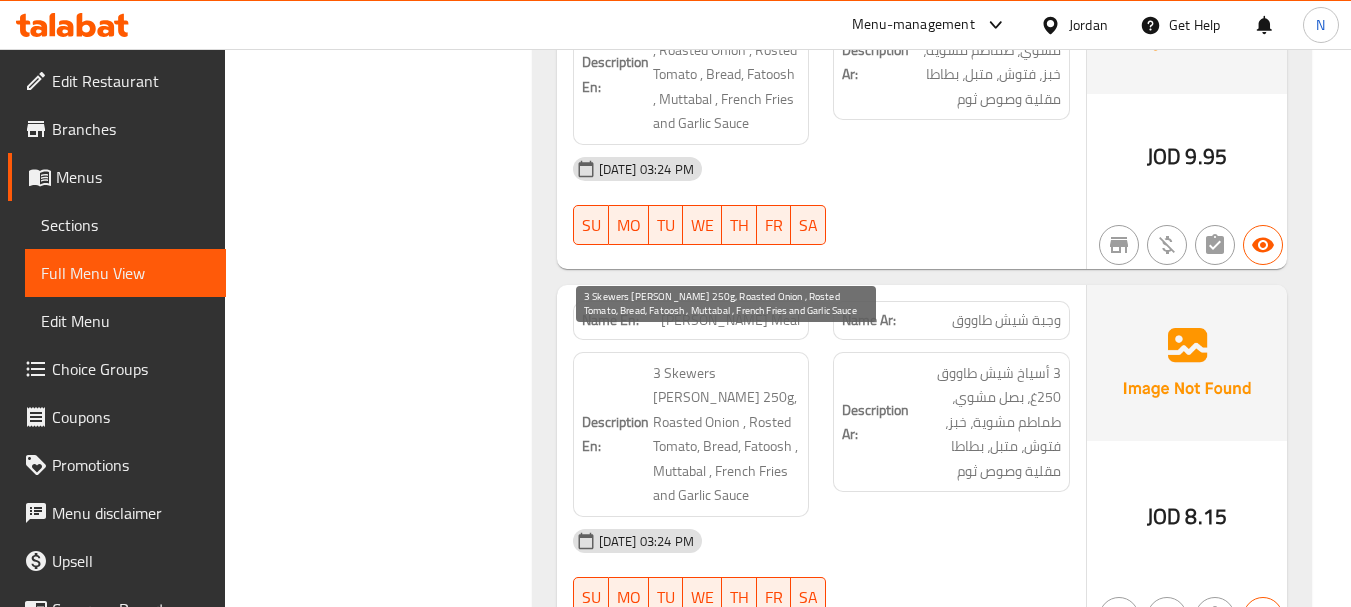 click on "3 Skewers [PERSON_NAME] 250g, Roasted Onion , Rosted Tomato, Bread, Fatoosh , Muttabal , French Fries and Garlic Sauce" at bounding box center [727, 434] 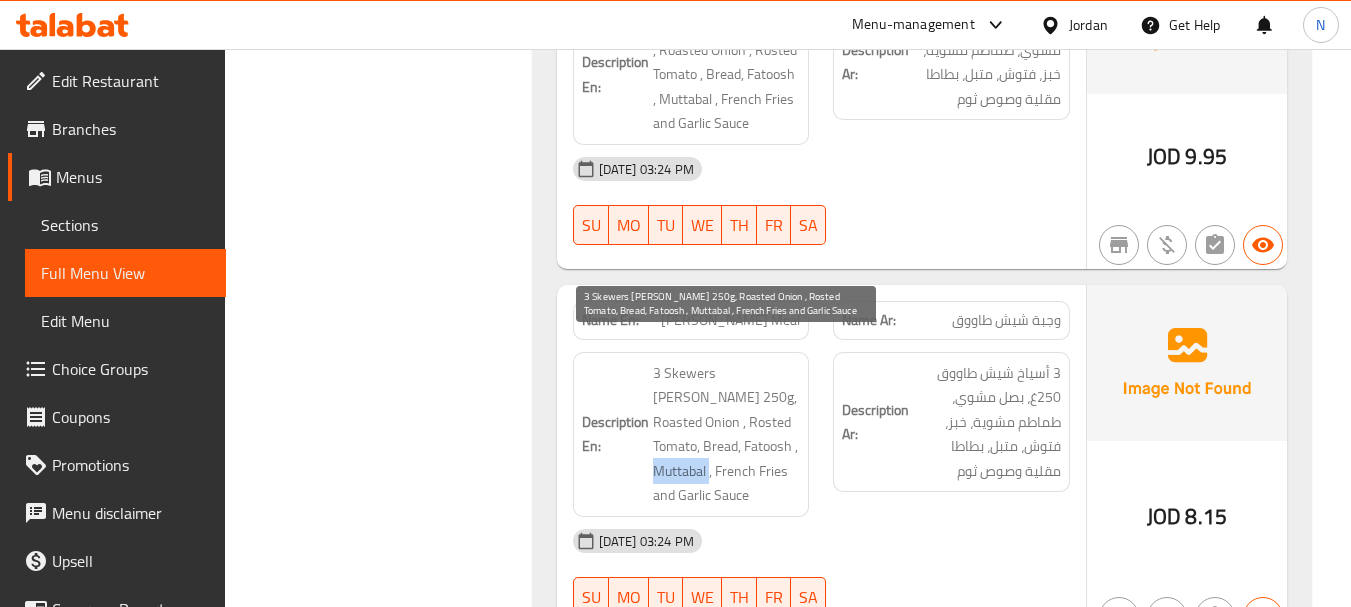 click on "3 Skewers [PERSON_NAME] 250g, Roasted Onion , Rosted Tomato, Bread, Fatoosh , Muttabal , French Fries and Garlic Sauce" at bounding box center [727, 434] 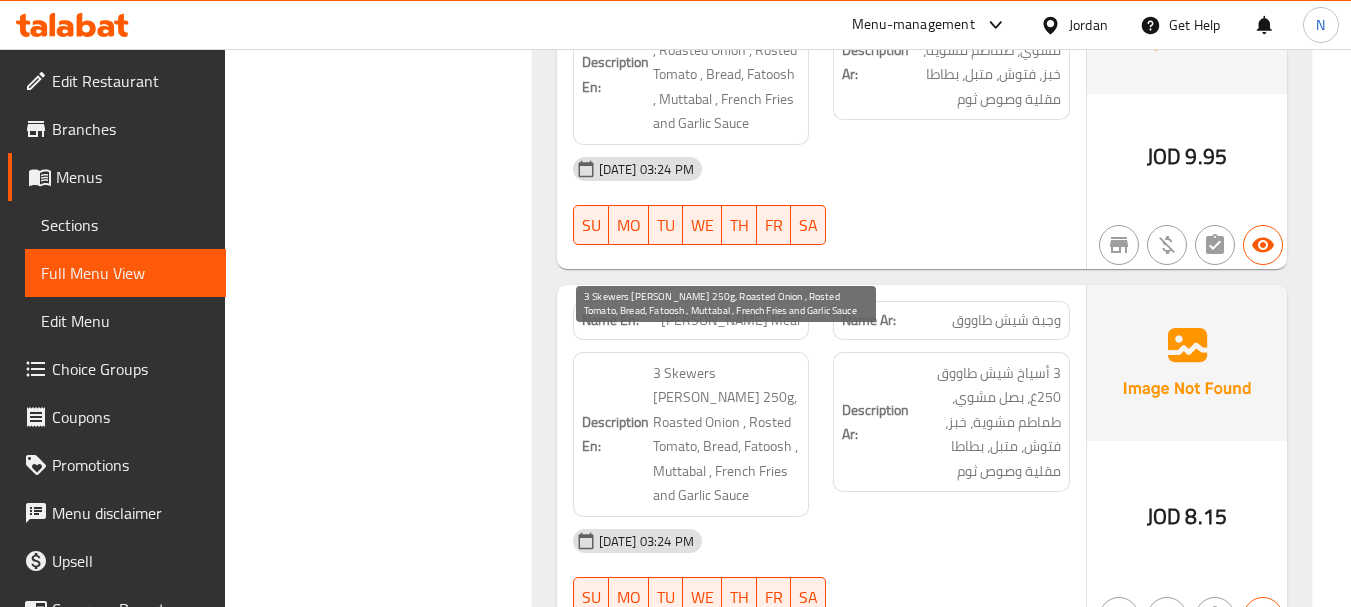 click on "3 Skewers [PERSON_NAME] 250g, Roasted Onion , Rosted Tomato, Bread, Fatoosh , Muttabal , French Fries and Garlic Sauce" at bounding box center [727, 434] 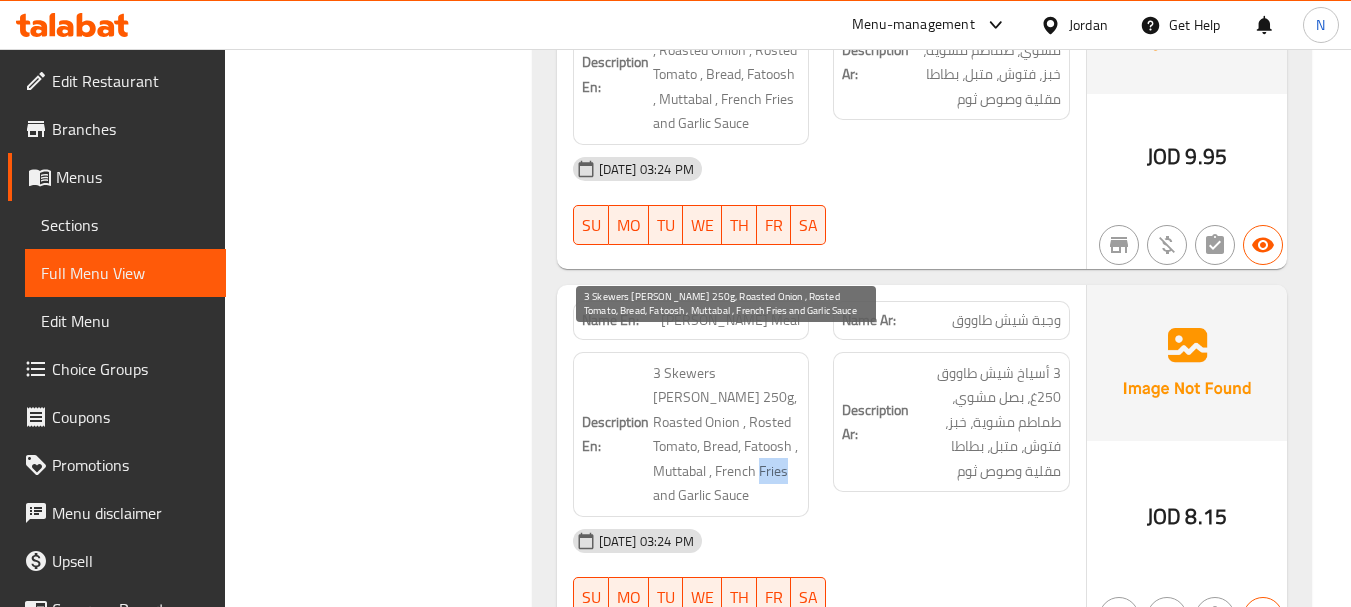 click on "3 Skewers [PERSON_NAME] 250g, Roasted Onion , Rosted Tomato, Bread, Fatoosh , Muttabal , French Fries and Garlic Sauce" at bounding box center [727, 434] 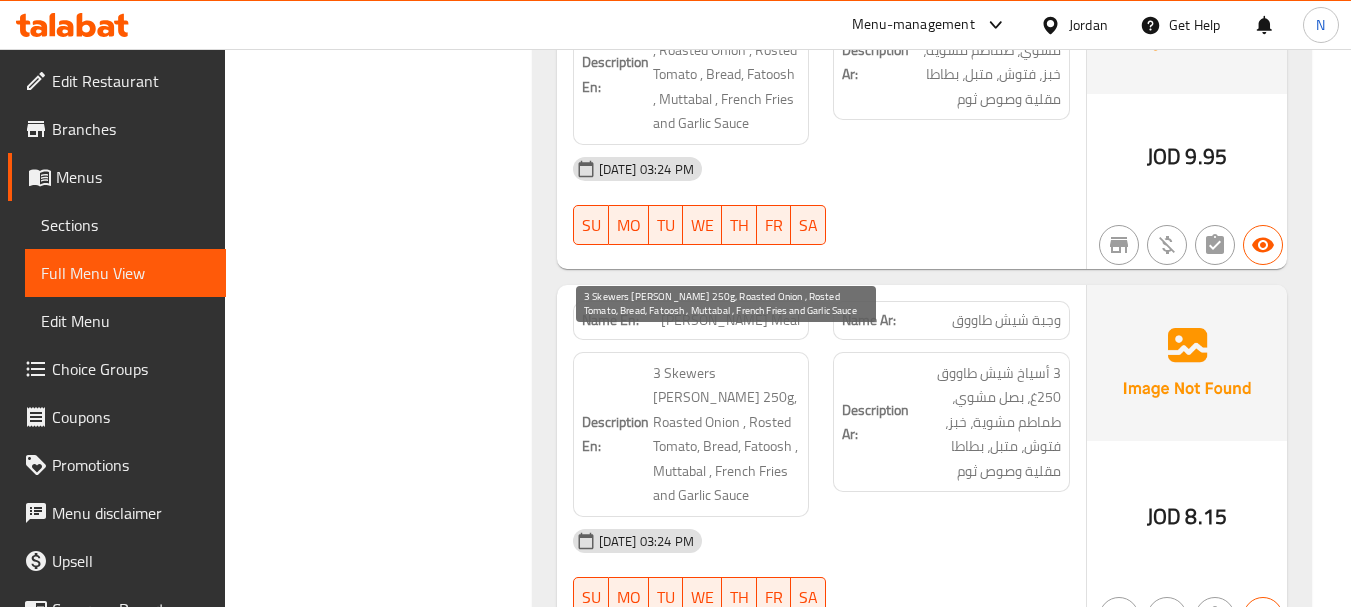 click on "3 Skewers [PERSON_NAME] 250g, Roasted Onion , Rosted Tomato, Bread, Fatoosh , Muttabal , French Fries and Garlic Sauce" at bounding box center [727, 434] 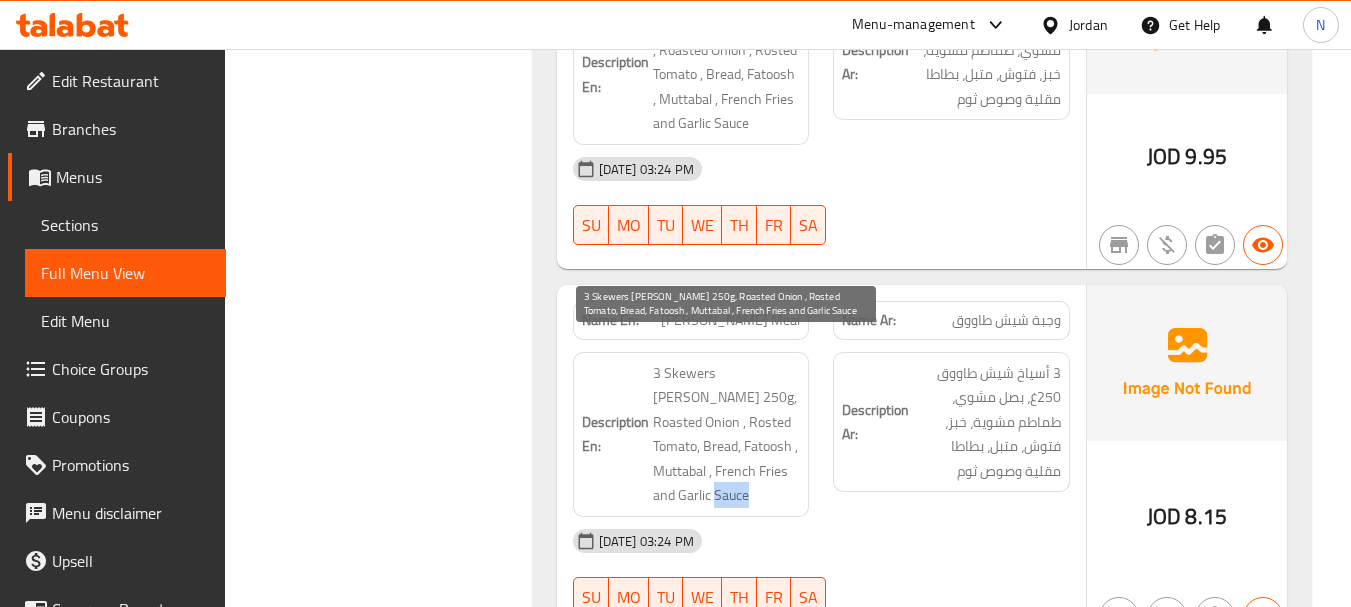 click on "3 Skewers [PERSON_NAME] 250g, Roasted Onion , Rosted Tomato, Bread, Fatoosh , Muttabal , French Fries and Garlic Sauce" at bounding box center [727, 434] 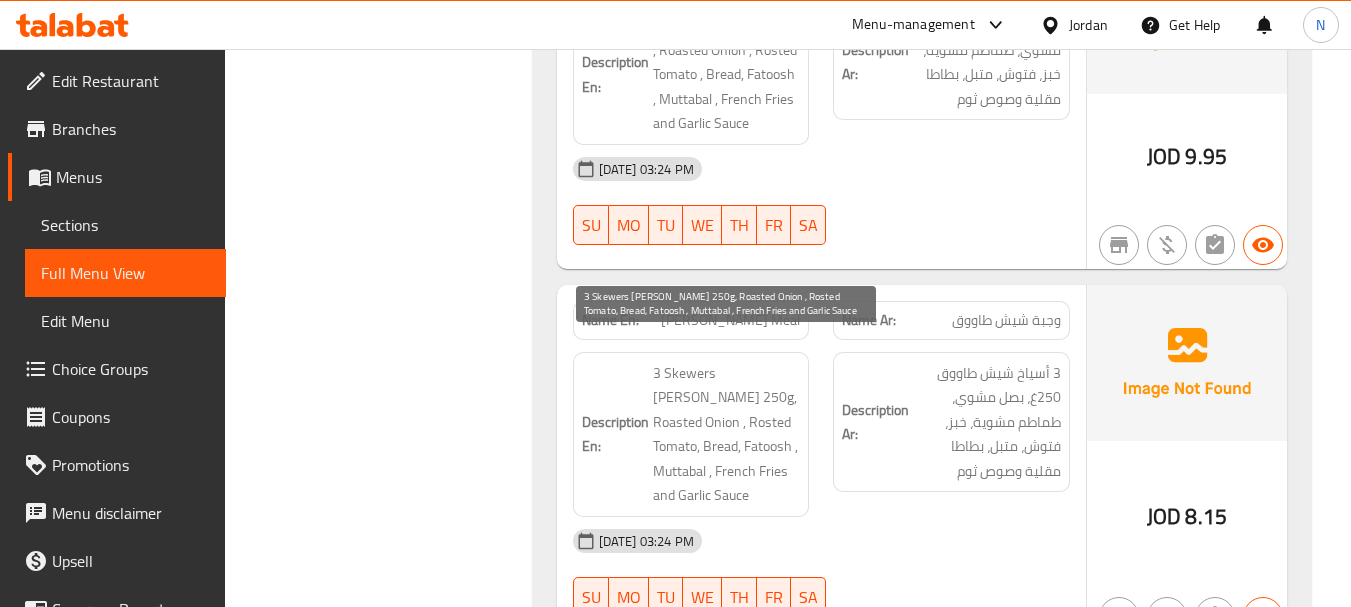 click on "3 Skewers [PERSON_NAME] 250g, Roasted Onion , Rosted Tomato, Bread, Fatoosh , Muttabal , French Fries and Garlic Sauce" at bounding box center (727, 434) 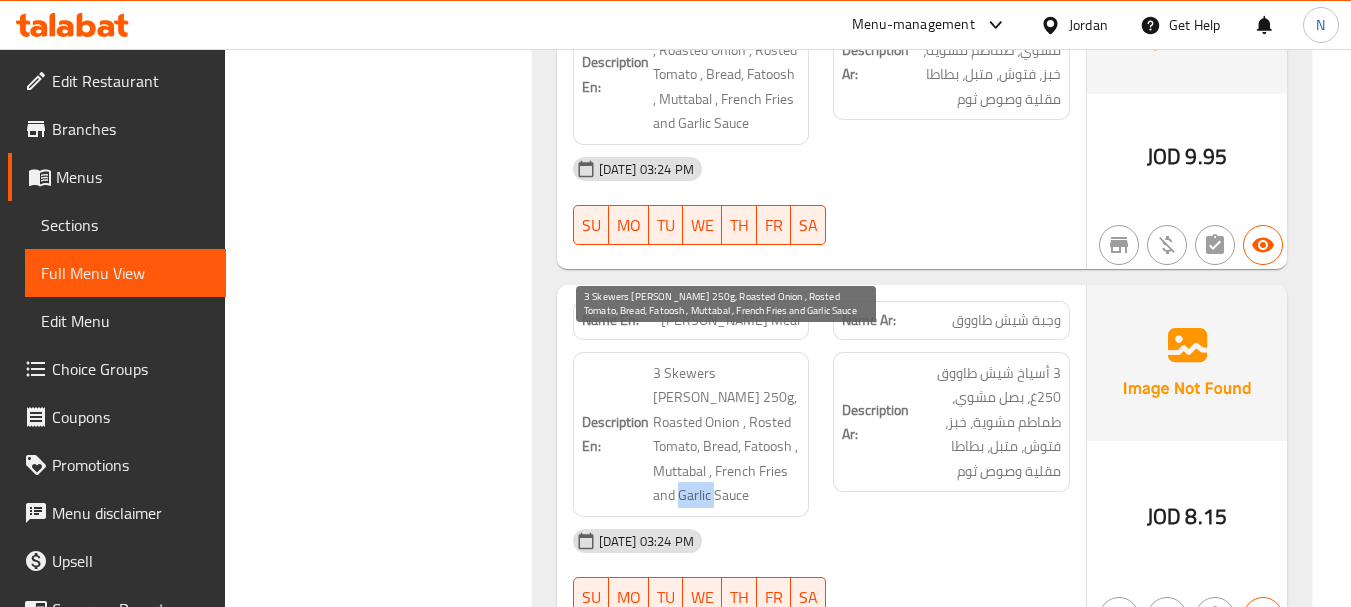 click on "3 Skewers [PERSON_NAME] 250g, Roasted Onion , Rosted Tomato, Bread, Fatoosh , Muttabal , French Fries and Garlic Sauce" at bounding box center (727, 434) 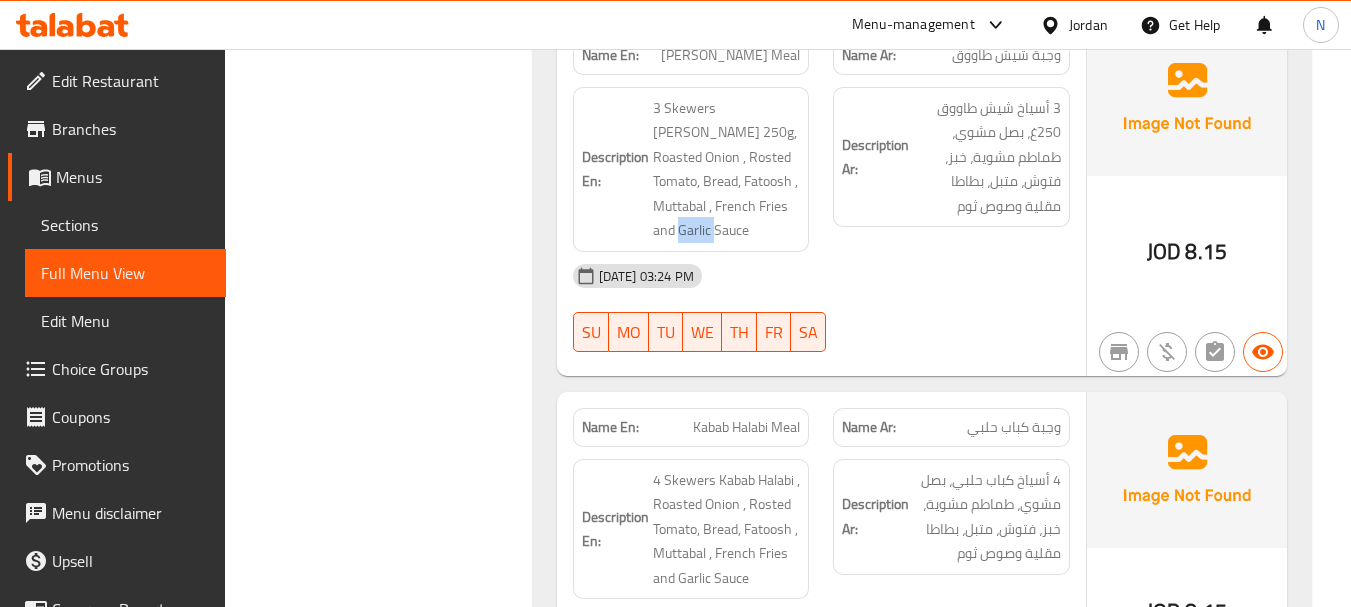 scroll, scrollTop: 1900, scrollLeft: 0, axis: vertical 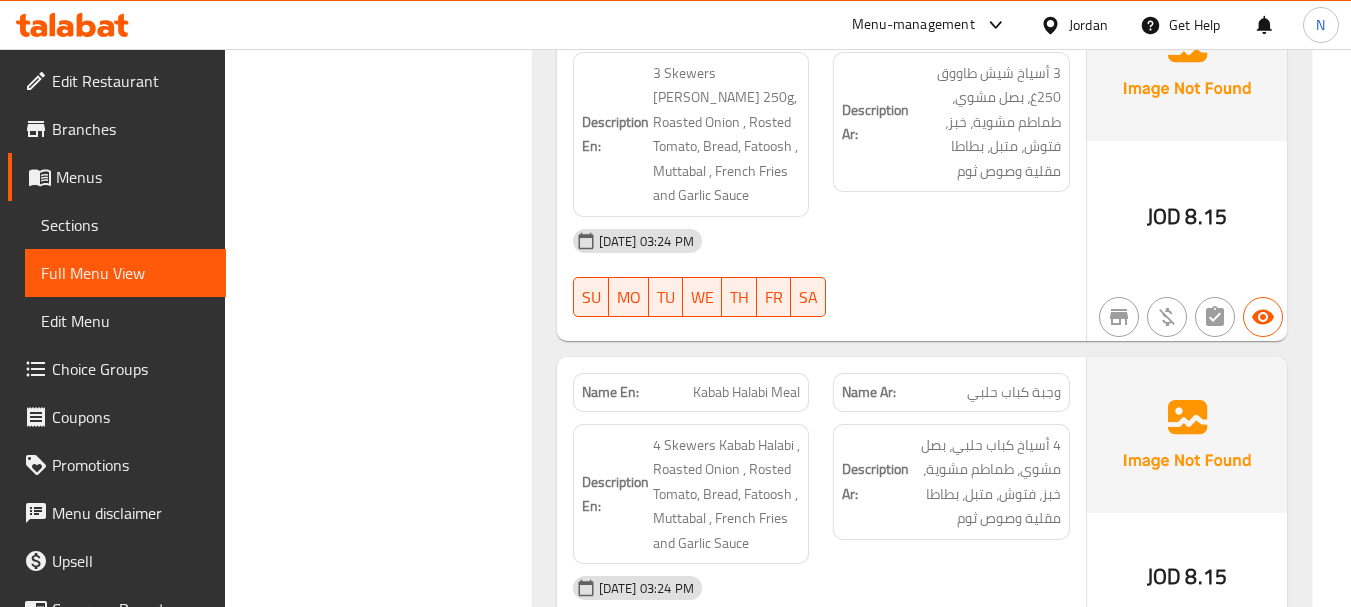 click on "وجبة كباب حلبي" at bounding box center (1014, 392) 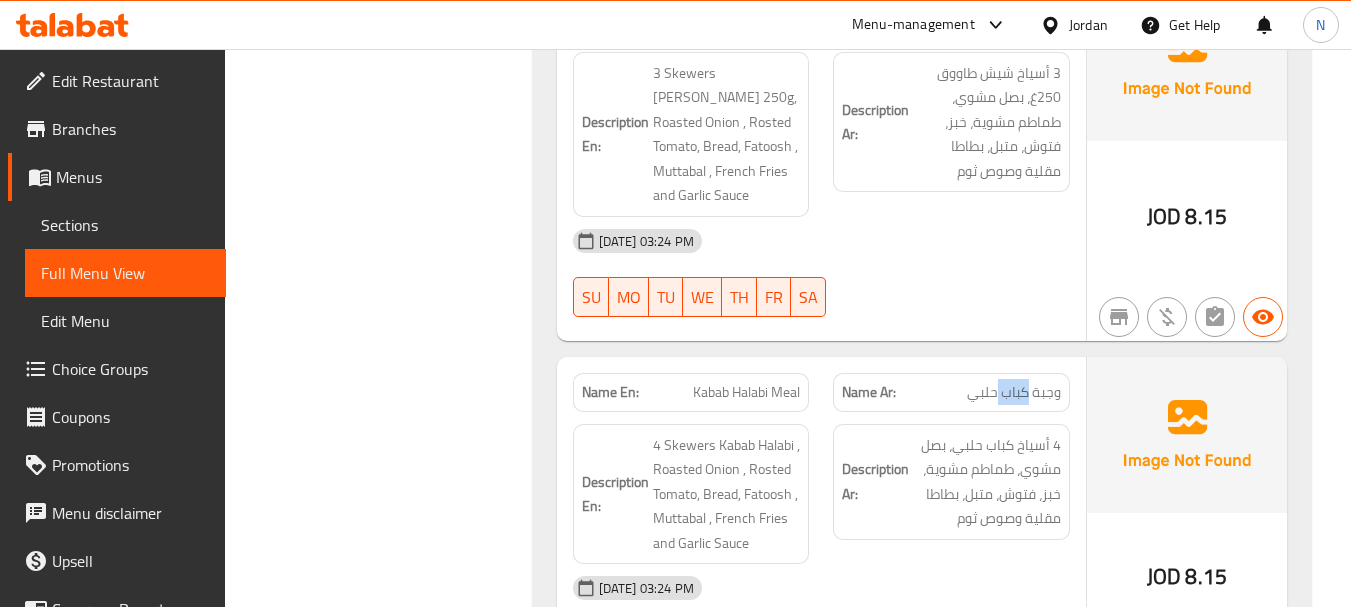 click on "وجبة كباب حلبي" at bounding box center (1014, 392) 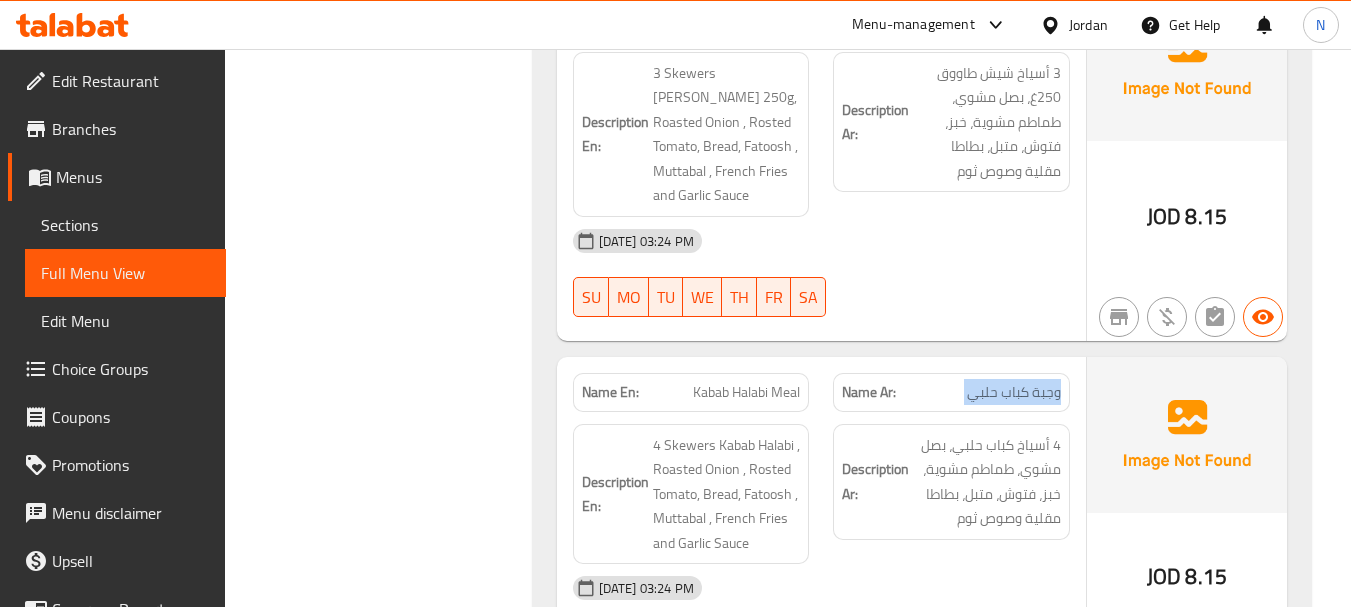 click on "وجبة كباب حلبي" at bounding box center [1014, 392] 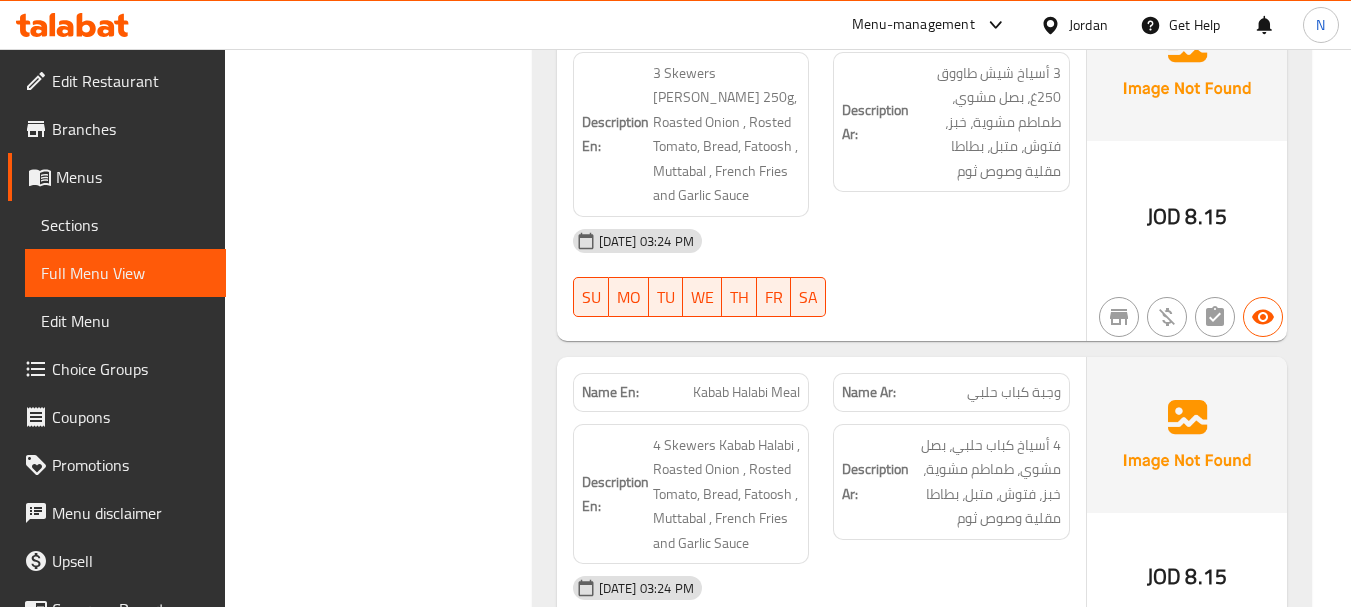 click on "Kabab Halabi Meal" at bounding box center [746, 392] 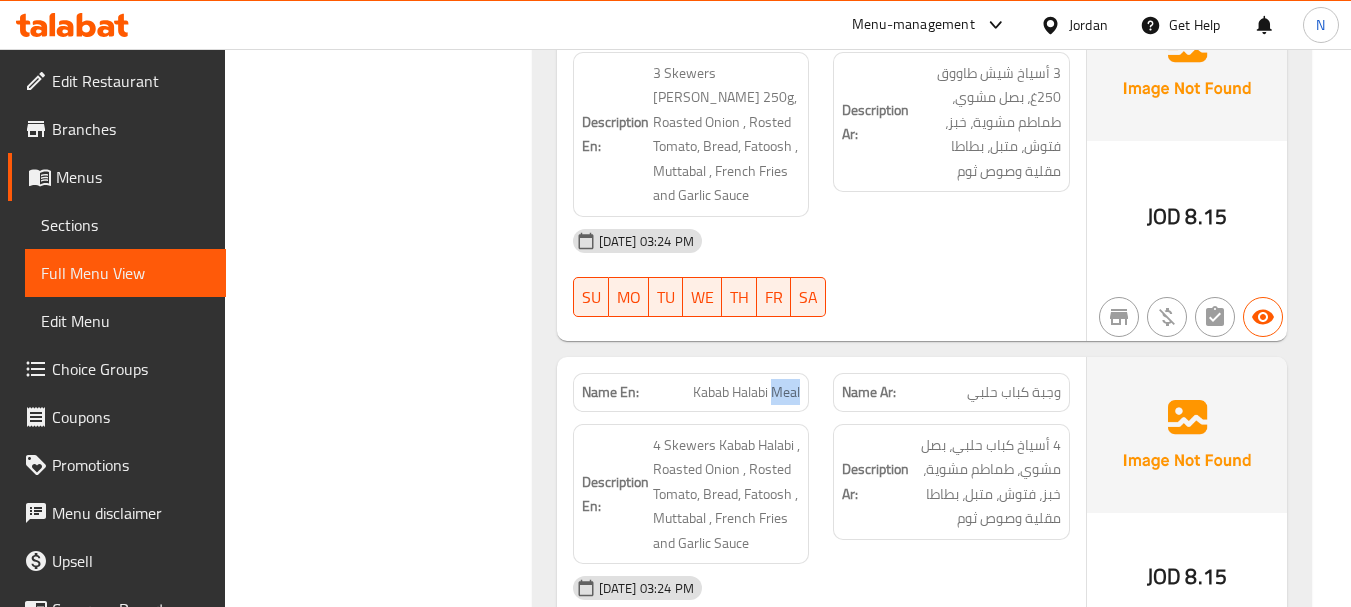 click on "Kabab Halabi Meal" at bounding box center [746, 392] 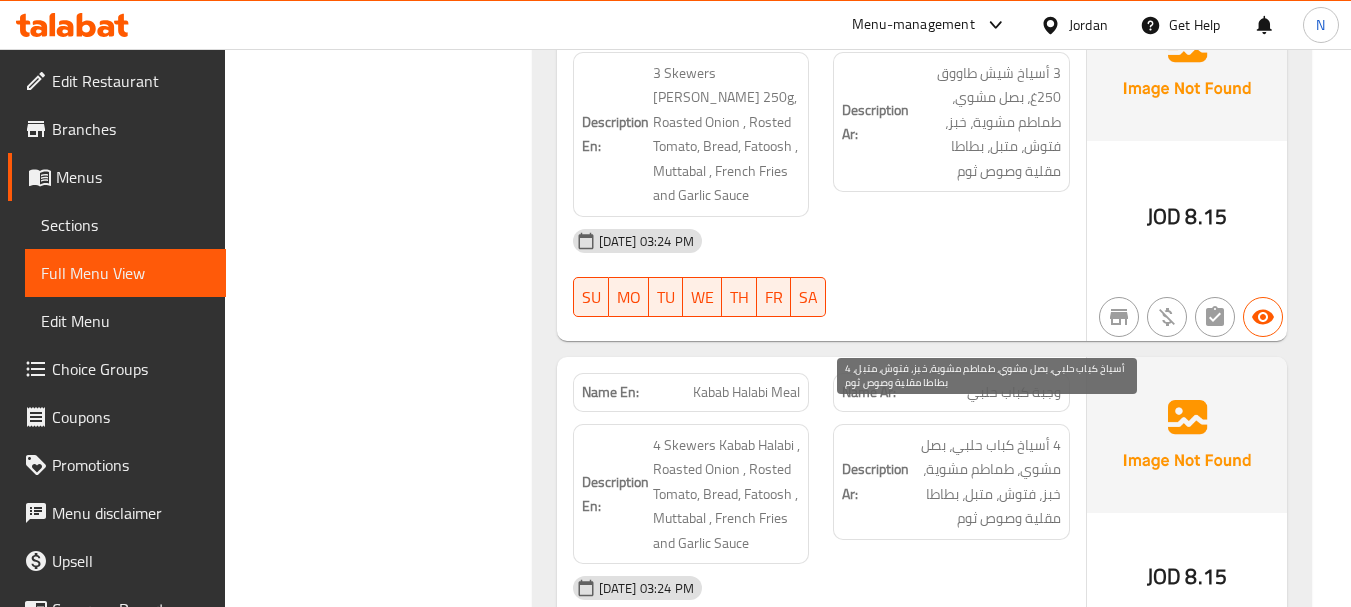click on "4 أسياخ كباب حلبي، بصل مشوي، طماطم مشوية، خبز، فتوش، متبل، بطاطا مقلية وصوص ثوم" at bounding box center (987, 482) 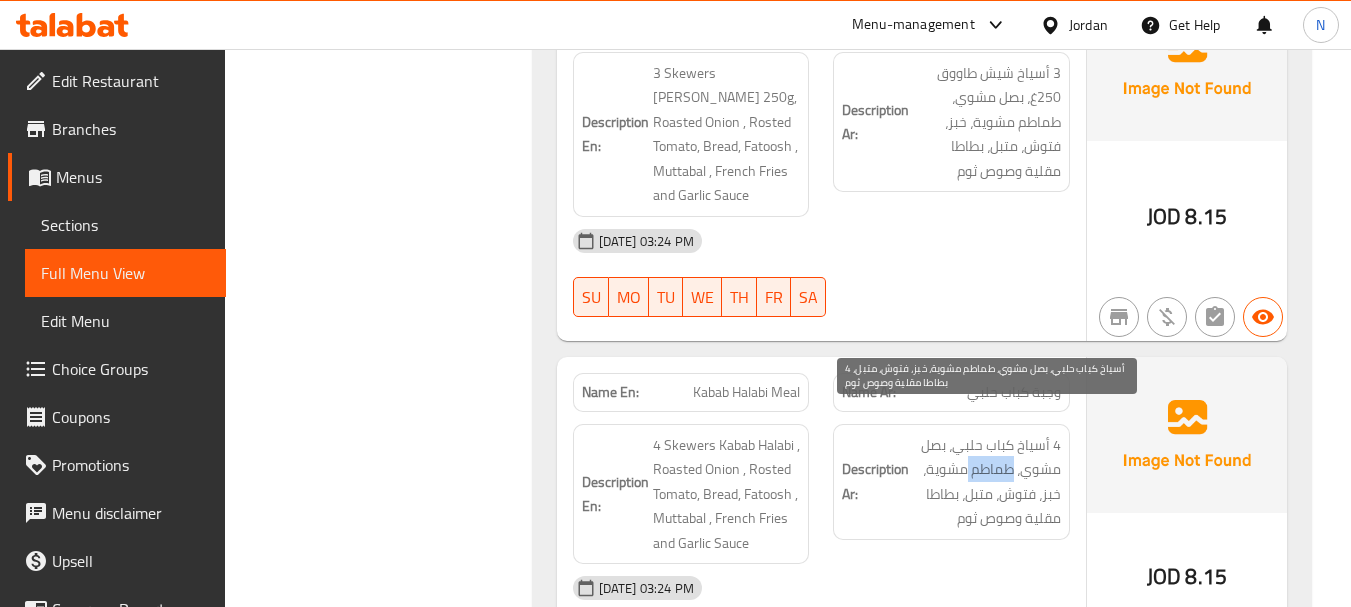 click on "4 أسياخ كباب حلبي، بصل مشوي، طماطم مشوية، خبز، فتوش، متبل، بطاطا مقلية وصوص ثوم" at bounding box center (987, 482) 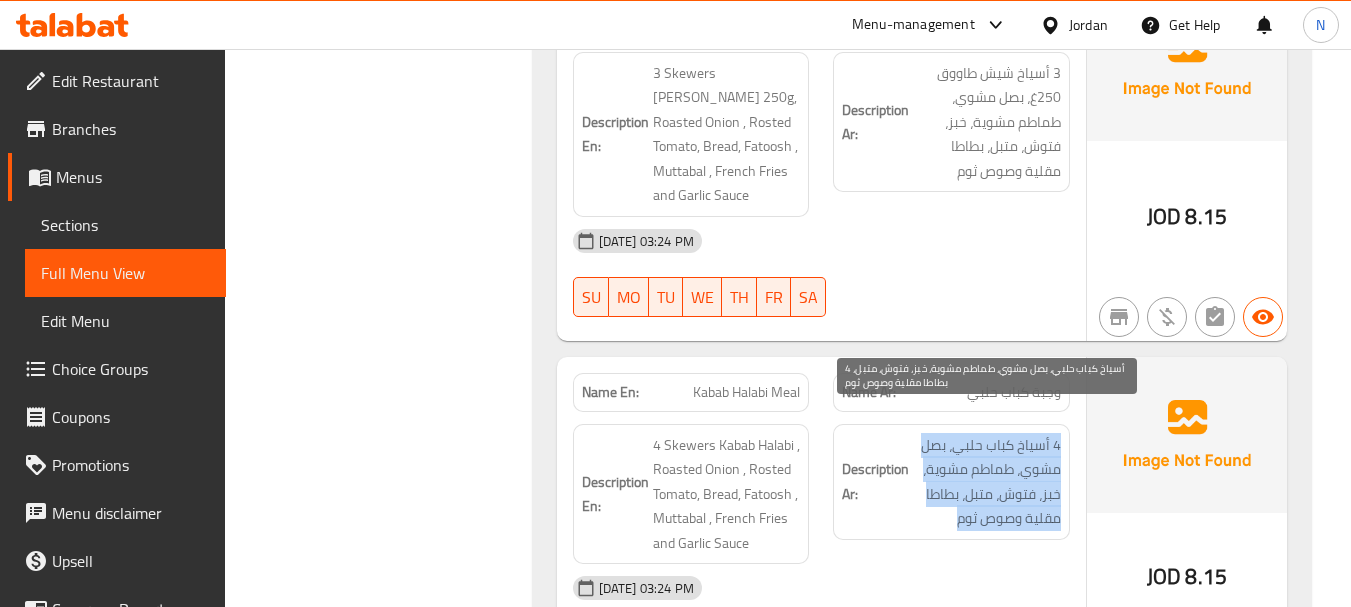 click on "4 أسياخ كباب حلبي، بصل مشوي، طماطم مشوية، خبز، فتوش، متبل، بطاطا مقلية وصوص ثوم" at bounding box center [987, 482] 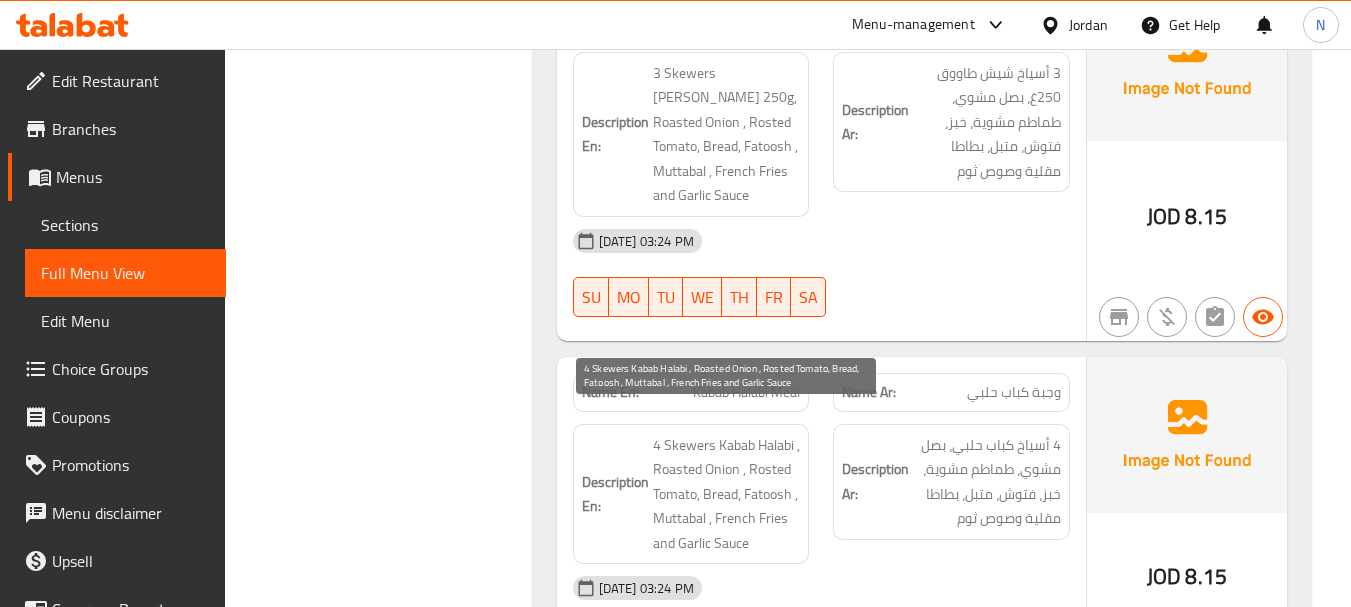 click on "4 Skewers Kabab Halabi , Roasted Onion , Rosted Tomato, Bread, Fatoosh , Muttabal , French Fries and Garlic Sauce" at bounding box center (727, 494) 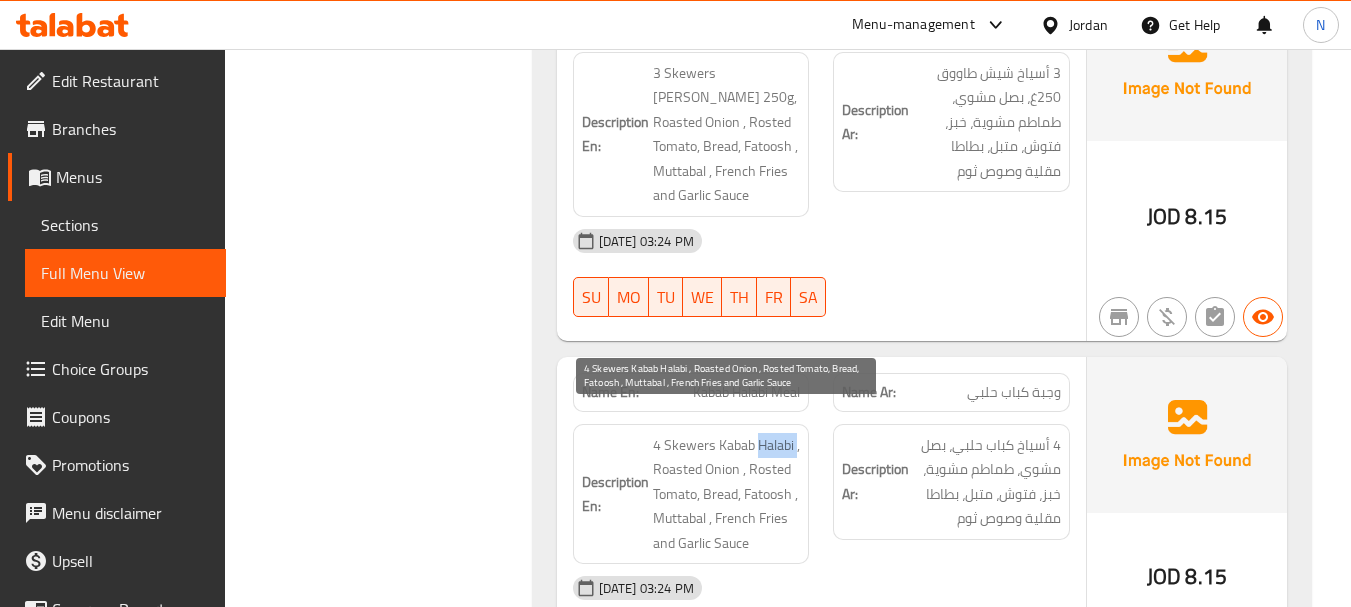 click on "4 Skewers Kabab Halabi , Roasted Onion , Rosted Tomato, Bread, Fatoosh , Muttabal , French Fries and Garlic Sauce" at bounding box center (727, 494) 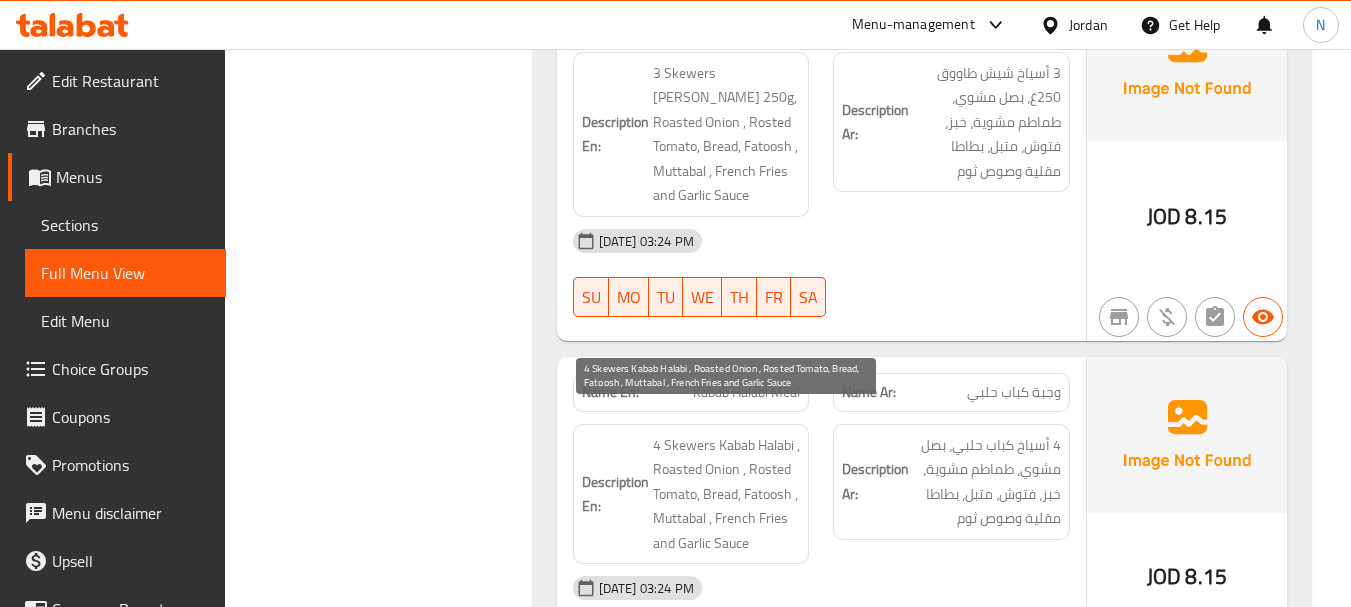 click on "4 Skewers Kabab Halabi , Roasted Onion , Rosted Tomato, Bread, Fatoosh , Muttabal , French Fries and Garlic Sauce" at bounding box center [727, 494] 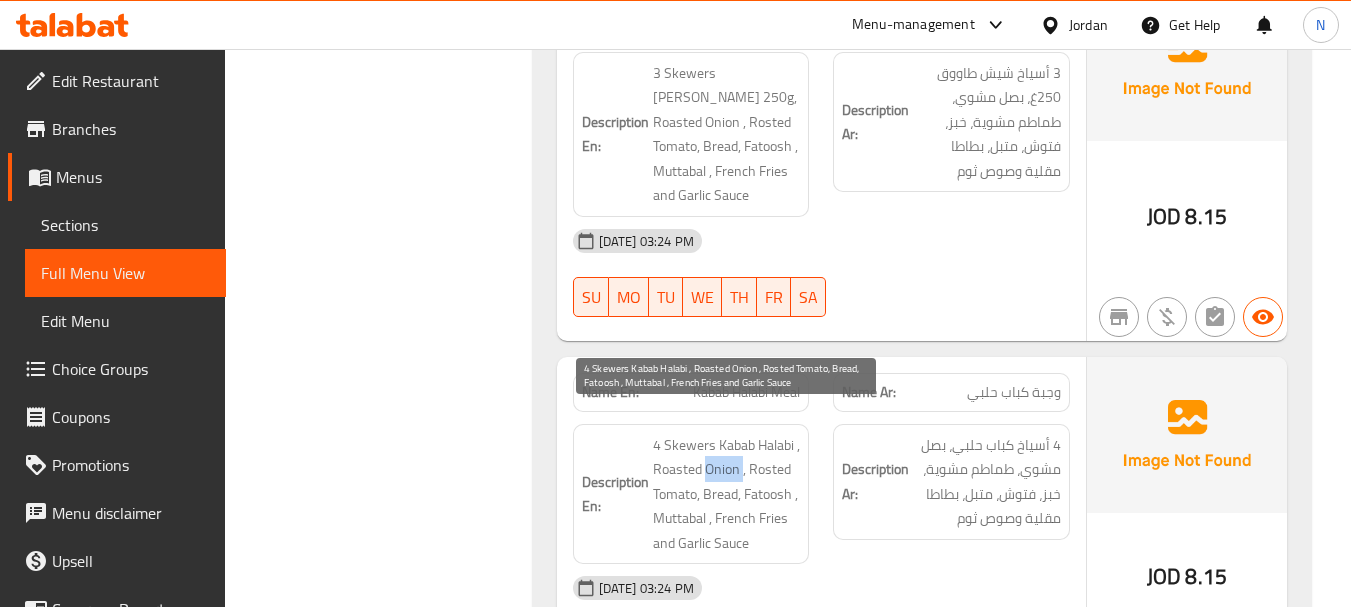 click on "4 Skewers Kabab Halabi , Roasted Onion , Rosted Tomato, Bread, Fatoosh , Muttabal , French Fries and Garlic Sauce" at bounding box center [727, 494] 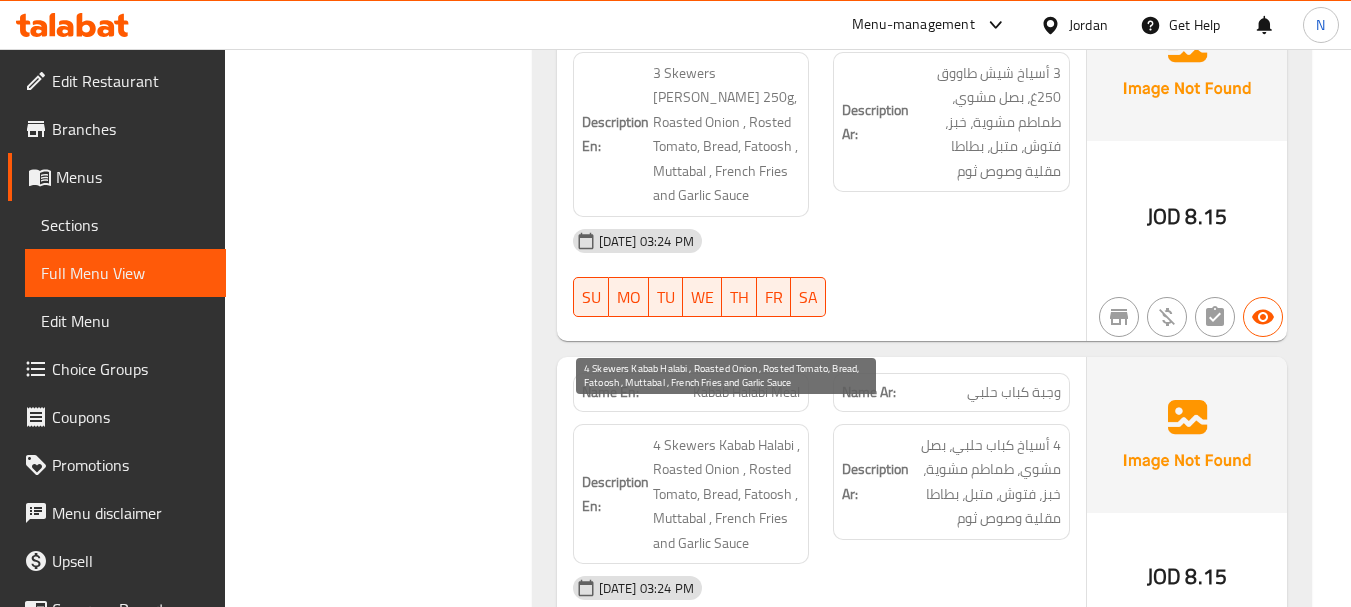 click on "4 Skewers Kabab Halabi , Roasted Onion , Rosted Tomato, Bread, Fatoosh , Muttabal , French Fries and Garlic Sauce" at bounding box center (727, 494) 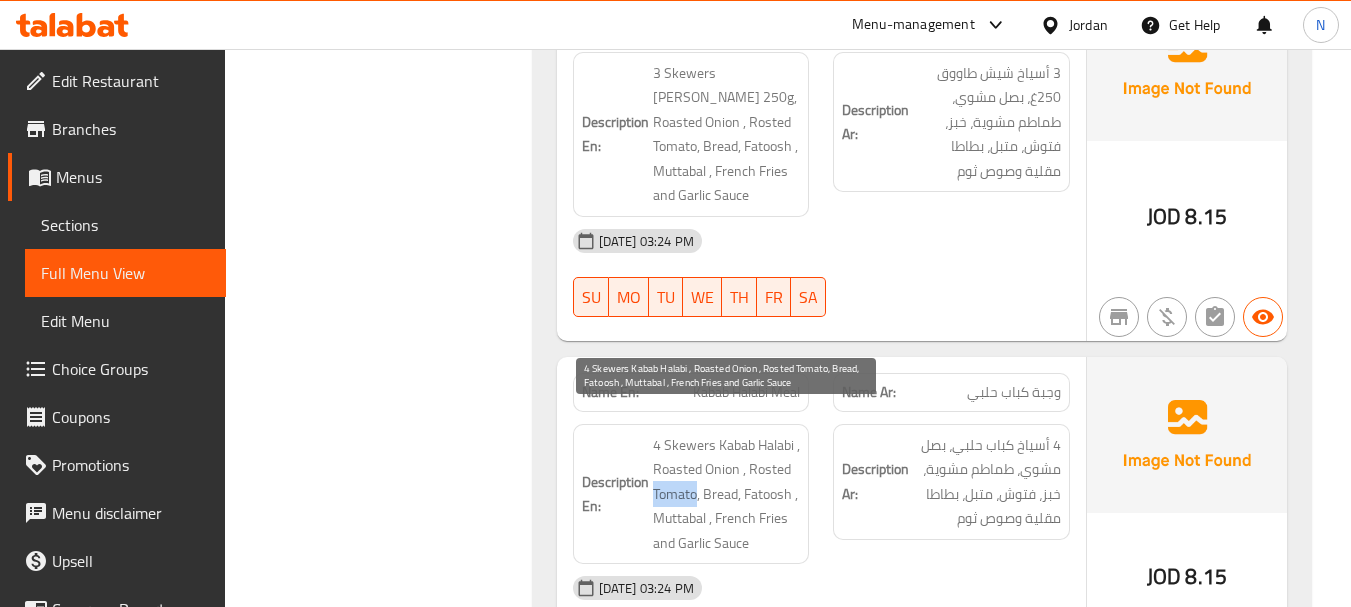 click on "4 Skewers Kabab Halabi , Roasted Onion , Rosted Tomato, Bread, Fatoosh , Muttabal , French Fries and Garlic Sauce" at bounding box center [727, 494] 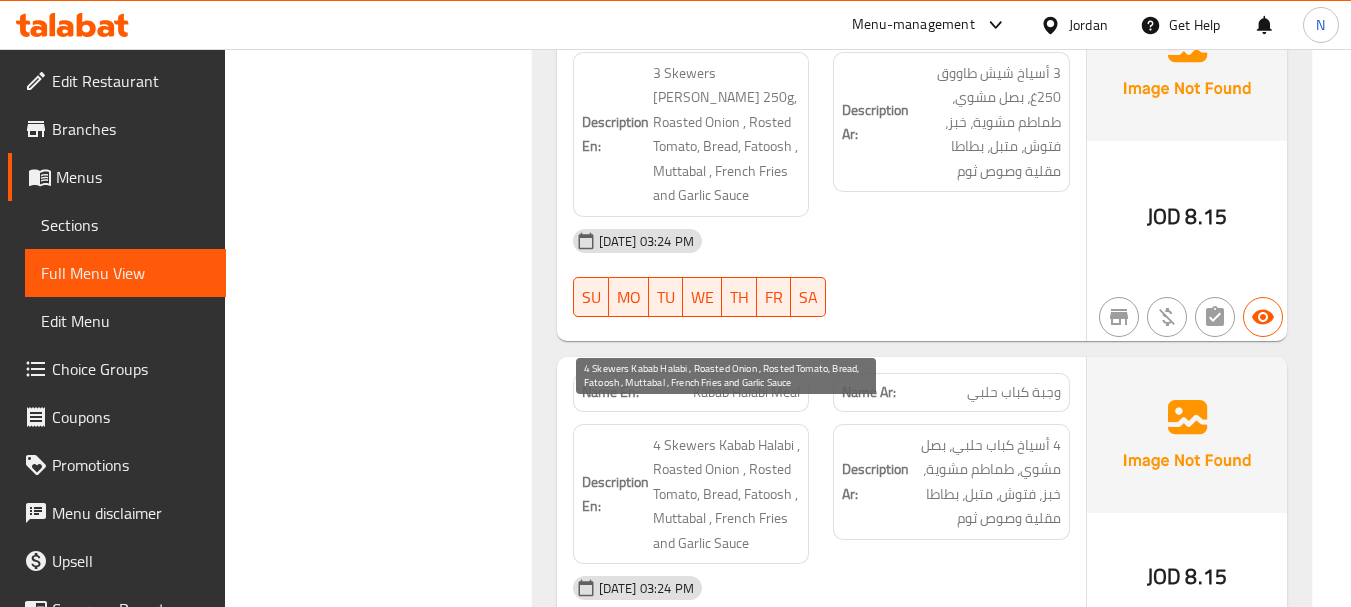 click on "4 Skewers Kabab Halabi , Roasted Onion , Rosted Tomato, Bread, Fatoosh , Muttabal , French Fries and Garlic Sauce" at bounding box center (727, 494) 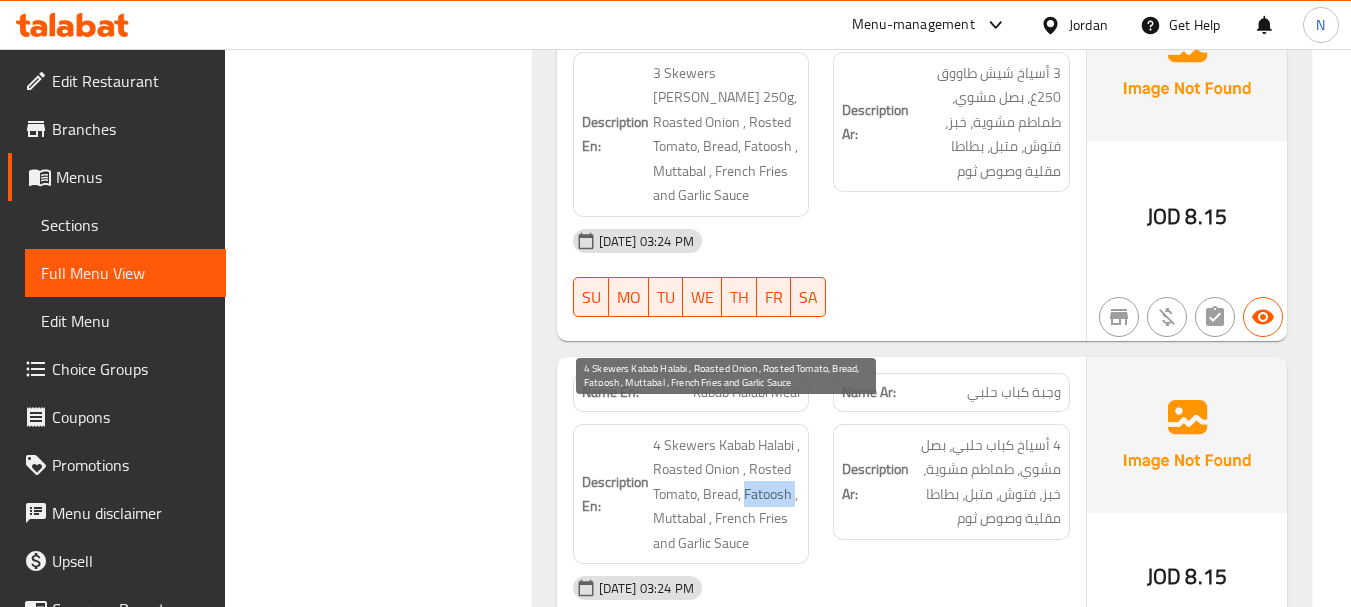 click on "4 Skewers Kabab Halabi , Roasted Onion , Rosted Tomato, Bread, Fatoosh , Muttabal , French Fries and Garlic Sauce" at bounding box center (727, 494) 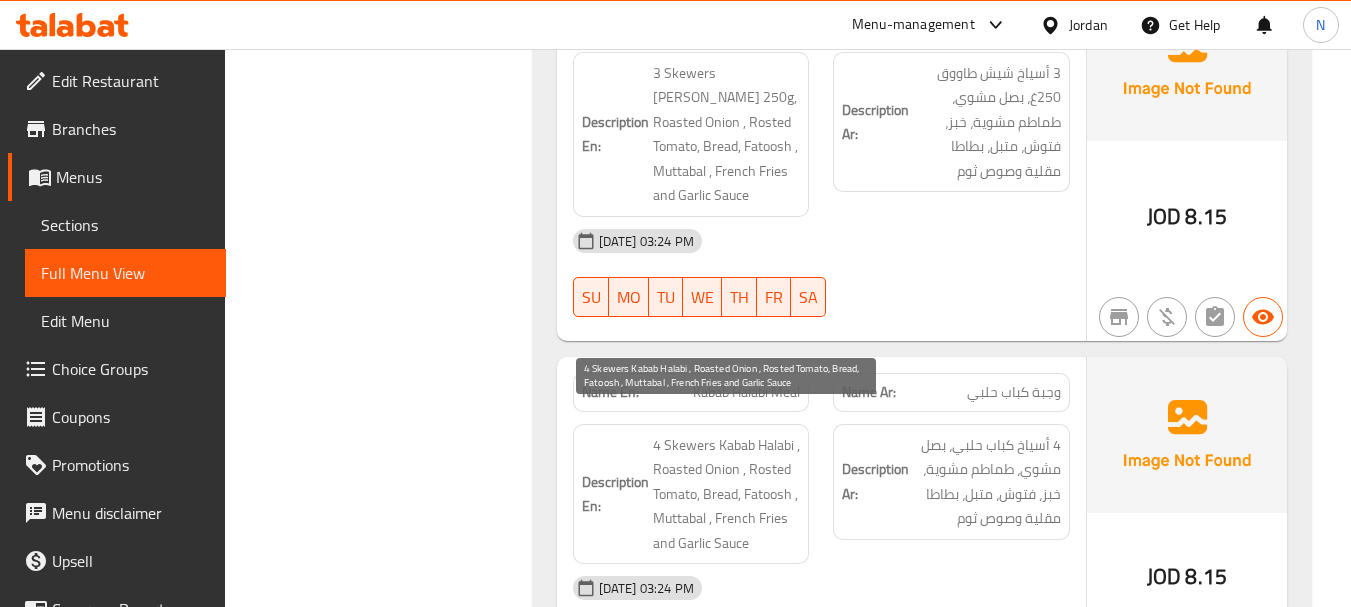 click on "4 Skewers Kabab Halabi , Roasted Onion , Rosted Tomato, Bread, Fatoosh , Muttabal , French Fries and Garlic Sauce" at bounding box center [727, 494] 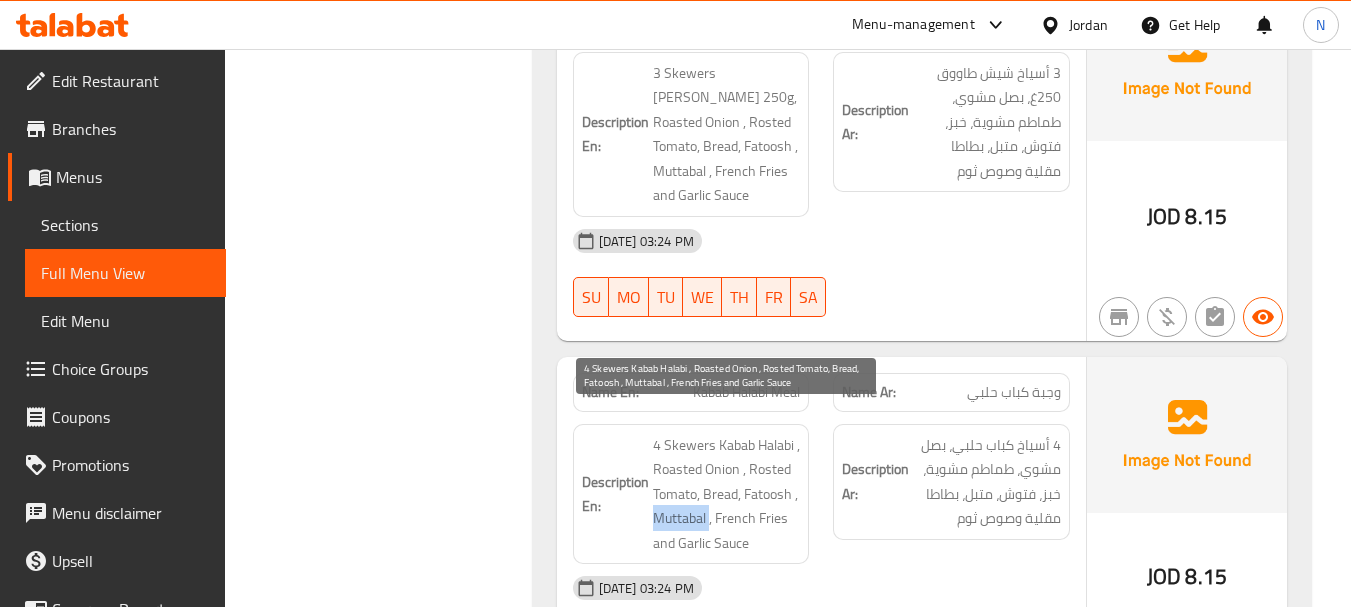 click on "4 Skewers Kabab Halabi , Roasted Onion , Rosted Tomato, Bread, Fatoosh , Muttabal , French Fries and Garlic Sauce" at bounding box center (727, 494) 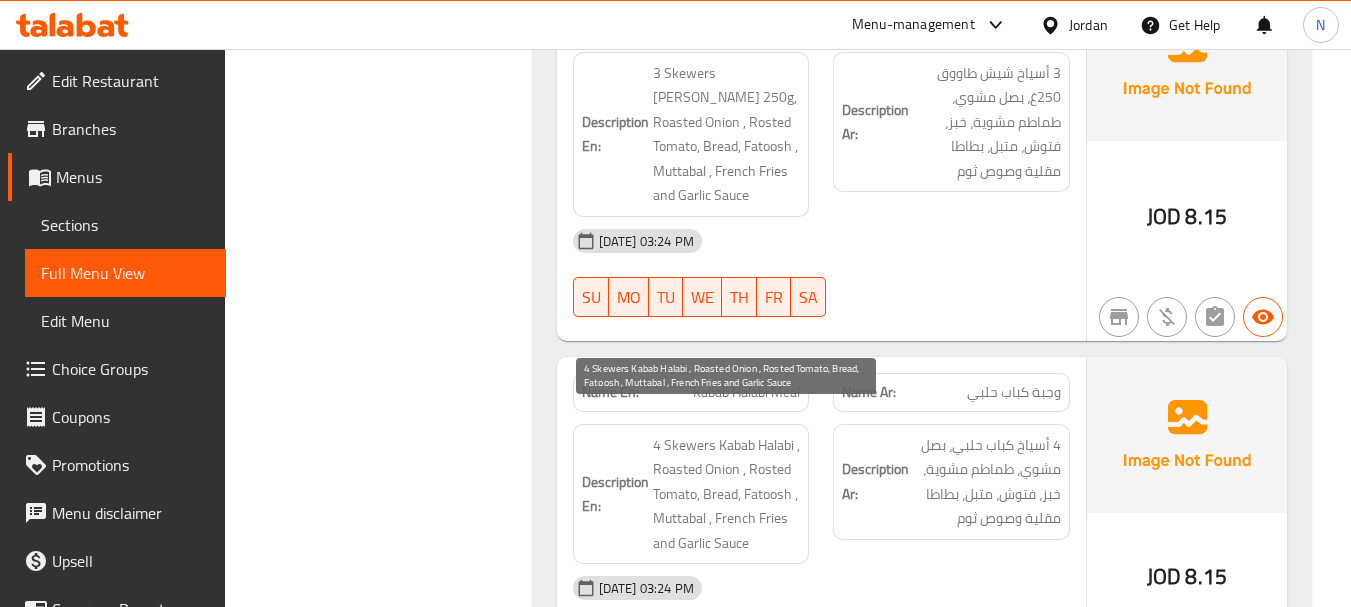click on "4 Skewers Kabab Halabi , Roasted Onion , Rosted Tomato, Bread, Fatoosh , Muttabal , French Fries and Garlic Sauce" at bounding box center [727, 494] 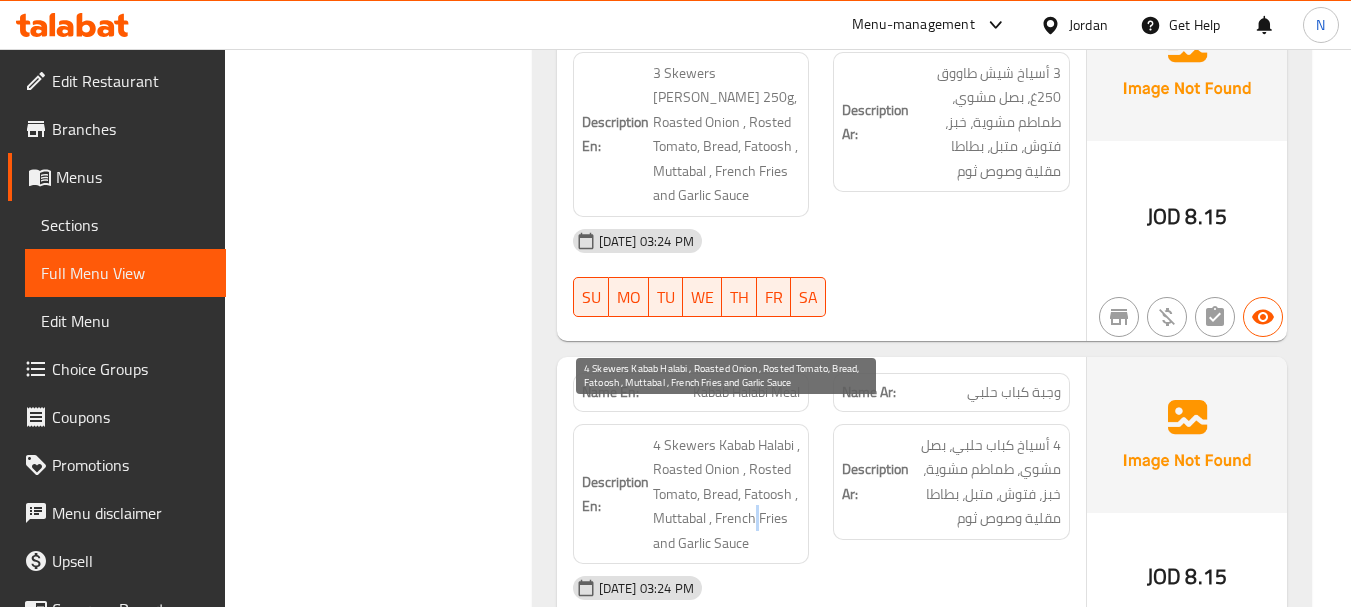 click on "4 Skewers Kabab Halabi , Roasted Onion , Rosted Tomato, Bread, Fatoosh , Muttabal , French Fries and Garlic Sauce" at bounding box center (727, 494) 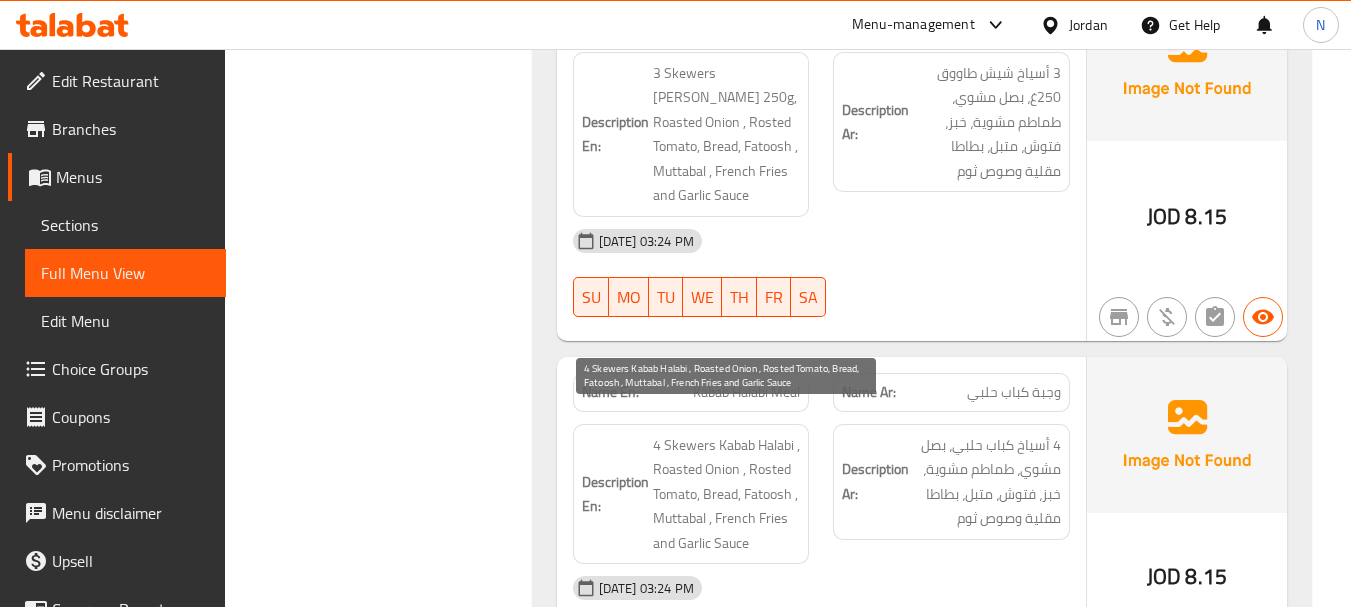 click on "4 Skewers Kabab Halabi , Roasted Onion , Rosted Tomato, Bread, Fatoosh , Muttabal , French Fries and Garlic Sauce" at bounding box center [727, 494] 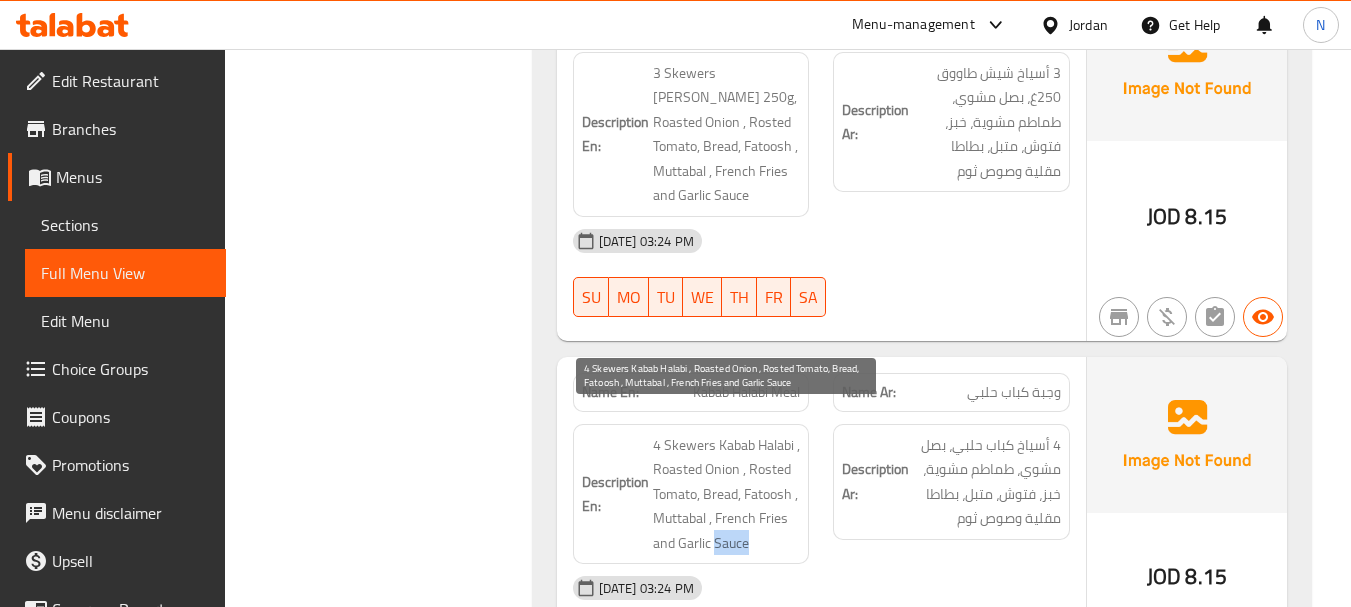 click on "4 Skewers Kabab Halabi , Roasted Onion , Rosted Tomato, Bread, Fatoosh , Muttabal , French Fries and Garlic Sauce" at bounding box center [727, 494] 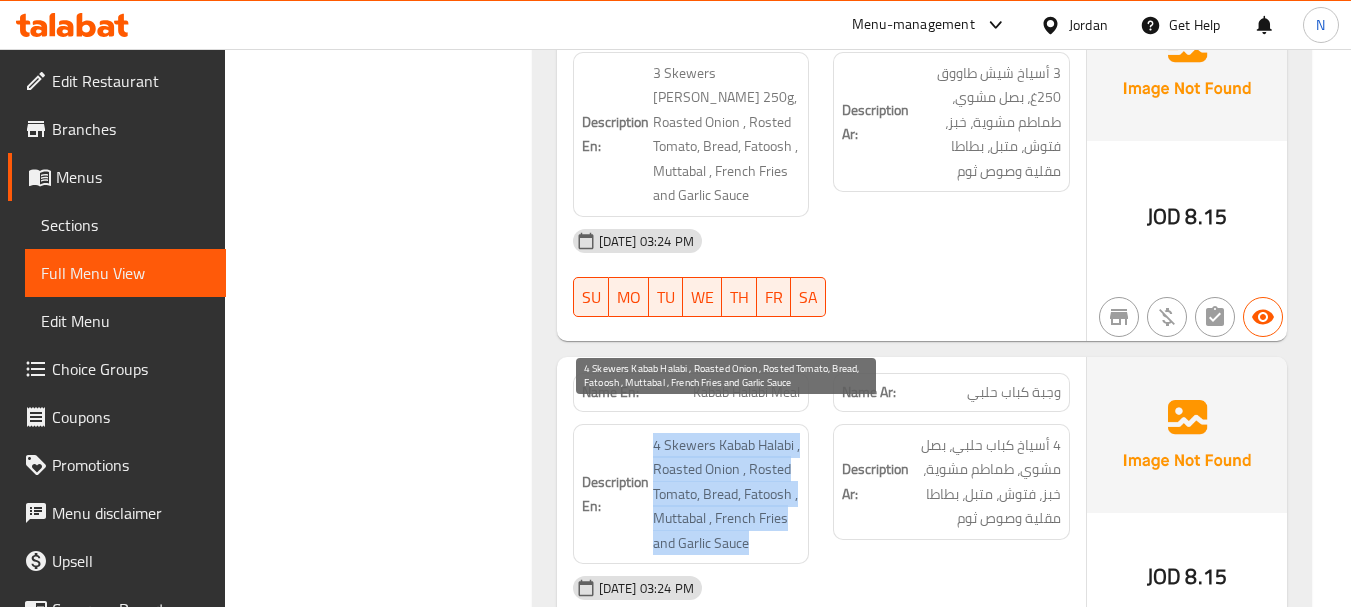 click on "4 Skewers Kabab Halabi , Roasted Onion , Rosted Tomato, Bread, Fatoosh , Muttabal , French Fries and Garlic Sauce" at bounding box center (727, 494) 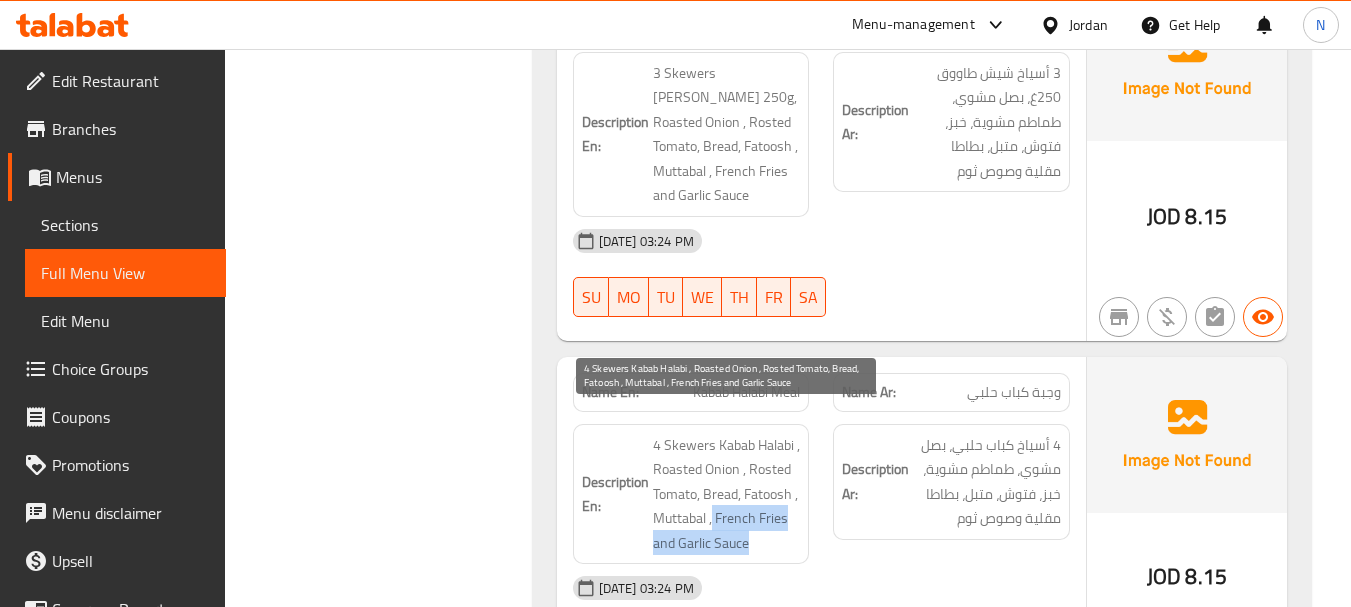 drag, startPoint x: 713, startPoint y: 496, endPoint x: 771, endPoint y: 515, distance: 61.03278 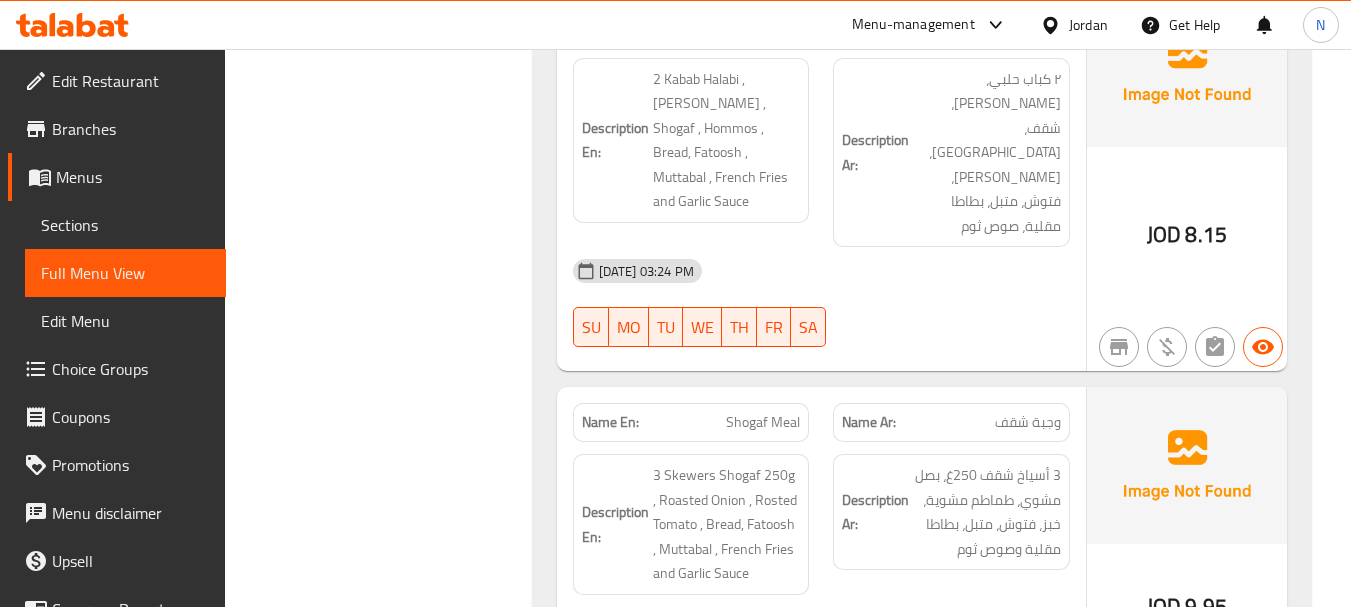 scroll, scrollTop: 900, scrollLeft: 0, axis: vertical 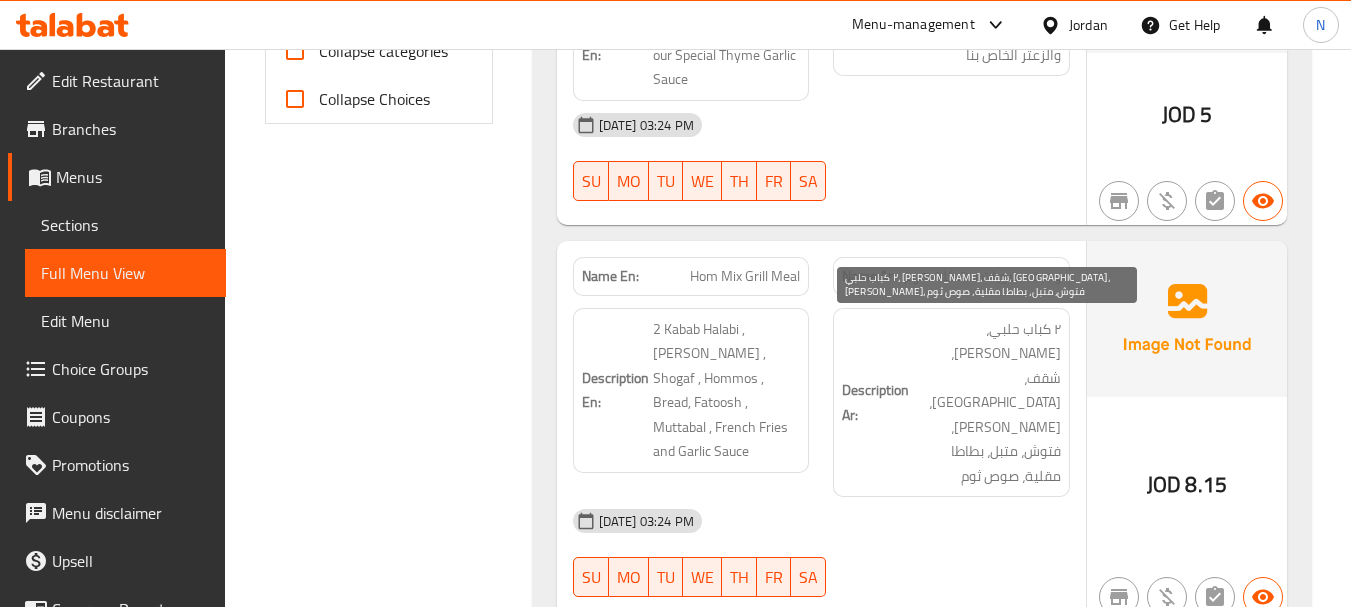 click on "٢ كباب حلبي، [PERSON_NAME]، شقف، [GEOGRAPHIC_DATA]، [PERSON_NAME]، فتوش، متبل، بطاطا مقلية، صوص ثوم" at bounding box center (987, 403) 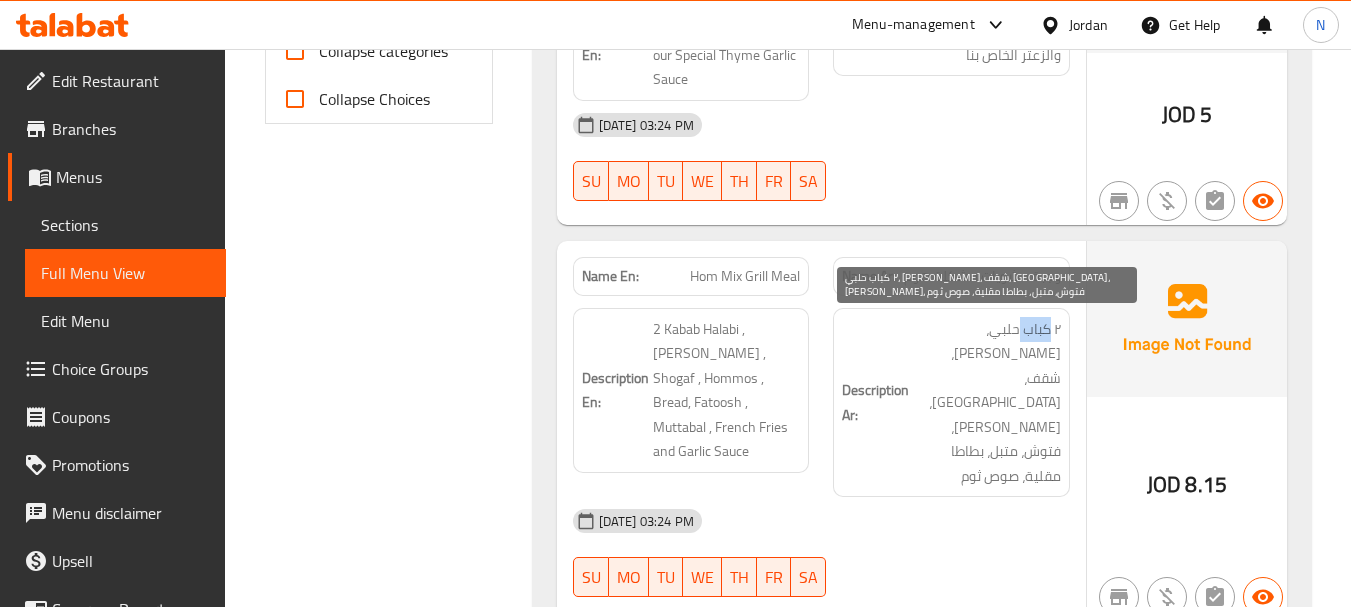 click on "٢ كباب حلبي، [PERSON_NAME]، شقف، [GEOGRAPHIC_DATA]، [PERSON_NAME]، فتوش، متبل، بطاطا مقلية، صوص ثوم" at bounding box center (987, 403) 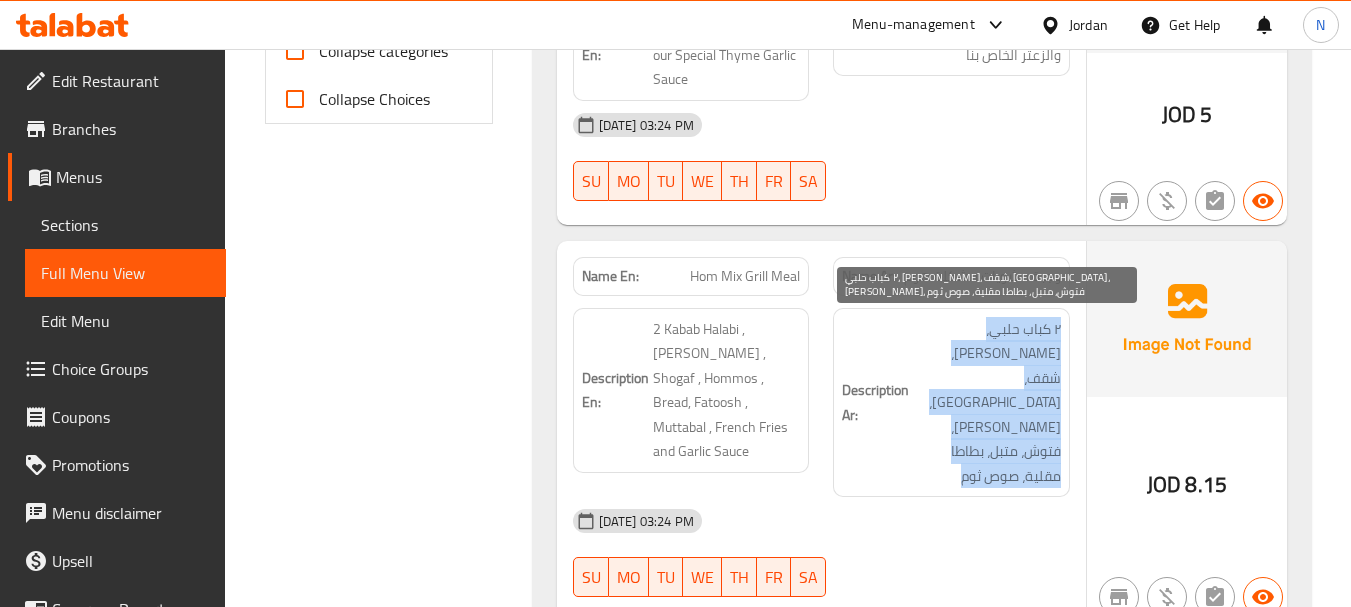 click on "٢ كباب حلبي، [PERSON_NAME]، شقف، [GEOGRAPHIC_DATA]، [PERSON_NAME]، فتوش، متبل، بطاطا مقلية، صوص ثوم" at bounding box center (987, 403) 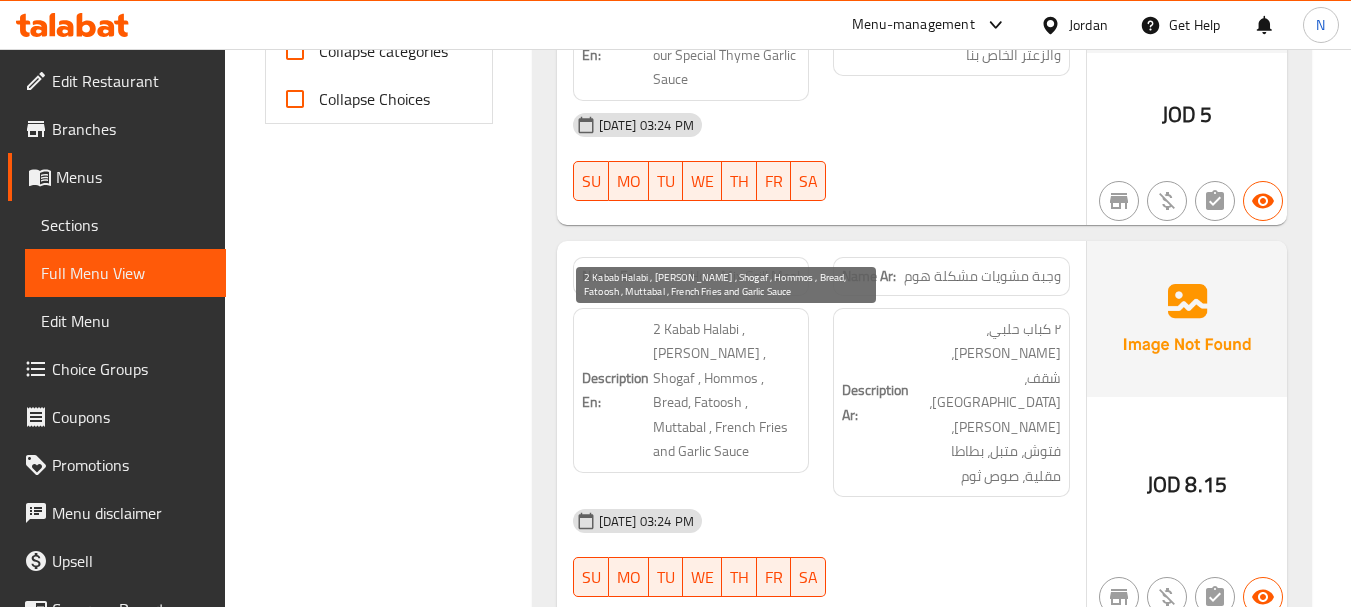 click on "2 Kabab Halabi , [PERSON_NAME] , Shogaf , Hommos , Bread, Fatoosh , Muttabal , French Fries and Garlic Sauce" at bounding box center [727, 390] 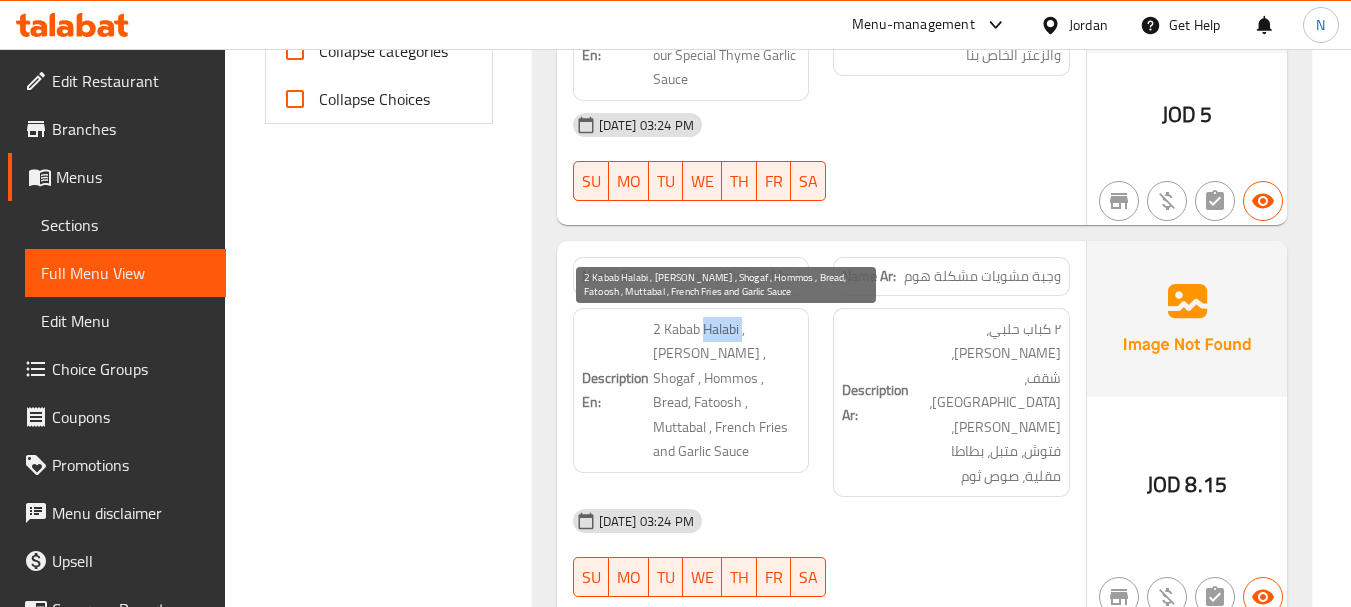 click on "2 Kabab Halabi , [PERSON_NAME] , Shogaf , Hommos , Bread, Fatoosh , Muttabal , French Fries and Garlic Sauce" at bounding box center (727, 390) 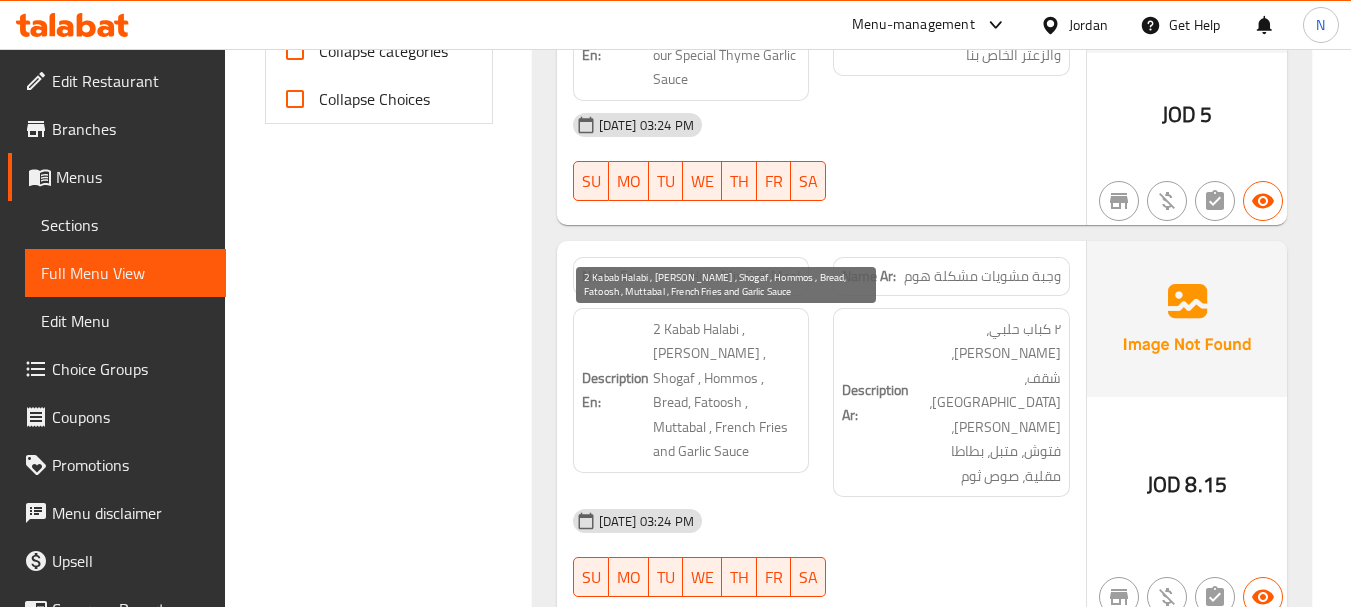 click on "2 Kabab Halabi , [PERSON_NAME] , Shogaf , Hommos , Bread, Fatoosh , Muttabal , French Fries and Garlic Sauce" at bounding box center [727, 390] 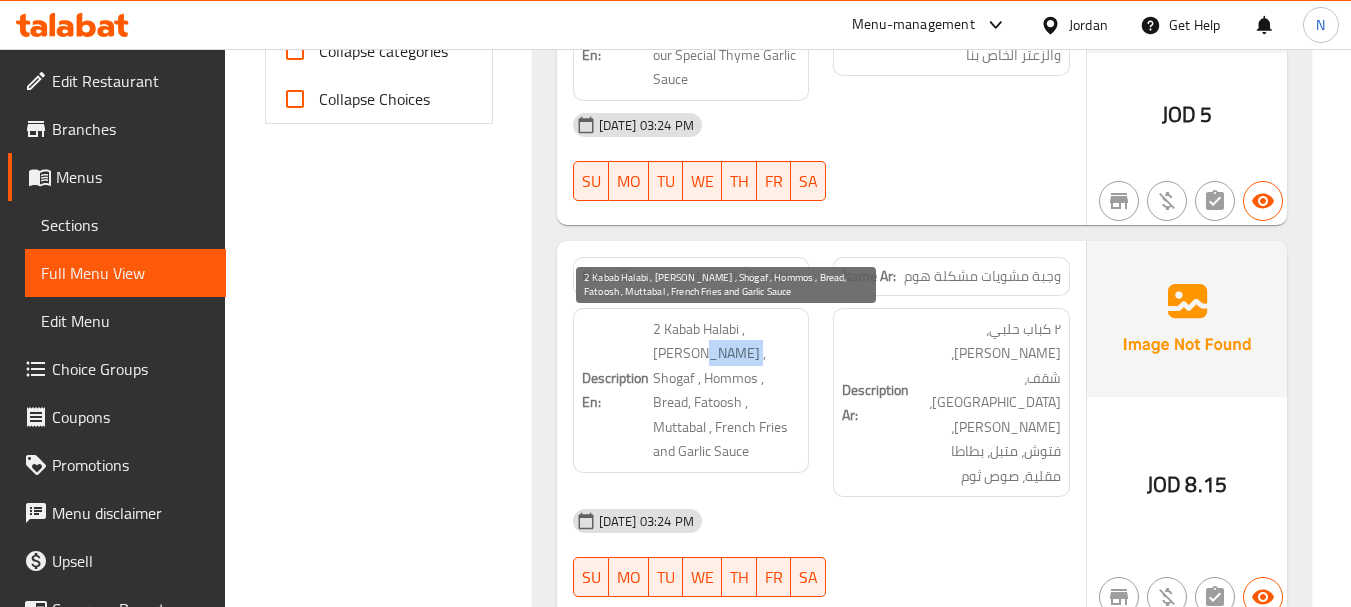 click on "2 Kabab Halabi , [PERSON_NAME] , Shogaf , Hommos , Bread, Fatoosh , Muttabal , French Fries and Garlic Sauce" at bounding box center (727, 390) 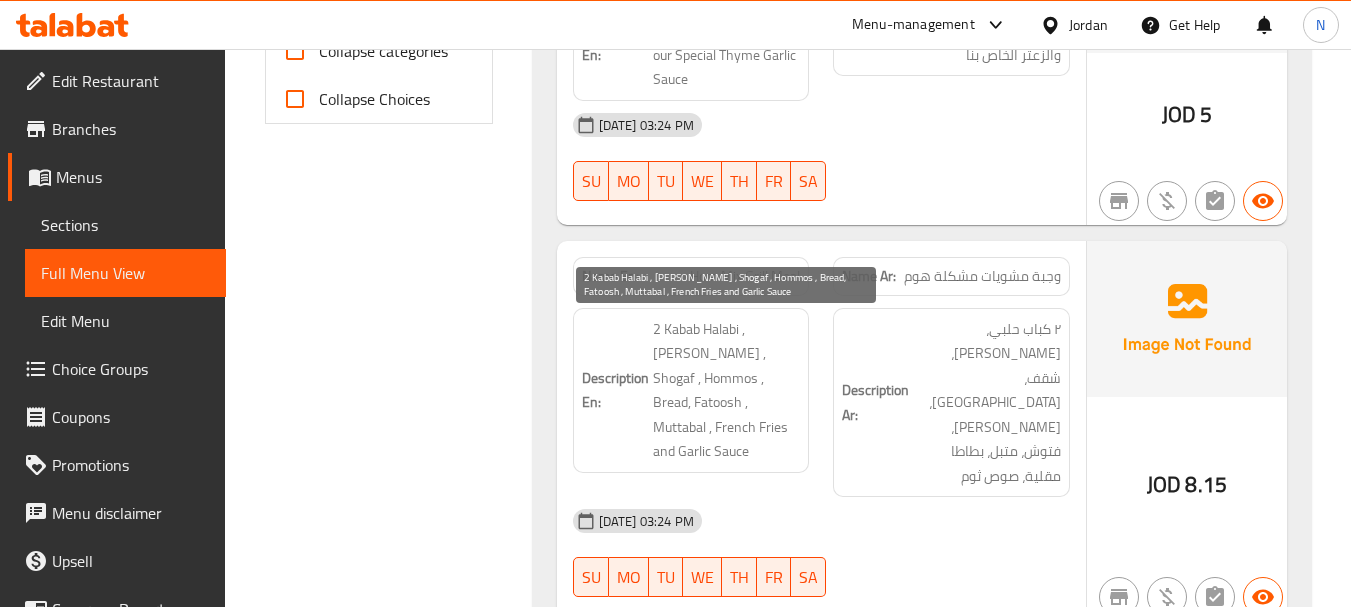 click on "2 Kabab Halabi , [PERSON_NAME] , Shogaf , Hommos , Bread, Fatoosh , Muttabal , French Fries and Garlic Sauce" at bounding box center (727, 390) 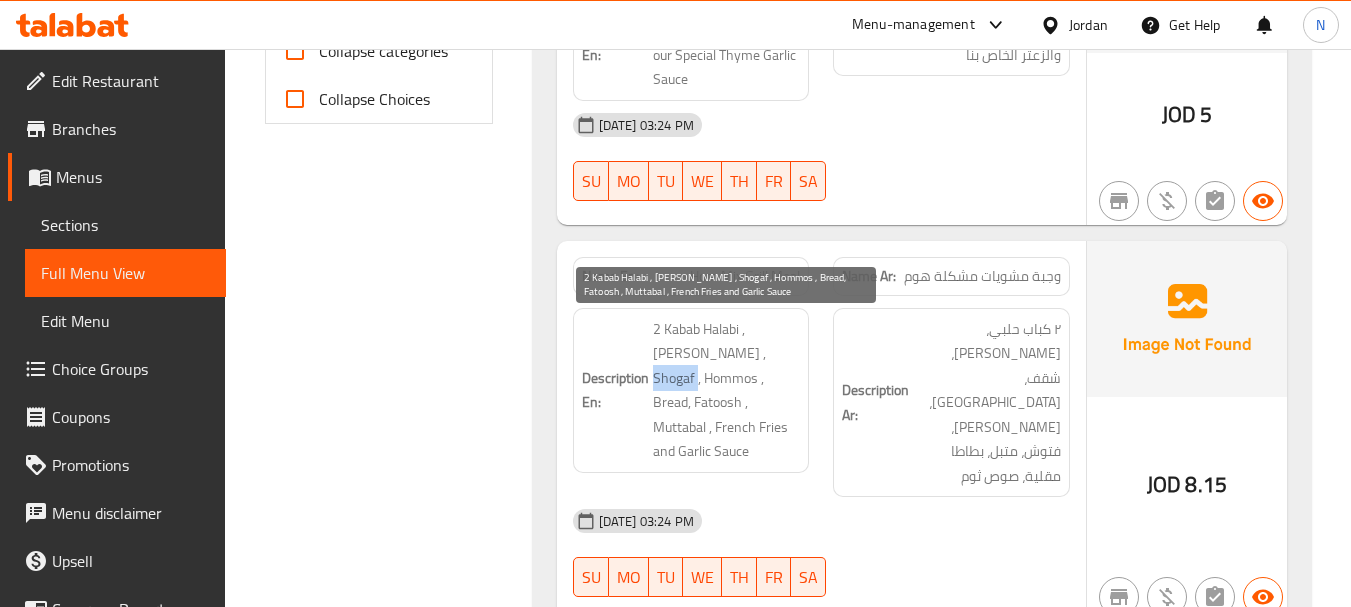 click on "2 Kabab Halabi , [PERSON_NAME] , Shogaf , Hommos , Bread, Fatoosh , Muttabal , French Fries and Garlic Sauce" at bounding box center (727, 390) 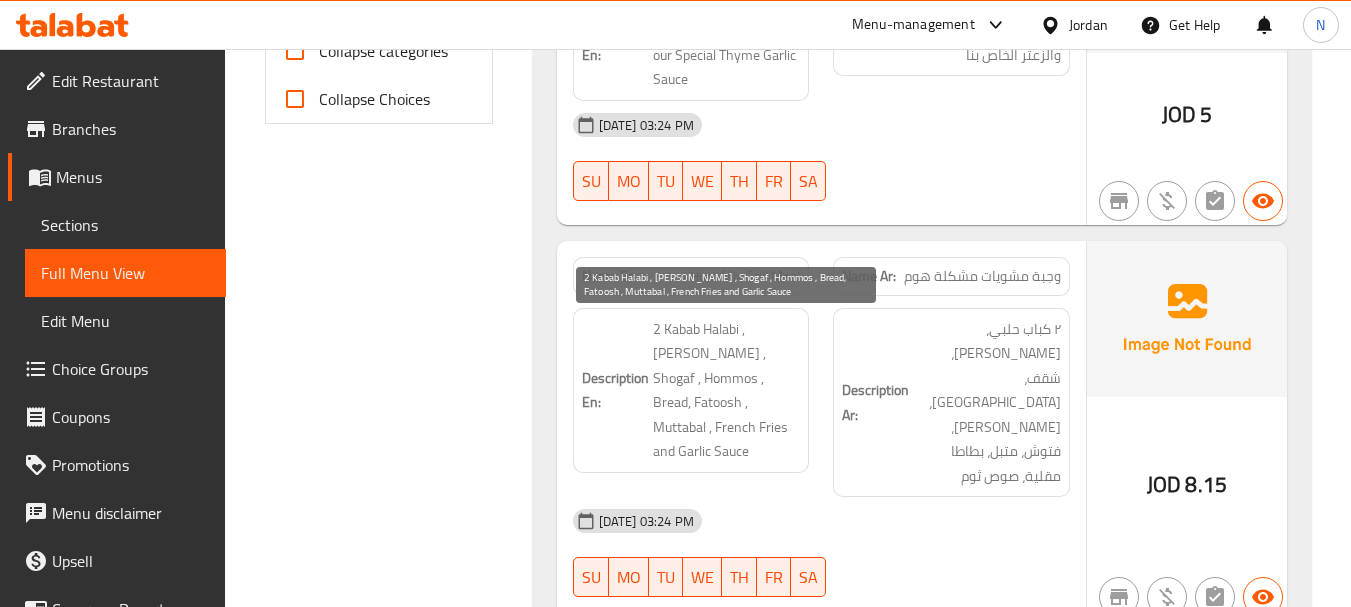 click on "2 Kabab Halabi , [PERSON_NAME] , Shogaf , Hommos , Bread, Fatoosh , Muttabal , French Fries and Garlic Sauce" at bounding box center [727, 390] 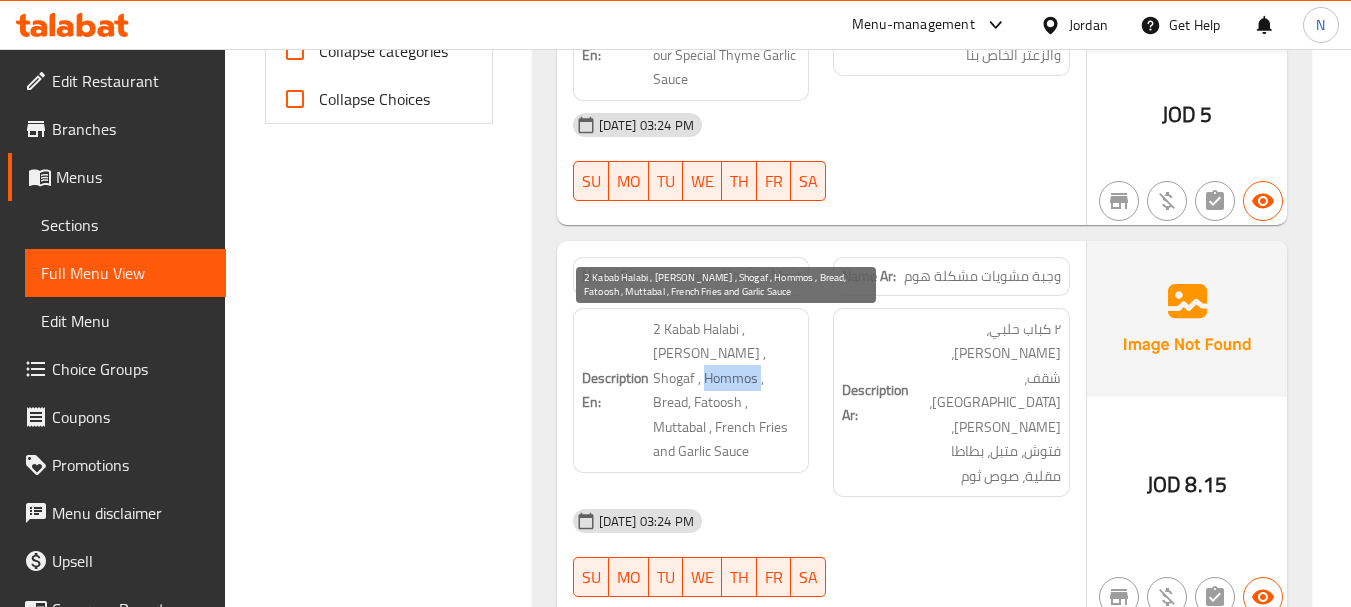 click on "2 Kabab Halabi , [PERSON_NAME] , Shogaf , Hommos , Bread, Fatoosh , Muttabal , French Fries and Garlic Sauce" at bounding box center [727, 390] 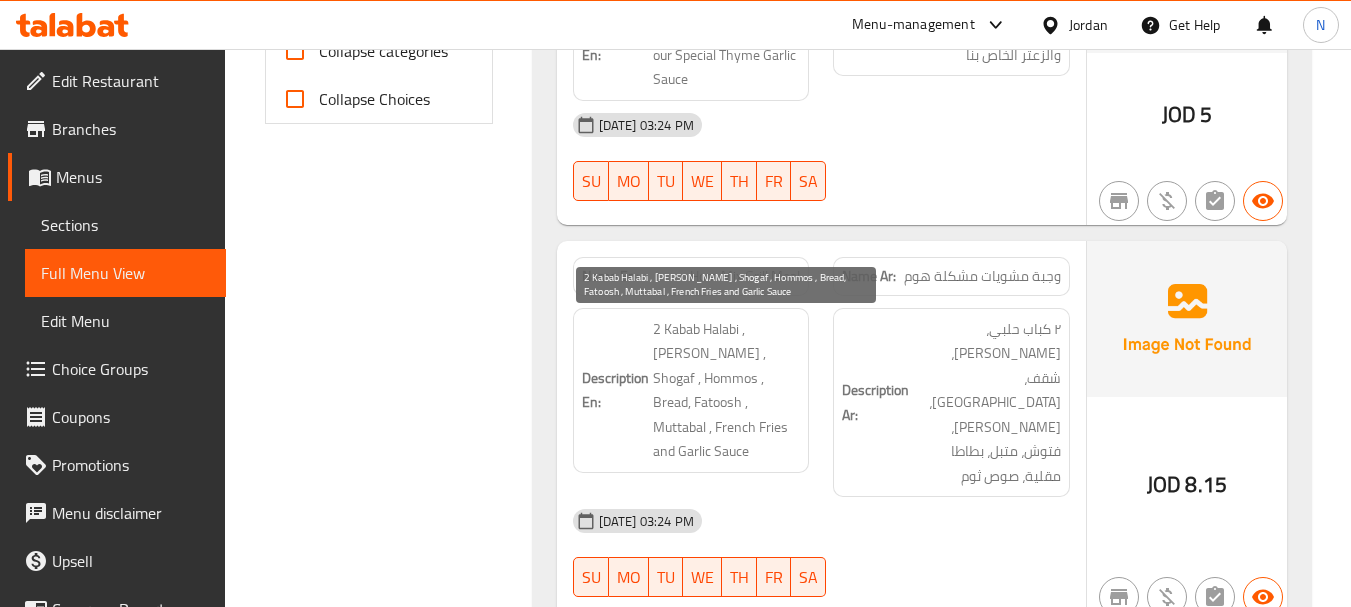 click on "2 Kabab Halabi , [PERSON_NAME] , Shogaf , Hommos , Bread, Fatoosh , Muttabal , French Fries and Garlic Sauce" at bounding box center [727, 390] 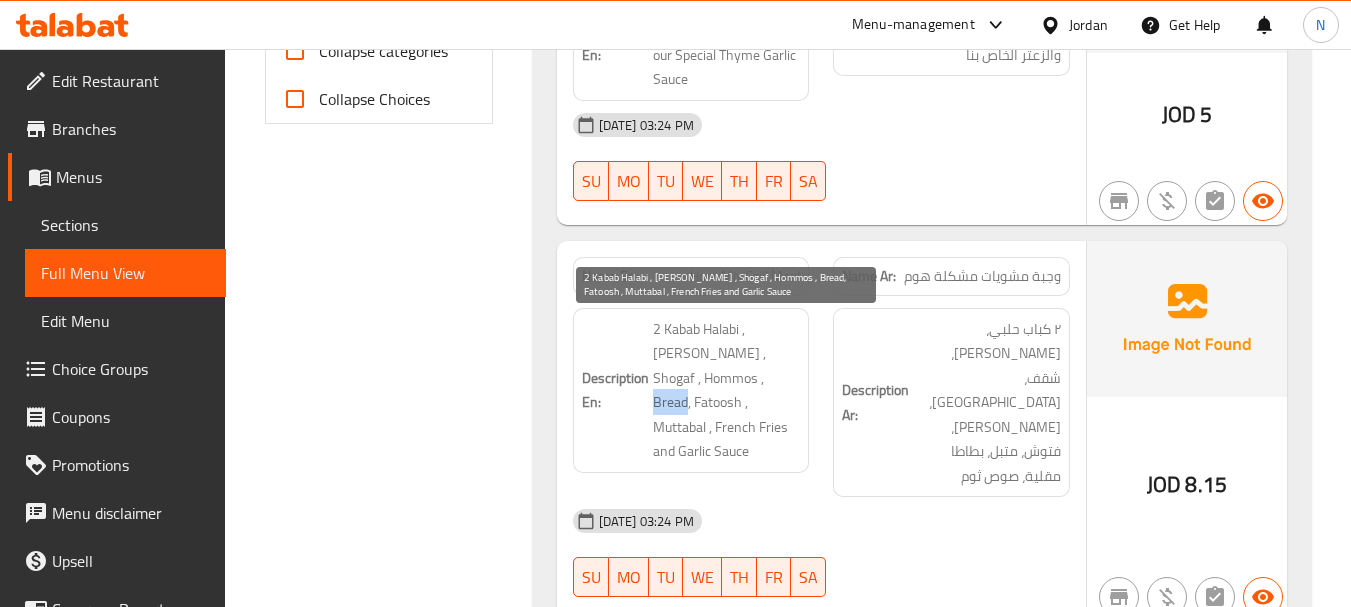 click on "2 Kabab Halabi , [PERSON_NAME] , Shogaf , Hommos , Bread, Fatoosh , Muttabal , French Fries and Garlic Sauce" at bounding box center (727, 390) 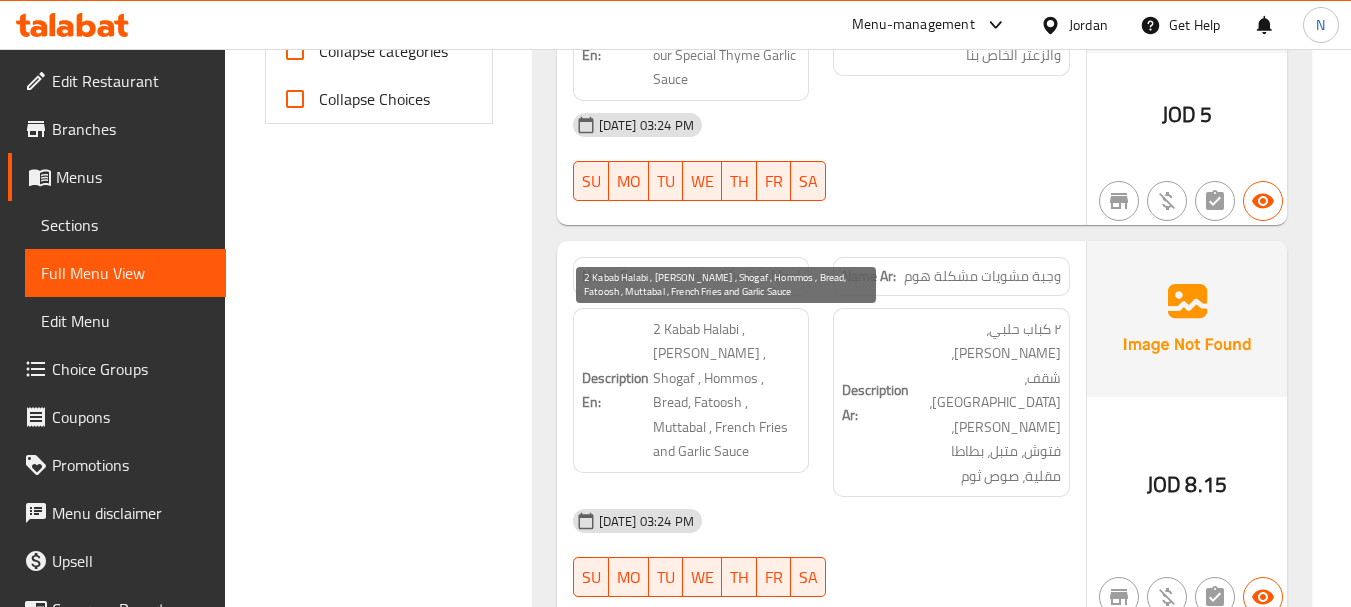 click on "2 Kabab Halabi , [PERSON_NAME] , Shogaf , Hommos , Bread, Fatoosh , Muttabal , French Fries and Garlic Sauce" at bounding box center (727, 390) 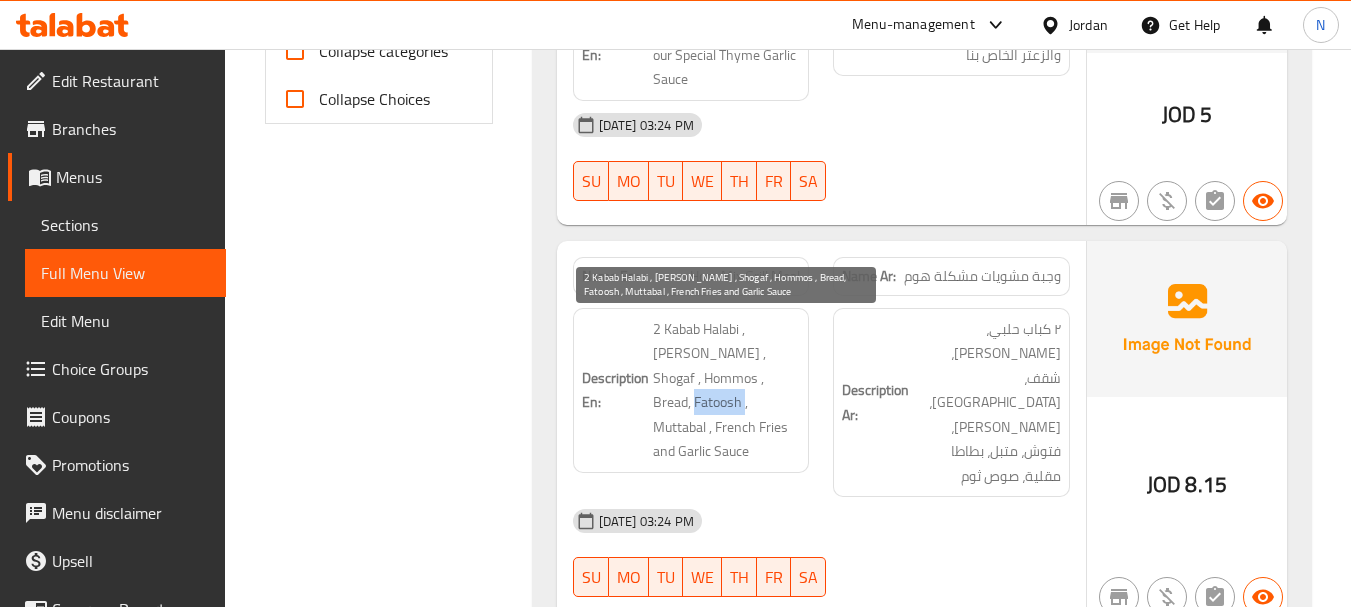 click on "2 Kabab Halabi , [PERSON_NAME] , Shogaf , Hommos , Bread, Fatoosh , Muttabal , French Fries and Garlic Sauce" at bounding box center (727, 390) 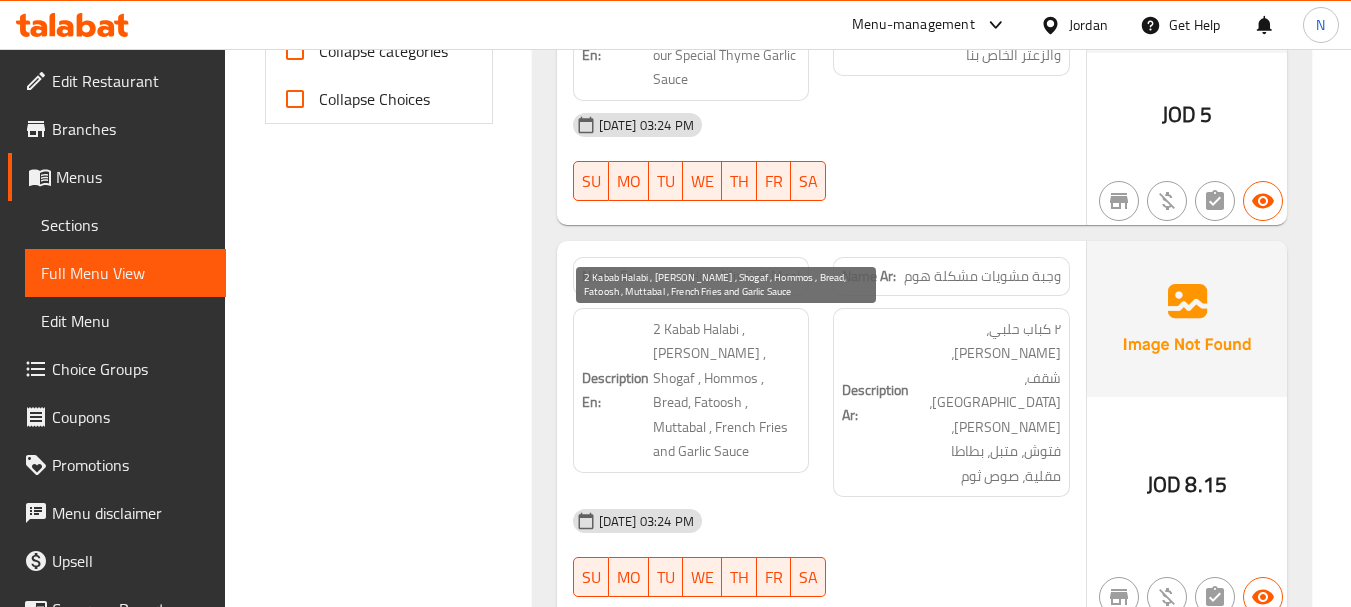 click on "2 Kabab Halabi , [PERSON_NAME] , Shogaf , Hommos , Bread, Fatoosh , Muttabal , French Fries and Garlic Sauce" at bounding box center [727, 390] 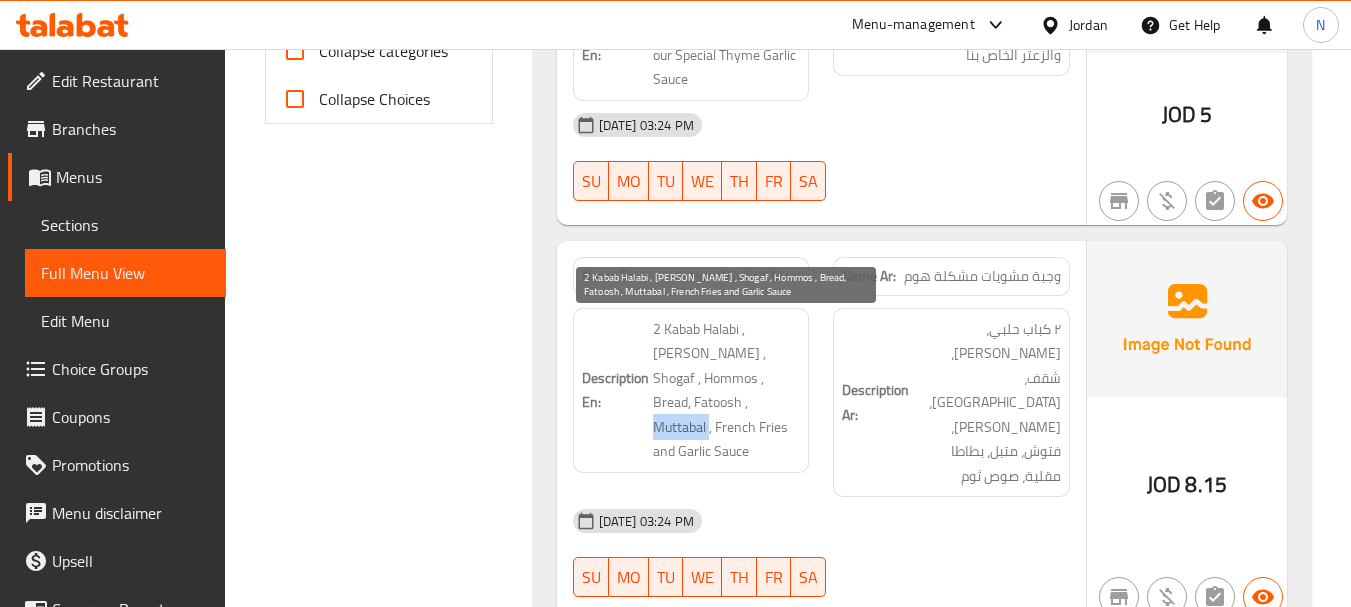 click on "2 Kabab Halabi , [PERSON_NAME] , Shogaf , Hommos , Bread, Fatoosh , Muttabal , French Fries and Garlic Sauce" at bounding box center [727, 390] 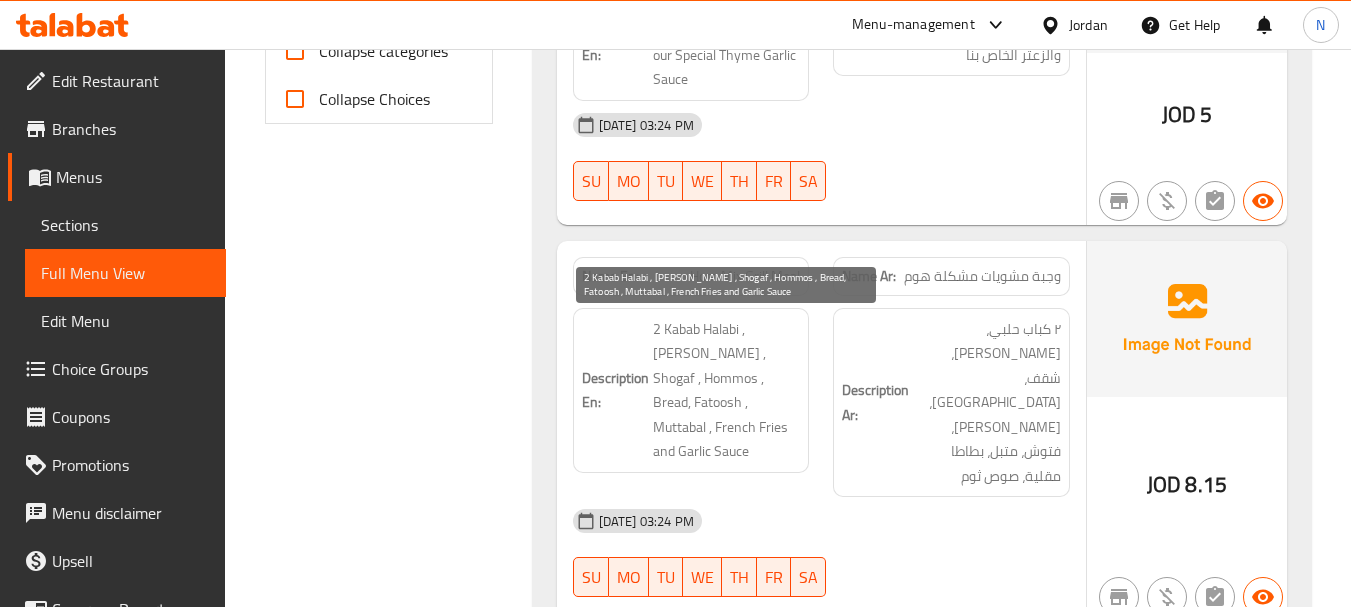 click on "2 Kabab Halabi , [PERSON_NAME] , Shogaf , Hommos , Bread, Fatoosh , Muttabal , French Fries and Garlic Sauce" at bounding box center (727, 390) 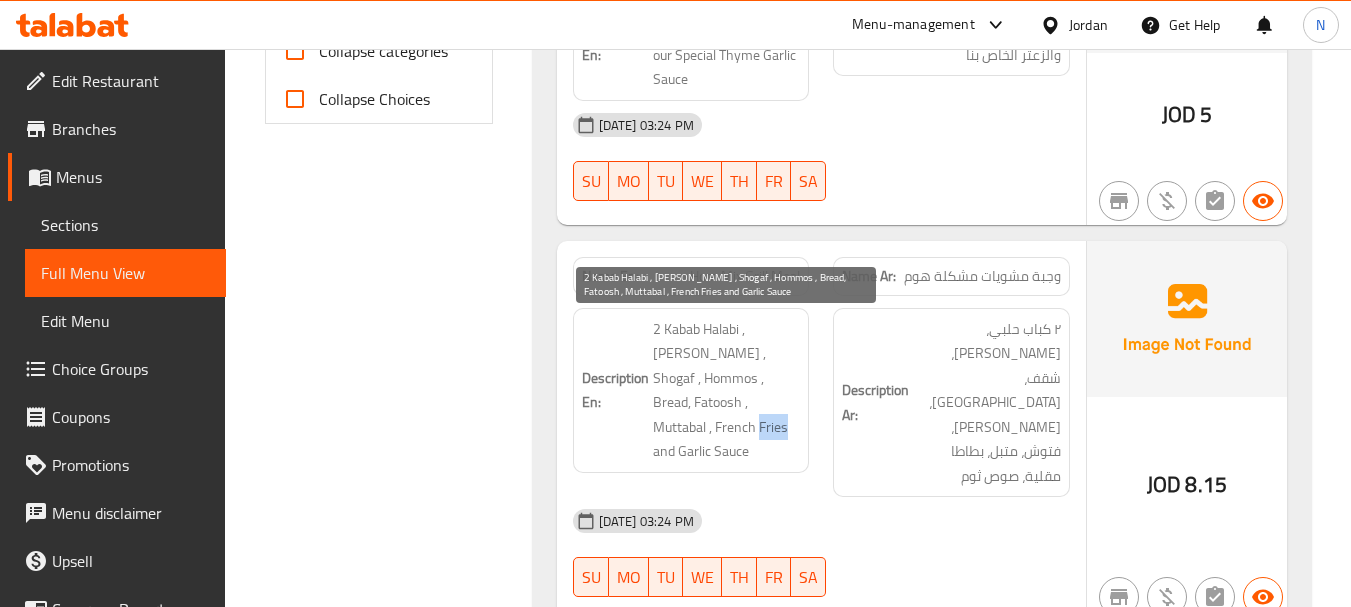 click on "2 Kabab Halabi , [PERSON_NAME] , Shogaf , Hommos , Bread, Fatoosh , Muttabal , French Fries and Garlic Sauce" at bounding box center (727, 390) 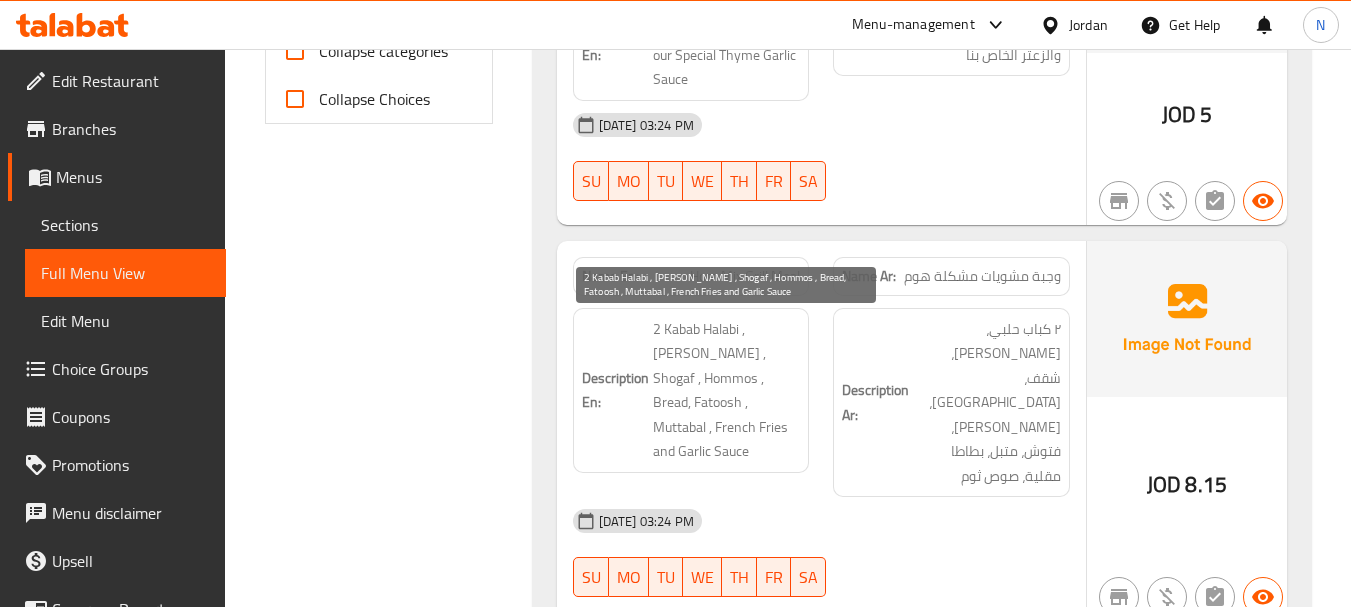 click on "2 Kabab Halabi , [PERSON_NAME] , Shogaf , Hommos , Bread, Fatoosh , Muttabal , French Fries and Garlic Sauce" at bounding box center [727, 390] 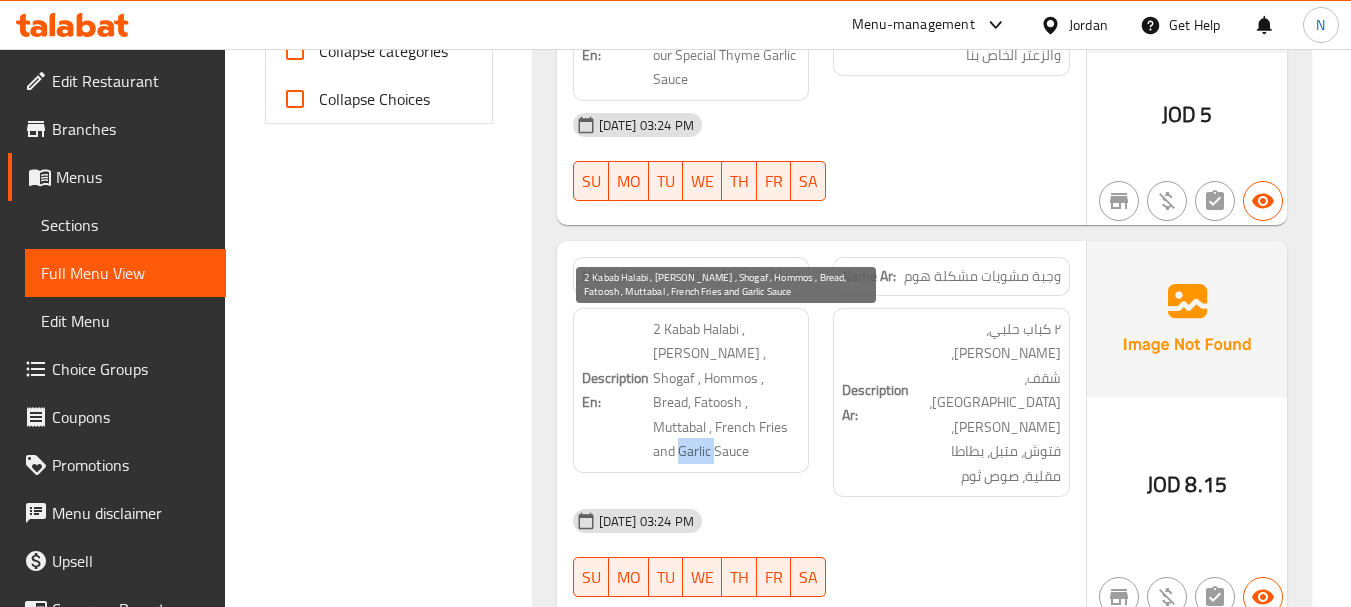 click on "2 Kabab Halabi , [PERSON_NAME] , Shogaf , Hommos , Bread, Fatoosh , Muttabal , French Fries and Garlic Sauce" at bounding box center [727, 390] 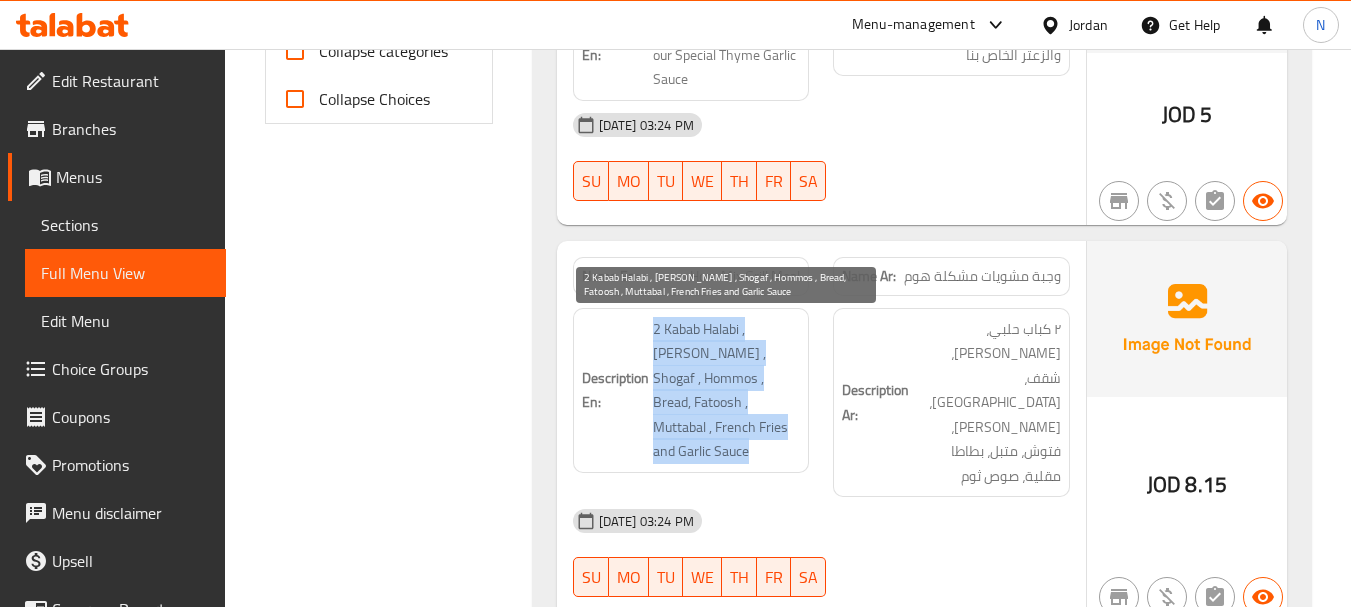 click on "2 Kabab Halabi , [PERSON_NAME] , Shogaf , Hommos , Bread, Fatoosh , Muttabal , French Fries and Garlic Sauce" at bounding box center [727, 390] 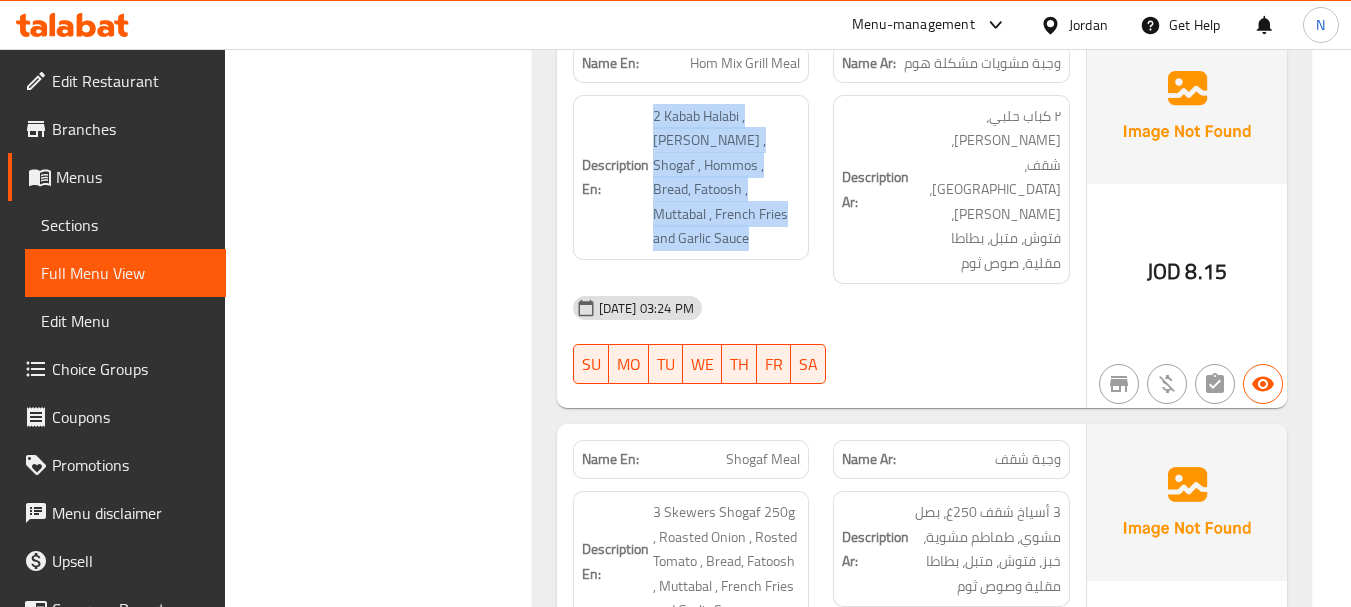 scroll, scrollTop: 1200, scrollLeft: 0, axis: vertical 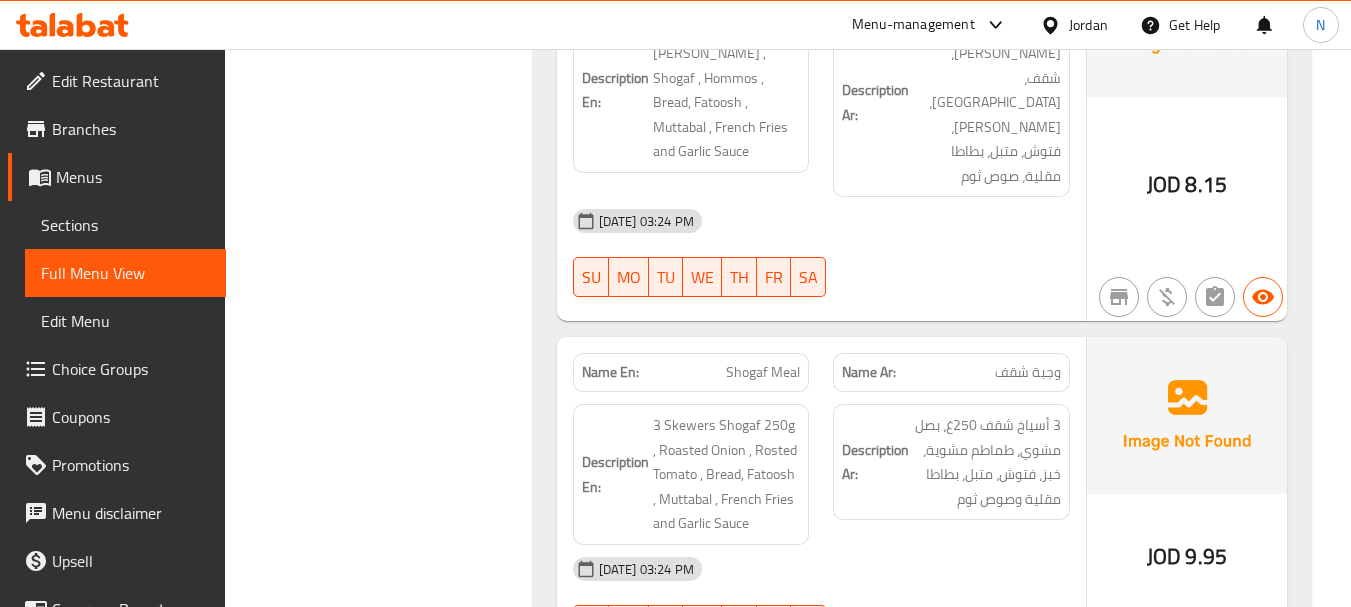 click on "وجبة شقف" at bounding box center (1028, 372) 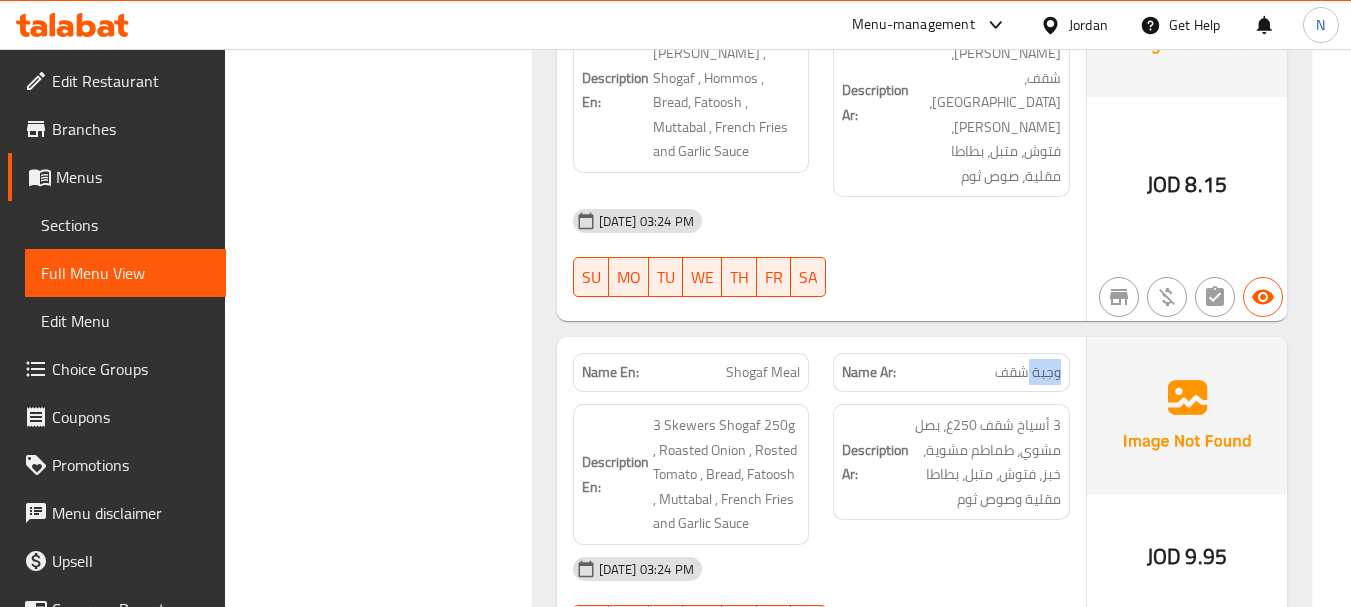 click on "وجبة شقف" at bounding box center (1028, 372) 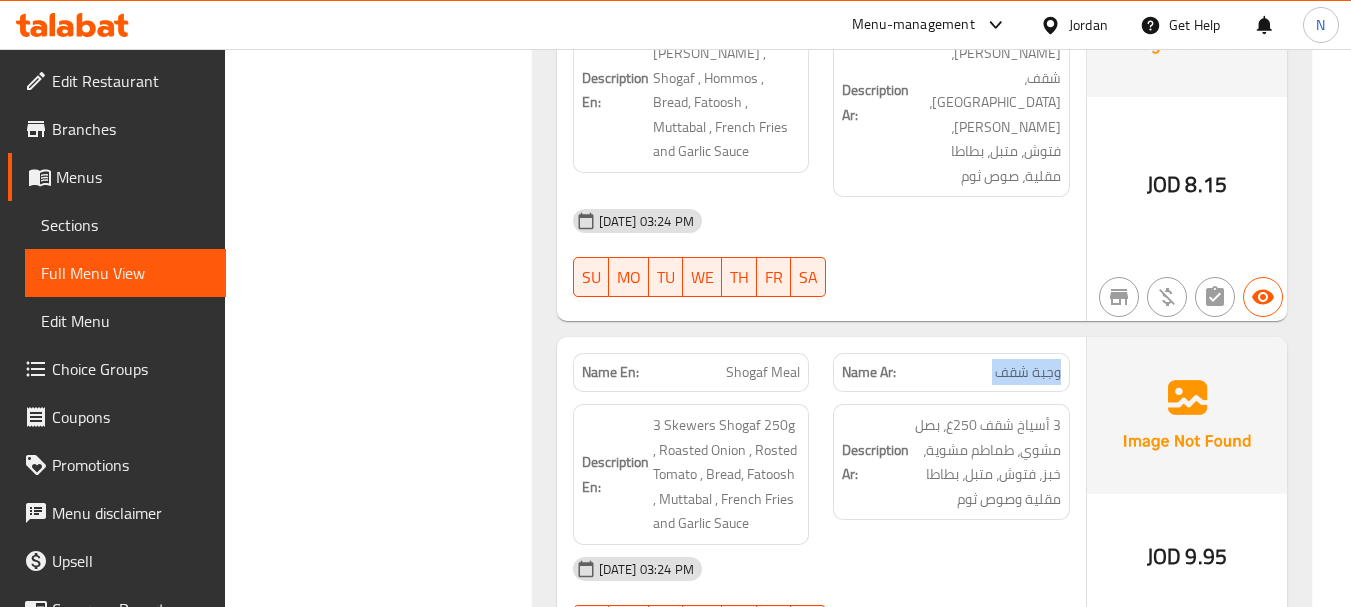 click on "وجبة شقف" at bounding box center [1028, 372] 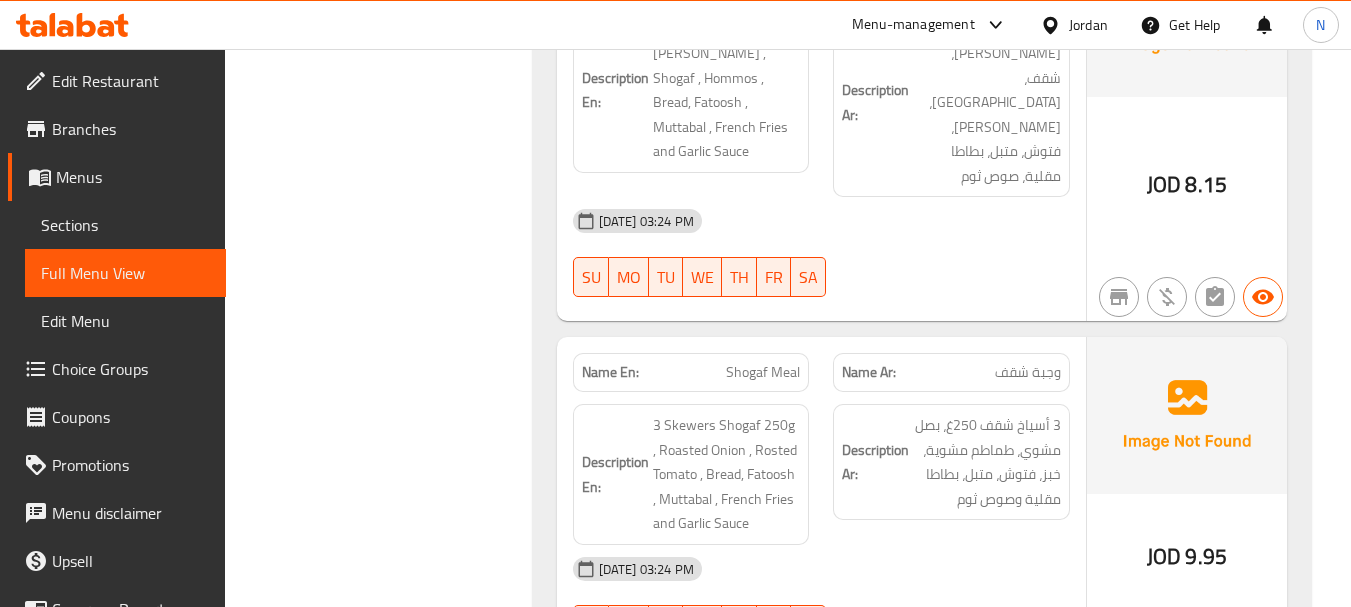 click on "Shogaf Meal" at bounding box center [763, 372] 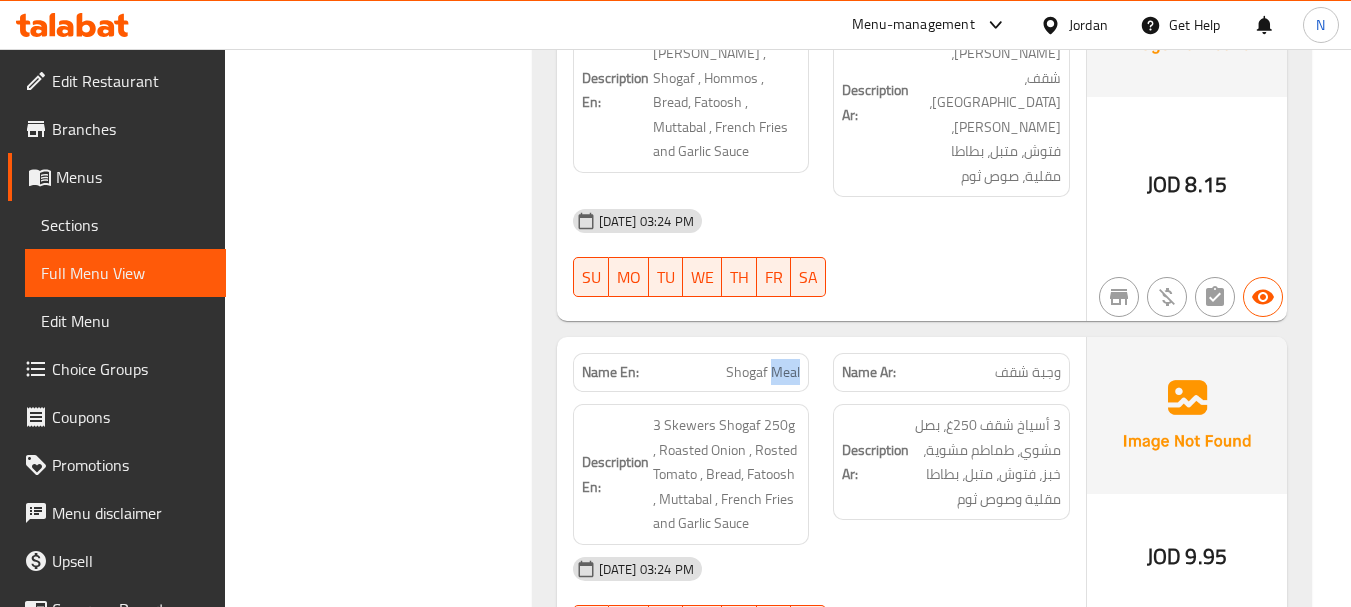 click on "Shogaf Meal" at bounding box center (763, 372) 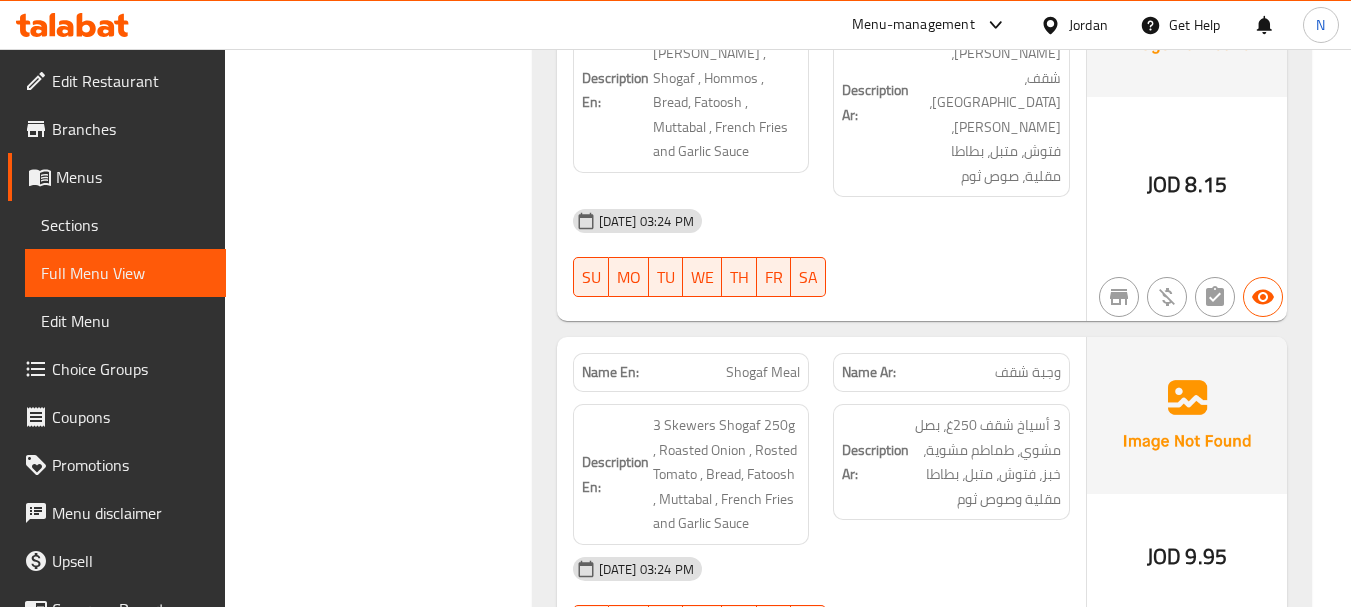 click on "Shogaf Meal" at bounding box center [763, 372] 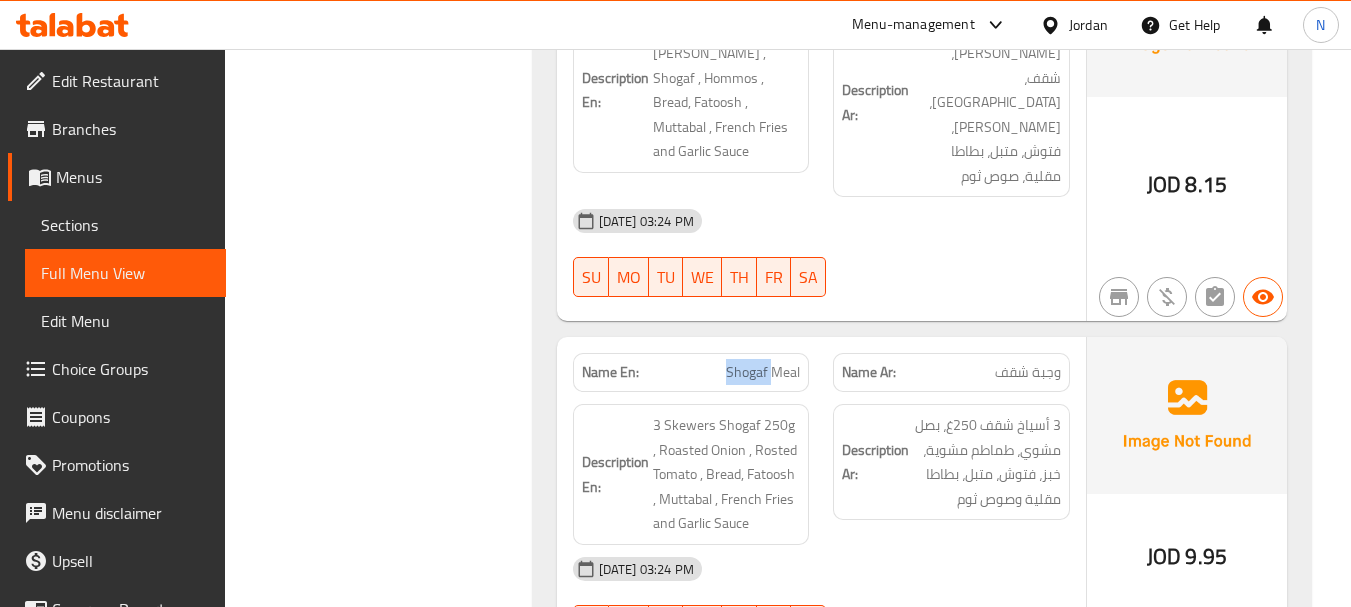 click on "Shogaf Meal" at bounding box center (763, 372) 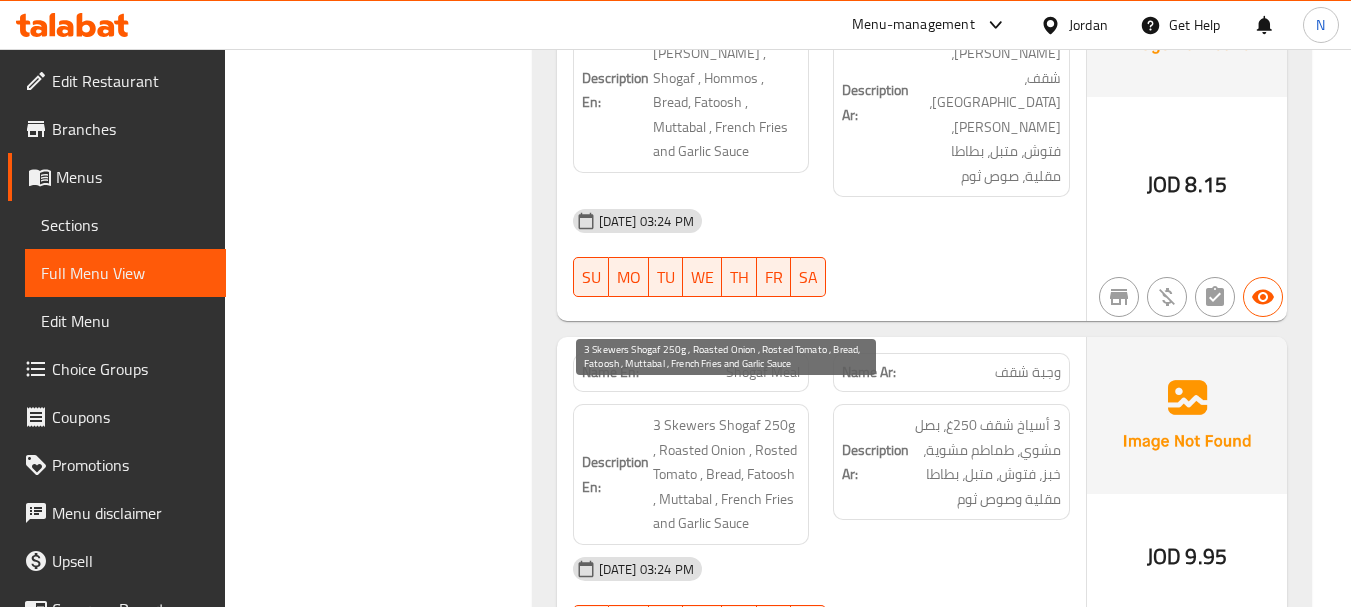 click on "3 Skewers Shogaf 250g , Roasted Onion , Rosted Tomato , Bread, Fatoosh , Muttabal , French Fries and Garlic Sauce" at bounding box center [727, 474] 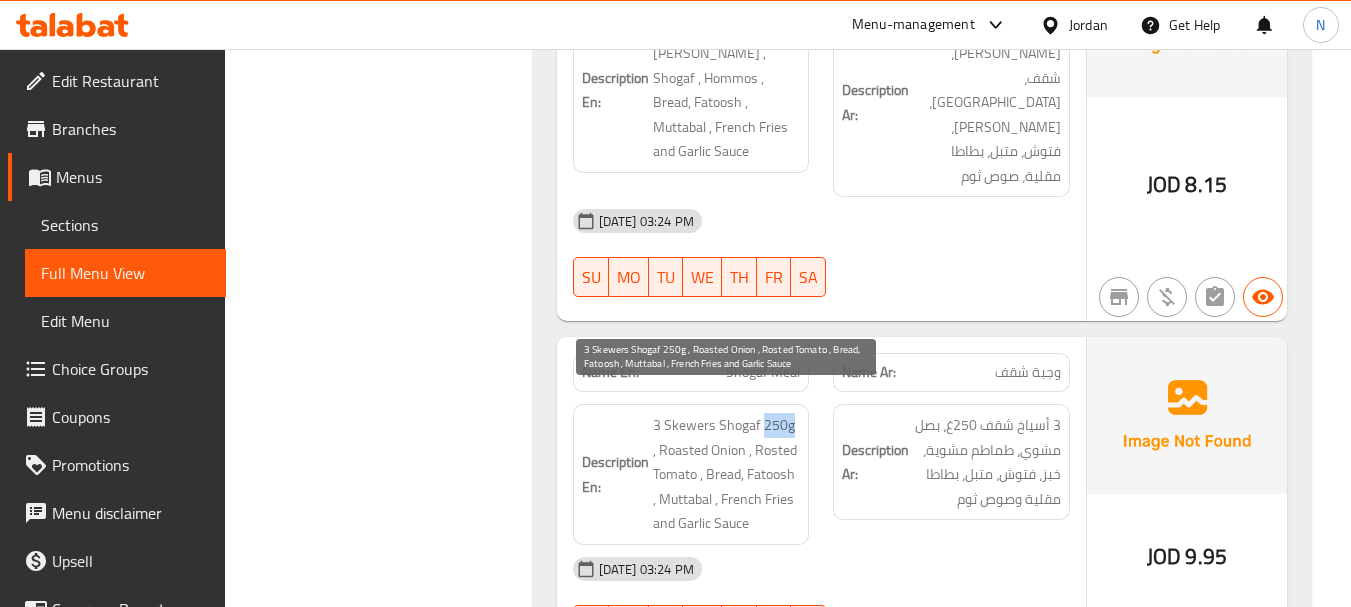 click on "3 Skewers Shogaf 250g , Roasted Onion , Rosted Tomato , Bread, Fatoosh , Muttabal , French Fries and Garlic Sauce" at bounding box center (727, 474) 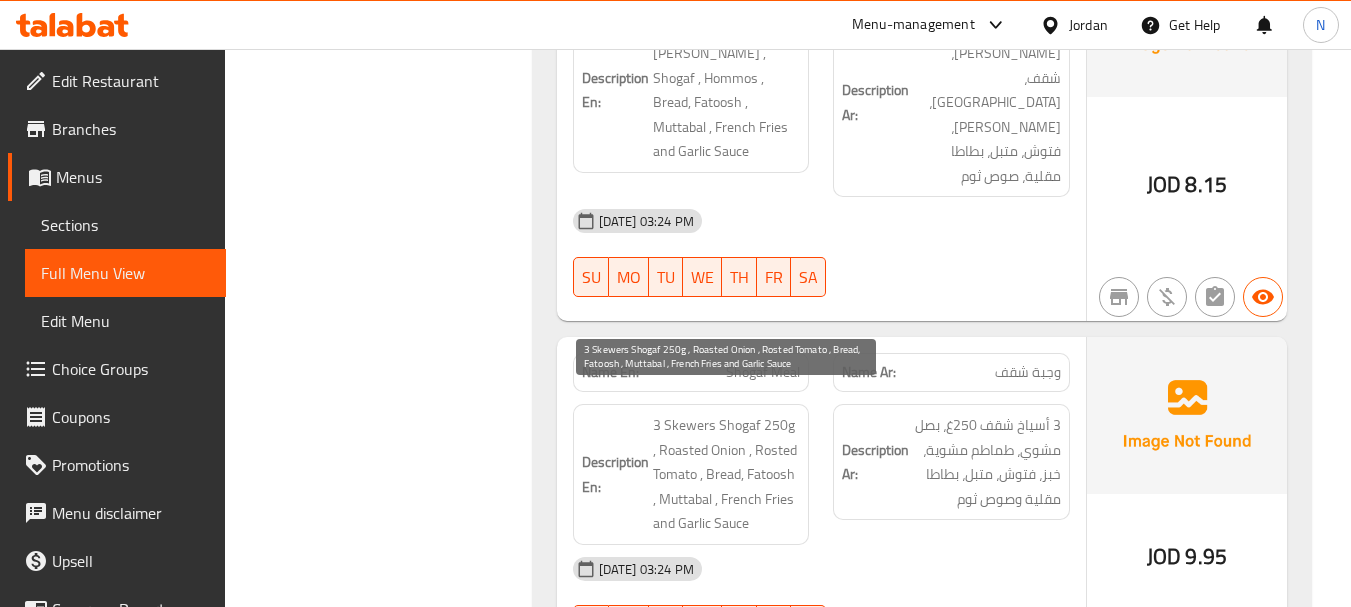 click on "3 Skewers Shogaf 250g , Roasted Onion , Rosted Tomato , Bread, Fatoosh , Muttabal , French Fries and Garlic Sauce" at bounding box center [727, 474] 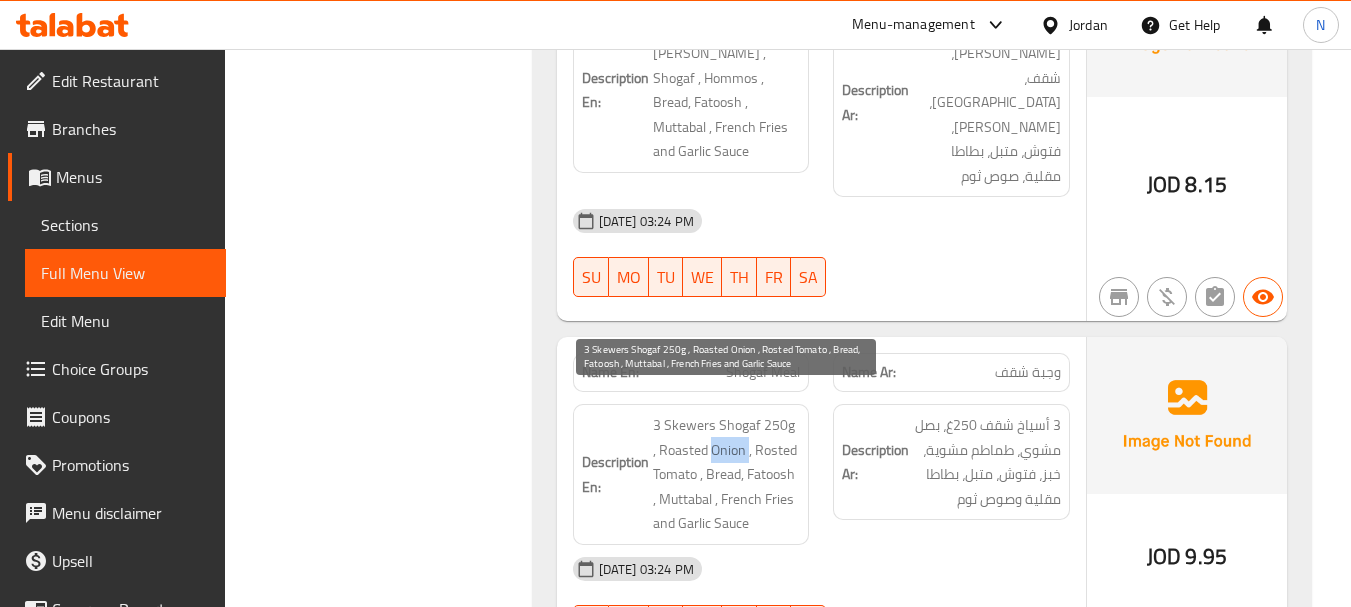 click on "3 Skewers Shogaf 250g , Roasted Onion , Rosted Tomato , Bread, Fatoosh , Muttabal , French Fries and Garlic Sauce" at bounding box center [727, 474] 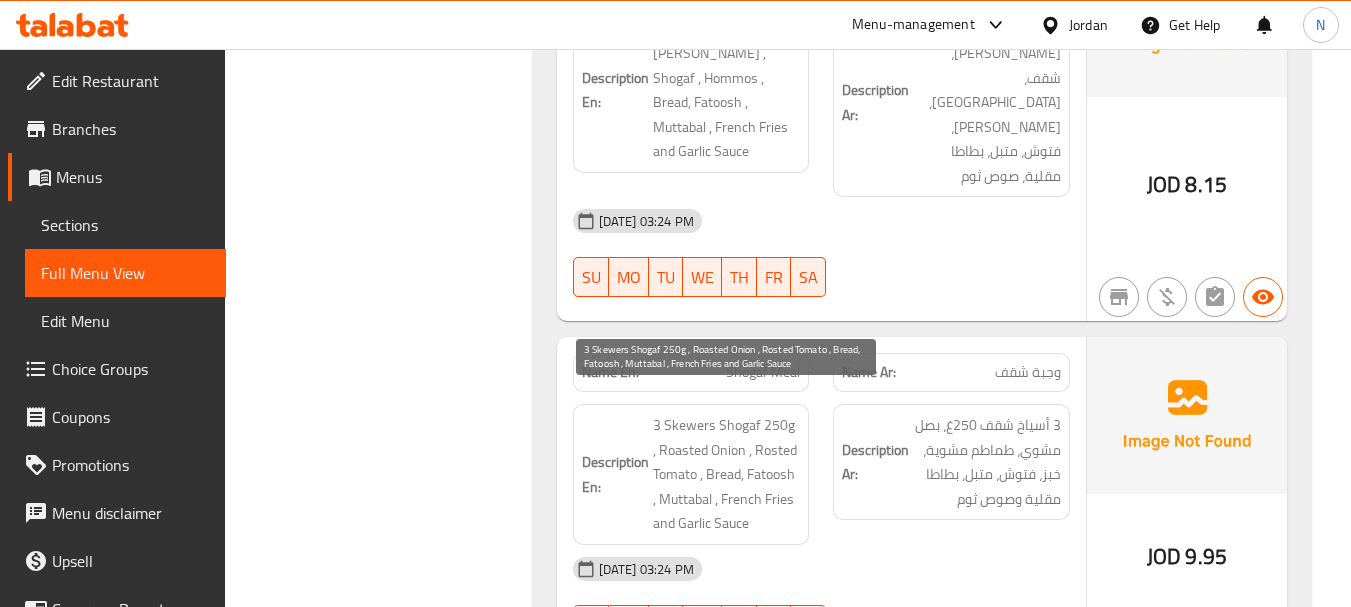 click on "3 Skewers Shogaf 250g , Roasted Onion , Rosted Tomato , Bread, Fatoosh , Muttabal , French Fries and Garlic Sauce" at bounding box center (727, 474) 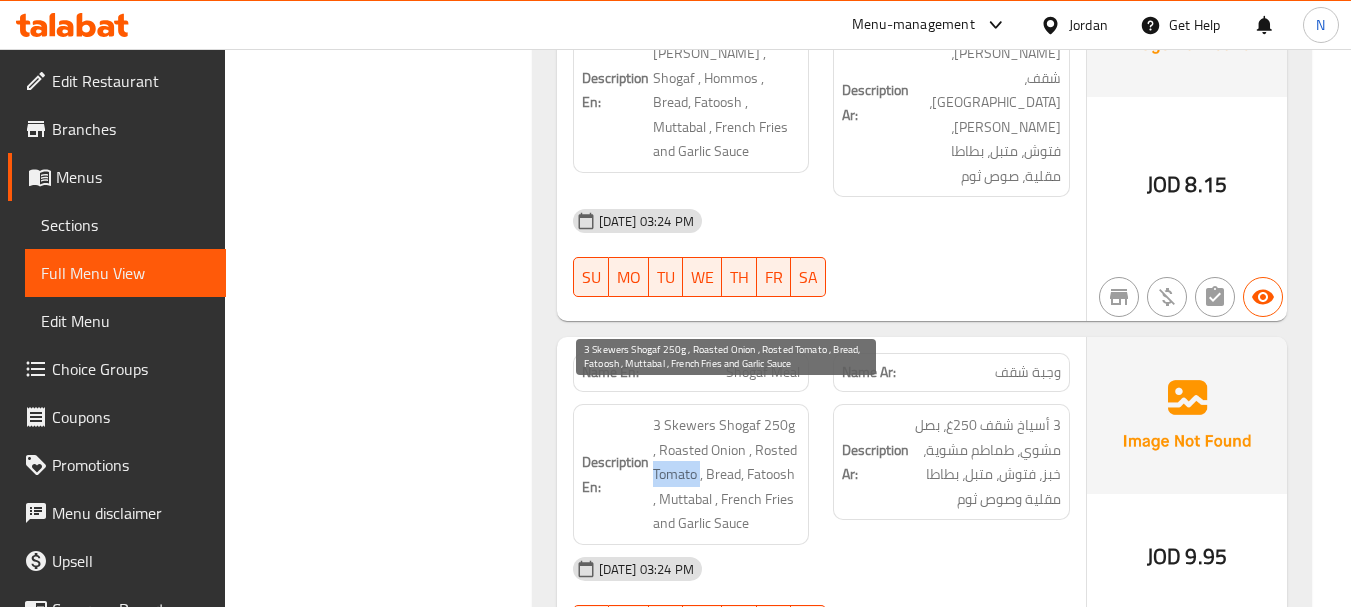 click on "3 Skewers Shogaf 250g , Roasted Onion , Rosted Tomato , Bread, Fatoosh , Muttabal , French Fries and Garlic Sauce" at bounding box center (727, 474) 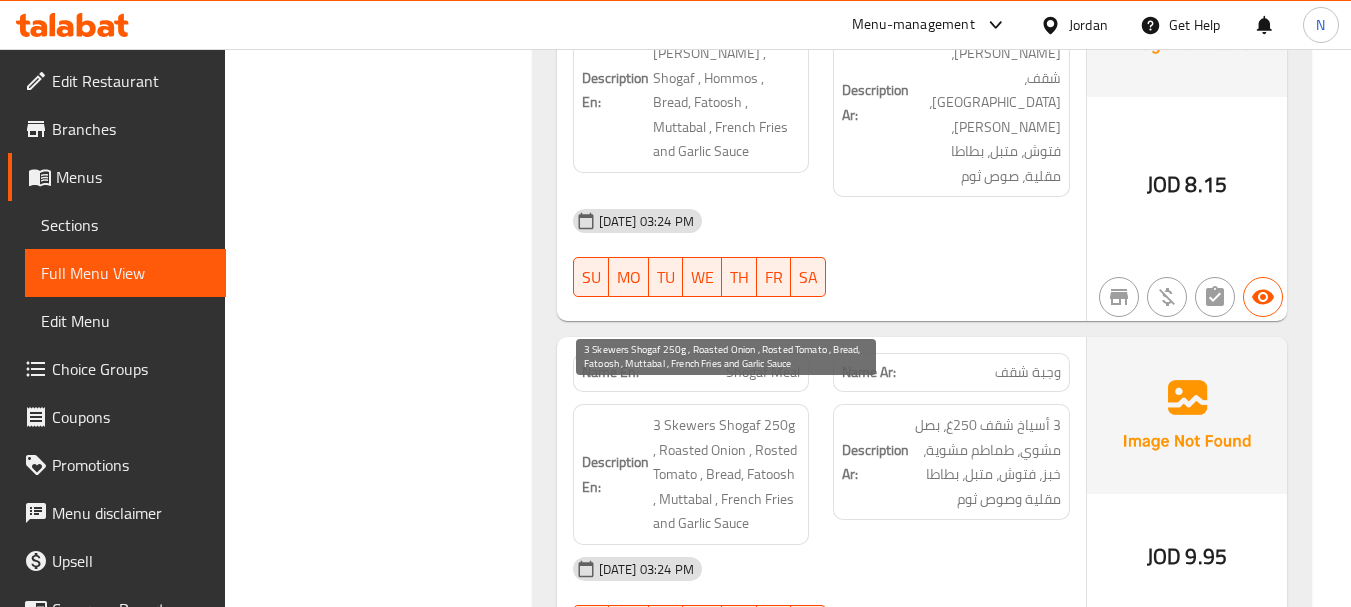click on "3 Skewers Shogaf 250g , Roasted Onion , Rosted Tomato , Bread, Fatoosh , Muttabal , French Fries and Garlic Sauce" at bounding box center (727, 474) 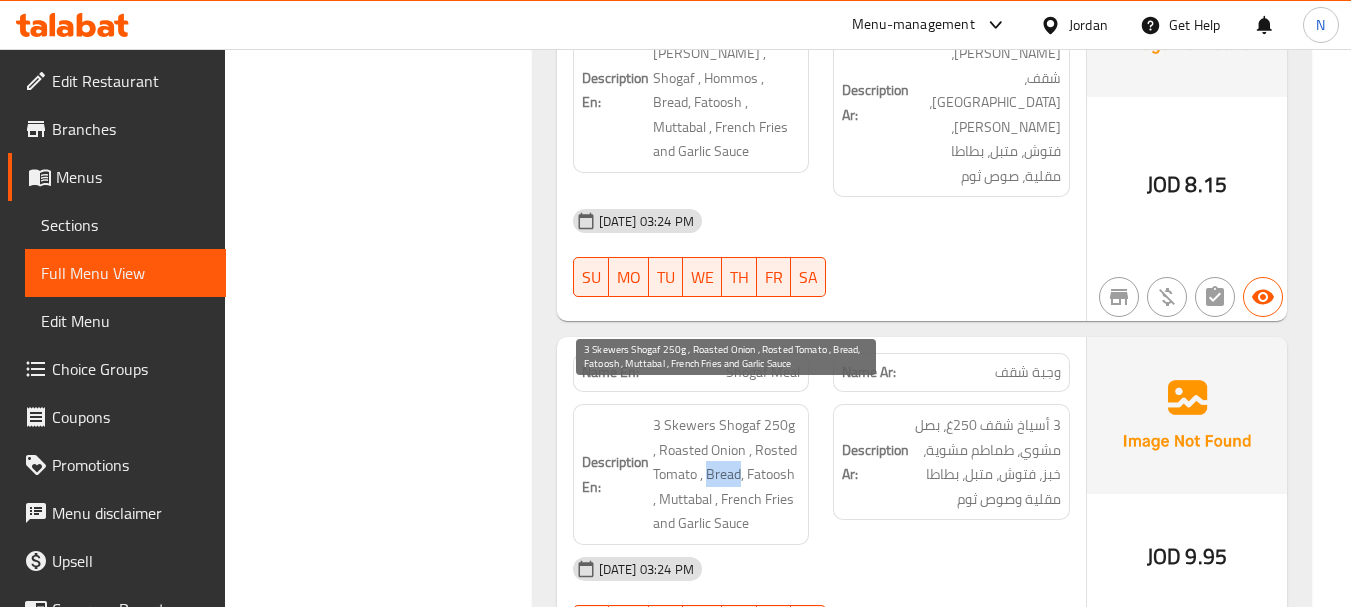click on "3 Skewers Shogaf 250g , Roasted Onion , Rosted Tomato , Bread, Fatoosh , Muttabal , French Fries and Garlic Sauce" at bounding box center [727, 474] 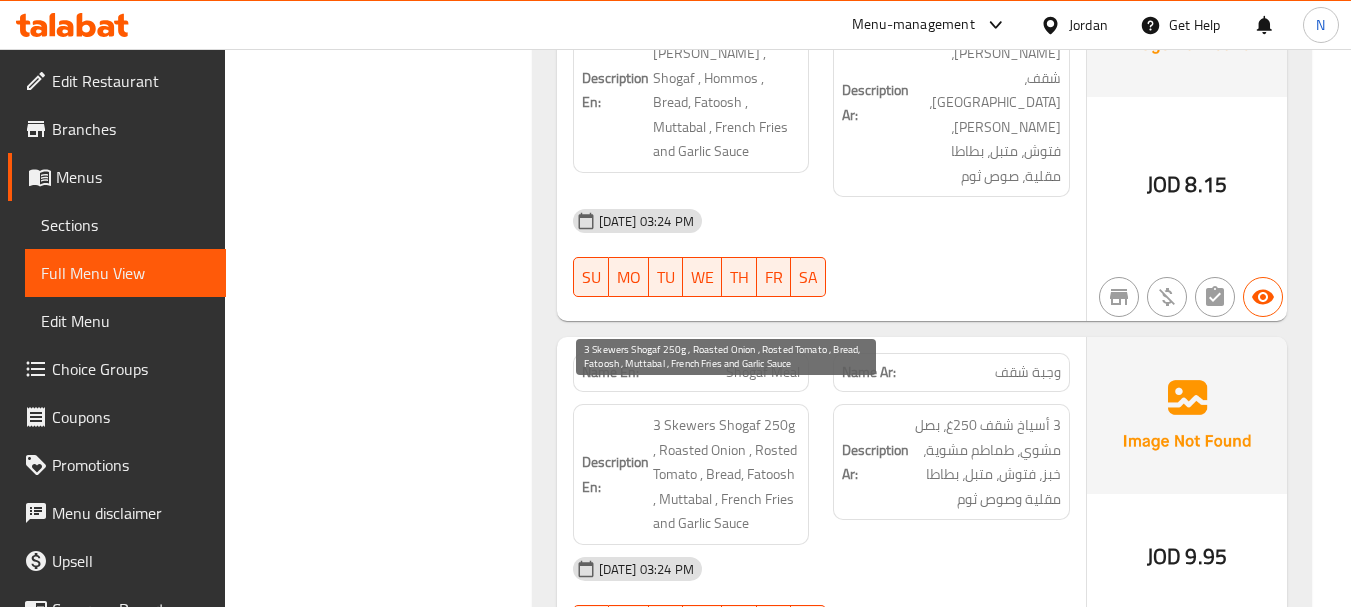 click on "3 Skewers Shogaf 250g , Roasted Onion , Rosted Tomato , Bread, Fatoosh , Muttabal , French Fries and Garlic Sauce" at bounding box center (727, 474) 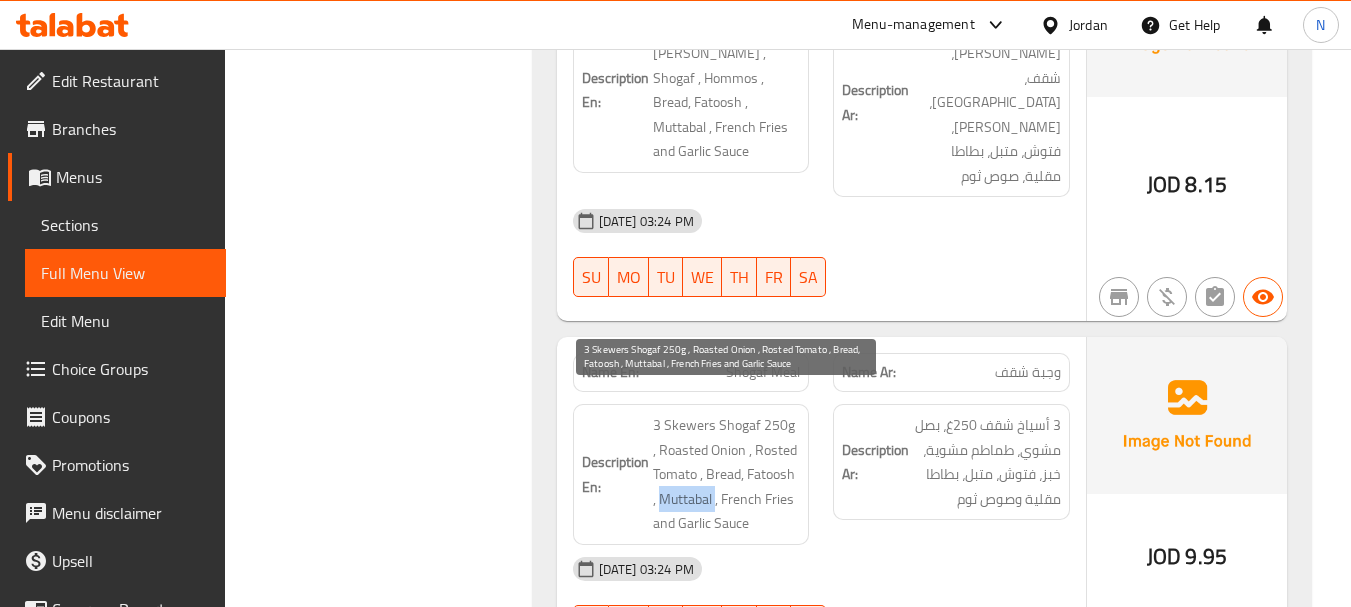 click on "3 Skewers Shogaf 250g , Roasted Onion , Rosted Tomato , Bread, Fatoosh , Muttabal , French Fries and Garlic Sauce" at bounding box center [727, 474] 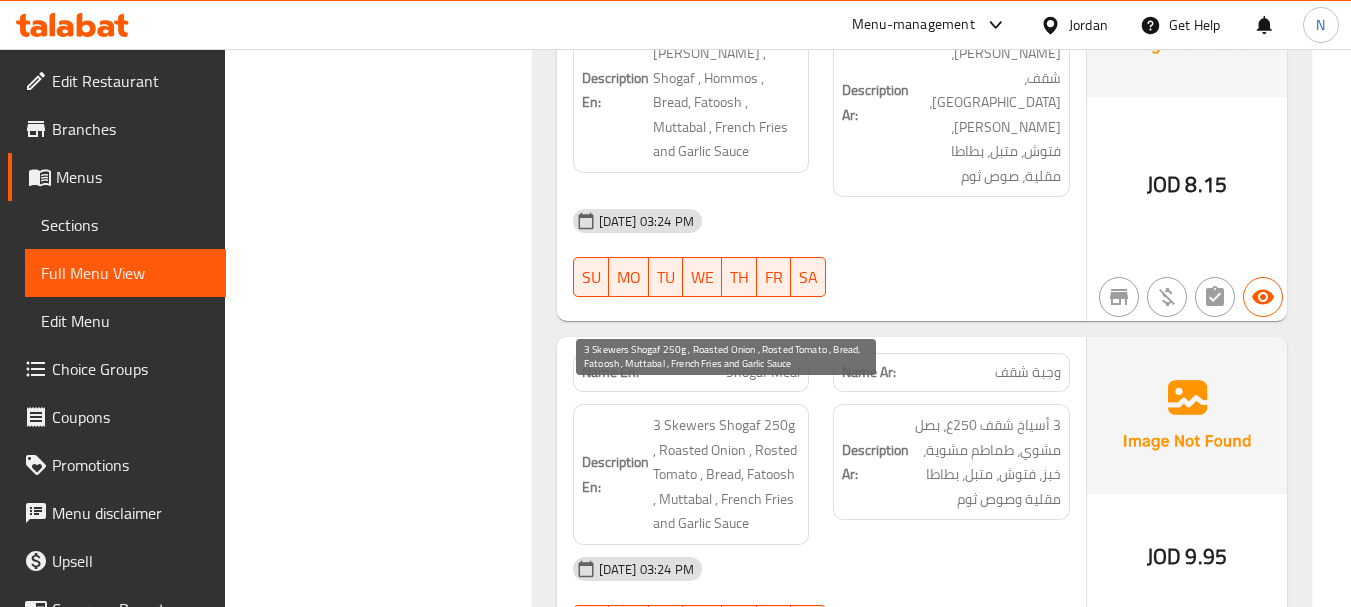 click on "3 Skewers Shogaf 250g , Roasted Onion , Rosted Tomato , Bread, Fatoosh , Muttabal , French Fries and Garlic Sauce" at bounding box center (727, 474) 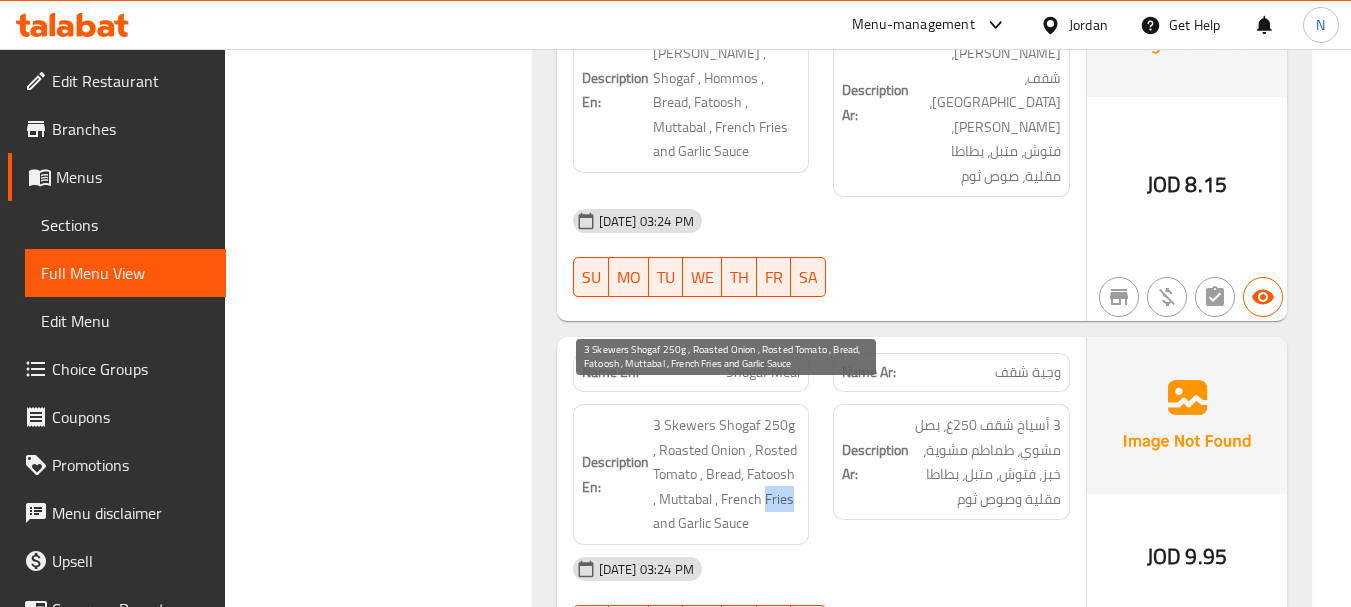 click on "3 Skewers Shogaf 250g , Roasted Onion , Rosted Tomato , Bread, Fatoosh , Muttabal , French Fries and Garlic Sauce" at bounding box center (727, 474) 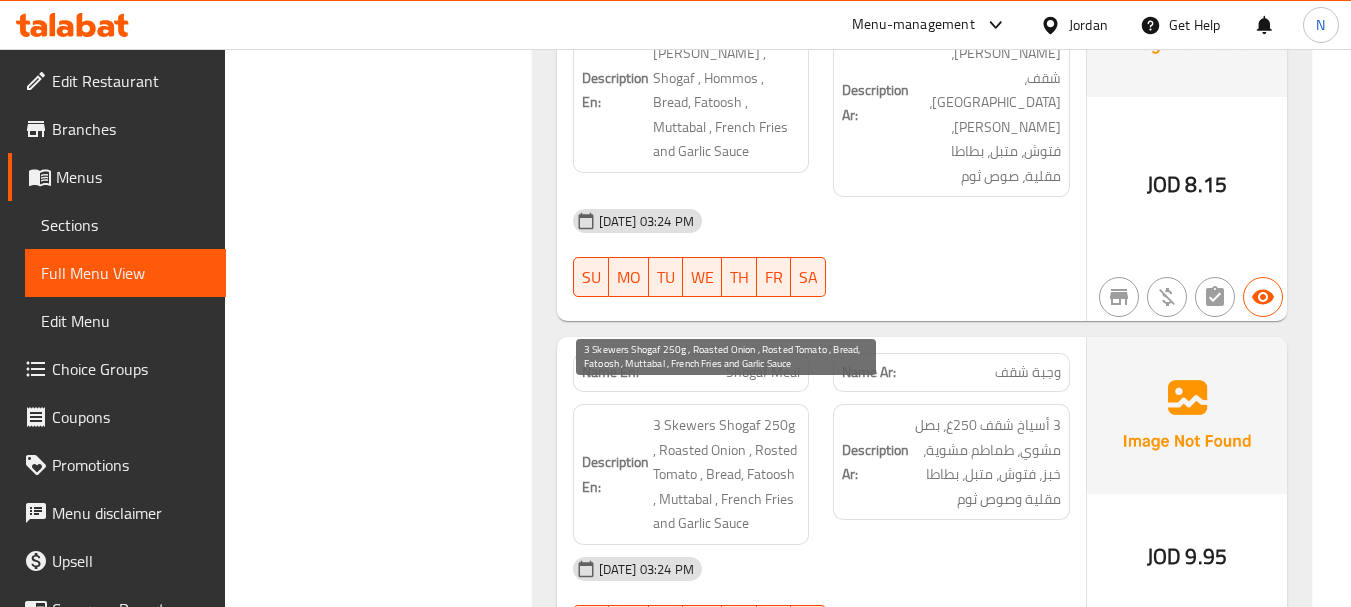 click on "3 Skewers Shogaf 250g , Roasted Onion , Rosted Tomato , Bread, Fatoosh , Muttabal , French Fries and Garlic Sauce" at bounding box center (727, 474) 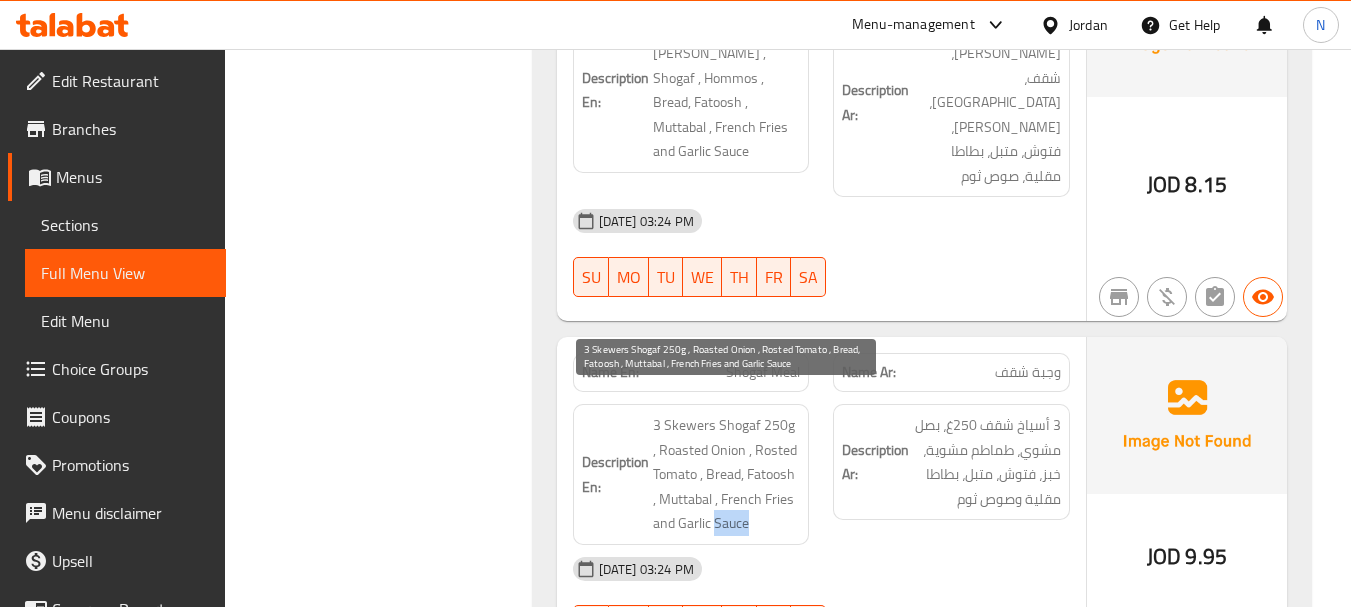 click on "3 Skewers Shogaf 250g , Roasted Onion , Rosted Tomato , Bread, Fatoosh , Muttabal , French Fries and Garlic Sauce" at bounding box center (727, 474) 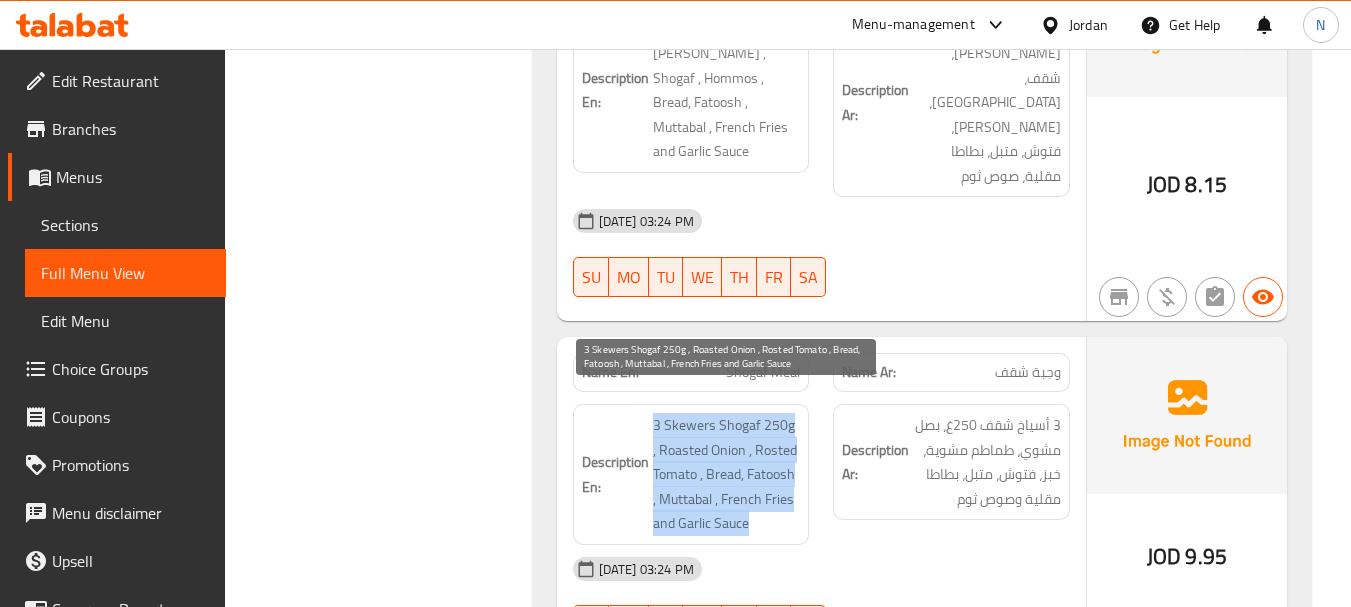 click on "3 Skewers Shogaf 250g , Roasted Onion , Rosted Tomato , Bread, Fatoosh , Muttabal , French Fries and Garlic Sauce" at bounding box center [727, 474] 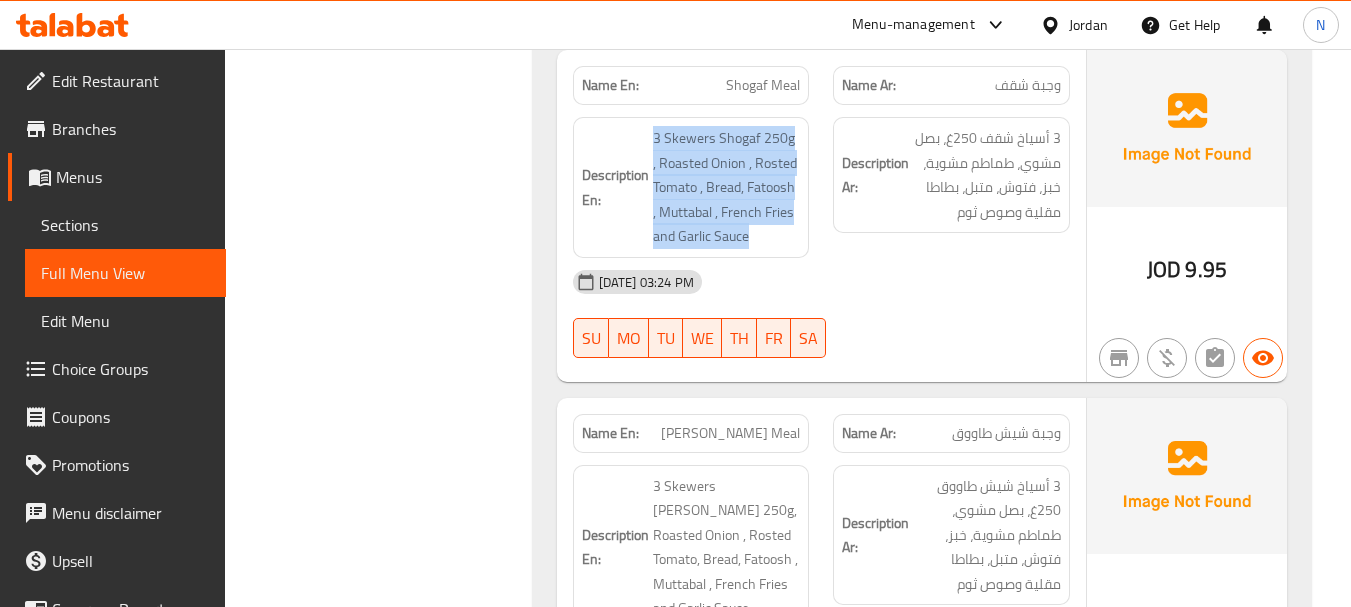scroll, scrollTop: 1500, scrollLeft: 0, axis: vertical 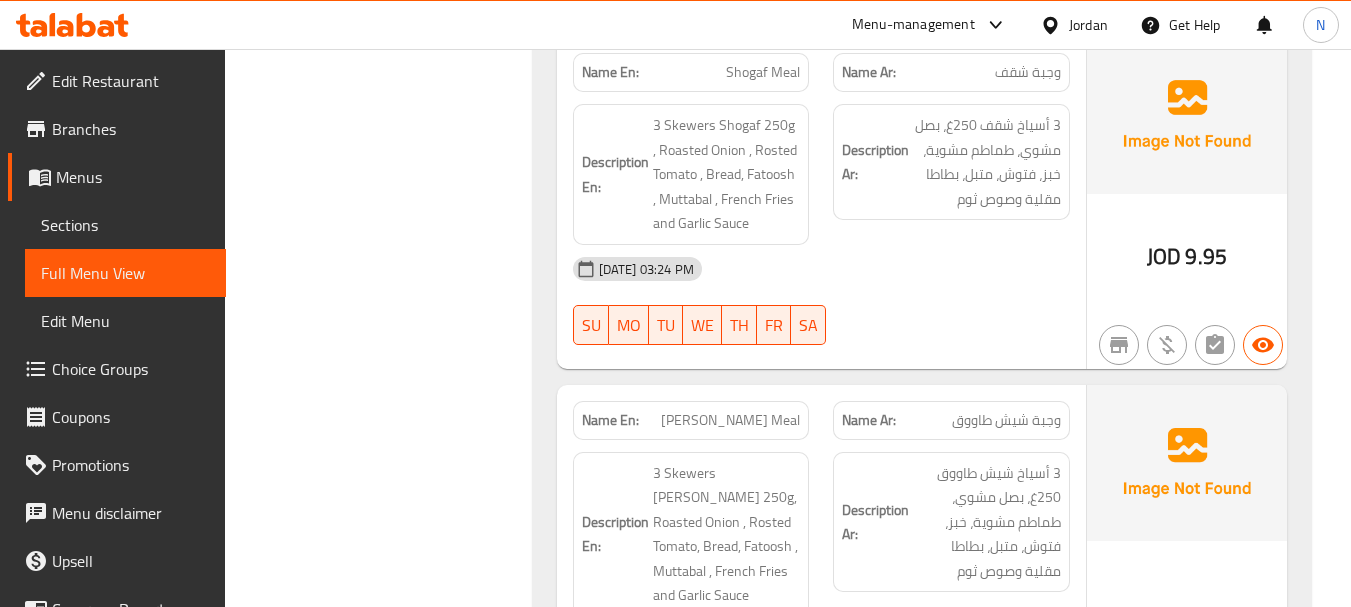 click on "وجبة شيش طاووق" at bounding box center [1006, 420] 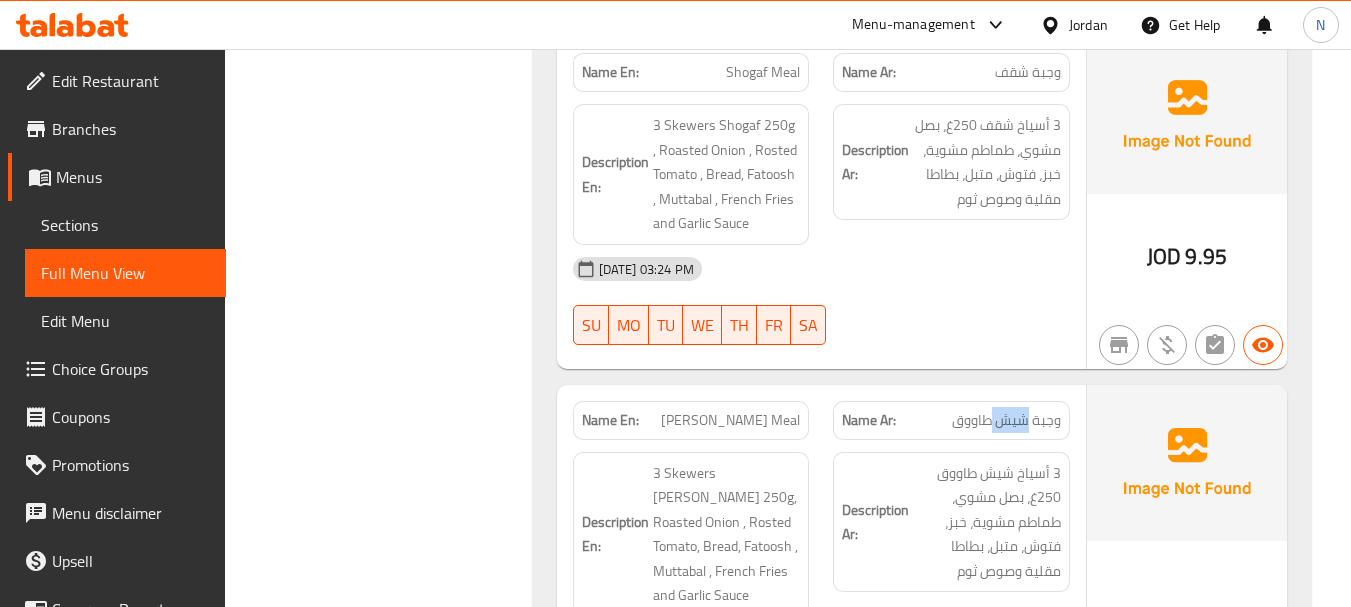 click on "وجبة شيش طاووق" at bounding box center (1006, 420) 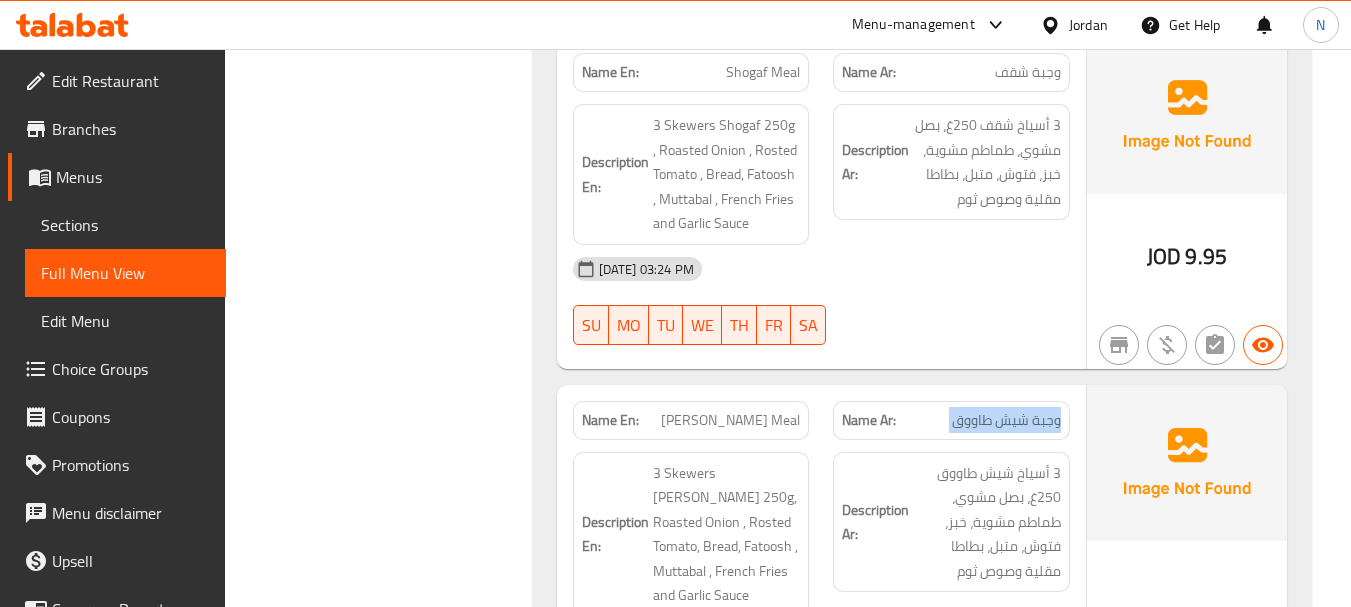 click on "وجبة شيش طاووق" at bounding box center [1006, 420] 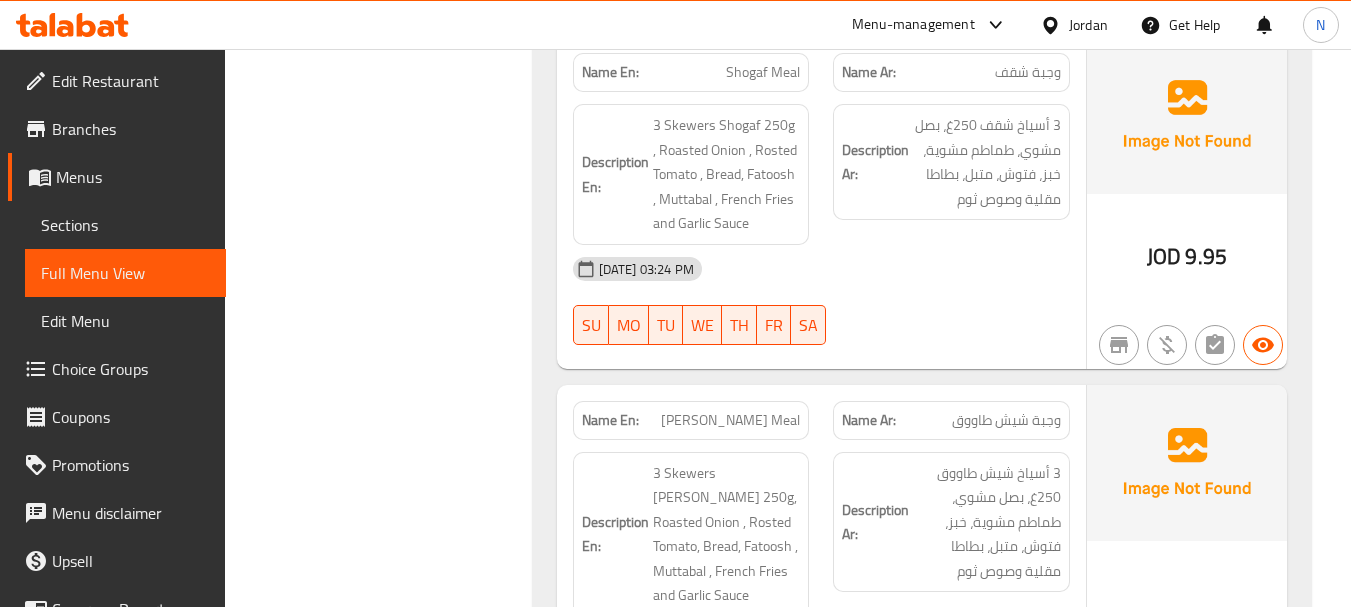 click on "[PERSON_NAME] Meal" at bounding box center (730, 420) 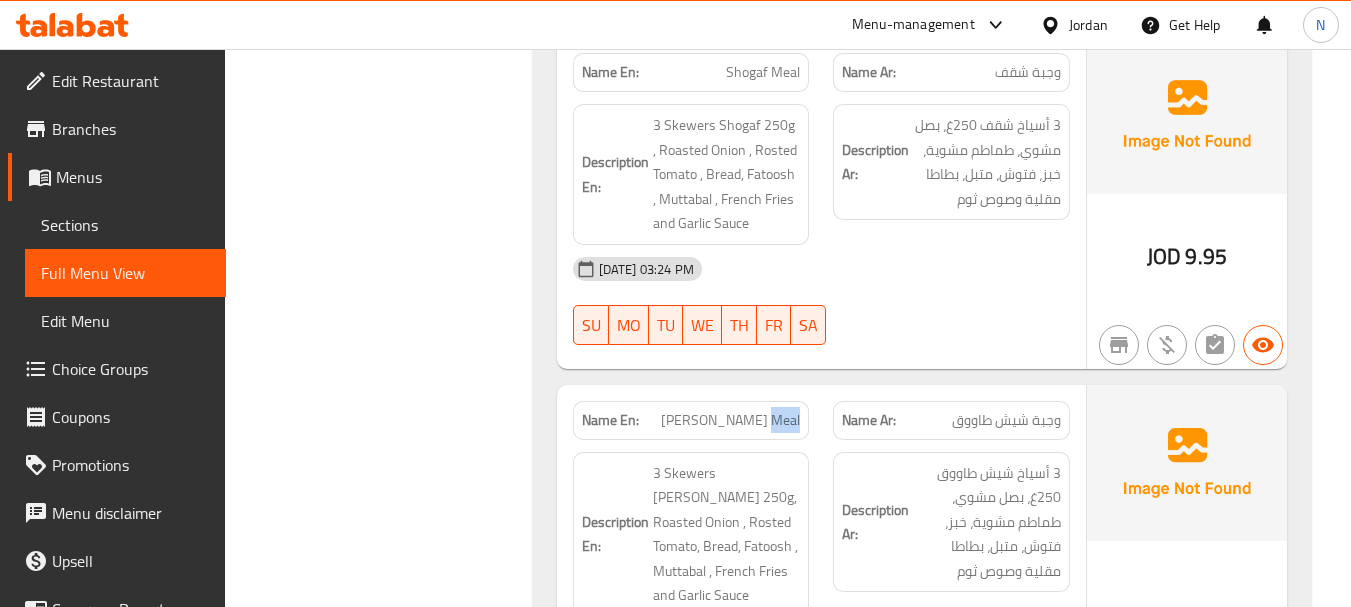 click on "[PERSON_NAME] Meal" at bounding box center [730, 420] 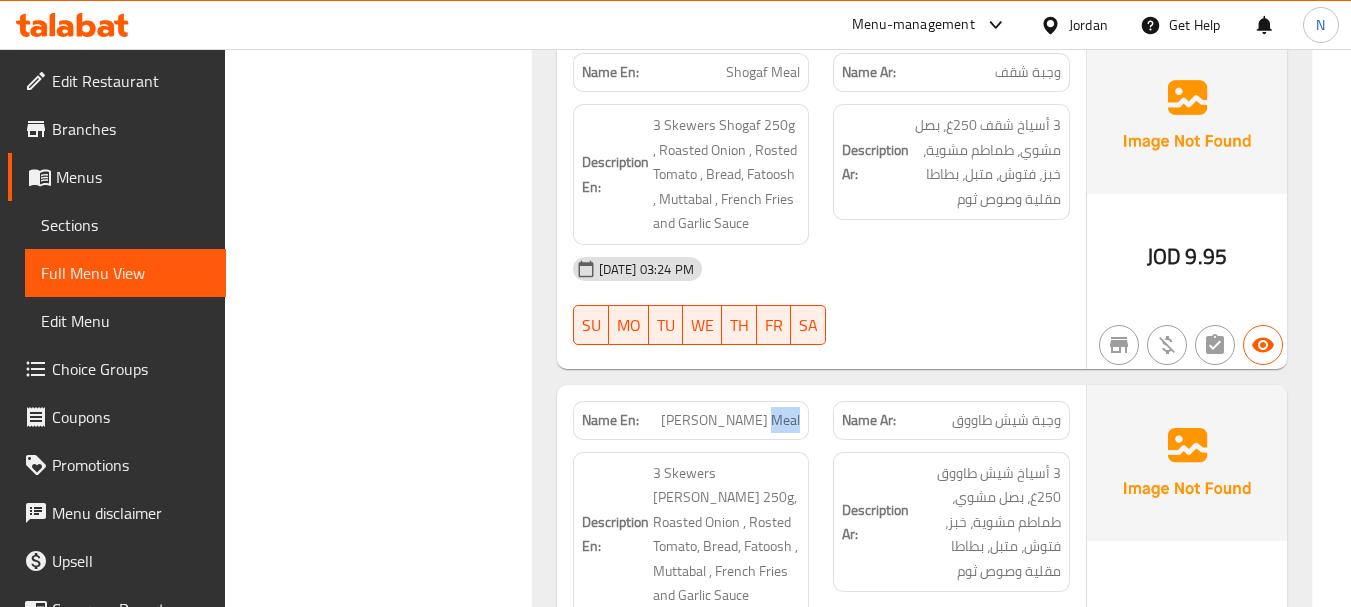 scroll, scrollTop: 1600, scrollLeft: 0, axis: vertical 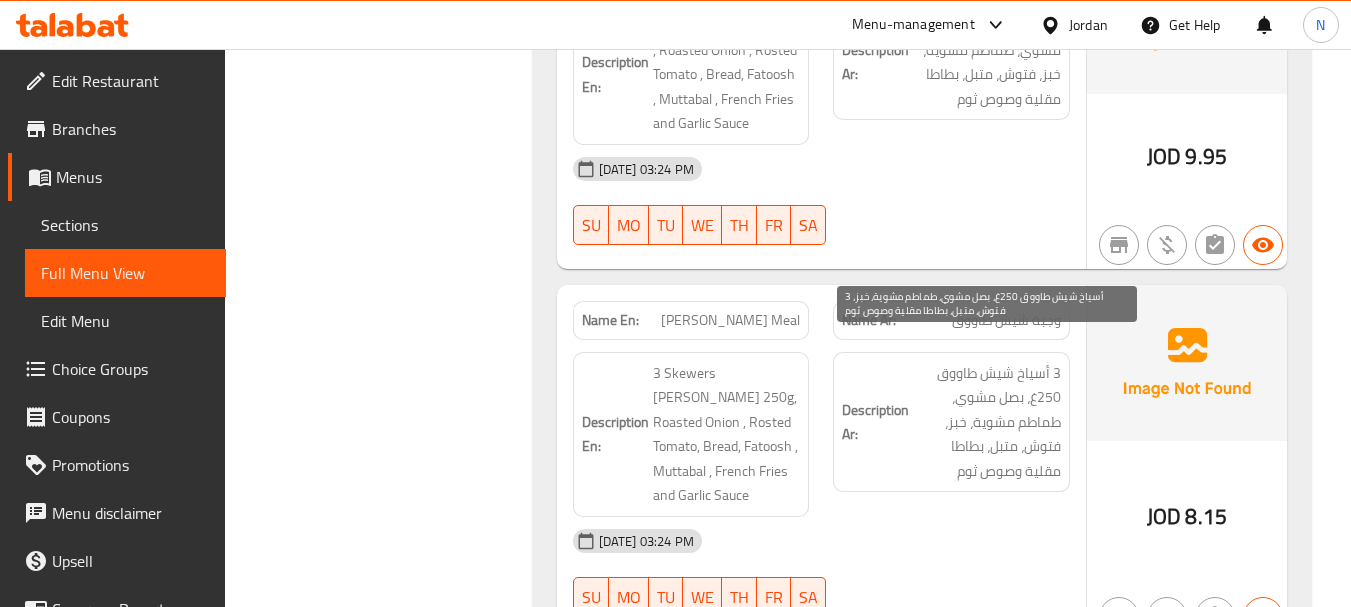 click on "3 أسياخ شيش طاووق 250غ، بصل مشوي، طماطم مشوية، خبز، فتوش، متبل، بطاطا مقلية وصوص ثوم" at bounding box center (987, 422) 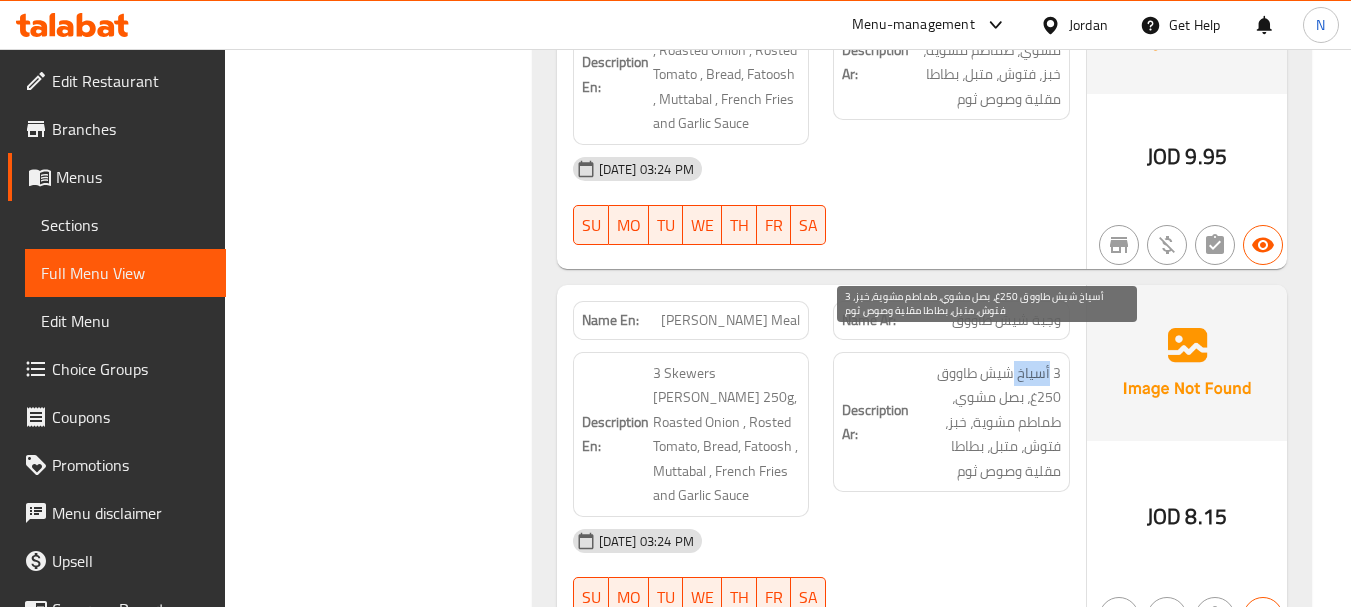 click on "3 أسياخ شيش طاووق 250غ، بصل مشوي، طماطم مشوية، خبز، فتوش، متبل، بطاطا مقلية وصوص ثوم" at bounding box center (987, 422) 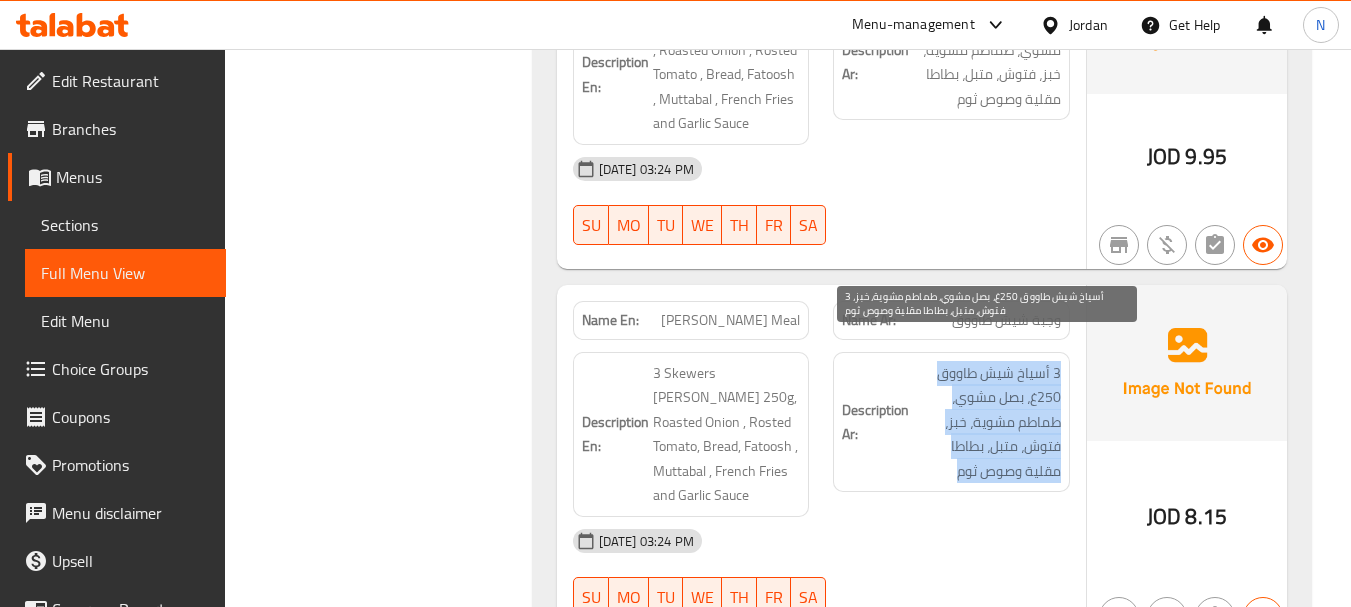 click on "3 أسياخ شيش طاووق 250غ، بصل مشوي، طماطم مشوية، خبز، فتوش، متبل، بطاطا مقلية وصوص ثوم" at bounding box center [987, 422] 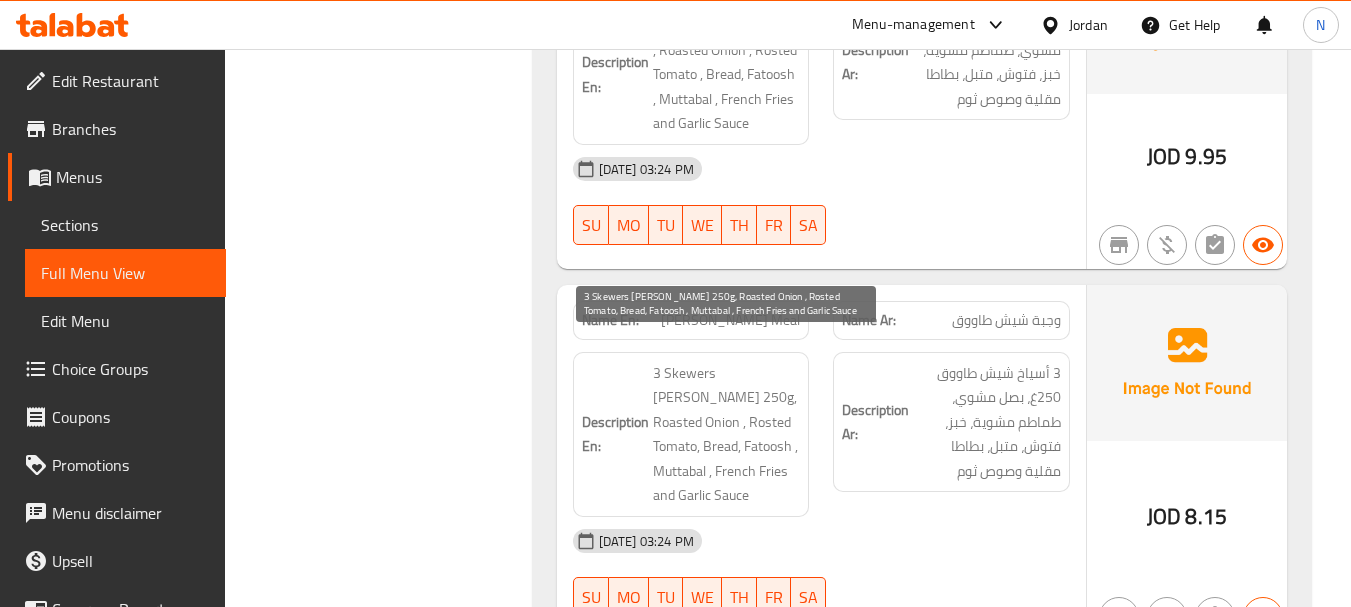 click on "3 Skewers [PERSON_NAME] 250g, Roasted Onion , Rosted Tomato, Bread, Fatoosh , Muttabal , French Fries and Garlic Sauce" at bounding box center (727, 434) 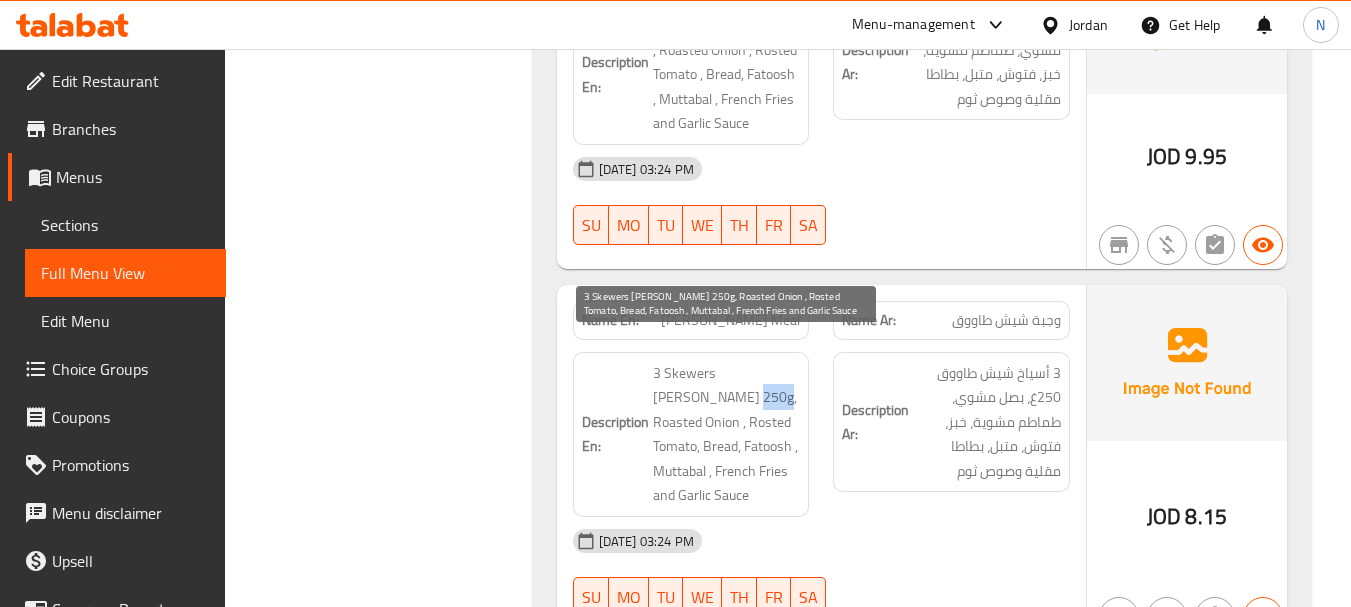 click on "3 Skewers [PERSON_NAME] 250g, Roasted Onion , Rosted Tomato, Bread, Fatoosh , Muttabal , French Fries and Garlic Sauce" at bounding box center (727, 434) 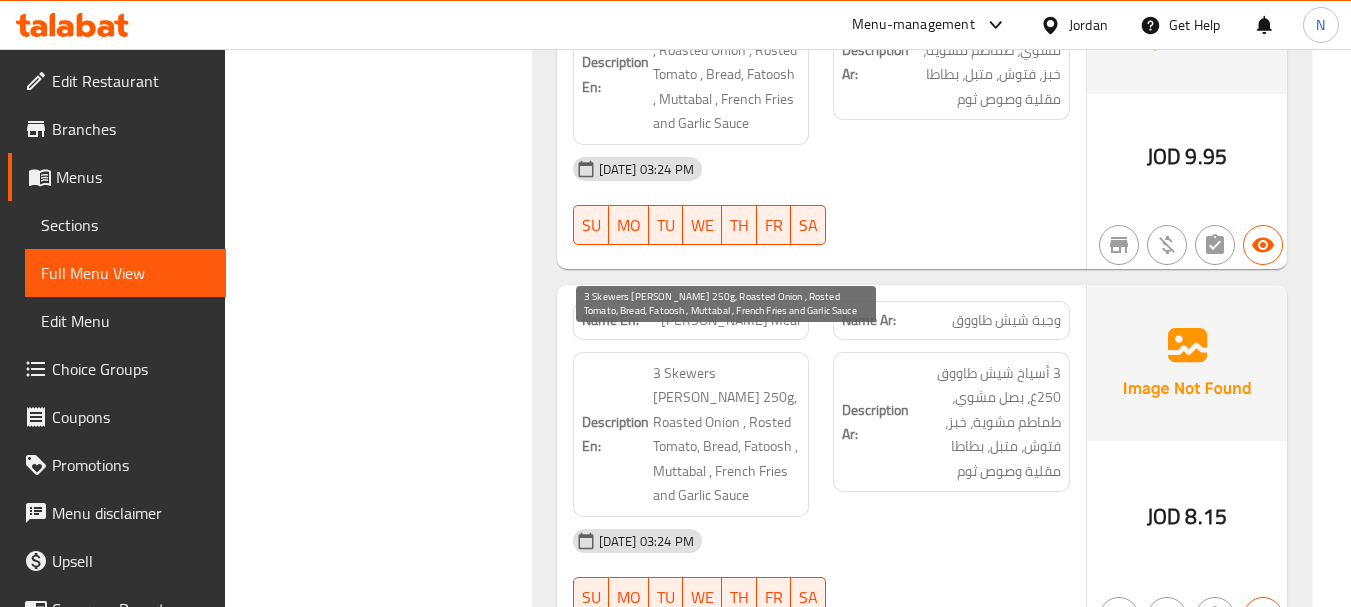 click on "3 Skewers [PERSON_NAME] 250g, Roasted Onion , Rosted Tomato, Bread, Fatoosh , Muttabal , French Fries and Garlic Sauce" at bounding box center [727, 434] 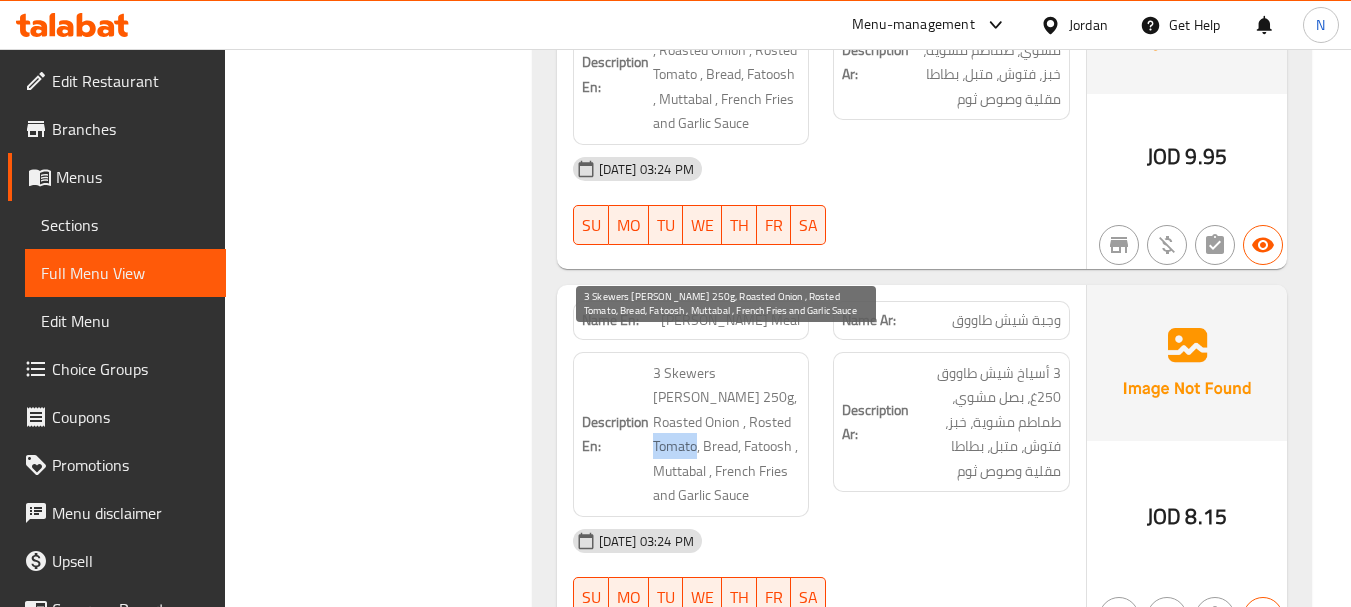 click on "3 Skewers [PERSON_NAME] 250g, Roasted Onion , Rosted Tomato, Bread, Fatoosh , Muttabal , French Fries and Garlic Sauce" at bounding box center (727, 434) 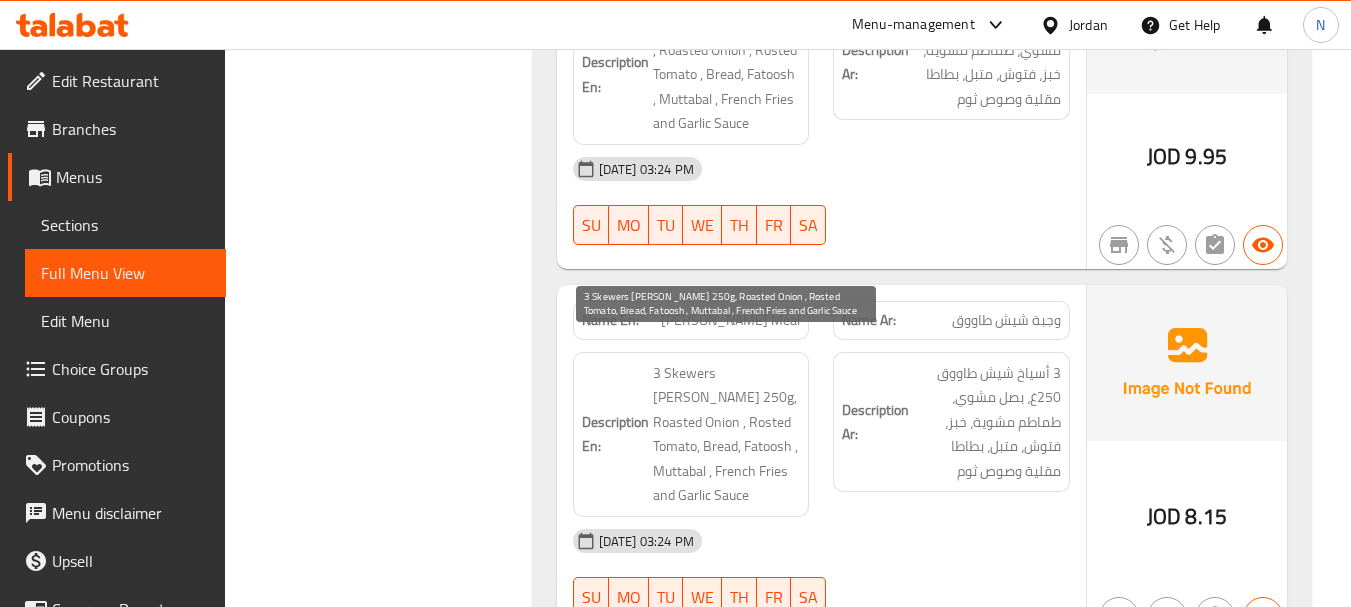 click on "3 Skewers [PERSON_NAME] 250g, Roasted Onion , Rosted Tomato, Bread, Fatoosh , Muttabal , French Fries and Garlic Sauce" at bounding box center [727, 434] 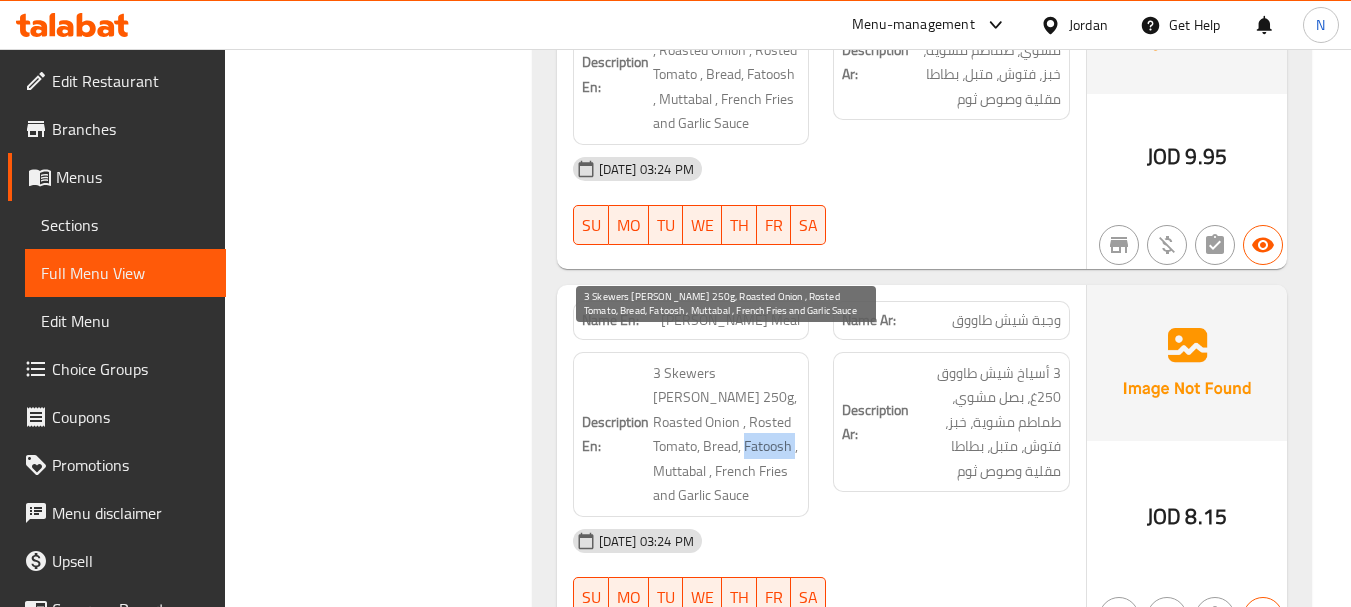 click on "3 Skewers [PERSON_NAME] 250g, Roasted Onion , Rosted Tomato, Bread, Fatoosh , Muttabal , French Fries and Garlic Sauce" at bounding box center [727, 434] 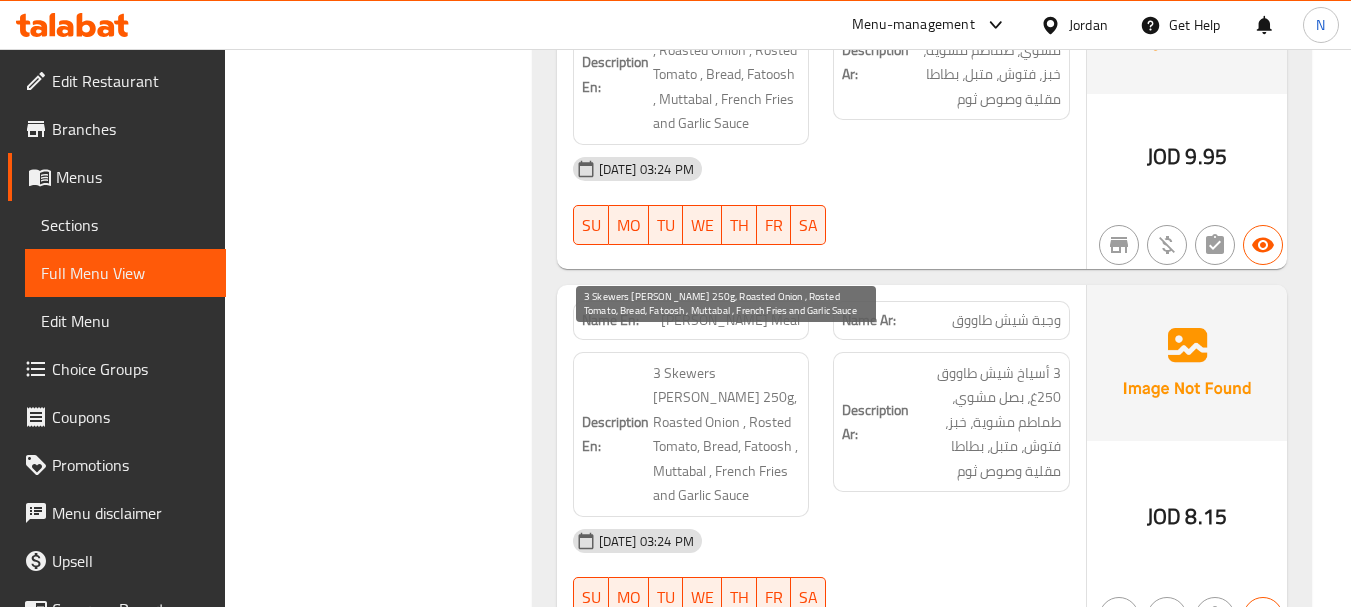 click on "3 Skewers [PERSON_NAME] 250g, Roasted Onion , Rosted Tomato, Bread, Fatoosh , Muttabal , French Fries and Garlic Sauce" at bounding box center (727, 434) 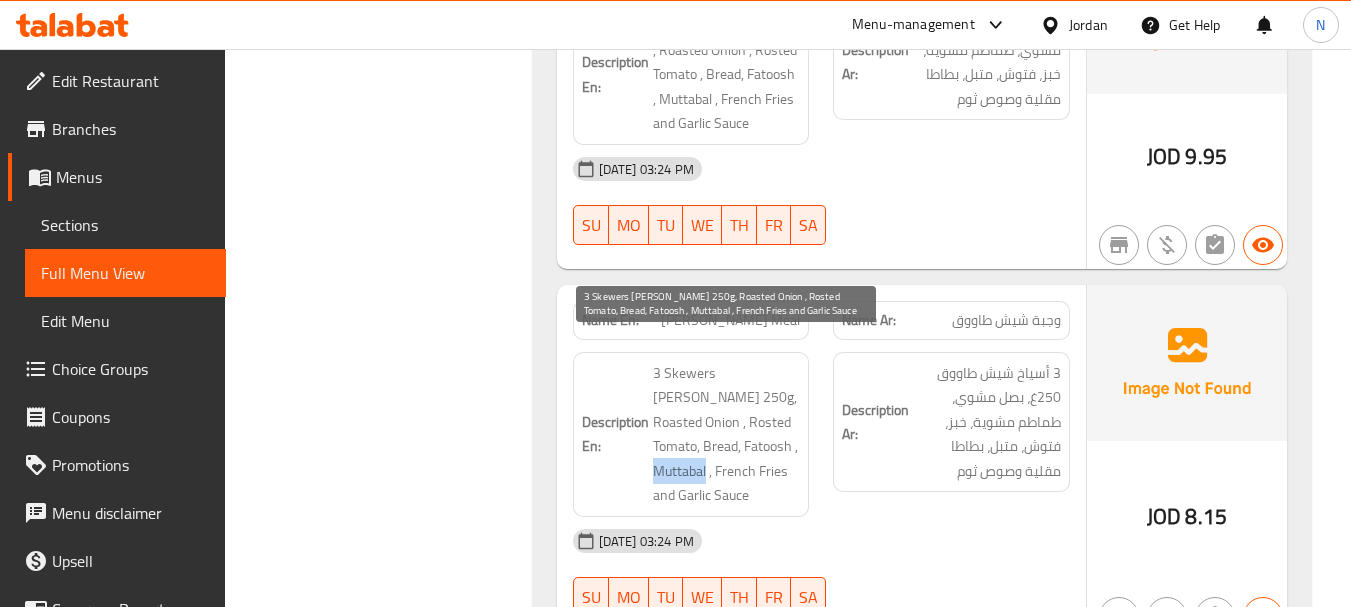 click on "3 Skewers [PERSON_NAME] 250g, Roasted Onion , Rosted Tomato, Bread, Fatoosh , Muttabal , French Fries and Garlic Sauce" at bounding box center [727, 434] 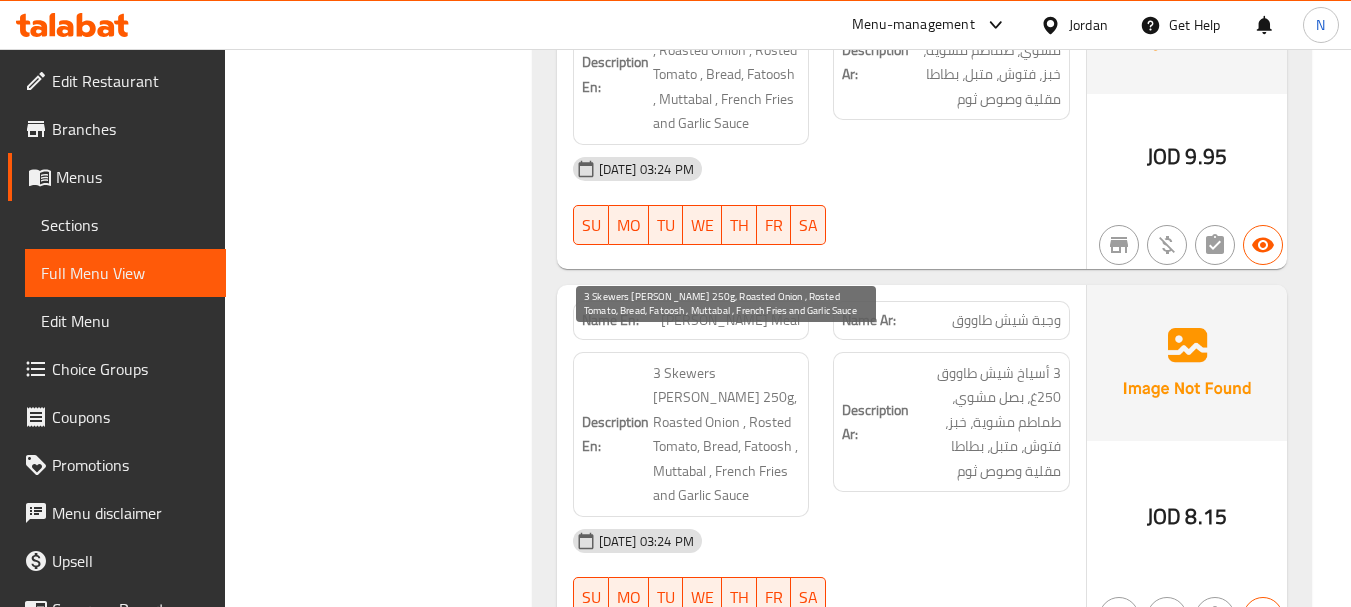 click on "3 Skewers [PERSON_NAME] 250g, Roasted Onion , Rosted Tomato, Bread, Fatoosh , Muttabal , French Fries and Garlic Sauce" at bounding box center [727, 434] 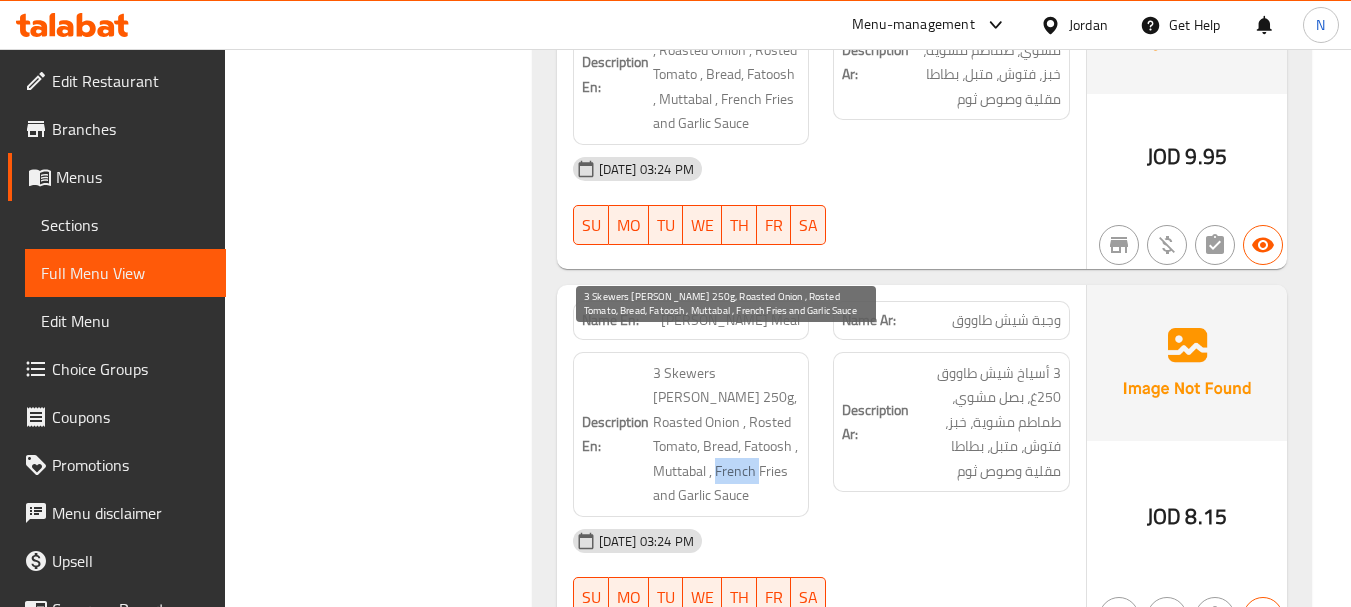 click on "3 Skewers [PERSON_NAME] 250g, Roasted Onion , Rosted Tomato, Bread, Fatoosh , Muttabal , French Fries and Garlic Sauce" at bounding box center (727, 434) 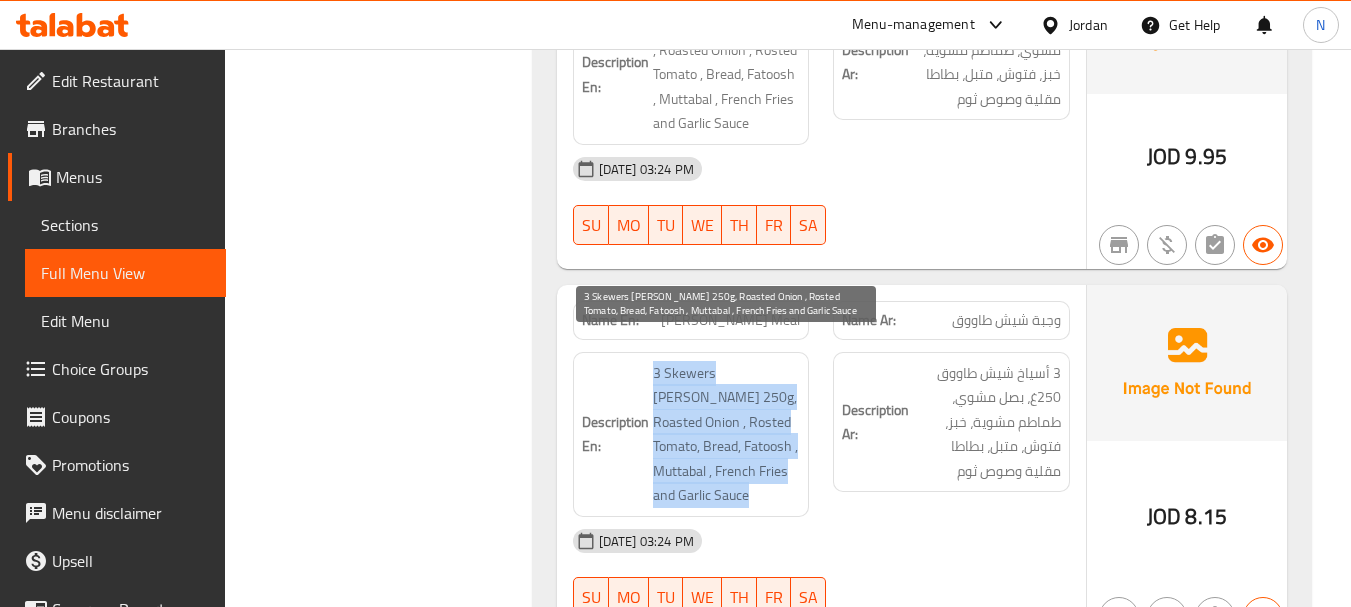 click on "3 Skewers [PERSON_NAME] 250g, Roasted Onion , Rosted Tomato, Bread, Fatoosh , Muttabal , French Fries and Garlic Sauce" at bounding box center [727, 434] 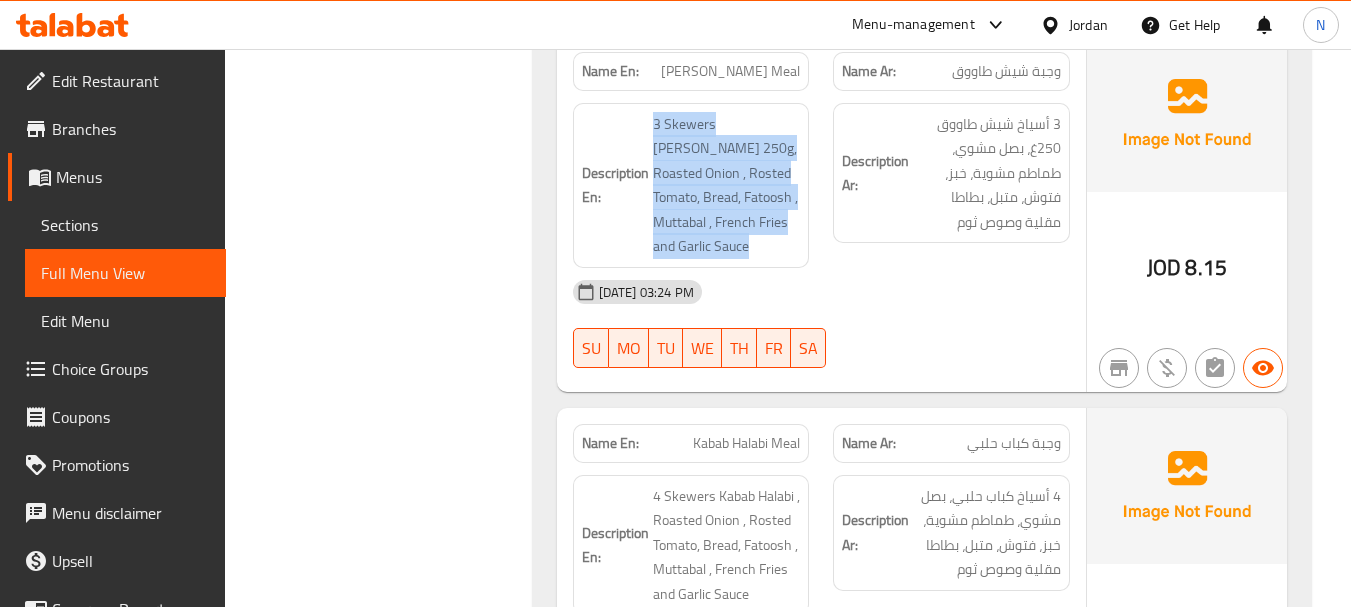 scroll, scrollTop: 1900, scrollLeft: 0, axis: vertical 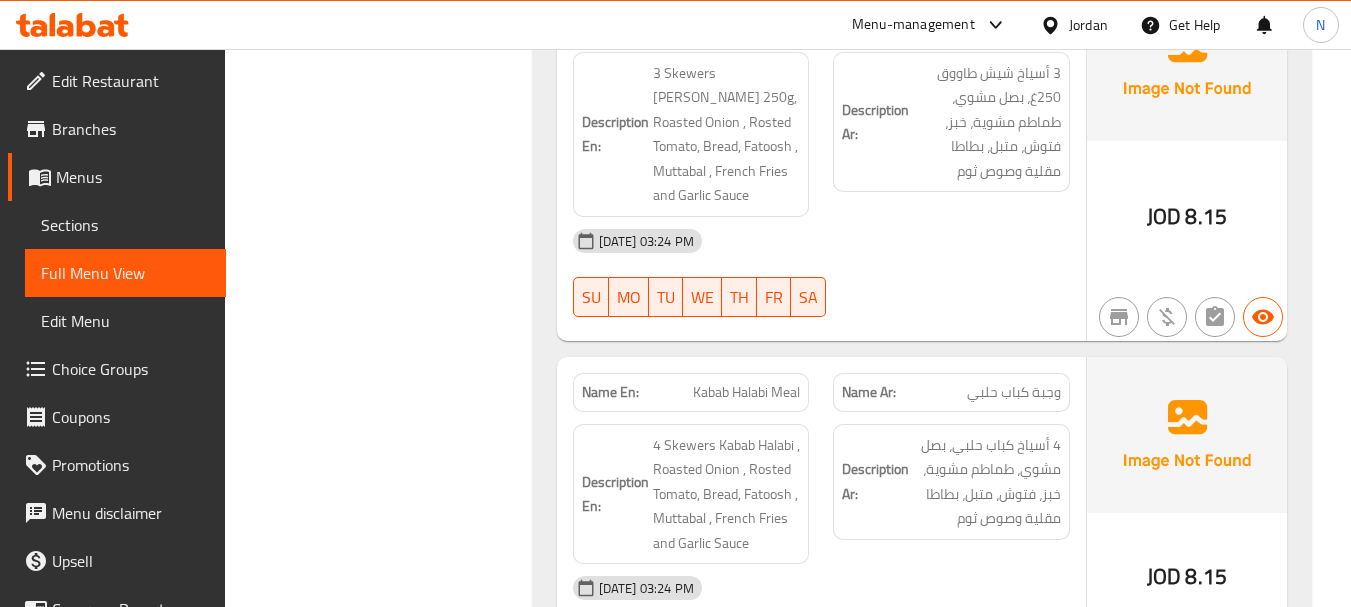 click on "وجبة كباب حلبي" at bounding box center (1014, 392) 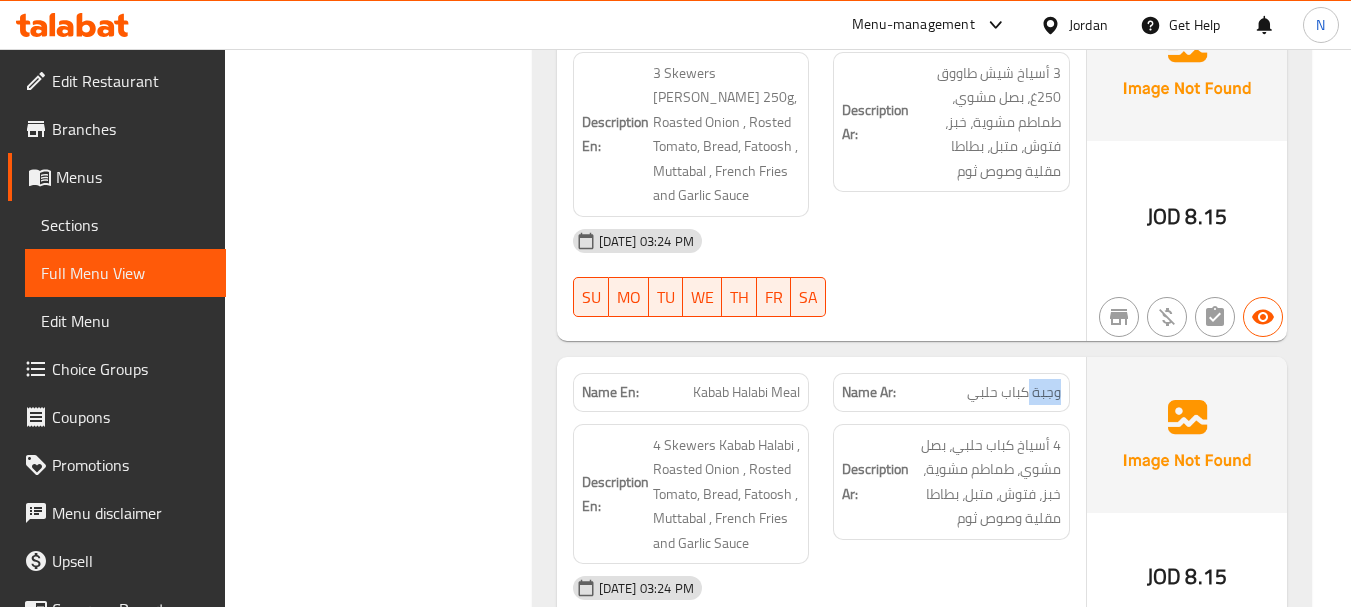 click on "وجبة كباب حلبي" at bounding box center (1014, 392) 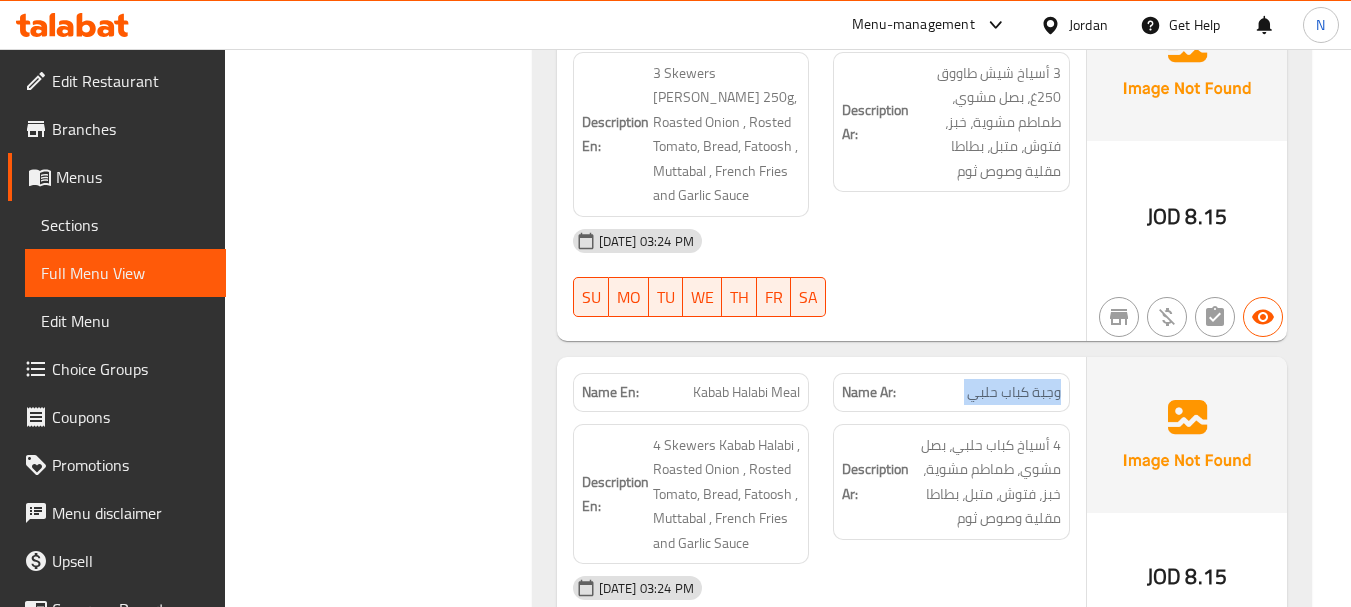 click on "وجبة كباب حلبي" at bounding box center [1014, 392] 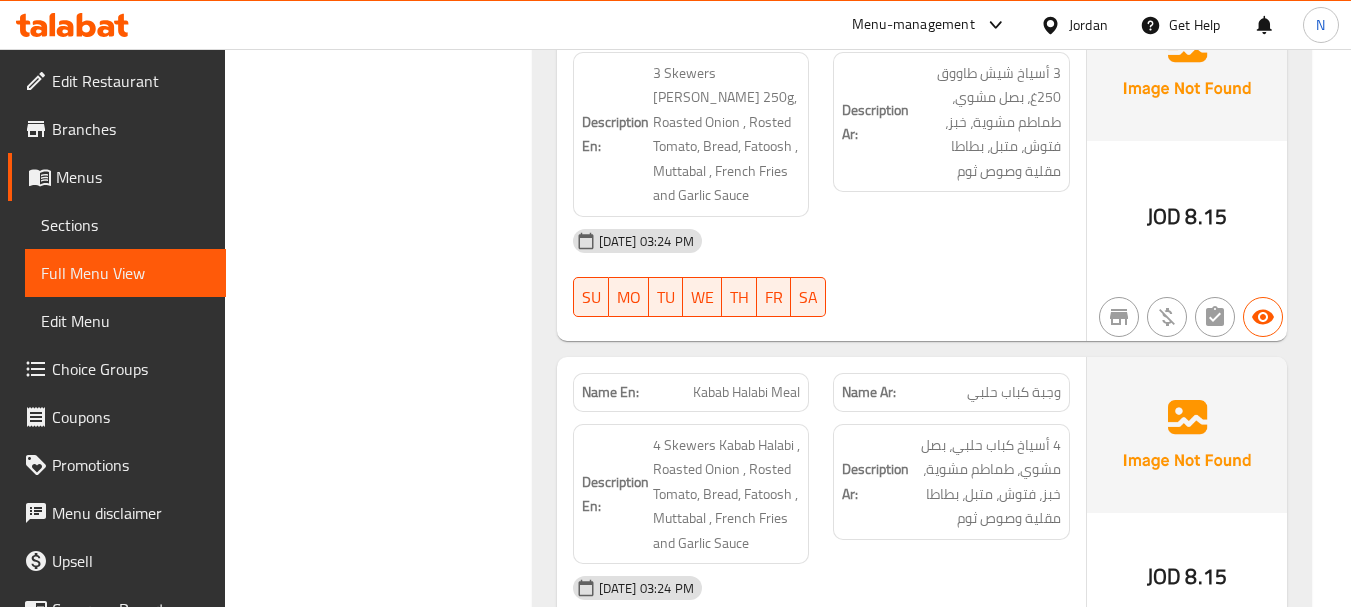 click on "Kabab Halabi Meal" at bounding box center [746, 392] 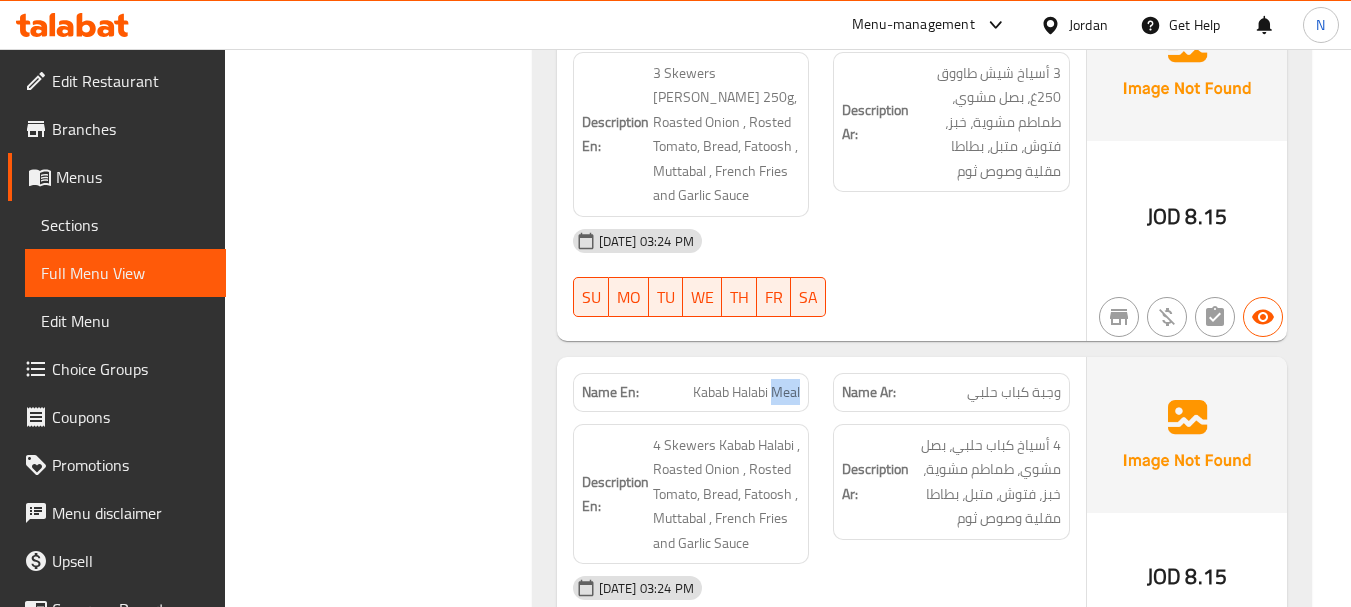 click on "Kabab Halabi Meal" at bounding box center [746, 392] 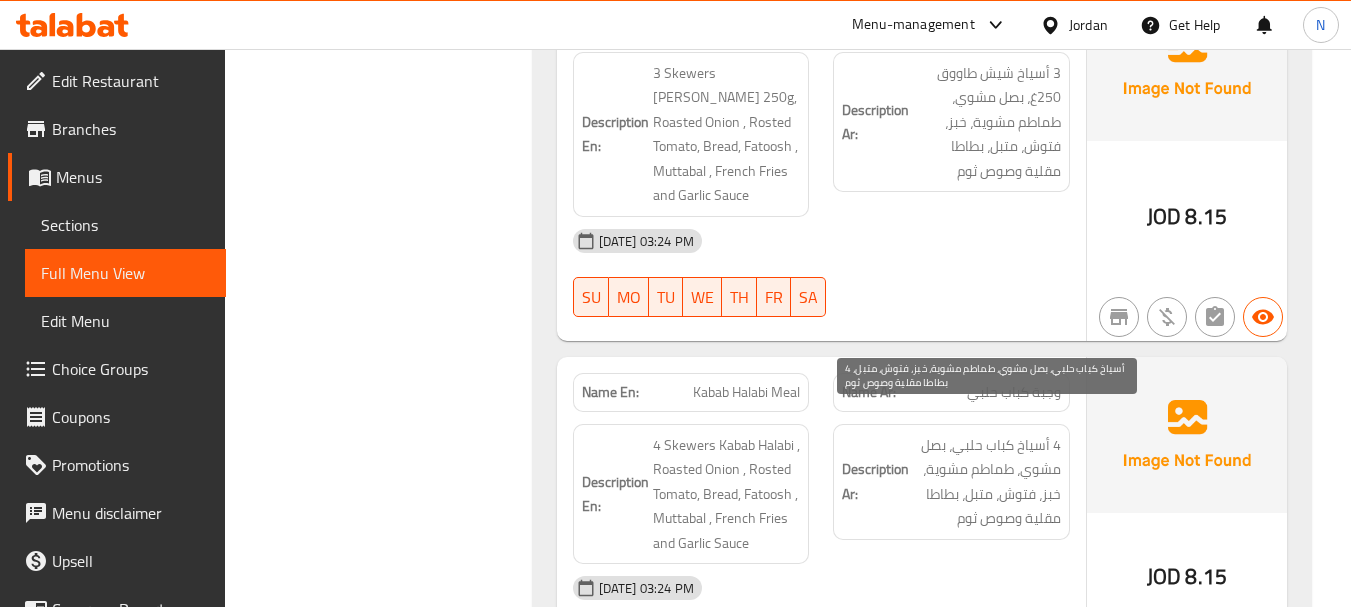 click on "4 أسياخ كباب حلبي، بصل مشوي، طماطم مشوية، خبز، فتوش، متبل، بطاطا مقلية وصوص ثوم" at bounding box center [987, 482] 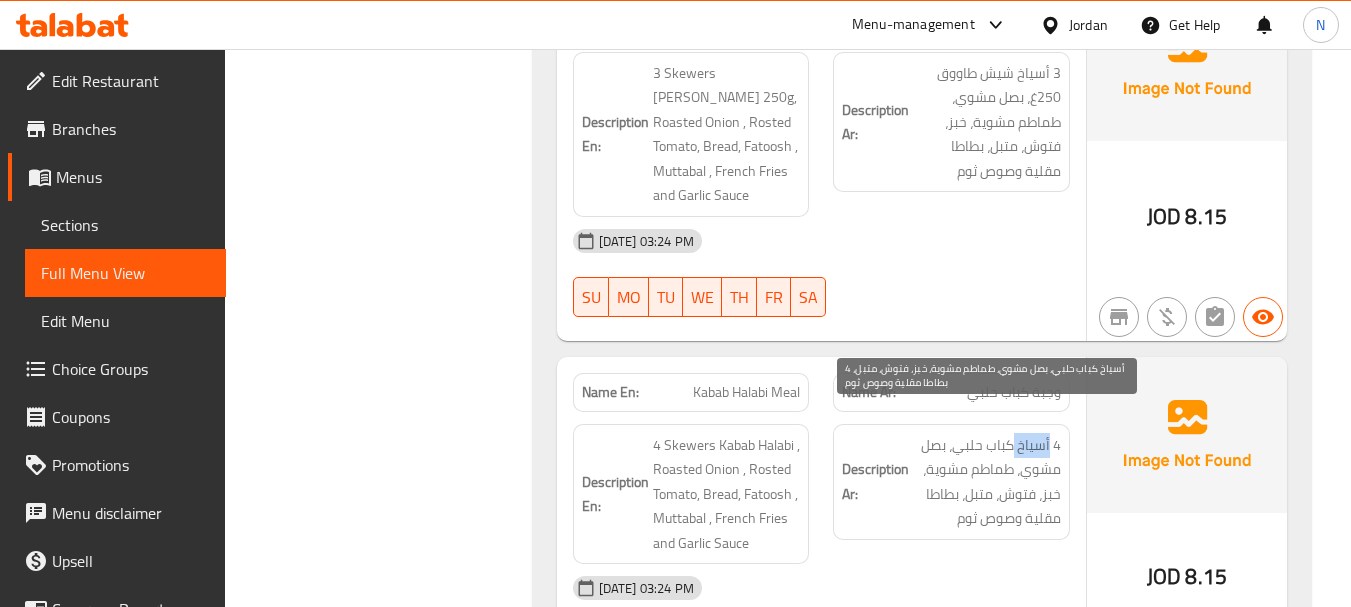 click on "4 أسياخ كباب حلبي، بصل مشوي، طماطم مشوية، خبز، فتوش، متبل، بطاطا مقلية وصوص ثوم" at bounding box center [987, 482] 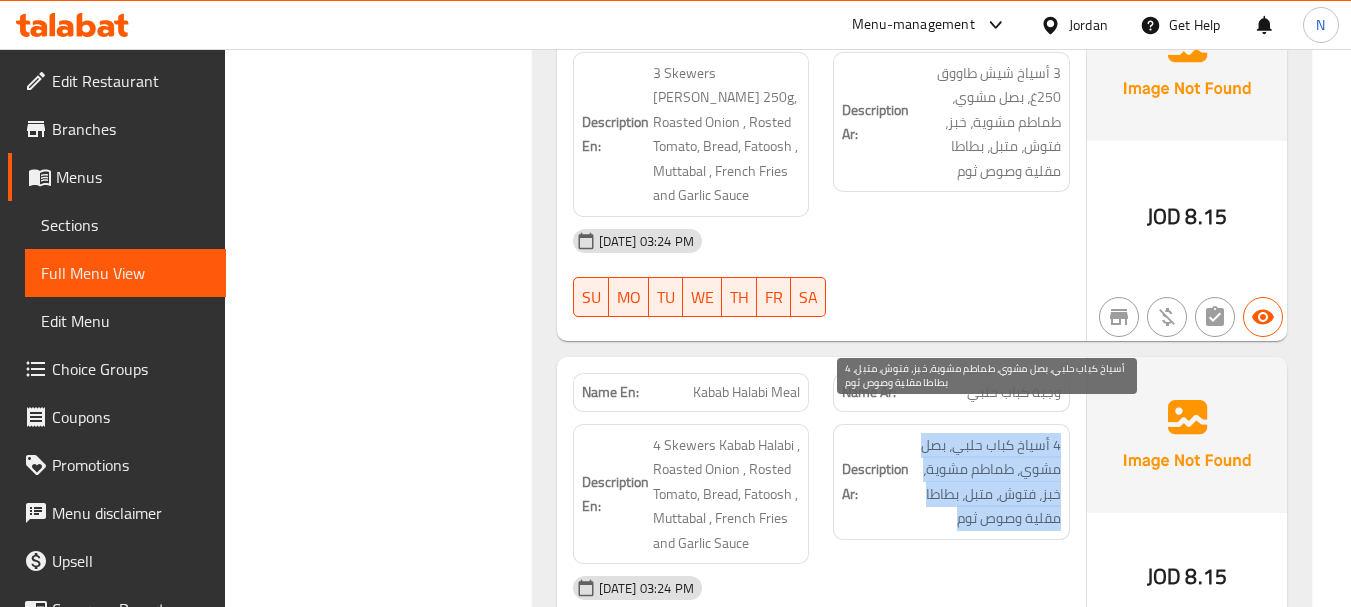 click on "4 أسياخ كباب حلبي، بصل مشوي، طماطم مشوية، خبز، فتوش، متبل، بطاطا مقلية وصوص ثوم" at bounding box center [987, 482] 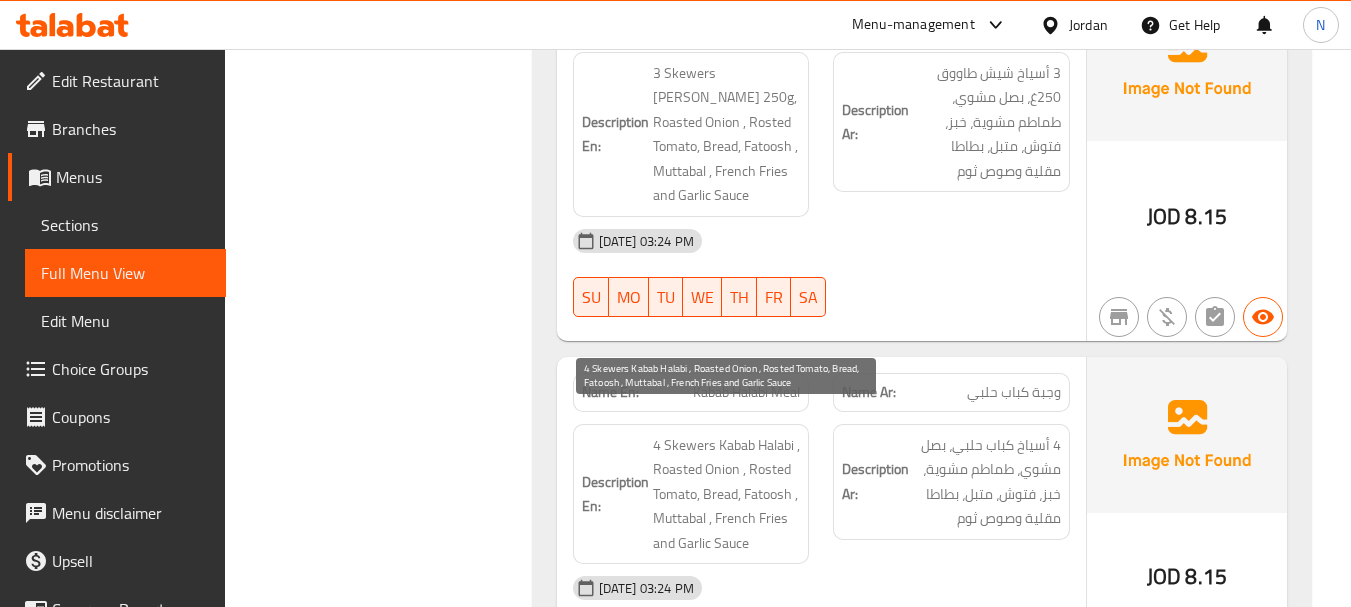click on "4 Skewers Kabab Halabi , Roasted Onion , Rosted Tomato, Bread, Fatoosh , Muttabal , French Fries and Garlic Sauce" at bounding box center (727, 494) 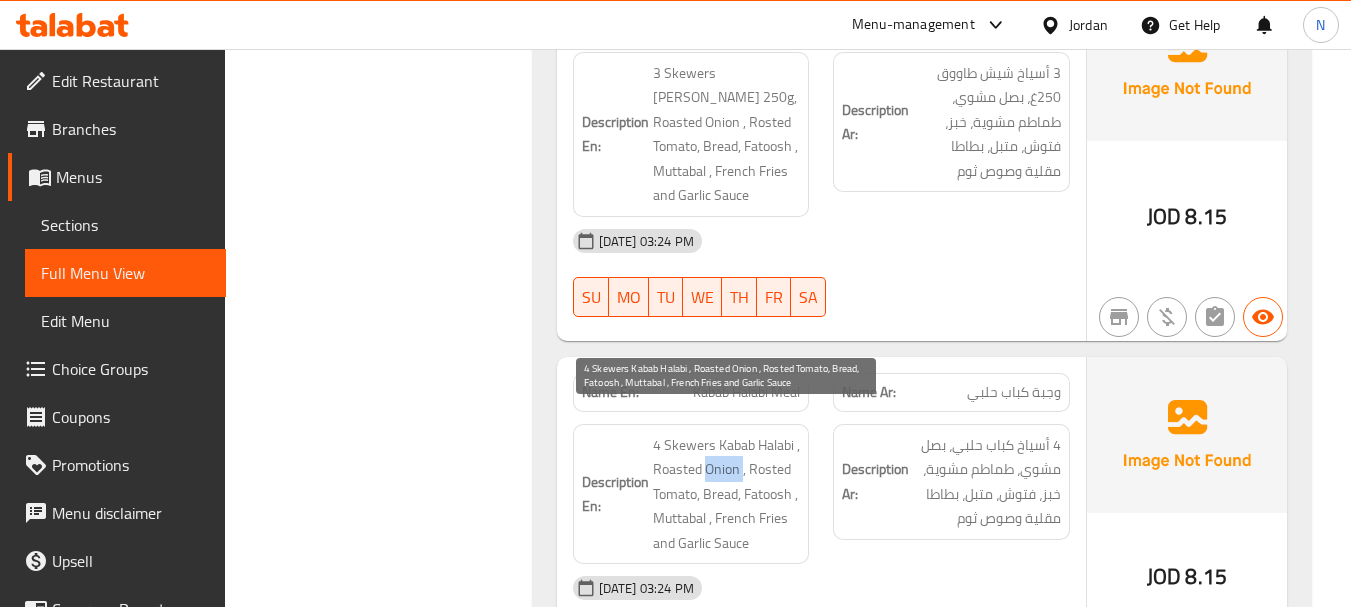 click on "4 Skewers Kabab Halabi , Roasted Onion , Rosted Tomato, Bread, Fatoosh , Muttabal , French Fries and Garlic Sauce" at bounding box center [727, 494] 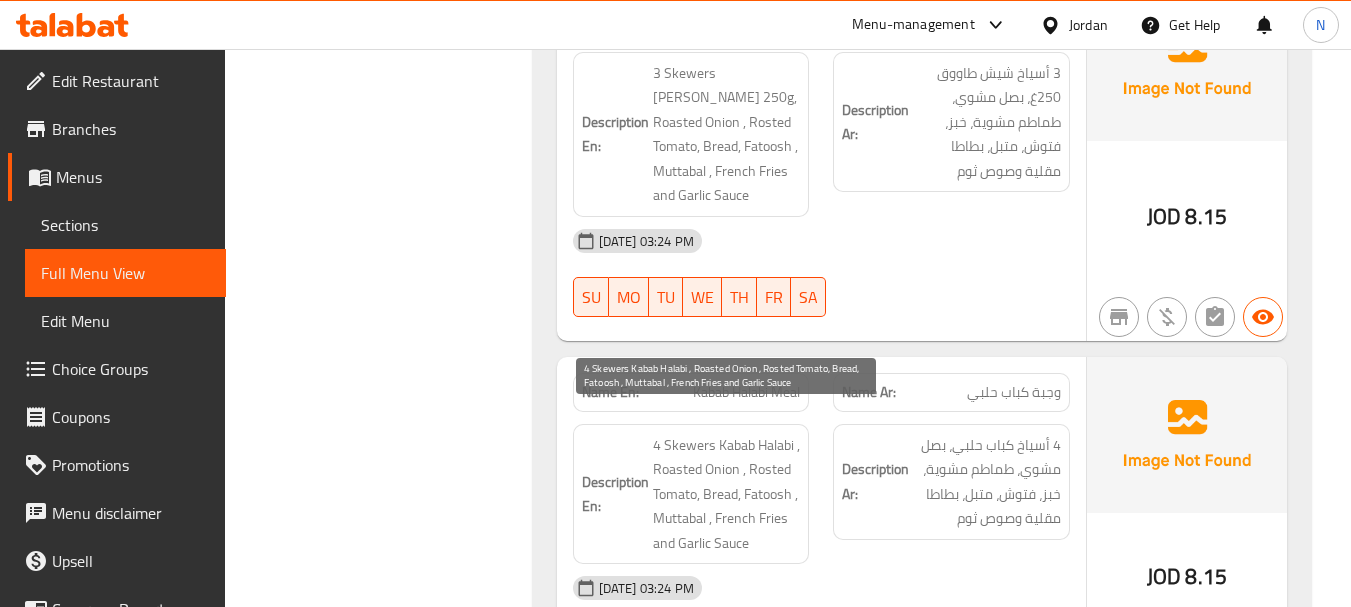 click on "4 Skewers Kabab Halabi , Roasted Onion , Rosted Tomato, Bread, Fatoosh , Muttabal , French Fries and Garlic Sauce" at bounding box center (727, 494) 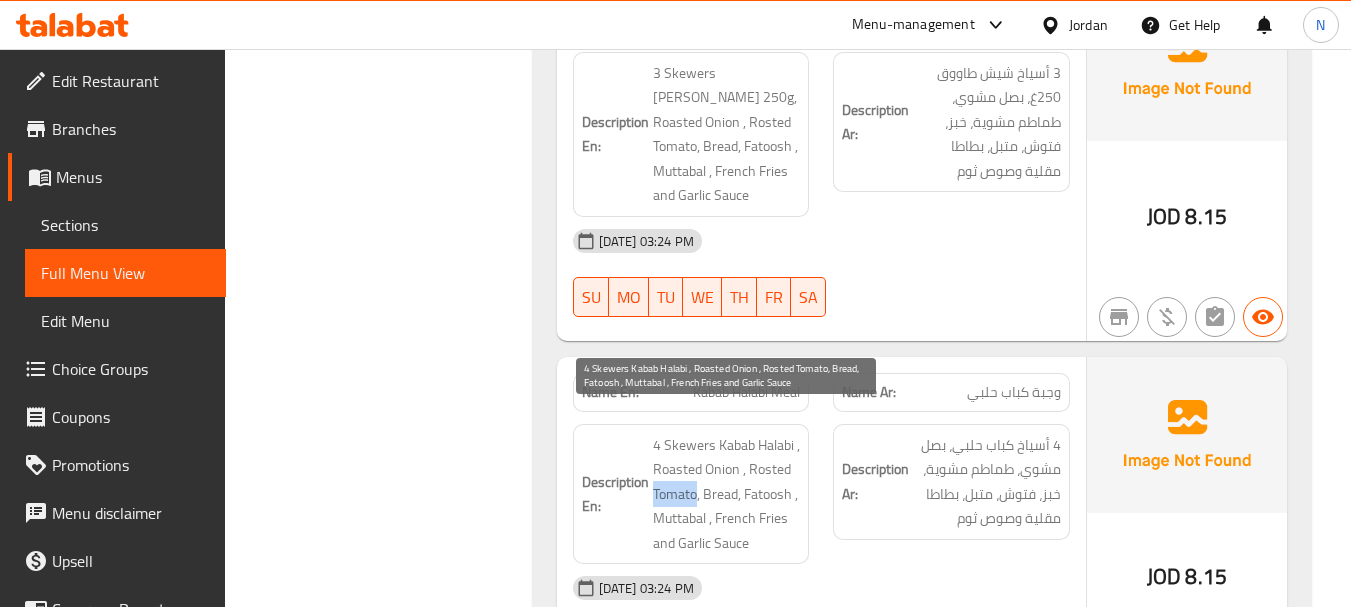 click on "4 Skewers Kabab Halabi , Roasted Onion , Rosted Tomato, Bread, Fatoosh , Muttabal , French Fries and Garlic Sauce" at bounding box center (727, 494) 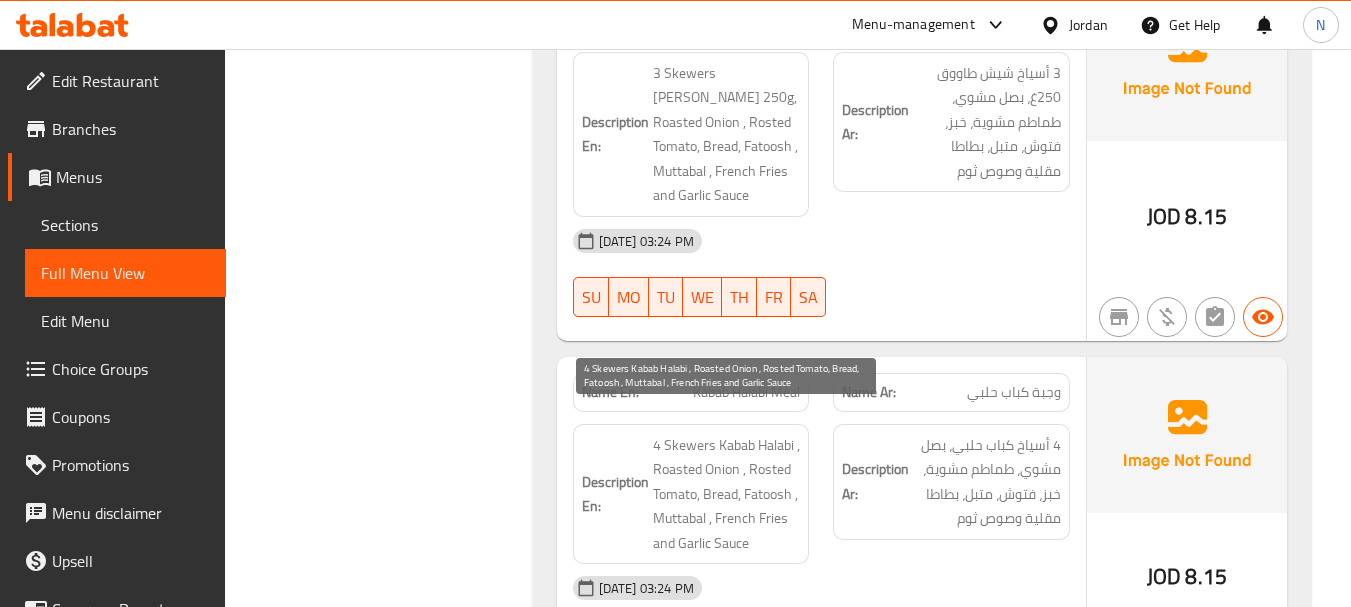 click on "4 Skewers Kabab Halabi , Roasted Onion , Rosted Tomato, Bread, Fatoosh , Muttabal , French Fries and Garlic Sauce" at bounding box center [727, 494] 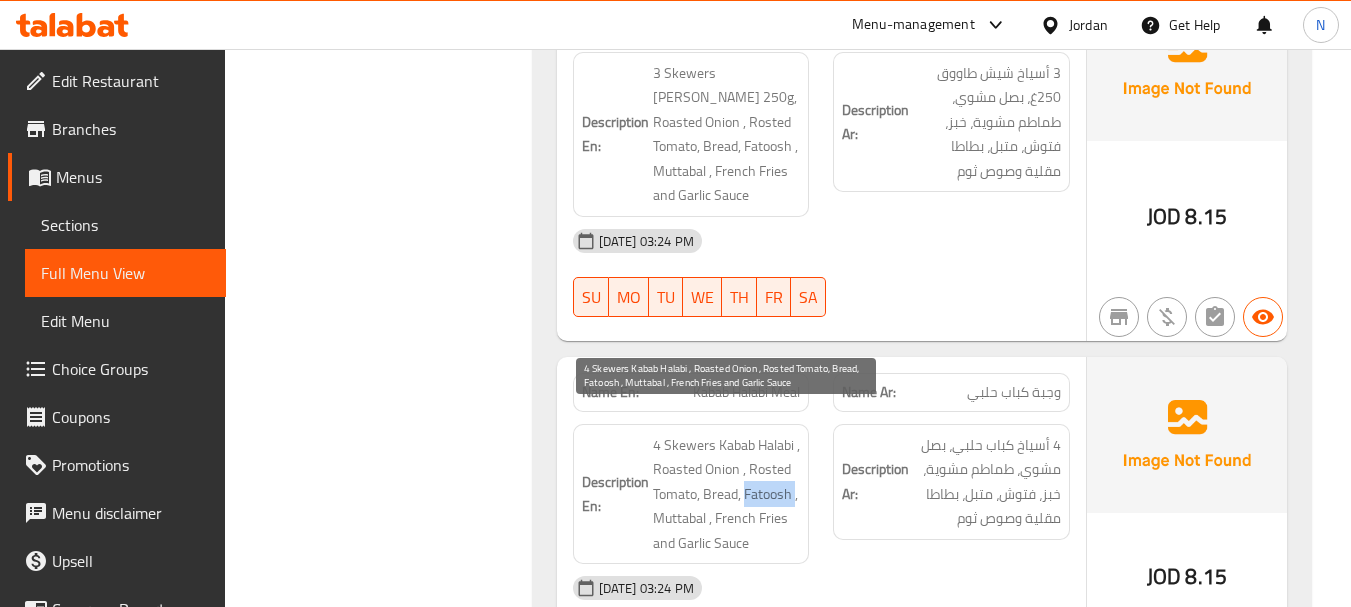 click on "4 Skewers Kabab Halabi , Roasted Onion , Rosted Tomato, Bread, Fatoosh , Muttabal , French Fries and Garlic Sauce" at bounding box center (727, 494) 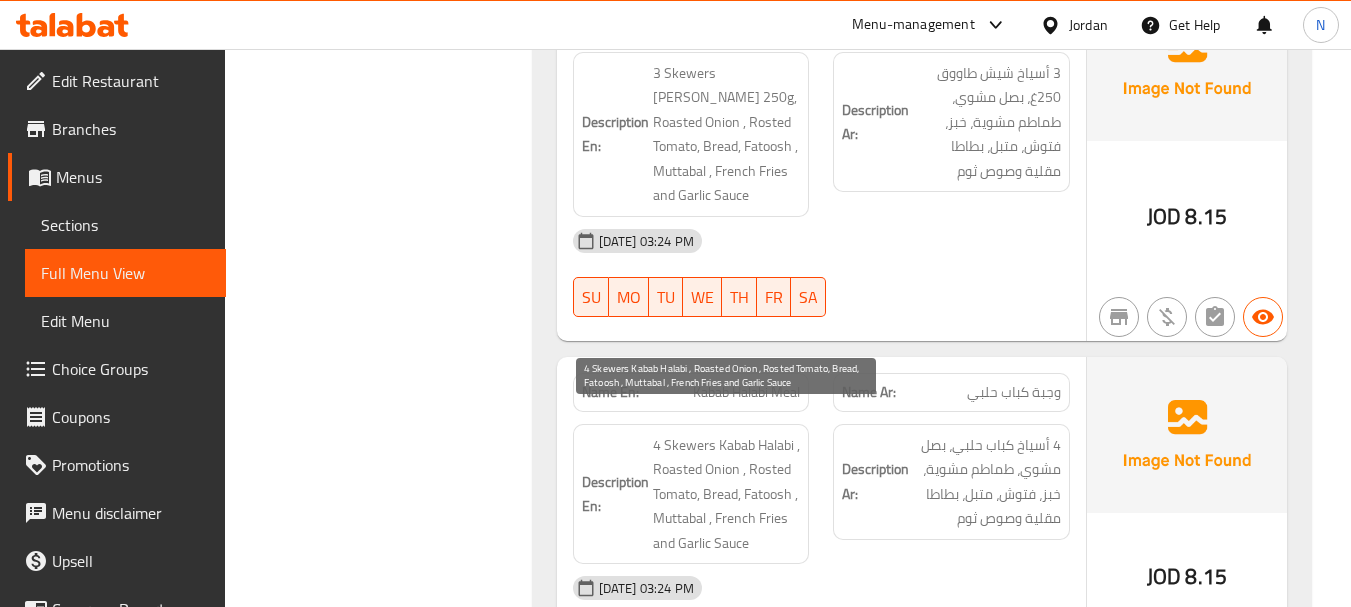 click on "4 Skewers Kabab Halabi , Roasted Onion , Rosted Tomato, Bread, Fatoosh , Muttabal , French Fries and Garlic Sauce" at bounding box center [727, 494] 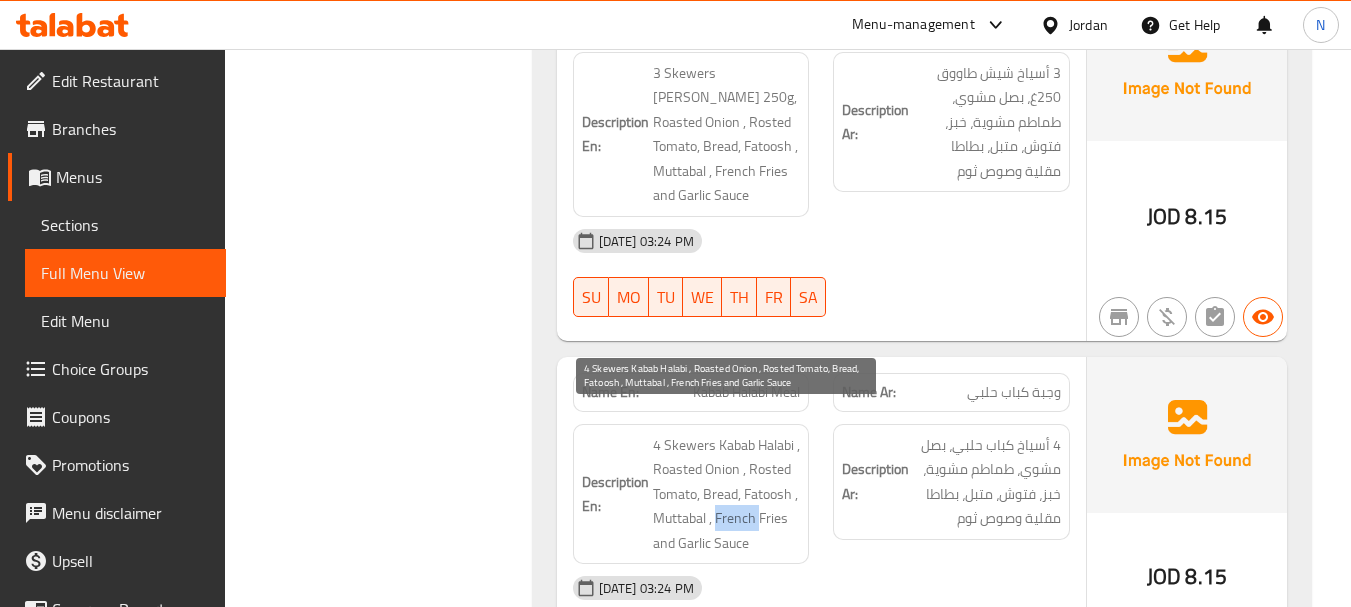 click on "4 Skewers Kabab Halabi , Roasted Onion , Rosted Tomato, Bread, Fatoosh , Muttabal , French Fries and Garlic Sauce" at bounding box center (727, 494) 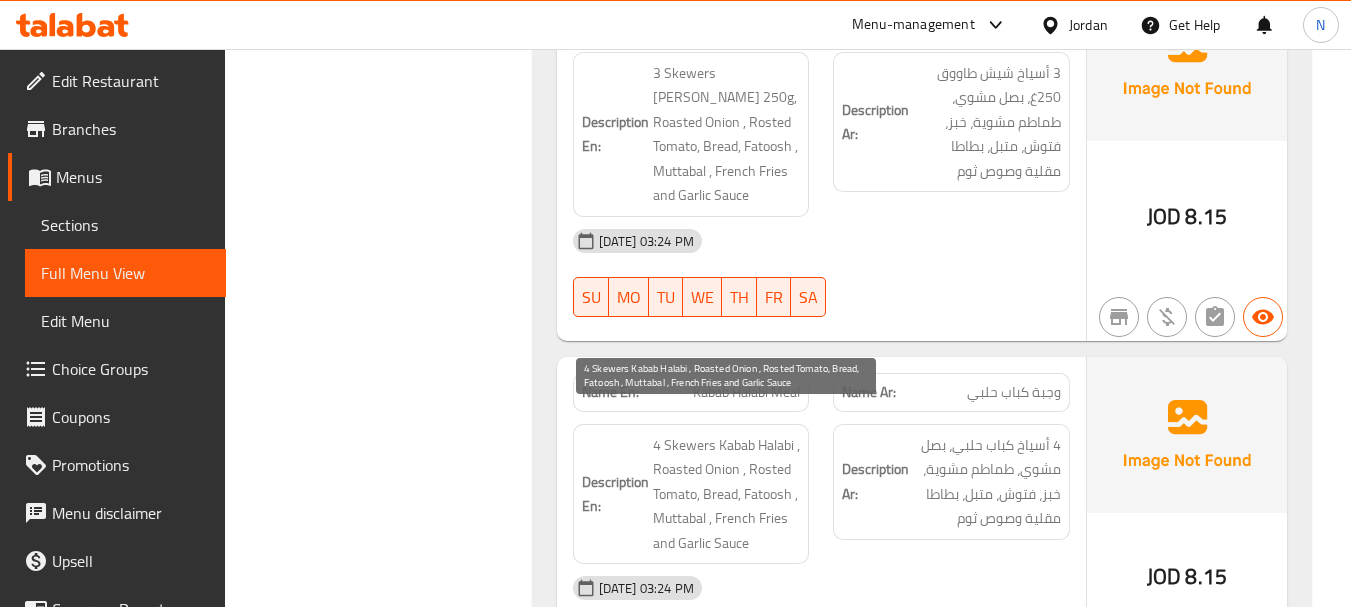 click on "4 Skewers Kabab Halabi , Roasted Onion , Rosted Tomato, Bread, Fatoosh , Muttabal , French Fries and Garlic Sauce" at bounding box center (727, 494) 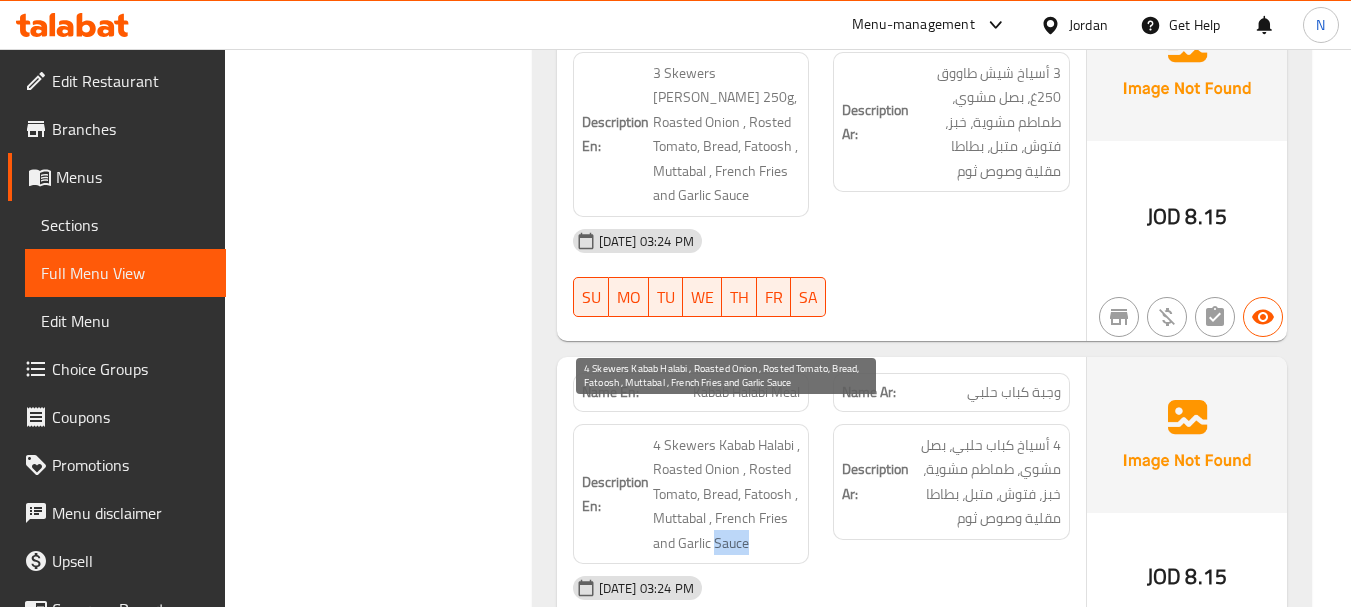 click on "4 Skewers Kabab Halabi , Roasted Onion , Rosted Tomato, Bread, Fatoosh , Muttabal , French Fries and Garlic Sauce" at bounding box center (727, 494) 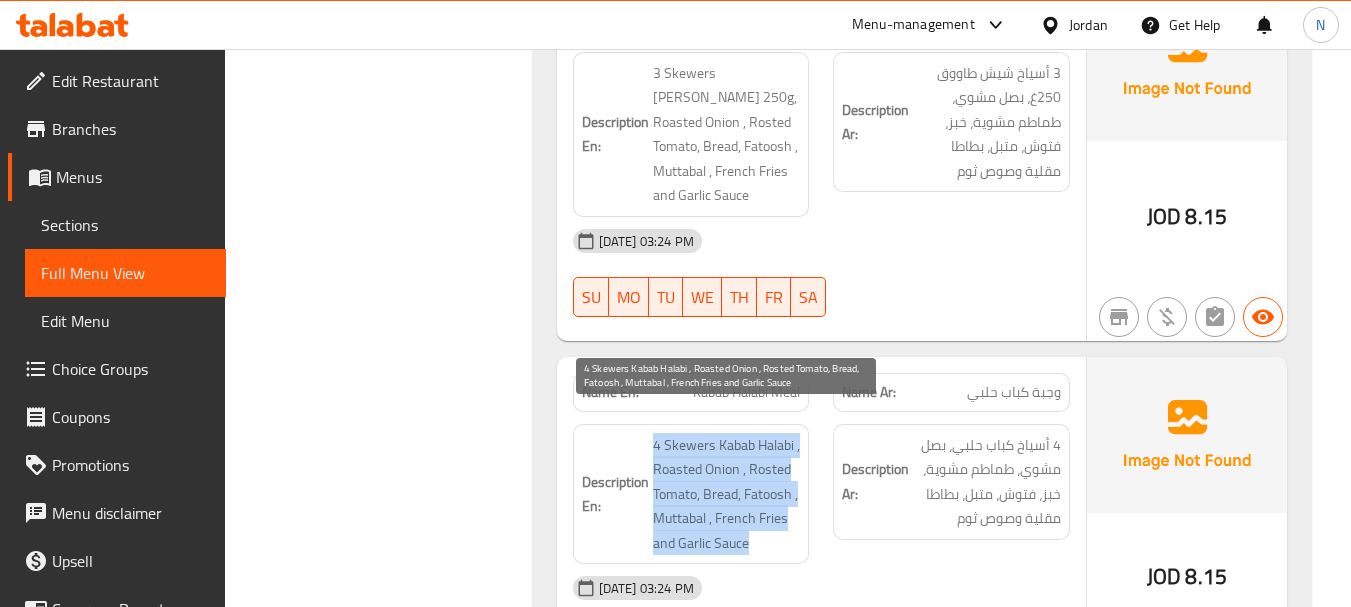 click on "4 Skewers Kabab Halabi , Roasted Onion , Rosted Tomato, Bread, Fatoosh , Muttabal , French Fries and Garlic Sauce" at bounding box center (727, 494) 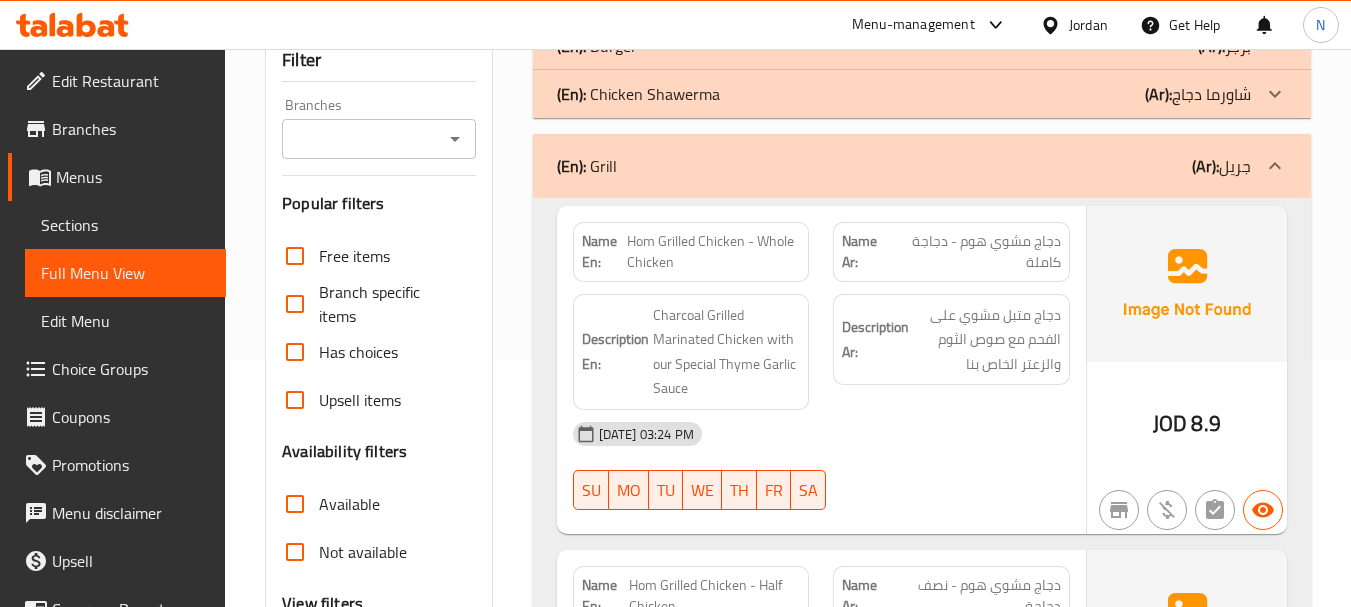 scroll, scrollTop: 200, scrollLeft: 0, axis: vertical 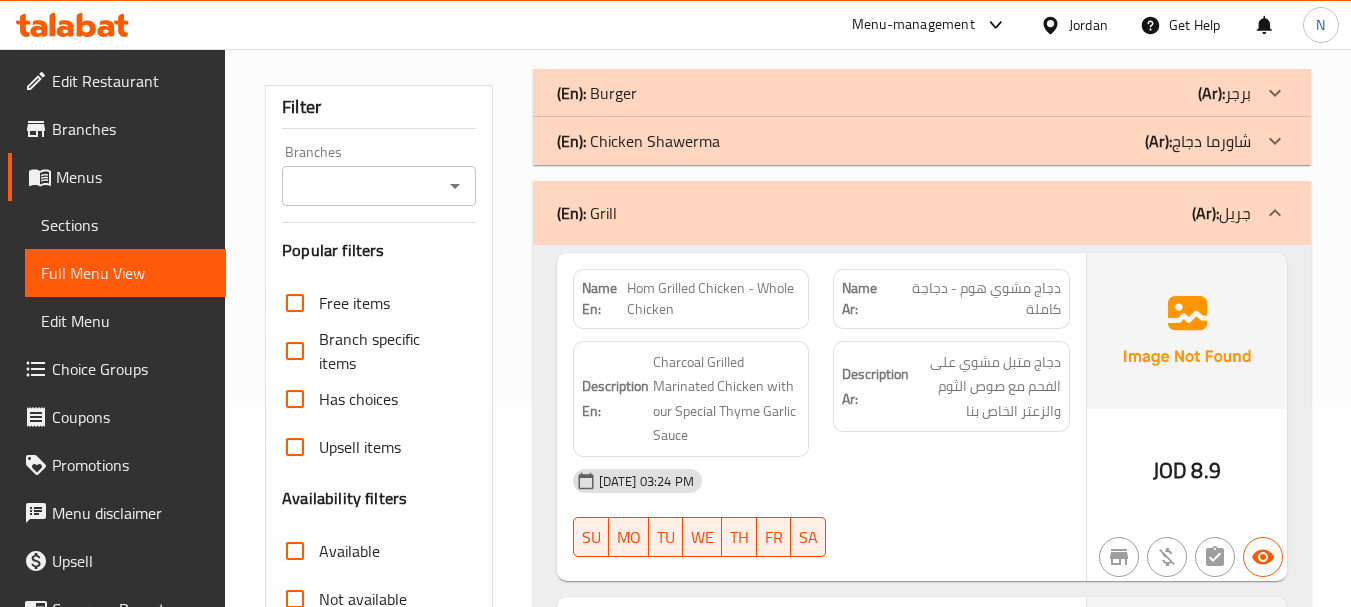 click on "(En):   Grill (Ar): جريل" at bounding box center (904, 213) 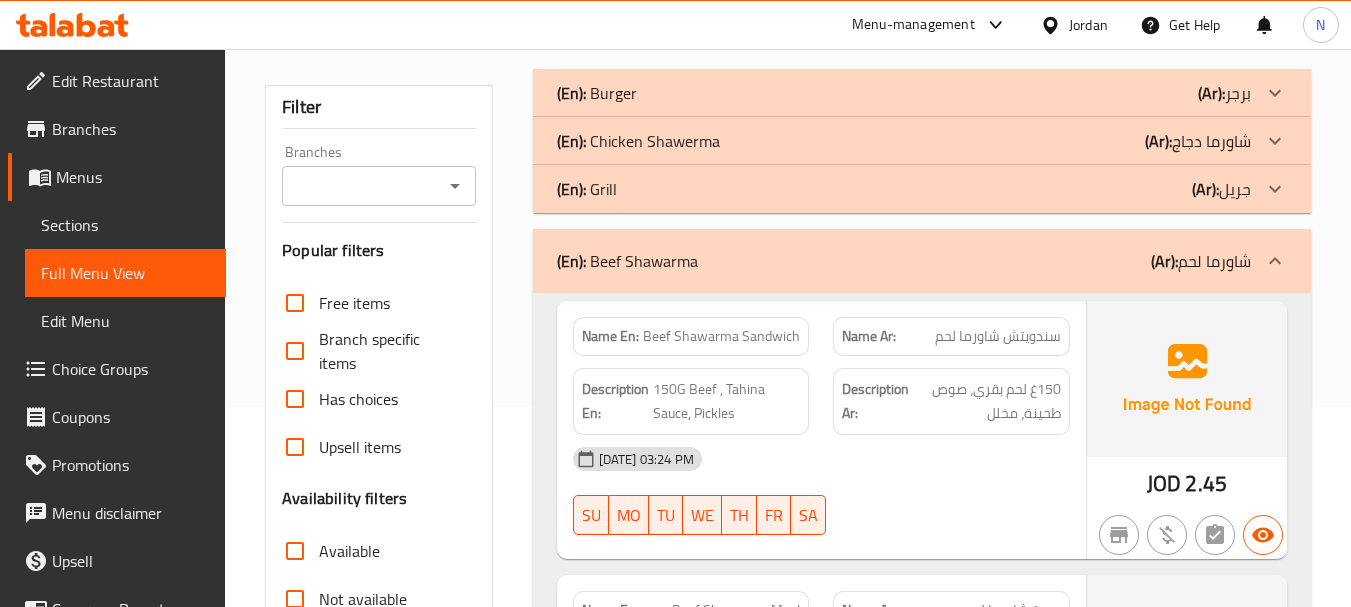 click on "Beef Shawarma Sandwich" at bounding box center [721, 336] 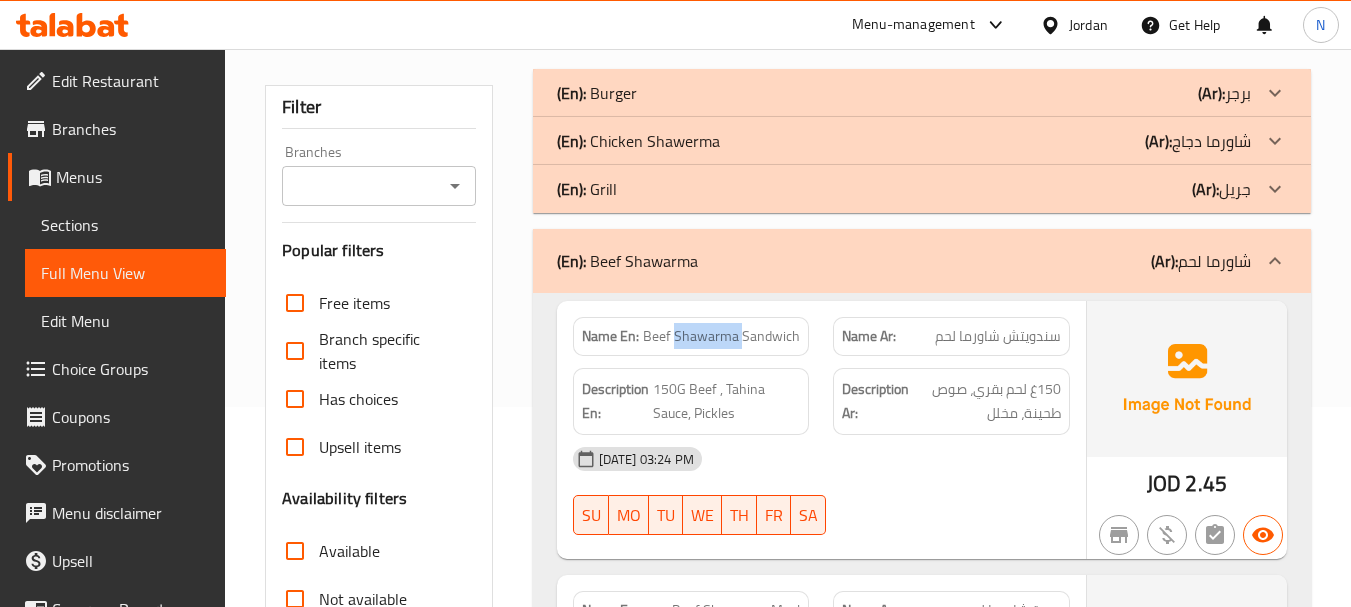 click on "Beef Shawarma Sandwich" at bounding box center [721, 336] 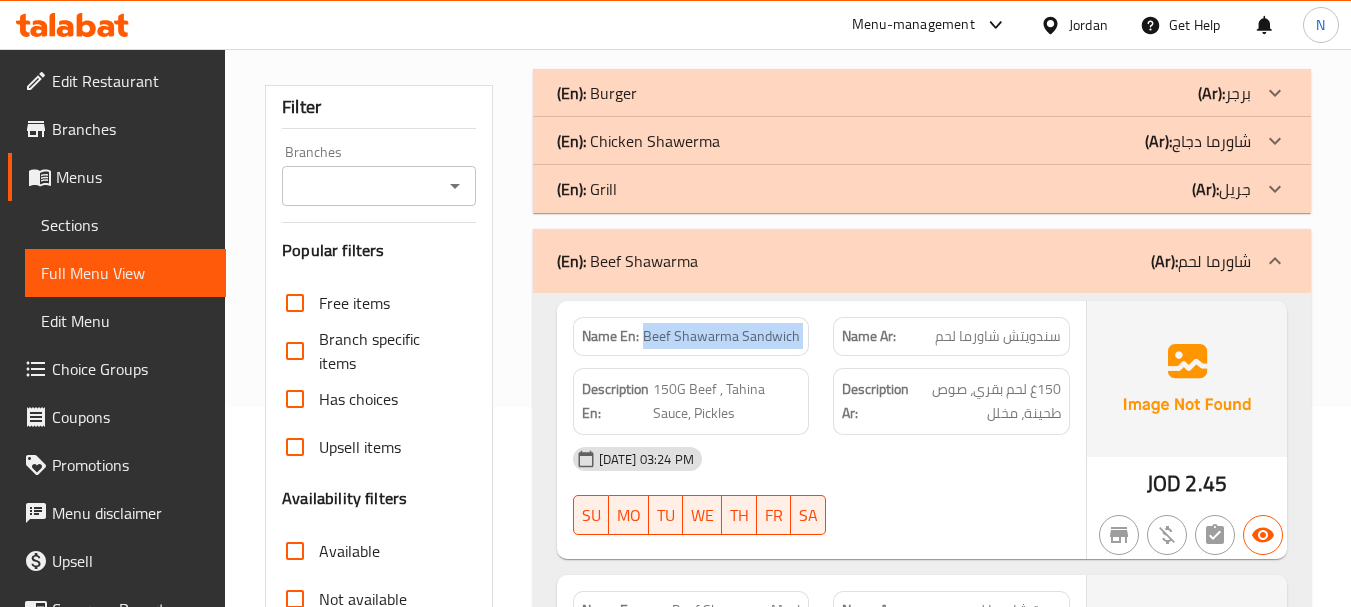 click on "Beef Shawarma Sandwich" at bounding box center [721, 336] 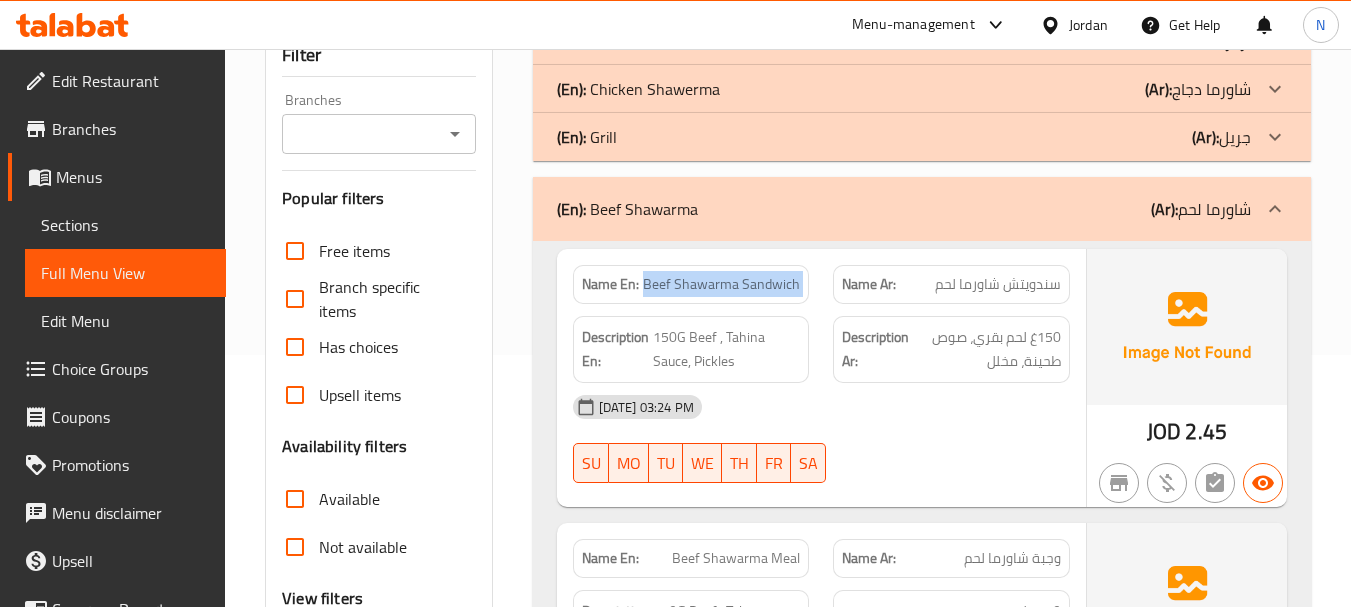 scroll, scrollTop: 300, scrollLeft: 0, axis: vertical 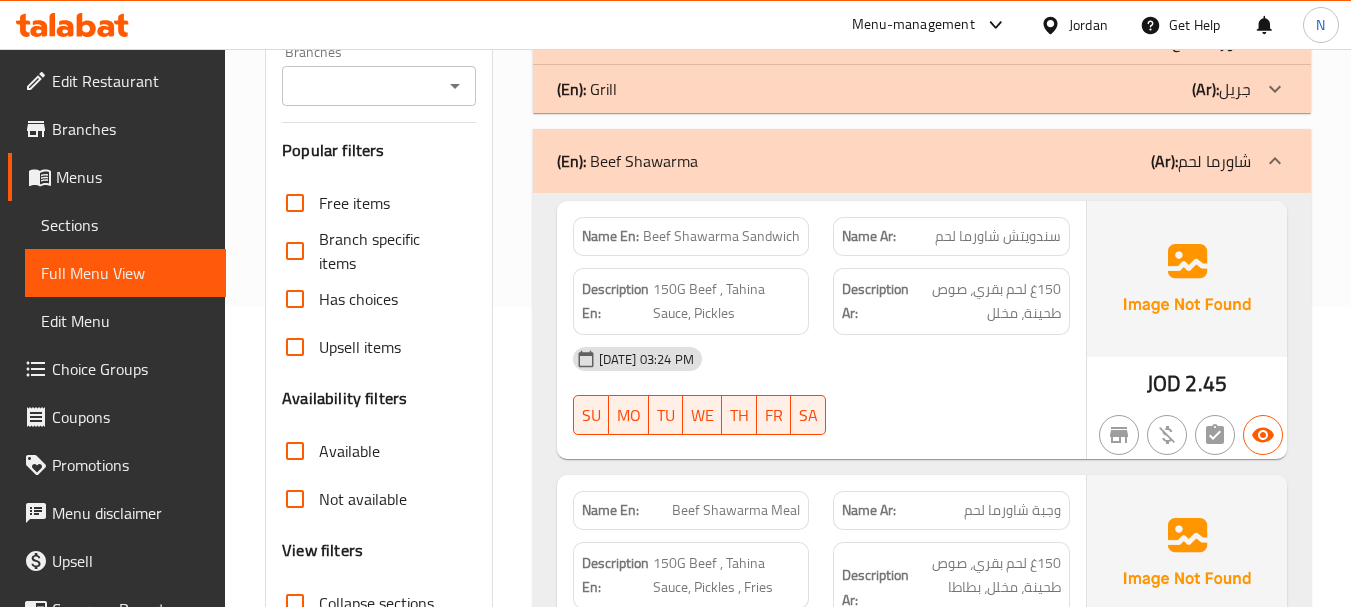 click on "2.45" at bounding box center (1206, 383) 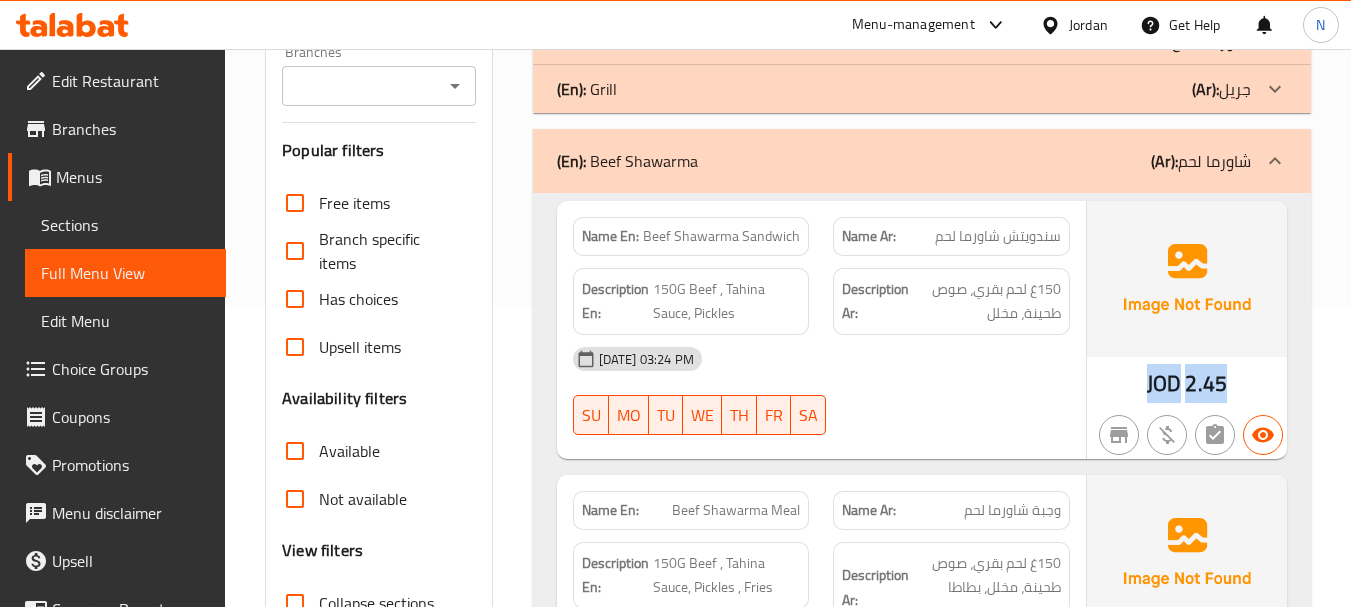 click on "2.45" at bounding box center [1206, 383] 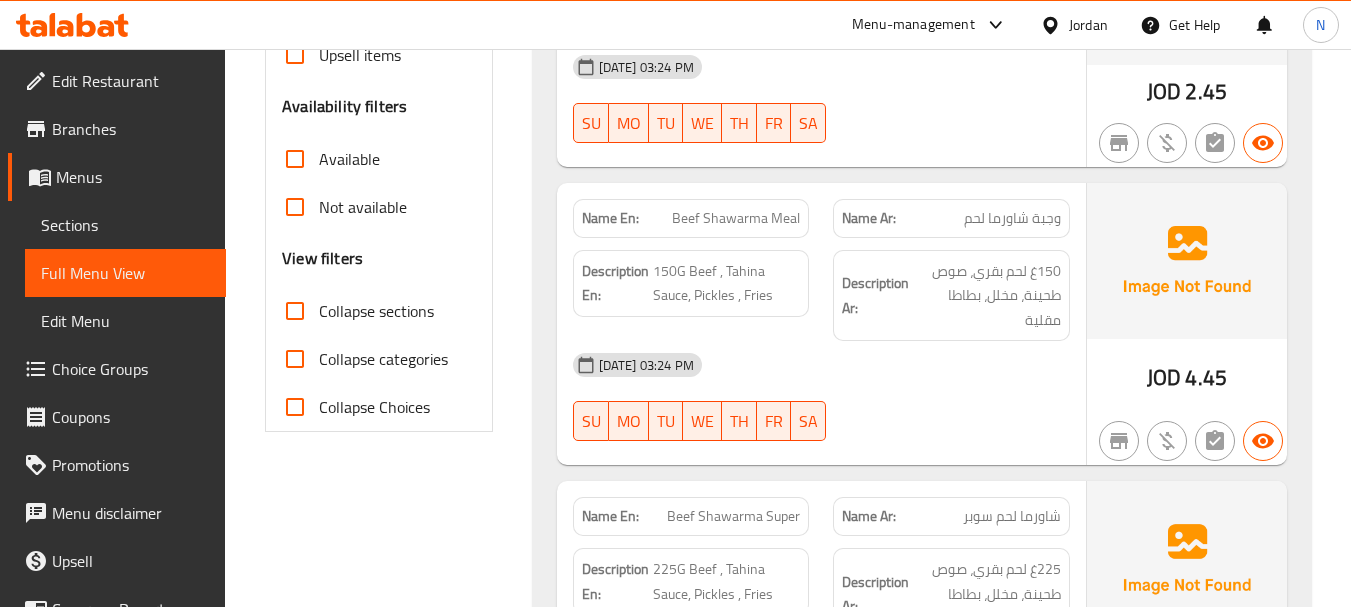 scroll, scrollTop: 600, scrollLeft: 0, axis: vertical 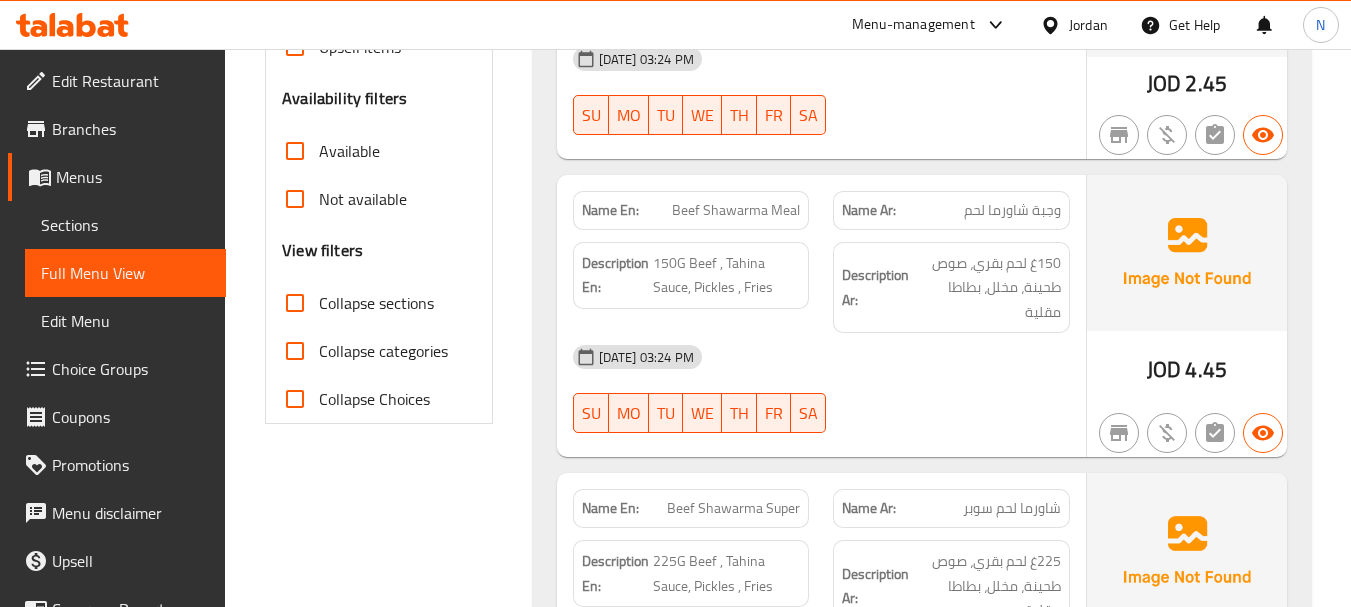 click on "JOD" at bounding box center (1164, 369) 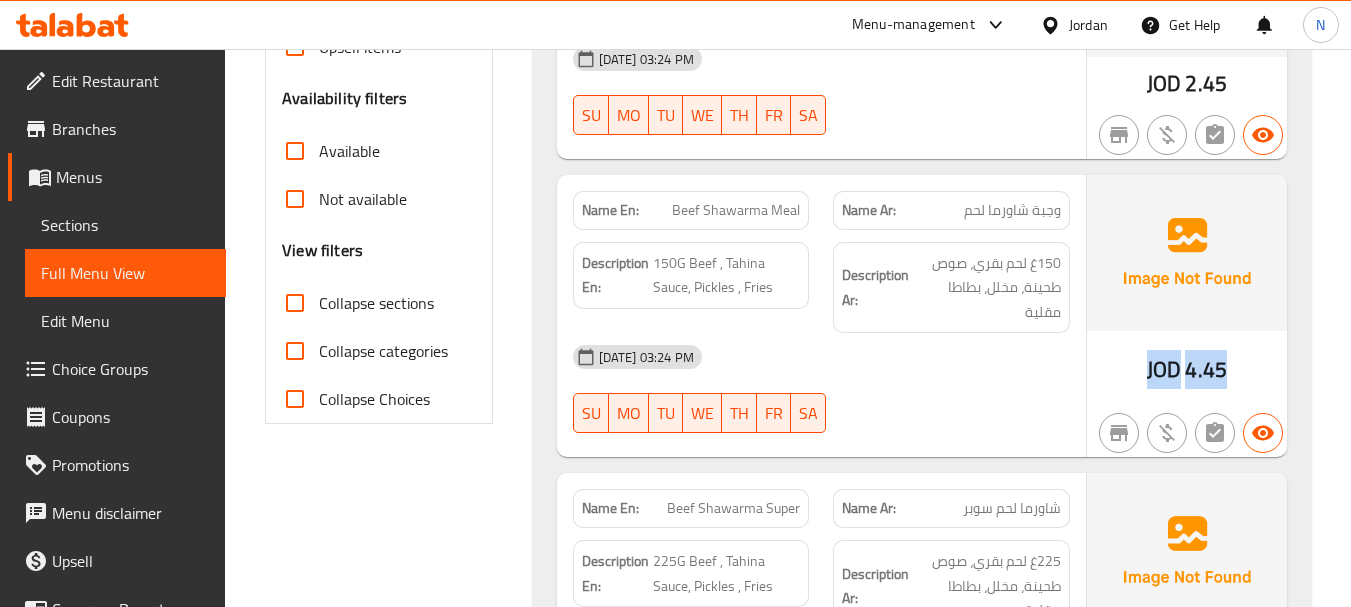 click on "JOD" at bounding box center [1164, 369] 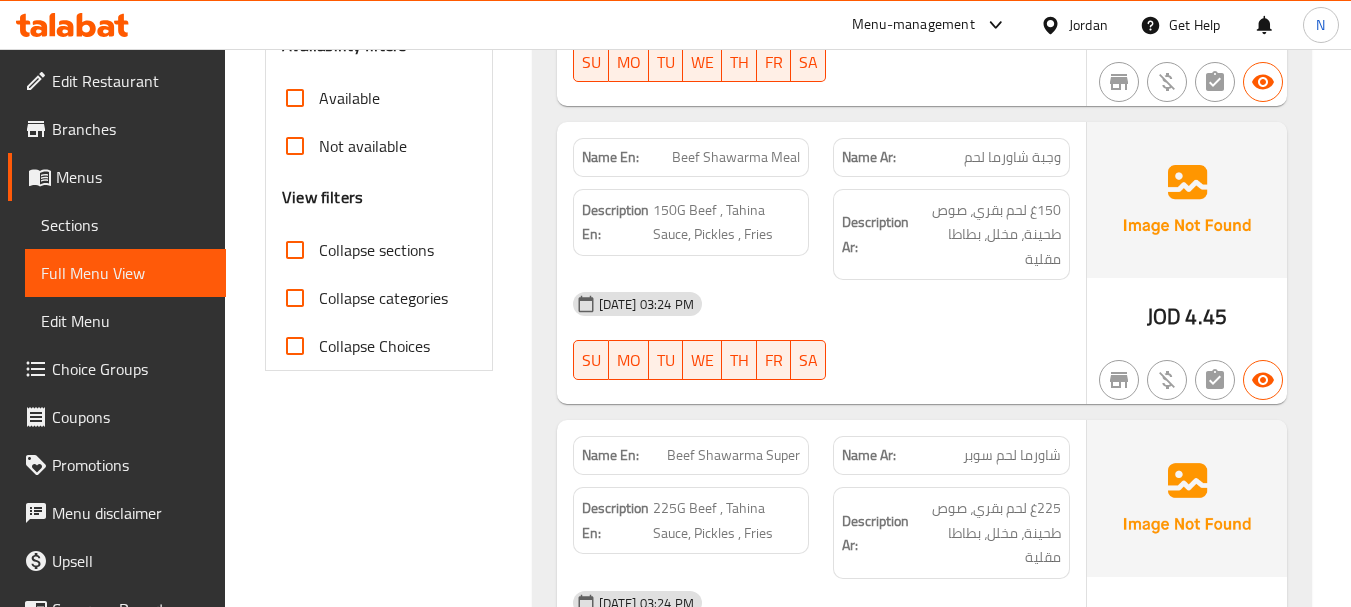 scroll, scrollTop: 700, scrollLeft: 0, axis: vertical 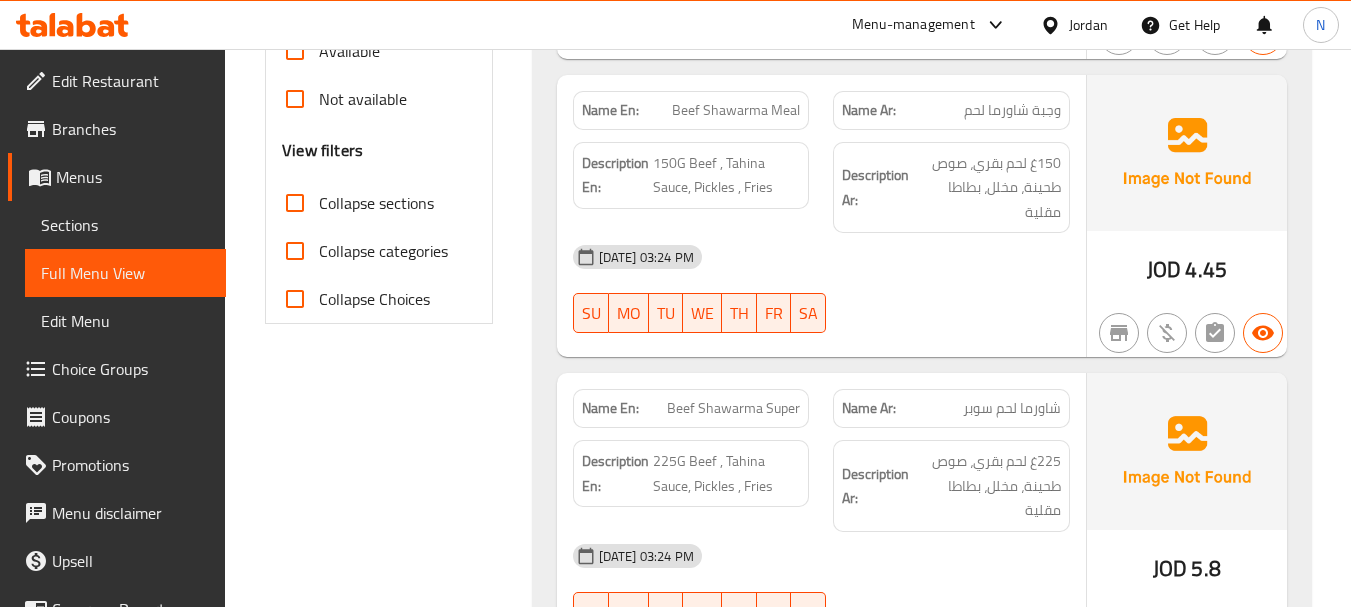 click on "Beef Shawarma Super" at bounding box center [733, 408] 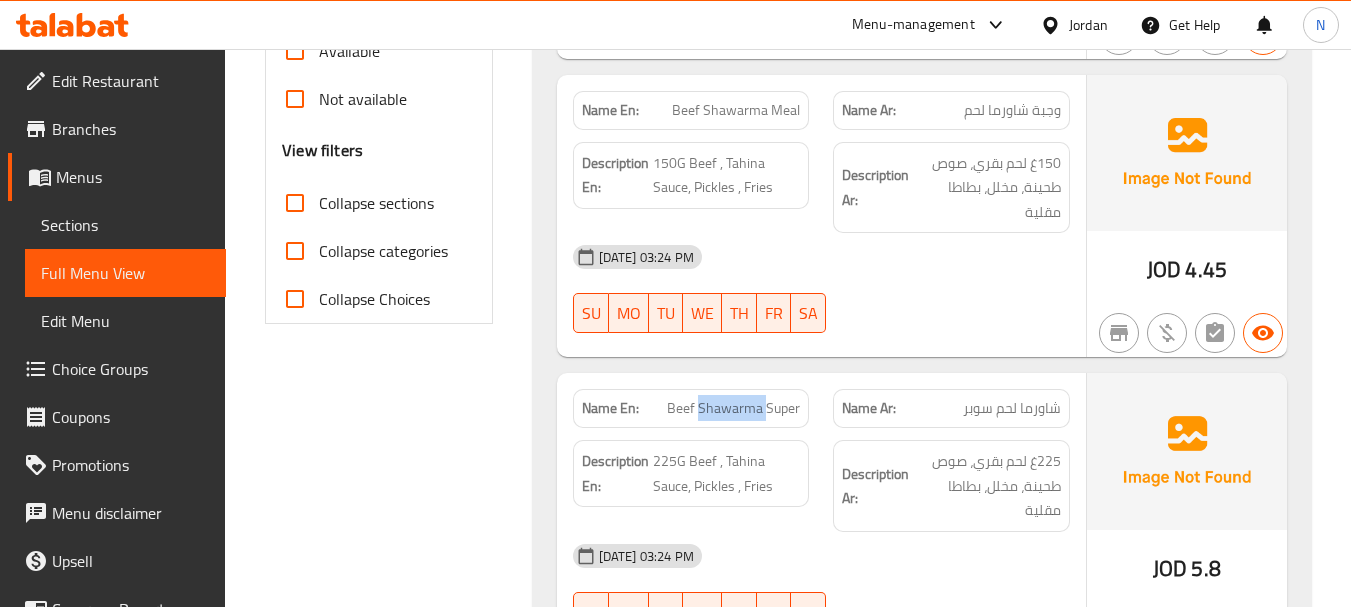 click on "Beef Shawarma Super" at bounding box center (733, 408) 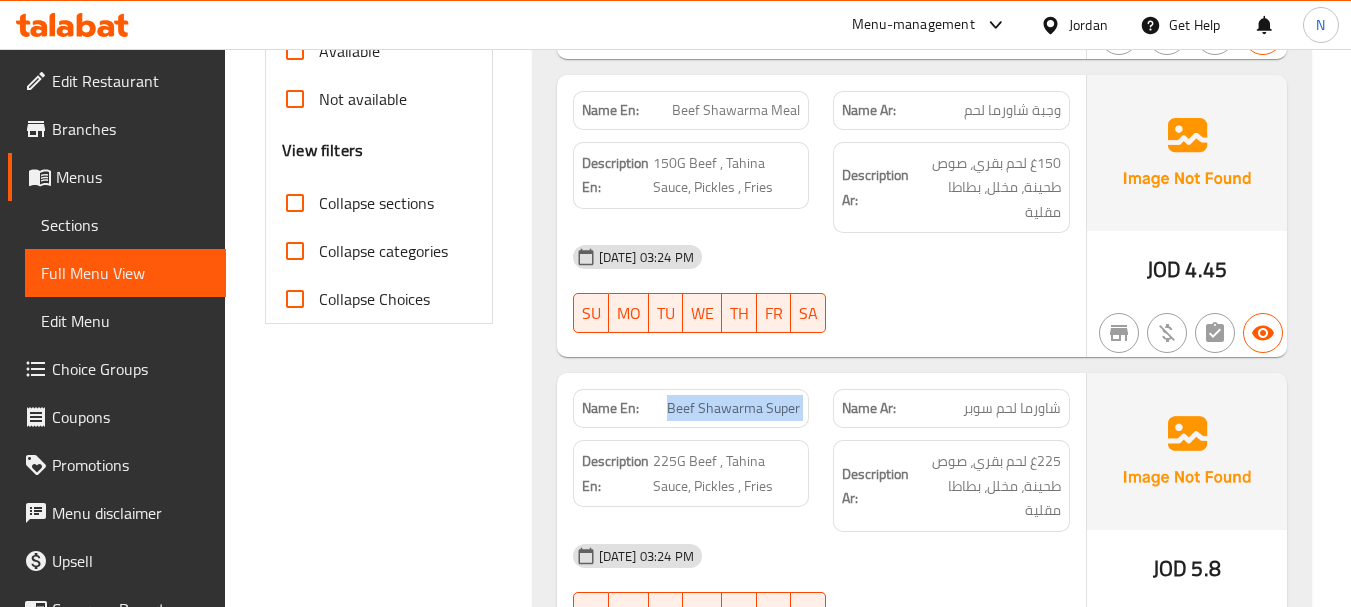 click on "Beef Shawarma Super" at bounding box center (733, 408) 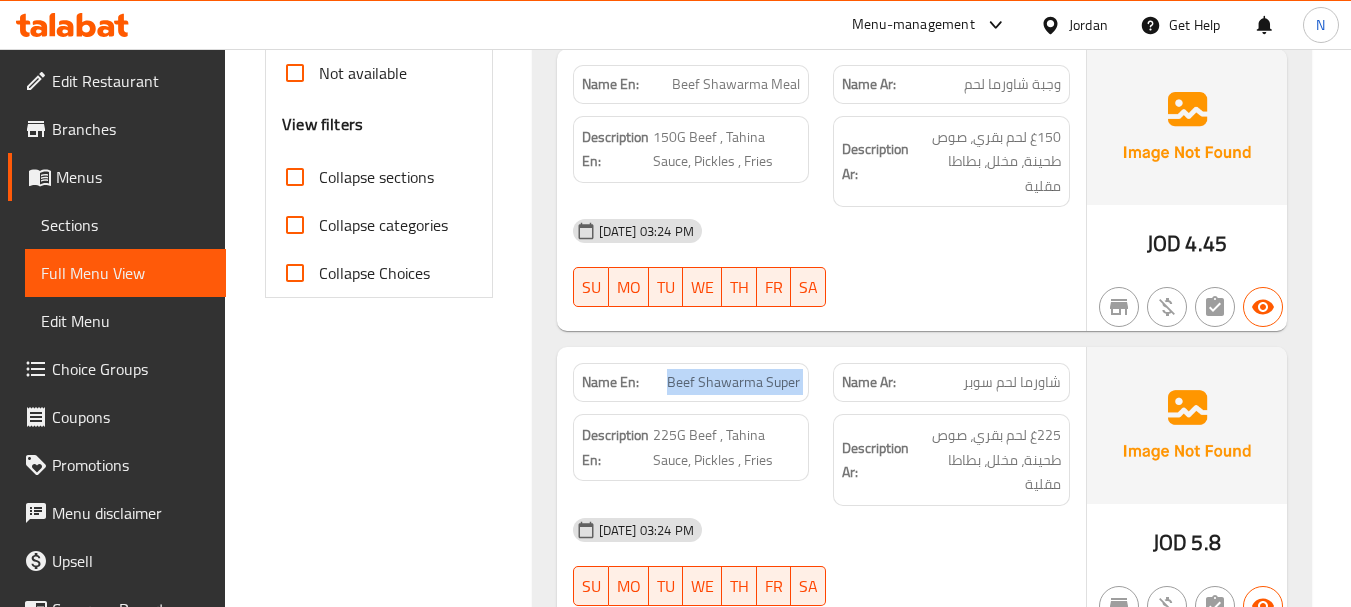 scroll, scrollTop: 800, scrollLeft: 0, axis: vertical 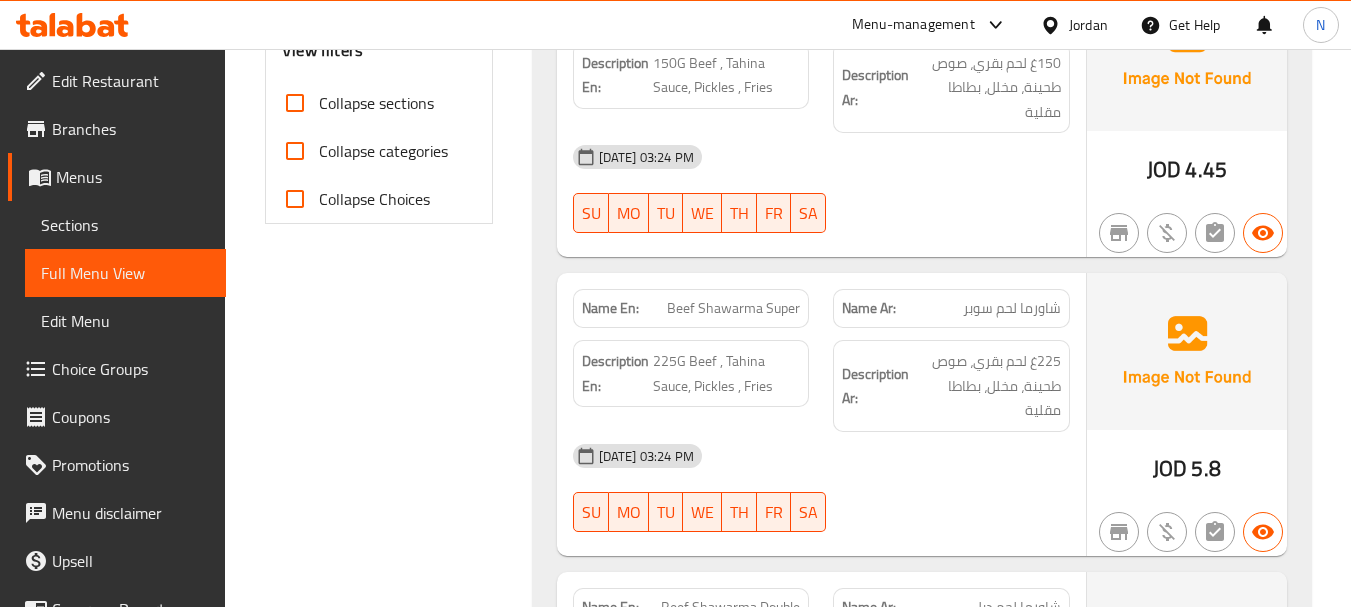click on "JOD" at bounding box center (1170, 468) 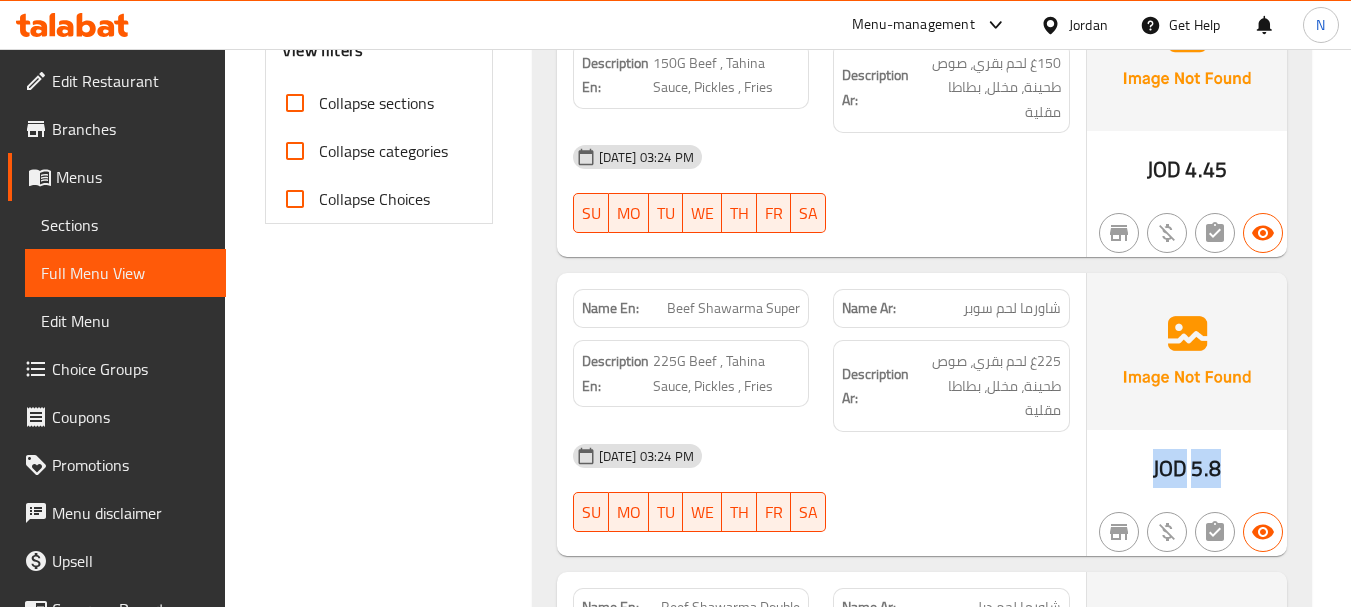 click on "JOD" at bounding box center [1170, 468] 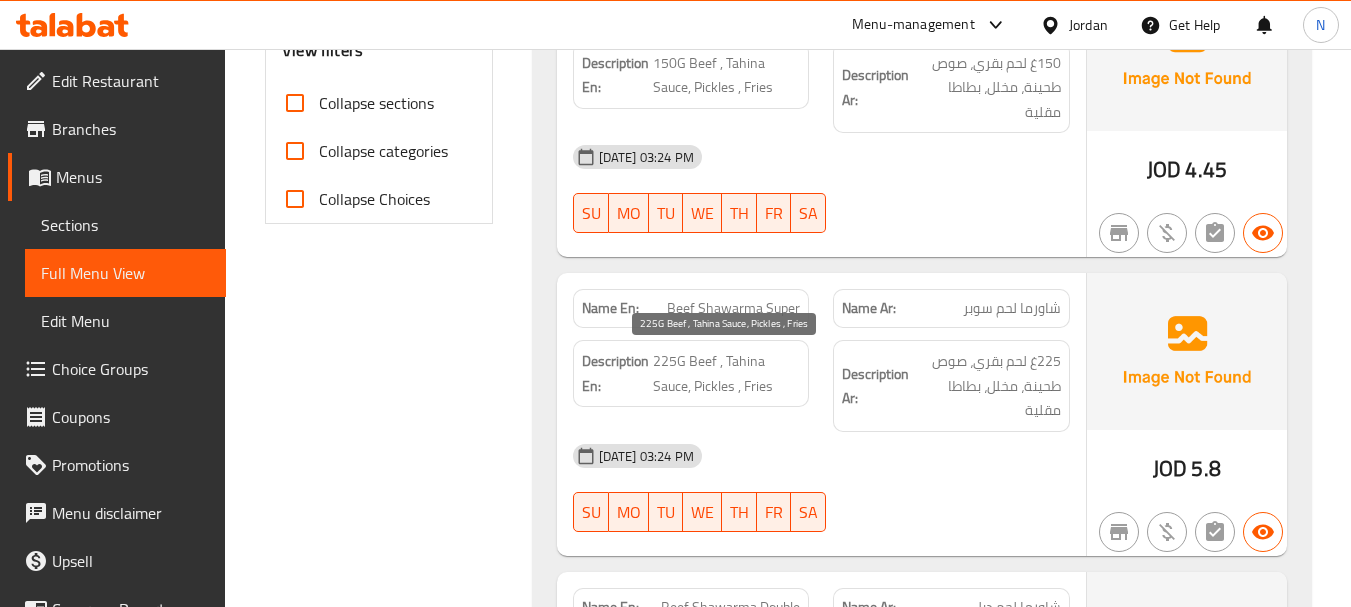 click on "225G Beef , Tahina Sauce, Pickles , Fries" at bounding box center [727, 373] 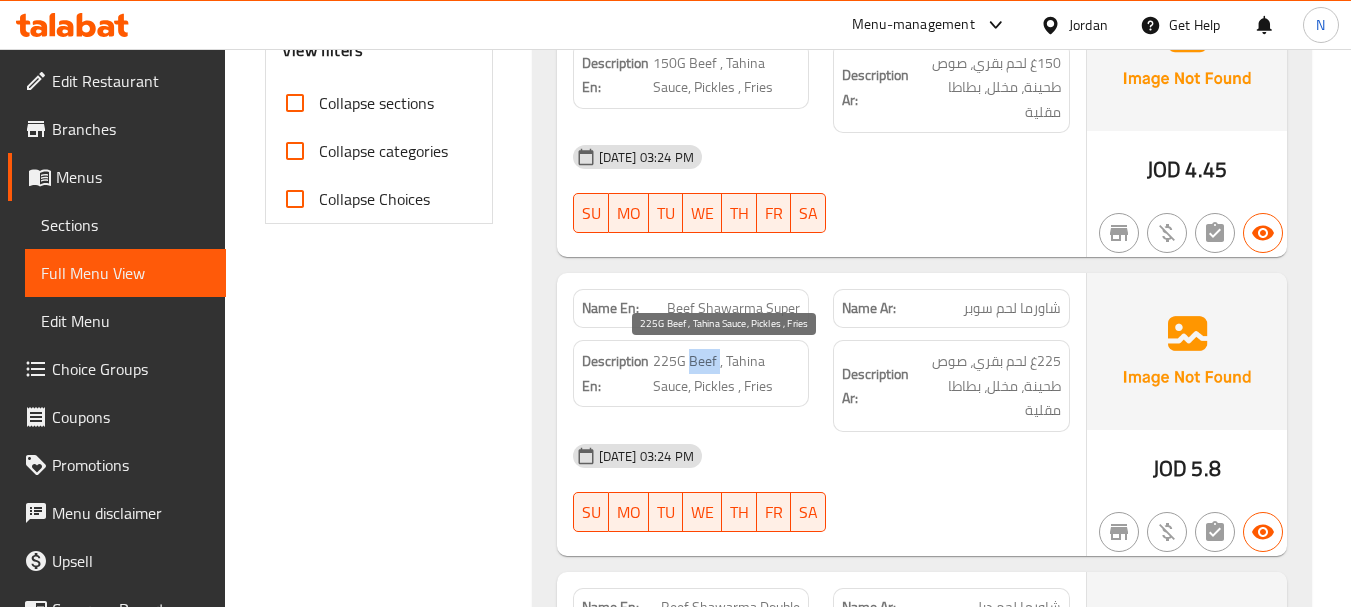 click on "225G Beef , Tahina Sauce, Pickles , Fries" at bounding box center [727, 373] 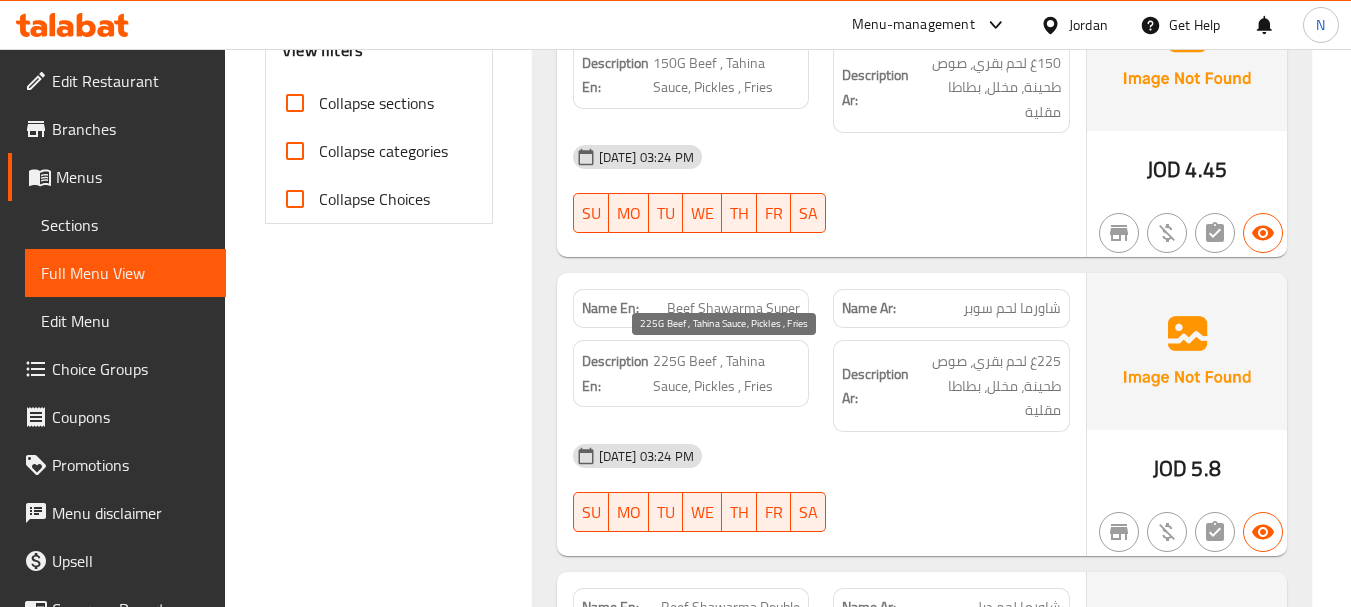 click on "225G Beef , Tahina Sauce, Pickles , Fries" at bounding box center (727, 373) 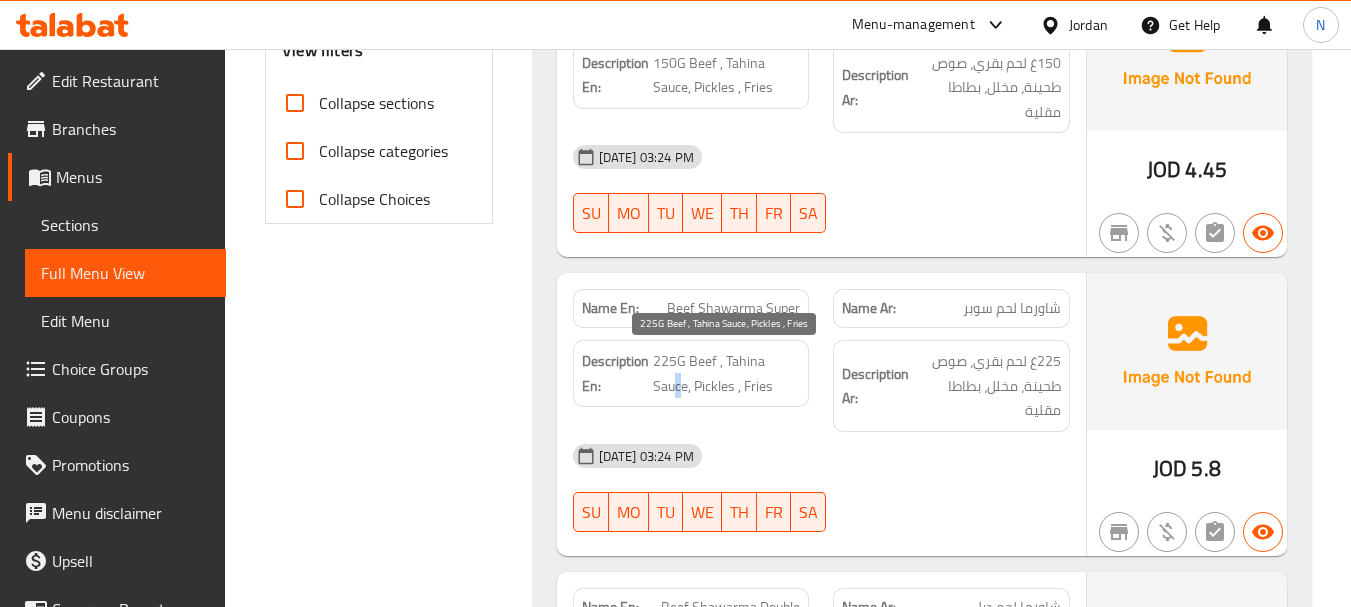 click on "225G Beef , Tahina Sauce, Pickles , Fries" at bounding box center (727, 373) 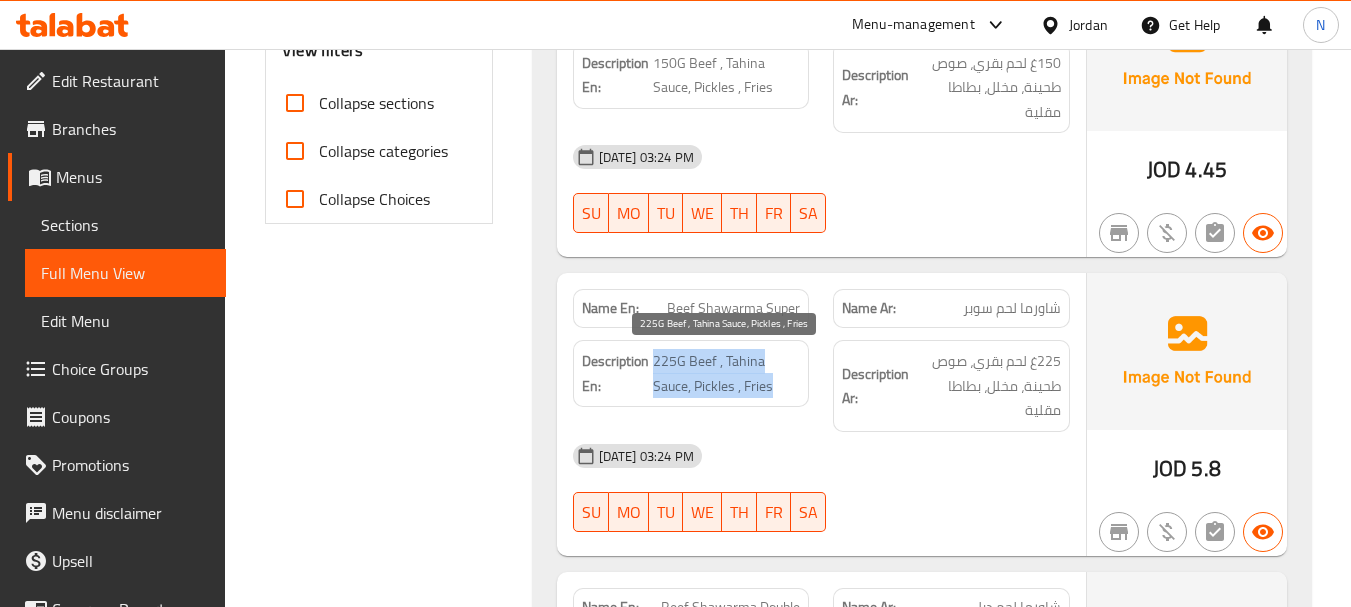click on "225G Beef , Tahina Sauce, Pickles , Fries" at bounding box center [727, 373] 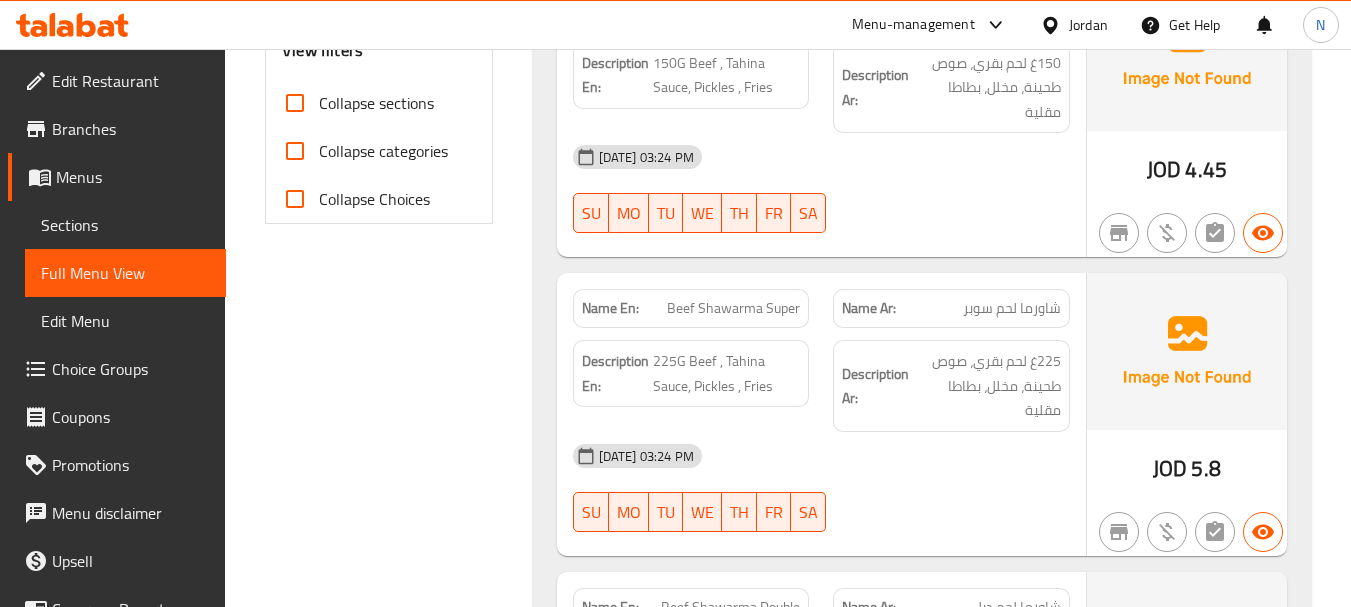 click on "Beef Shawarma Super" at bounding box center [733, 308] 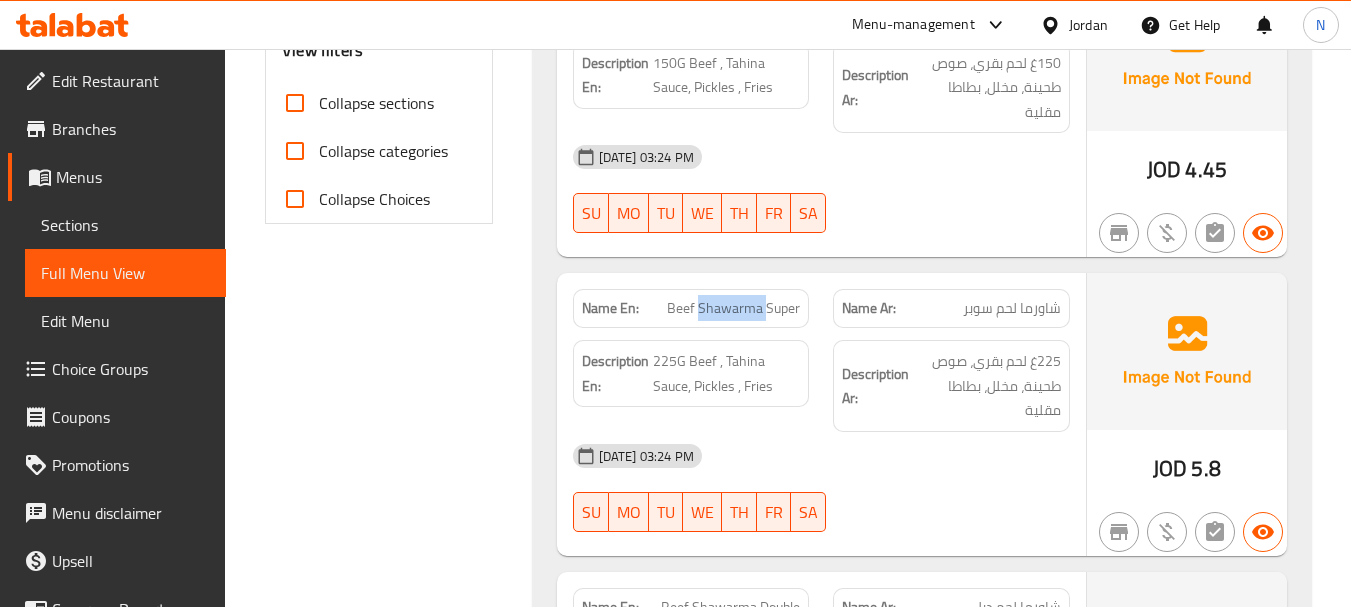 click on "Beef Shawarma Super" at bounding box center (733, 308) 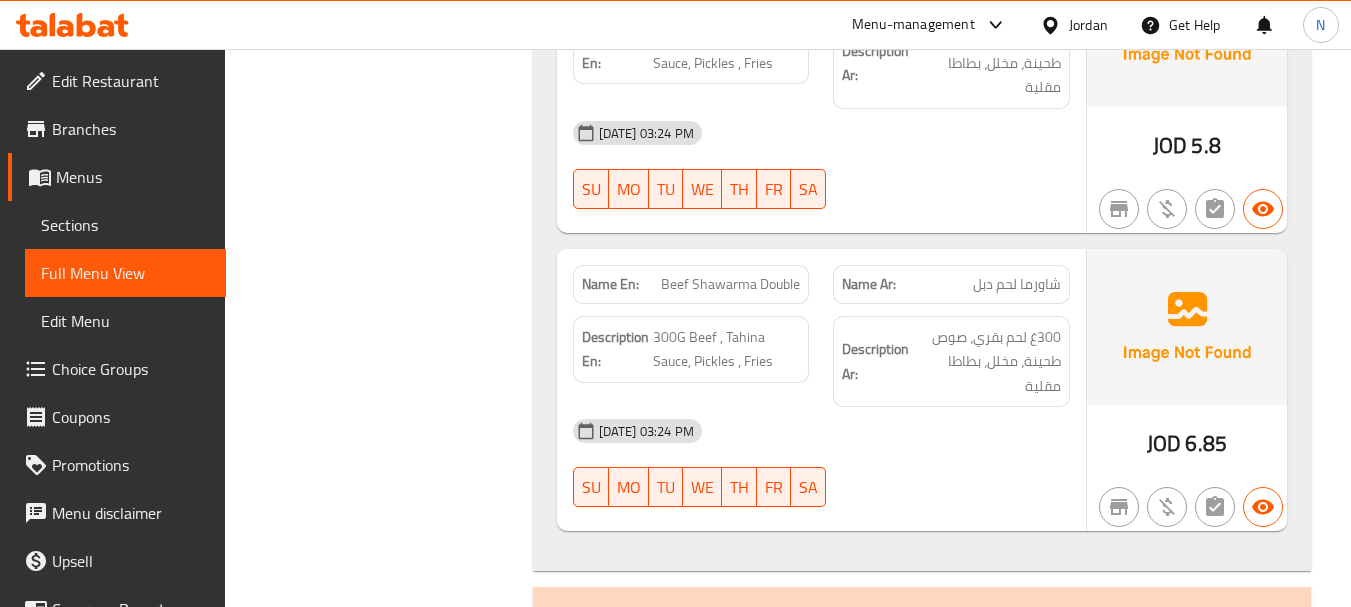 scroll, scrollTop: 1200, scrollLeft: 0, axis: vertical 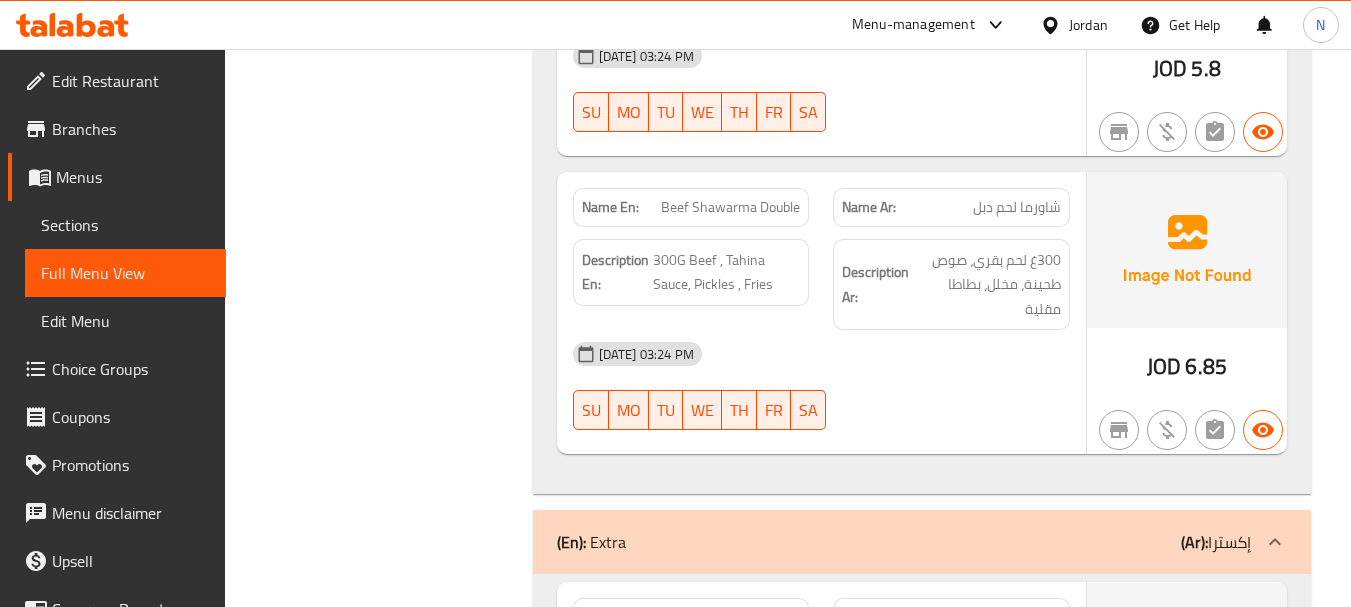 click on "Beef Shawarma Double" at bounding box center (730, 207) 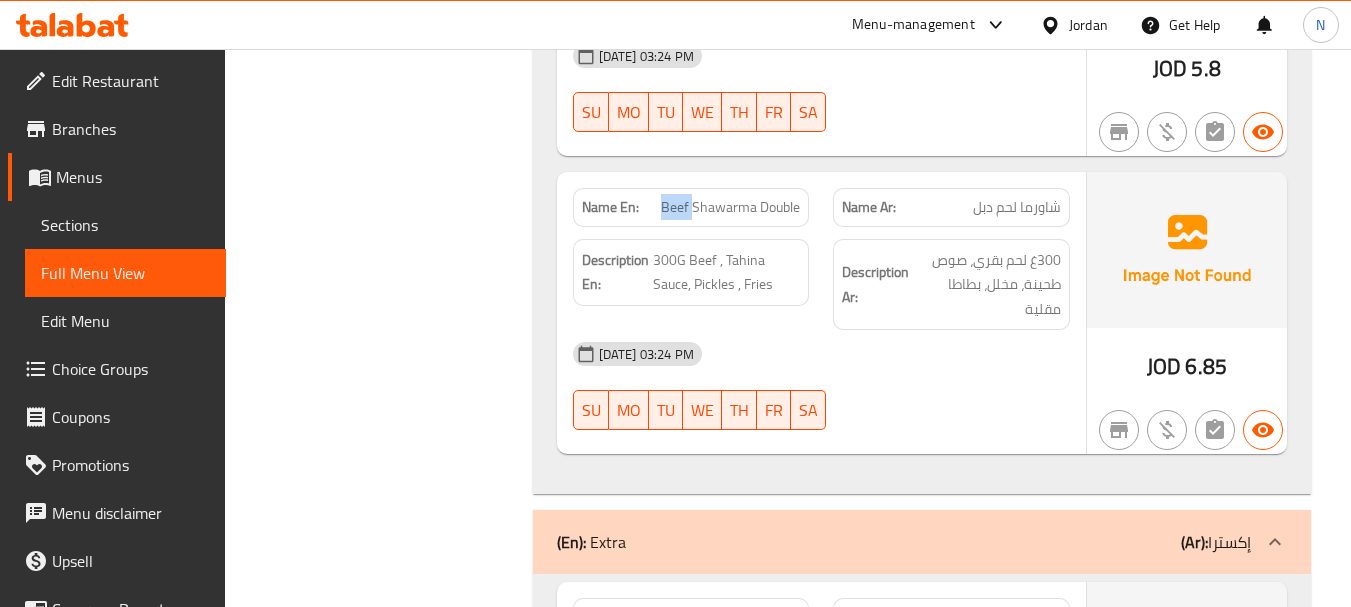 click on "Beef Shawarma Double" at bounding box center (730, 207) 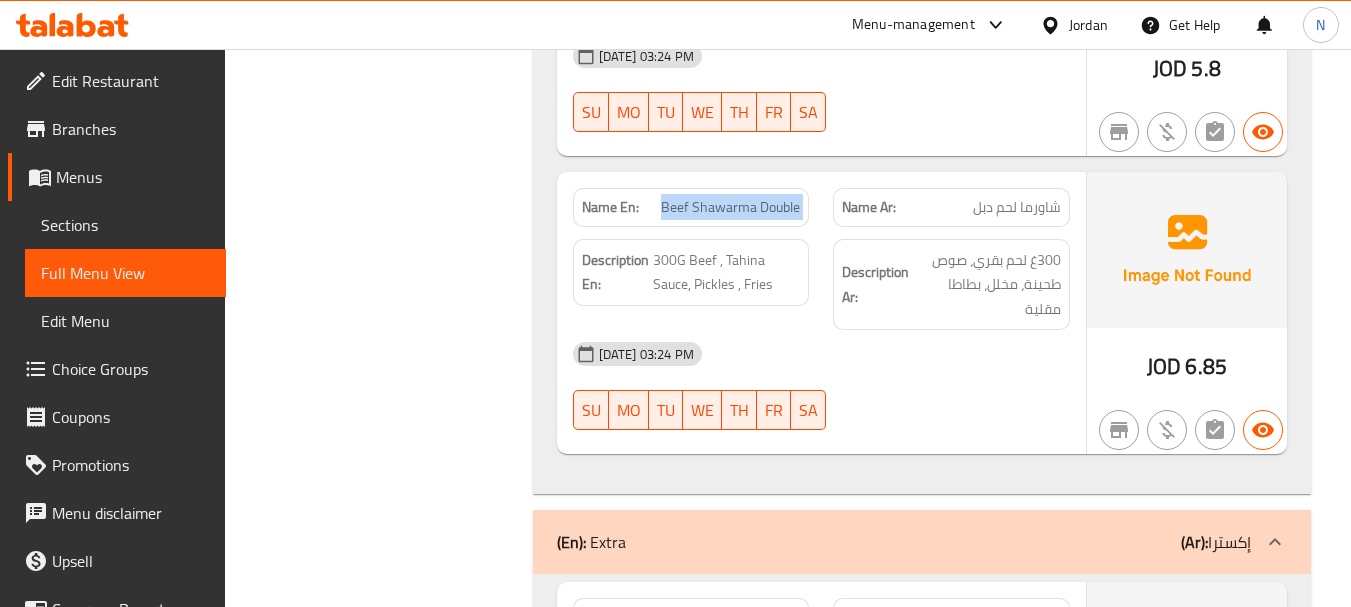 click on "Beef Shawarma Double" at bounding box center [730, 207] 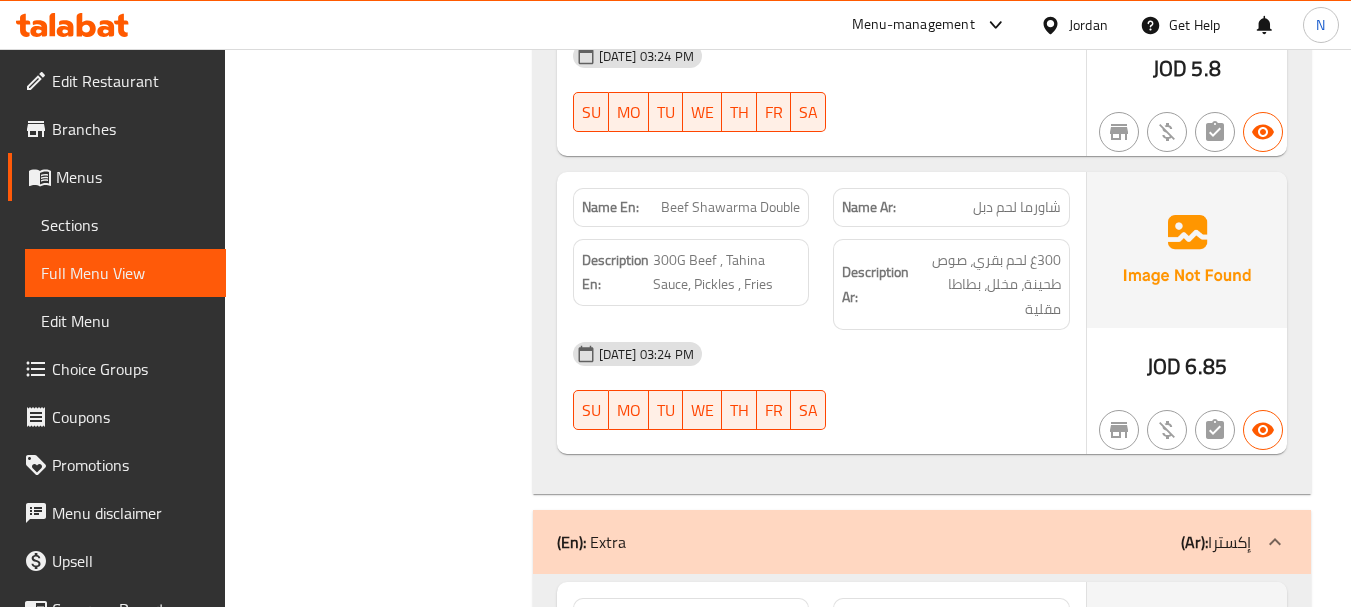 click on "6.85" at bounding box center [1206, 366] 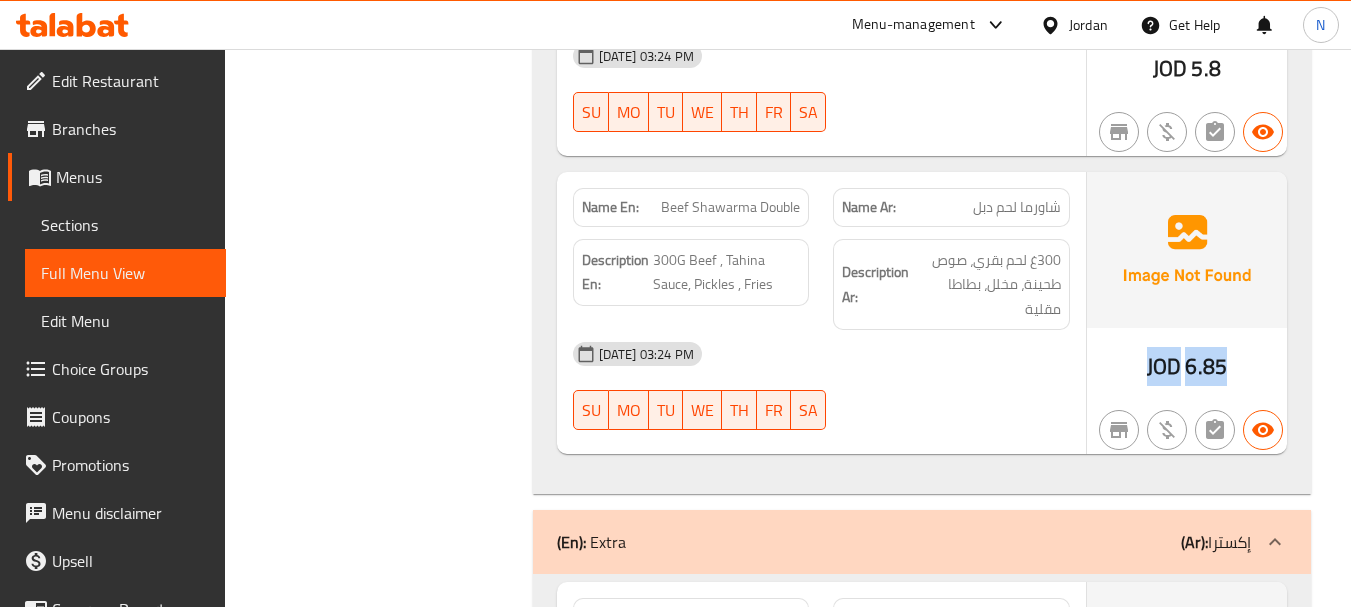 click on "6.85" at bounding box center (1206, 366) 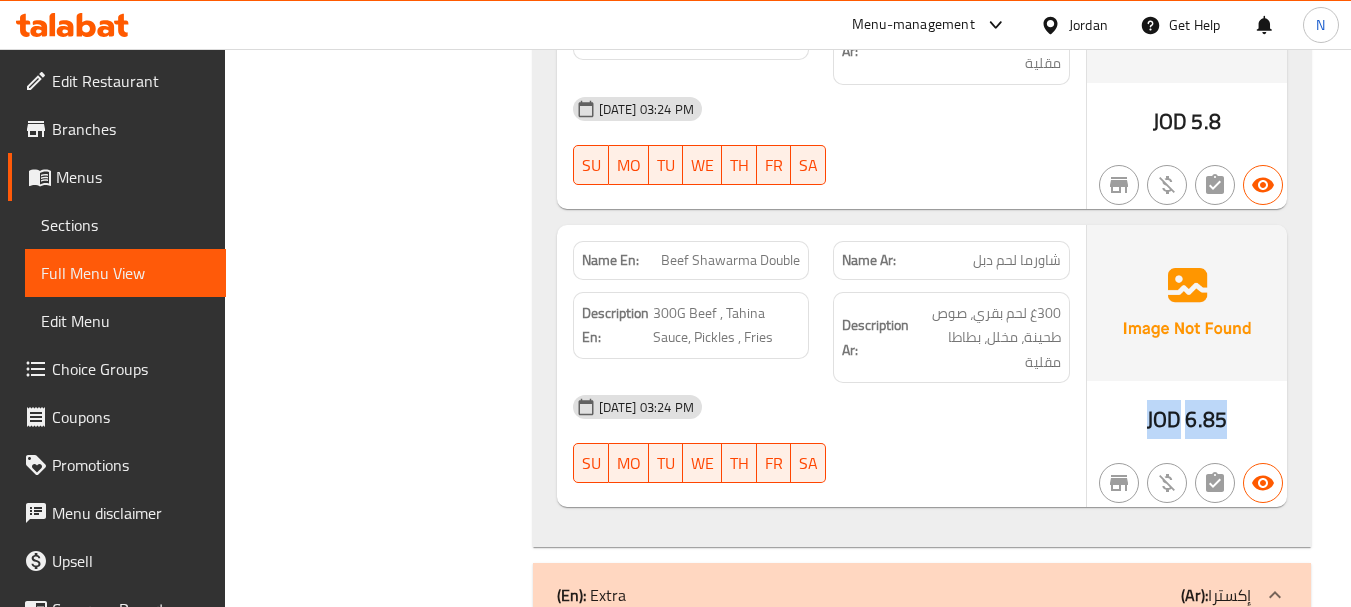 scroll, scrollTop: 1100, scrollLeft: 0, axis: vertical 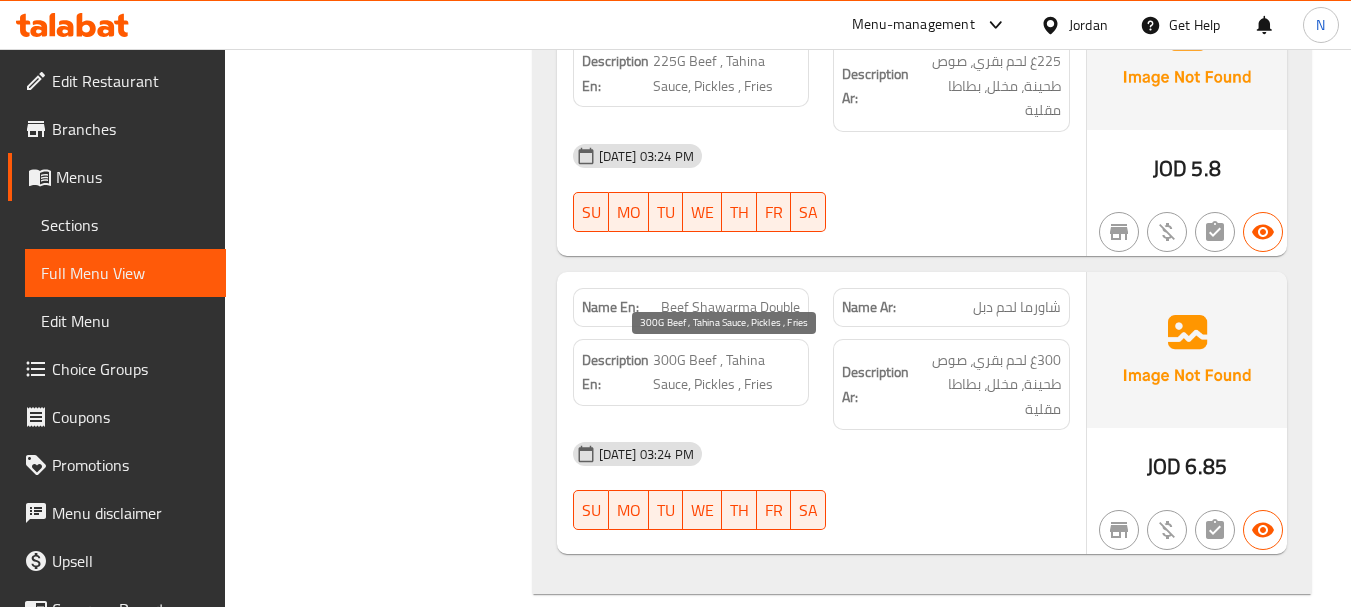 click on "300G Beef , Tahina Sauce, Pickles , Fries" at bounding box center [727, 372] 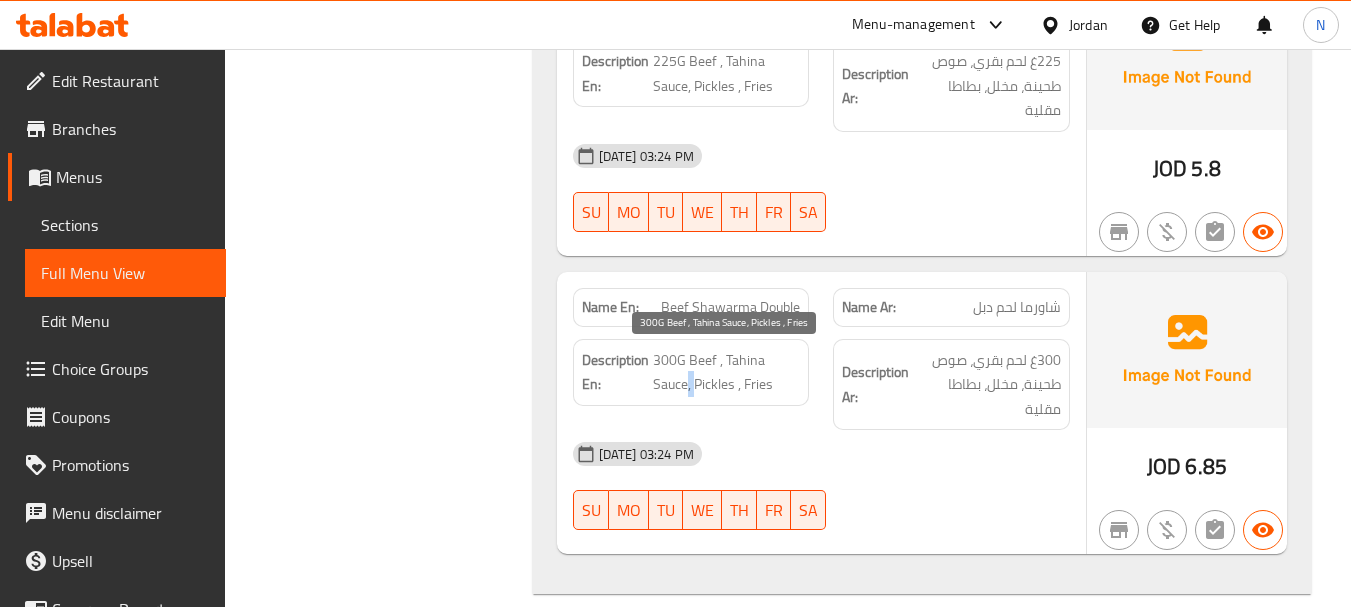 click on "300G Beef , Tahina Sauce, Pickles , Fries" at bounding box center [727, 372] 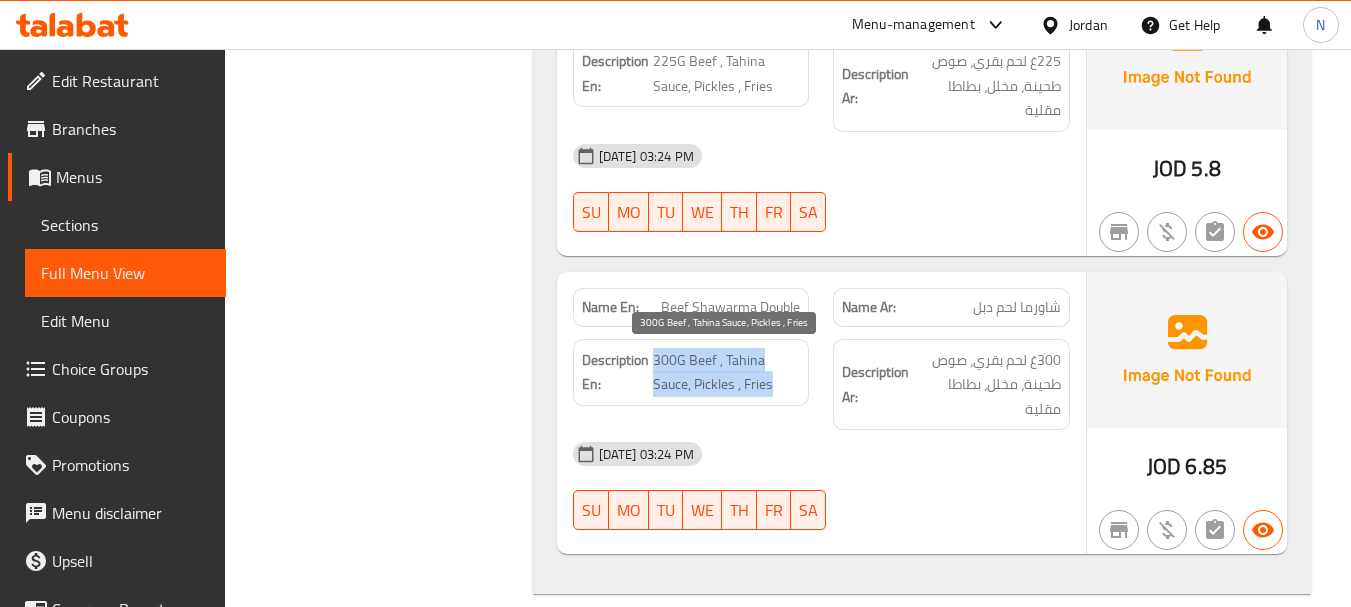click on "300G Beef , Tahina Sauce, Pickles , Fries" at bounding box center (727, 372) 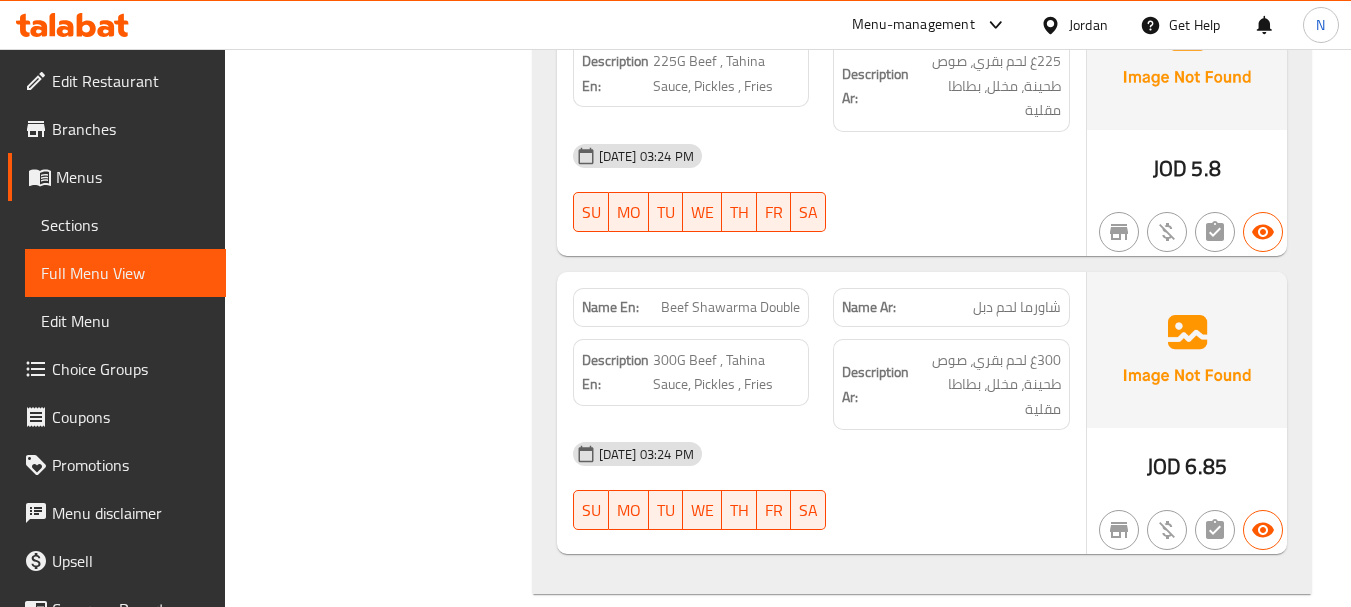 click on "شاورما لحم دبل" at bounding box center (1017, 307) 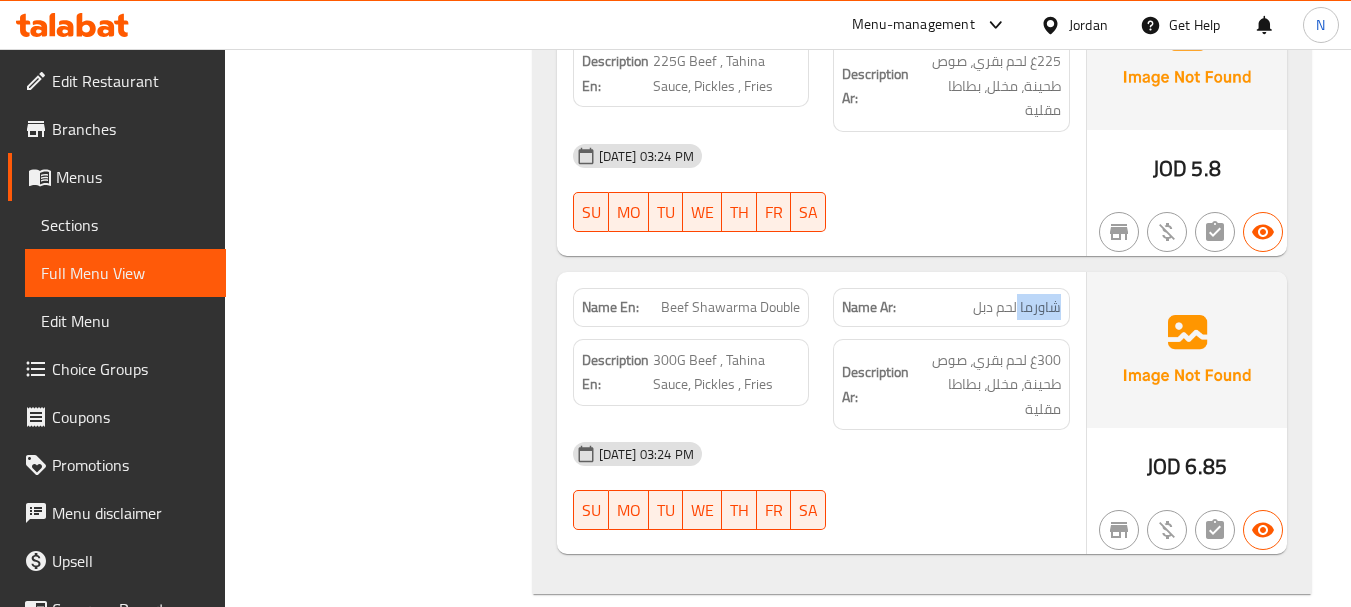 click on "شاورما لحم دبل" at bounding box center [1017, 307] 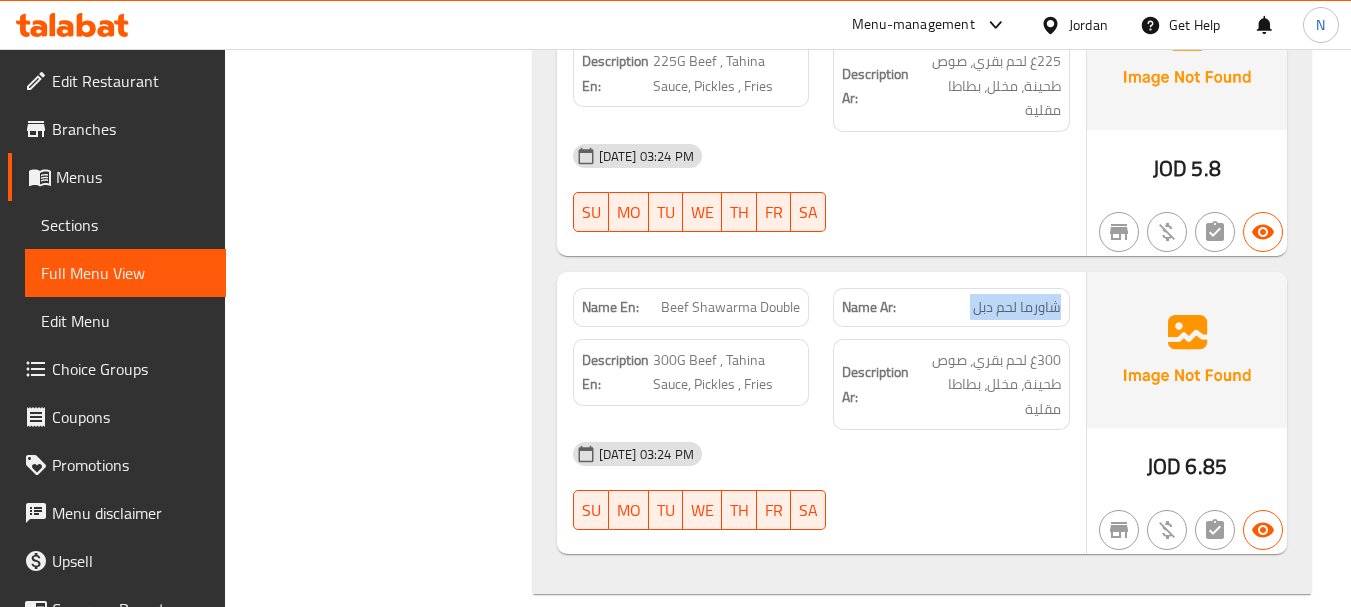 click on "شاورما لحم دبل" at bounding box center (1017, 307) 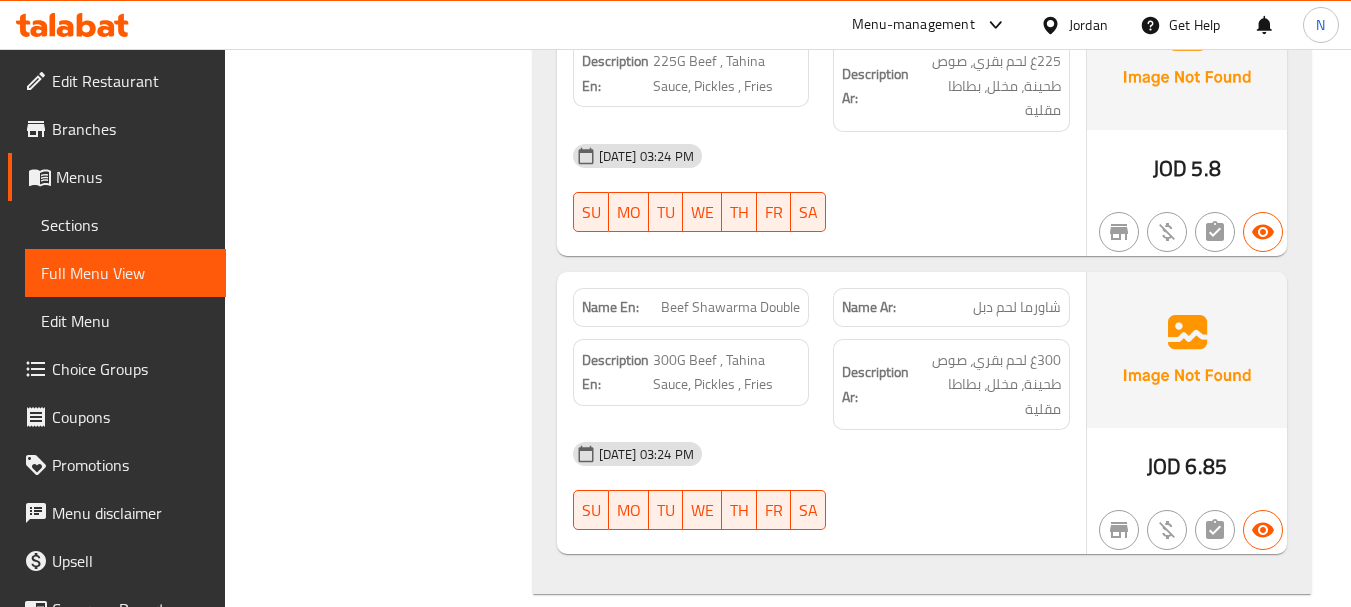 click on "Beef Shawarma Double" at bounding box center [730, 307] 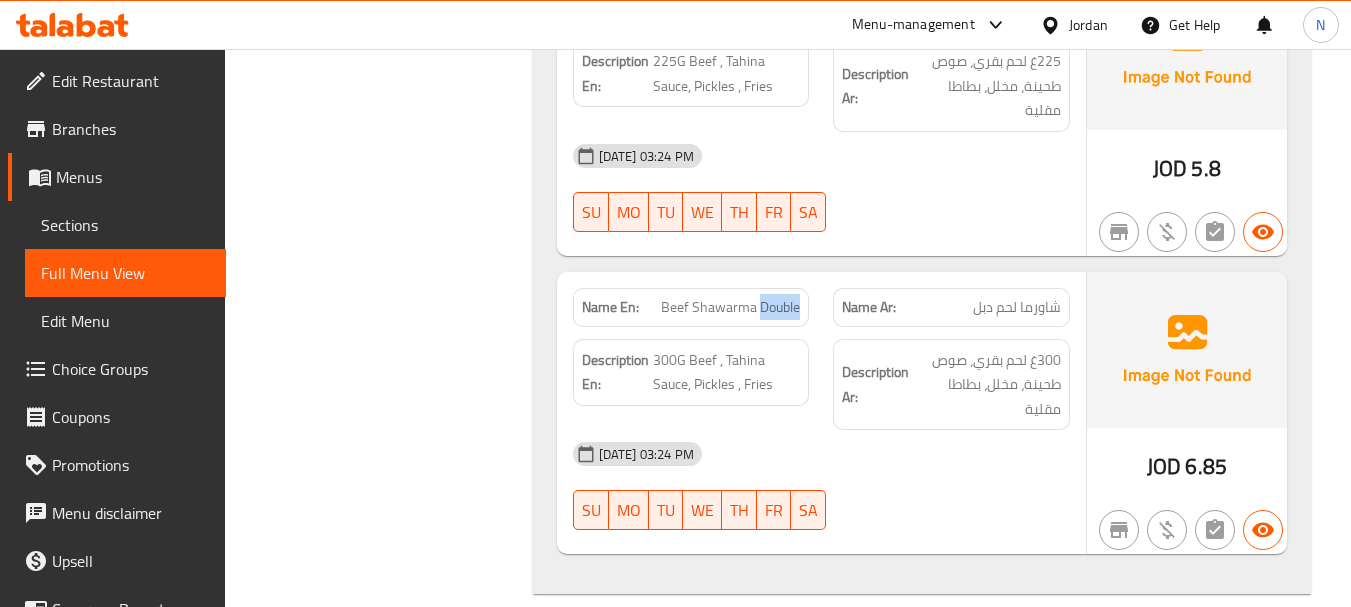 click on "Beef Shawarma Double" at bounding box center (730, 307) 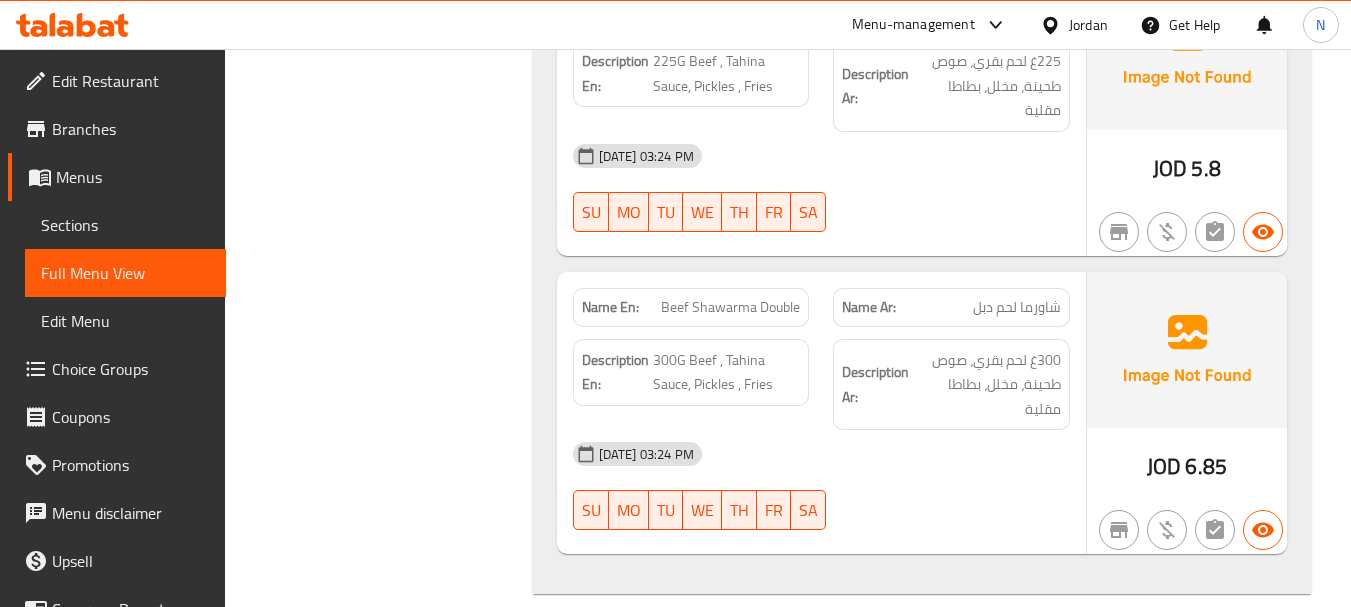 click on "Beef Shawarma Double" at bounding box center [730, 307] 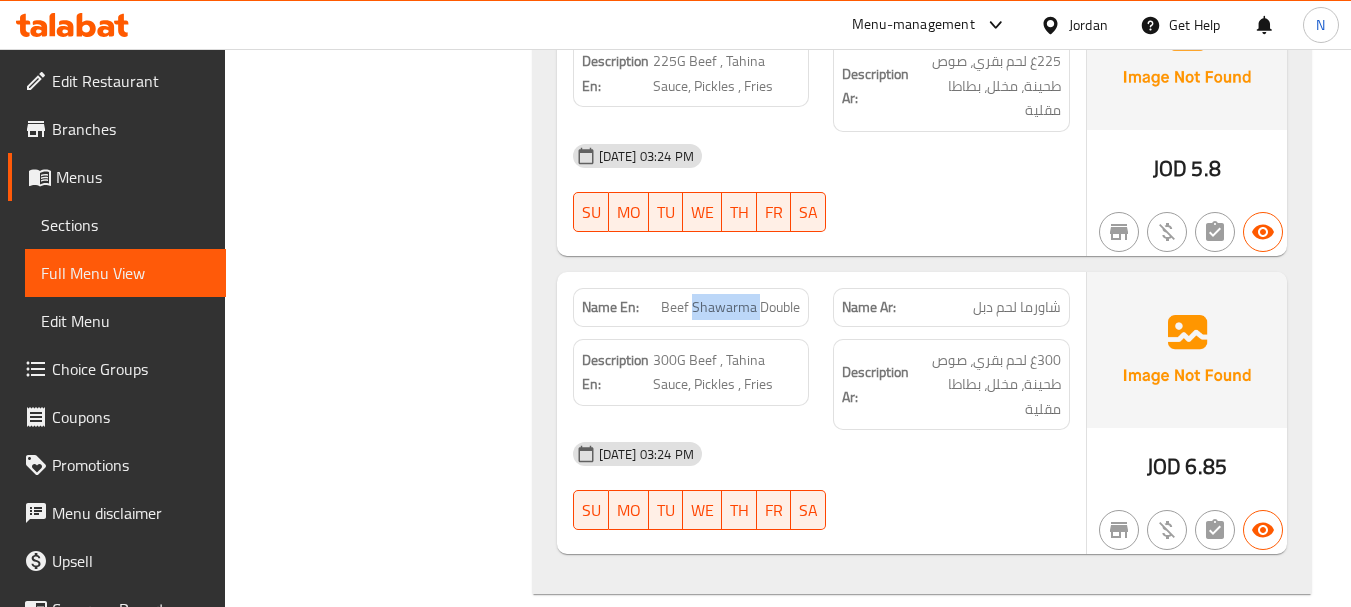 click on "Beef Shawarma Double" at bounding box center [730, 307] 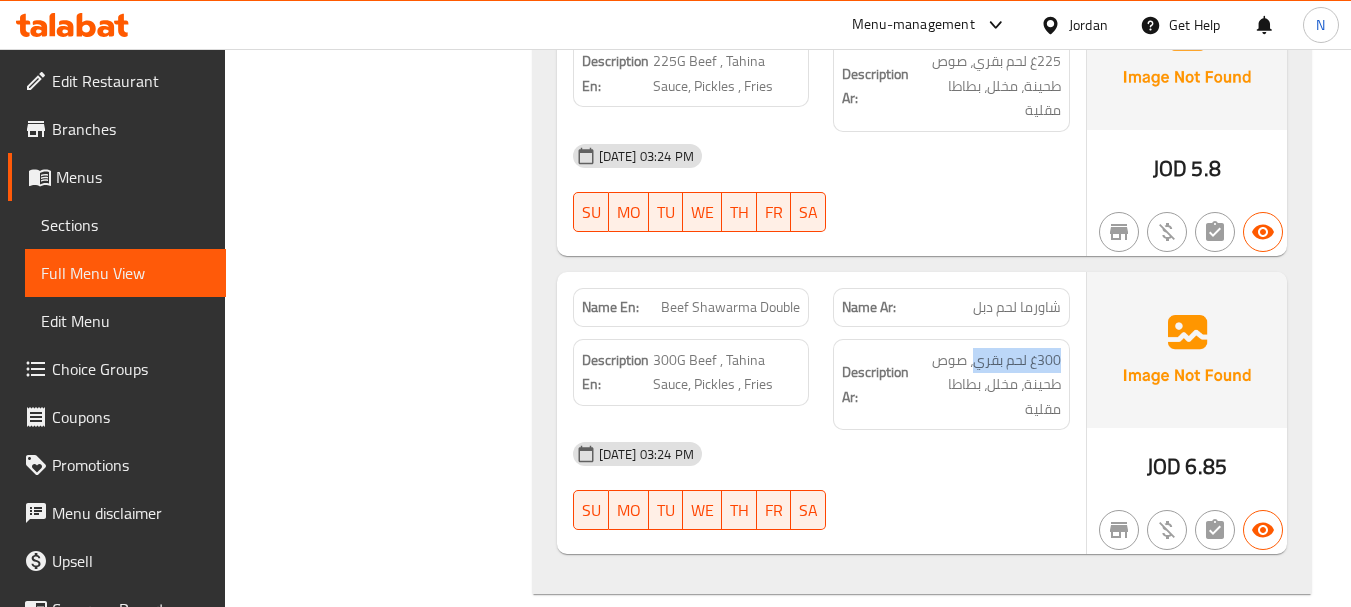 drag, startPoint x: 972, startPoint y: 365, endPoint x: 1073, endPoint y: 359, distance: 101.17806 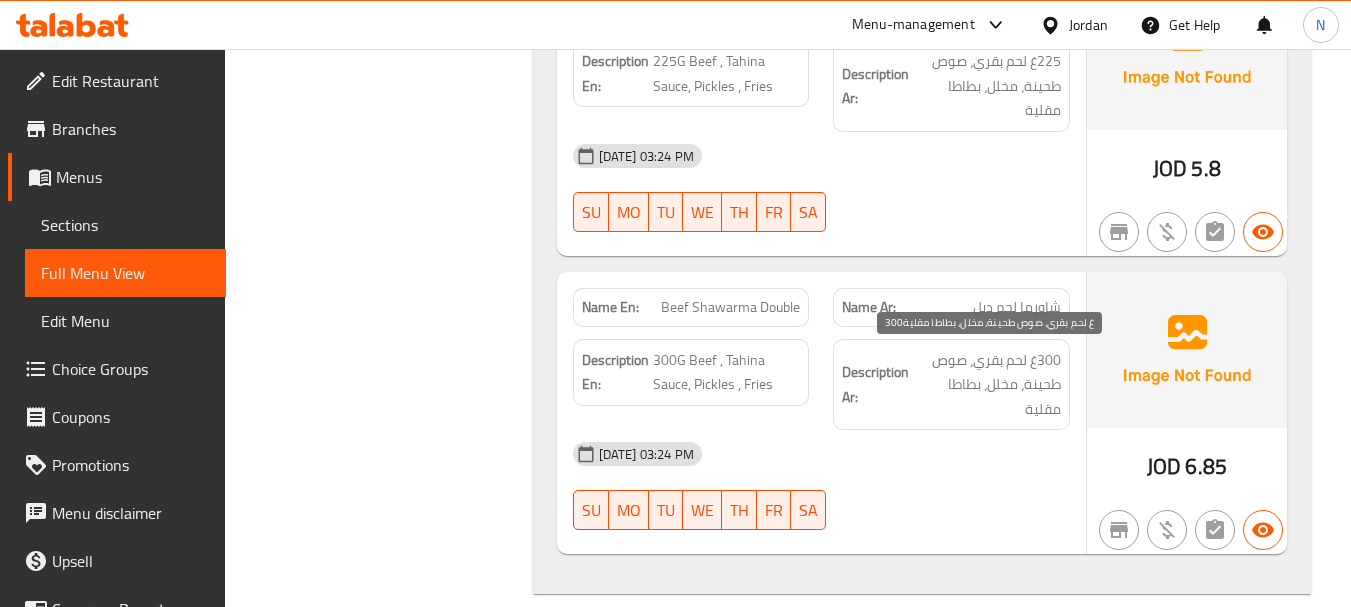 click on "300غ لحم بقري، صوص طحينة، مخلل، بطاطا مقلية" at bounding box center [987, 385] 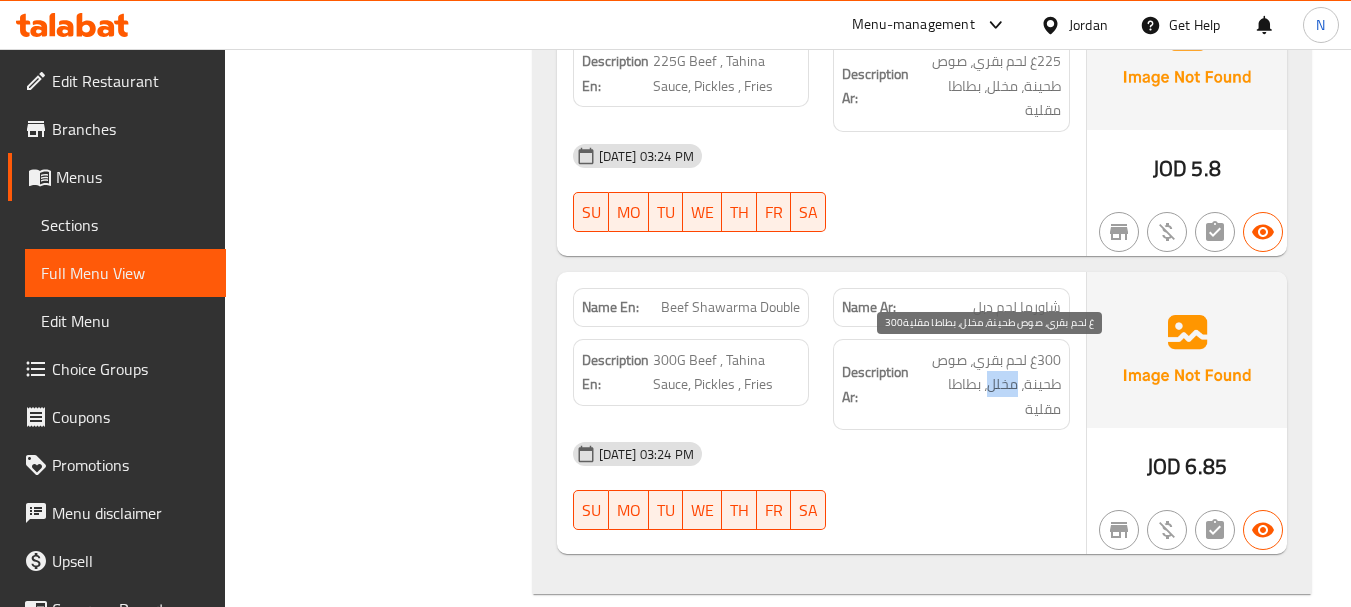 click on "300غ لحم بقري، صوص طحينة، مخلل، بطاطا مقلية" at bounding box center (987, 385) 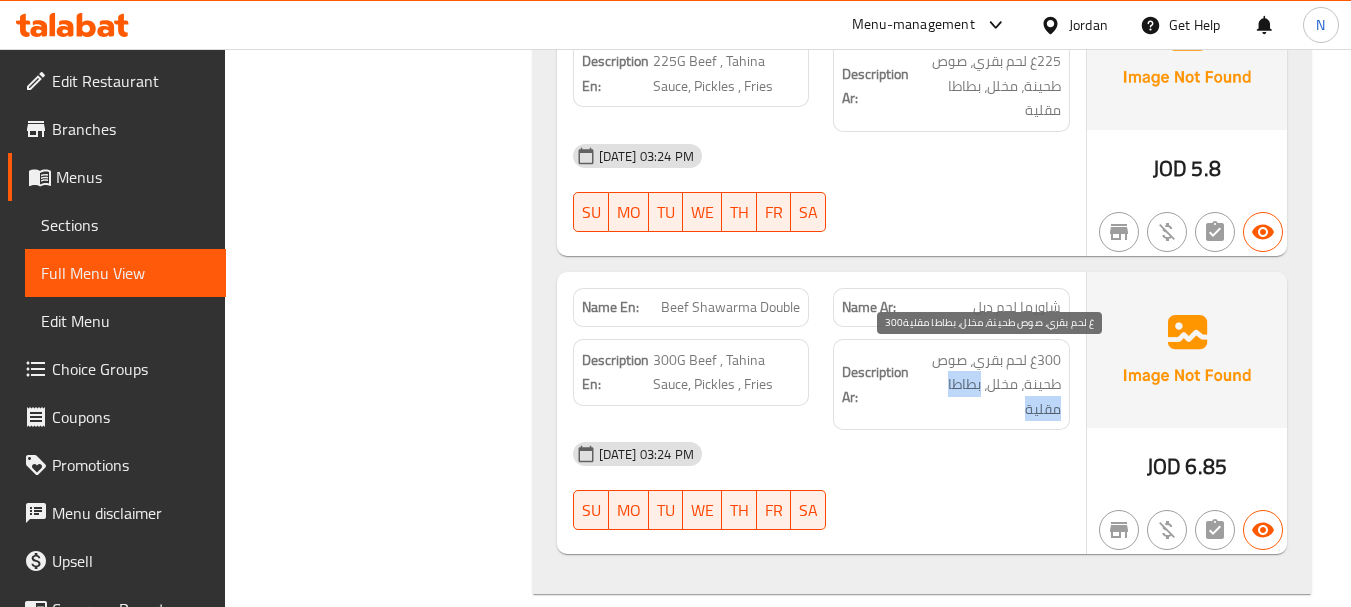drag, startPoint x: 980, startPoint y: 388, endPoint x: 951, endPoint y: 410, distance: 36.40055 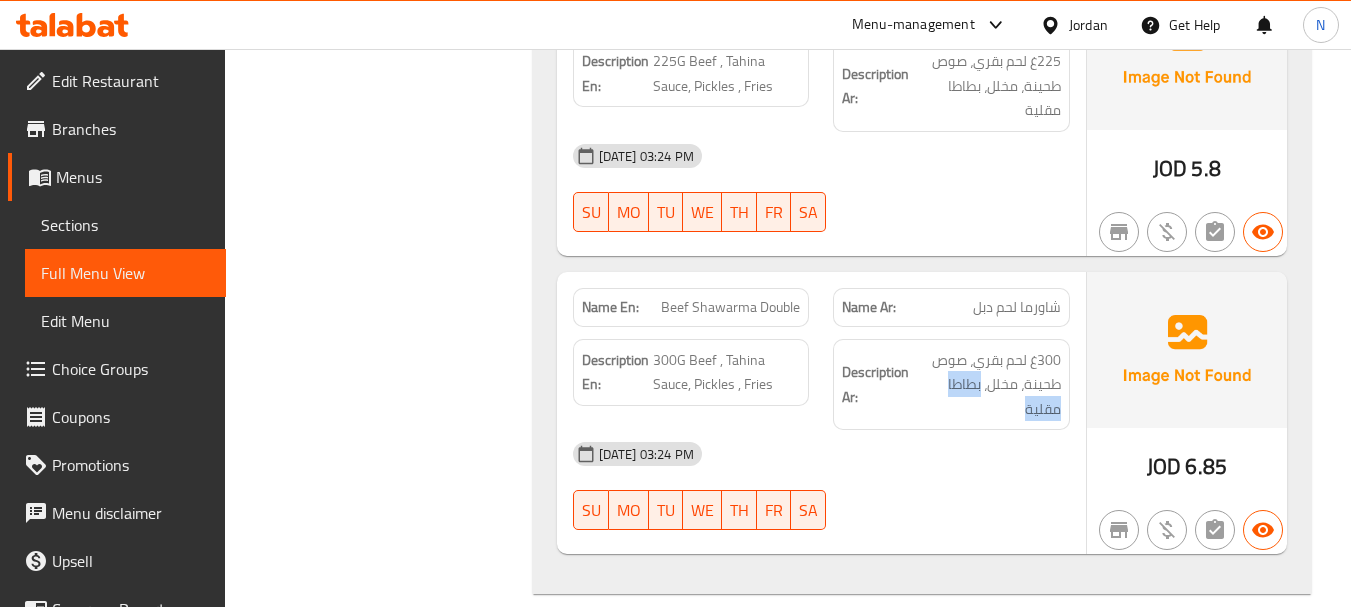 scroll, scrollTop: 1000, scrollLeft: 0, axis: vertical 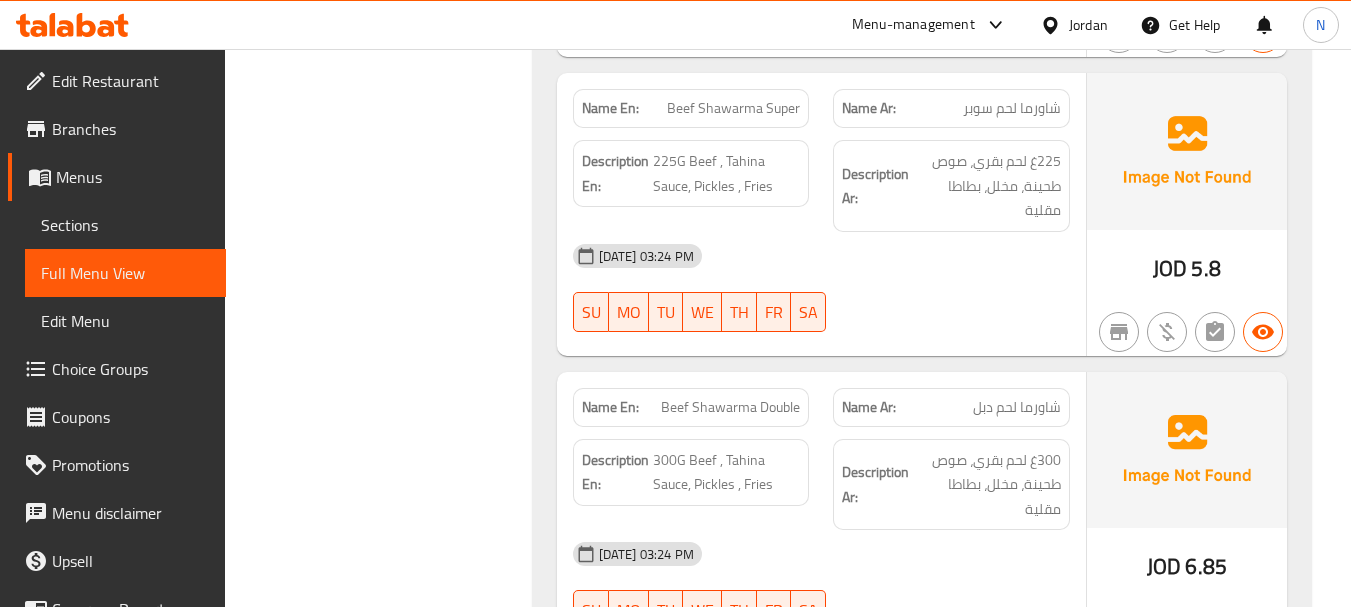 click on "Name Ar: شاورما لحم سوبر" at bounding box center (951, 108) 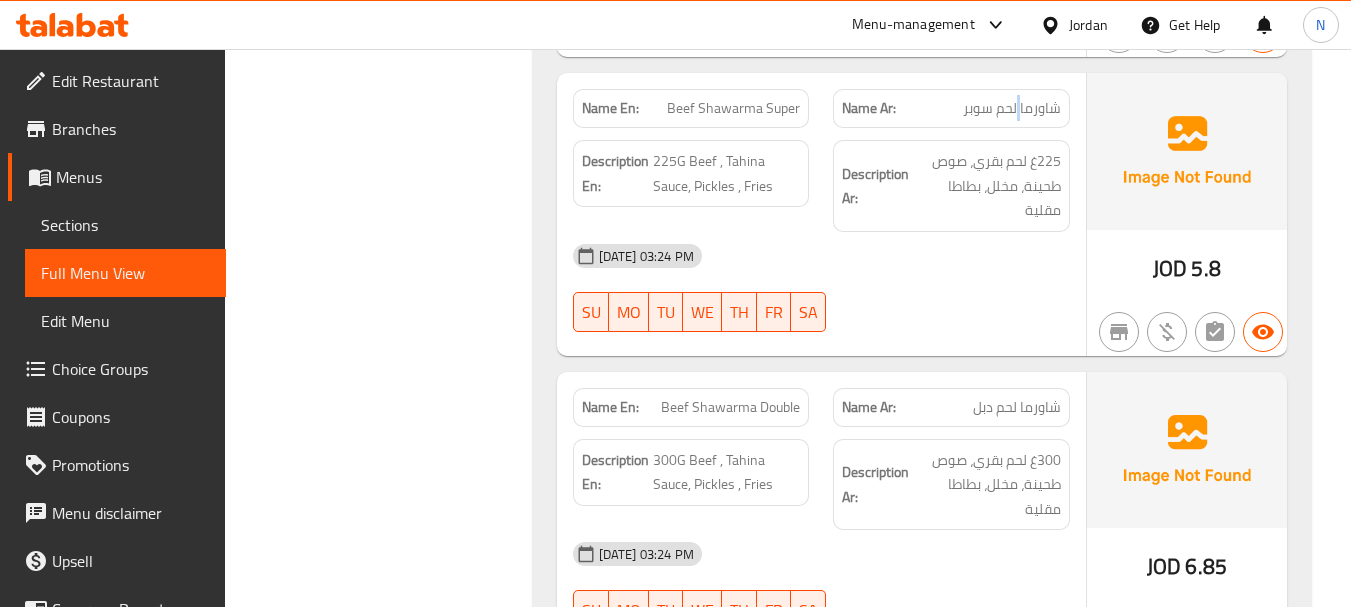 click on "Name Ar: شاورما لحم سوبر" at bounding box center (951, 108) 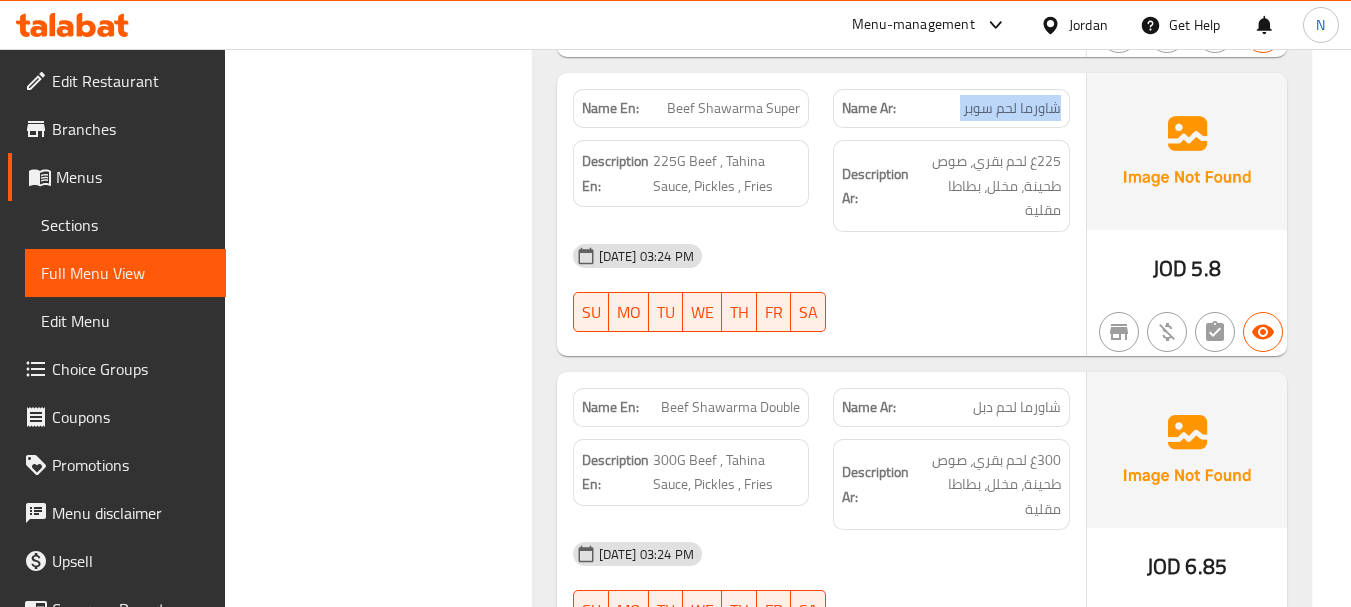 click on "Name Ar: شاورما لحم سوبر" at bounding box center [951, 108] 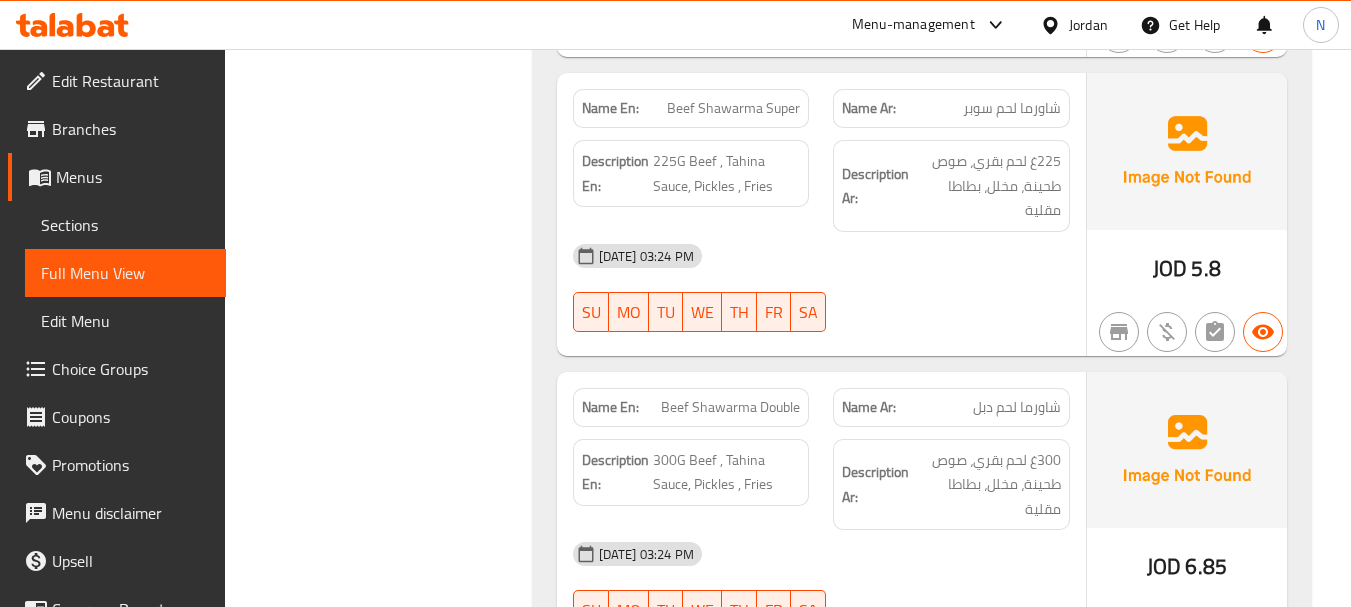 click on "Beef Shawarma Super" at bounding box center (733, 108) 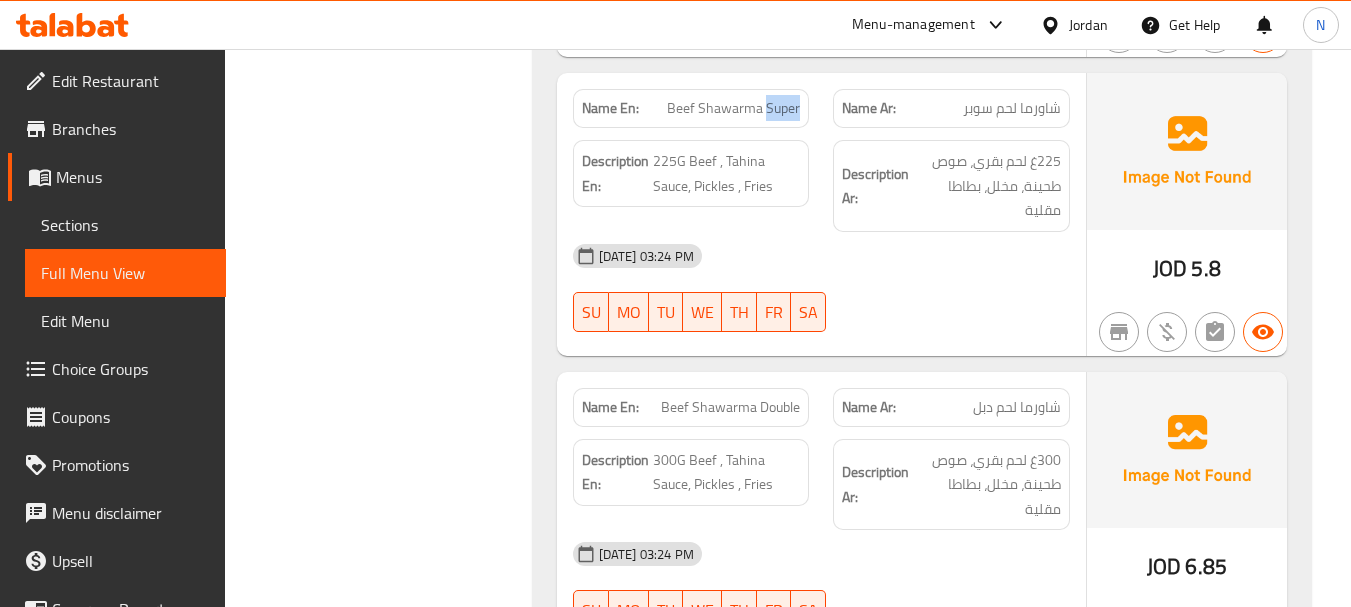 click on "Beef Shawarma Super" at bounding box center [733, 108] 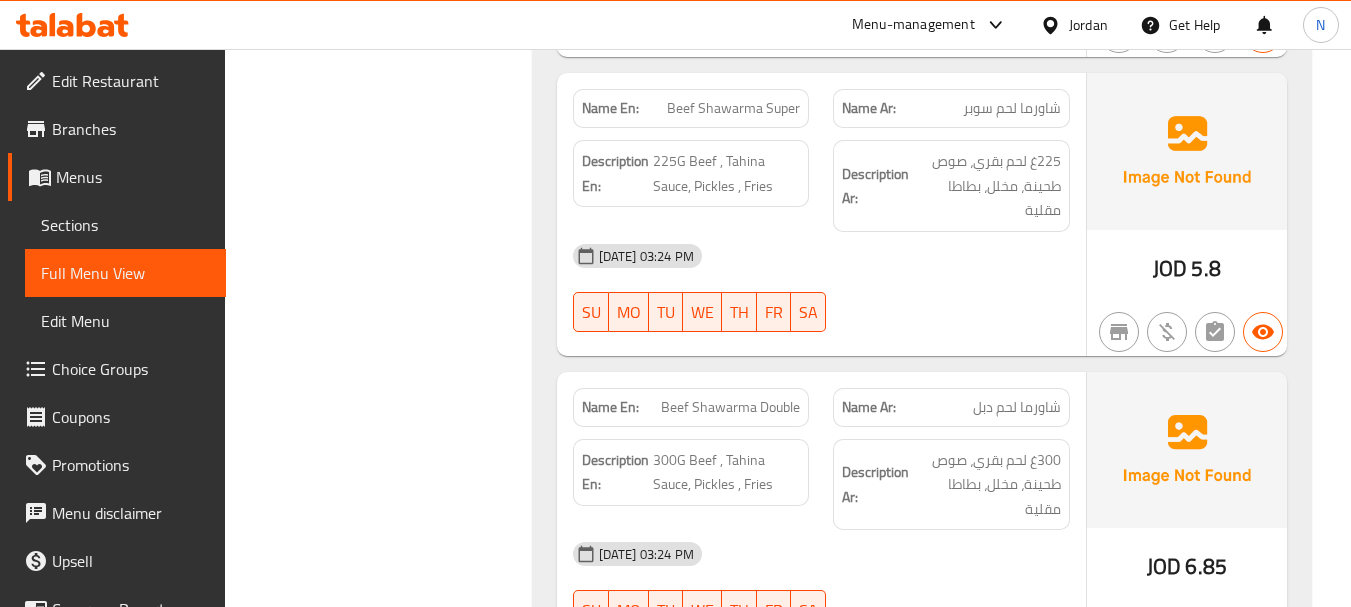 click on "شاورما لحم سوبر" at bounding box center (1012, 108) 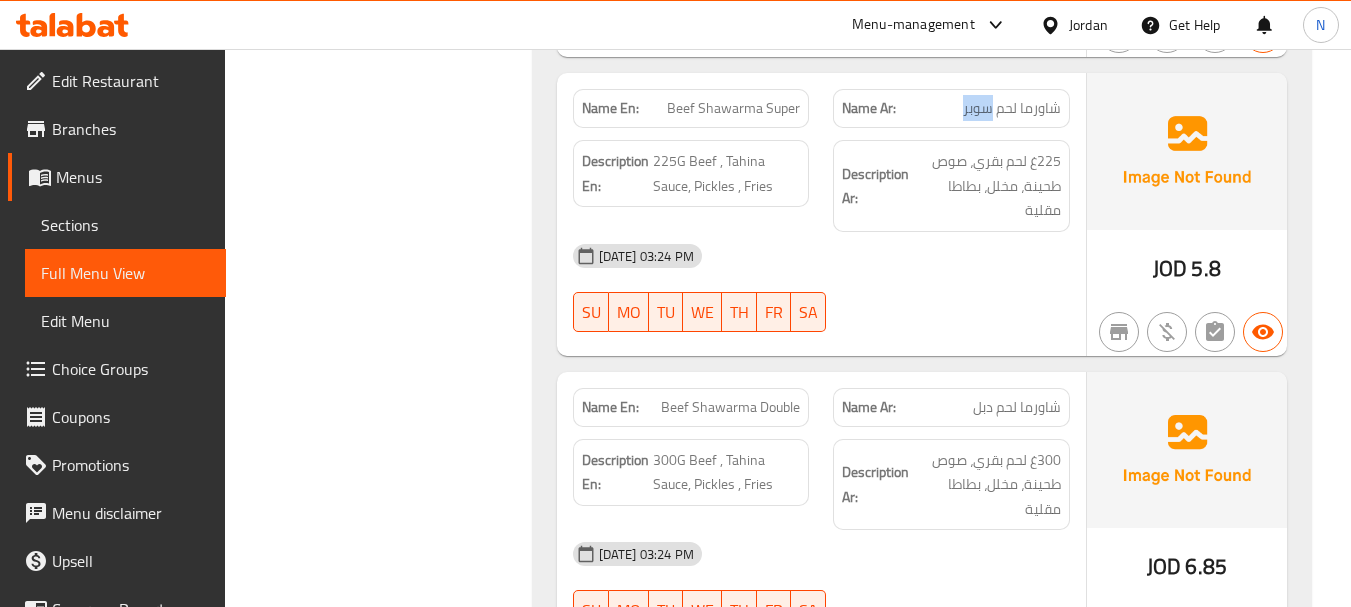 click on "شاورما لحم سوبر" at bounding box center (1012, 108) 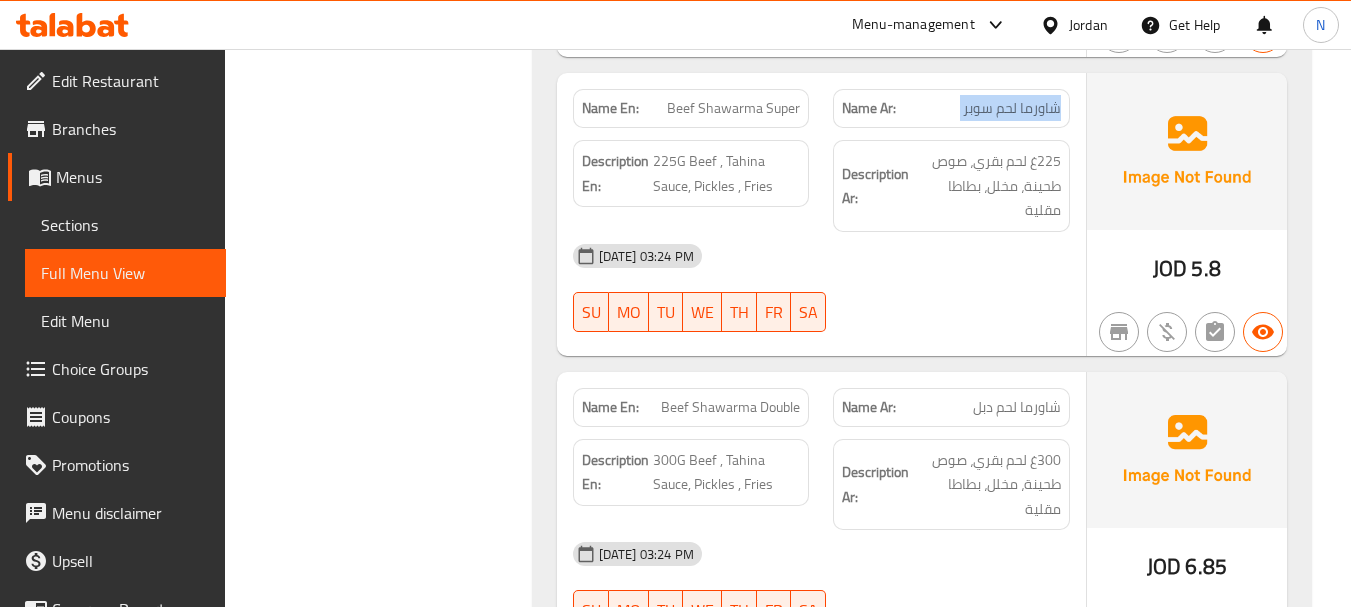 click on "شاورما لحم سوبر" at bounding box center (1012, 108) 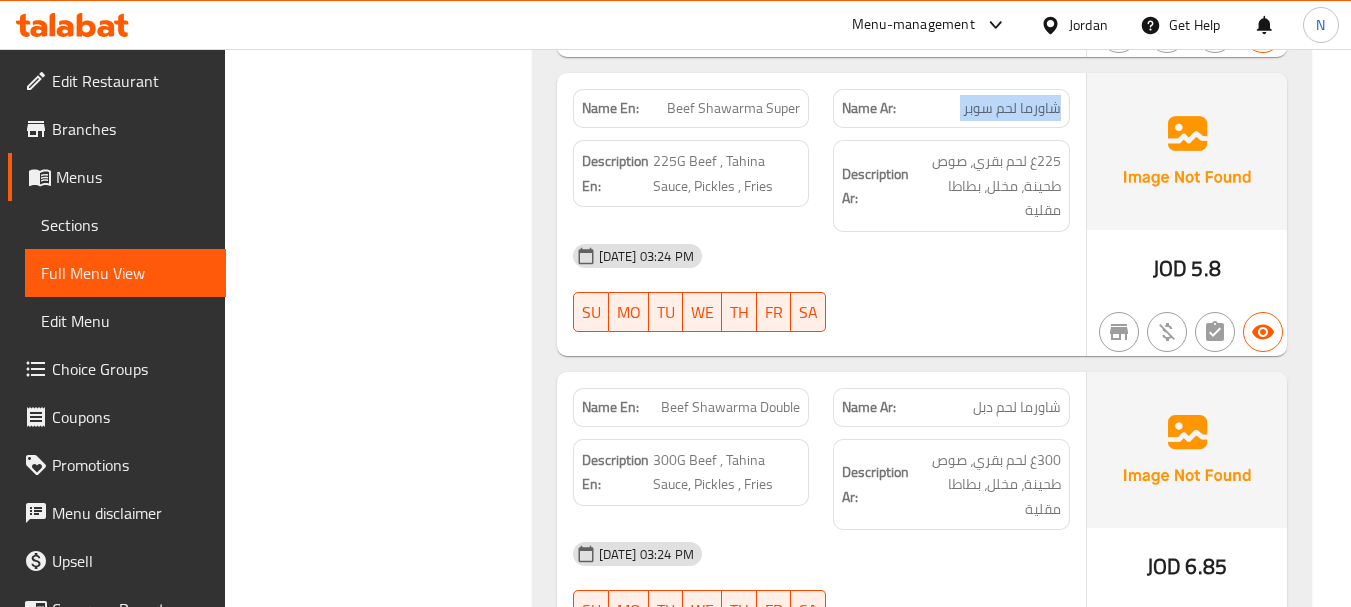copy on "شاورما لحم سوبر" 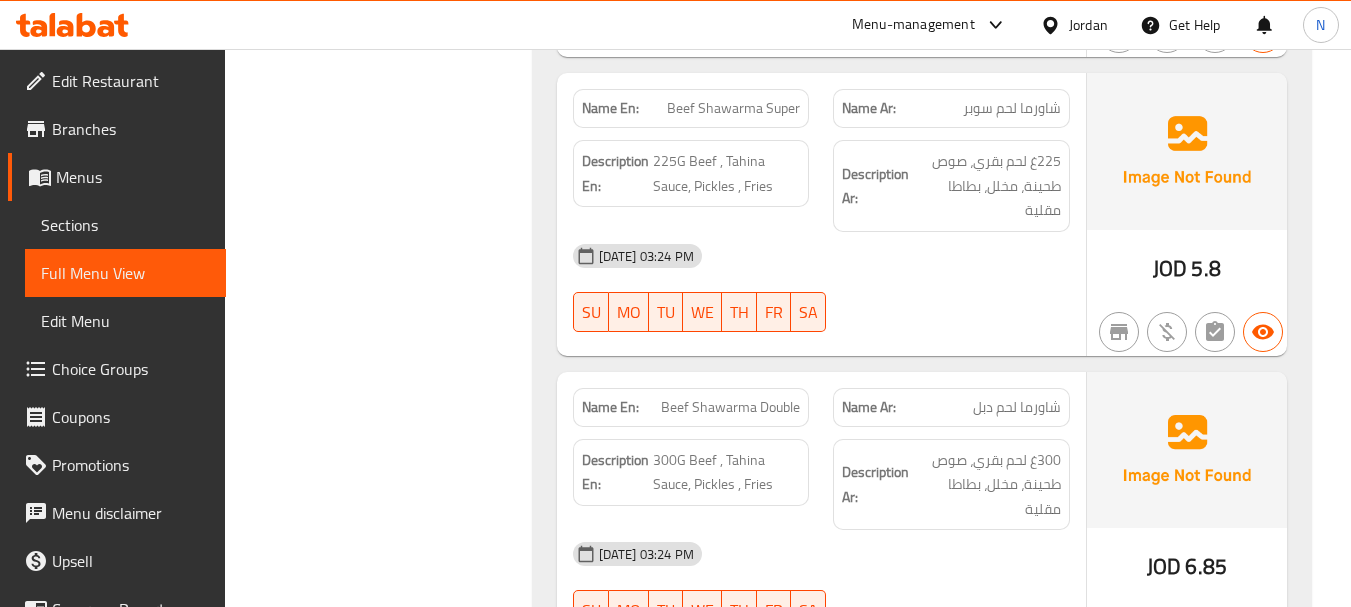 click on "Beef Shawarma Super" at bounding box center (733, 108) 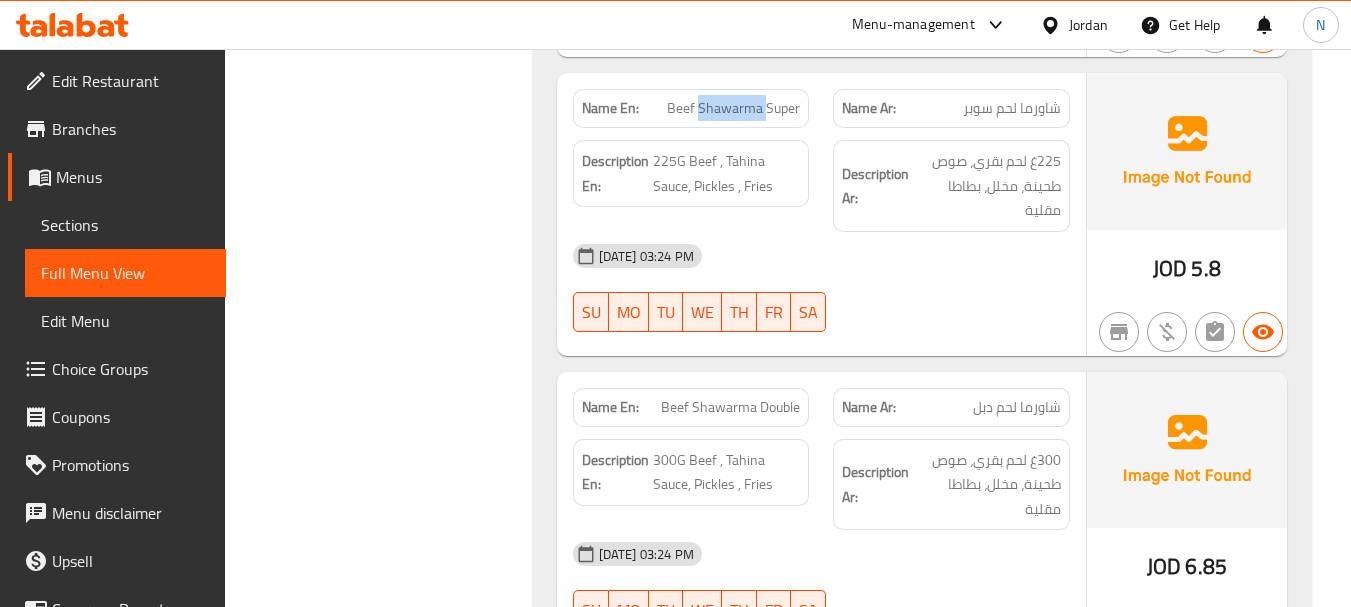 click on "Beef Shawarma Super" at bounding box center [733, 108] 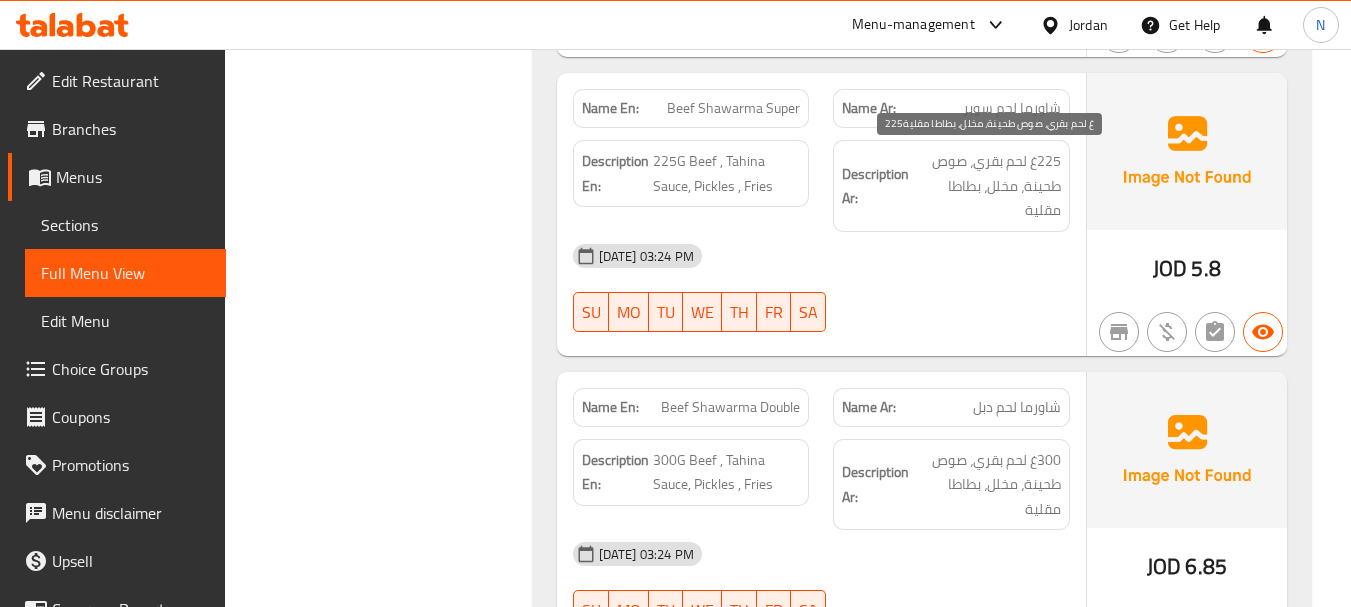 click on "225غ لحم بقري، صوص طحينة، مخلل، بطاطا مقلية" at bounding box center [987, 186] 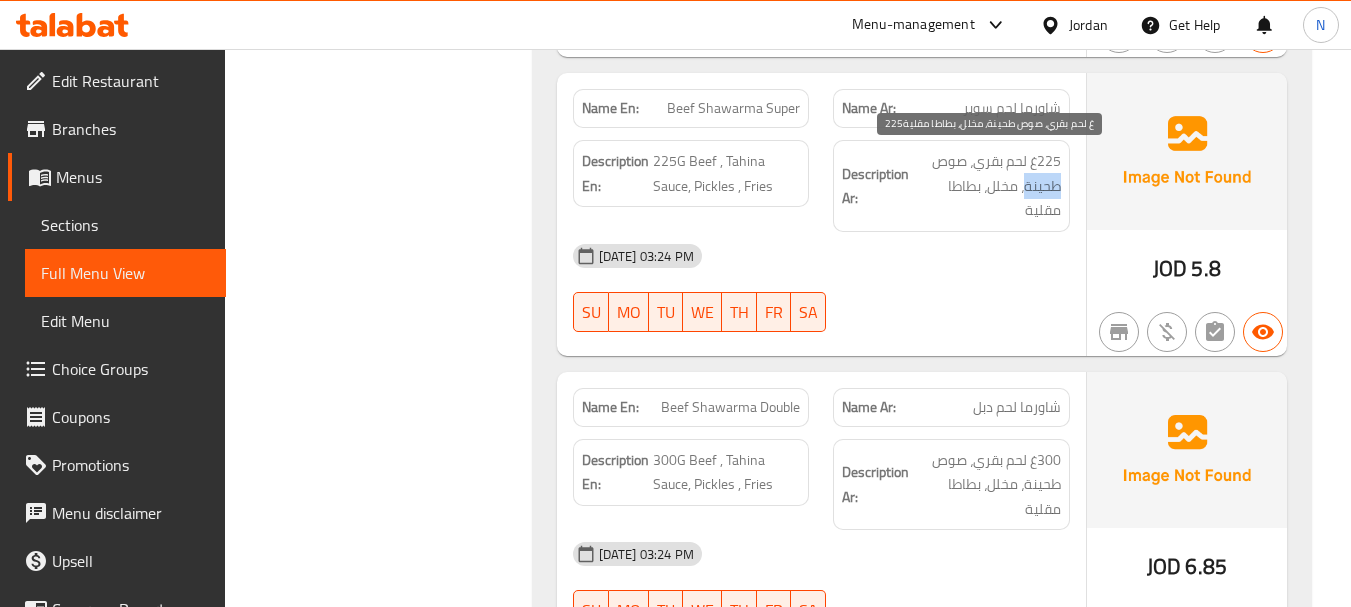 click on "225غ لحم بقري، صوص طحينة، مخلل، بطاطا مقلية" at bounding box center (987, 186) 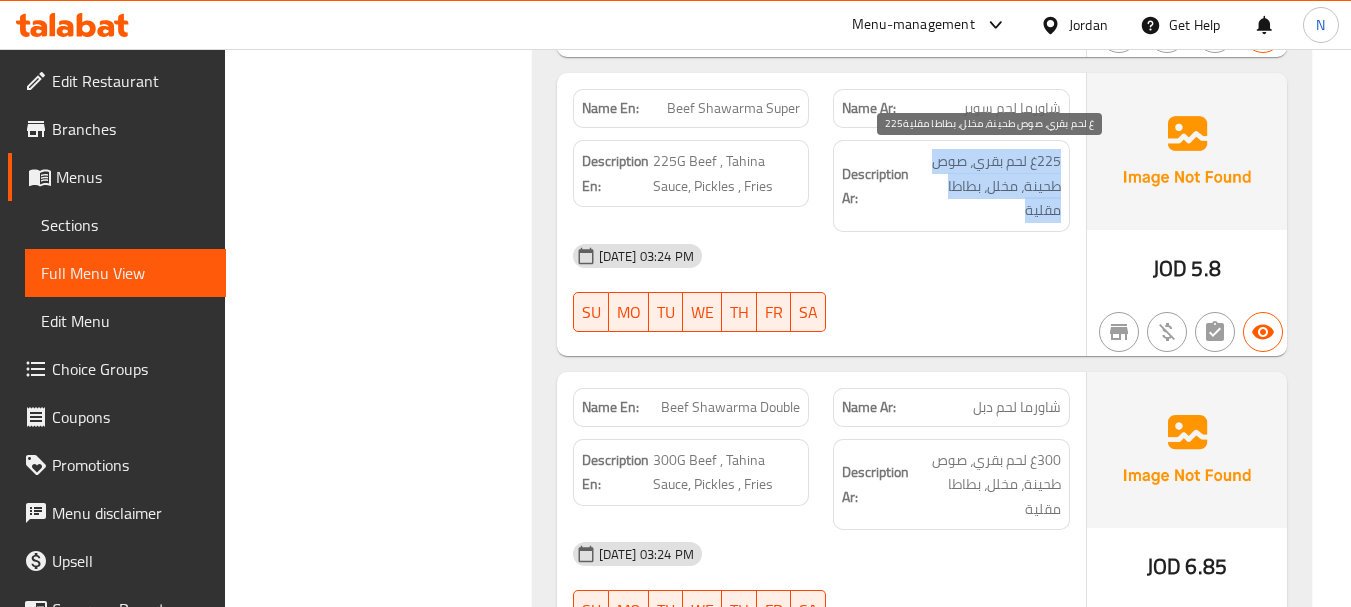 click on "225غ لحم بقري، صوص طحينة، مخلل، بطاطا مقلية" at bounding box center (987, 186) 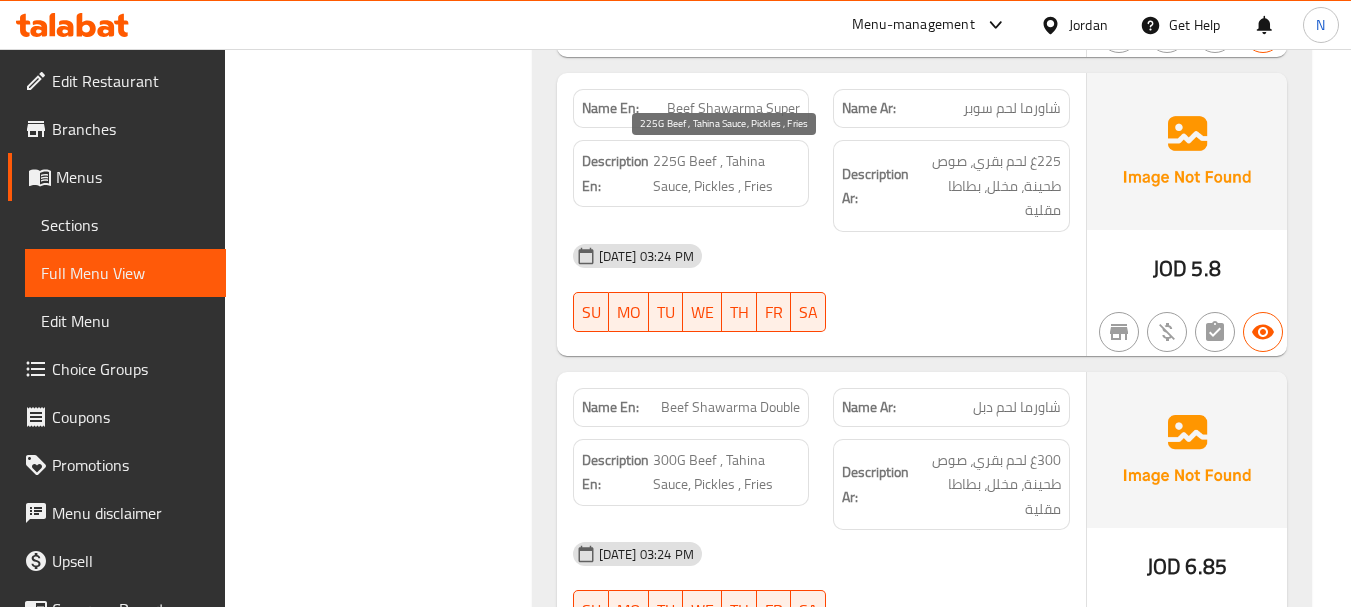 click on "225G Beef , Tahina Sauce, Pickles , Fries" at bounding box center (727, 173) 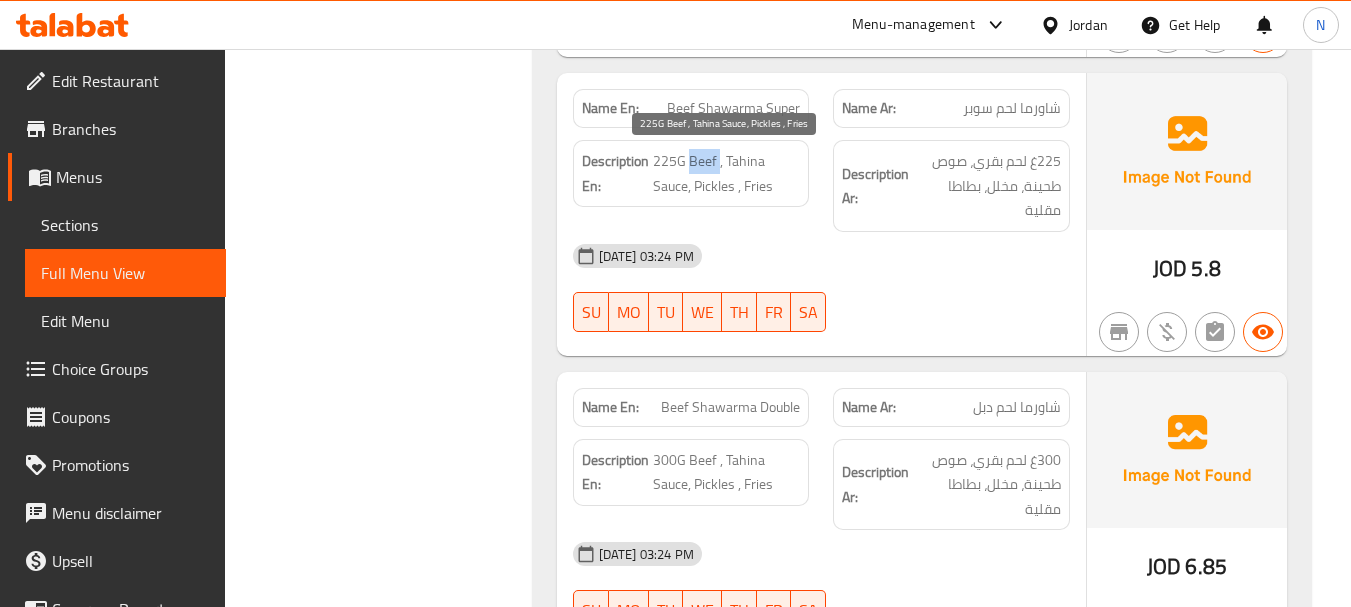 click on "225G Beef , Tahina Sauce, Pickles , Fries" at bounding box center (727, 173) 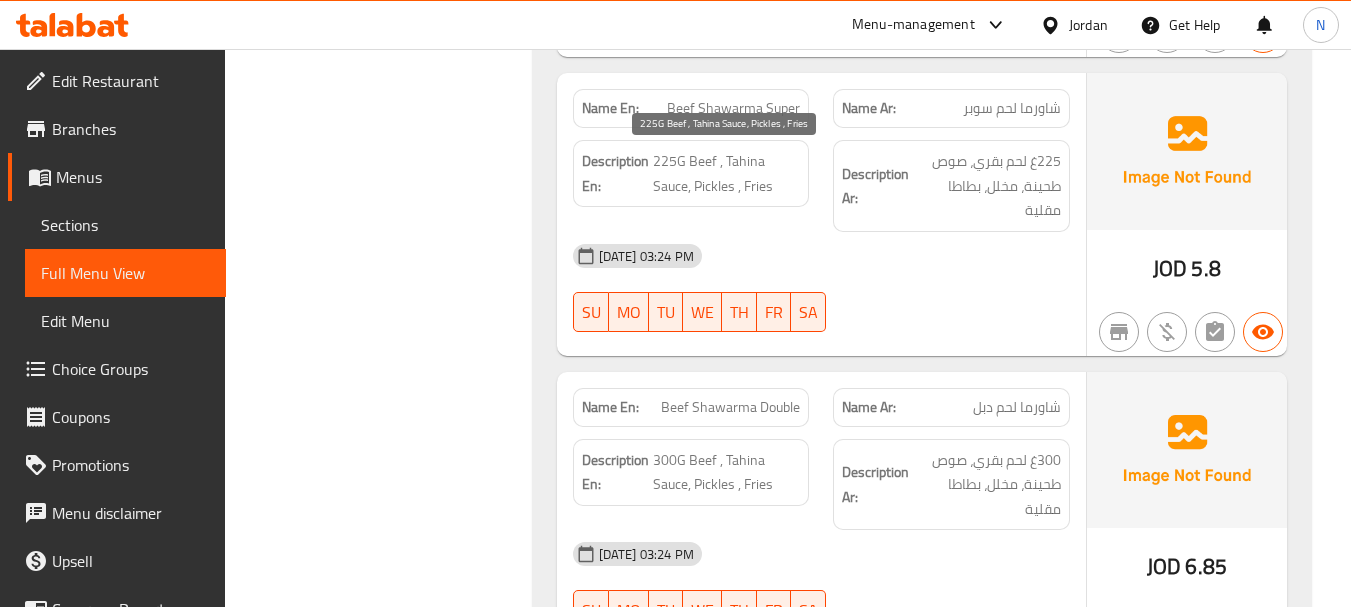 click on "225G Beef , Tahina Sauce, Pickles , Fries" at bounding box center [727, 173] 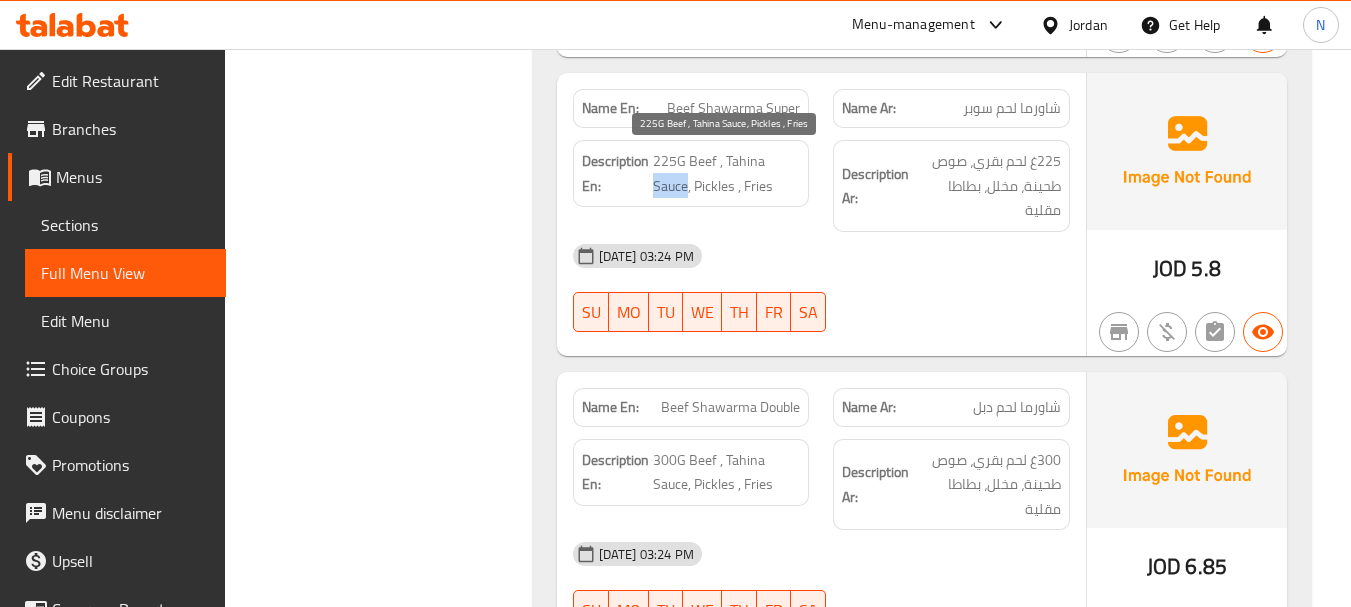 click on "225G Beef , Tahina Sauce, Pickles , Fries" at bounding box center [727, 173] 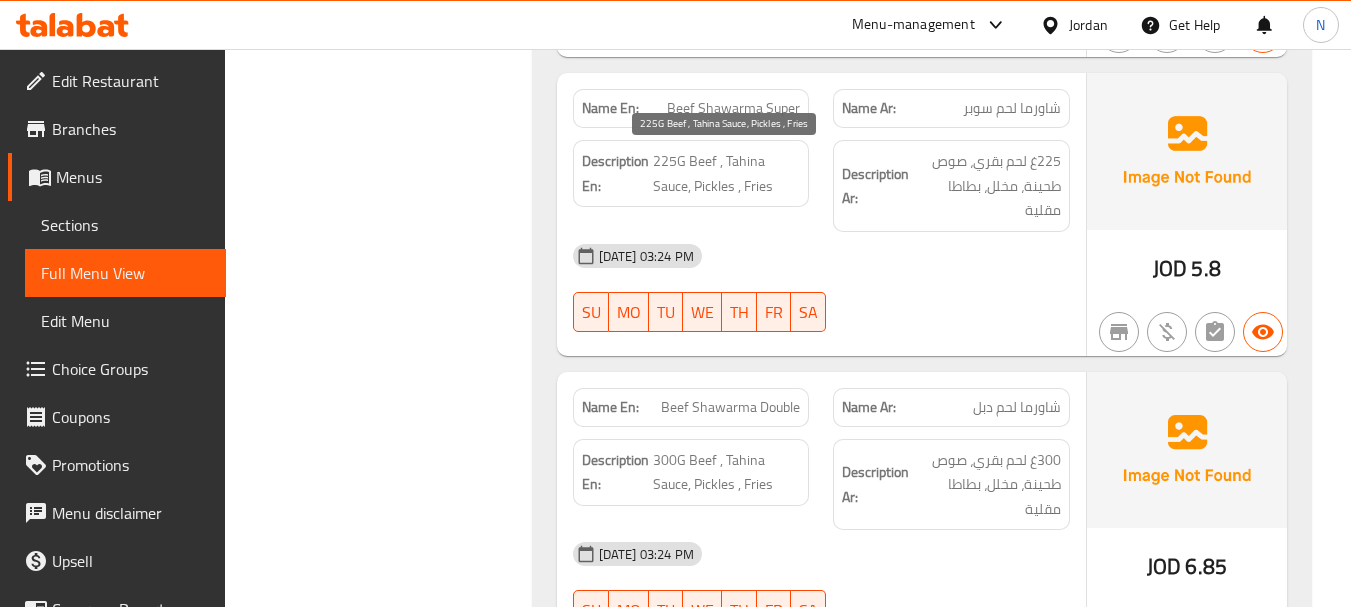 click on "225G Beef , Tahina Sauce, Pickles , Fries" at bounding box center [727, 173] 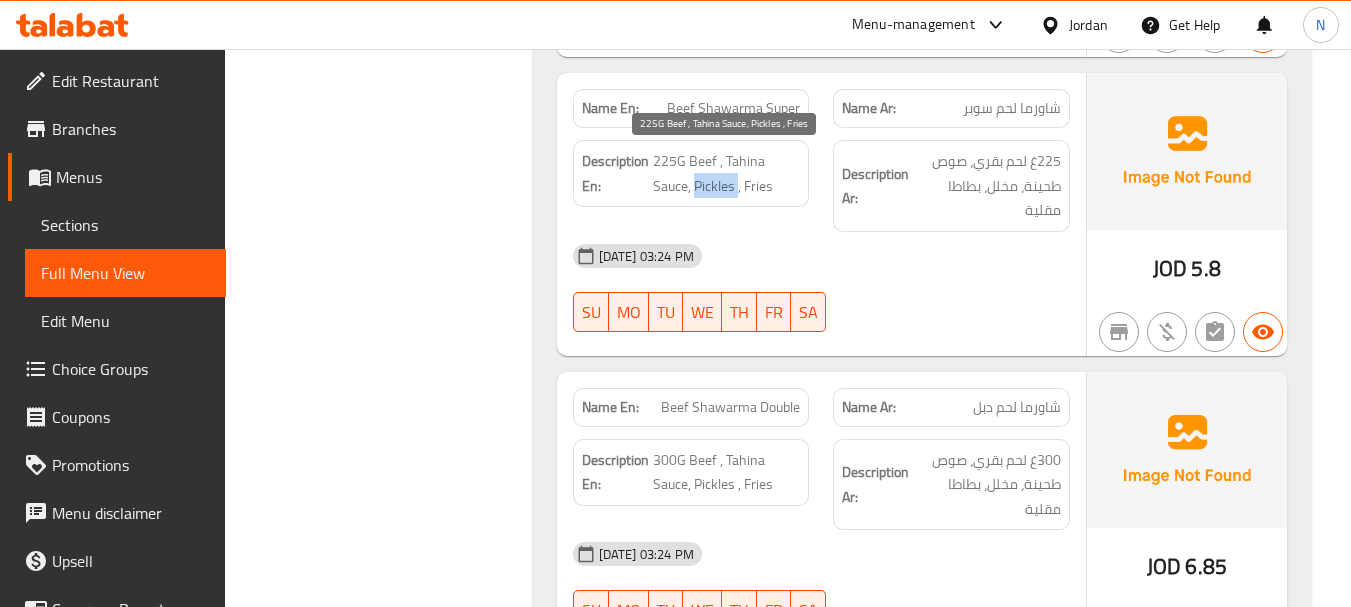 click on "225G Beef , Tahina Sauce, Pickles , Fries" at bounding box center (727, 173) 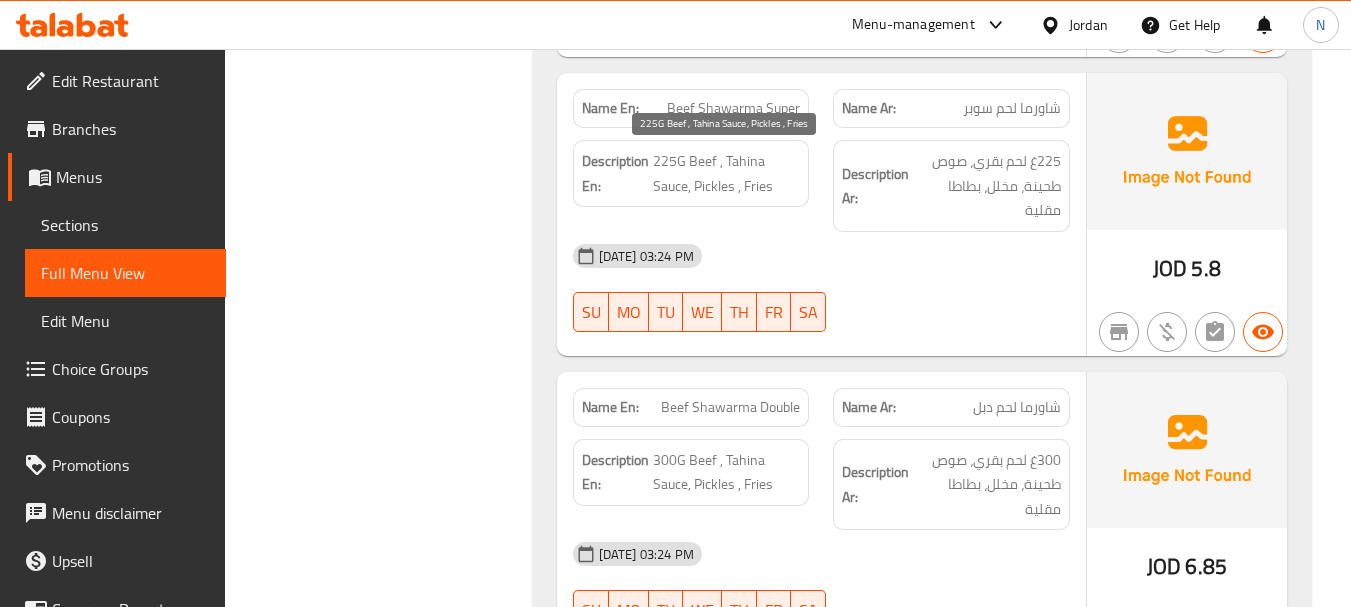 click on "225G Beef , Tahina Sauce, Pickles , Fries" at bounding box center (727, 173) 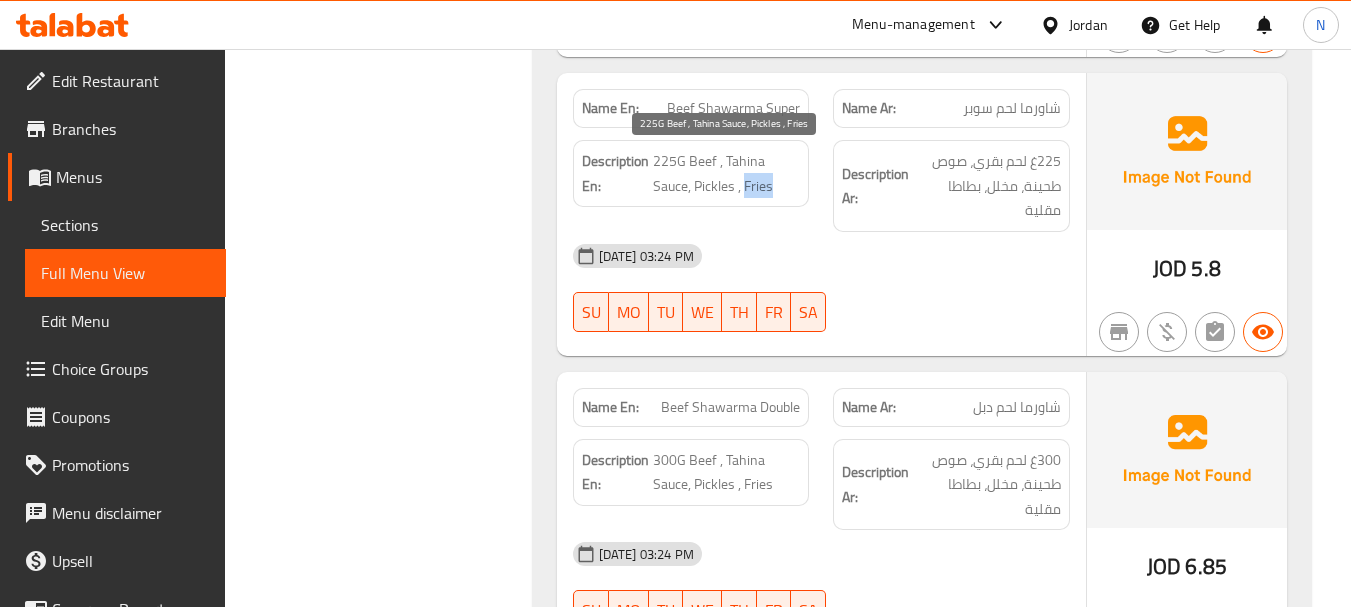 click on "225G Beef , Tahina Sauce, Pickles , Fries" at bounding box center (727, 173) 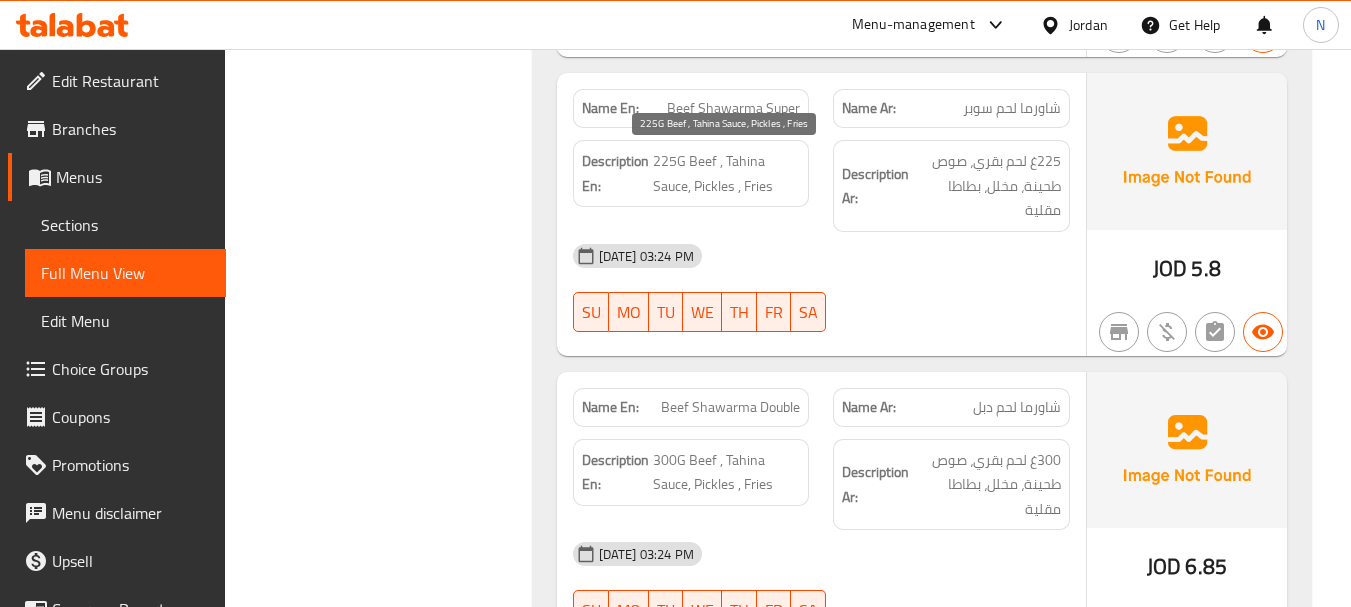 click on "225G Beef , Tahina Sauce, Pickles , Fries" at bounding box center (727, 173) 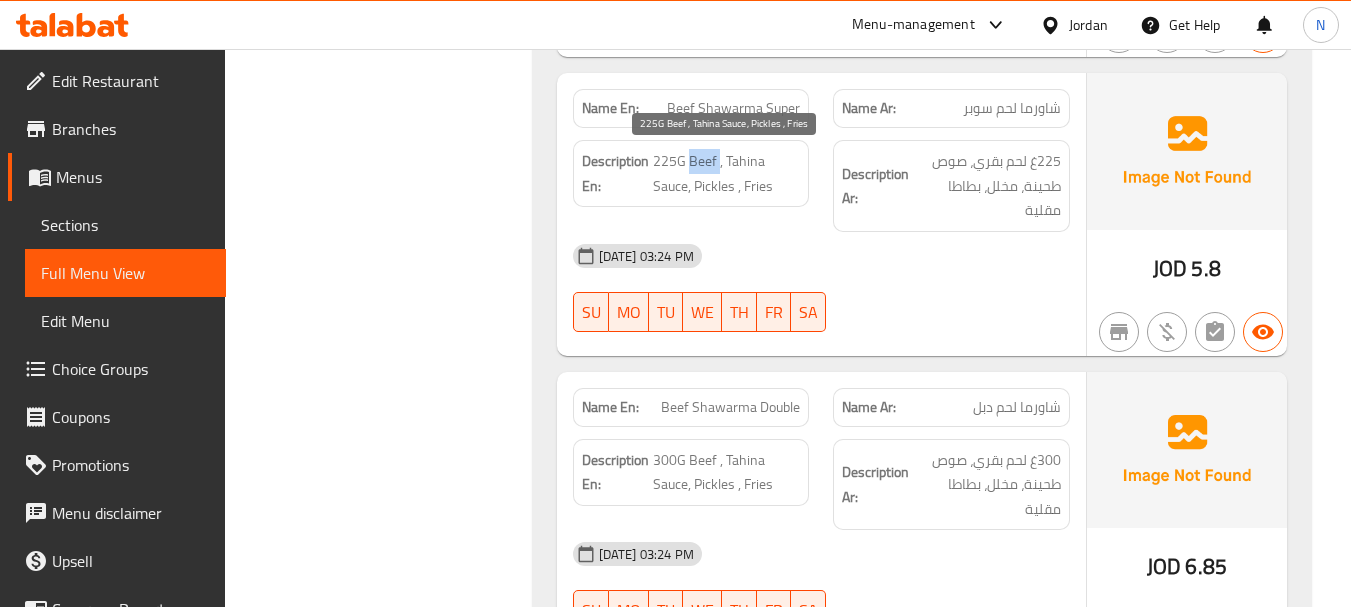 click on "225G Beef , Tahina Sauce, Pickles , Fries" at bounding box center [727, 173] 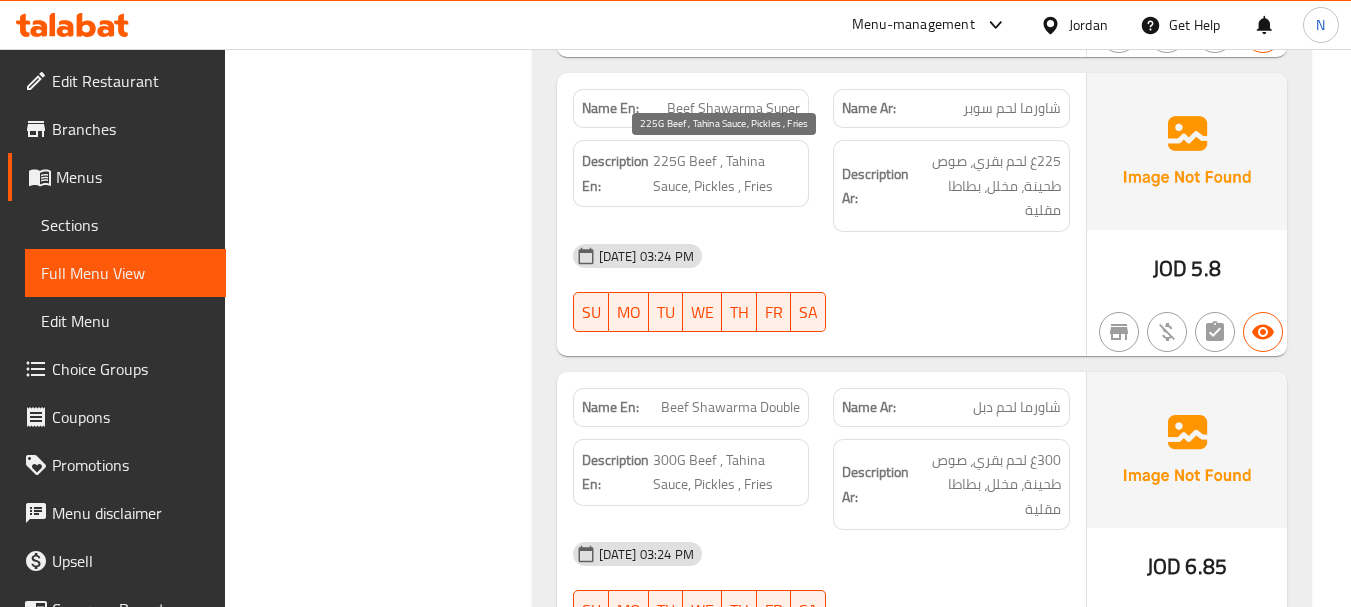 click on "225G Beef , Tahina Sauce, Pickles , Fries" at bounding box center (727, 173) 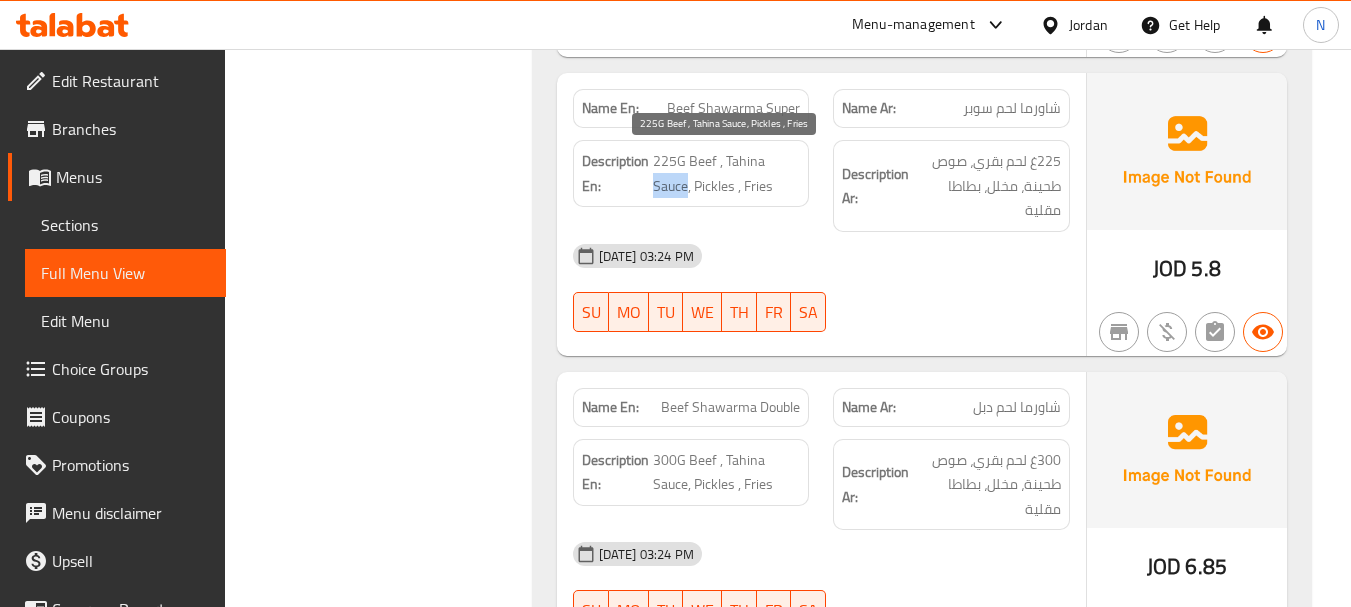 click on "225G Beef , Tahina Sauce, Pickles , Fries" at bounding box center (727, 173) 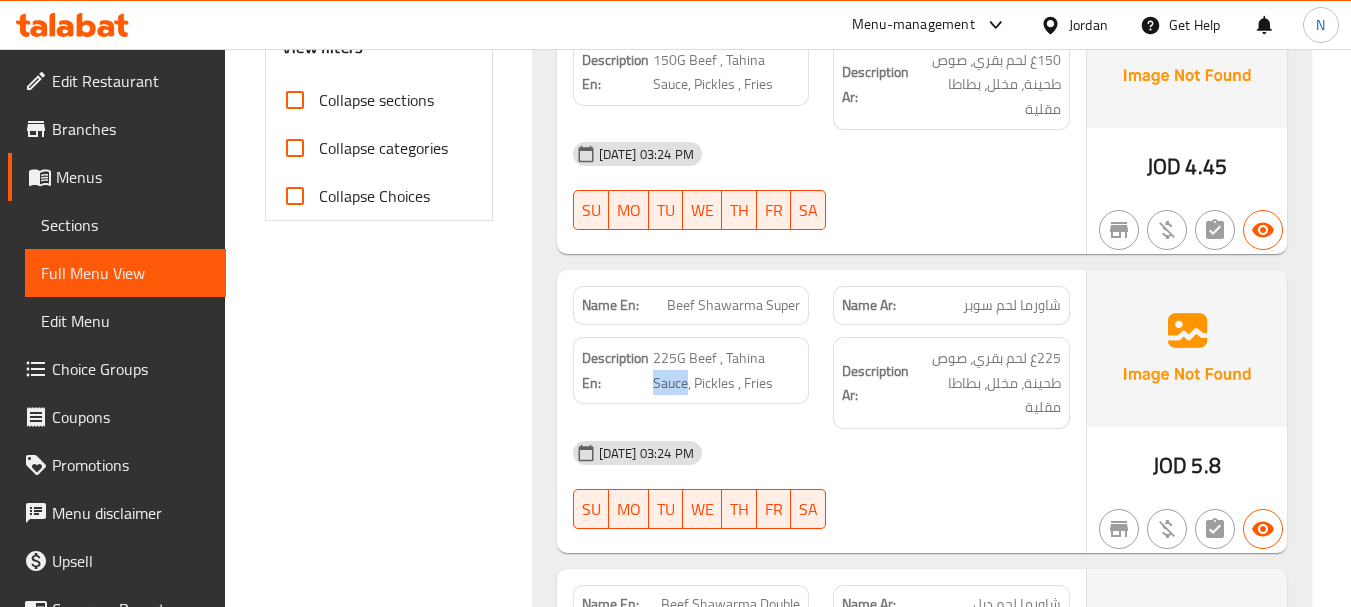 scroll, scrollTop: 800, scrollLeft: 0, axis: vertical 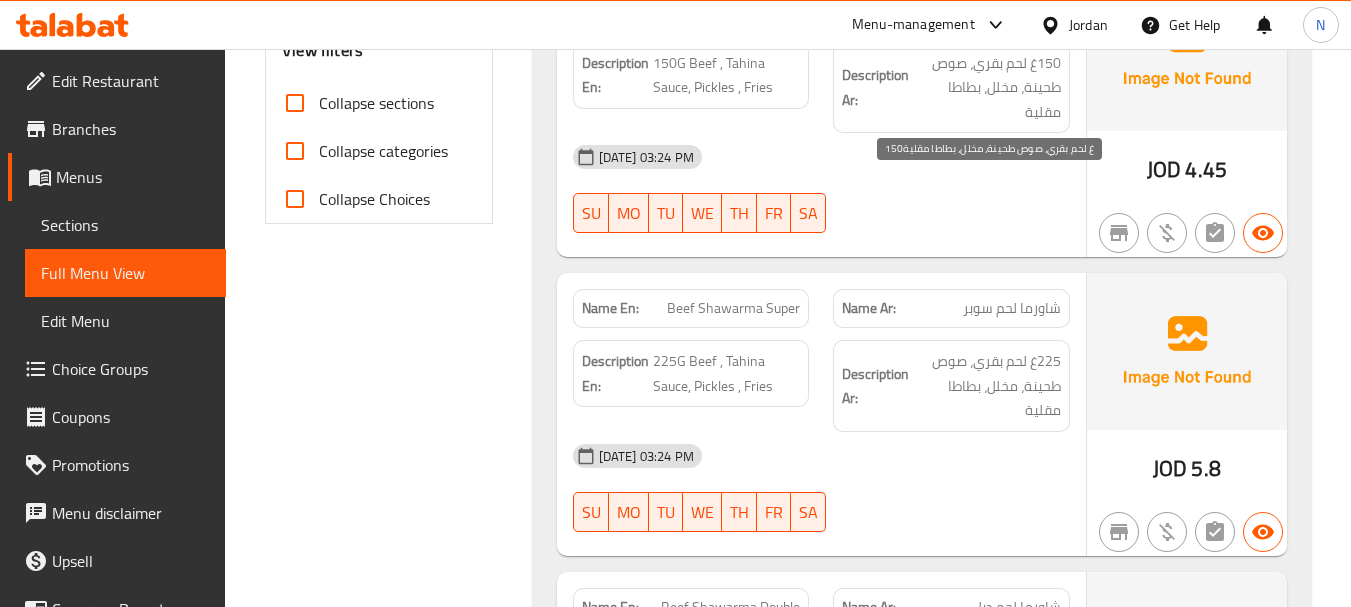 click on "150غ لحم بقري، صوص طحينة، مخلل، بطاطا مقلية" at bounding box center (987, 88) 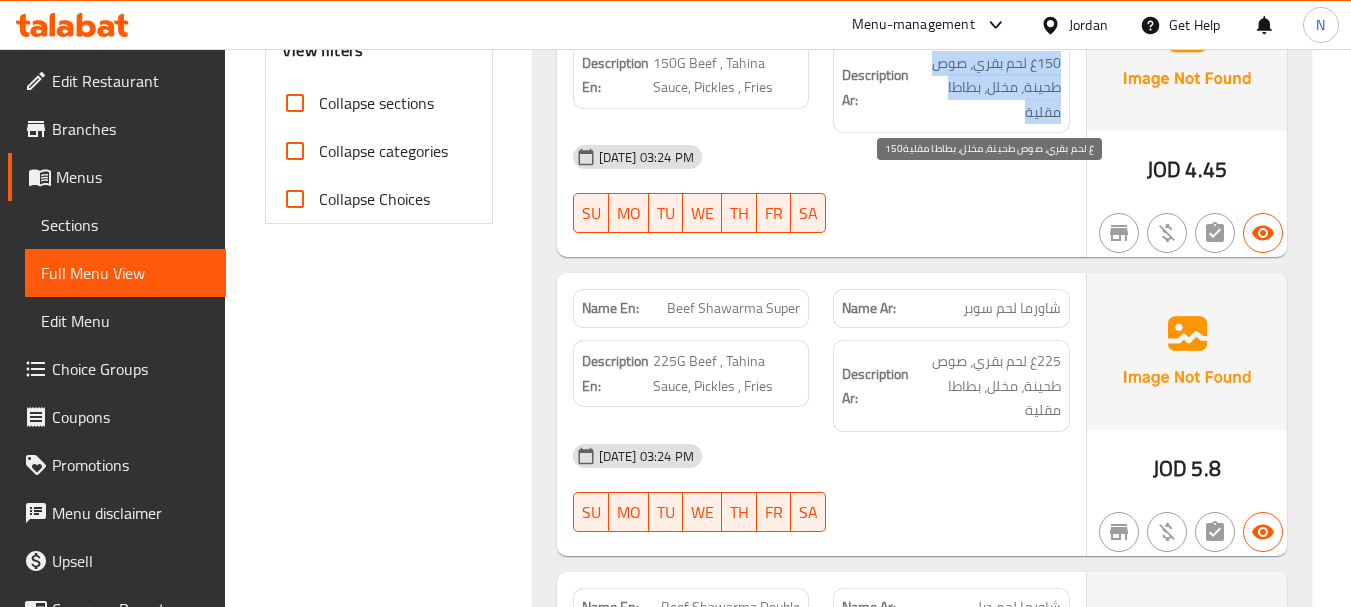 click on "150غ لحم بقري، صوص طحينة، مخلل، بطاطا مقلية" at bounding box center [987, 88] 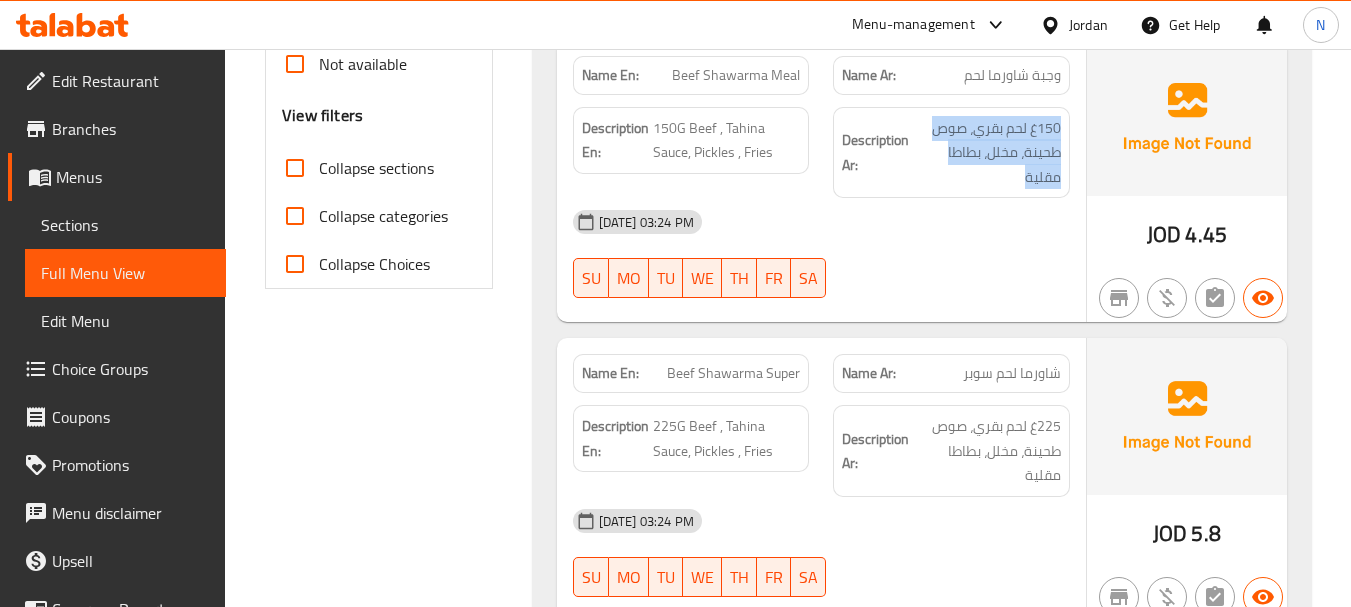 scroll, scrollTop: 700, scrollLeft: 0, axis: vertical 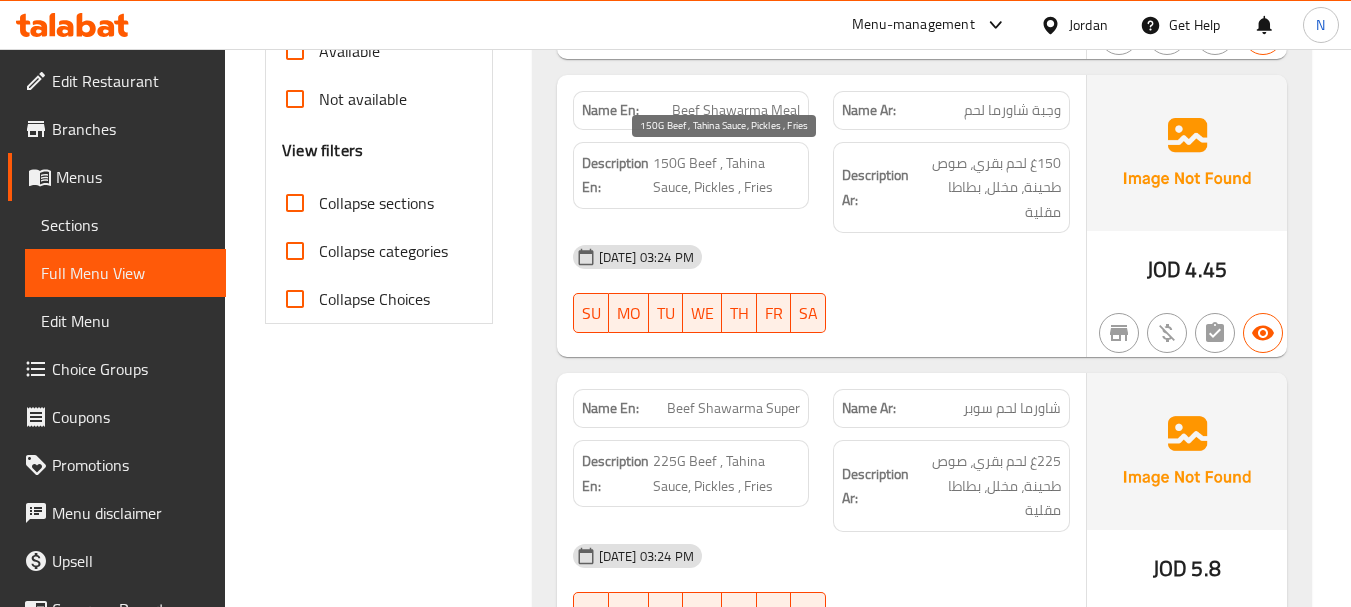 click on "150G Beef , Tahina Sauce, Pickles , Fries" at bounding box center (727, 175) 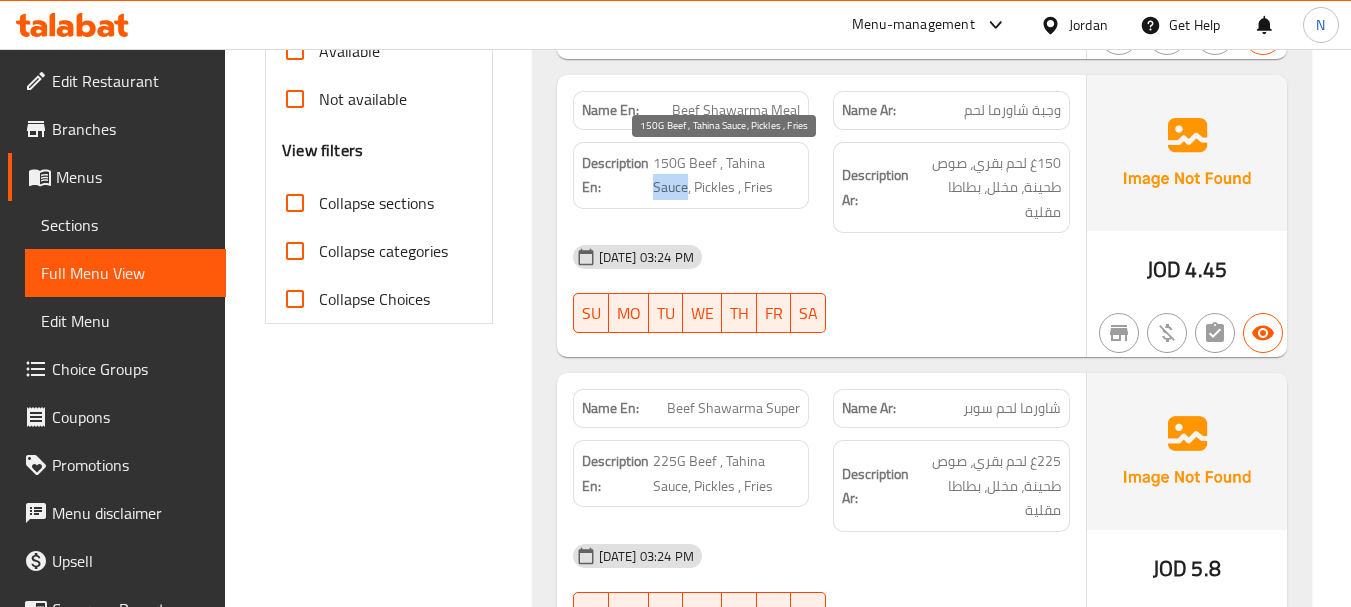 click on "150G Beef , Tahina Sauce, Pickles , Fries" at bounding box center [727, 175] 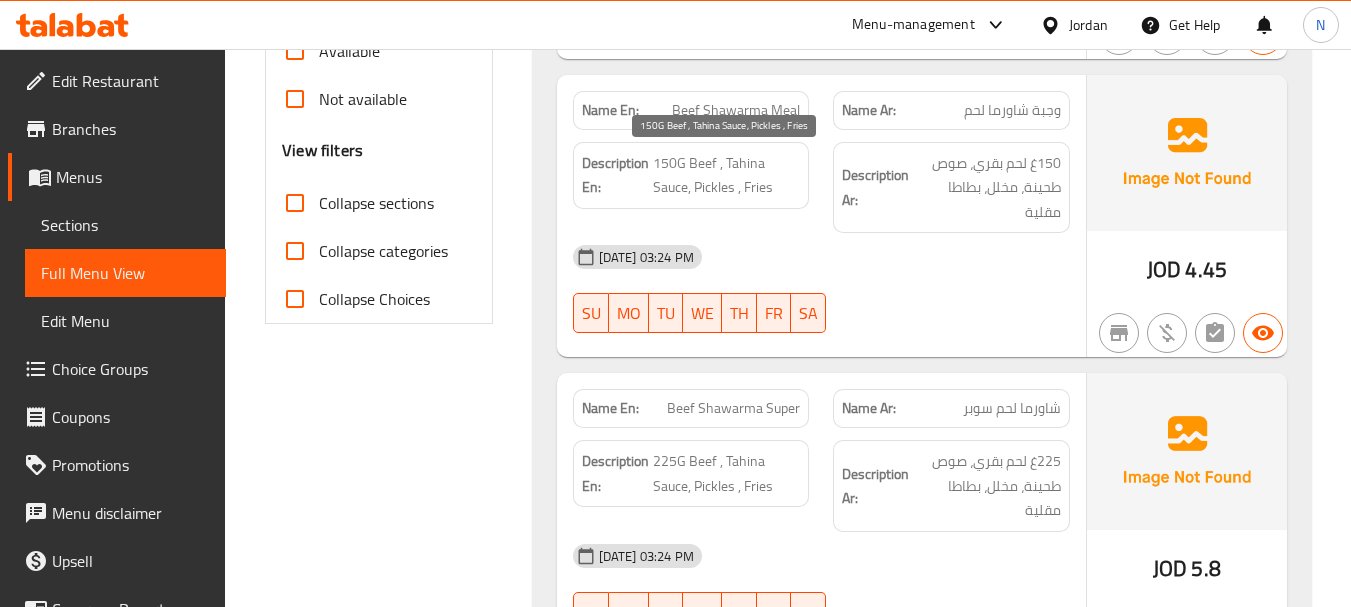 click on "150G Beef , Tahina Sauce, Pickles , Fries" at bounding box center (727, 175) 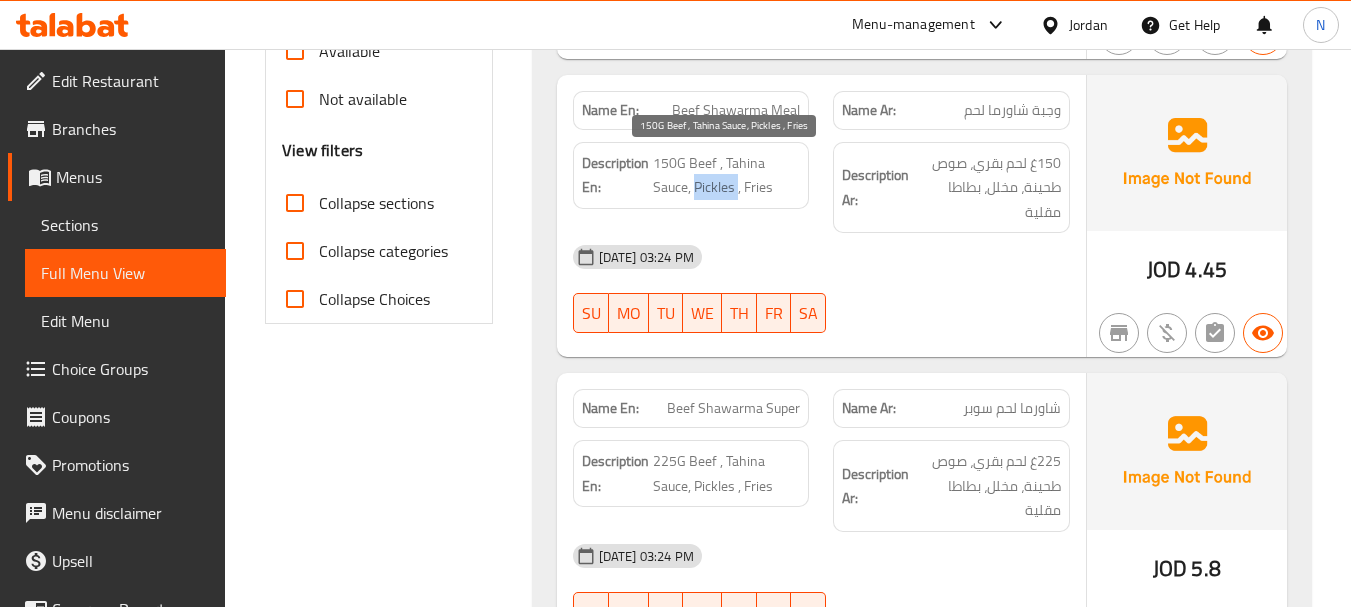 click on "150G Beef , Tahina Sauce, Pickles , Fries" at bounding box center (727, 175) 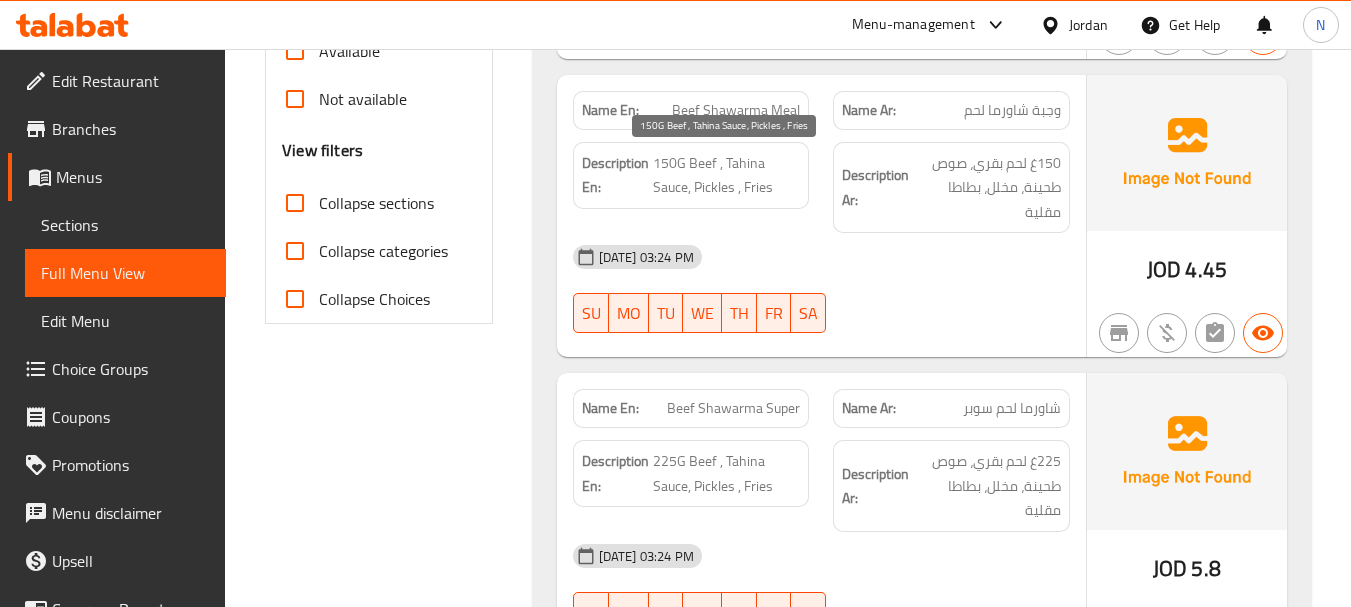 click on "150G Beef , Tahina Sauce, Pickles , Fries" at bounding box center [727, 175] 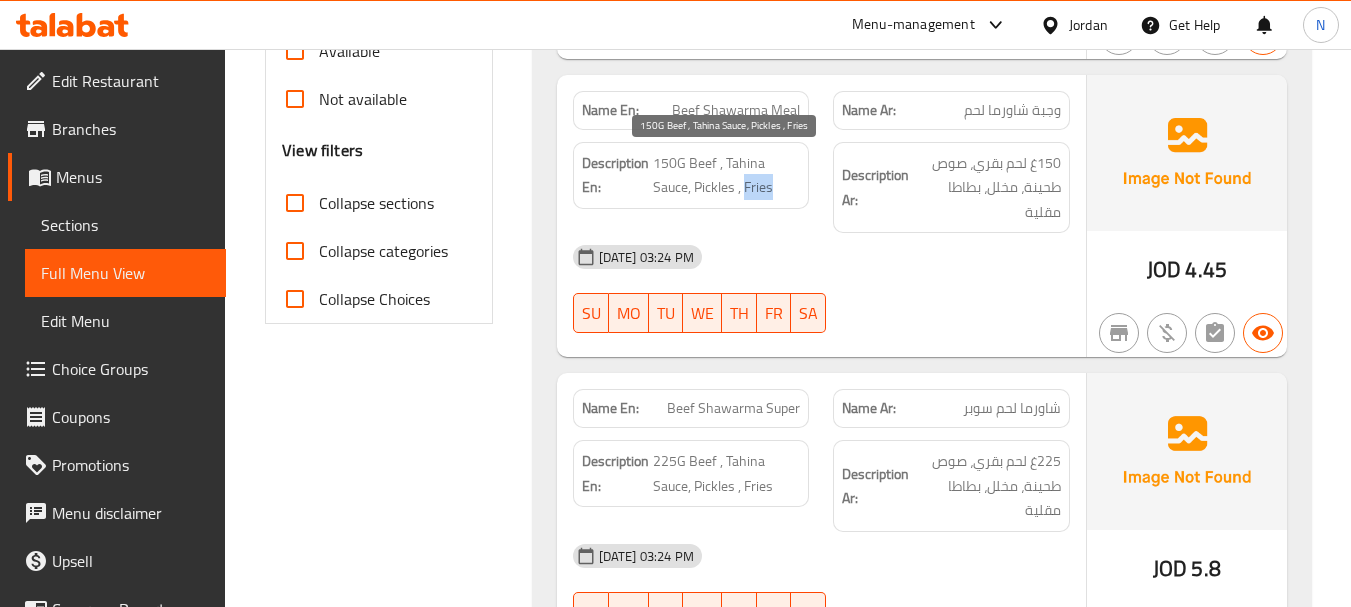 click on "150G Beef , Tahina Sauce, Pickles , Fries" at bounding box center [727, 175] 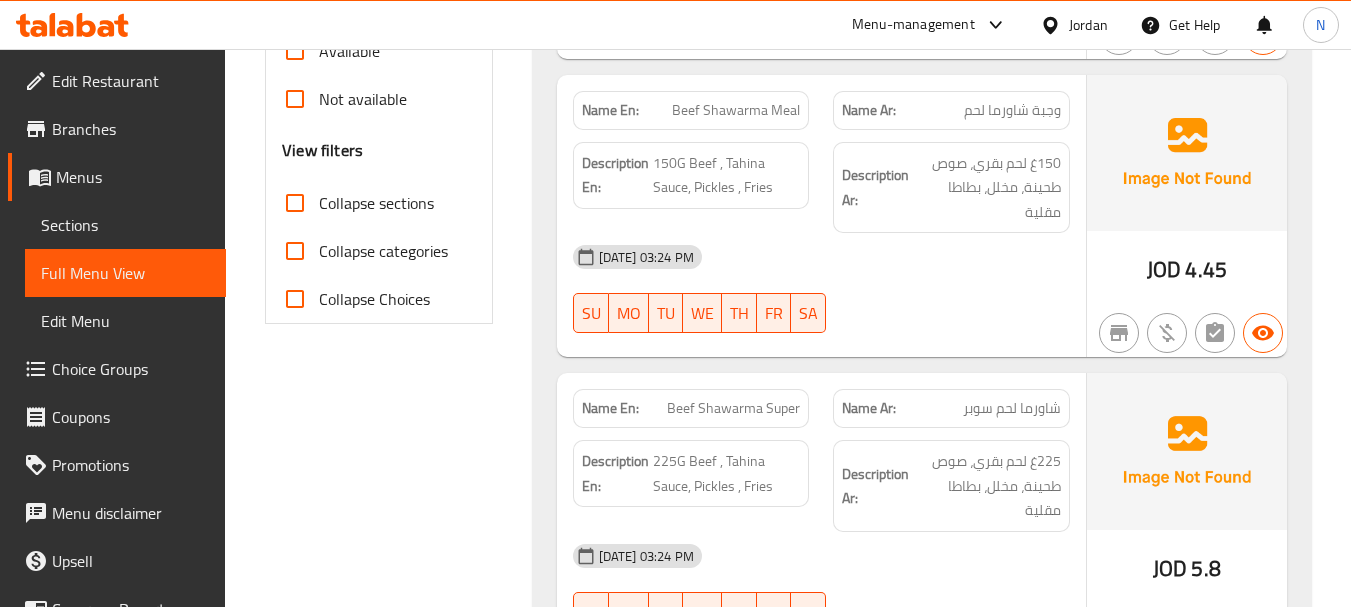 click on "Beef Shawarma Meal" at bounding box center (736, 110) 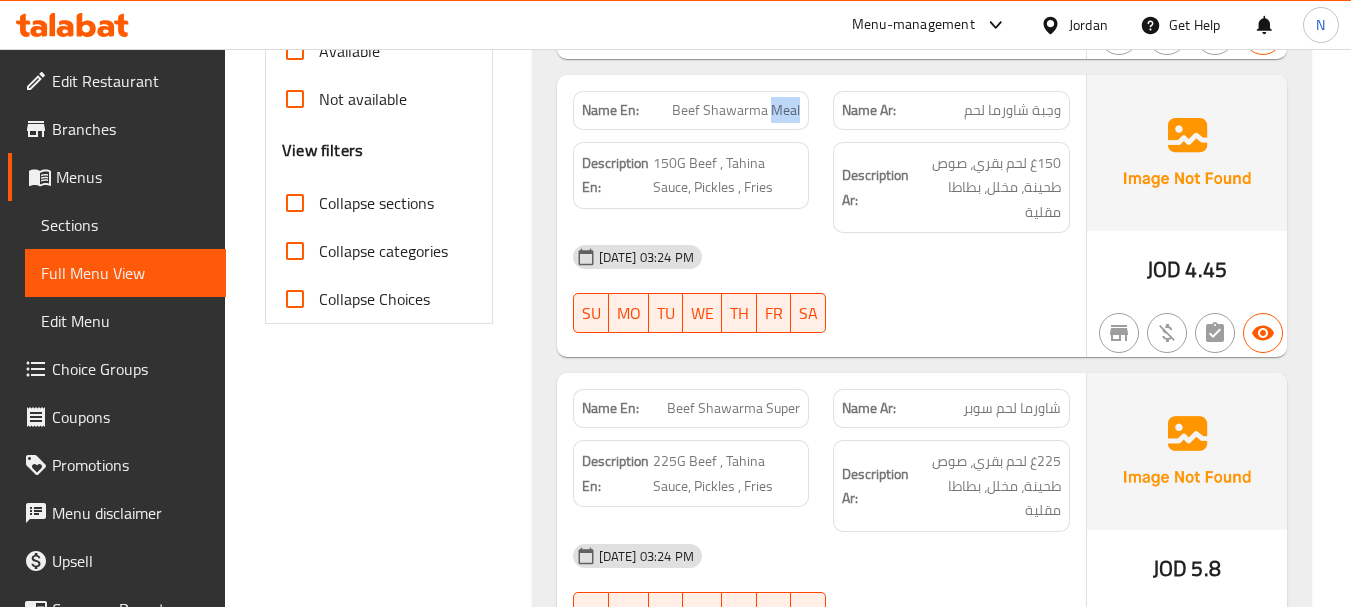 click on "Beef Shawarma Meal" at bounding box center [736, 110] 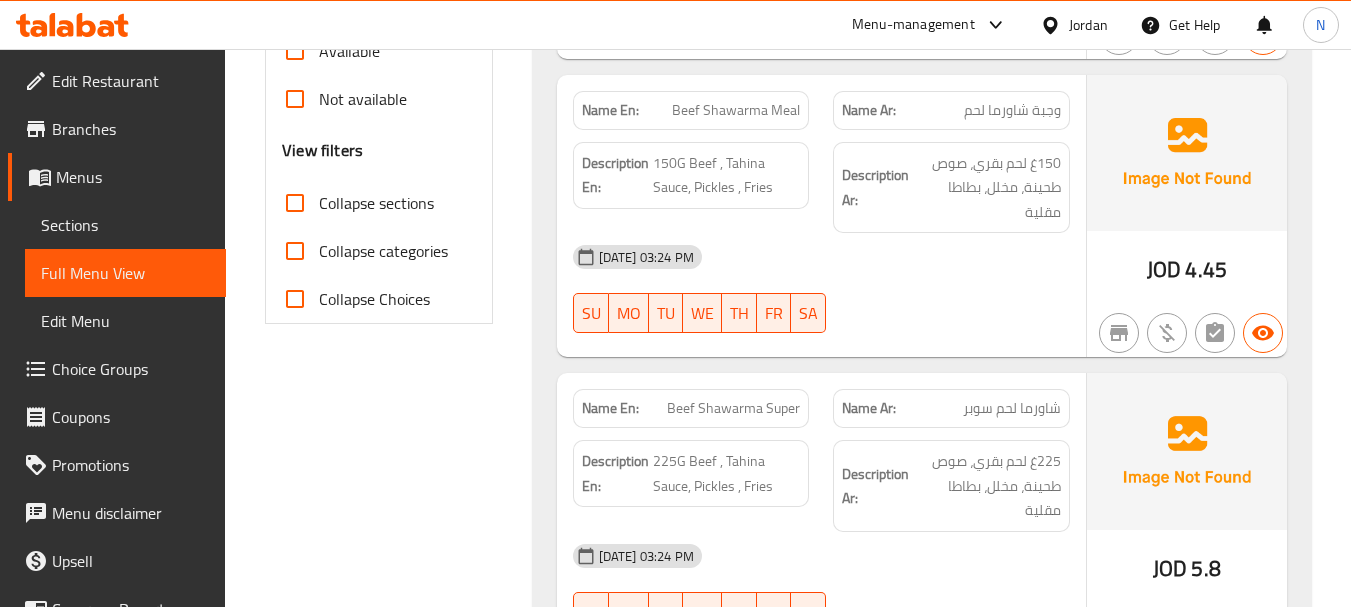 click on "Beef Shawarma Meal" at bounding box center (736, 110) 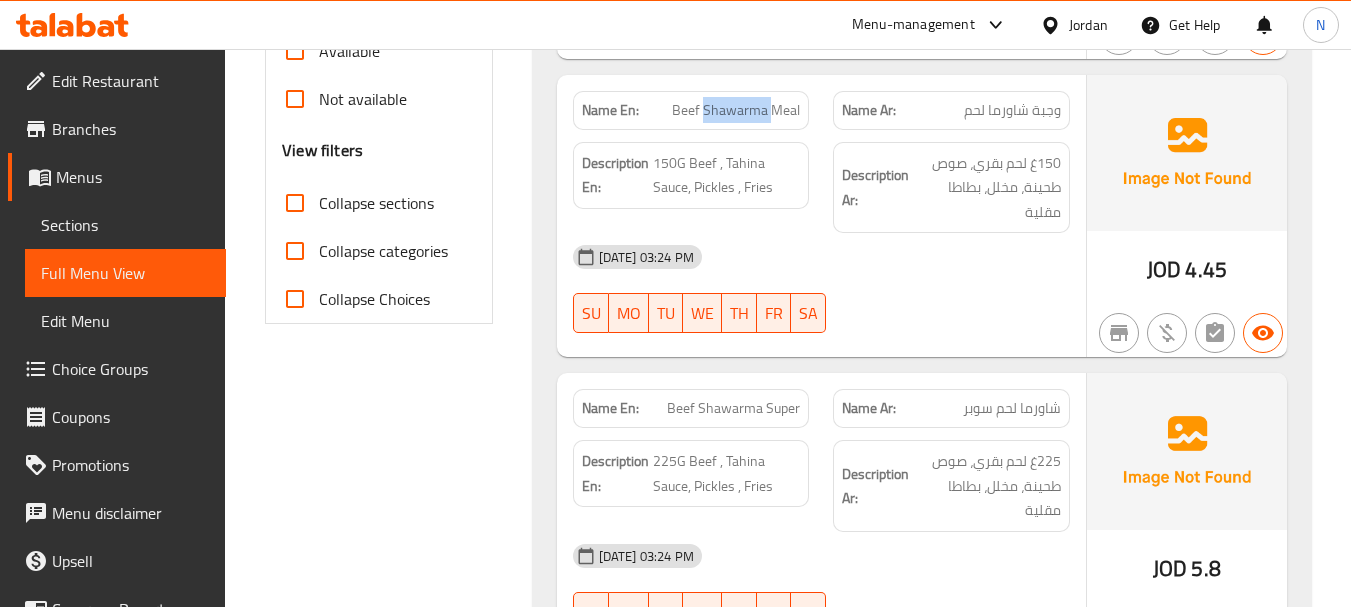 click on "Beef Shawarma Meal" at bounding box center [736, 110] 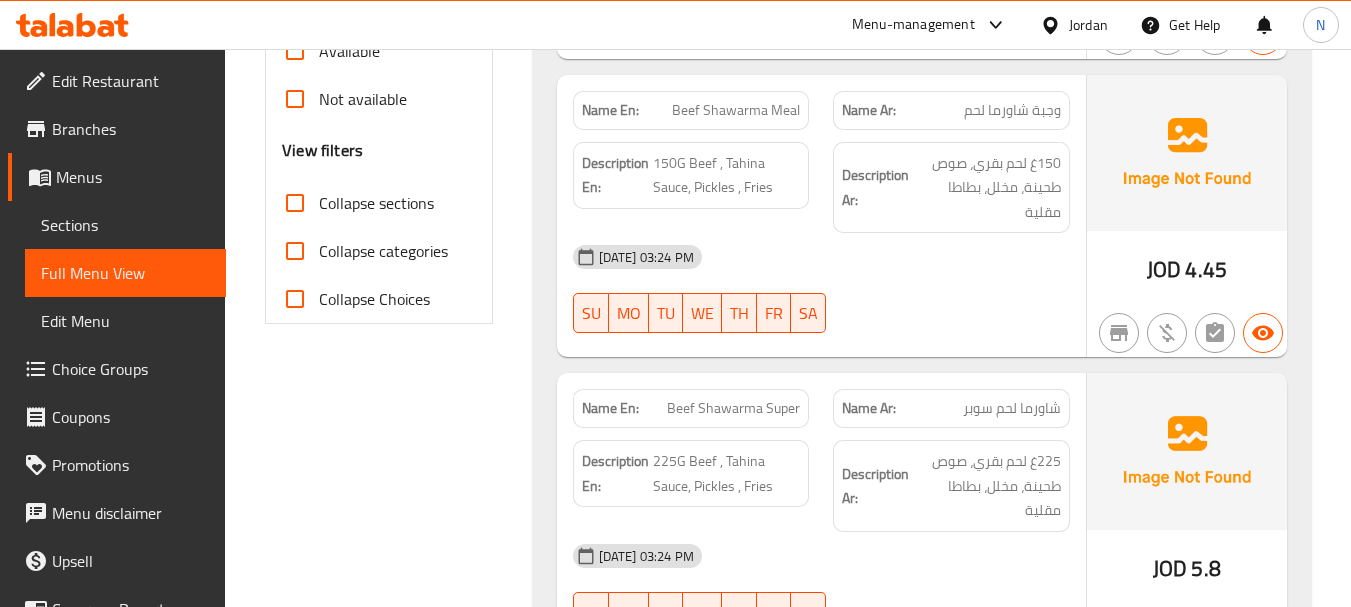 click on "Beef Shawarma Meal" at bounding box center (736, 110) 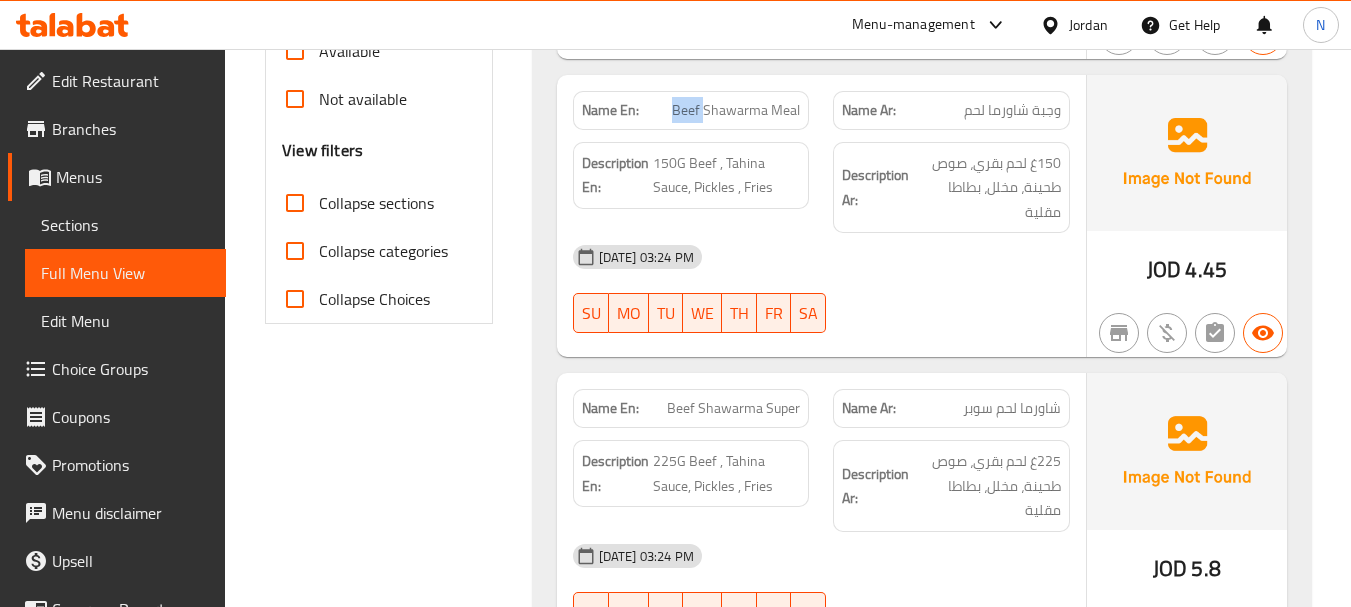 click on "Beef Shawarma Meal" at bounding box center [736, 110] 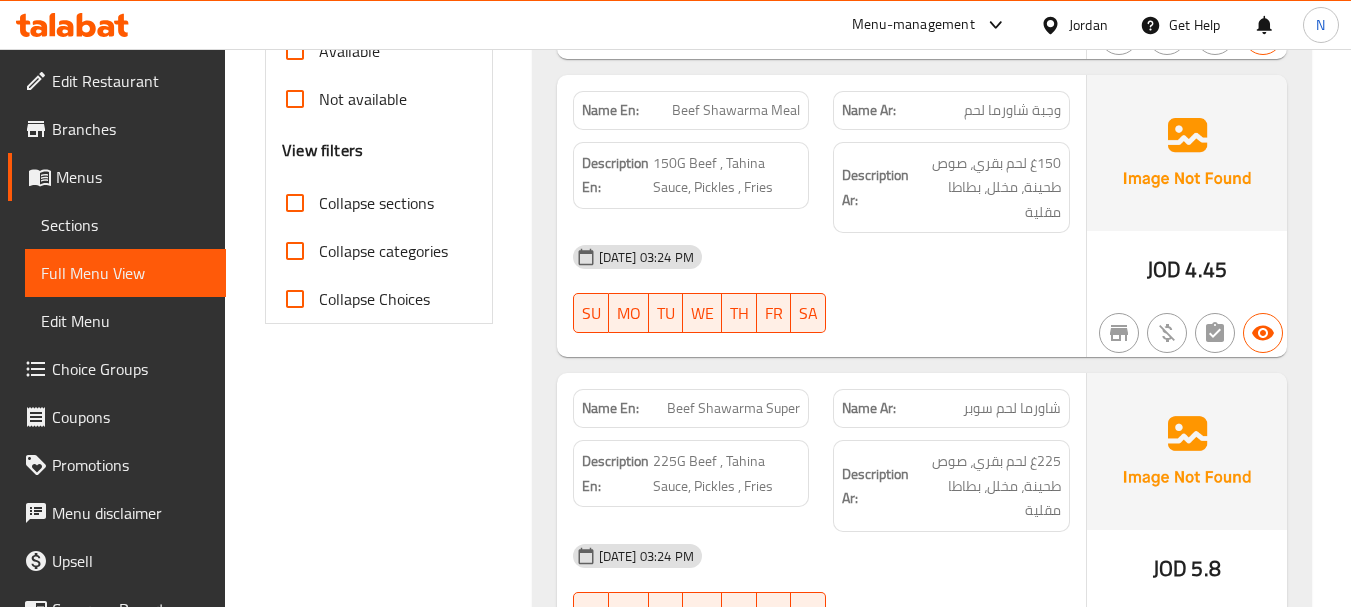click on "وجبة شاورما لحم" at bounding box center [1012, 110] 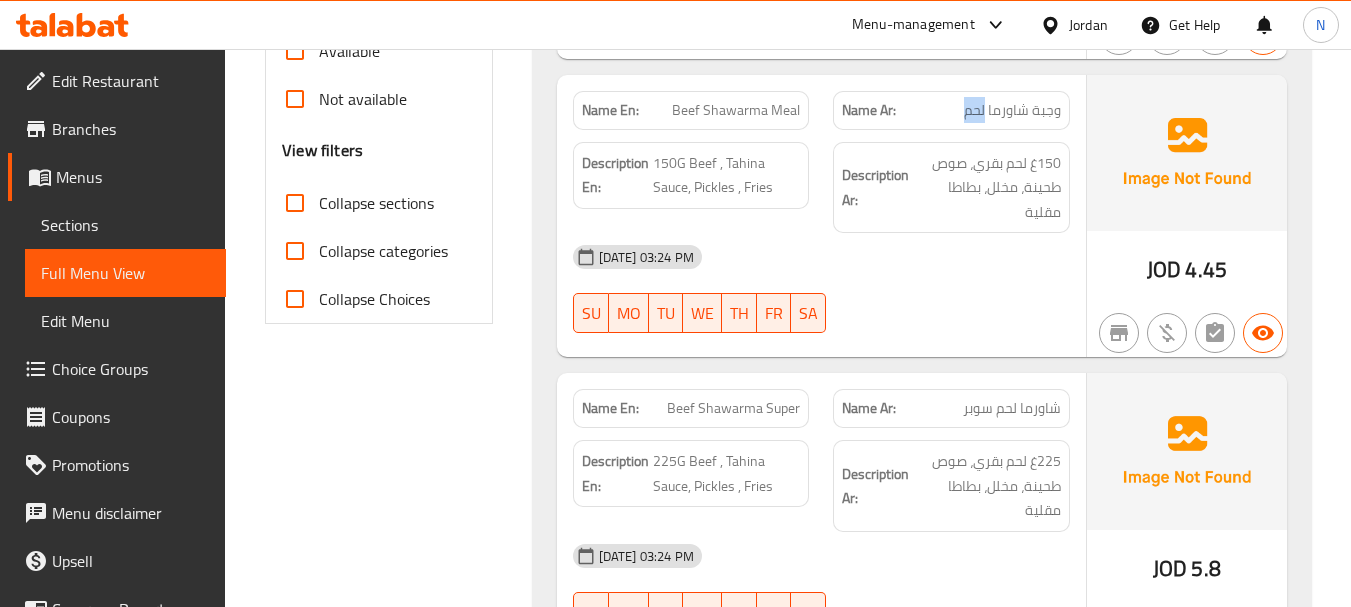 click on "وجبة شاورما لحم" at bounding box center [1012, 110] 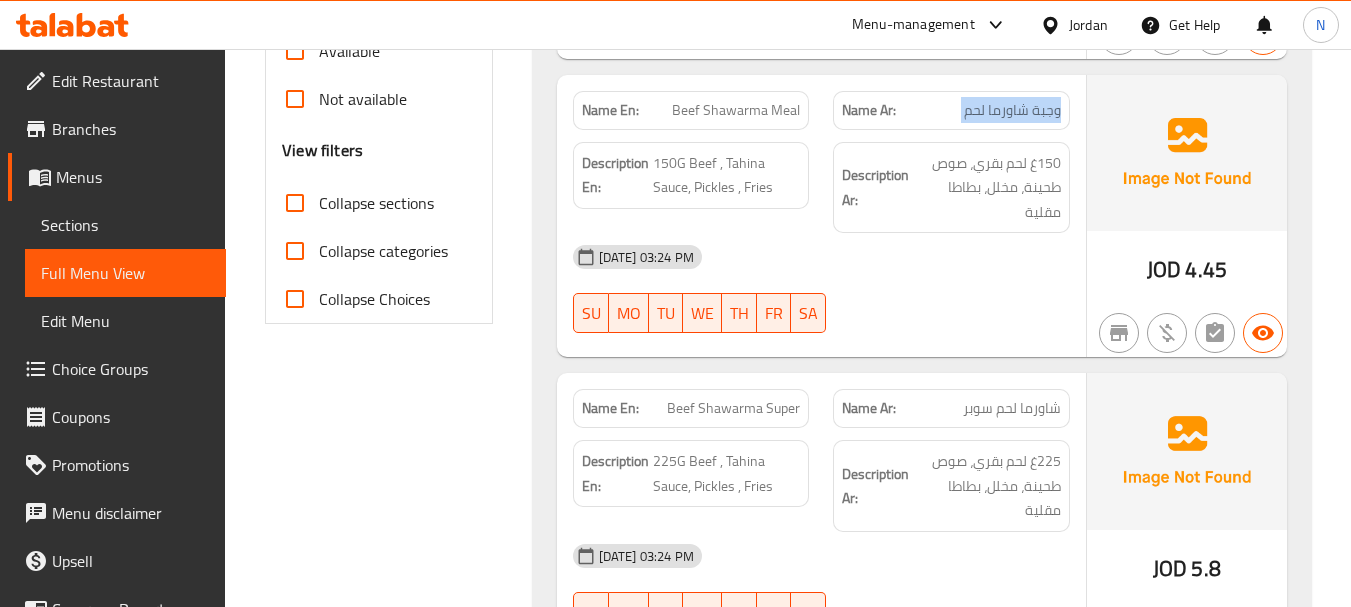 click on "وجبة شاورما لحم" at bounding box center (1012, 110) 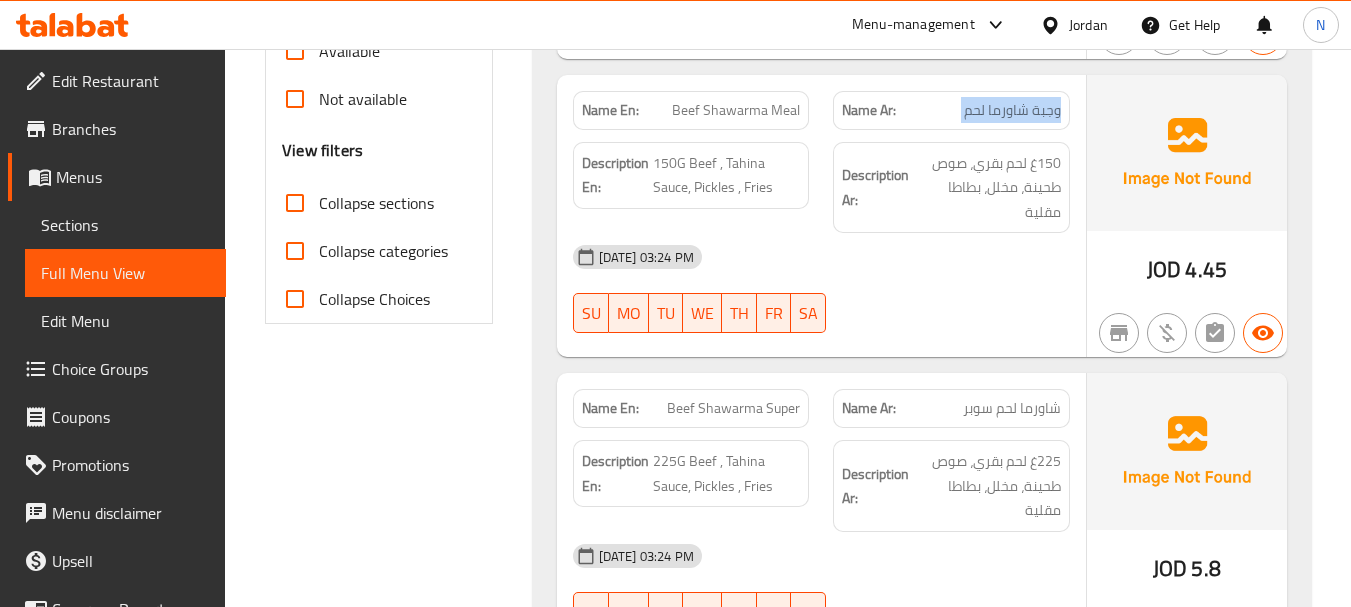 copy on "وجبة شاورما لحم" 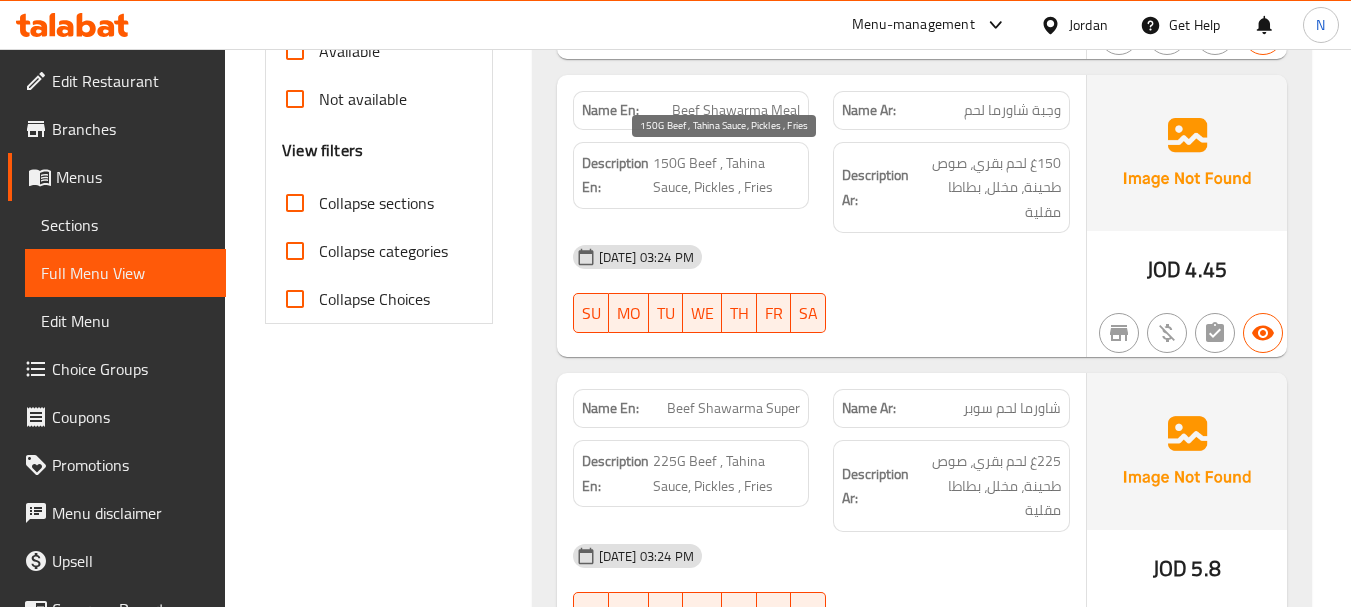 click on "150G Beef , Tahina Sauce, Pickles , Fries" at bounding box center [727, 175] 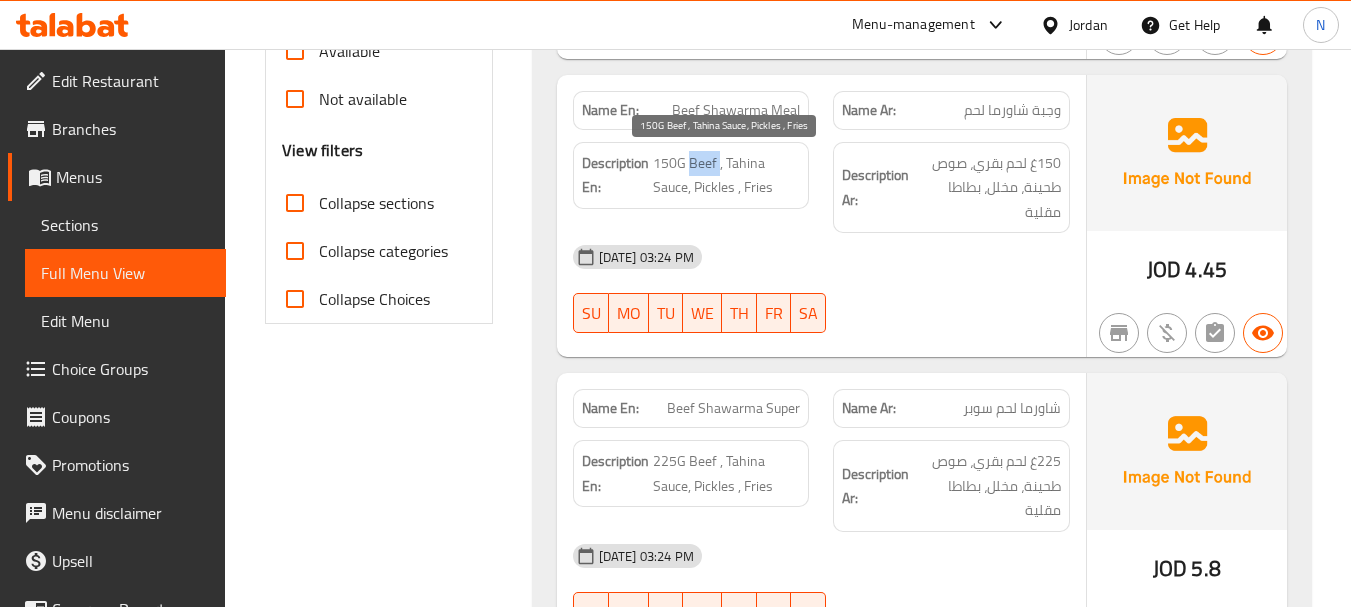 click on "150G Beef , Tahina Sauce, Pickles , Fries" at bounding box center (727, 175) 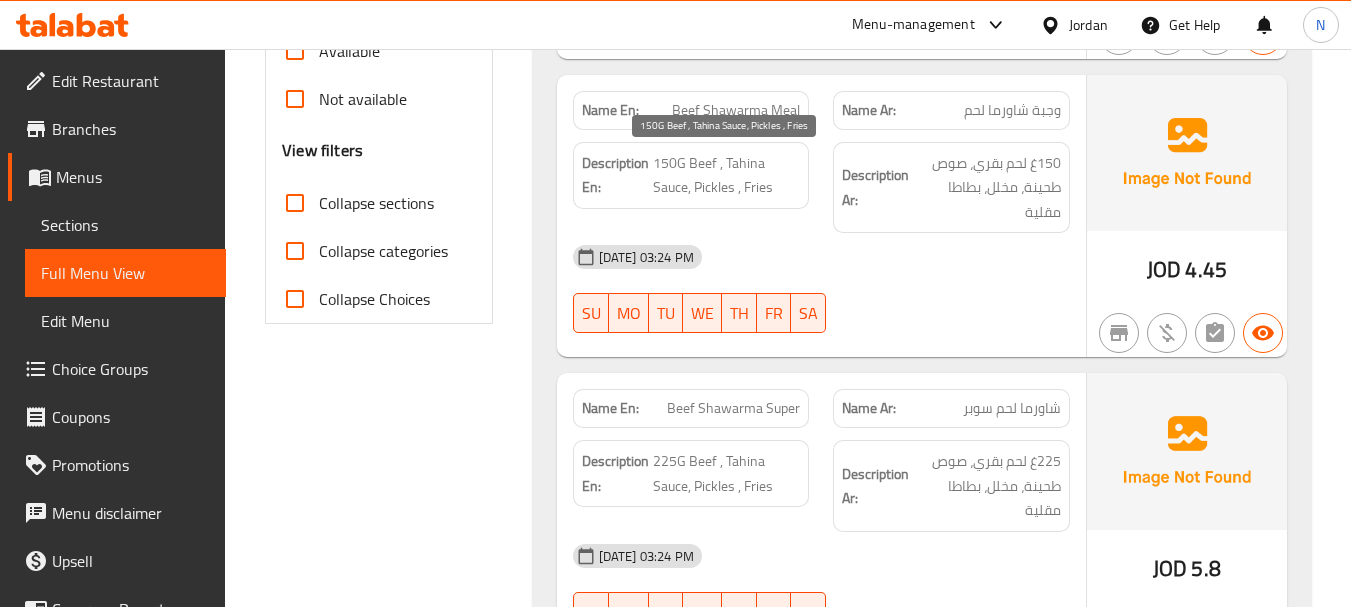 click on "150G Beef , Tahina Sauce, Pickles , Fries" at bounding box center (727, 175) 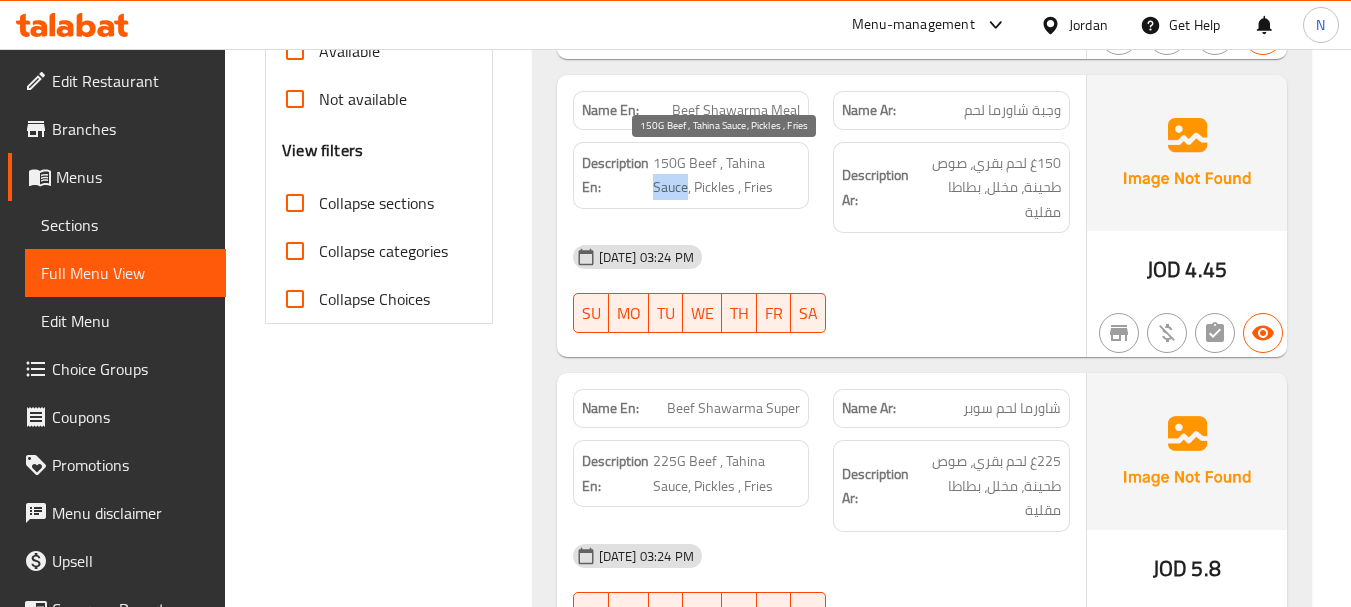 click on "150G Beef , Tahina Sauce, Pickles , Fries" at bounding box center [727, 175] 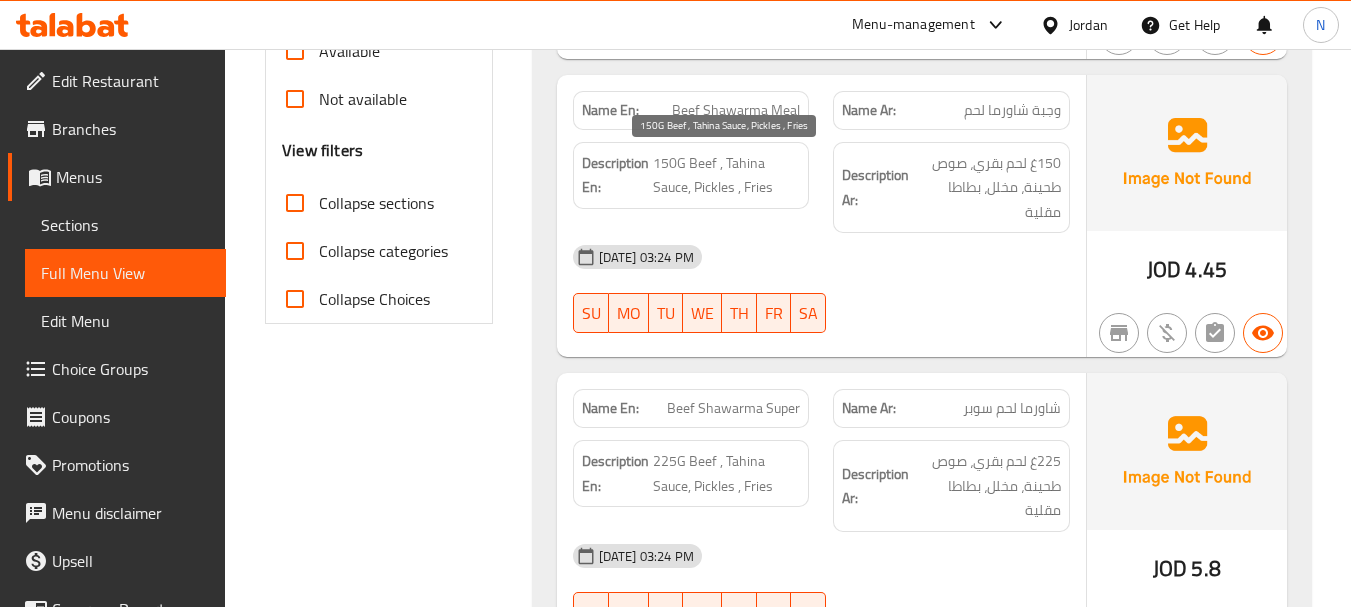 click on "150G Beef , Tahina Sauce, Pickles , Fries" at bounding box center [727, 175] 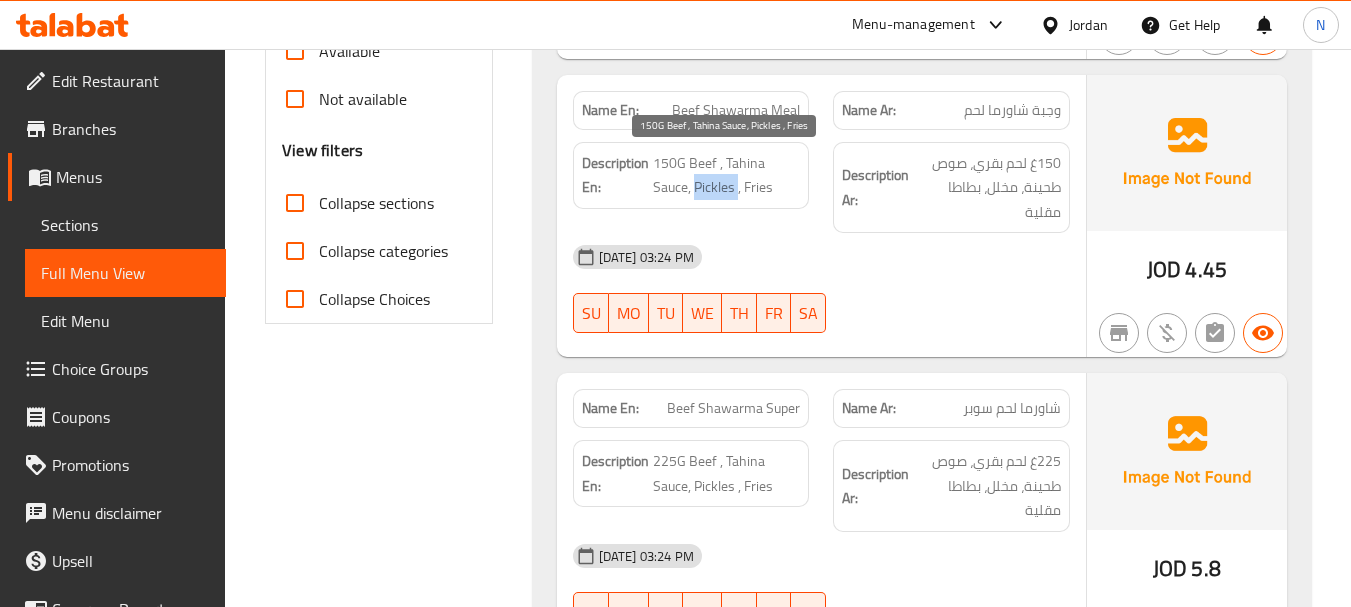 click on "150G Beef , Tahina Sauce, Pickles , Fries" at bounding box center [727, 175] 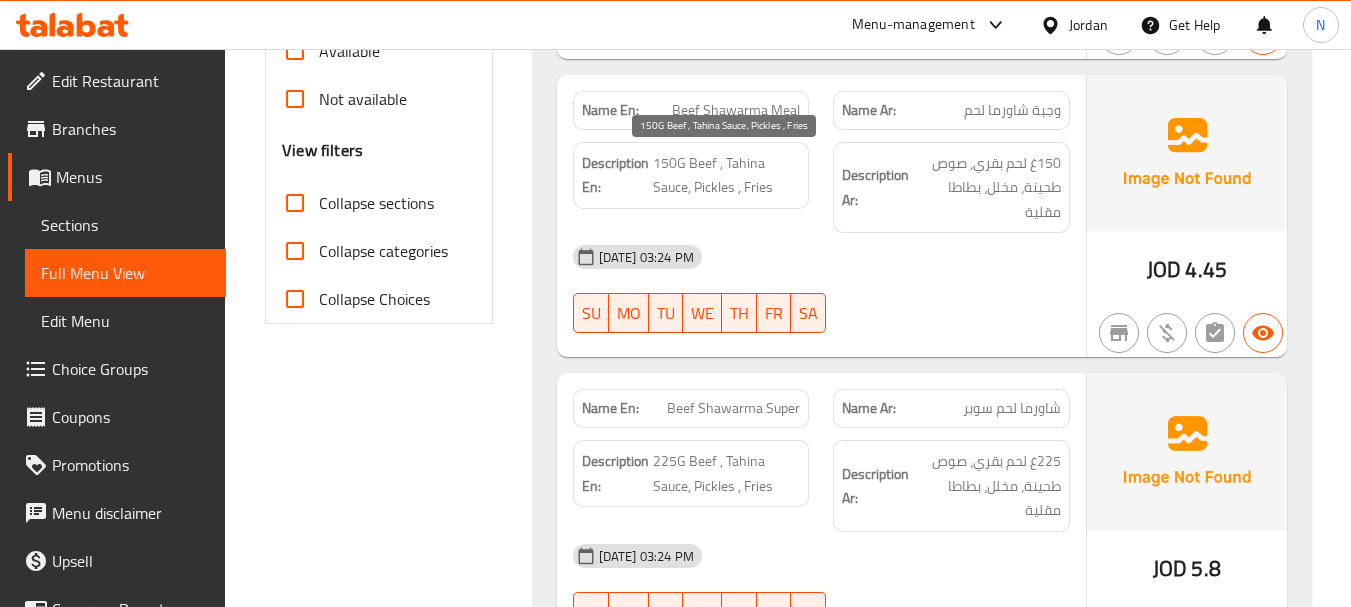 click on "150G Beef , Tahina Sauce, Pickles , Fries" at bounding box center [727, 175] 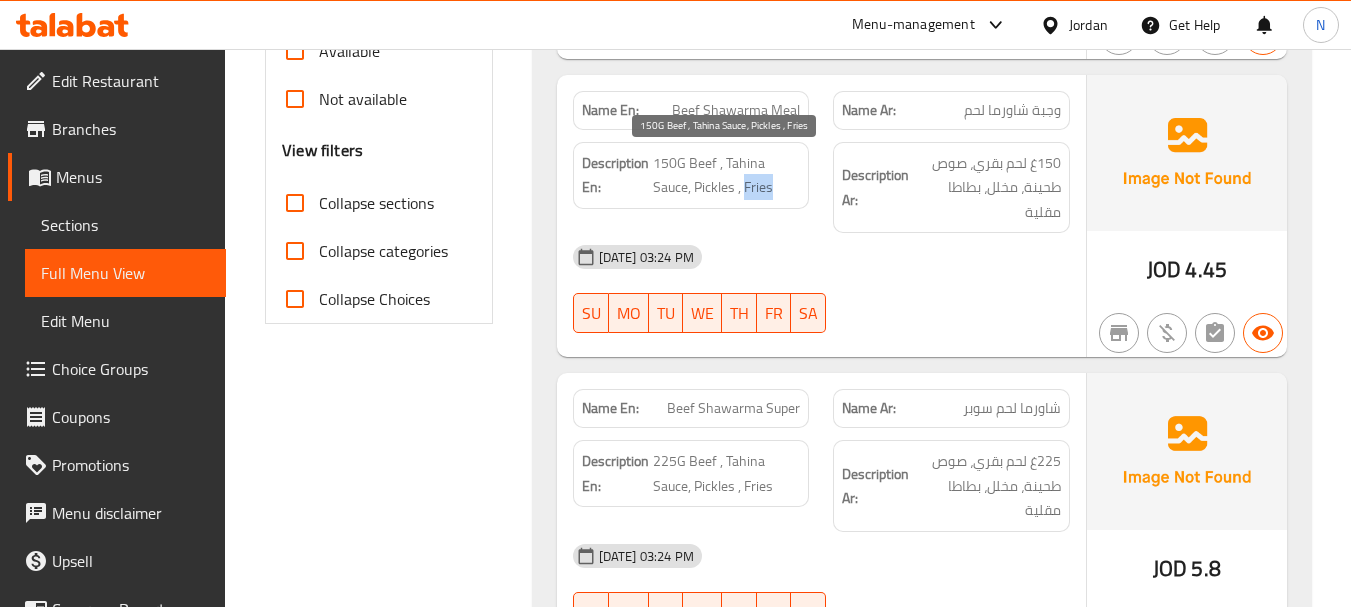 click on "150G Beef , Tahina Sauce, Pickles , Fries" at bounding box center [727, 175] 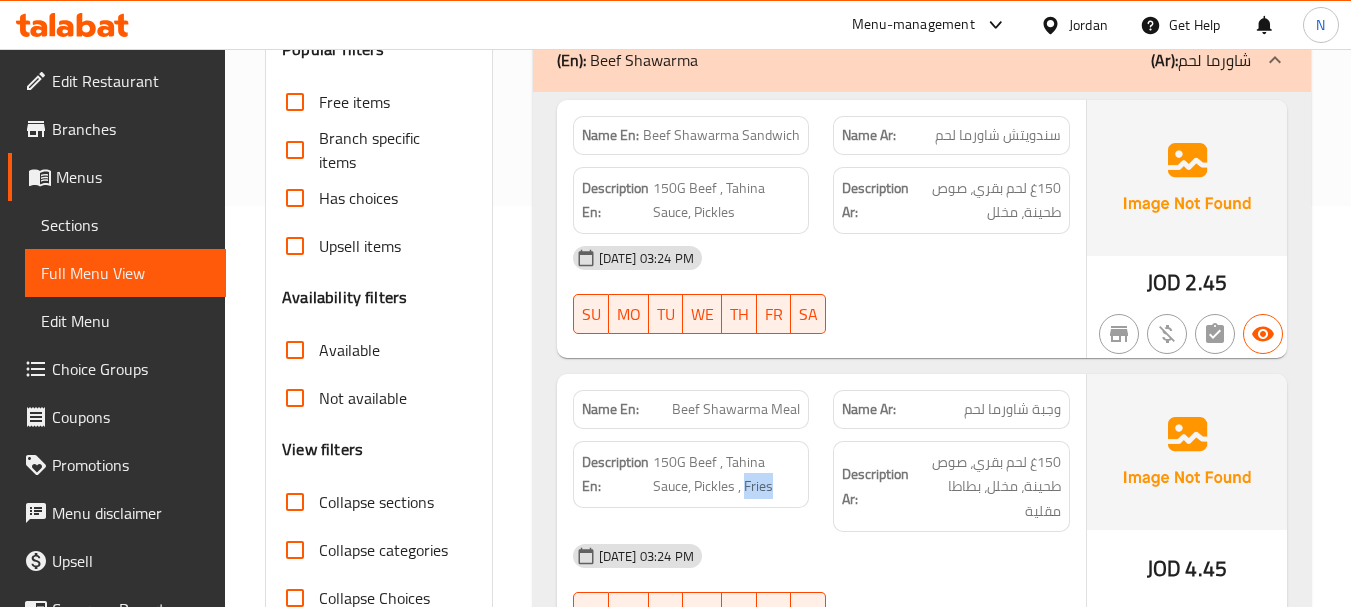 scroll, scrollTop: 400, scrollLeft: 0, axis: vertical 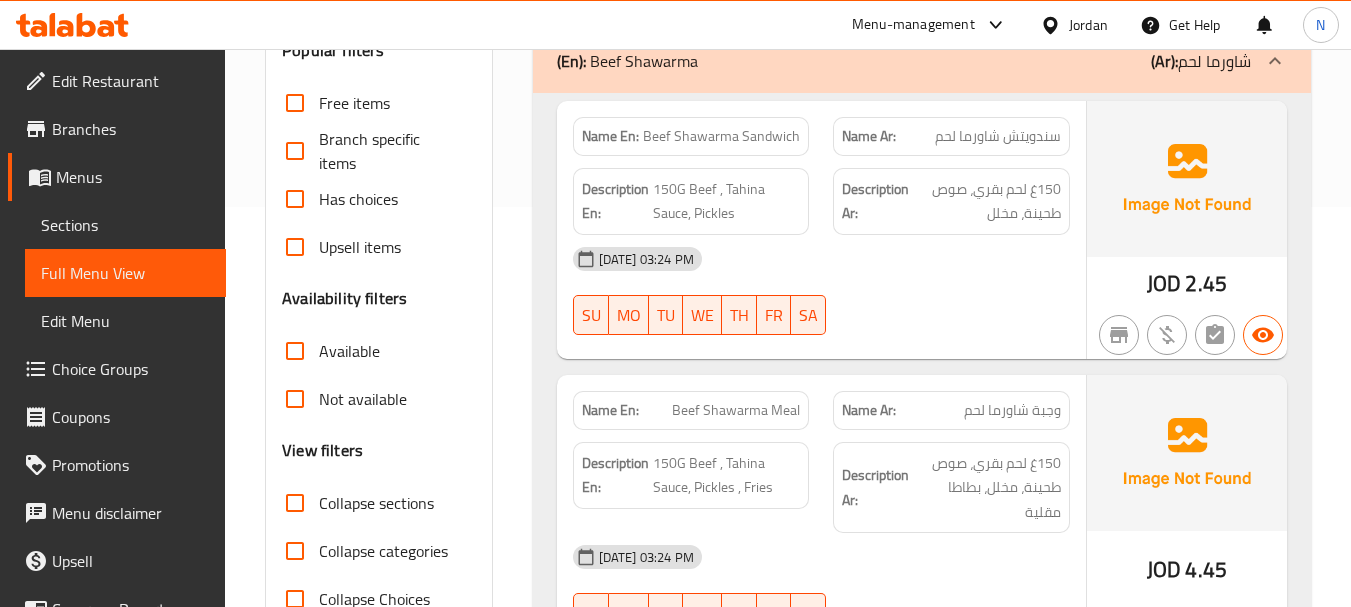 click on "سندويتش شاورما لحم" at bounding box center (998, 136) 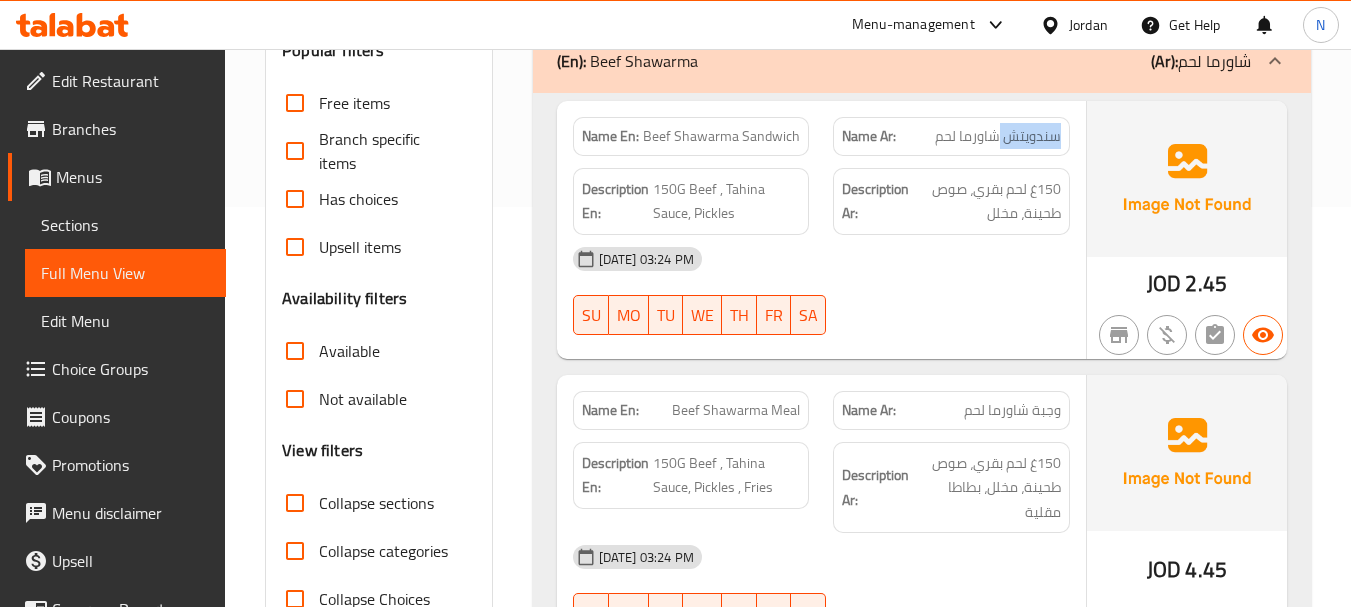 click on "سندويتش شاورما لحم" at bounding box center (998, 136) 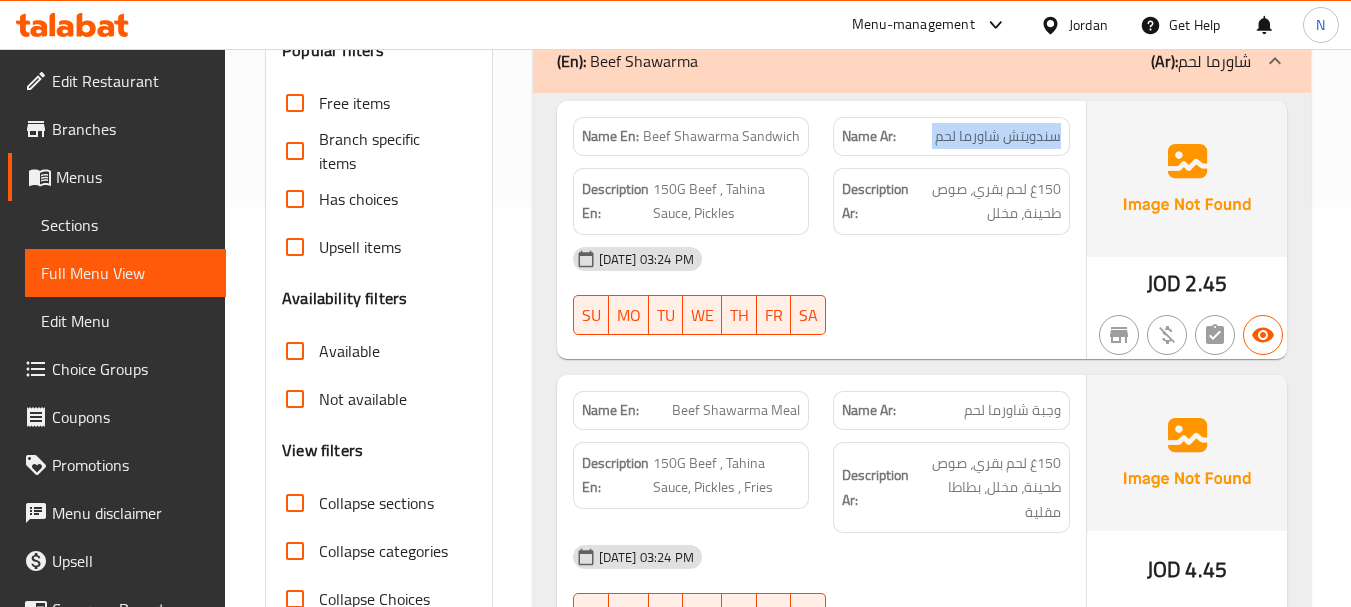 click on "سندويتش شاورما لحم" at bounding box center (998, 136) 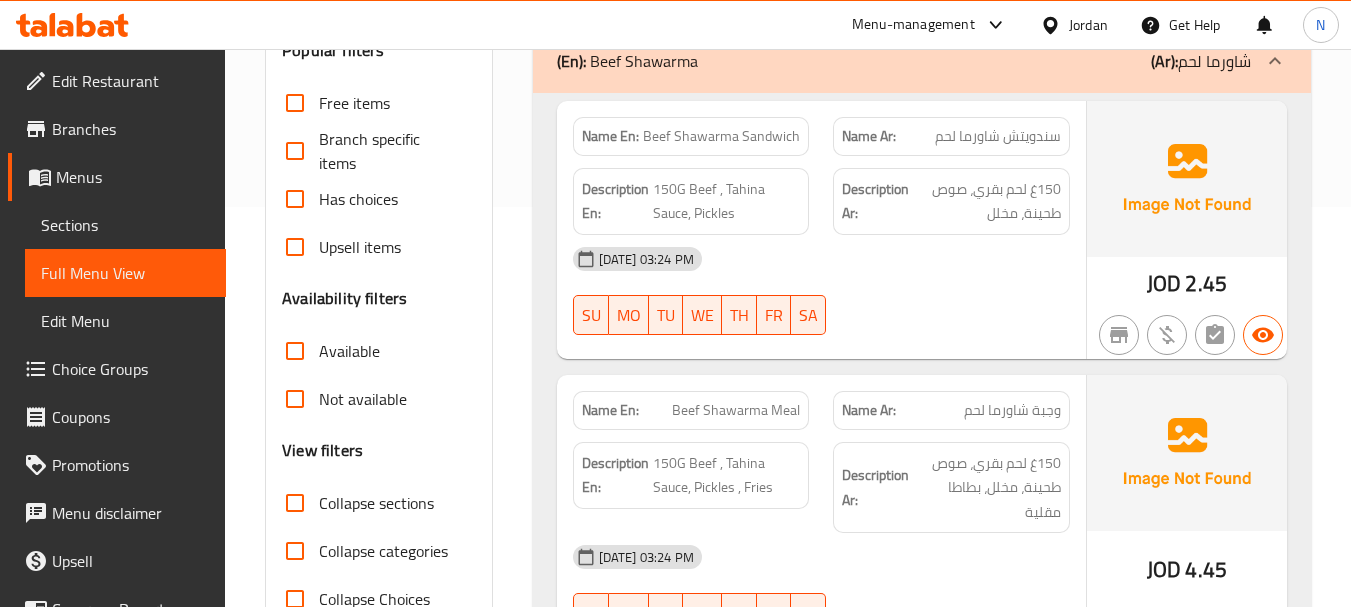 click on "Beef Shawarma Sandwich" at bounding box center [721, 136] 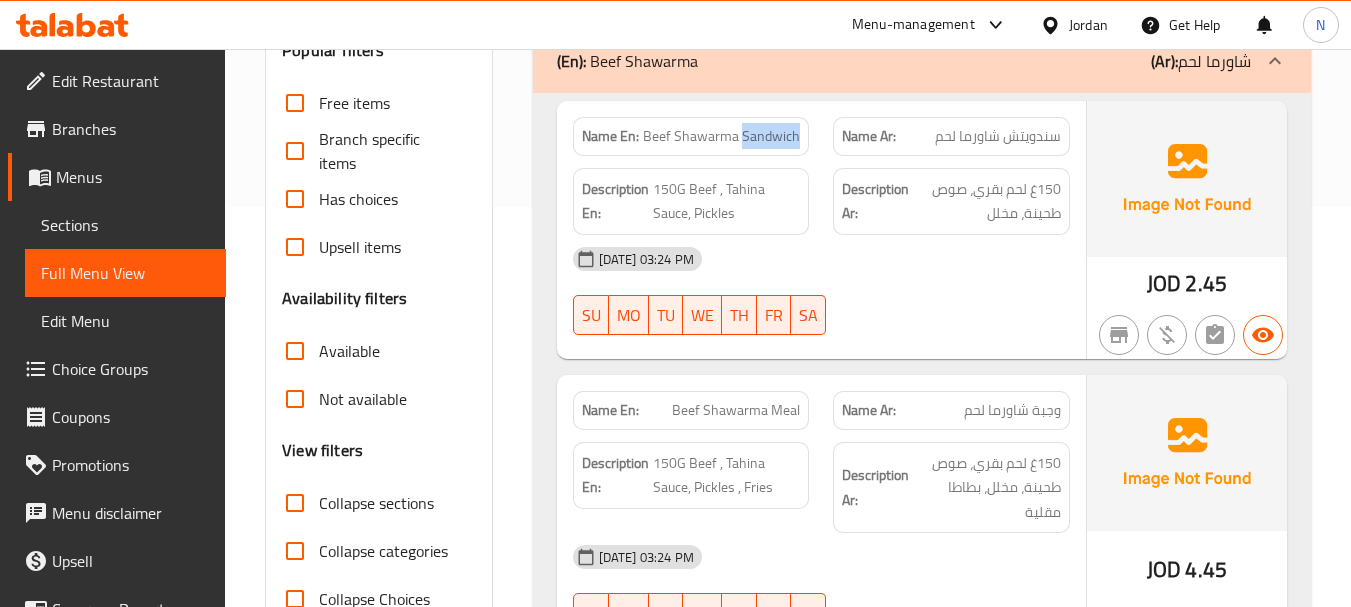 click on "Beef Shawarma Sandwich" at bounding box center [721, 136] 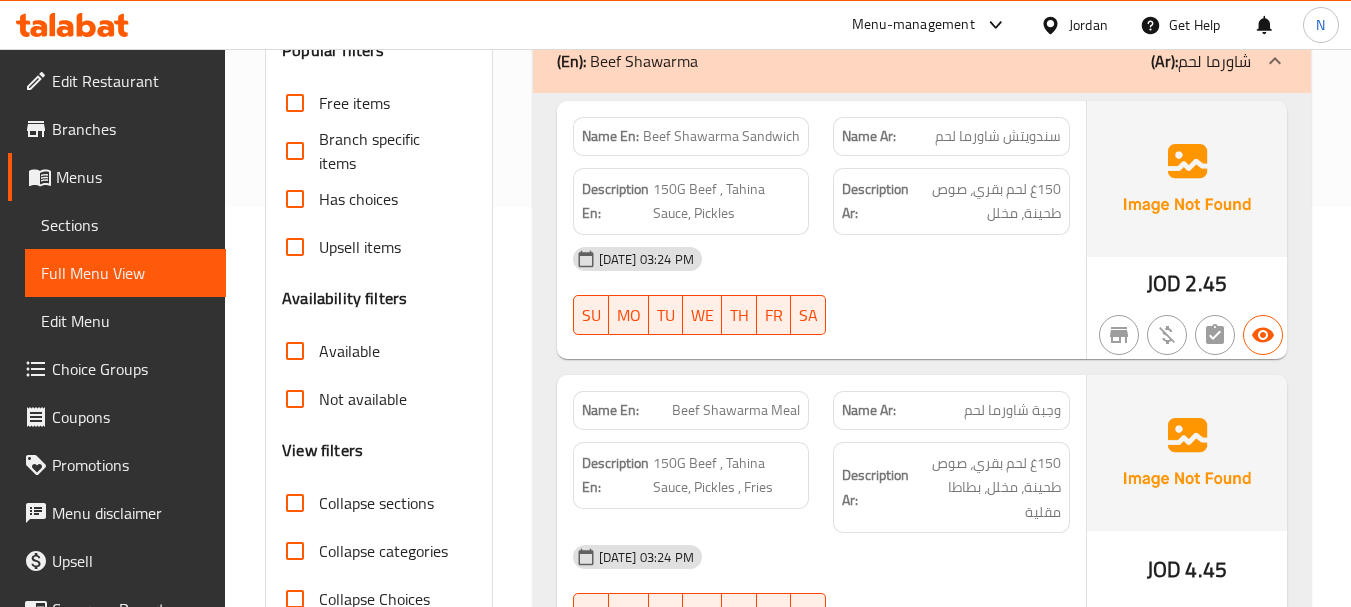 click on "Beef Shawarma Sandwich" at bounding box center (721, 136) 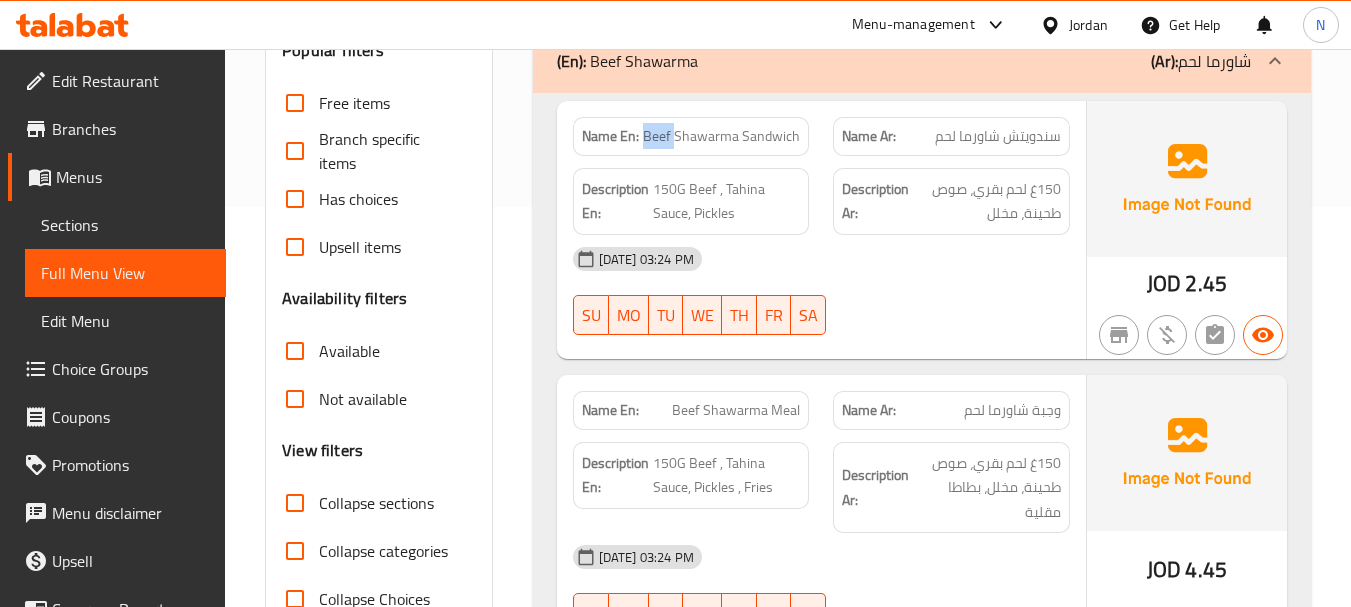 click on "Beef Shawarma Sandwich" at bounding box center (721, 136) 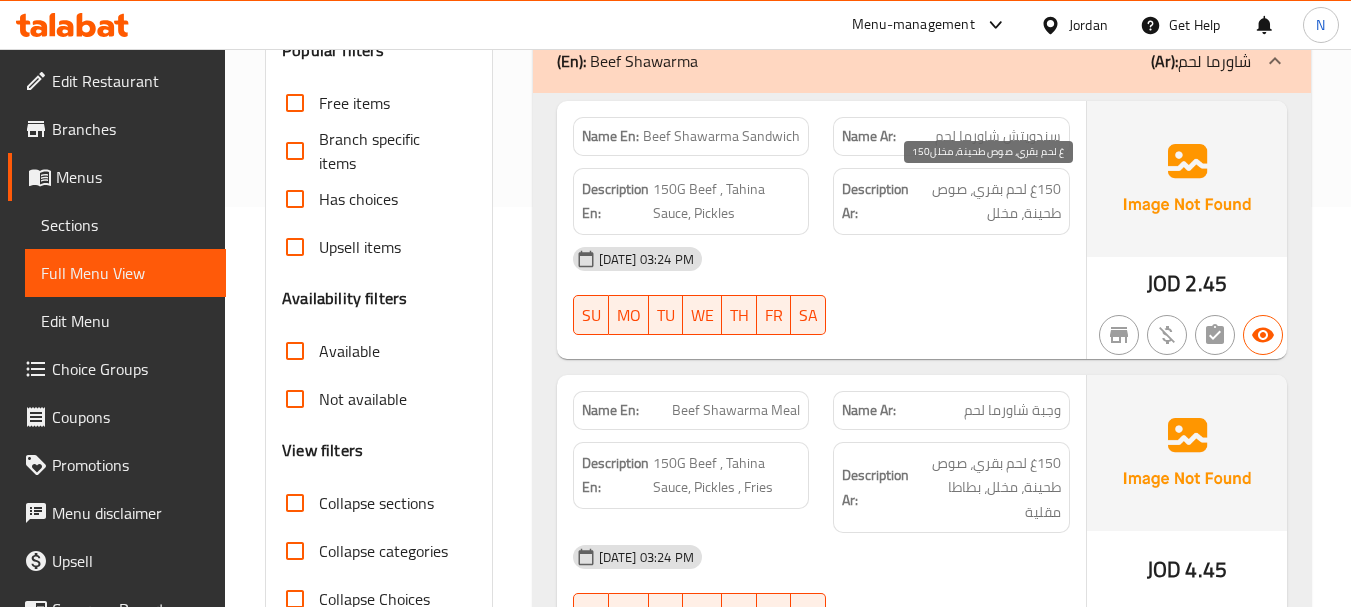 click on "150غ لحم بقري، صوص طحينة، مخلل" at bounding box center [987, 201] 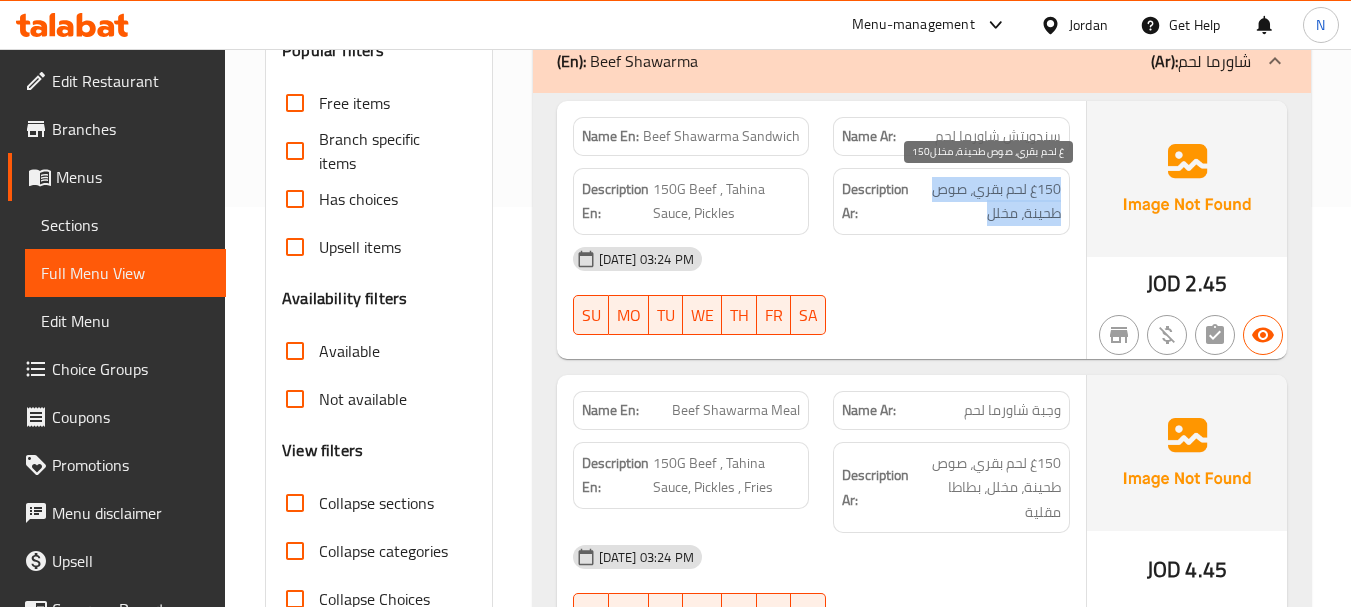 click on "150غ لحم بقري، صوص طحينة، مخلل" at bounding box center [987, 201] 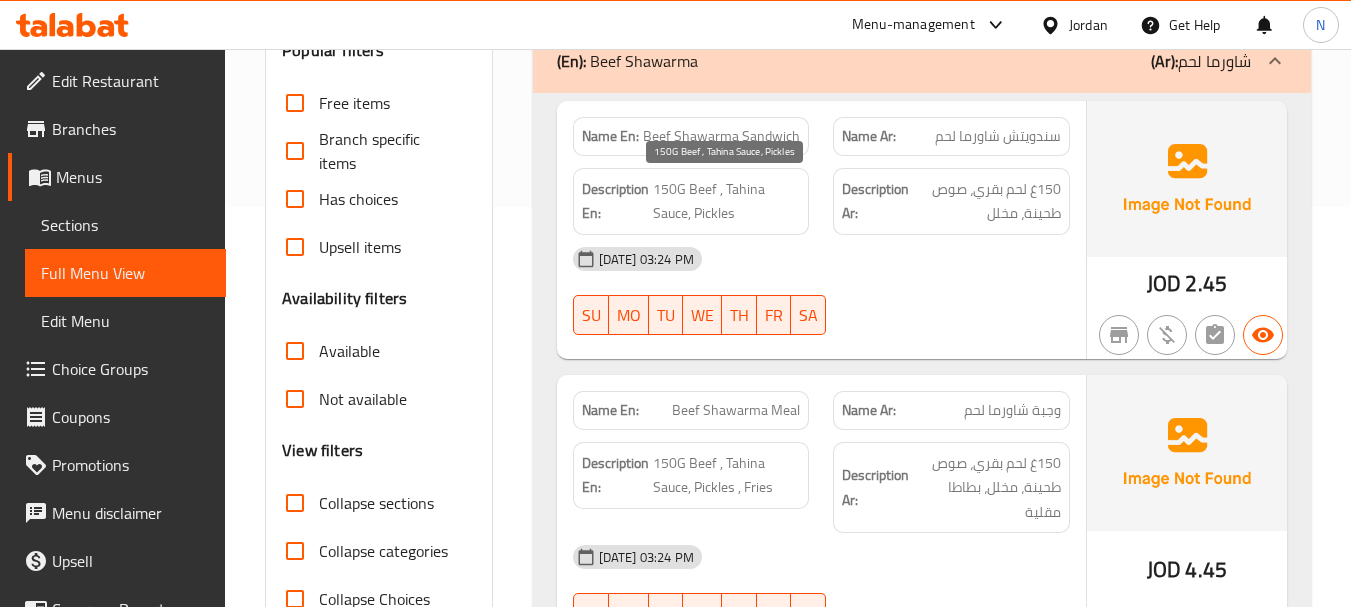 click on "150G Beef , Tahina Sauce, Pickles" at bounding box center [727, 201] 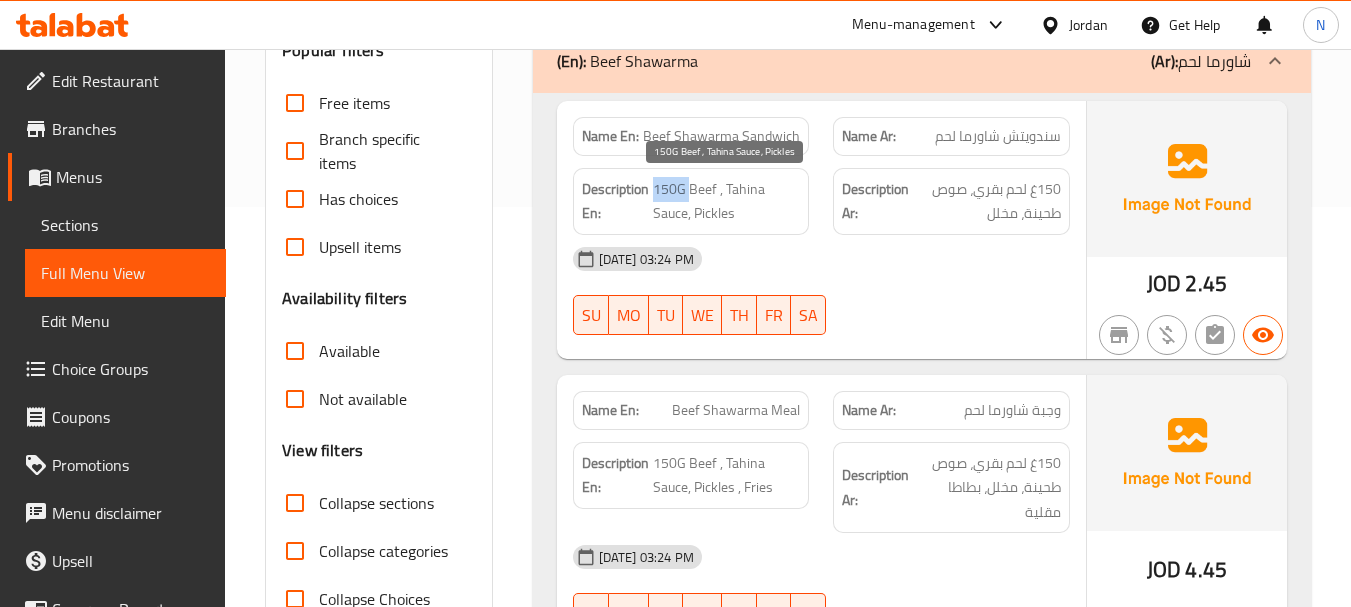 click on "150G Beef , Tahina Sauce, Pickles" at bounding box center [727, 201] 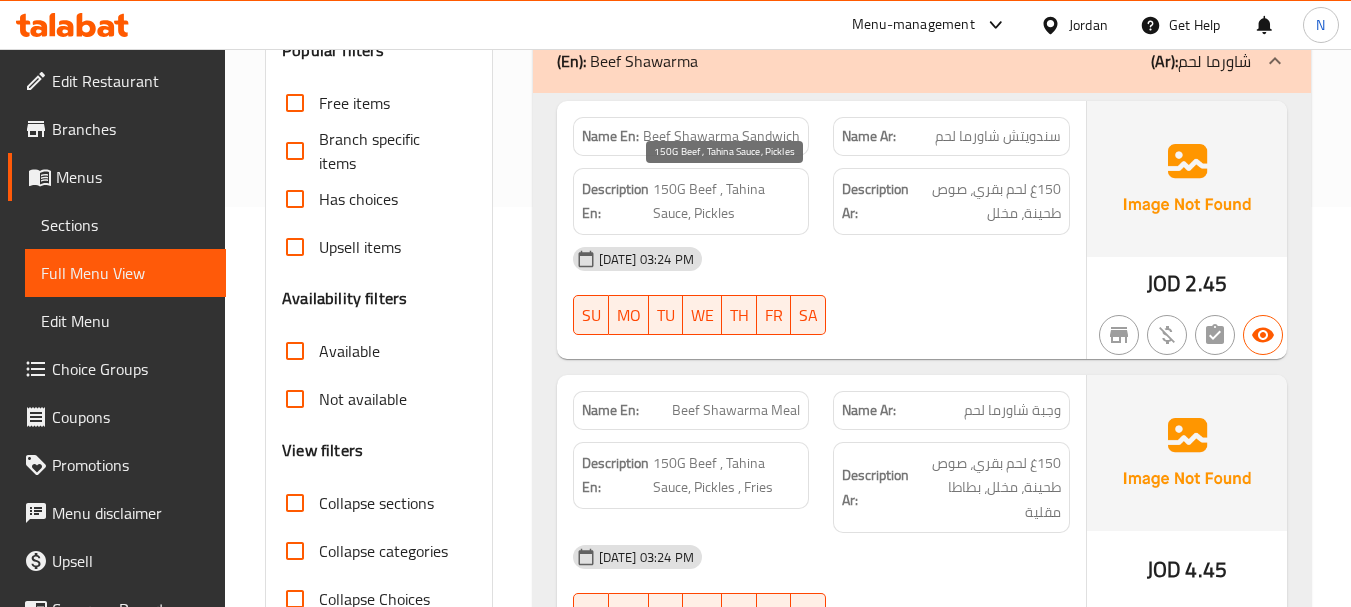 click on "150G Beef , Tahina Sauce, Pickles" at bounding box center [727, 201] 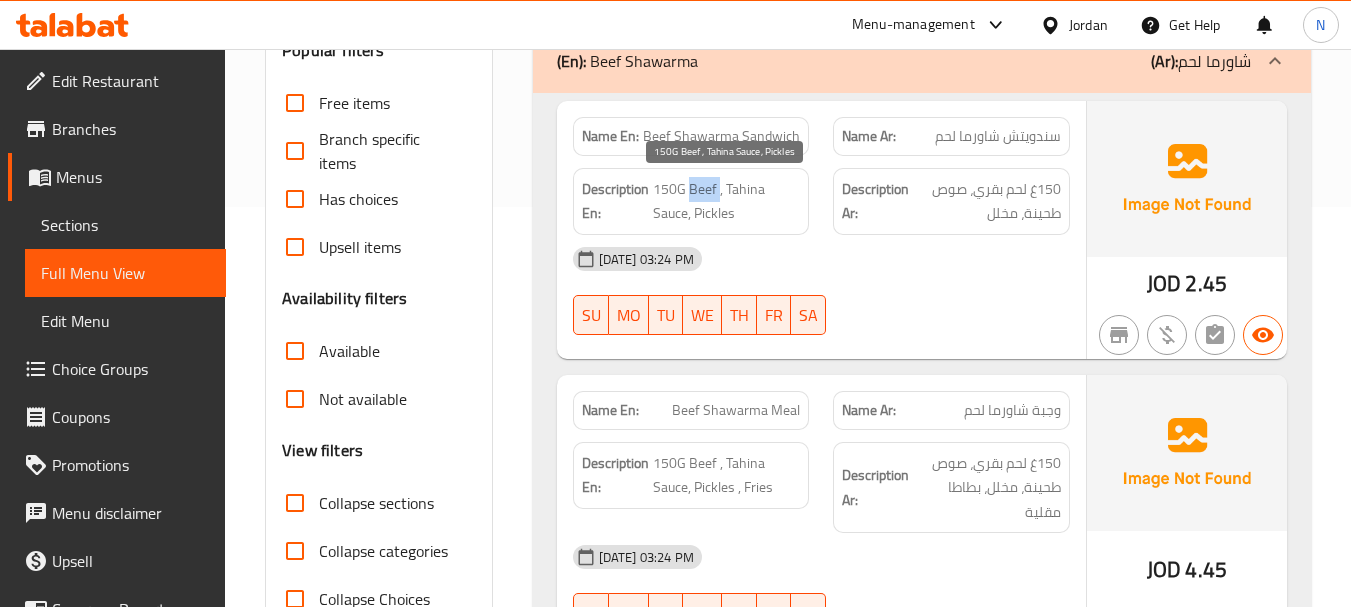 click on "150G Beef , Tahina Sauce, Pickles" at bounding box center (727, 201) 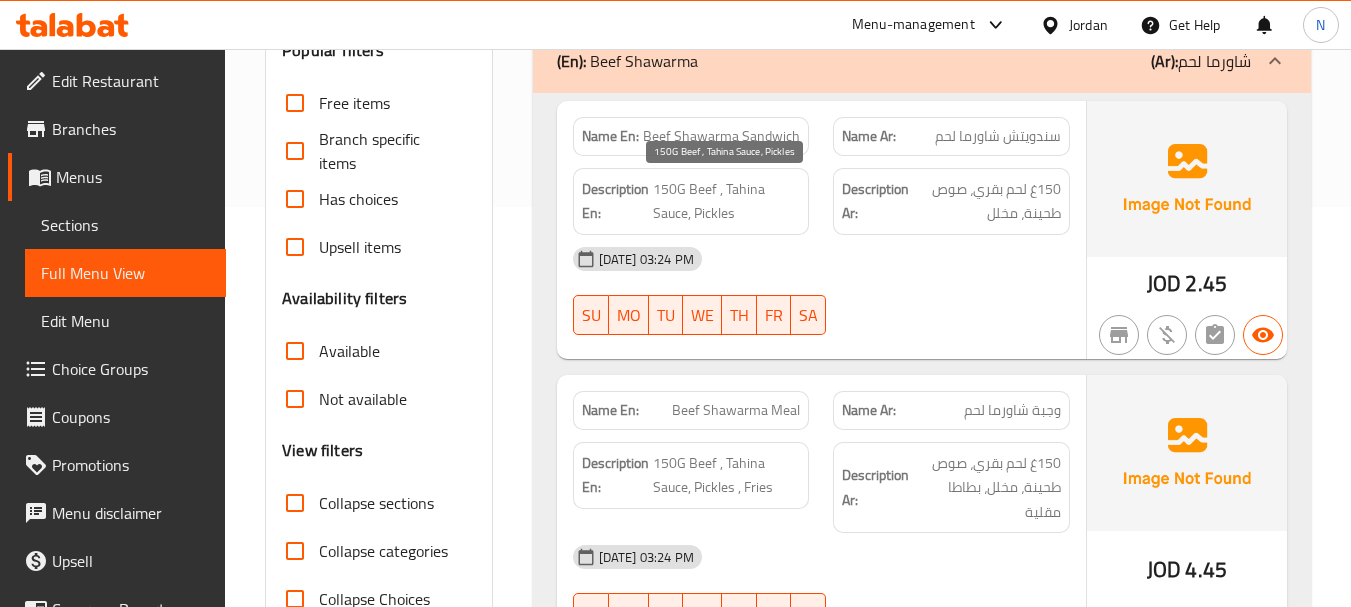 click on "150G Beef , Tahina Sauce, Pickles" at bounding box center (727, 201) 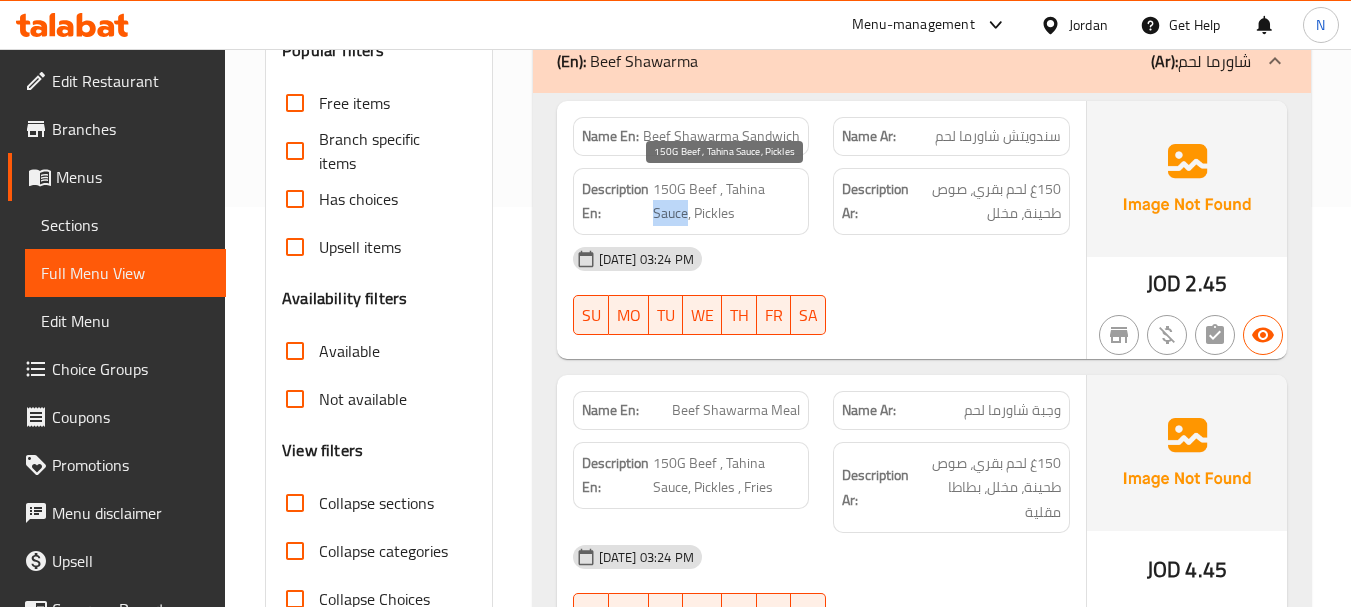click on "150G Beef , Tahina Sauce, Pickles" at bounding box center (727, 201) 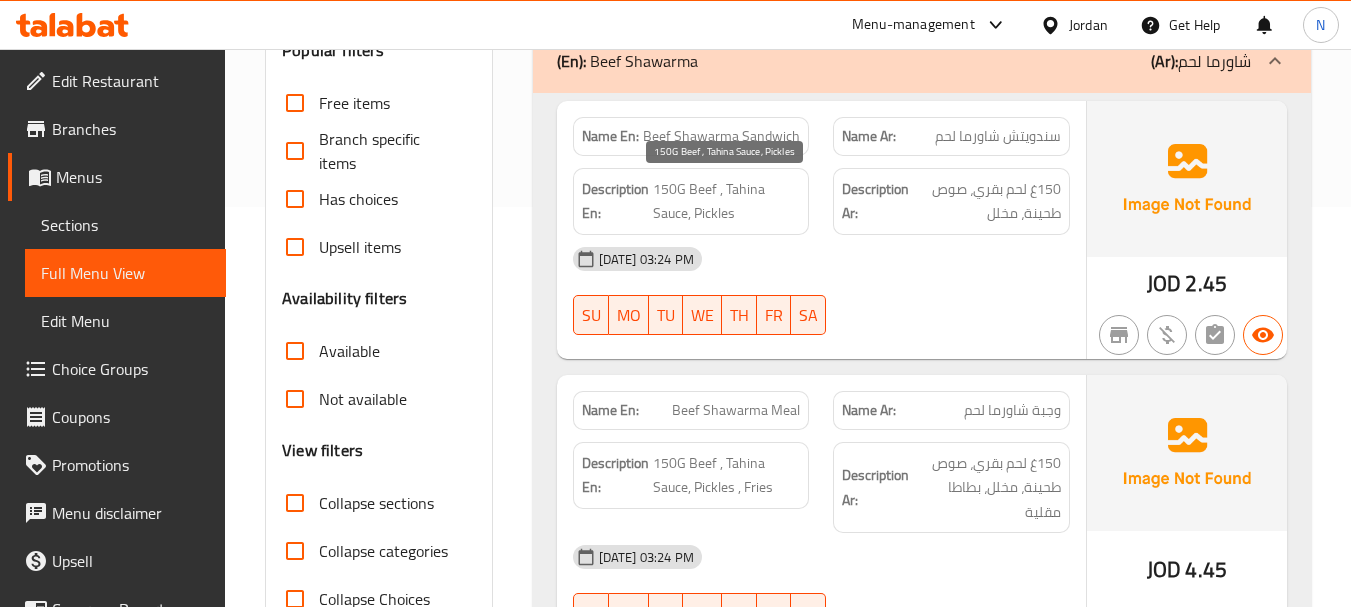 click on "150G Beef , Tahina Sauce, Pickles" at bounding box center [727, 201] 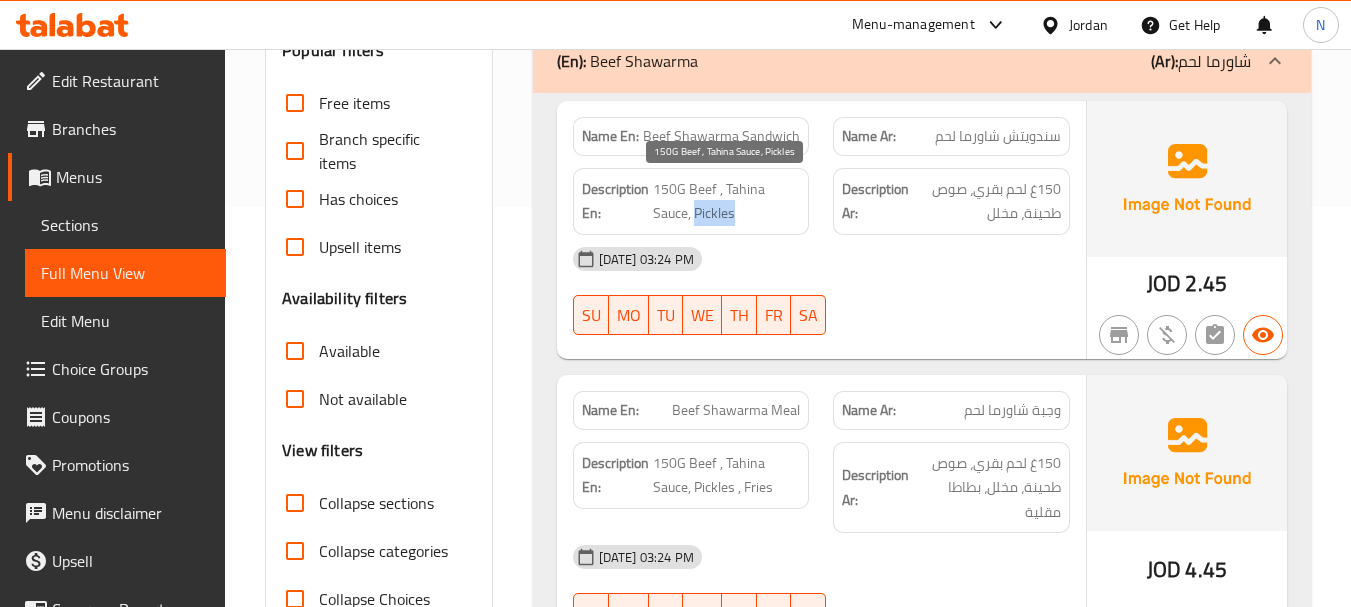 click on "150G Beef , Tahina Sauce, Pickles" at bounding box center [727, 201] 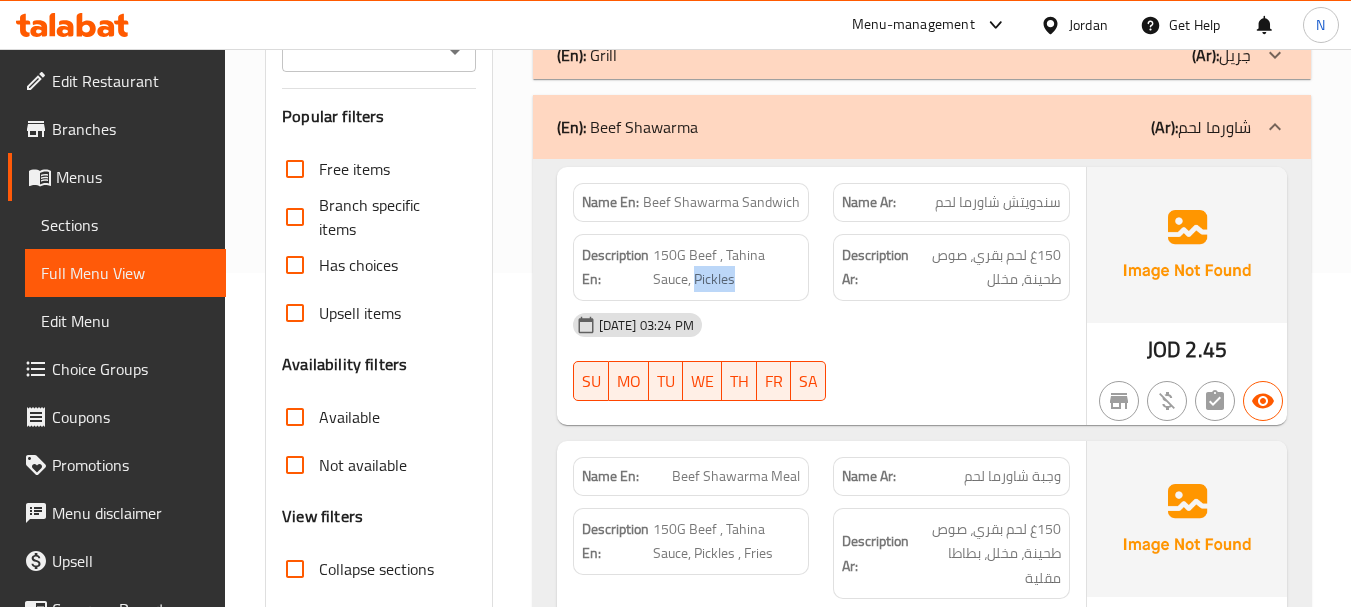 scroll, scrollTop: 300, scrollLeft: 0, axis: vertical 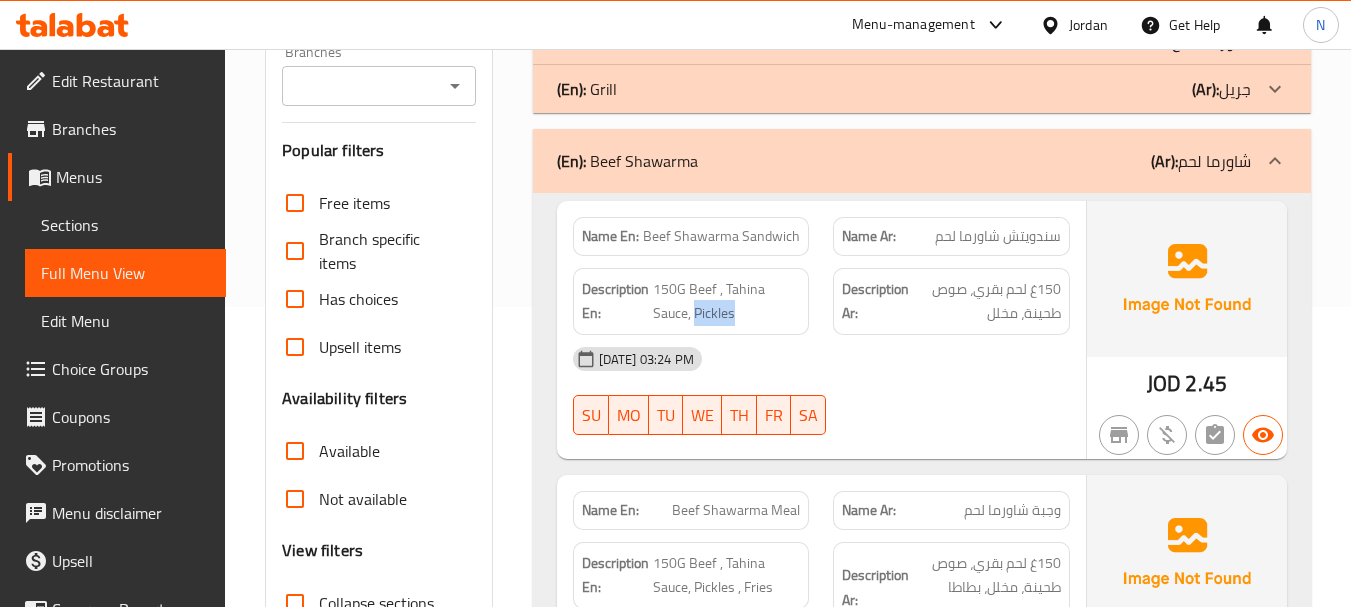 click on "(En):   Beef Shawarma" at bounding box center (627, 161) 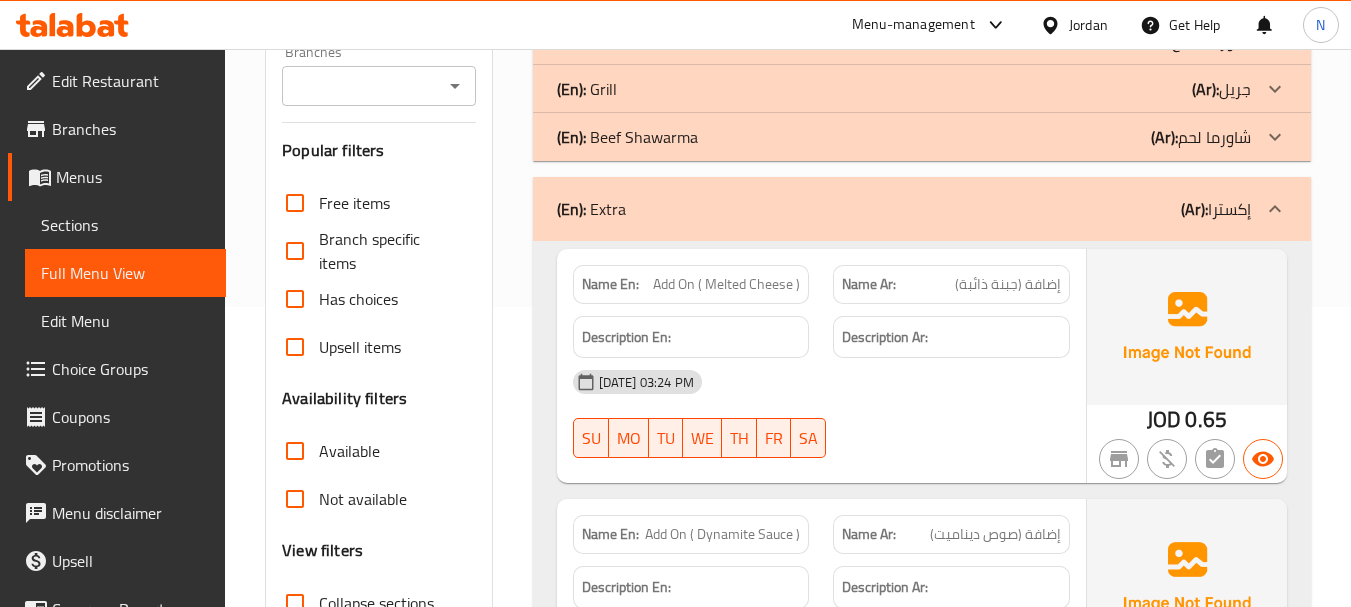 click on "0.65" at bounding box center (1206, 419) 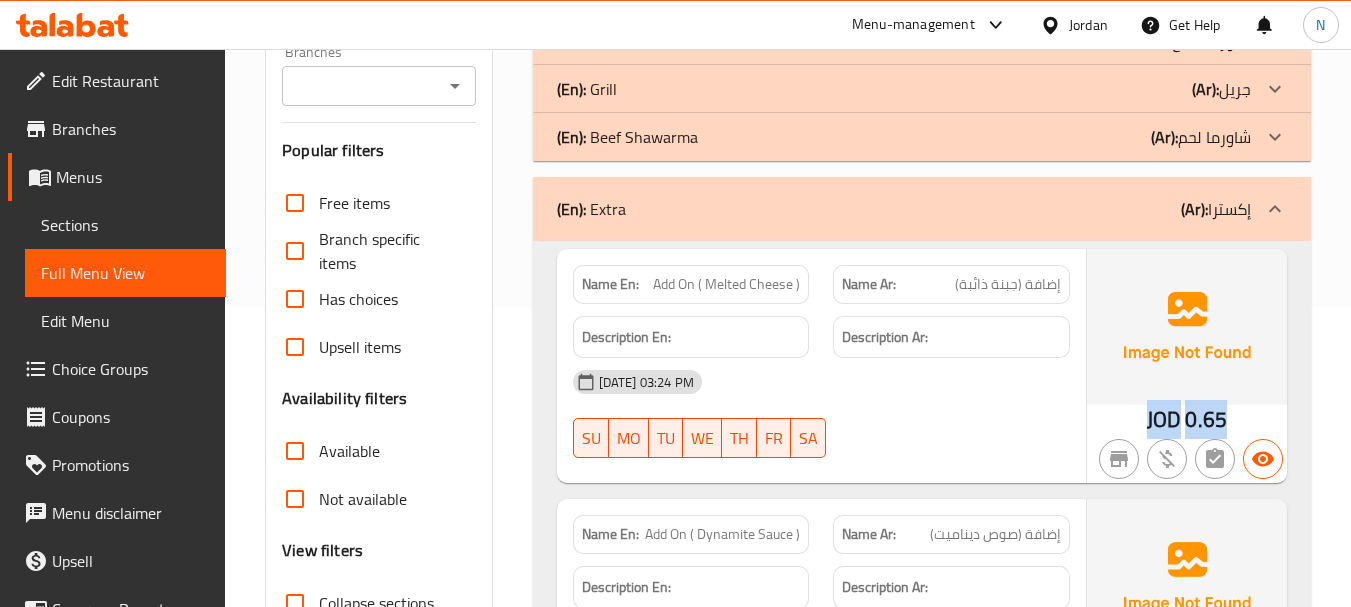 click on "0.65" at bounding box center [1206, 419] 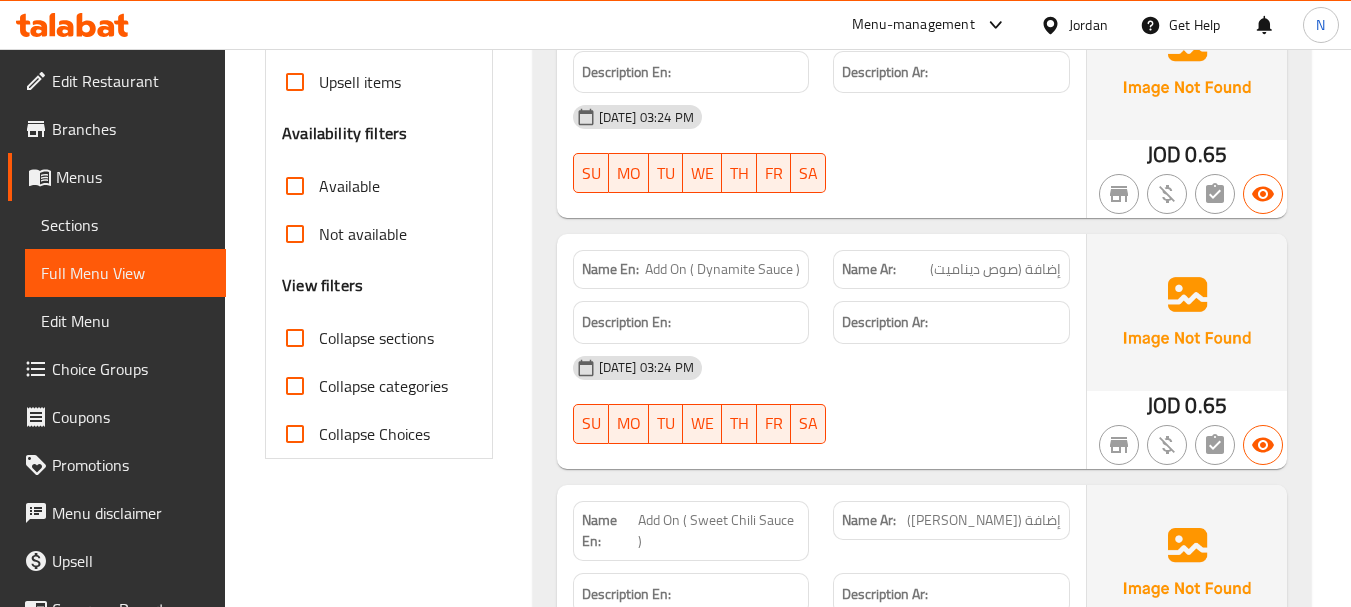 scroll, scrollTop: 600, scrollLeft: 0, axis: vertical 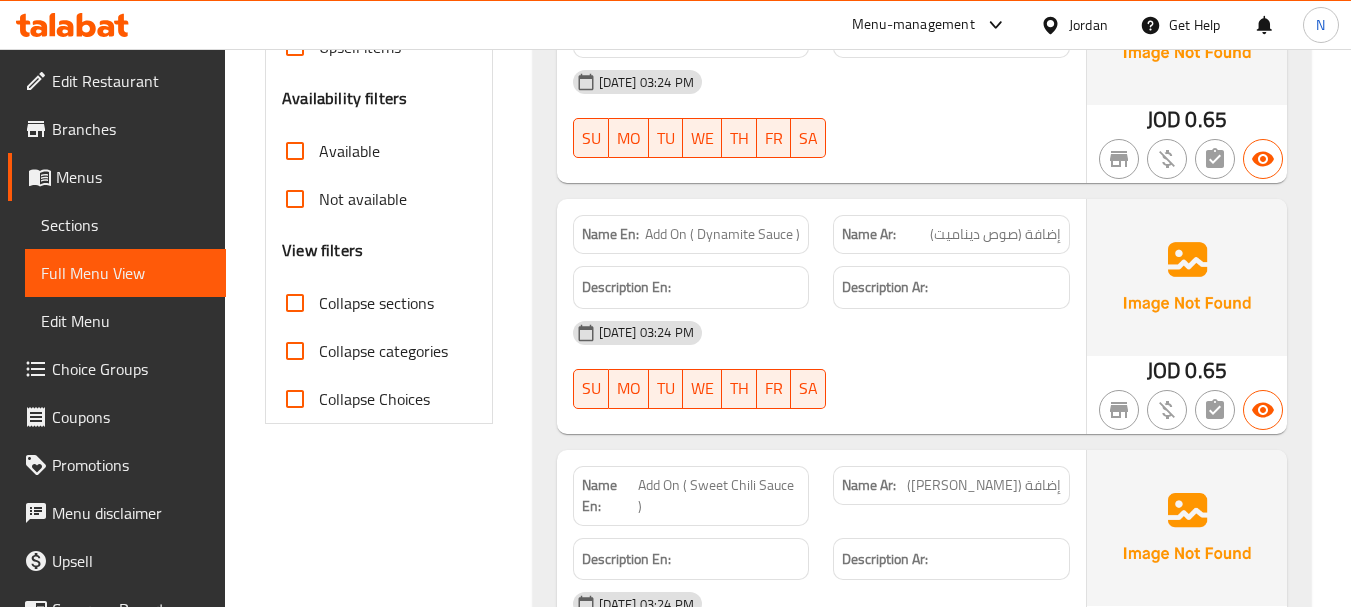 click on "JOD" at bounding box center [1164, 370] 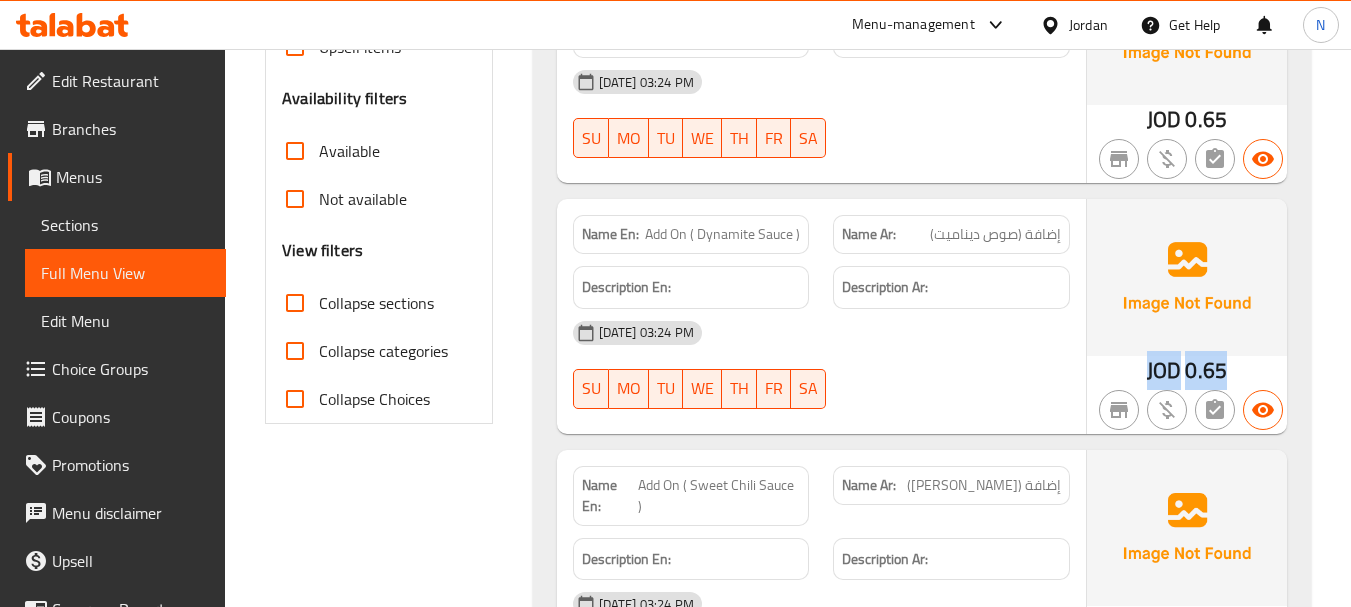 click on "JOD" at bounding box center (1164, 370) 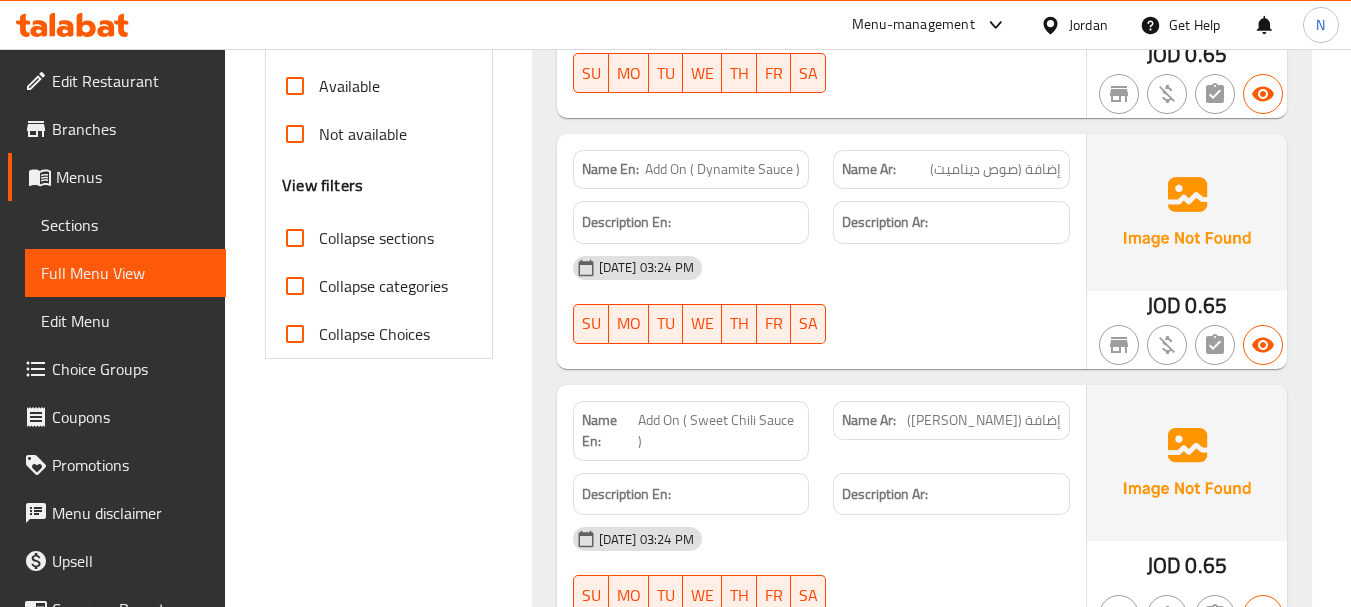 scroll, scrollTop: 700, scrollLeft: 0, axis: vertical 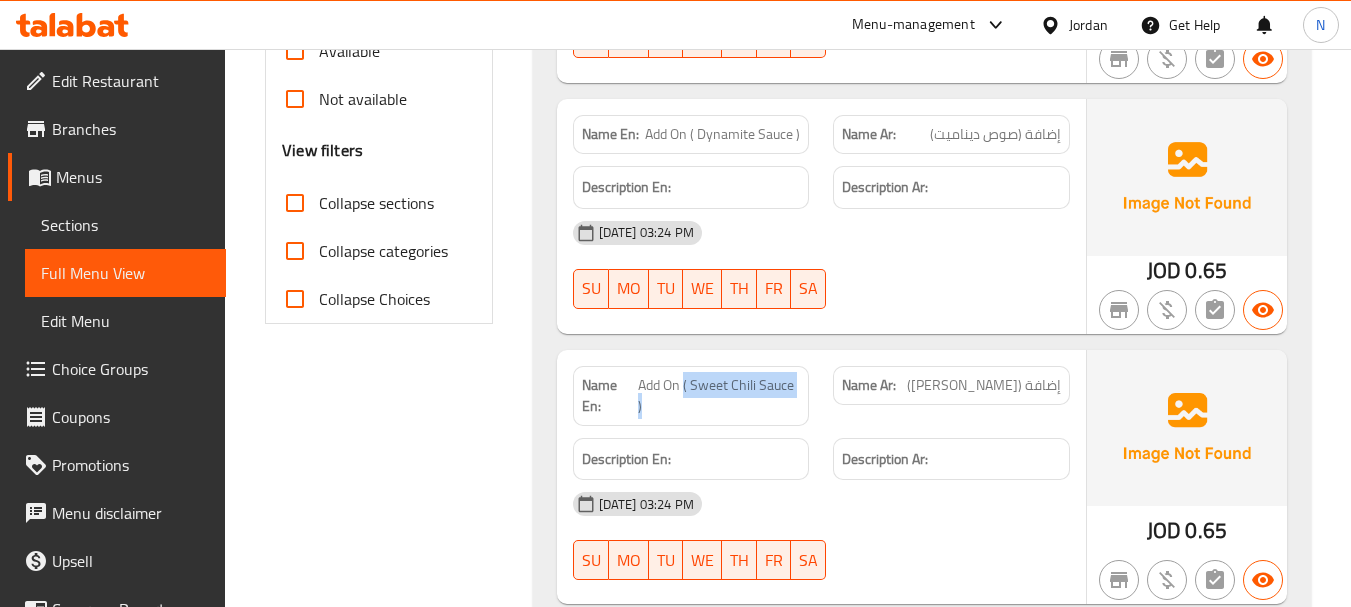 drag, startPoint x: 685, startPoint y: 390, endPoint x: 781, endPoint y: 414, distance: 98.95454 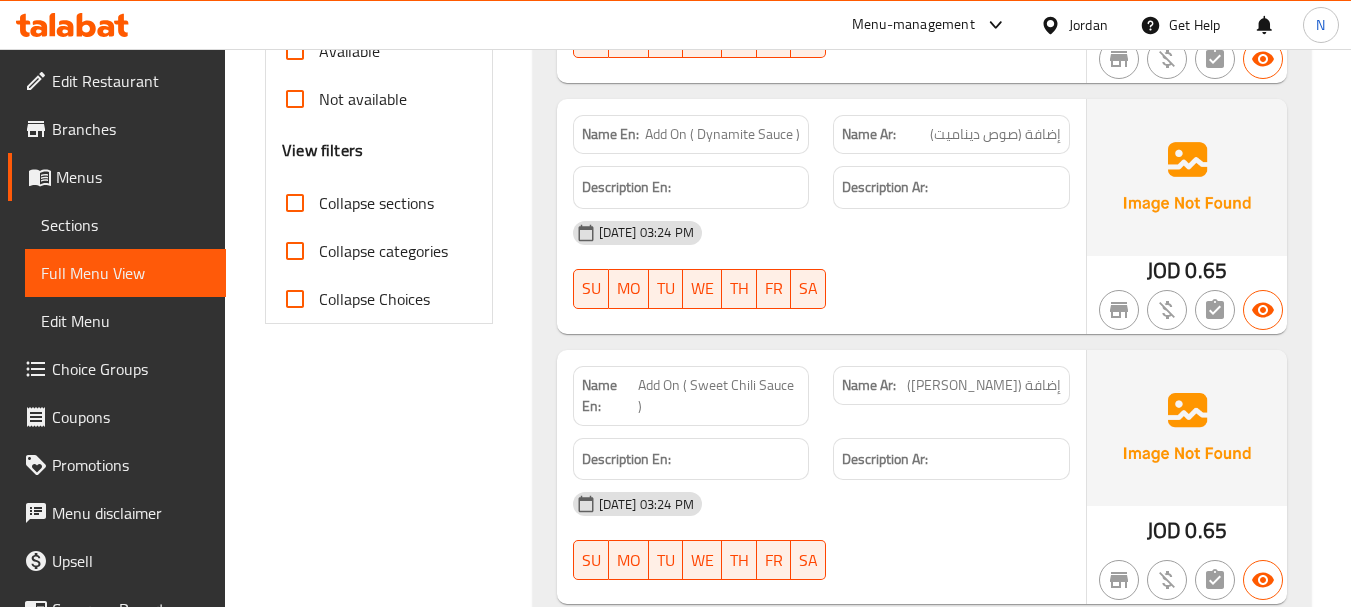 click on "0.65" at bounding box center [1206, 530] 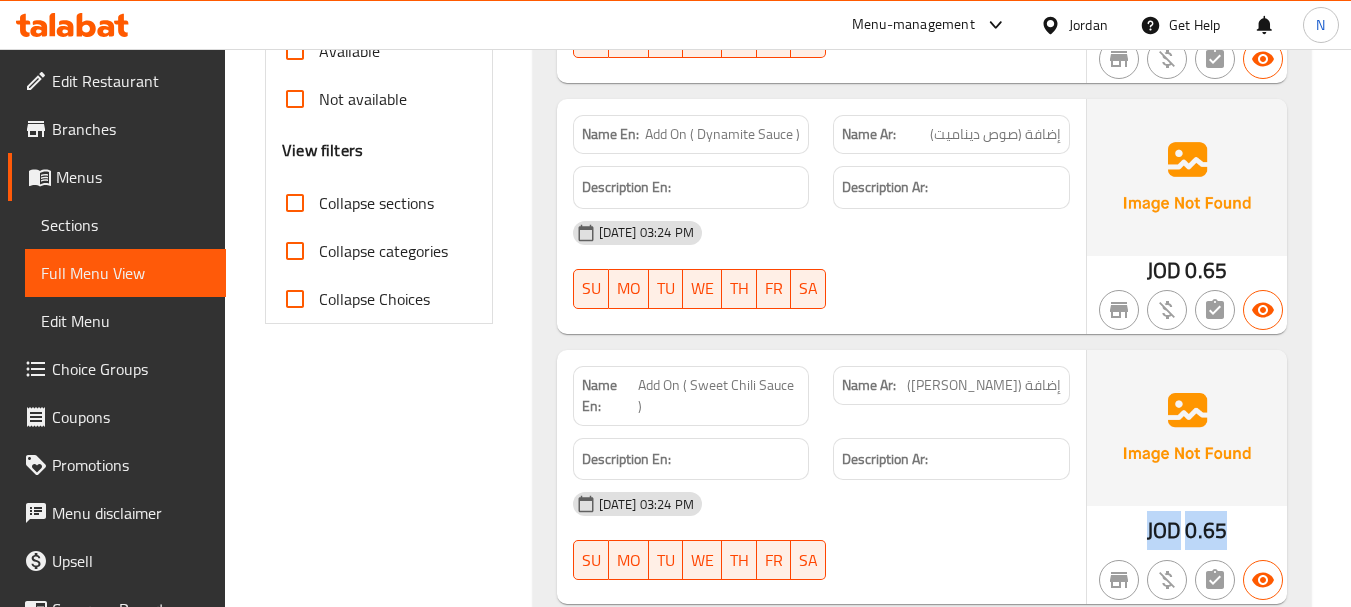 click on "0.65" at bounding box center (1206, 530) 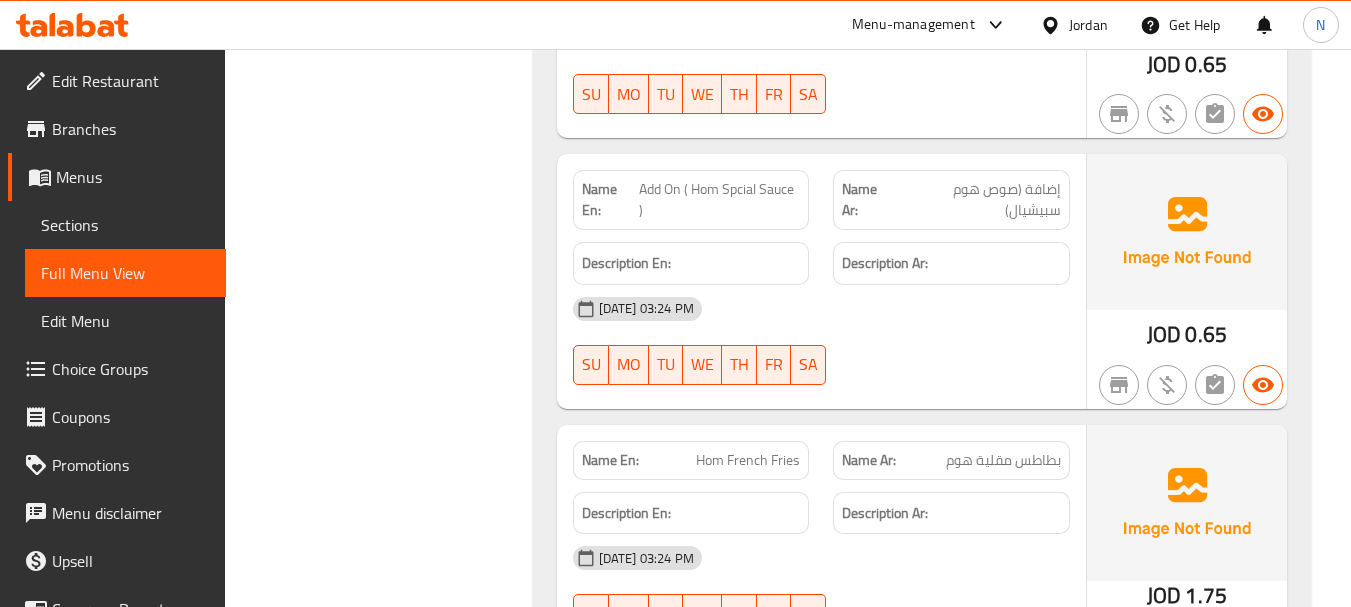 scroll, scrollTop: 1200, scrollLeft: 0, axis: vertical 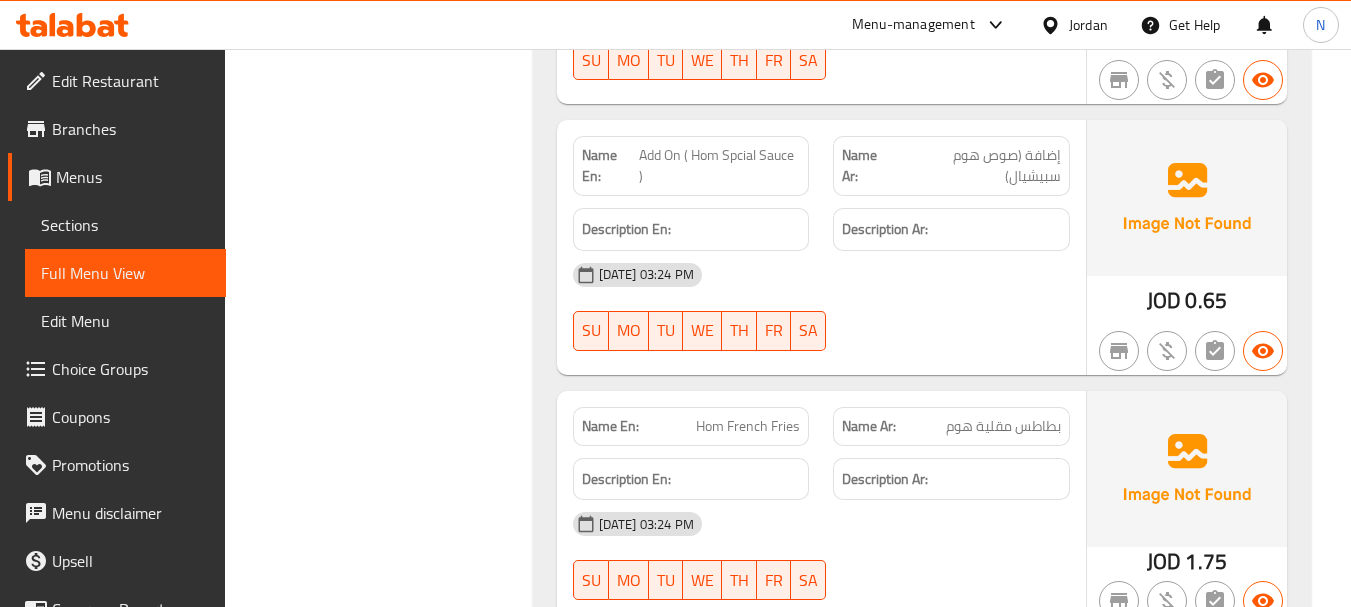 click on "0.65" at bounding box center (1206, 300) 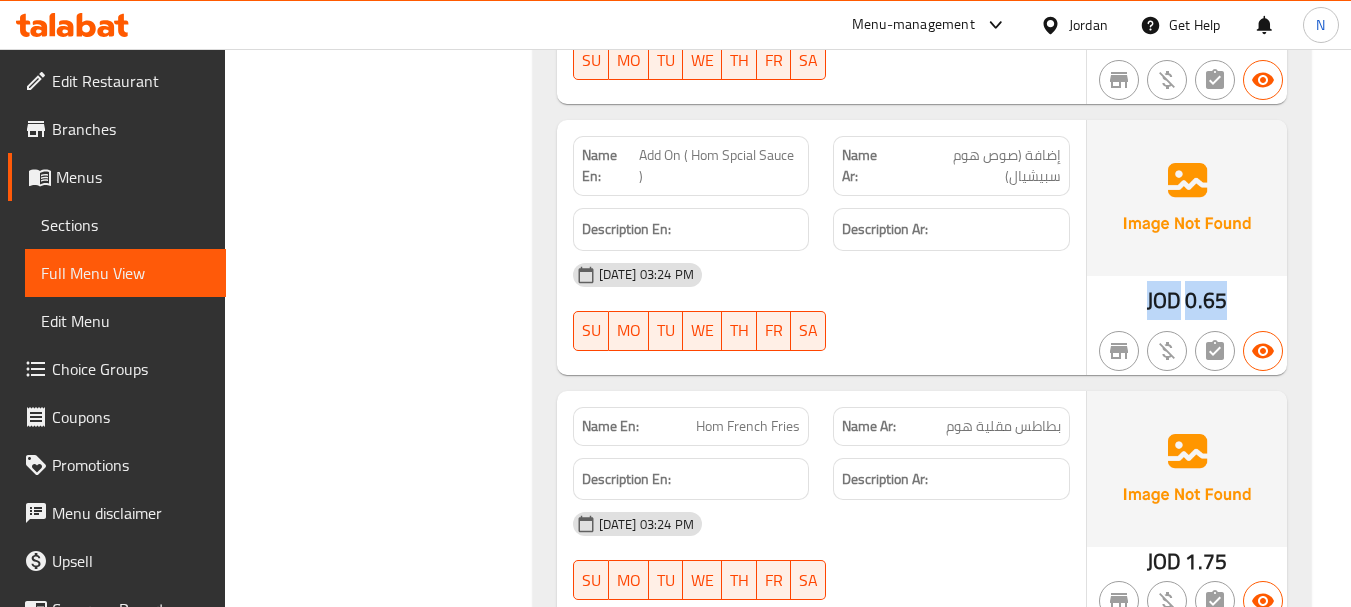 click on "0.65" at bounding box center (1206, 300) 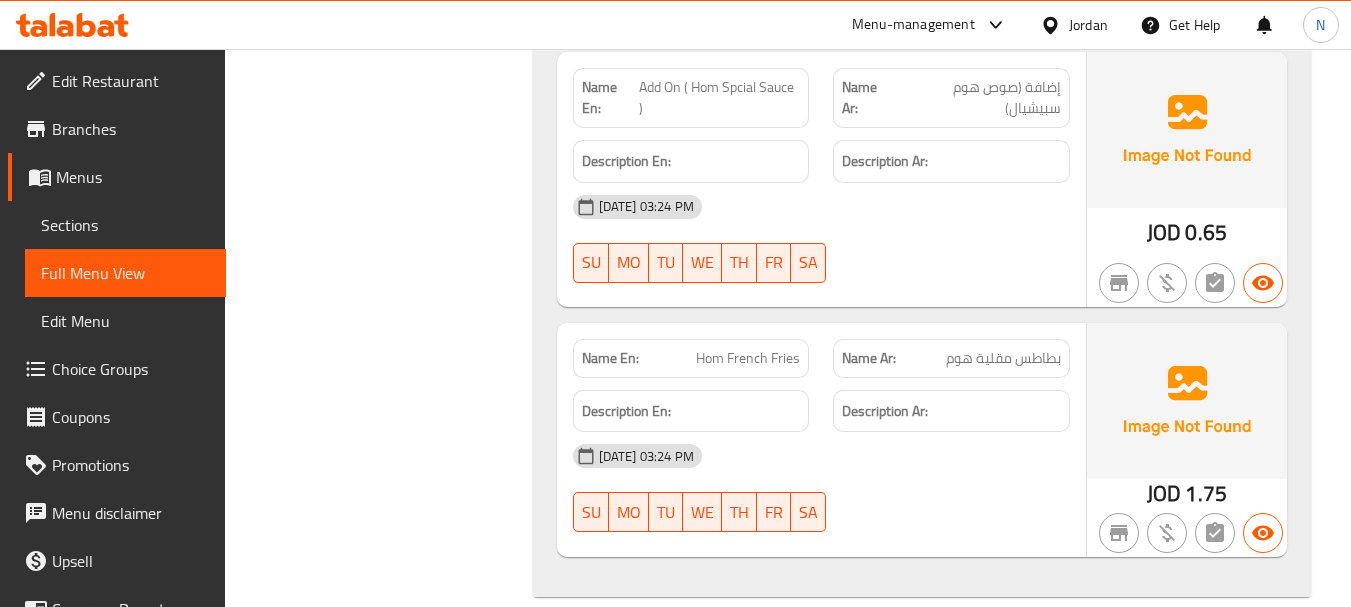scroll, scrollTop: 1298, scrollLeft: 0, axis: vertical 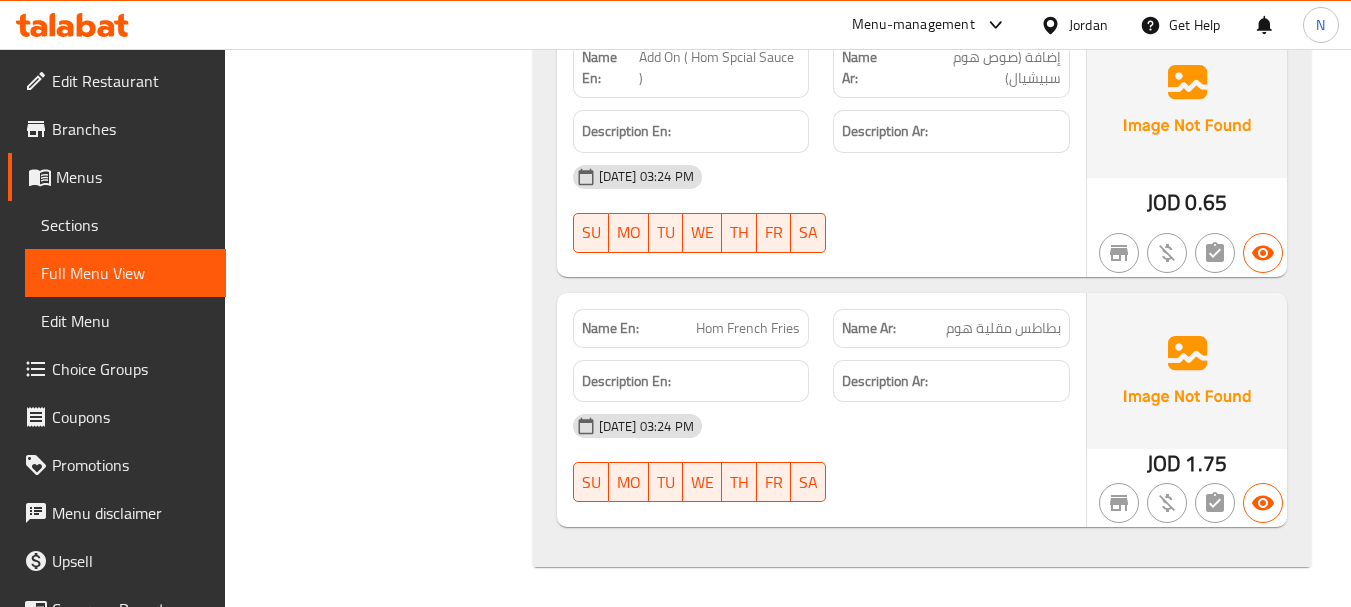 click on "JOD" at bounding box center [1164, 463] 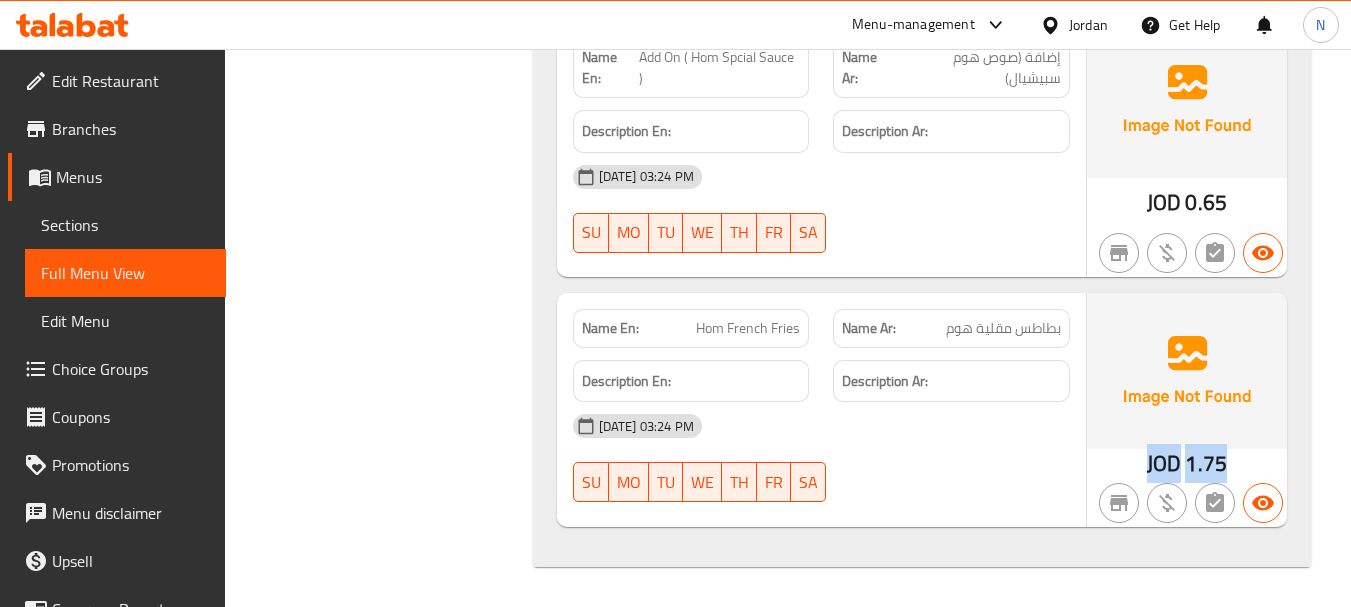 click on "JOD" at bounding box center [1164, 463] 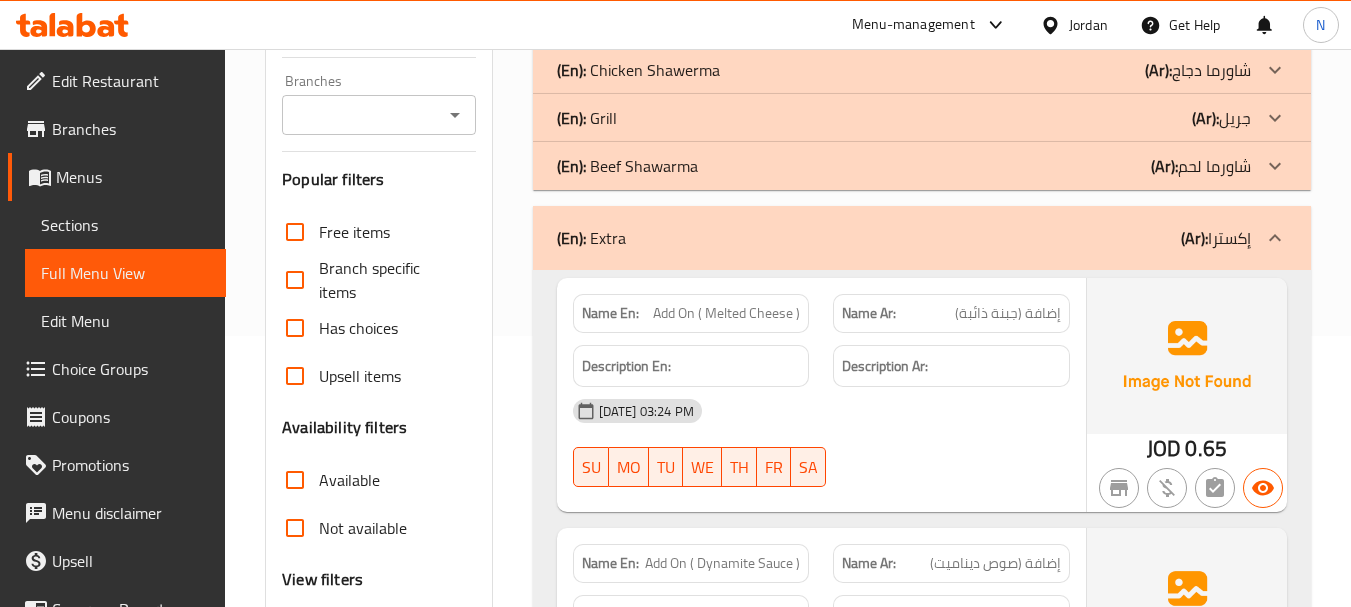 scroll, scrollTop: 298, scrollLeft: 0, axis: vertical 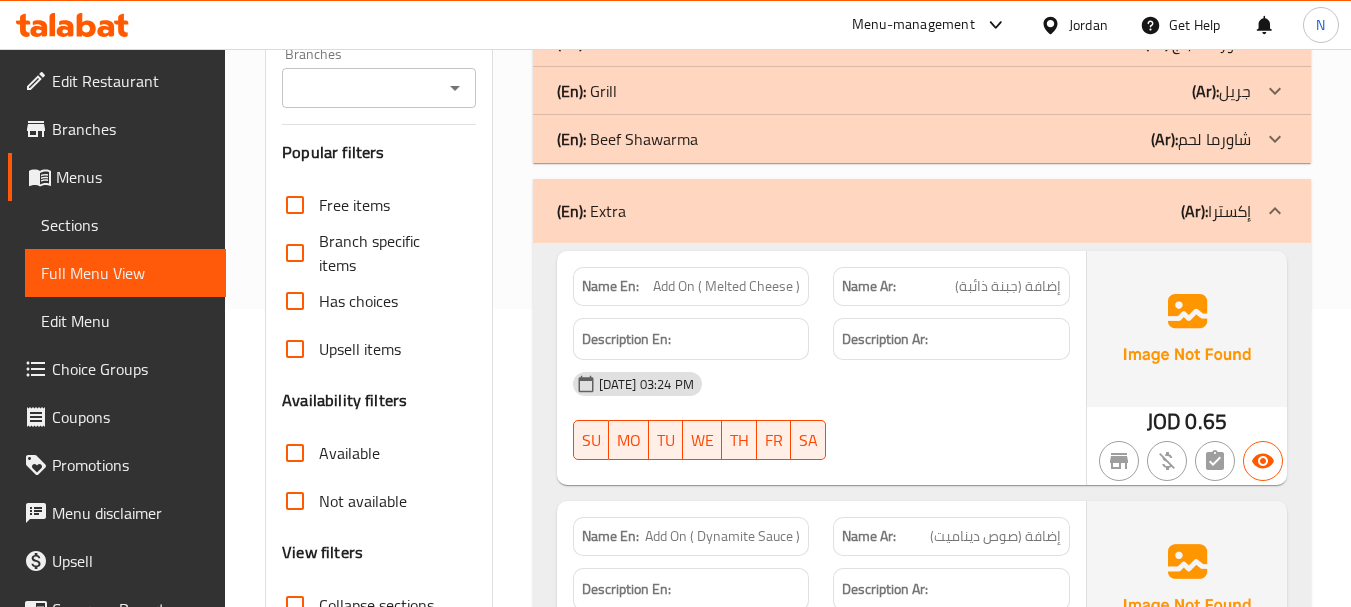 click on "إضافة (جبنة ذائبة)" at bounding box center [1008, 286] 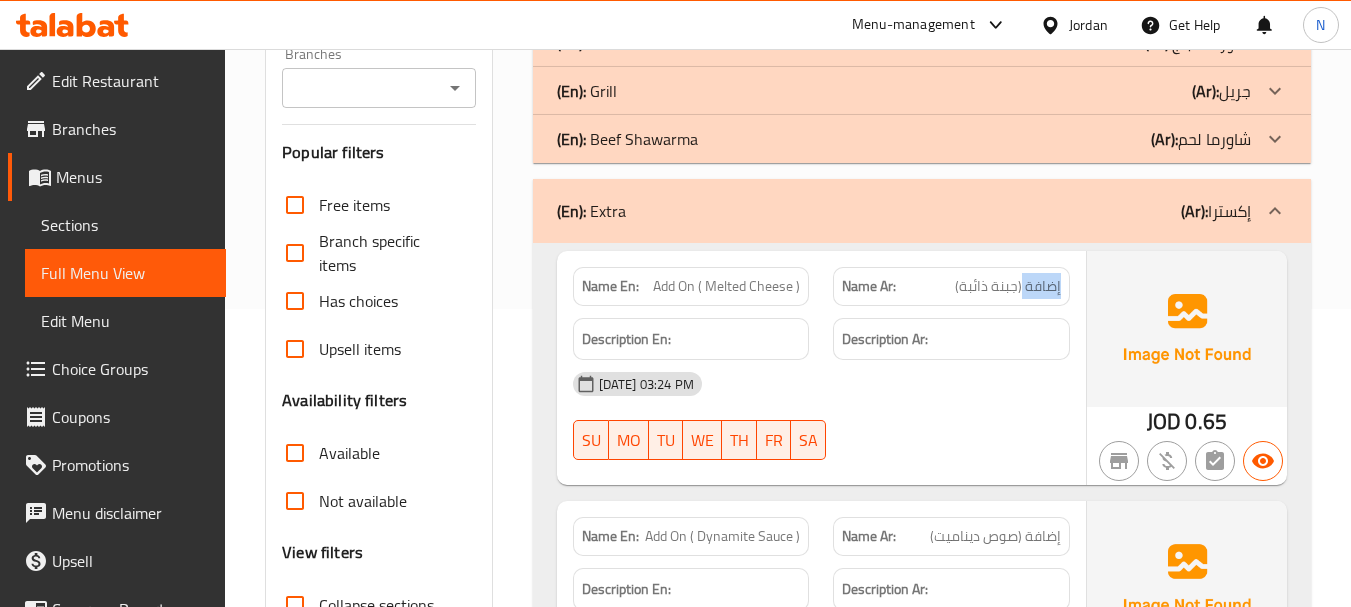 click on "إضافة (جبنة ذائبة)" at bounding box center (1008, 286) 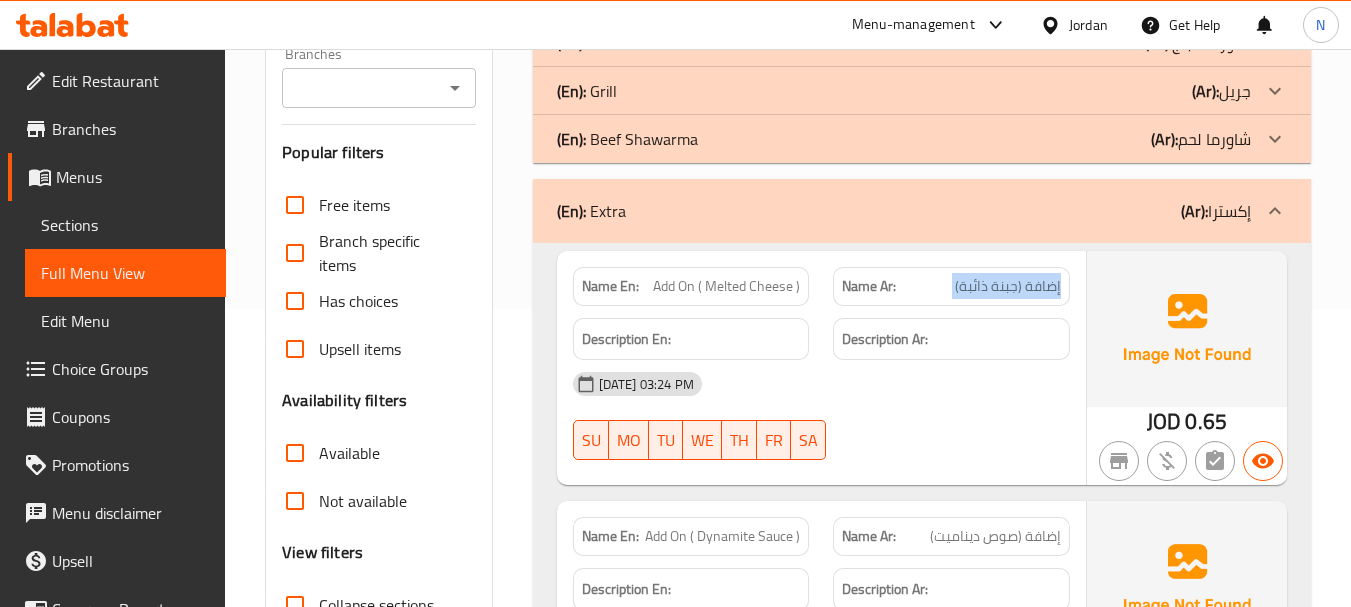 click on "إضافة (جبنة ذائبة)" at bounding box center [1008, 286] 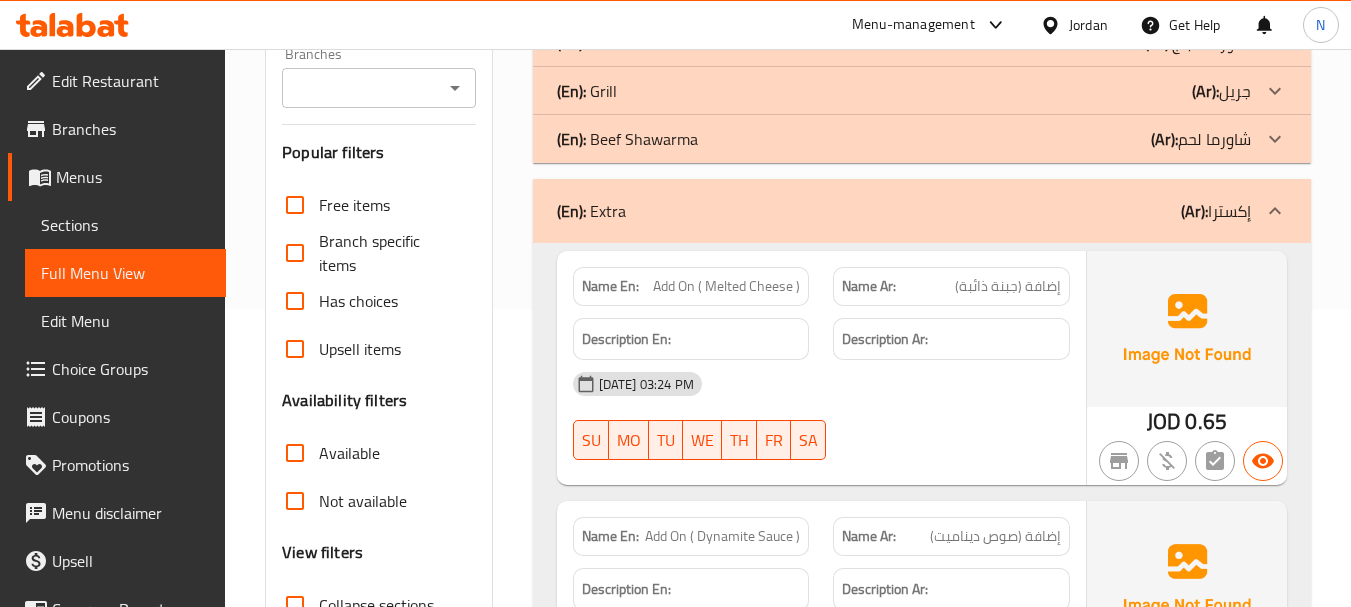 click on "Add On ( Melted Cheese )" at bounding box center (726, 286) 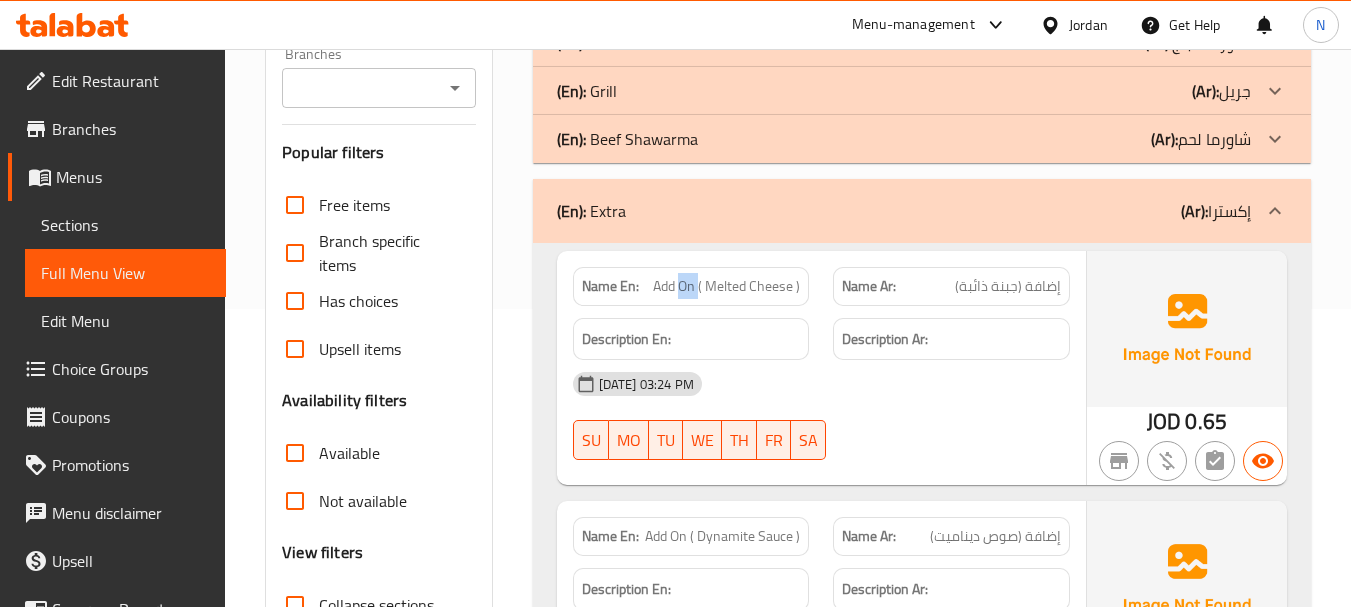 click on "Add On ( Melted Cheese )" at bounding box center [726, 286] 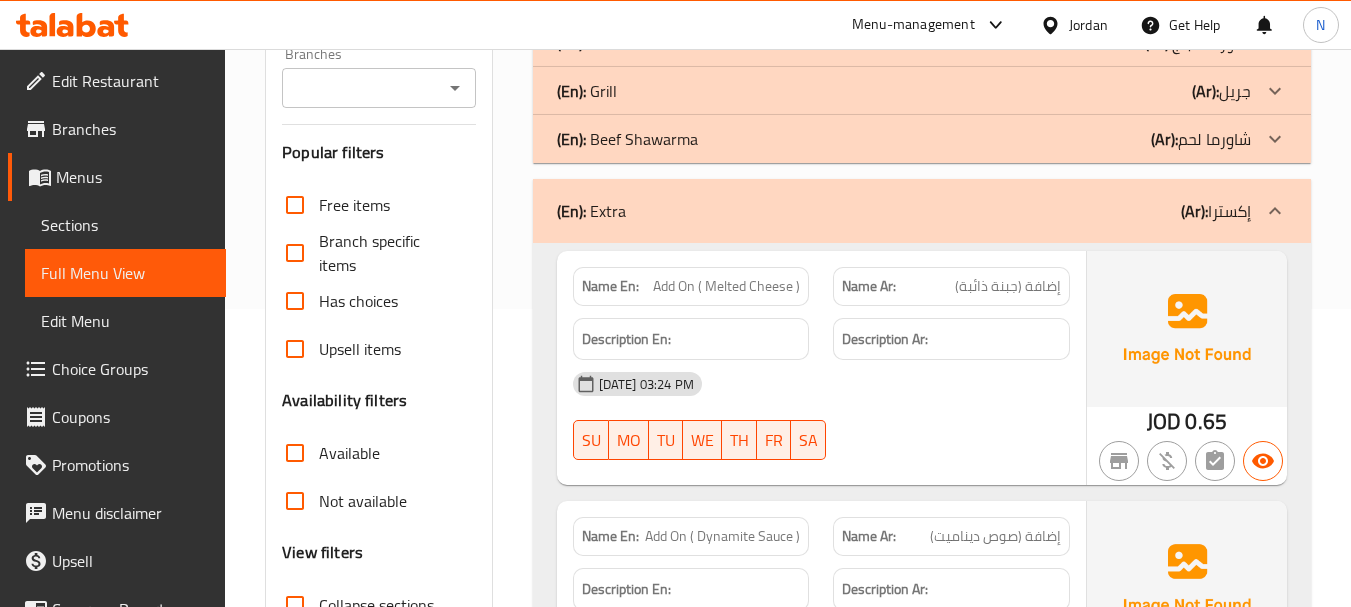 click on "Add On ( Melted Cheese )" at bounding box center (726, 286) 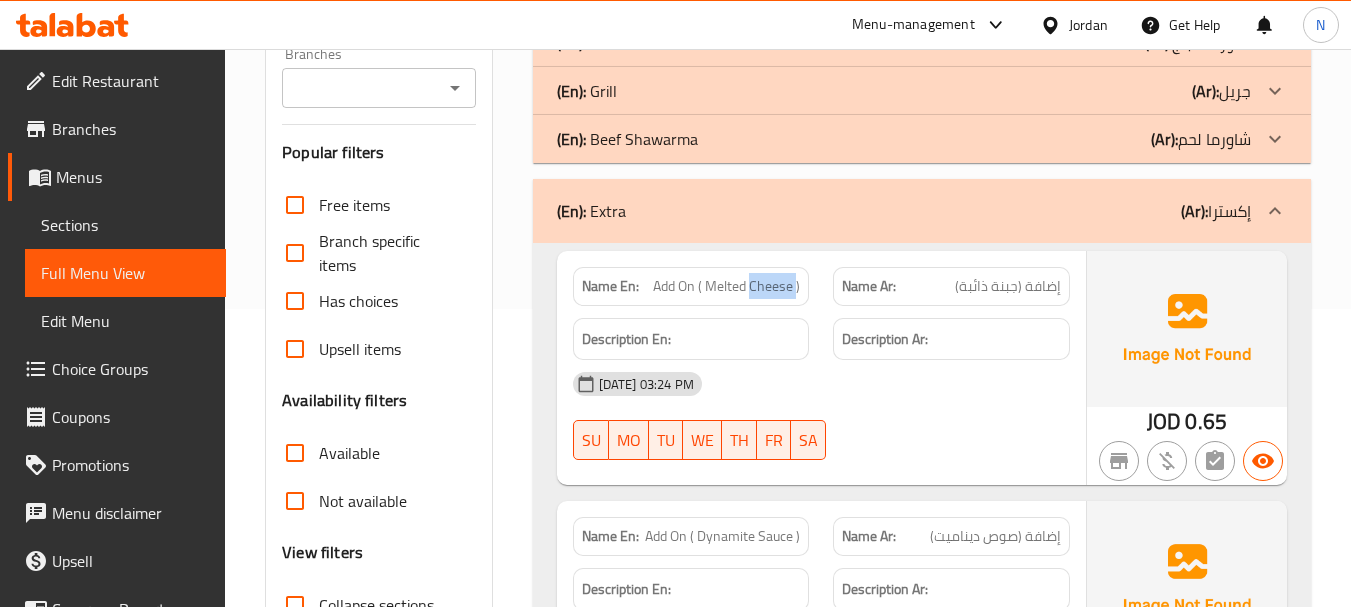 click on "Add On ( Melted Cheese )" at bounding box center (726, 286) 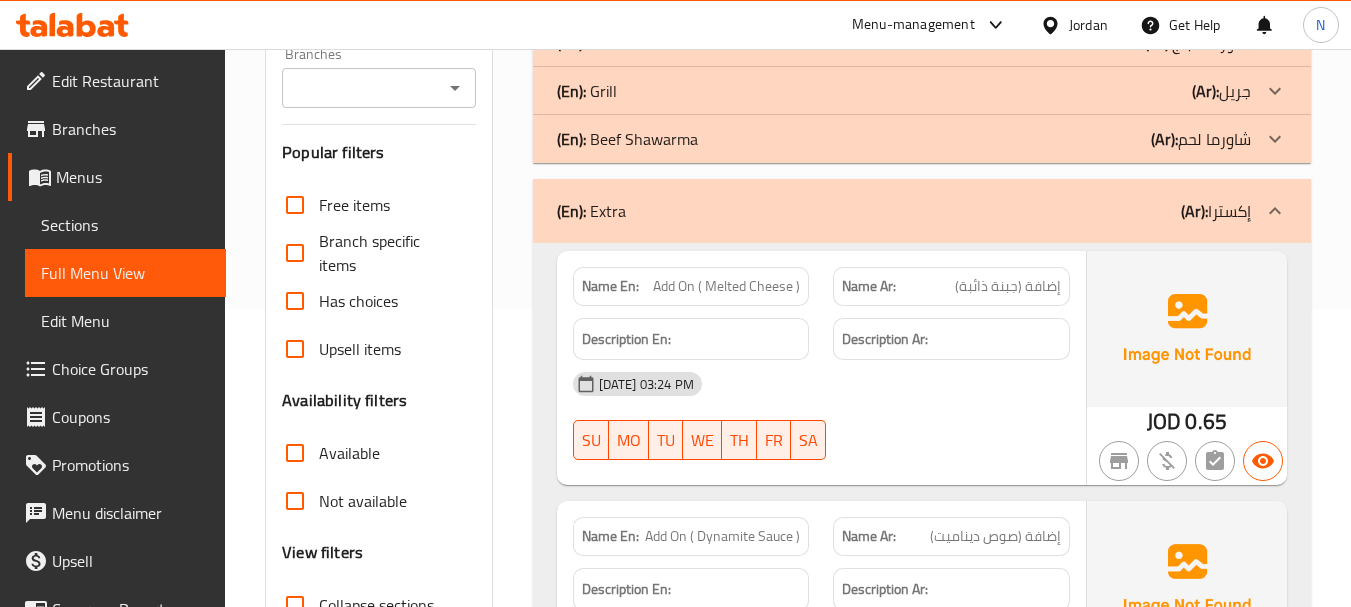 click on "Add On ( Melted Cheese )" at bounding box center (726, 286) 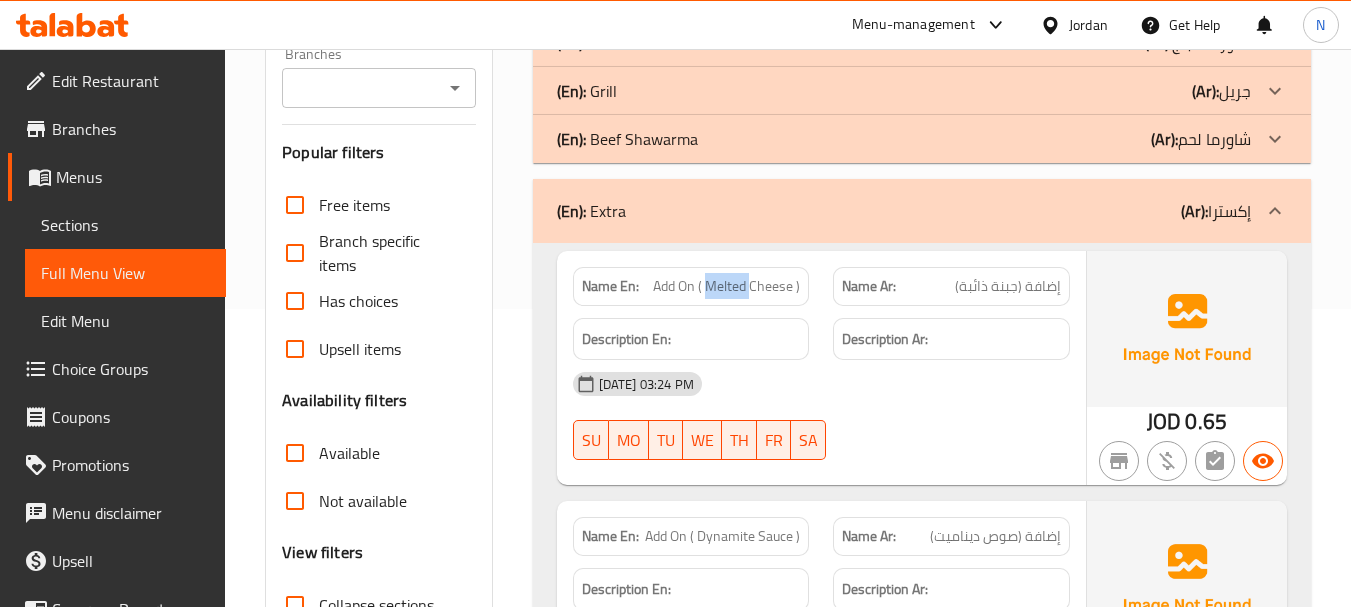 click on "Add On ( Melted Cheese )" at bounding box center [726, 286] 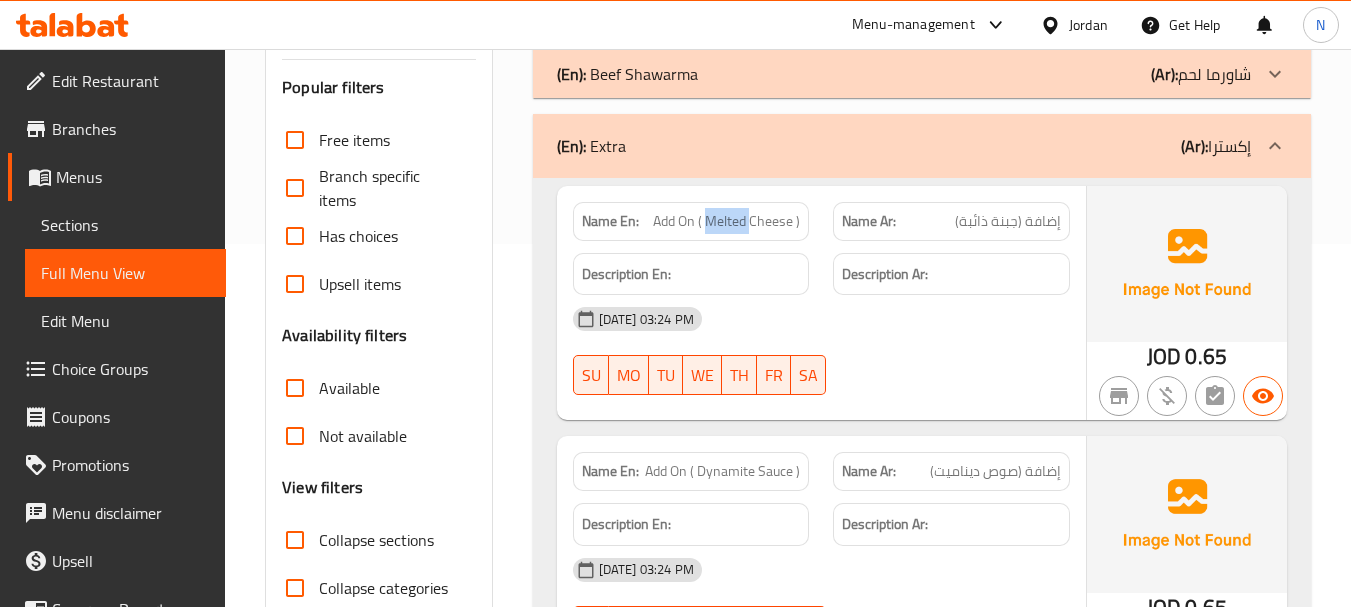 scroll, scrollTop: 398, scrollLeft: 0, axis: vertical 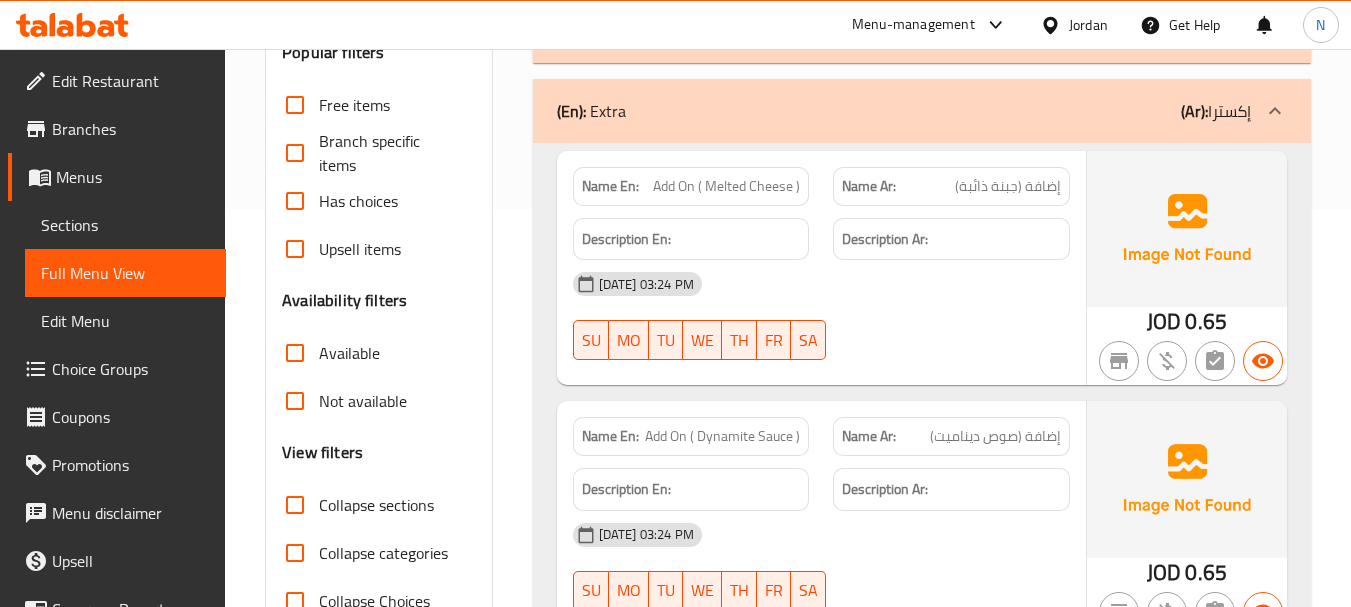click on "إضافة (صوص ديناميت)" at bounding box center [995, 436] 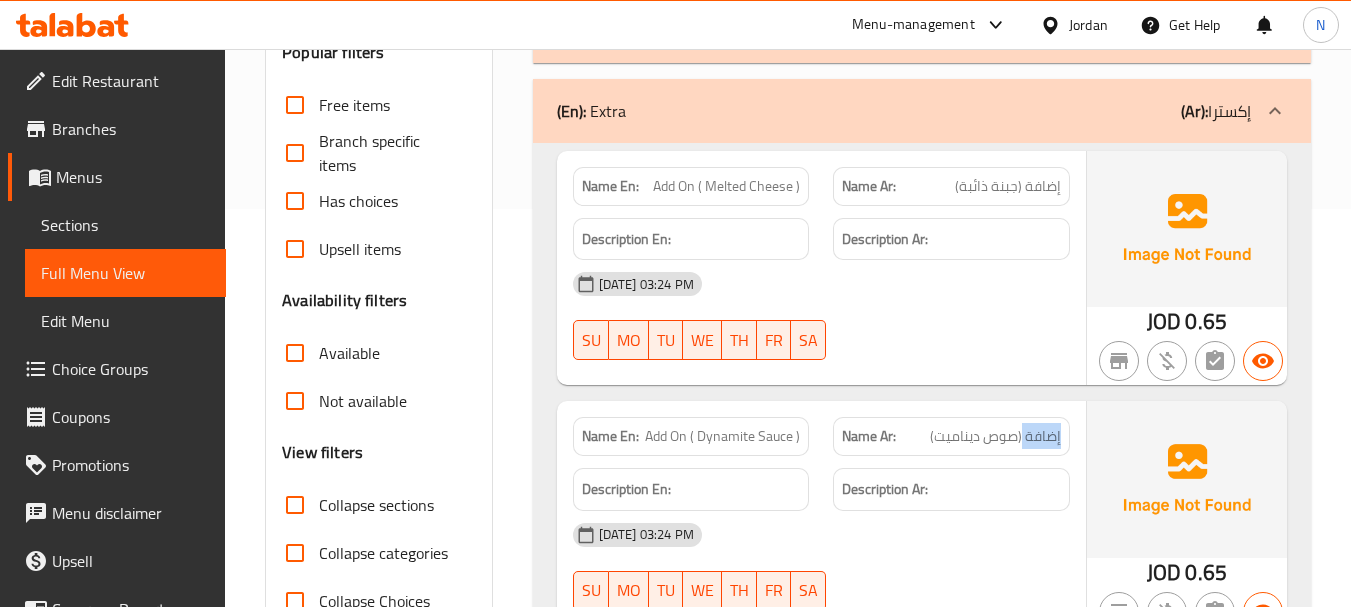 click on "إضافة (صوص ديناميت)" at bounding box center [995, 436] 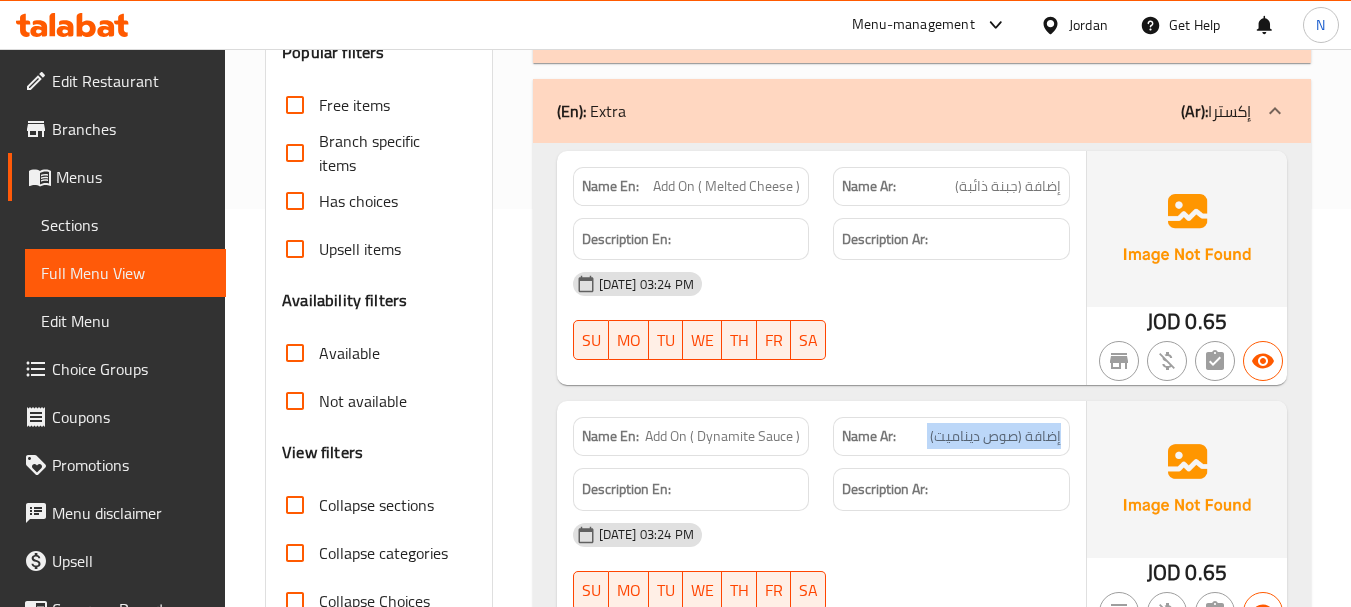click on "إضافة (صوص ديناميت)" at bounding box center (995, 436) 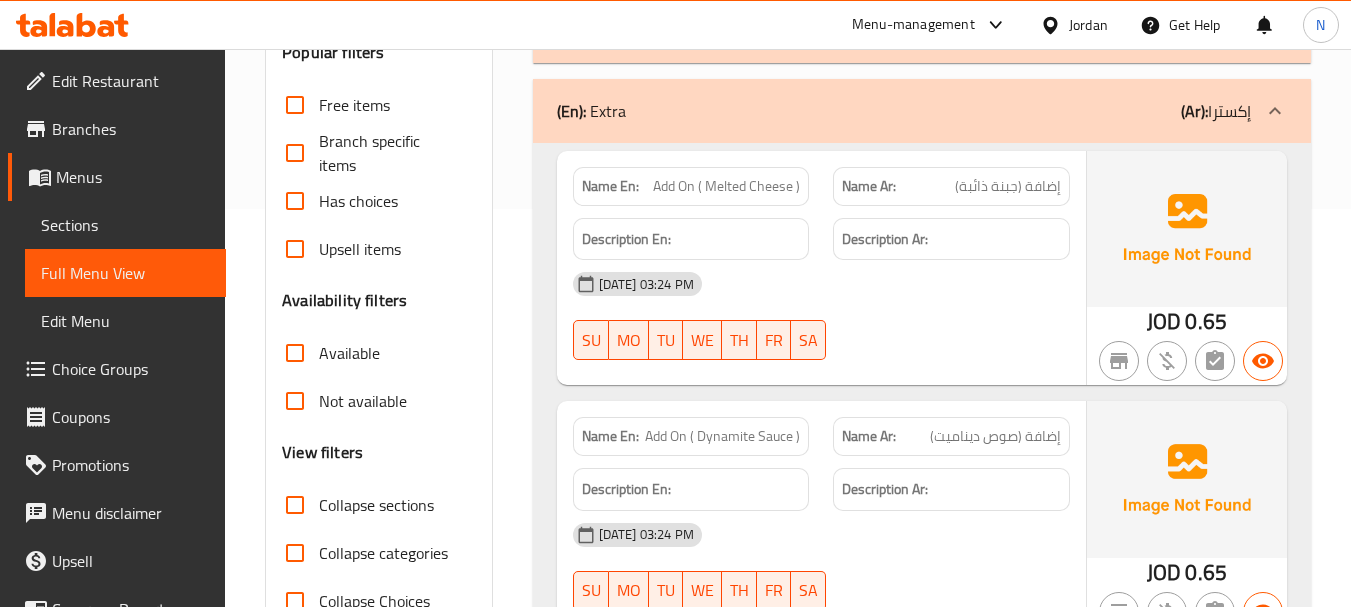 click on "Add On ( Dynamite Sauce )" at bounding box center (722, 436) 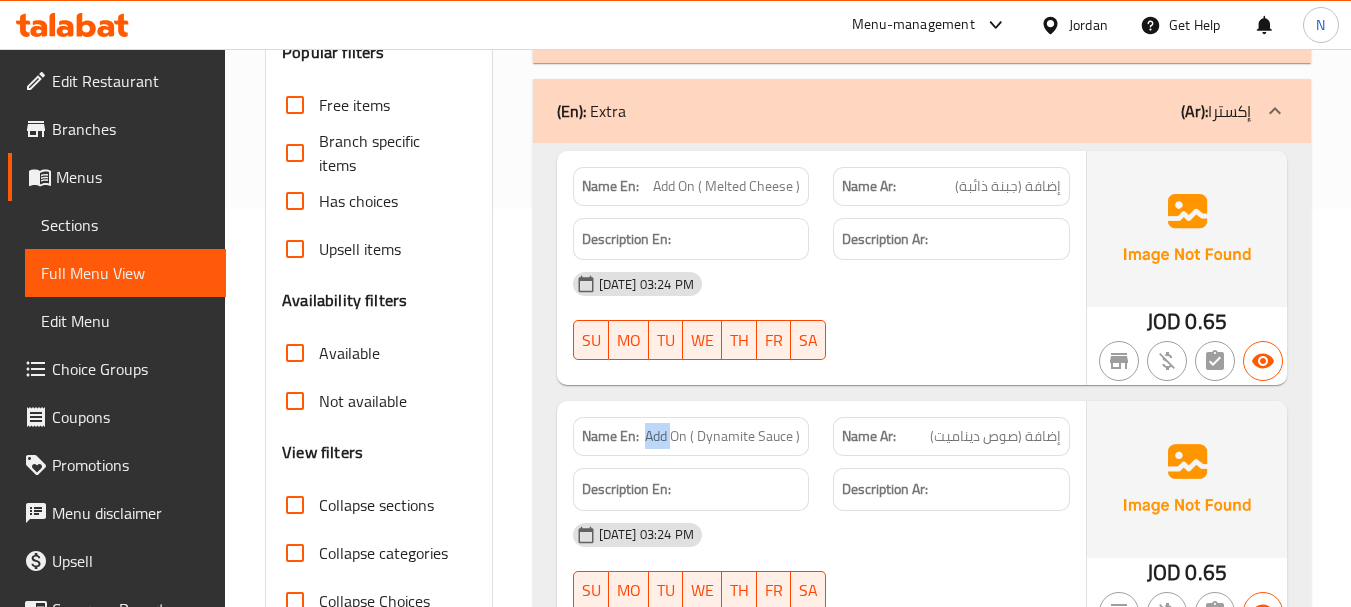 click on "Add On ( Dynamite Sauce )" at bounding box center [722, 436] 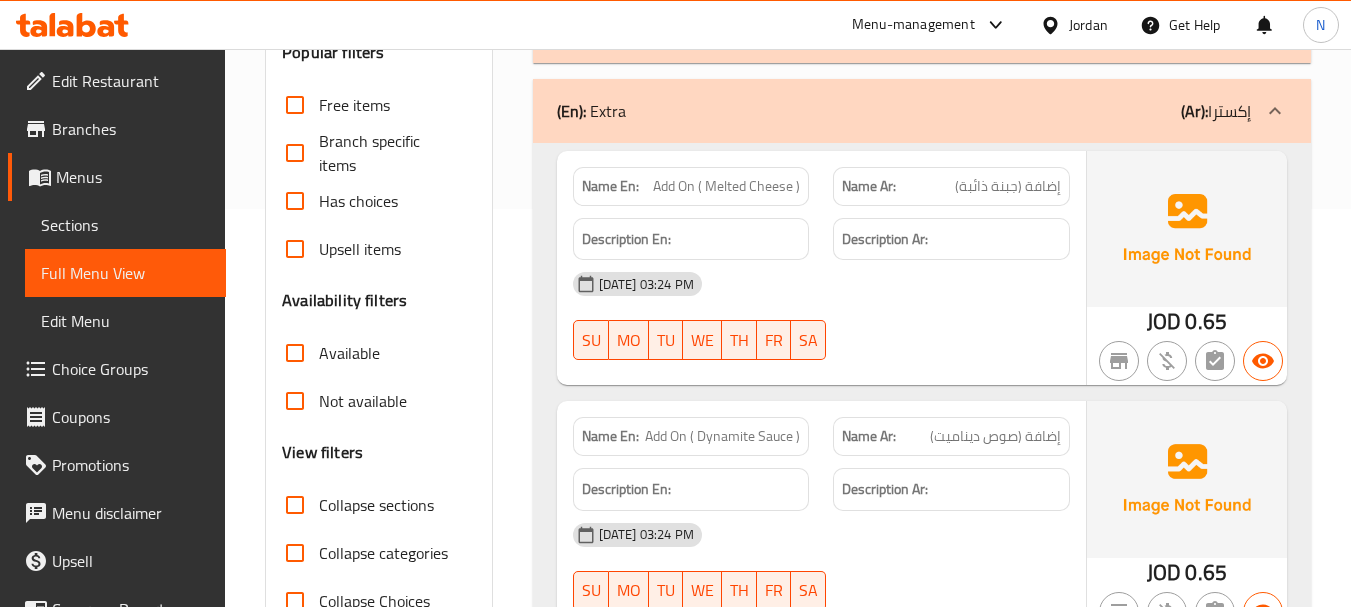 click on "Add On ( Dynamite Sauce )" at bounding box center (722, 436) 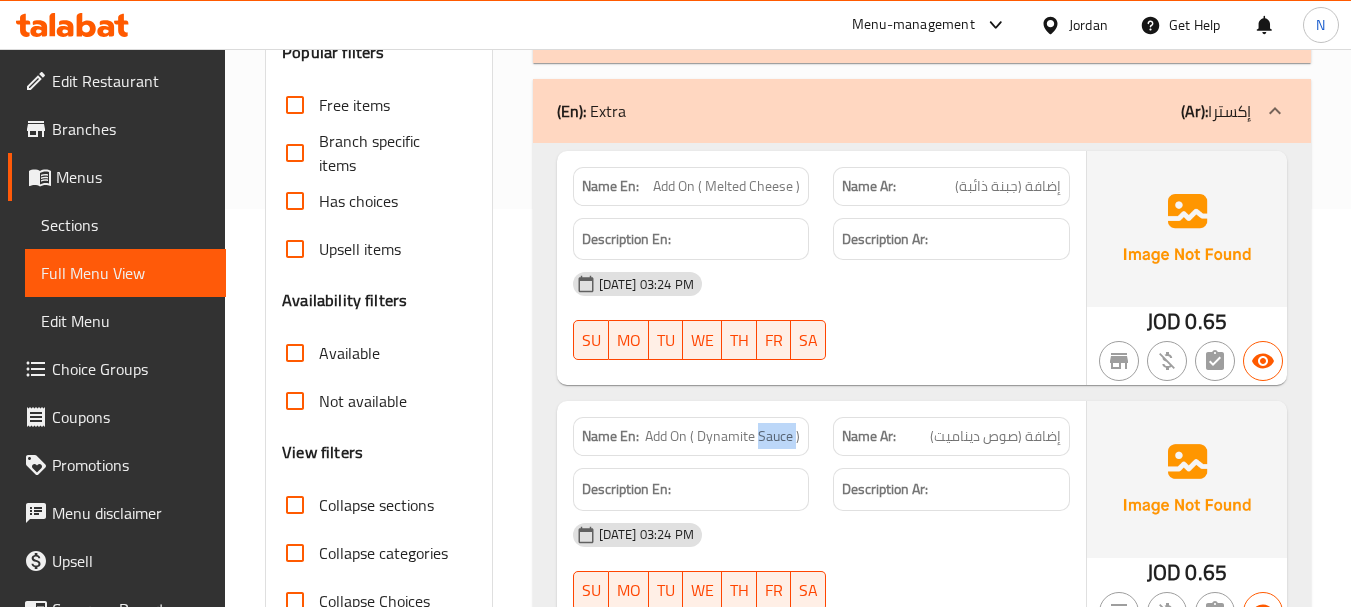 click on "Add On ( Dynamite Sauce )" at bounding box center [722, 436] 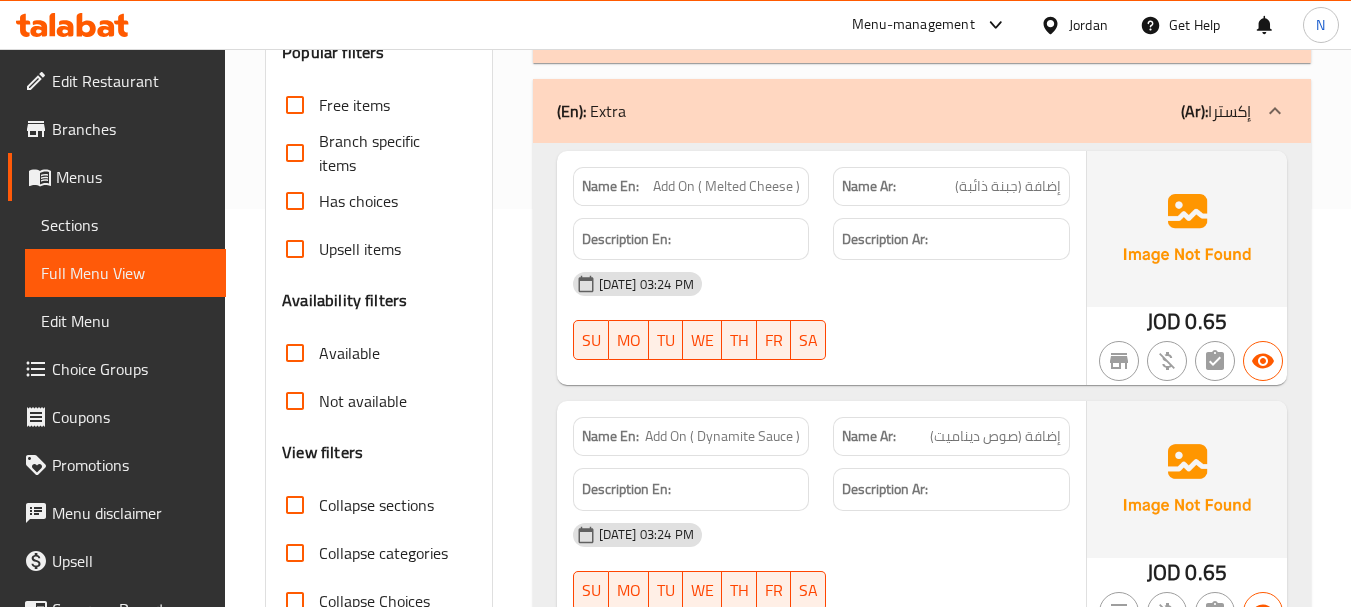 click on "Add On ( Dynamite Sauce )" at bounding box center [722, 436] 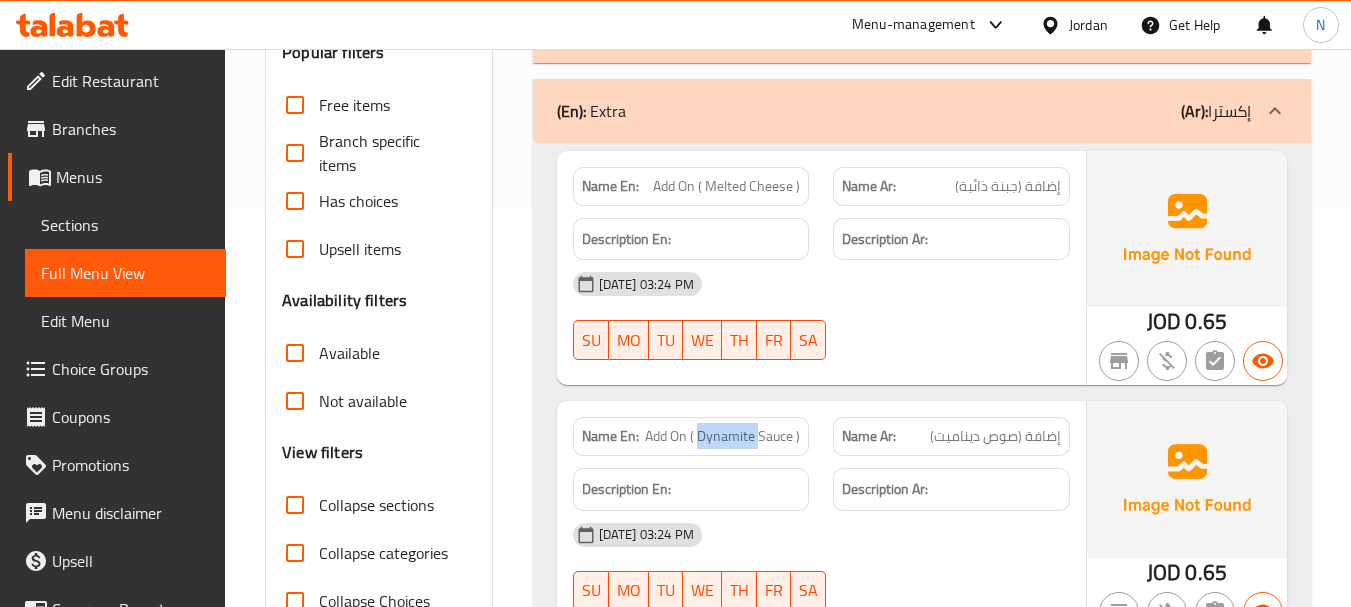 click on "Add On ( Dynamite Sauce )" at bounding box center [722, 436] 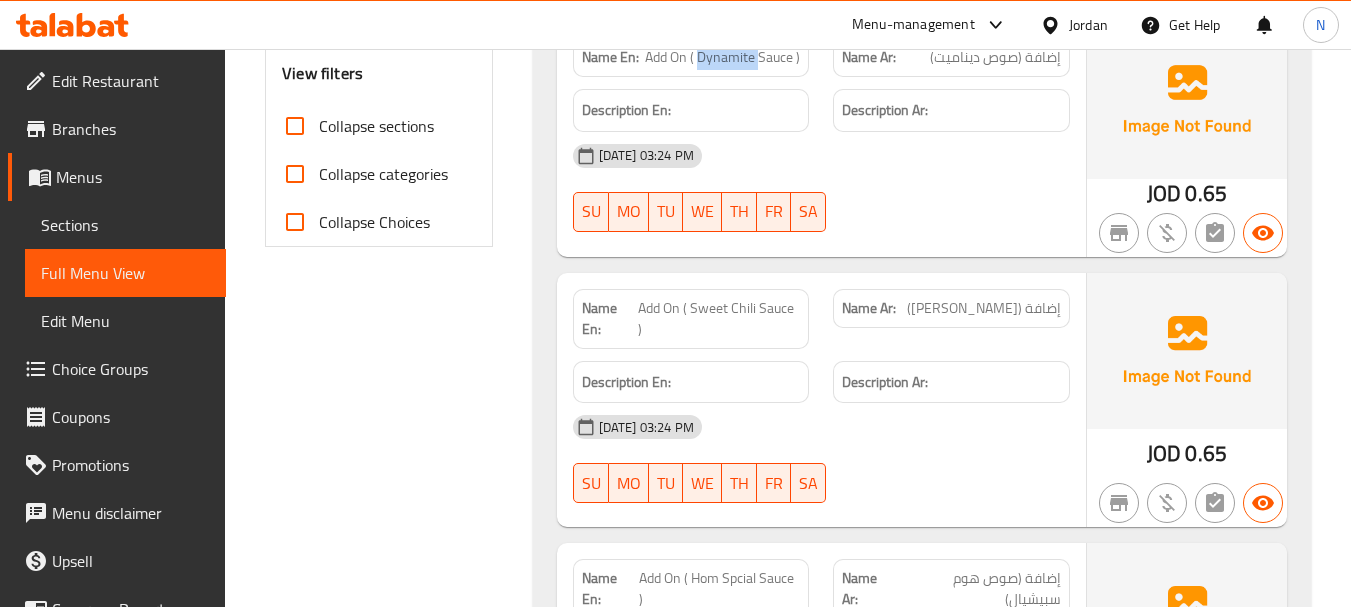 scroll, scrollTop: 798, scrollLeft: 0, axis: vertical 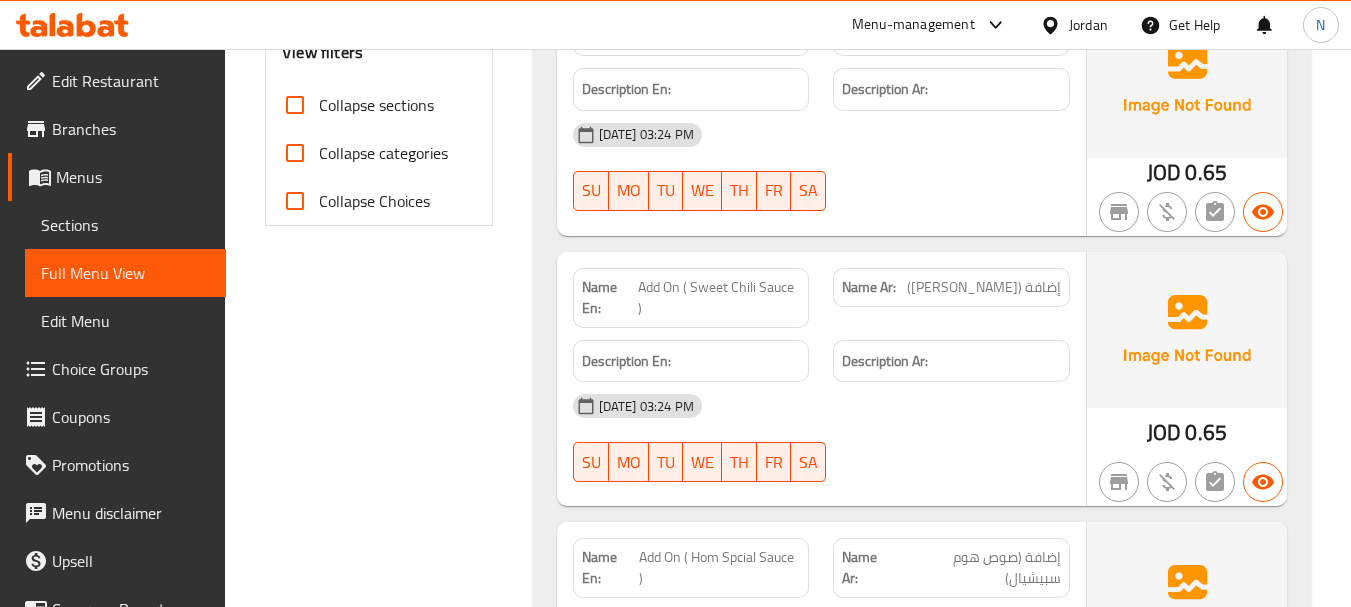 click on "إضافة ([PERSON_NAME])" at bounding box center [984, 287] 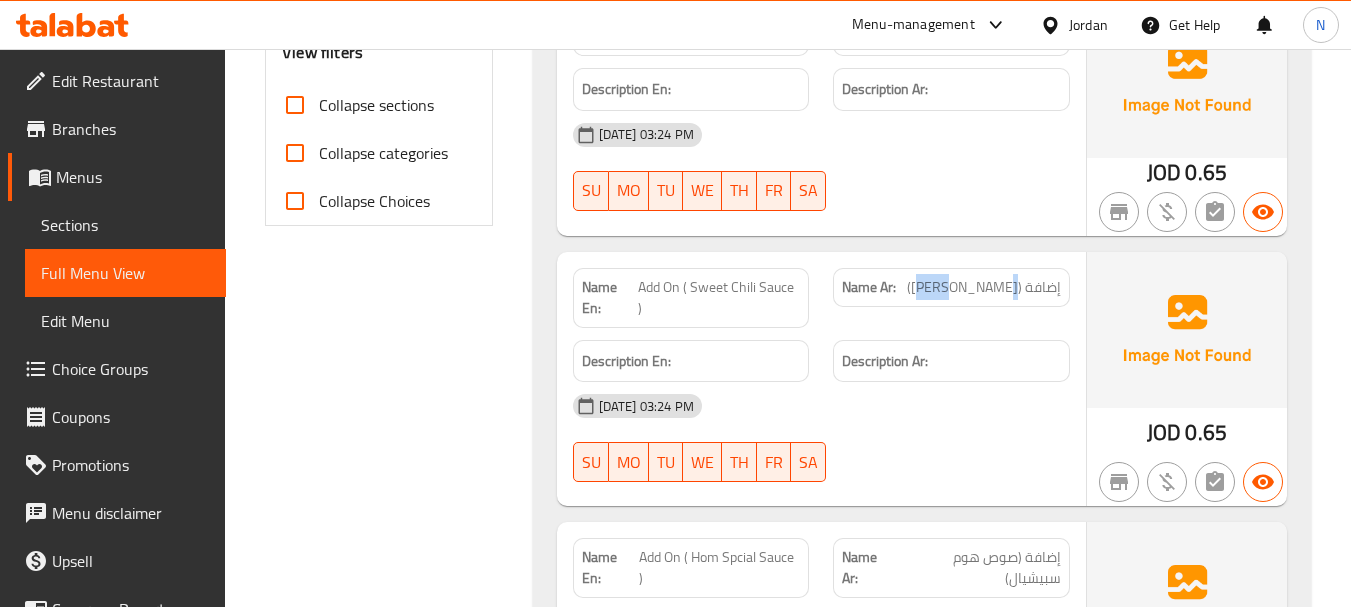 click on "إضافة ([PERSON_NAME])" at bounding box center [984, 287] 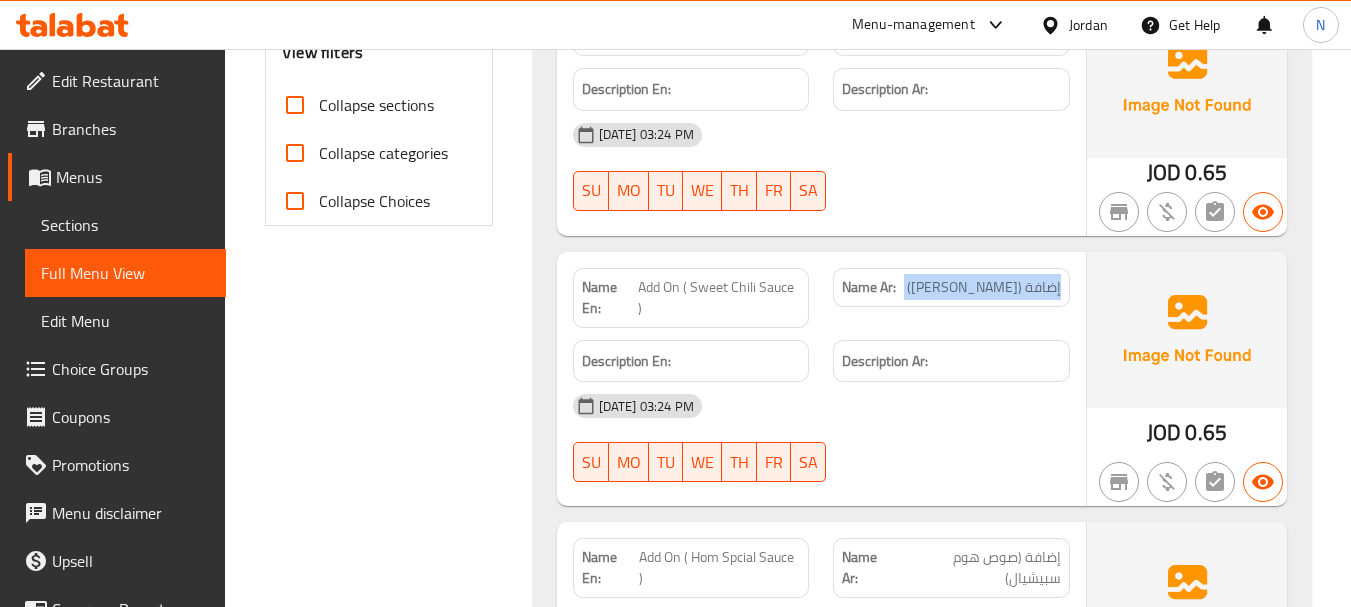 click on "إضافة ([PERSON_NAME])" at bounding box center (984, 287) 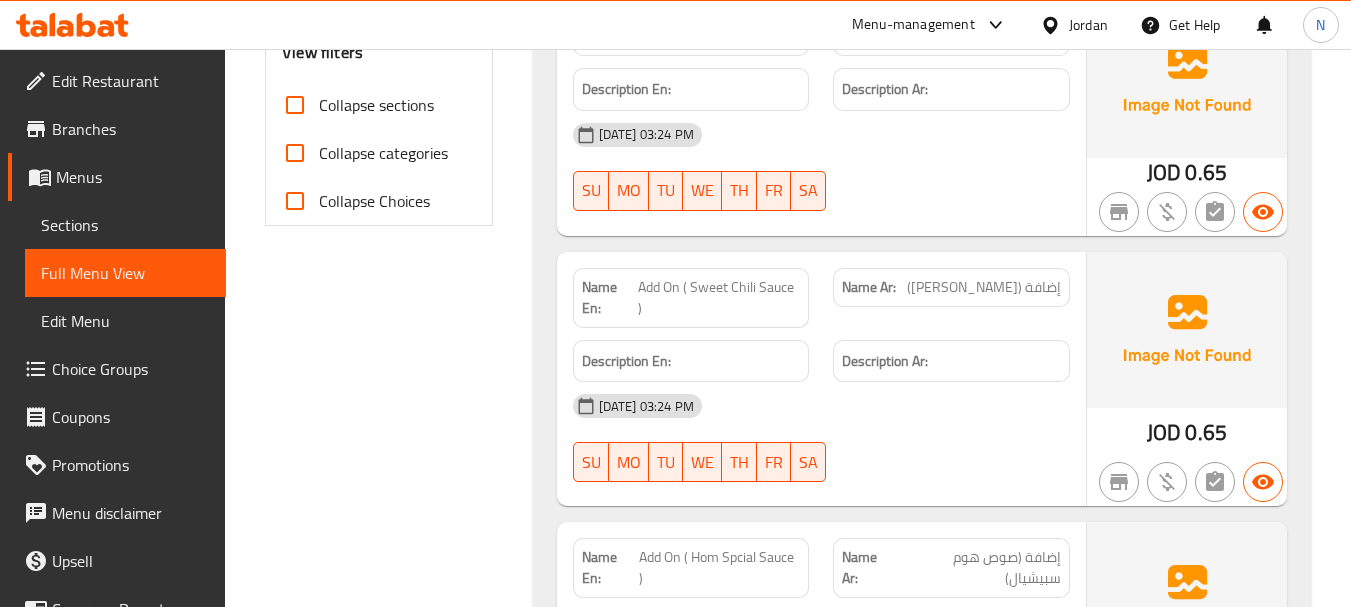 click on "Add On ( Sweet Chili Sauce )" at bounding box center [719, 298] 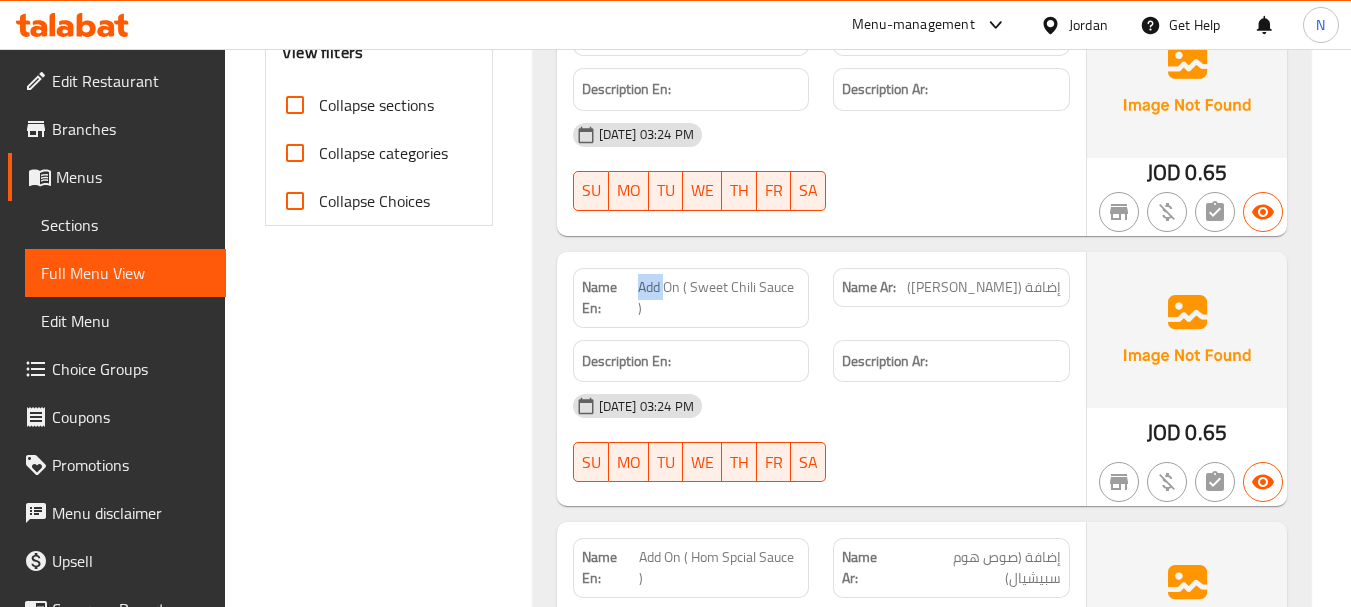 click on "Add On ( Sweet Chili Sauce )" at bounding box center [719, 298] 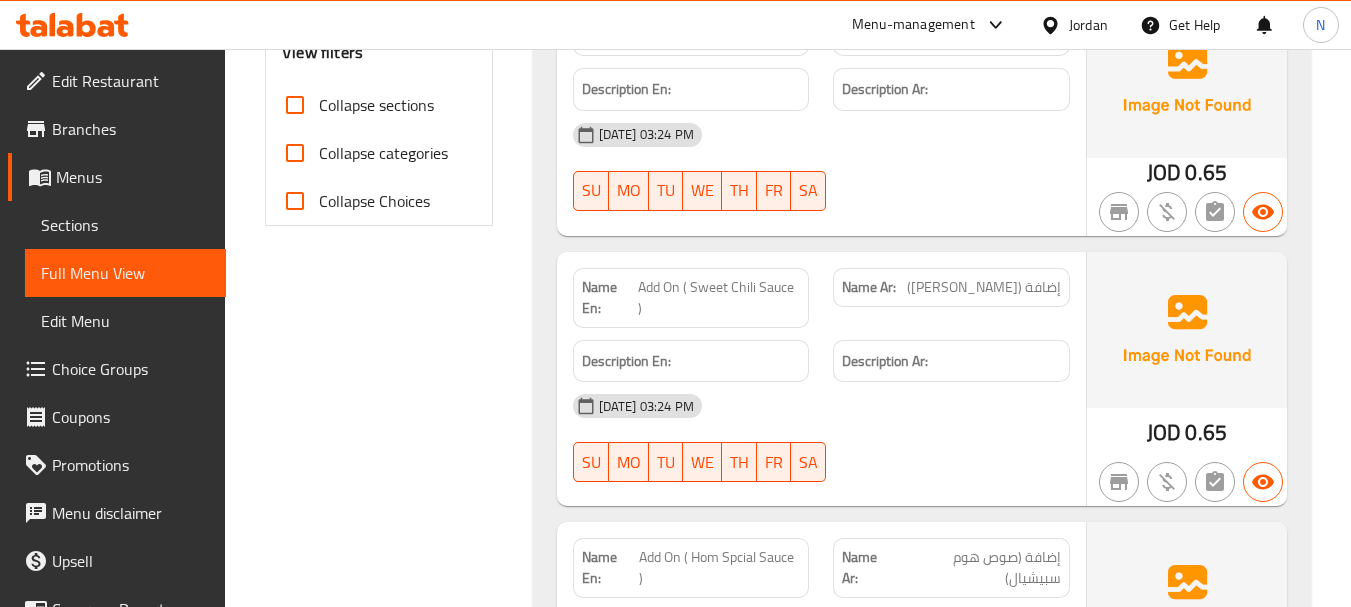 click on "Add On ( Sweet Chili Sauce )" at bounding box center (719, 298) 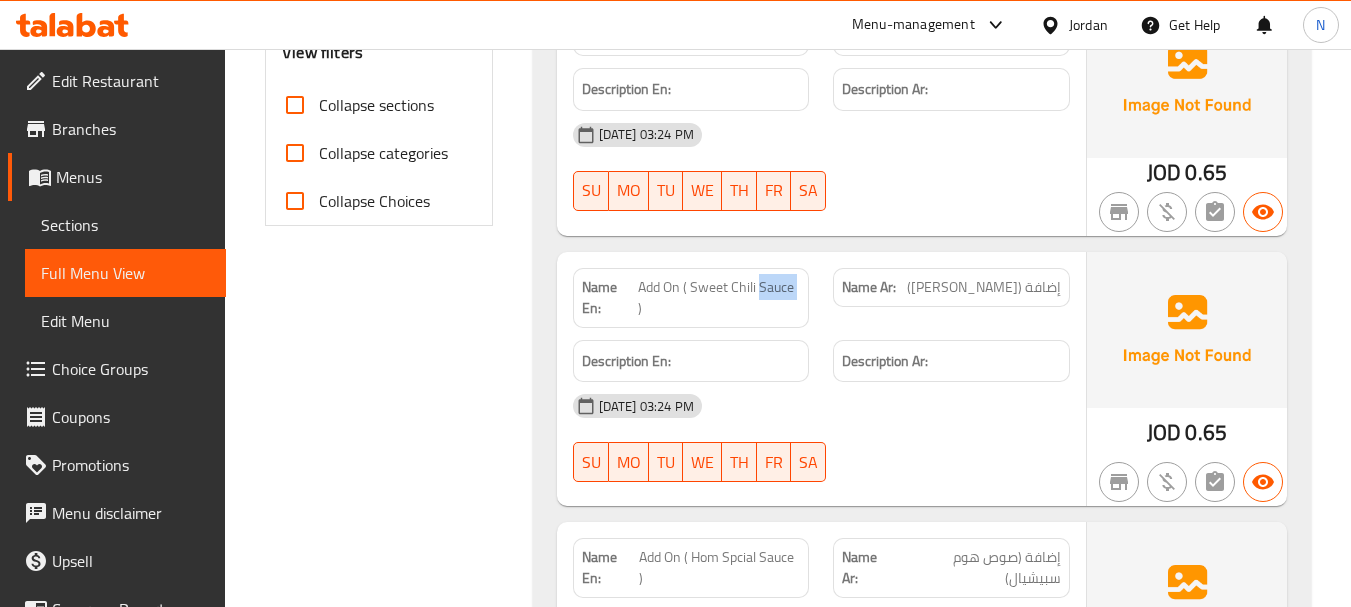 click on "Add On ( Sweet Chili Sauce )" at bounding box center [719, 298] 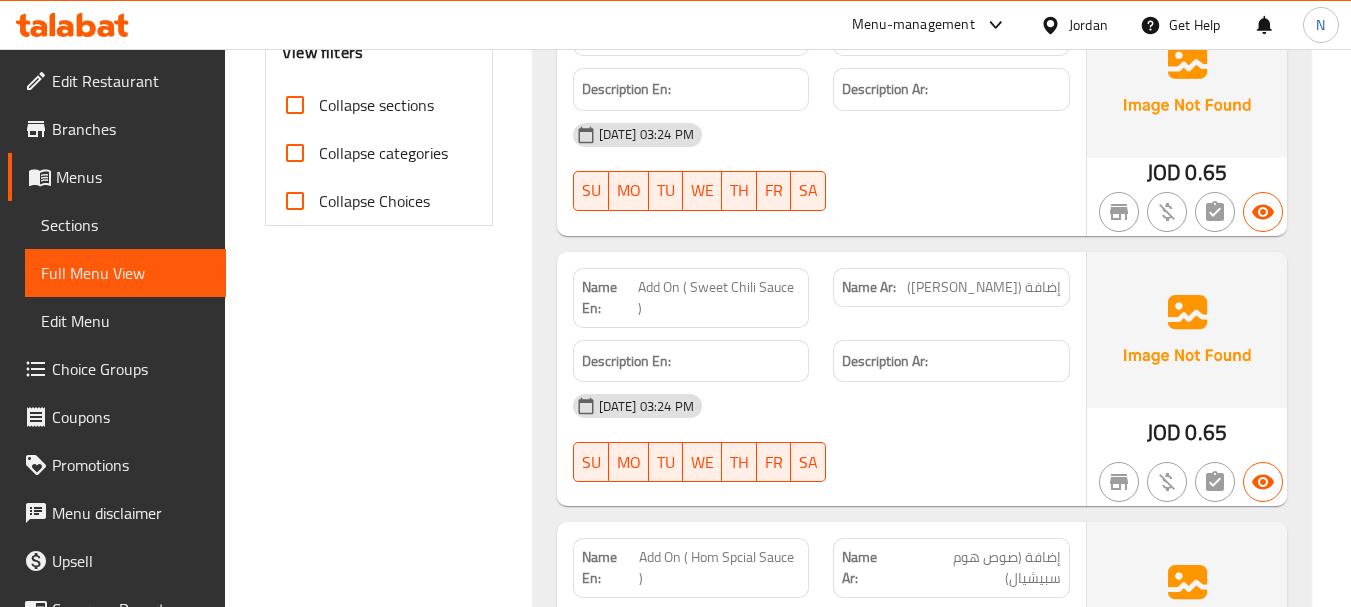 click on "Add On ( Sweet Chili Sauce )" at bounding box center [719, 298] 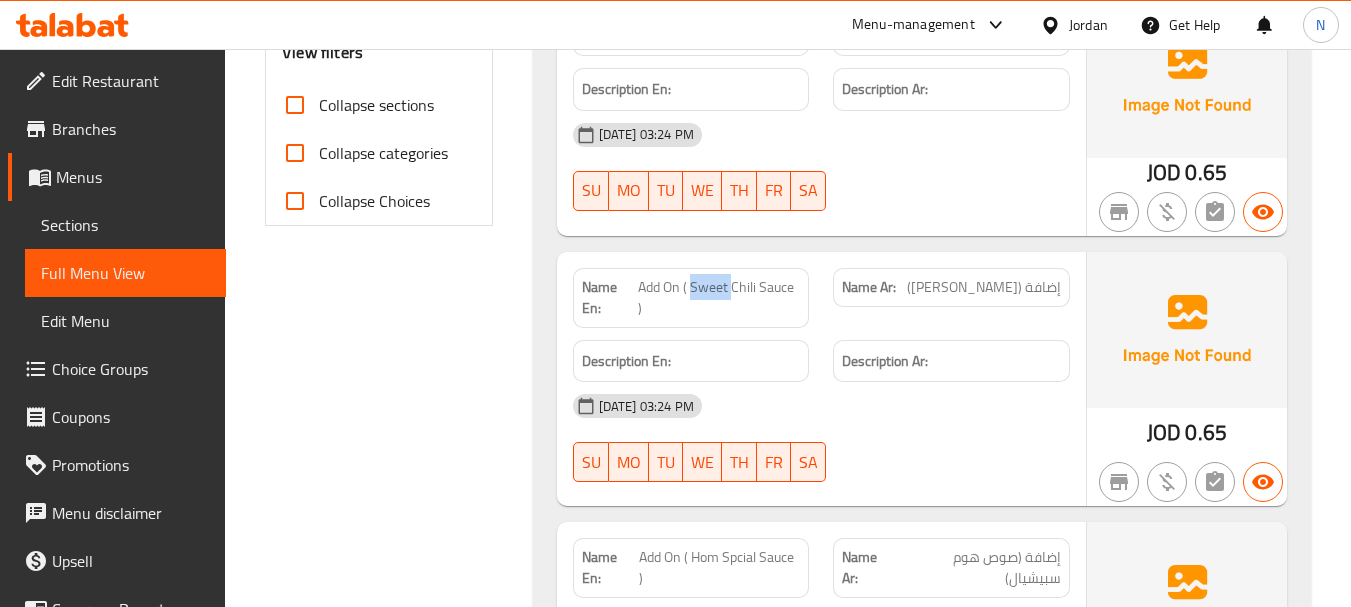 click on "Add On ( Sweet Chili Sauce )" at bounding box center (719, 298) 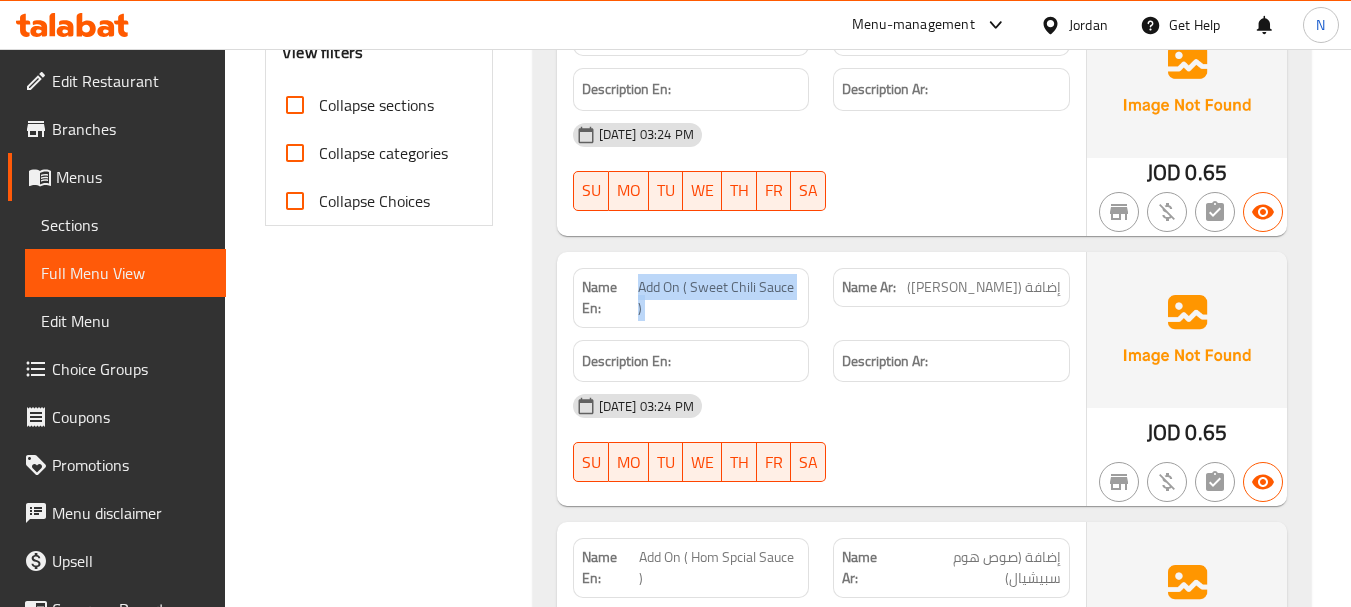 click on "Add On ( Sweet Chili Sauce )" at bounding box center (719, 298) 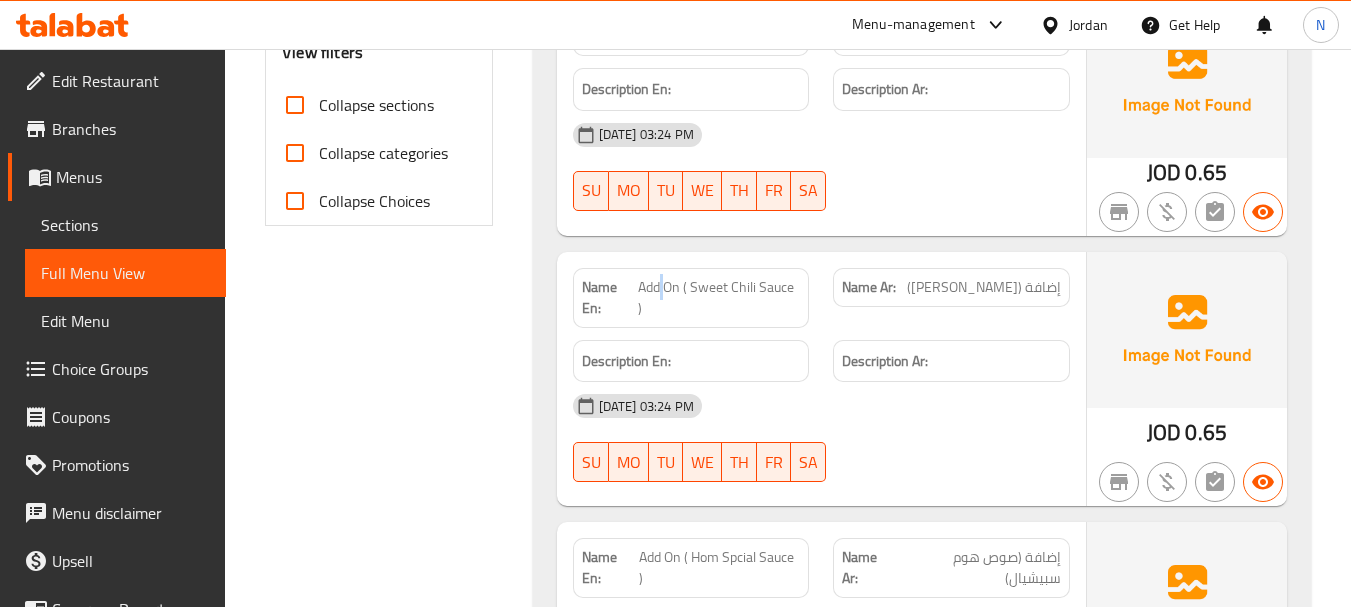 click on "Add On ( Sweet Chili Sauce )" at bounding box center [719, 298] 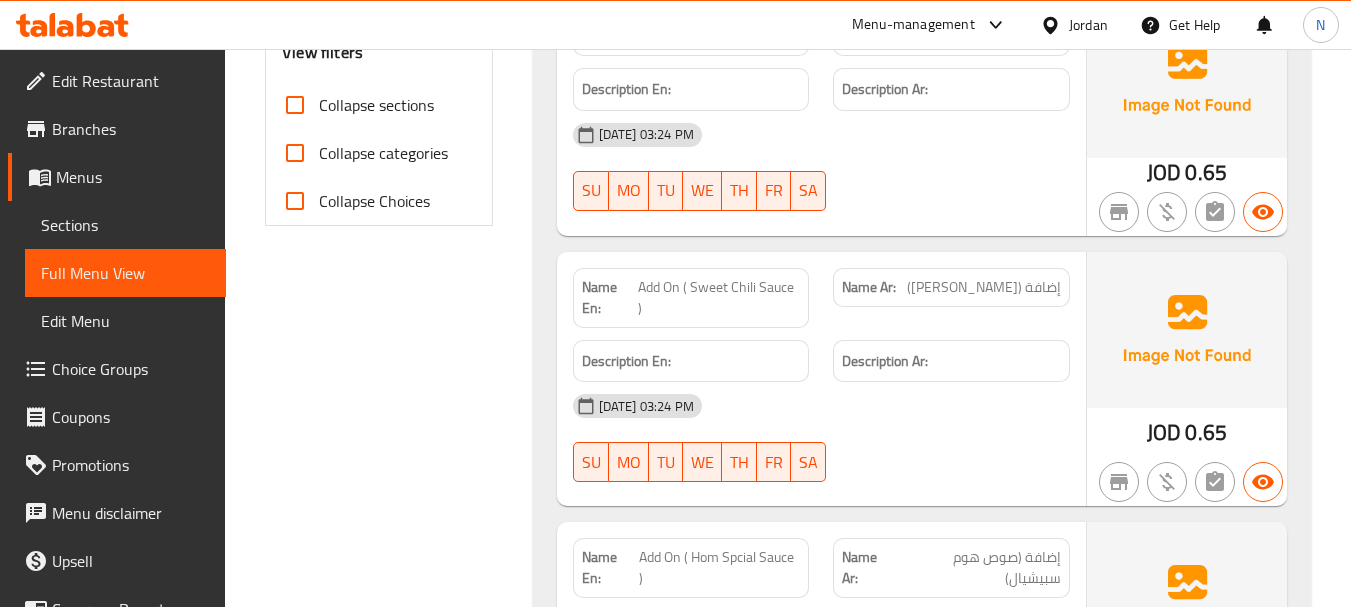click on "Add On ( Sweet Chili Sauce )" at bounding box center (719, 298) 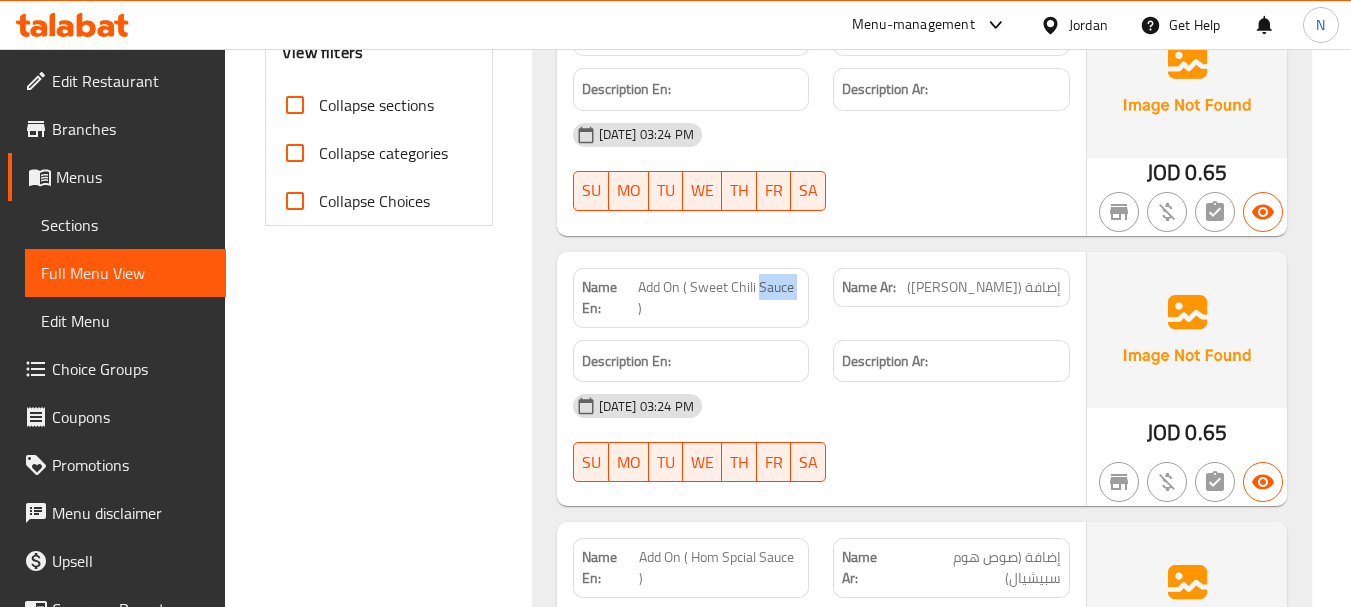 click on "Add On ( Sweet Chili Sauce )" at bounding box center [719, 298] 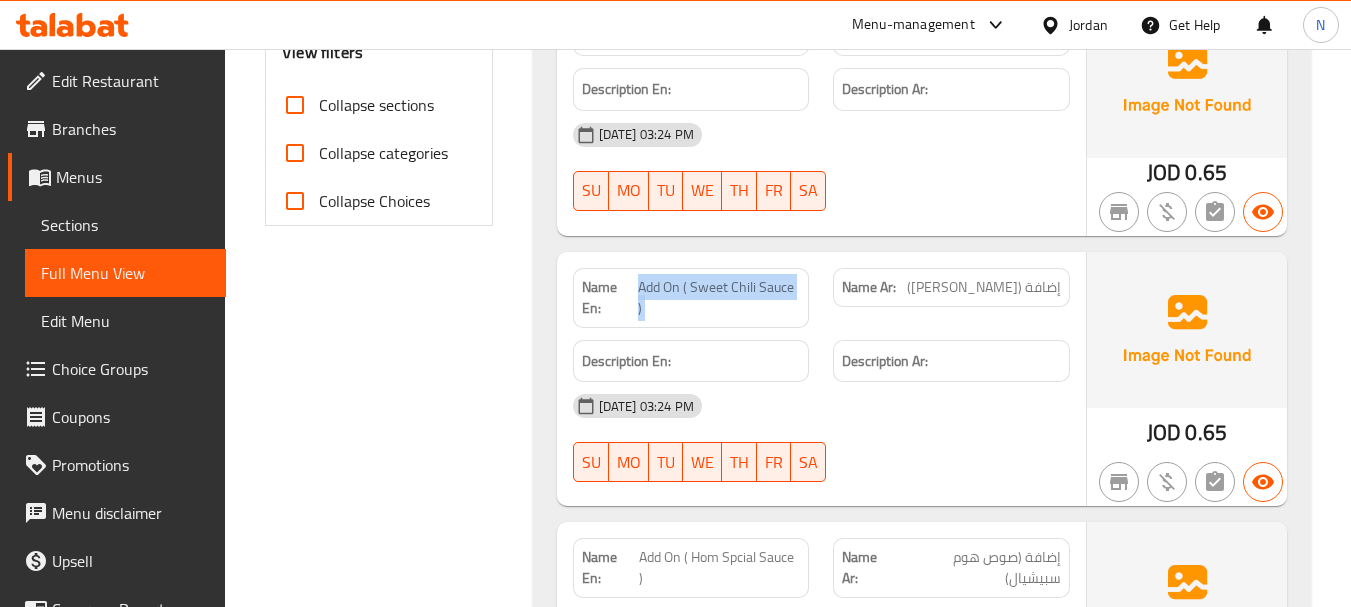 click on "Add On ( Sweet Chili Sauce )" at bounding box center (719, 298) 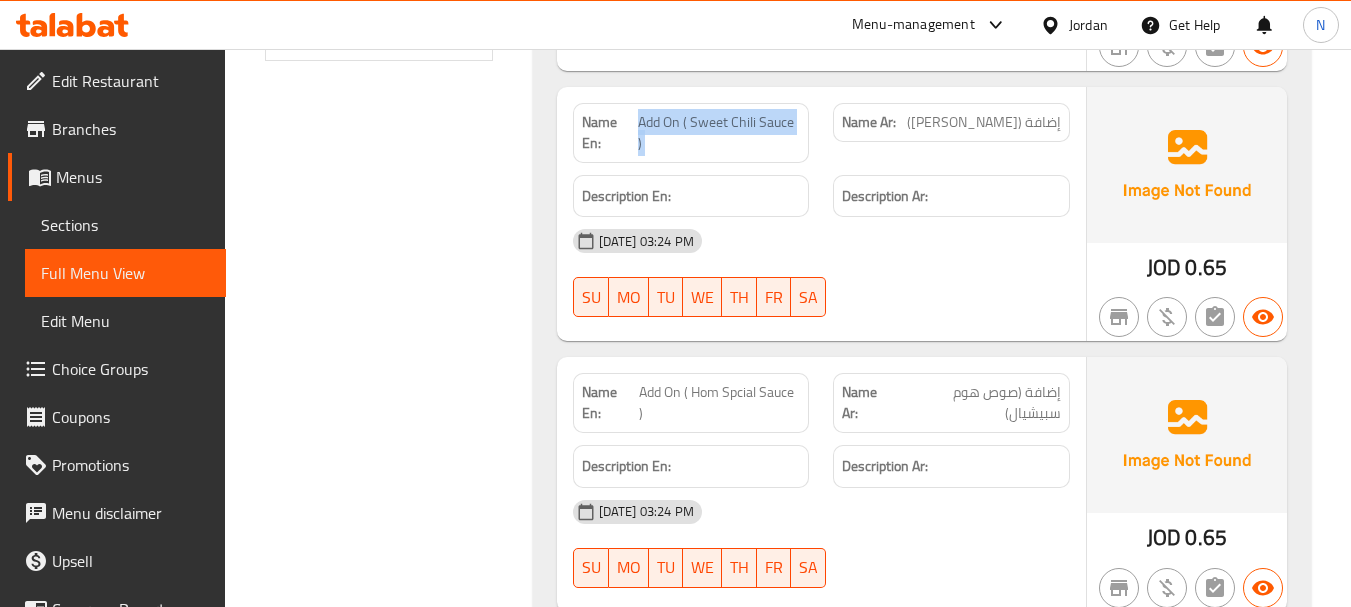 scroll, scrollTop: 998, scrollLeft: 0, axis: vertical 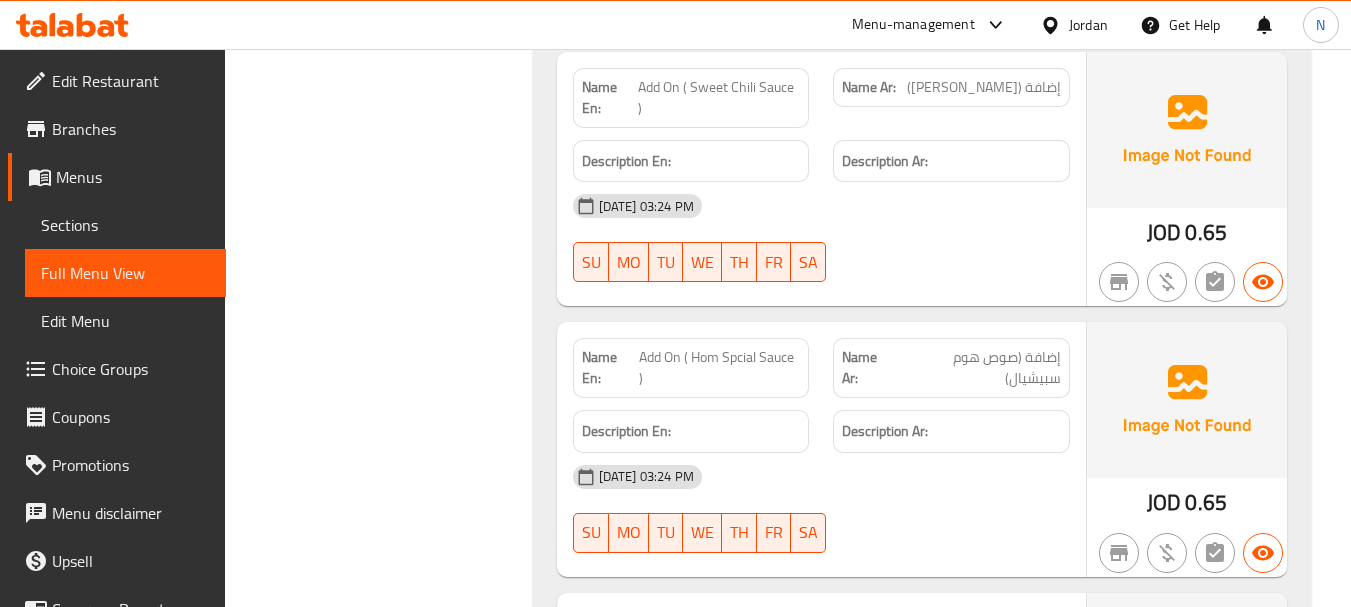 click on "إضافة (صوص هوم سبيشيال)" at bounding box center (978, 368) 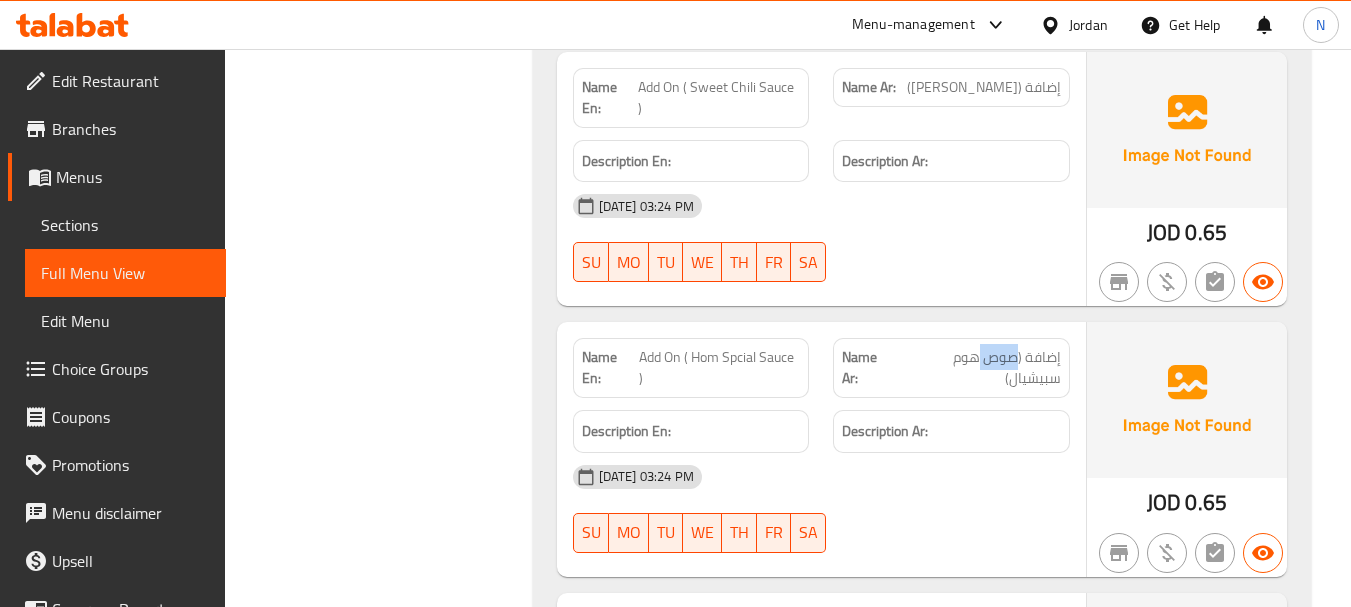click on "إضافة (صوص هوم سبيشيال)" at bounding box center (978, 368) 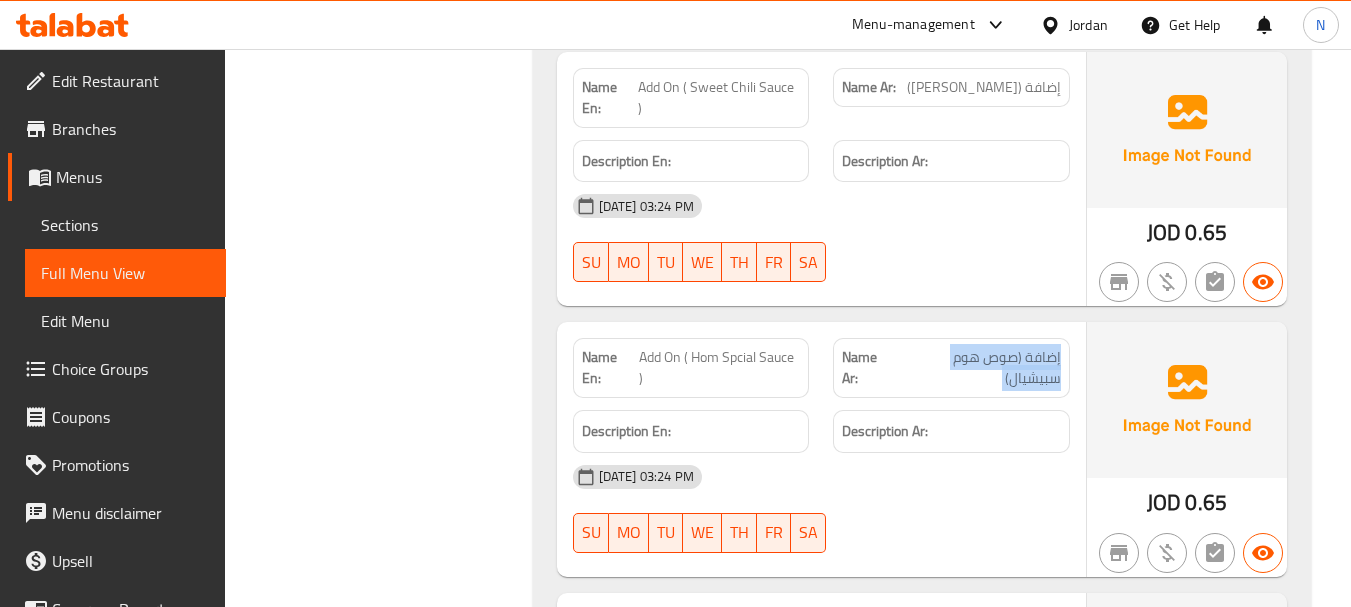 click on "إضافة (صوص هوم سبيشيال)" at bounding box center (978, 368) 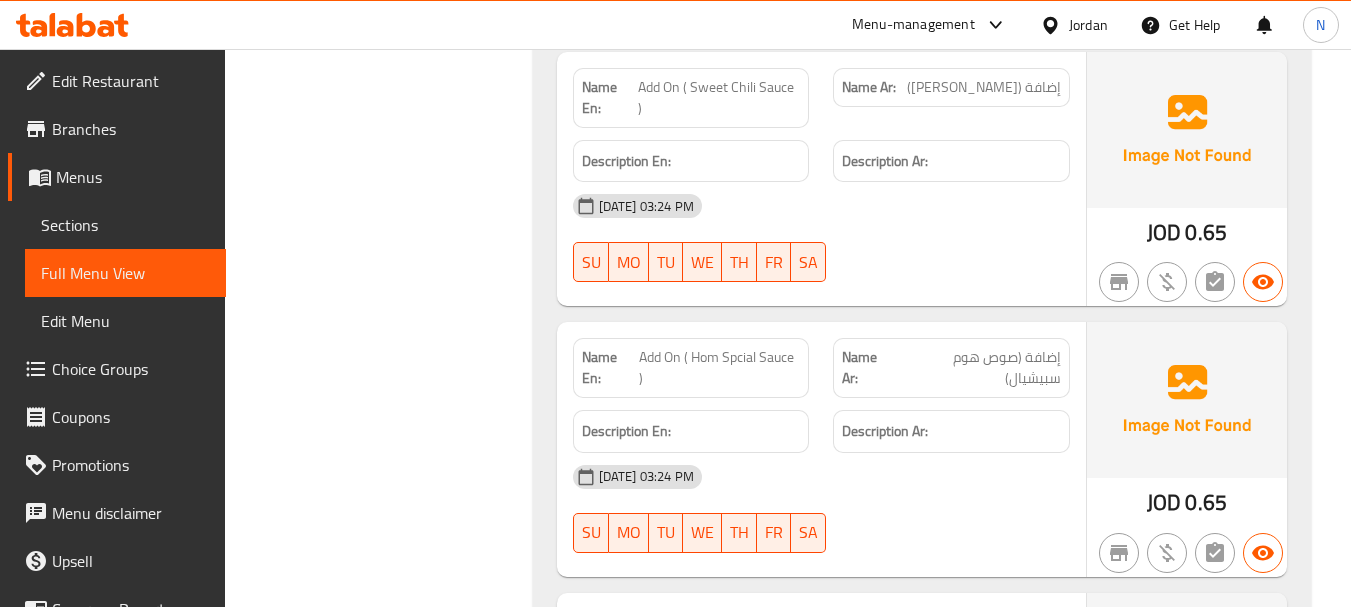 click on "Add On ( Hom Spcial Sauce )" at bounding box center (720, 368) 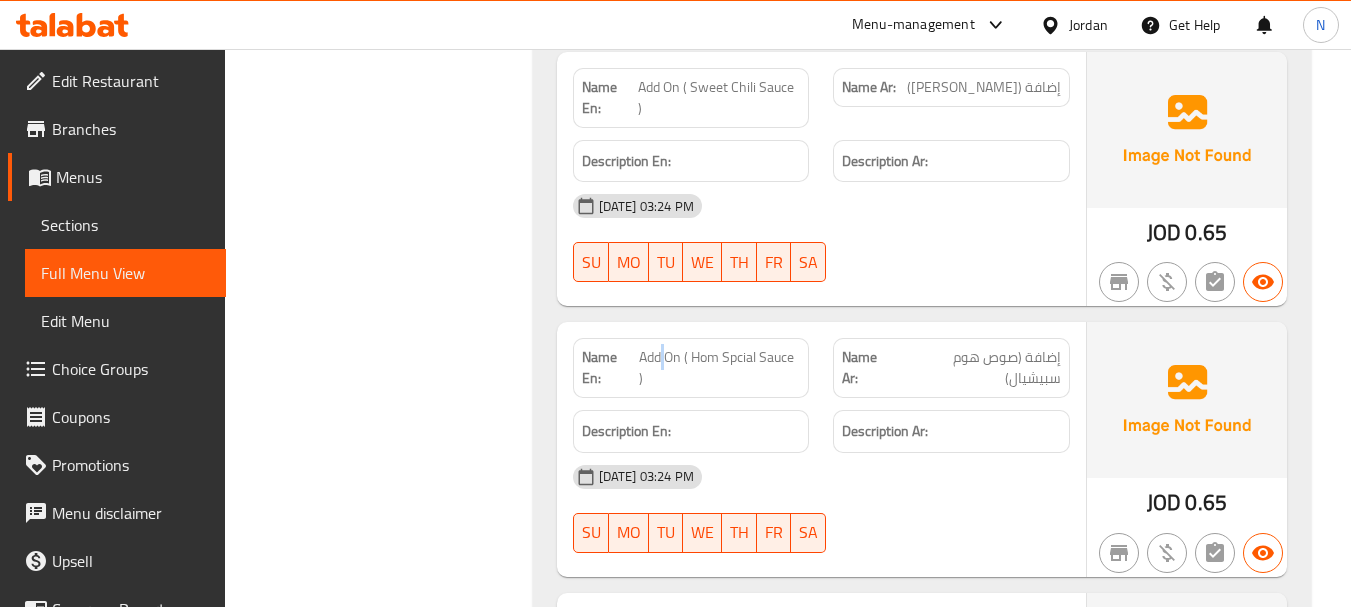 click on "Add On ( Hom Spcial Sauce )" at bounding box center (720, 368) 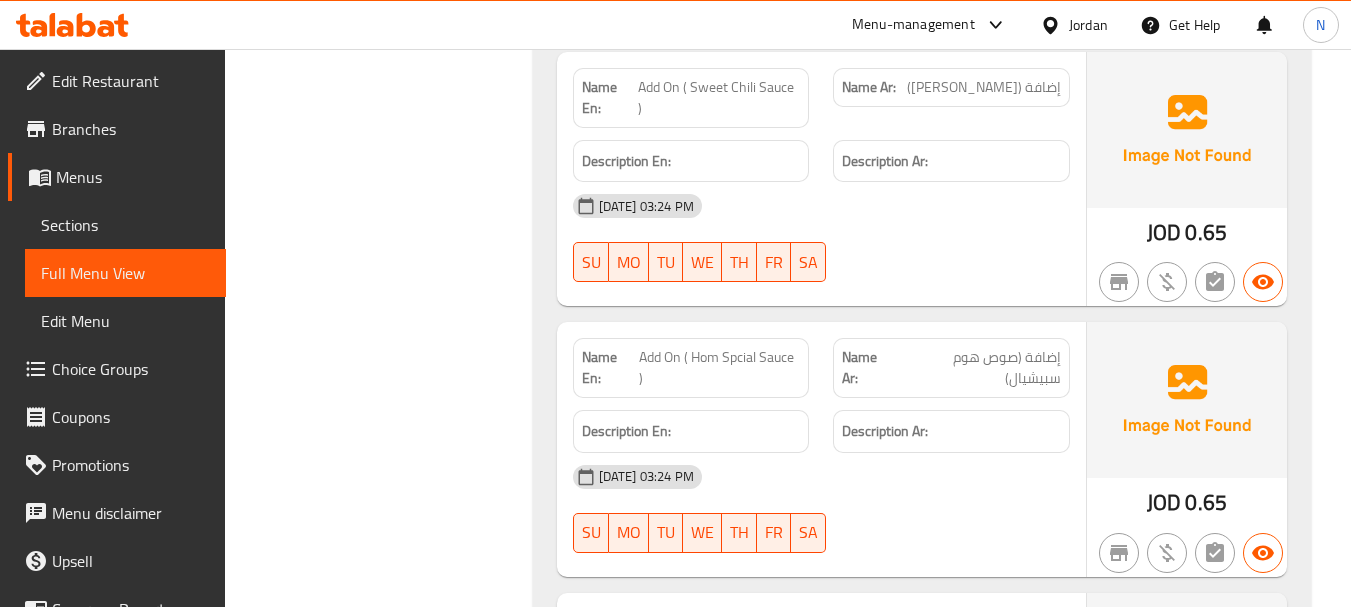 click on "Add On ( Hom Spcial Sauce )" at bounding box center (720, 368) 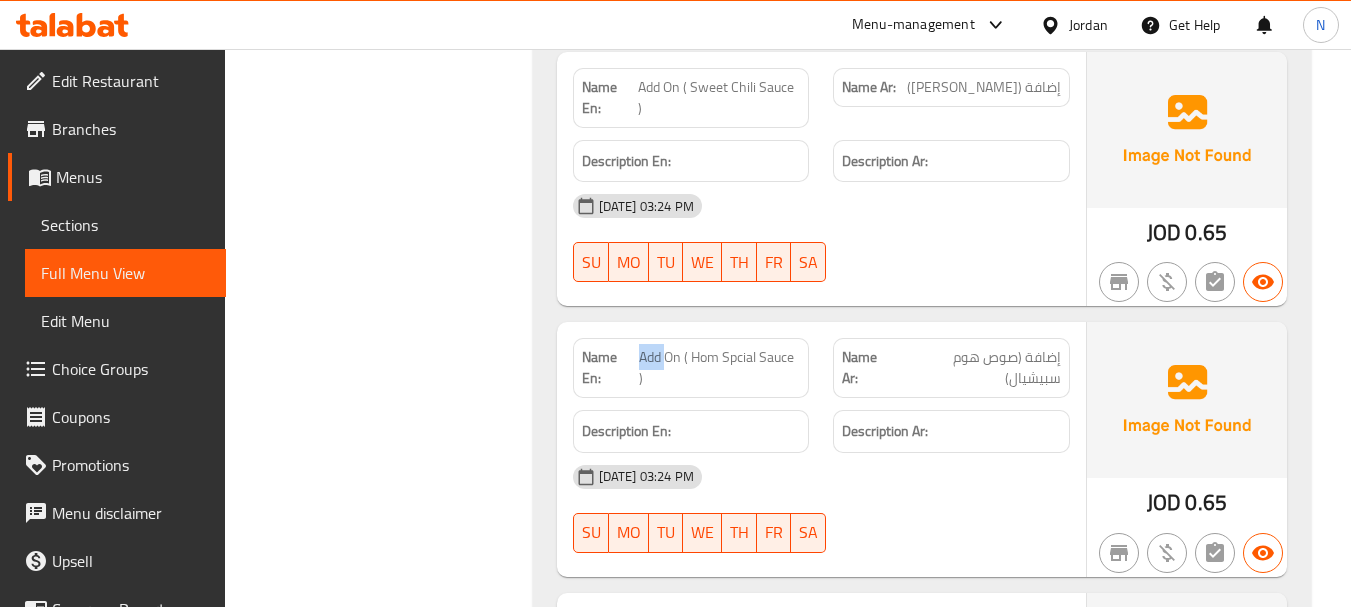 click on "Add On ( Hom Spcial Sauce )" at bounding box center (720, 368) 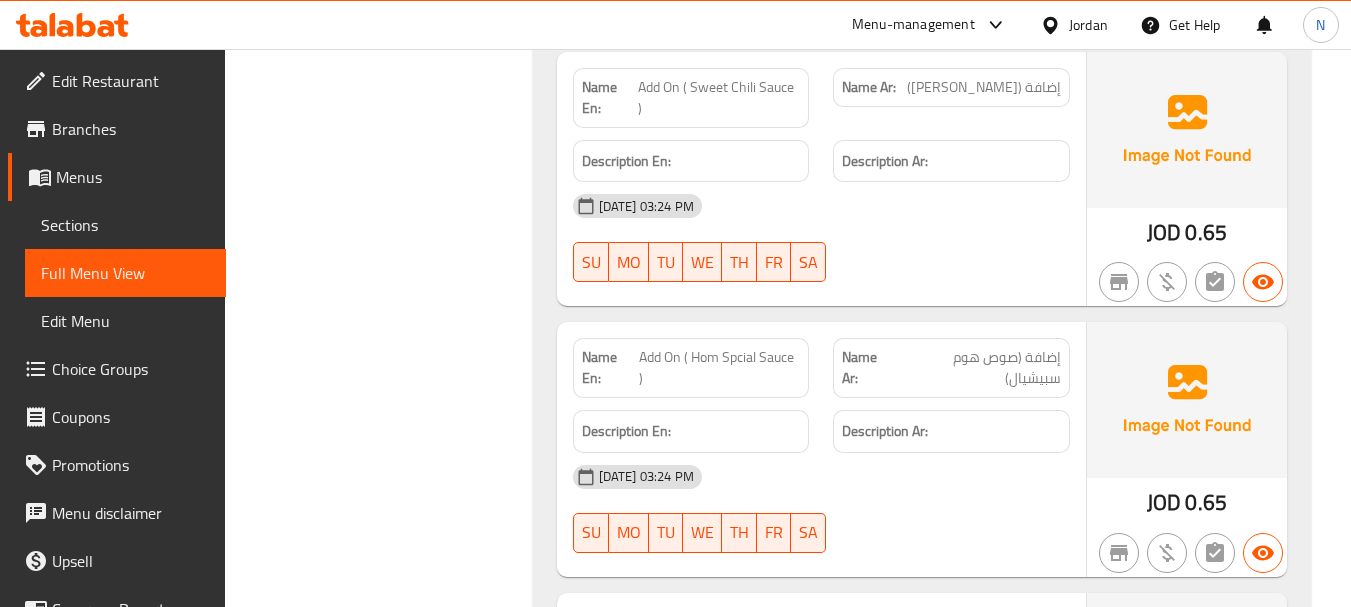 click on "Add On ( Hom Spcial Sauce )" at bounding box center (720, 368) 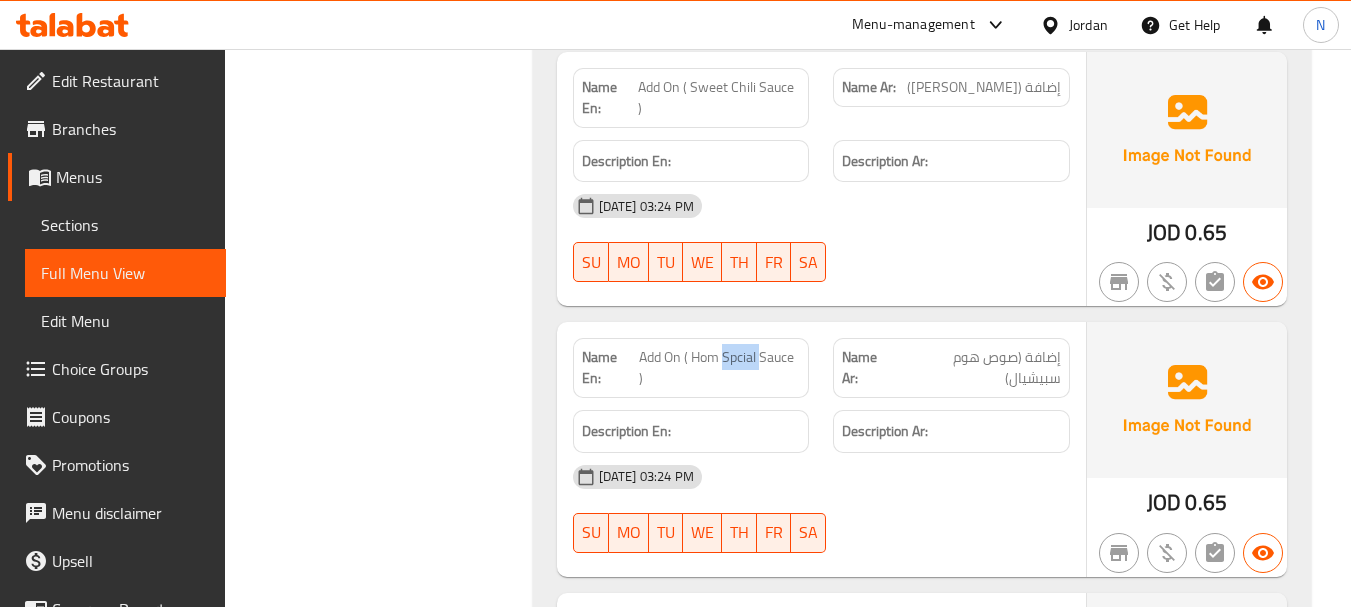 click on "Add On ( Hom Spcial Sauce )" at bounding box center [720, 368] 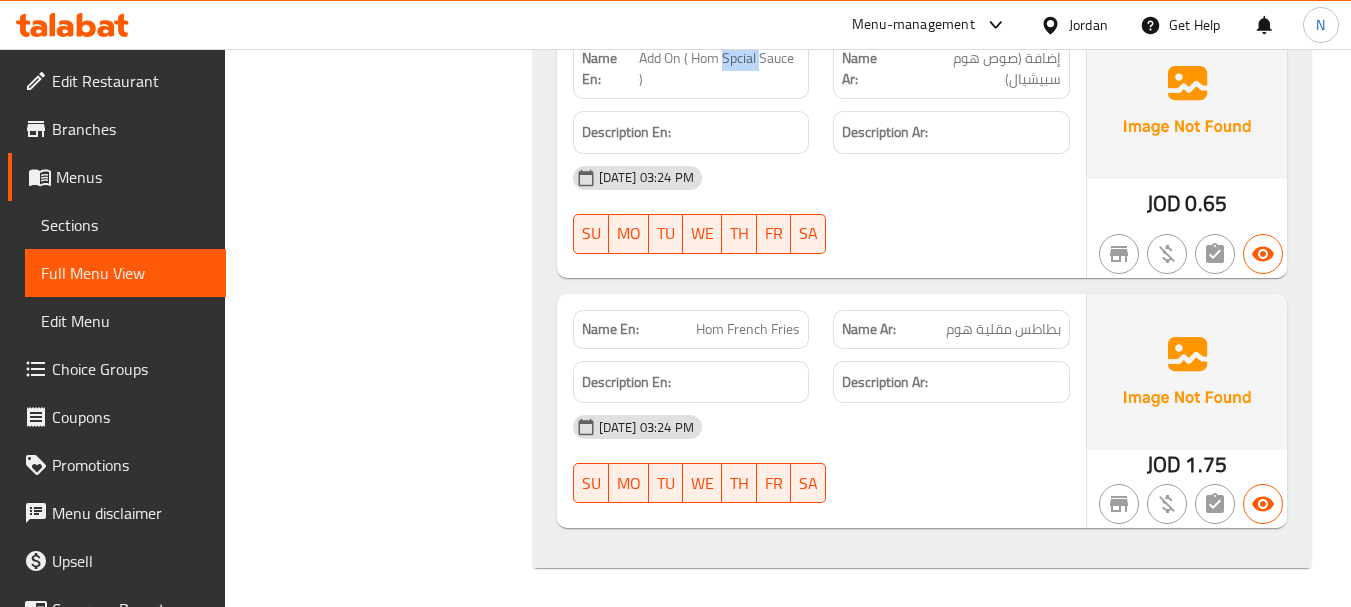 scroll, scrollTop: 1298, scrollLeft: 0, axis: vertical 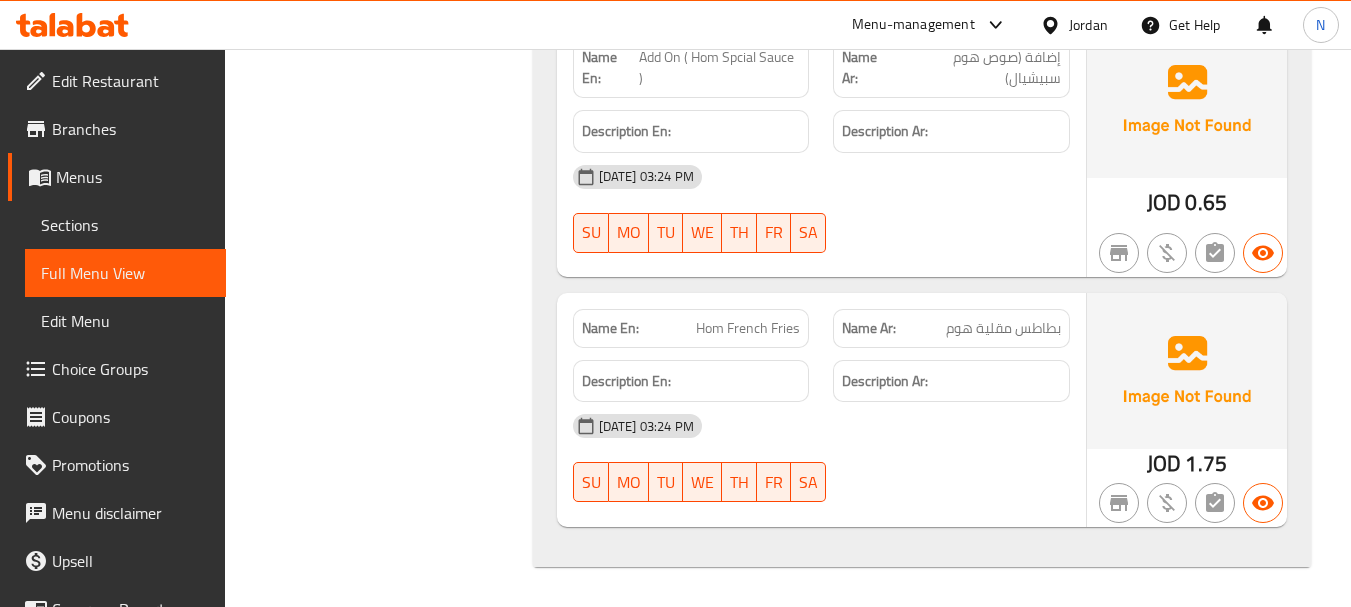 click on "بطاطس مقلية هوم" at bounding box center (1003, 328) 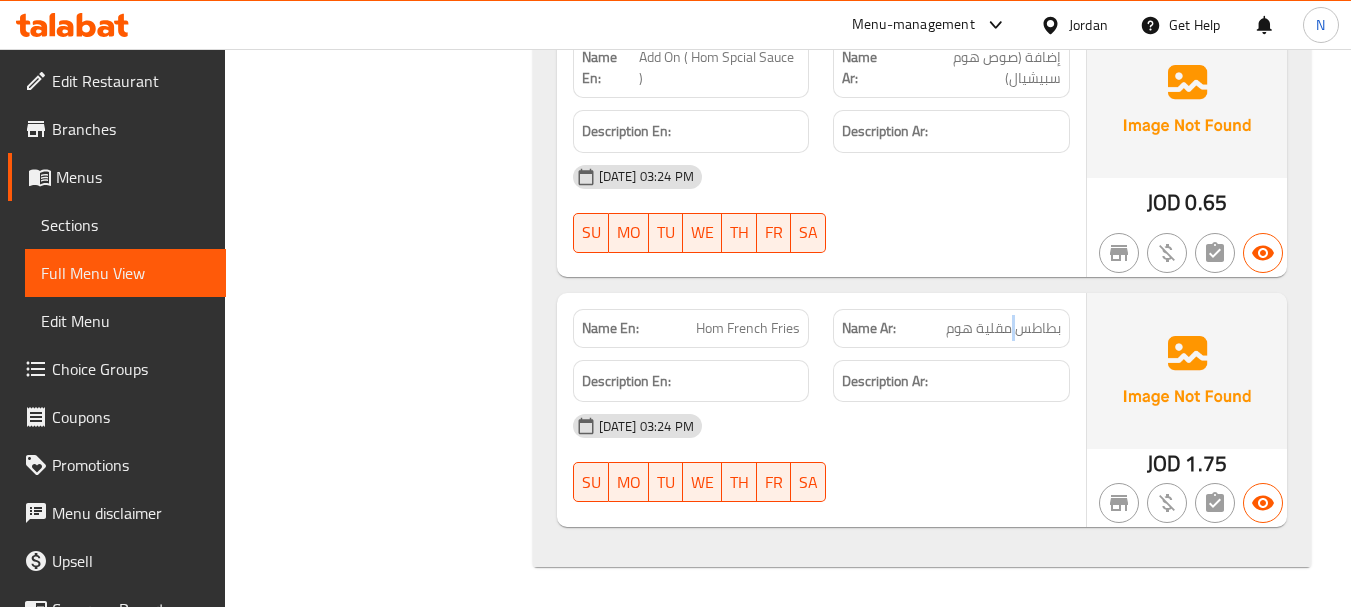 click on "بطاطس مقلية هوم" at bounding box center (1003, 328) 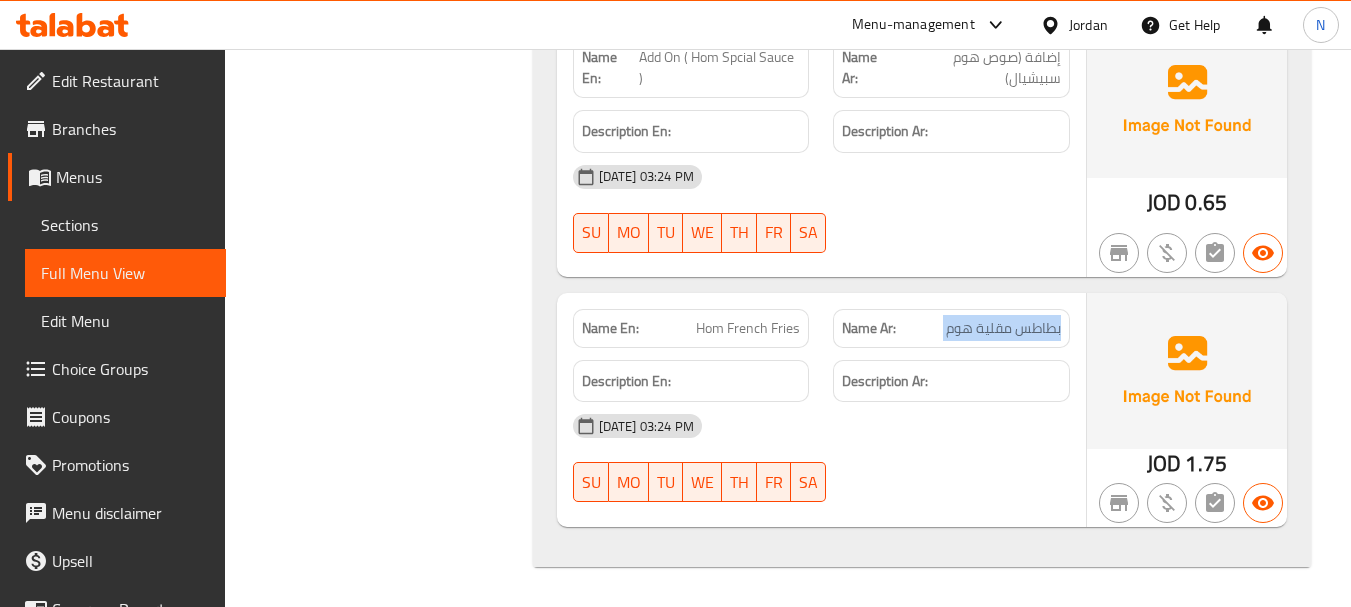 click on "بطاطس مقلية هوم" at bounding box center [1003, 328] 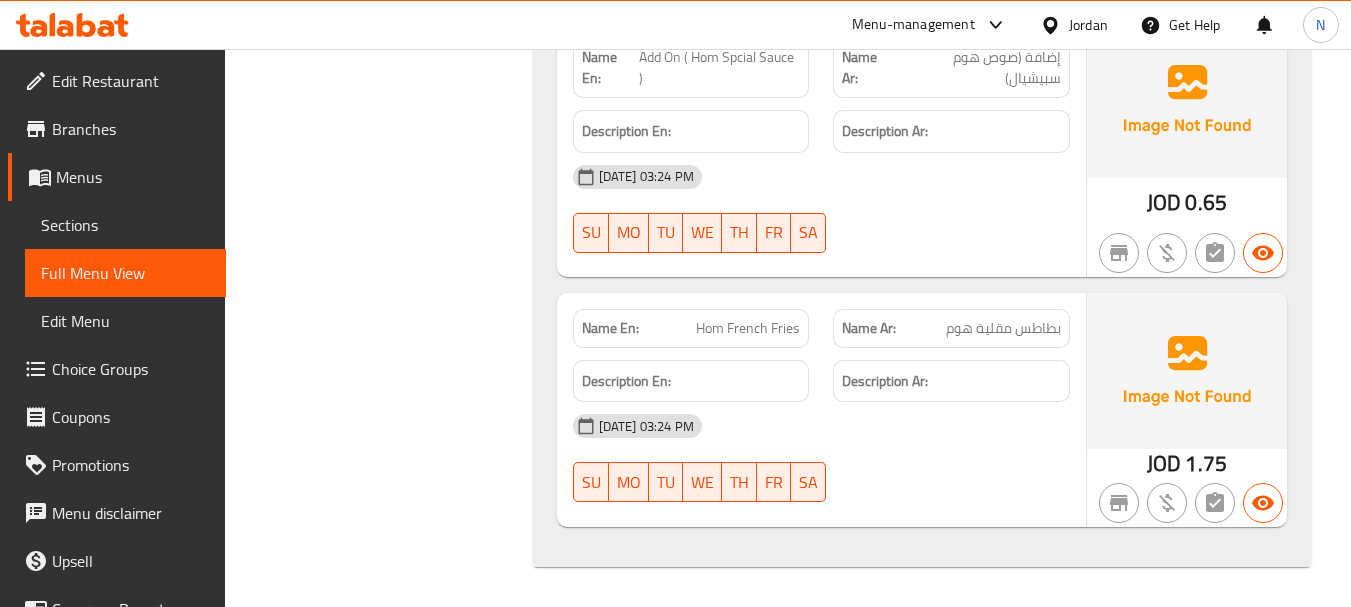 click on "Hom French Fries" at bounding box center [748, 328] 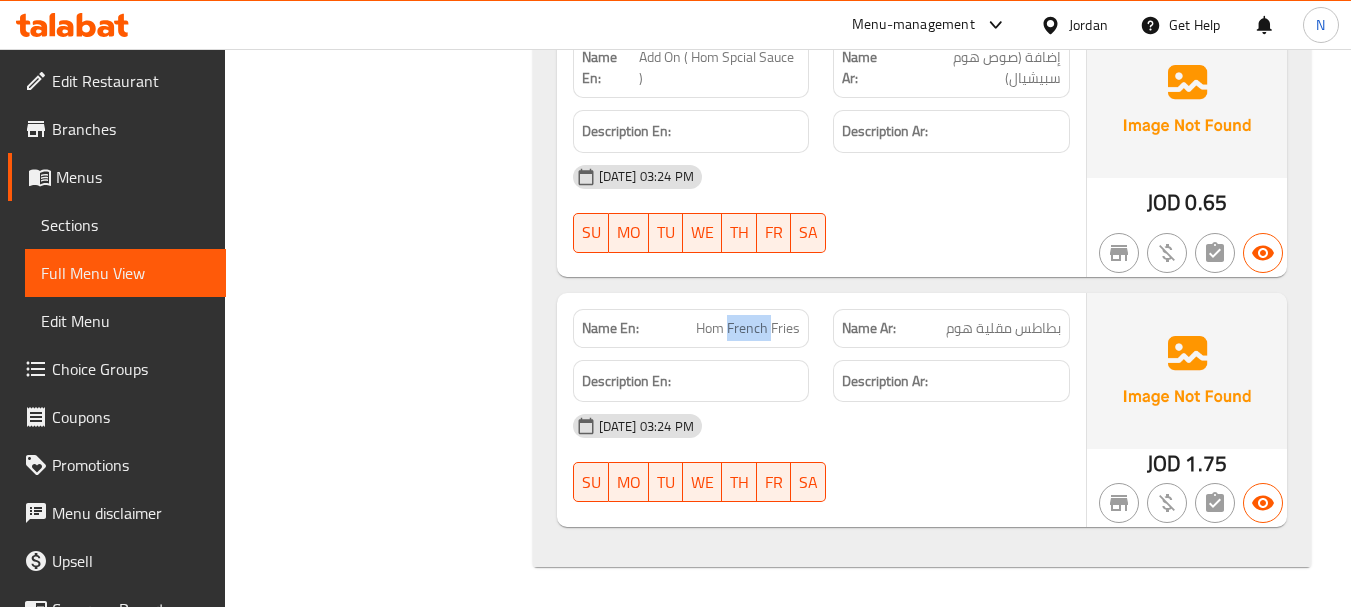 click on "Hom French Fries" at bounding box center (748, 328) 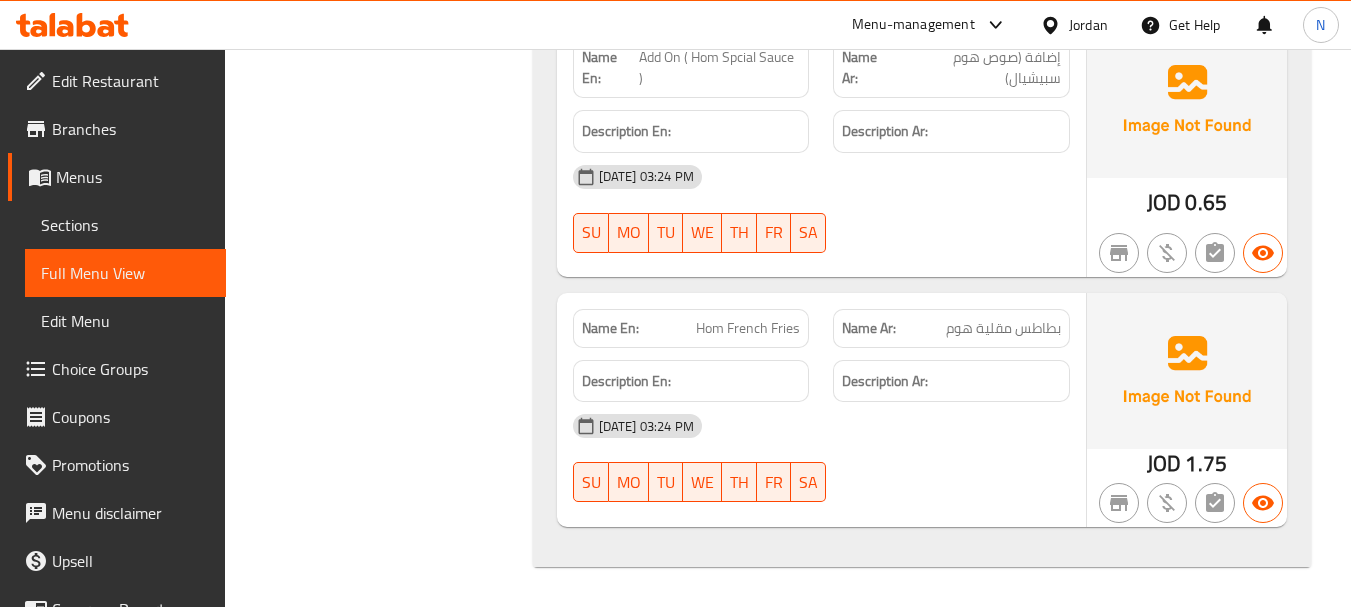 click on "Hom French Fries" at bounding box center [748, 328] 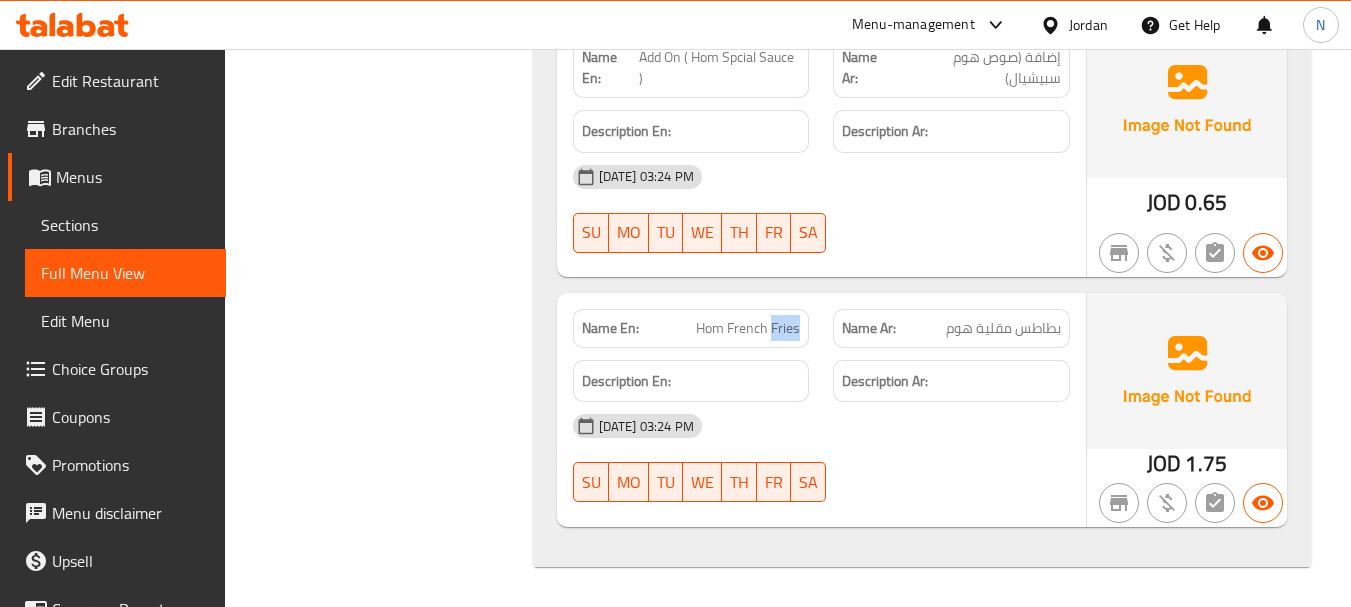 click on "Hom French Fries" at bounding box center (748, 328) 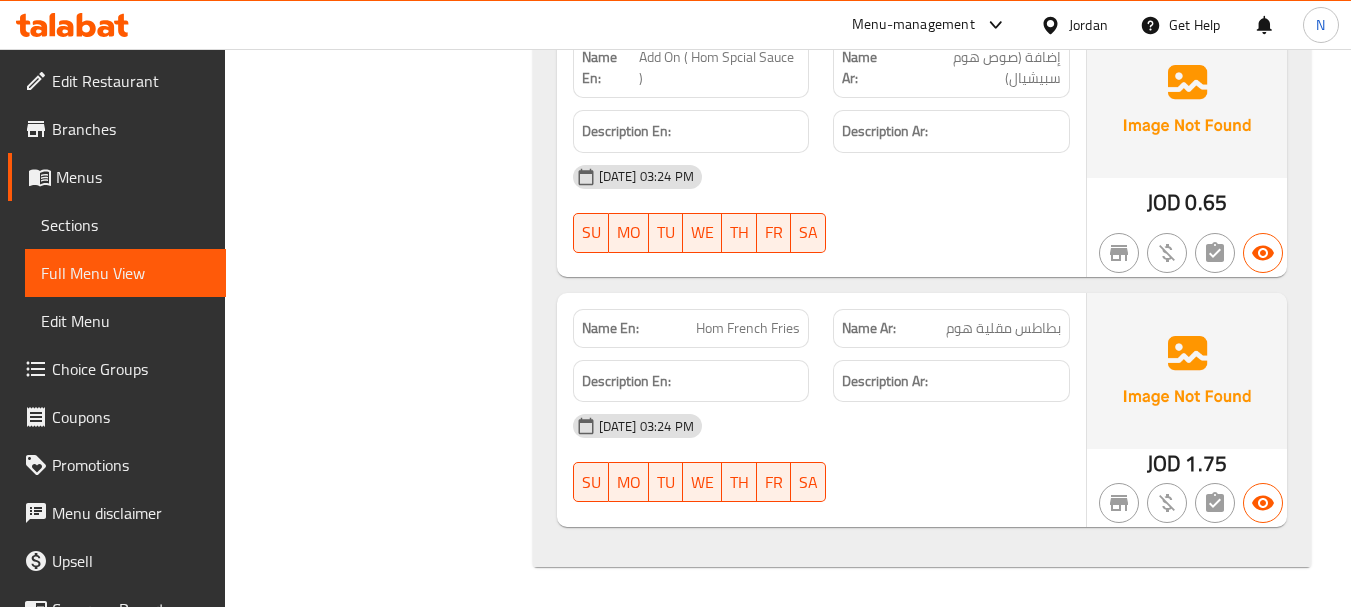 click on "Hom French Fries" at bounding box center [748, 328] 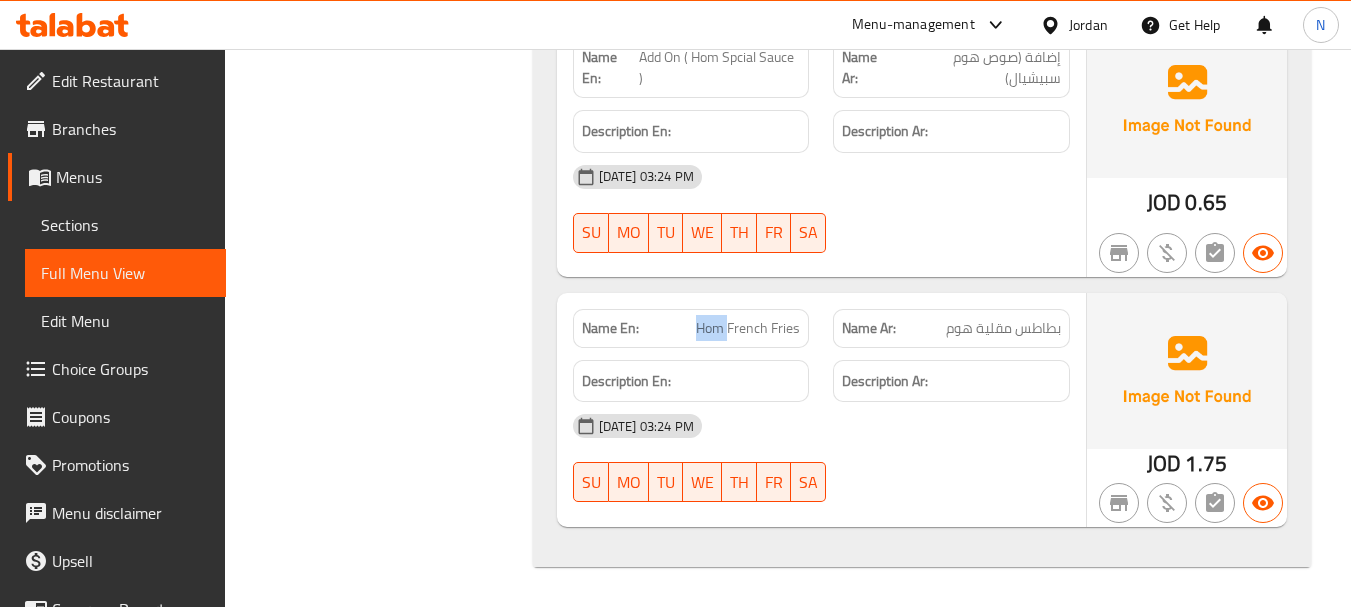 click on "Hom French Fries" at bounding box center (748, 328) 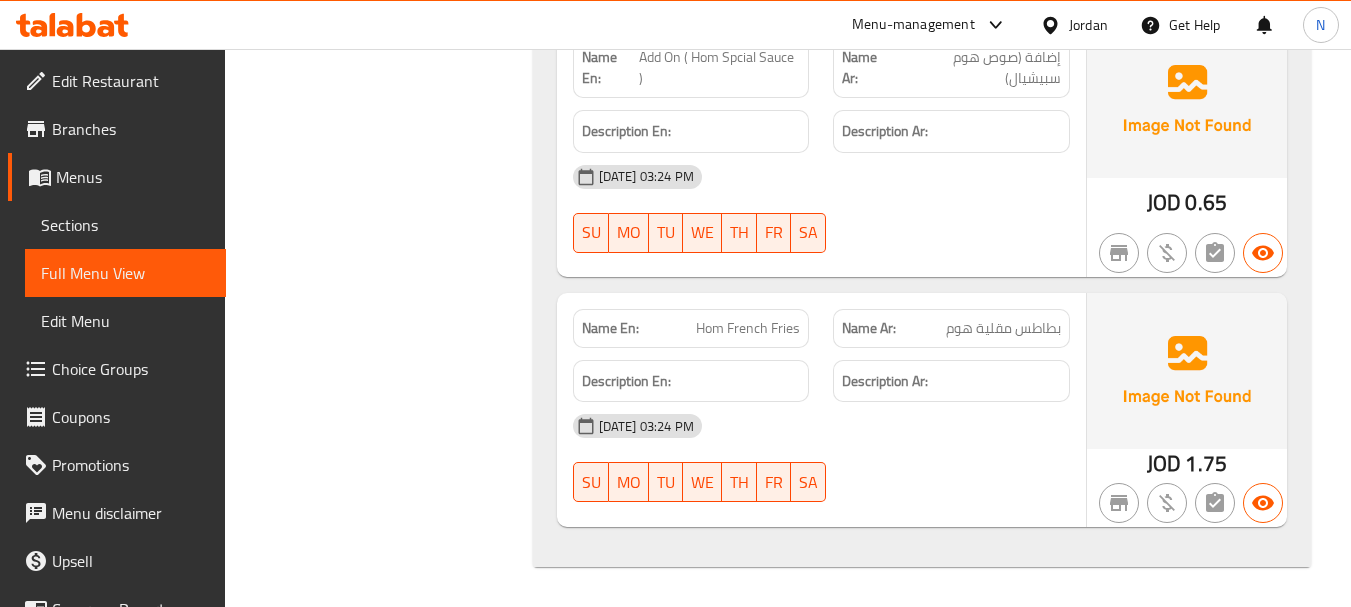 click on "Hom French Fries" at bounding box center [748, 328] 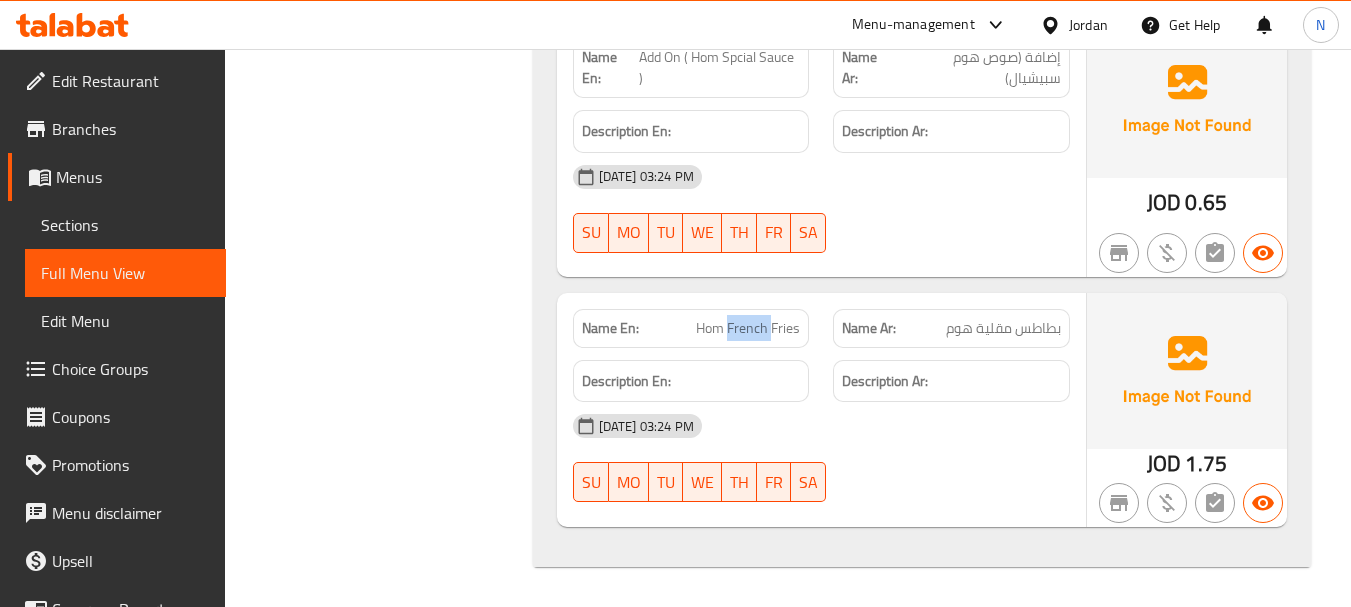 click on "Hom French Fries" at bounding box center (748, 328) 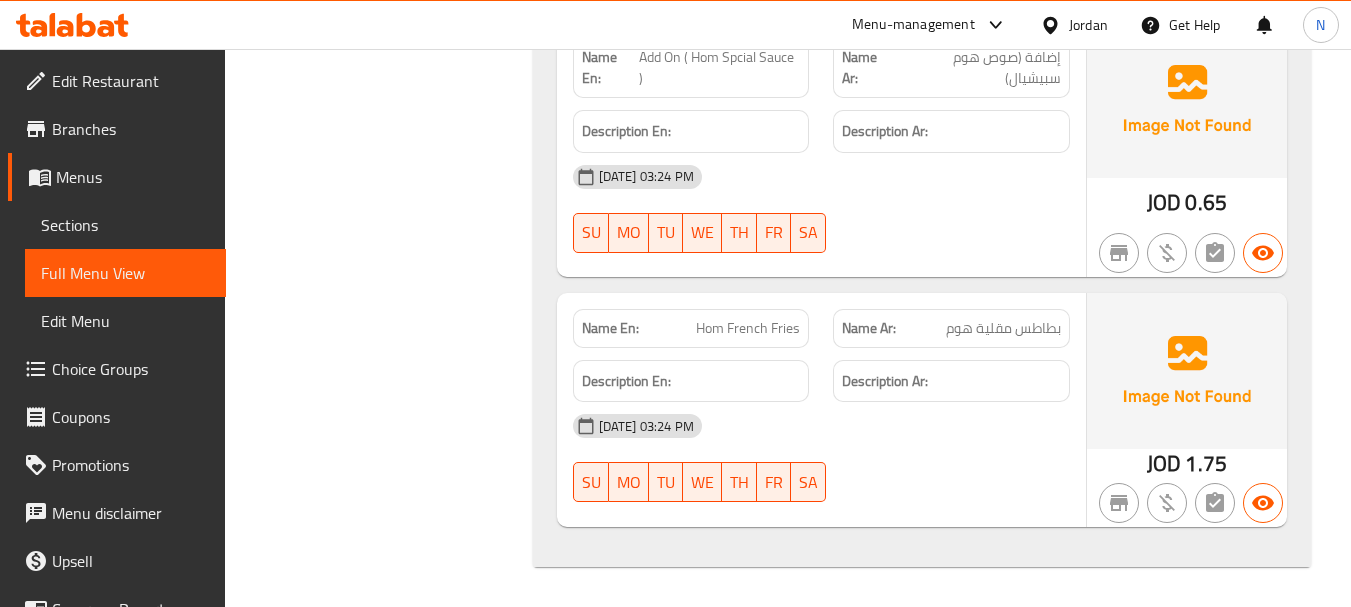 click on "Hom French Fries" at bounding box center (748, 328) 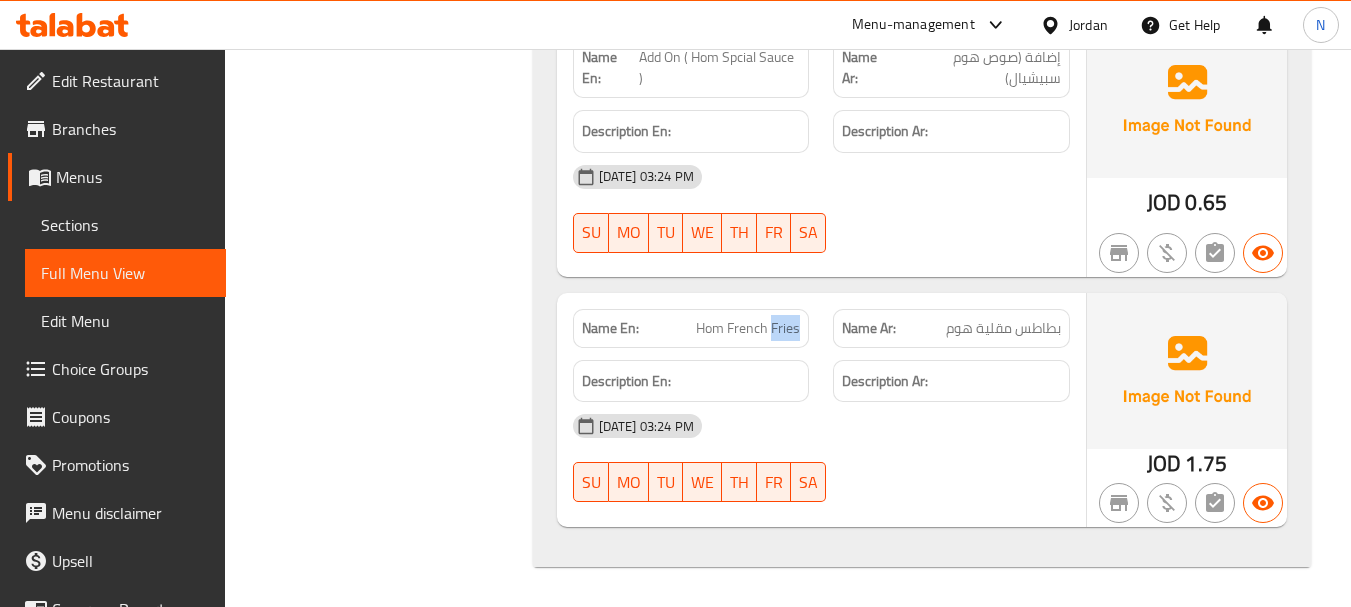 click on "Hom French Fries" at bounding box center [748, 328] 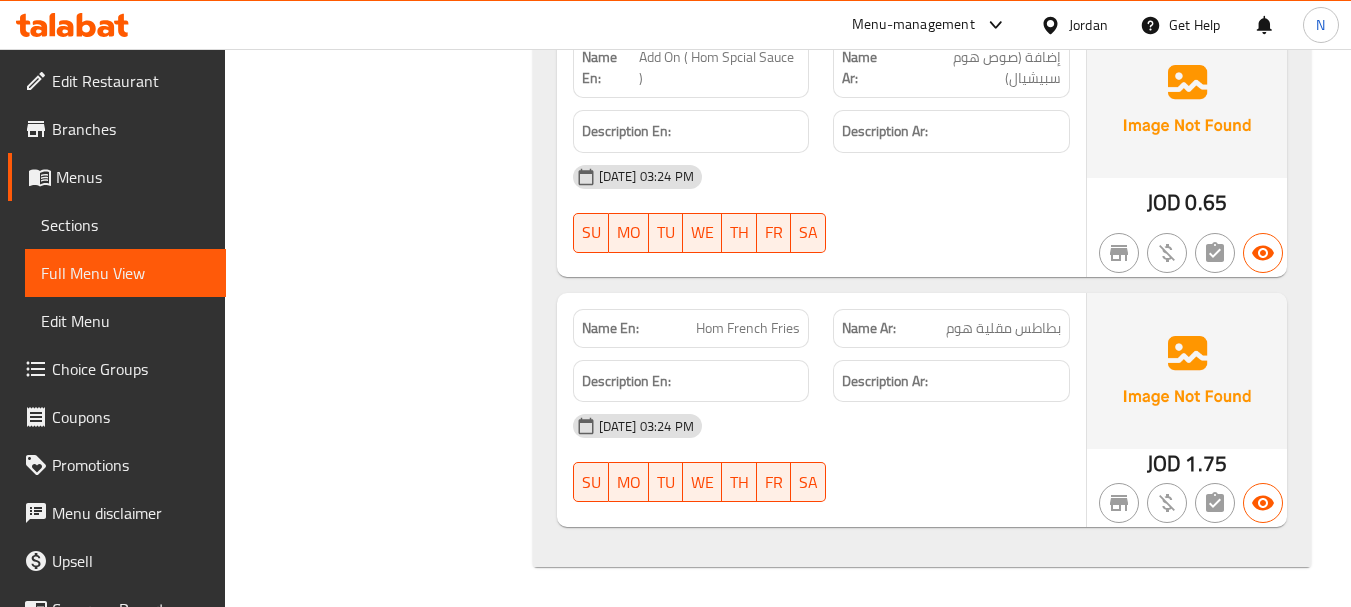 click on "Hom French Fries" at bounding box center [748, 328] 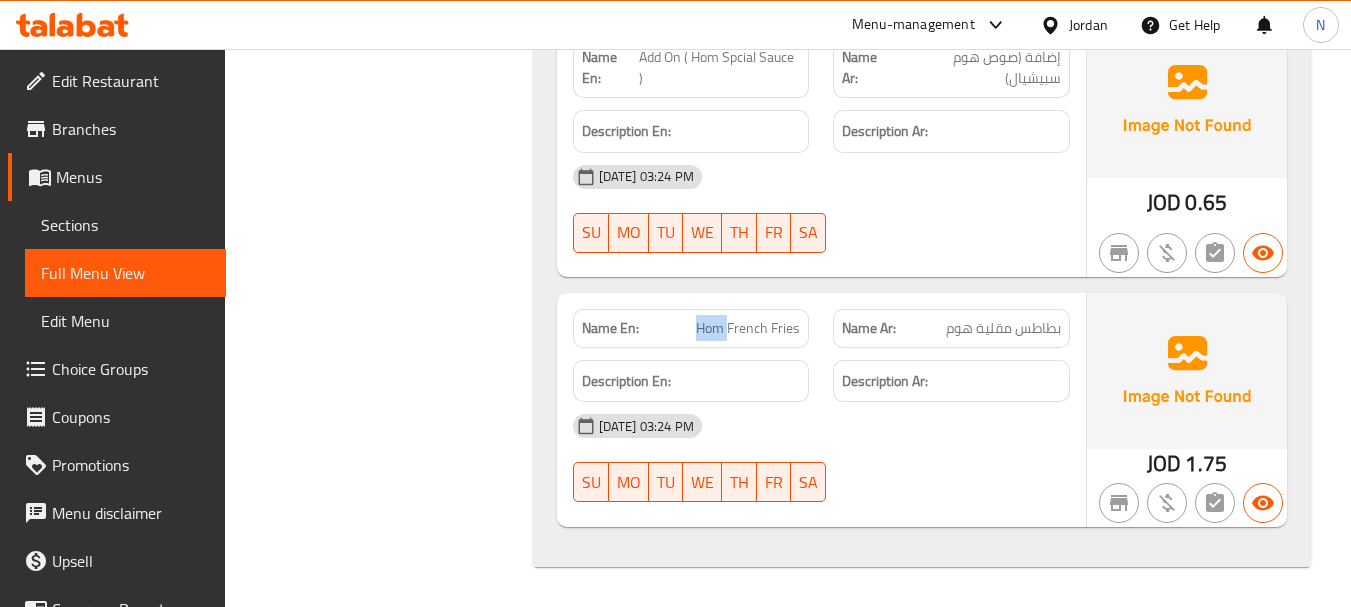click on "Hom French Fries" at bounding box center (748, 328) 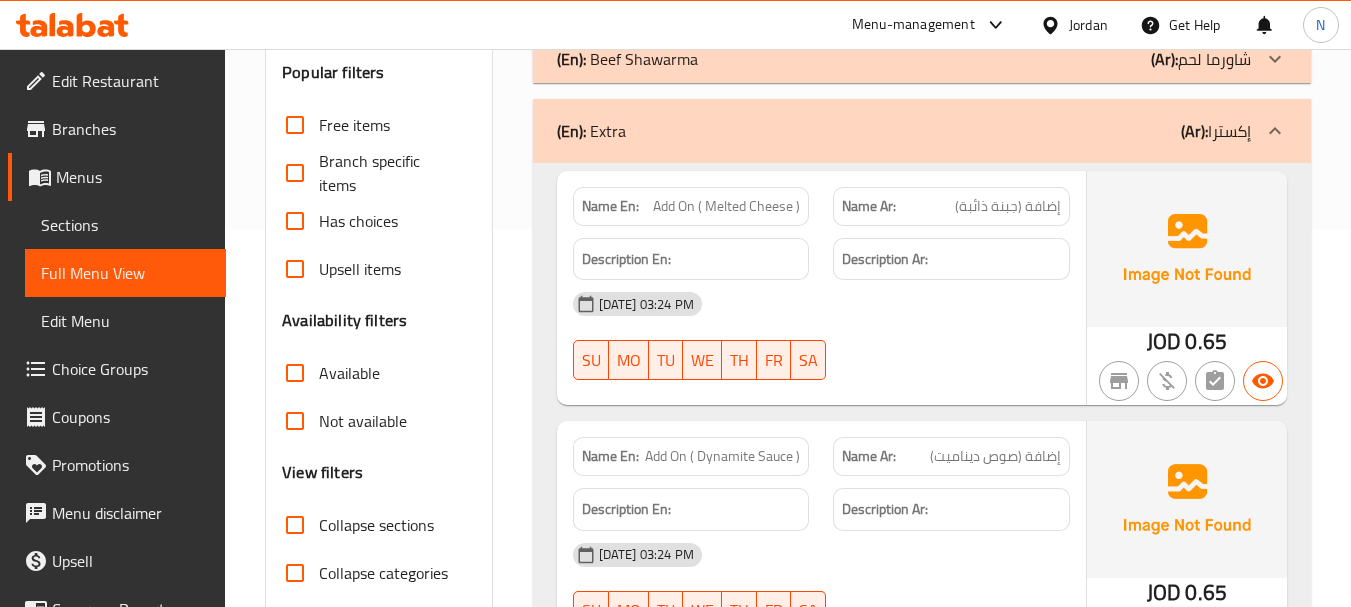 scroll, scrollTop: 400, scrollLeft: 0, axis: vertical 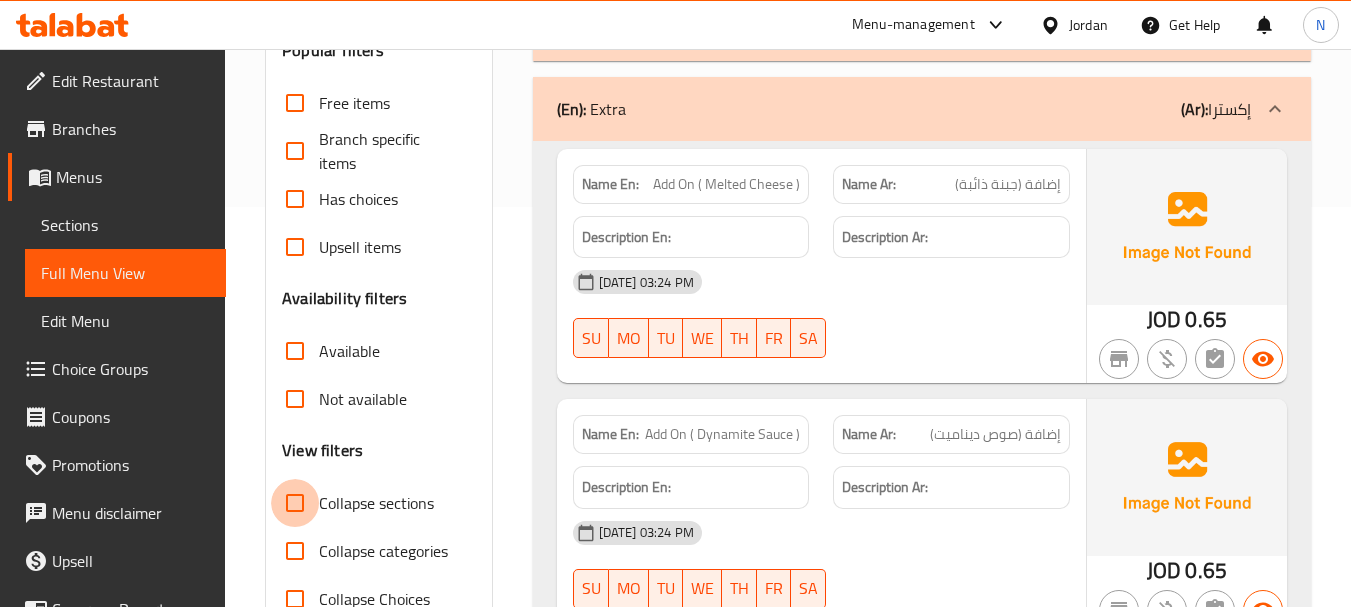 click on "Collapse sections" at bounding box center (295, 503) 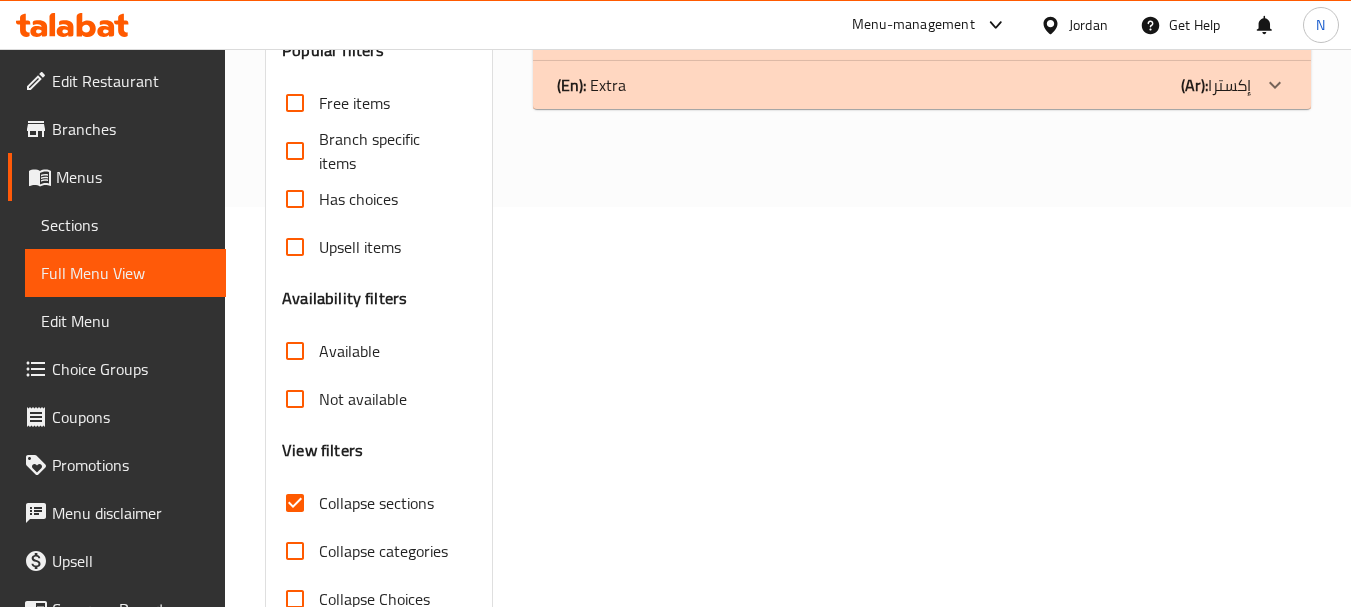 click on "Collapse sections" at bounding box center (295, 503) 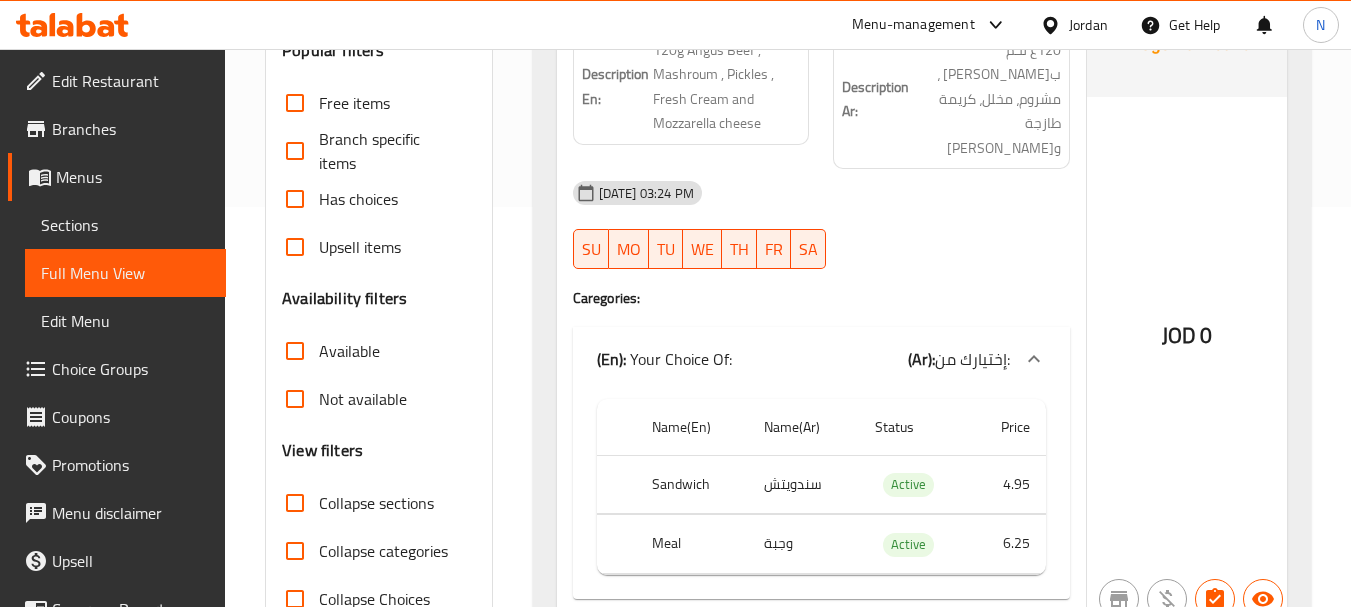 click on "[DATE] 03:24 PM" at bounding box center (821, 193) 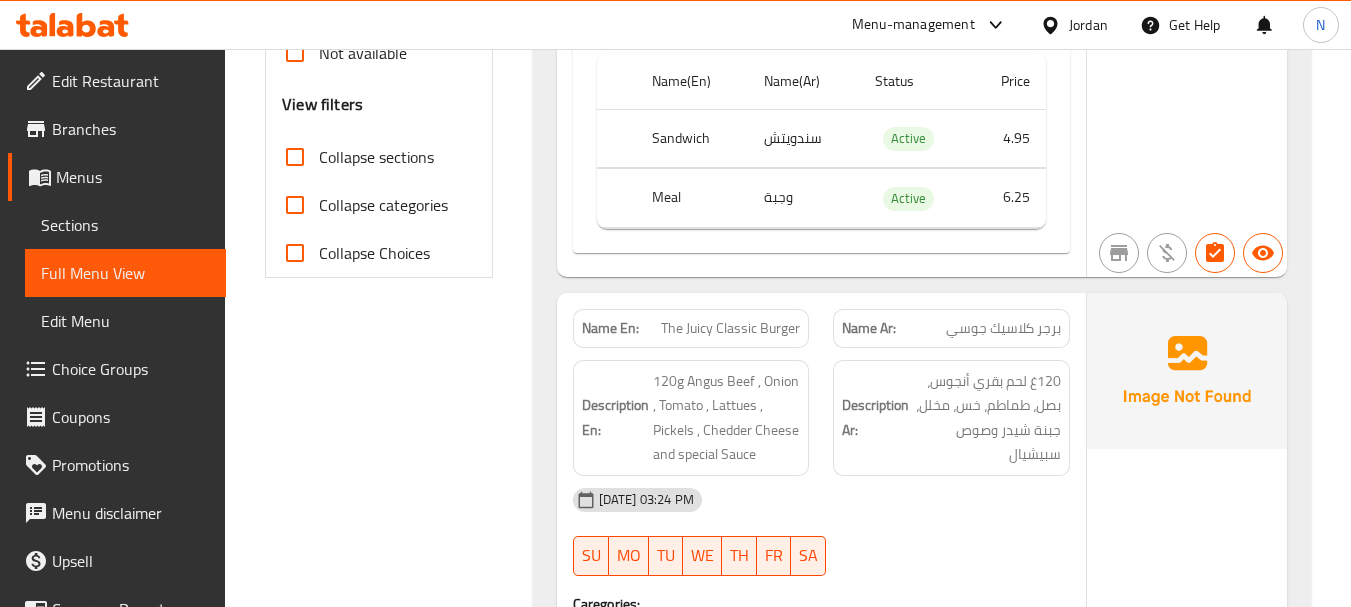 click on "The Juicy Classic Burger" at bounding box center (730, 328) 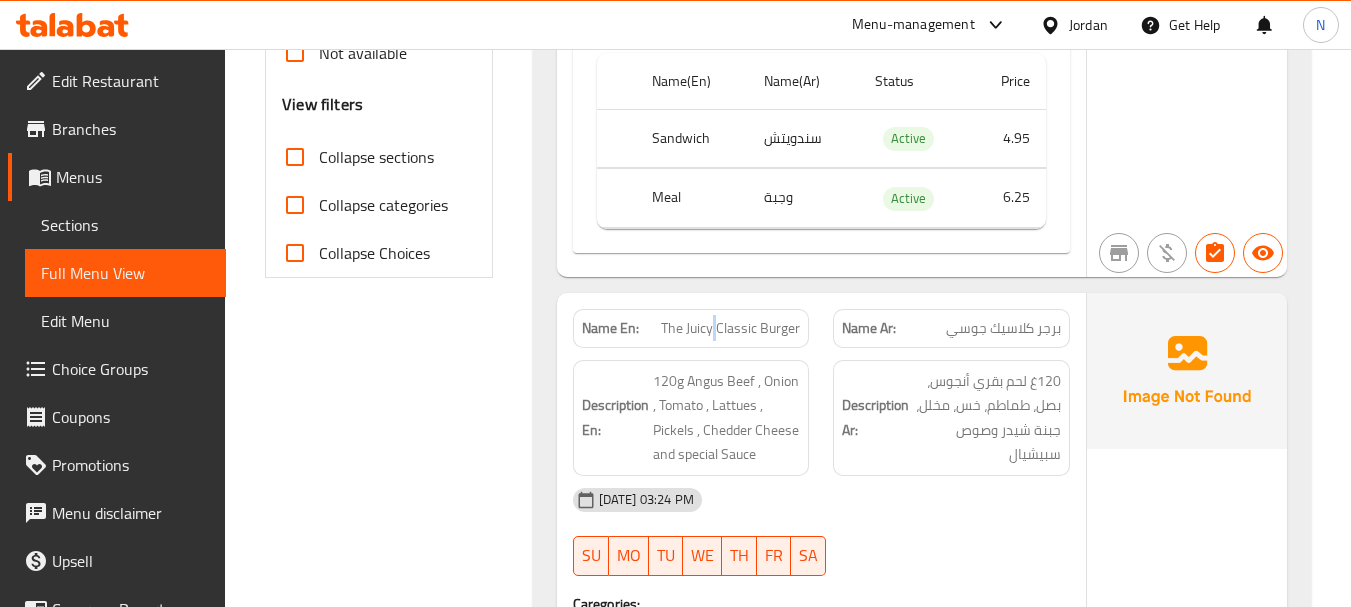 click on "The Juicy Classic Burger" at bounding box center (730, 328) 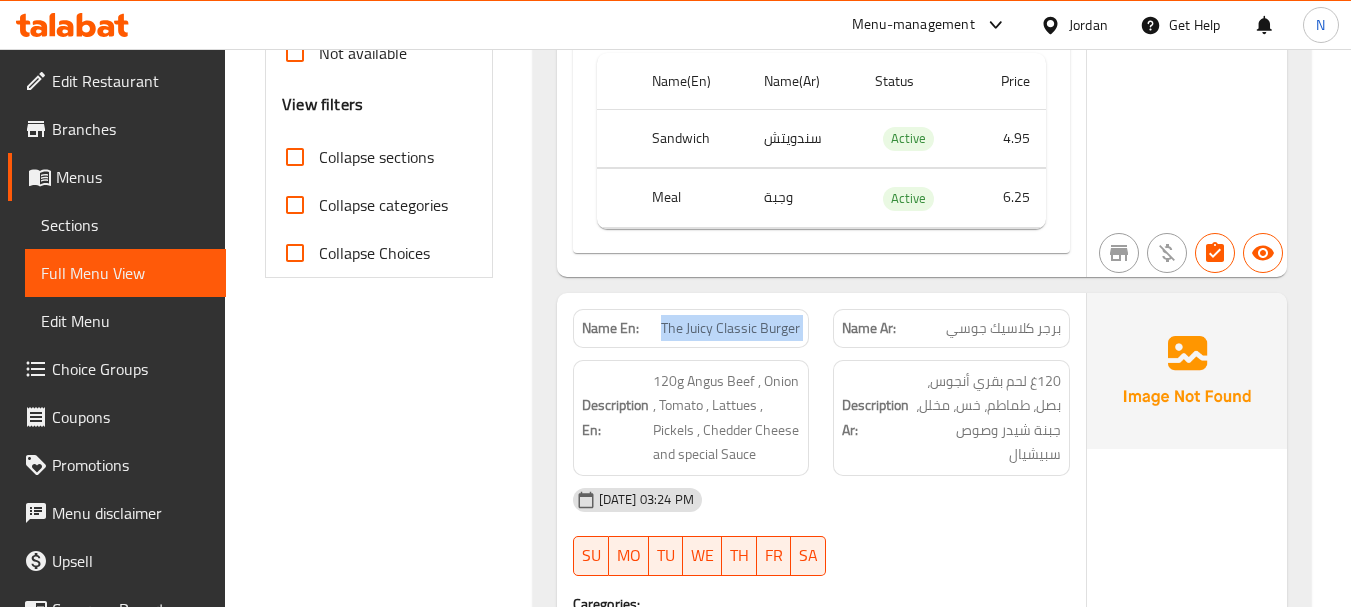 click on "The Juicy Classic Burger" at bounding box center (730, 328) 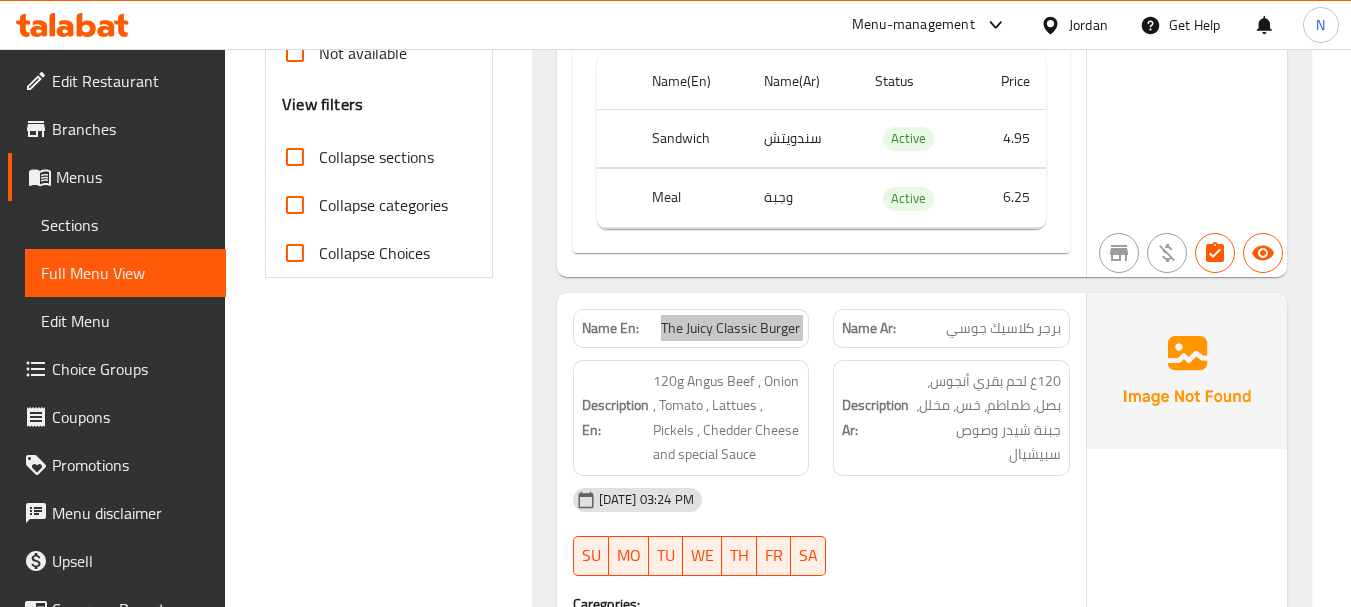 scroll, scrollTop: 1398, scrollLeft: 0, axis: vertical 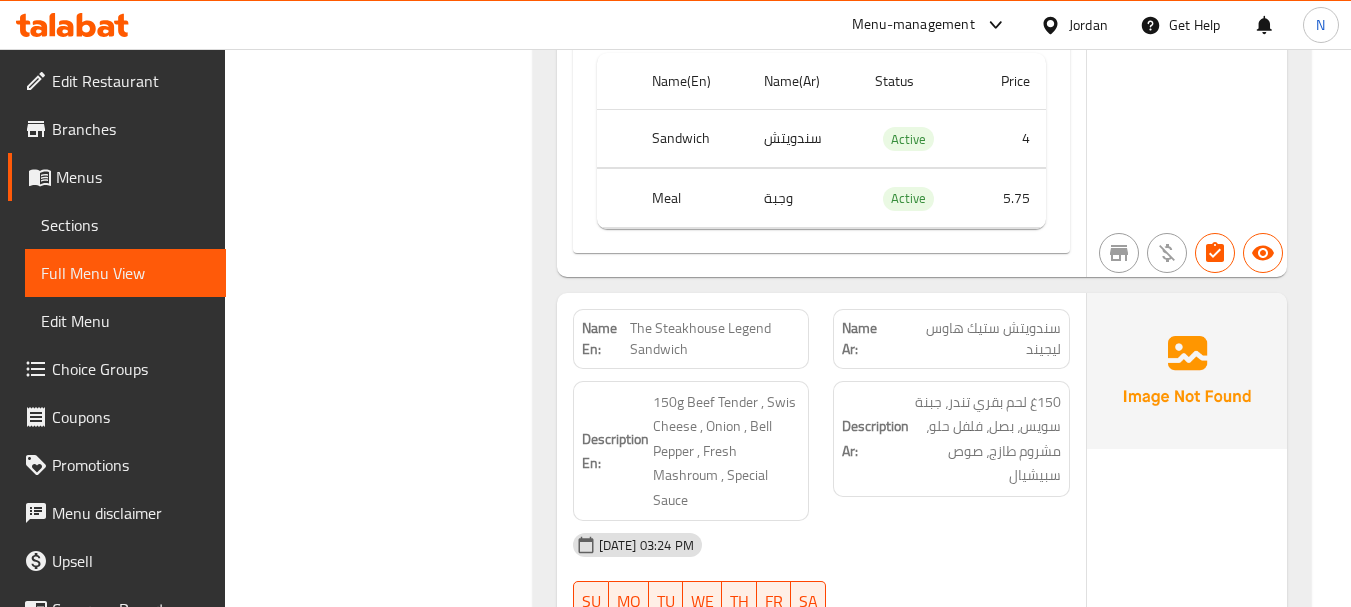 click on "The Steakhouse Legend Sandwich" at bounding box center [715, 339] 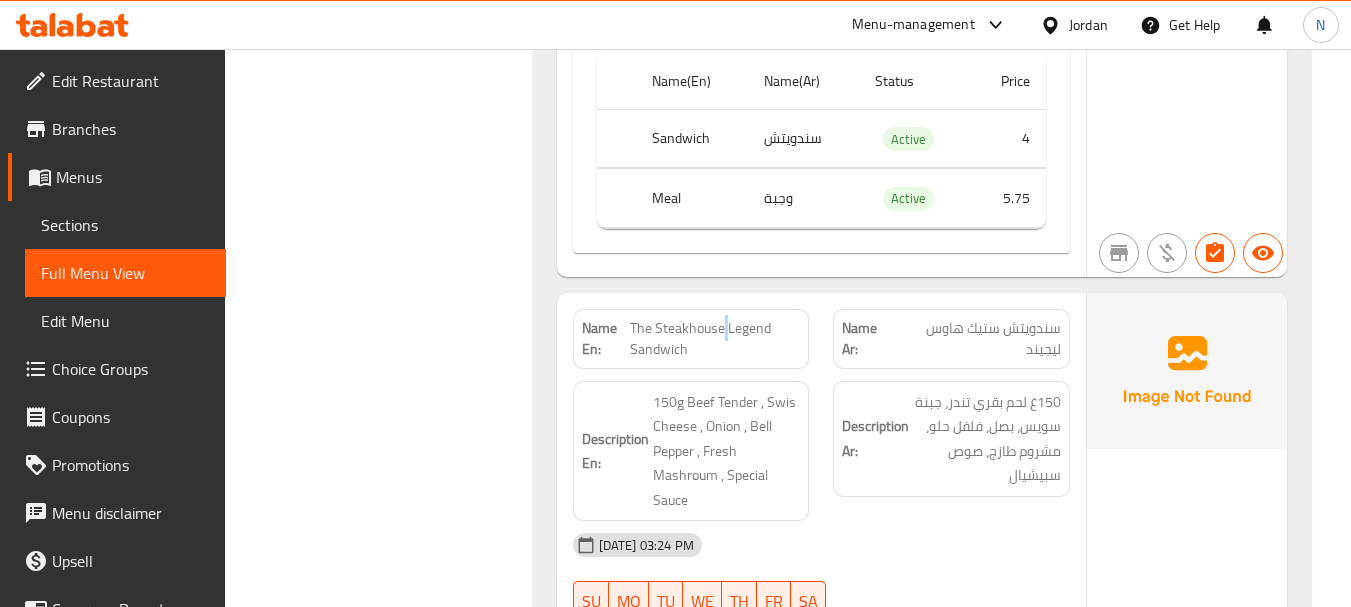 click on "The Steakhouse Legend Sandwich" at bounding box center (715, 339) 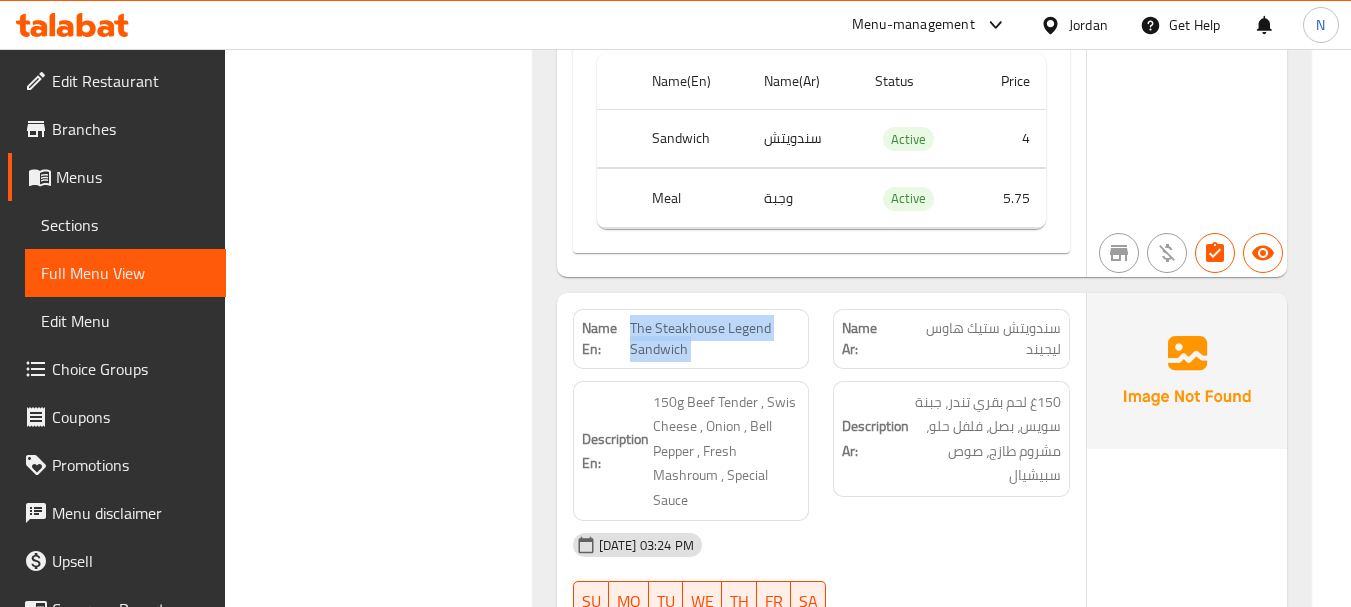 click on "The Steakhouse Legend Sandwich" at bounding box center [715, 339] 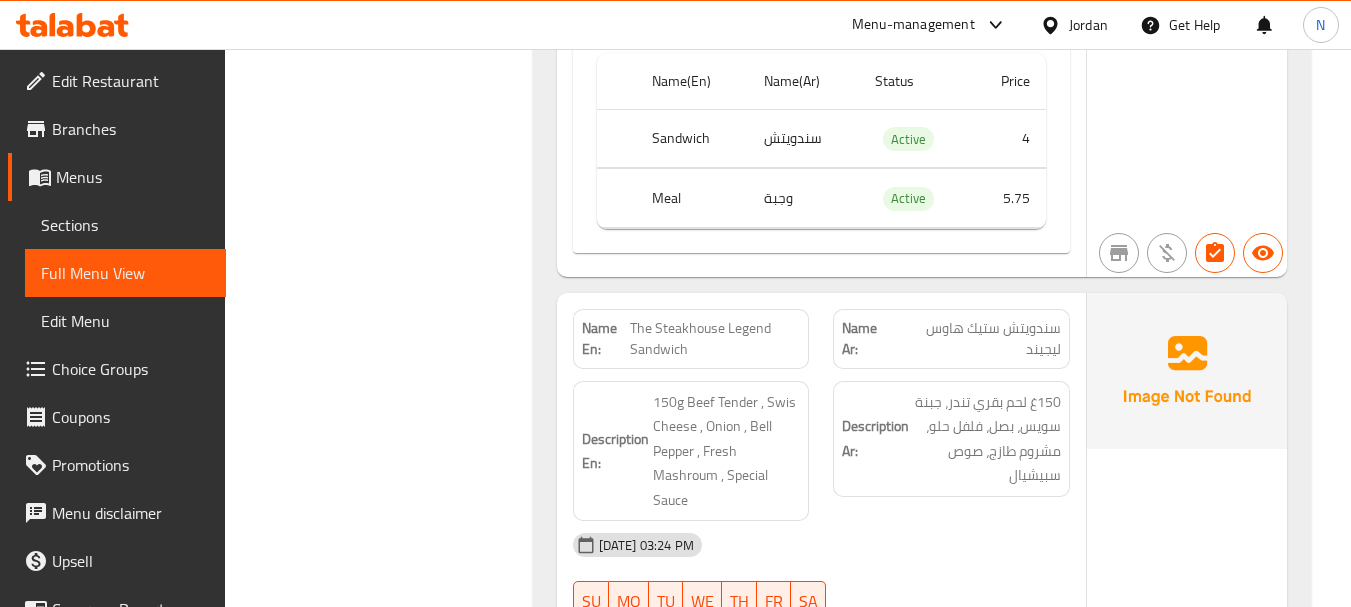 click on "The Steakhouse Legend Sandwich" at bounding box center [715, 339] 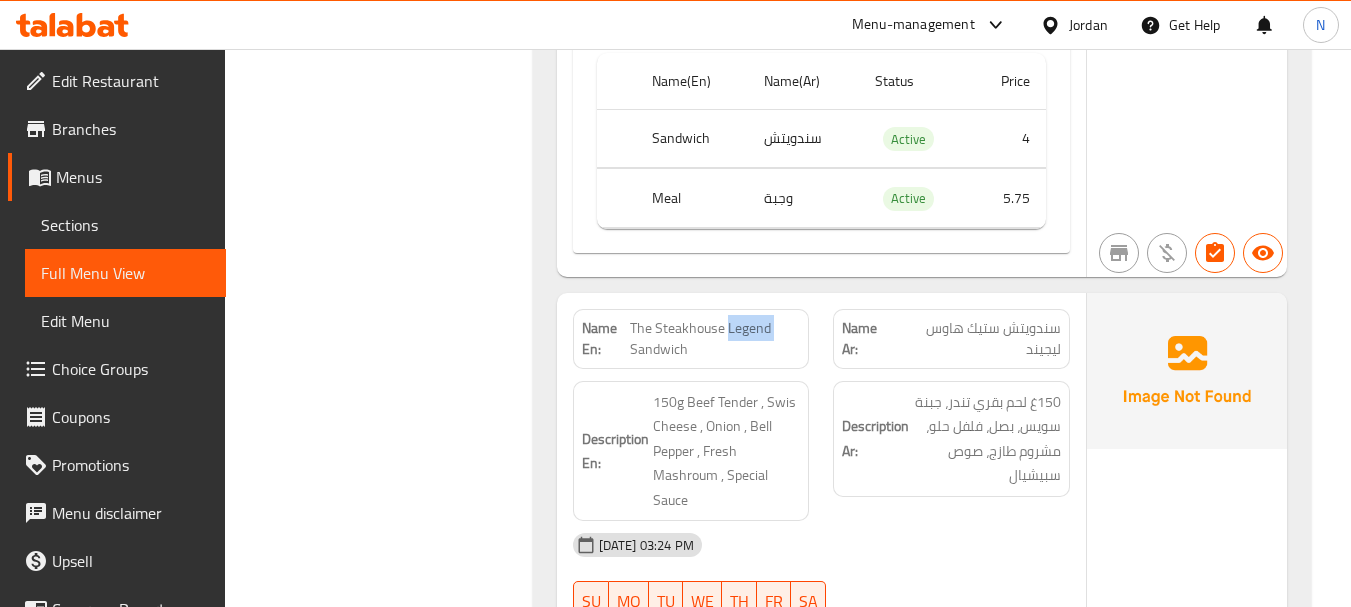 click on "The Steakhouse Legend Sandwich" at bounding box center (715, 339) 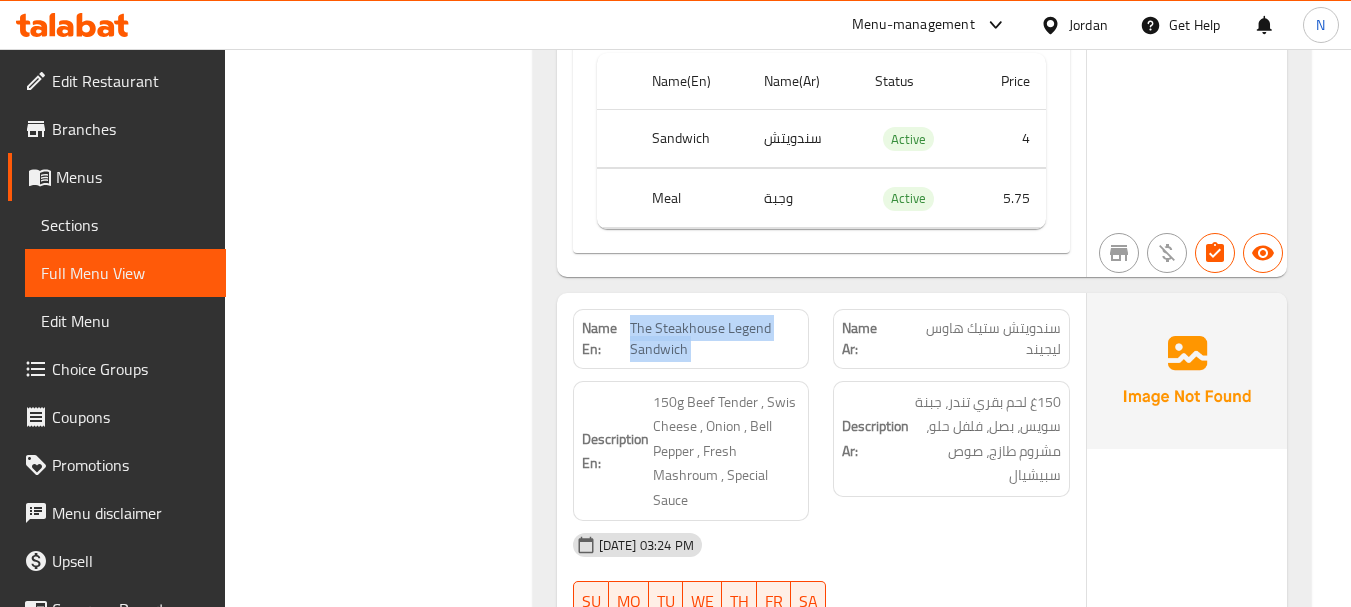 click on "The Steakhouse Legend Sandwich" at bounding box center (715, 339) 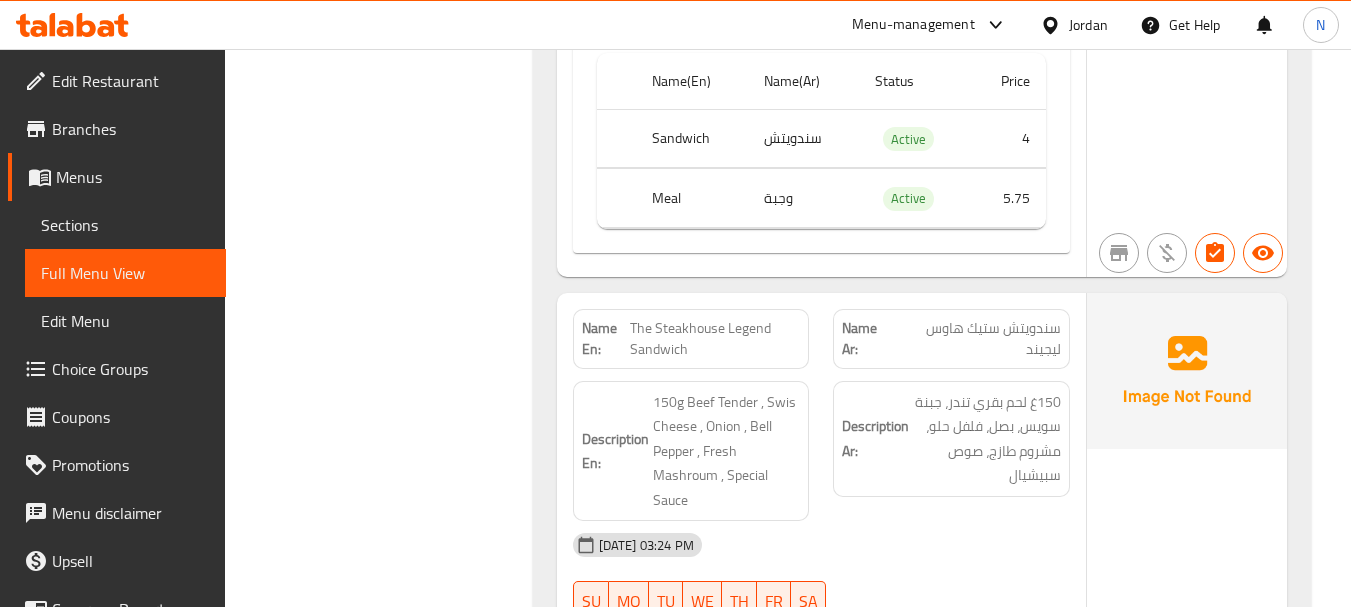 scroll, scrollTop: 3051, scrollLeft: 0, axis: vertical 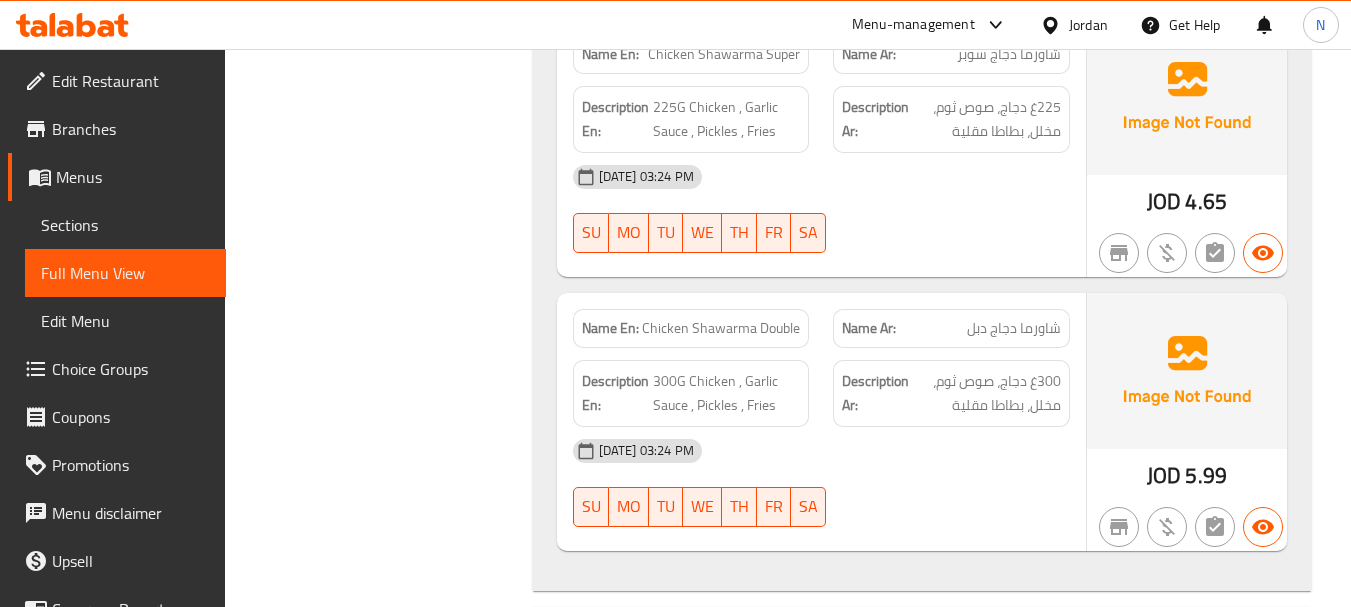click on "Chicken Shawarma Double" at bounding box center (721, 328) 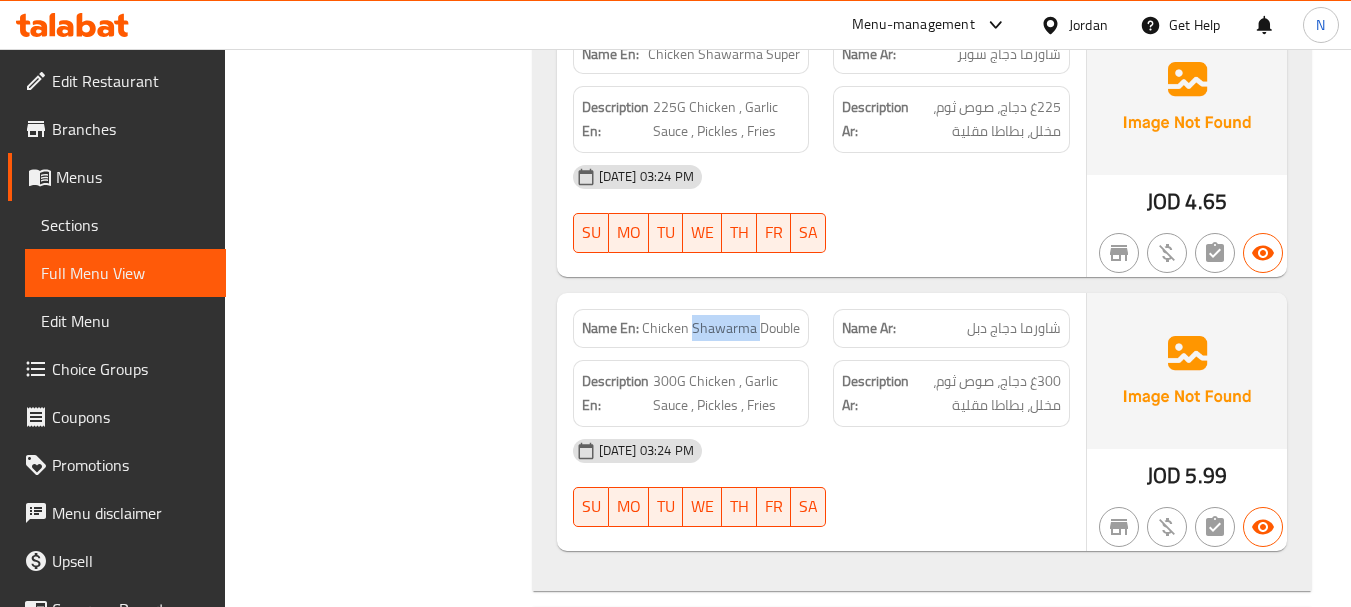 click on "Chicken Shawarma Double" at bounding box center (721, 328) 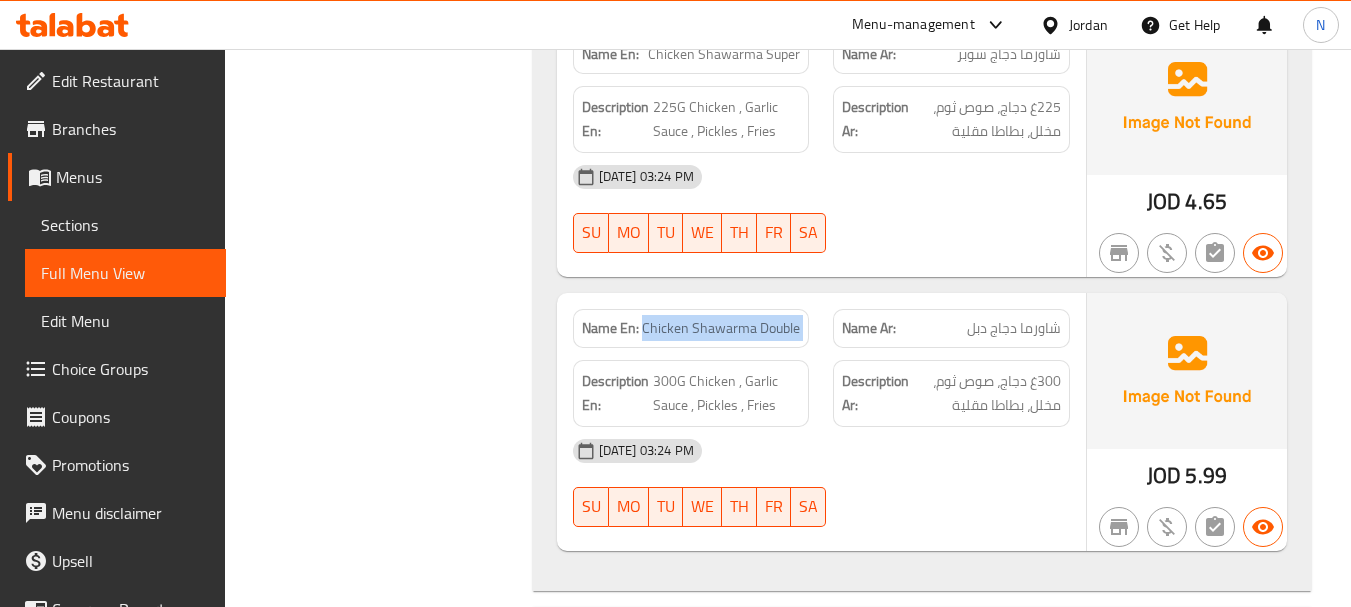 click on "Chicken Shawarma Double" at bounding box center [721, 328] 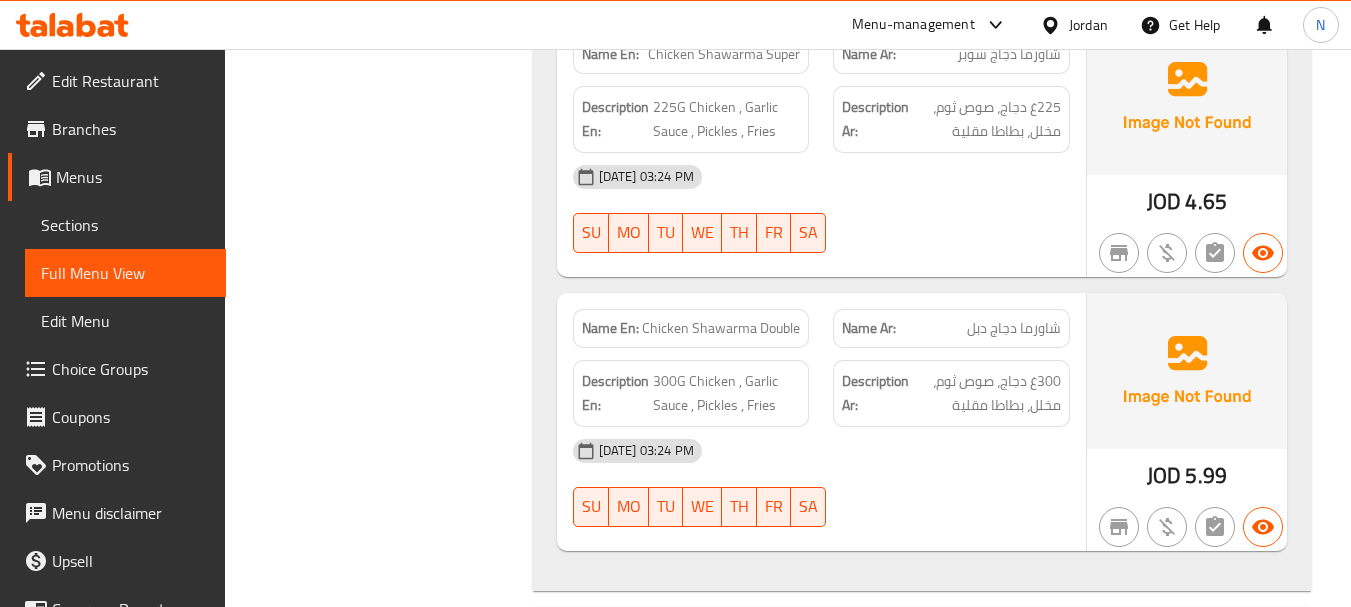 scroll, scrollTop: 1485, scrollLeft: 0, axis: vertical 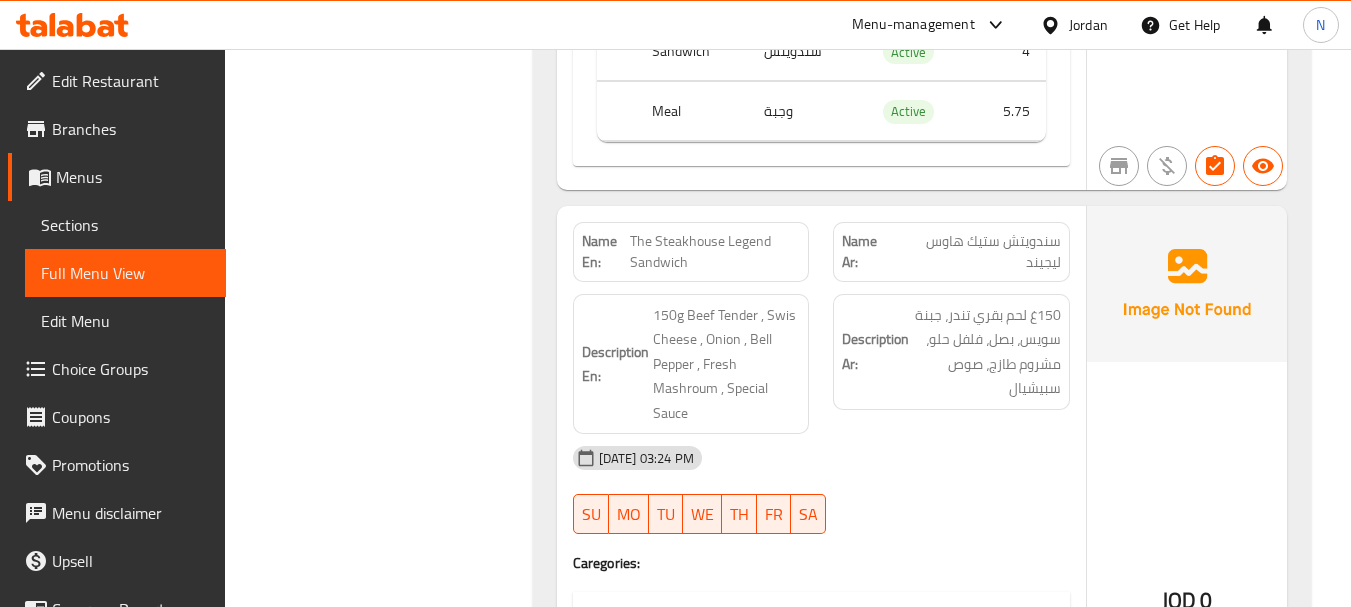 click on "[DATE] 03:24 PM" at bounding box center [821, 458] 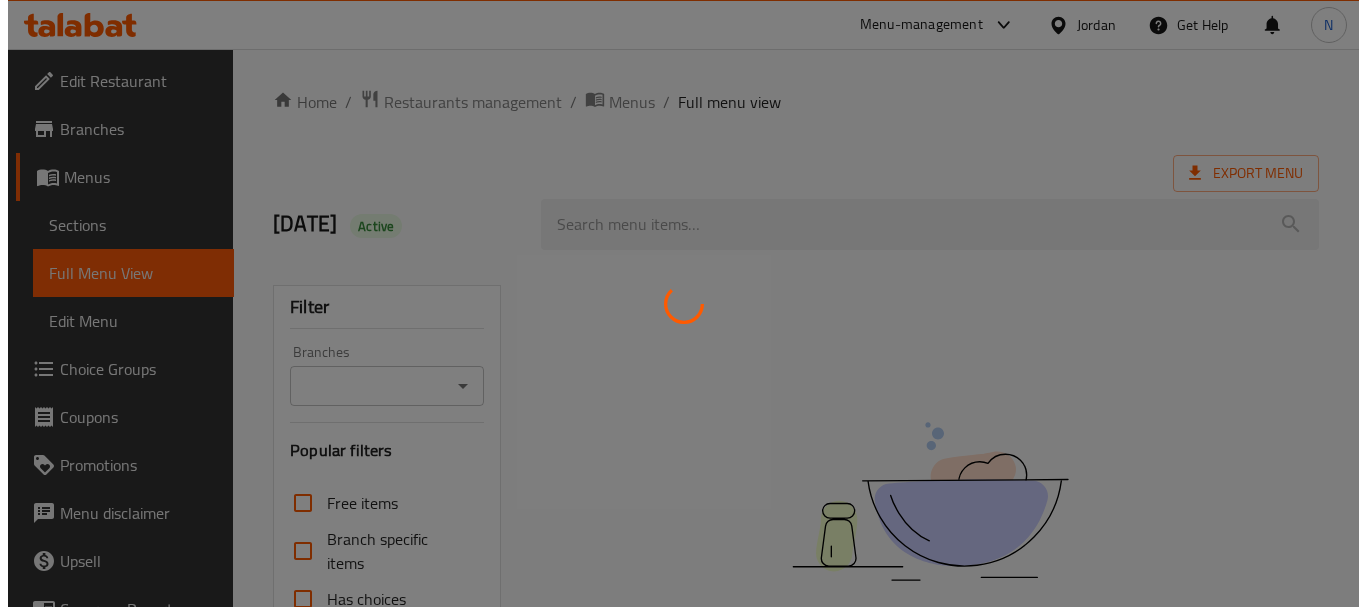 scroll, scrollTop: 0, scrollLeft: 0, axis: both 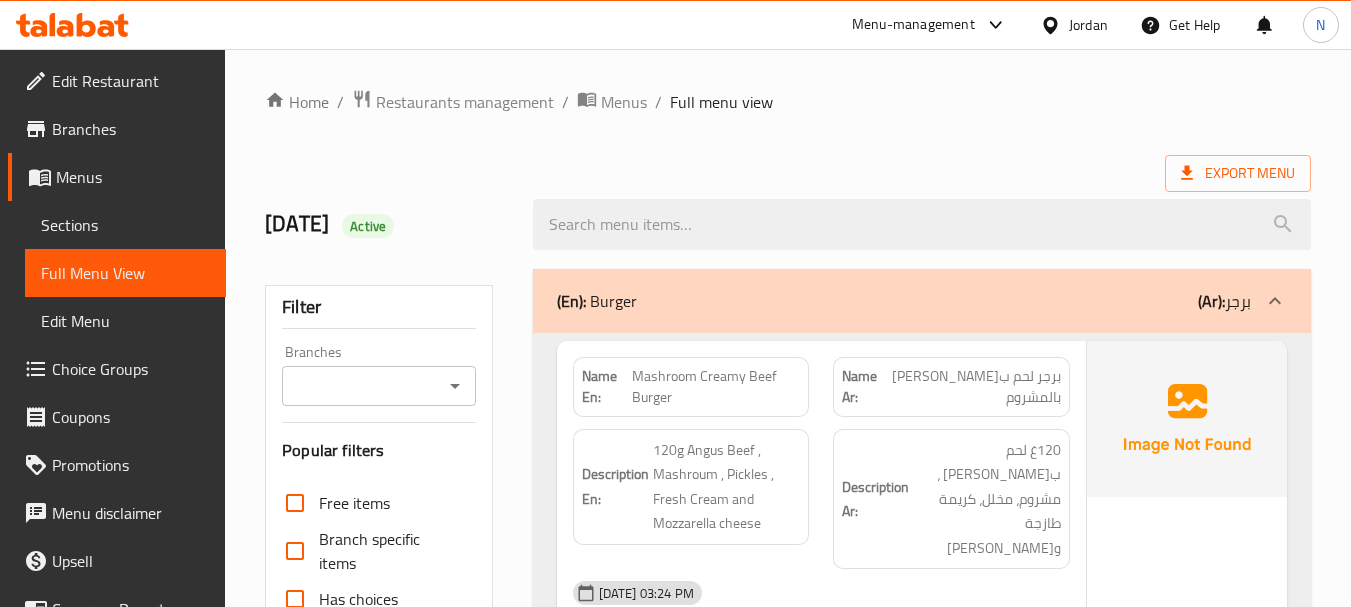 click on "Export Menu" at bounding box center [788, 173] 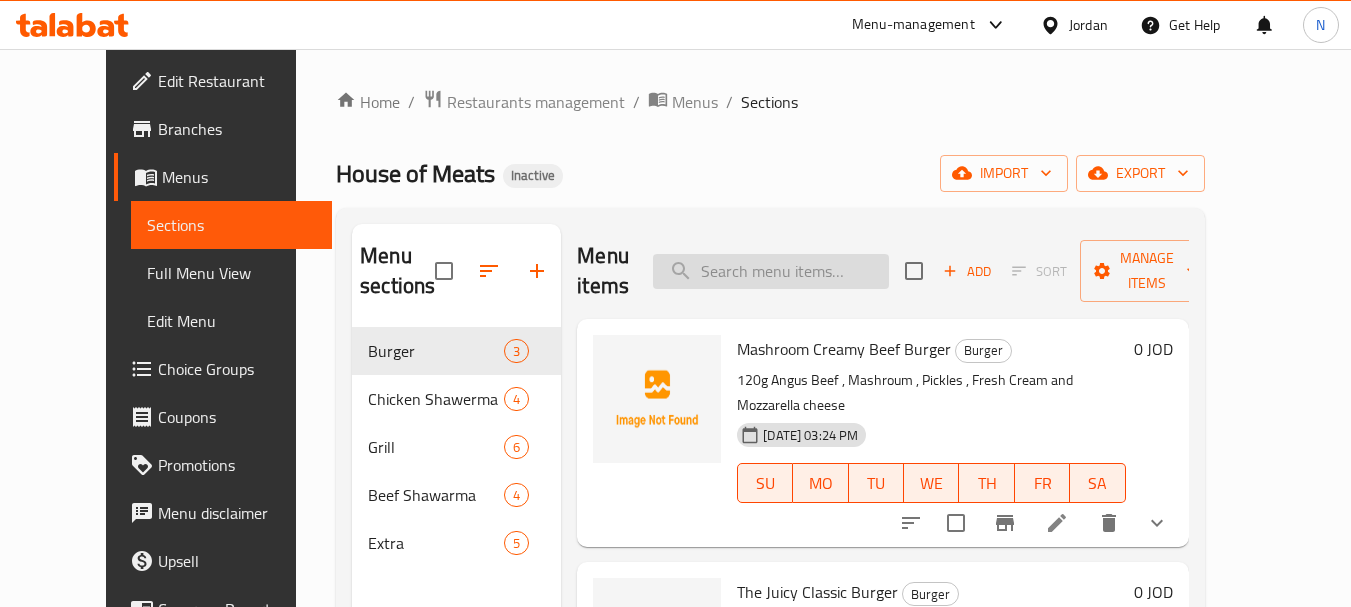 click at bounding box center [771, 271] 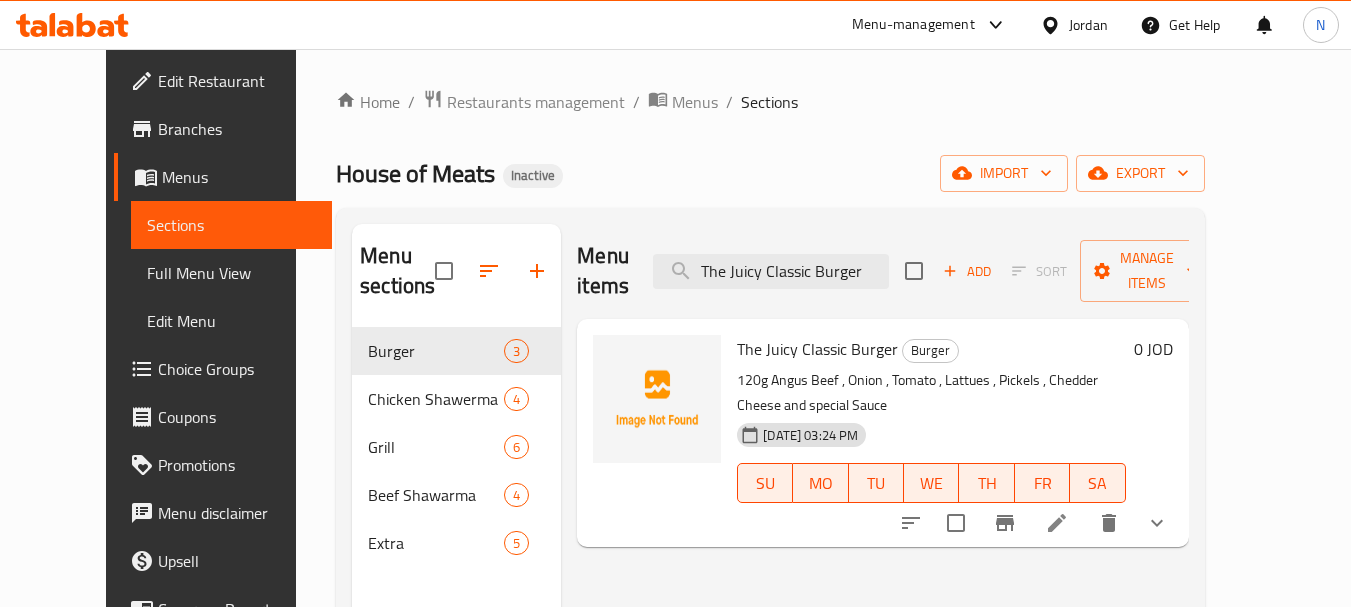 type on "The Juicy Classic Burger" 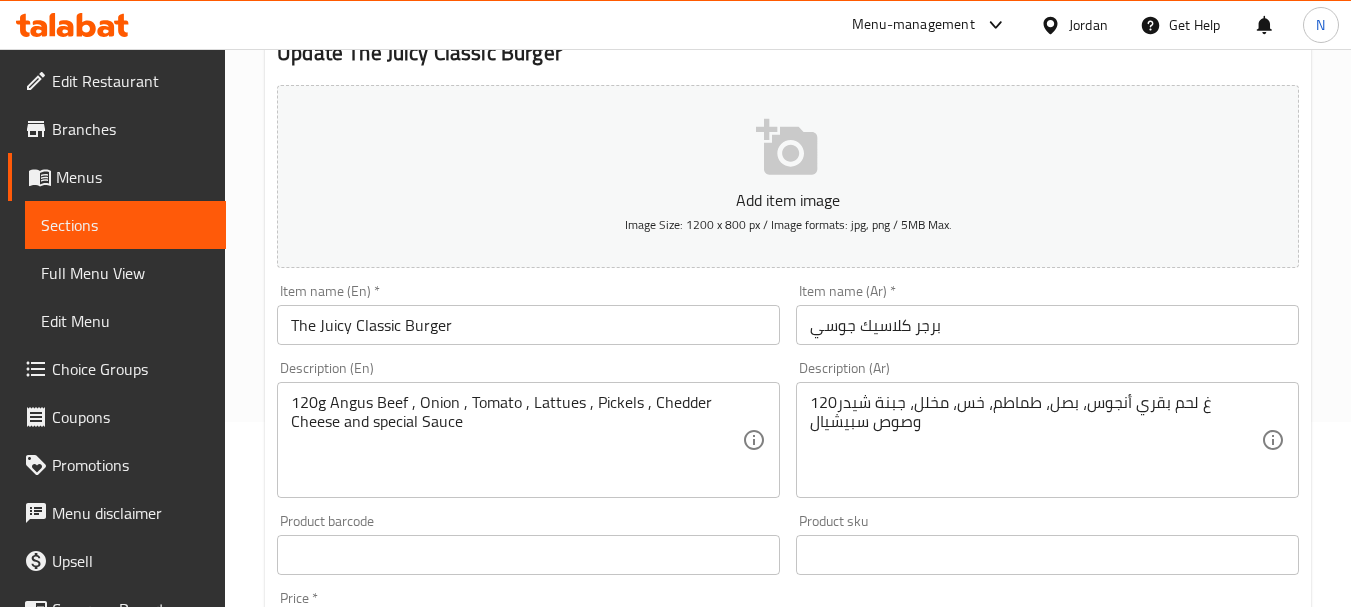 scroll, scrollTop: 200, scrollLeft: 0, axis: vertical 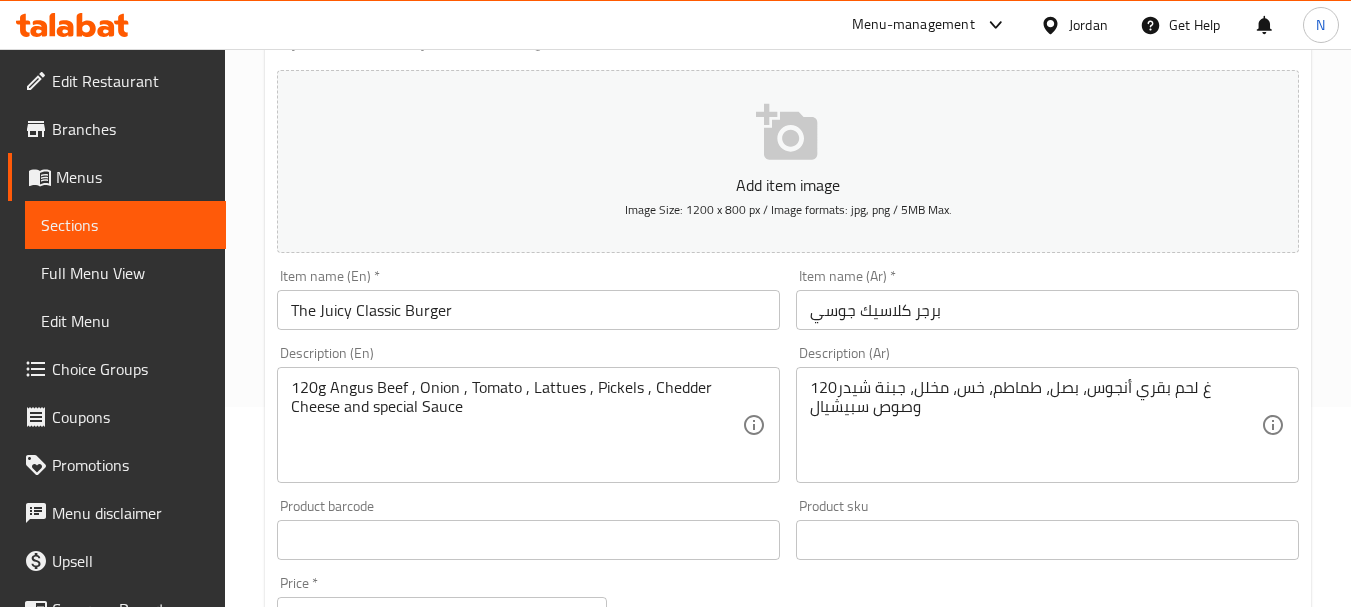 click on "برجر كلاسيك جوسي" at bounding box center [1047, 310] 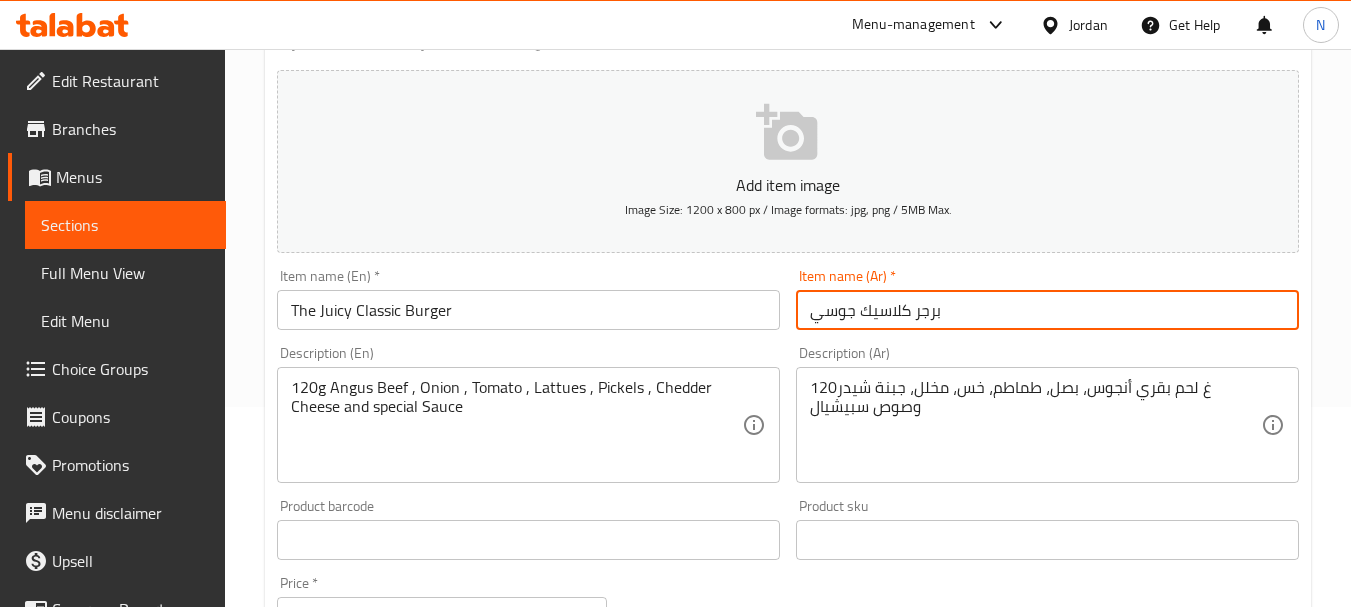 click on "برجر كلاسيك جوسي" at bounding box center (1047, 310) 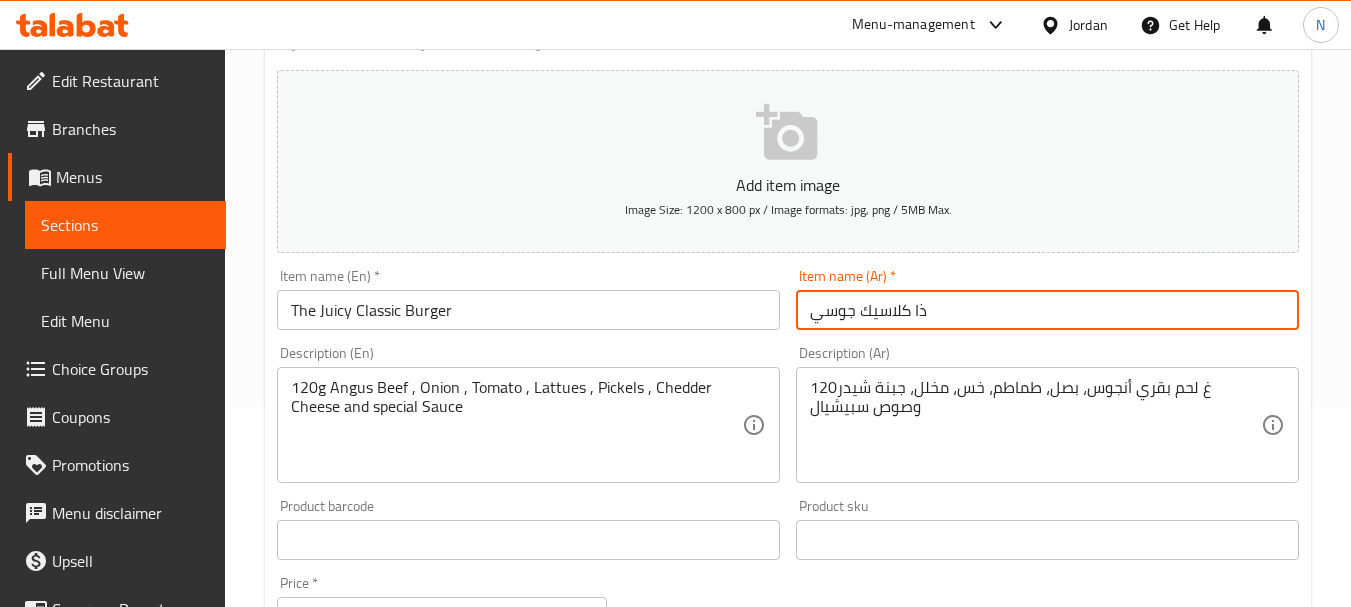 click on "ذا كلاسيك جوسي" at bounding box center [1047, 310] 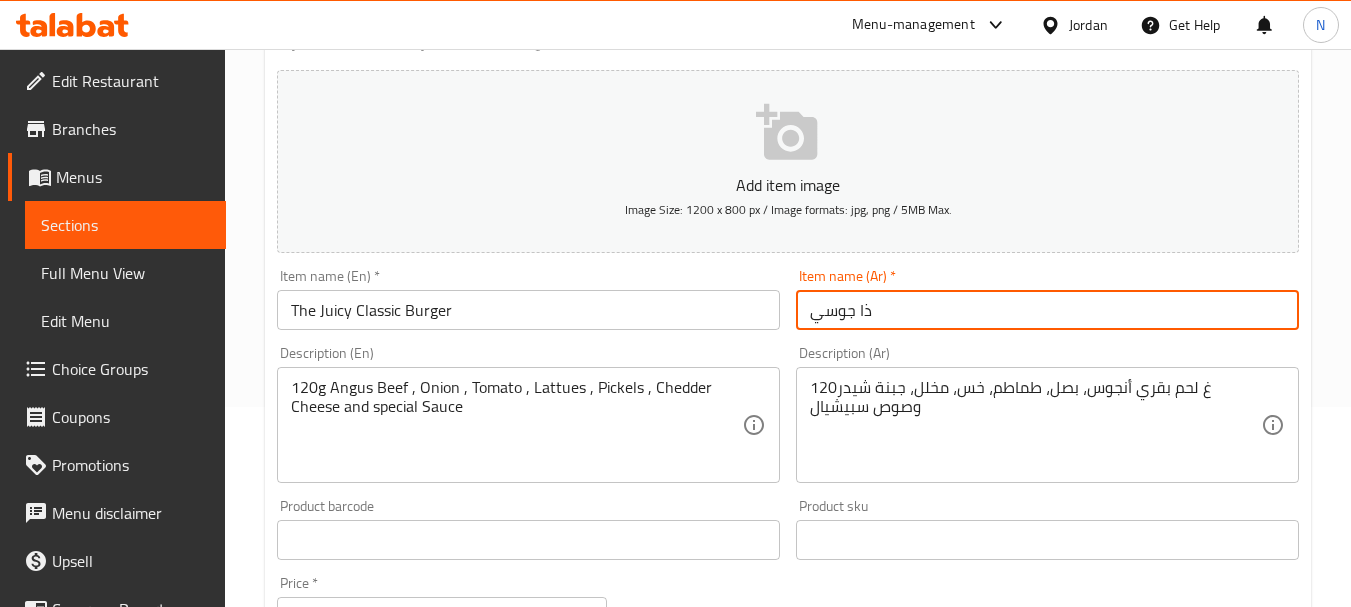 click on "ذا جوسي" at bounding box center [1047, 310] 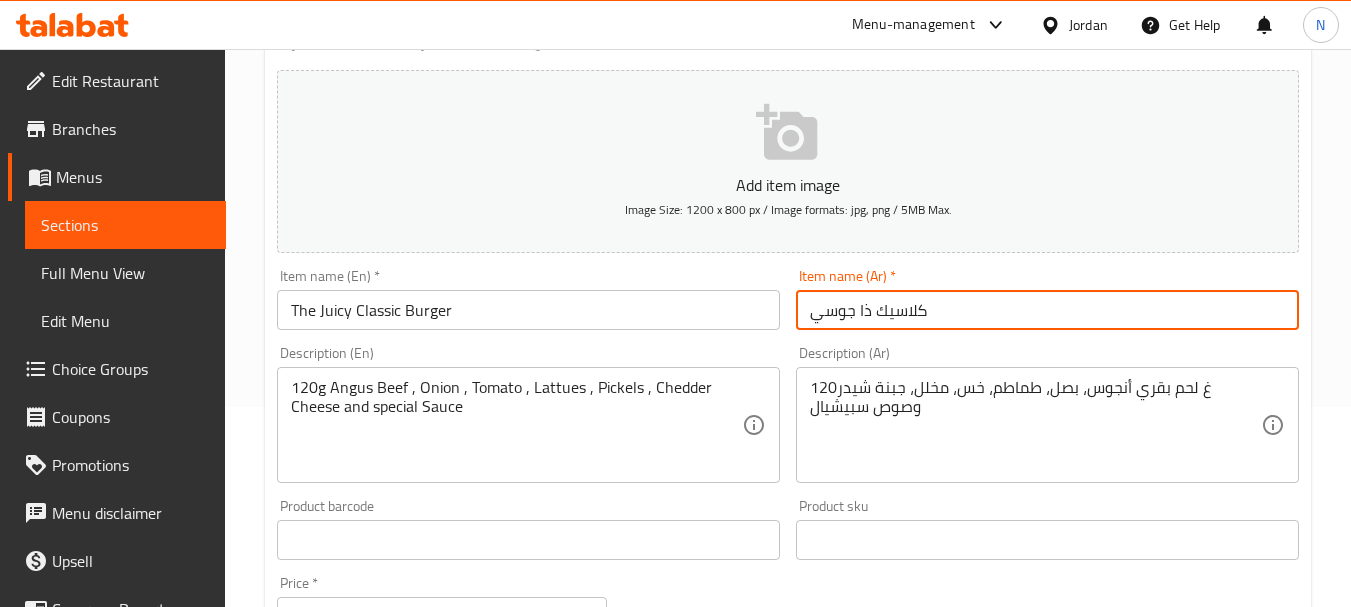 paste on "كلاسيك" 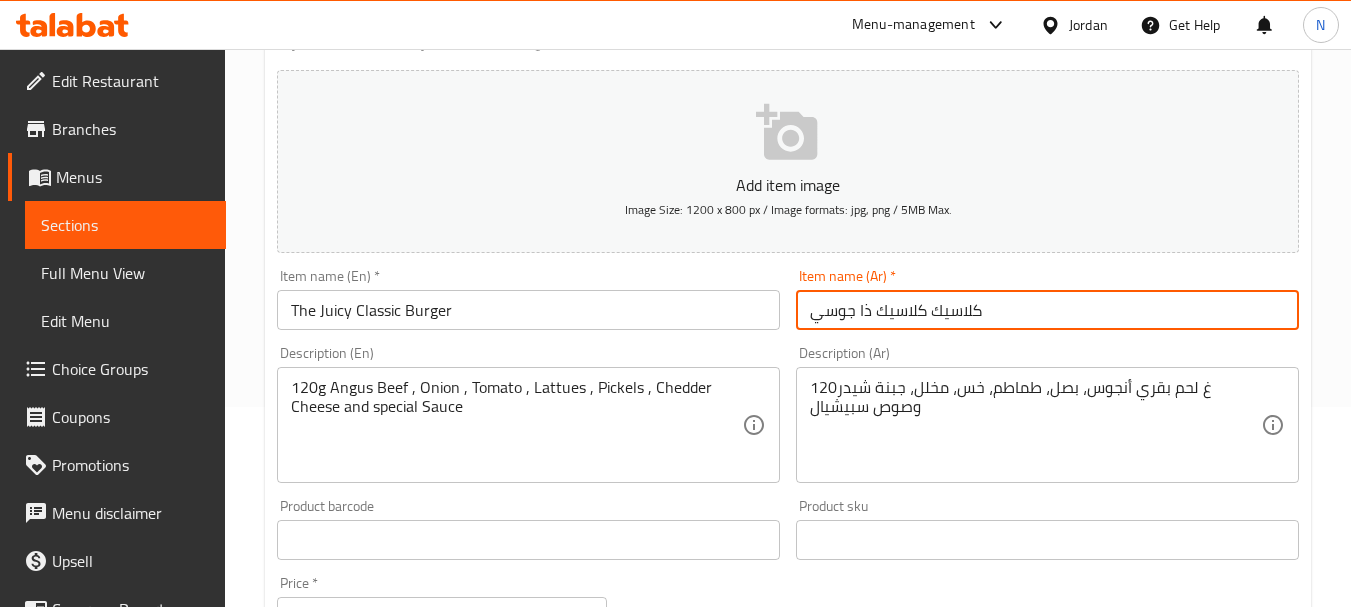 click on "كلاسيك كلاسيك ذا جوسي" at bounding box center (1047, 310) 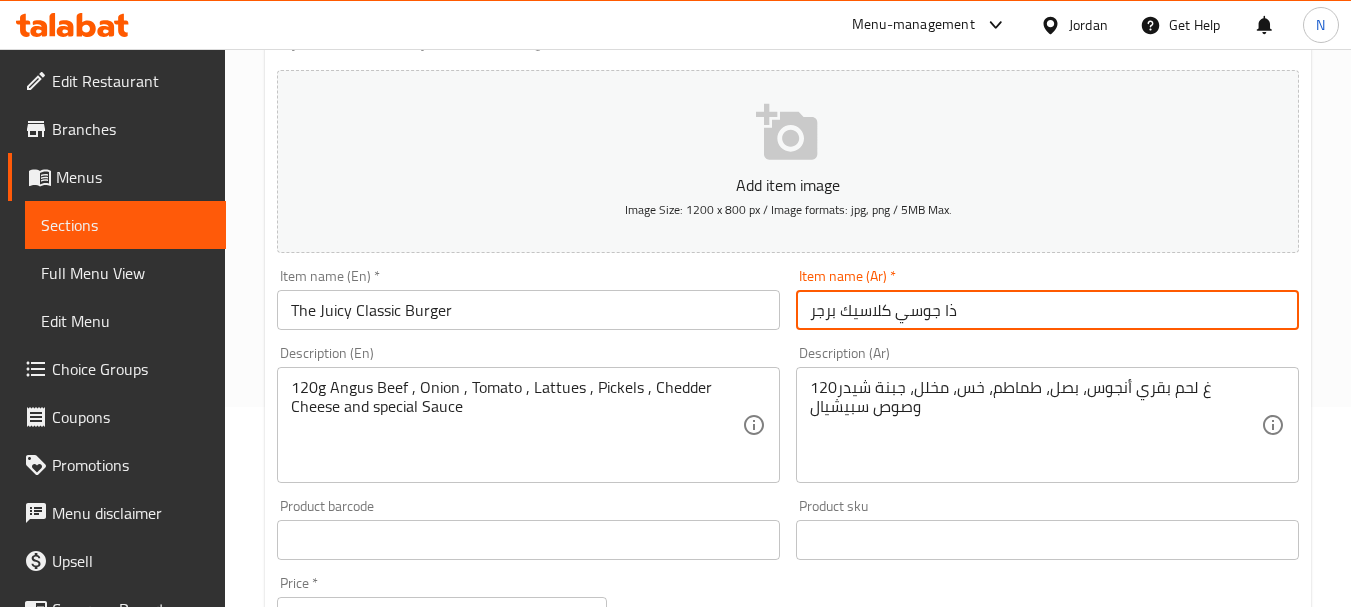 type on "ذا جوسي كلاسيك برجر" 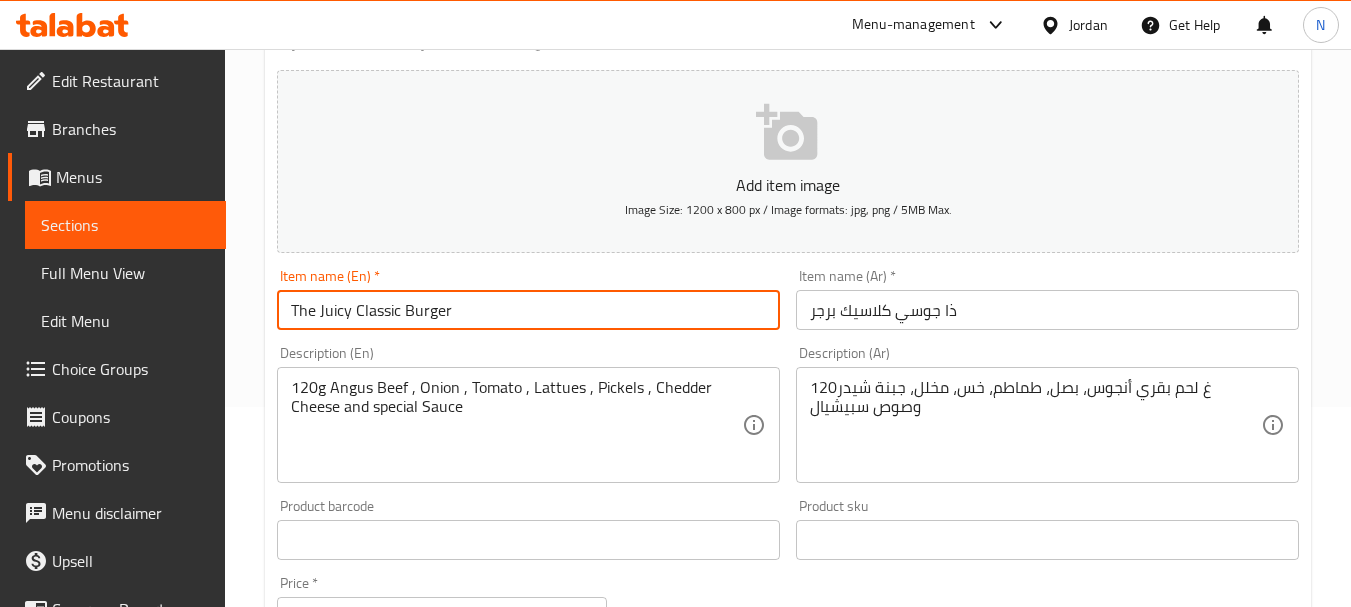 click on "The Juicy Classic Burger" at bounding box center [528, 310] 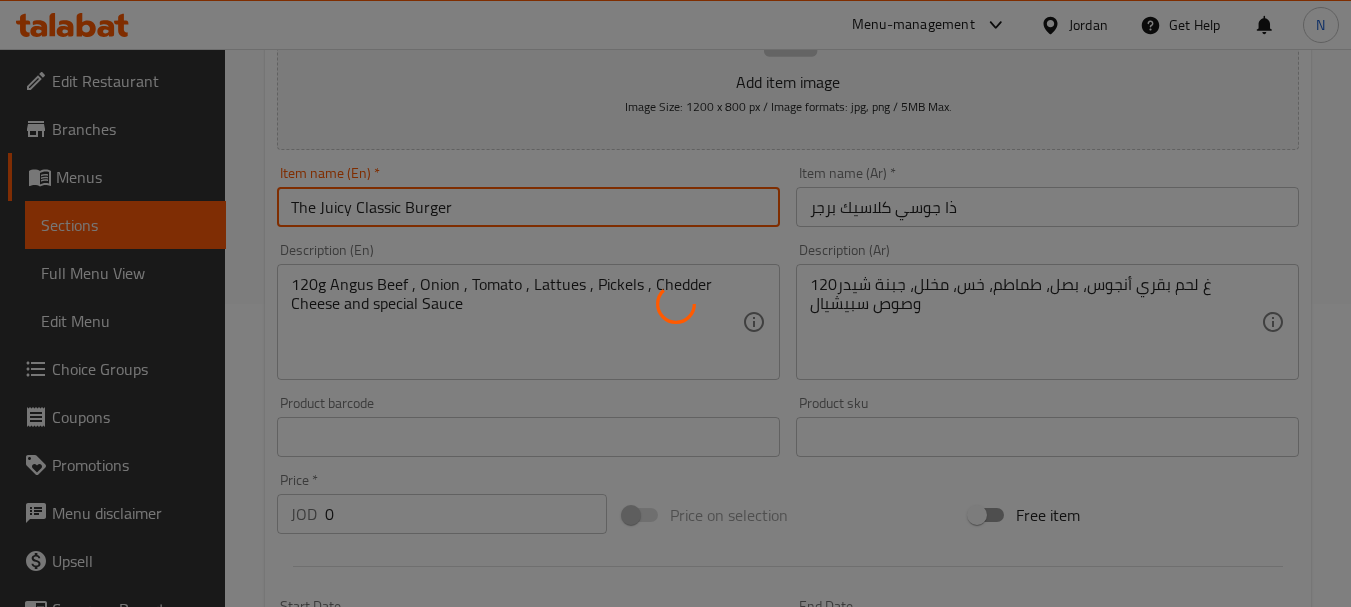 scroll, scrollTop: 400, scrollLeft: 0, axis: vertical 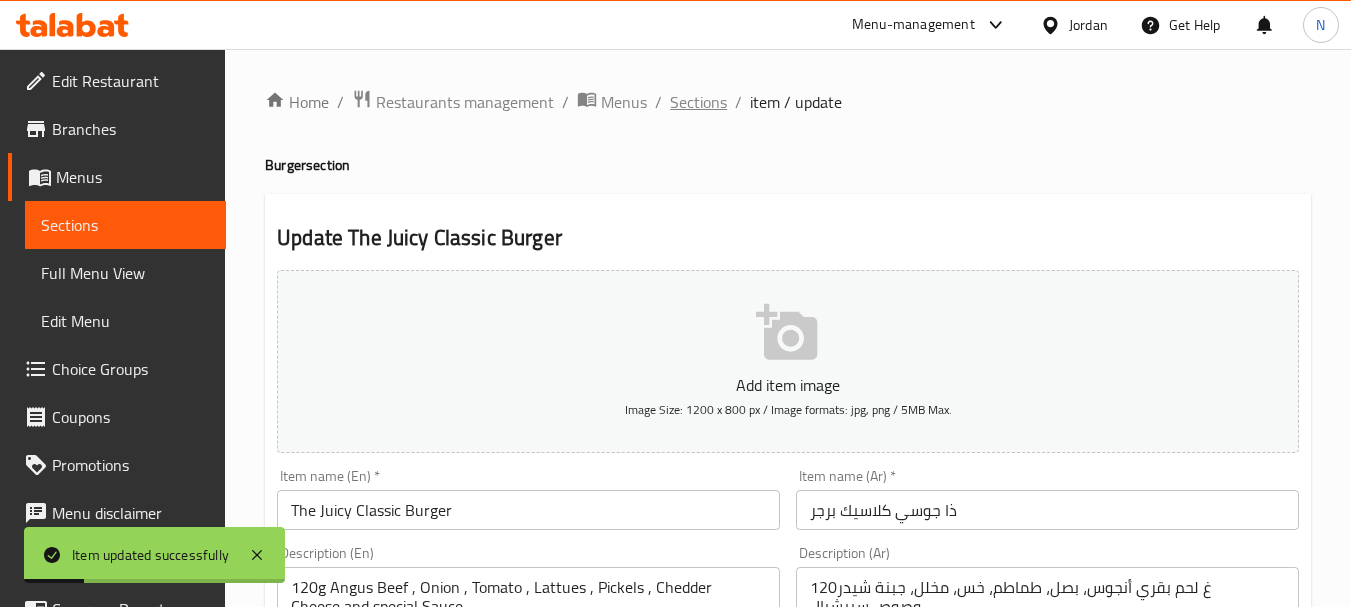 click on "Sections" at bounding box center (698, 102) 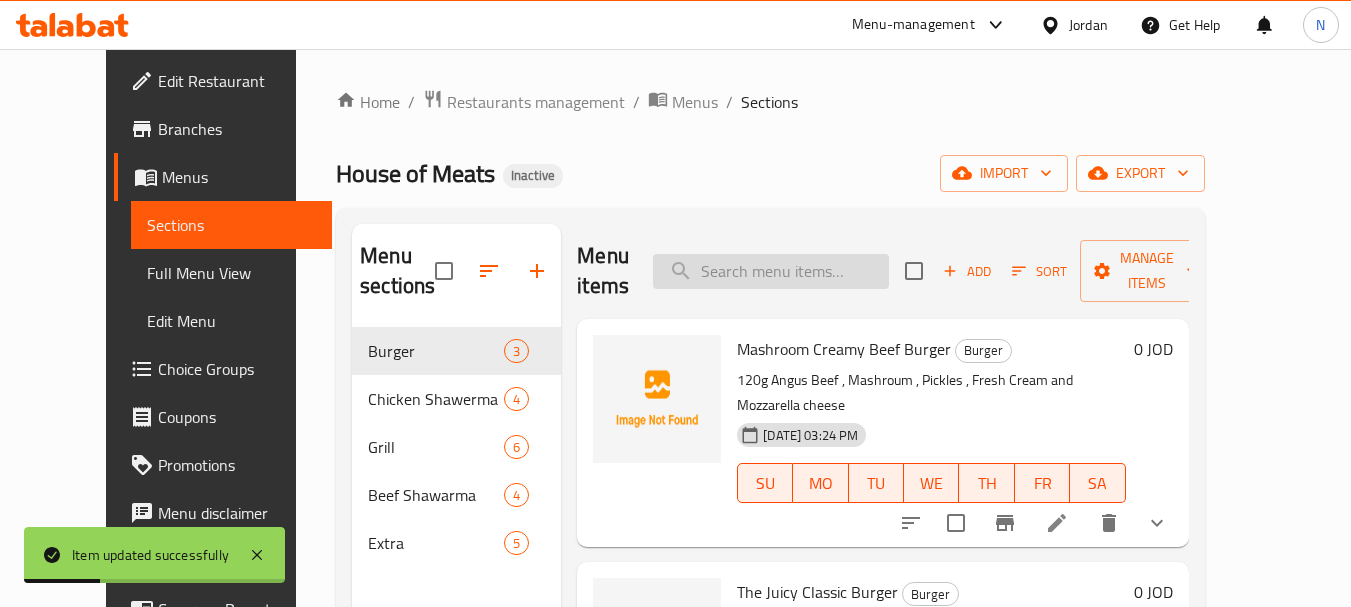 click at bounding box center [771, 271] 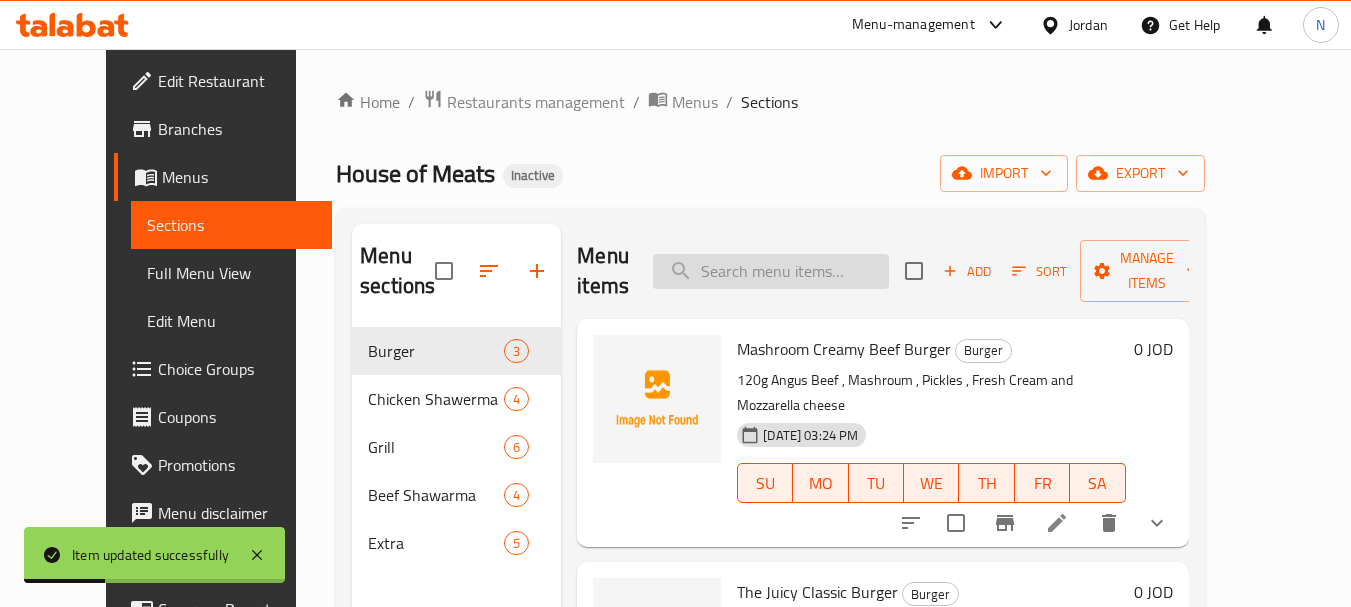 paste on "The Steakhouse Legend Sandwich" 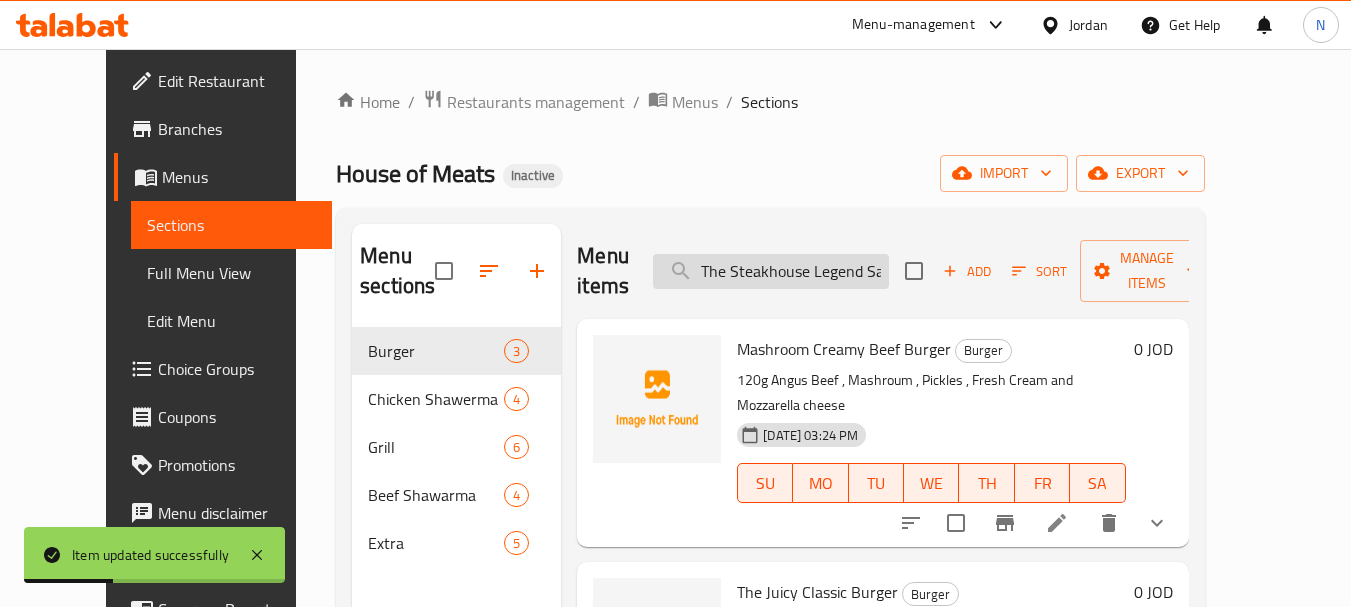 scroll, scrollTop: 0, scrollLeft: 49, axis: horizontal 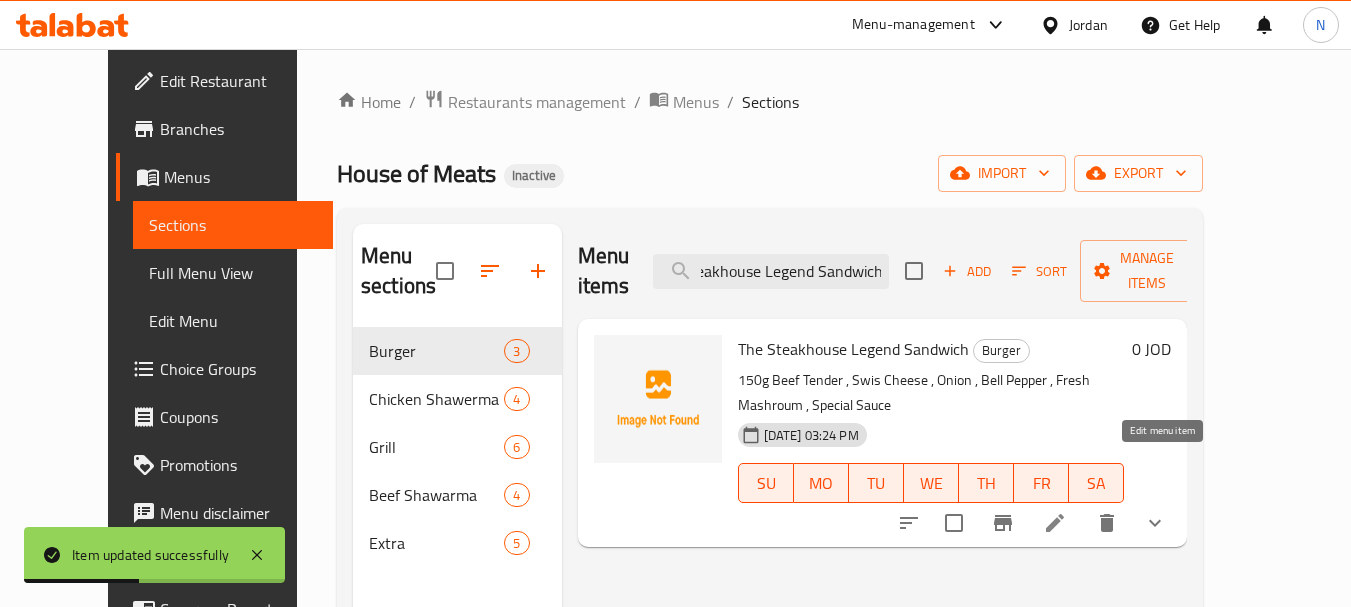 type on "The Steakhouse Legend Sandwich" 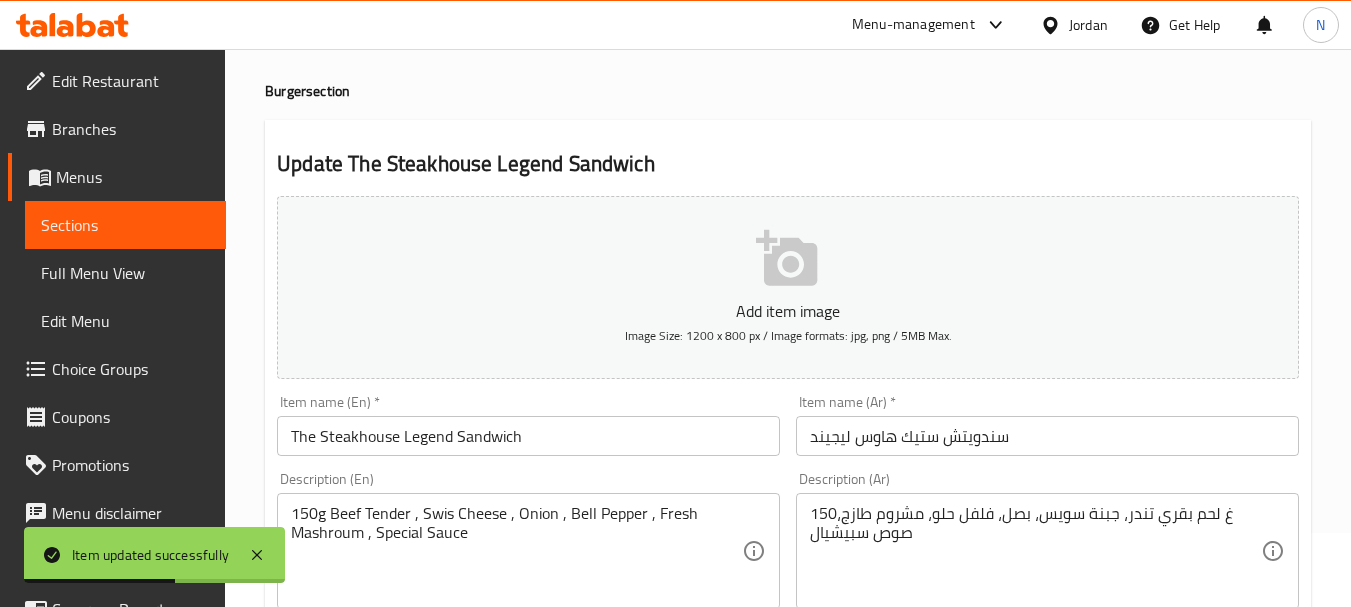 scroll, scrollTop: 200, scrollLeft: 0, axis: vertical 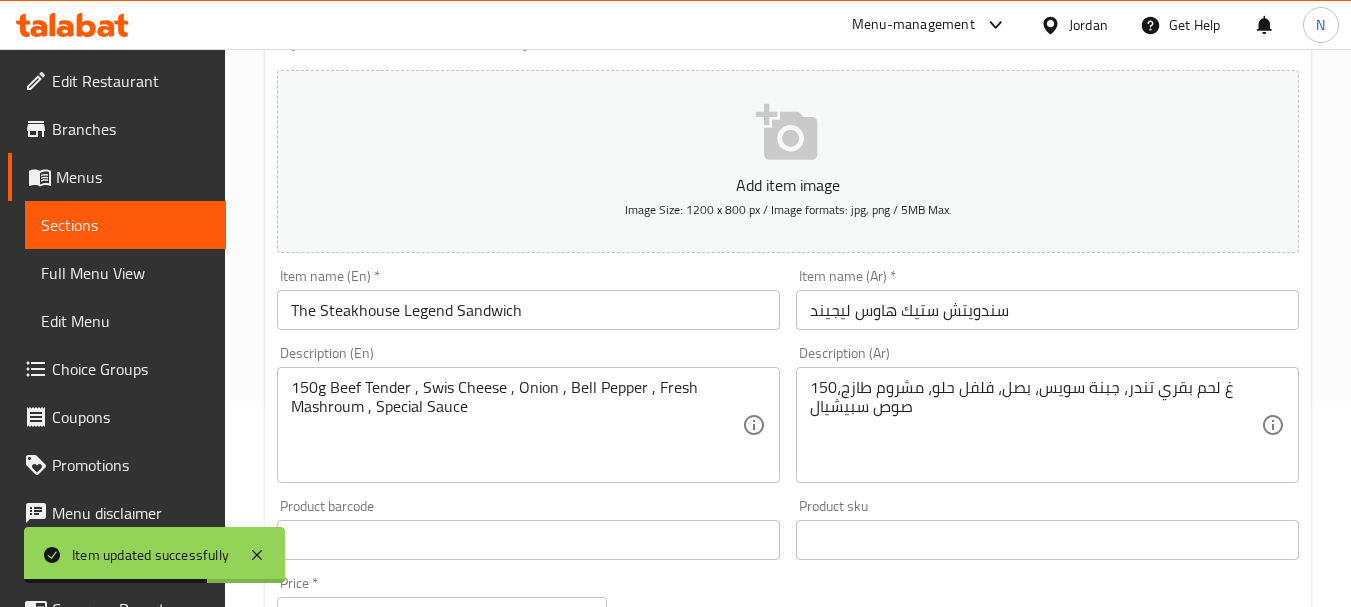 click on "The Steakhouse Legend Sandwich" at bounding box center (528, 310) 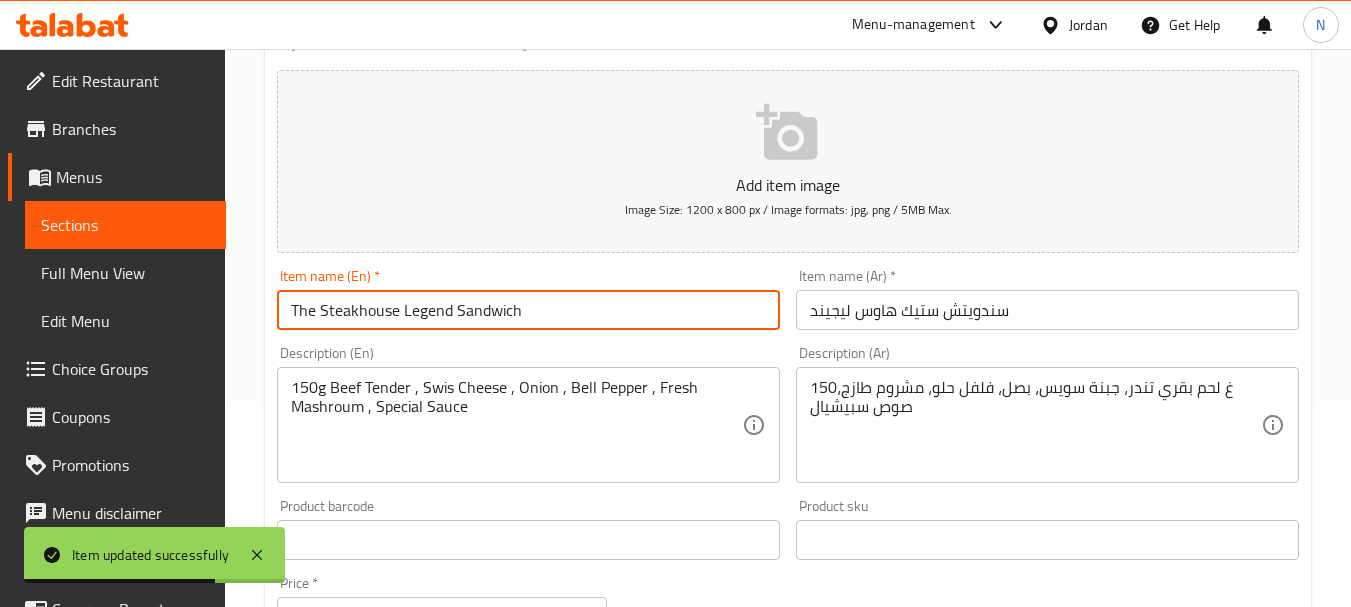 click on "The Steakhouse Legend Sandwich" at bounding box center (528, 310) 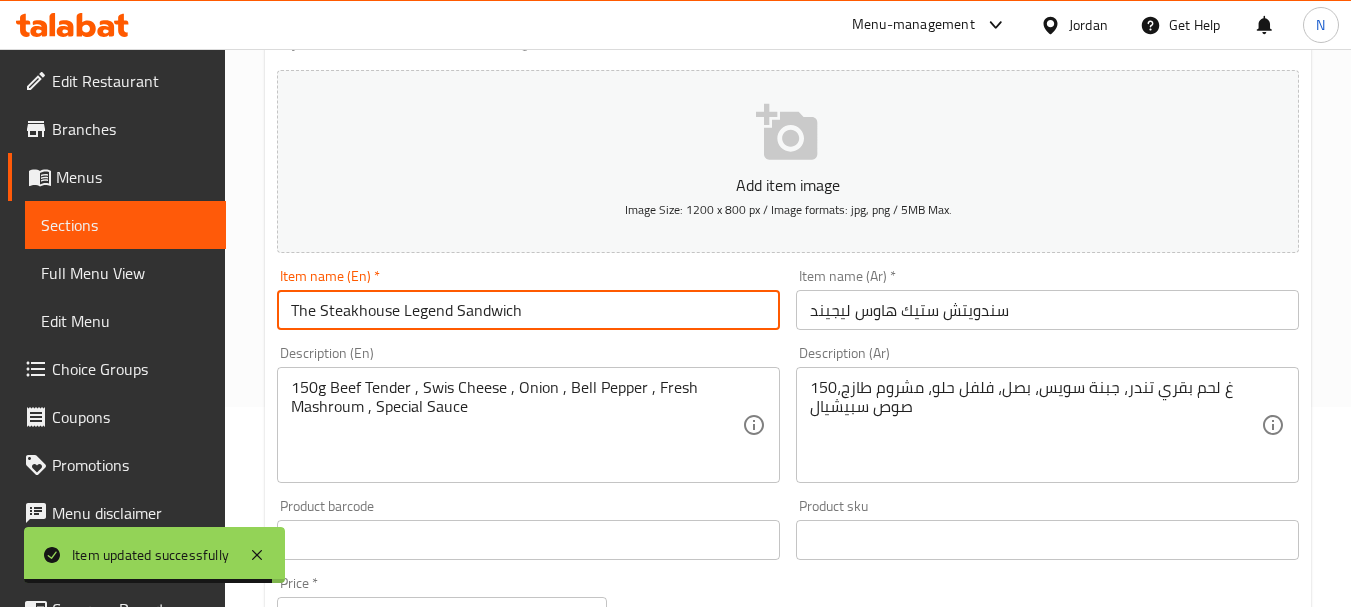 drag, startPoint x: 936, startPoint y: 316, endPoint x: 1009, endPoint y: 380, distance: 97.082436 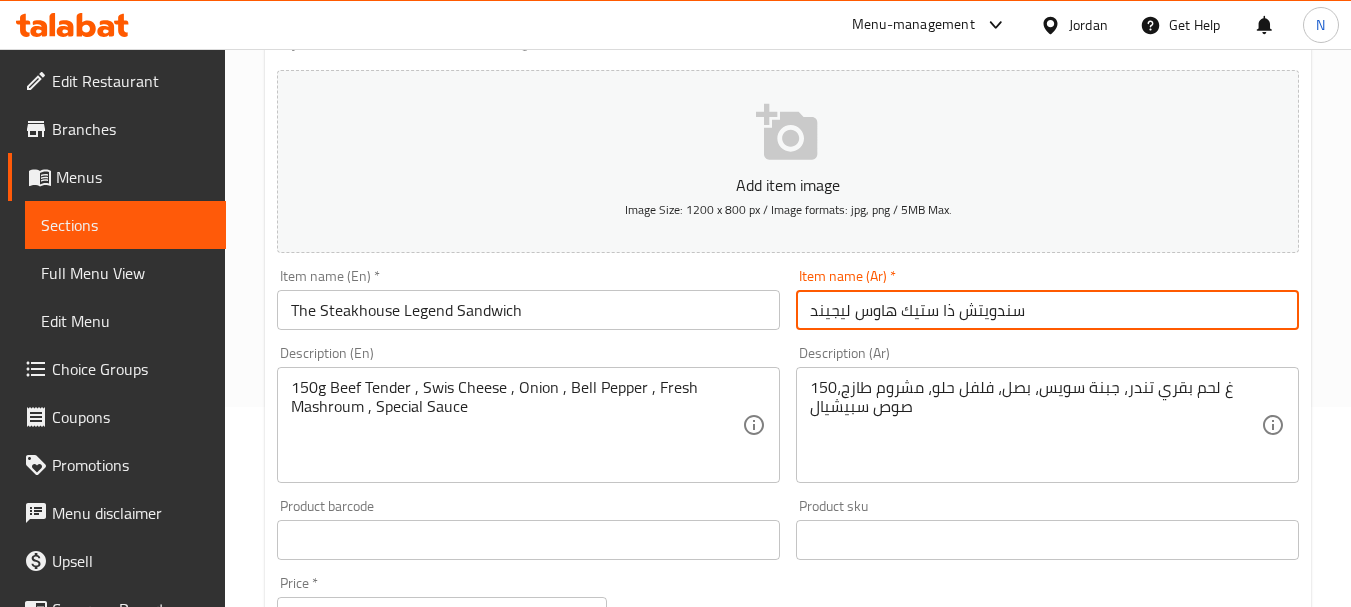 type on "سندويتش ذا ستيك هاوس ليجيند" 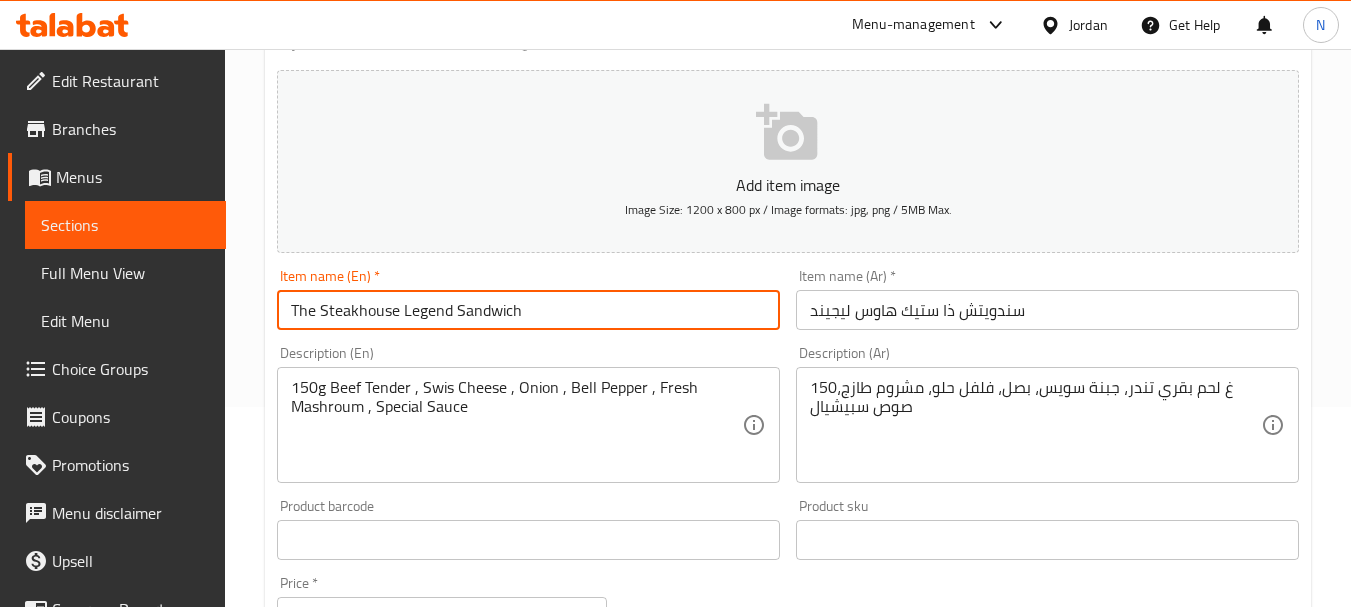 click on "The Steakhouse Legend Sandwich" at bounding box center [528, 310] 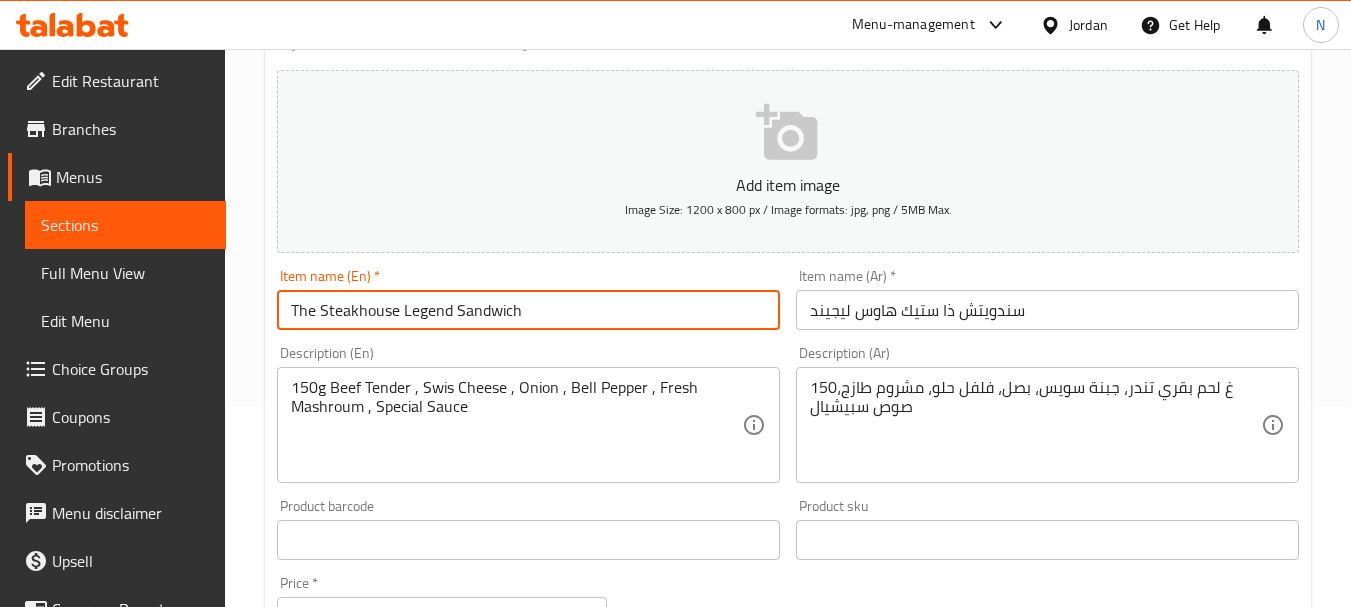 click on "The Steakhouse Legend Sandwich" at bounding box center [528, 310] 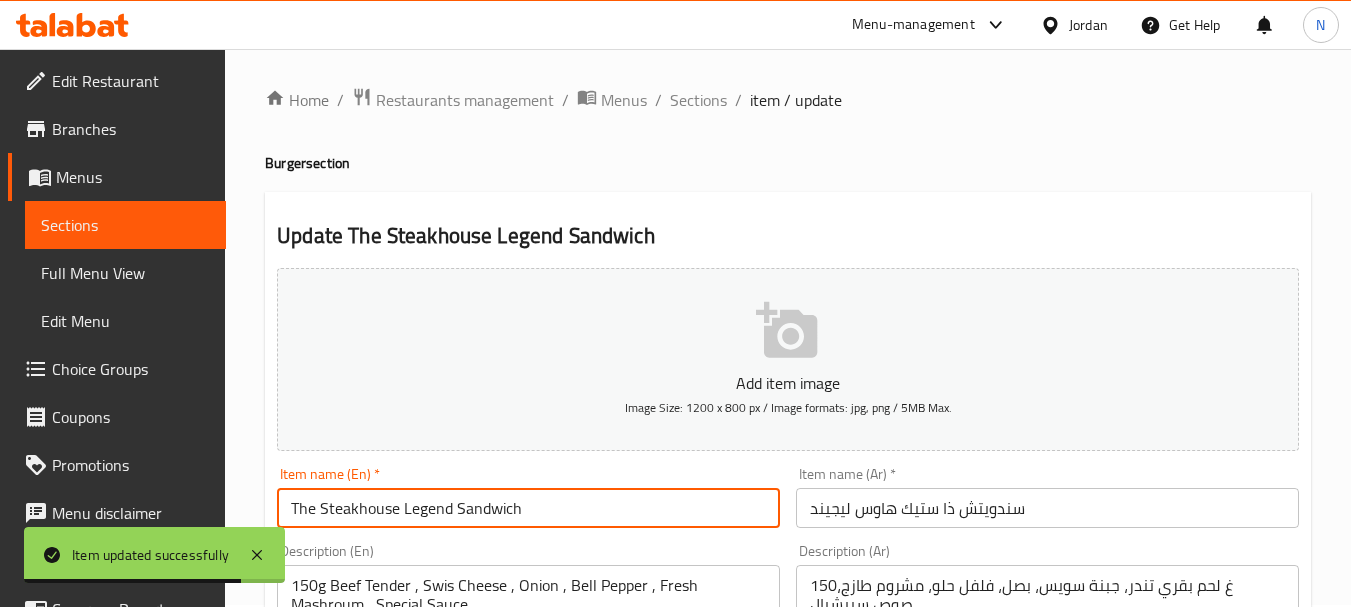 scroll, scrollTop: 0, scrollLeft: 0, axis: both 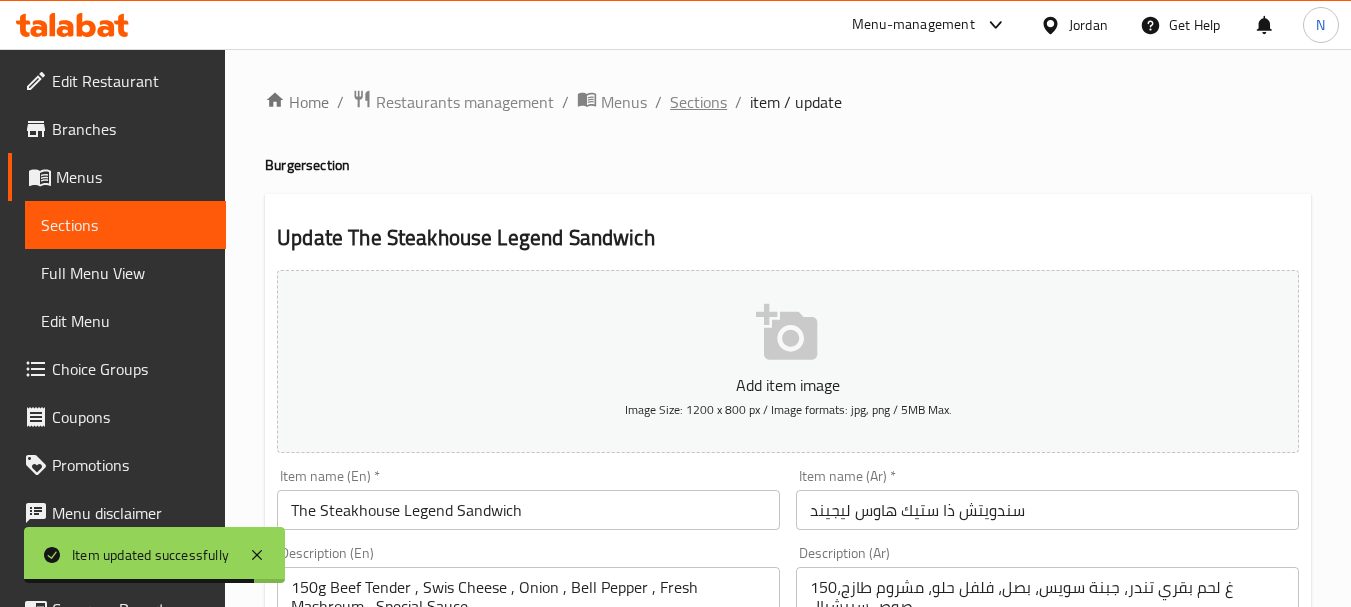 click on "Sections" at bounding box center (698, 102) 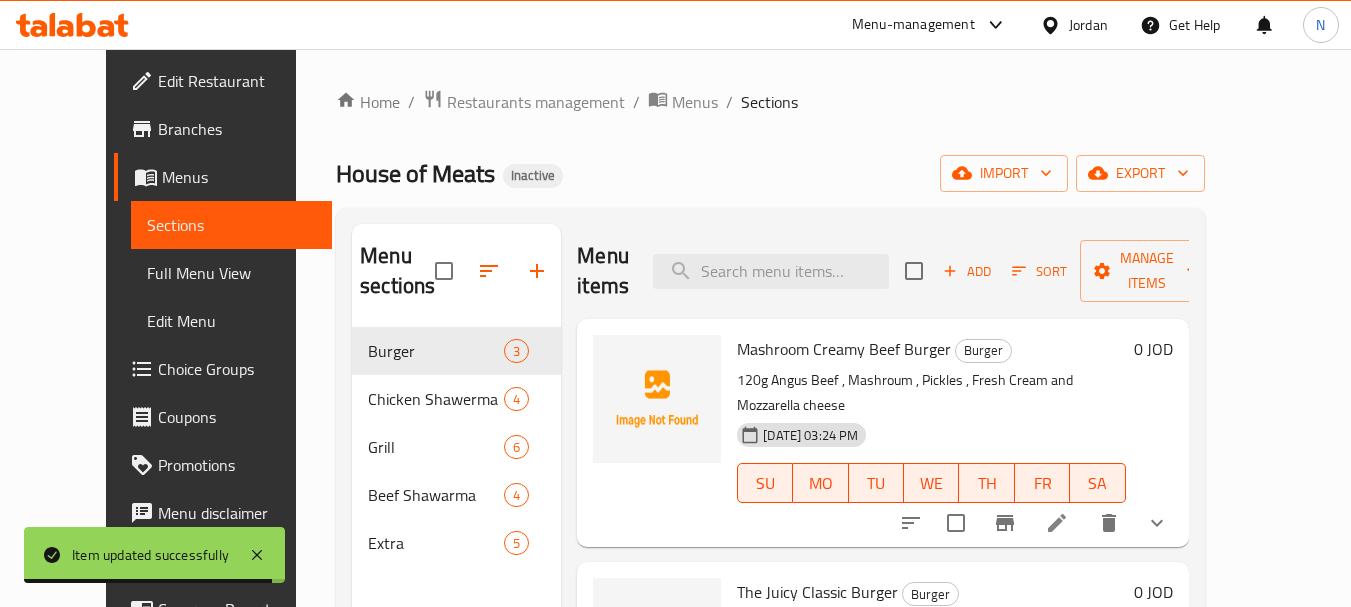 click on "Menu items Add Sort Manage items" at bounding box center [882, 271] 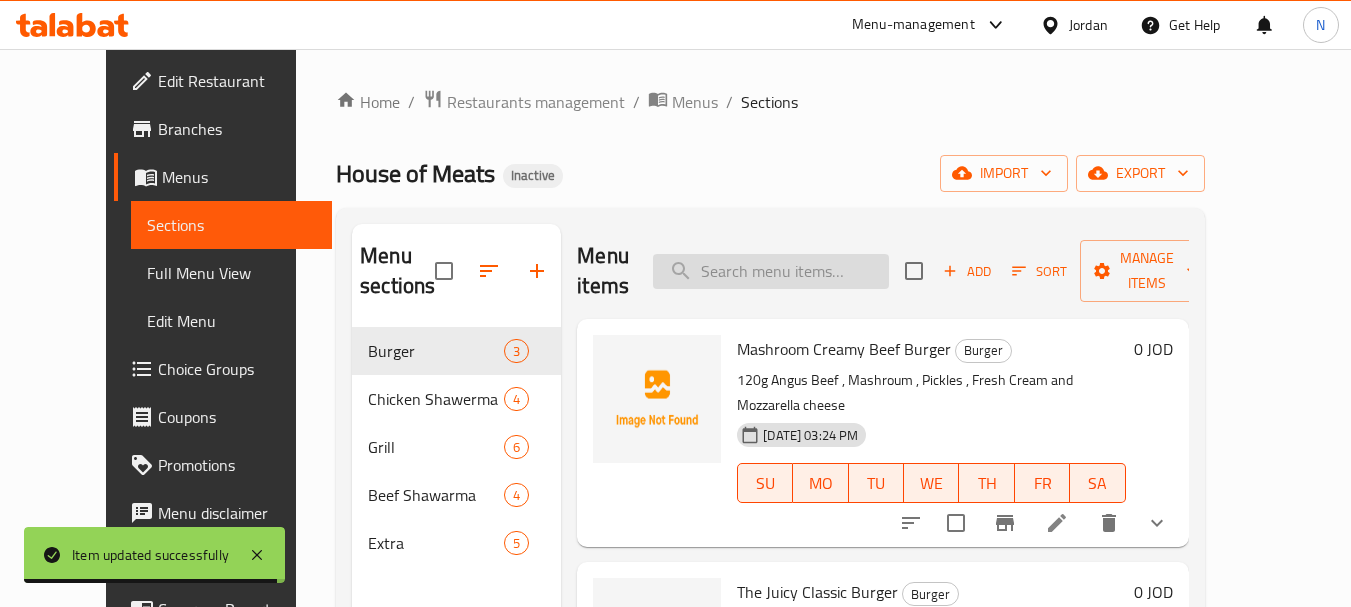 click at bounding box center [771, 271] 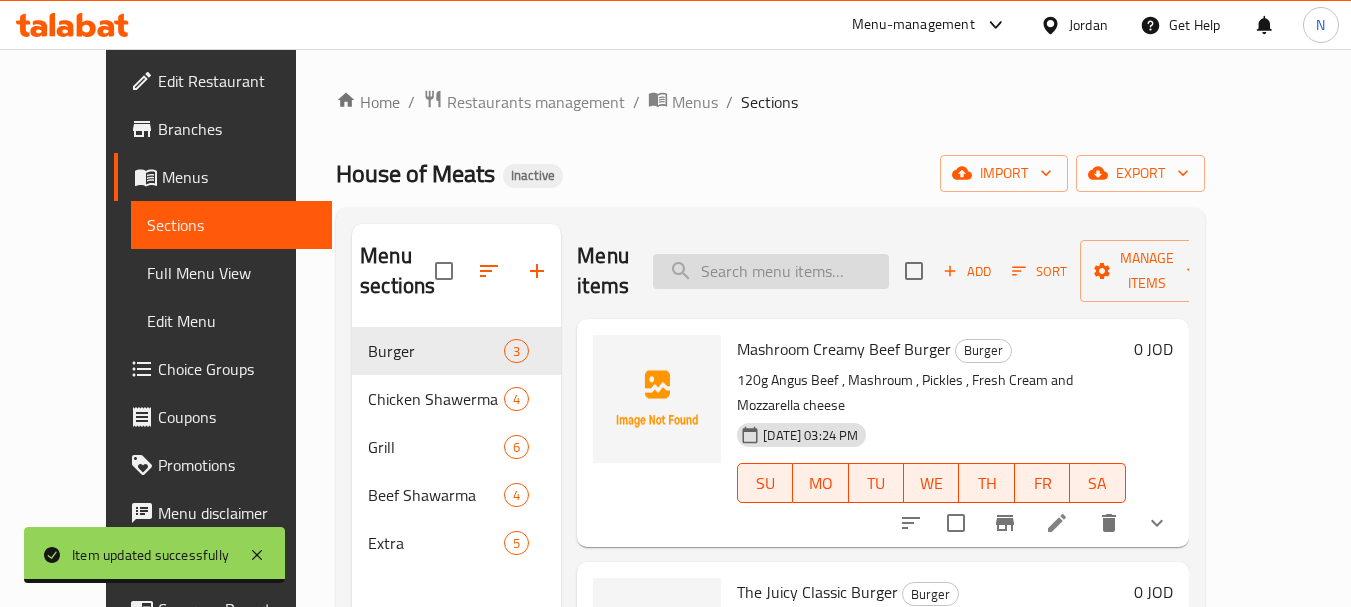 paste on "The Steakhouse Legend Sandwich" 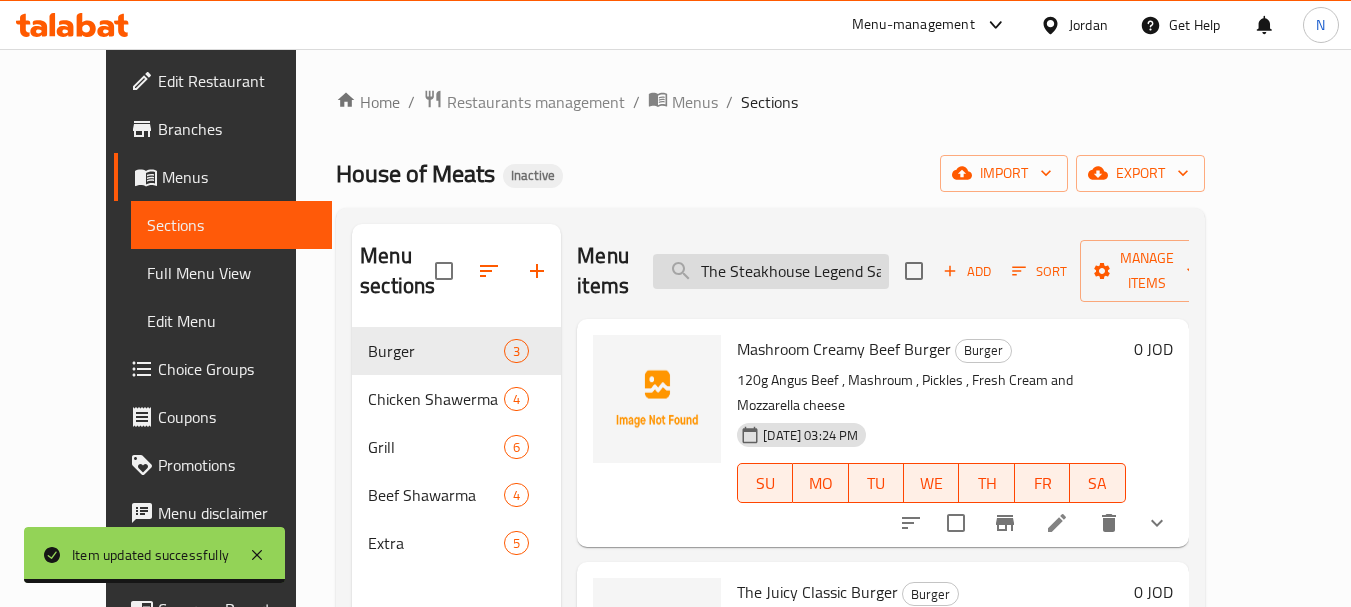 scroll, scrollTop: 0, scrollLeft: 49, axis: horizontal 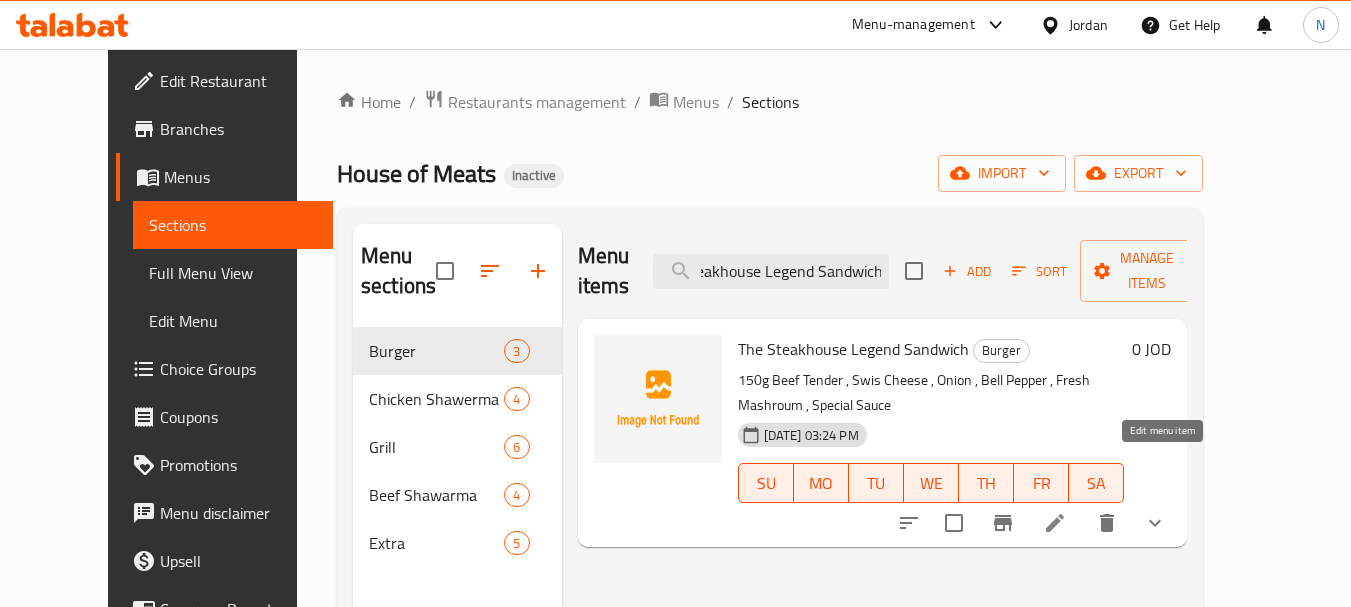 type on "The Steakhouse Legend Sandwich" 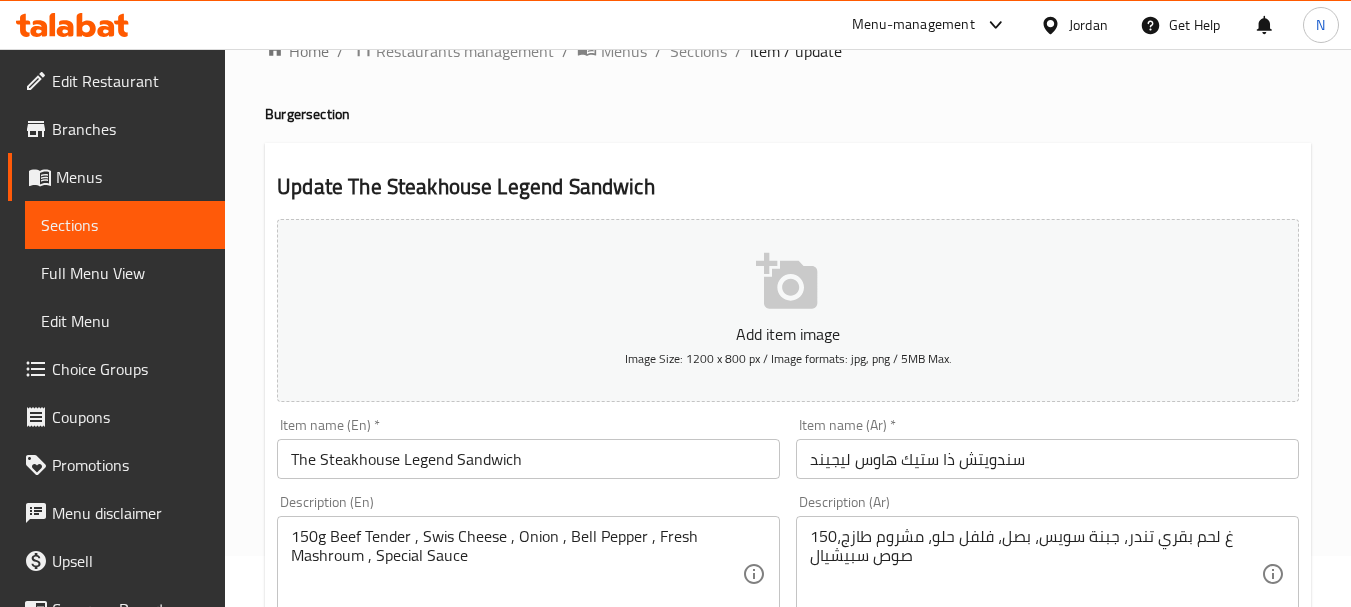 scroll, scrollTop: 100, scrollLeft: 0, axis: vertical 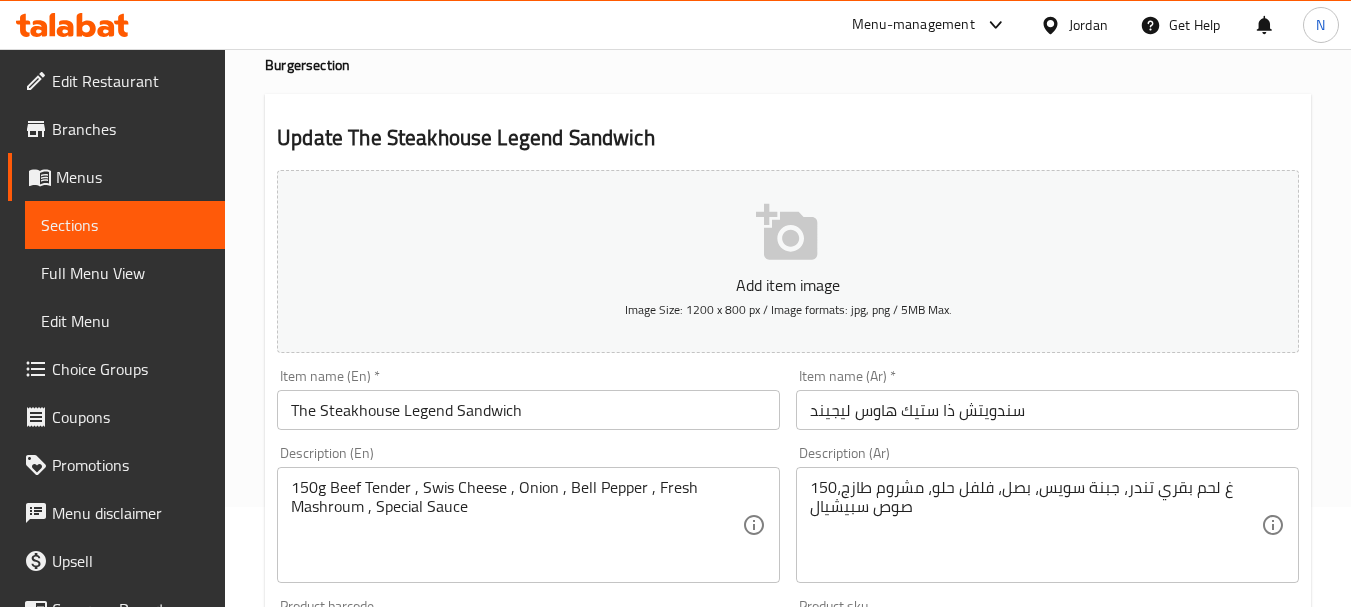 drag, startPoint x: 1036, startPoint y: 487, endPoint x: 1090, endPoint y: 548, distance: 81.46779 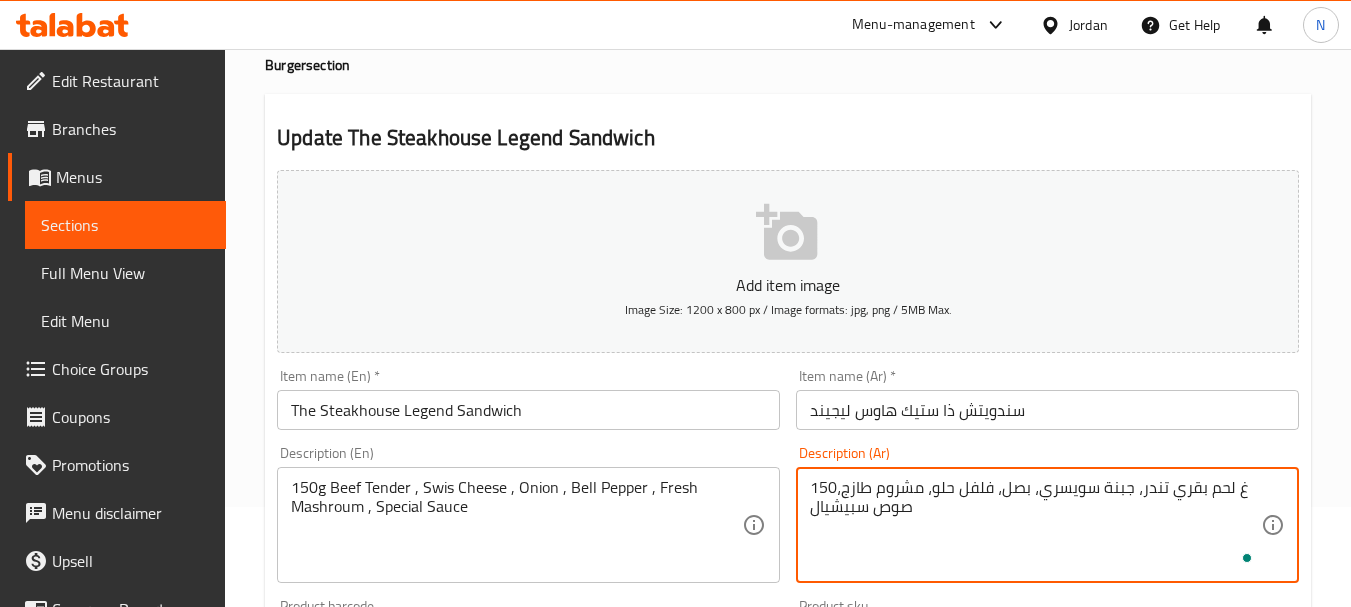 type on "150غ لحم بقري تندر، جبنة سويسري، بصل، فلفل حلو، مشروم طازج، صوص سبيشيال" 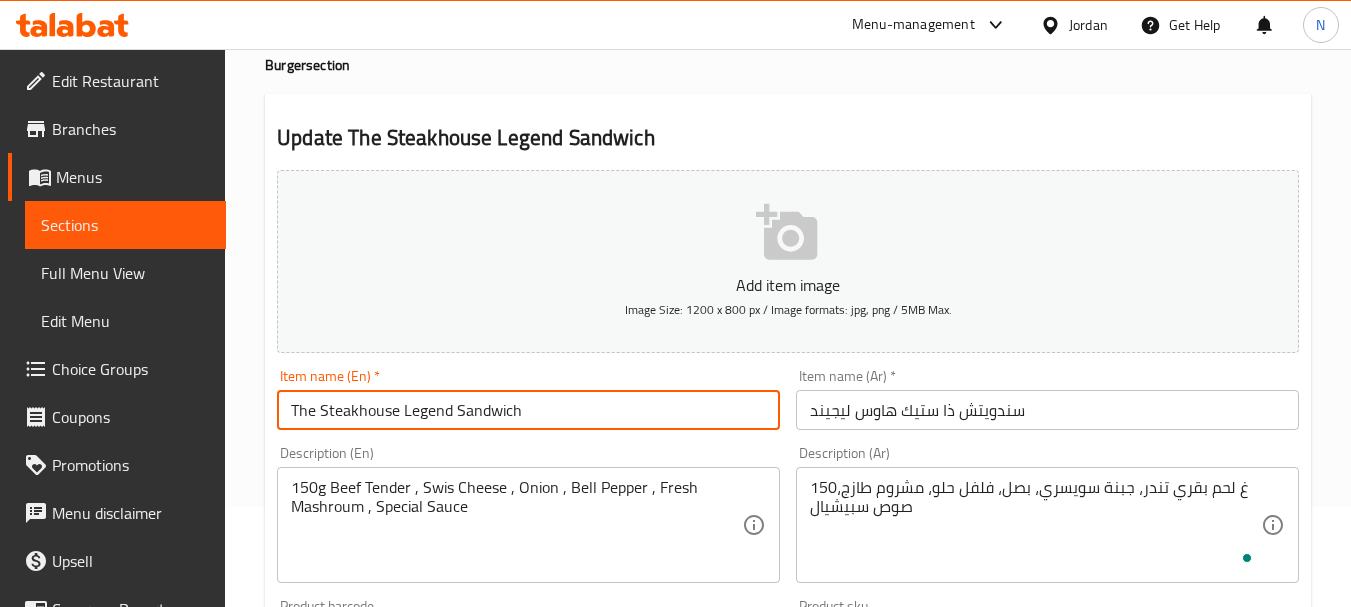 click on "The Steakhouse Legend Sandwich" at bounding box center [528, 410] 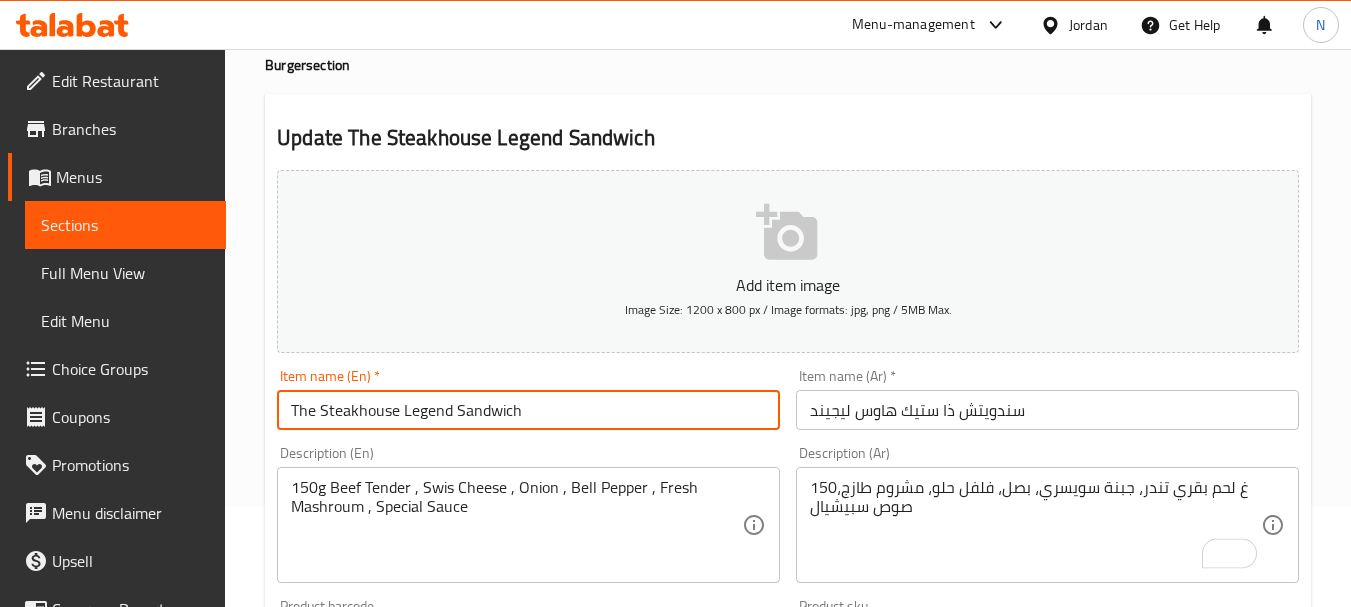 click on "Update" at bounding box center (398, 1271) 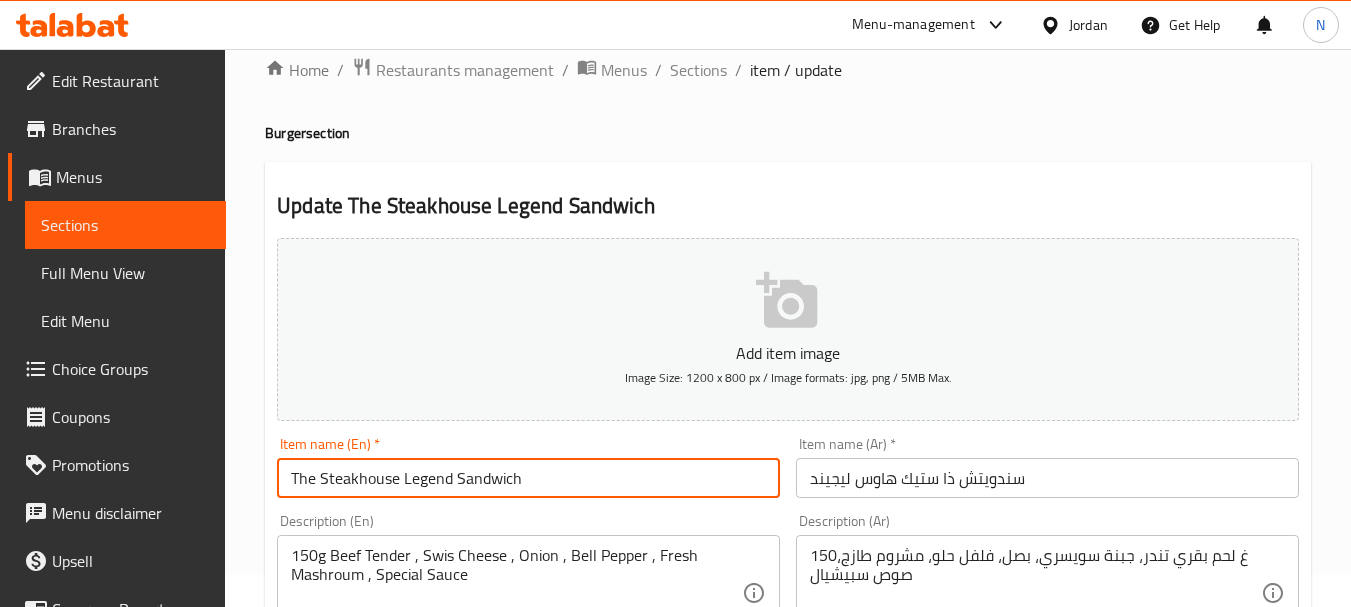scroll, scrollTop: 0, scrollLeft: 0, axis: both 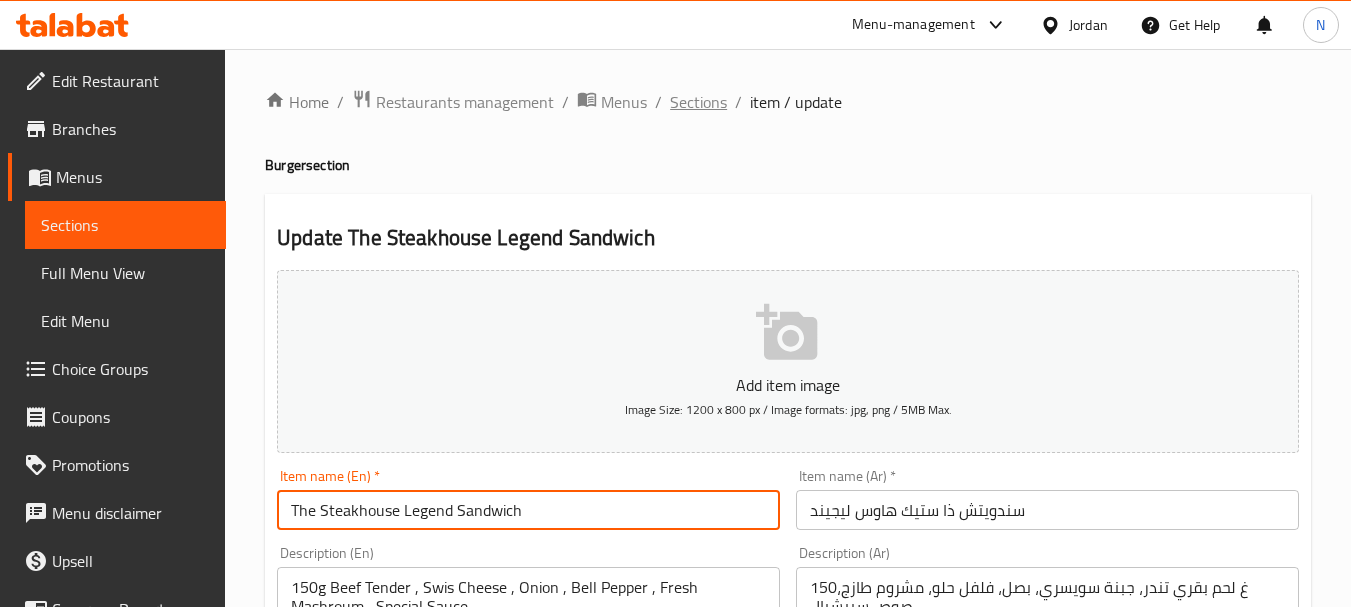 click on "Sections" at bounding box center (698, 102) 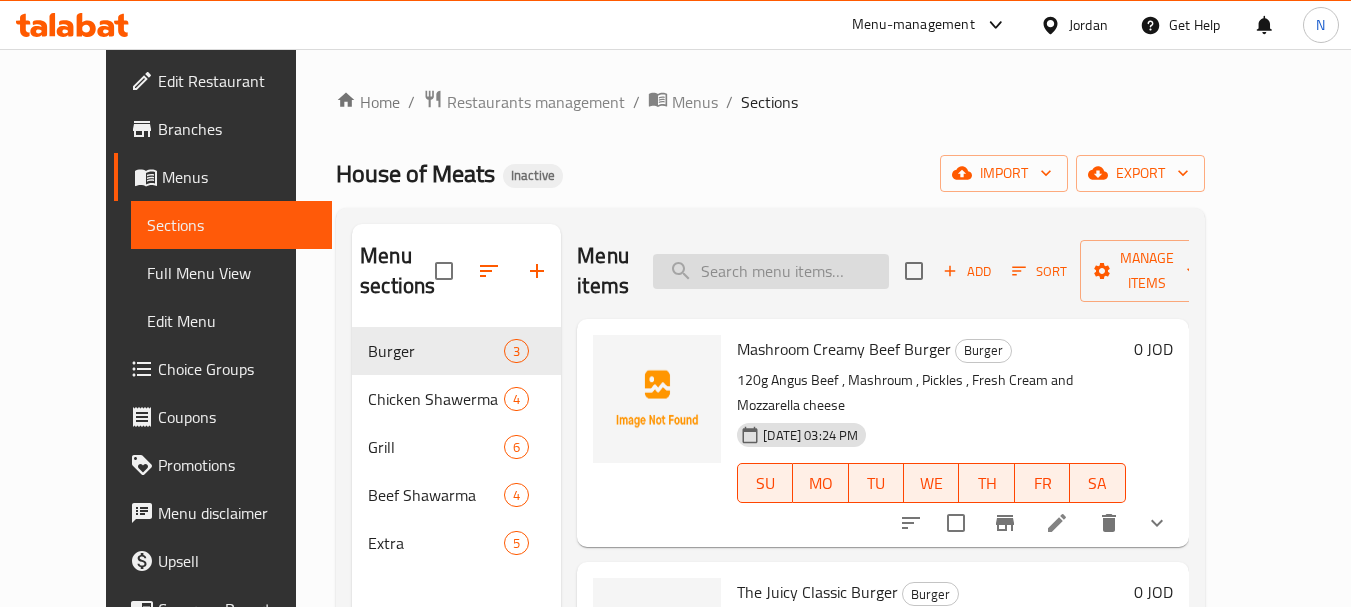 click at bounding box center (771, 271) 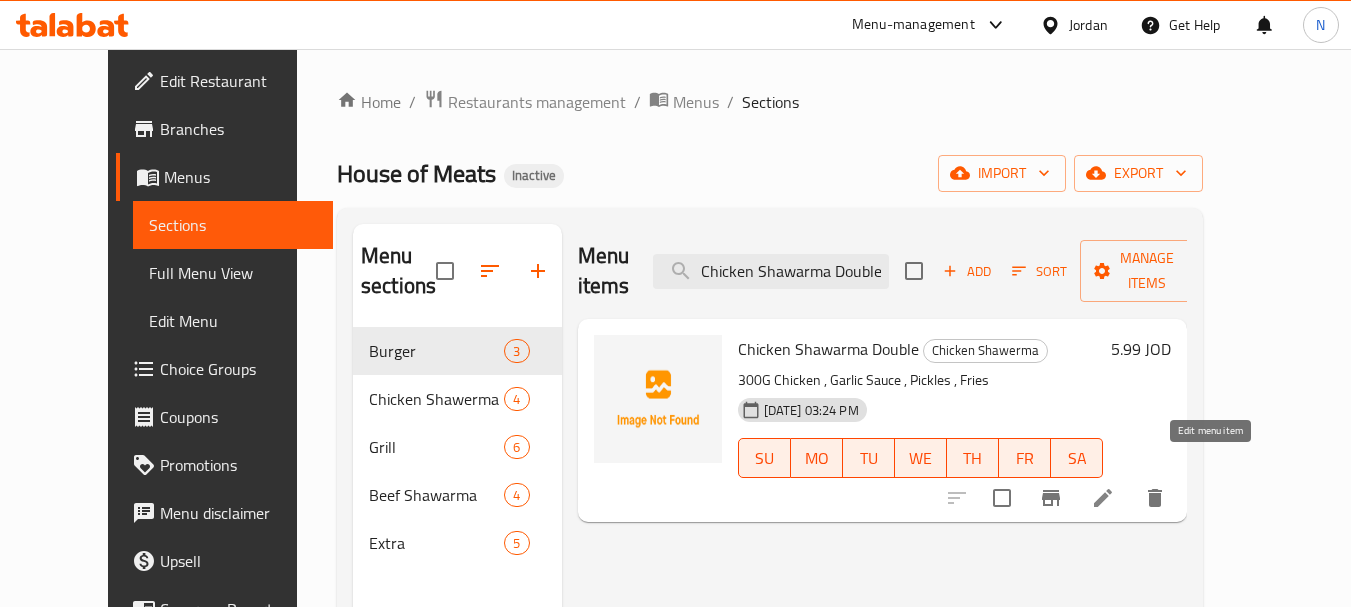 type on "Chicken Shawarma Double" 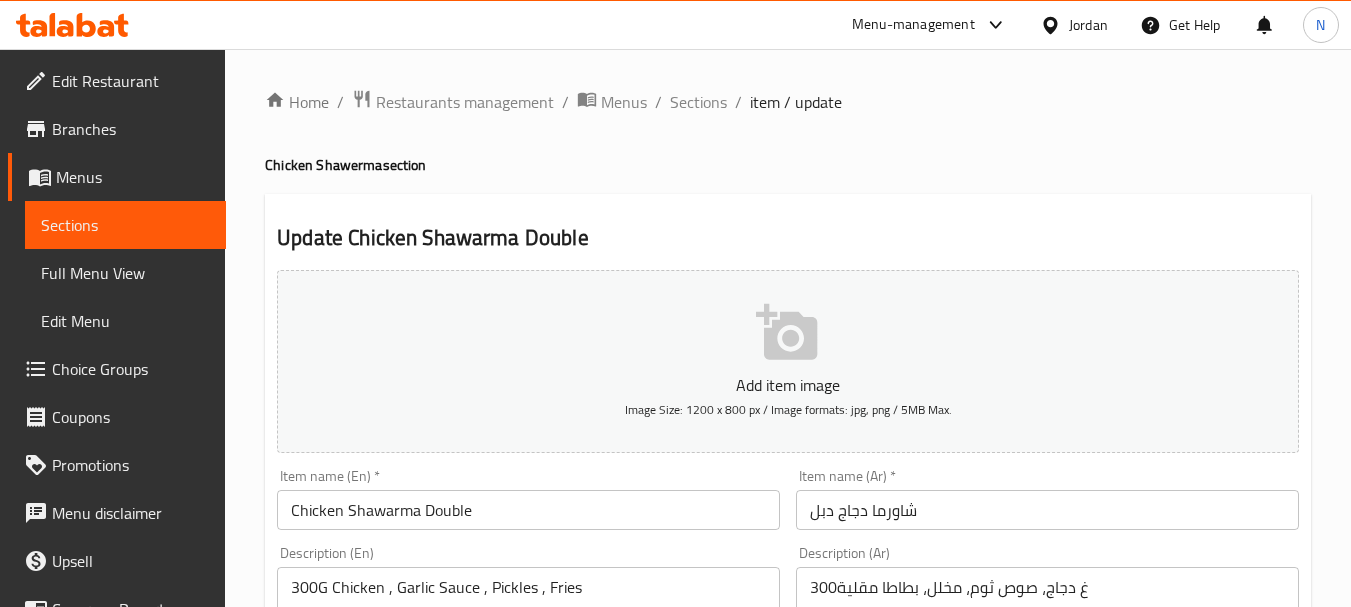 click on "شاورما دجاج دبل" at bounding box center [1047, 510] 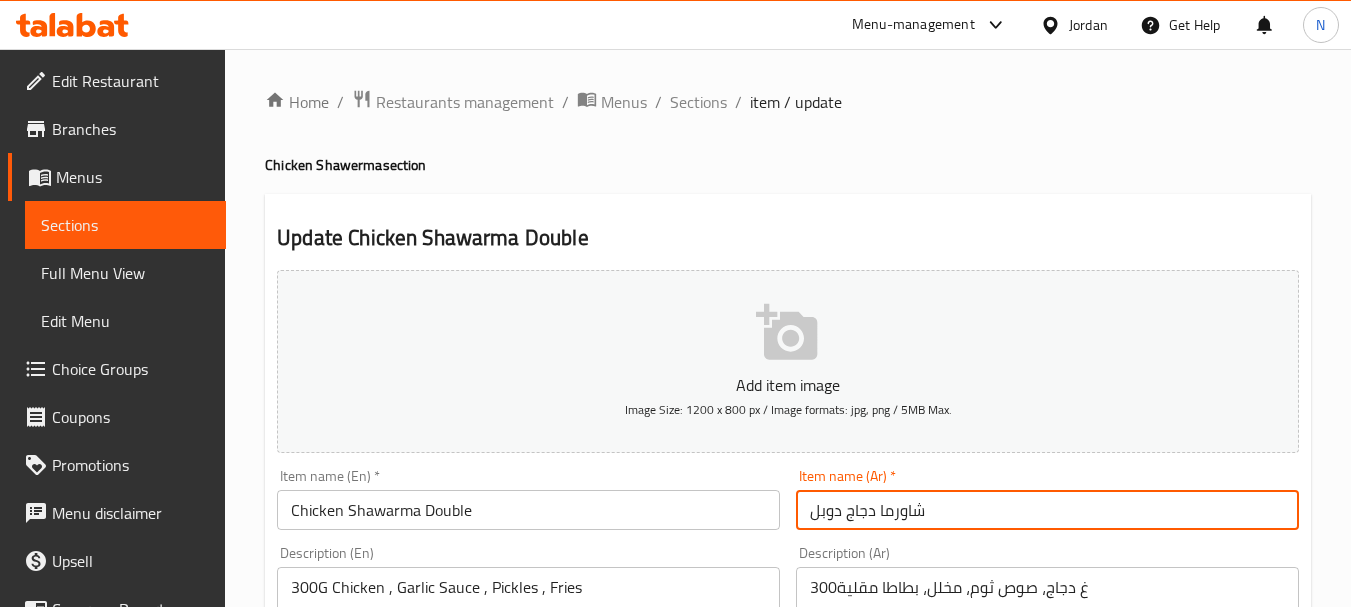 type on "شاورما دجاج دوبل" 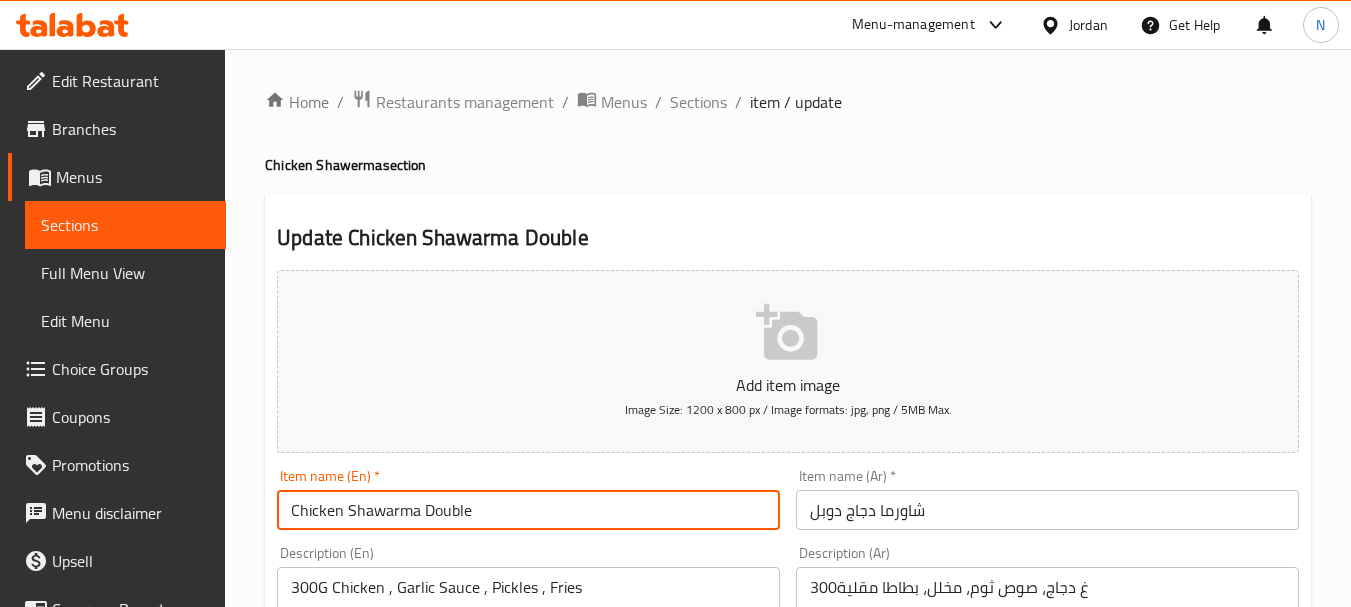 click on "Chicken Shawarma Double" at bounding box center [528, 510] 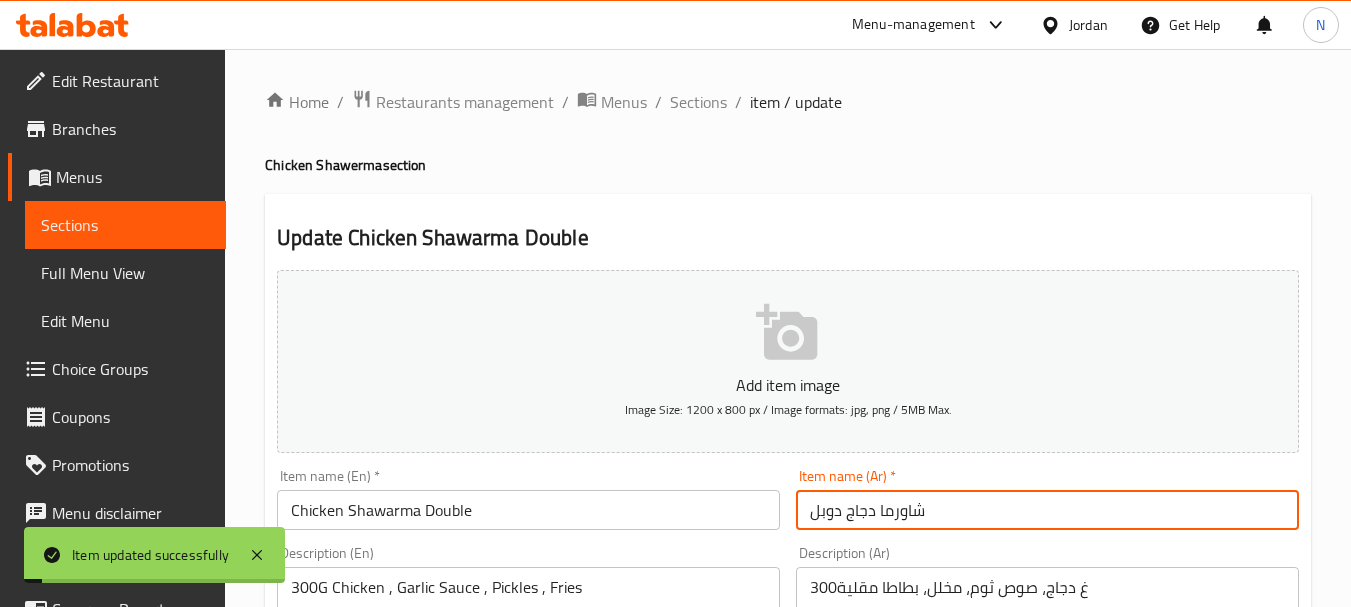 click on "شاورما دجاج دوبل" at bounding box center [1047, 510] 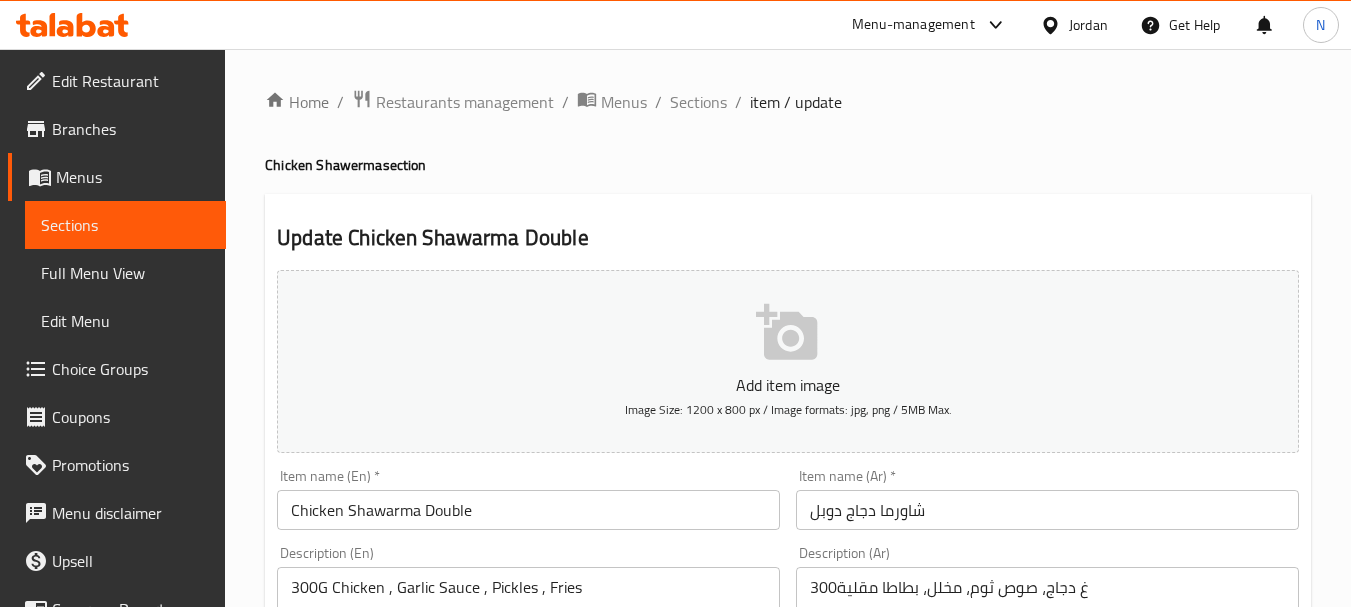 drag, startPoint x: 691, startPoint y: 98, endPoint x: 475, endPoint y: 14, distance: 231.7585 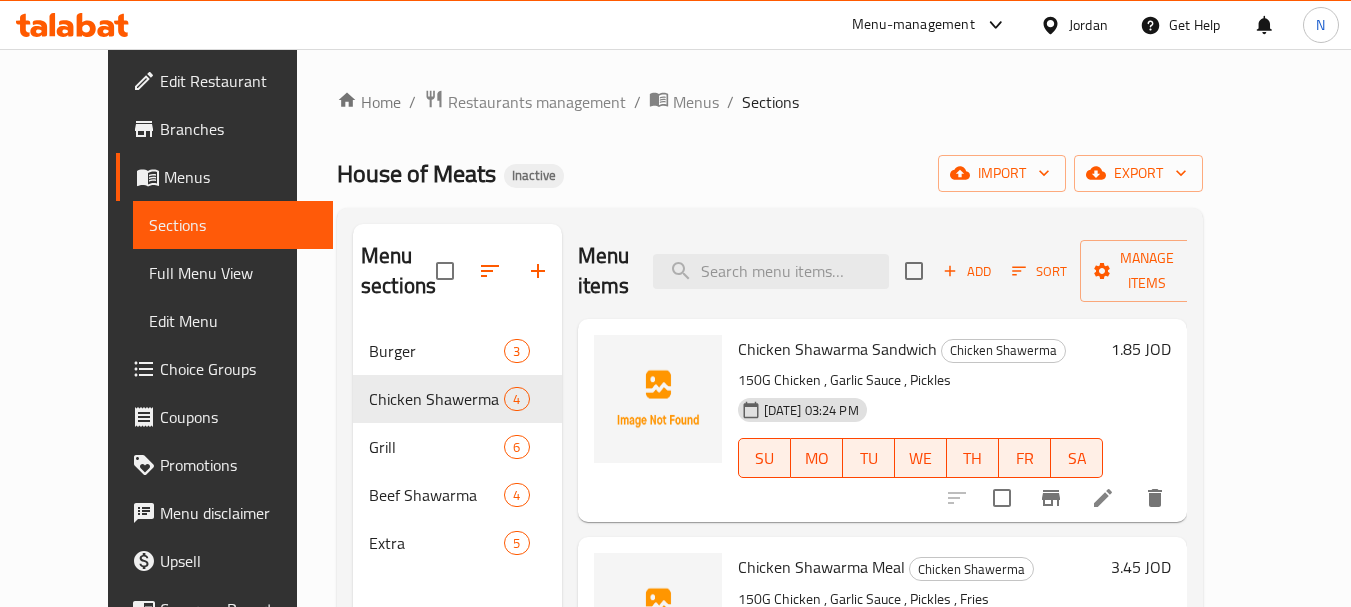 click on "Home / Restaurants management / Menus / Sections House of Meats Inactive import export Menu sections Burger 3 Chicken Shawerma 4 Grill 6 Beef Shawarma 4 Extra 5 Menu items Add Sort Manage items Chicken Shawarma Sandwich   Chicken Shawerma 150G Chicken , Garlic Sauce , Pickles [DATE] 03:24 PM SU MO TU WE TH FR SA 1.85   JOD Chicken Shawarma Meal   Chicken Shawerma 150G Chicken , Garlic Sauce , Pickles , Fries [DATE] 03:24 PM SU MO TU WE TH FR SA 3.45   JOD Chicken Shawarma Super   Chicken Shawerma 225G Chicken , Garlic Sauce , Pickles , Fries [DATE] 03:24 PM SU MO TU WE TH FR SA 4.65   JOD Chicken Shawarma Double   Chicken Shawerma 300G Chicken , Garlic Sauce , Pickles , Fries [DATE] 03:24 PM SU MO TU WE TH FR SA 5.99   JOD" at bounding box center [770, 468] 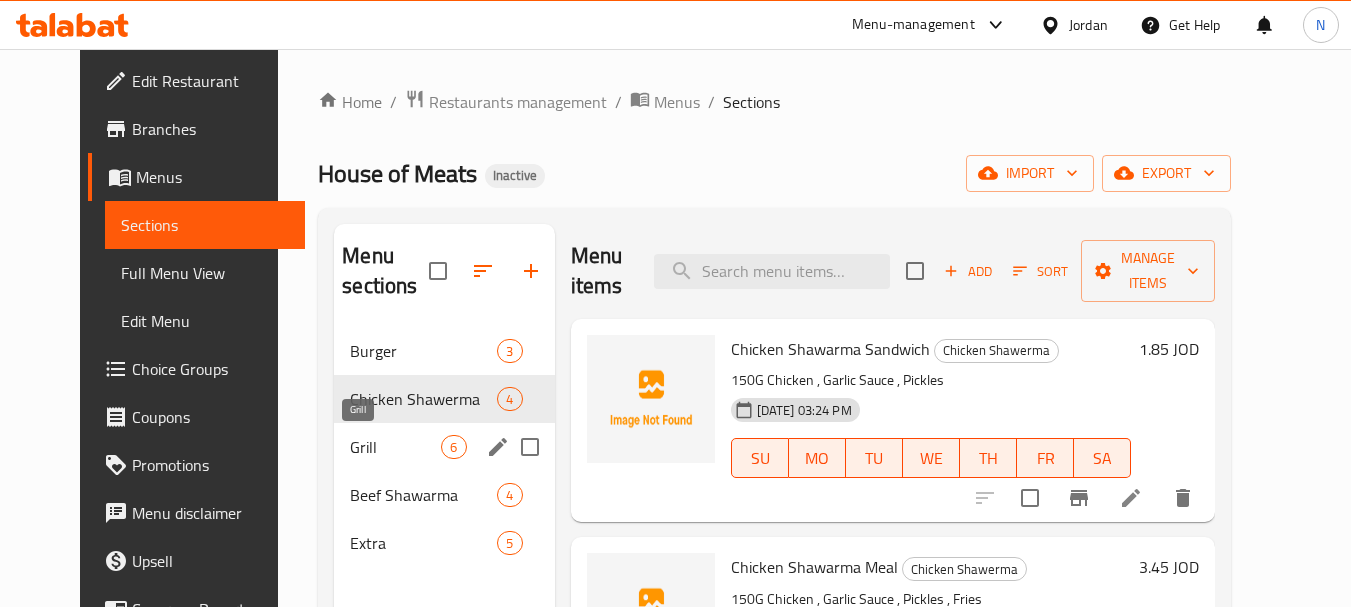 click on "Grill" at bounding box center [395, 447] 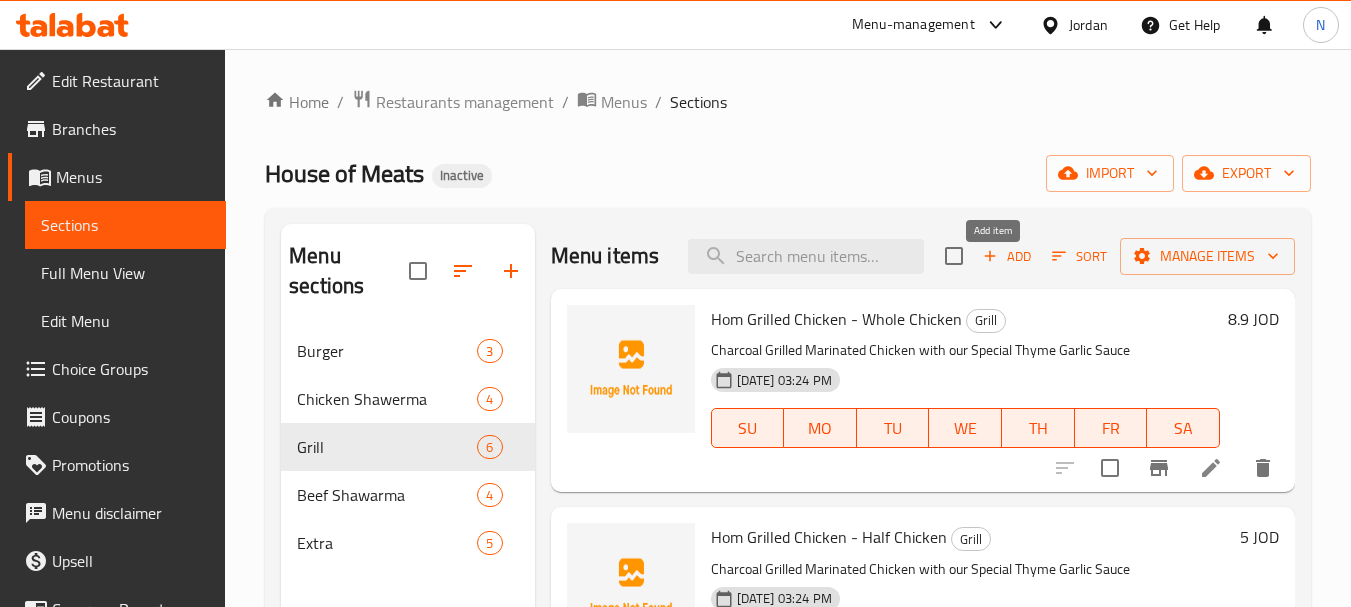 click on "Add" at bounding box center [1007, 256] 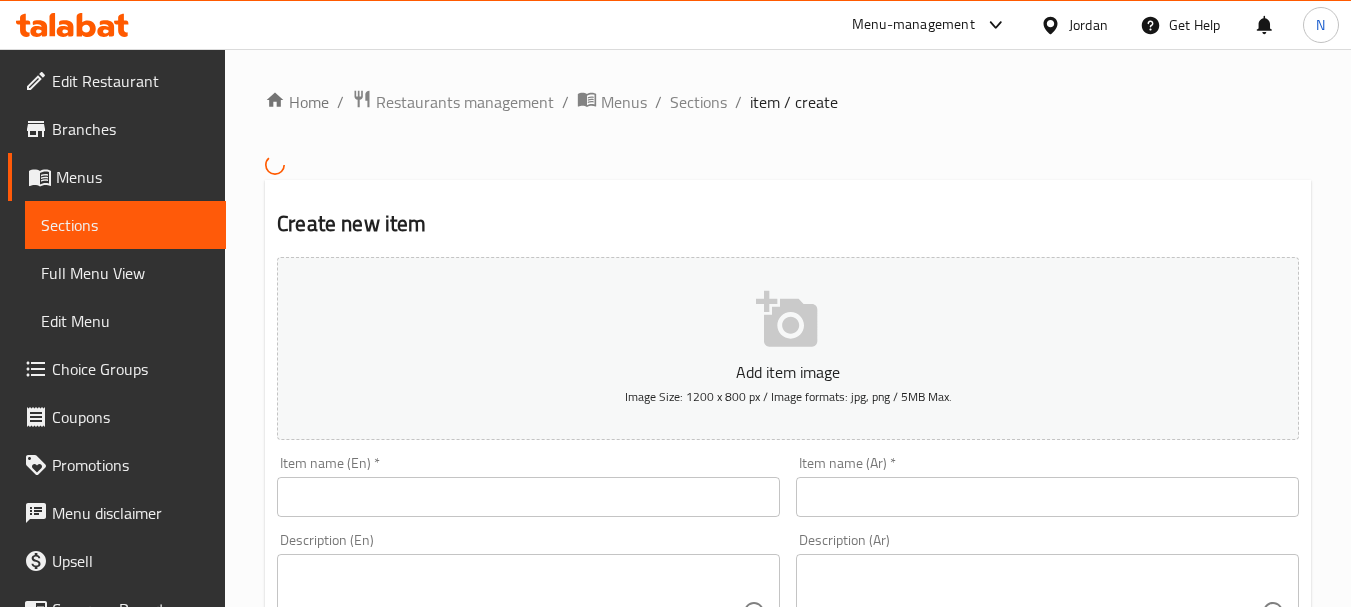 click at bounding box center (528, 497) 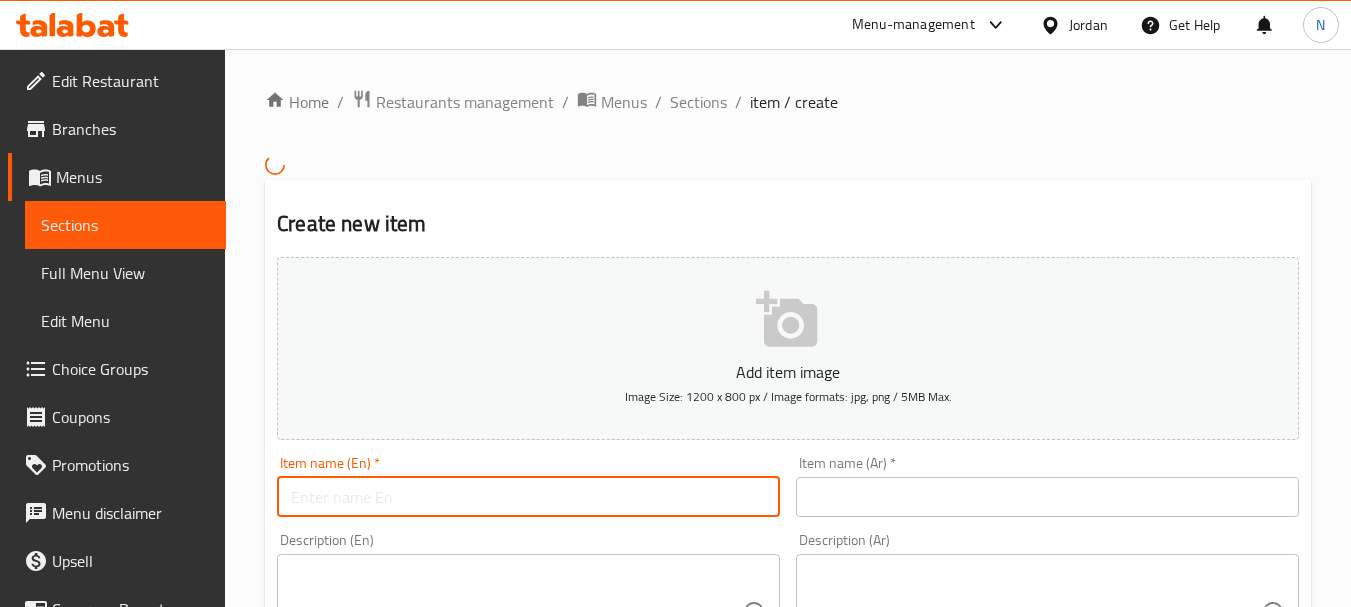 paste on "THE DELI DAWG HOTDOG MEAL" 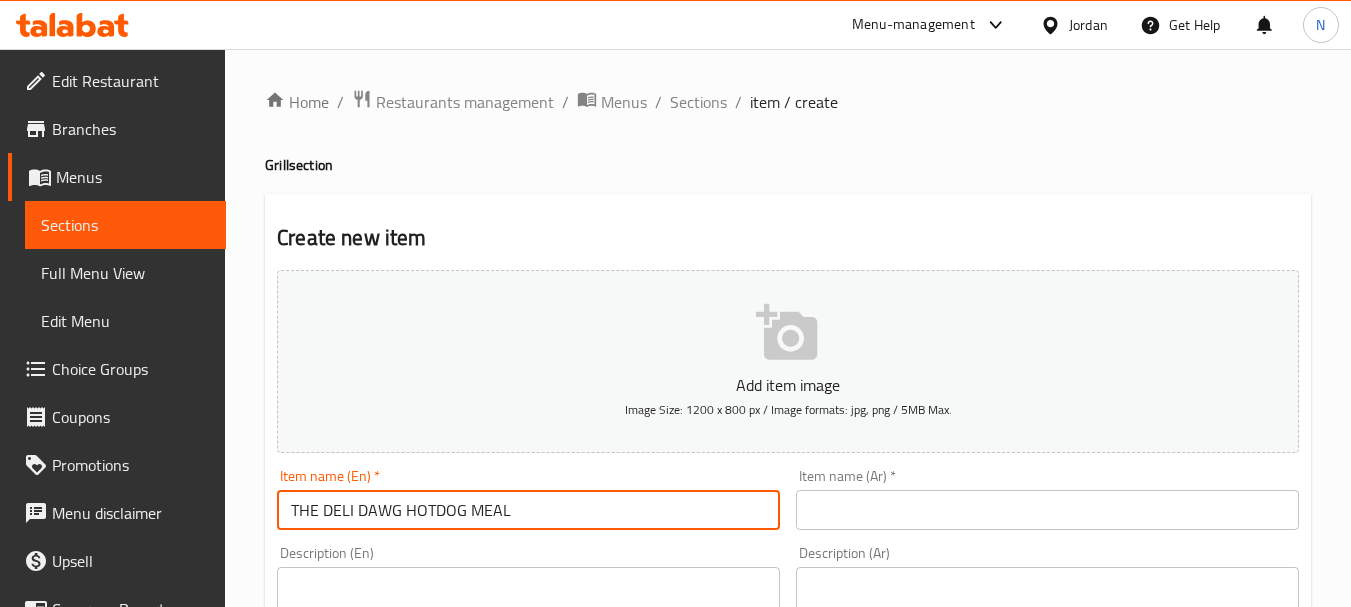 type on "THE DELI DAWG HOTDOG MEAL" 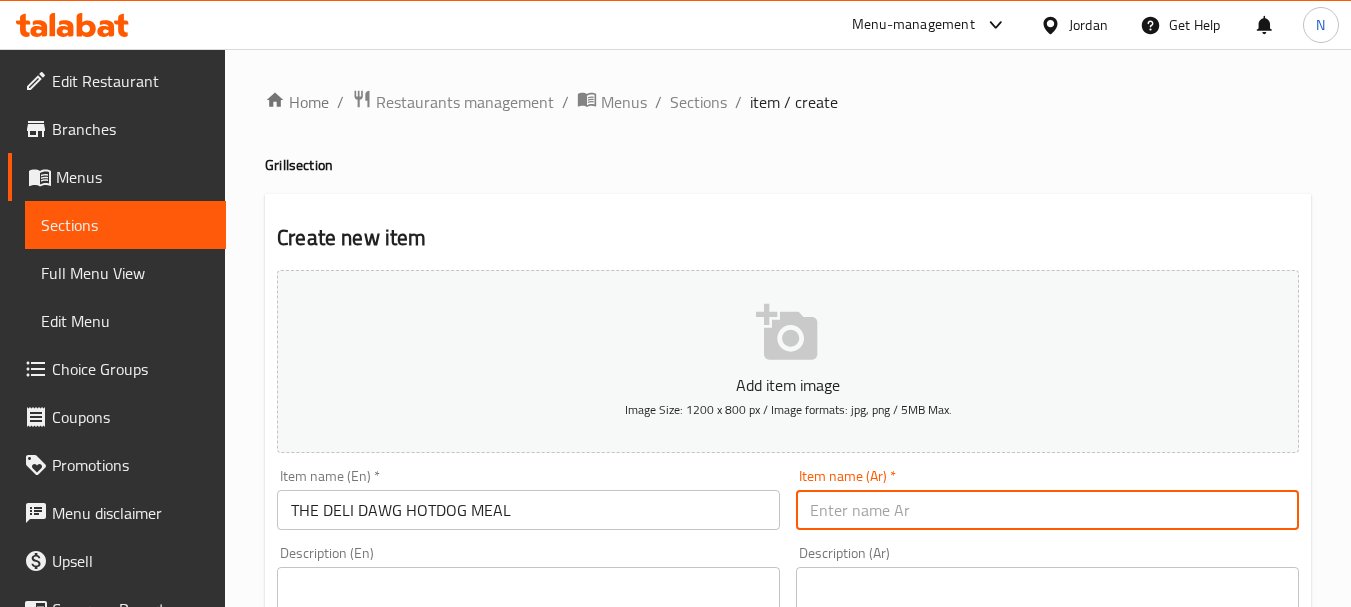 click at bounding box center (1047, 510) 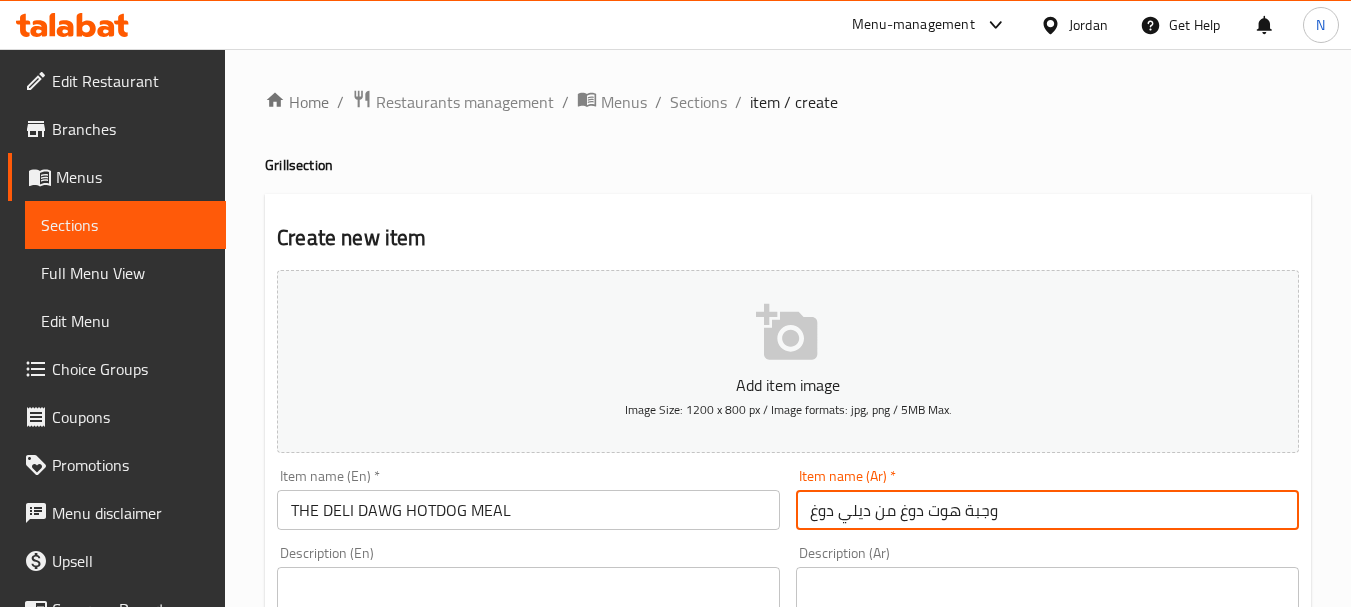 click on "وجبة هوت دوغ من ديلي دوغ" at bounding box center (1047, 510) 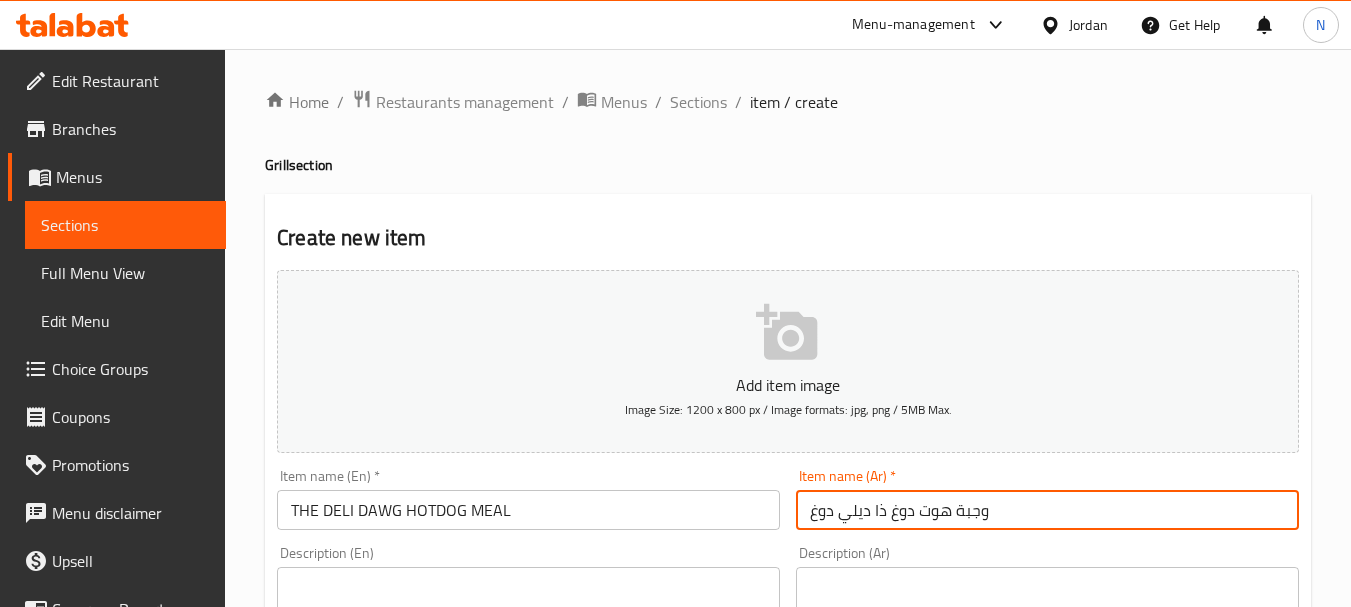 click on "وجبة هوت دوغ ذا ديلي دوغ" at bounding box center (1047, 510) 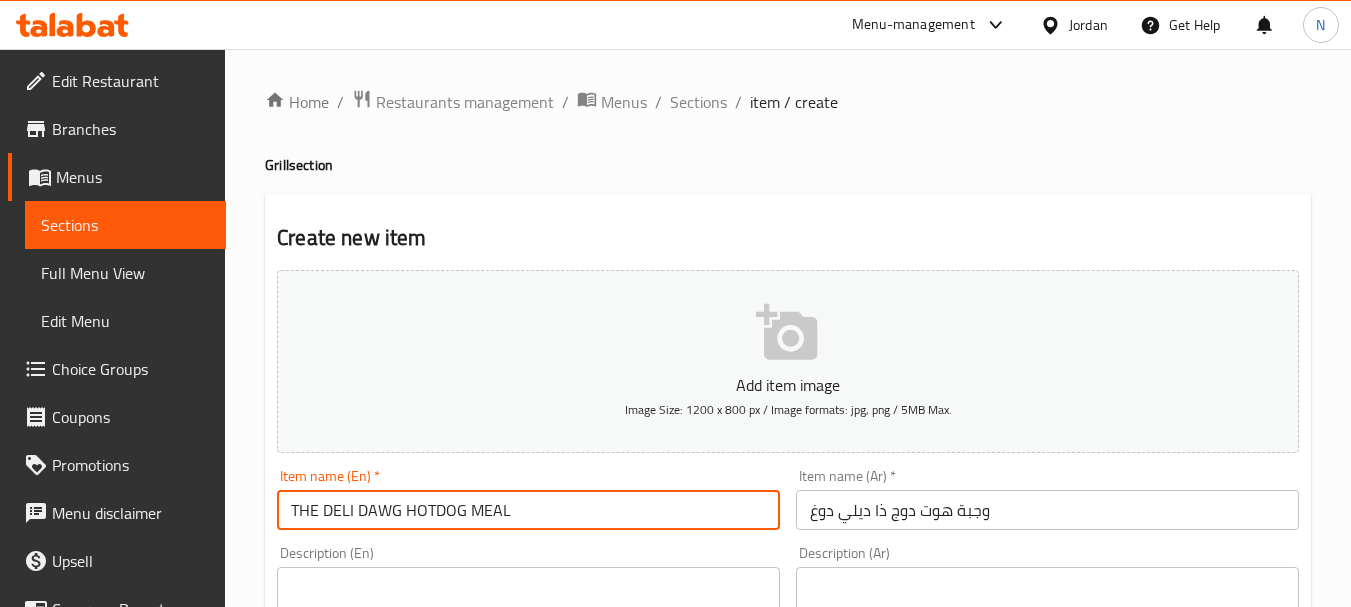 drag, startPoint x: 321, startPoint y: 516, endPoint x: 401, endPoint y: 520, distance: 80.09994 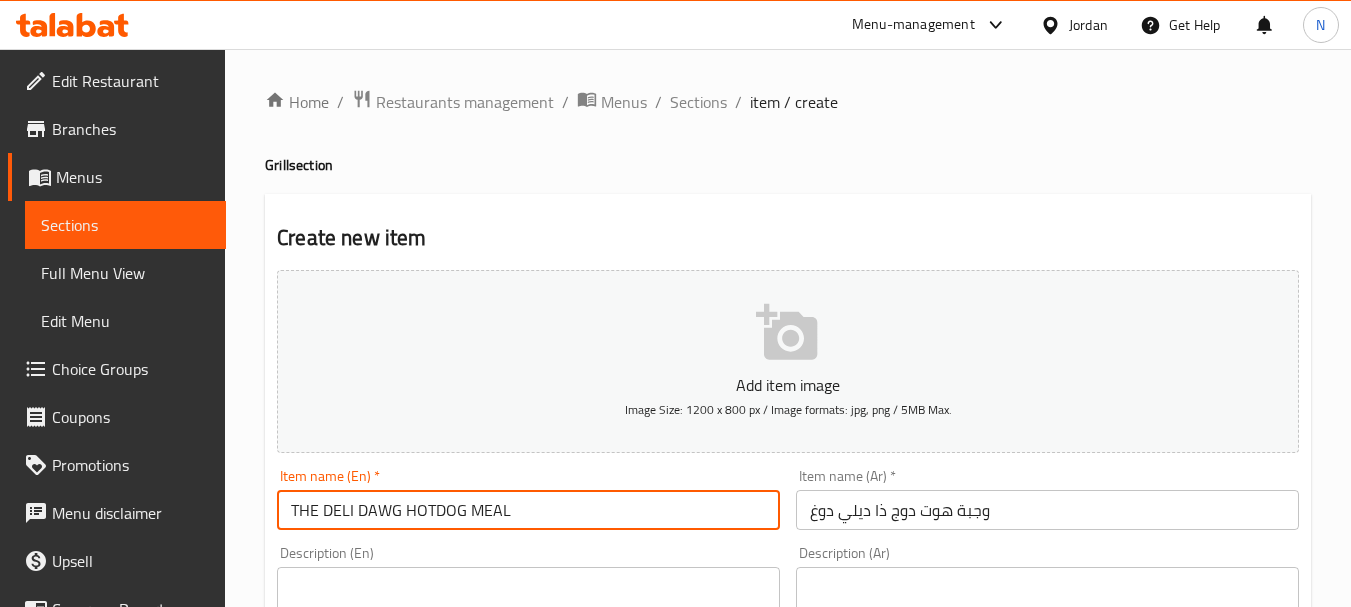 drag, startPoint x: 290, startPoint y: 510, endPoint x: 400, endPoint y: 527, distance: 111.305885 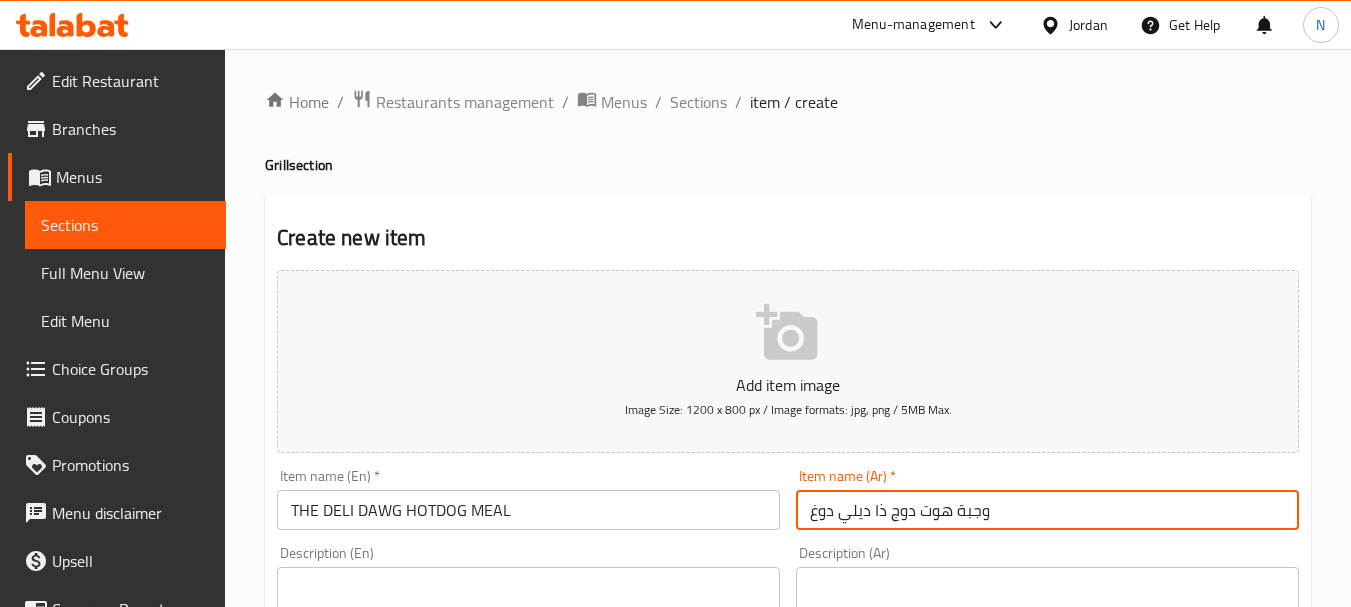 click on "وجبة هوت دوج ذا ديلي دوغ" at bounding box center (1047, 510) 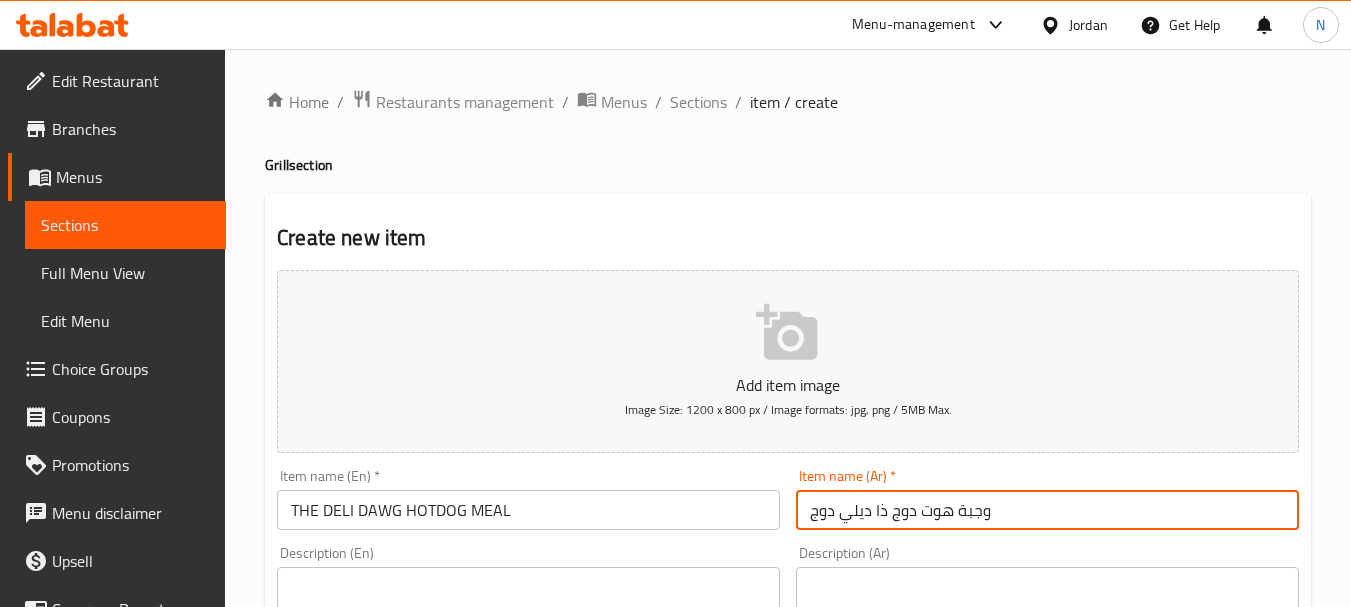 type on "وجبة هوت دوج ذا ديلي دوج" 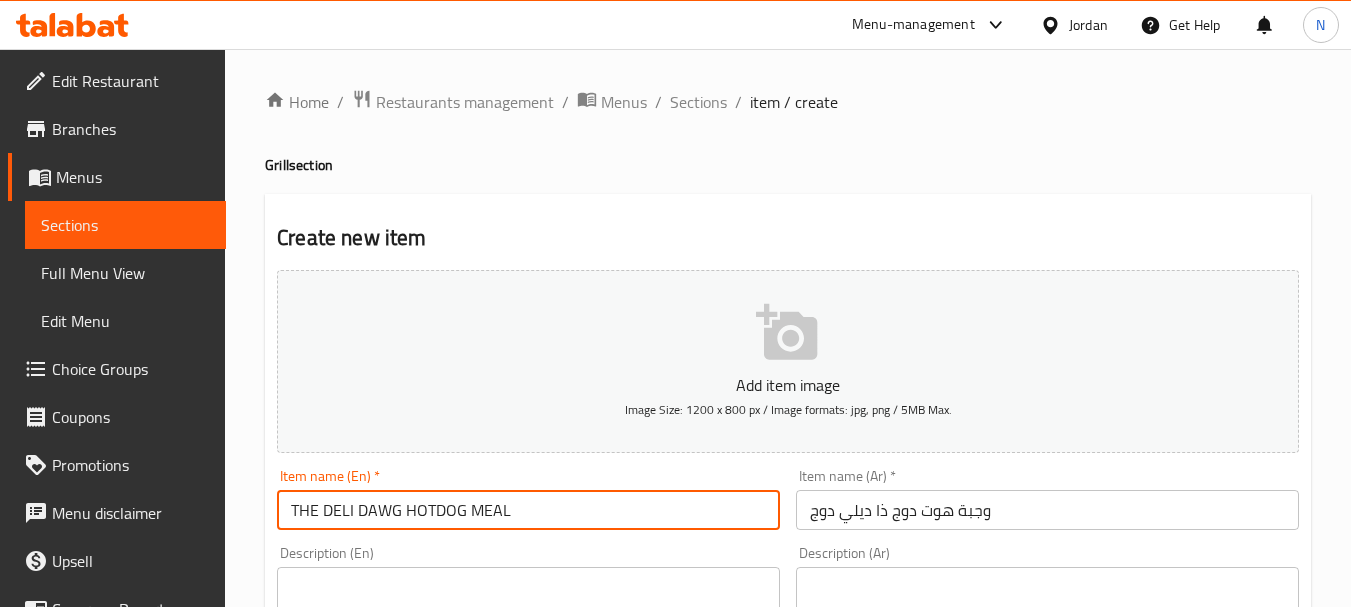 click on "THE DELI DAWG HOTDOG MEAL" at bounding box center [528, 510] 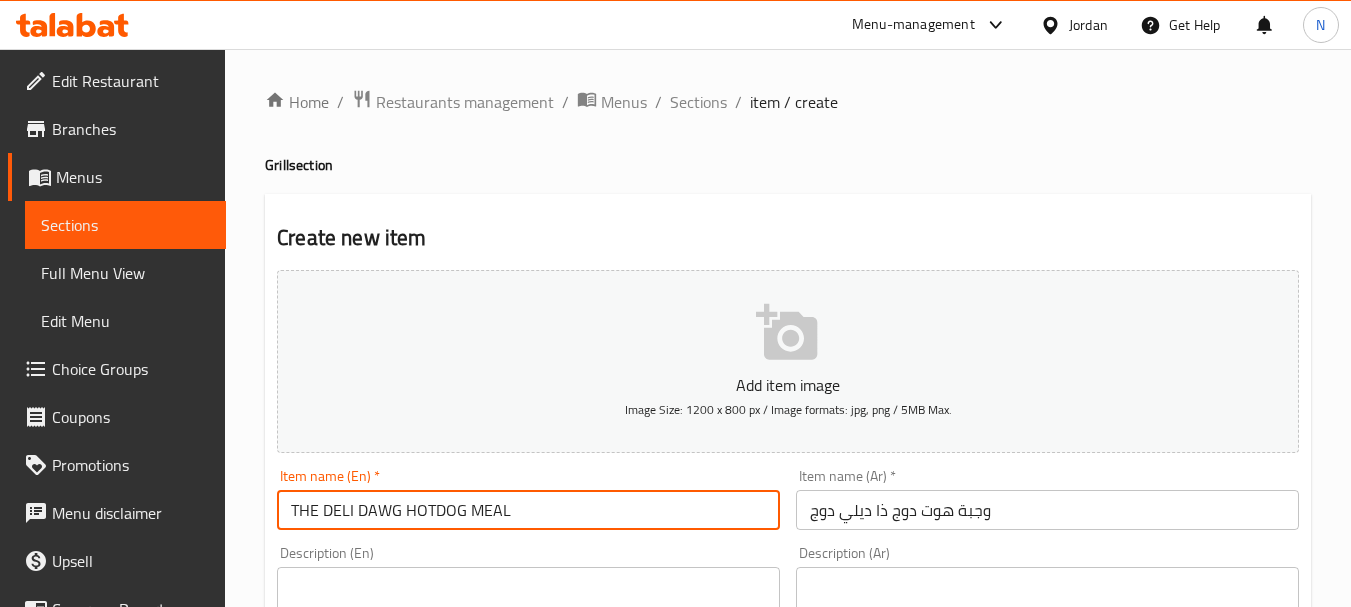 click on "THE DELI DAWG HOTDOG MEAL" at bounding box center (528, 510) 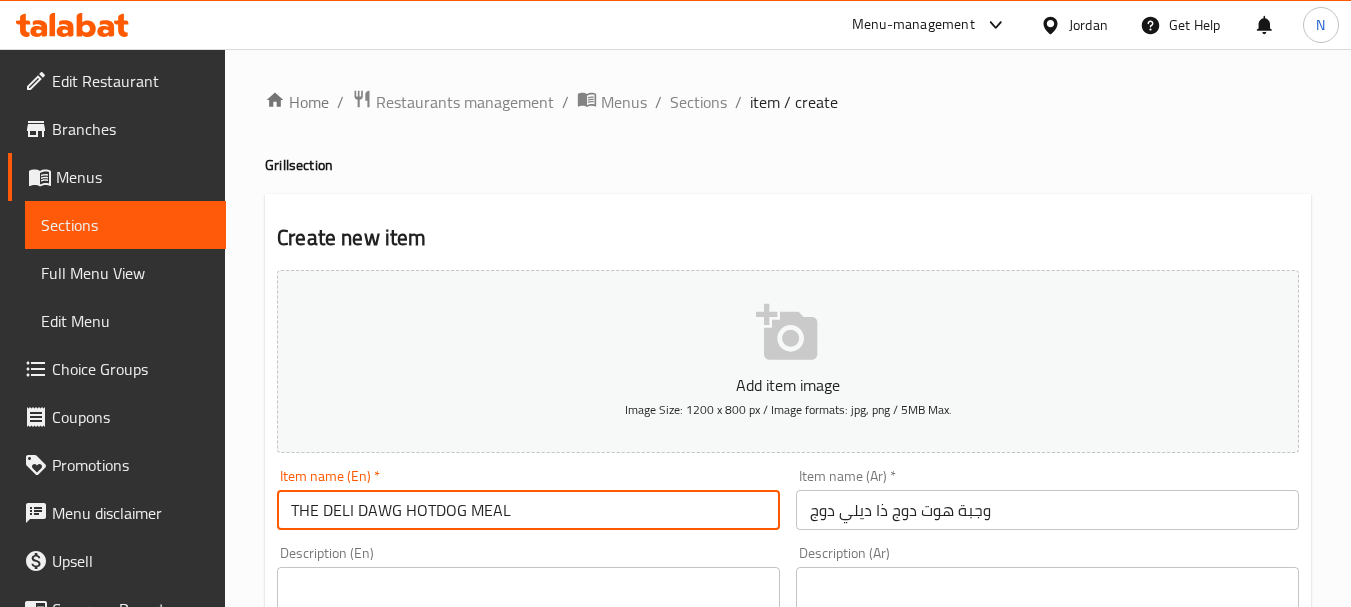 click at bounding box center (516, 625) 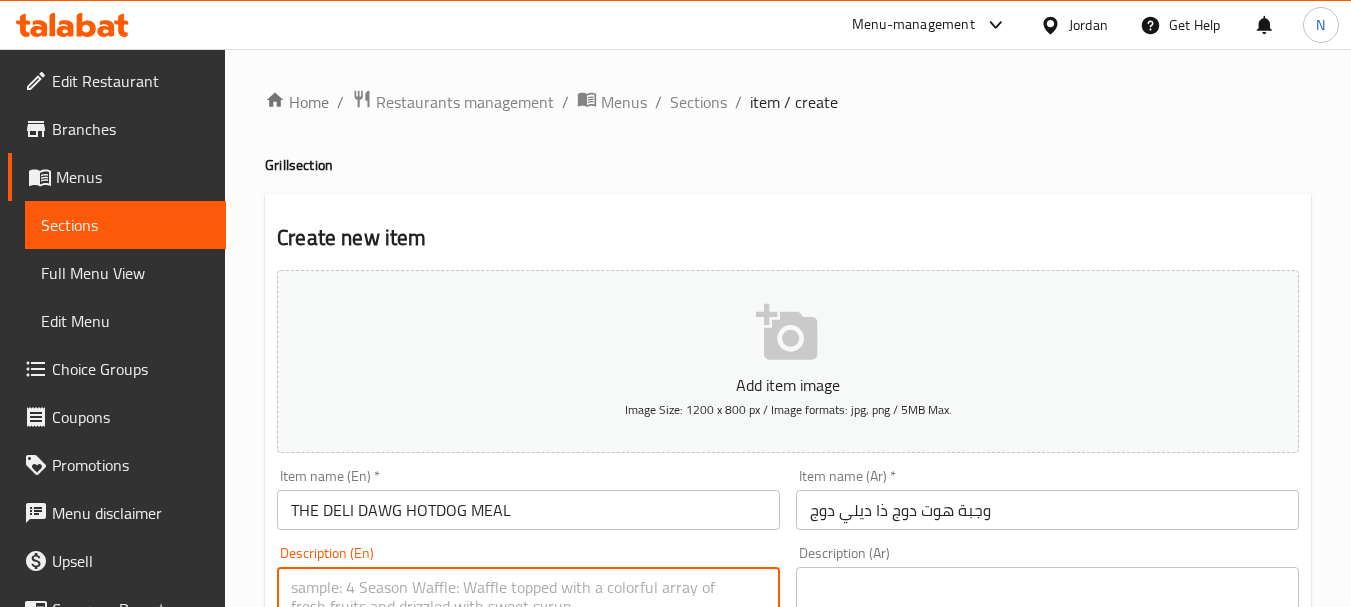 paste on "A fun mix of pickles, sweet corn, and crispy chips , French Fries, for a street food favorite" 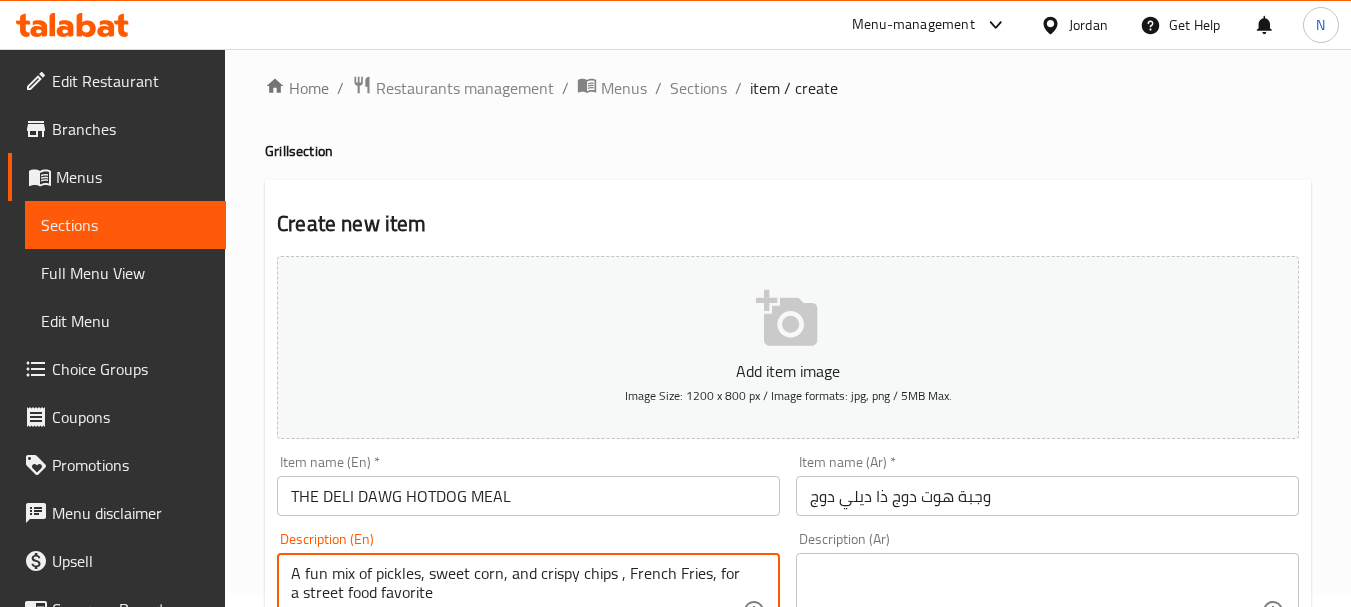 scroll, scrollTop: 114, scrollLeft: 0, axis: vertical 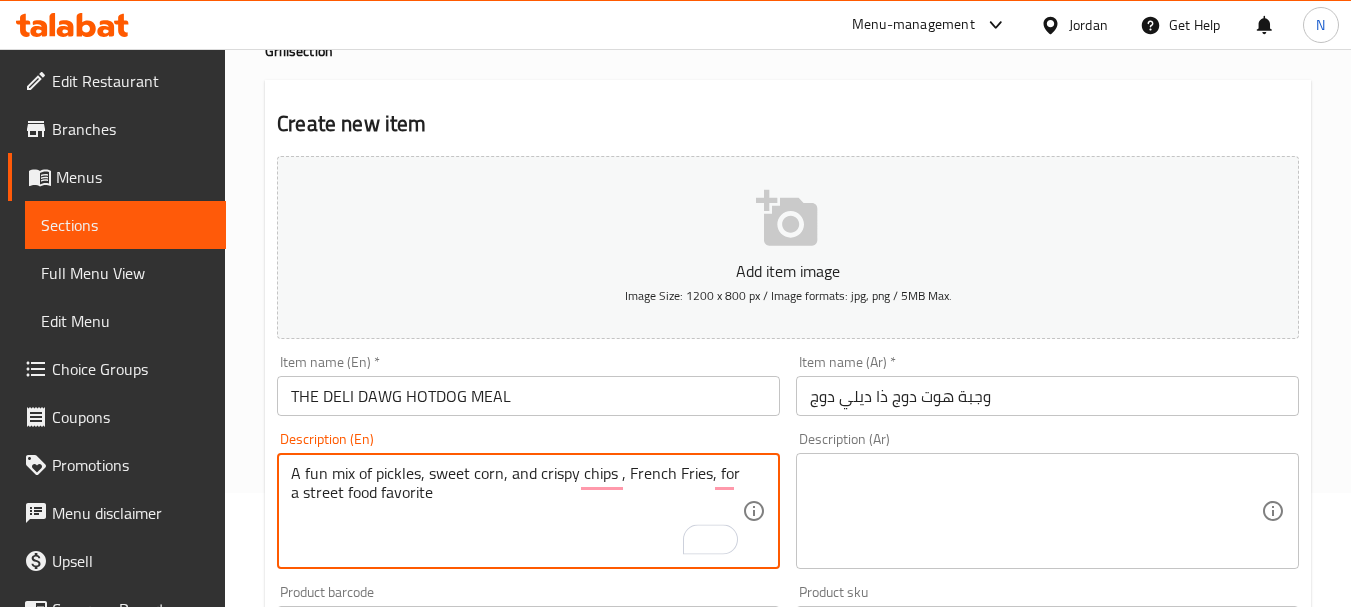 click on "A fun mix of pickles, sweet corn, and crispy chips , French Fries, for a street food favorite" at bounding box center [516, 511] 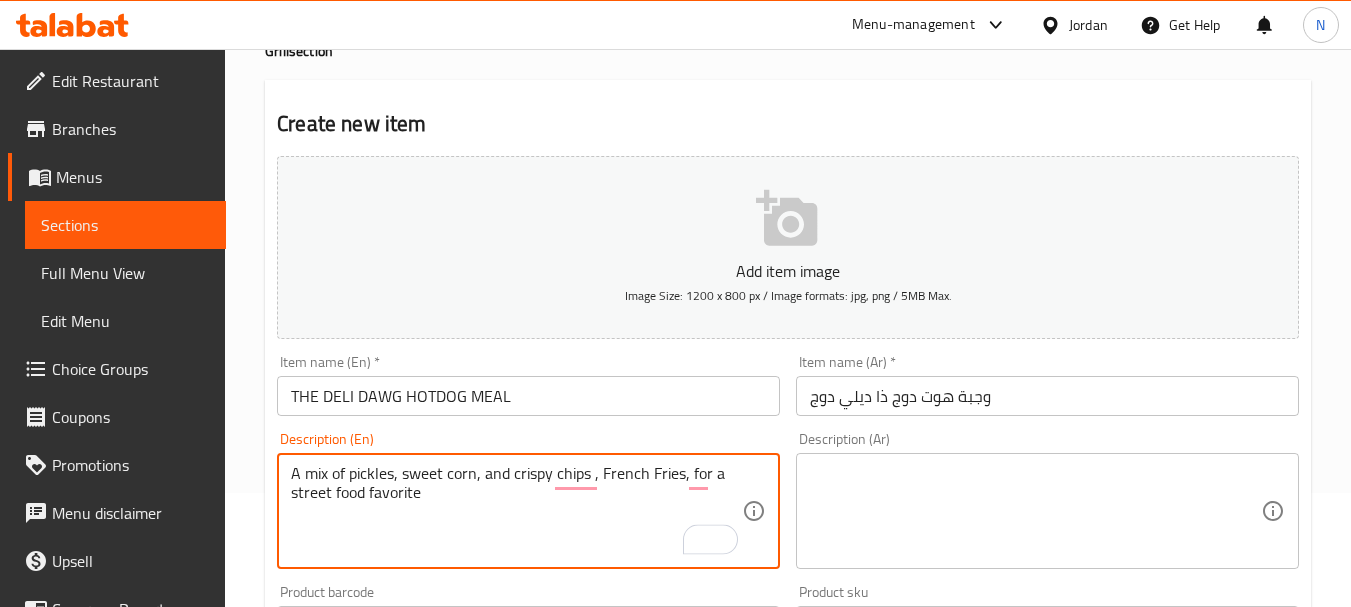 click on "A mix of pickles, sweet corn, and crispy chips , French Fries, for a street food favorite" at bounding box center (516, 511) 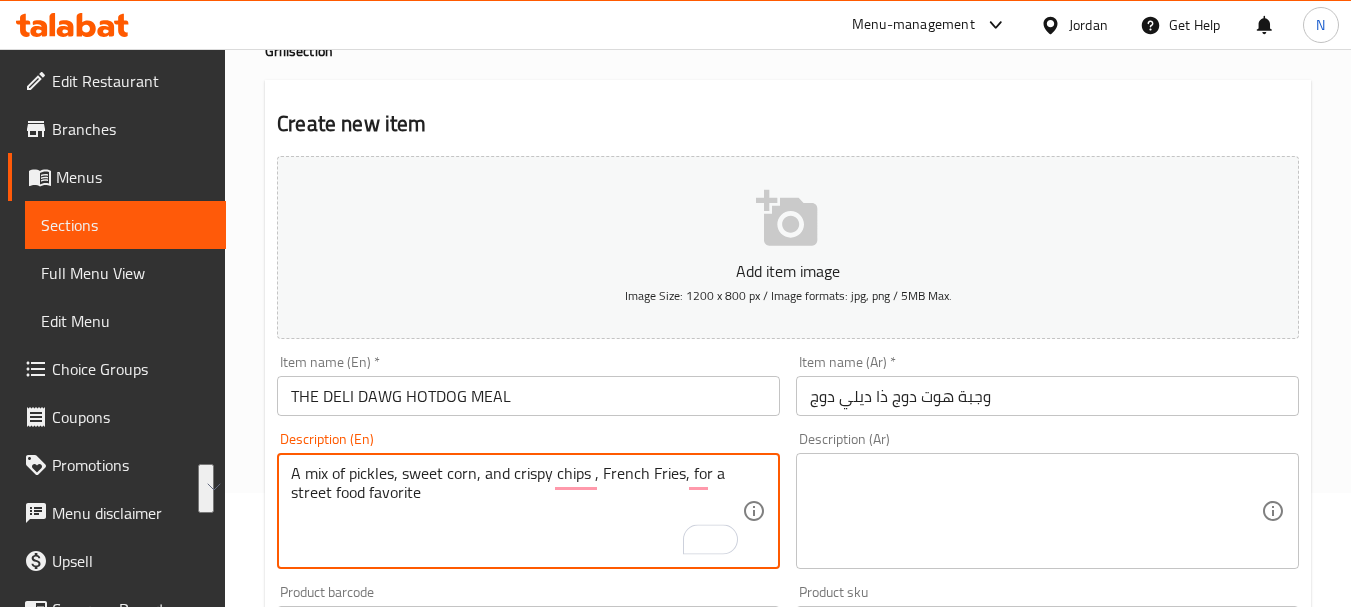 type on "A mix of pickles, sweet corn, and crispy chips , French Fries, for a street food favorite" 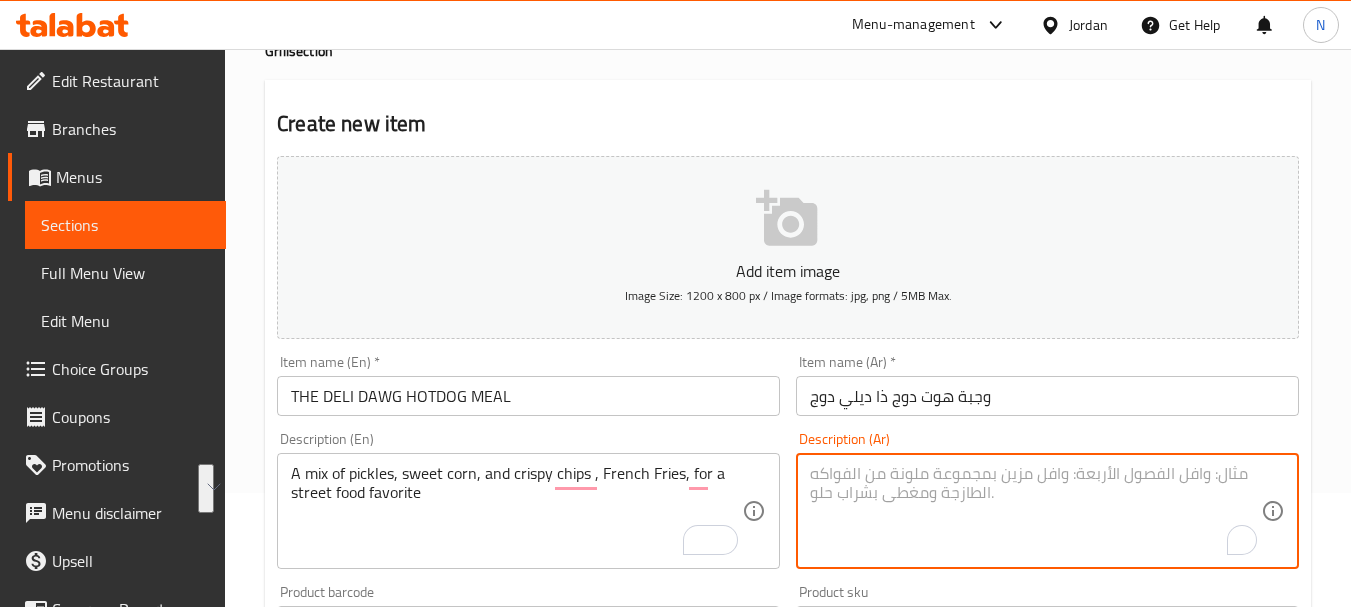 click at bounding box center [1035, 511] 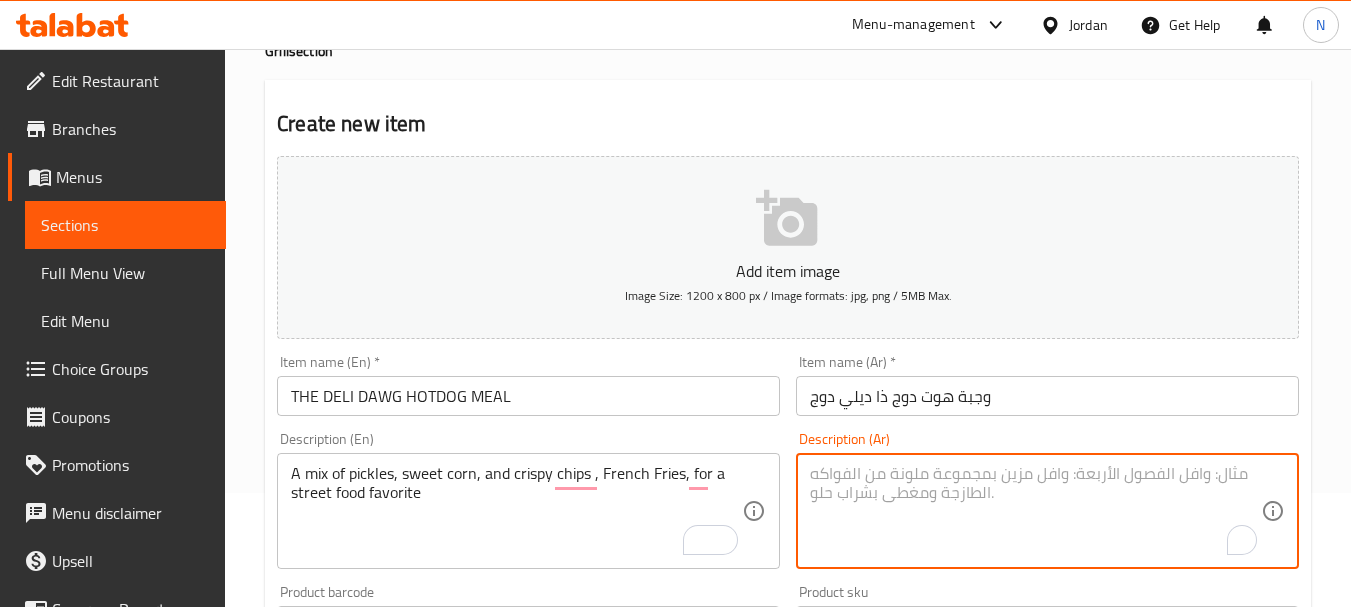 paste on "مزيج من المخللات والذرة الحلوة والبطاطس المقلية المقرمشة، من أجل طعام الشارع المفضل" 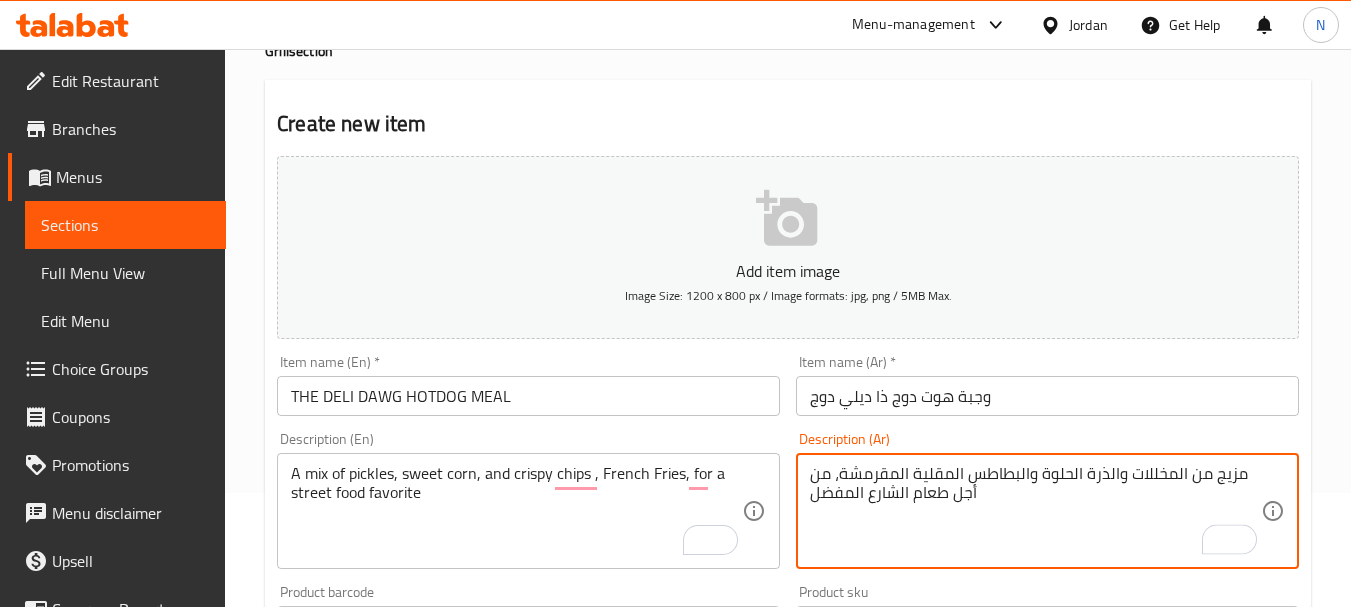 click on "مزيج من المخللات والذرة الحلوة والبطاطس المقلية المقرمشة، من أجل طعام الشارع المفضل" at bounding box center [1035, 511] 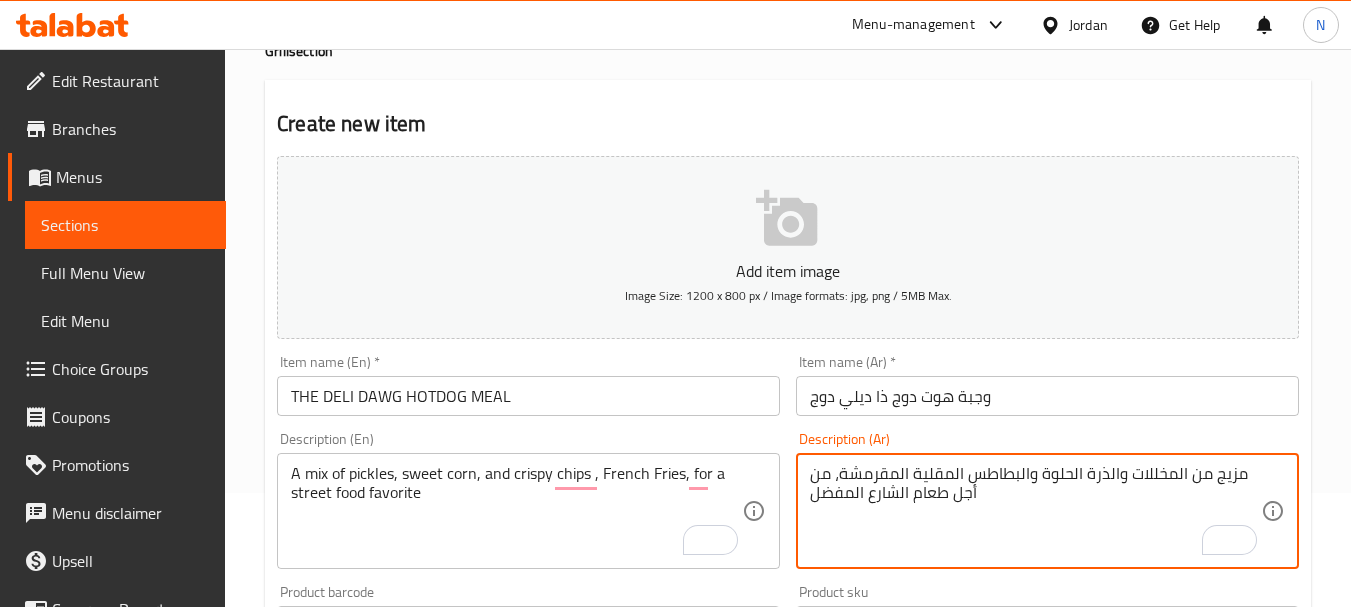 click on "مزيج من المخللات والذرة الحلوة والبطاطس المقلية المقرمشة، من أجل طعام الشارع المفضل" at bounding box center [1035, 511] 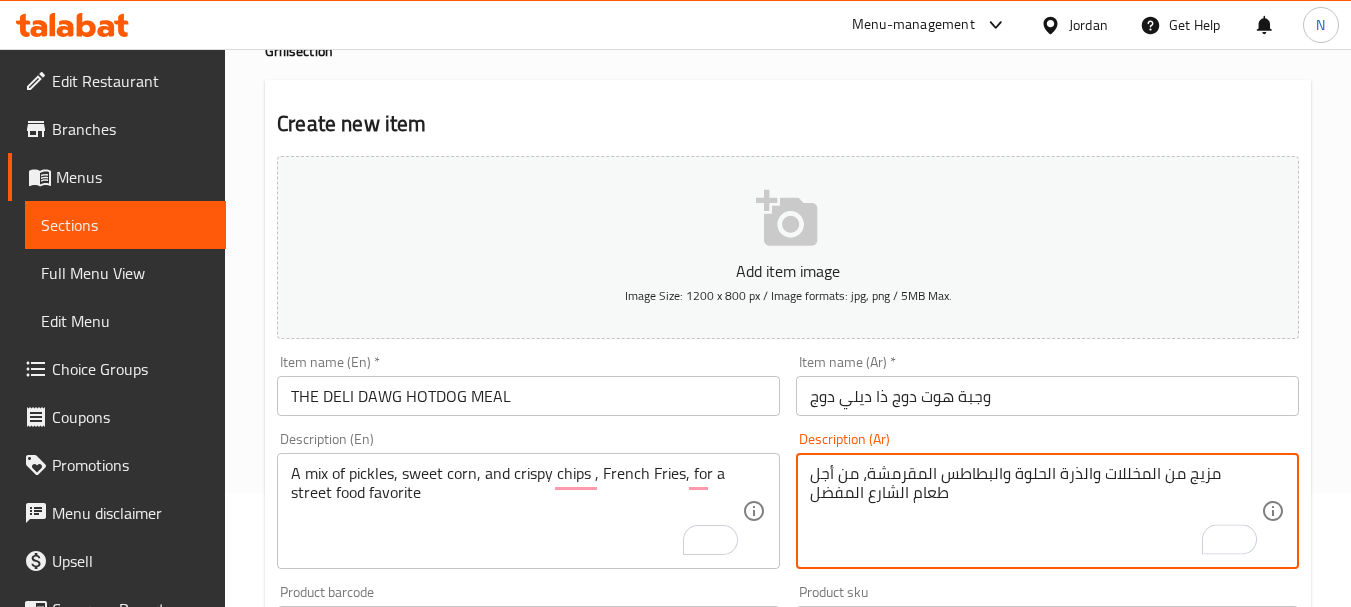 click on "مزيج من المخللات والذرة الحلوة والبطاطس المقرمشة، من أجل طعام الشارع المفضل" at bounding box center (1035, 511) 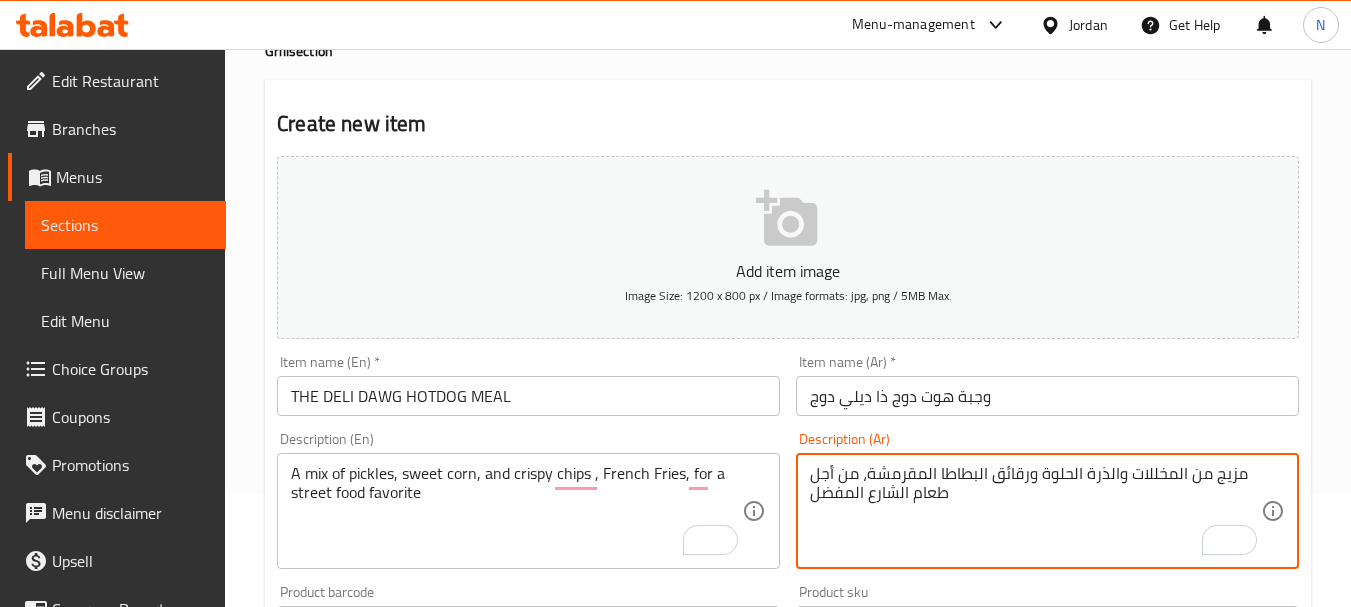 type on "مزيج من المخللات والذرة الحلوة ورقائق البطاطا المقرمشة، من أجل طعام الشارع المفضل" 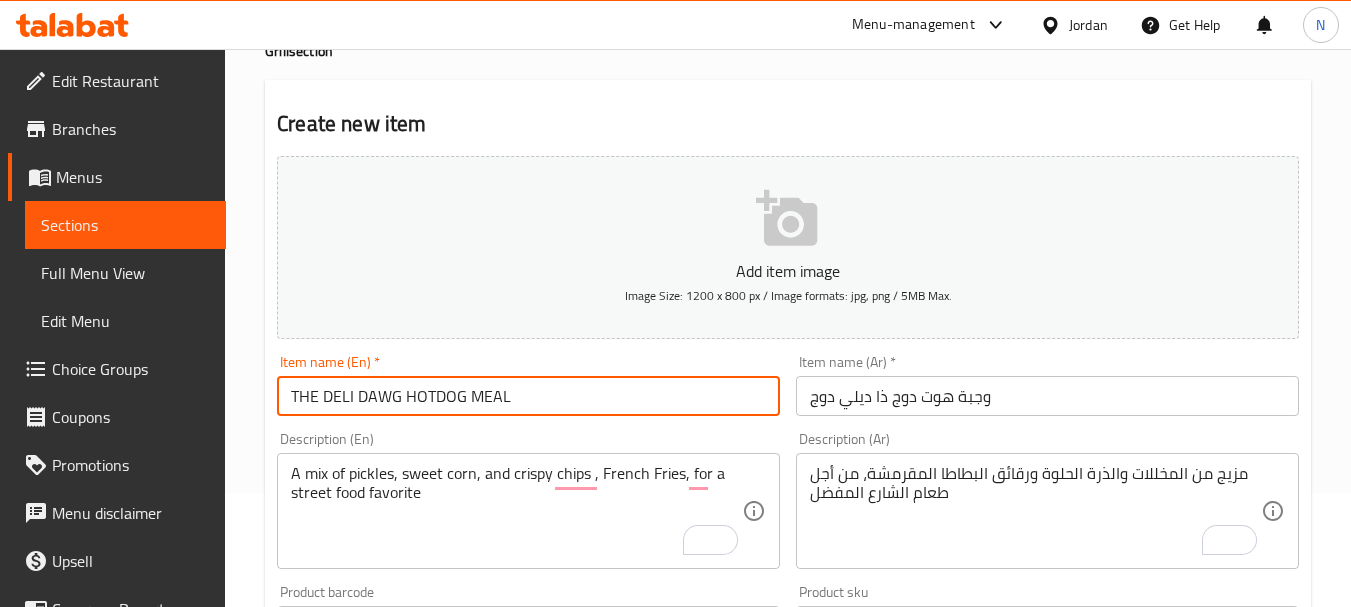 click on "THE DELI DAWG HOTDOG MEAL" at bounding box center [528, 396] 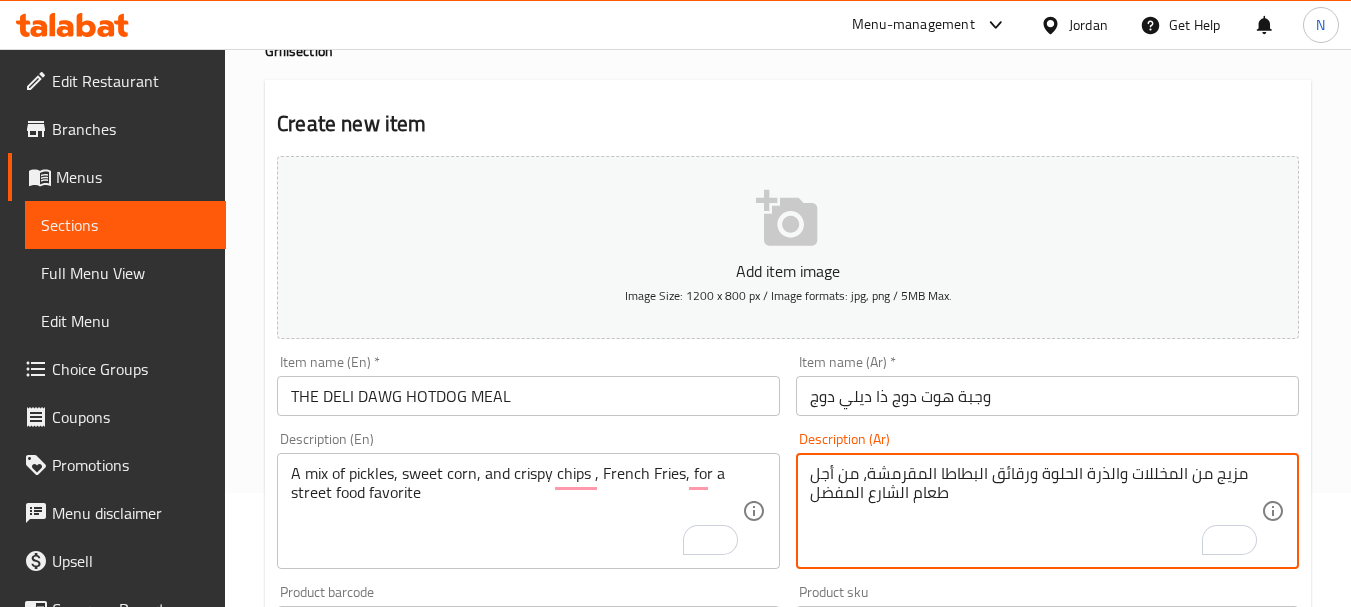 click on "مزيج من المخللات والذرة الحلوة ورقائق البطاطا المقرمشة، من أجل طعام الشارع المفضل" at bounding box center (1035, 511) 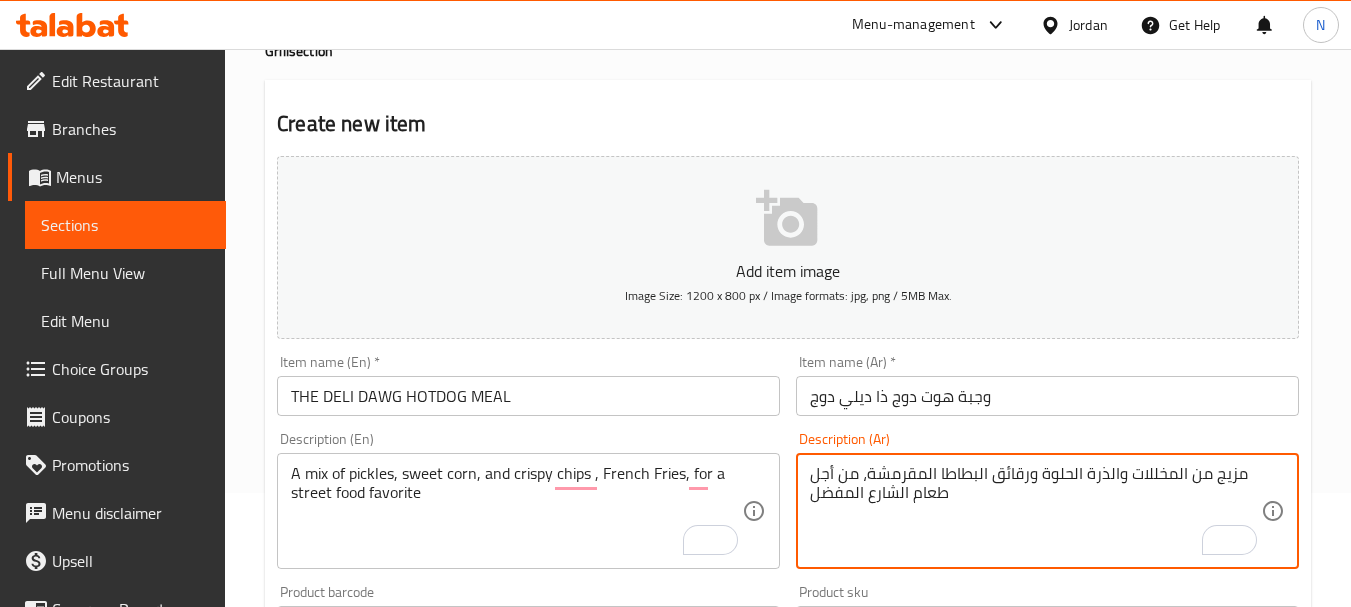 click on "مزيج من المخللات والذرة الحلوة ورقائق البطاطا المقرمشة، من أجل طعام الشارع المفضل" at bounding box center (1035, 511) 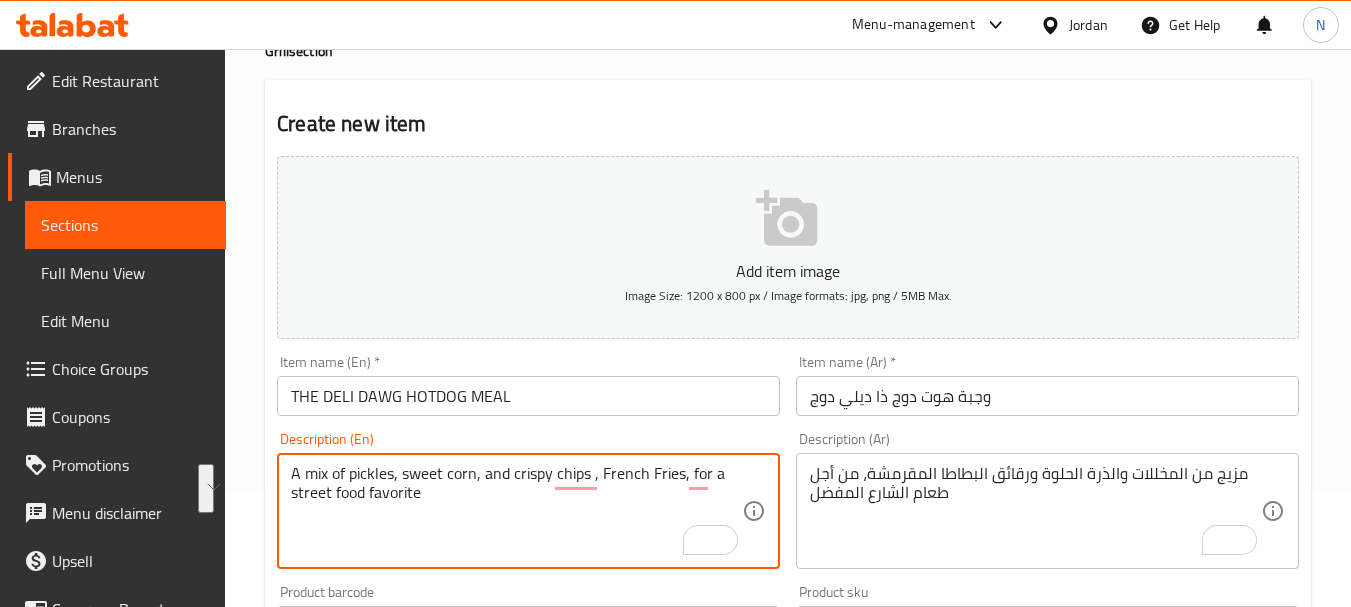 drag, startPoint x: 681, startPoint y: 477, endPoint x: 691, endPoint y: 505, distance: 29.732138 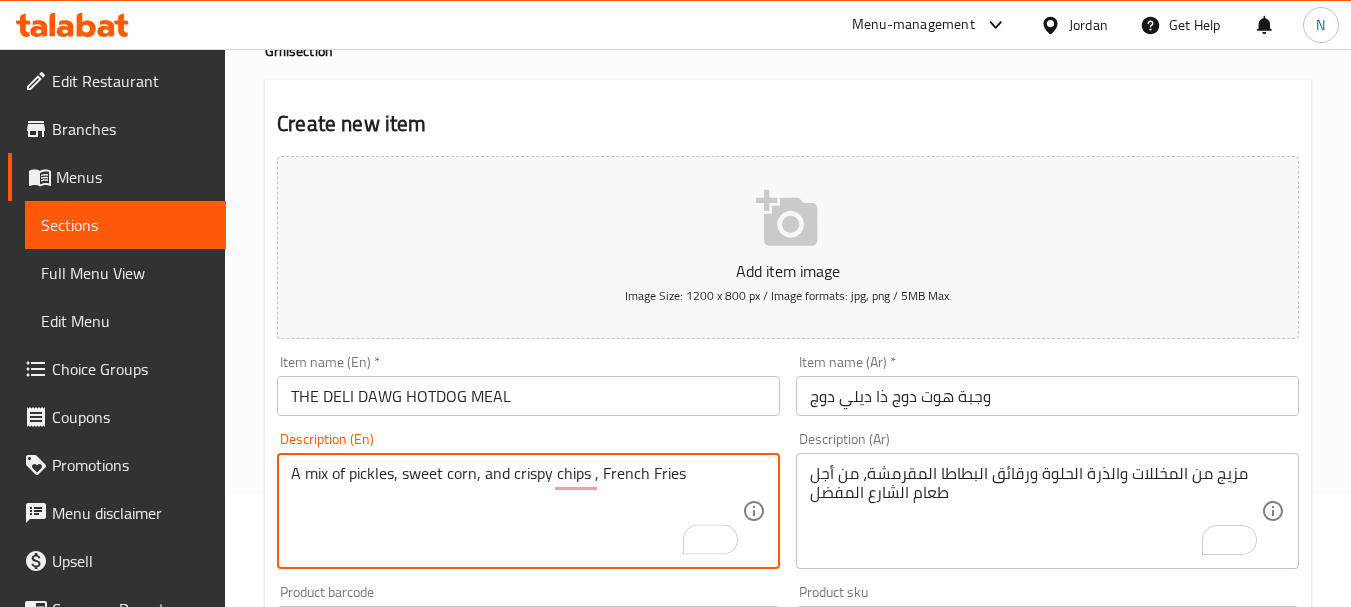 type on "A mix of pickles, sweet corn, and crispy chips , French Fries" 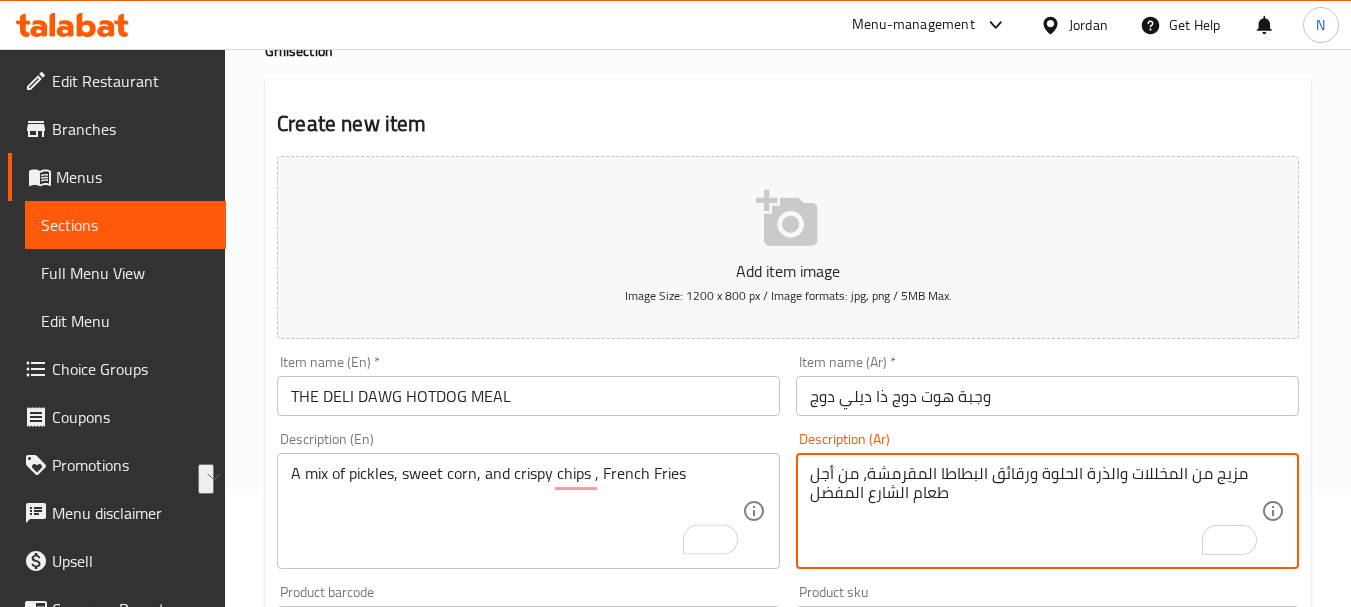drag, startPoint x: 862, startPoint y: 479, endPoint x: 808, endPoint y: 511, distance: 62.76942 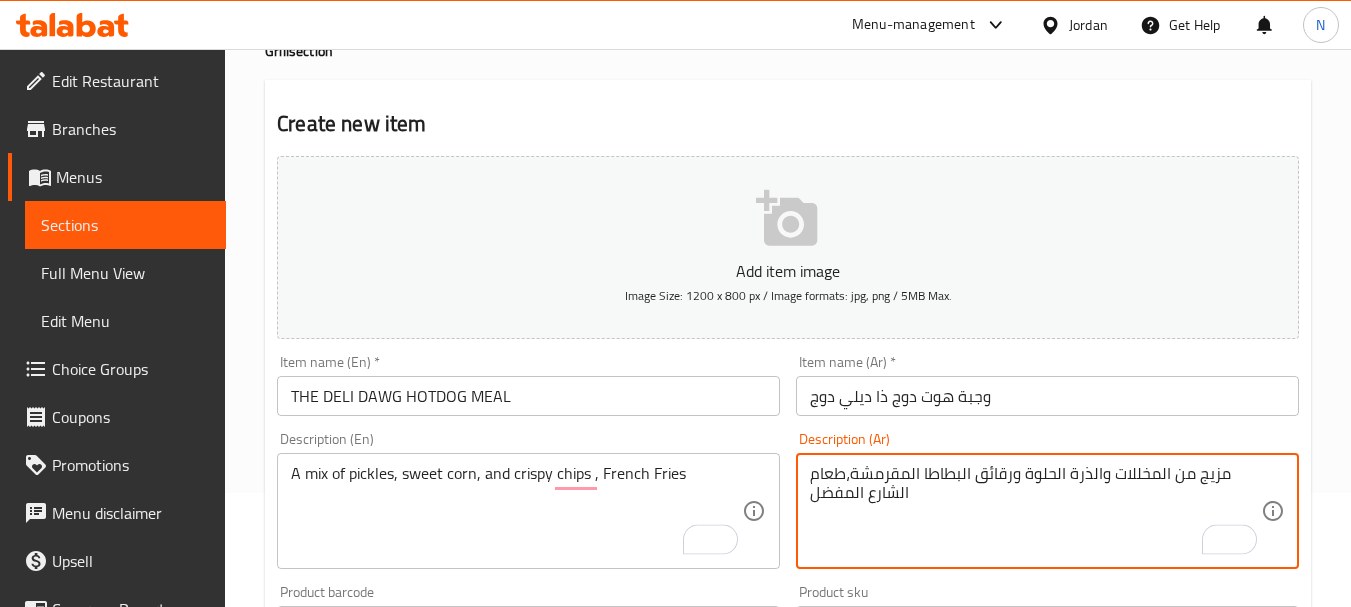 click on "مزيج من المخللات والذرة الحلوة ورقائق البطاطا المقرمشة،طعام الشارع المفضل" at bounding box center (1035, 511) 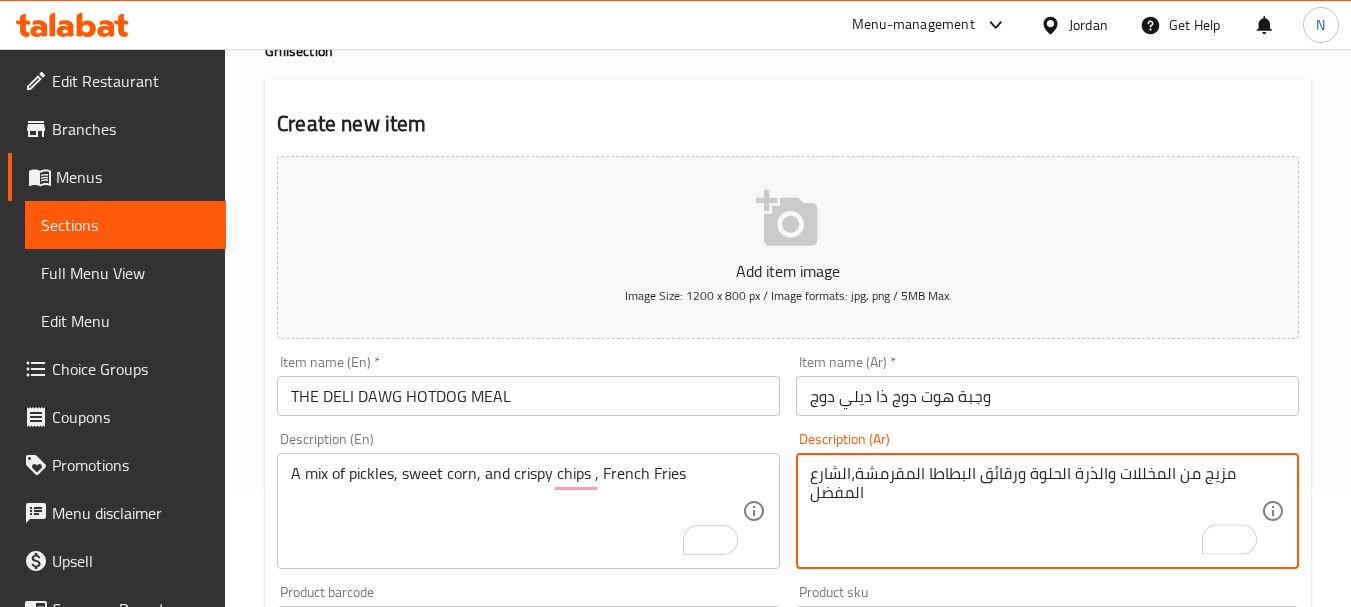 click on "مزيج من المخللات والذرة الحلوة ورقائق البطاطا المقرمشة،الشارع المفضل" at bounding box center [1035, 511] 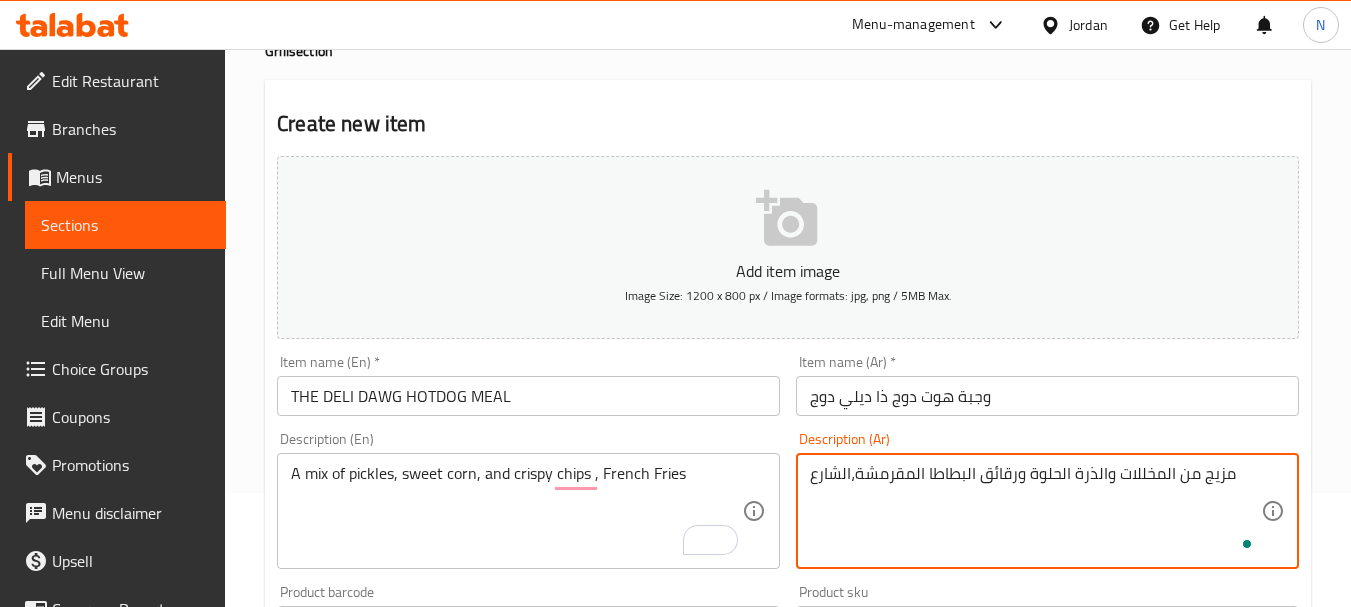 click on "مزيج من المخللات والذرة الحلوة ورقائق البطاطا المقرمشة،الشارع" at bounding box center [1035, 511] 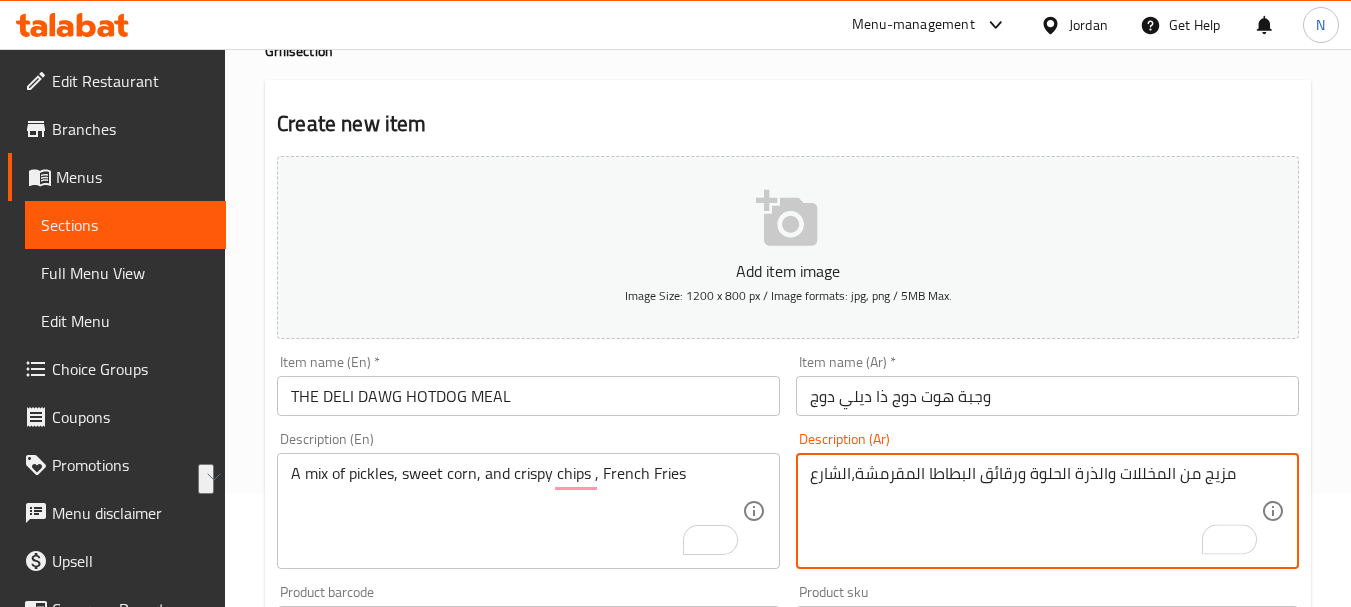 click on "مزيج من المخللات والذرة الحلوة ورقائق البطاطا المقرمشة،الشارع" at bounding box center [1035, 511] 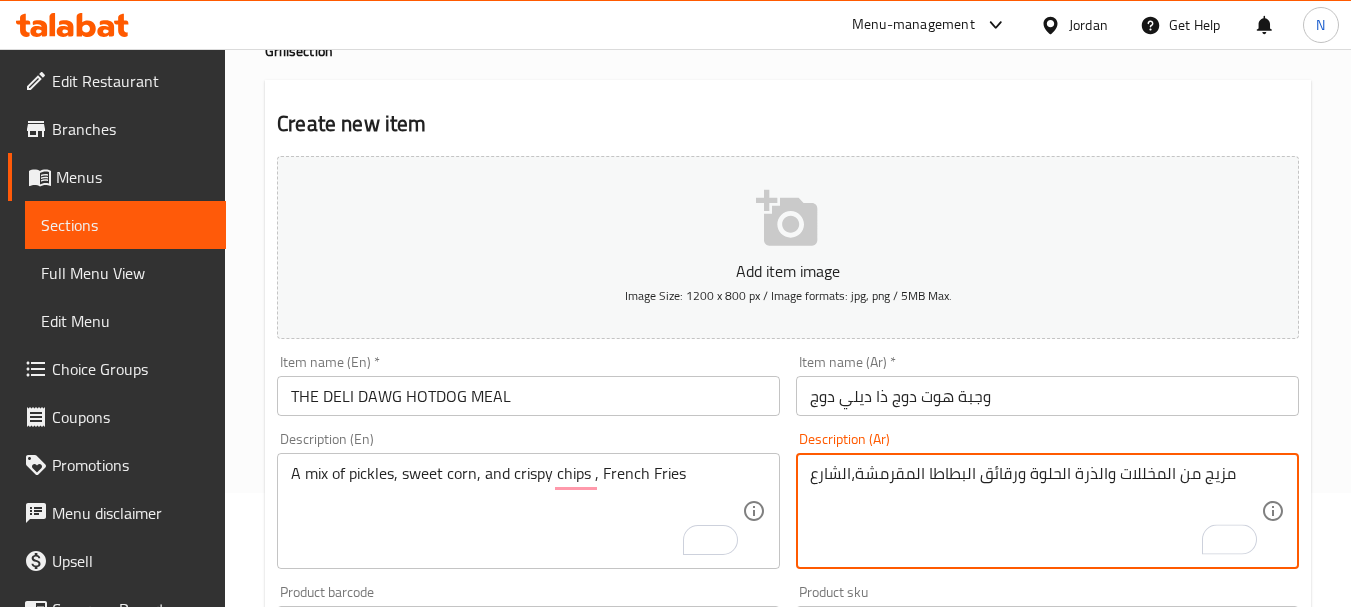 click on "مزيج من المخللات والذرة الحلوة ورقائق البطاطا المقرمشة،الشارع" at bounding box center (1035, 511) 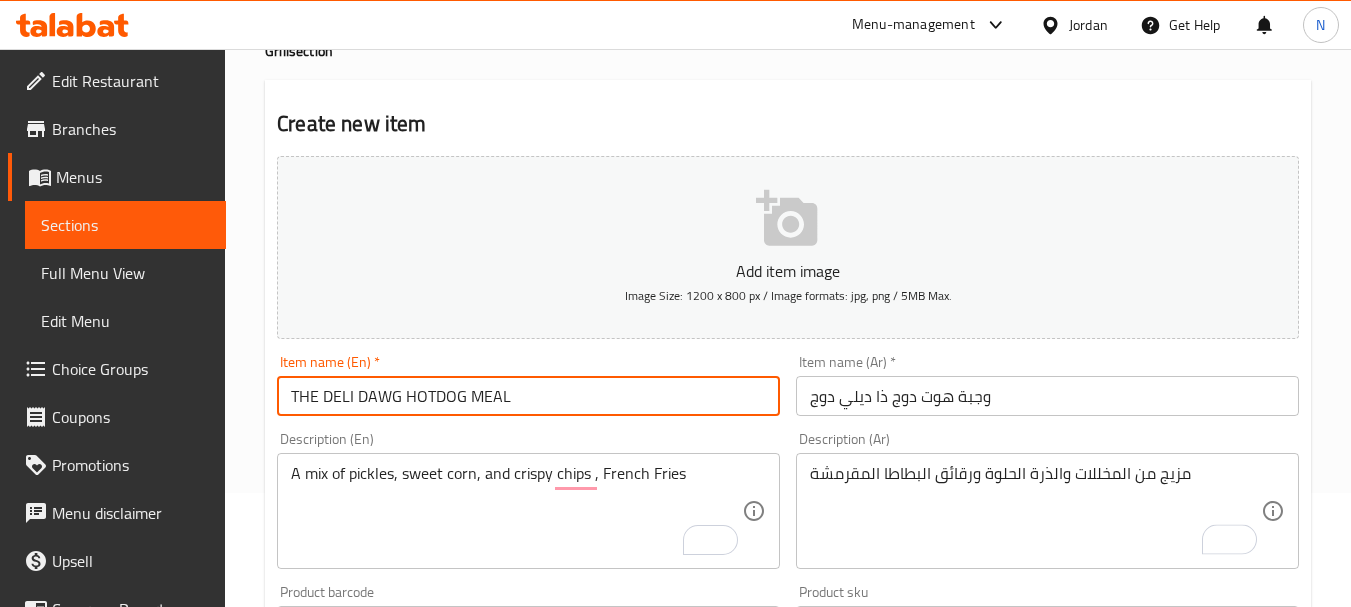 click on "THE DELI DAWG HOTDOG MEAL" at bounding box center [528, 396] 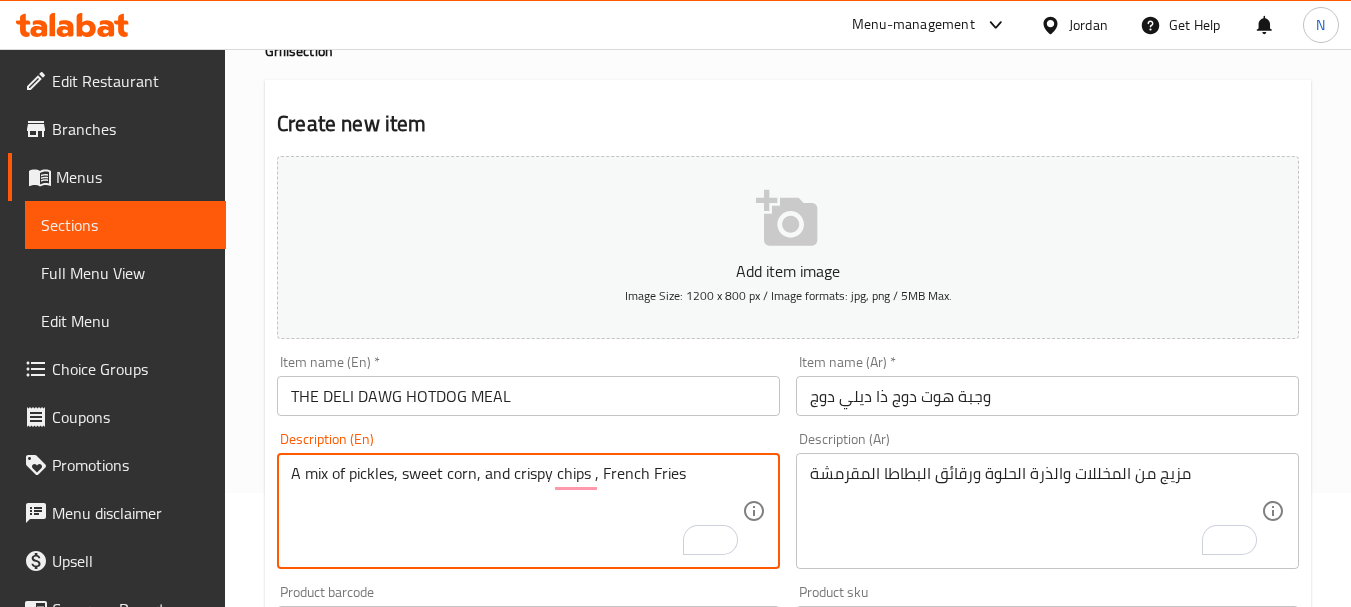 click on "A mix of pickles, sweet corn, and crispy chips , French Fries" at bounding box center [516, 511] 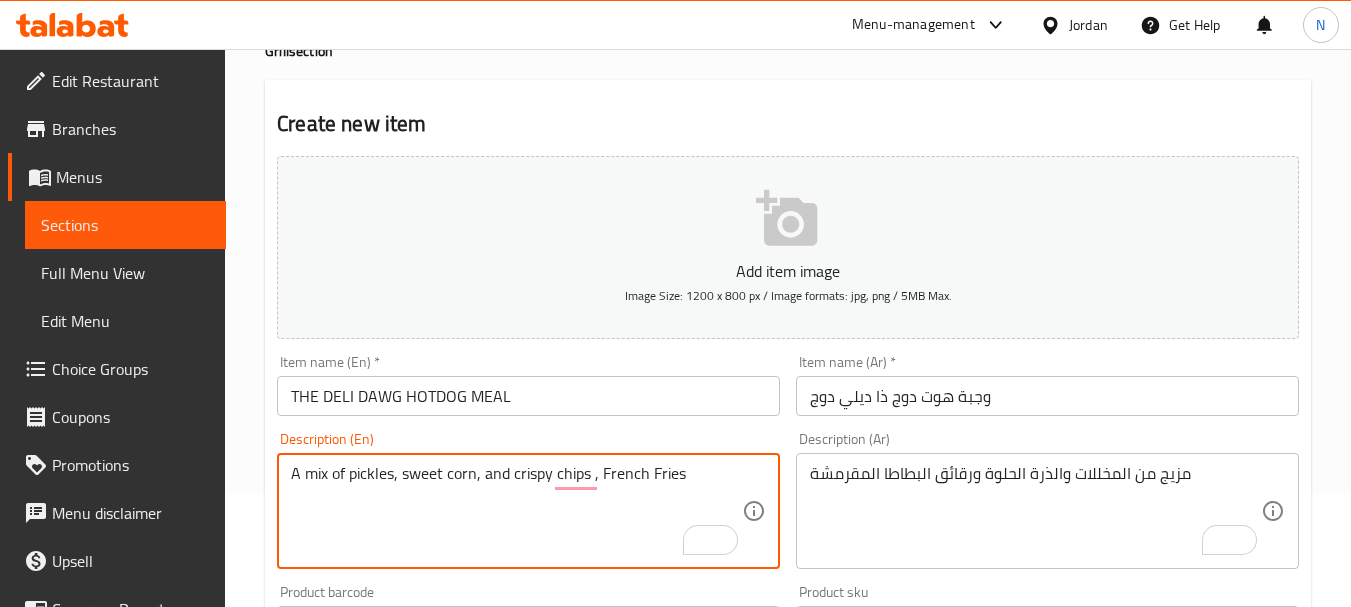 click on "A mix of pickles, sweet corn, and crispy chips , French Fries" at bounding box center (516, 511) 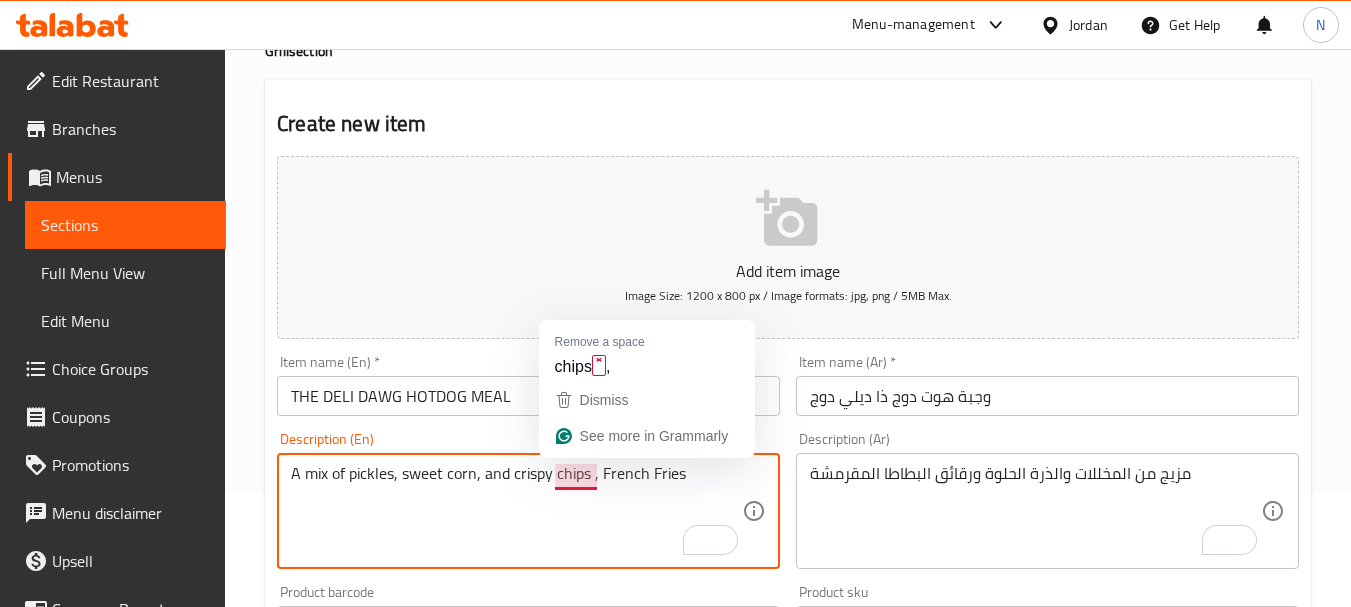 click on "A mix of pickles, sweet corn, and crispy chips , French Fries" at bounding box center (516, 511) 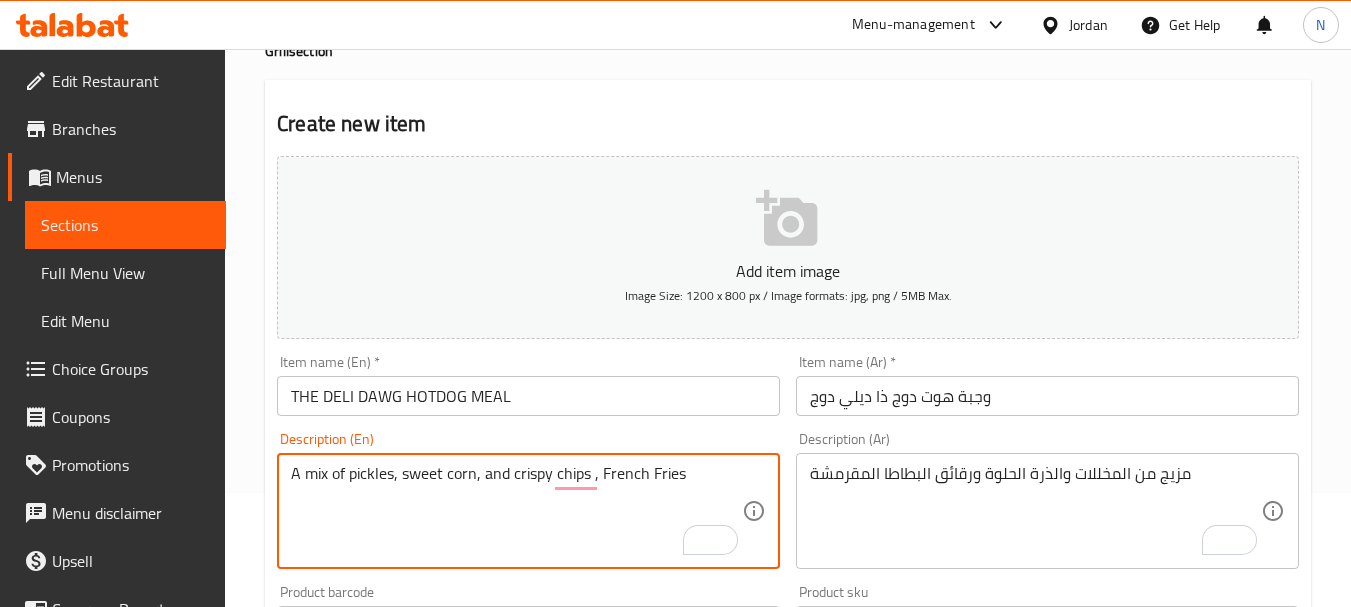 click on "A mix of pickles, sweet corn, and crispy chips , French Fries" at bounding box center (516, 511) 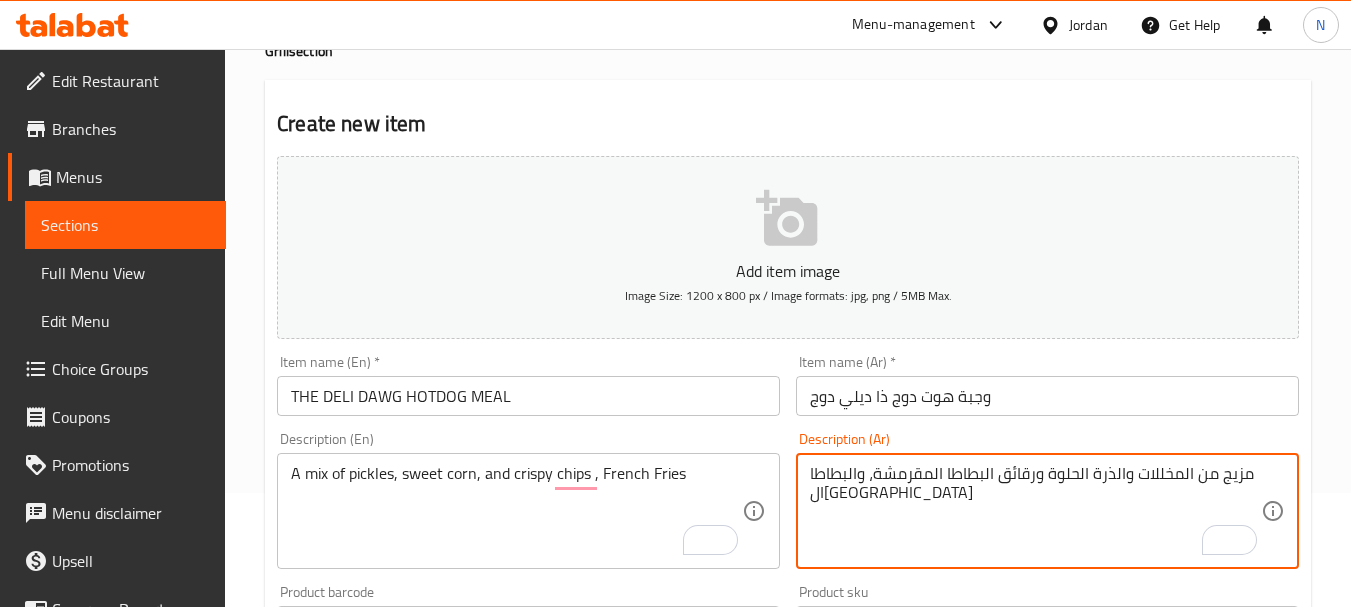 type on "مزيج من المخللات والذرة الحلوة ورقائق البطاطا المقرمشة، والبطاطا ال[GEOGRAPHIC_DATA]" 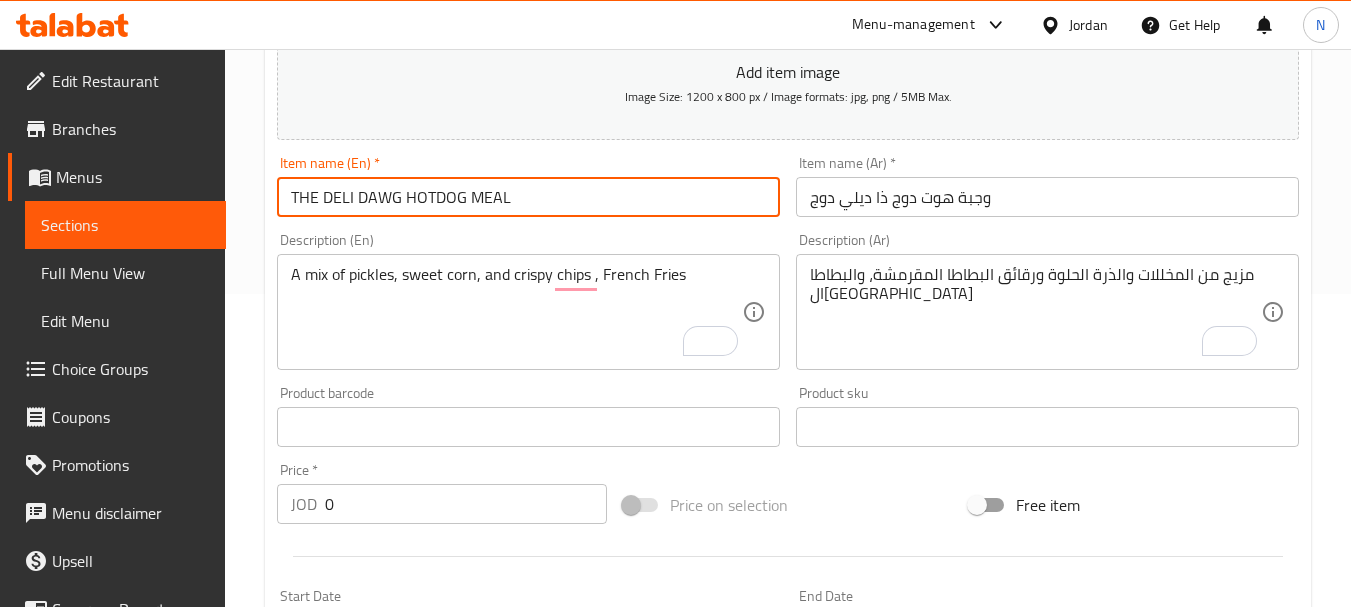 scroll, scrollTop: 314, scrollLeft: 0, axis: vertical 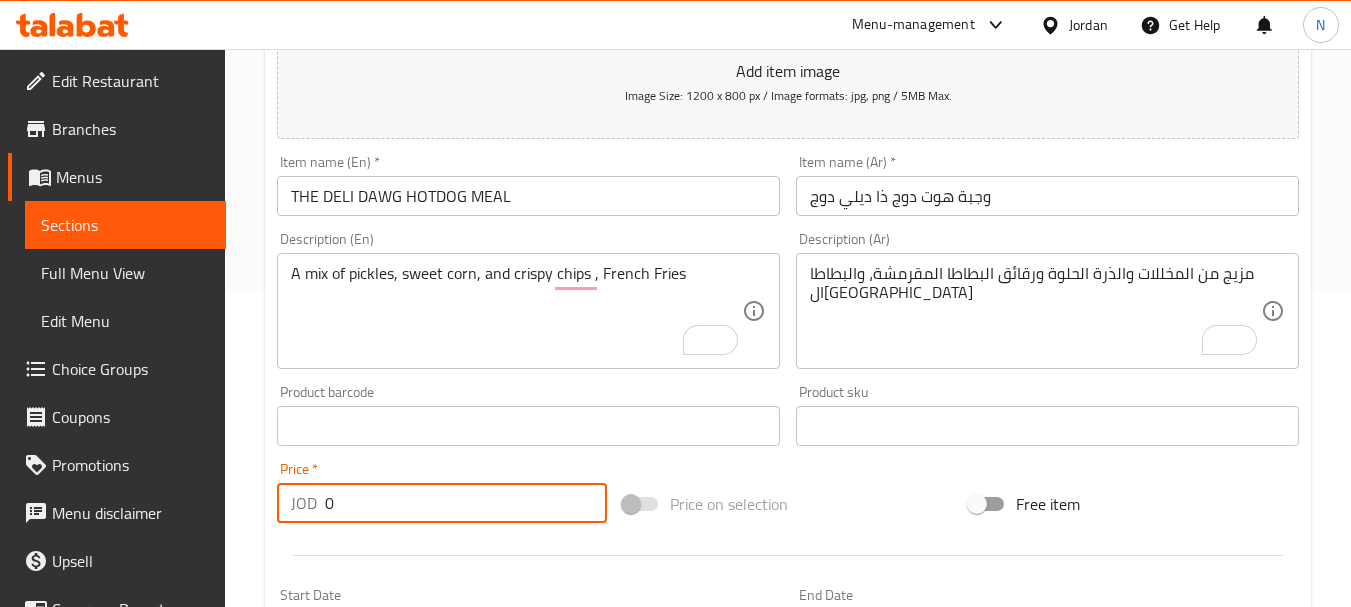drag, startPoint x: 367, startPoint y: 501, endPoint x: 402, endPoint y: 510, distance: 36.138622 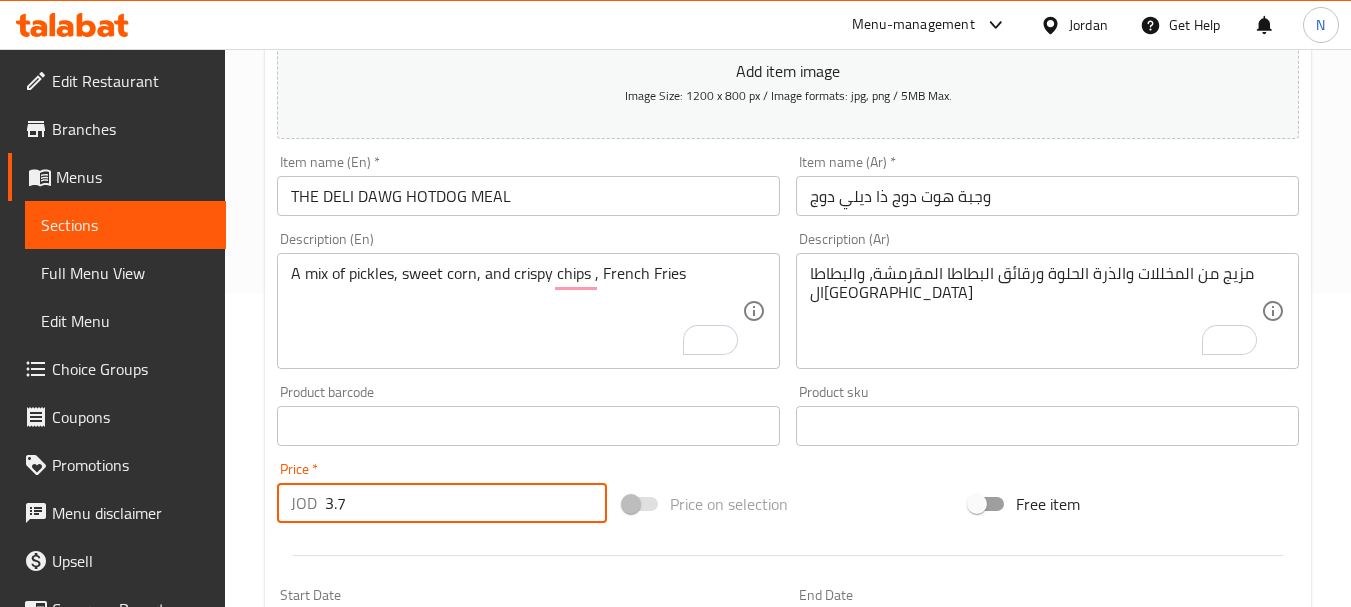 type on "3.7" 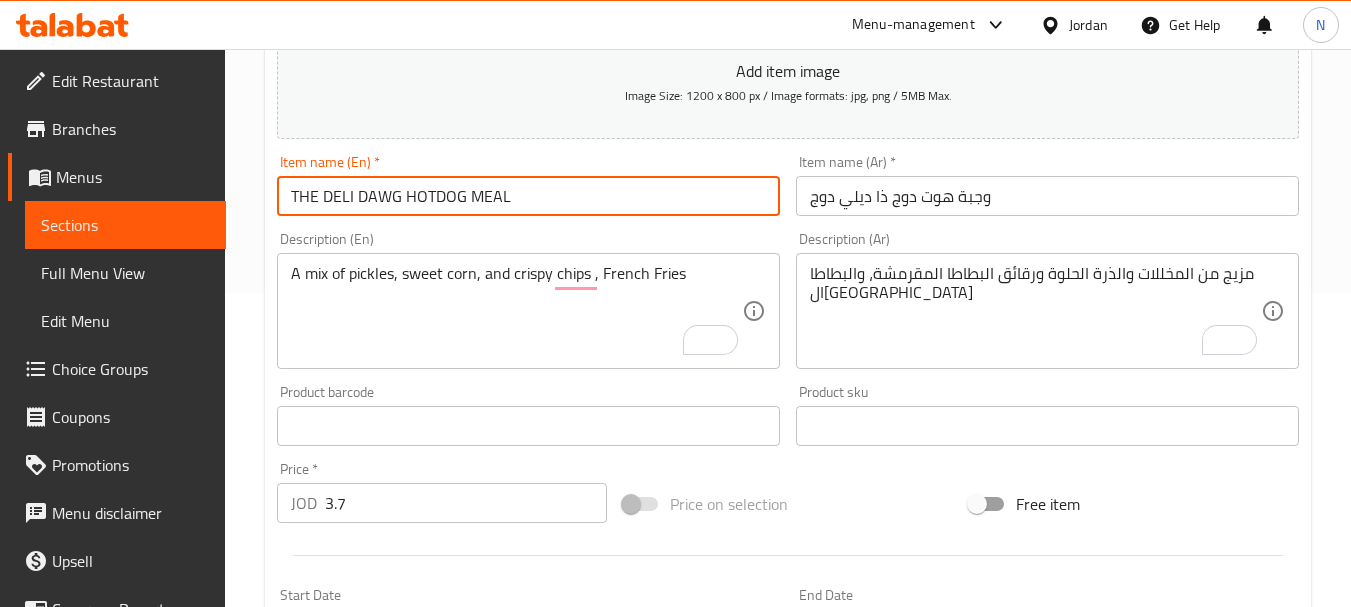 click on "THE DELI DAWG HOTDOG MEAL" at bounding box center [528, 196] 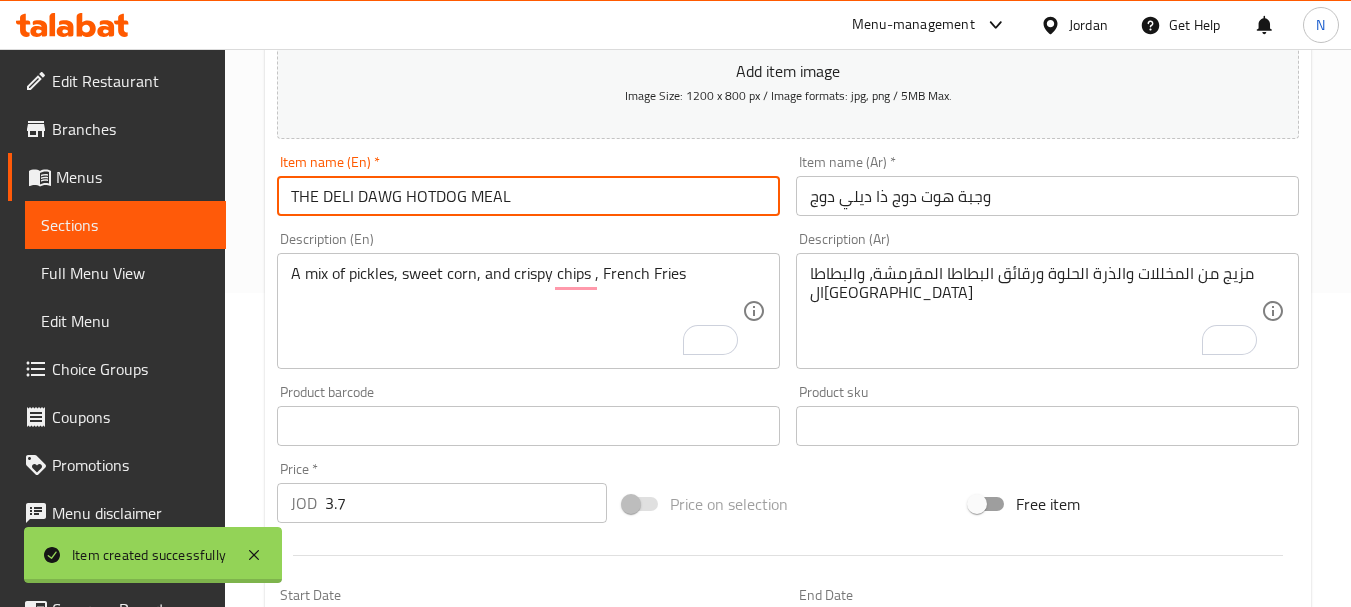 type 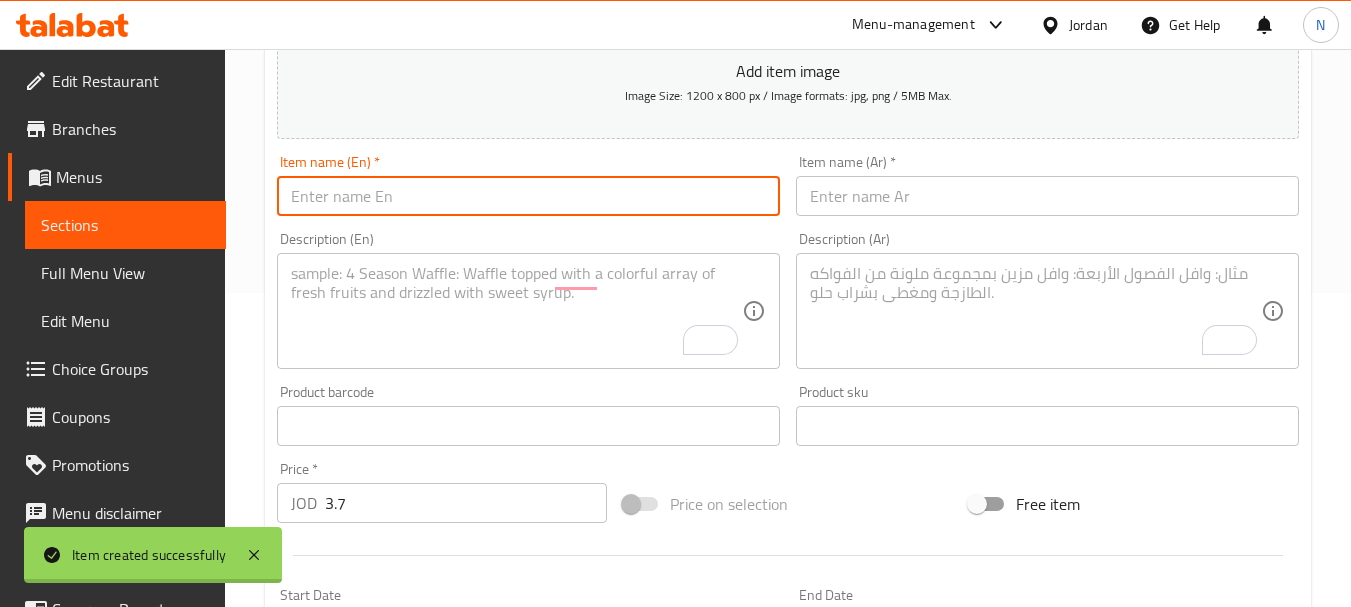 type on "0" 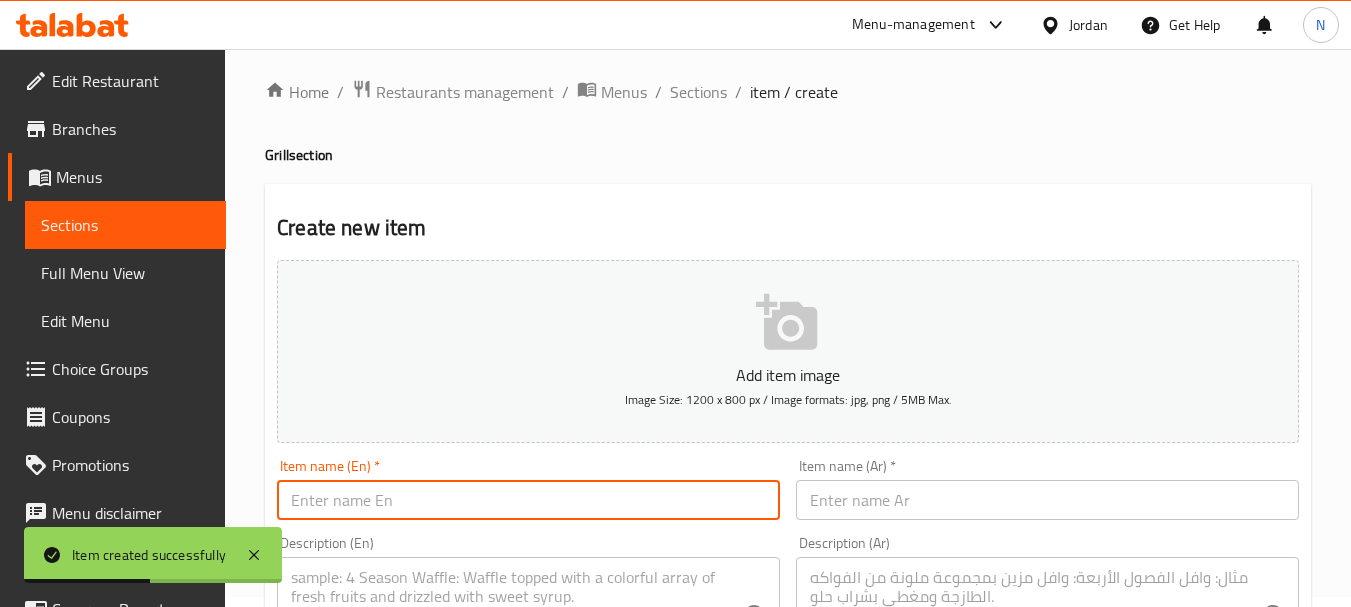 scroll, scrollTop: 0, scrollLeft: 0, axis: both 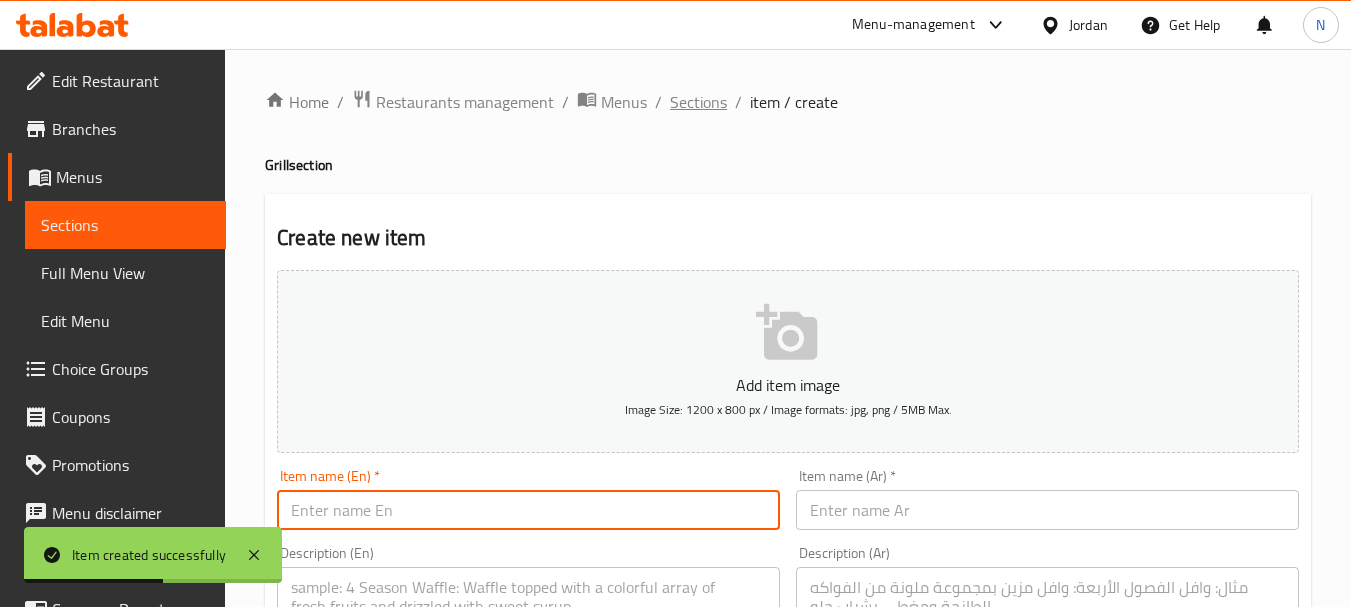 click on "Sections" at bounding box center [698, 102] 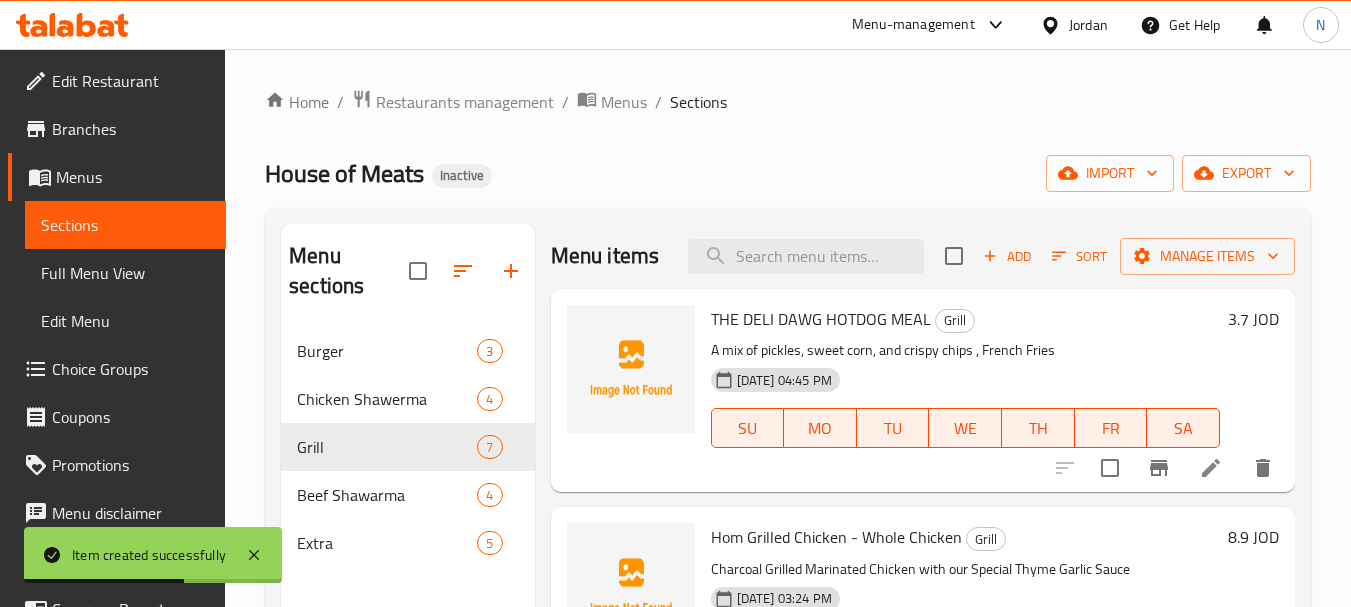 click on "House of Meats Inactive import export" at bounding box center (788, 173) 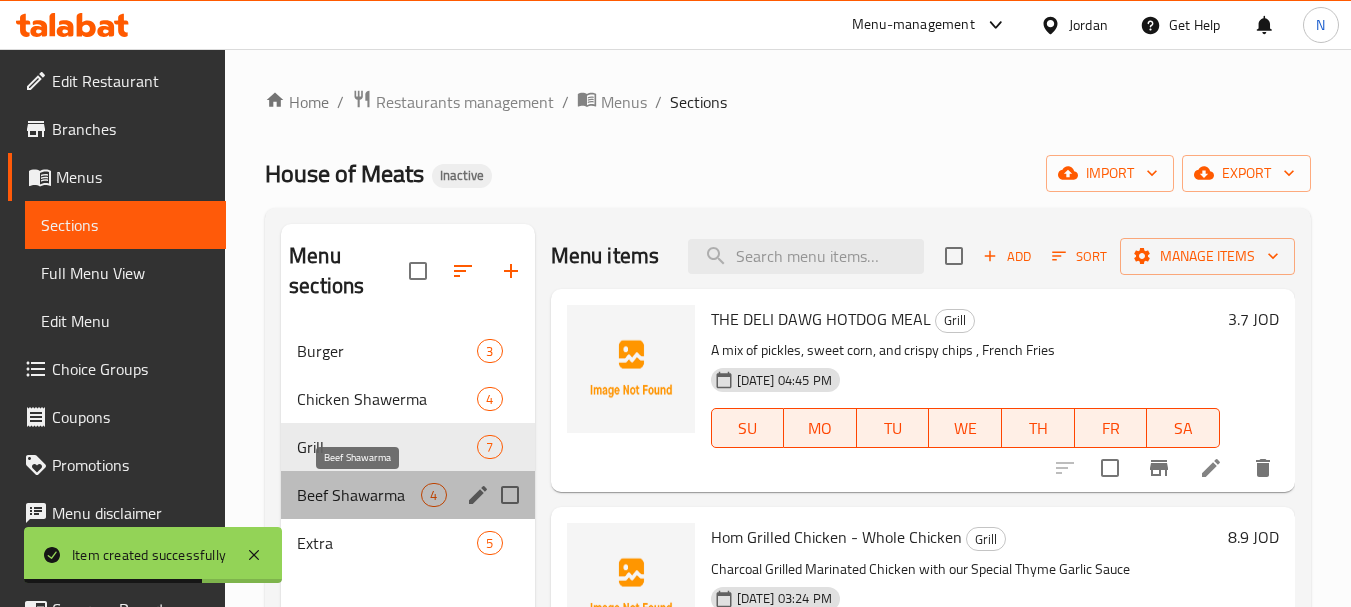 drag, startPoint x: 340, startPoint y: 494, endPoint x: 343, endPoint y: 457, distance: 37.12142 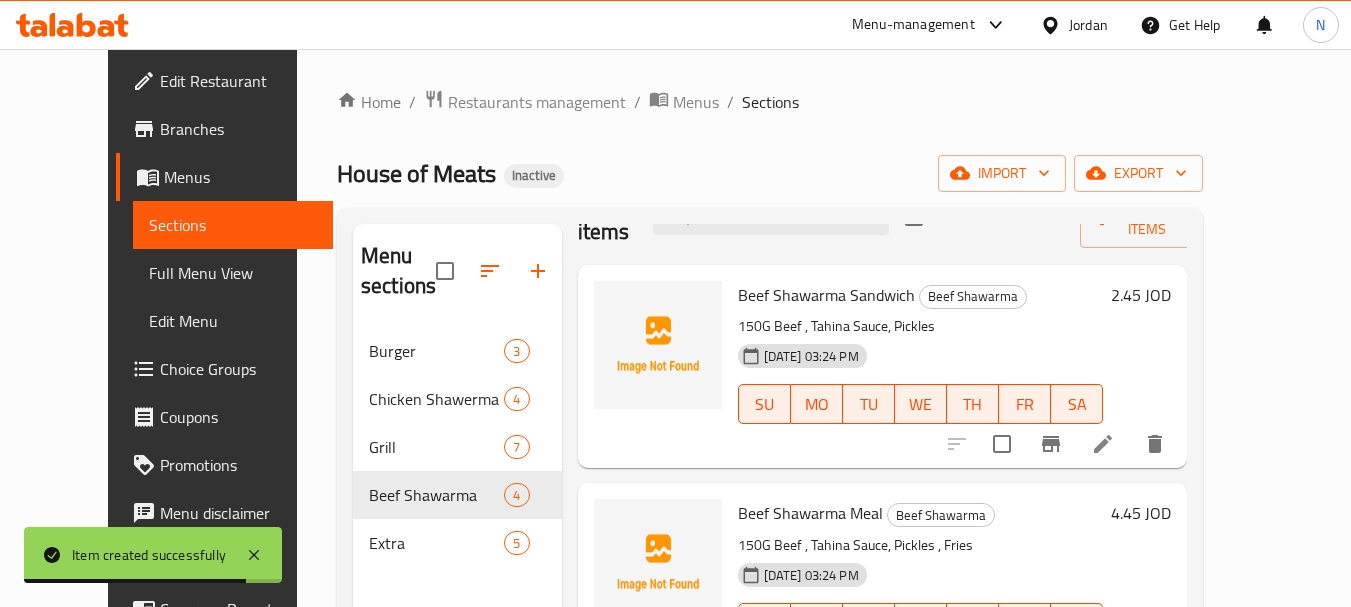 scroll, scrollTop: 100, scrollLeft: 0, axis: vertical 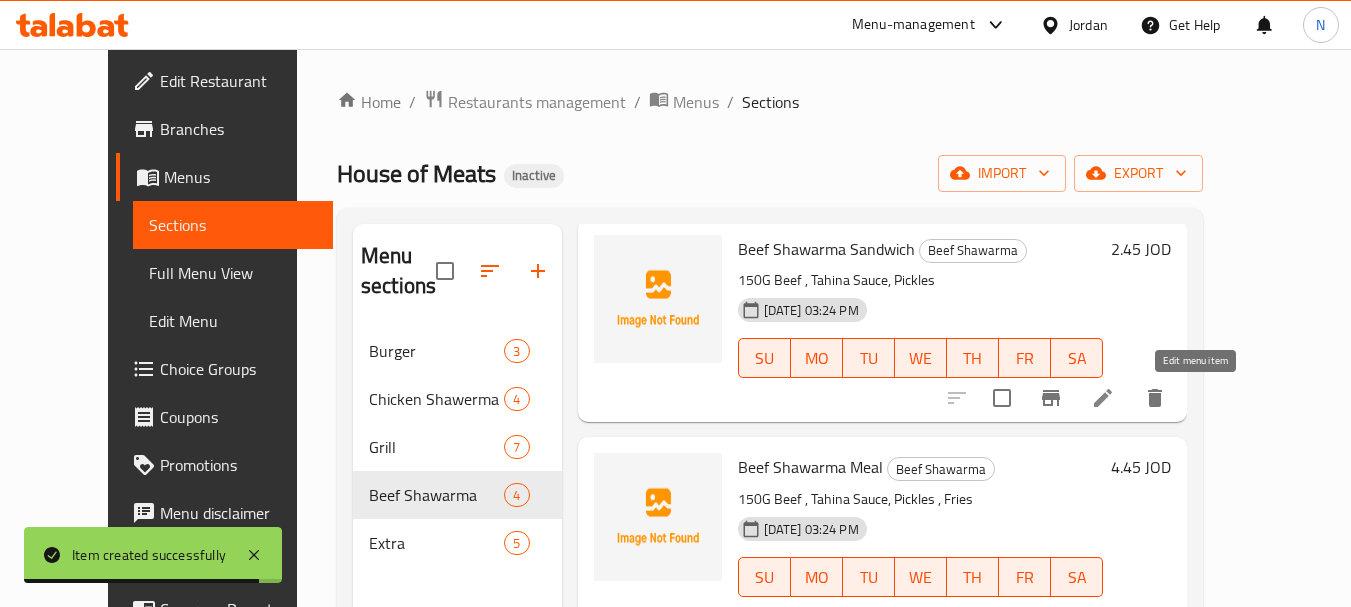 click 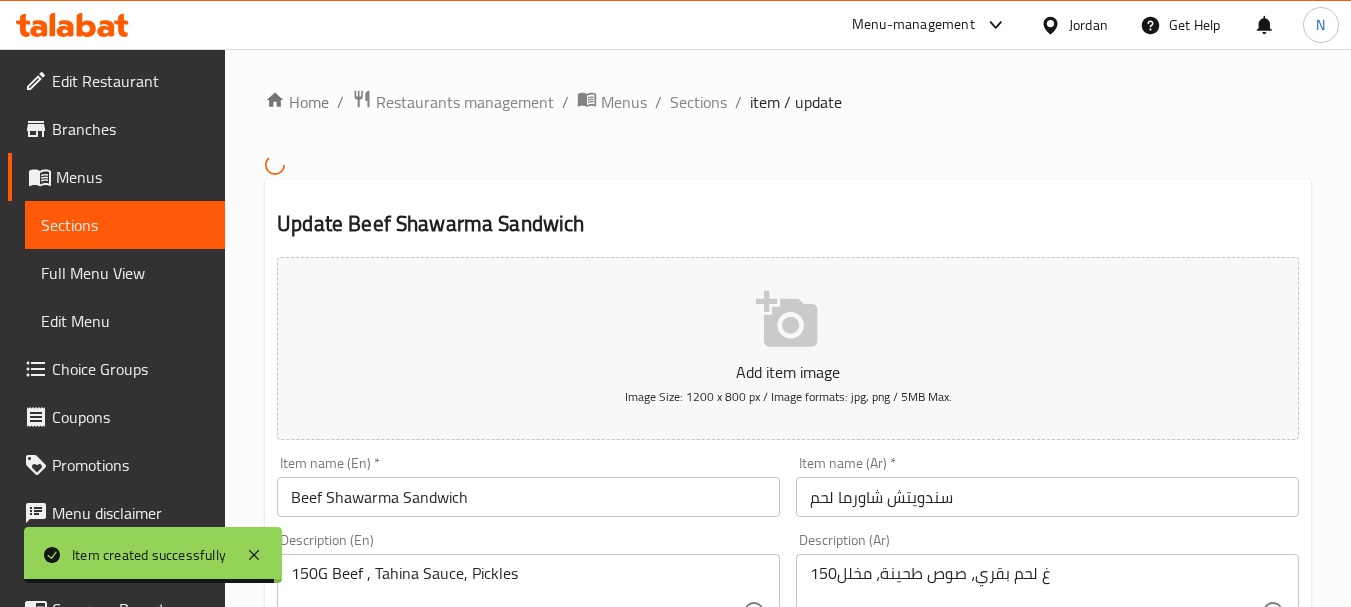 scroll, scrollTop: 100, scrollLeft: 0, axis: vertical 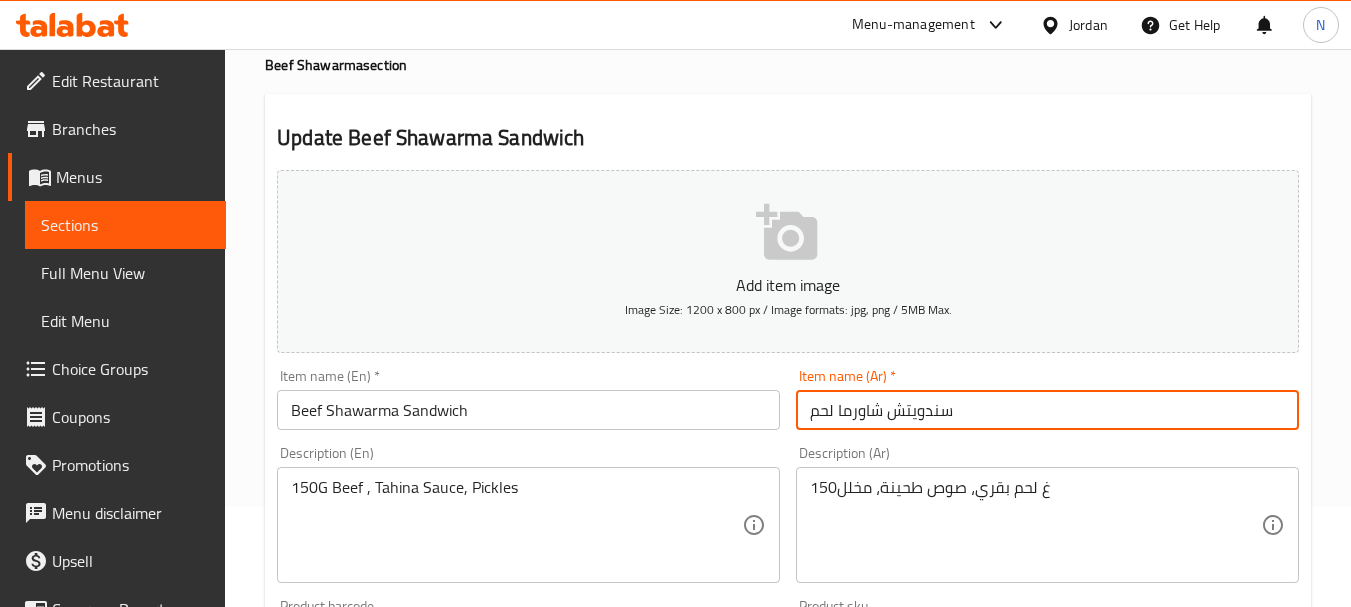 click on "سندويتش شاورما لحم" at bounding box center (1047, 410) 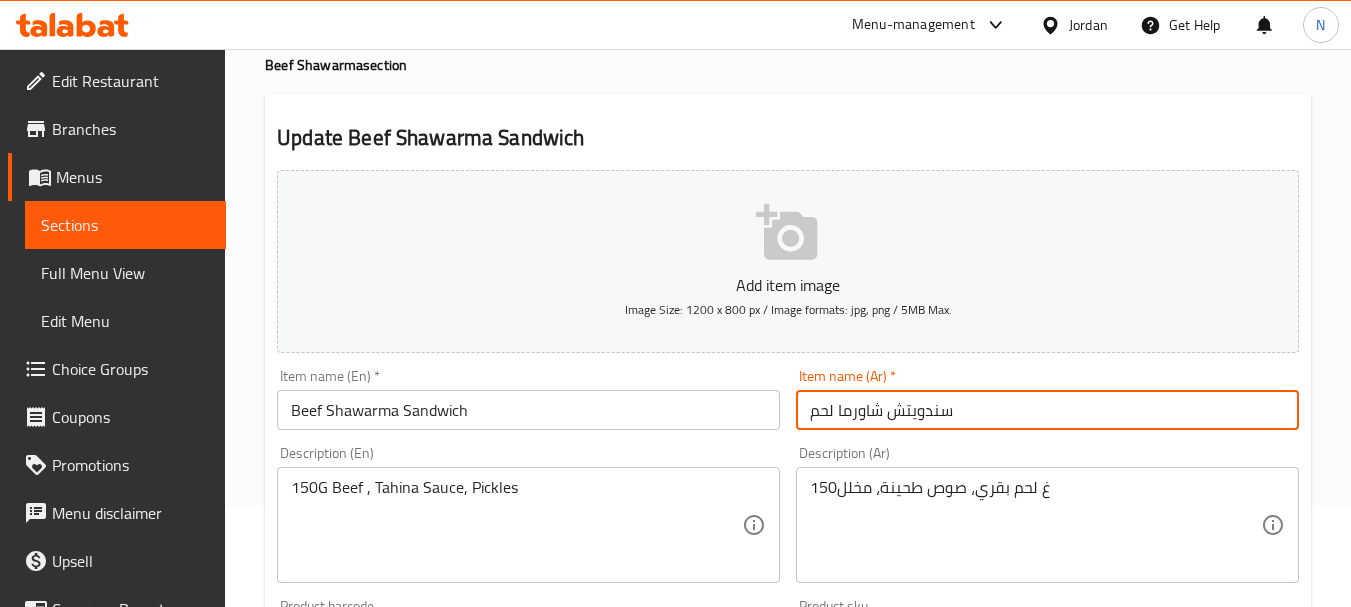 click on "سندويتش شاورما لحم" at bounding box center [1047, 410] 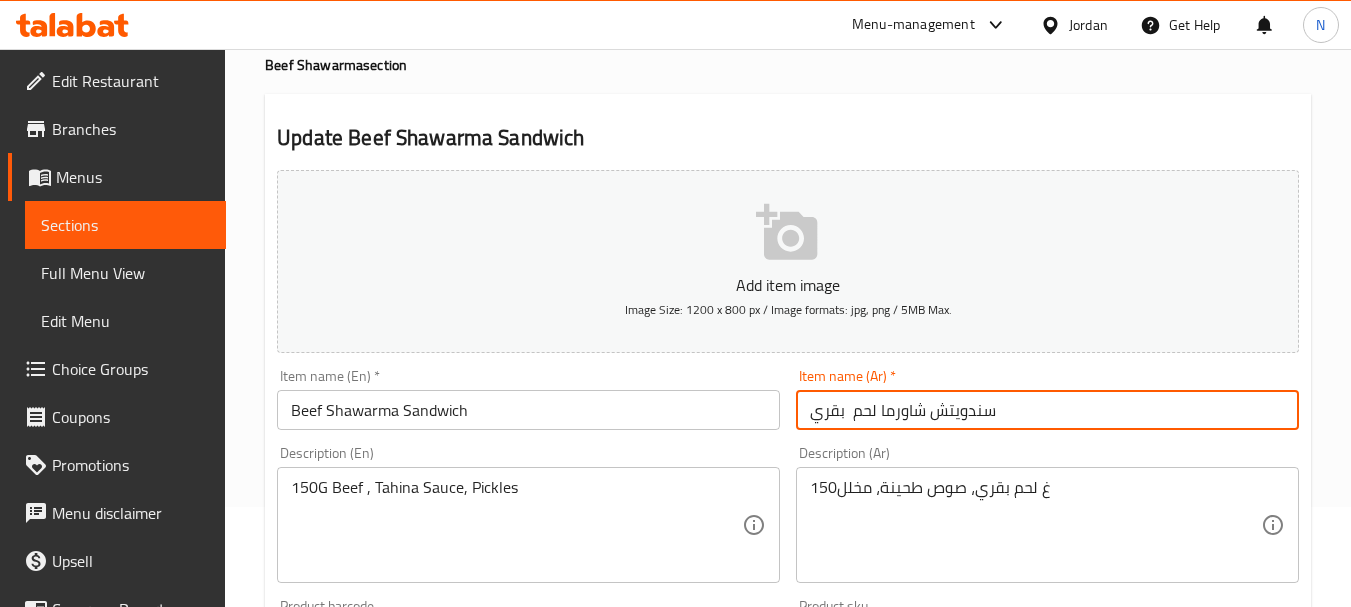 drag, startPoint x: 844, startPoint y: 416, endPoint x: 856, endPoint y: 444, distance: 30.463093 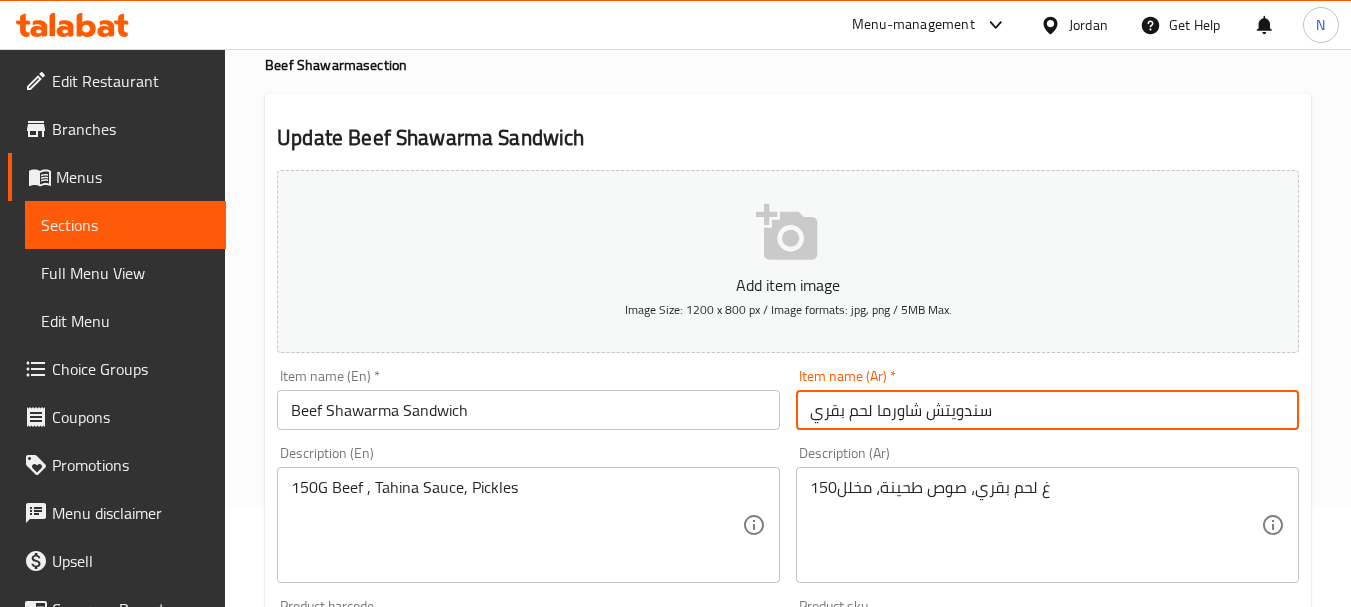 type on "سندويتش شاورما لحم بقري" 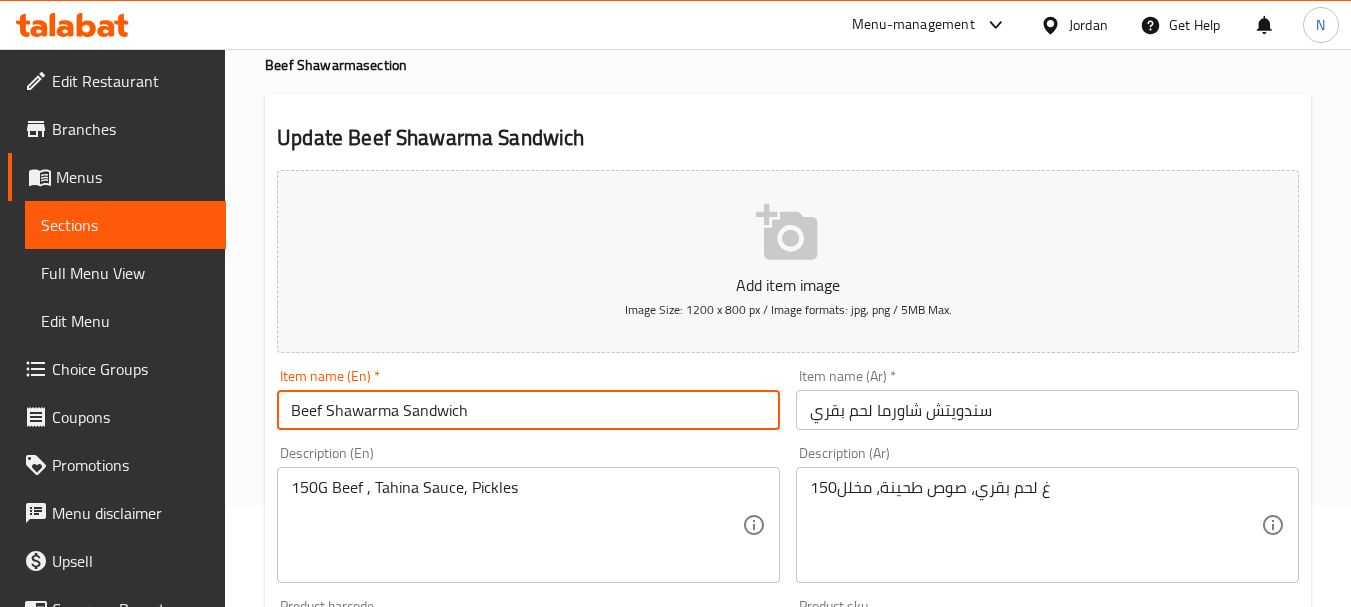 click on "Update" at bounding box center [398, 1226] 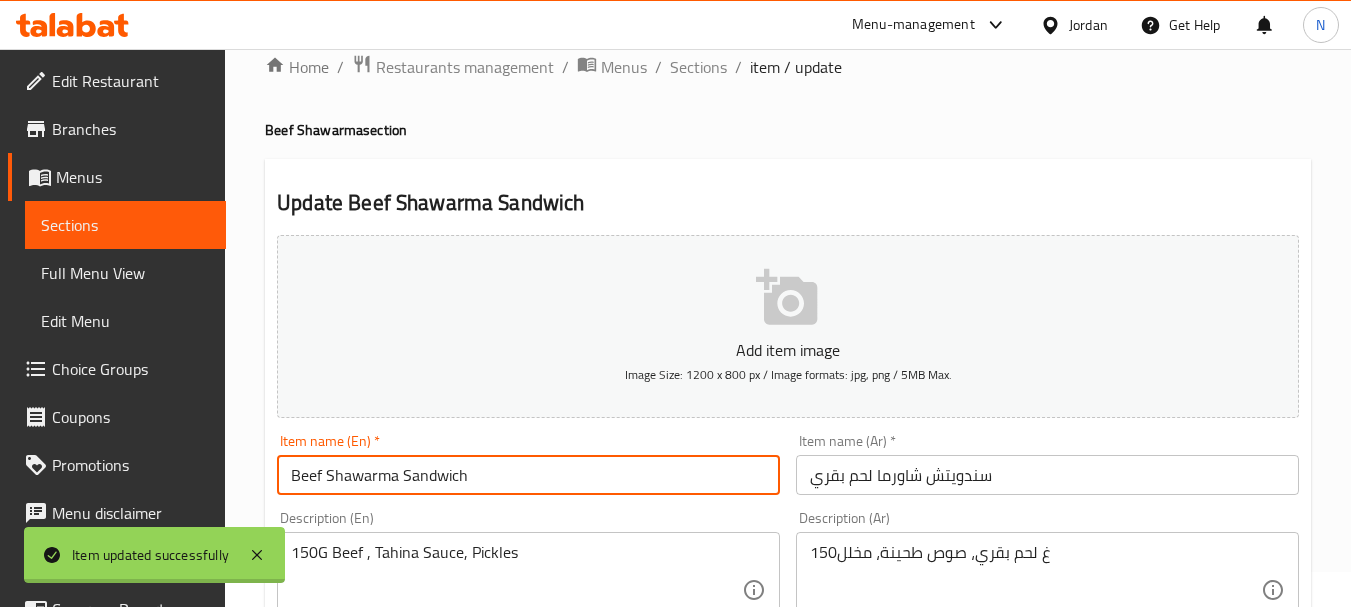scroll, scrollTop: 0, scrollLeft: 0, axis: both 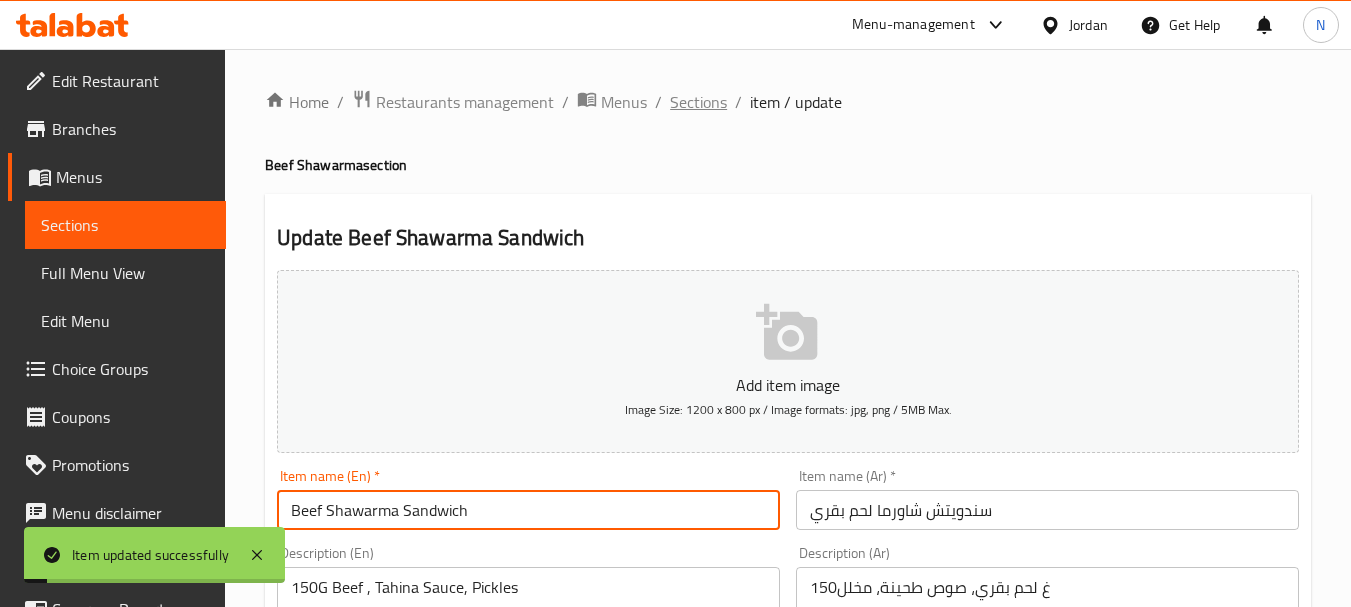 click on "Sections" at bounding box center (698, 102) 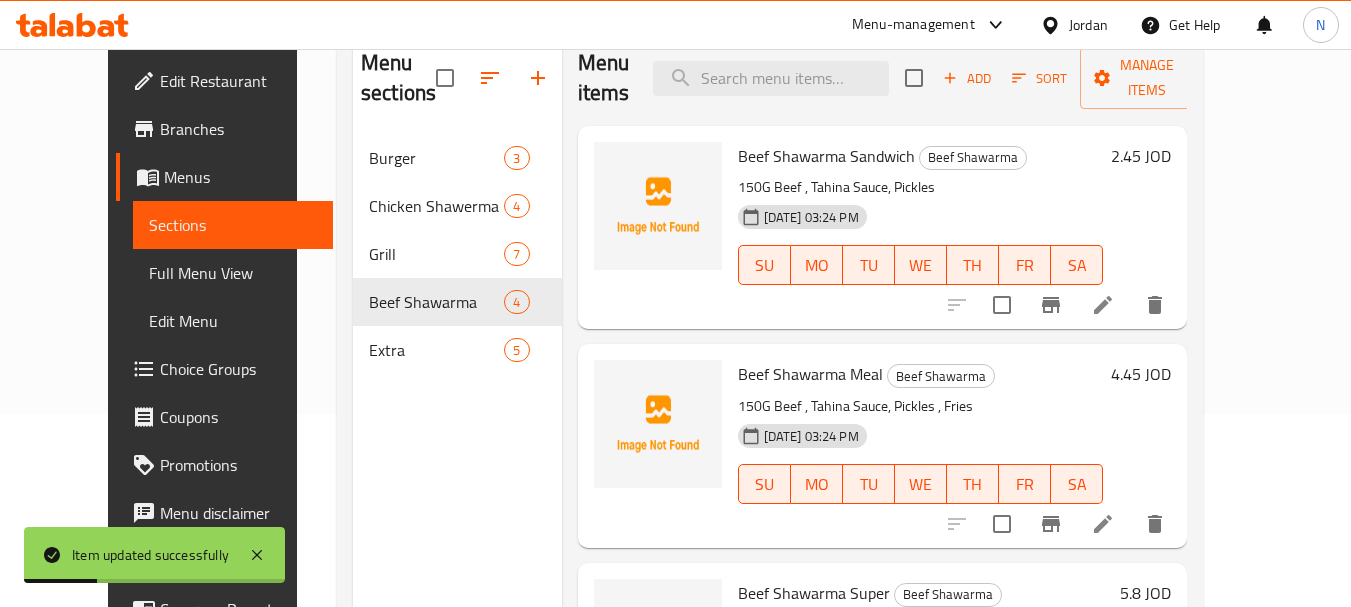 scroll, scrollTop: 200, scrollLeft: 0, axis: vertical 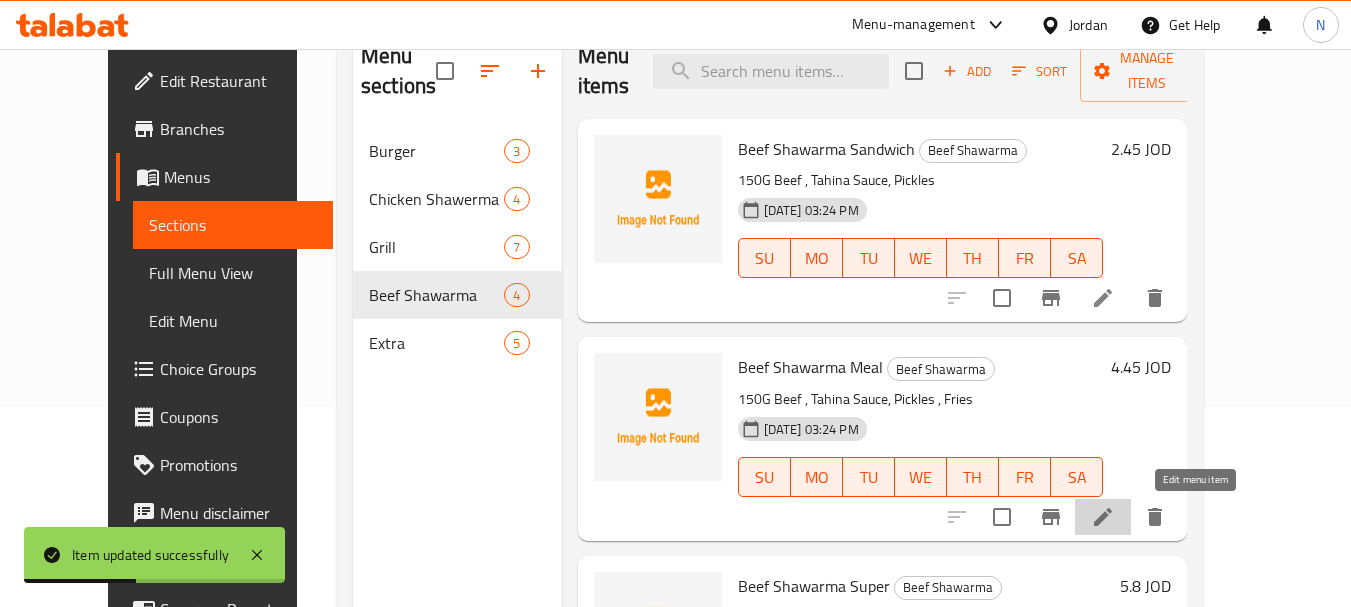 click 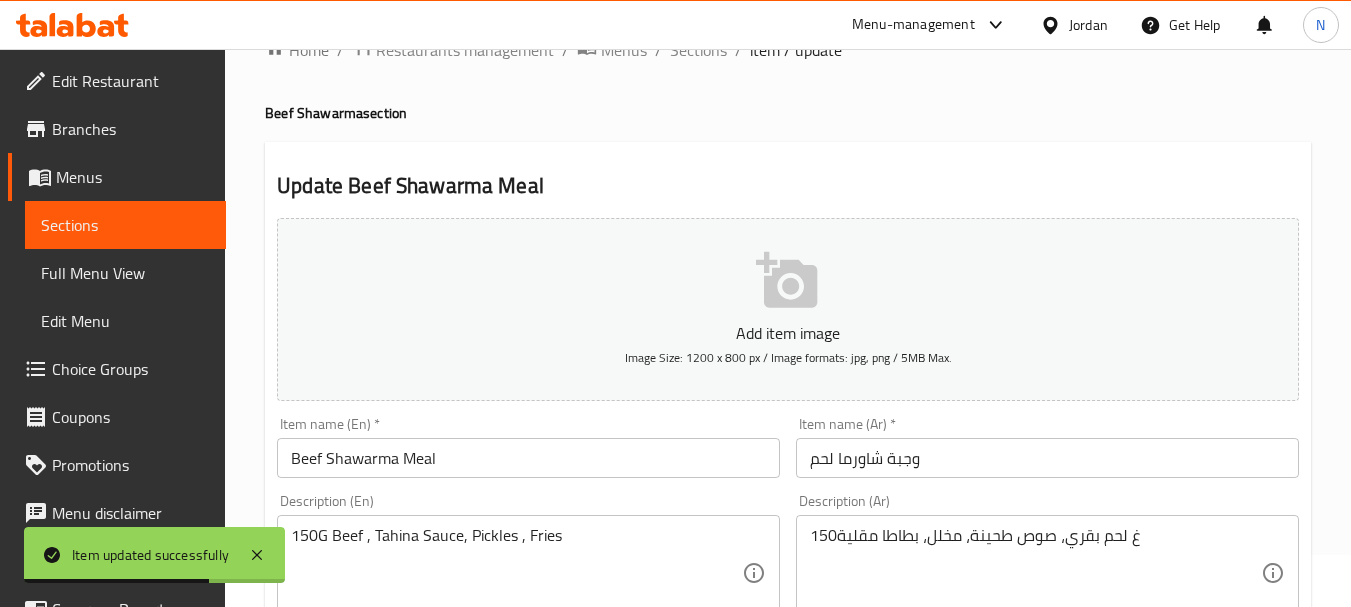 scroll, scrollTop: 100, scrollLeft: 0, axis: vertical 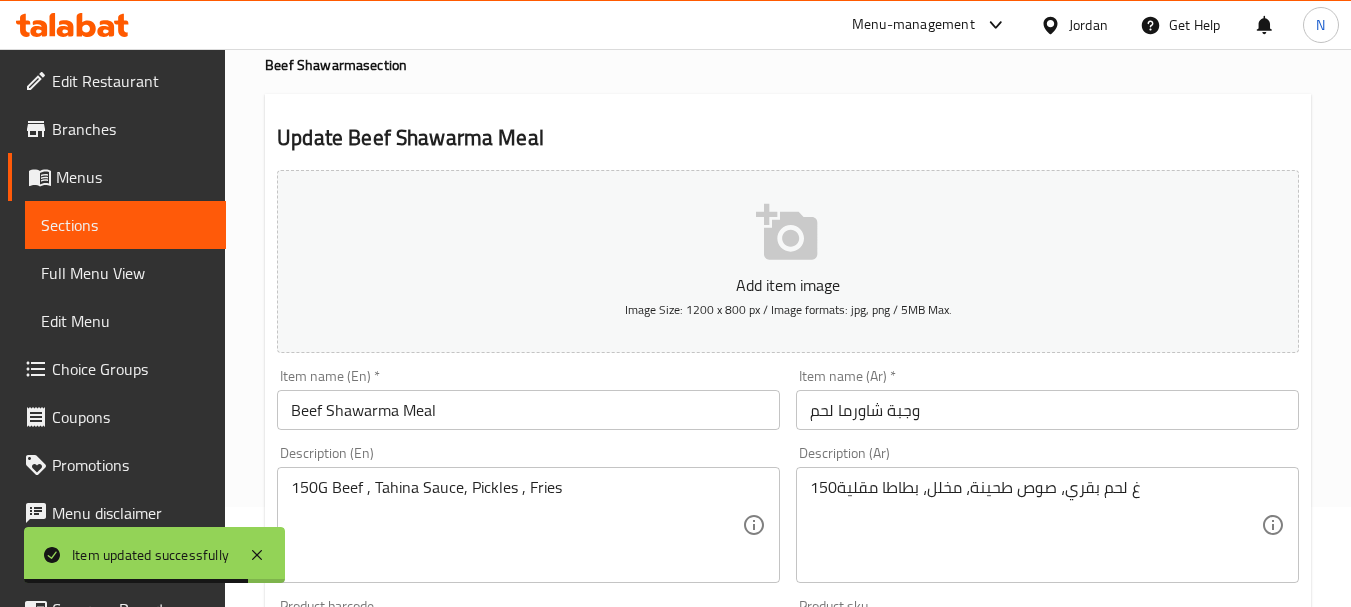 click on "وجبة شاورما لحم" at bounding box center (1047, 410) 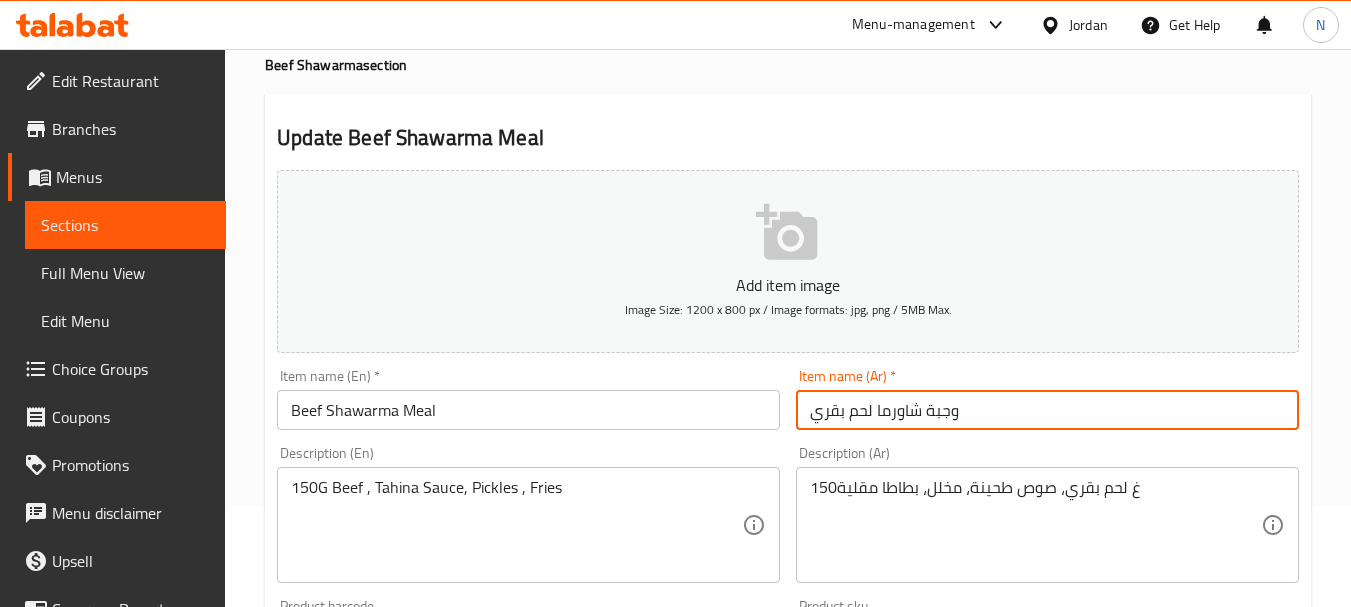 type on "وجبة شاورما لحم بقري" 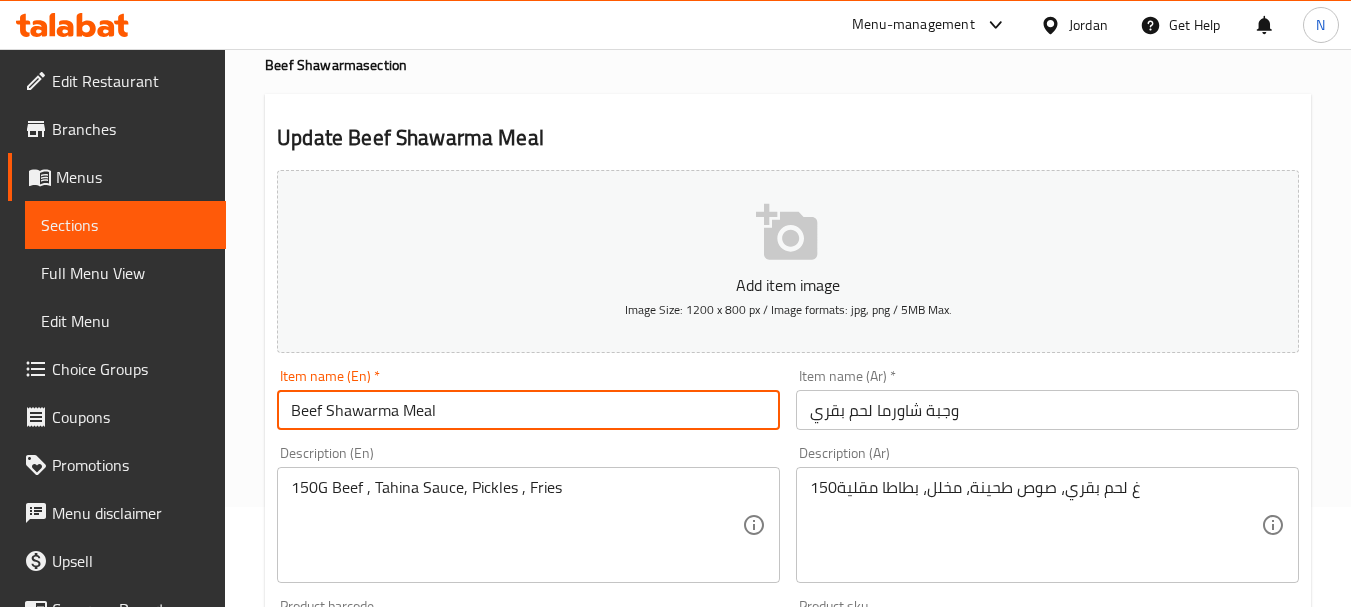 click on "Beef Shawarma Meal" at bounding box center [528, 410] 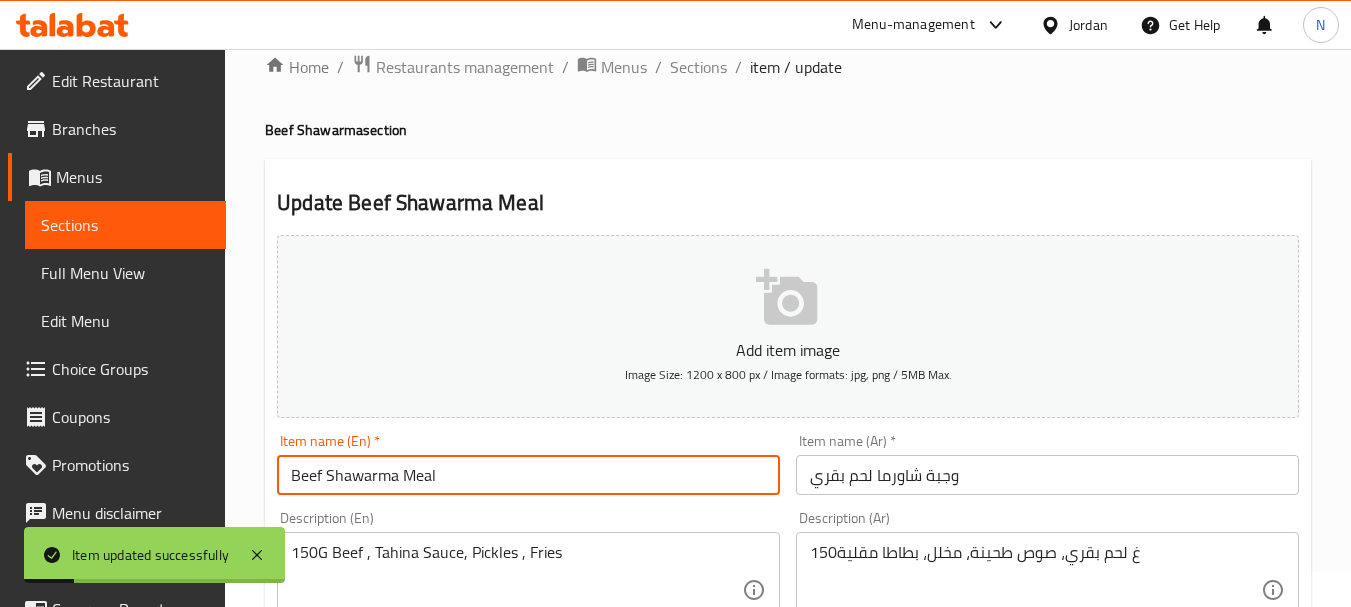 scroll, scrollTop: 0, scrollLeft: 0, axis: both 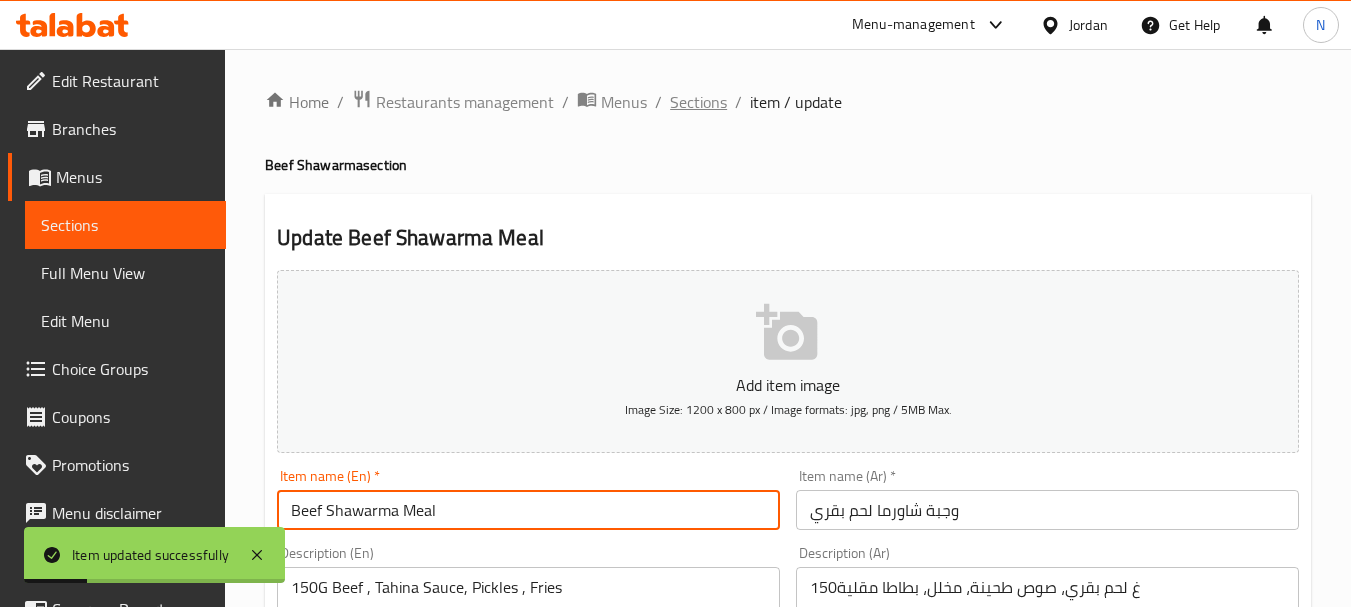 click on "Sections" at bounding box center [698, 102] 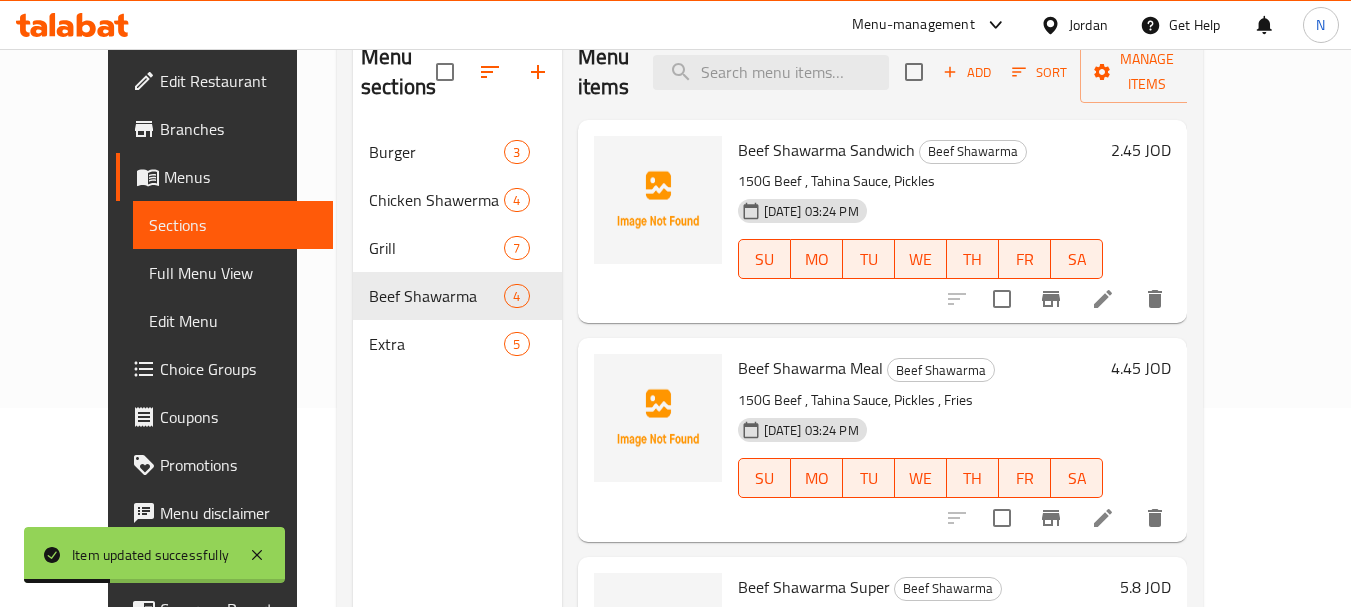 scroll, scrollTop: 200, scrollLeft: 0, axis: vertical 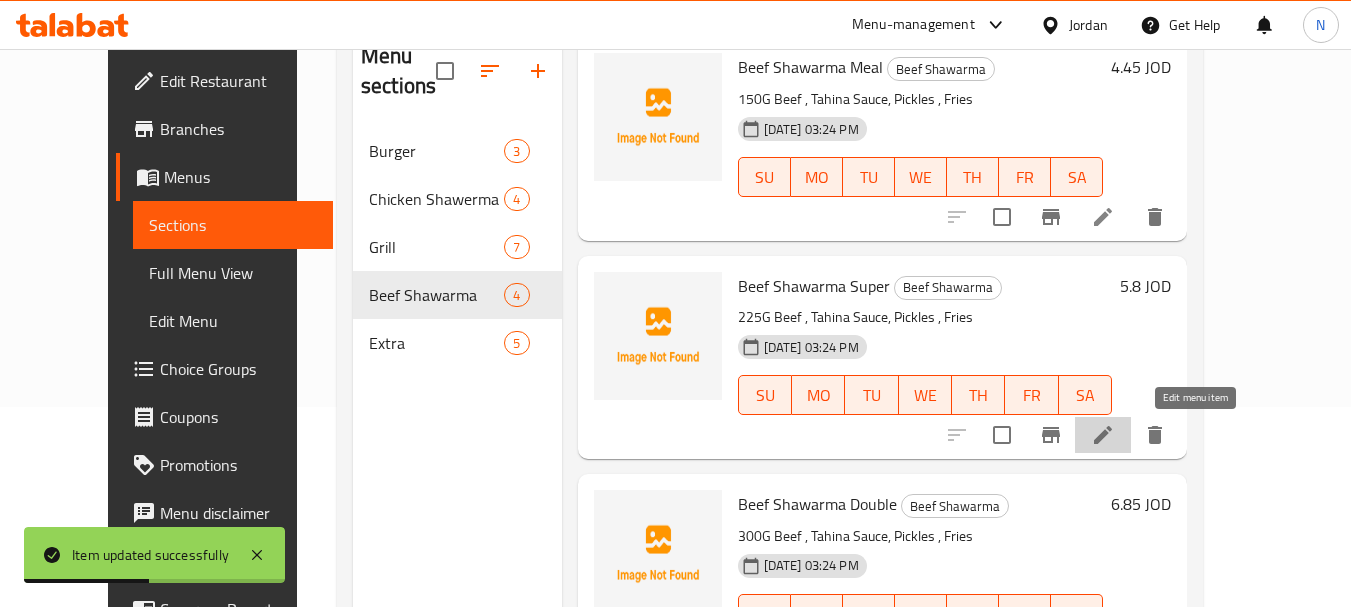 click 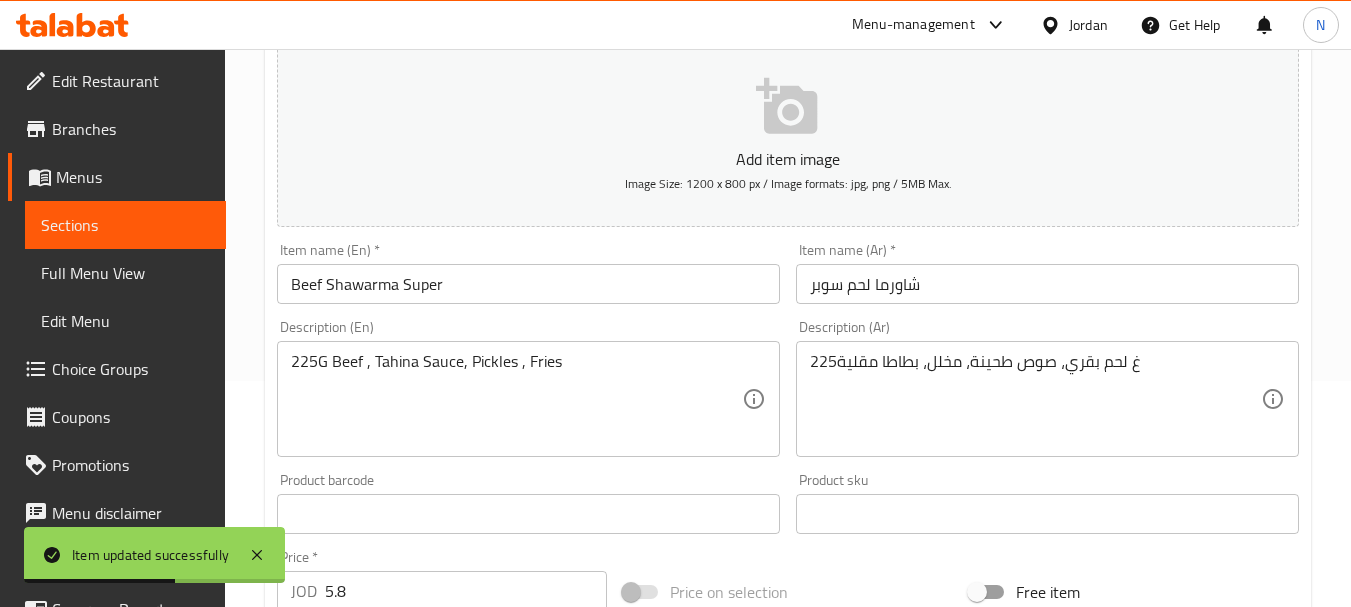 scroll, scrollTop: 300, scrollLeft: 0, axis: vertical 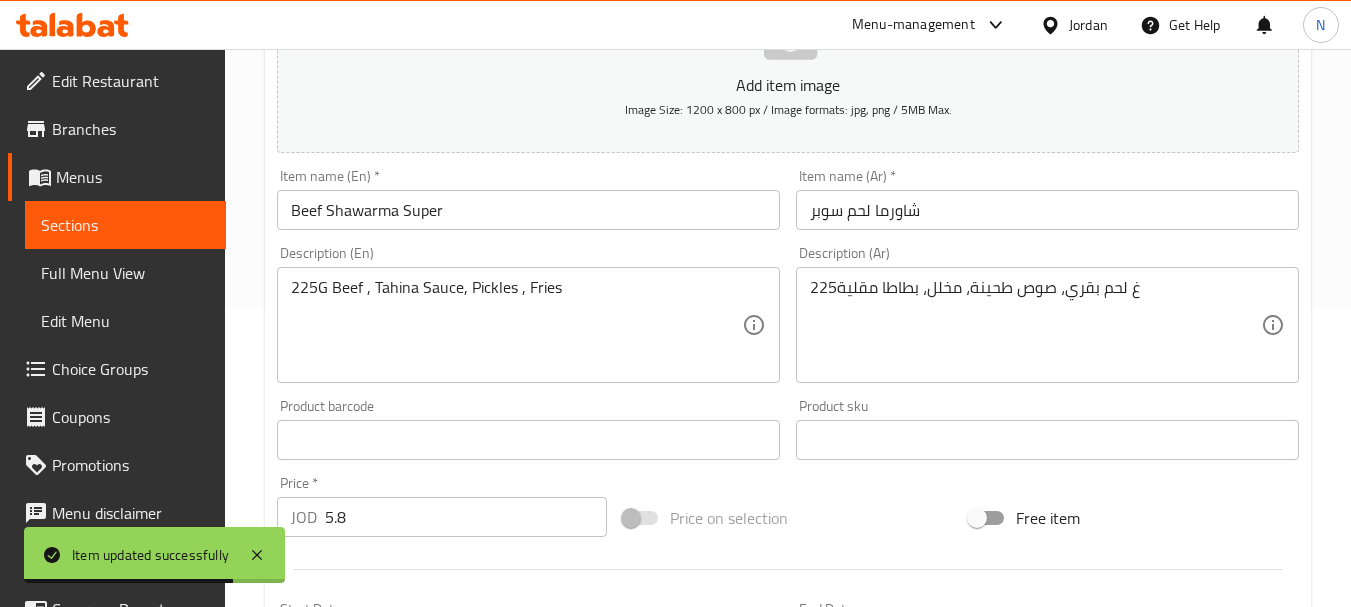 click on "شاورما لحم سوبر" at bounding box center [1047, 210] 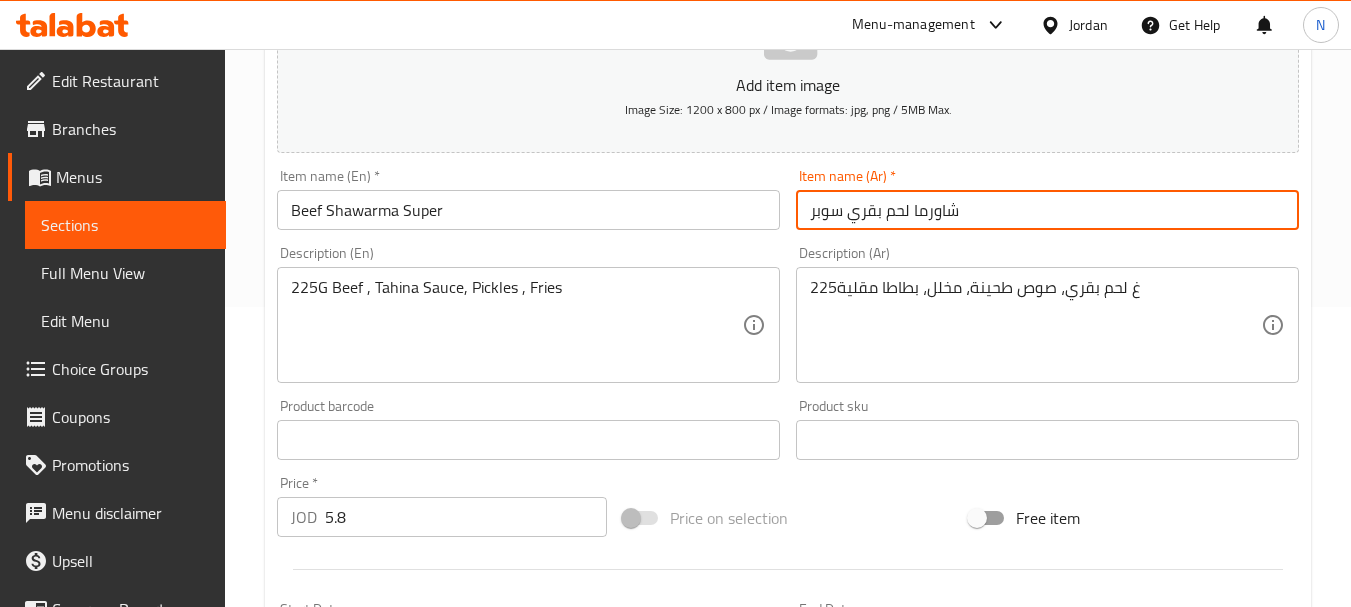 type on "شاورما لحم بقري سوبر" 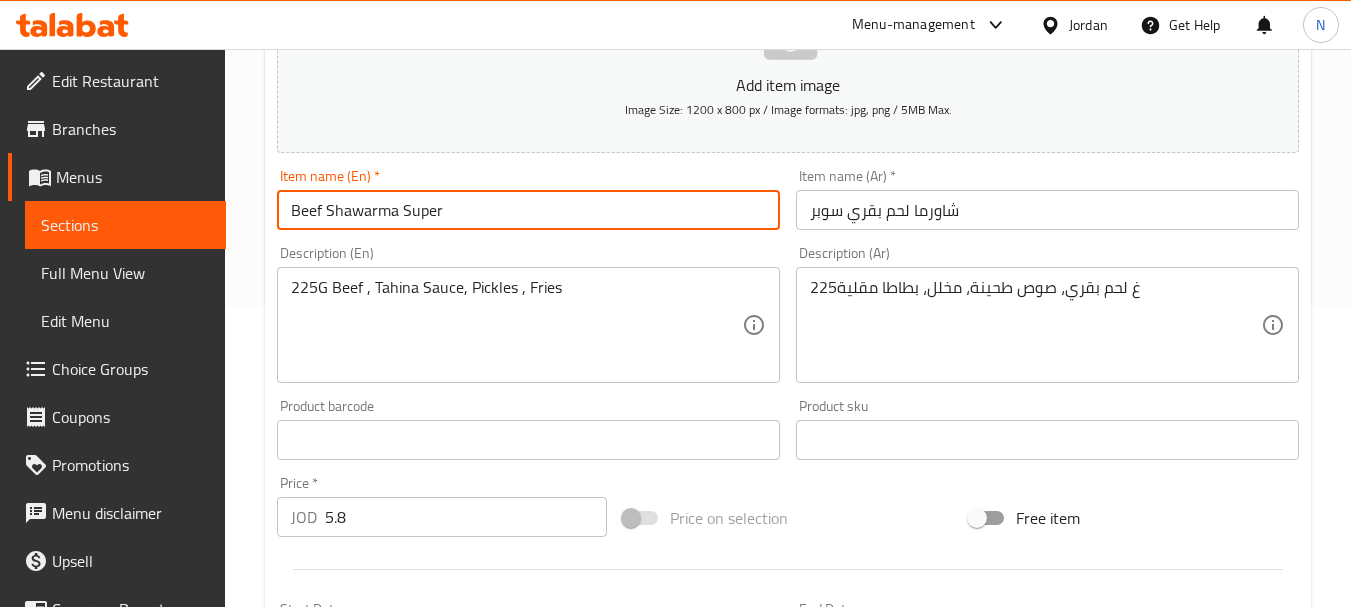 click on "Update" at bounding box center (398, 1026) 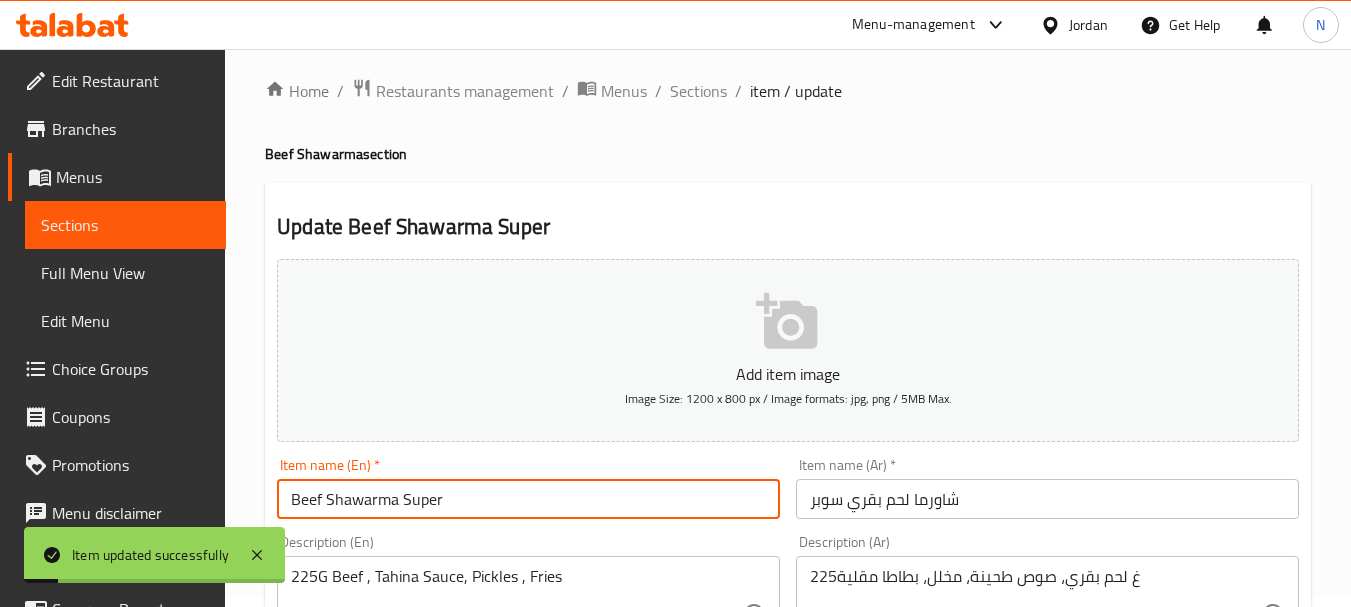 scroll, scrollTop: 0, scrollLeft: 0, axis: both 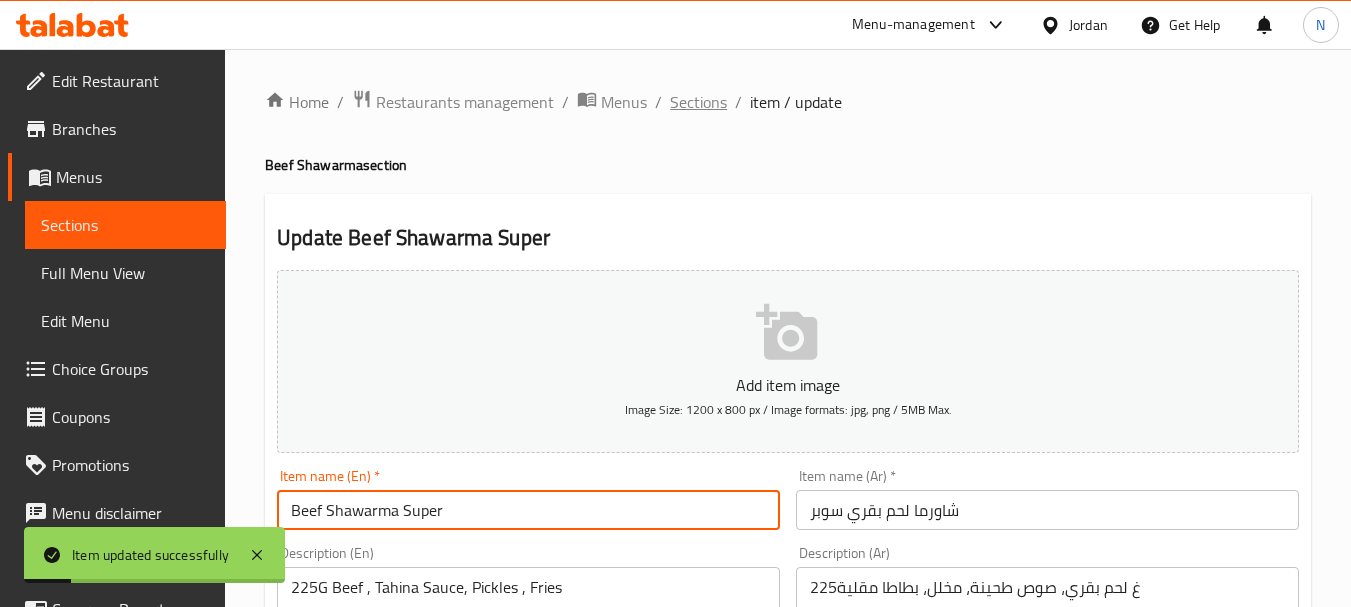 click on "Sections" at bounding box center (698, 102) 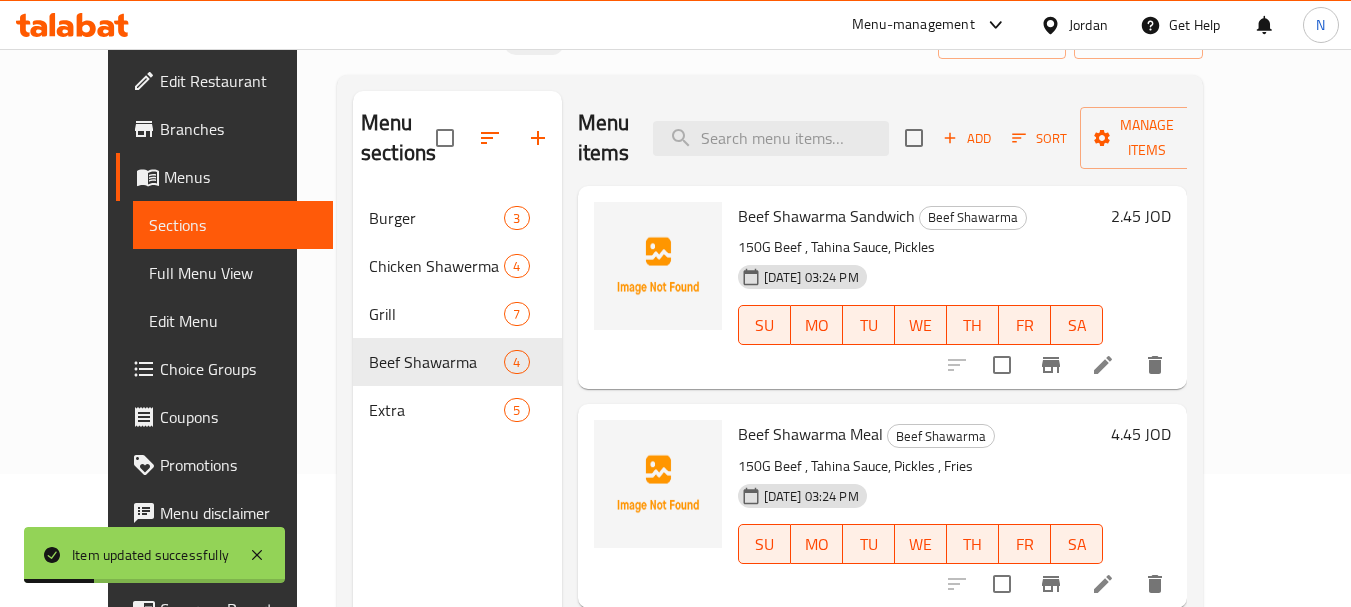 scroll, scrollTop: 280, scrollLeft: 0, axis: vertical 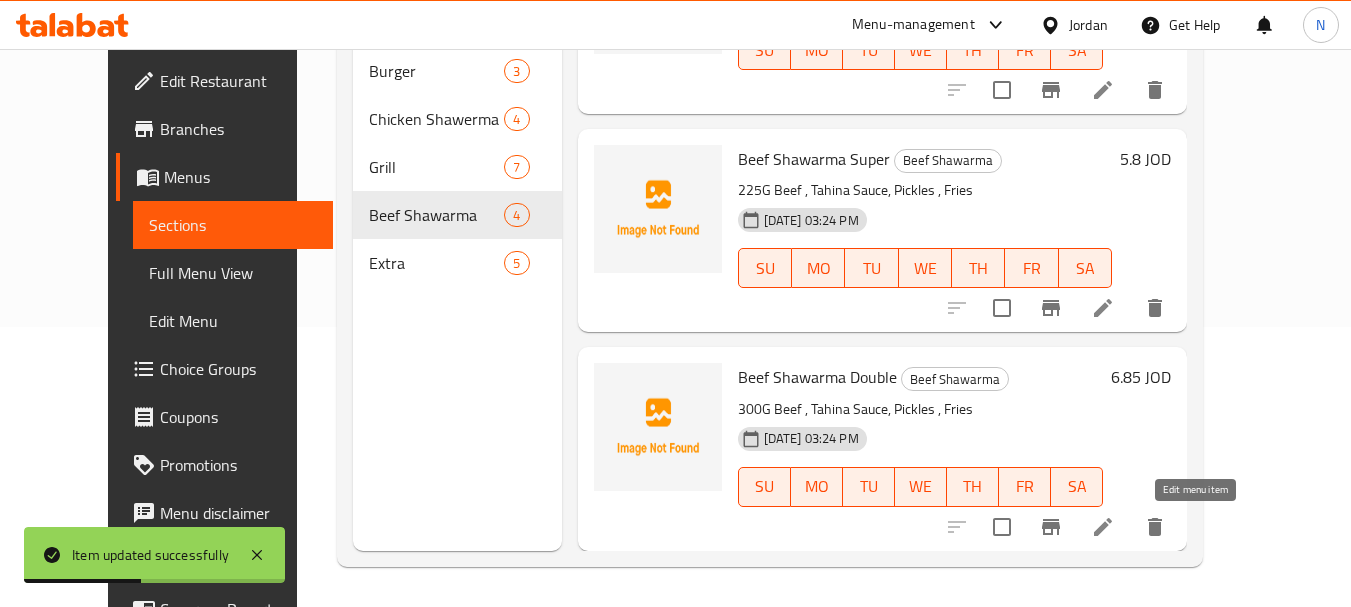 click 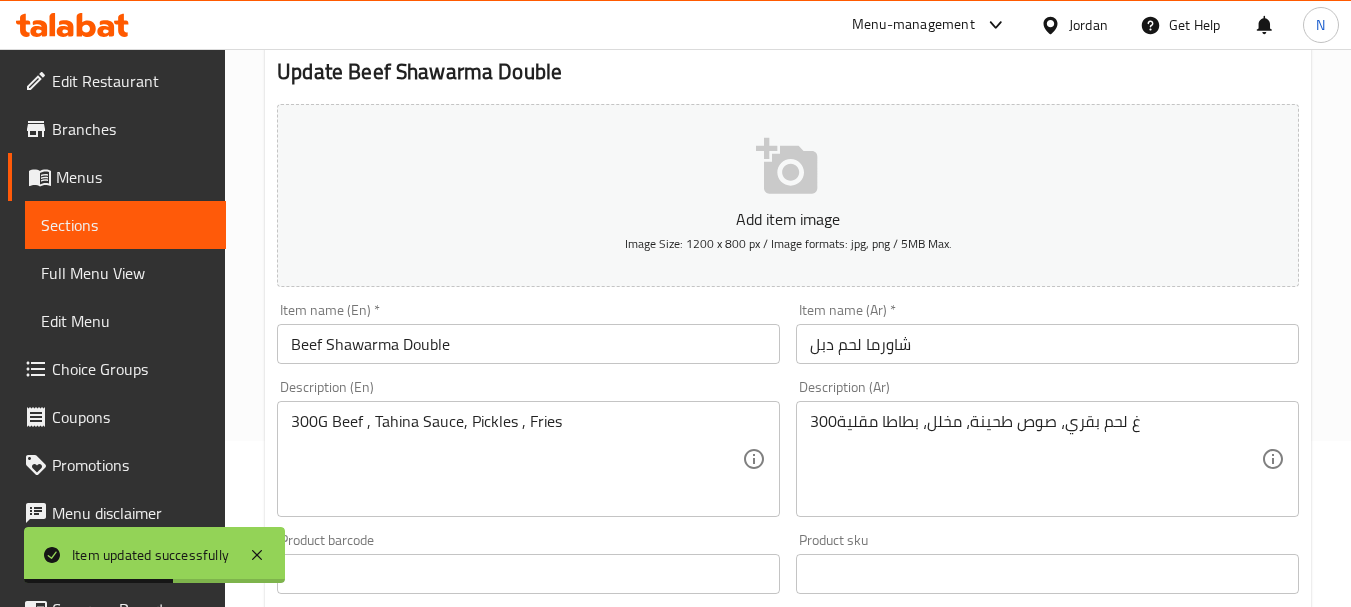 scroll, scrollTop: 200, scrollLeft: 0, axis: vertical 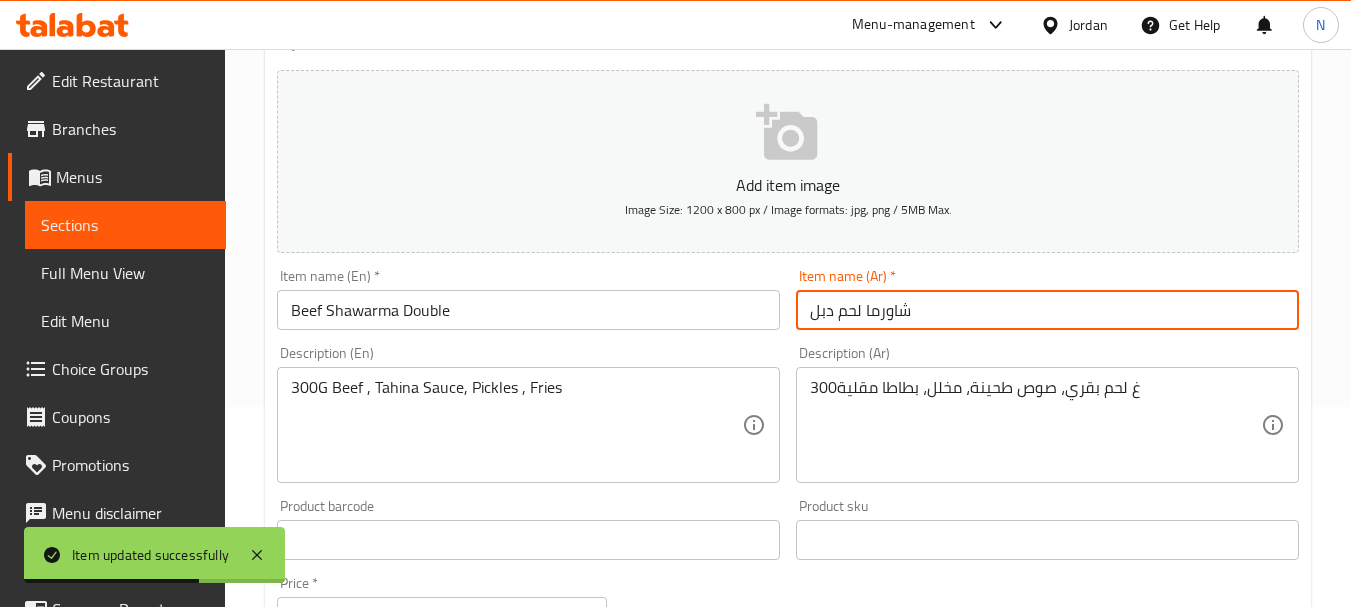 drag, startPoint x: 825, startPoint y: 313, endPoint x: 839, endPoint y: 344, distance: 34.0147 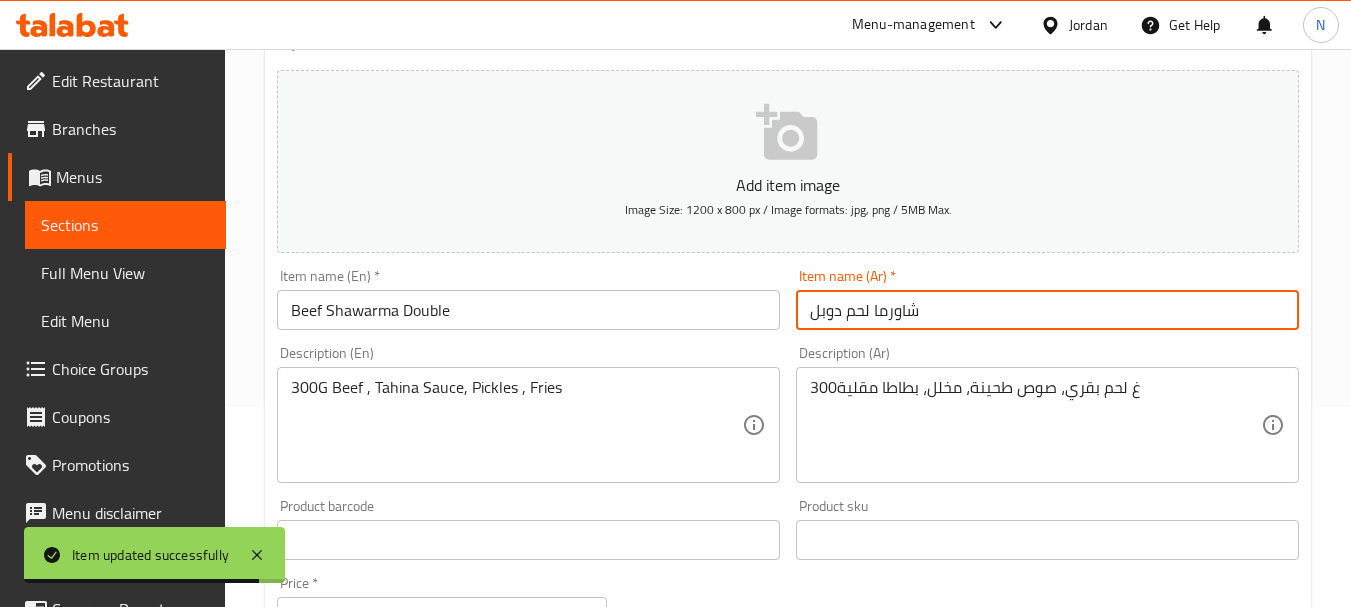 click on "شاورما لحم دوبل" at bounding box center [1047, 310] 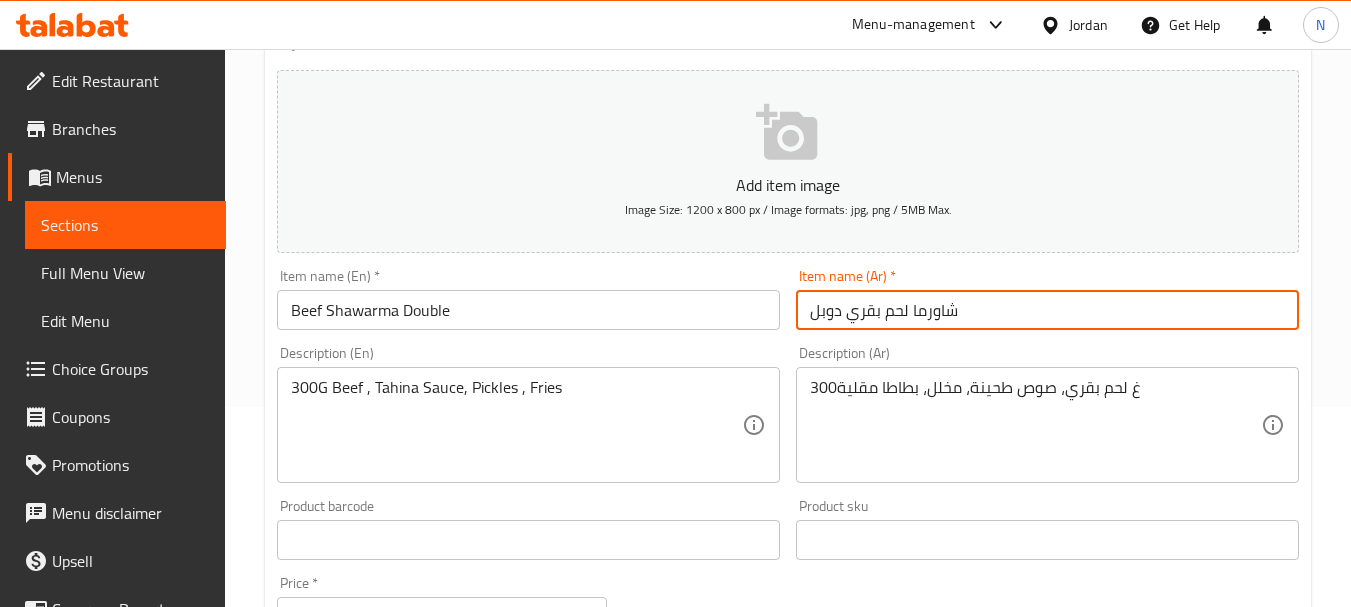 type on "شاورما لحم بقري دوبل" 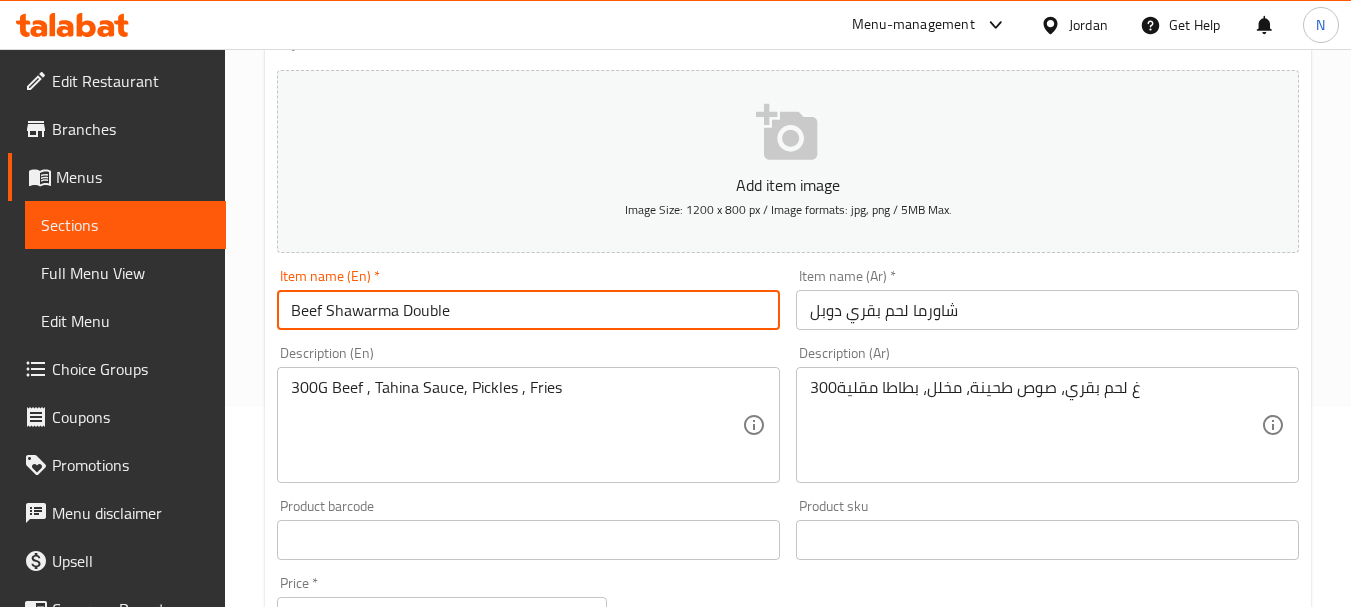 click on "Update" at bounding box center [398, 1126] 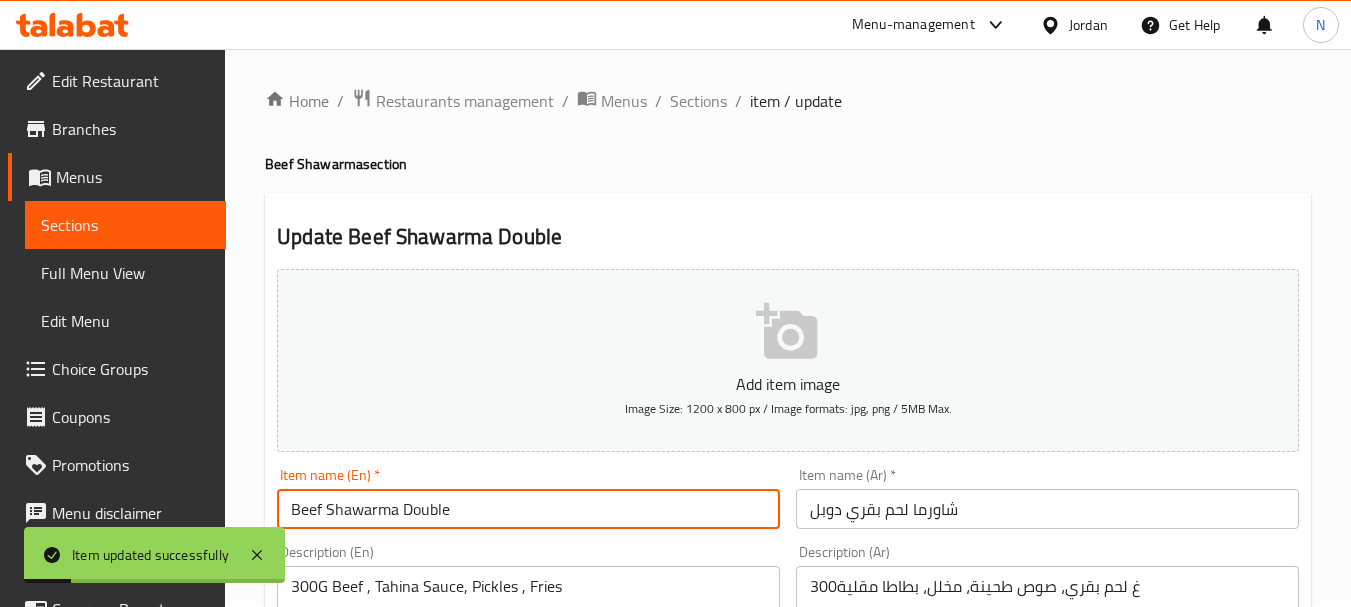scroll, scrollTop: 0, scrollLeft: 0, axis: both 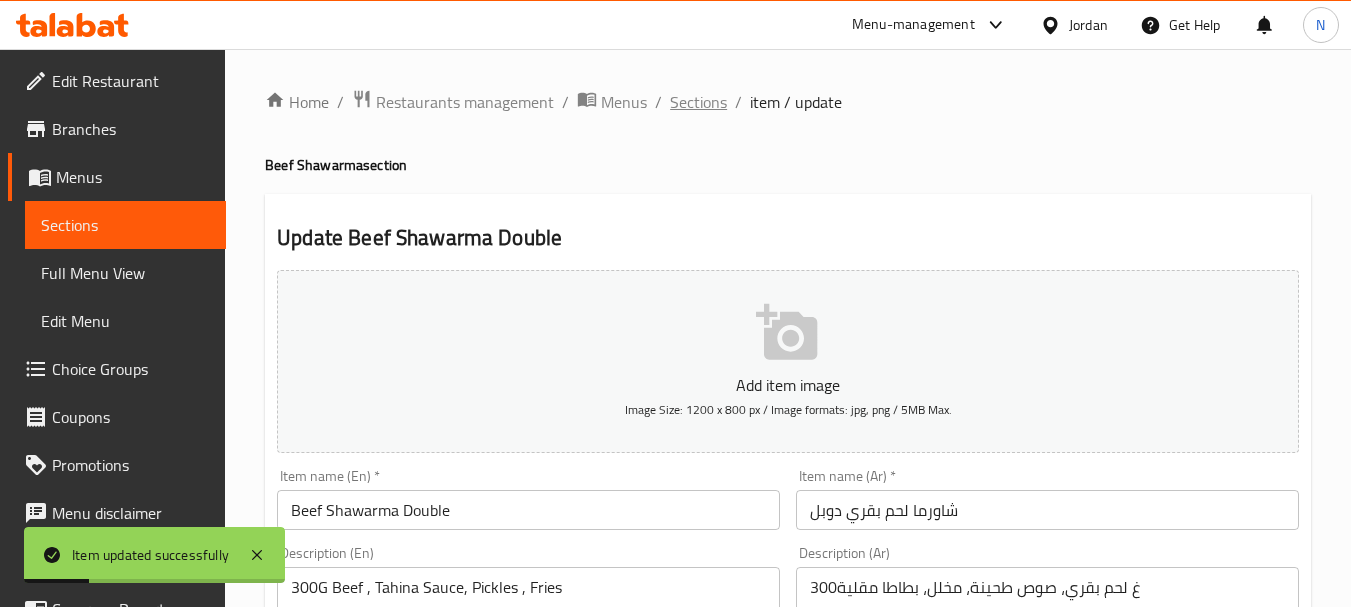 click on "Sections" at bounding box center (698, 102) 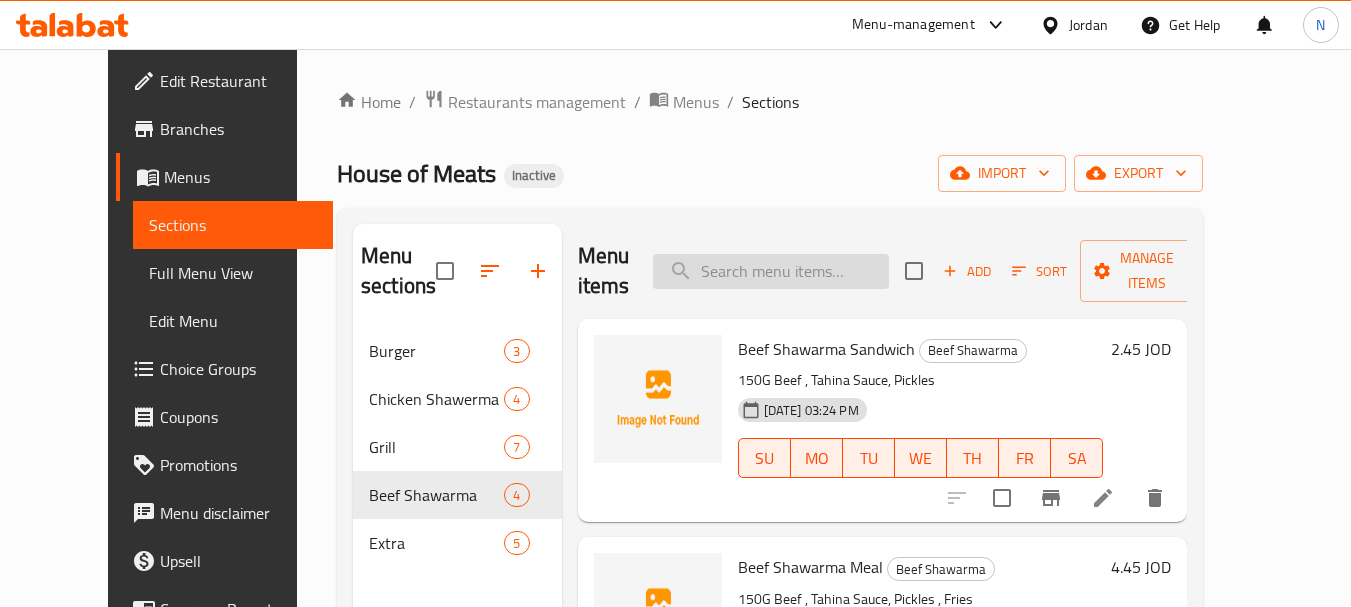 click at bounding box center (771, 271) 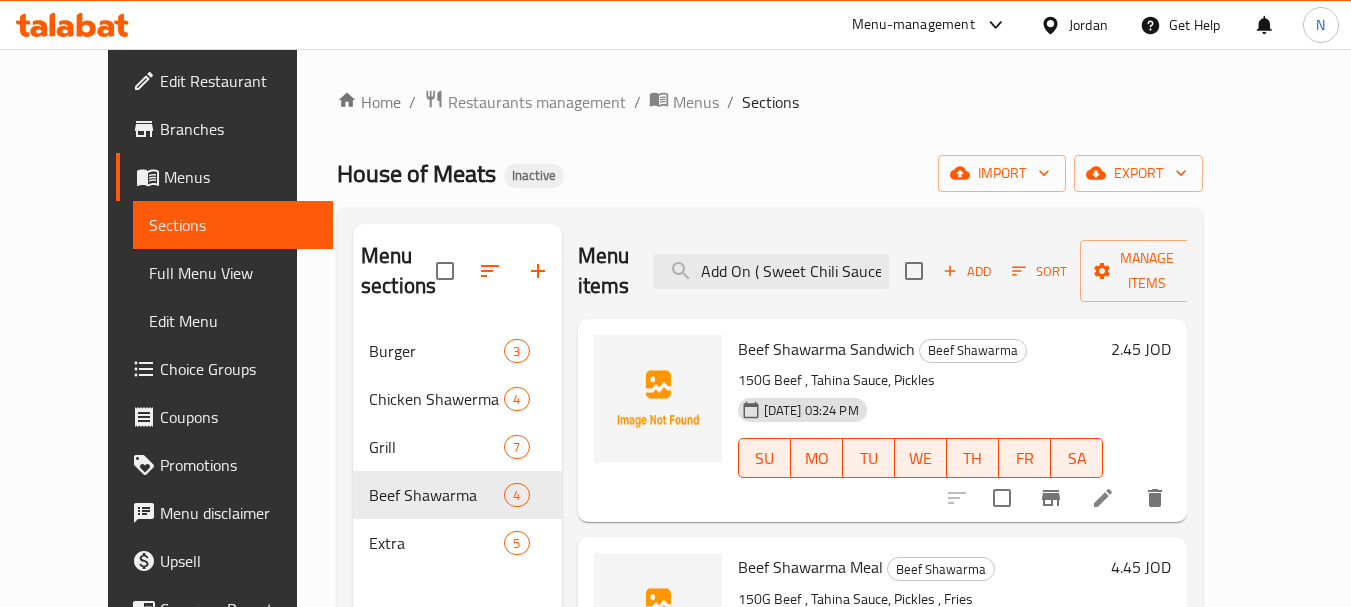 scroll, scrollTop: 0, scrollLeft: 6, axis: horizontal 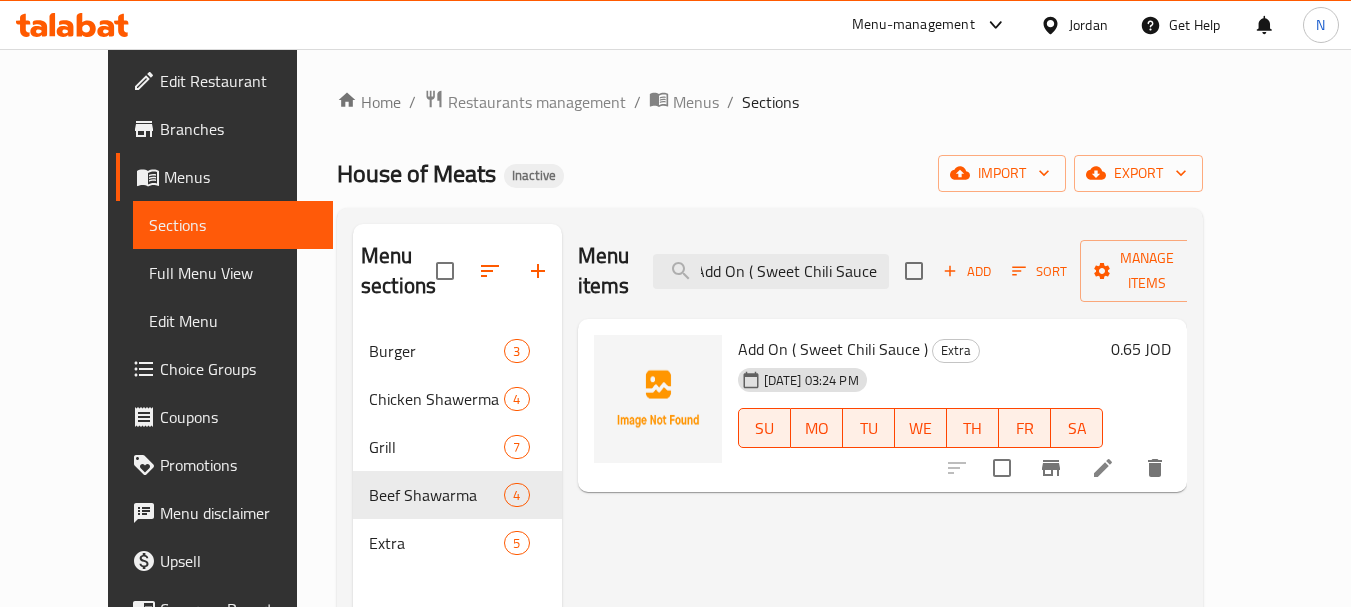 type on "Add On ( Sweet Chili Sauce )" 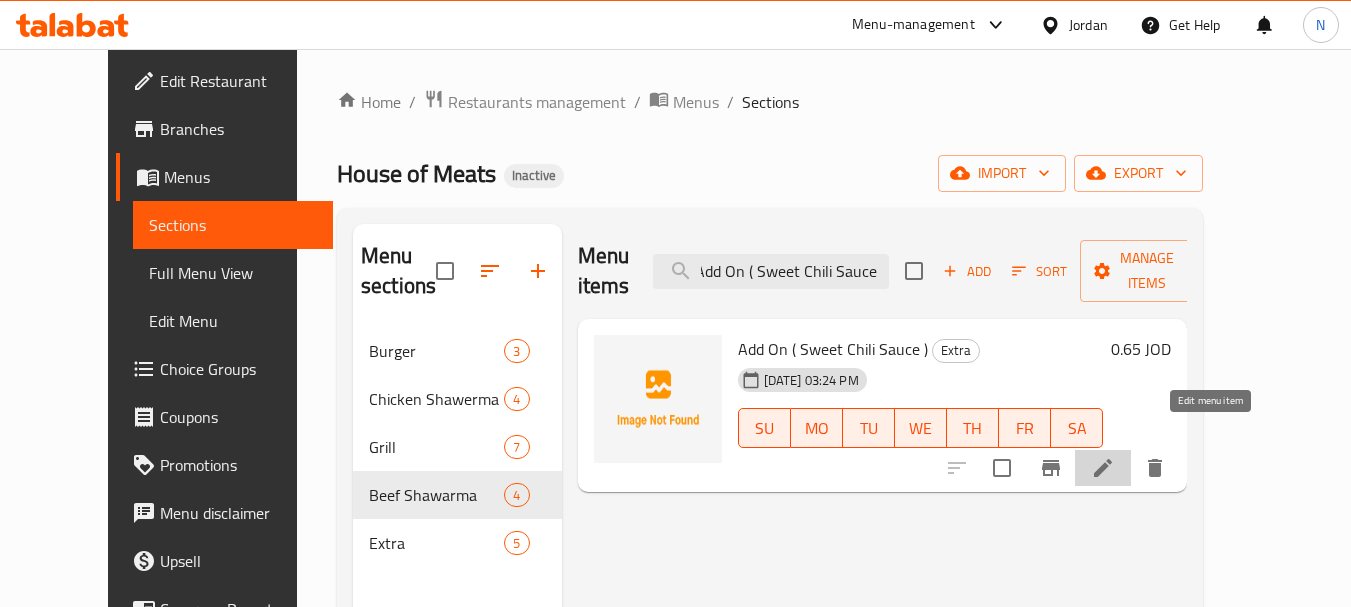 click 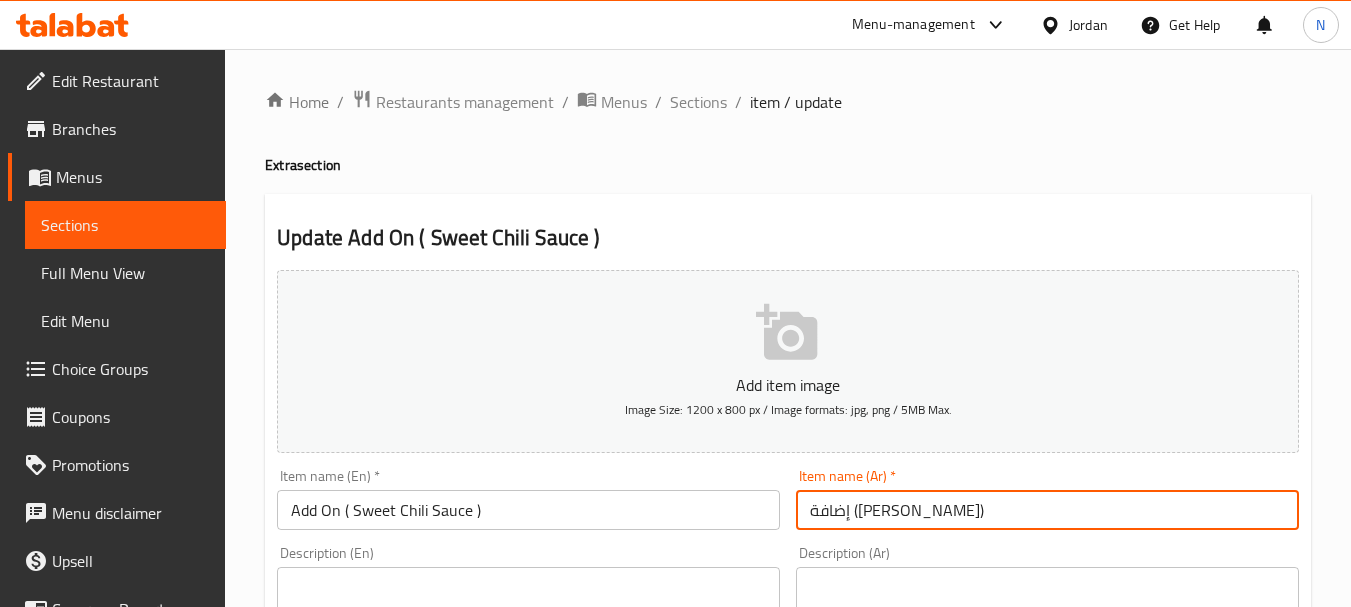 drag, startPoint x: 819, startPoint y: 515, endPoint x: 897, endPoint y: 512, distance: 78.05767 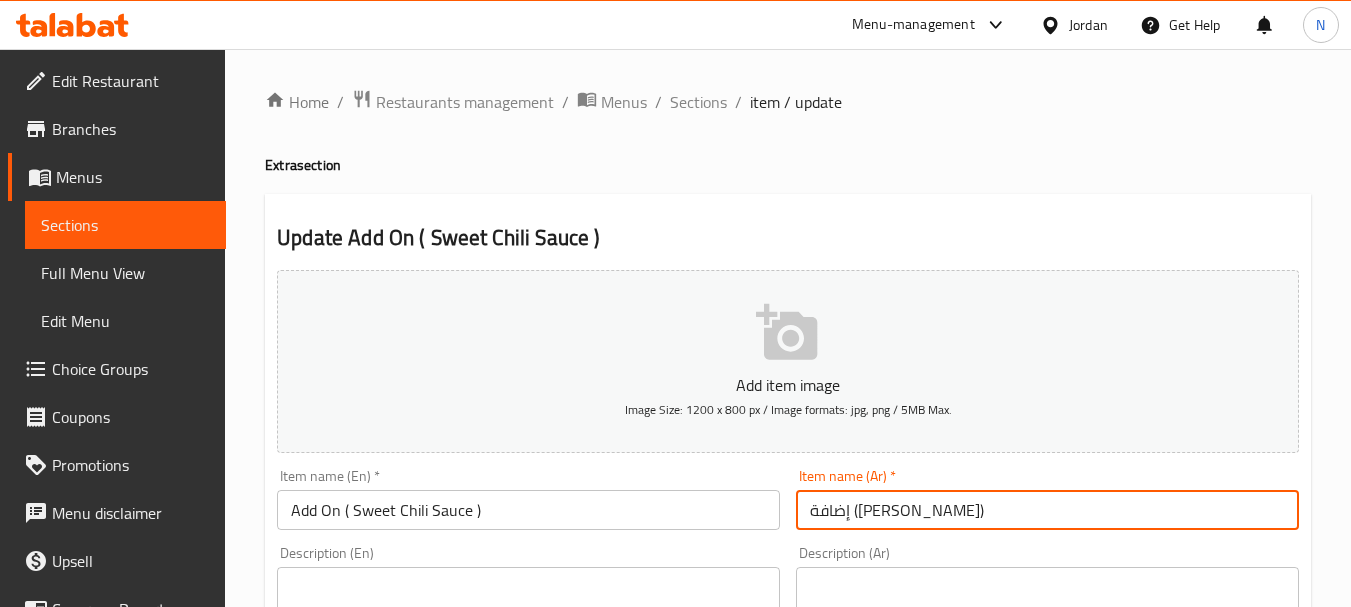click on "إضافة ([PERSON_NAME])" at bounding box center (1047, 510) 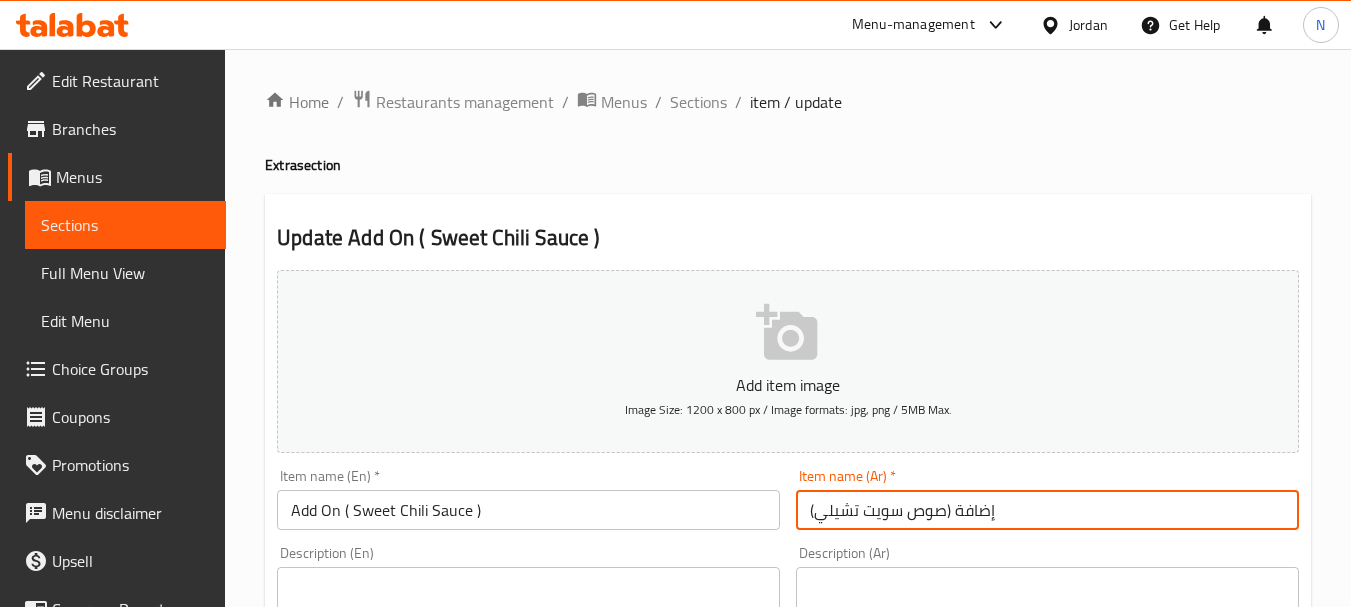 type on "إضافة (صوص سويت تشيلي)" 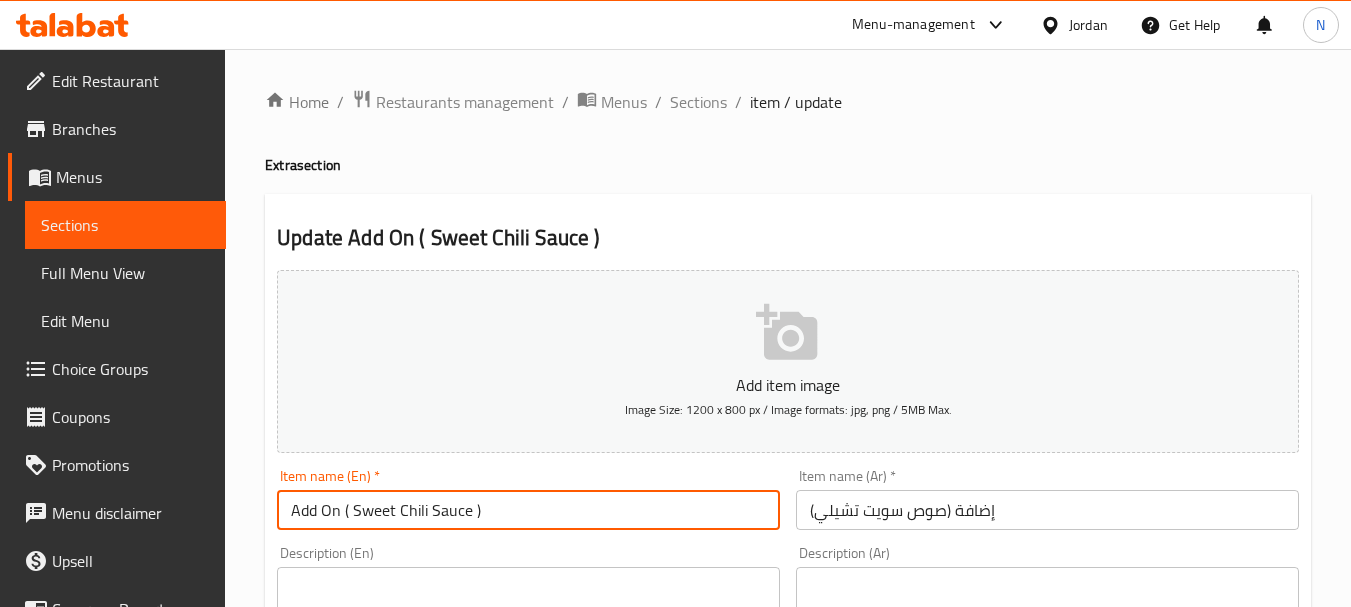 click on "Update" at bounding box center [398, 1326] 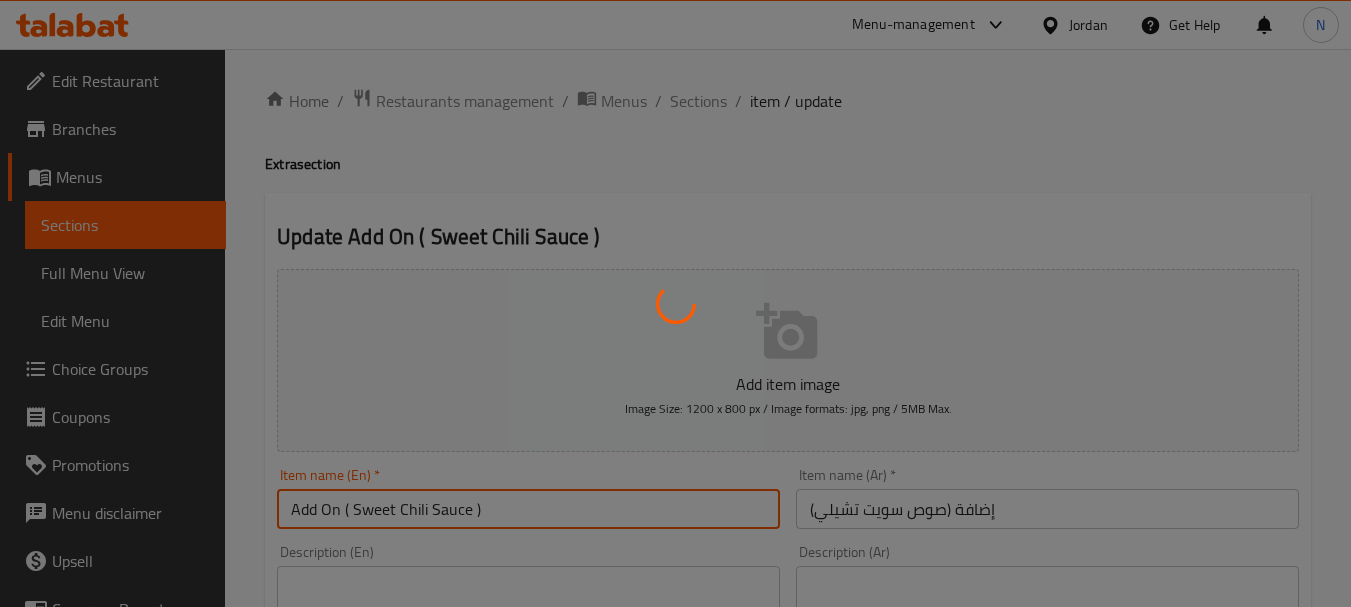 scroll, scrollTop: 0, scrollLeft: 0, axis: both 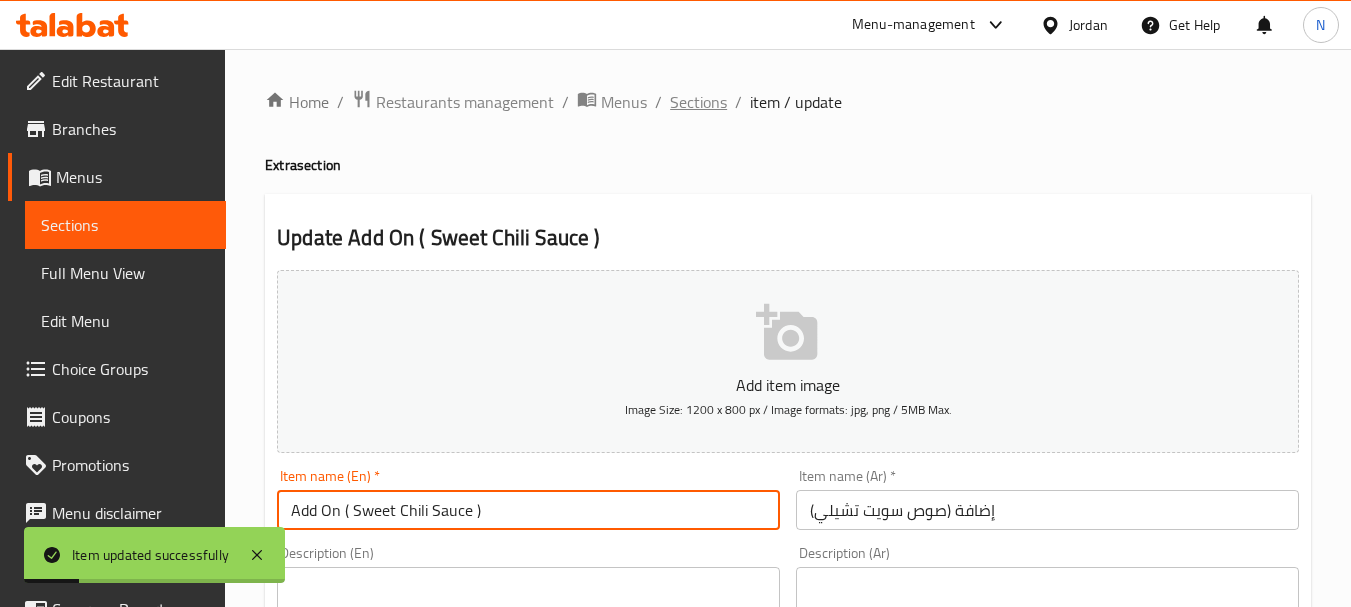 click on "Sections" at bounding box center (698, 102) 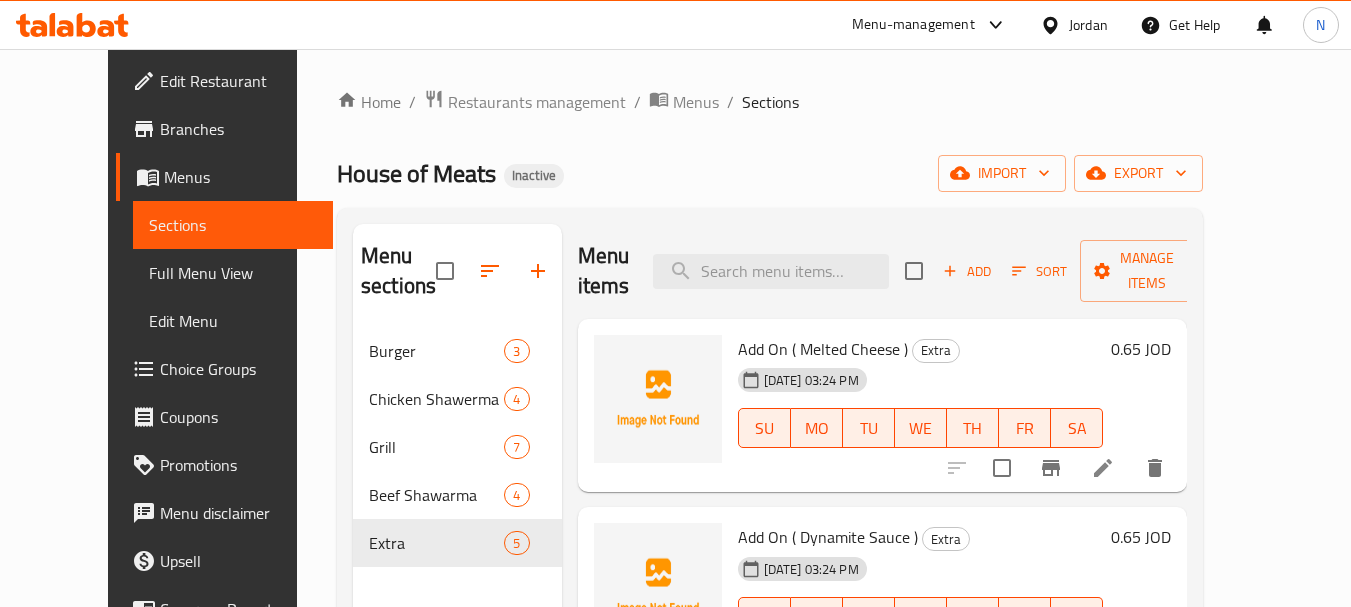click on "House of Meats Inactive import export" at bounding box center [770, 173] 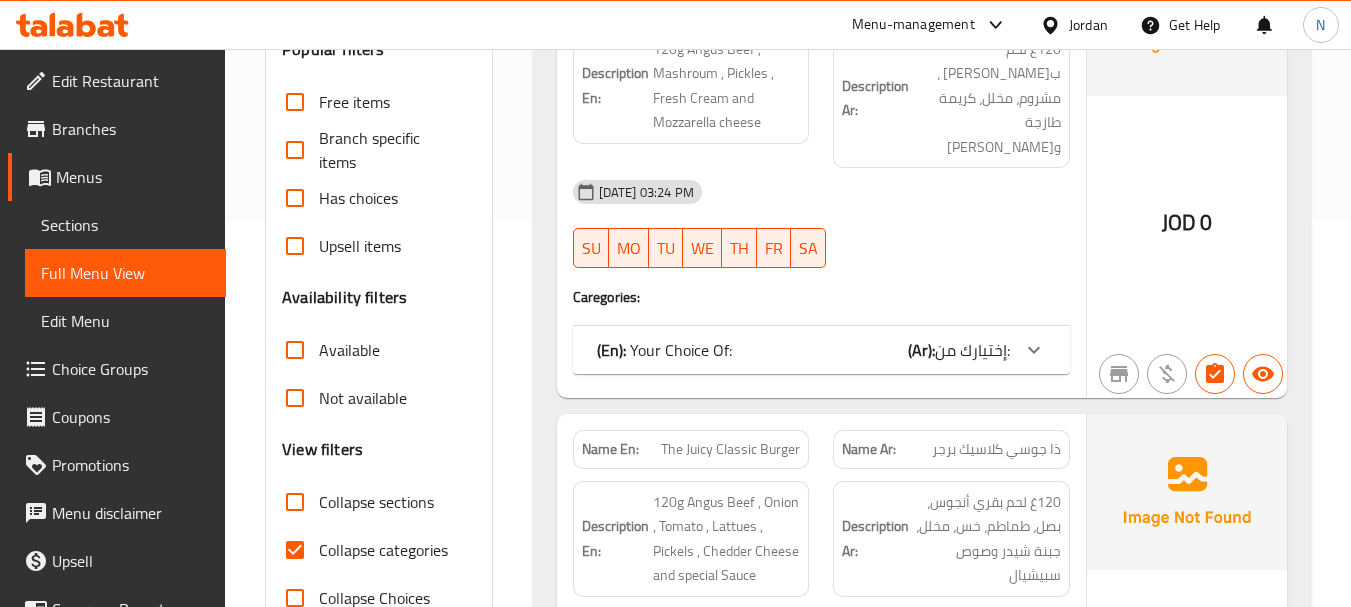 scroll, scrollTop: 500, scrollLeft: 0, axis: vertical 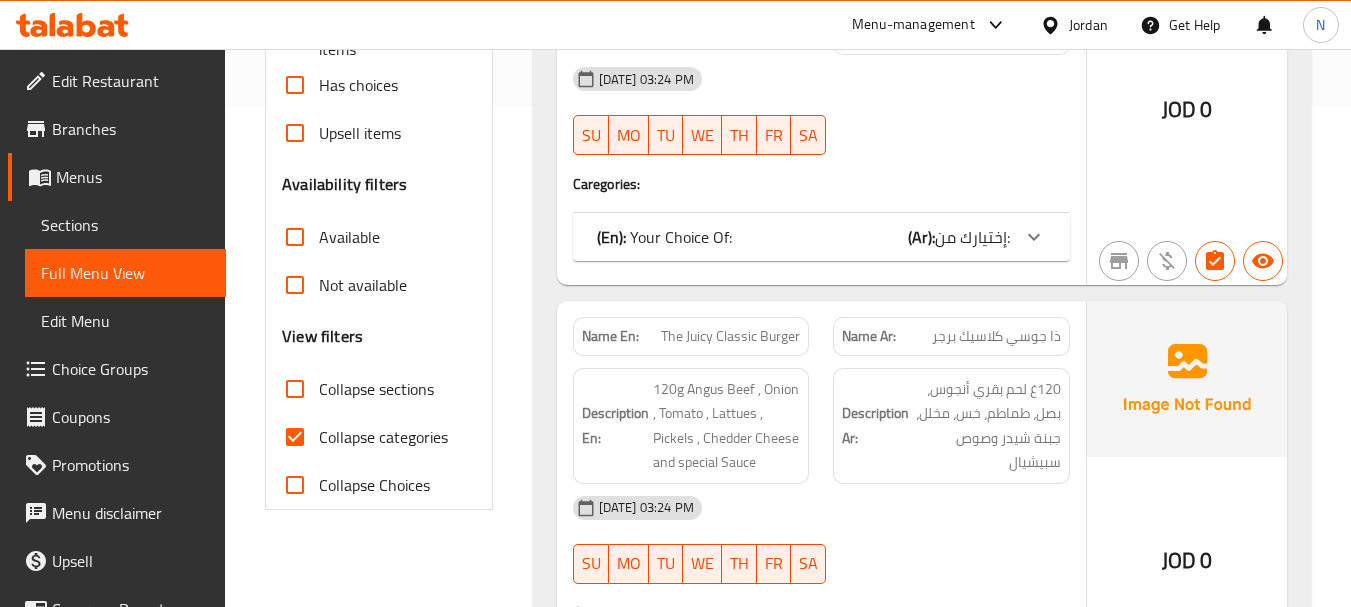 click on "Collapse categories" at bounding box center (383, 437) 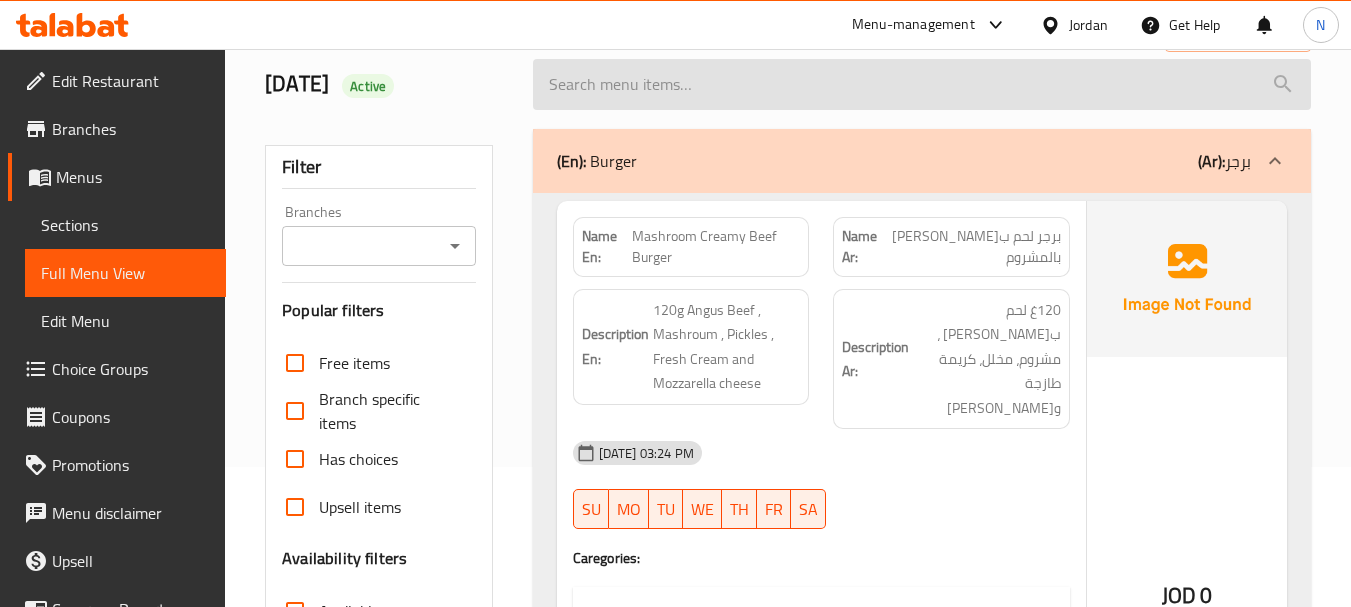 scroll, scrollTop: 0, scrollLeft: 0, axis: both 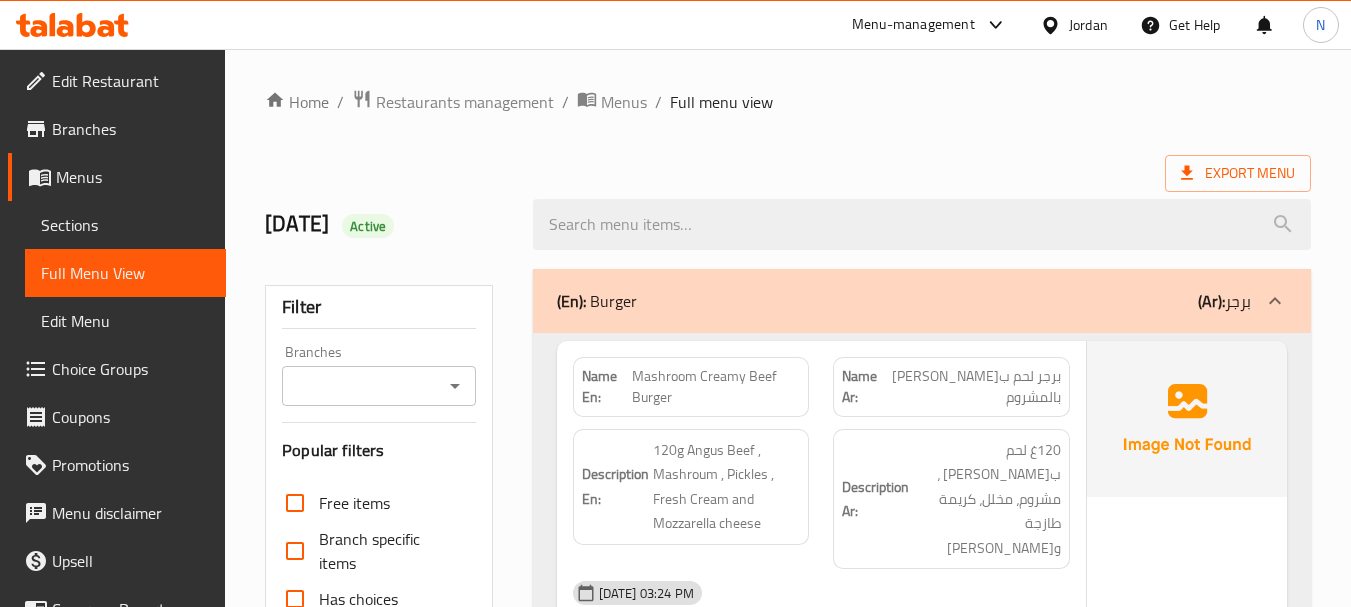 click on "Home / Restaurants management / Menus / Full menu view Export Menu [DATE]   Active Filter Branches Branches Popular filters Free items Branch specific items Has choices Upsell items Availability filters Available Not available View filters Collapse sections Collapse categories Collapse Choices (En):   Burger (Ar): برجر Name En: Mashroom Creamy Beef Burger Name Ar: برجر لحم بقري كريمي بالمشروم Description En: 120g Angus Beef , Mashroum , Pickles , Fresh Cream and Mozzarella cheese Description Ar: 120غ لحم بقري أنجوس ، مشروم، مخلل، كريمة طازجة وجبن موزاريلا [DATE] 03:24 PM SU MO TU WE TH FR SA Caregories: (En):   Your Choice Of: (Ar): إختيارك من: Name(En) Name(Ar) Status Price Sandwich سندويتش Active 4.95 Meal وجبة Active 6.25 JOD 0 Name En: The Juicy Classic Burger Name Ar: ذا جوسي كلاسيك برجر  Description En: Description Ar: [DATE] 03:24 PM SU MO TU WE TH FR SA Caregories: (En):   (Ar): 4" at bounding box center (788, 4510) 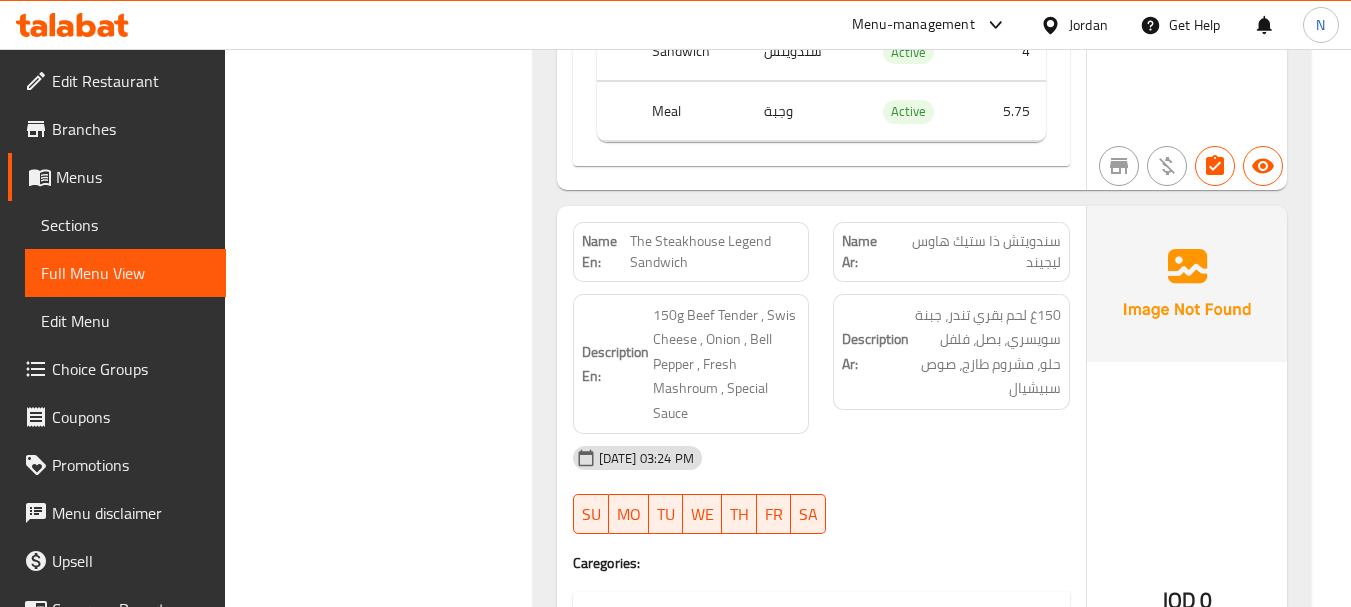 scroll, scrollTop: 3448, scrollLeft: 0, axis: vertical 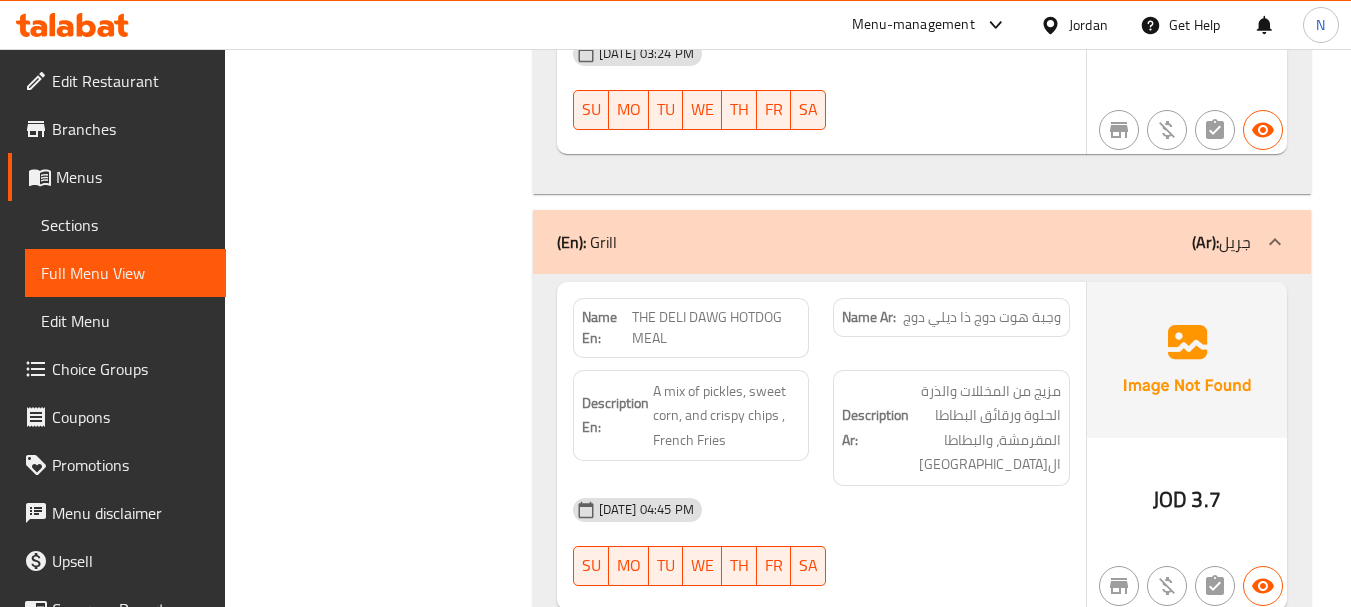 click on "THE DELI DAWG HOTDOG MEAL" at bounding box center [716, -3061] 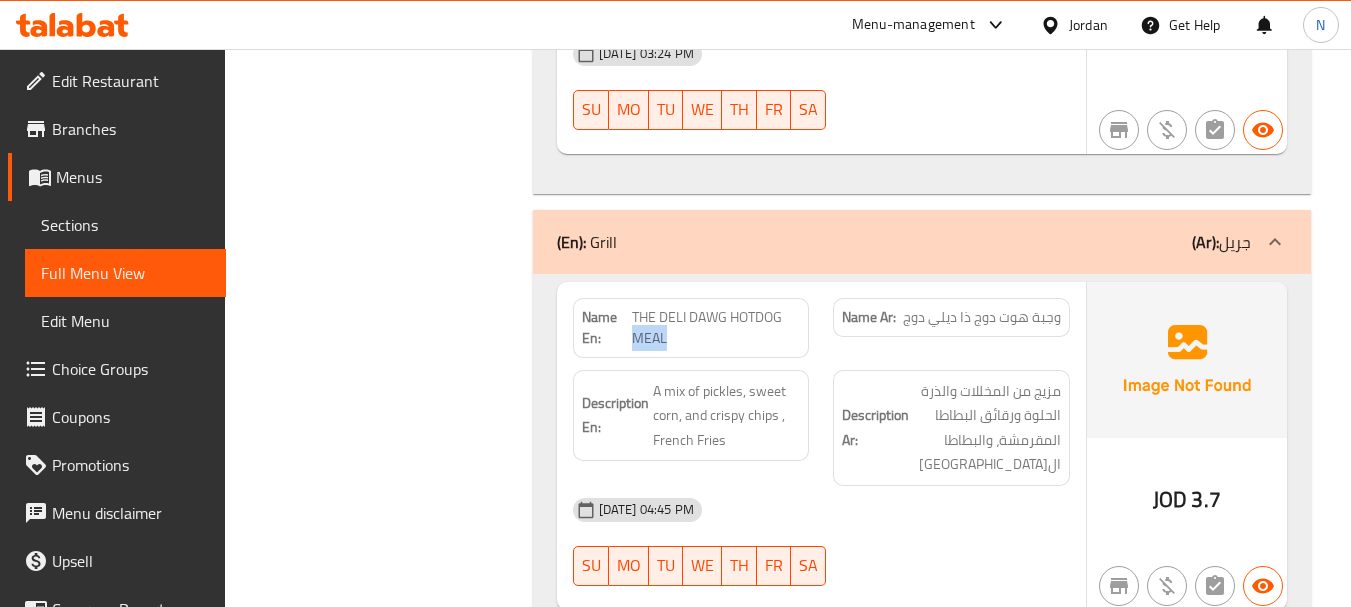 click on "THE DELI DAWG HOTDOG MEAL" at bounding box center [716, -3061] 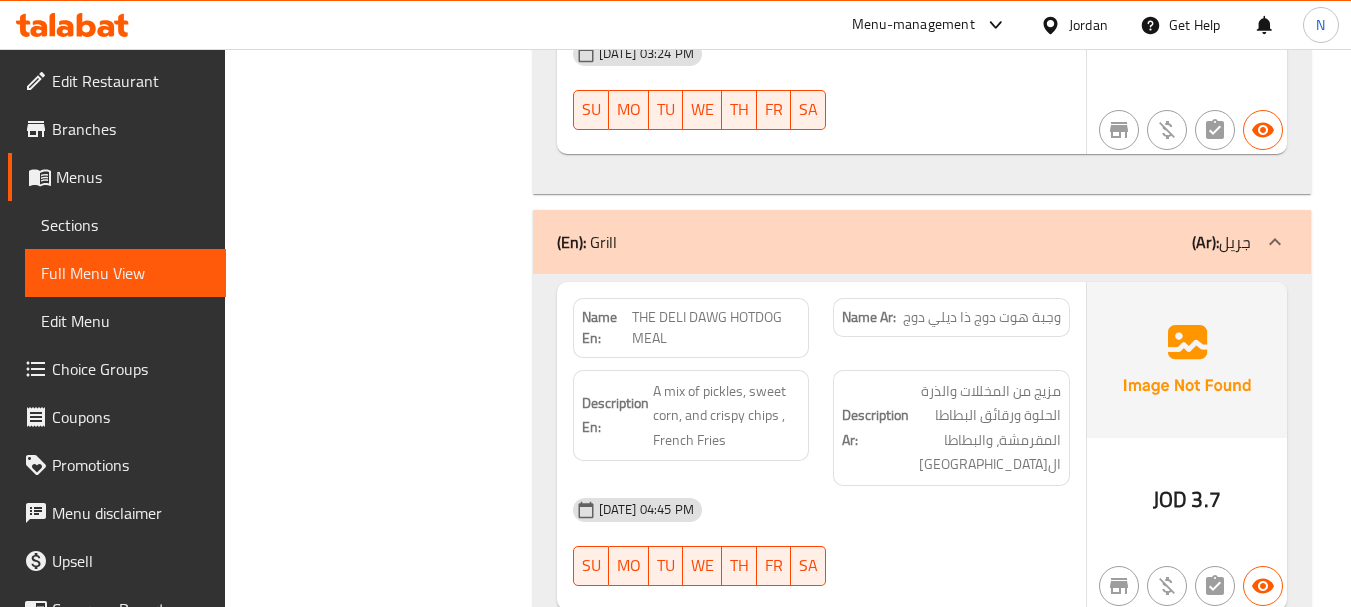 click on "THE DELI DAWG HOTDOG MEAL" at bounding box center (716, -3061) 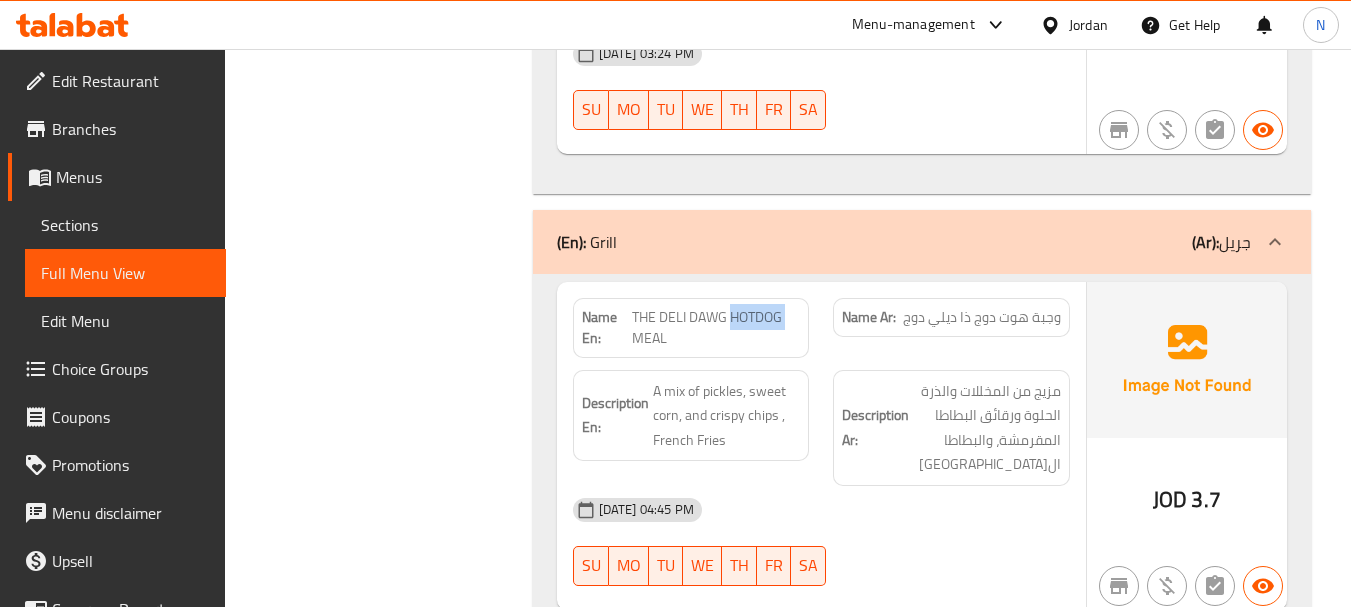 drag, startPoint x: 751, startPoint y: 296, endPoint x: 749, endPoint y: 341, distance: 45.044422 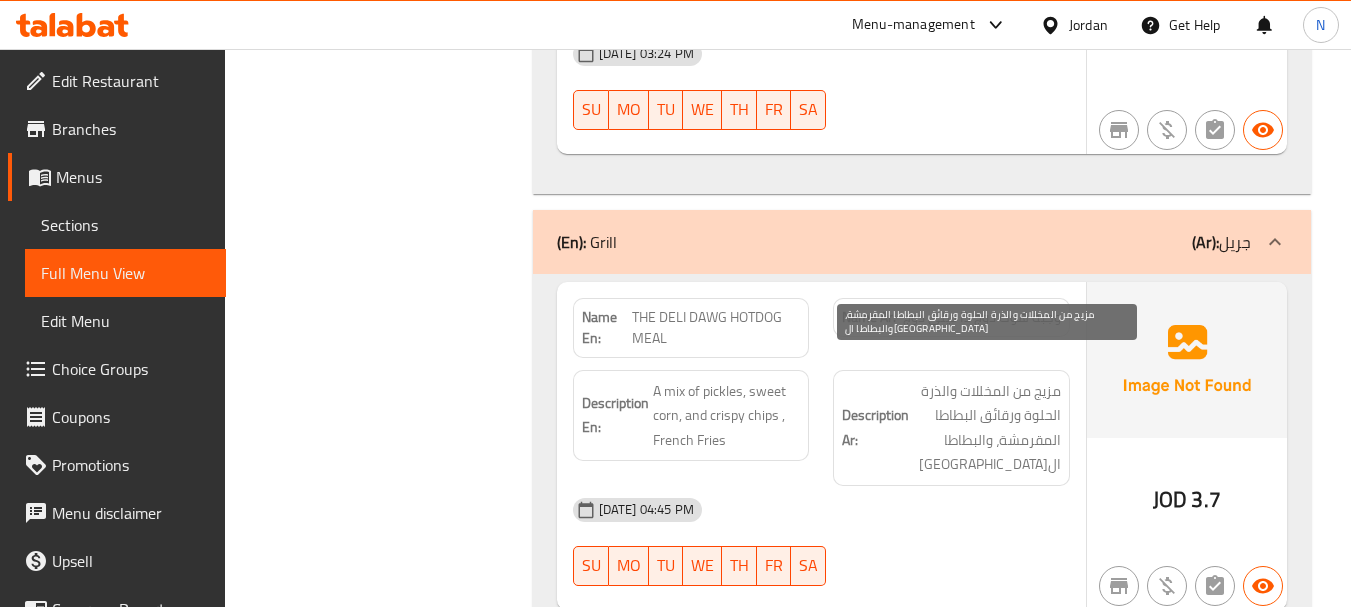 click on "مزيج من المخللات والذرة الحلوة ورقائق البطاطا المقرمشة، والبطاطا ال[GEOGRAPHIC_DATA]" at bounding box center [987, 428] 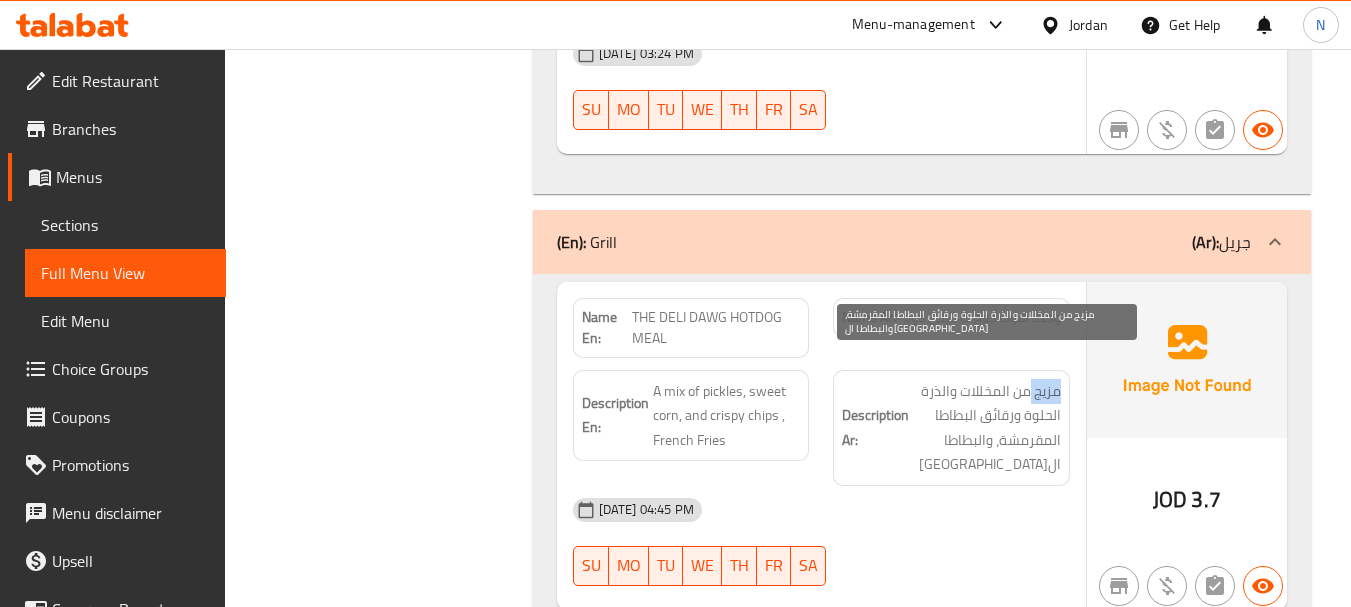 click on "مزيج من المخللات والذرة الحلوة ورقائق البطاطا المقرمشة، والبطاطا ال[GEOGRAPHIC_DATA]" at bounding box center [987, 428] 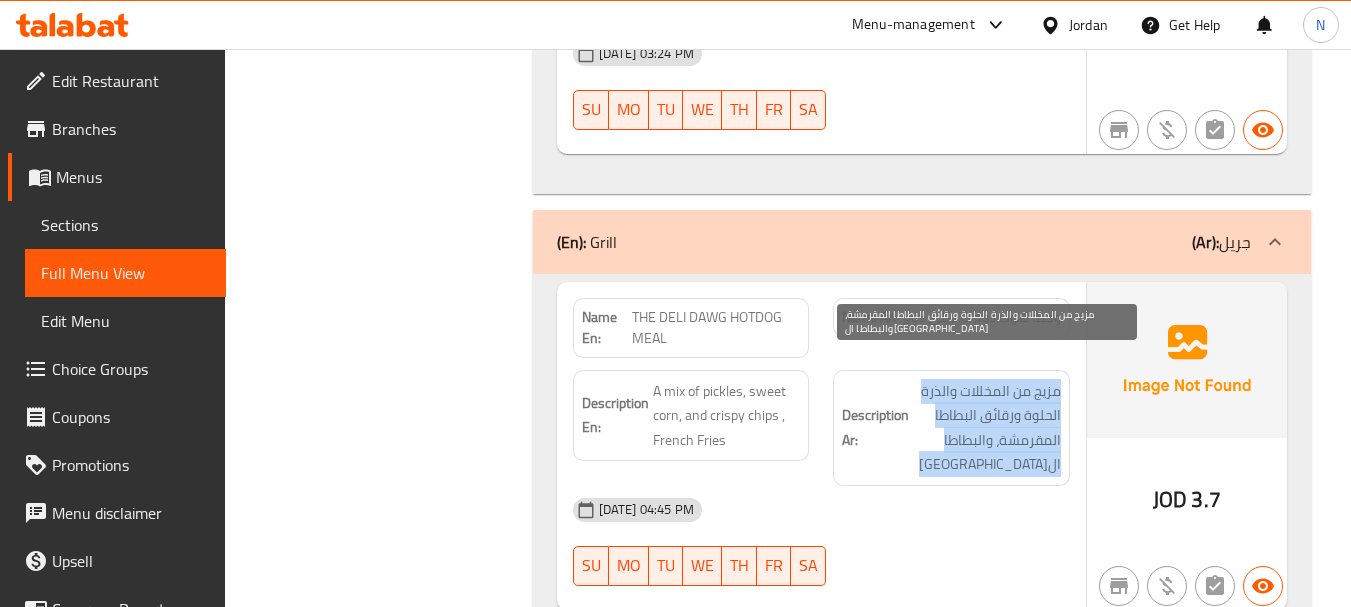 click on "مزيج من المخللات والذرة الحلوة ورقائق البطاطا المقرمشة، والبطاطا ال[GEOGRAPHIC_DATA]" at bounding box center [987, 428] 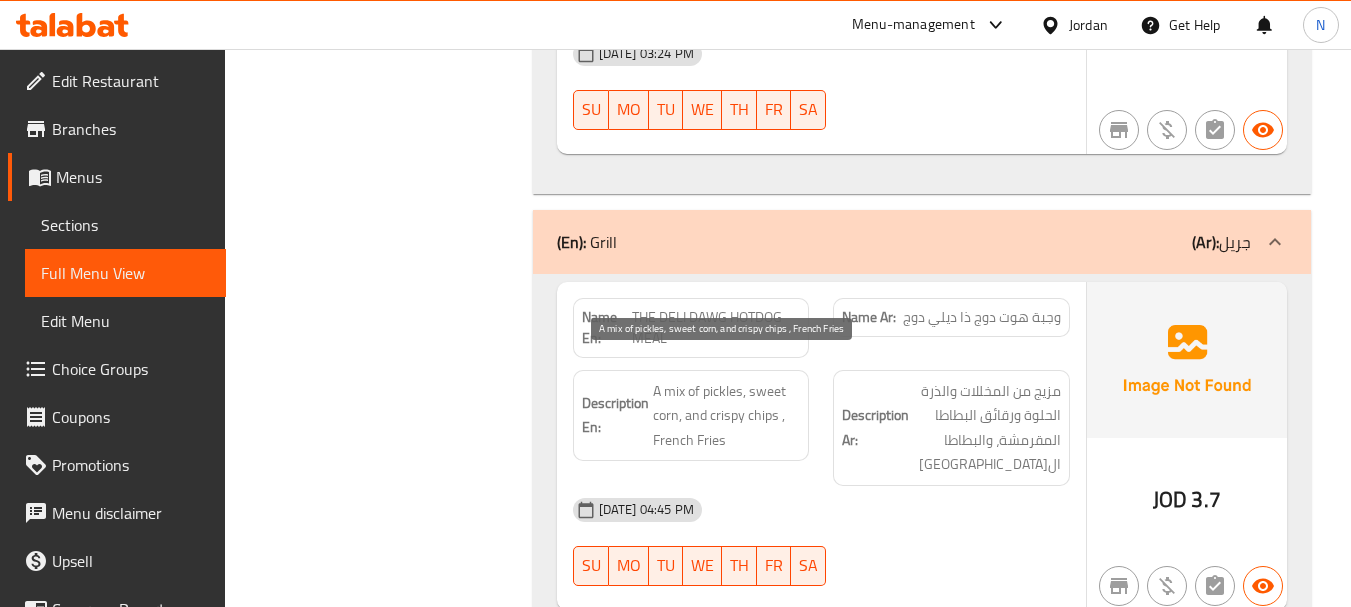 click on "A mix of pickles, sweet corn, and crispy chips , French Fries" at bounding box center [727, 416] 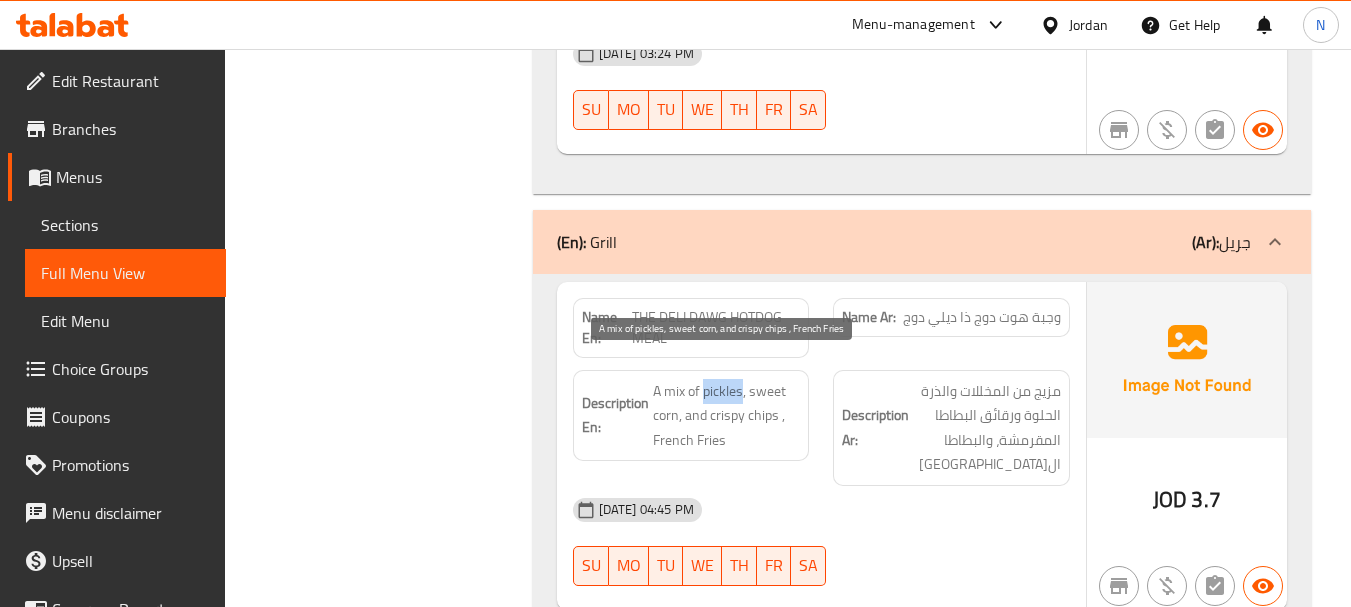 click on "A mix of pickles, sweet corn, and crispy chips , French Fries" at bounding box center (727, 416) 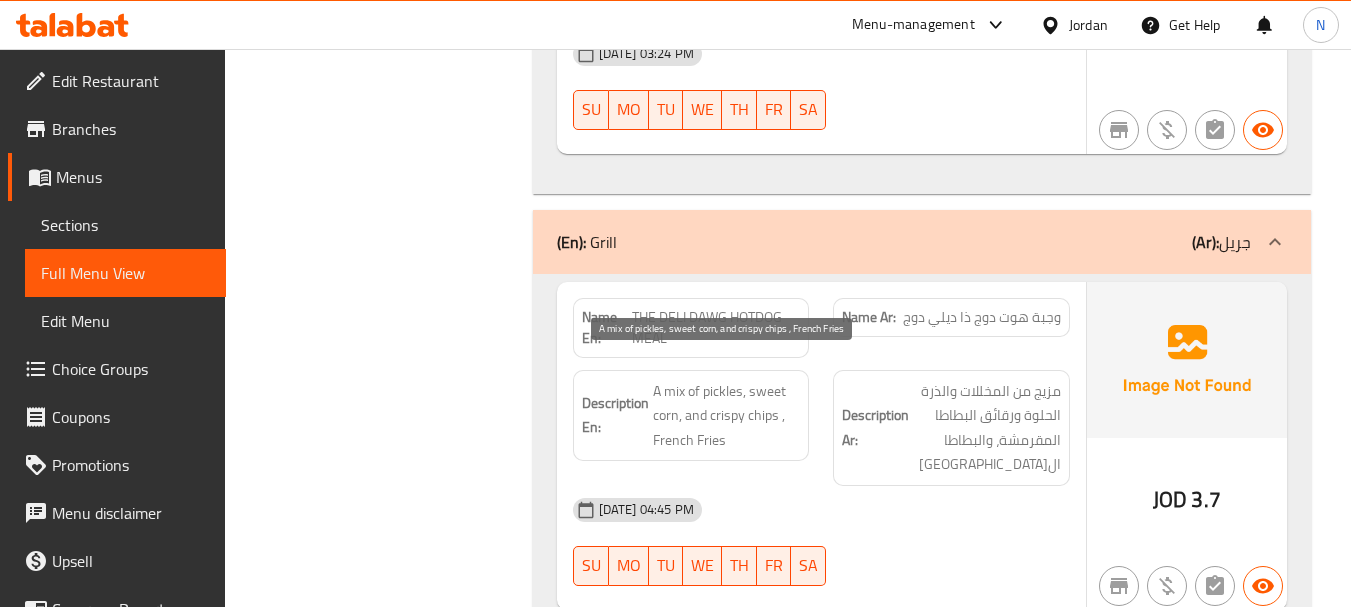 click on "A mix of pickles, sweet corn, and crispy chips , French Fries" at bounding box center (727, 416) 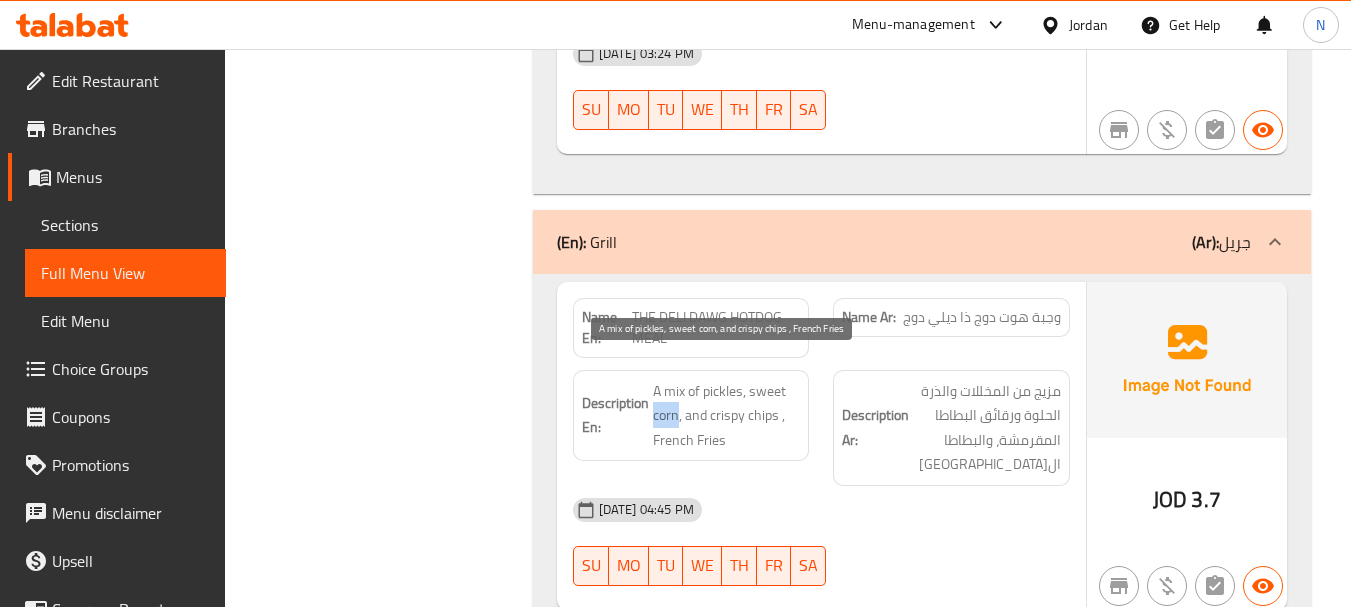 click on "A mix of pickles, sweet corn, and crispy chips , French Fries" at bounding box center (727, 416) 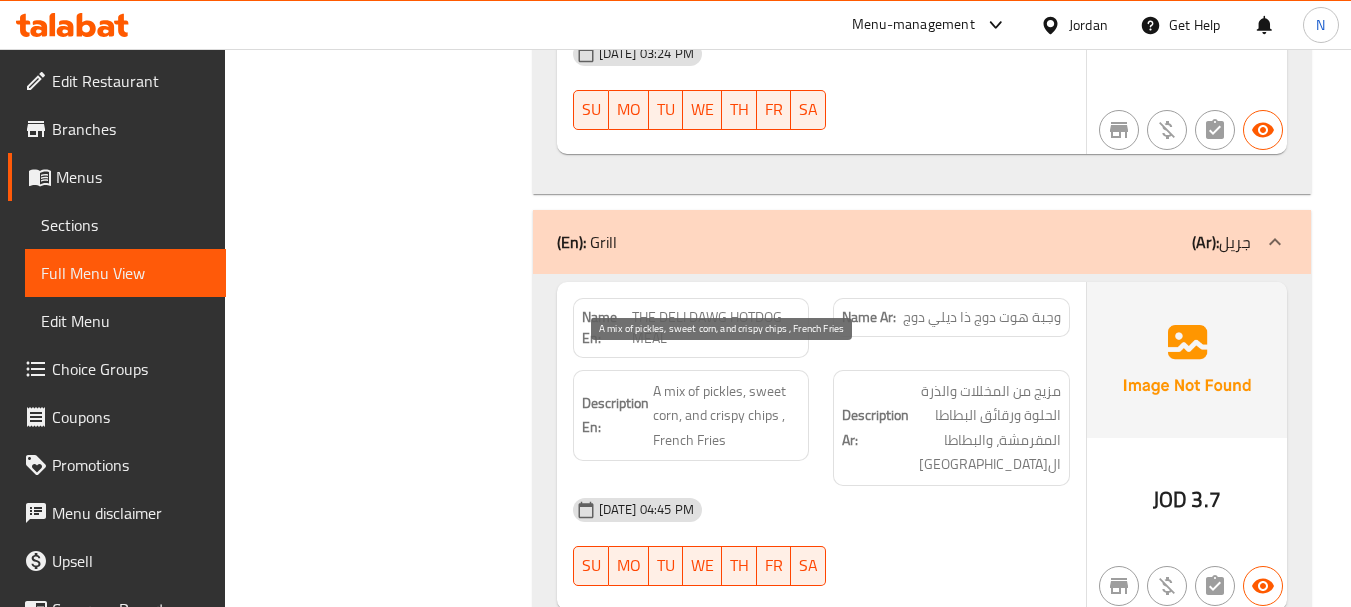 click on "A mix of pickles, sweet corn, and crispy chips , French Fries" at bounding box center (727, 416) 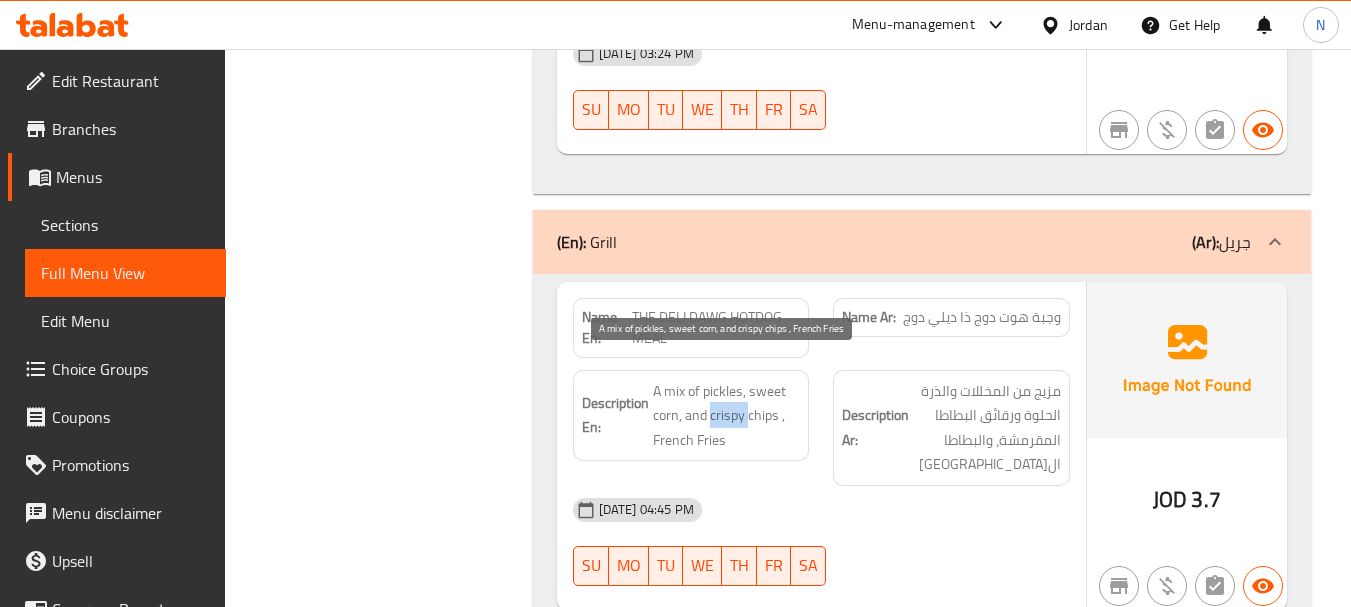 click on "A mix of pickles, sweet corn, and crispy chips , French Fries" at bounding box center (727, 416) 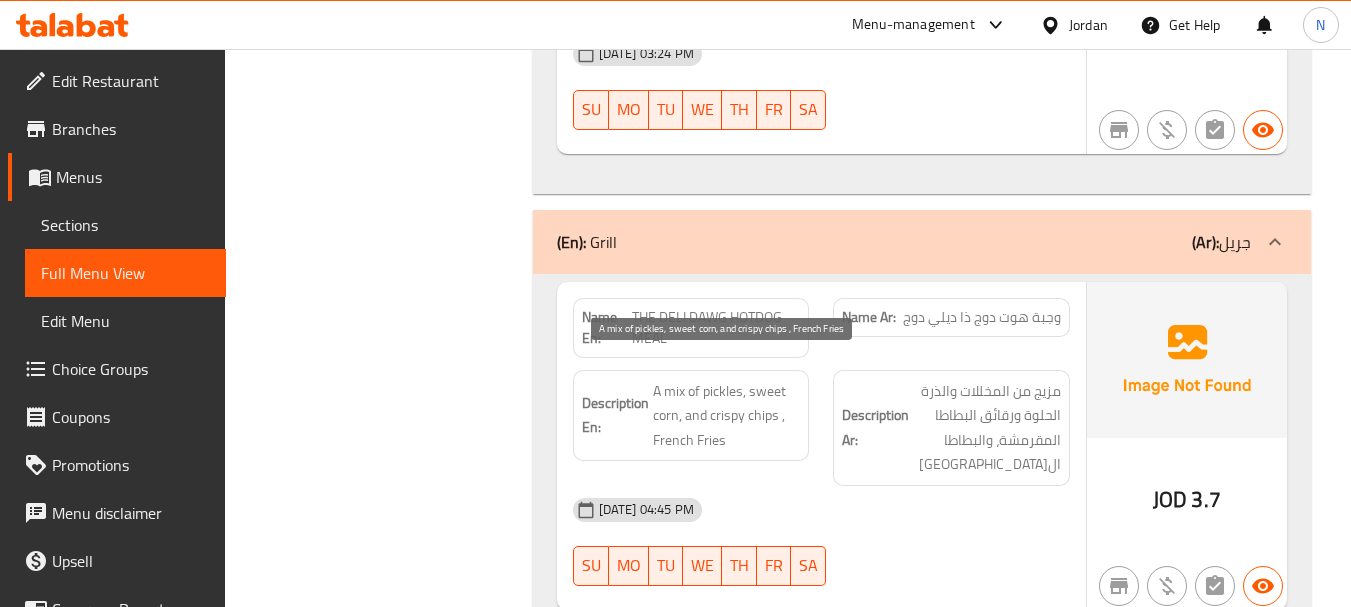 click on "A mix of pickles, sweet corn, and crispy chips , French Fries" at bounding box center (727, 416) 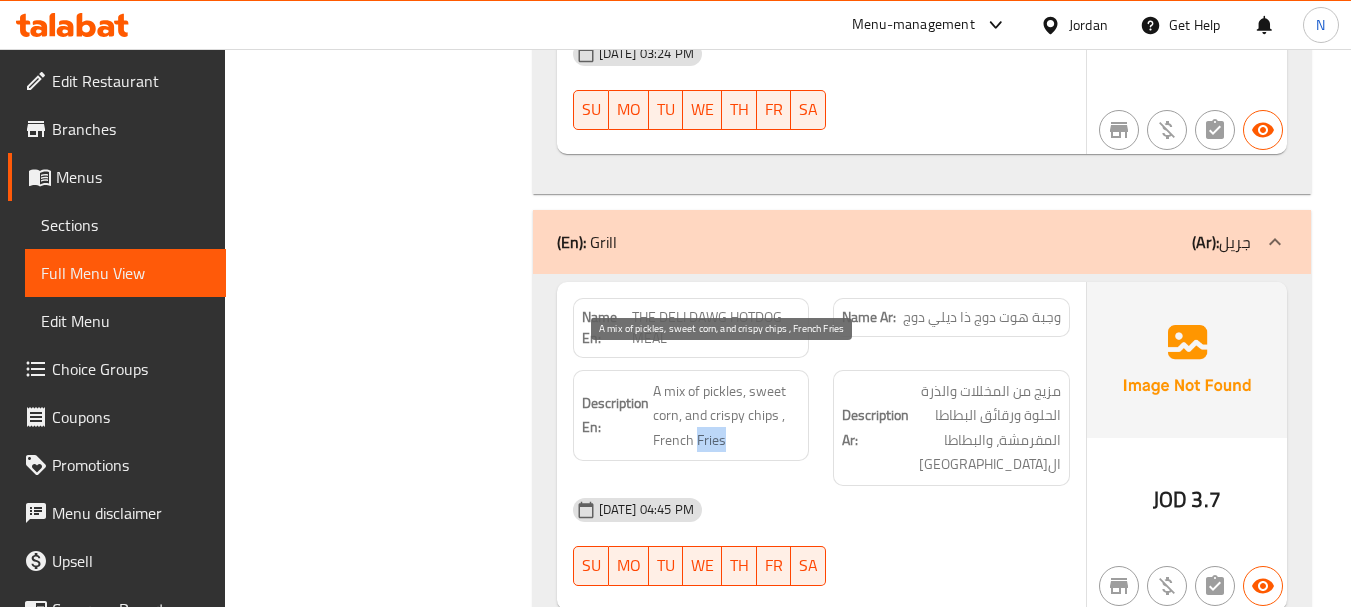 click on "A mix of pickles, sweet corn, and crispy chips , French Fries" at bounding box center (727, 416) 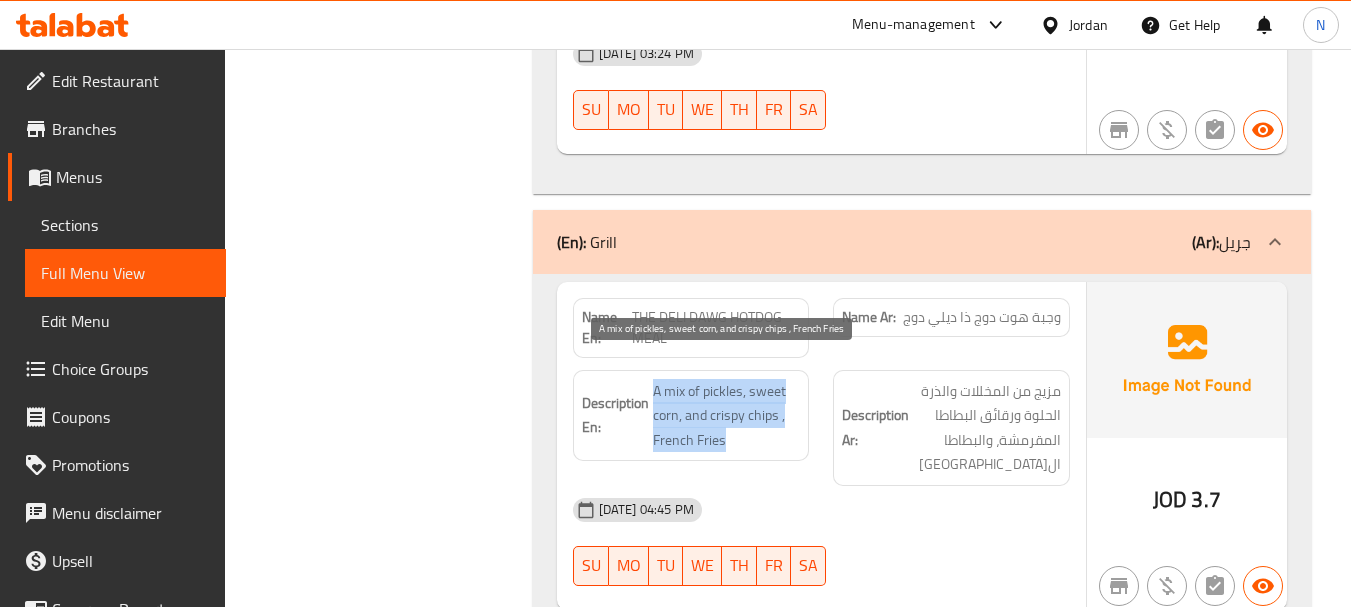 click on "A mix of pickles, sweet corn, and crispy chips , French Fries" at bounding box center (727, 416) 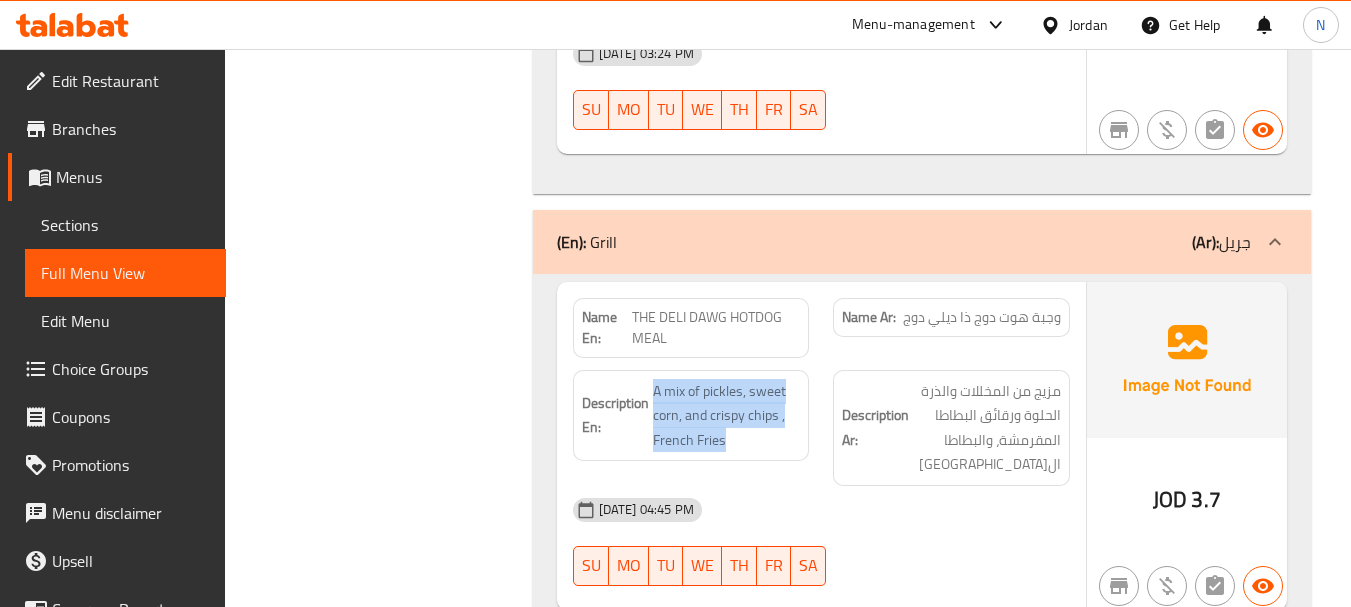 scroll, scrollTop: 3548, scrollLeft: 0, axis: vertical 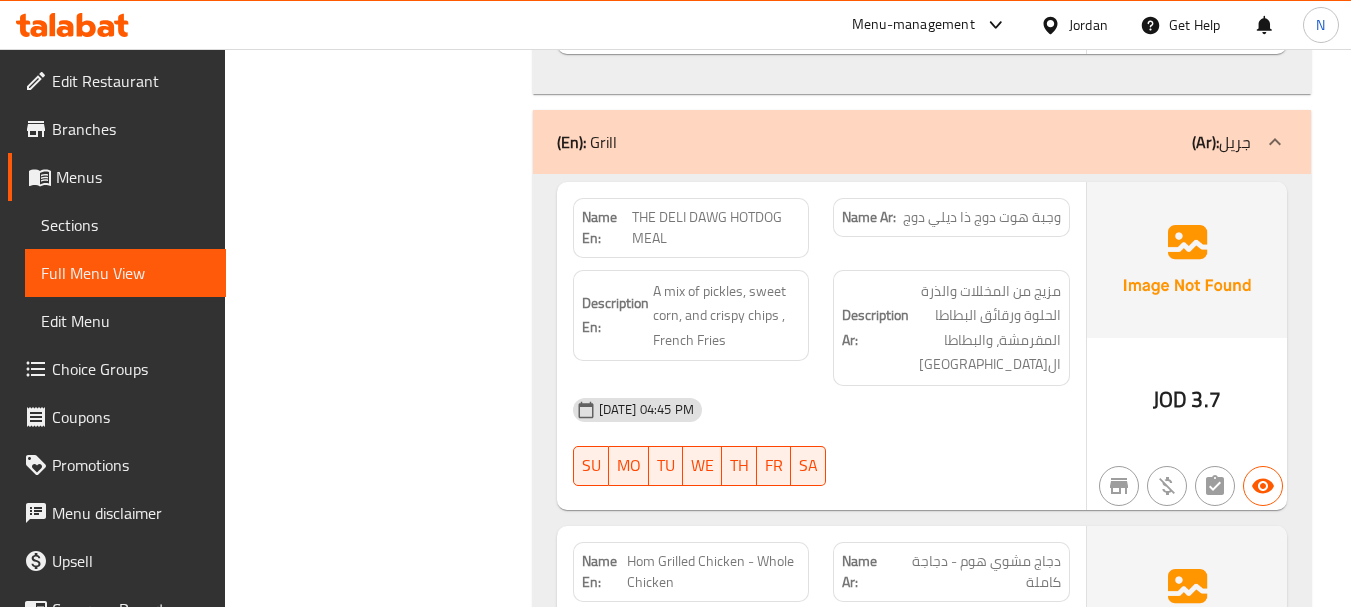 click on "JOD" at bounding box center [1179, -2813] 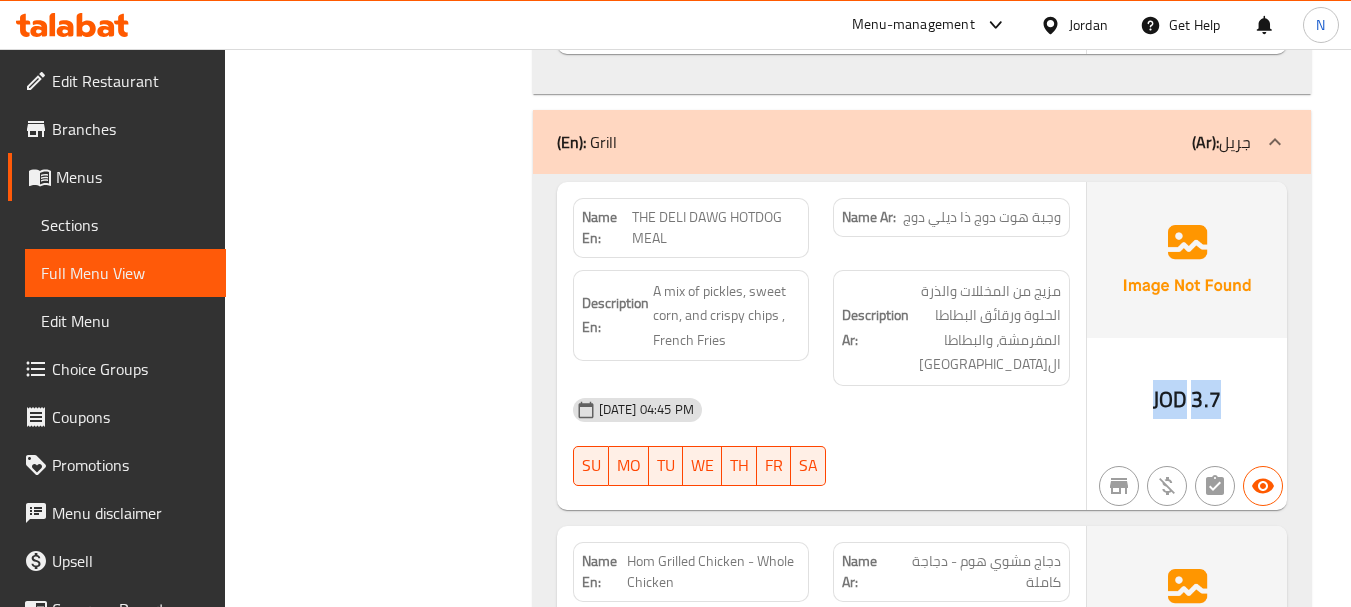 click on "JOD" at bounding box center [1179, -2813] 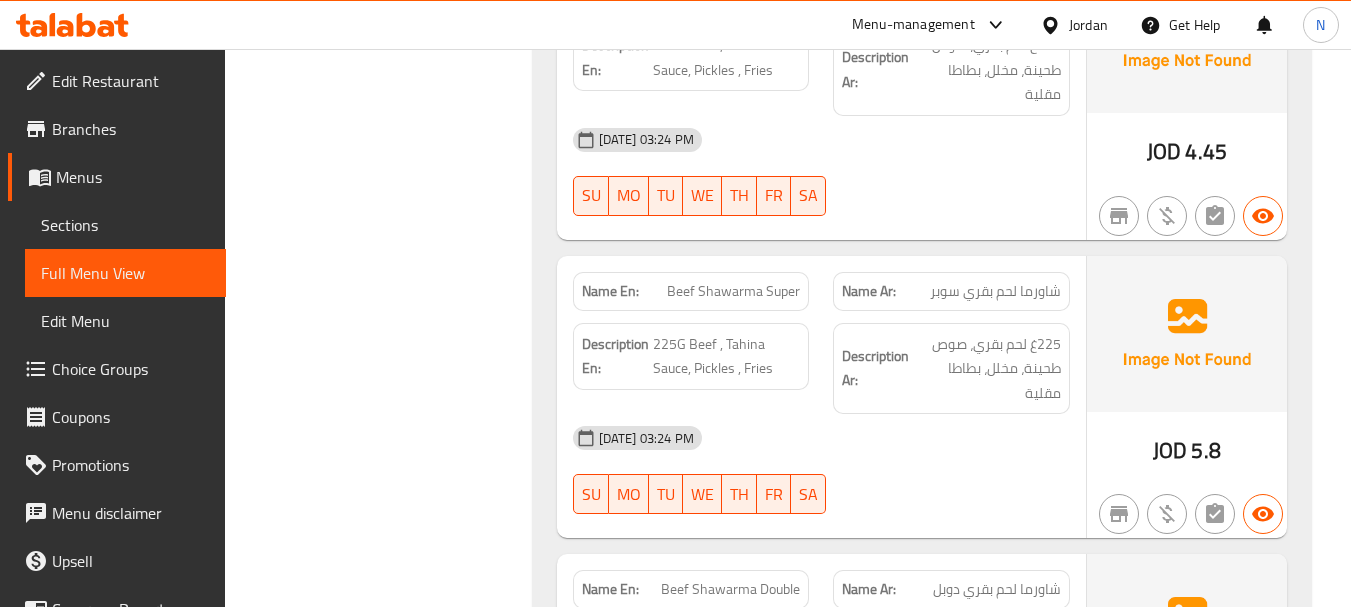 scroll, scrollTop: 7800, scrollLeft: 0, axis: vertical 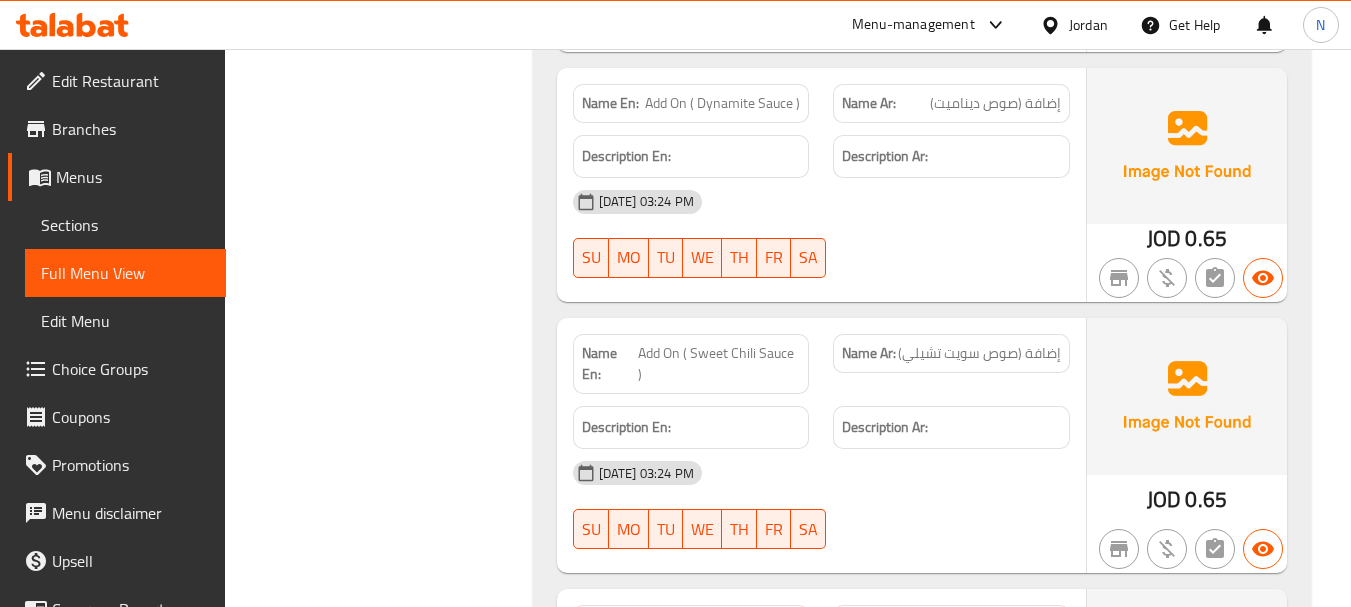 click at bounding box center [951, -6478] 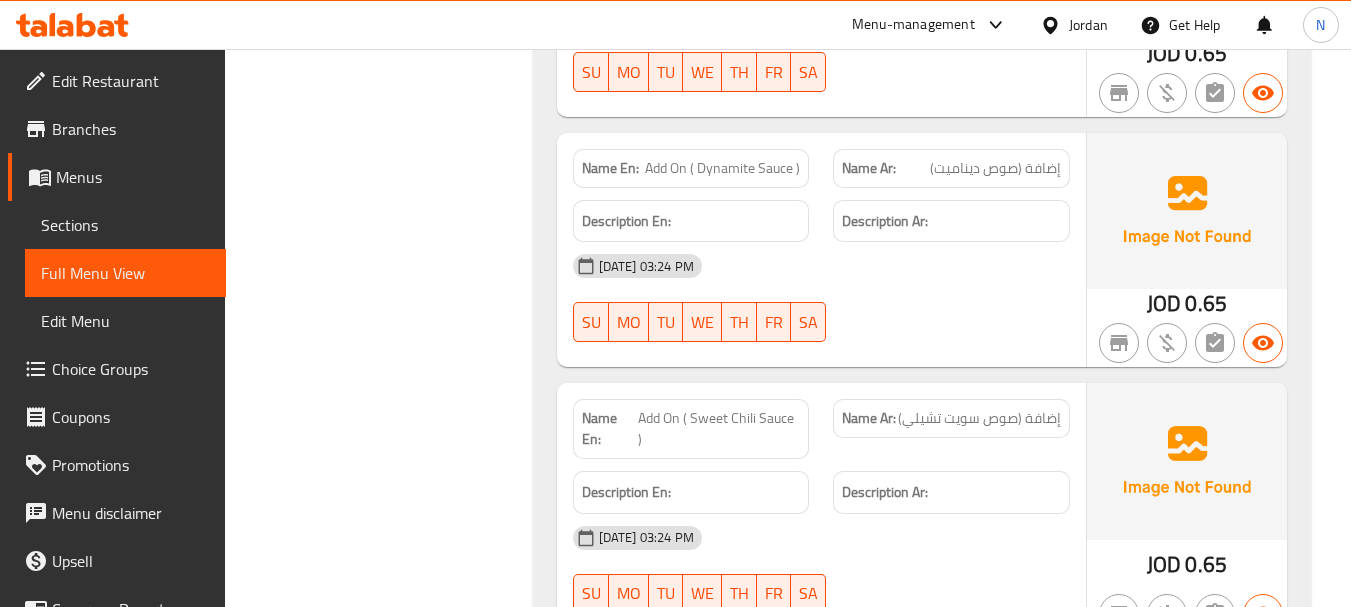 scroll, scrollTop: 7419, scrollLeft: 0, axis: vertical 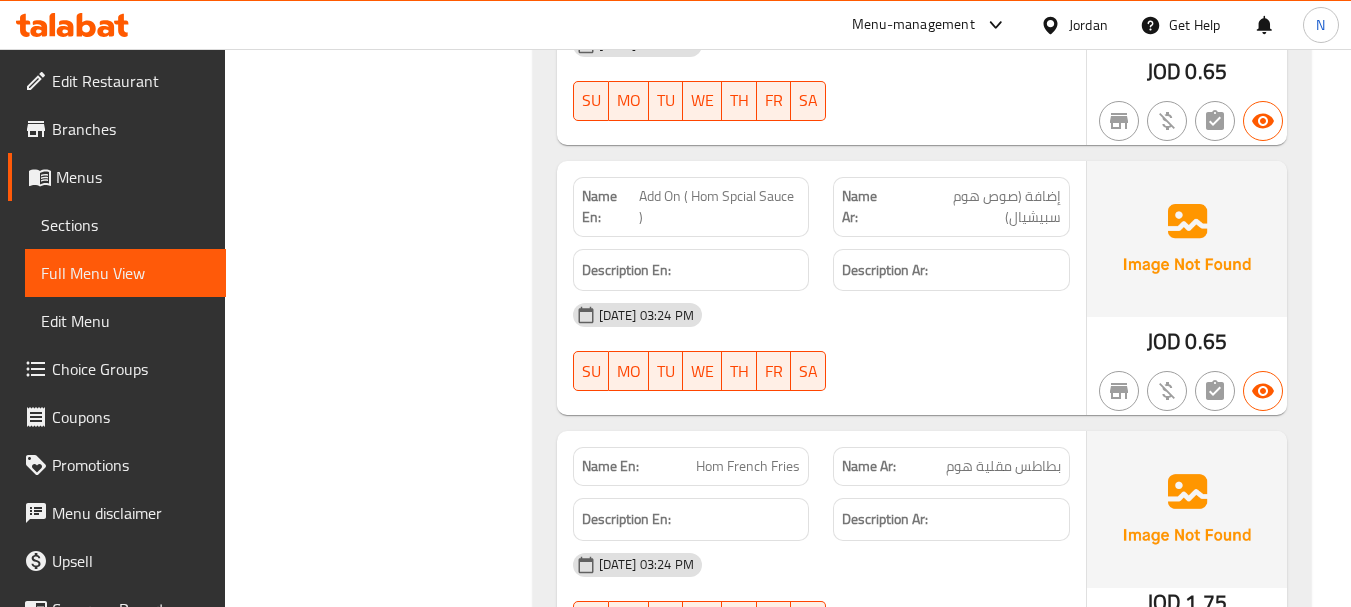 click on "[DATE] 03:24 PM SU MO TU WE TH FR SA" at bounding box center [821, -4695] 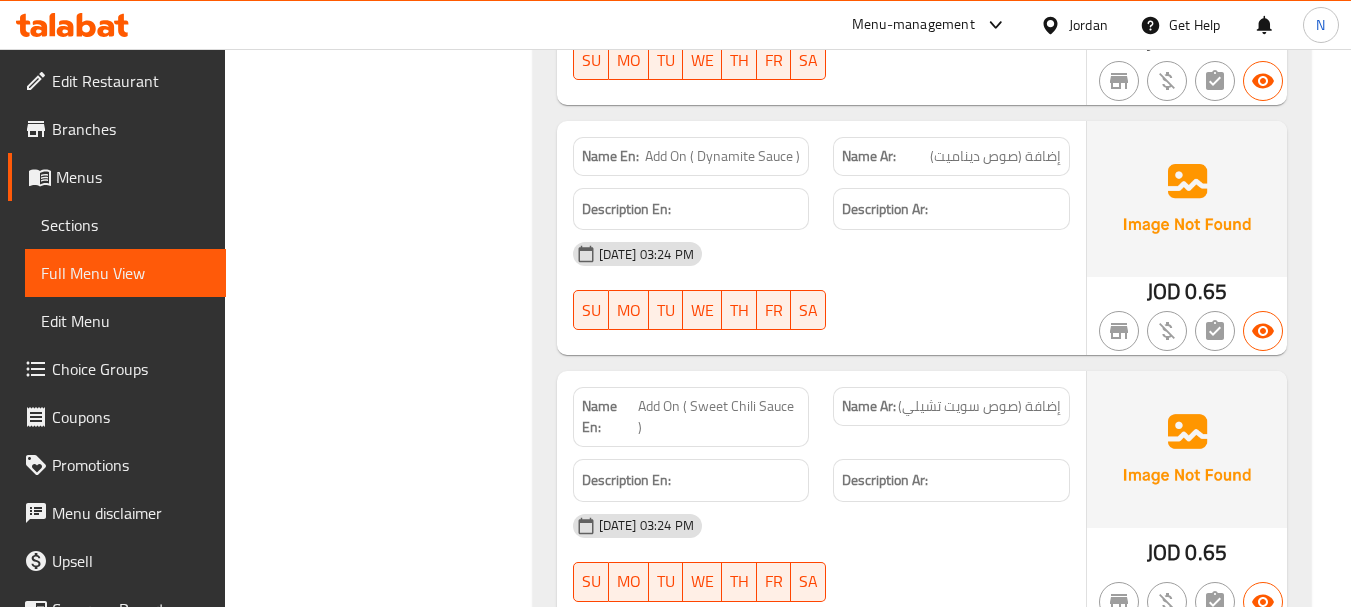 scroll, scrollTop: 7719, scrollLeft: 0, axis: vertical 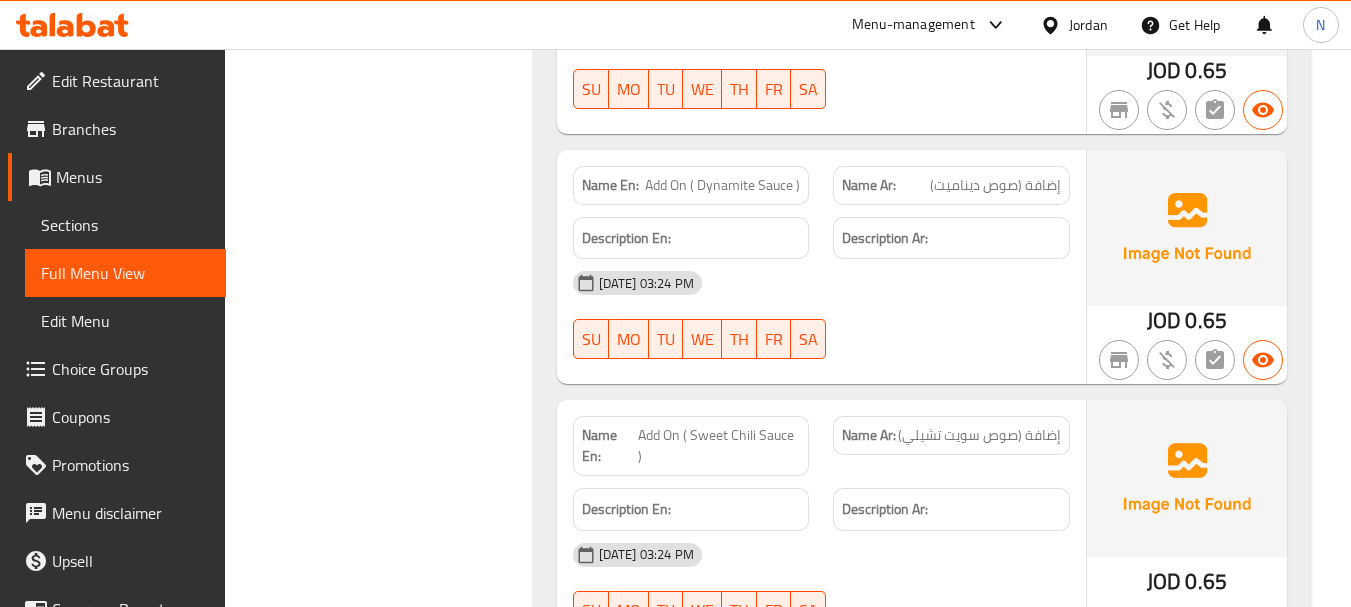 click on "Edit Restaurant" at bounding box center [131, 81] 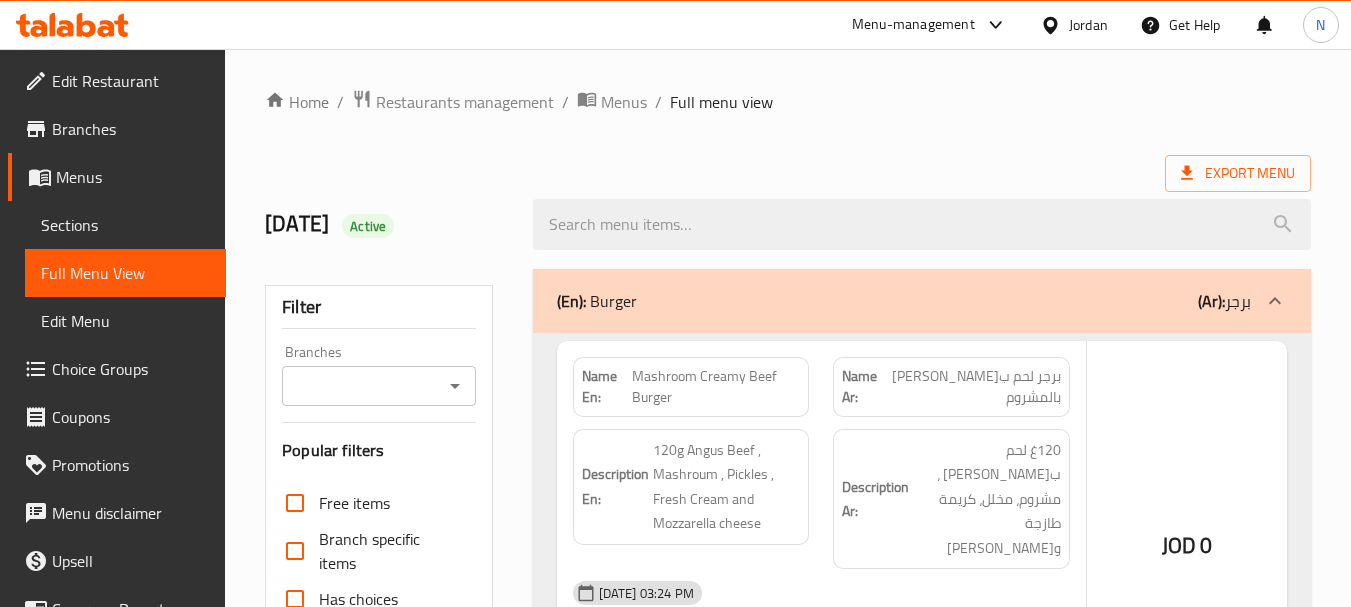 scroll, scrollTop: 0, scrollLeft: 0, axis: both 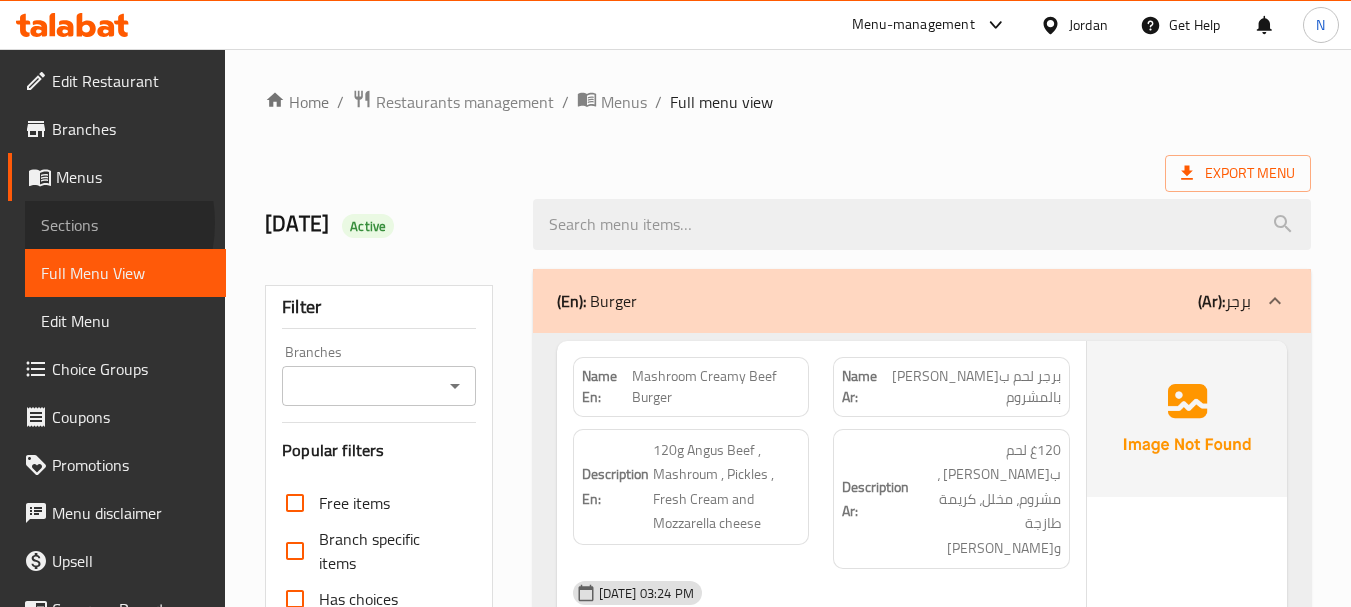 drag, startPoint x: 69, startPoint y: 223, endPoint x: 88, endPoint y: 245, distance: 29.068884 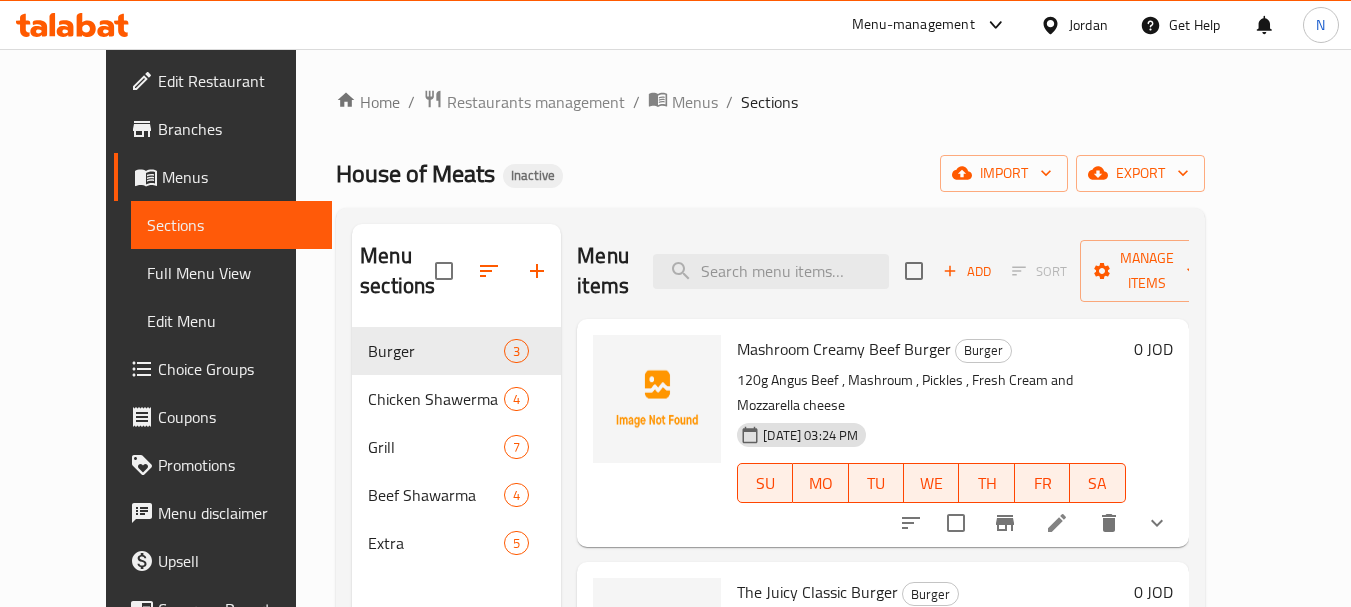 drag, startPoint x: 753, startPoint y: 140, endPoint x: 600, endPoint y: 219, distance: 172.19176 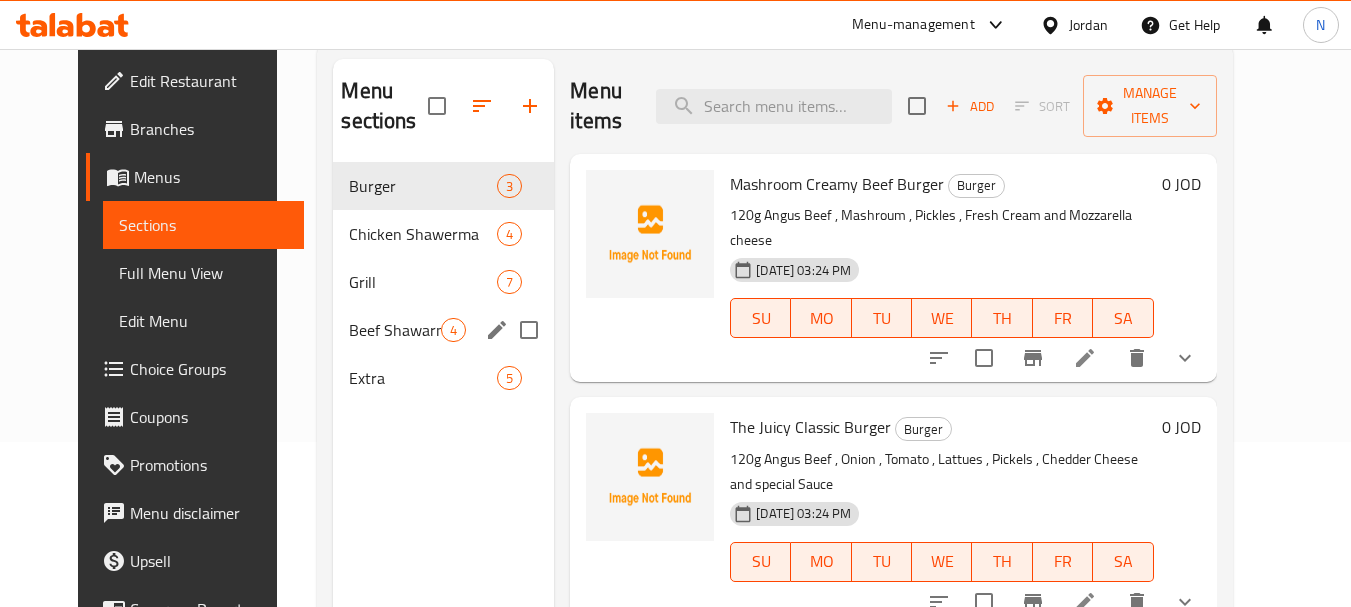 scroll, scrollTop: 200, scrollLeft: 0, axis: vertical 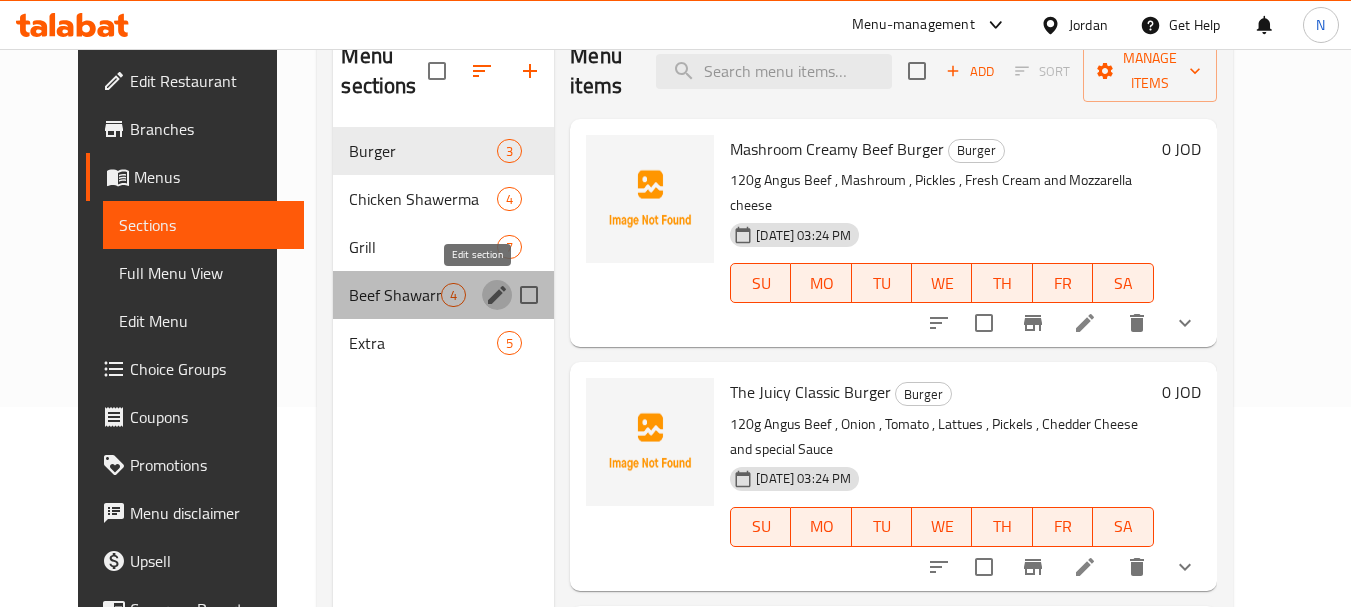 click 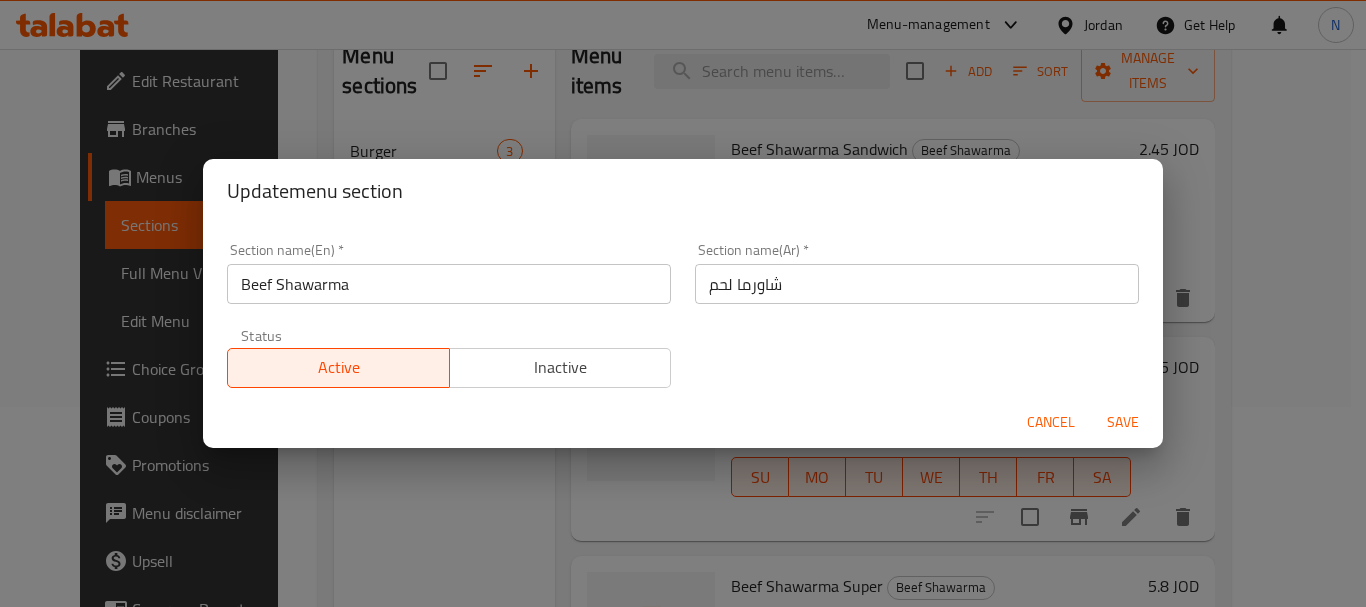 click on "شاورما لحم" at bounding box center [917, 284] 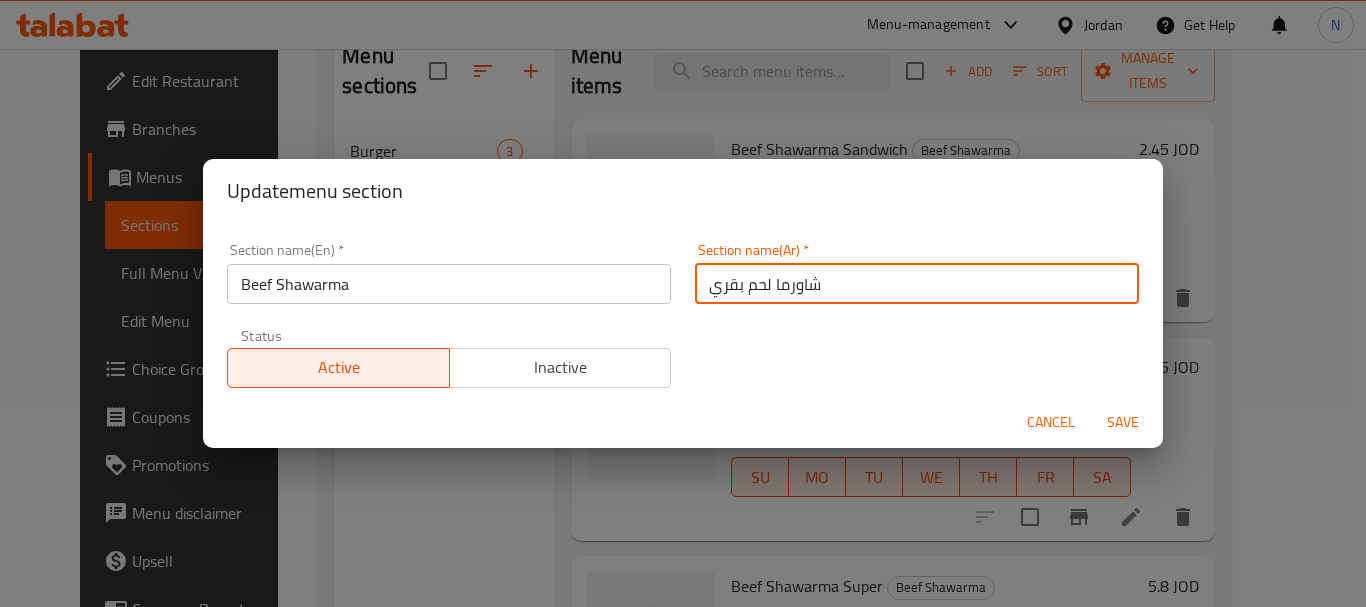 type on "شاورما لحم بقري" 